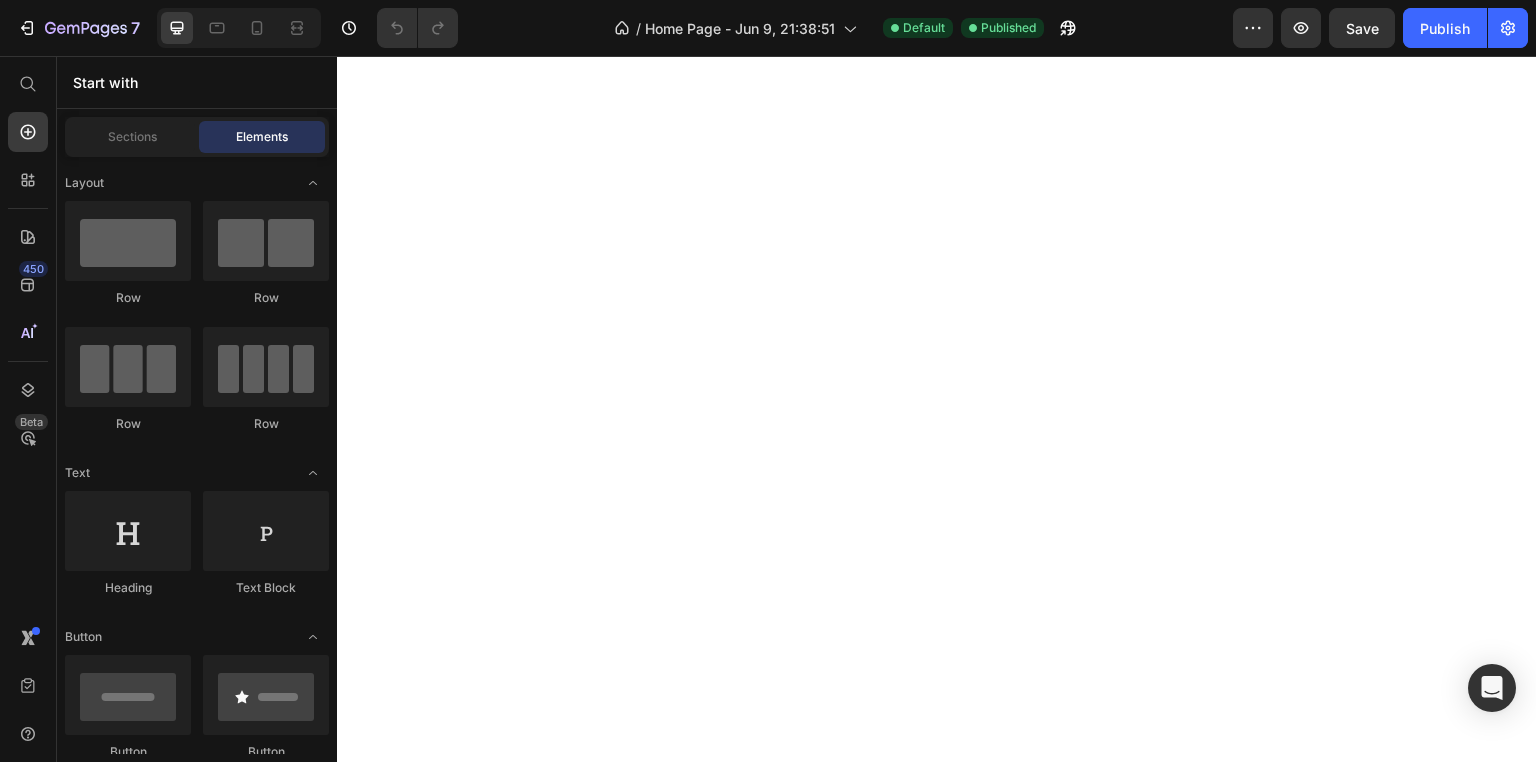 scroll, scrollTop: 0, scrollLeft: 0, axis: both 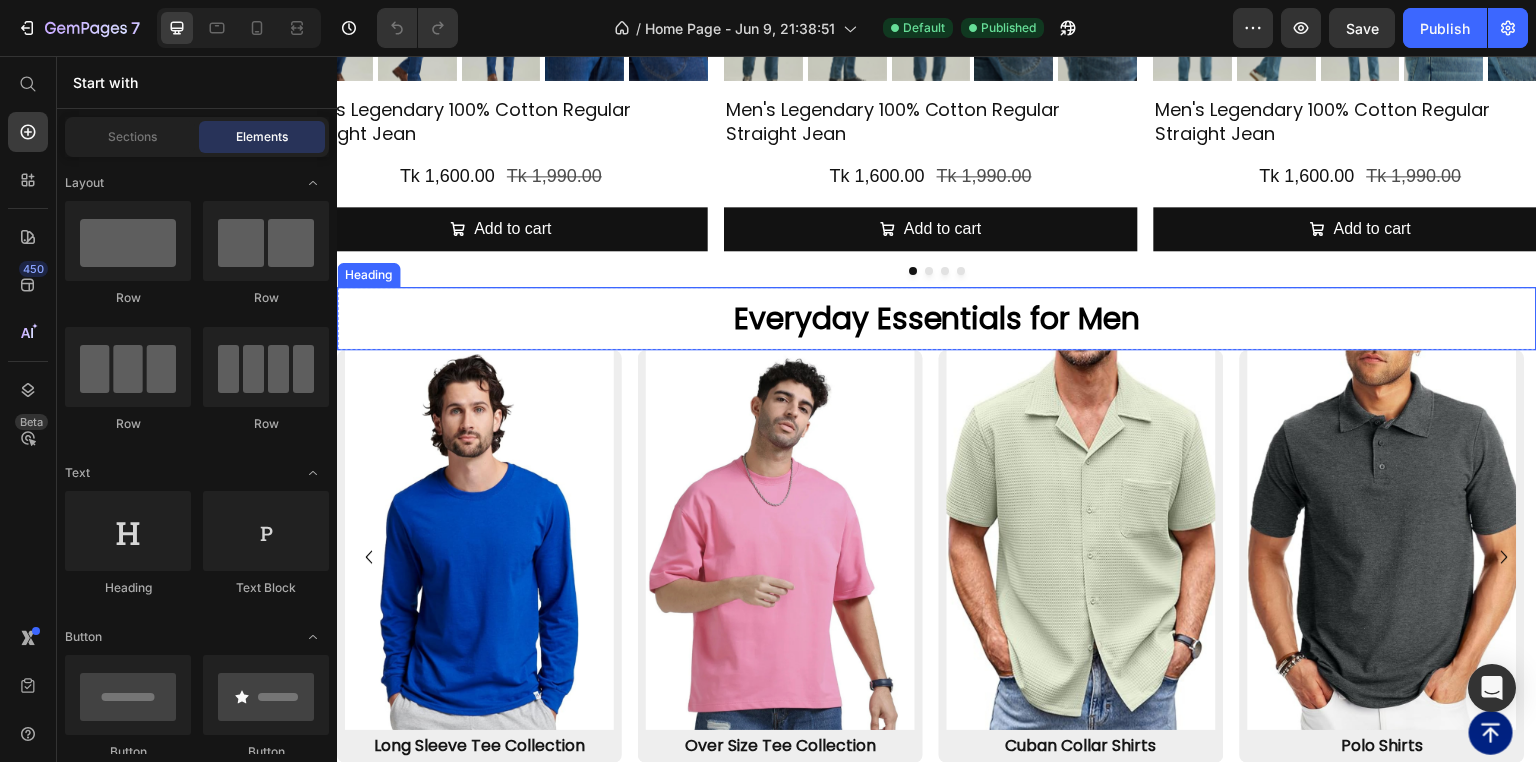 click on "Everyday Essentials for Men" at bounding box center (937, 318) 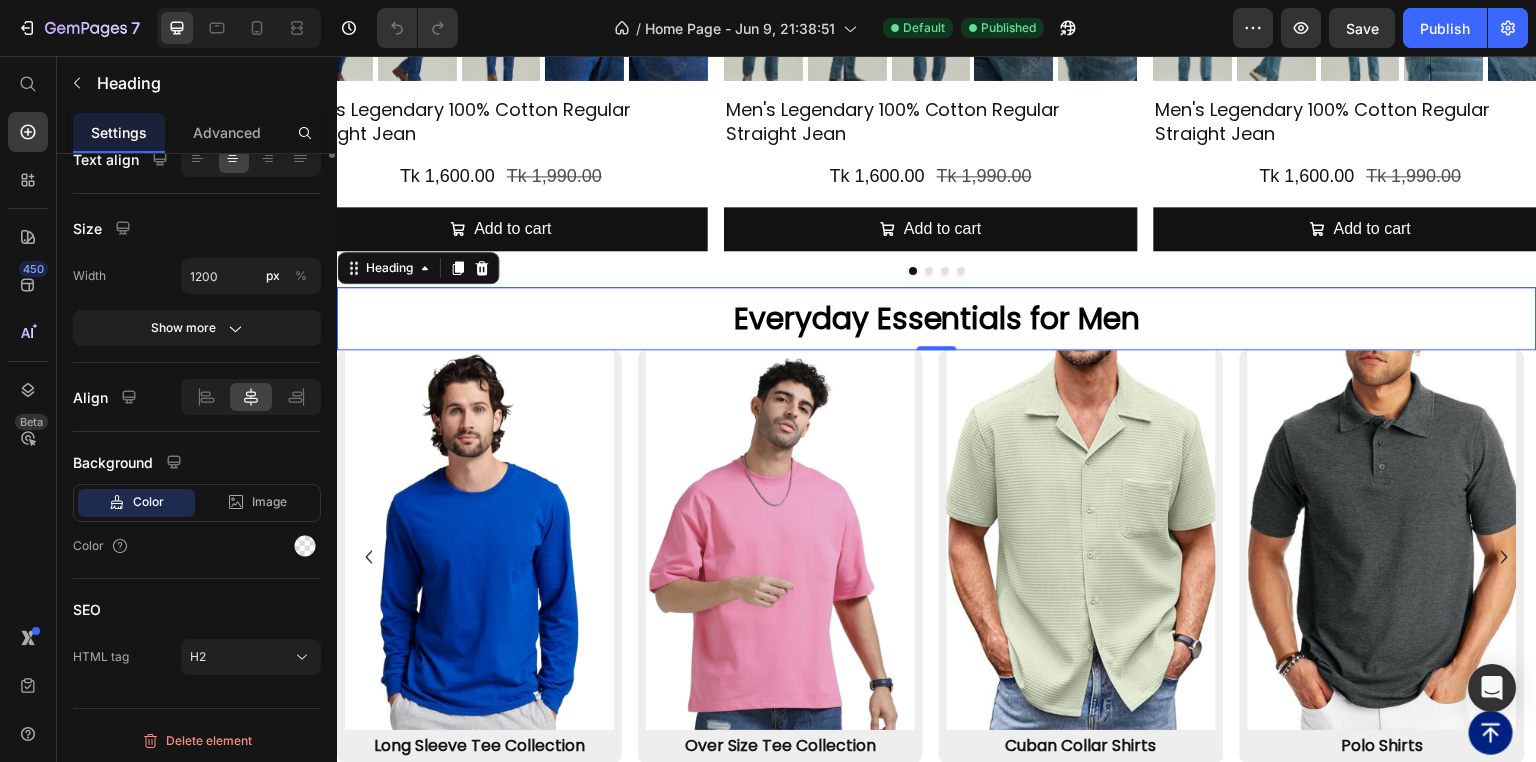 scroll, scrollTop: 0, scrollLeft: 0, axis: both 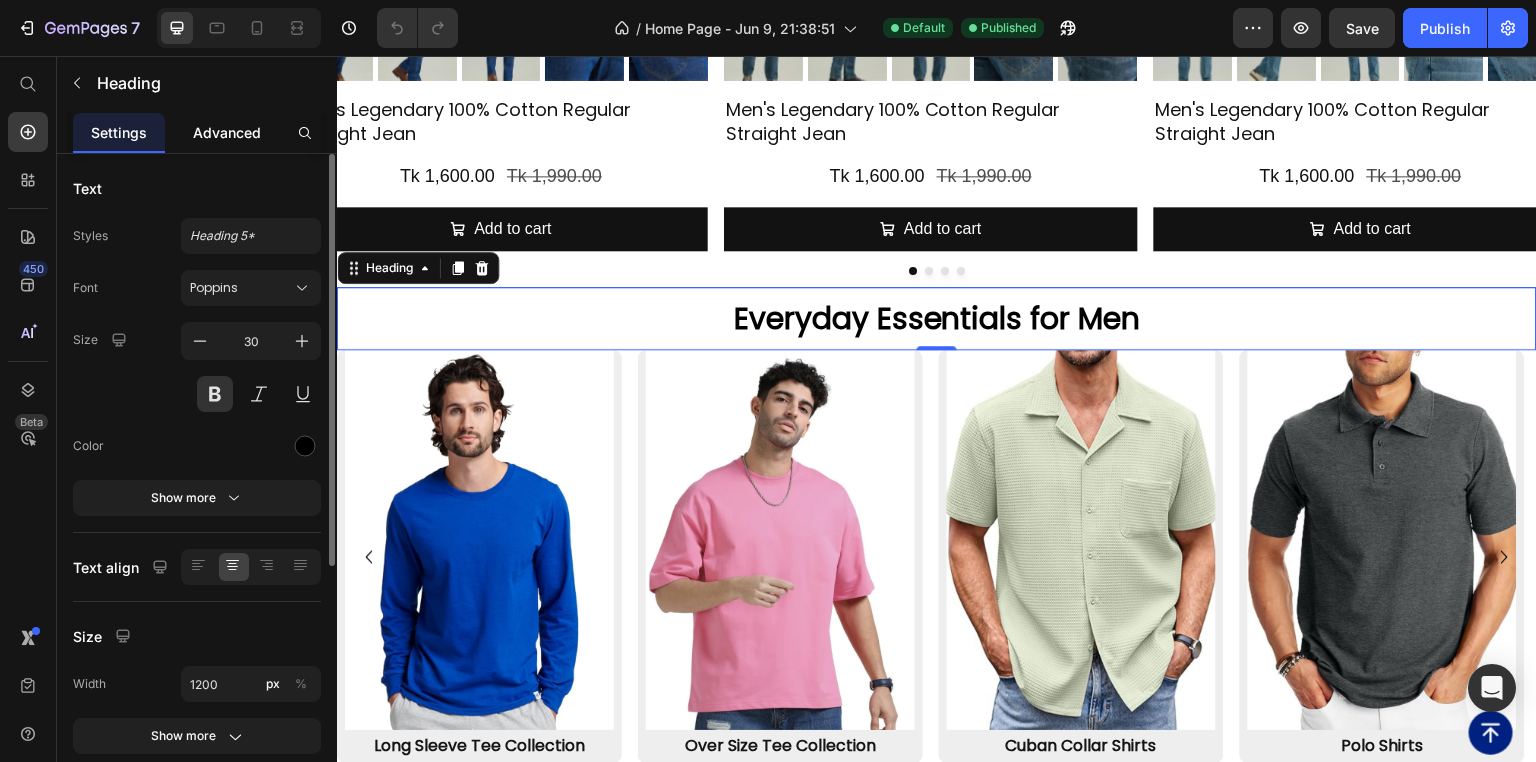 click on "Advanced" 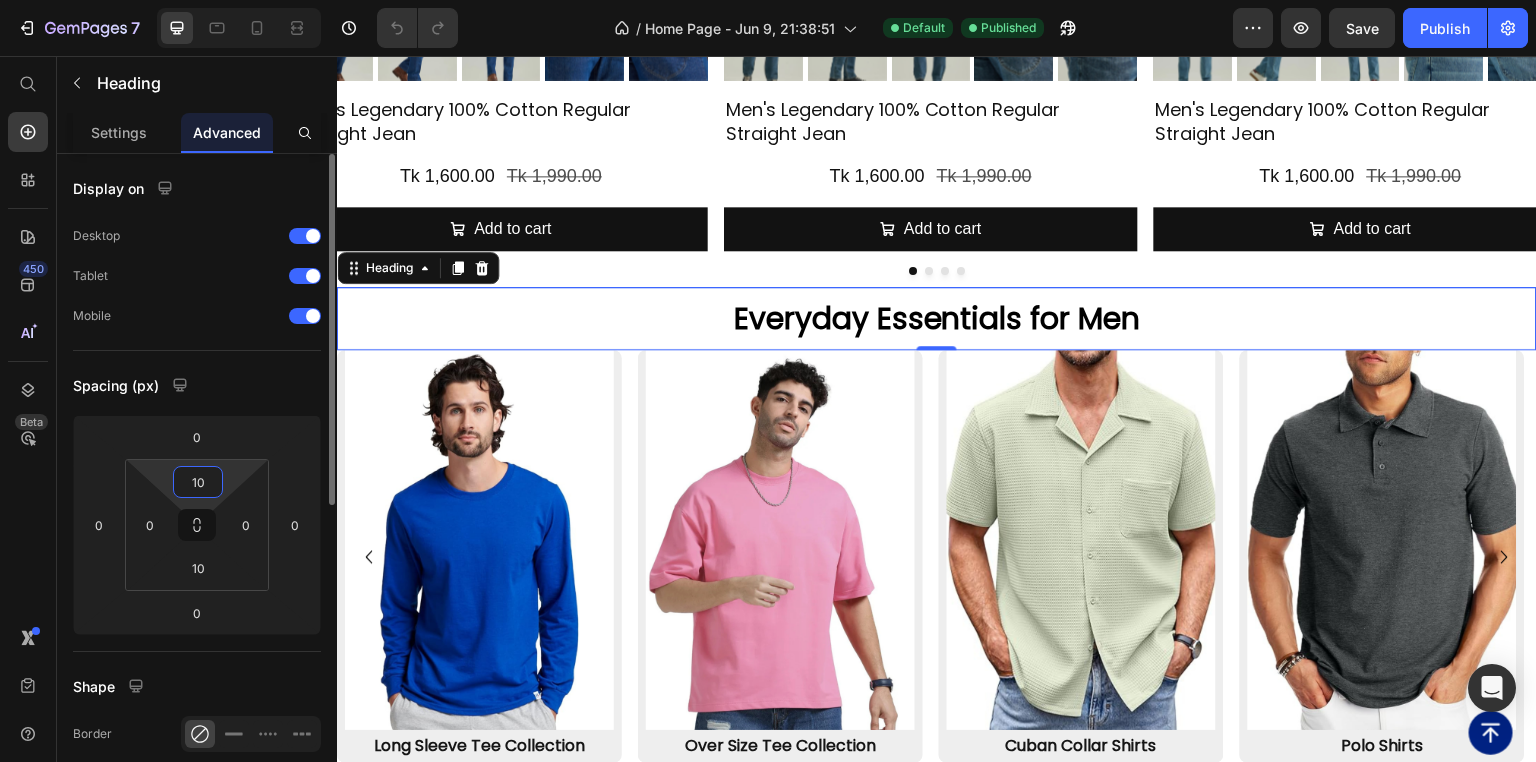 click on "10" at bounding box center [198, 482] 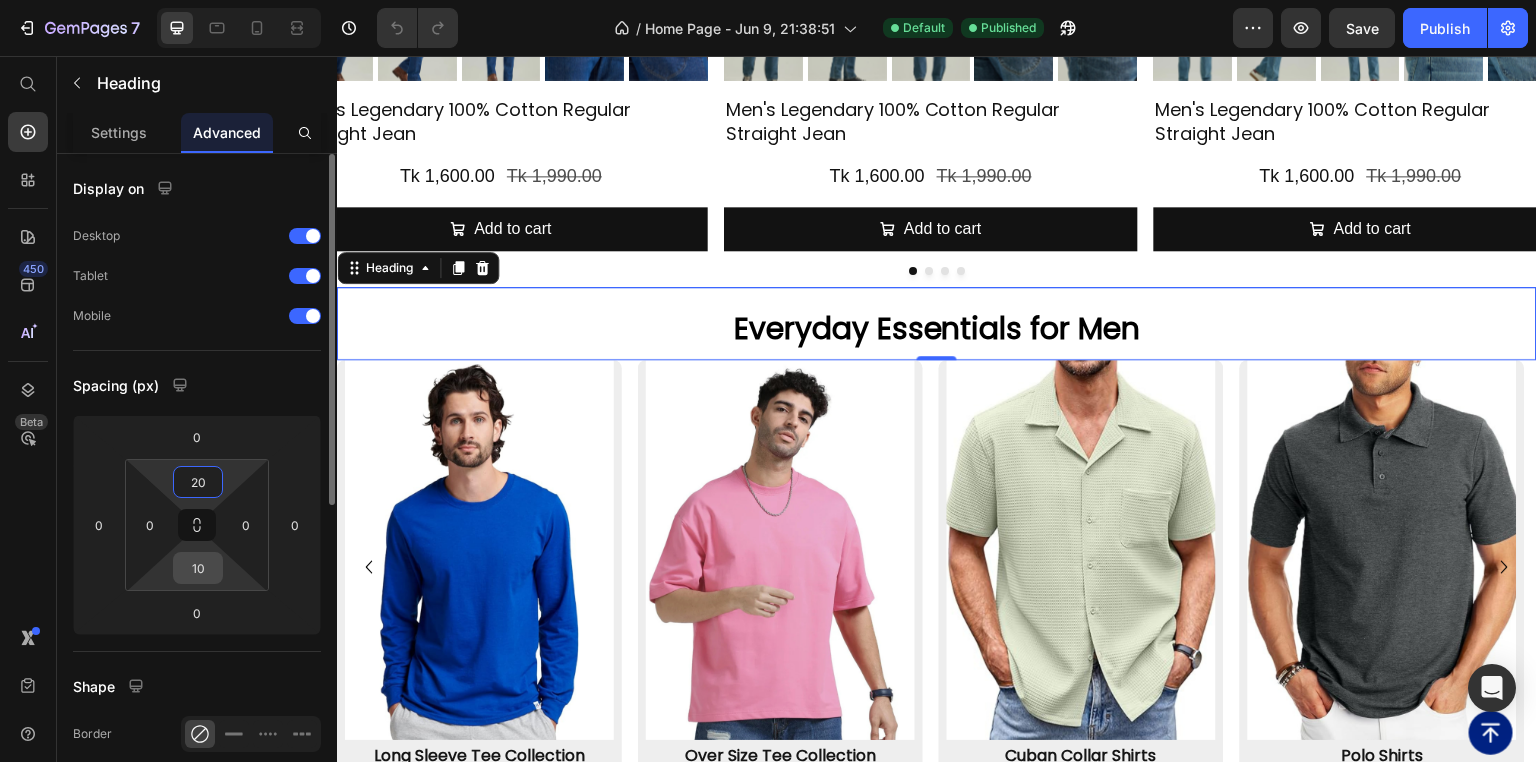 type on "20" 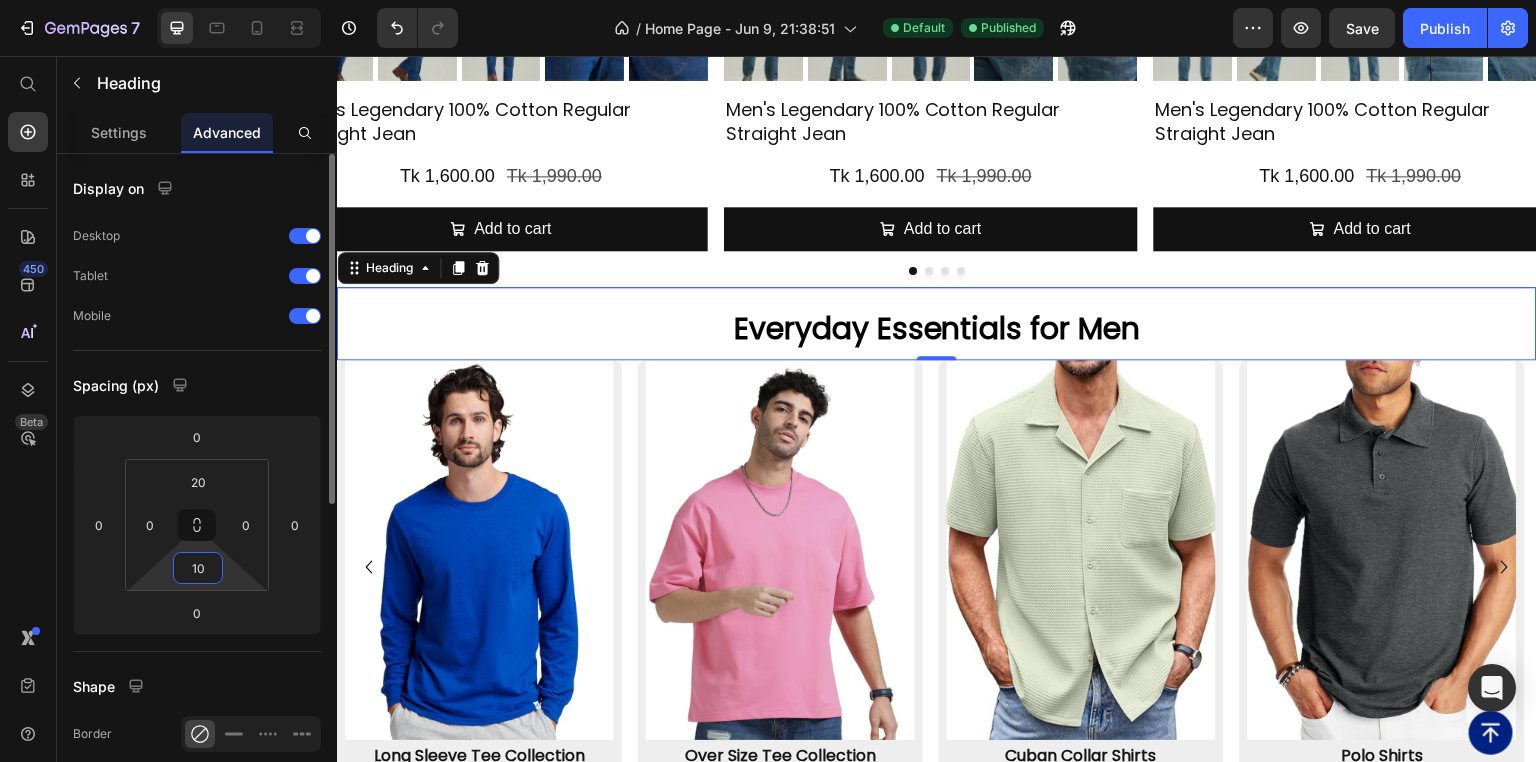 click on "10" at bounding box center [198, 568] 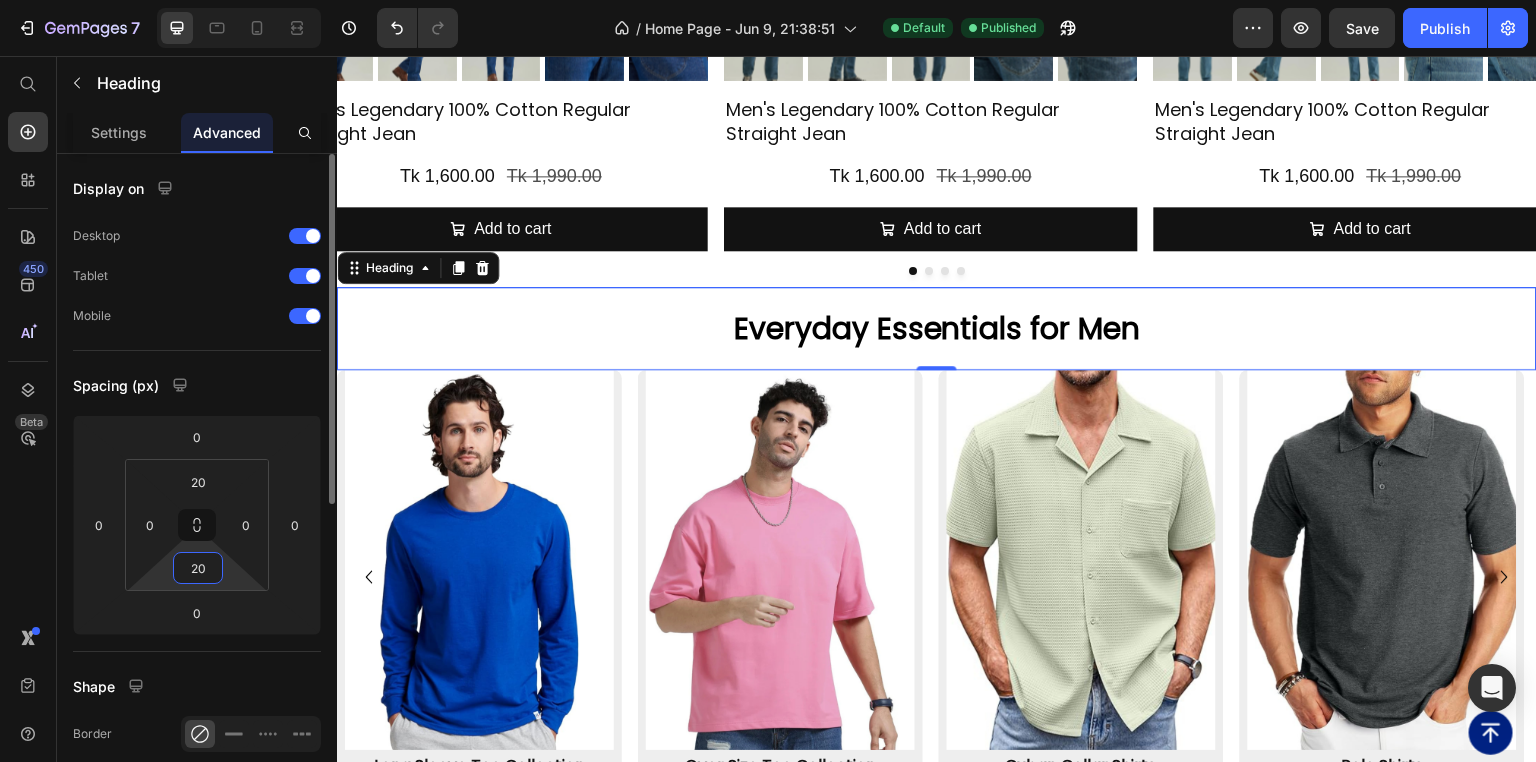 type on "20" 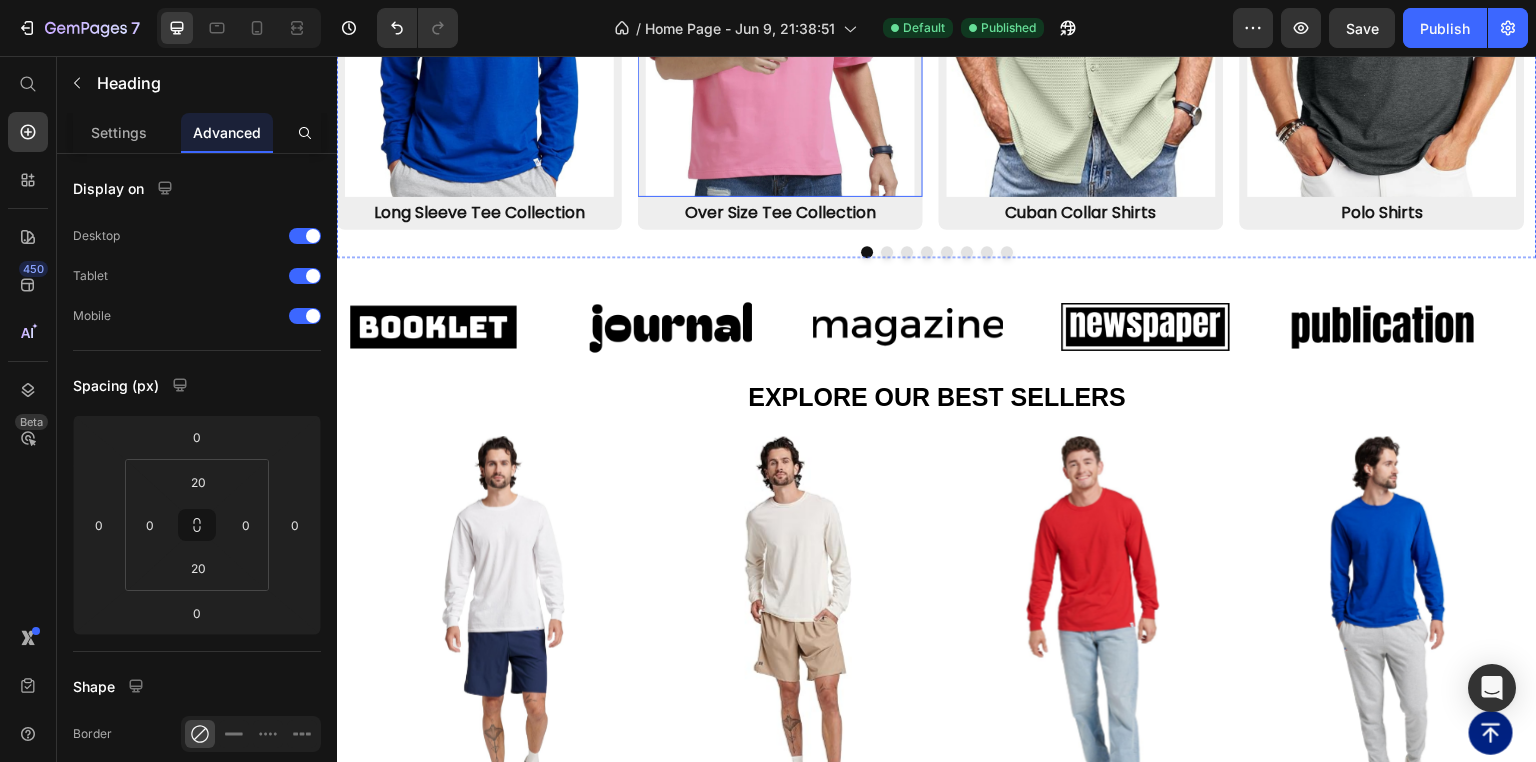 scroll, scrollTop: 3680, scrollLeft: 0, axis: vertical 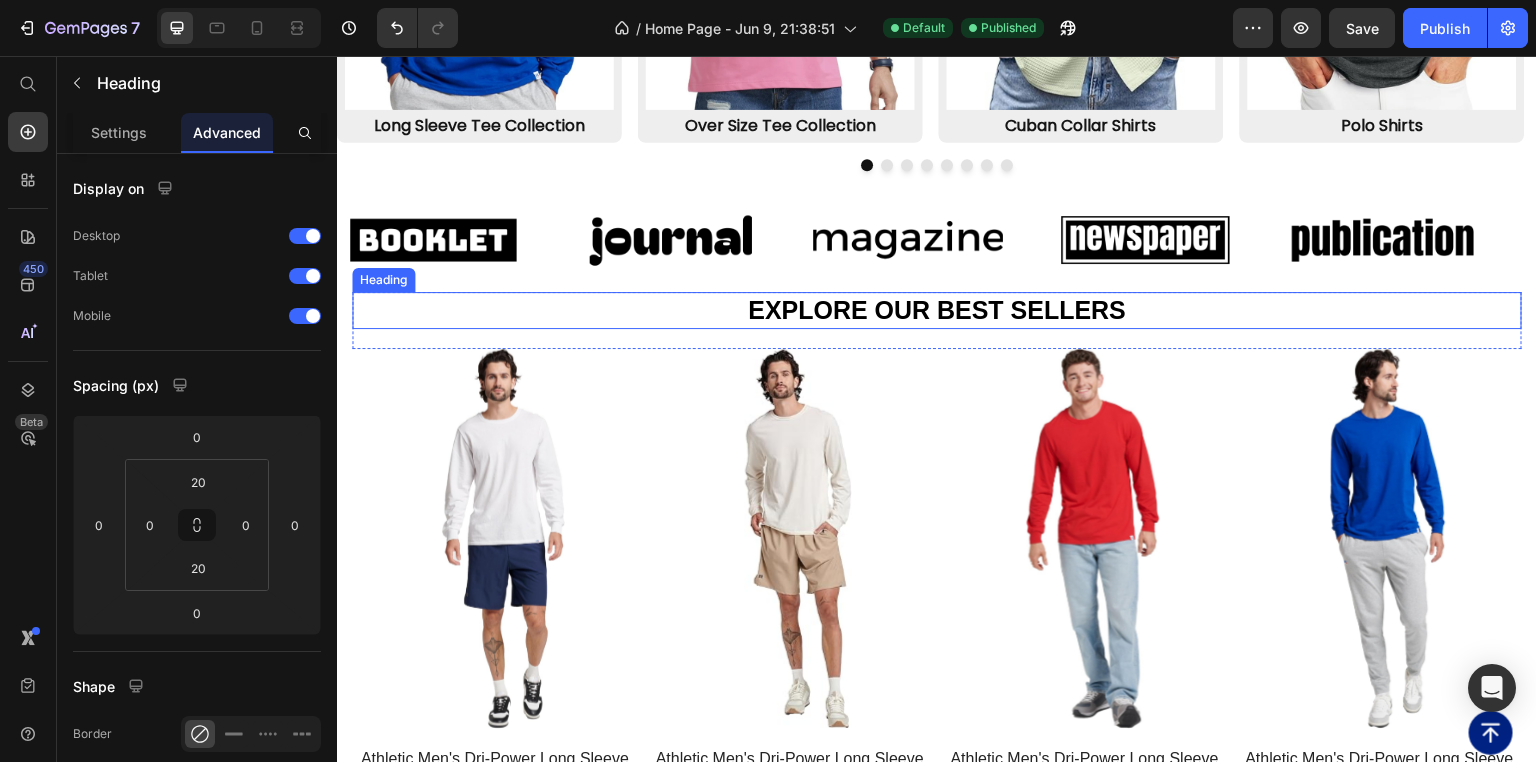 click on "Explore Our Best Sellers" at bounding box center [937, 310] 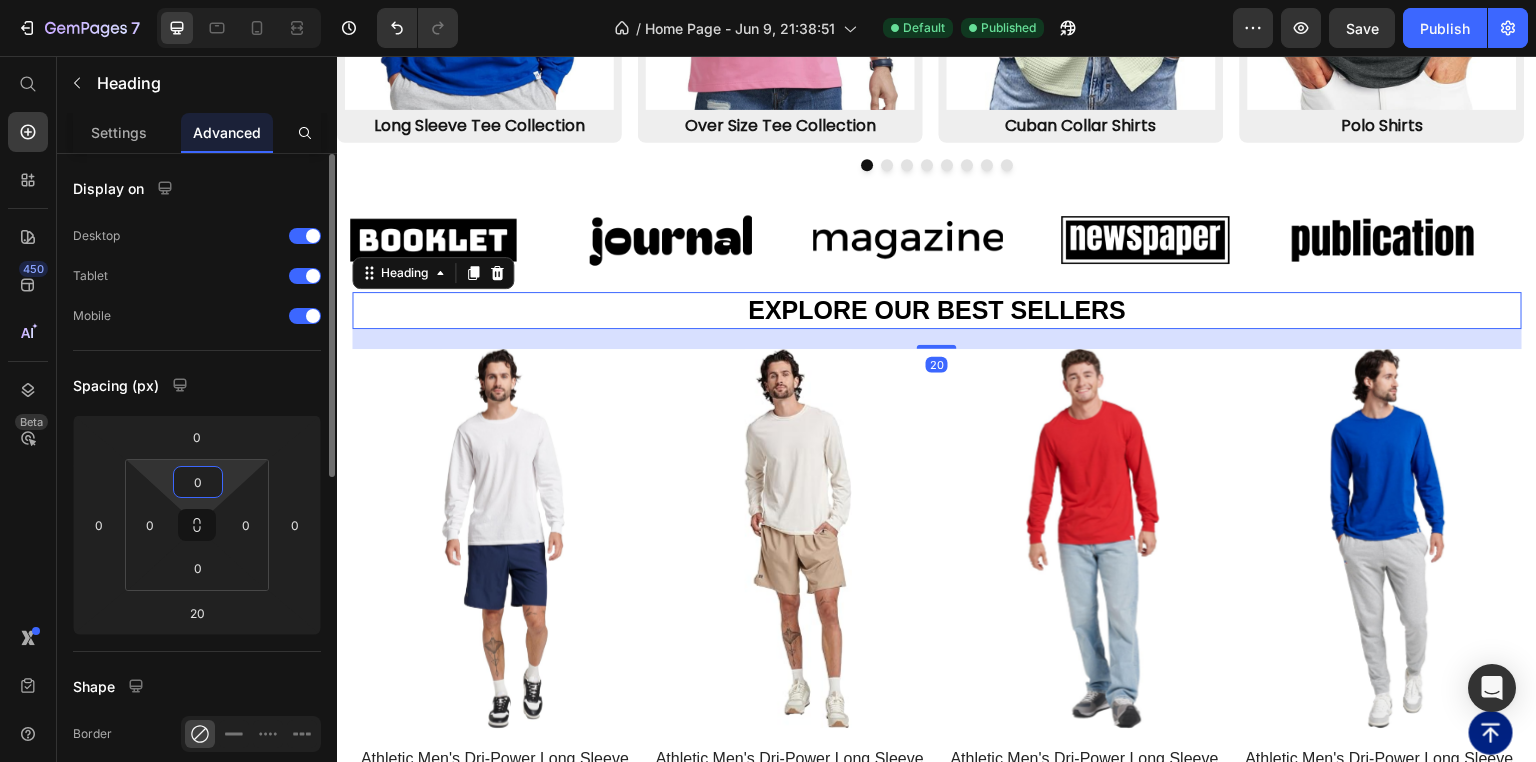 click on "0" at bounding box center (198, 482) 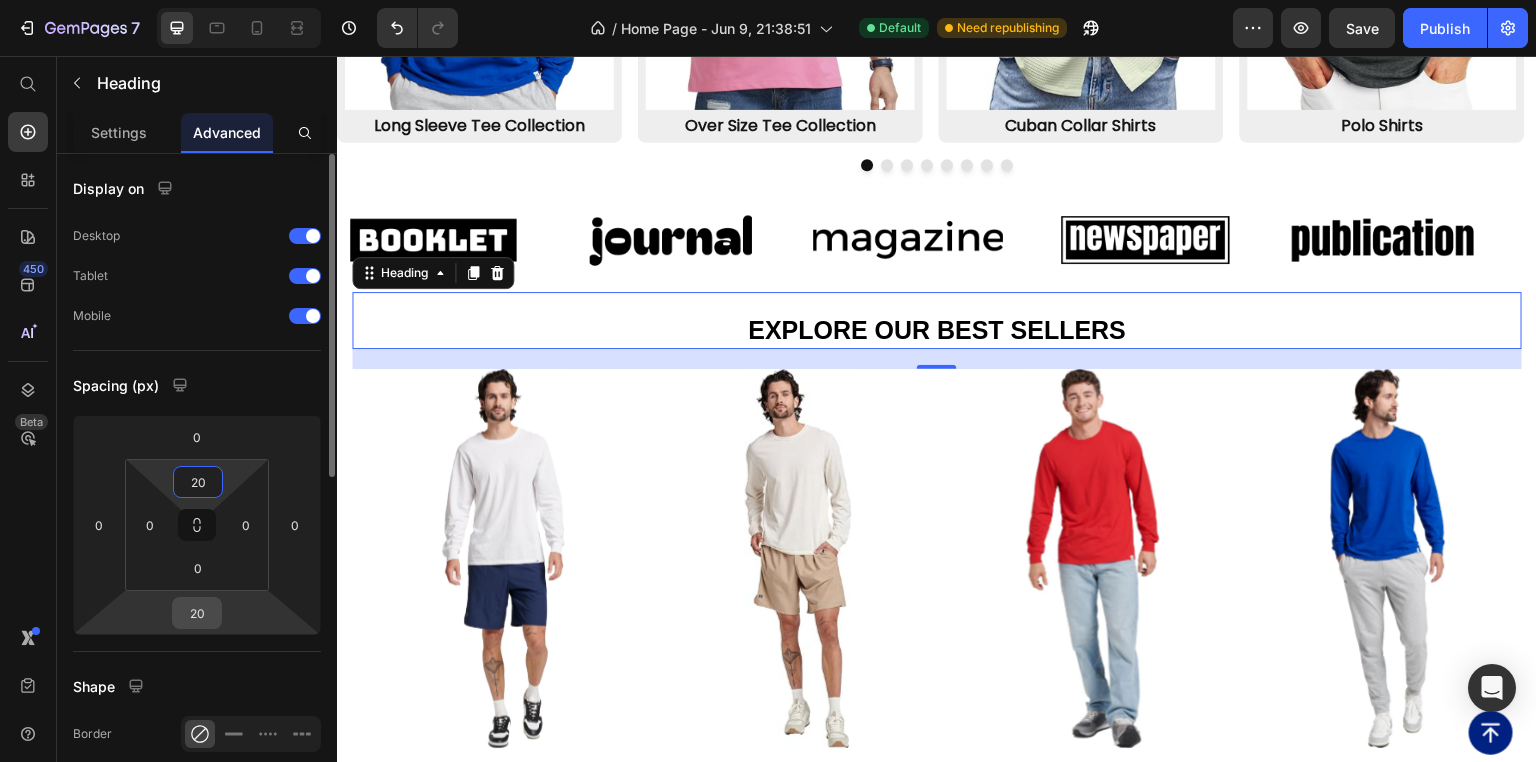 type on "20" 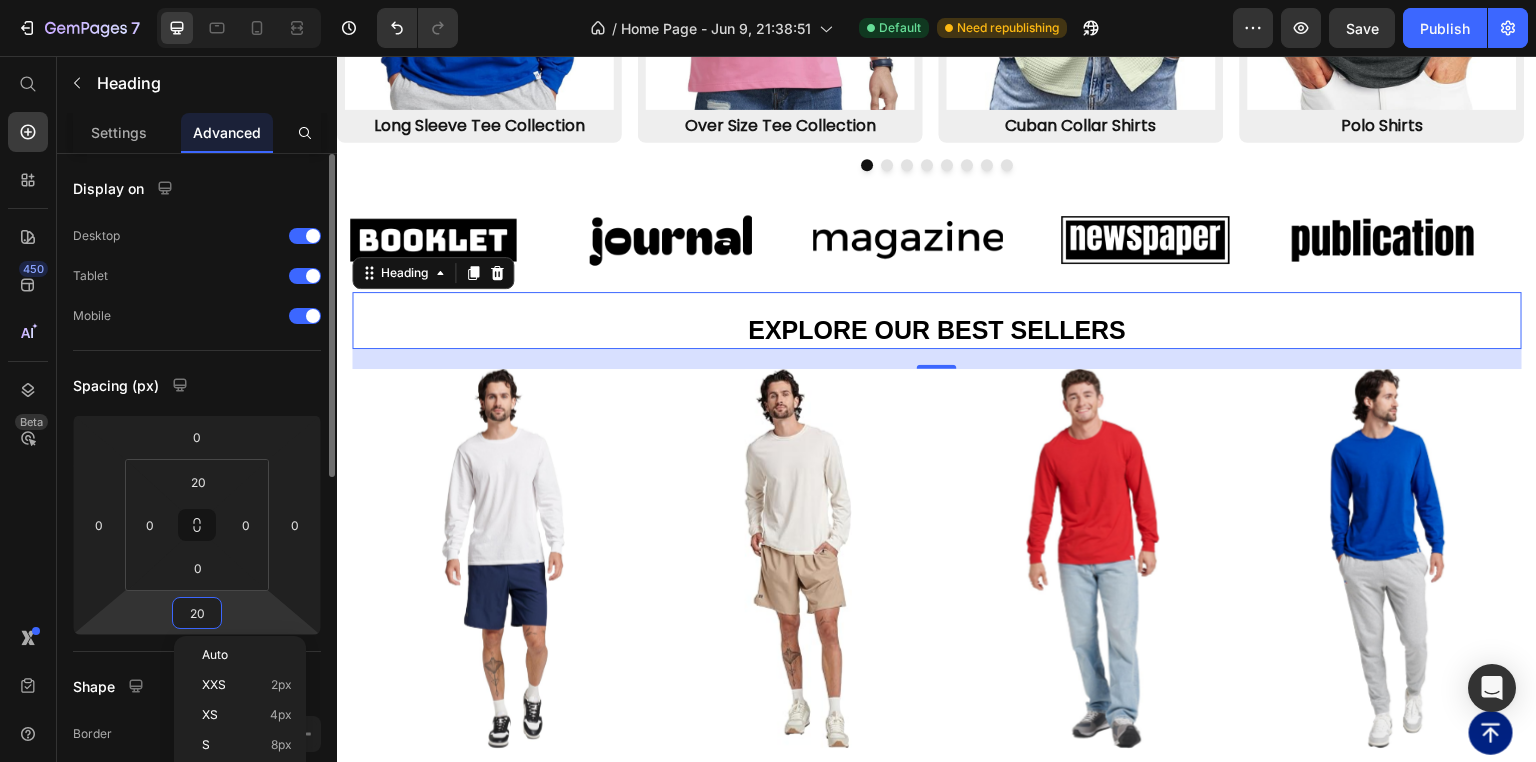 click on "20" at bounding box center (197, 613) 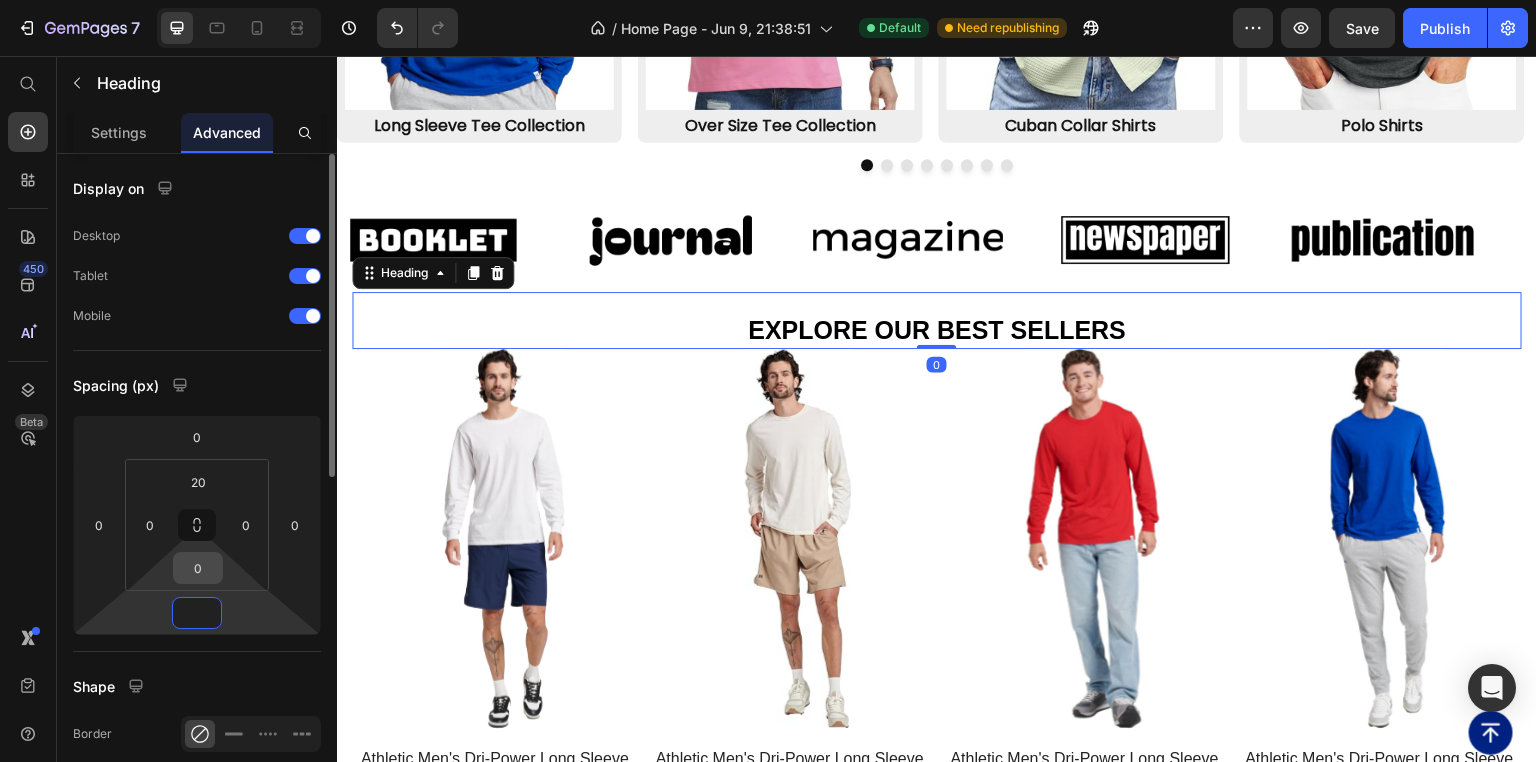 type on "0" 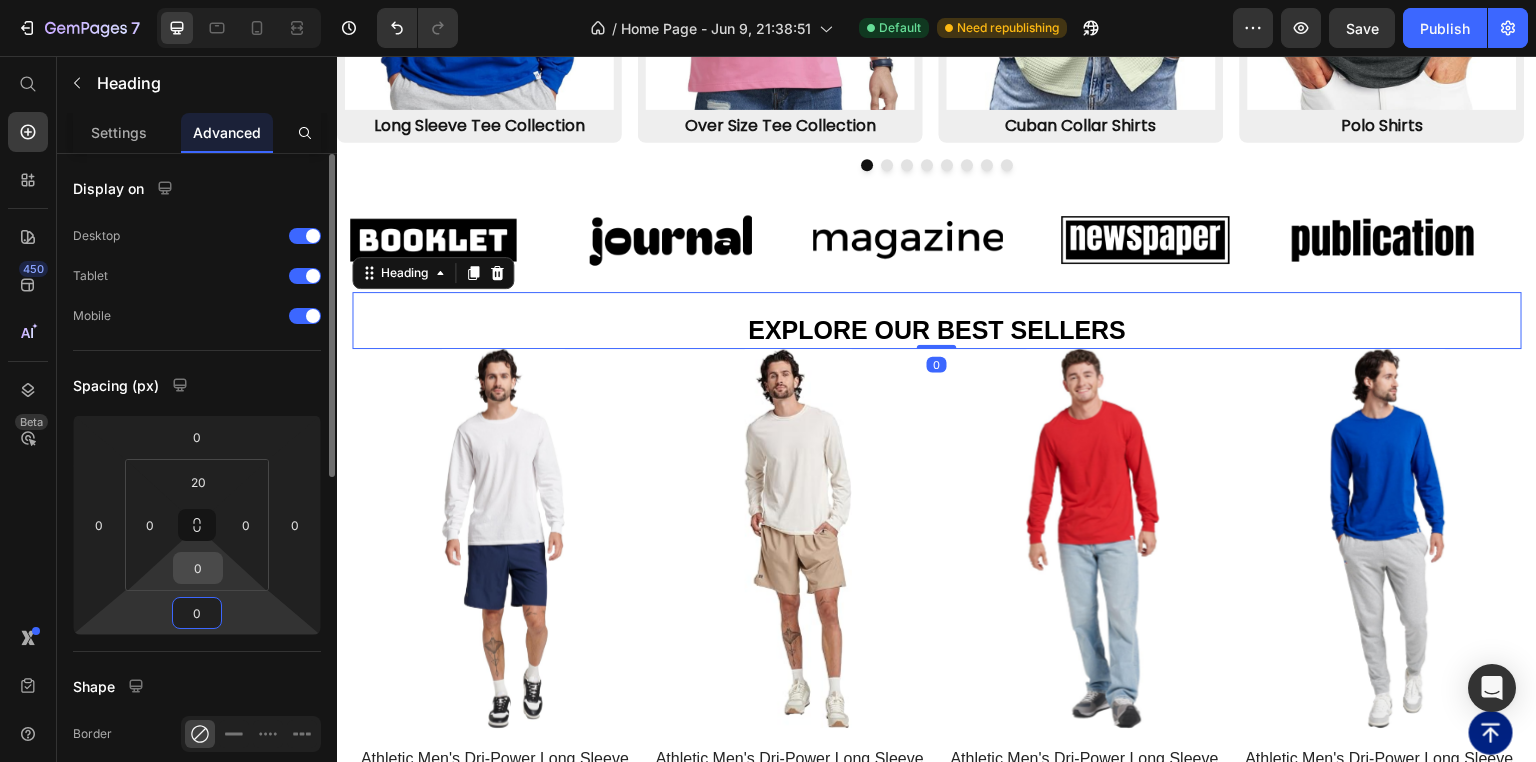 click on "0" at bounding box center (198, 568) 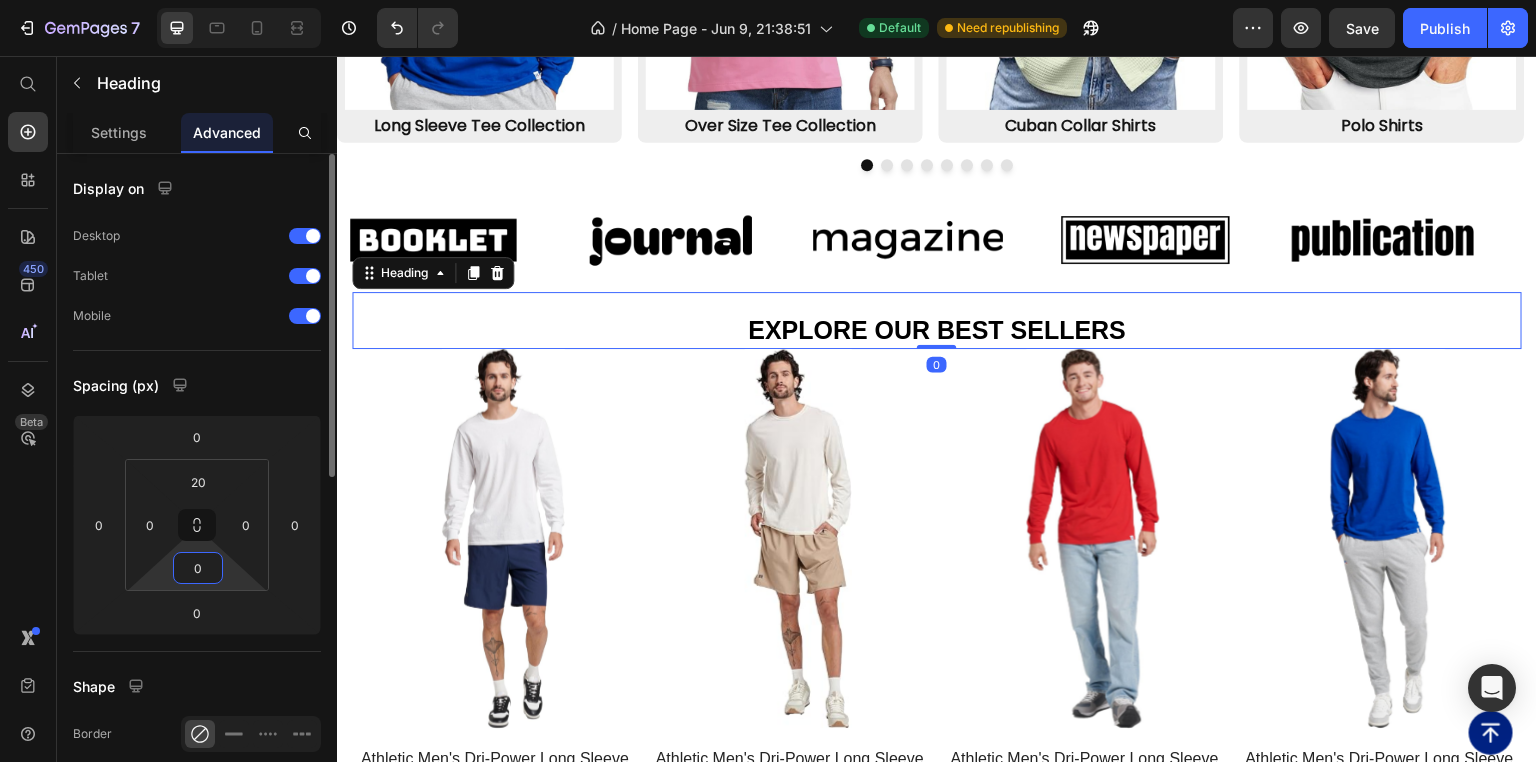 click on "0" at bounding box center [198, 568] 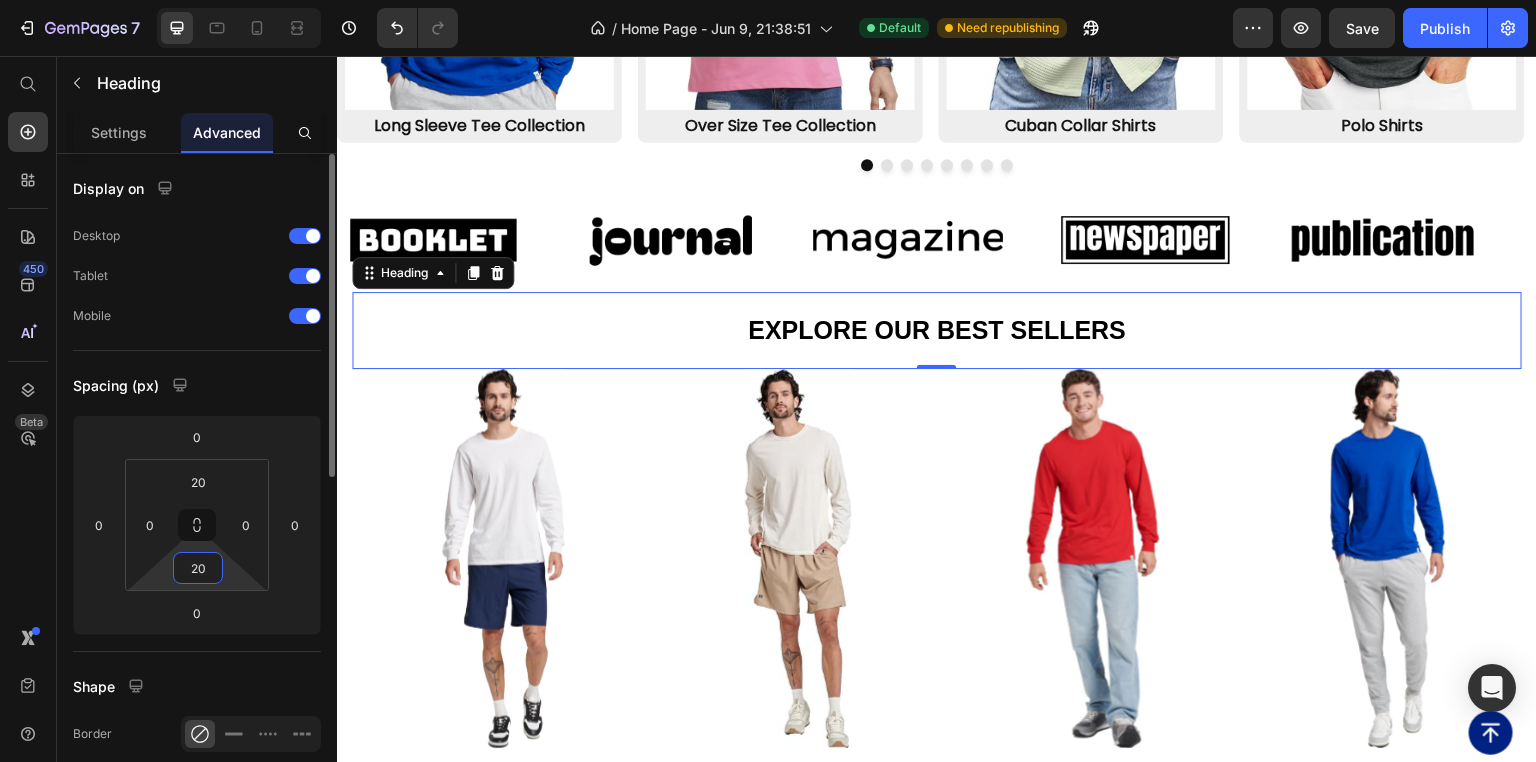 type on "20" 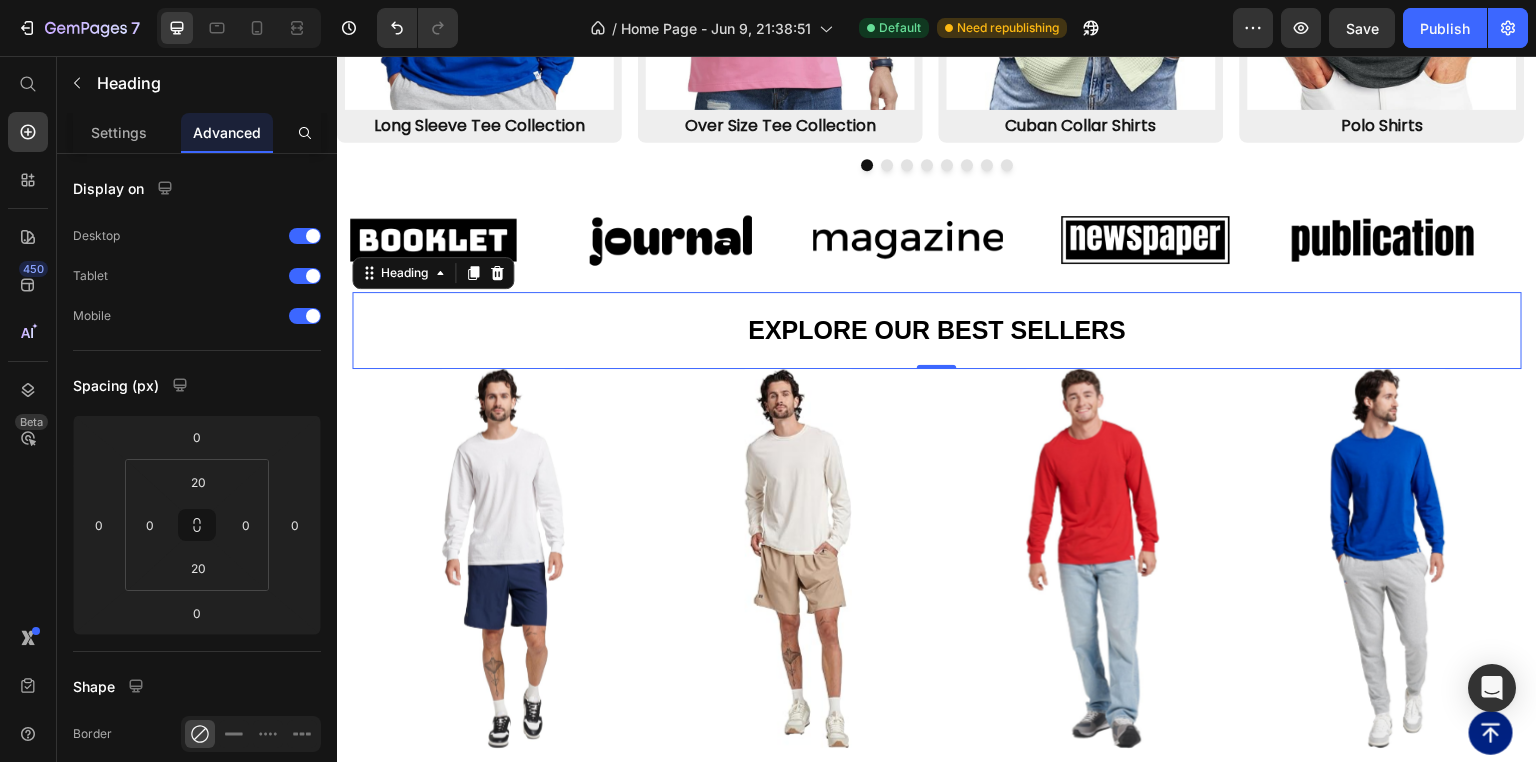 click on "Explore Our Best Sellers" at bounding box center (937, 330) 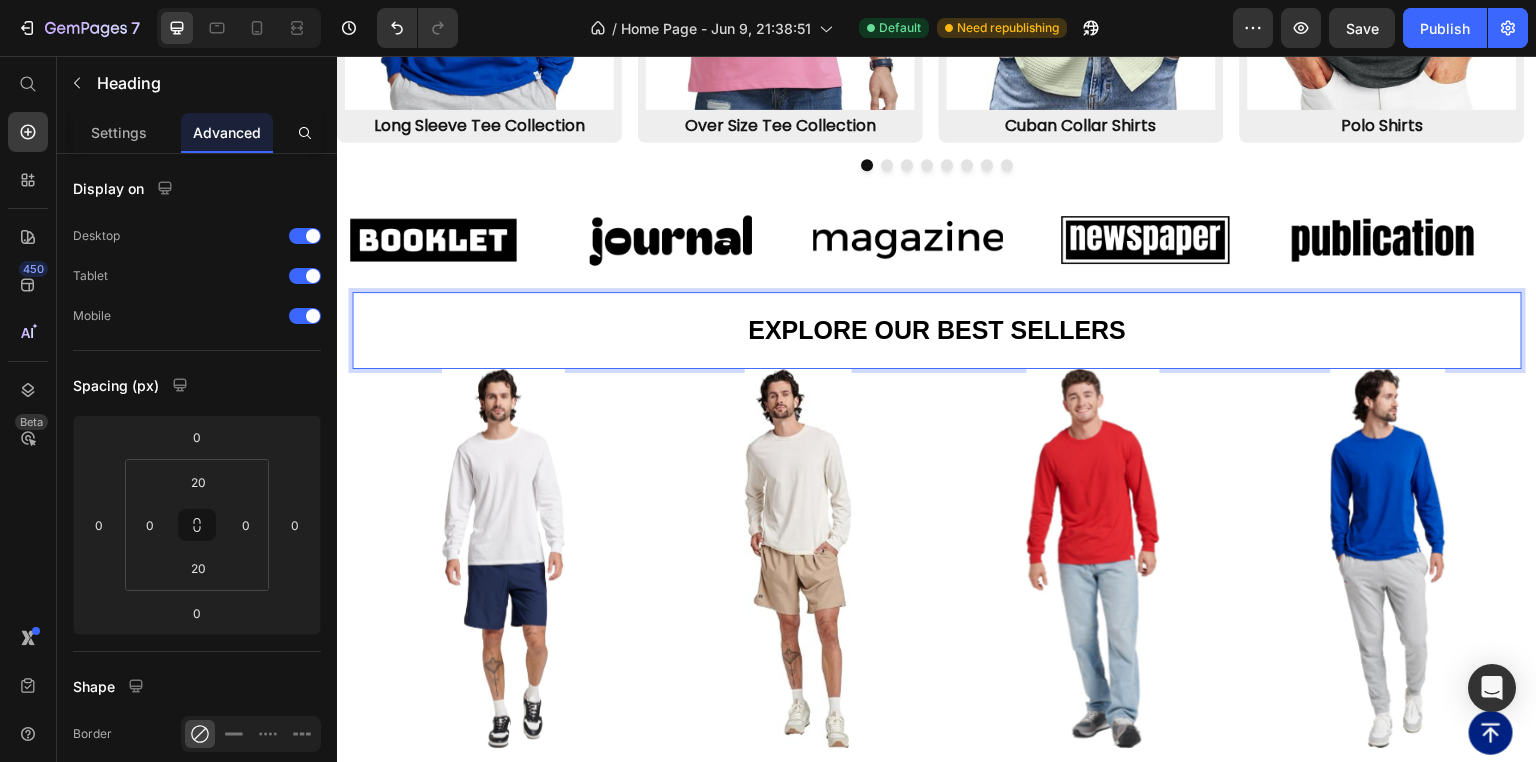 click on "Explore Our Best Sellers" at bounding box center [937, 330] 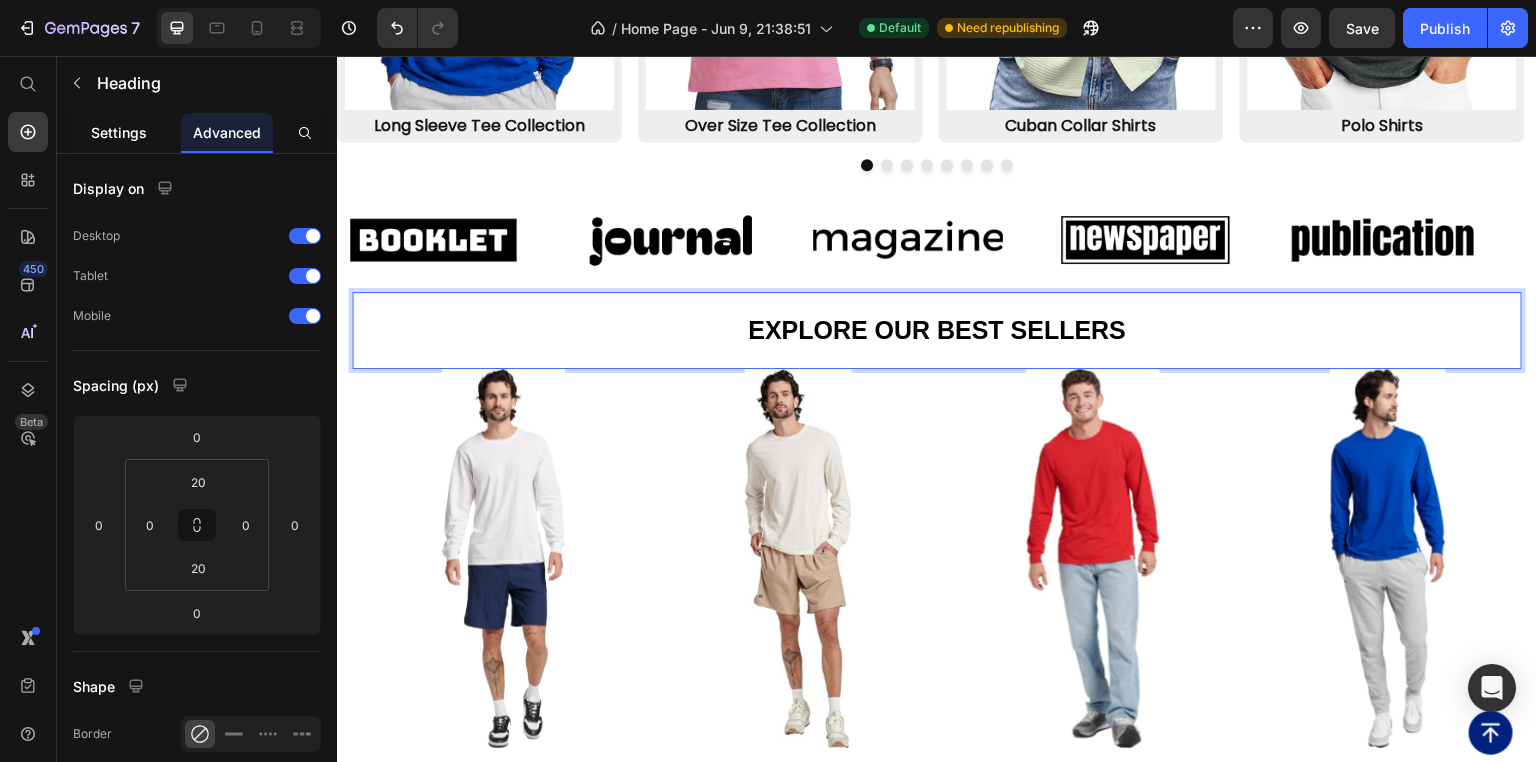 click on "Settings" 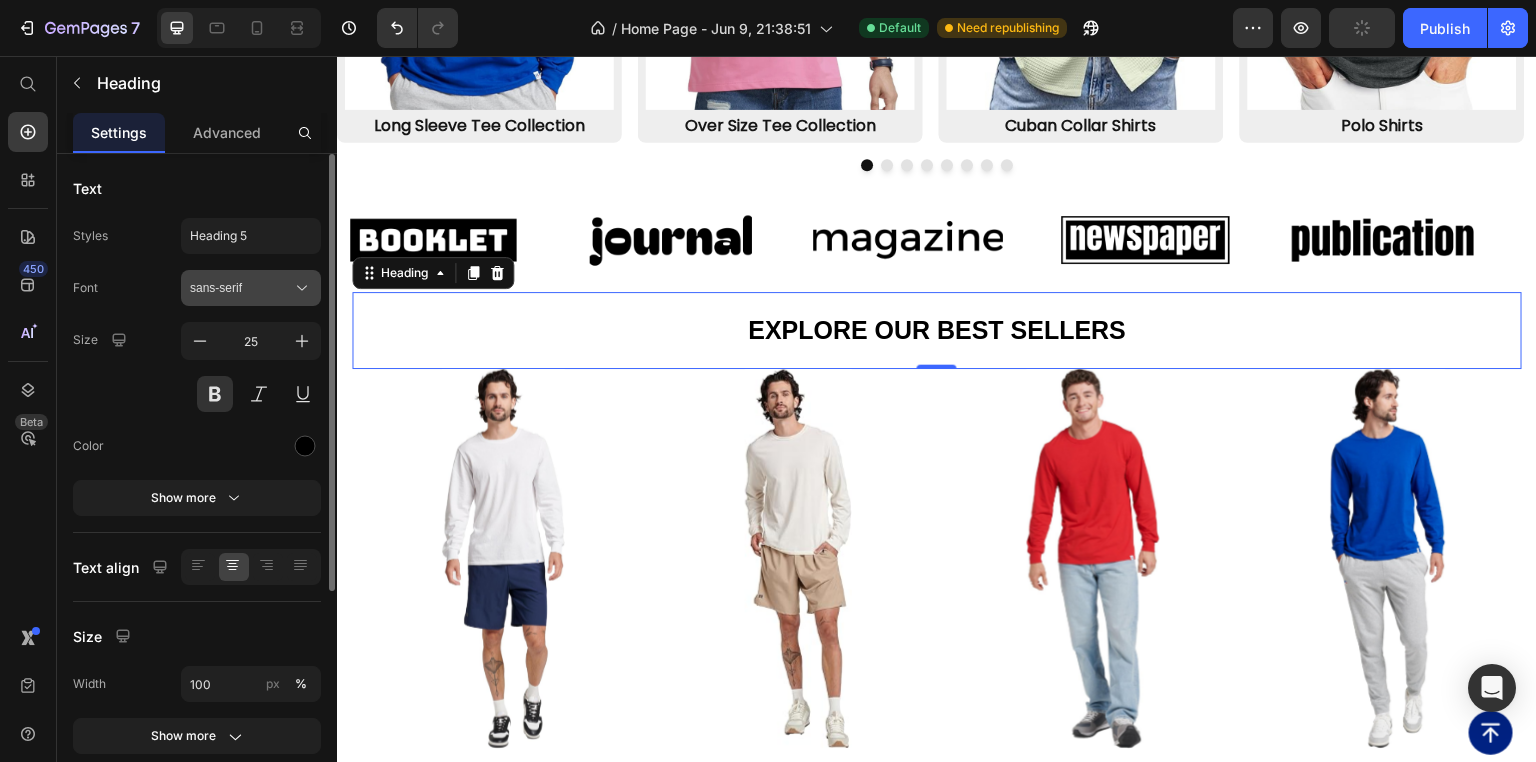 click on "sans-serif" at bounding box center (241, 288) 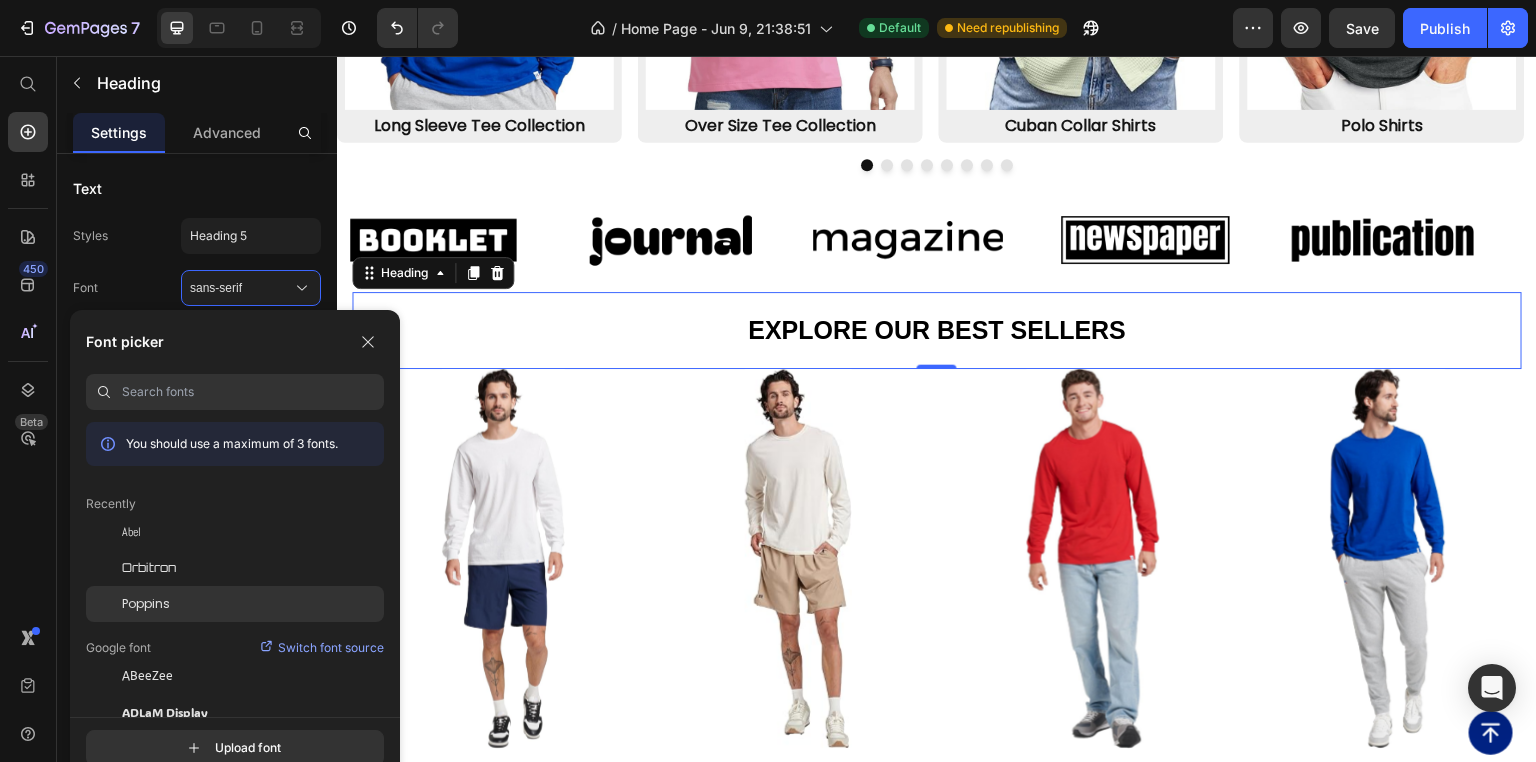 click on "Poppins" at bounding box center (146, 604) 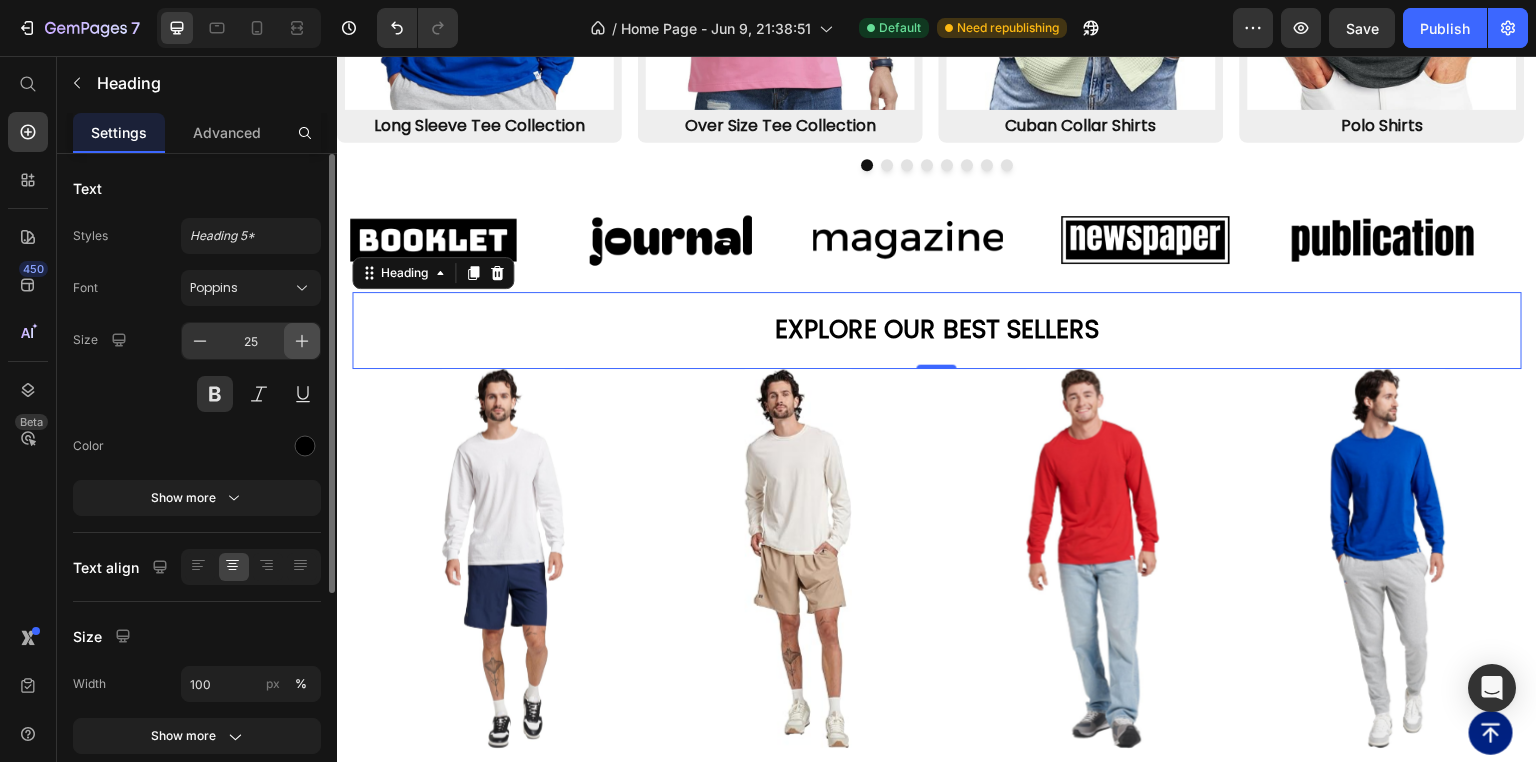 click 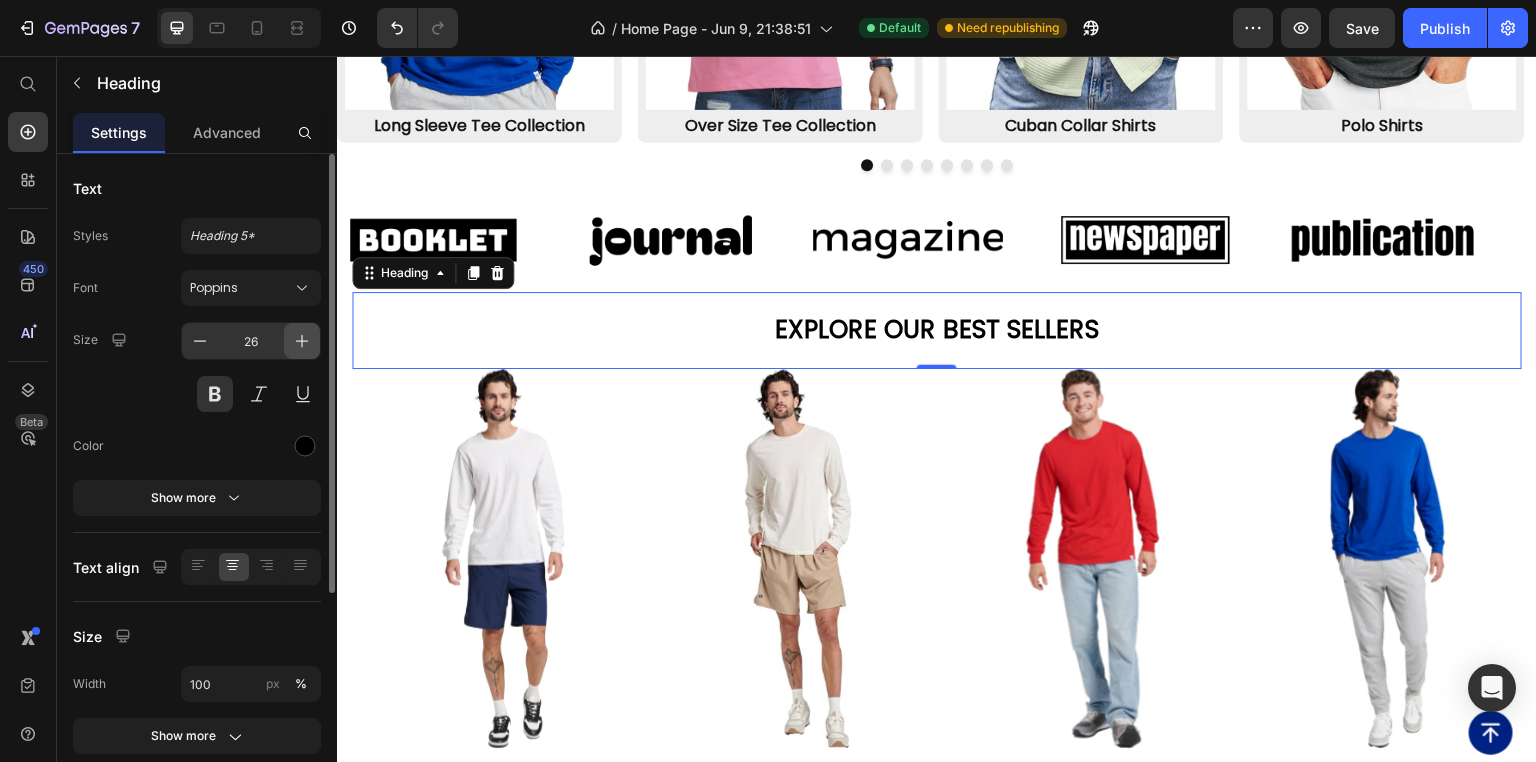 click 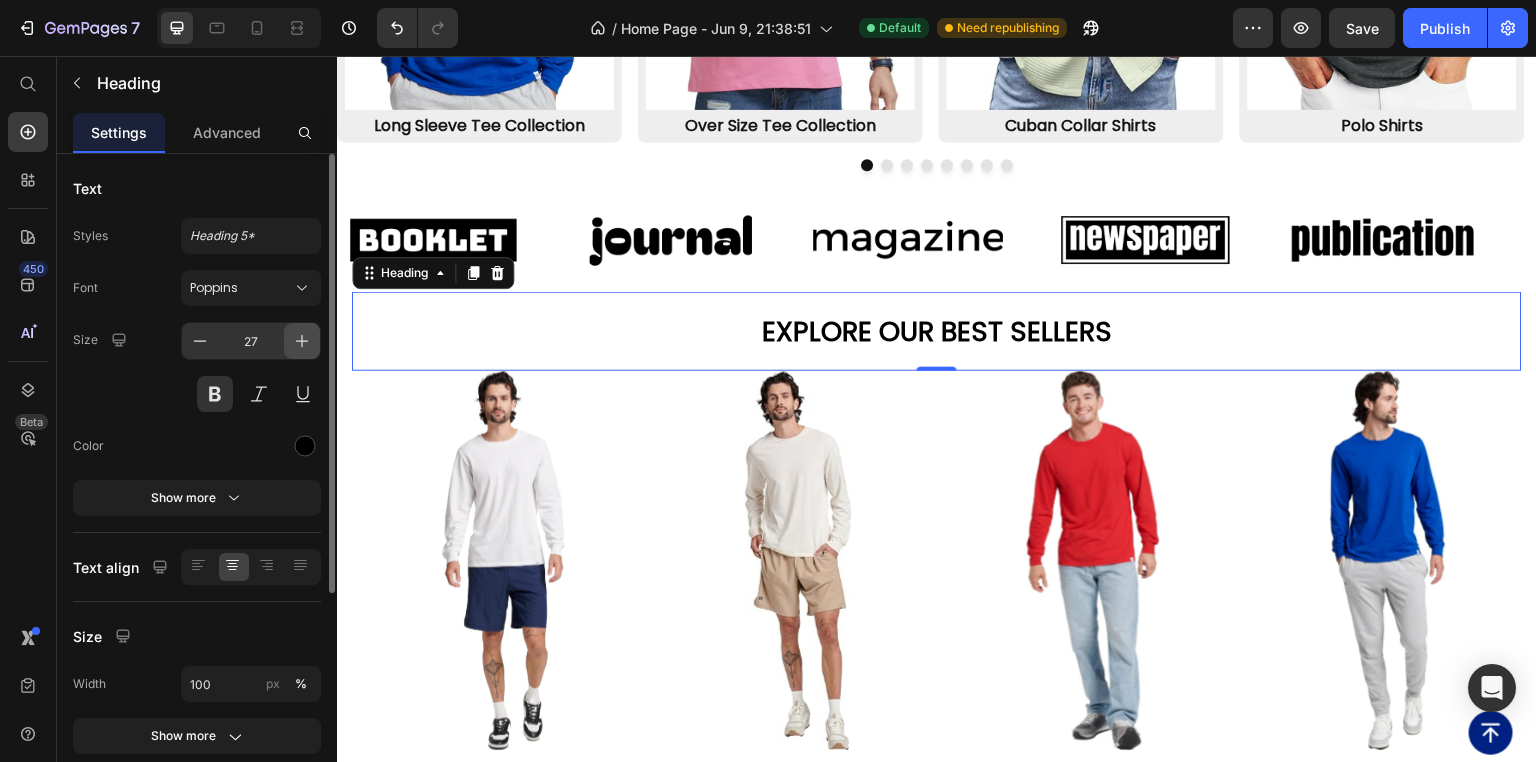 click 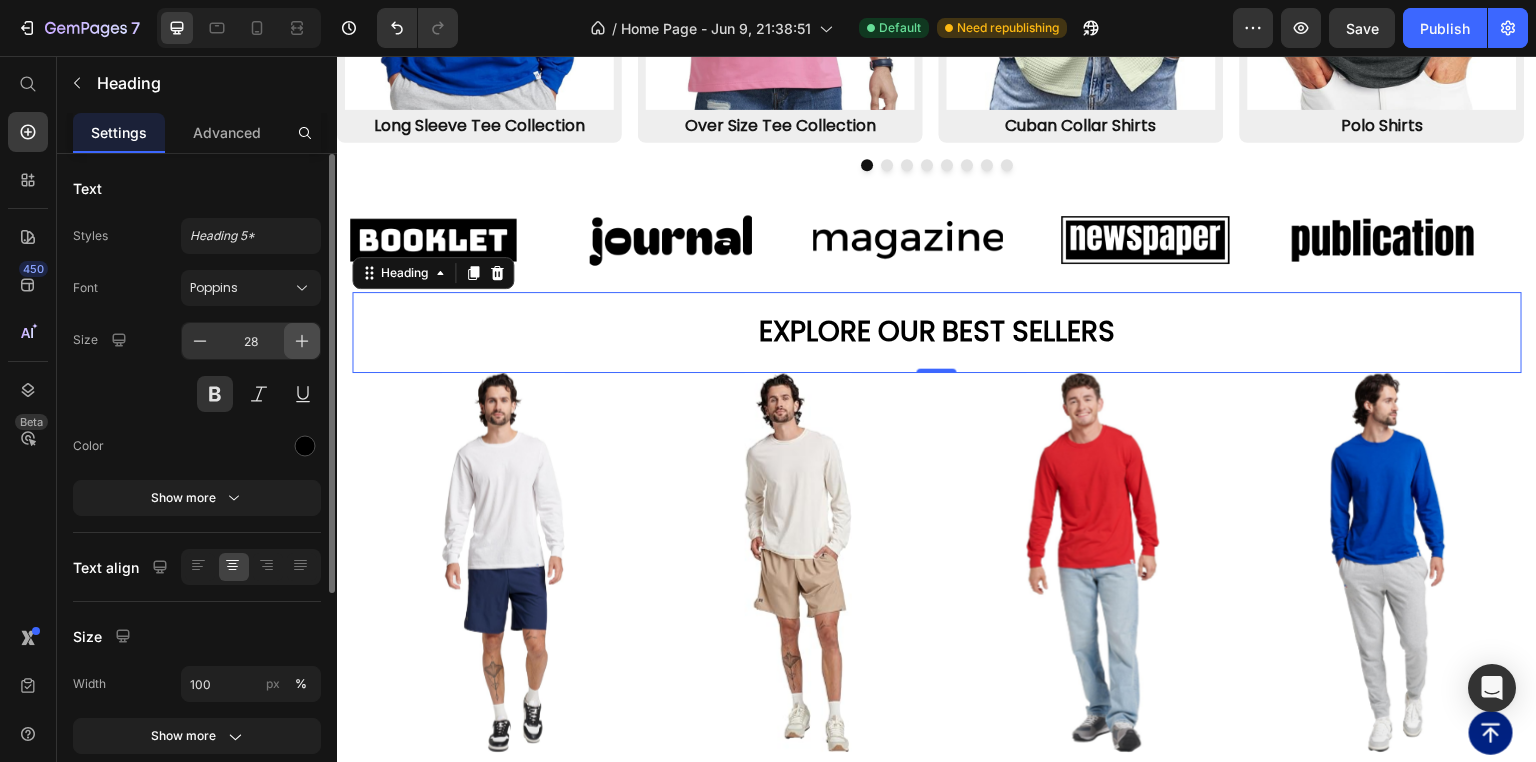click 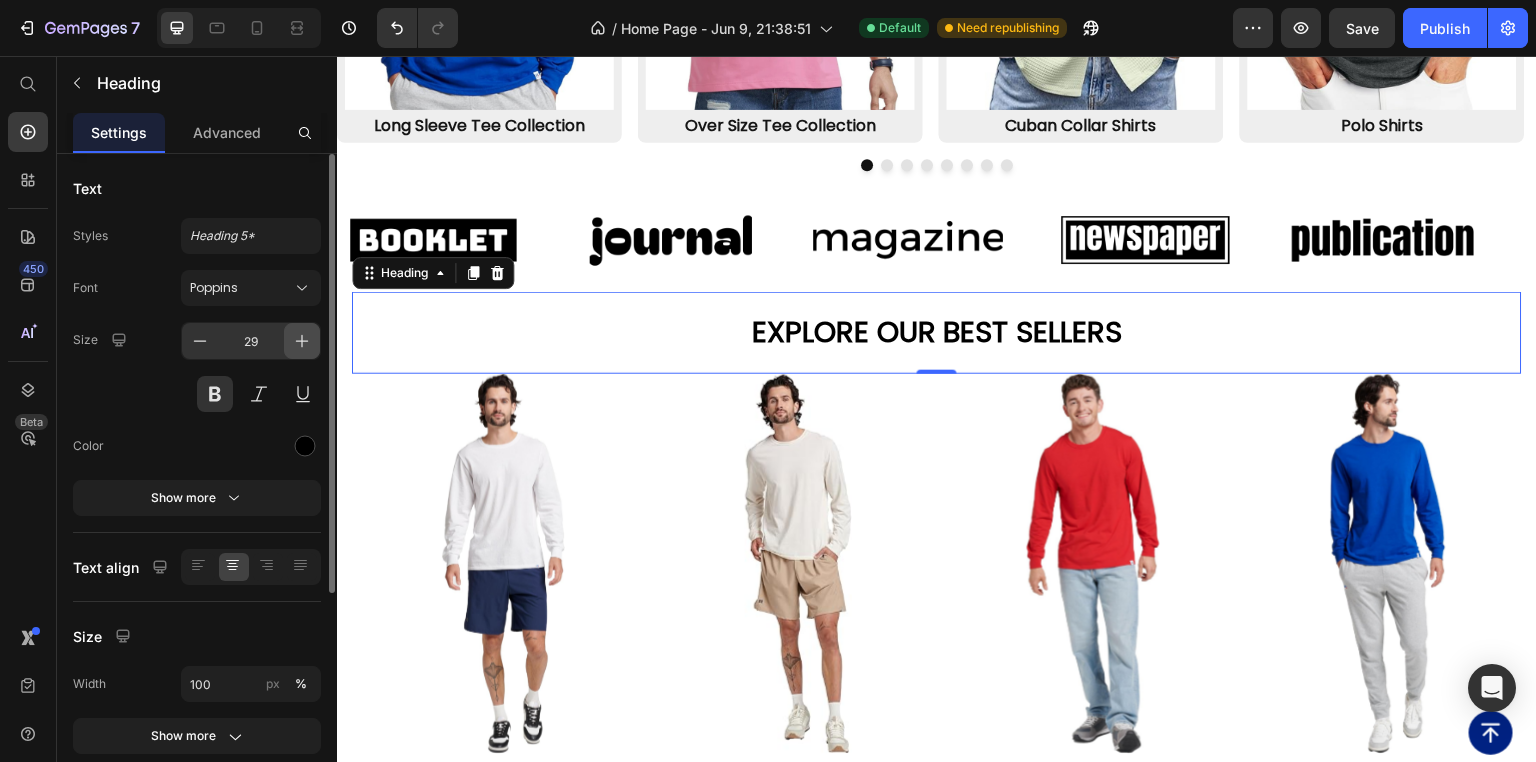 click 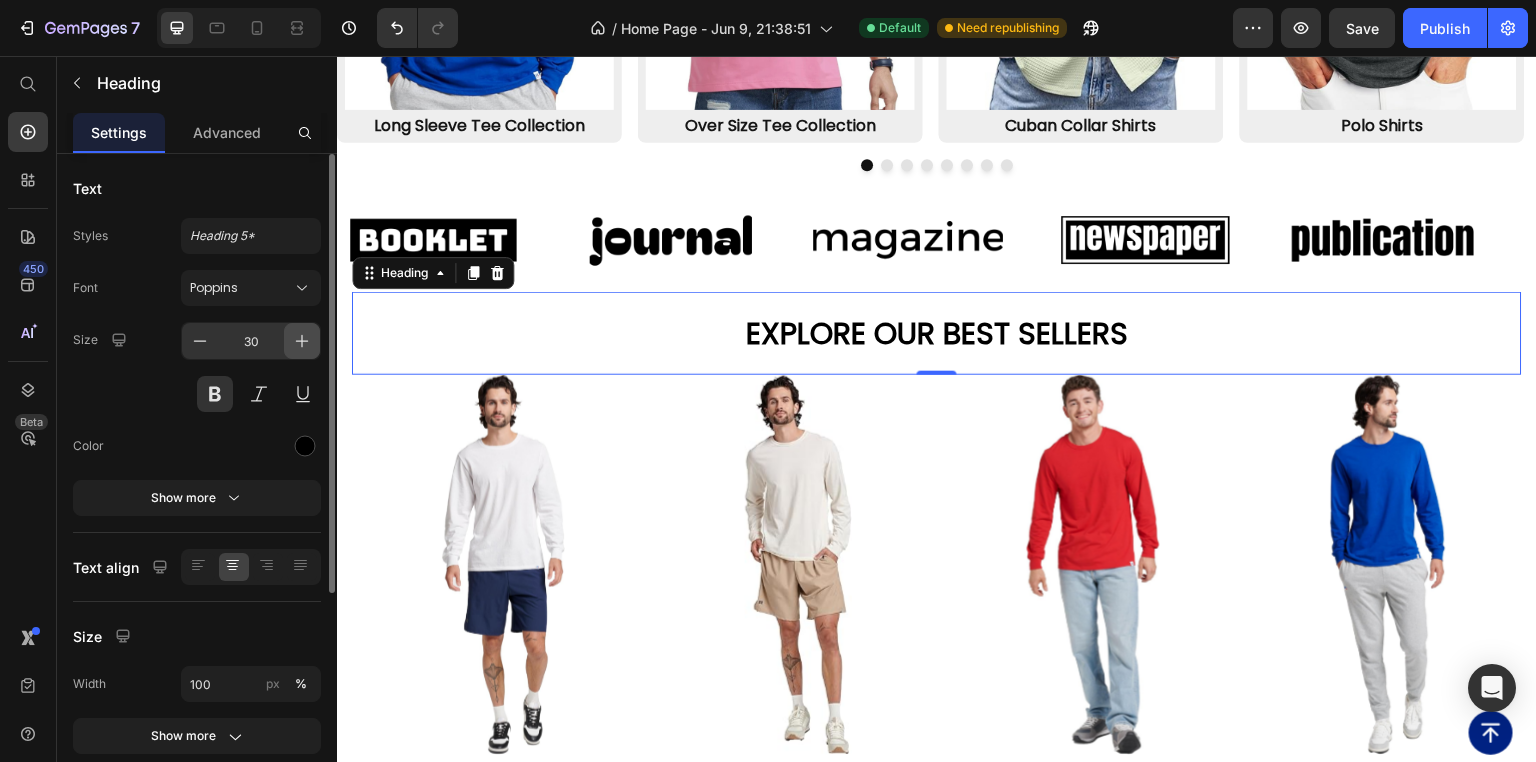 click 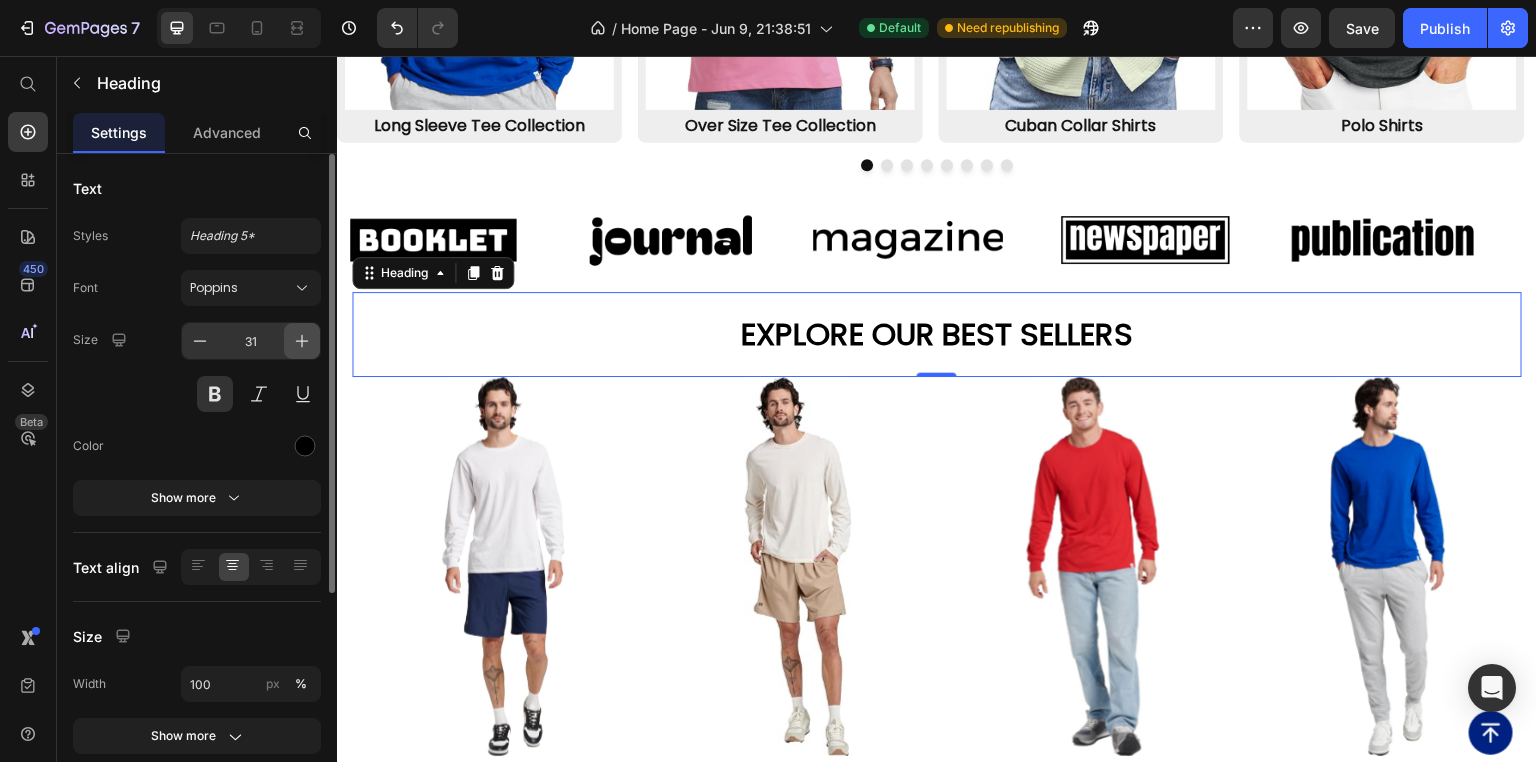 click 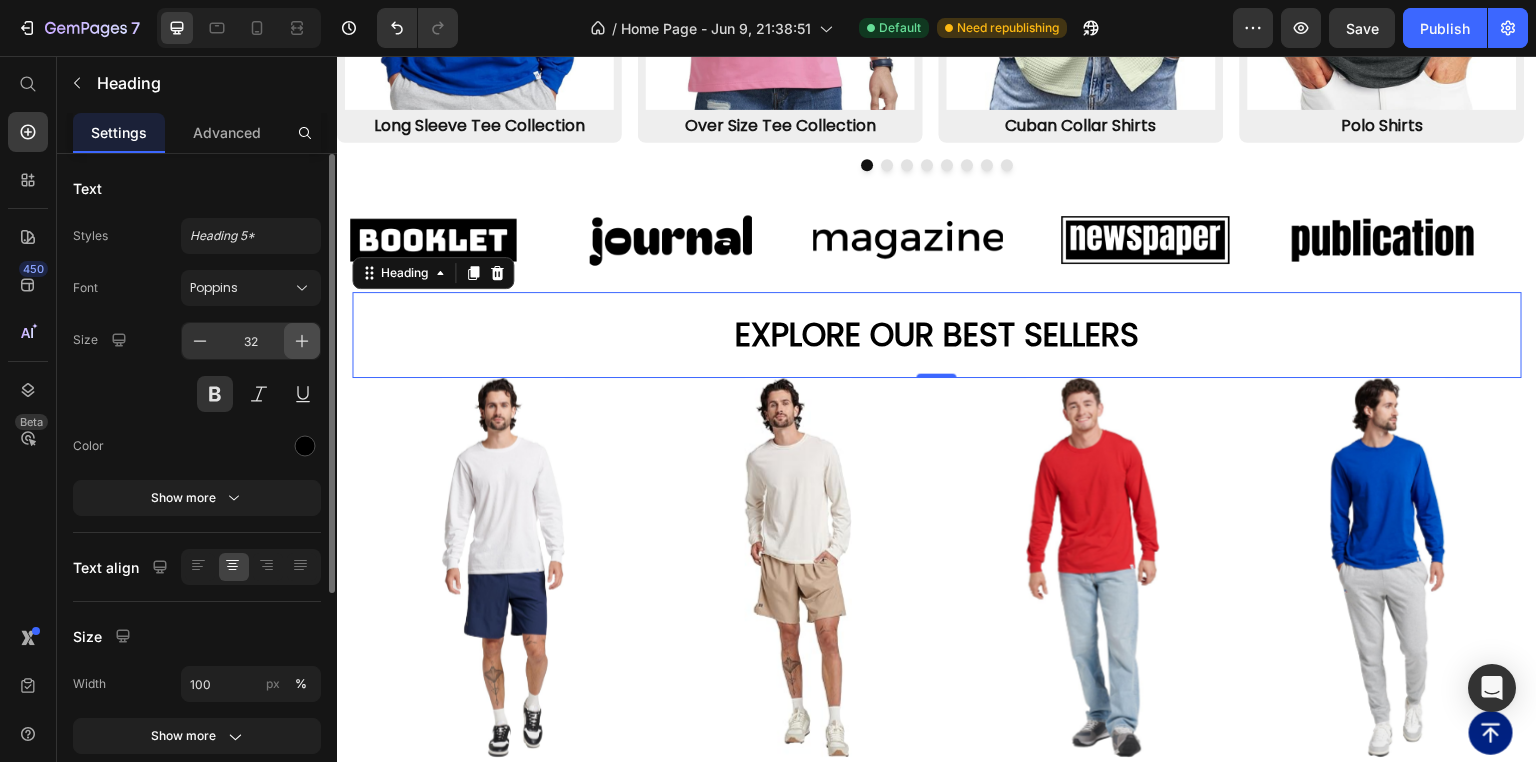 click 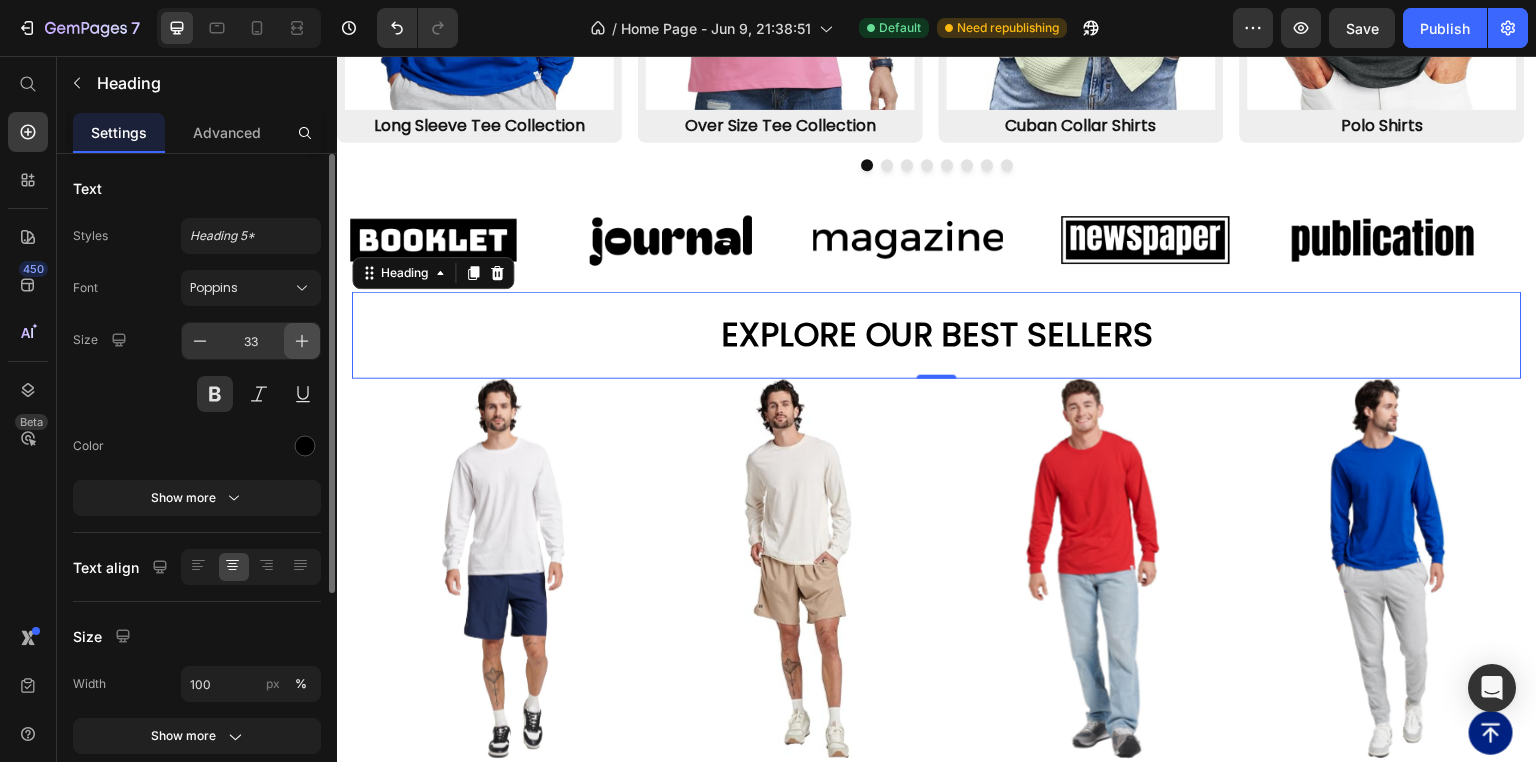 click 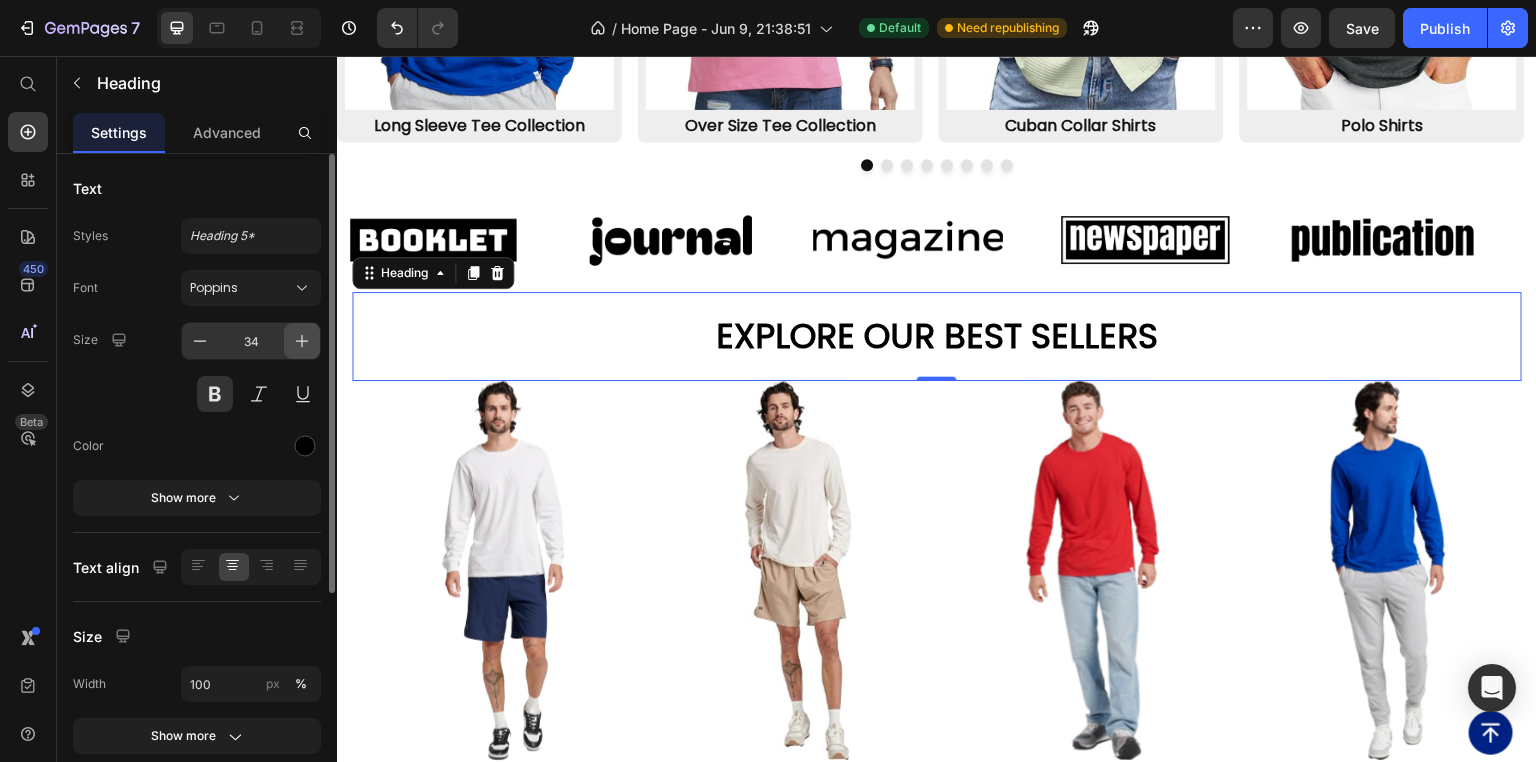 click 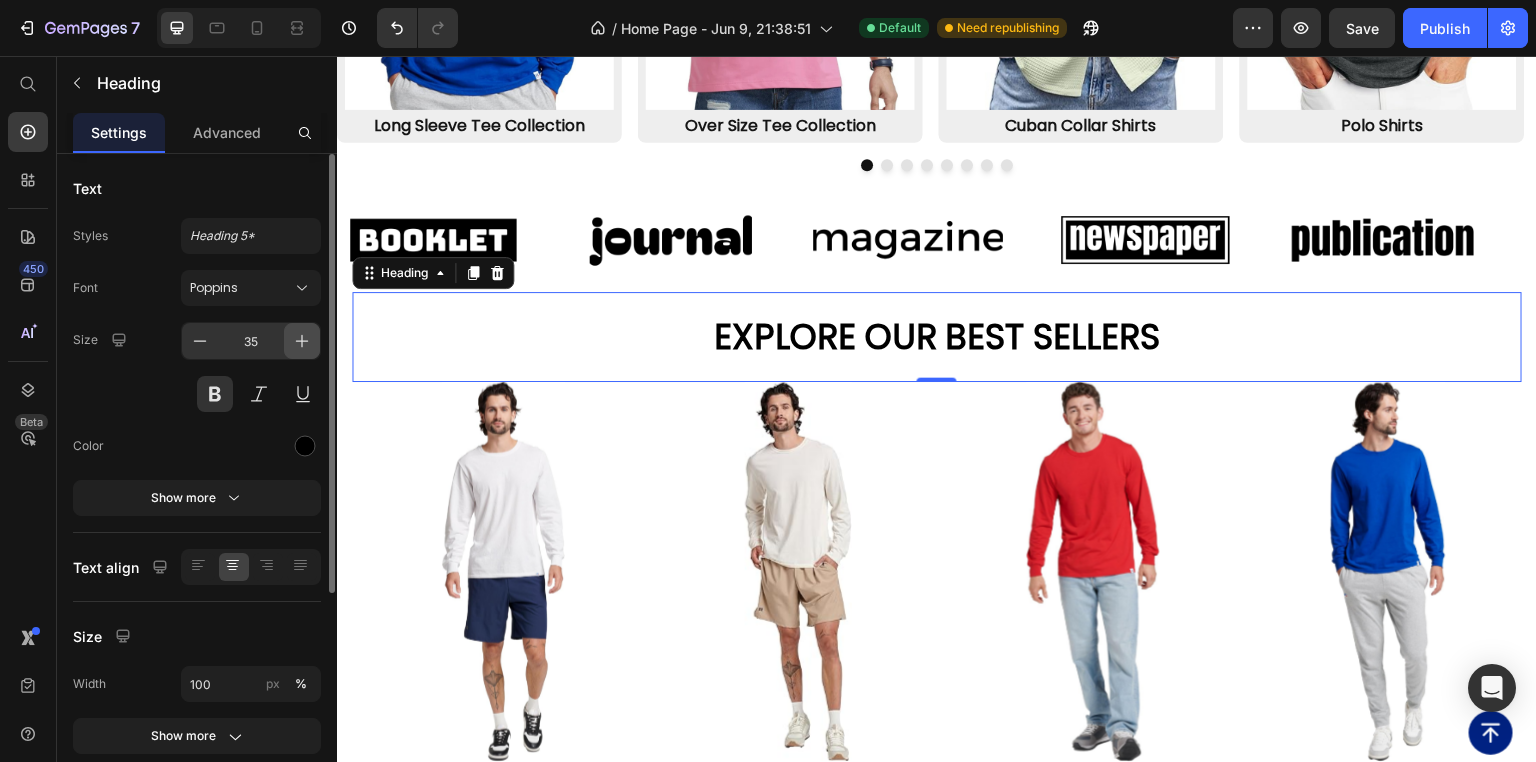 click 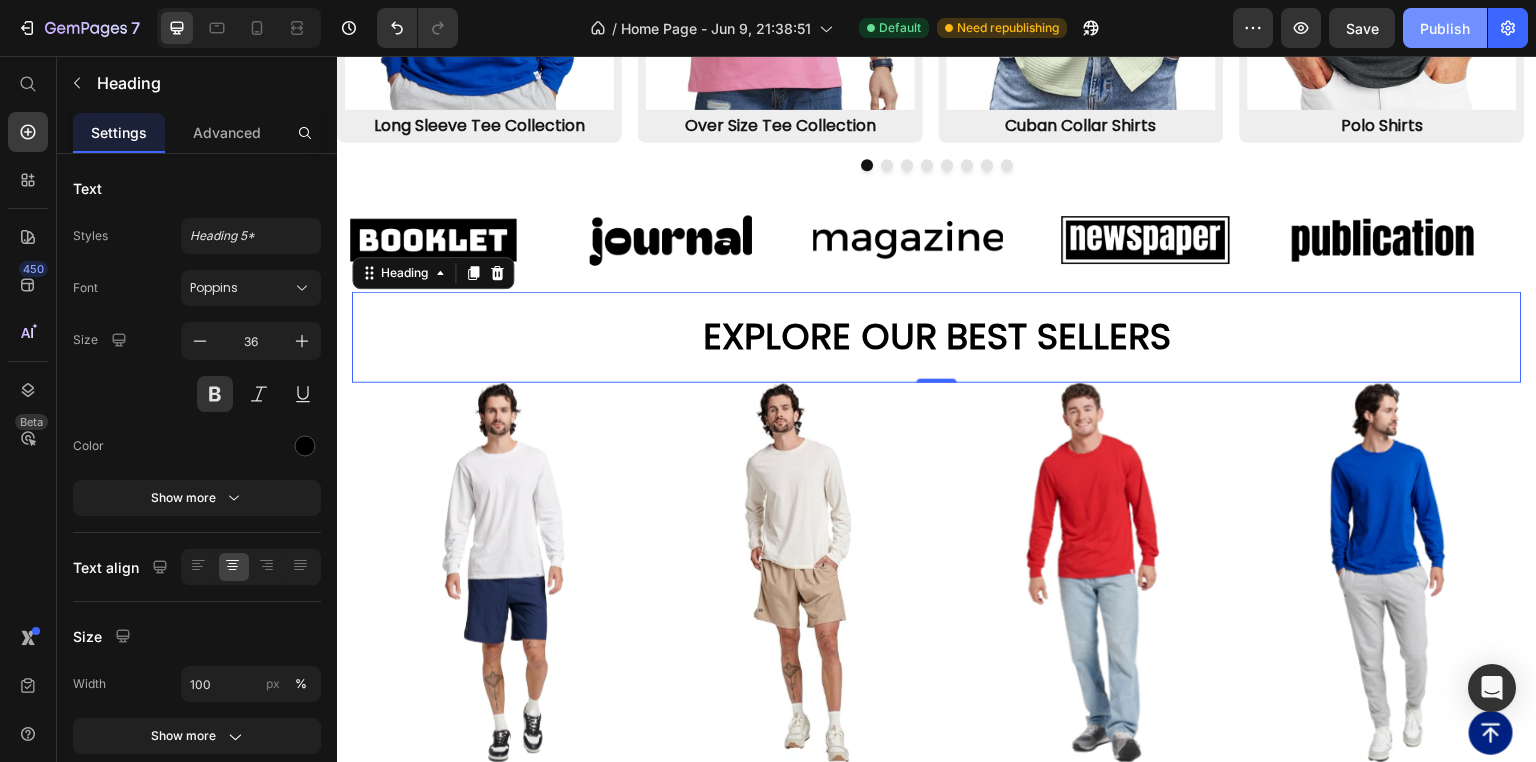 click on "Publish" at bounding box center [1445, 28] 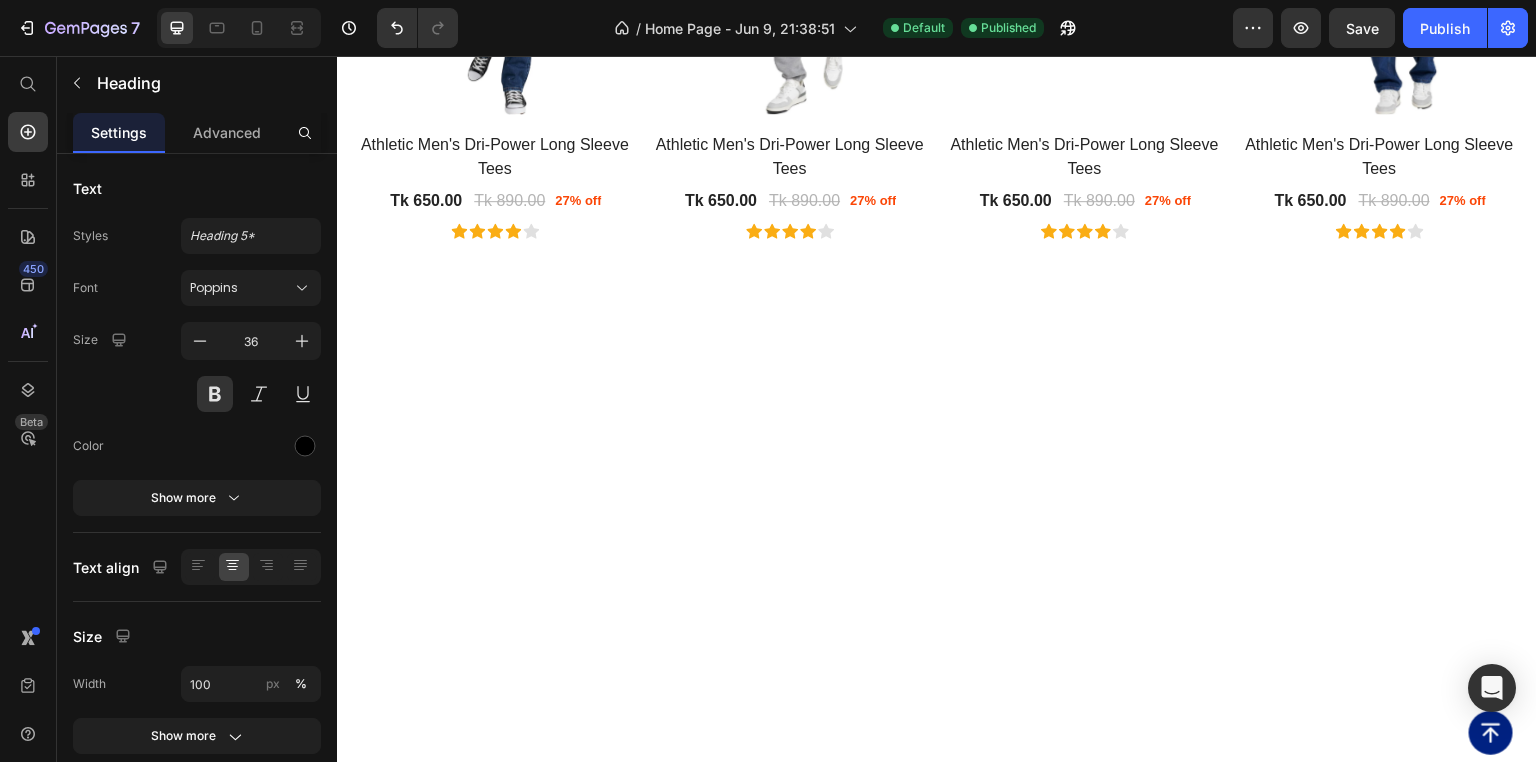 scroll, scrollTop: 1977, scrollLeft: 0, axis: vertical 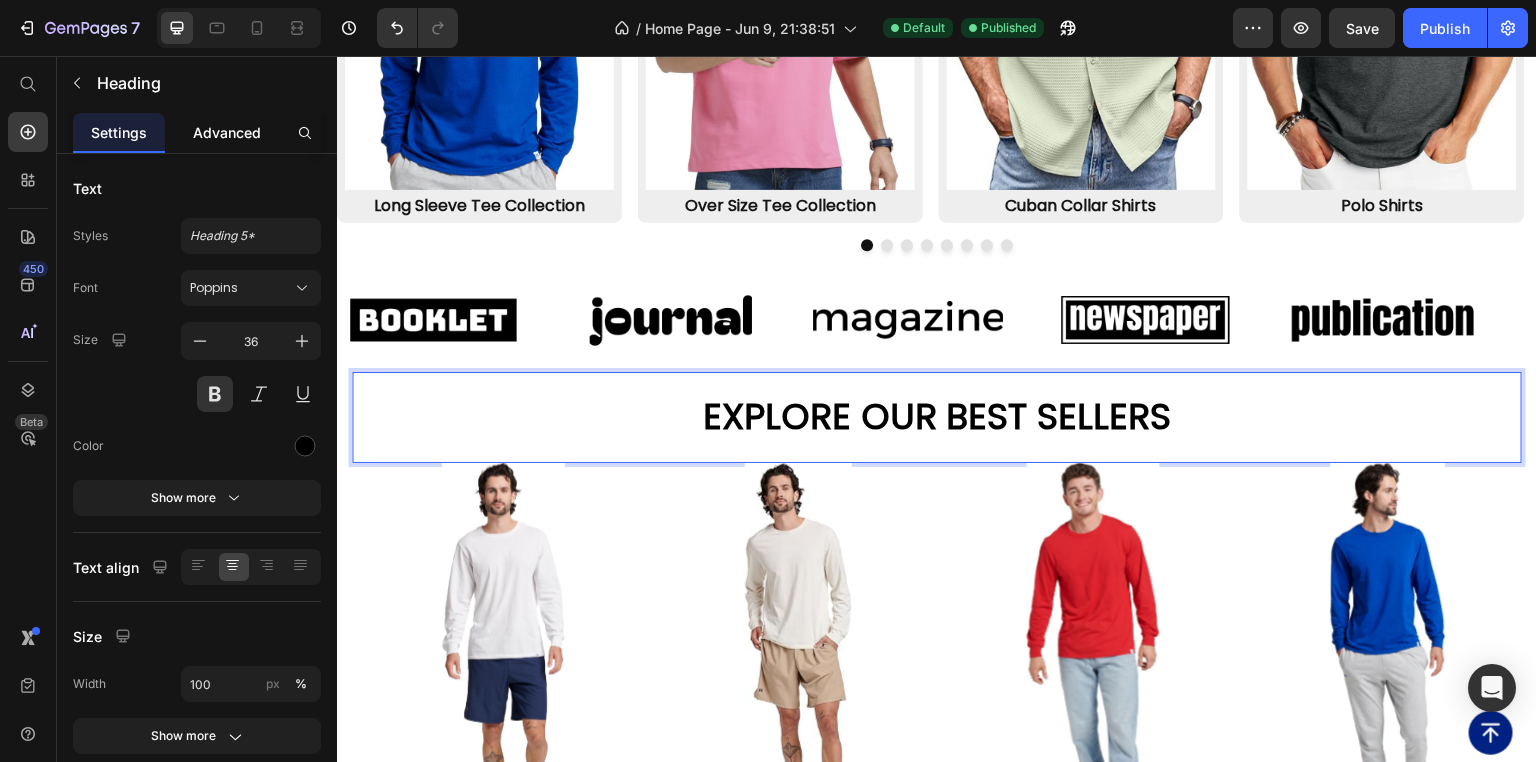 click on "Advanced" 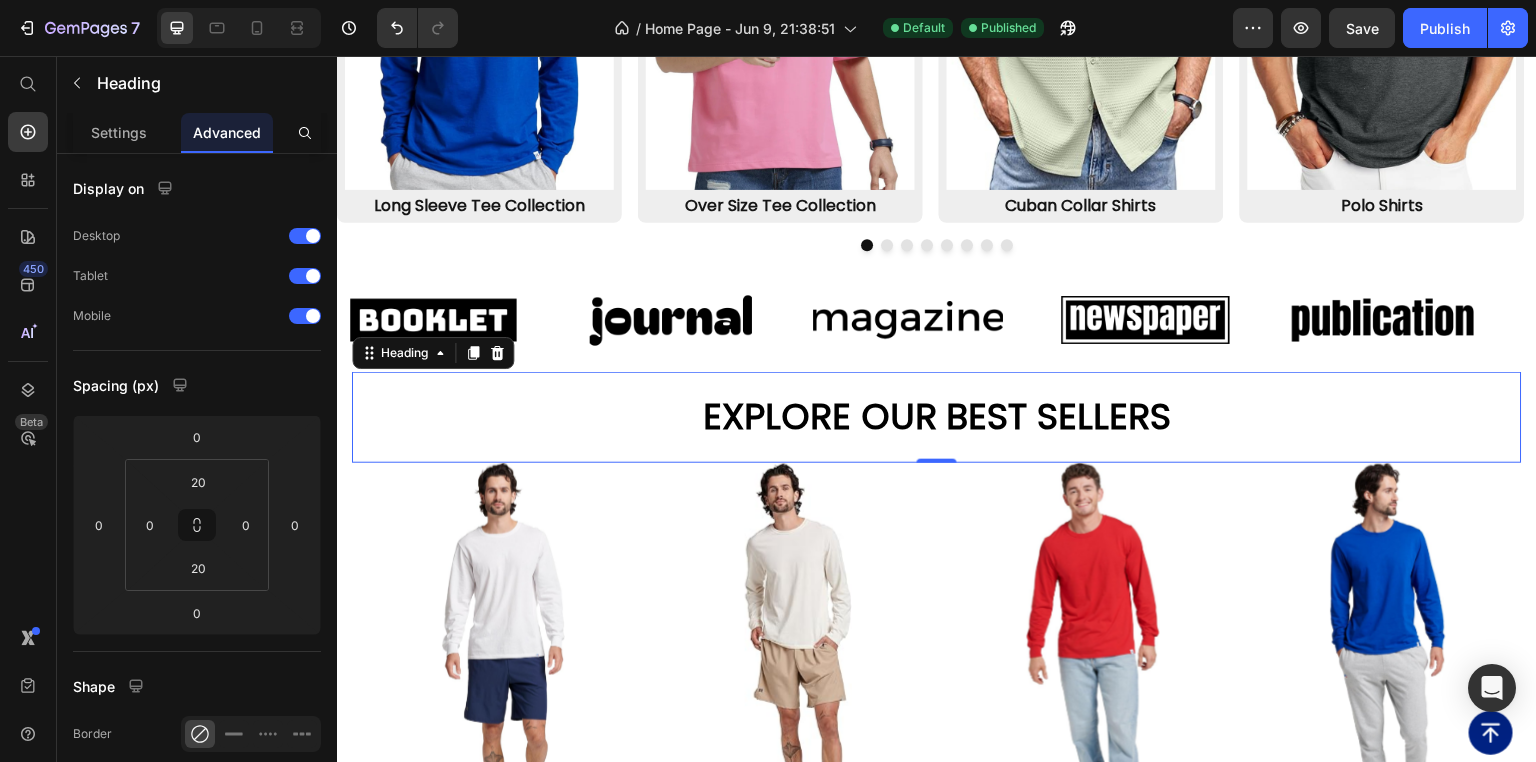 click on "Explore Our Best Sellers Heading   0" at bounding box center (937, 417) 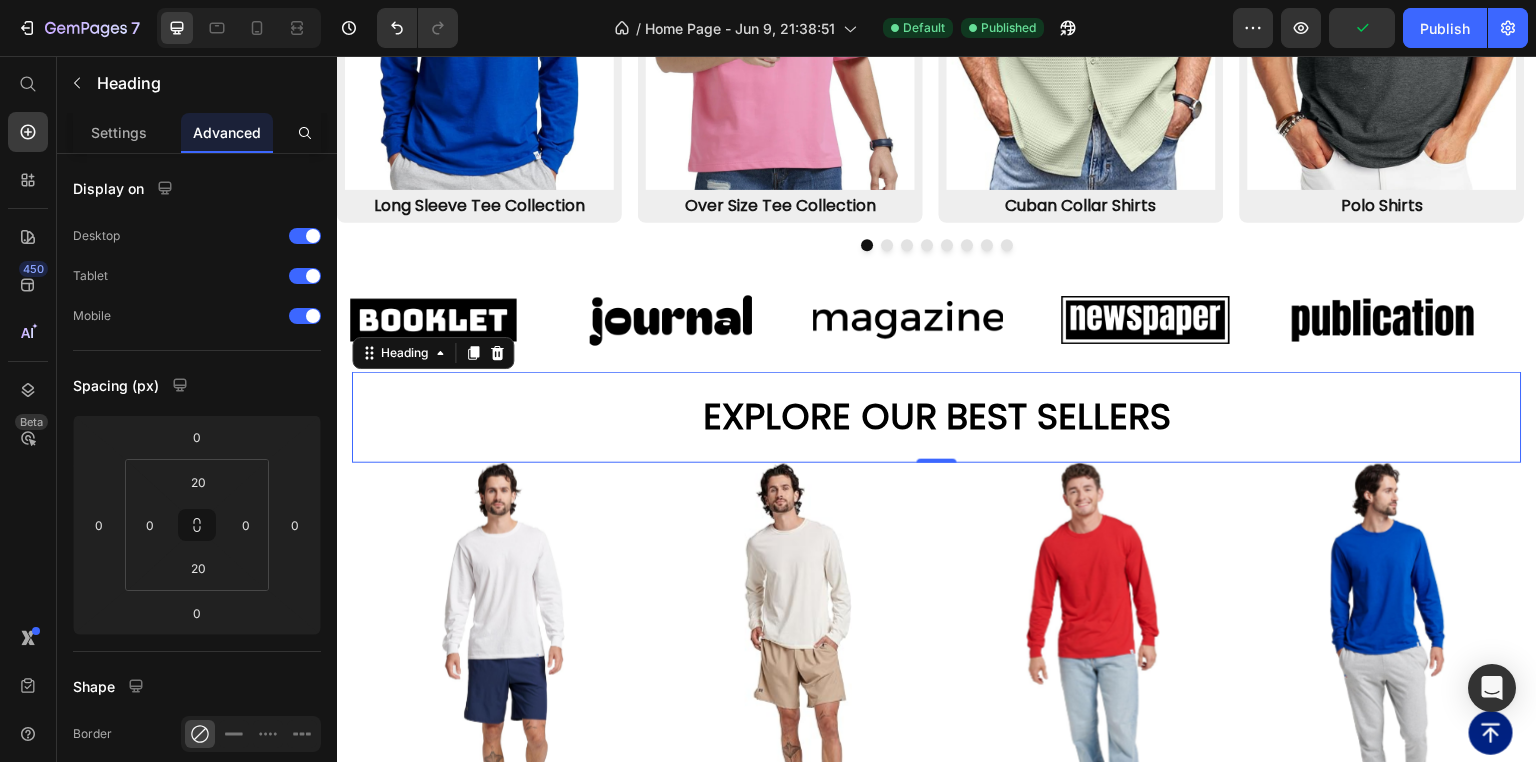 click on "Explore Our Best Sellers Heading   0" at bounding box center (937, 417) 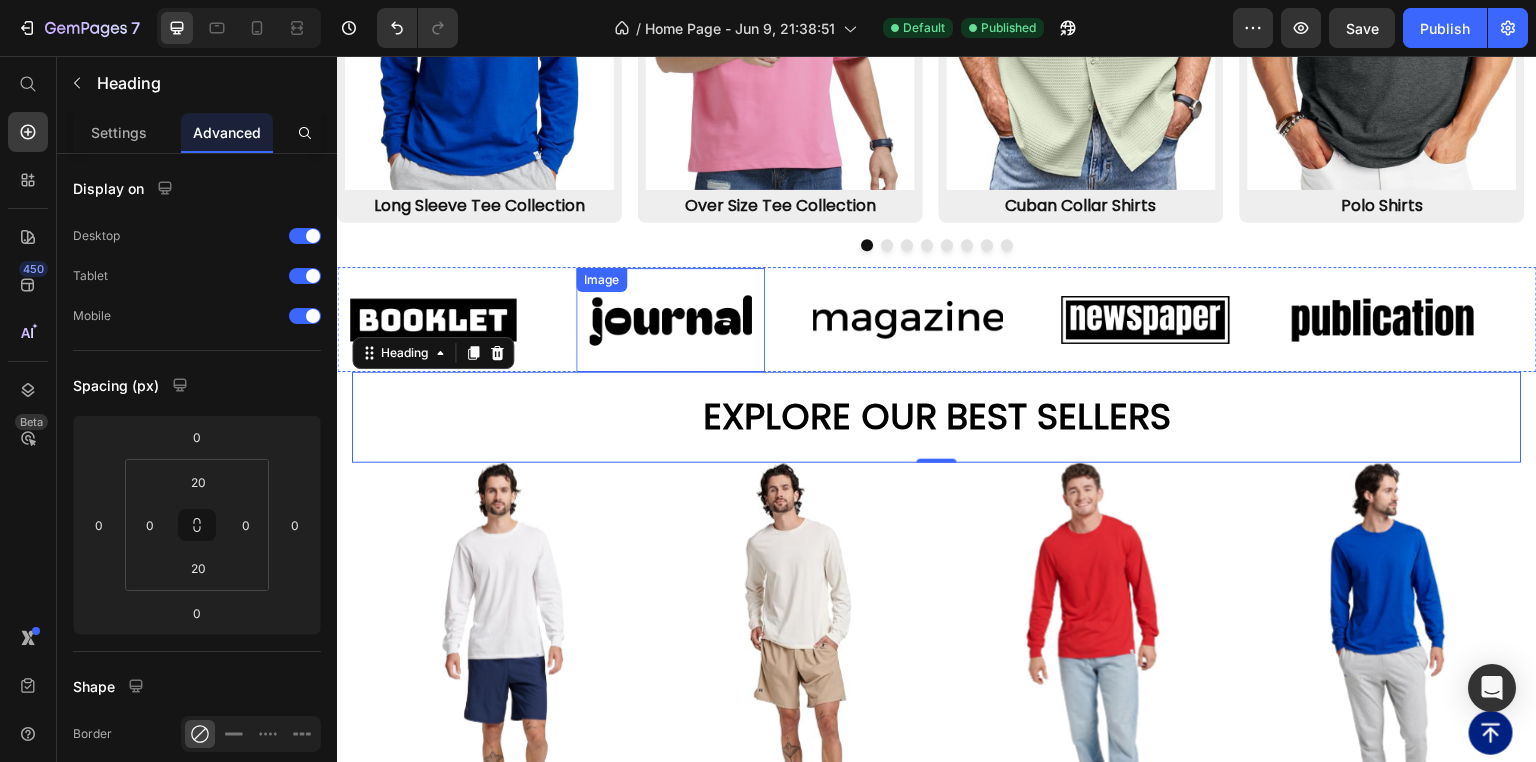 click at bounding box center [671, 320] 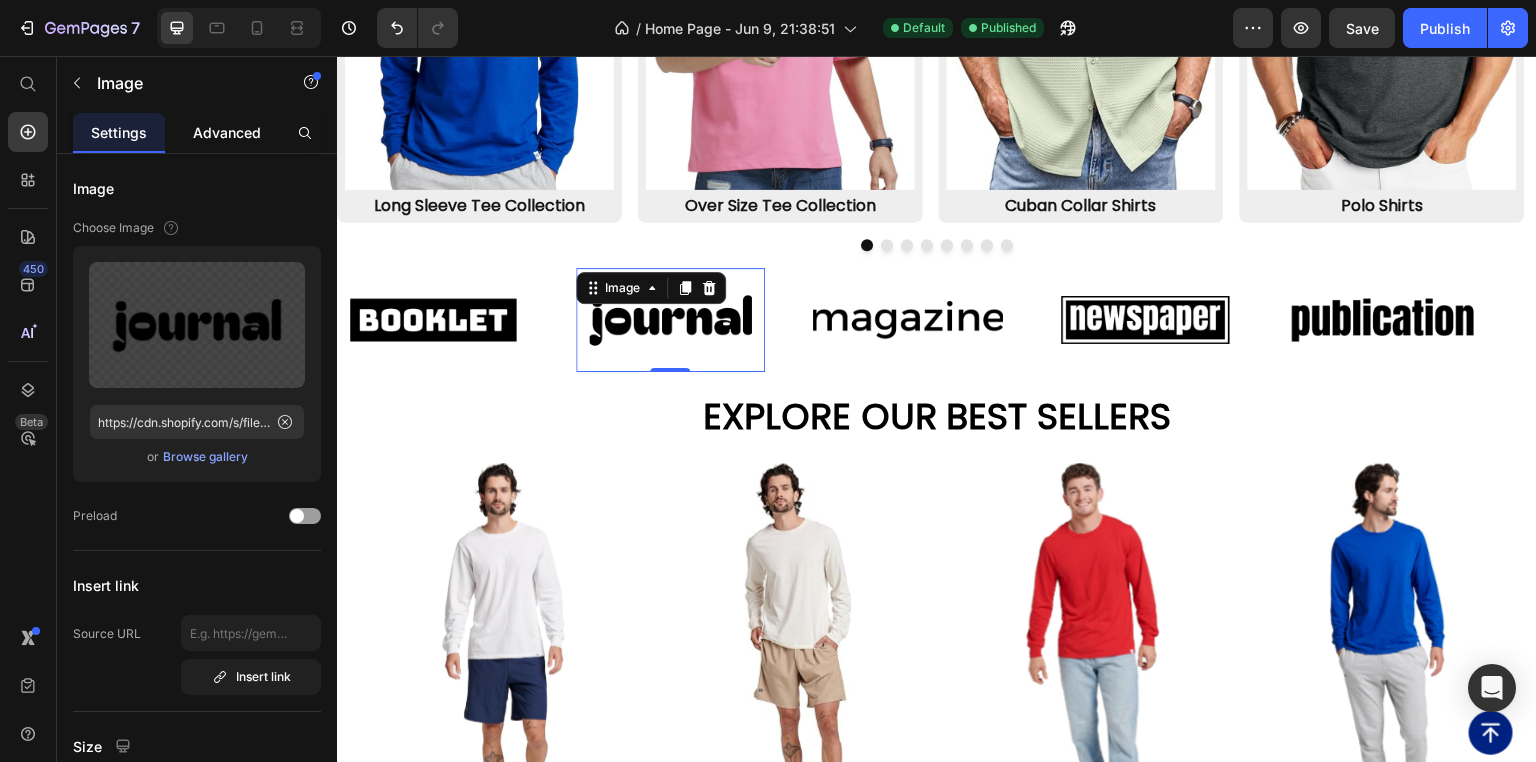 click on "Advanced" at bounding box center (227, 132) 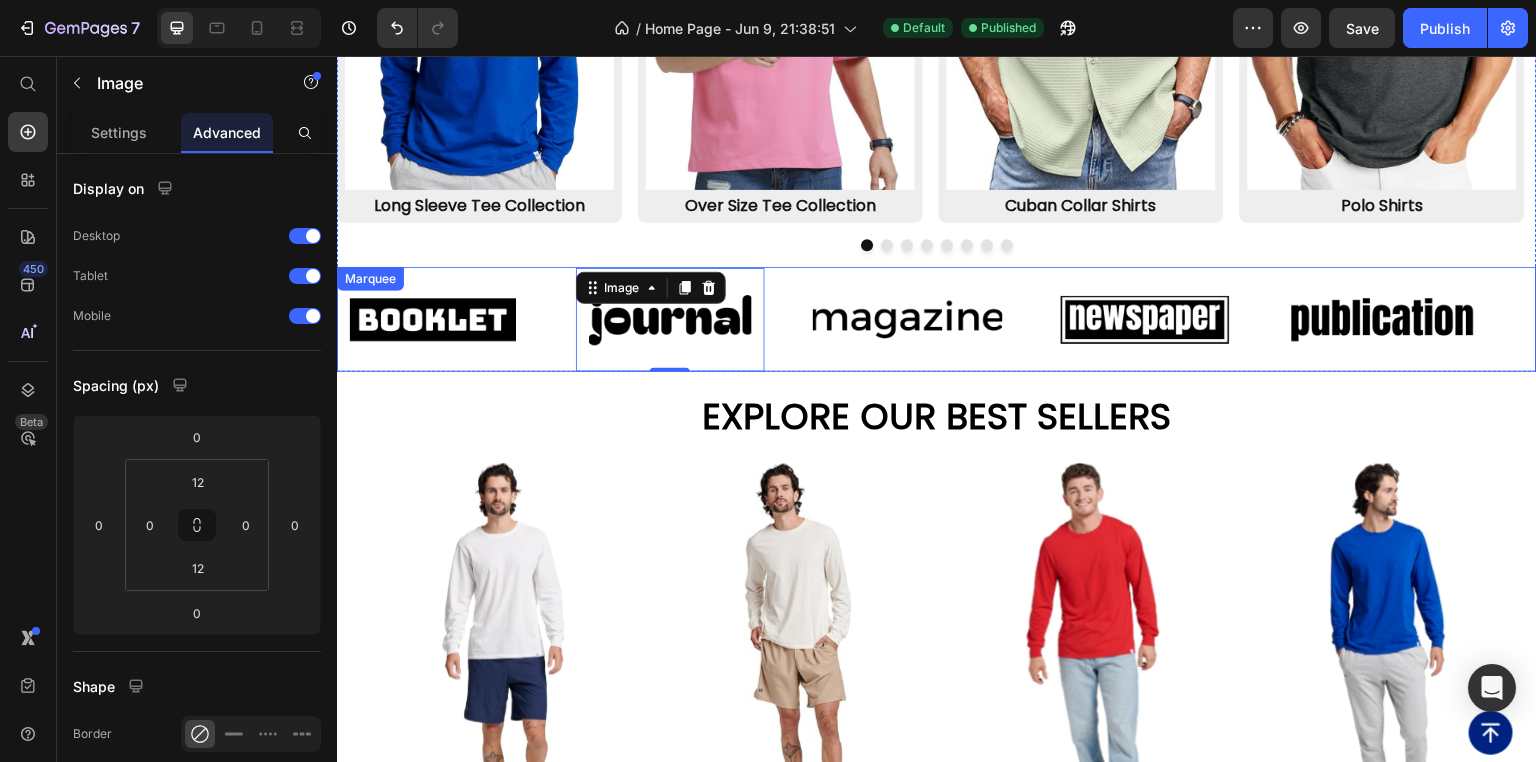 click on "Image   0" at bounding box center (695, 320) 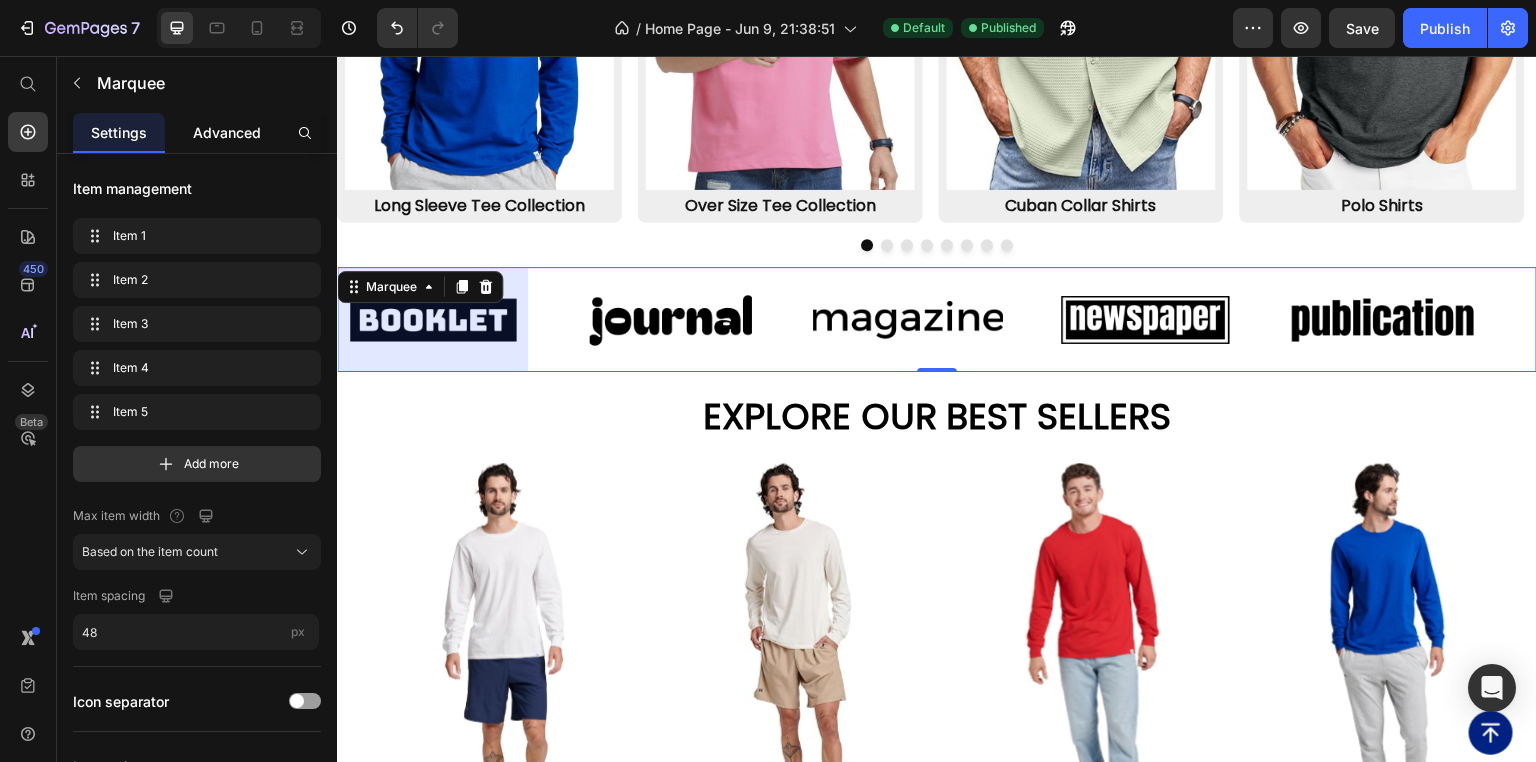 click on "Advanced" 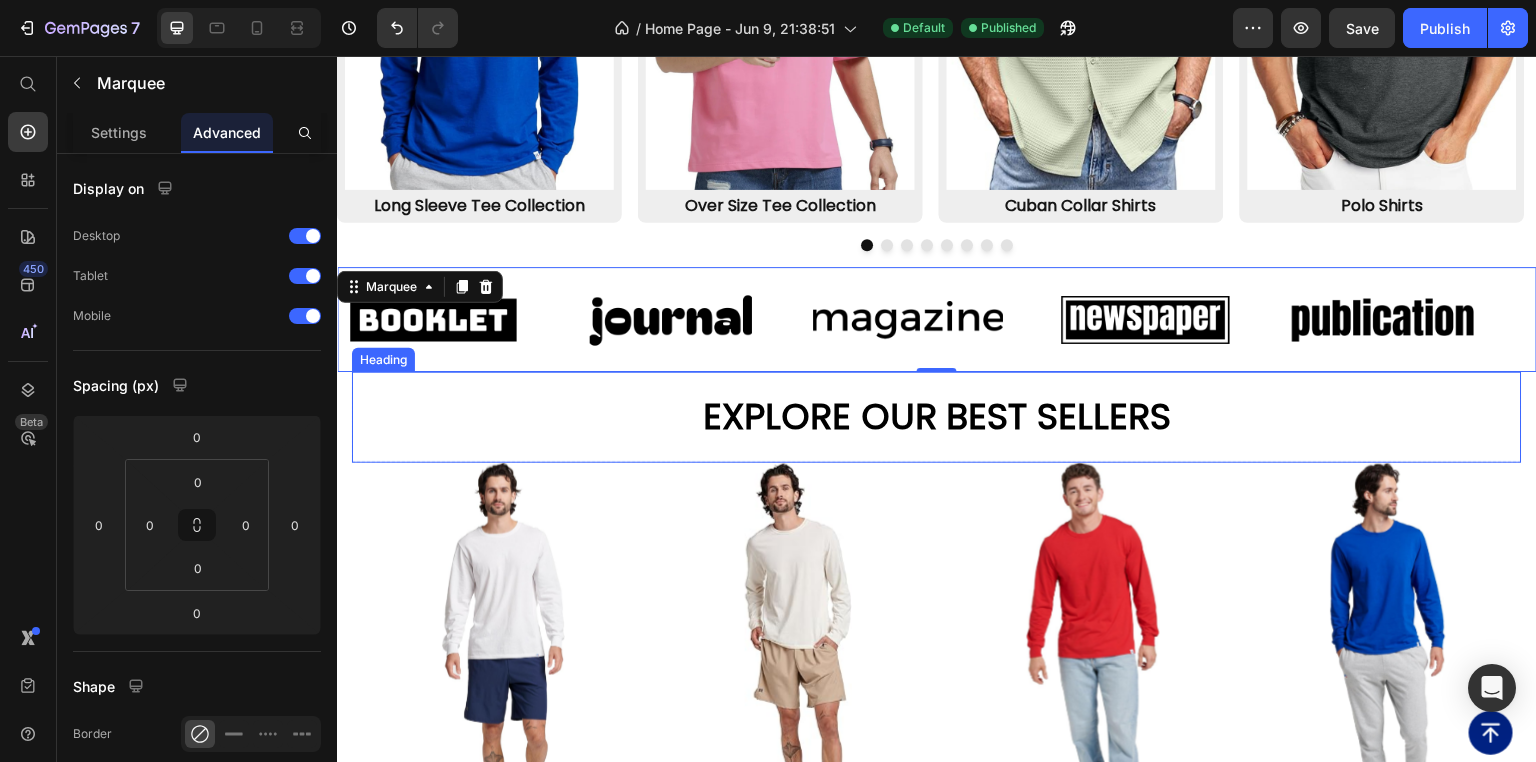 click on "Explore Our Best Sellers Heading" at bounding box center (937, 417) 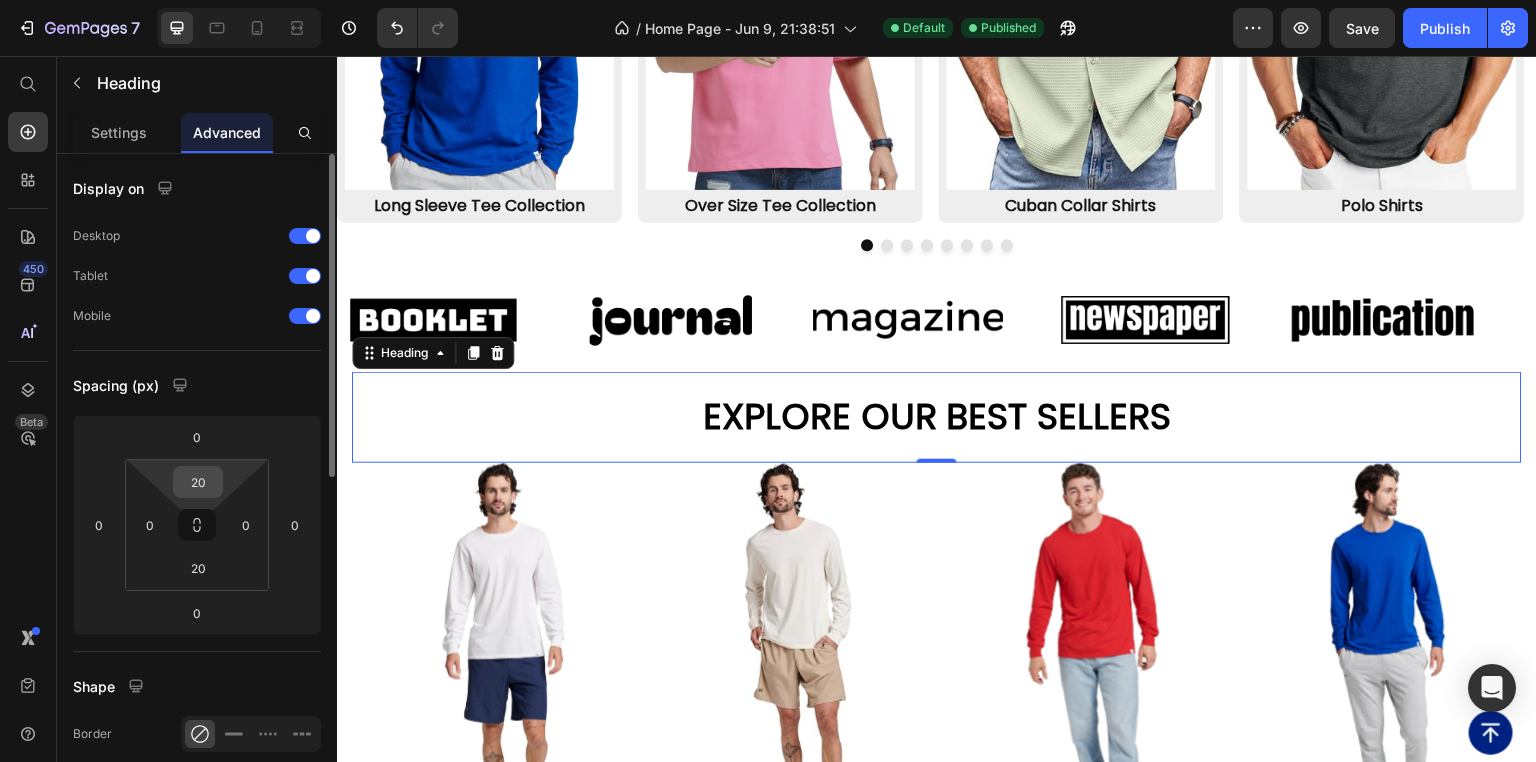 click on "20" at bounding box center [198, 482] 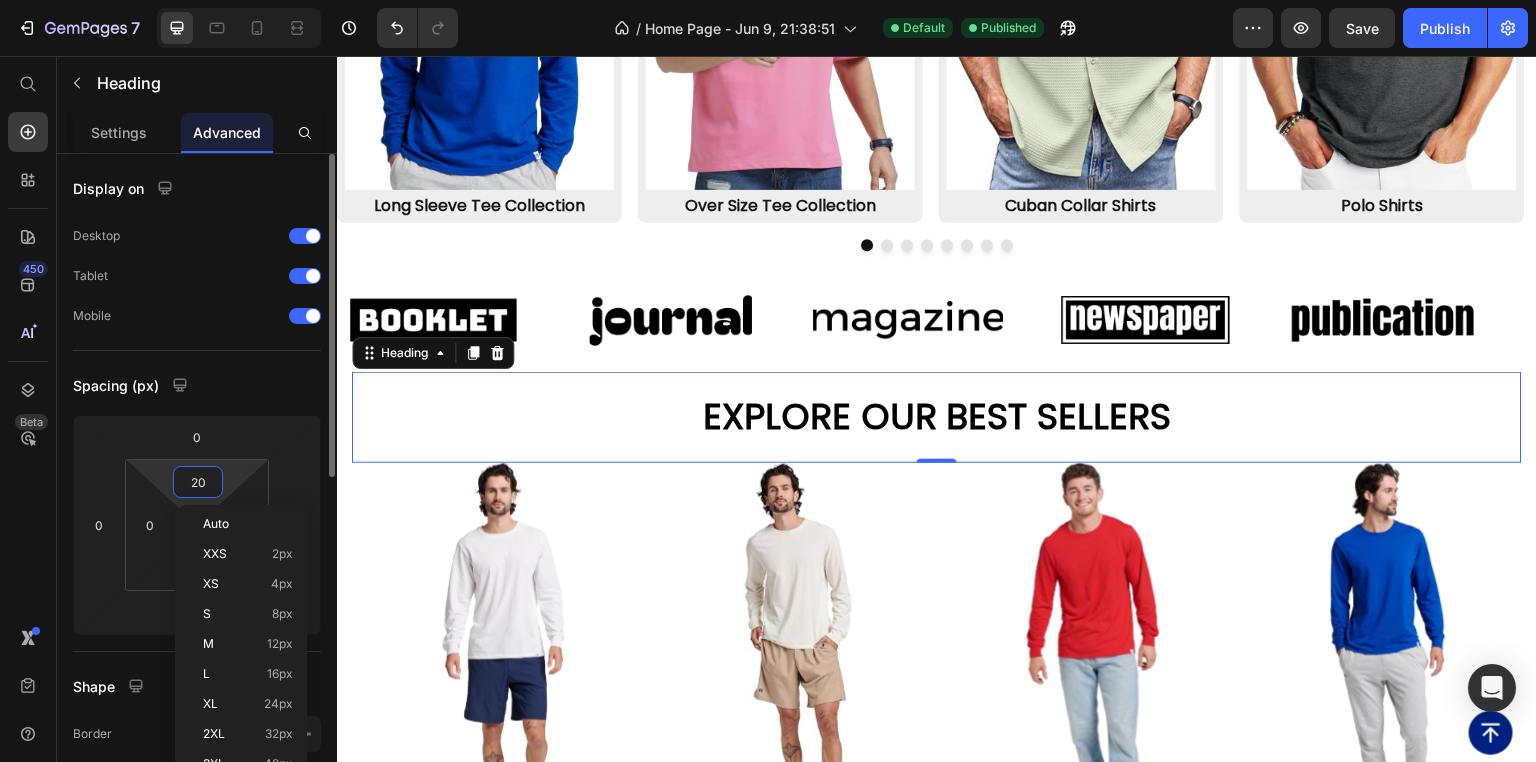 click on "20" at bounding box center (198, 482) 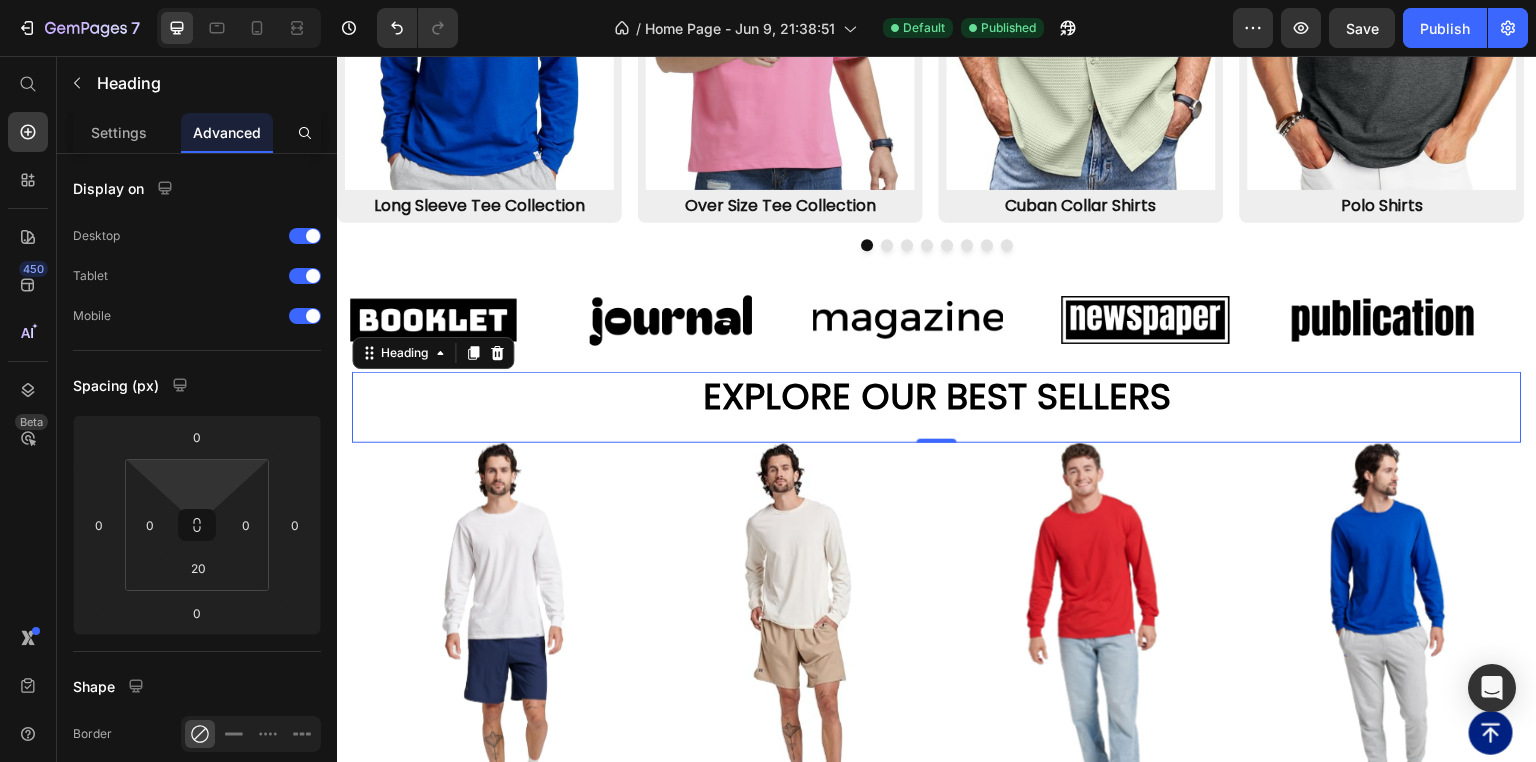 type on "0" 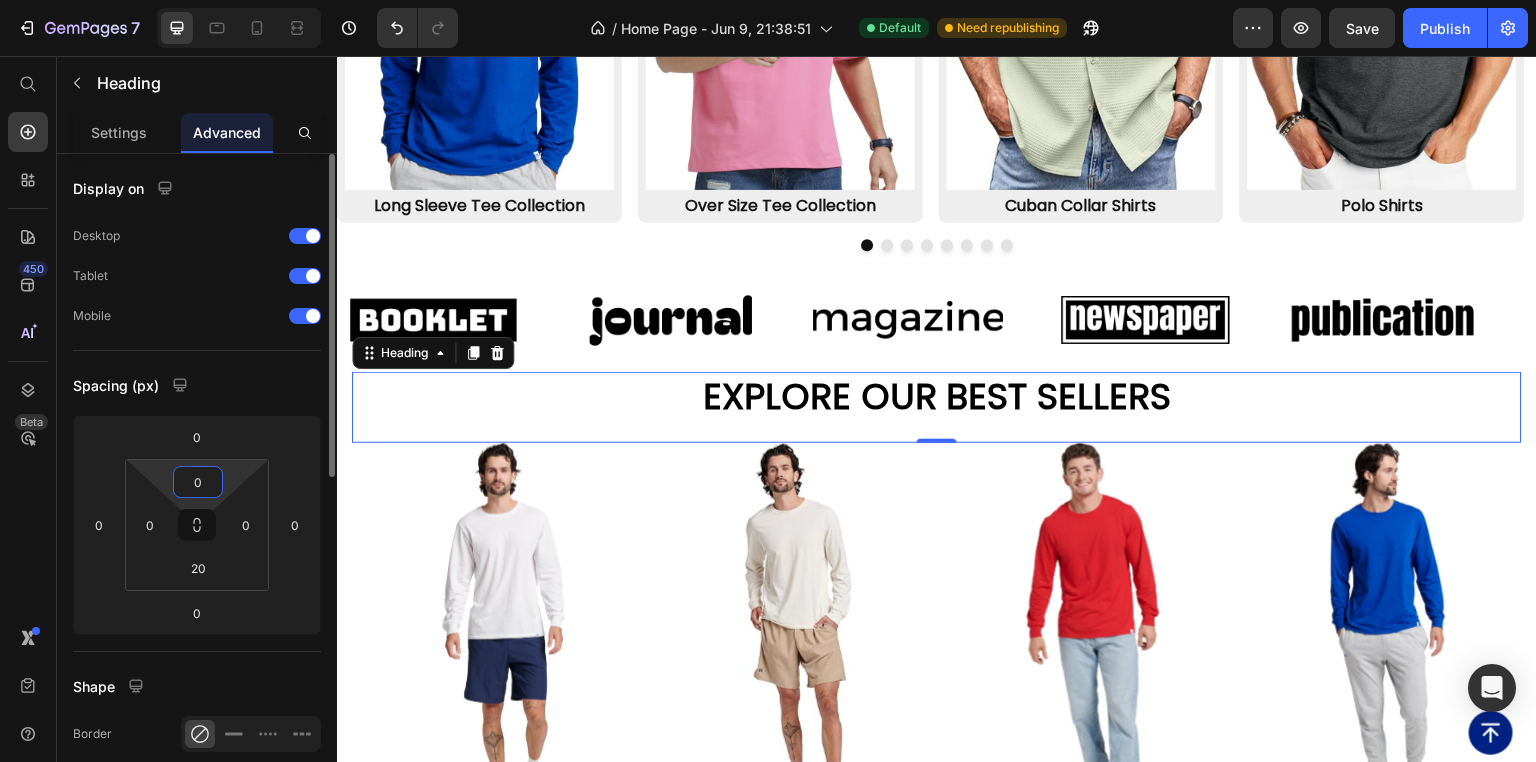 click on "Spacing (px)" at bounding box center (197, 385) 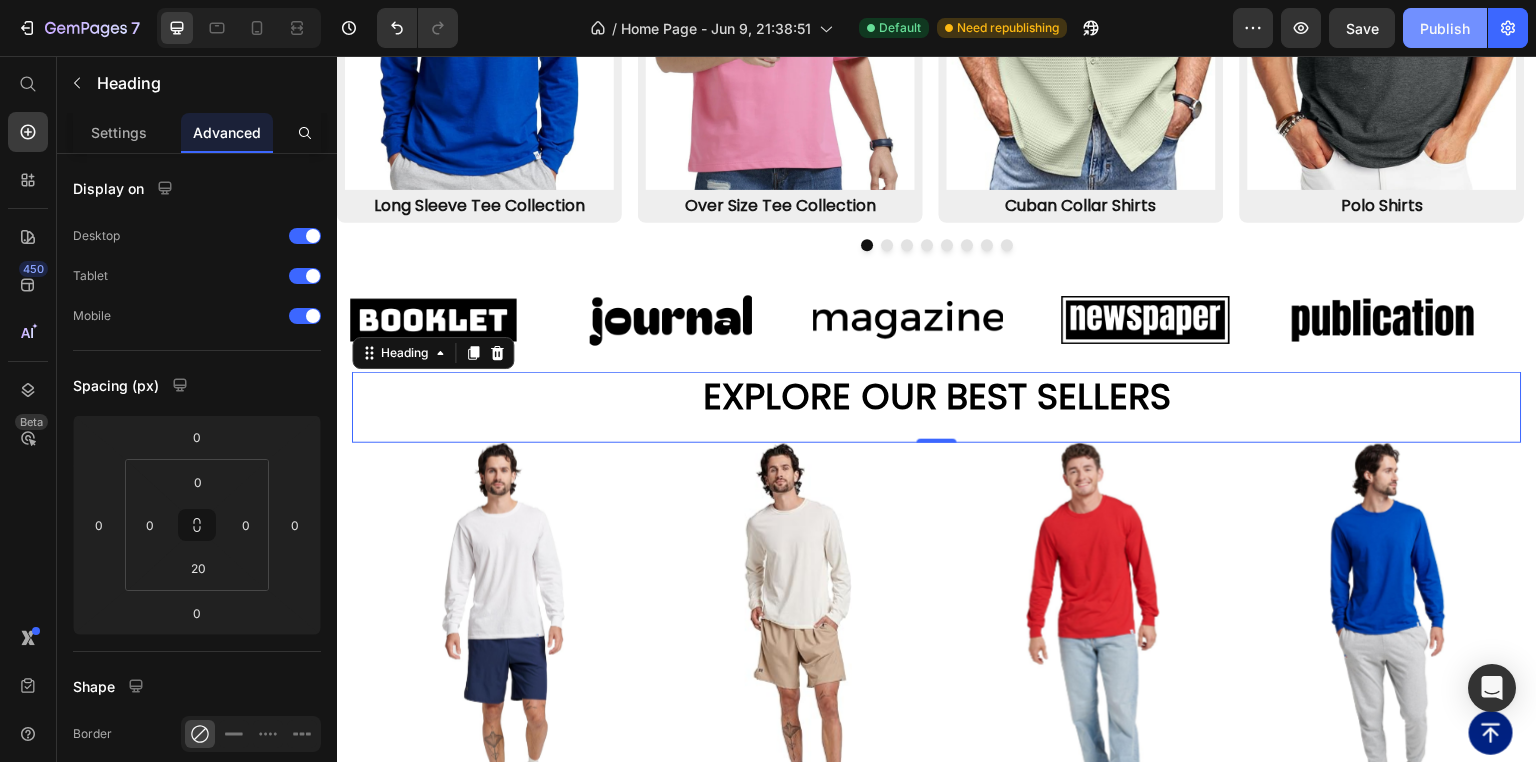 click on "Publish" 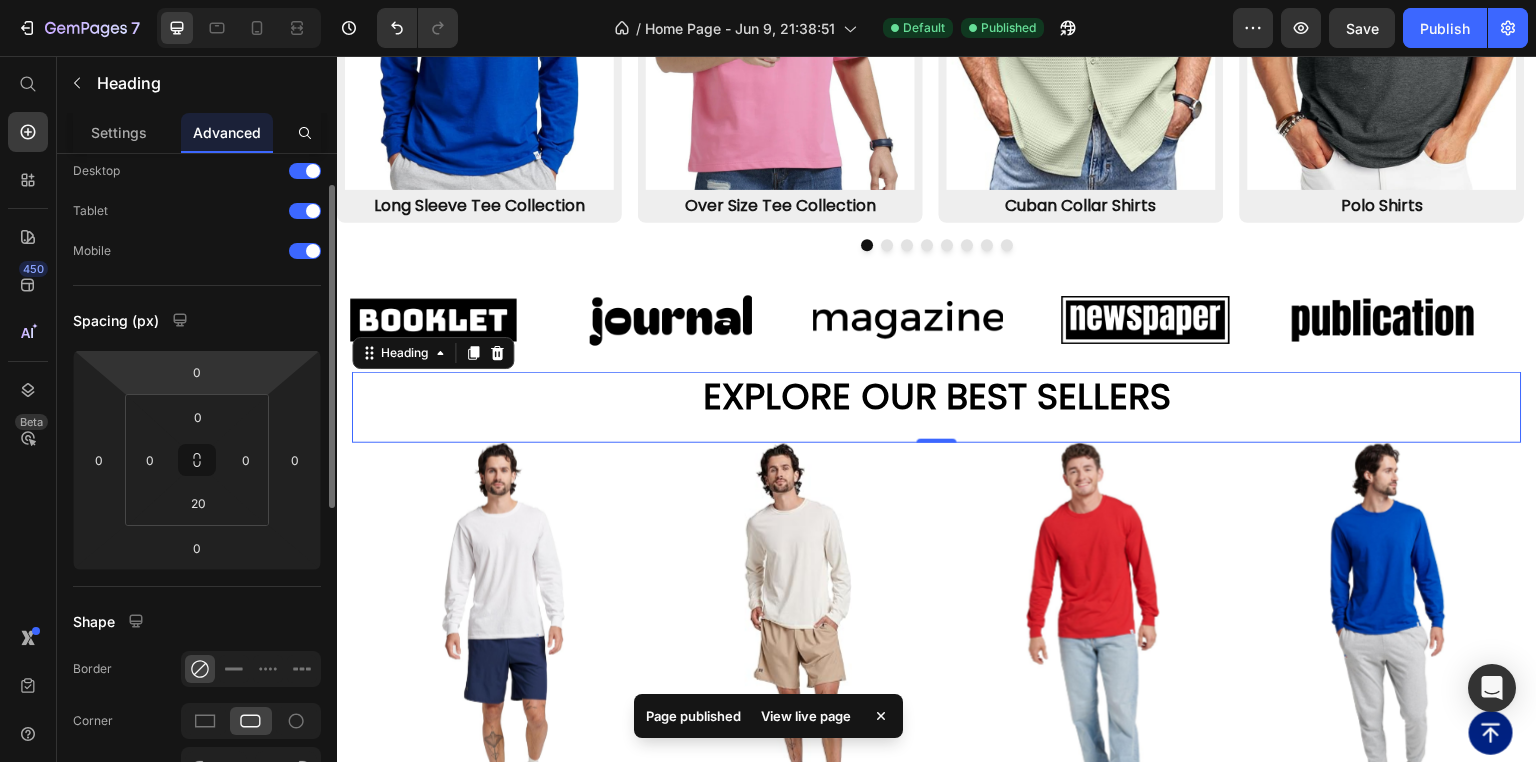 scroll, scrollTop: 0, scrollLeft: 0, axis: both 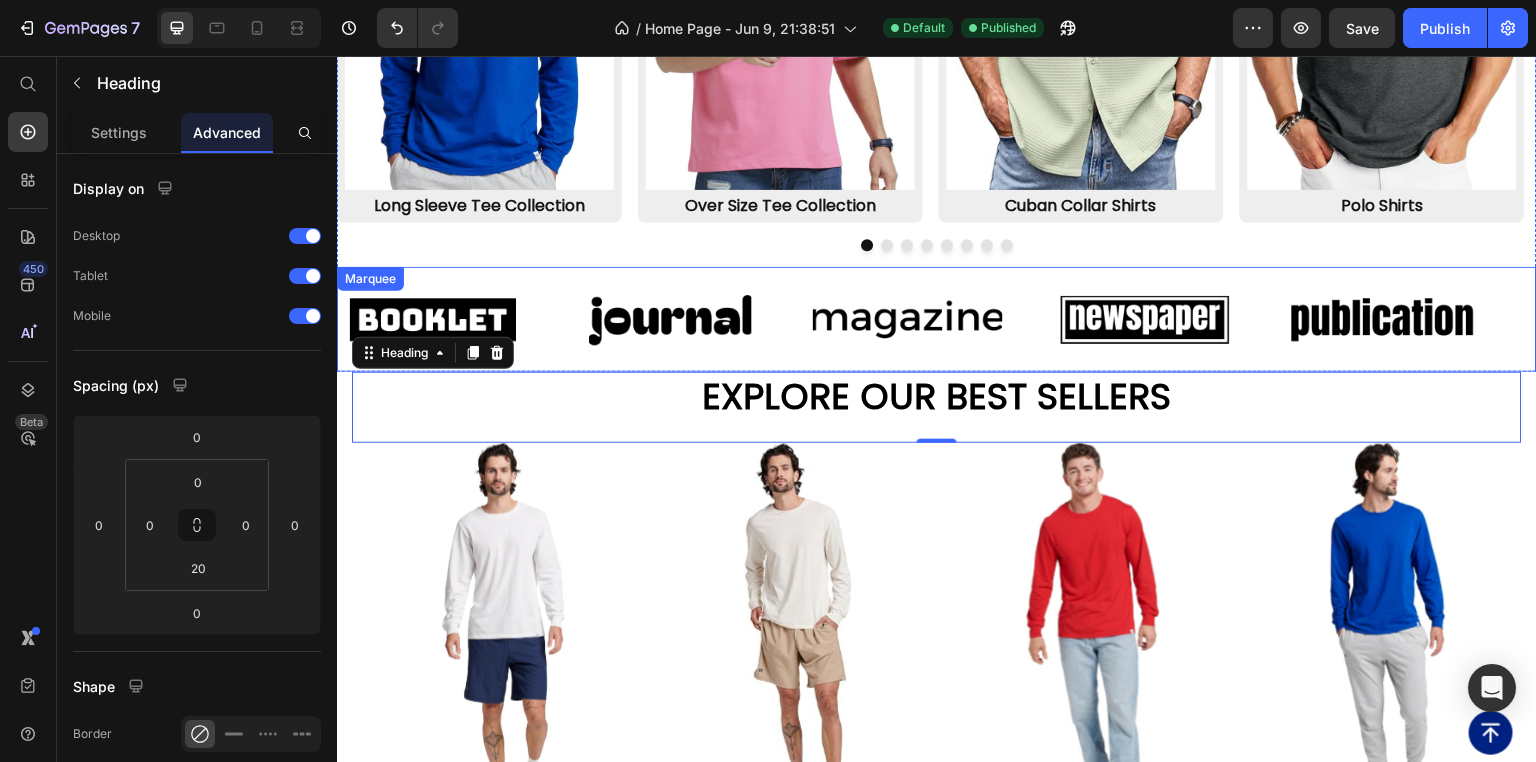 click on "Image Long Sleeve Tee Collection Text Block Image Over Size Tee Collection Text Block Image Cuban Collar Shirts Text Block Image Polo Shirts Text Block Image Bracelets Text Block Image Short Pants Text Block Image Exclusive Leather Jackets Text Block Image Denim Pants Text Block
Carousel" at bounding box center [937, 38] 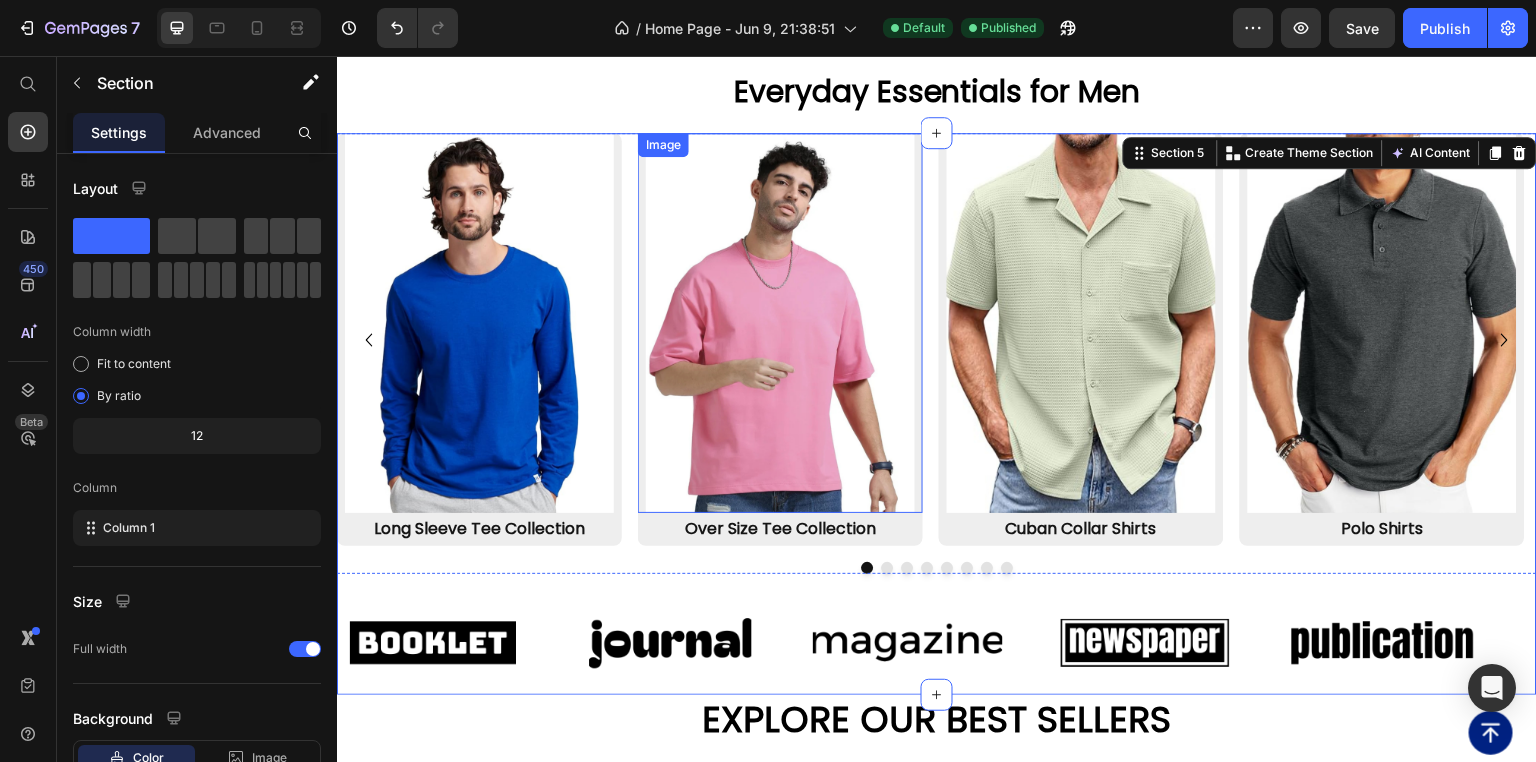scroll, scrollTop: 3280, scrollLeft: 0, axis: vertical 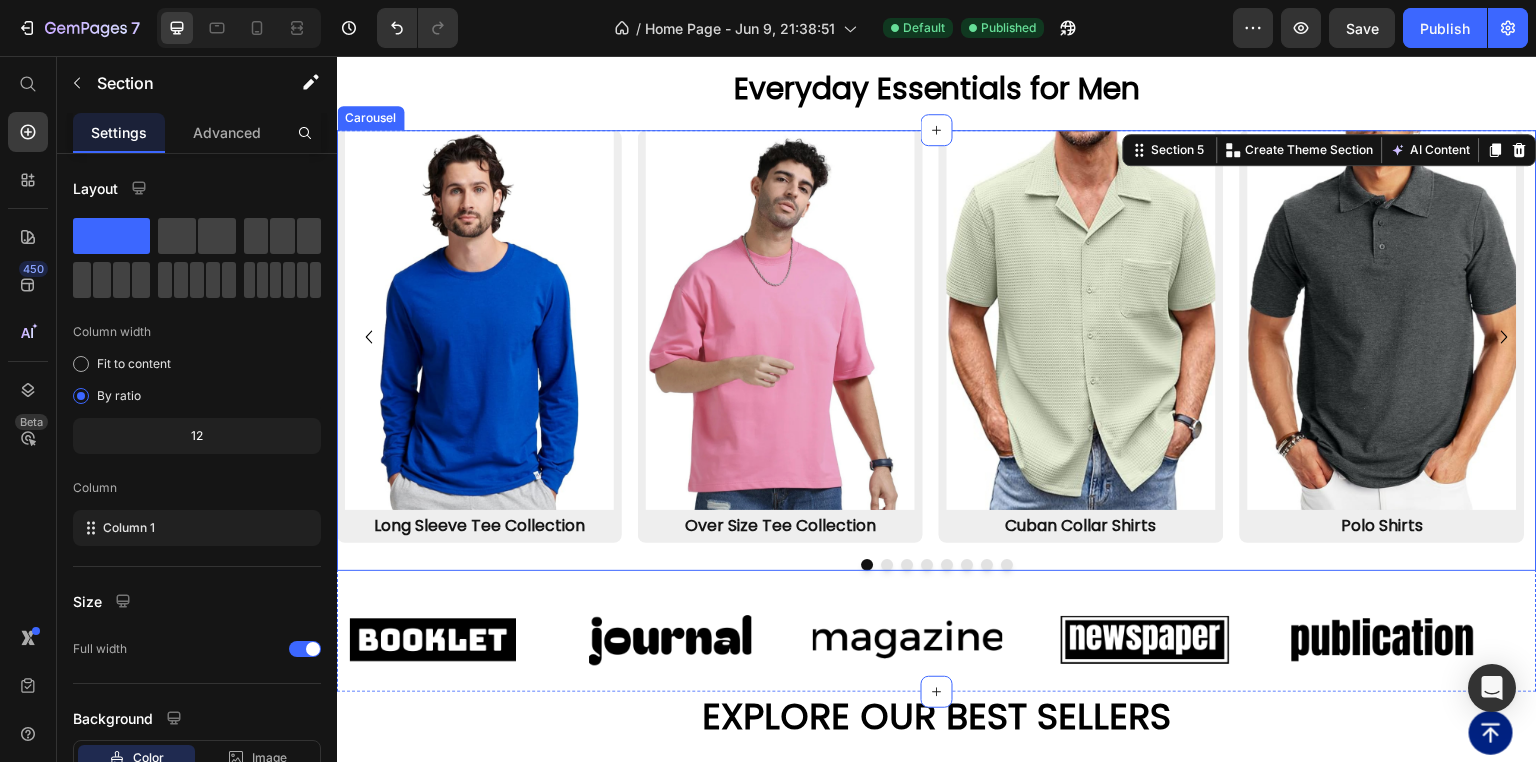 click on "Image Long Sleeve Tee Collection Text Block Image Over Size Tee Collection Text Block Image Cuban Collar Shirts Text Block Image Polo Shirts Text Block Image Bracelets Text Block Image Short Pants Text Block Image Exclusive Leather Jackets Text Block Image Denim Pants Text Block" at bounding box center [937, 336] 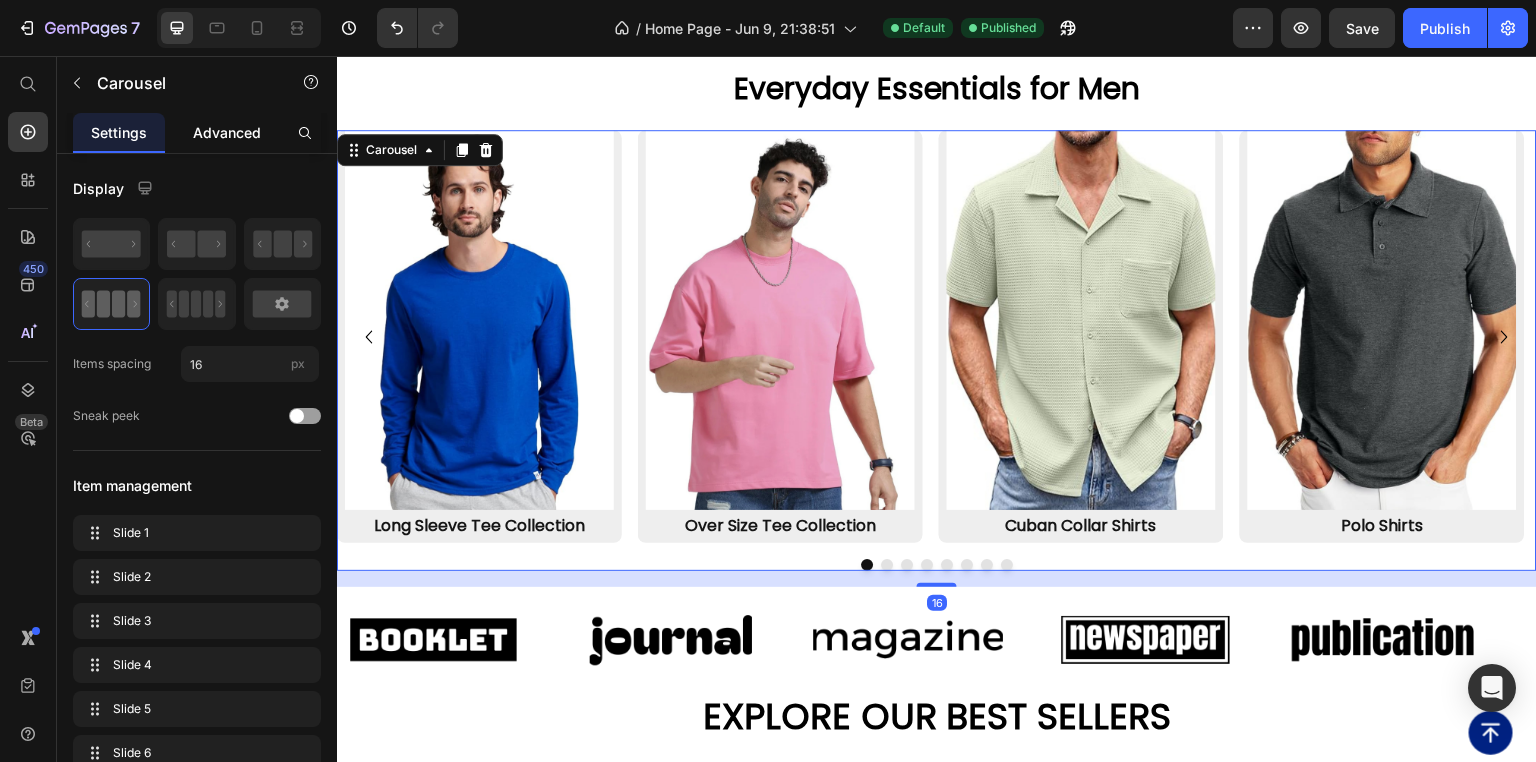 click on "Advanced" at bounding box center [227, 132] 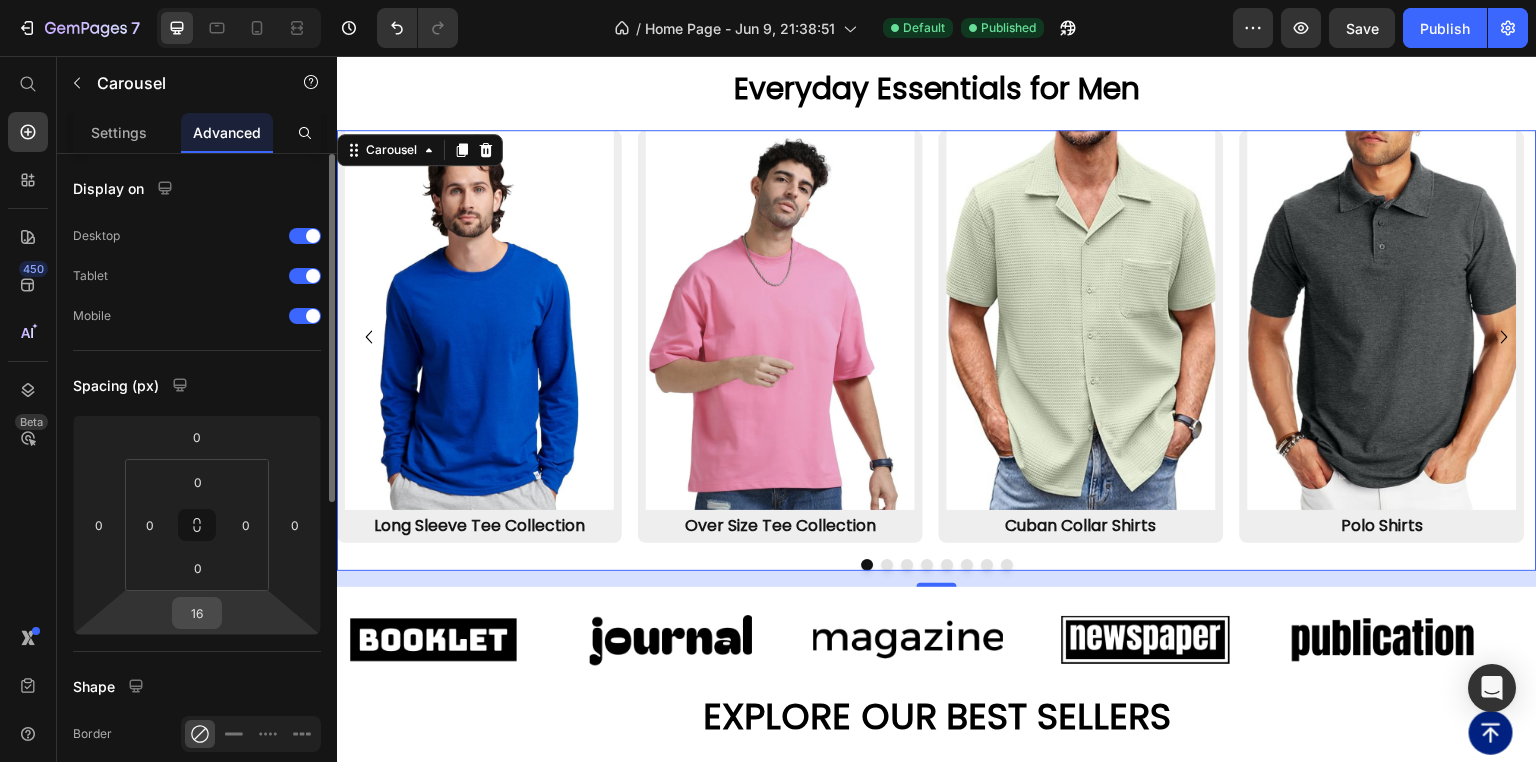 click on "16" at bounding box center [197, 613] 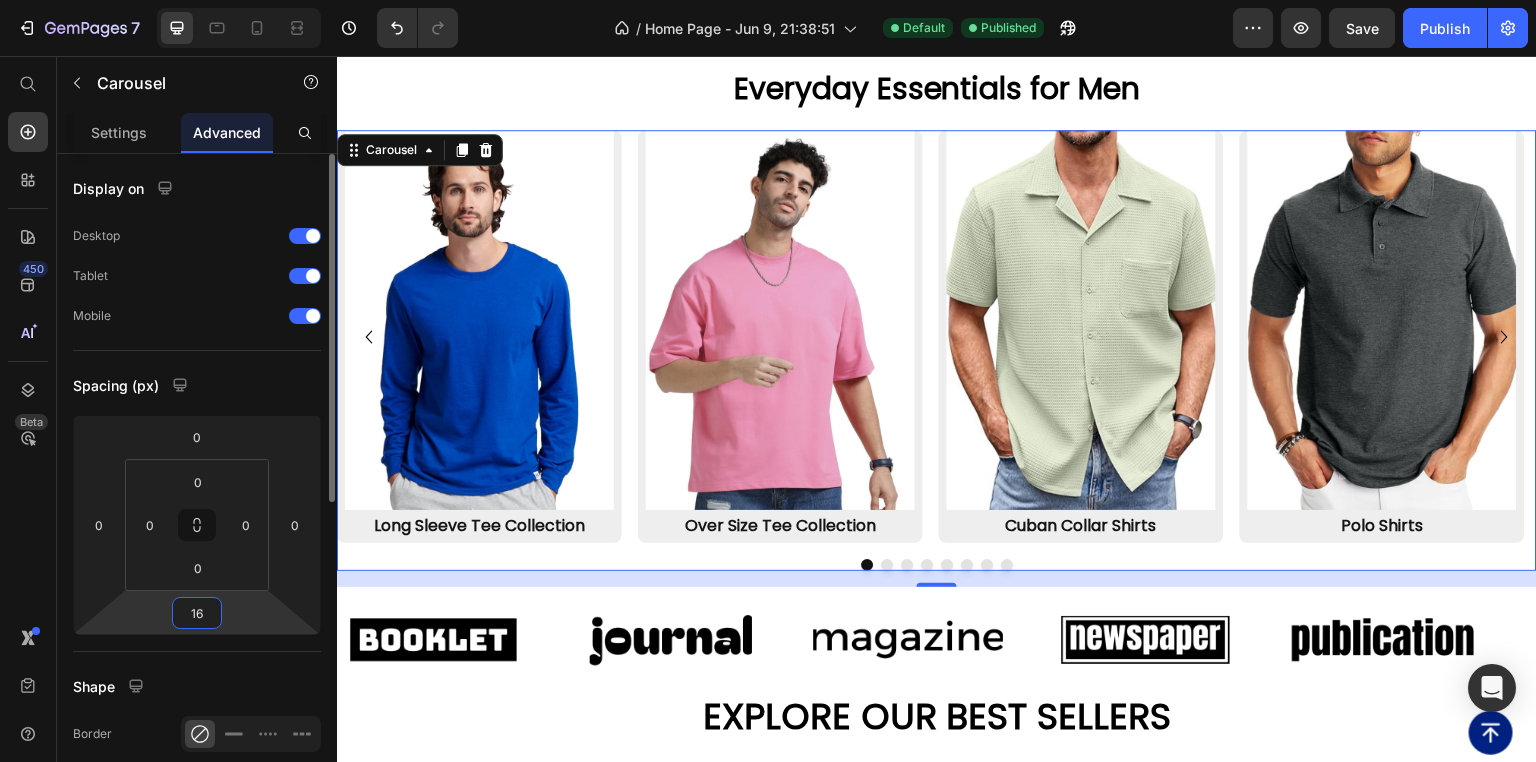 click on "16" at bounding box center (197, 613) 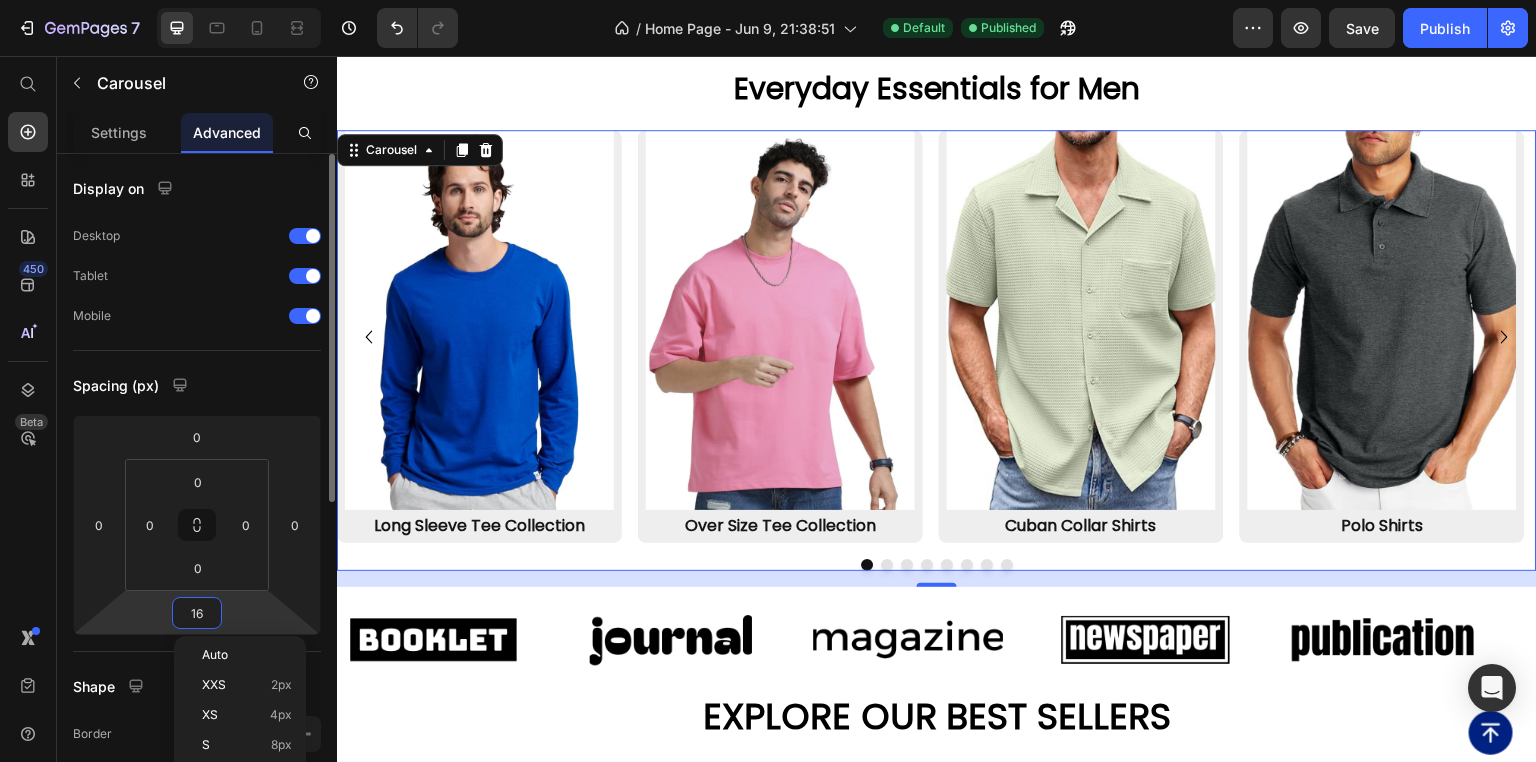 type 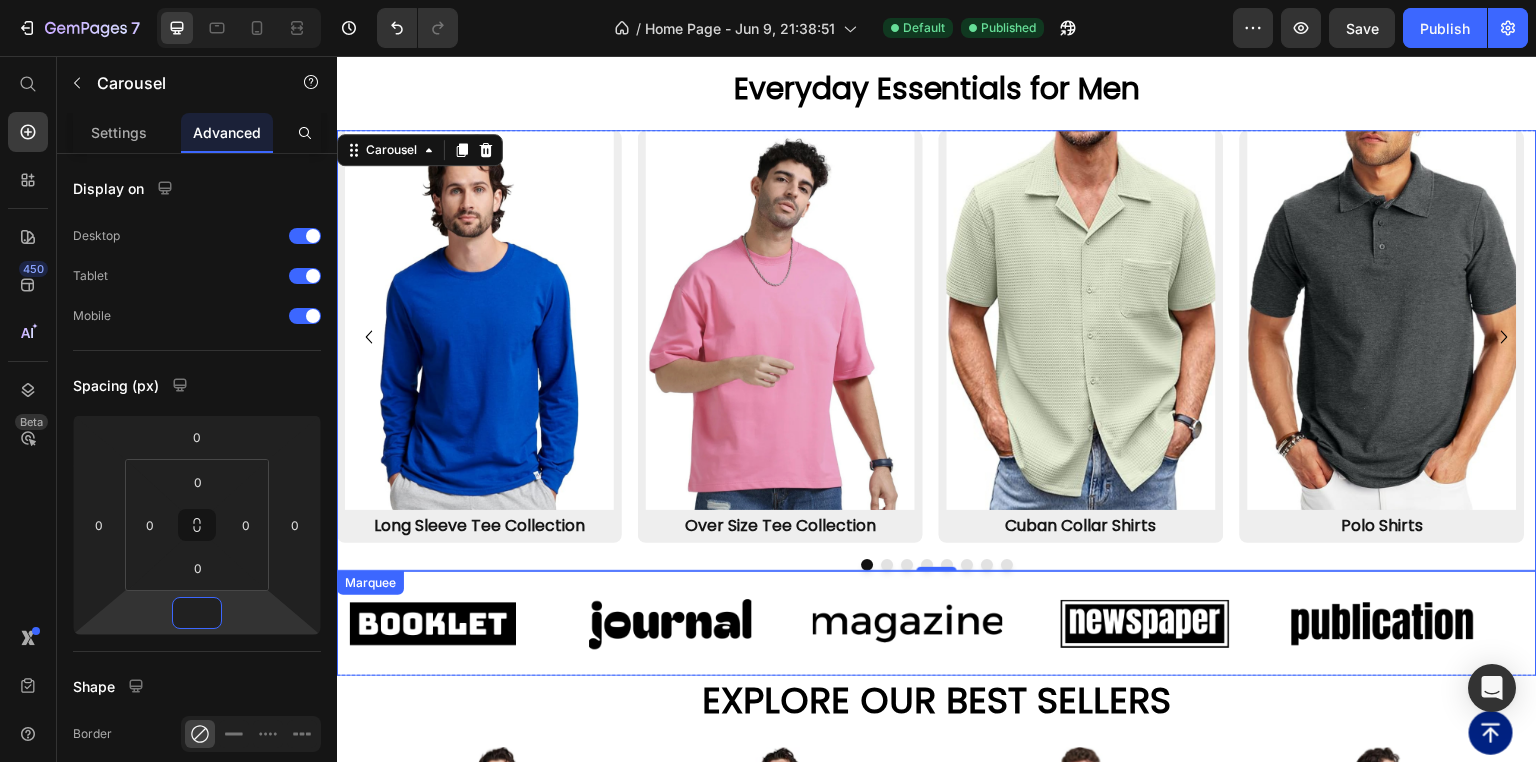 click on "Image" at bounding box center [695, 624] 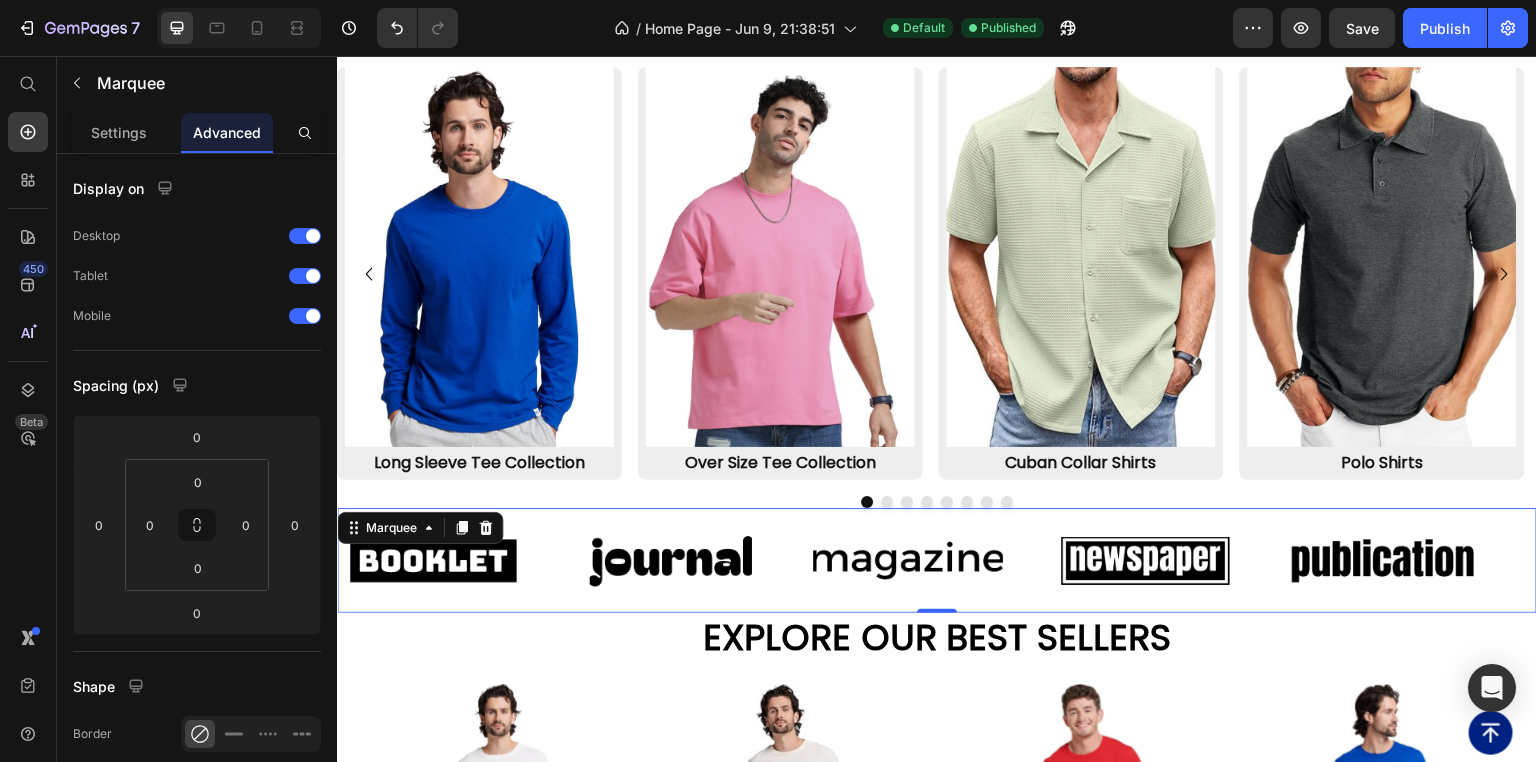 scroll, scrollTop: 3360, scrollLeft: 0, axis: vertical 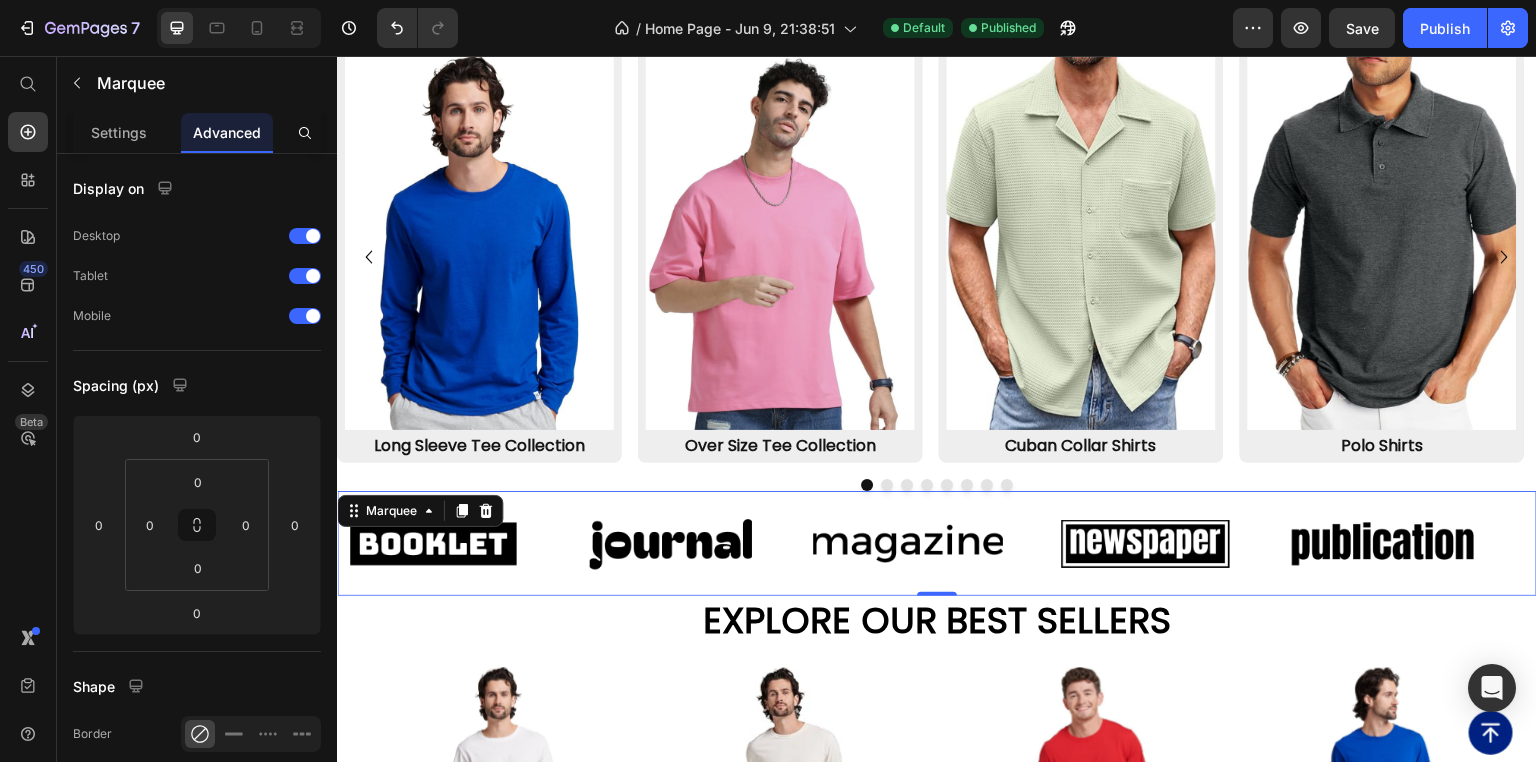 click on "Image" at bounding box center (695, 544) 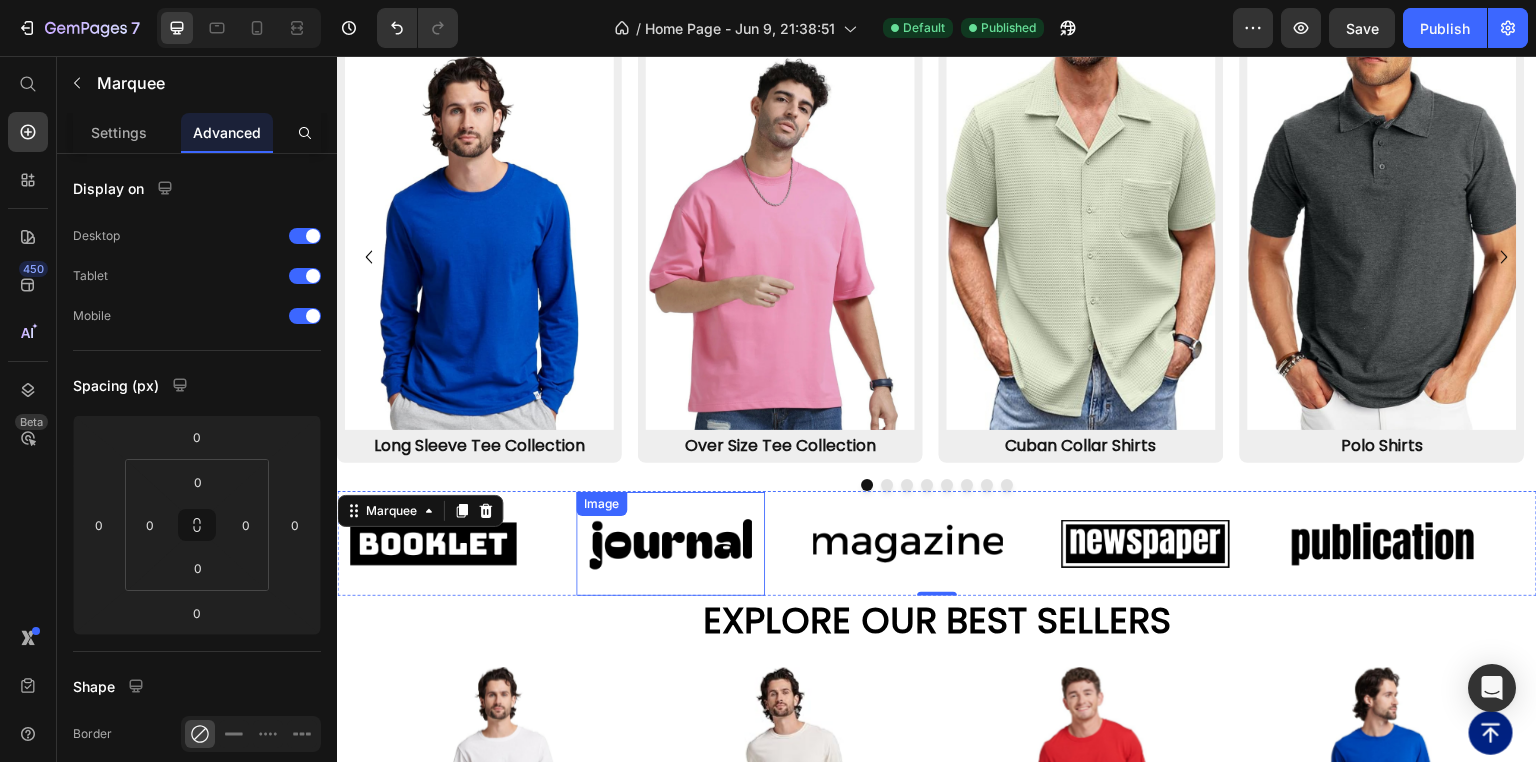 click at bounding box center [671, 544] 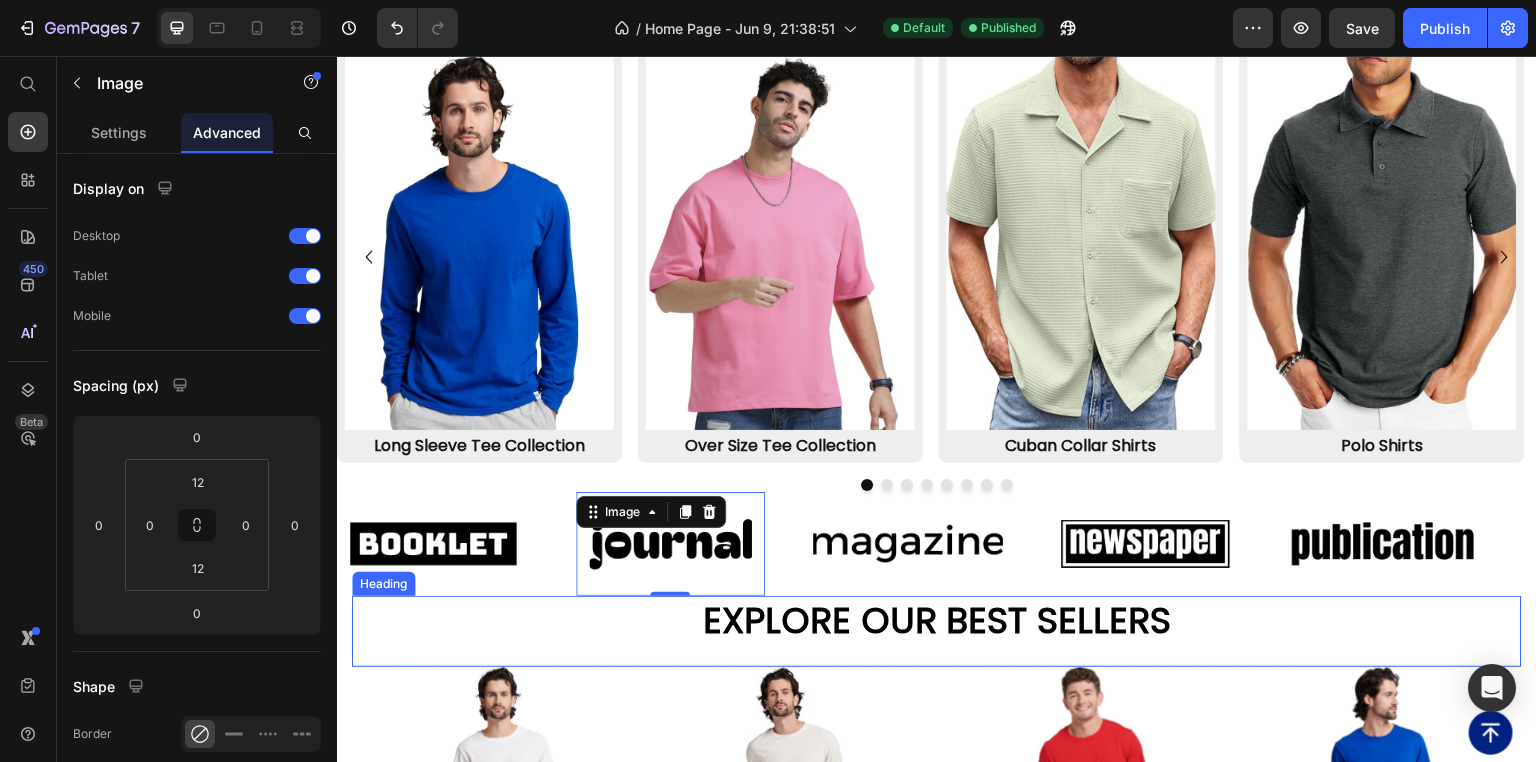 click on "Explore Our Best Sellers" at bounding box center (937, 621) 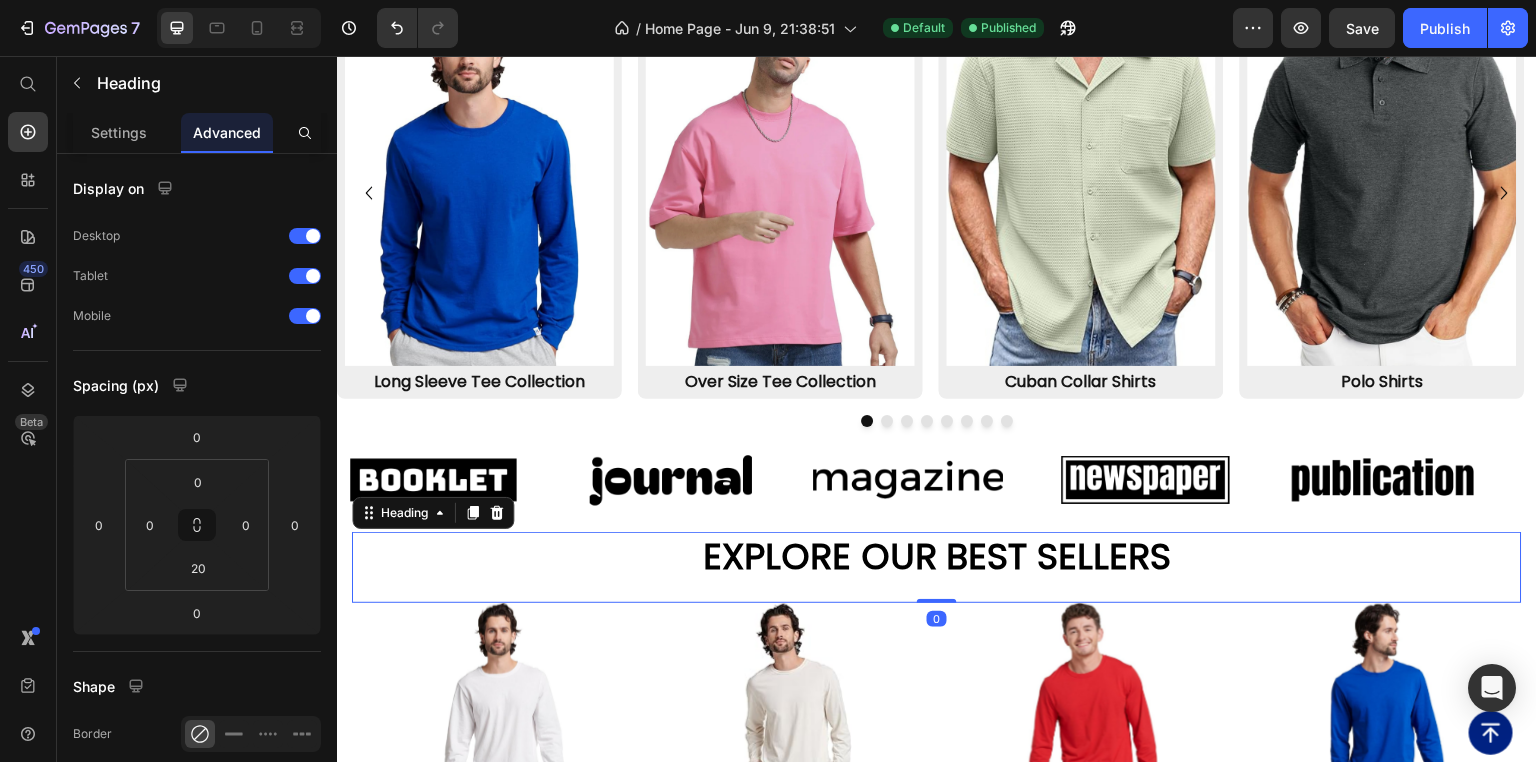 scroll, scrollTop: 3440, scrollLeft: 0, axis: vertical 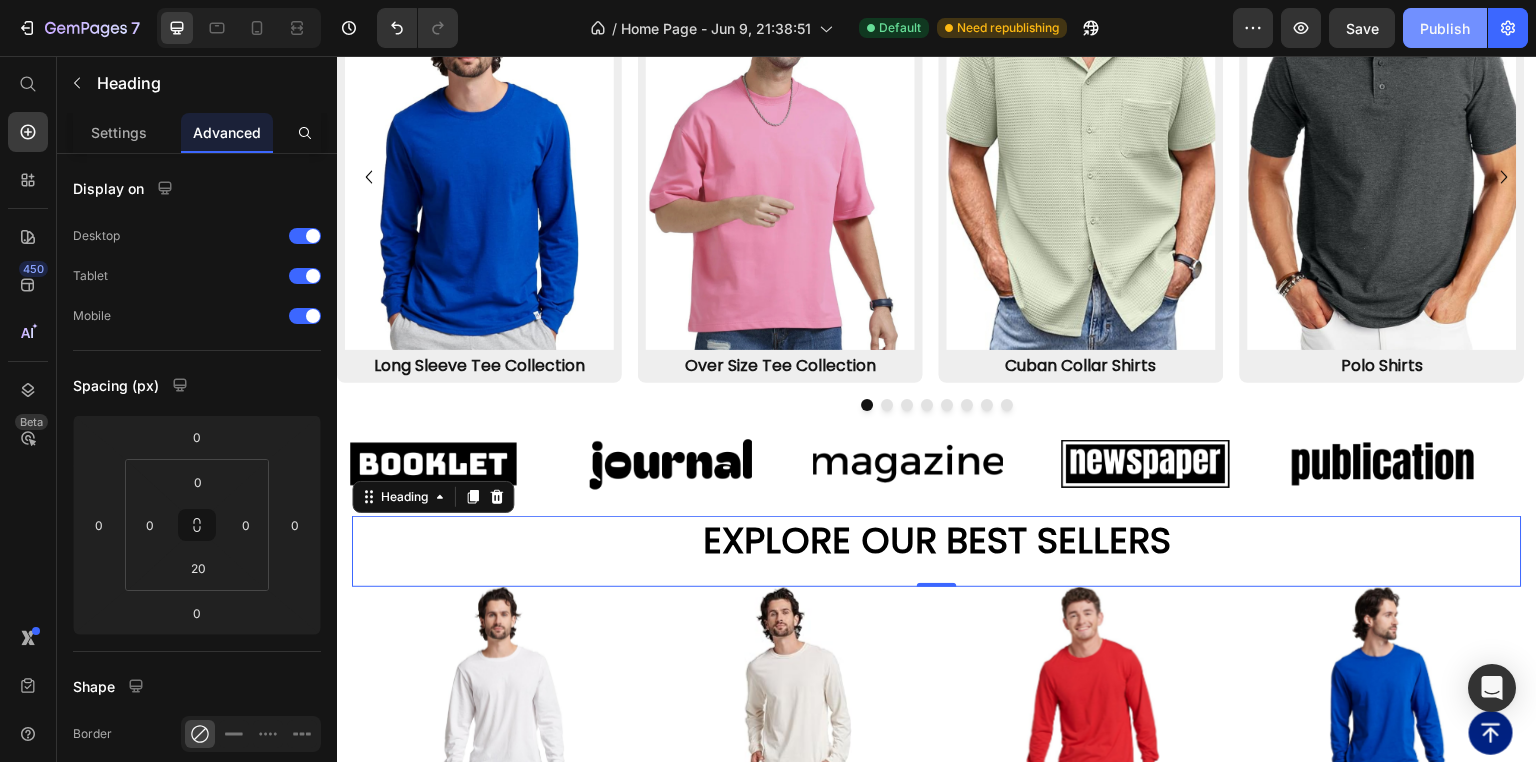 click on "Publish" at bounding box center (1445, 28) 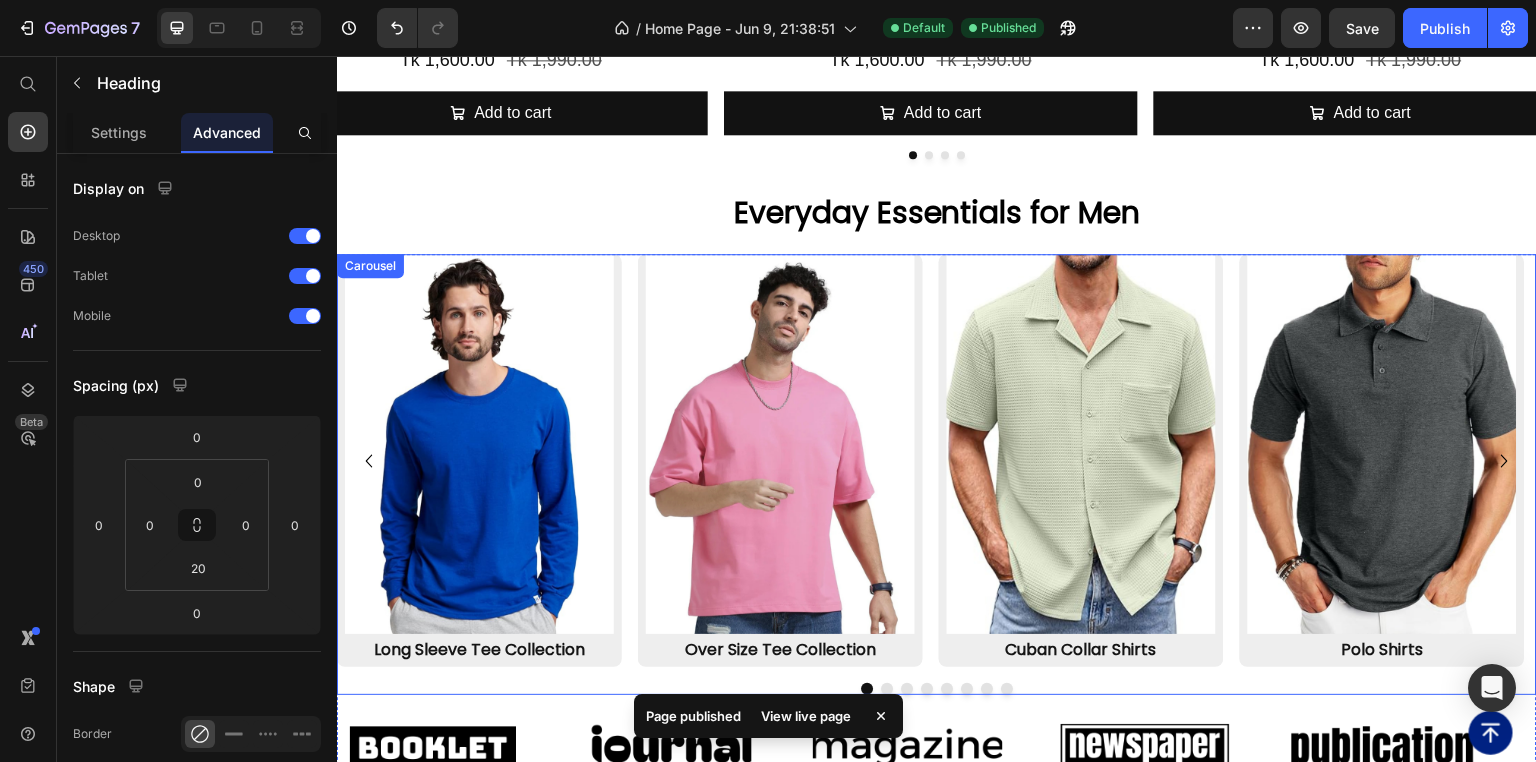 scroll, scrollTop: 3120, scrollLeft: 0, axis: vertical 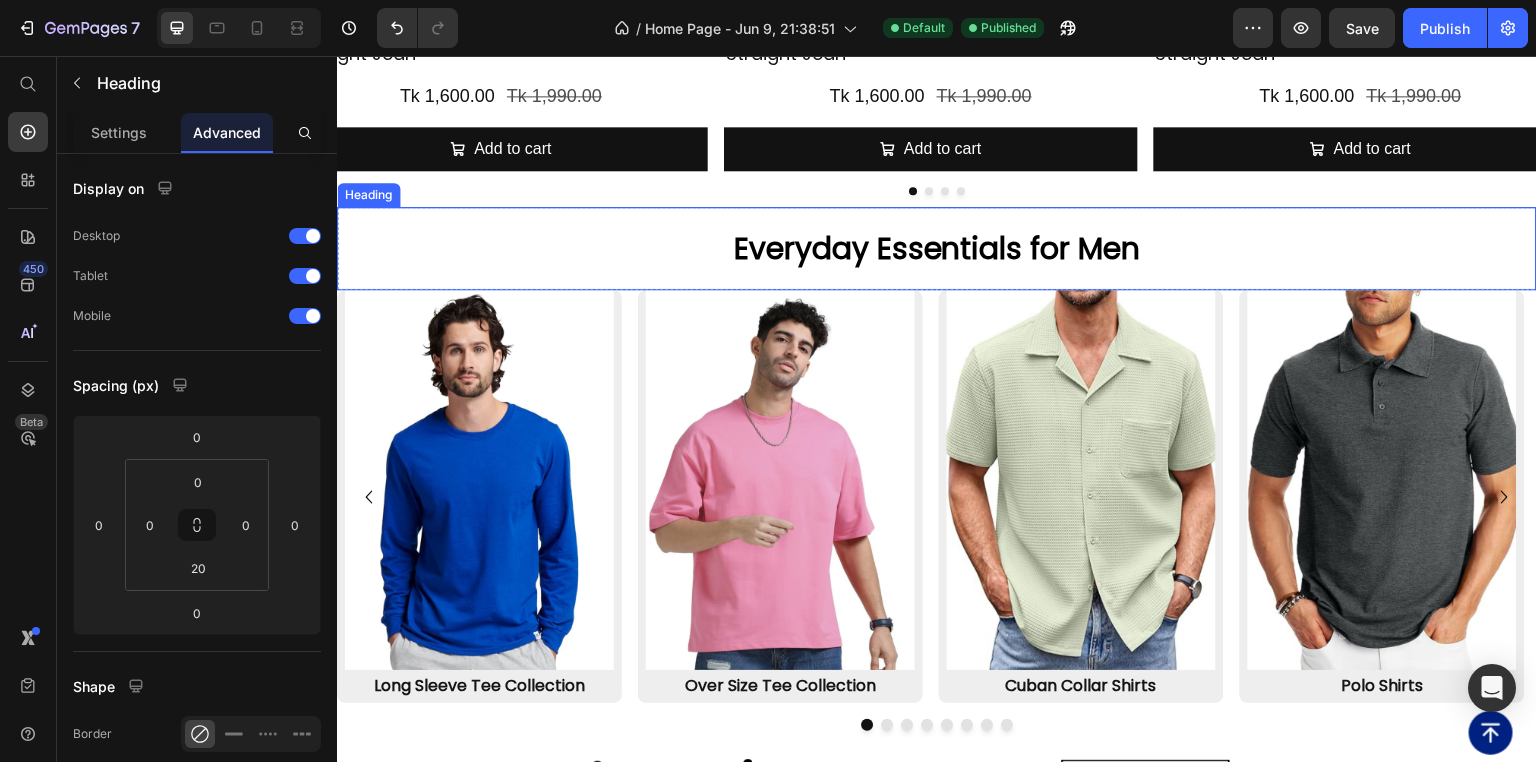 click on "Everyday Essentials for Men" at bounding box center [937, 248] 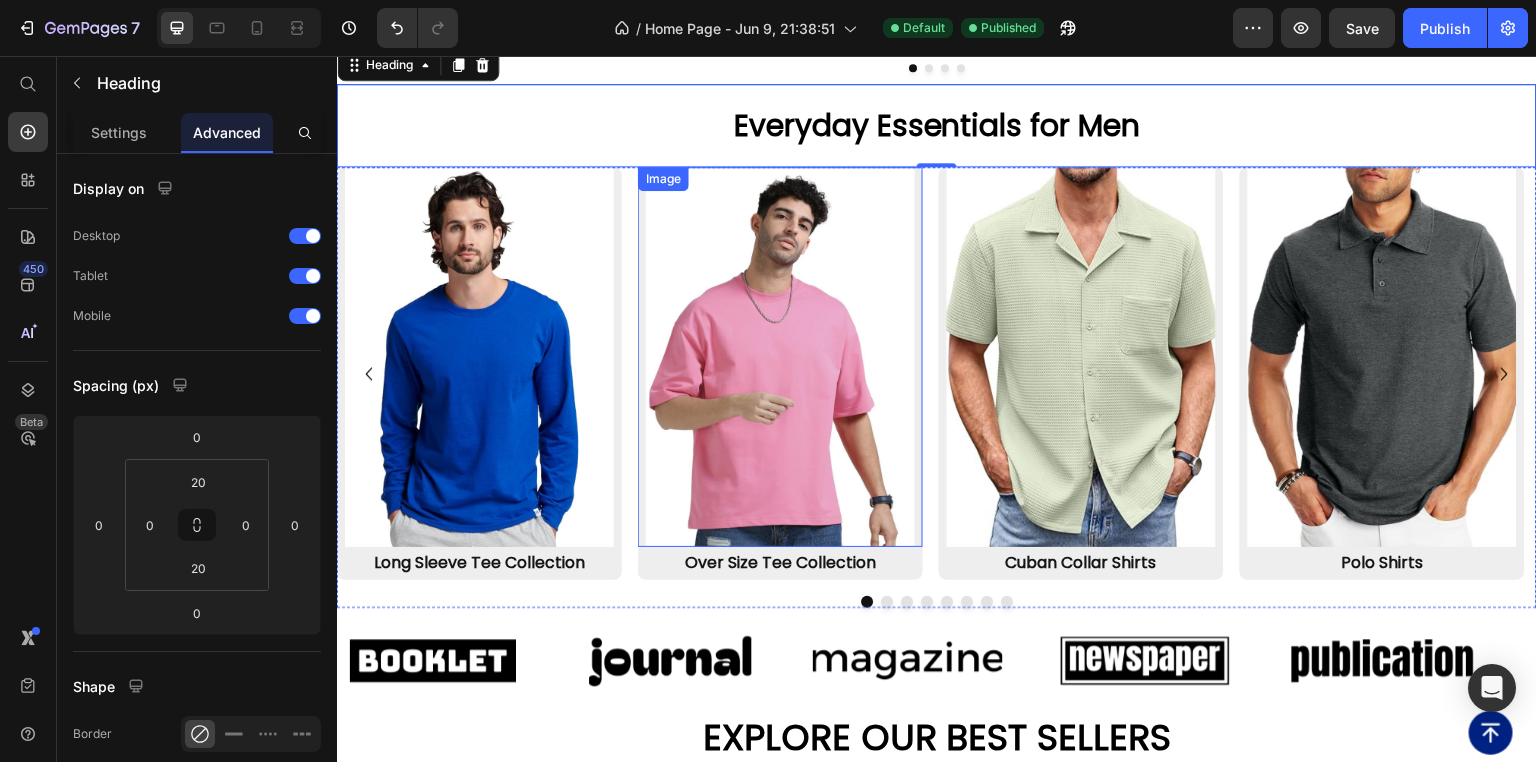 scroll, scrollTop: 3280, scrollLeft: 0, axis: vertical 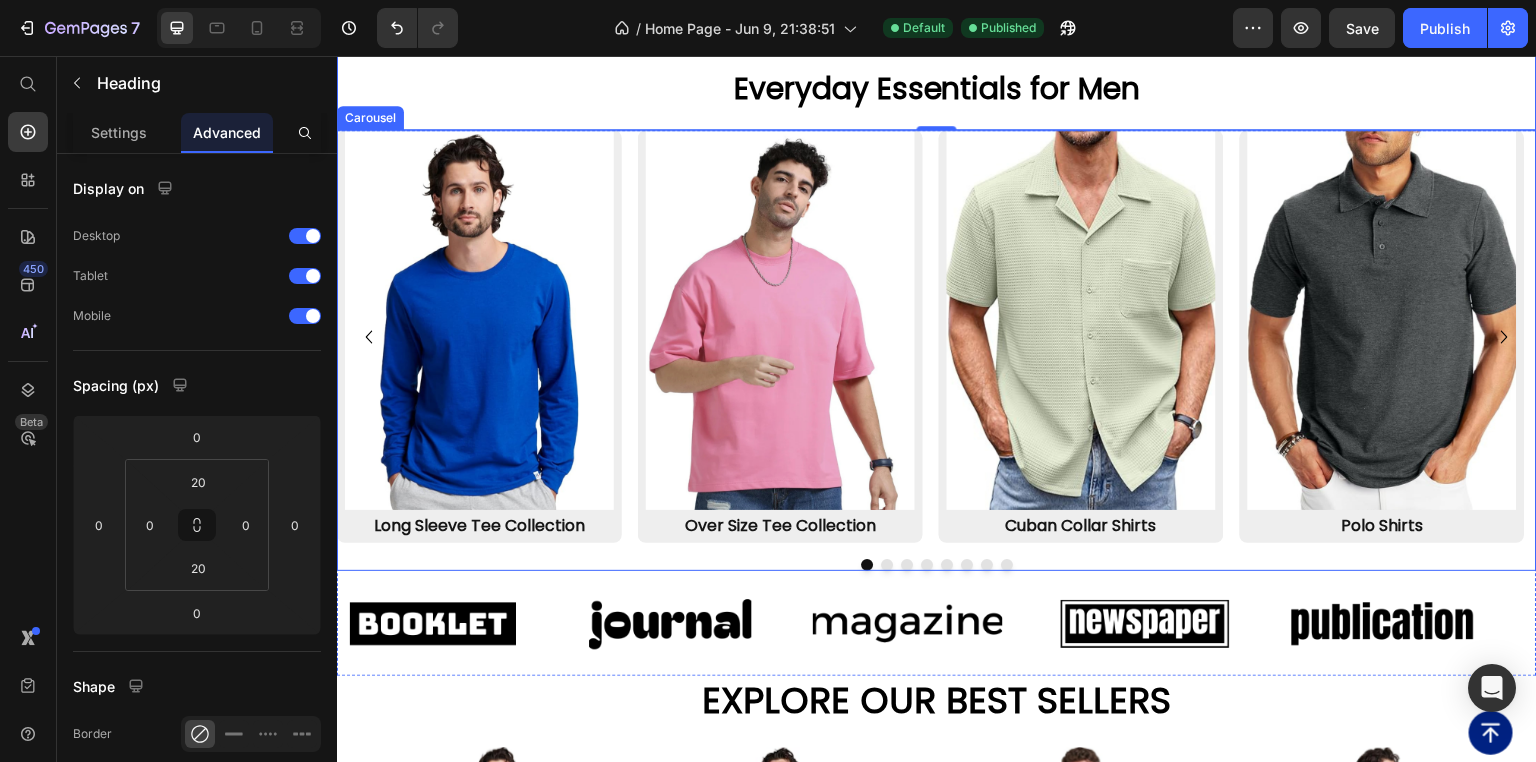 click on "Image Long Sleeve Tee Collection Text Block Image Over Size Tee Collection Text Block Image Cuban Collar Shirts Text Block Image Polo Shirts Text Block Image Bracelets Text Block Image Short Pants Text Block Image Exclusive Leather Jackets Text Block Image Denim Pants Text Block" at bounding box center (937, 336) 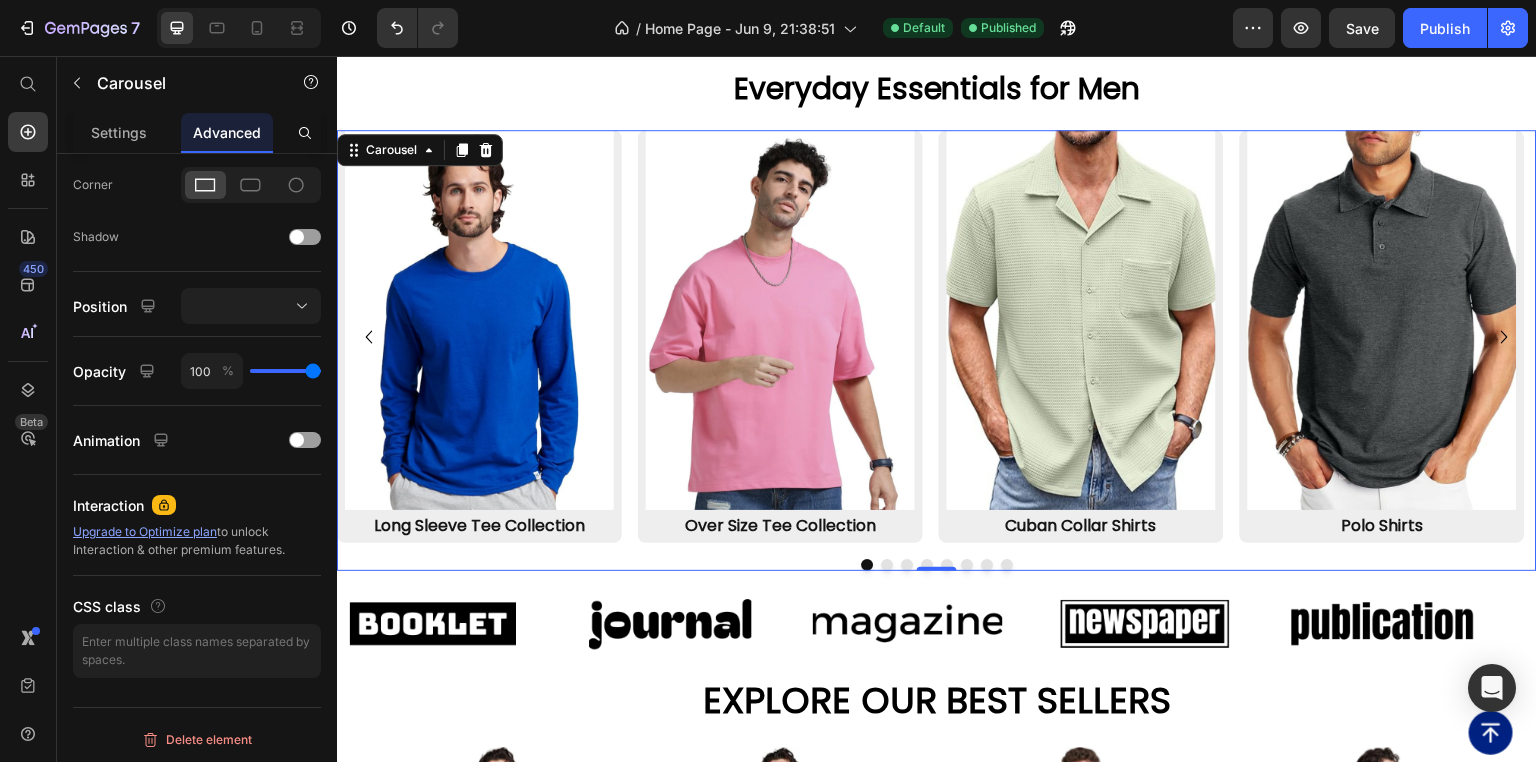 scroll, scrollTop: 0, scrollLeft: 0, axis: both 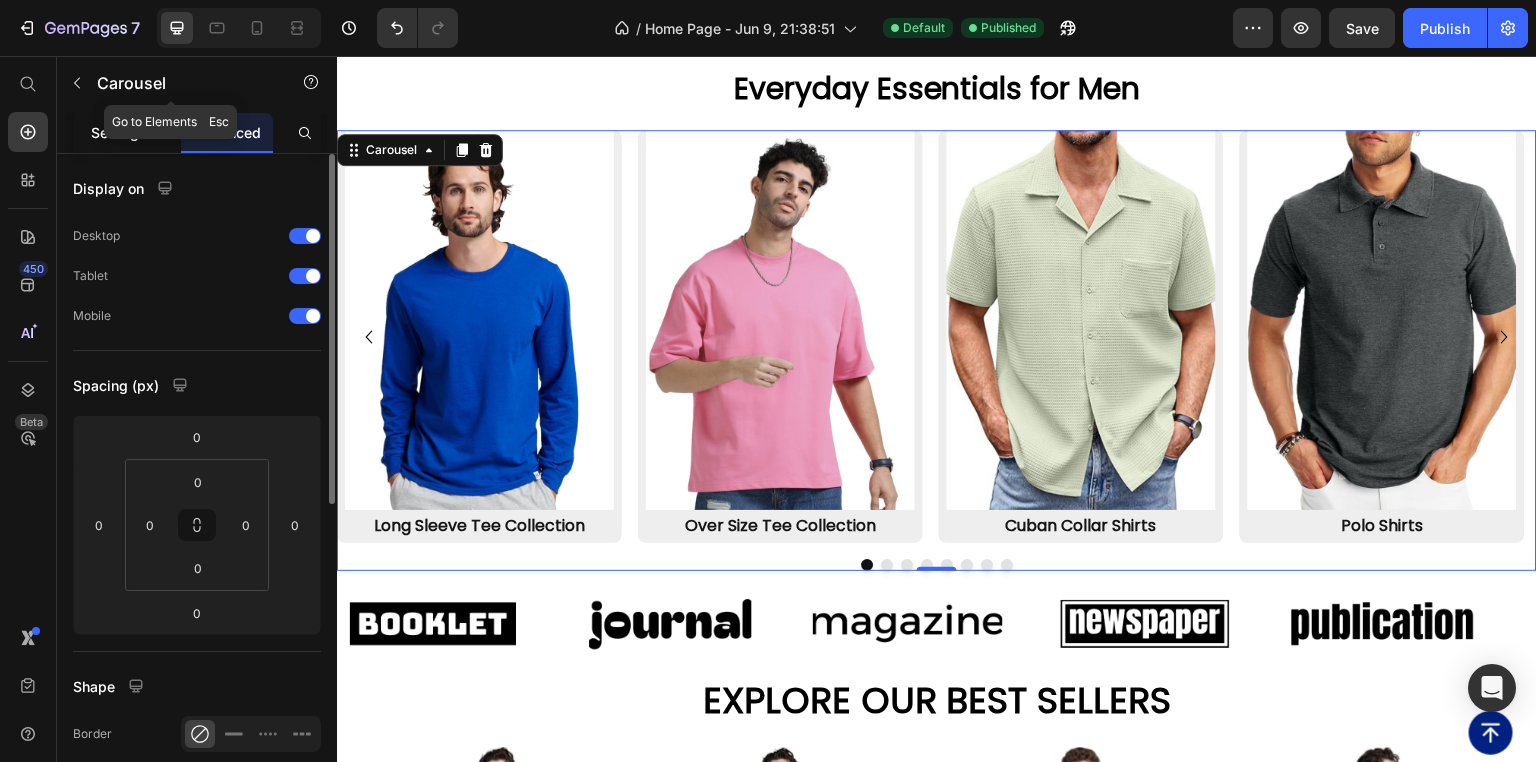 click on "Settings" 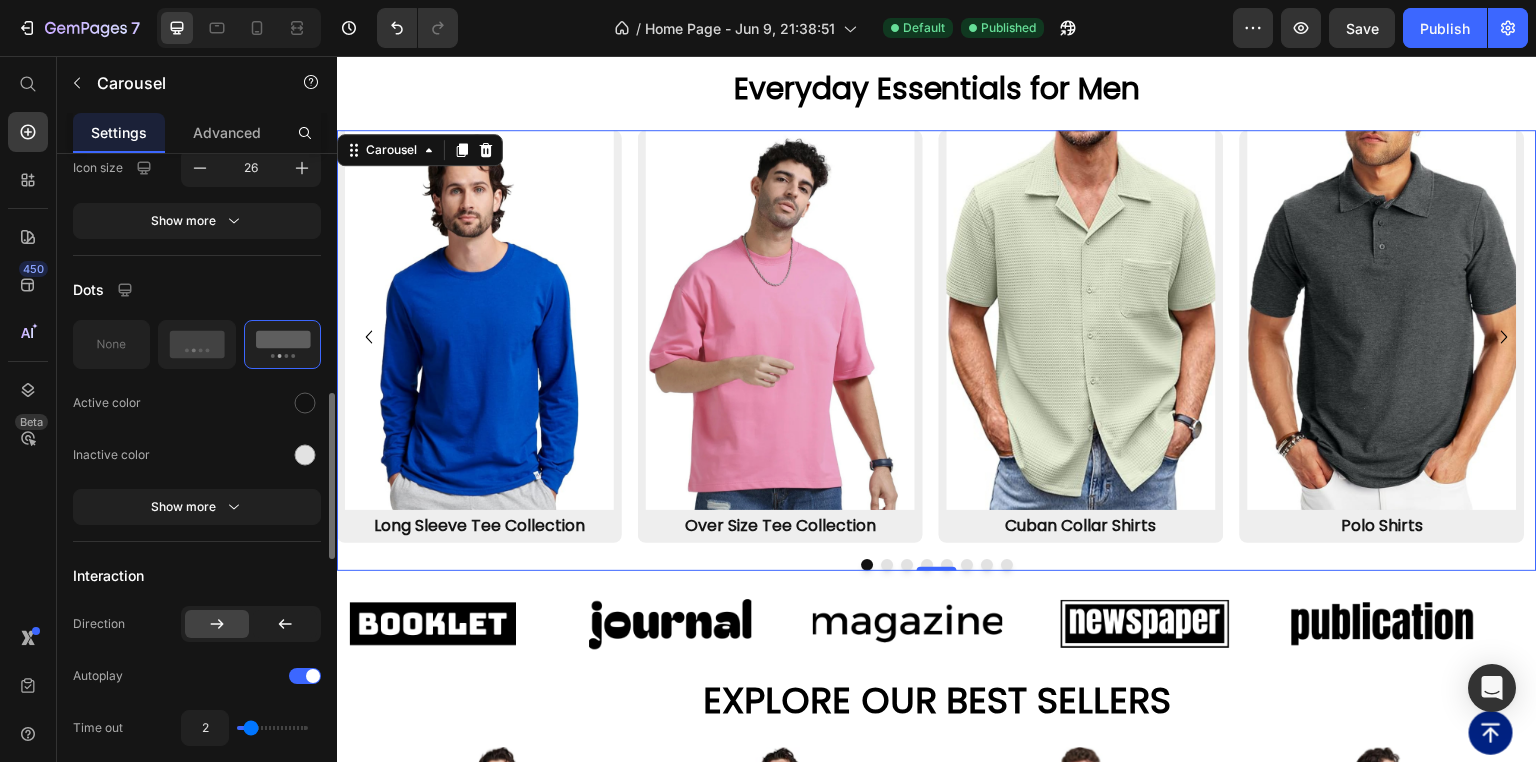 scroll, scrollTop: 1120, scrollLeft: 0, axis: vertical 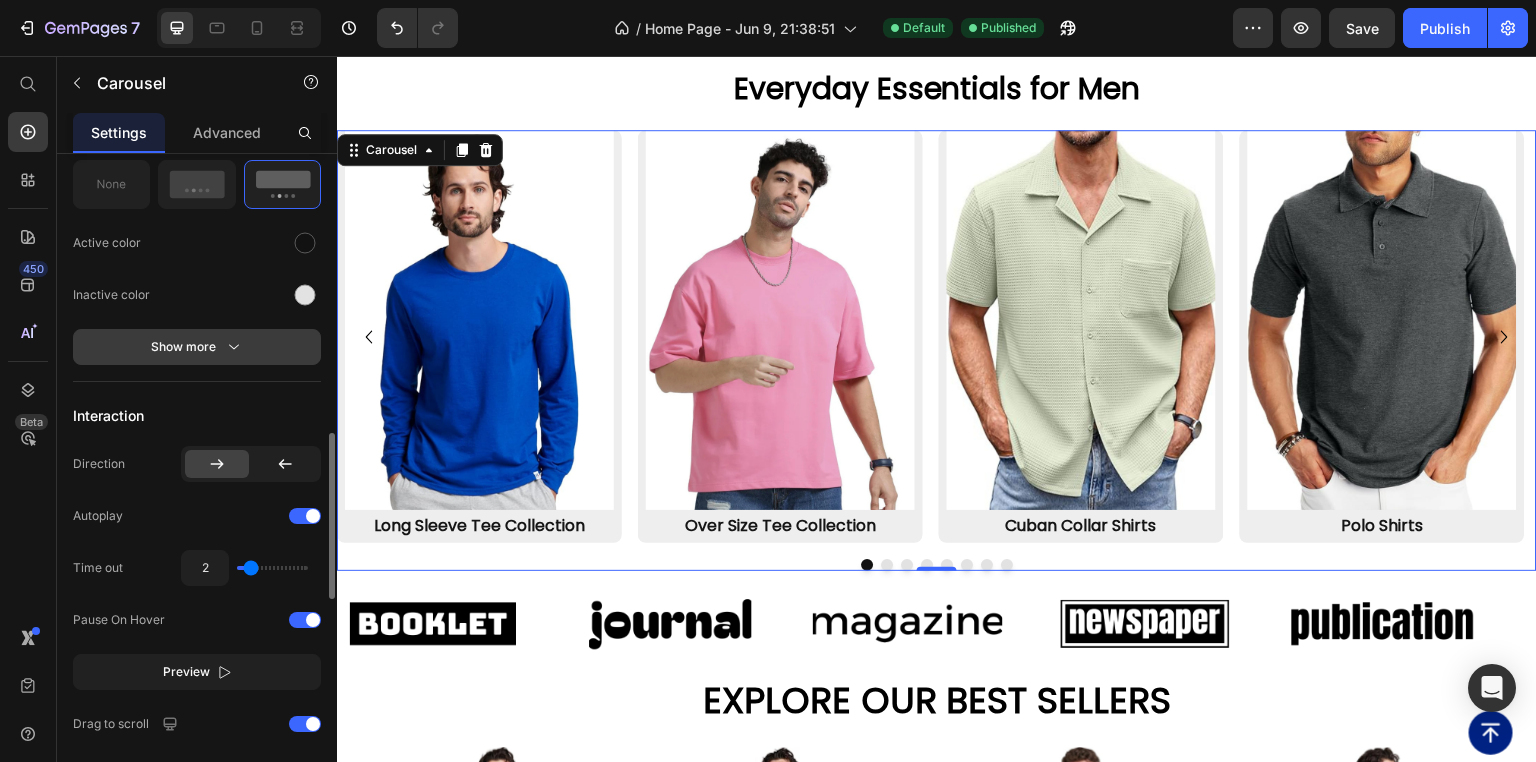 click on "Show more" at bounding box center (197, 347) 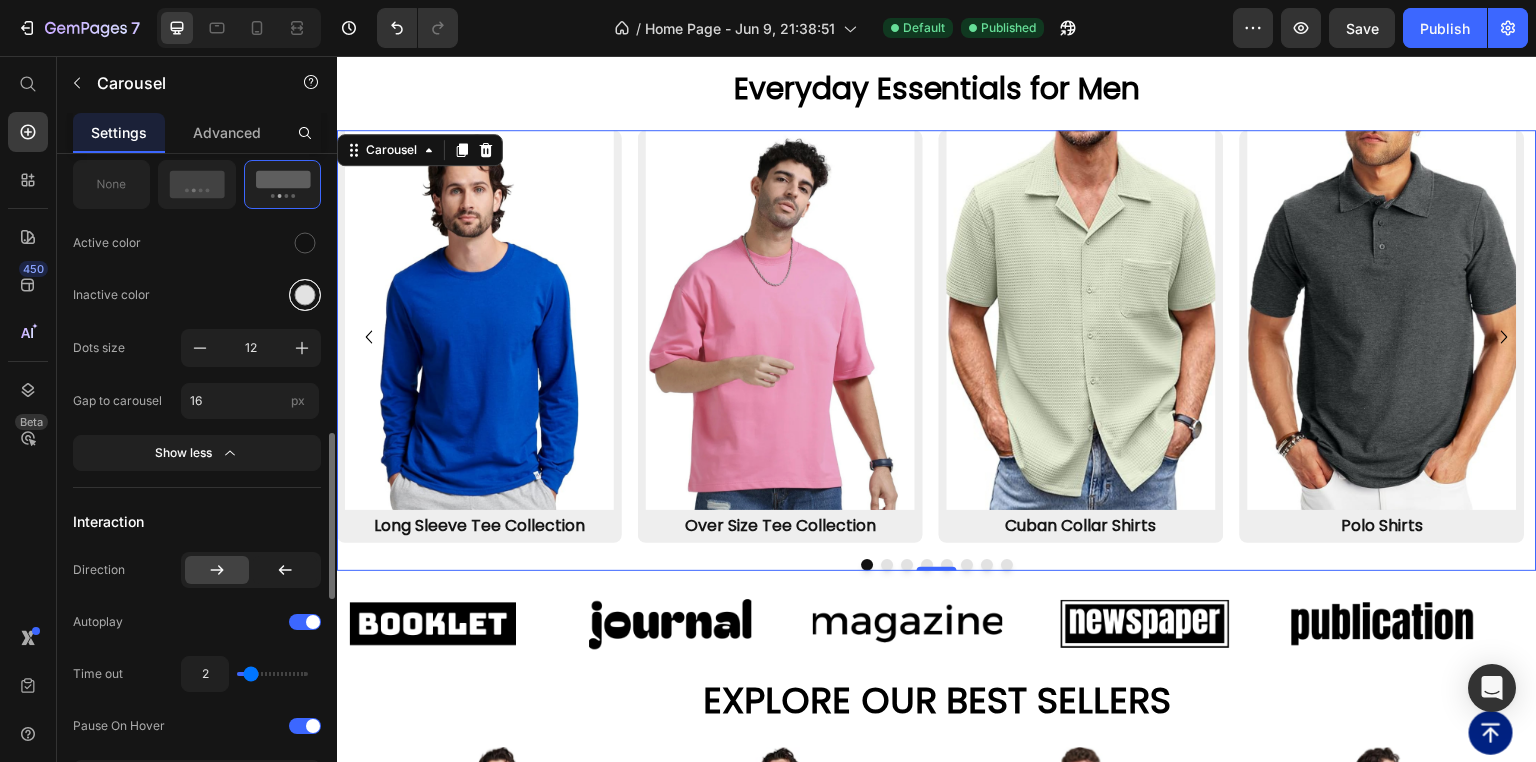 click at bounding box center (305, 295) 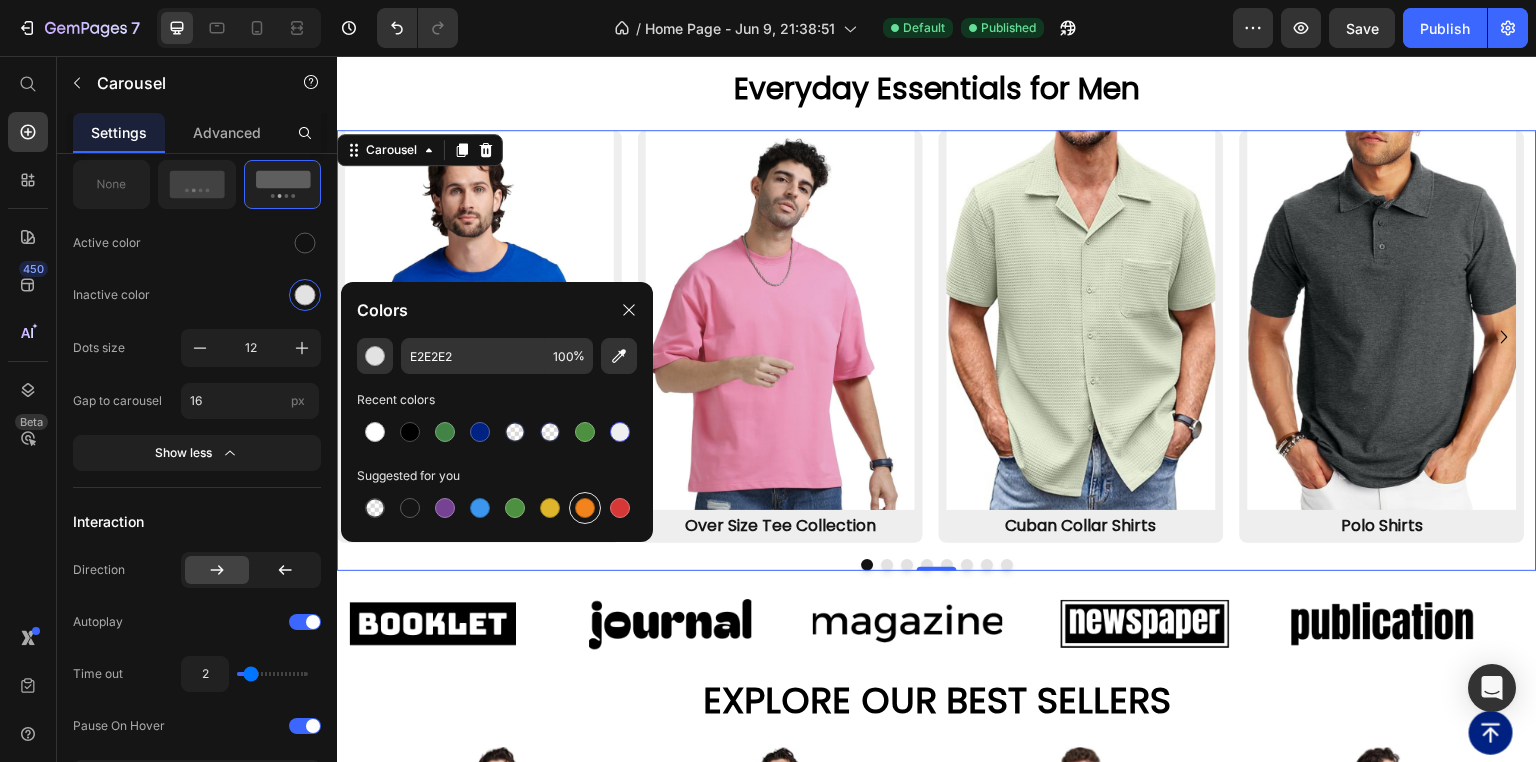 click at bounding box center (585, 508) 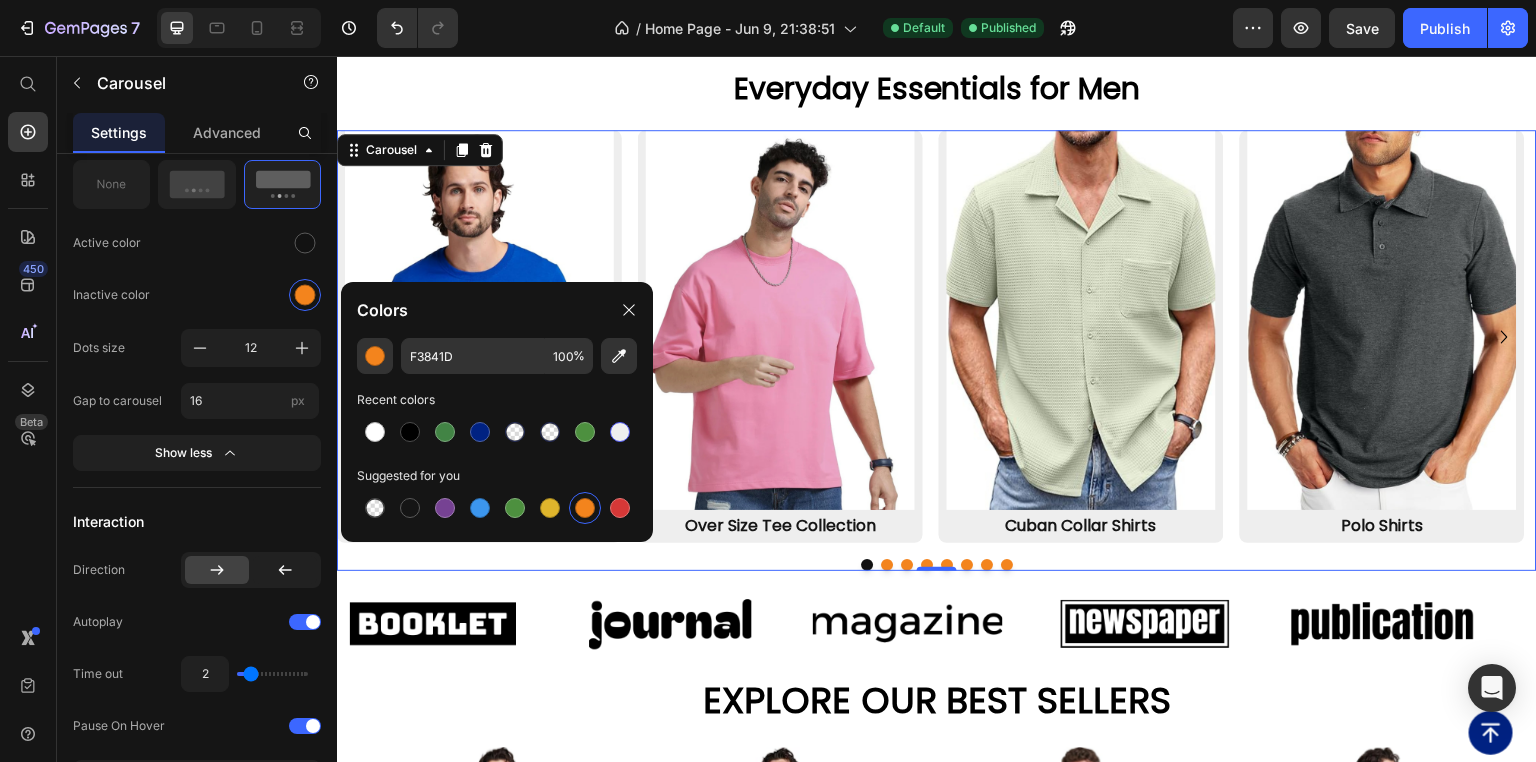click at bounding box center (585, 508) 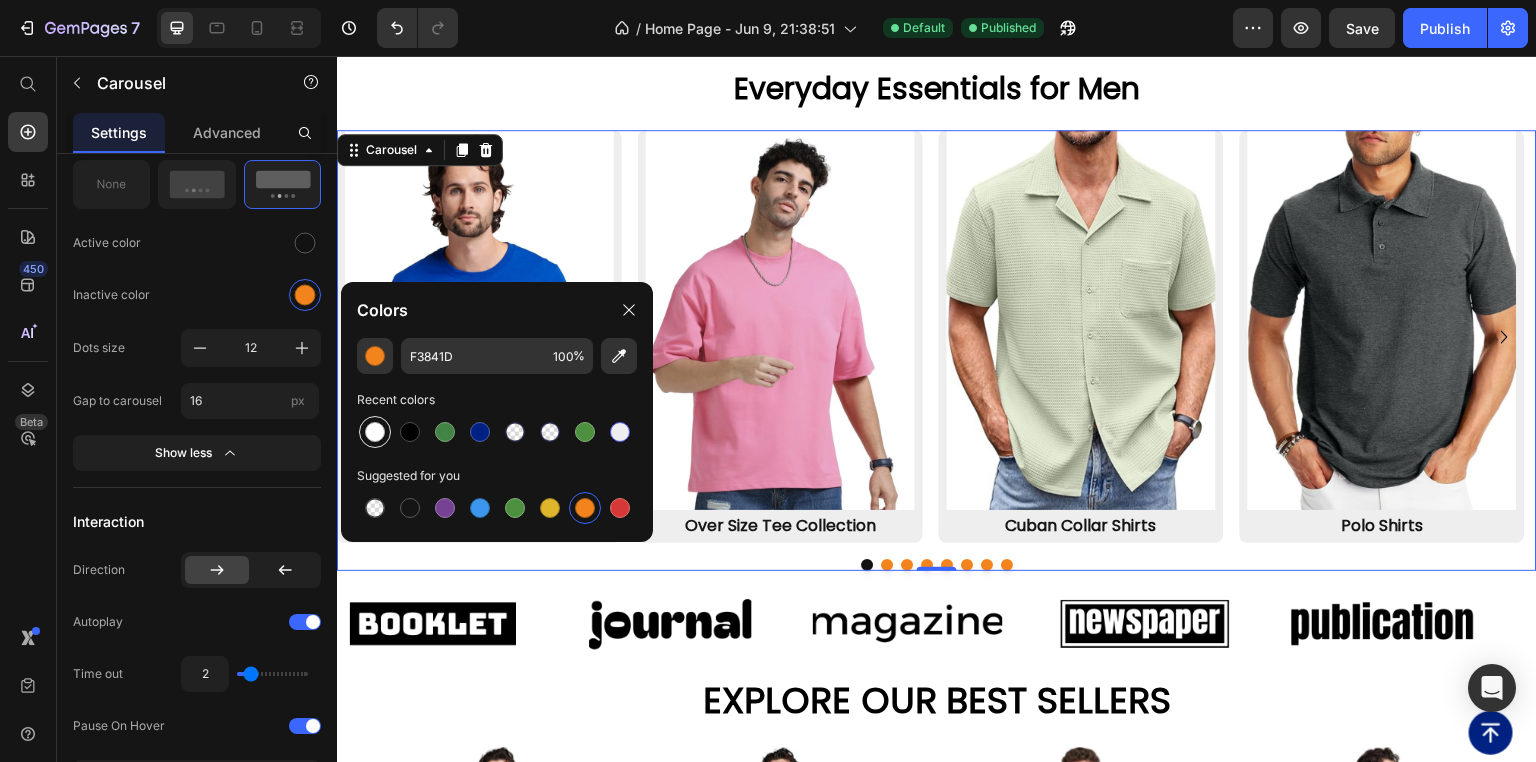 click at bounding box center [375, 432] 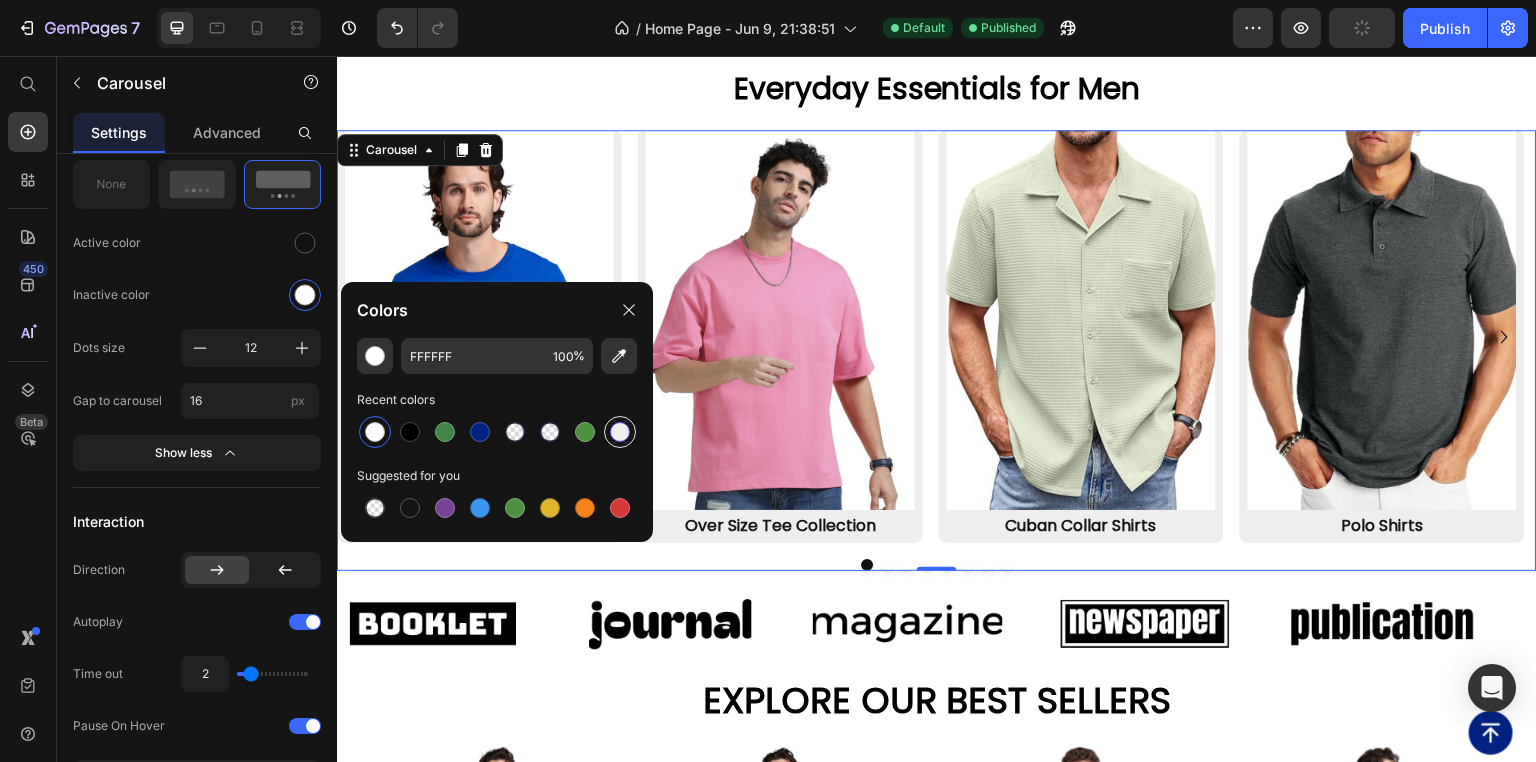 click at bounding box center [620, 432] 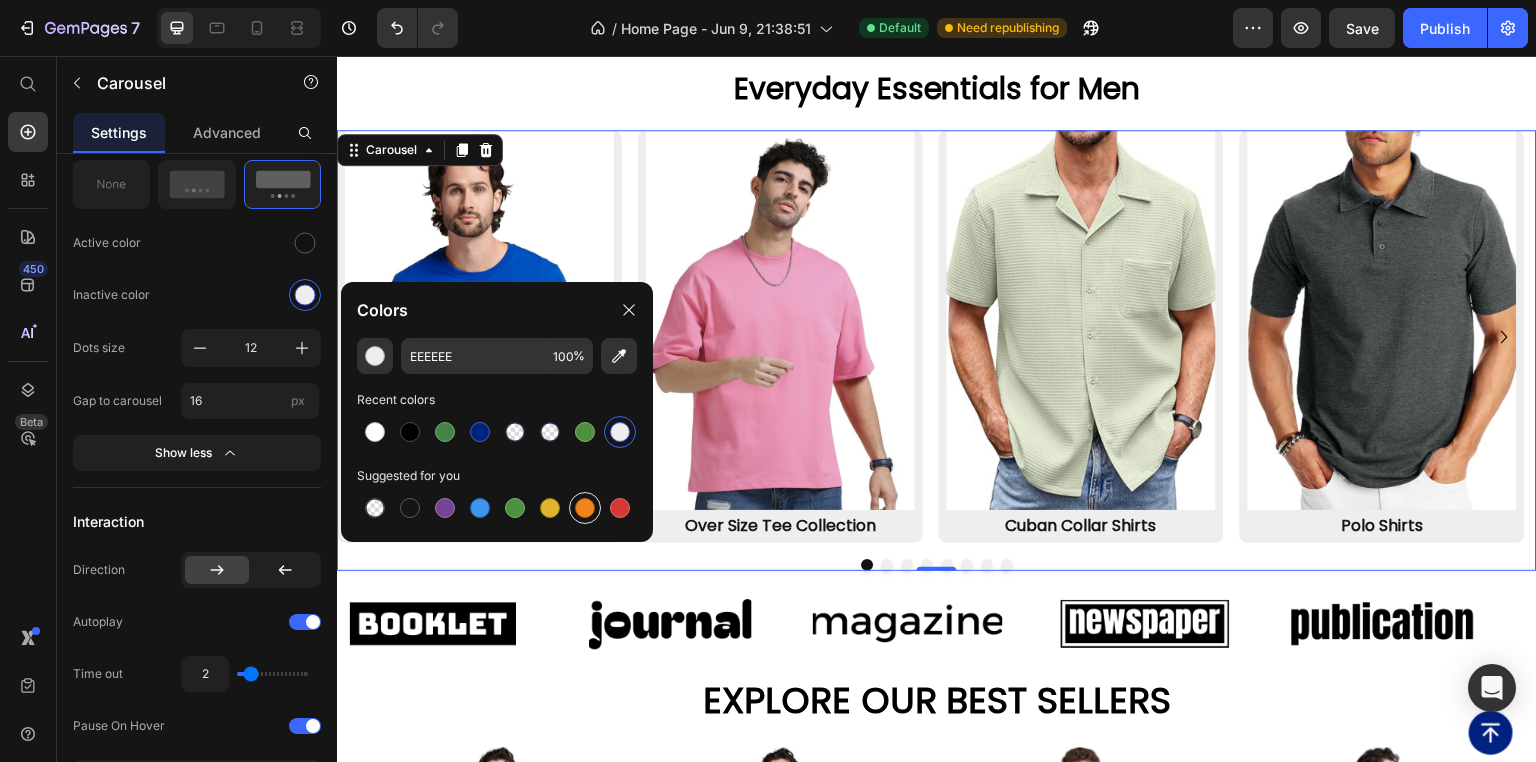 click at bounding box center (585, 508) 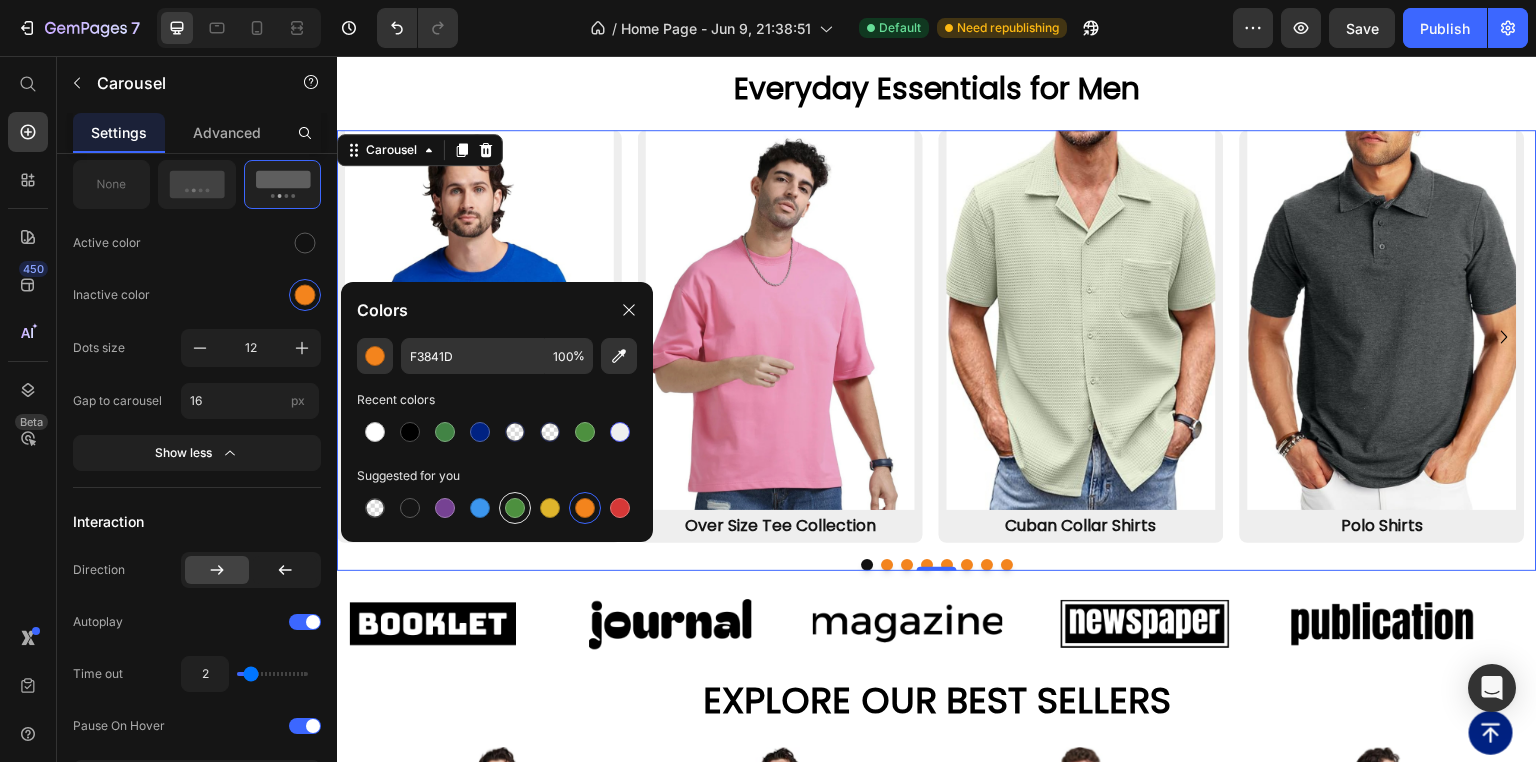 click at bounding box center (515, 508) 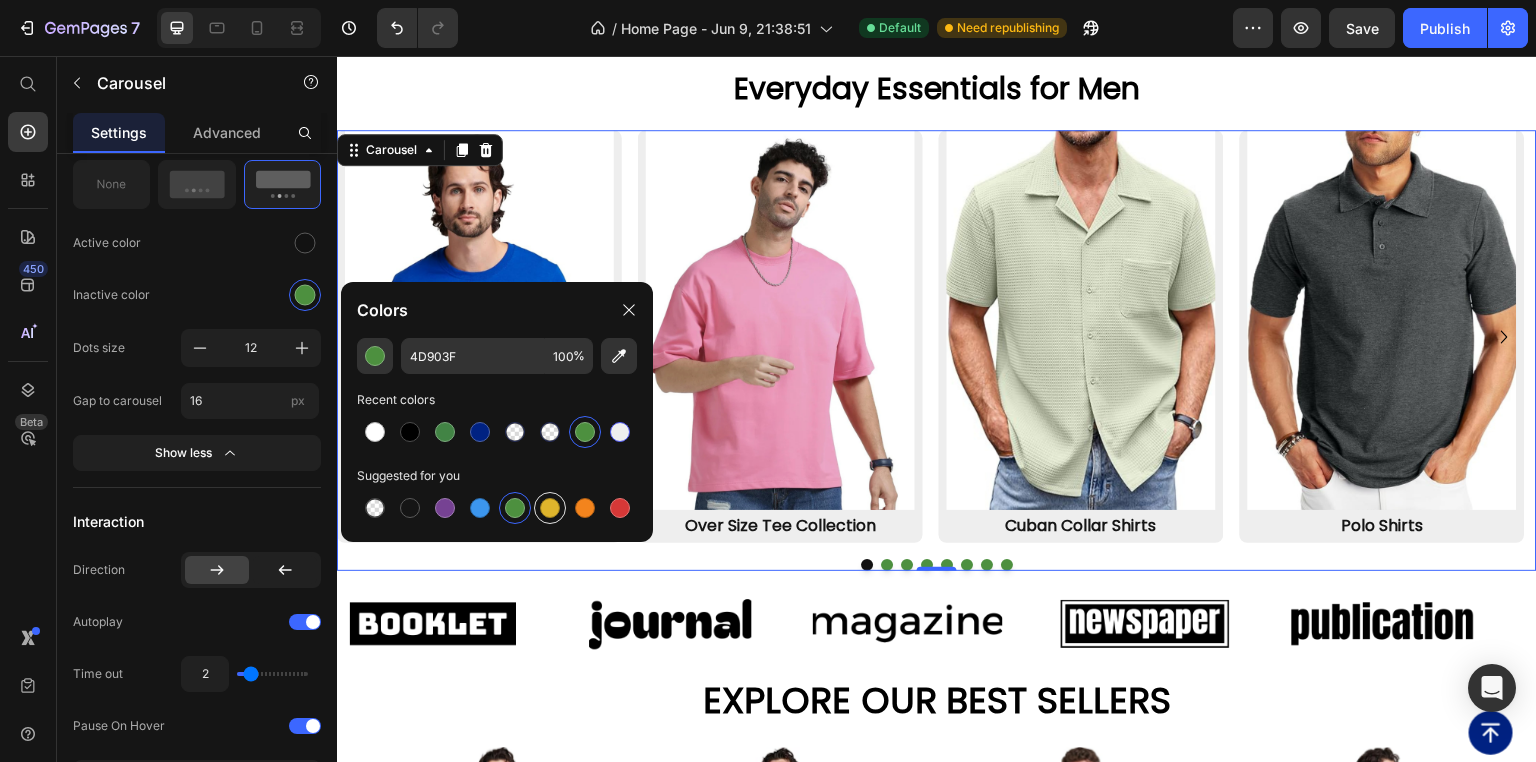 click at bounding box center (550, 508) 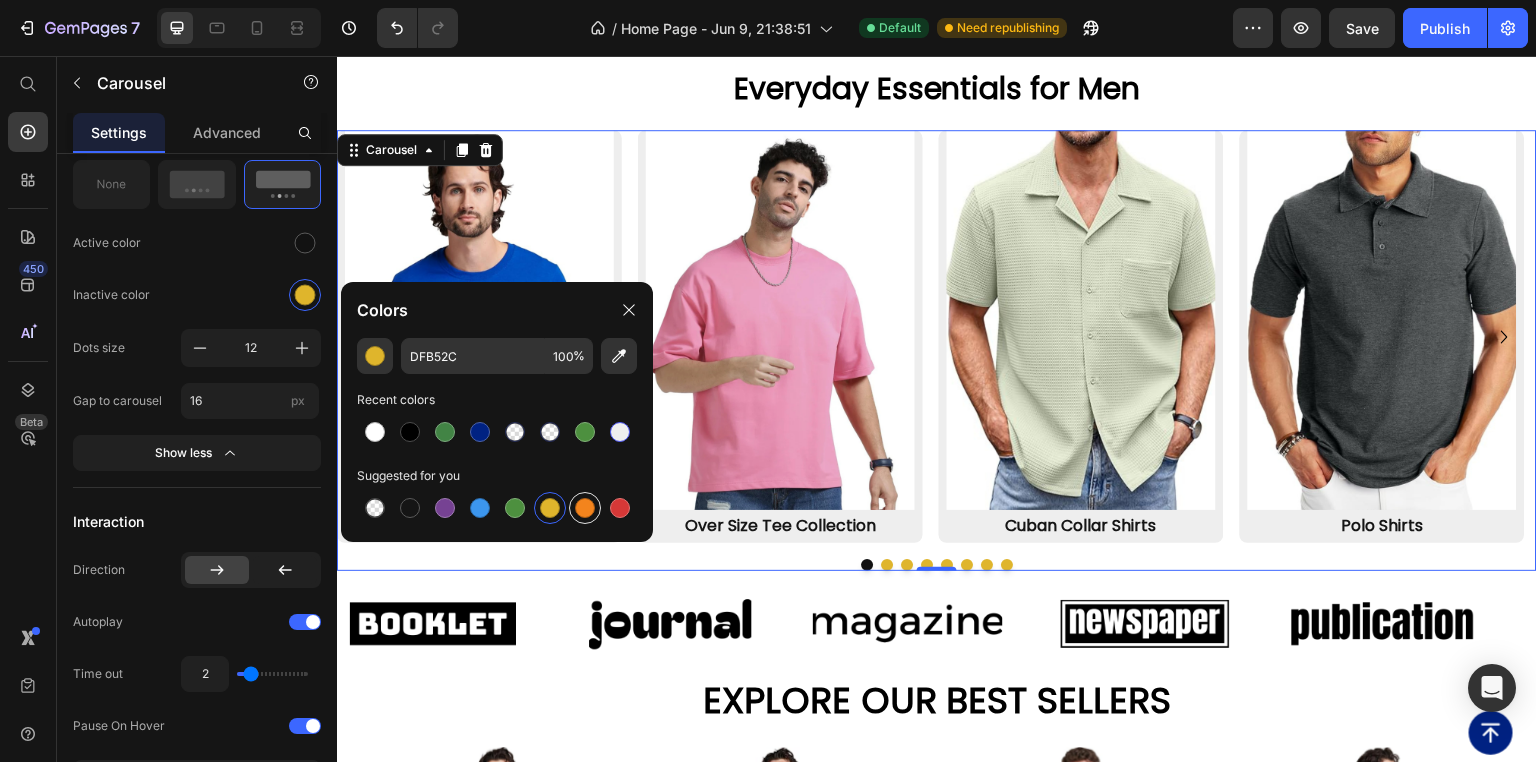 click at bounding box center [585, 508] 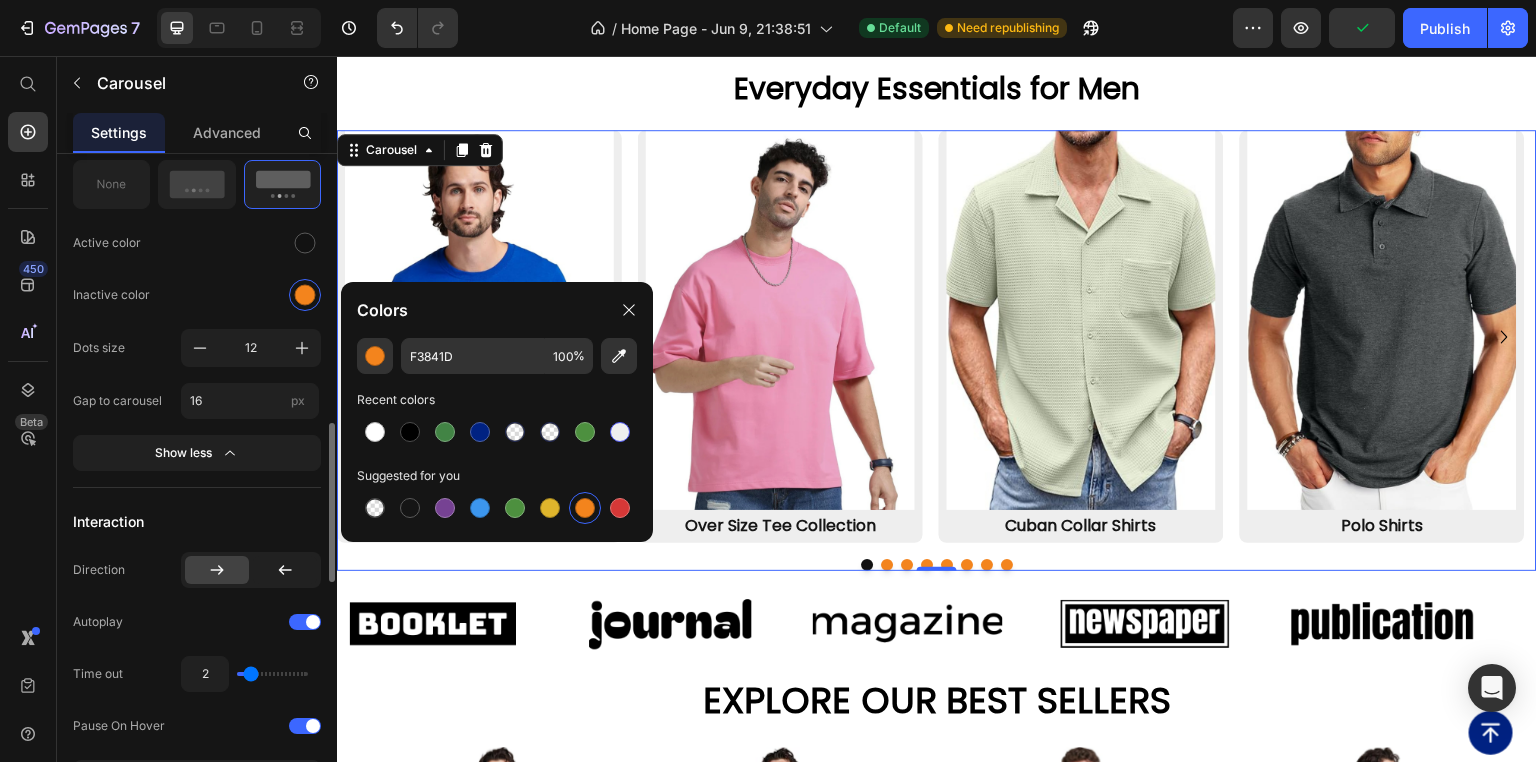click on "Display Items spacing 16 px Sneak peek Item management Slide 1 Slide 1 Slide 2 Slide 2 Slide 3 Slide 3 Slide 4 Slide 4 Slide 5 Slide 5 Slide 6 Slide 6 Slide 7 Slide 7 Slide 8 Slide 8 Add more Navigation Icon
Icon size 26 Show more Dots Active color Inactive color Dots size 12 Gap to carousel 16 px Show less Interaction Direction
Autoplay Time out 2 Pause On Hover Preview Drag to scroll Infinity loop Show more Size Width 100 px % Height Auto px Show more Shape Border Corner 8 8 8 8 Shadow Background  Color  Align" at bounding box center [197, 373] 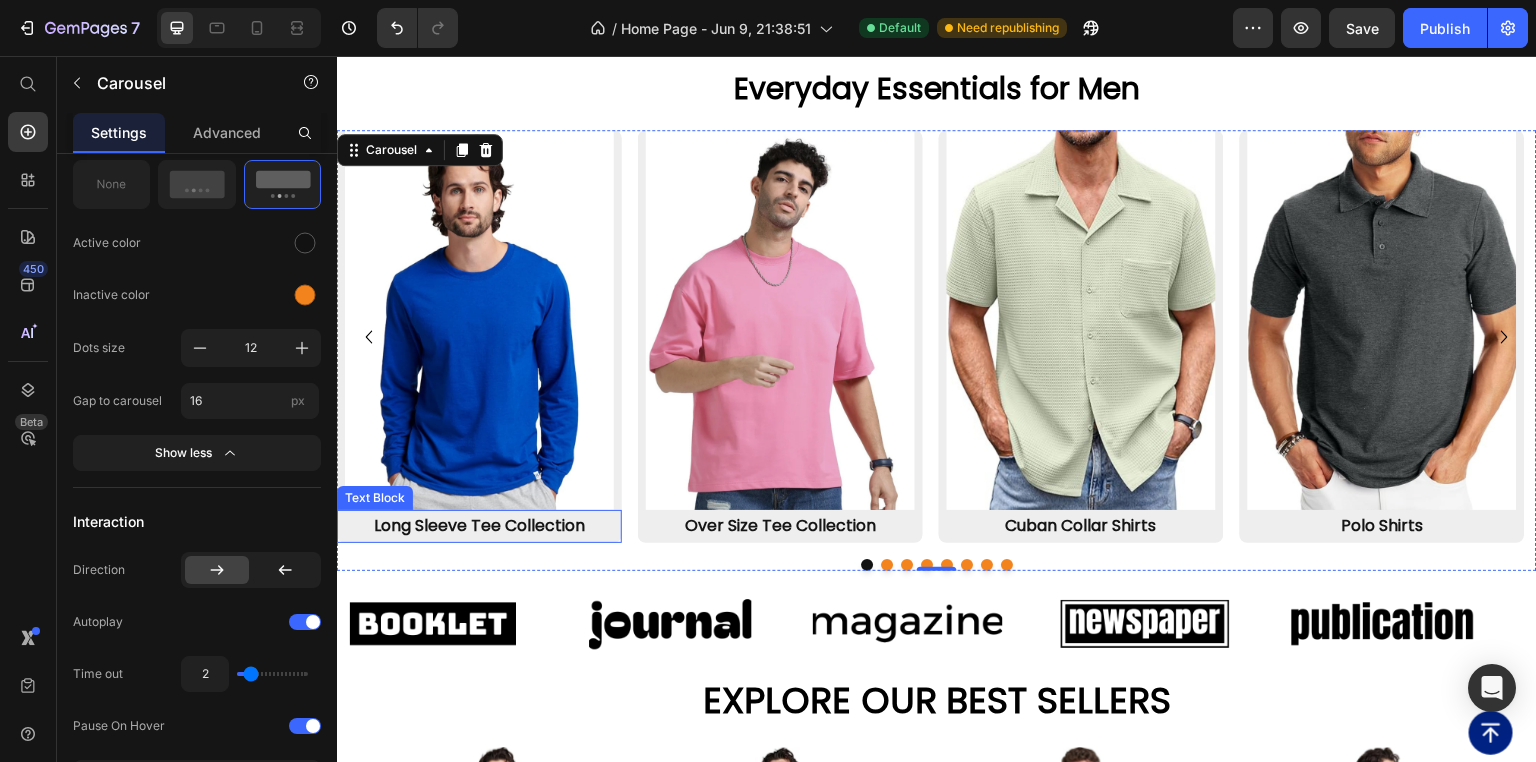 scroll, scrollTop: 1680, scrollLeft: 0, axis: vertical 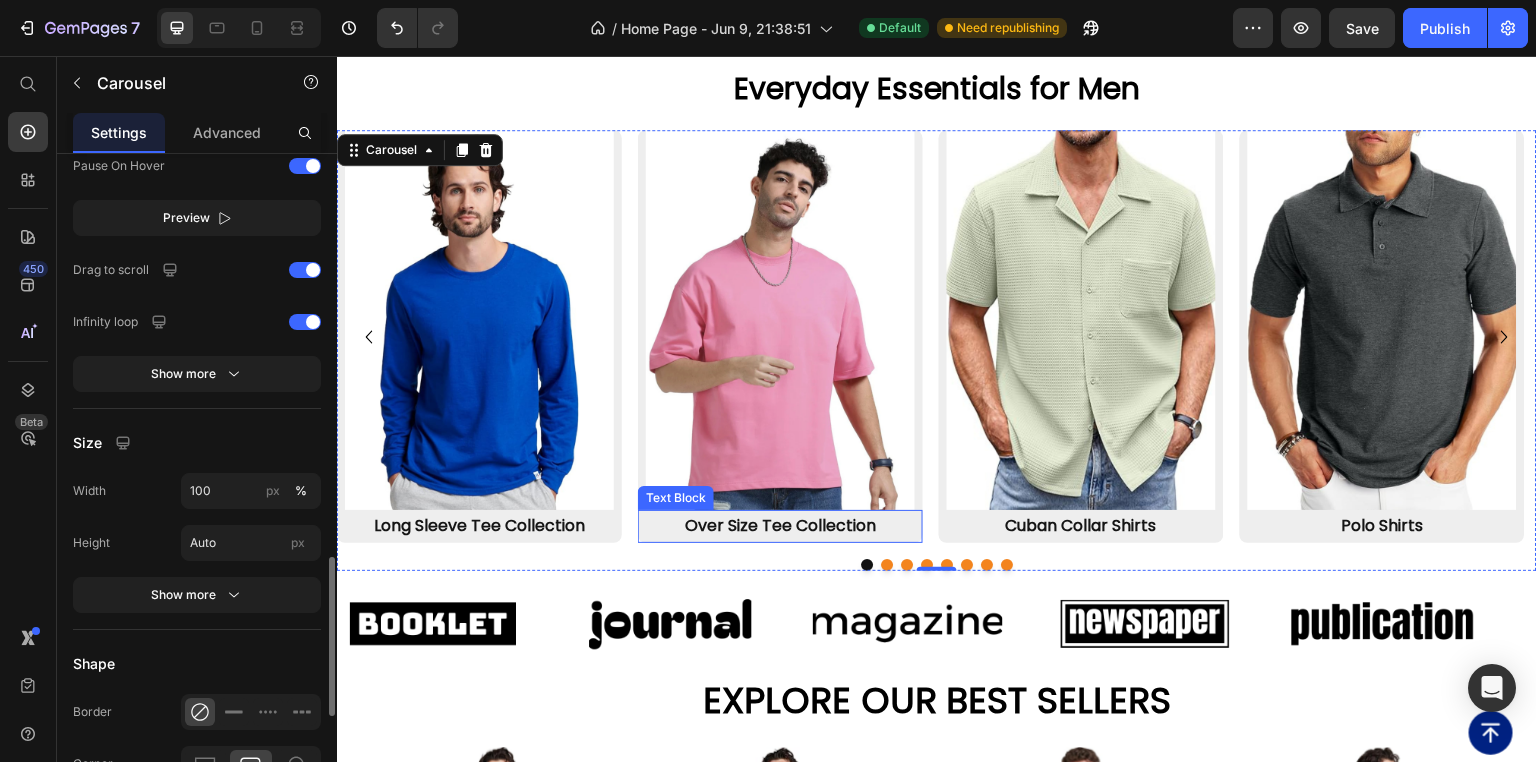 click on "Over Size Tee Collection" at bounding box center [780, 526] 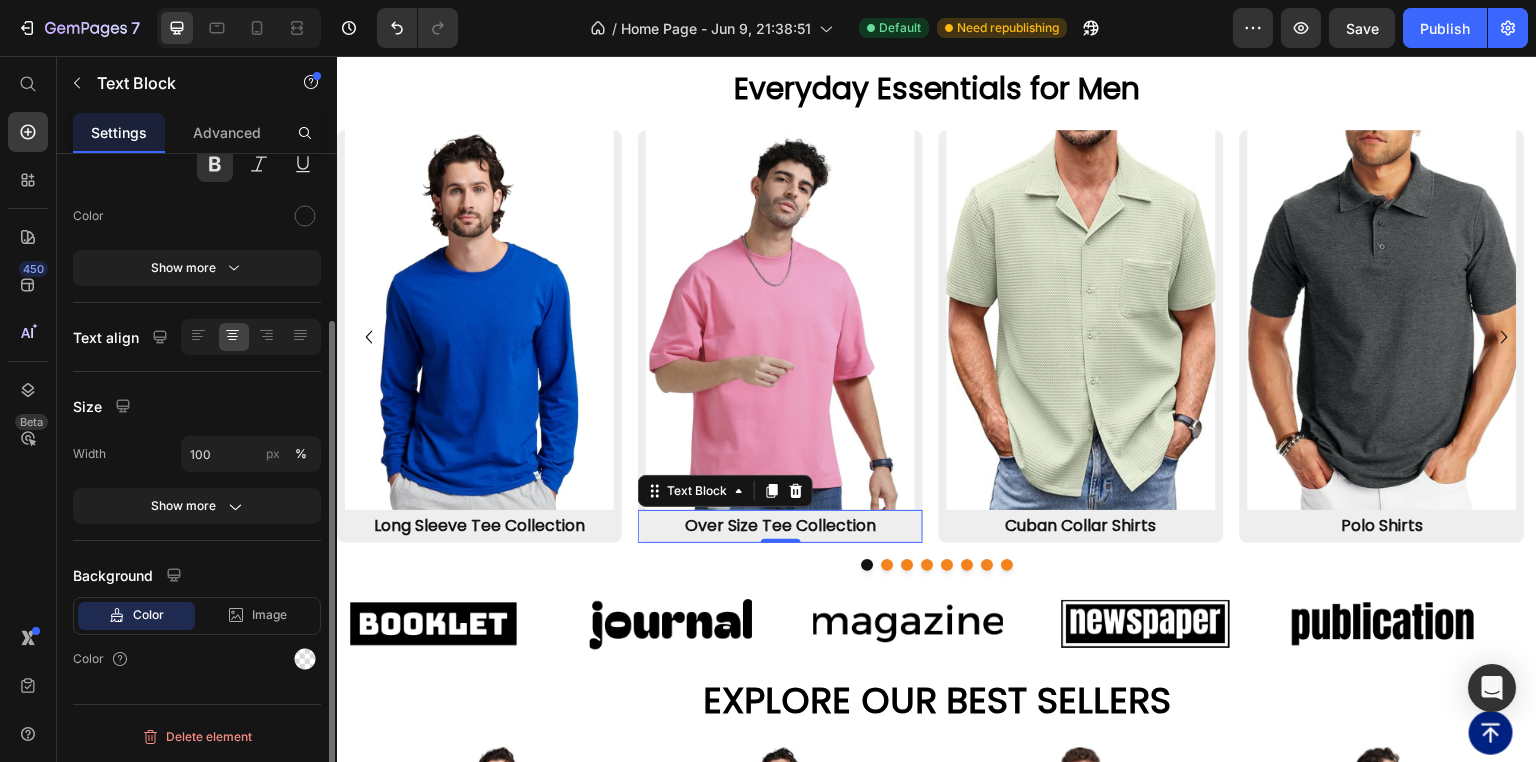 scroll, scrollTop: 0, scrollLeft: 0, axis: both 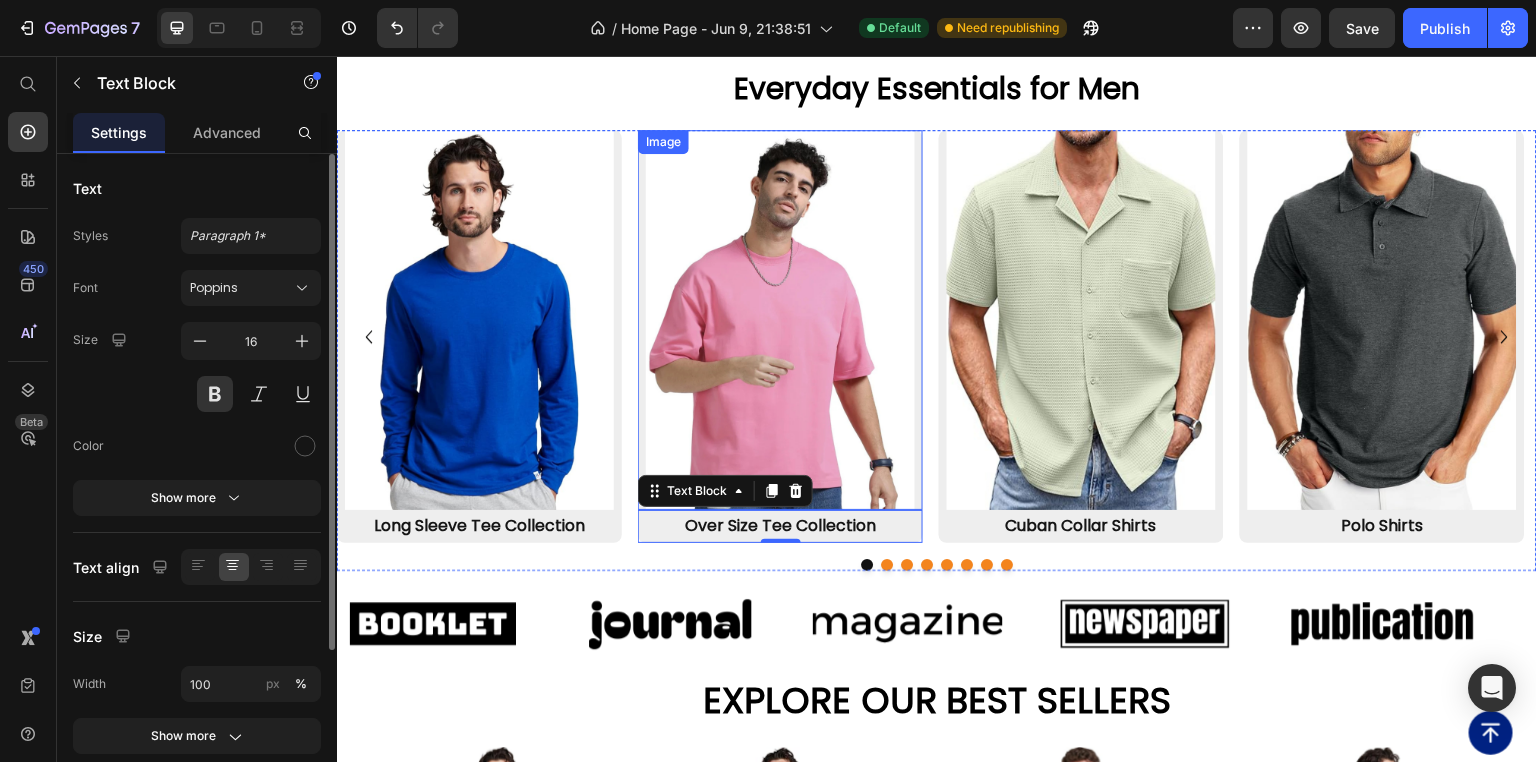 click at bounding box center [780, 320] 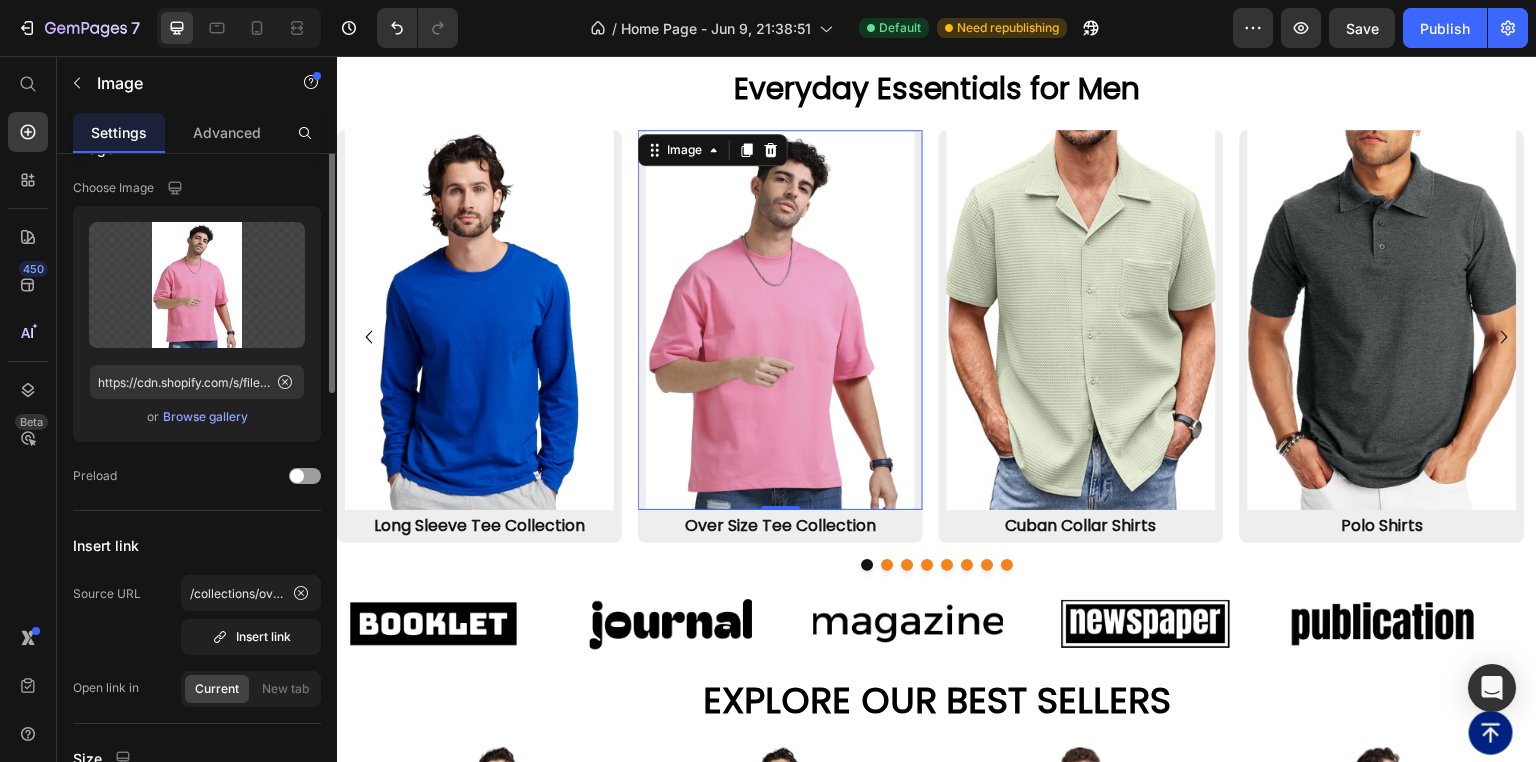 scroll, scrollTop: 0, scrollLeft: 0, axis: both 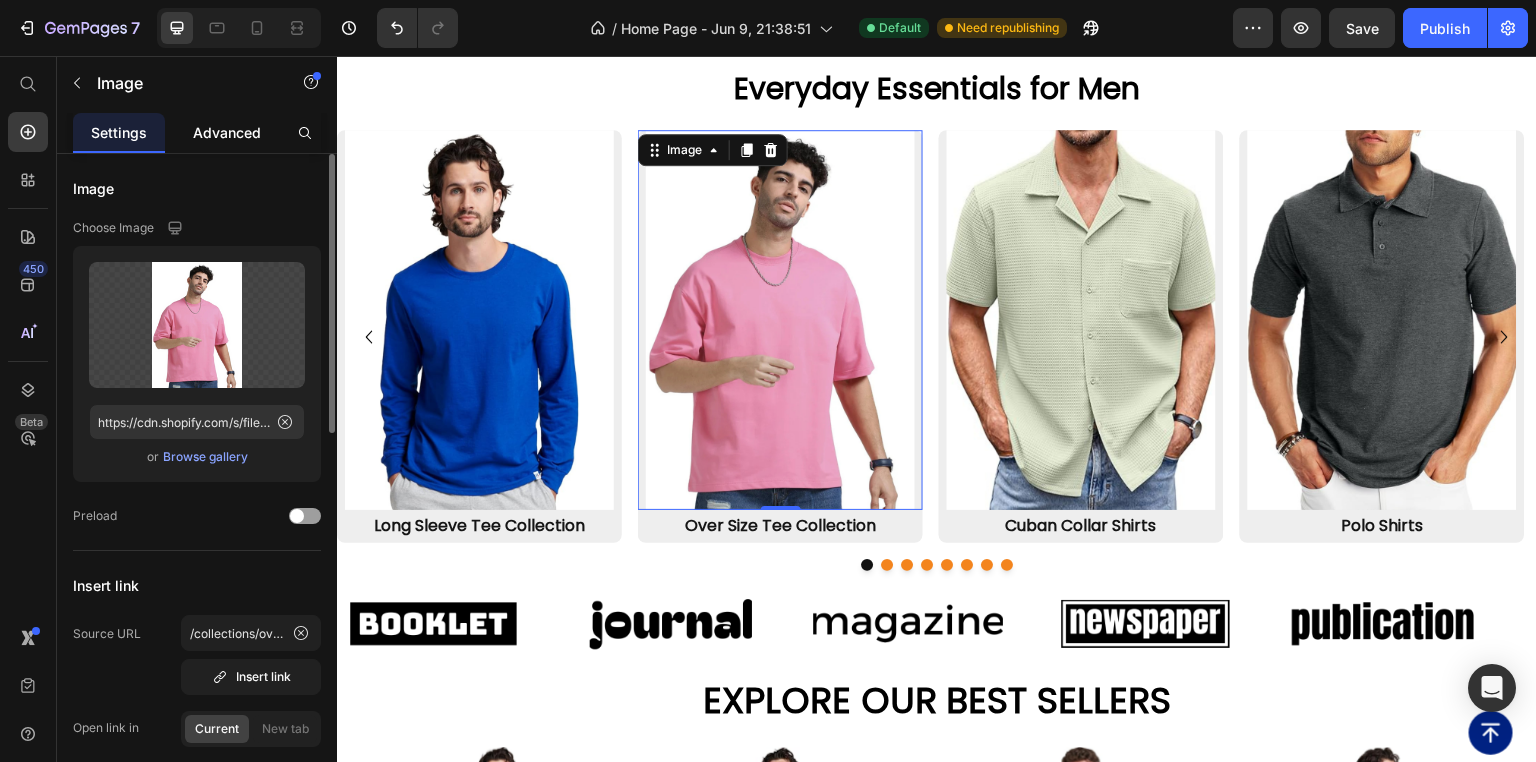 click on "Advanced" 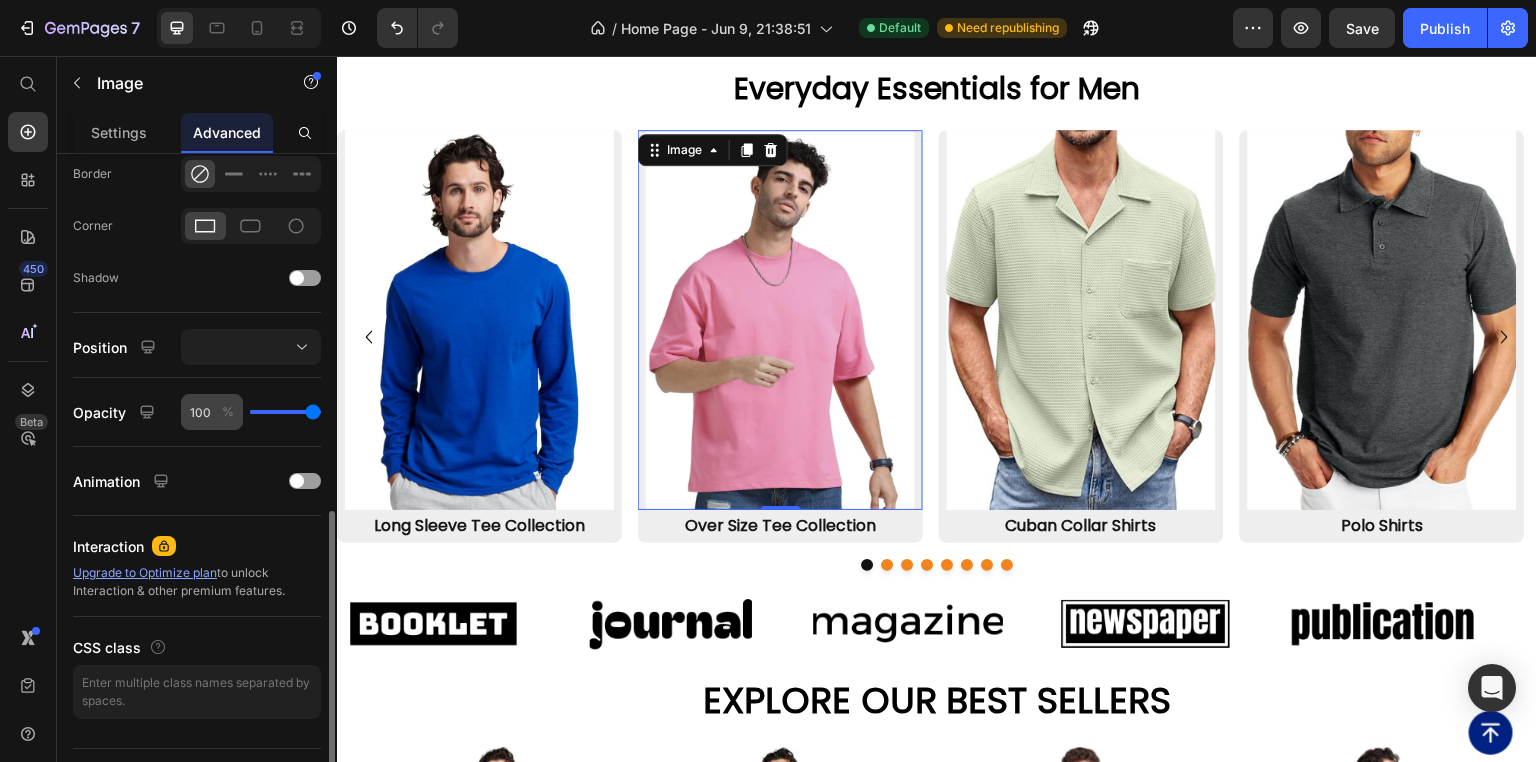 scroll, scrollTop: 601, scrollLeft: 0, axis: vertical 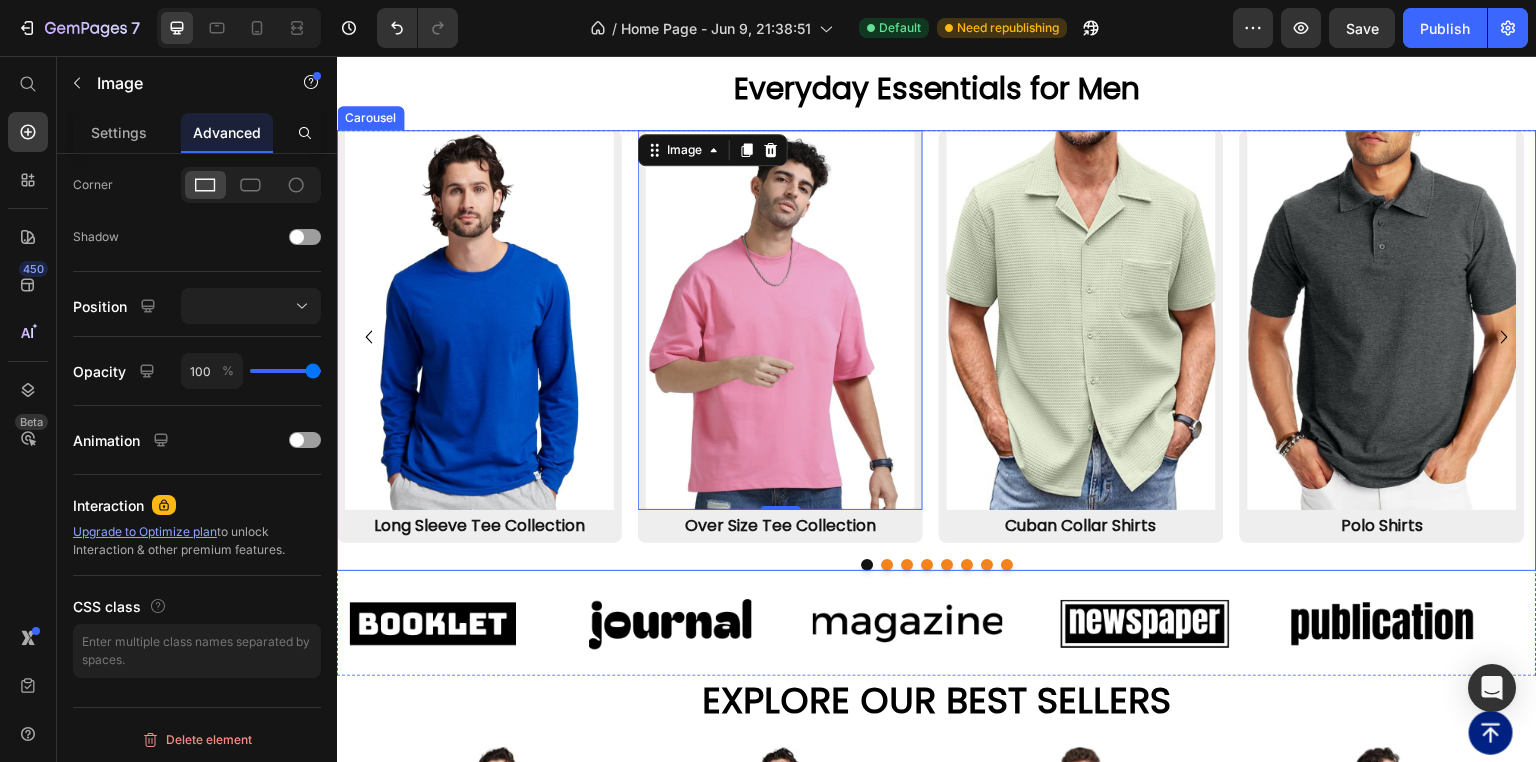 click on "Image Long Sleeve Tee Collection Text Block Image   0 Over Size Tee Collection Text Block Image Cuban Collar Shirts Text Block Image Polo Shirts Text Block Image Bracelets Text Block Image Short Pants Text Block Image Exclusive Leather Jackets Text Block Image Denim Pants Text Block" at bounding box center (937, 336) 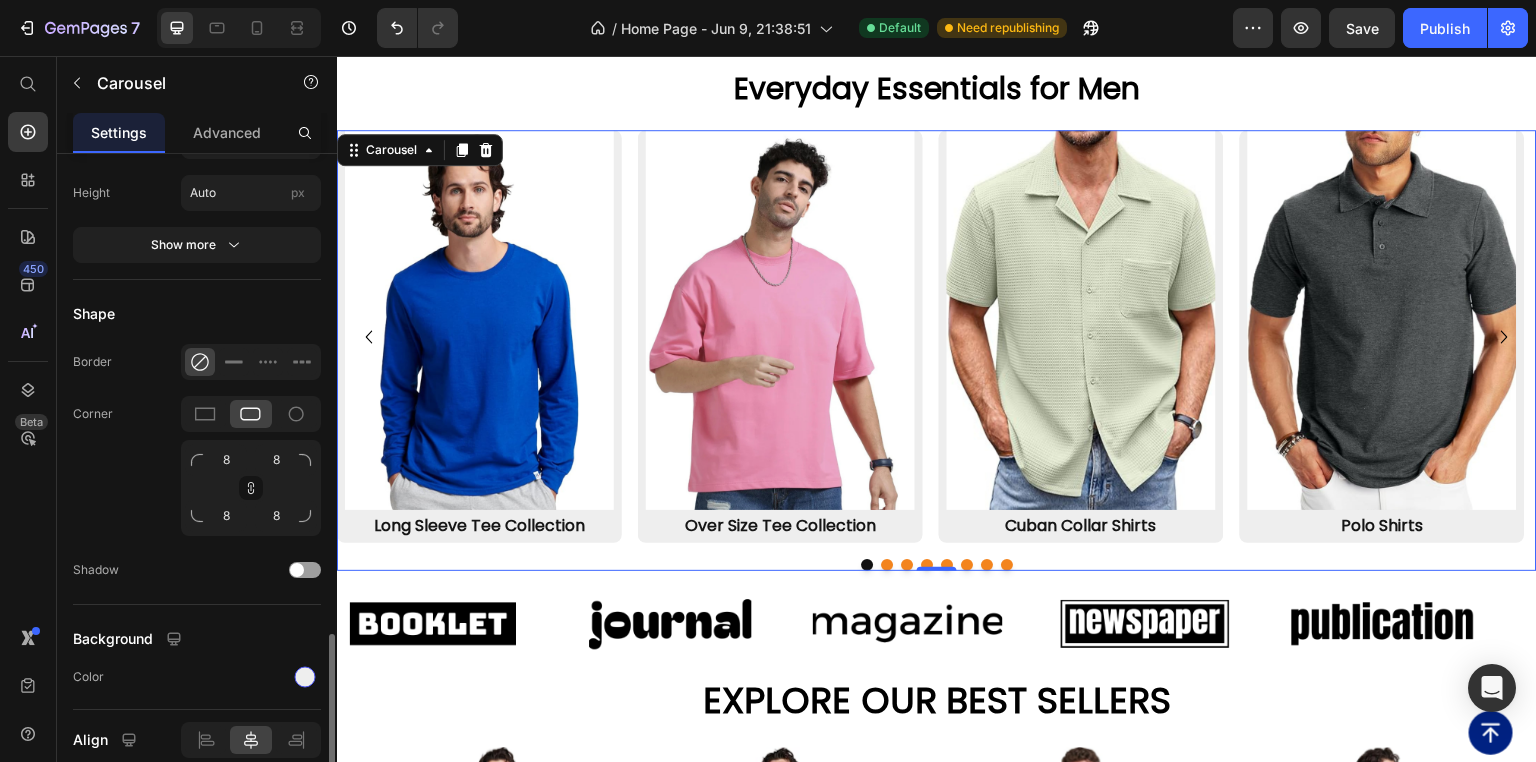 scroll, scrollTop: 2004, scrollLeft: 0, axis: vertical 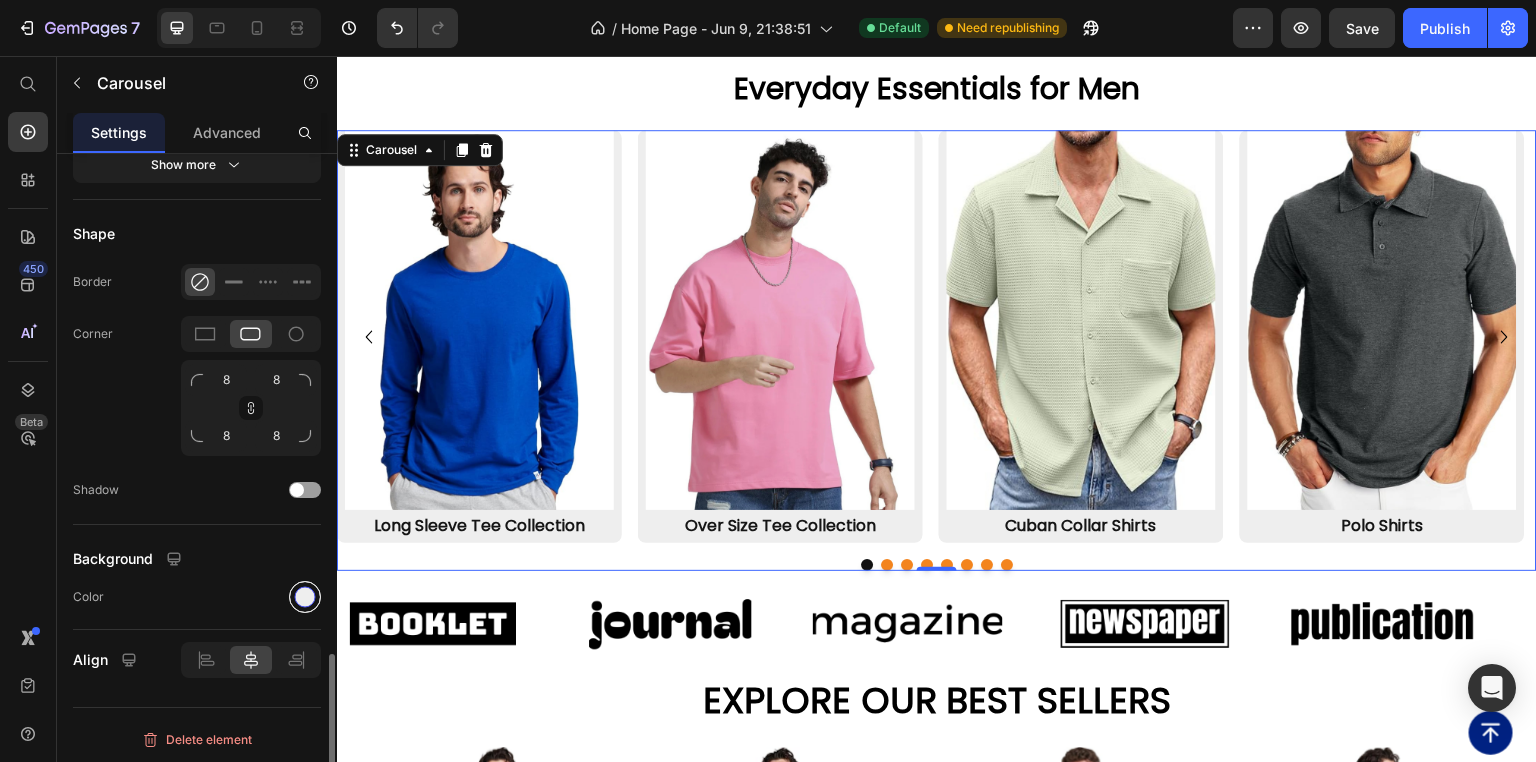 click at bounding box center (305, 596) 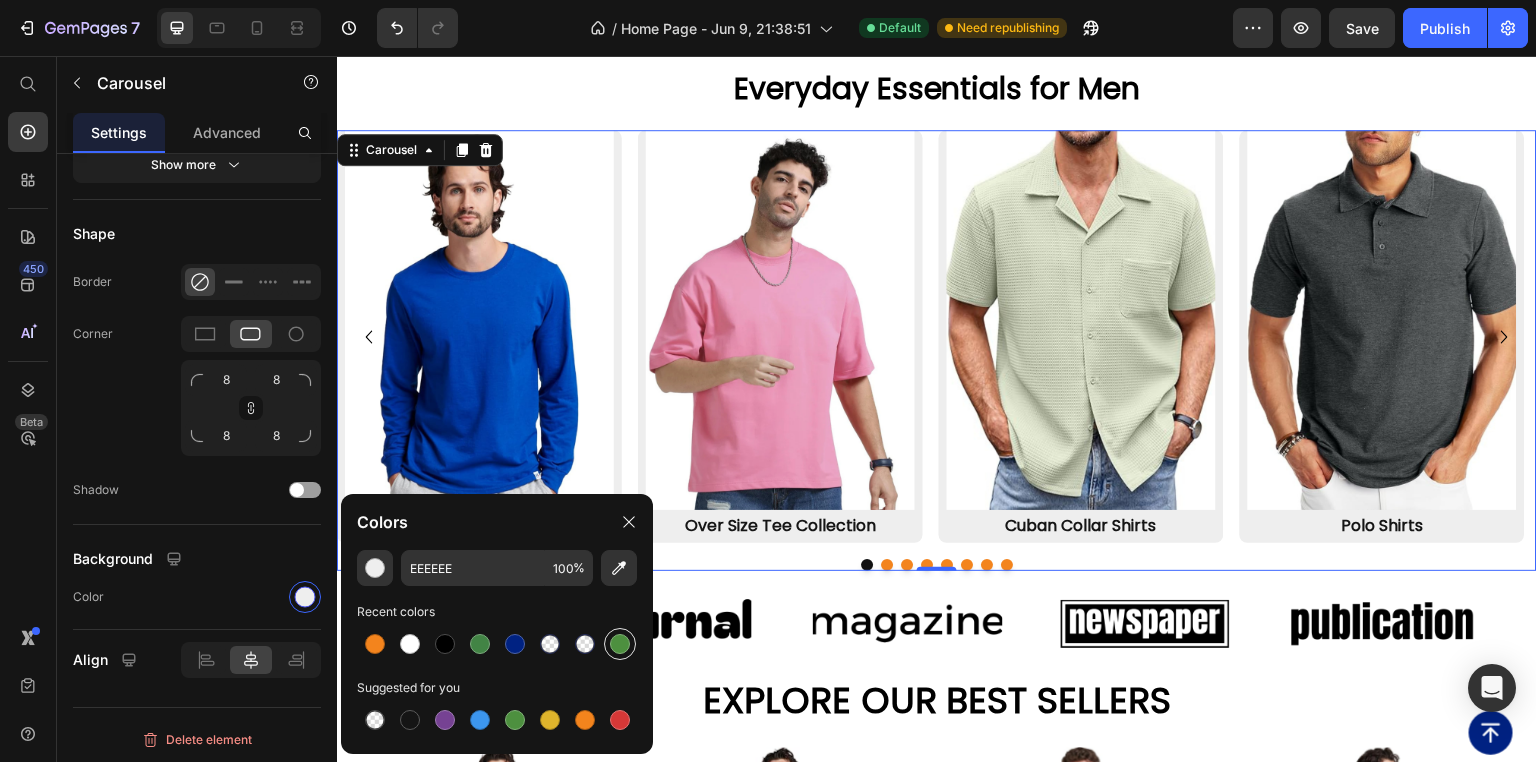 click at bounding box center [620, 644] 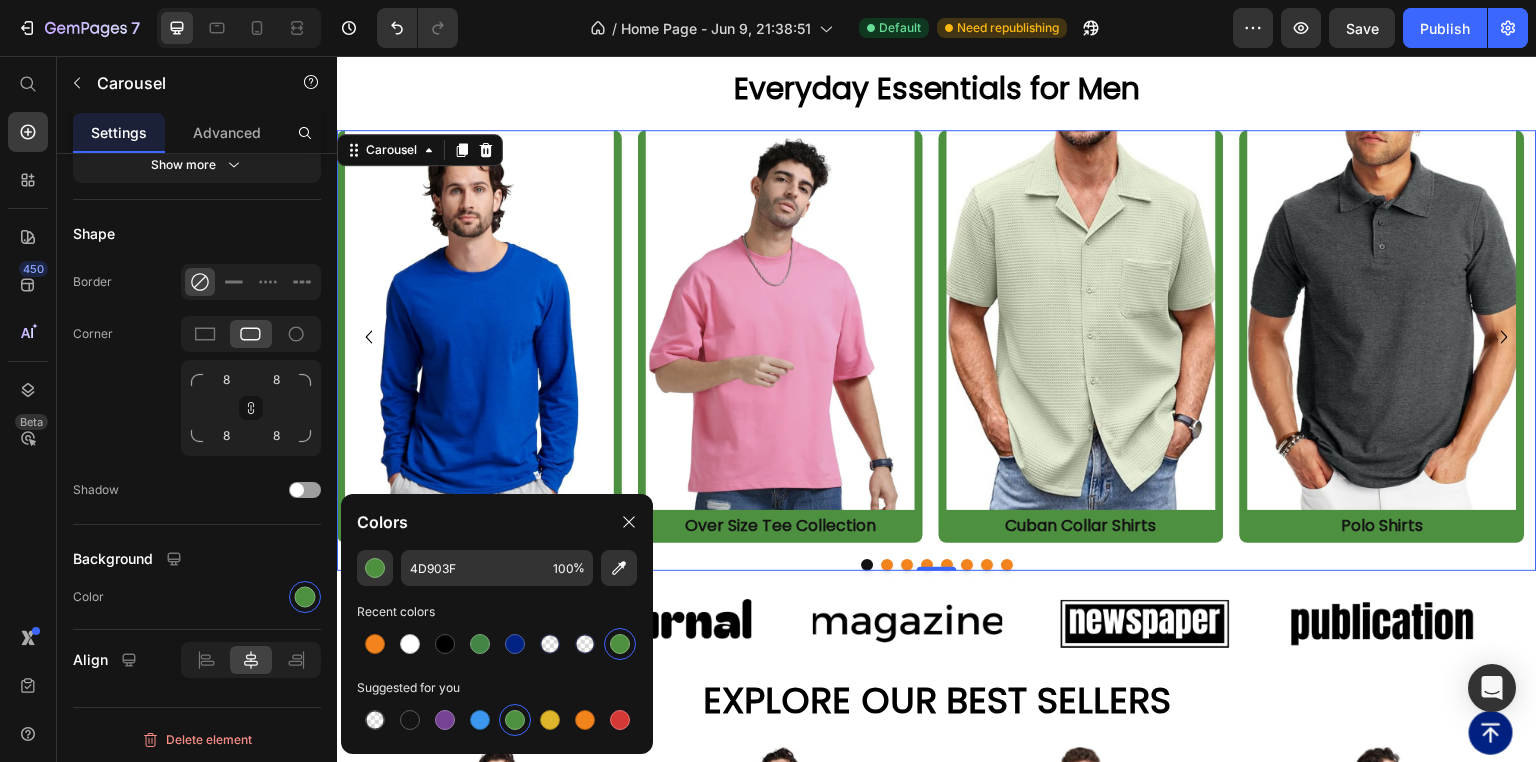 scroll, scrollTop: 2004, scrollLeft: 0, axis: vertical 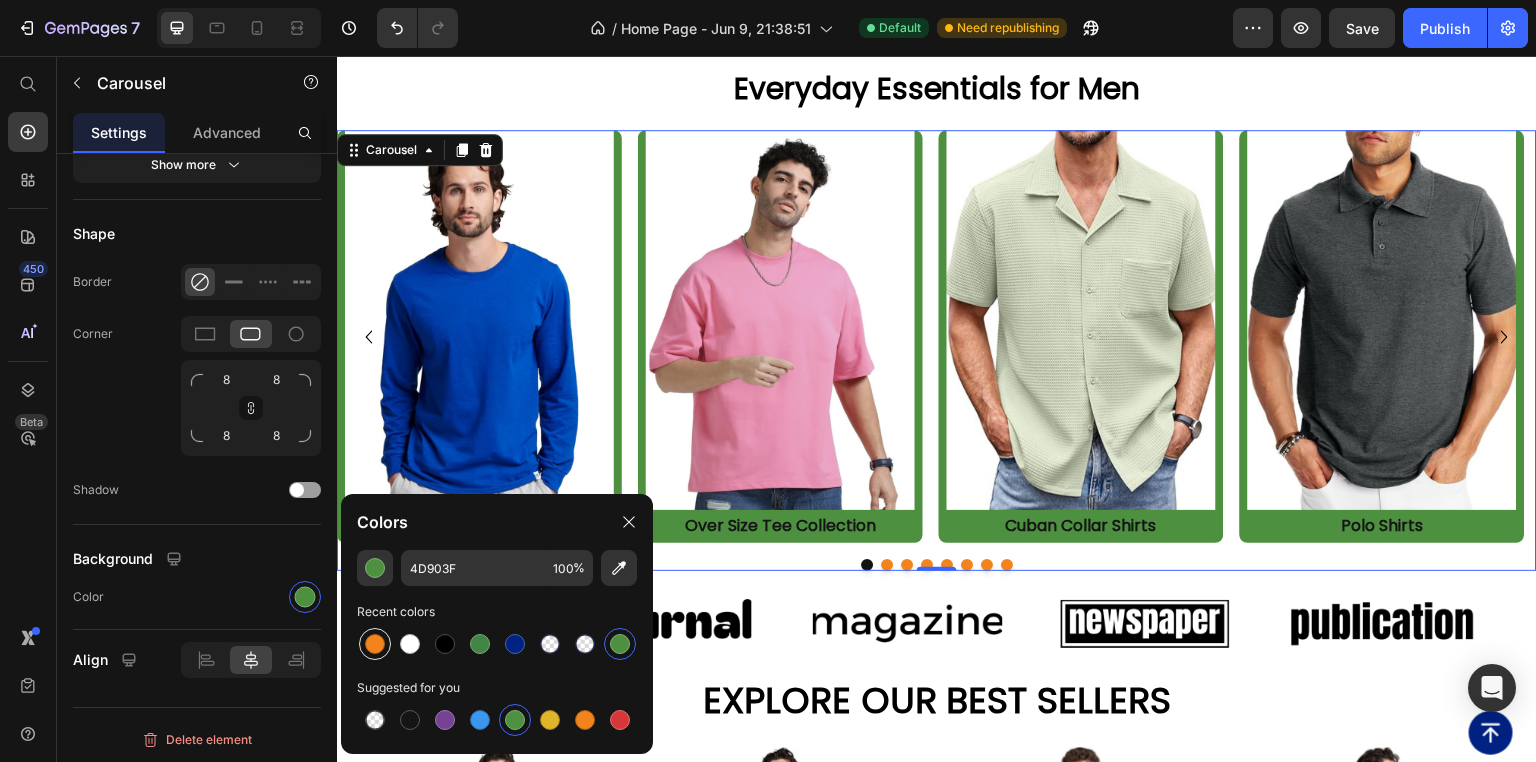 click at bounding box center (375, 644) 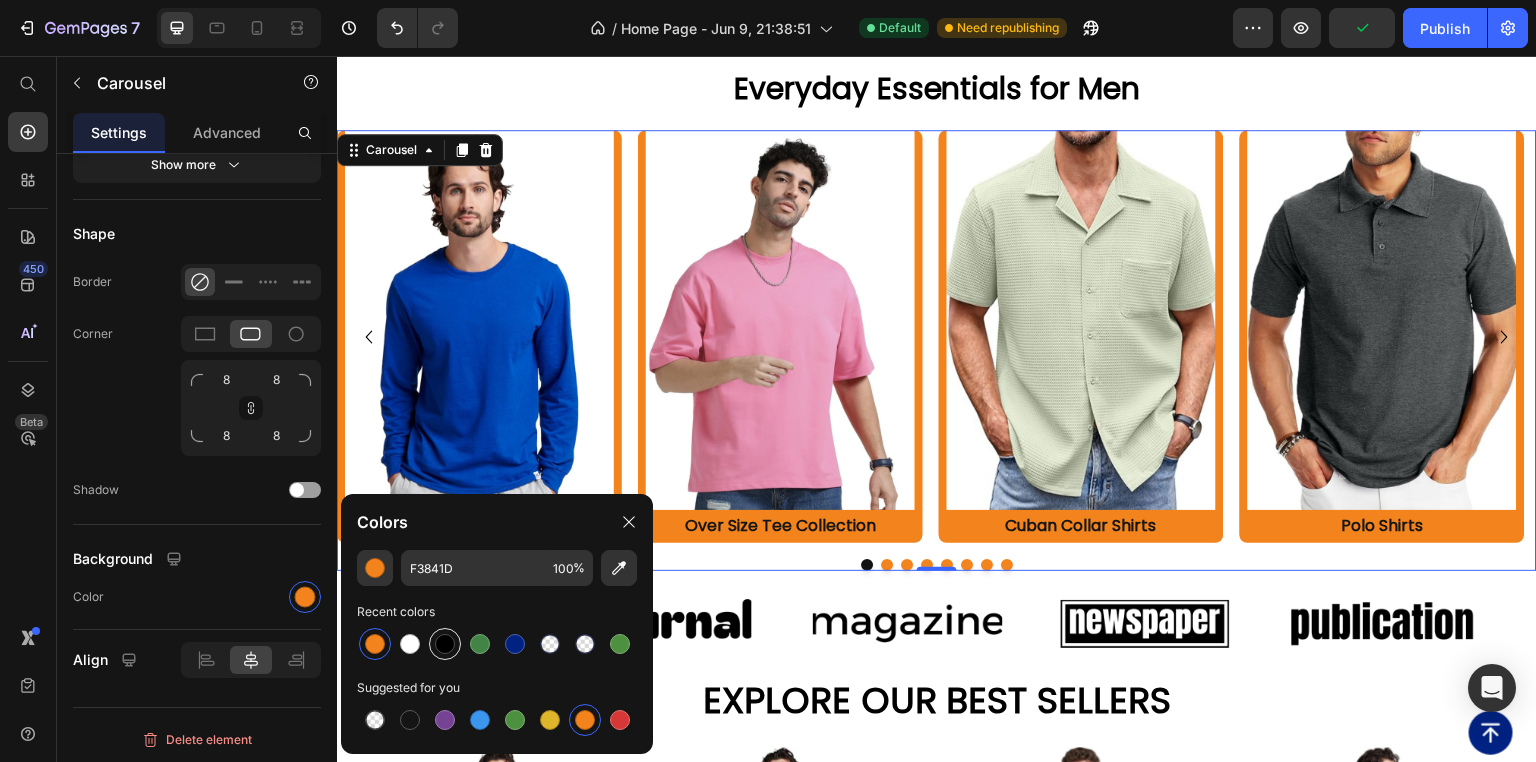 click at bounding box center (445, 644) 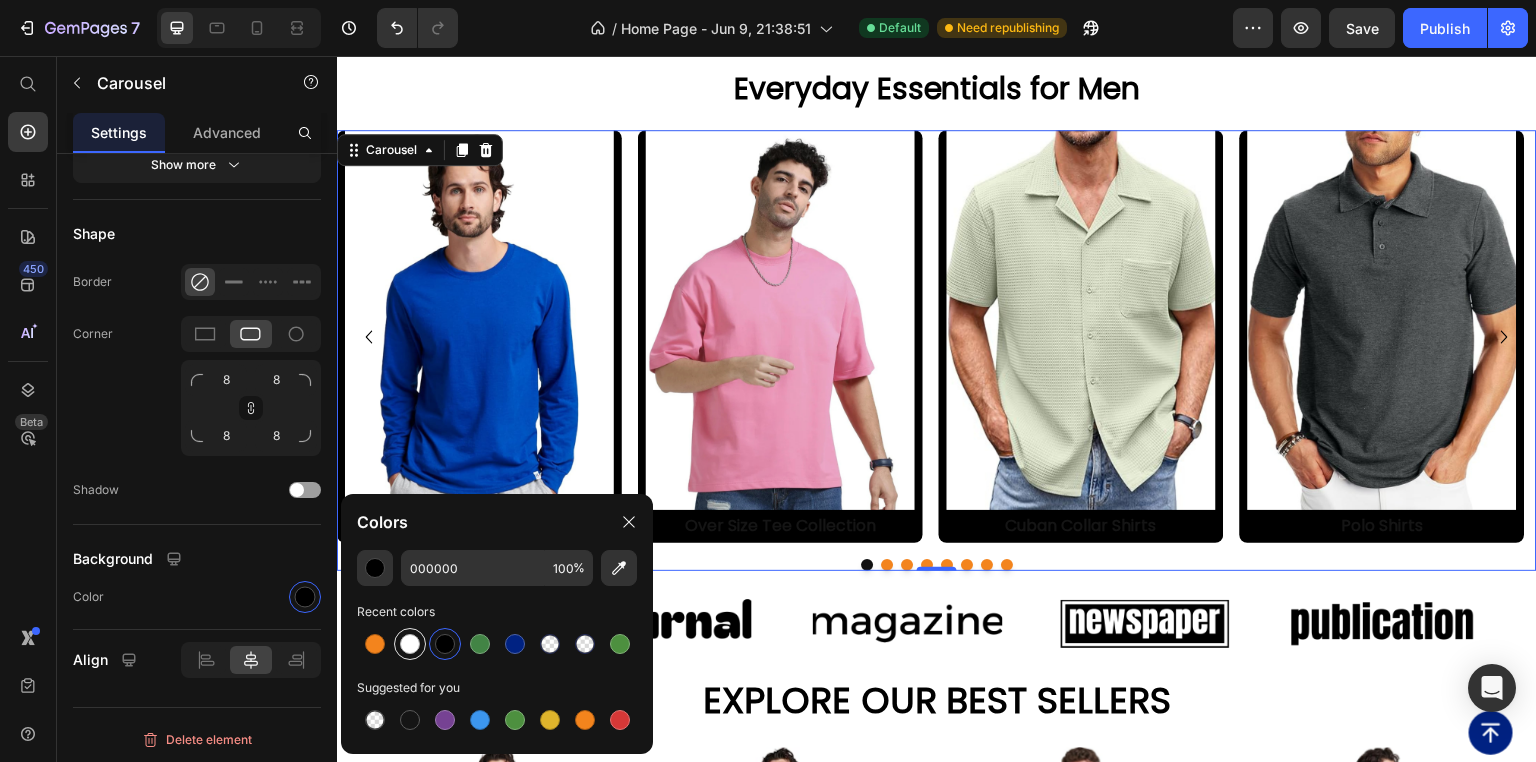 click at bounding box center (410, 644) 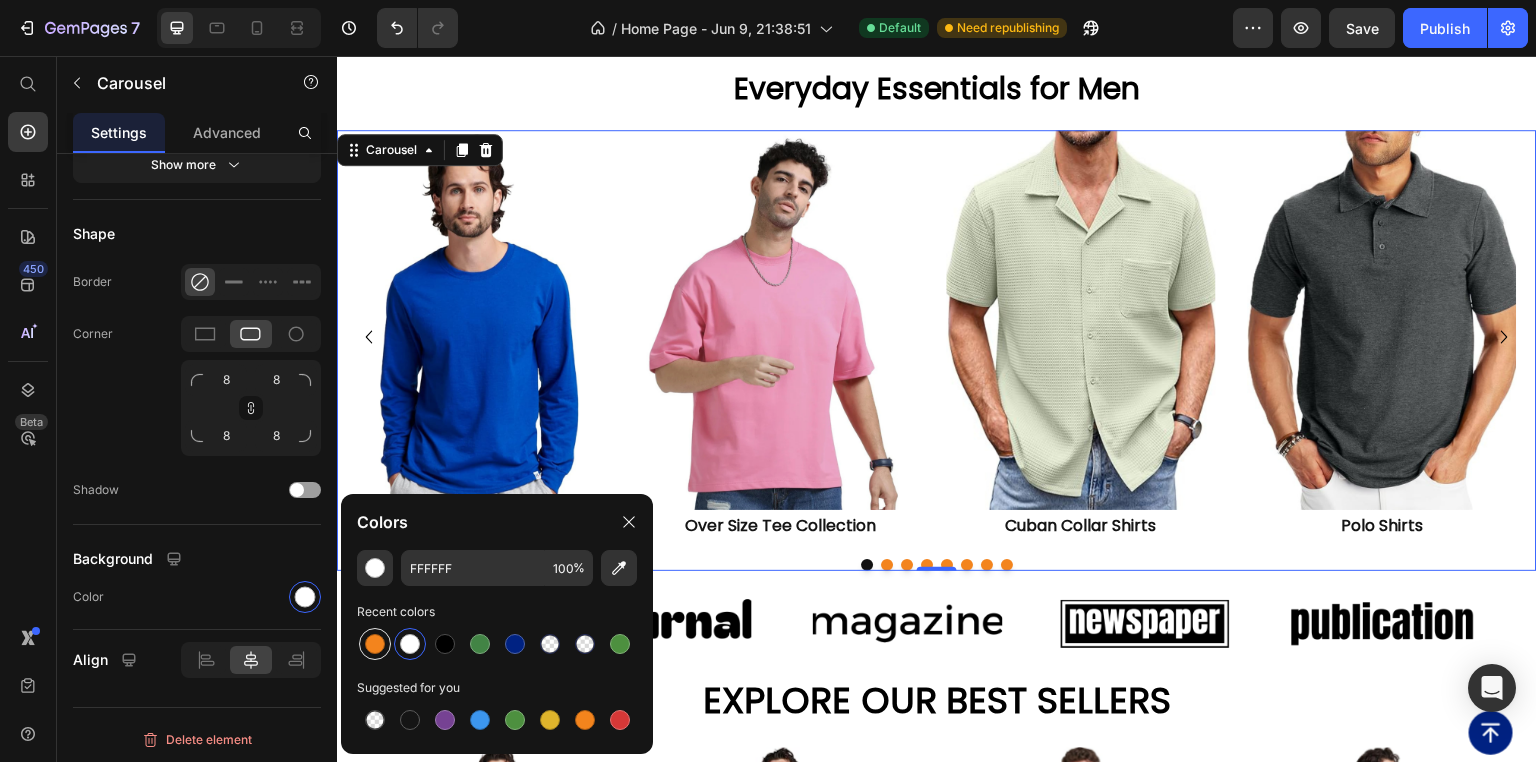 click at bounding box center (375, 644) 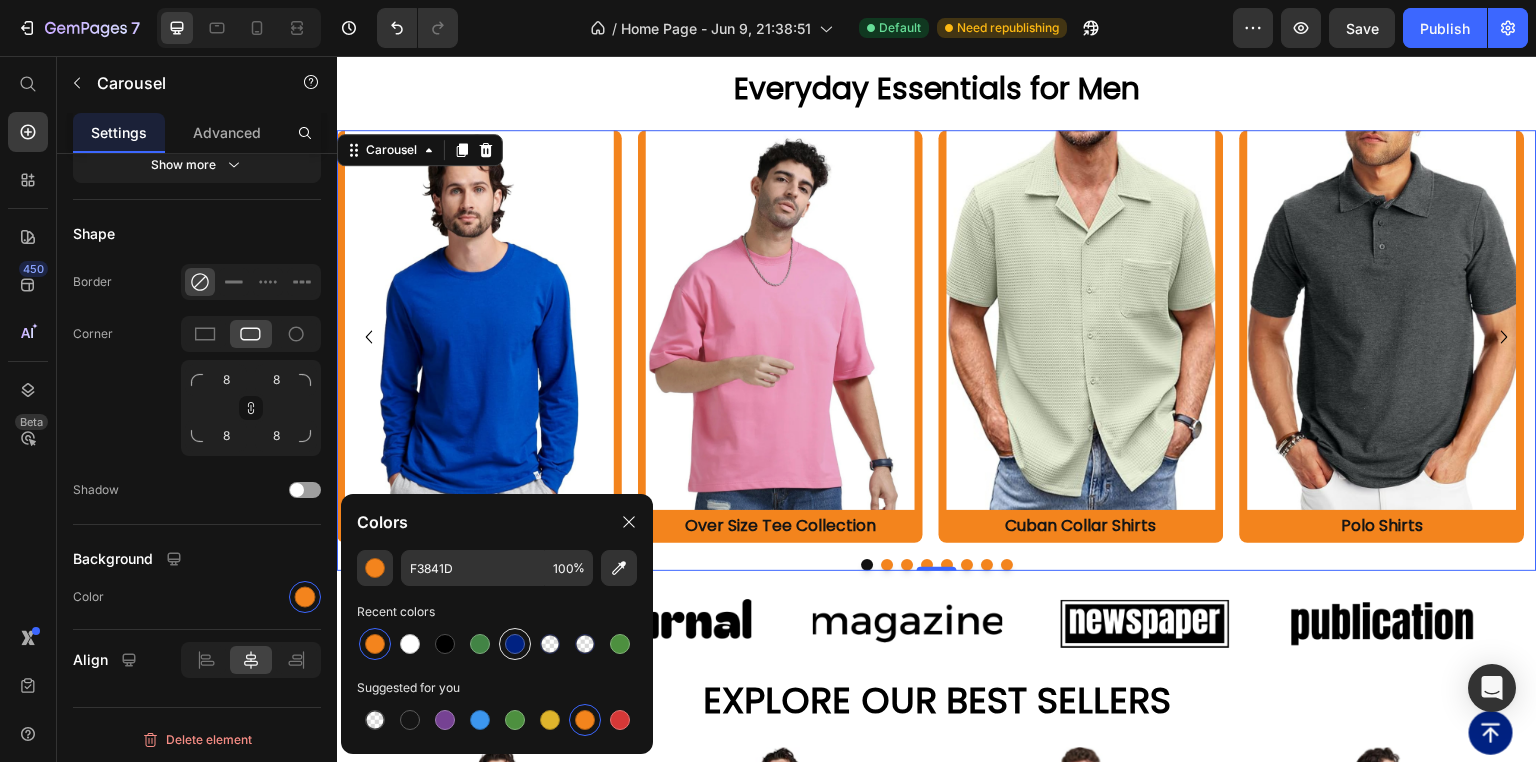 click at bounding box center (515, 644) 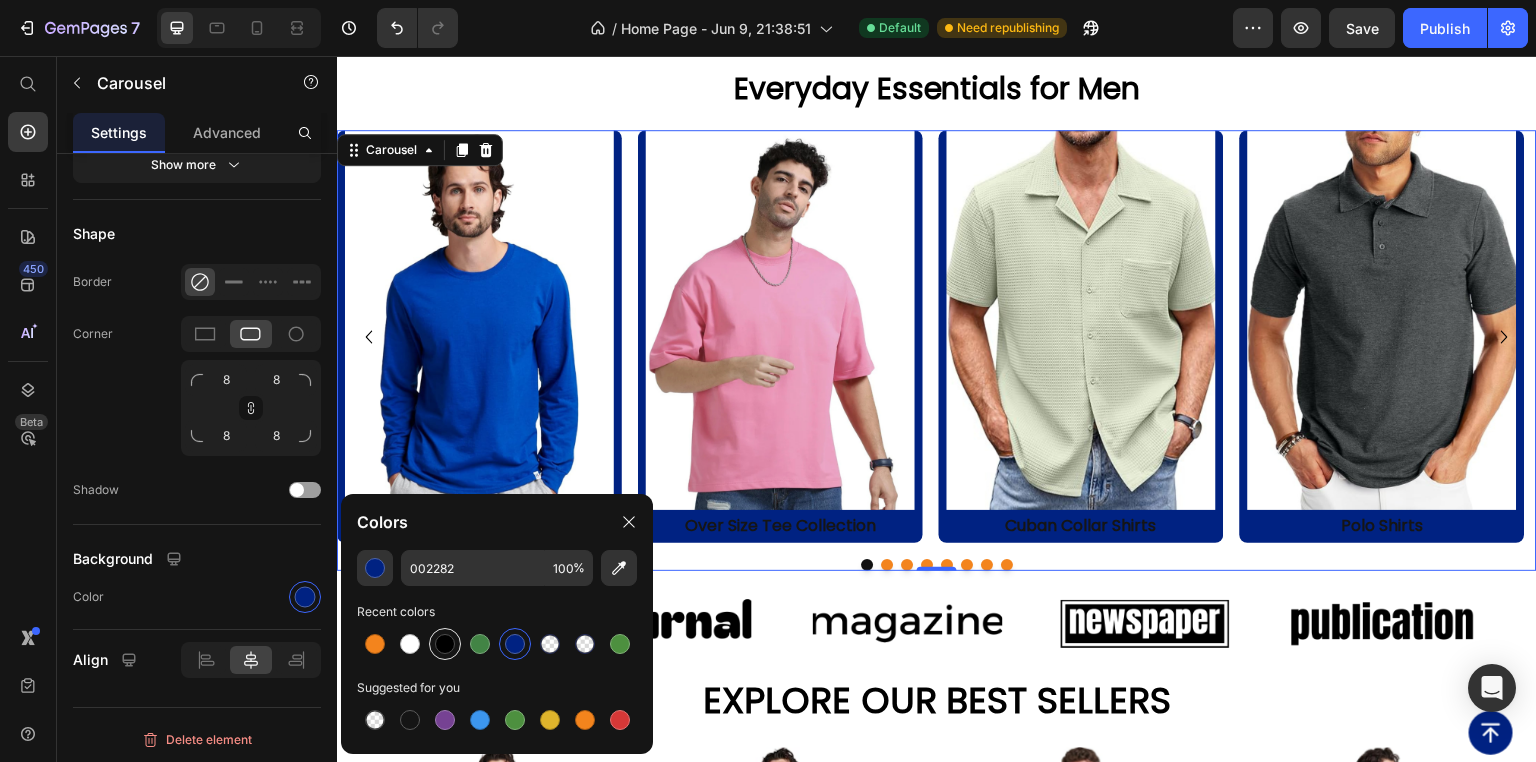click at bounding box center [445, 644] 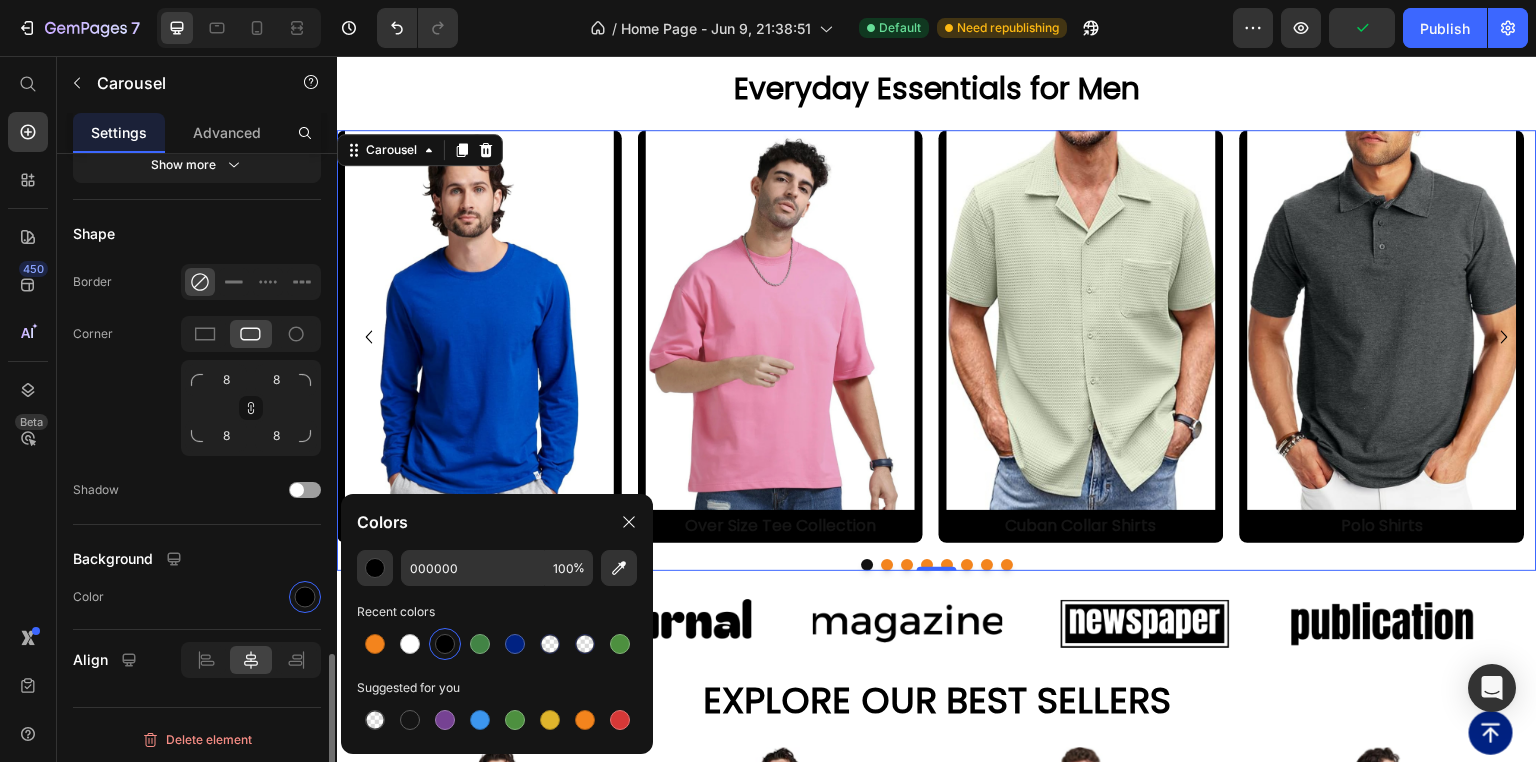 click on "Shape Border Corner 8 8 8 8 Shadow" 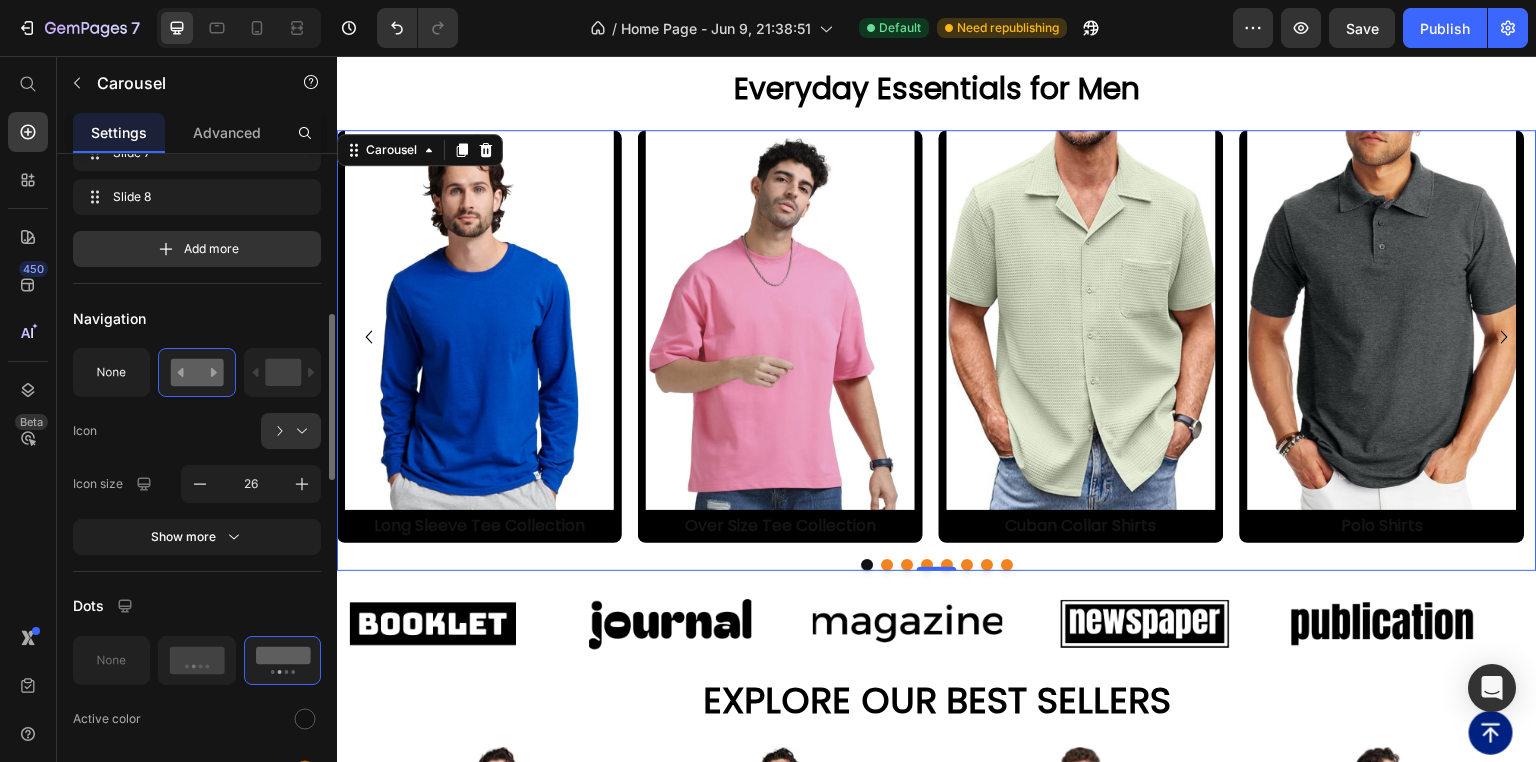 scroll, scrollTop: 484, scrollLeft: 0, axis: vertical 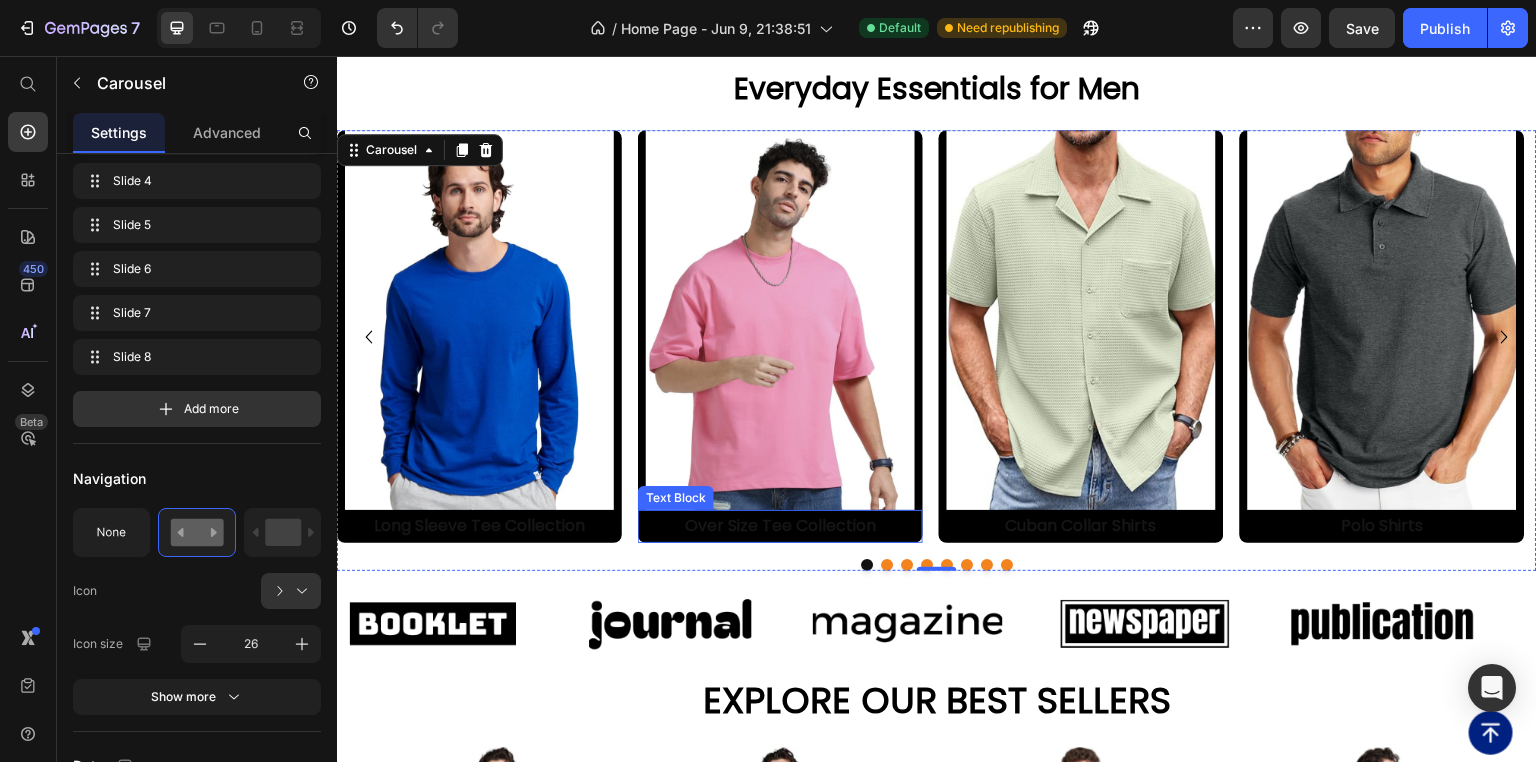 click on "Over Size Tee Collection" at bounding box center (780, 526) 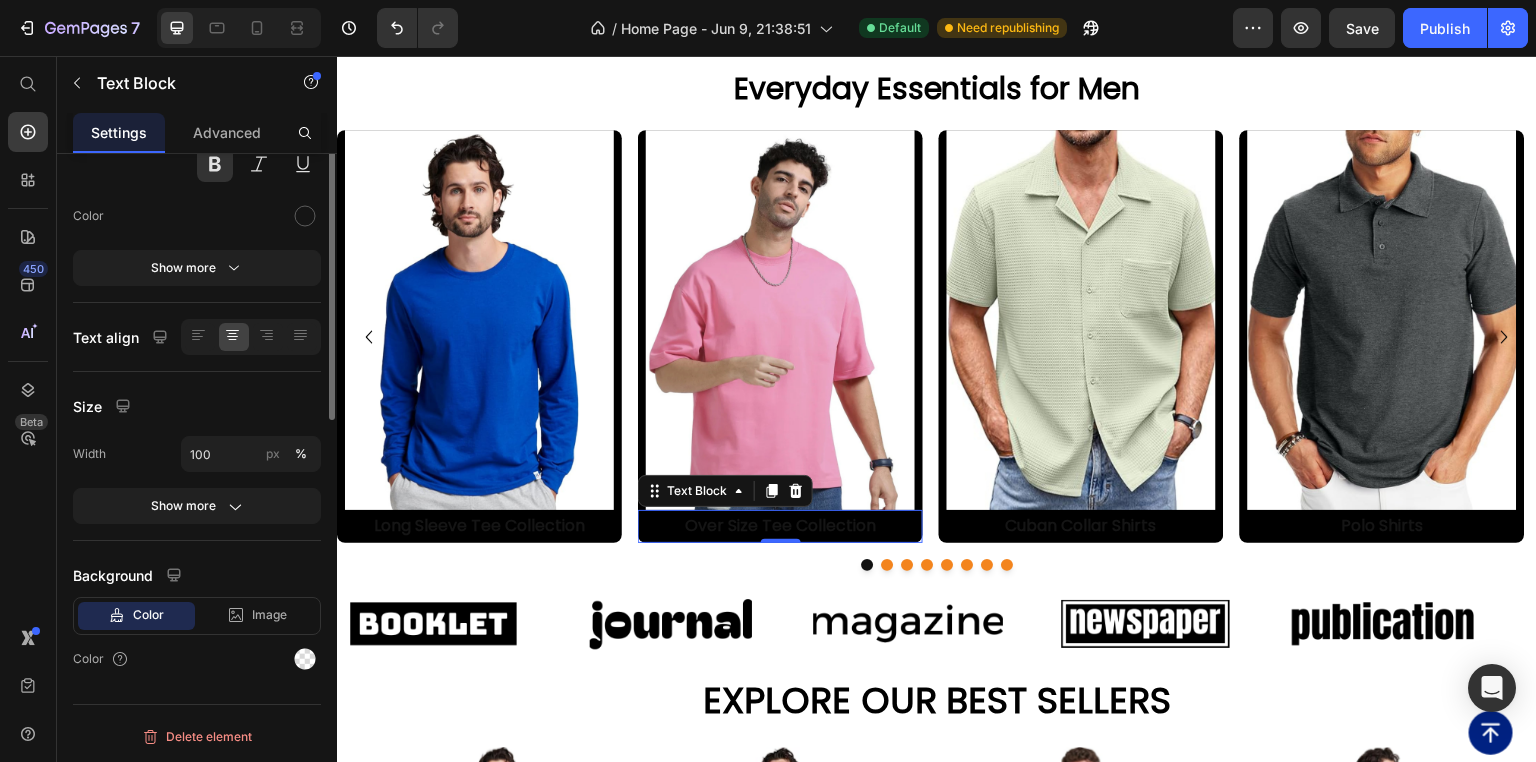 scroll, scrollTop: 0, scrollLeft: 0, axis: both 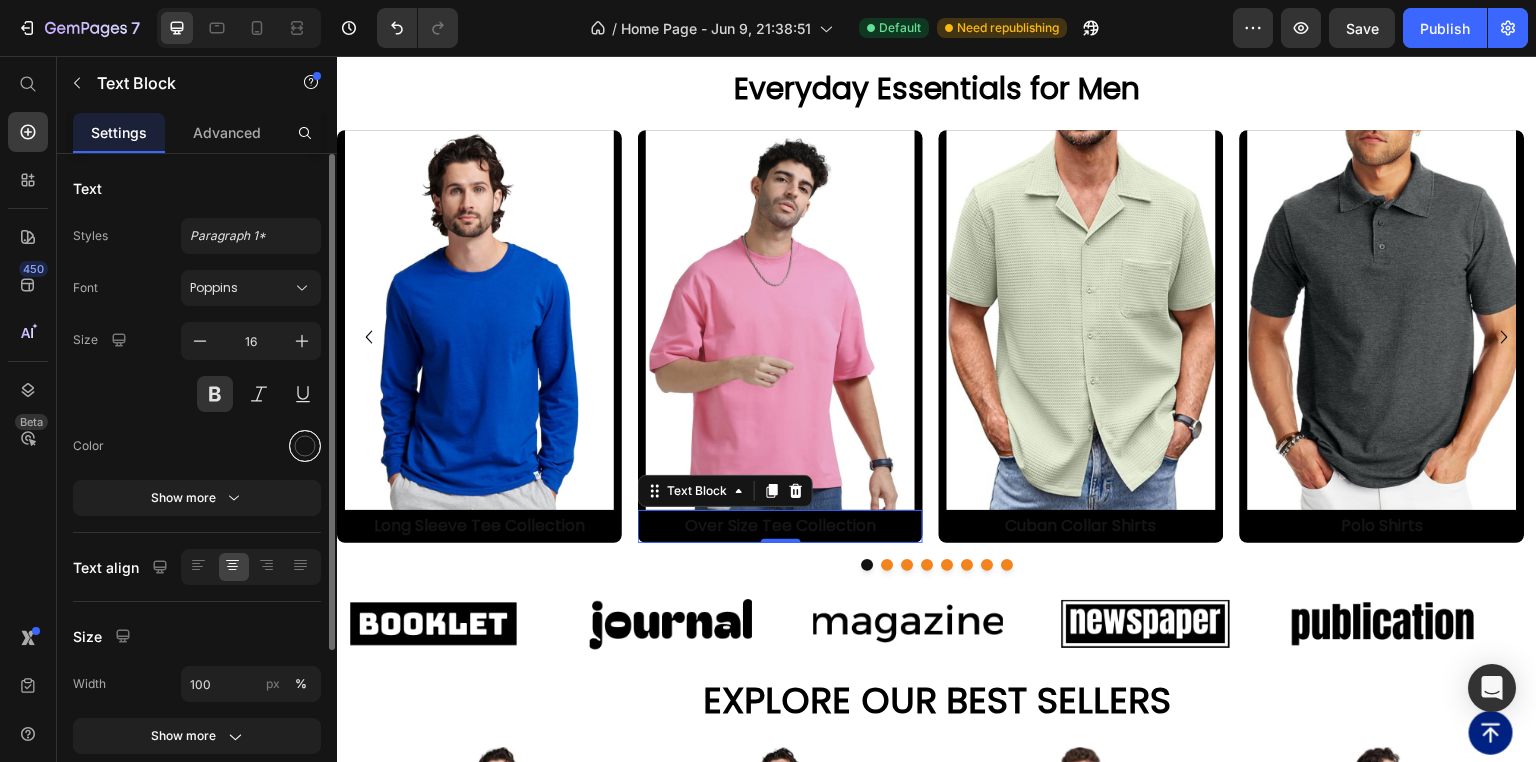 click at bounding box center [305, 446] 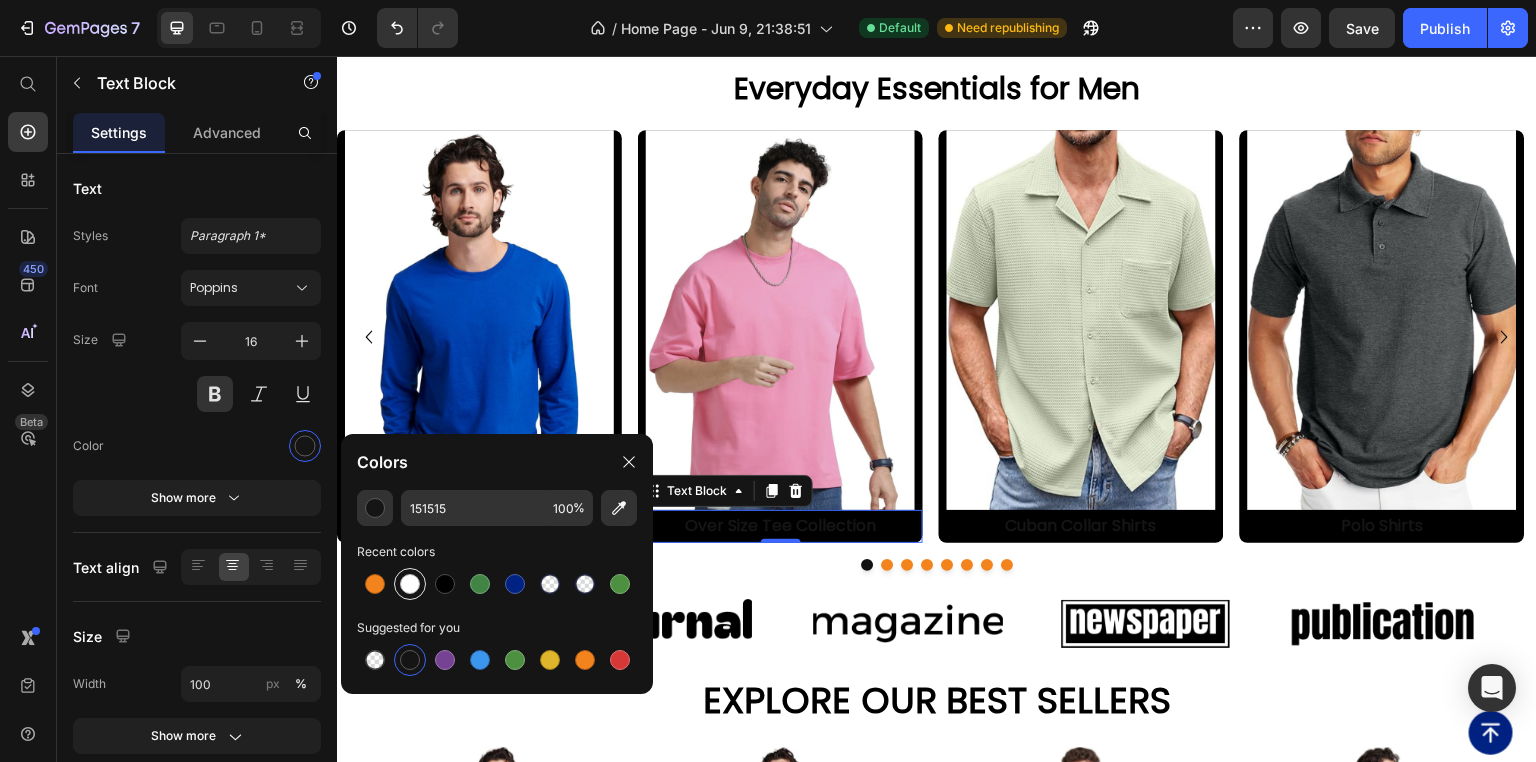 click at bounding box center (410, 584) 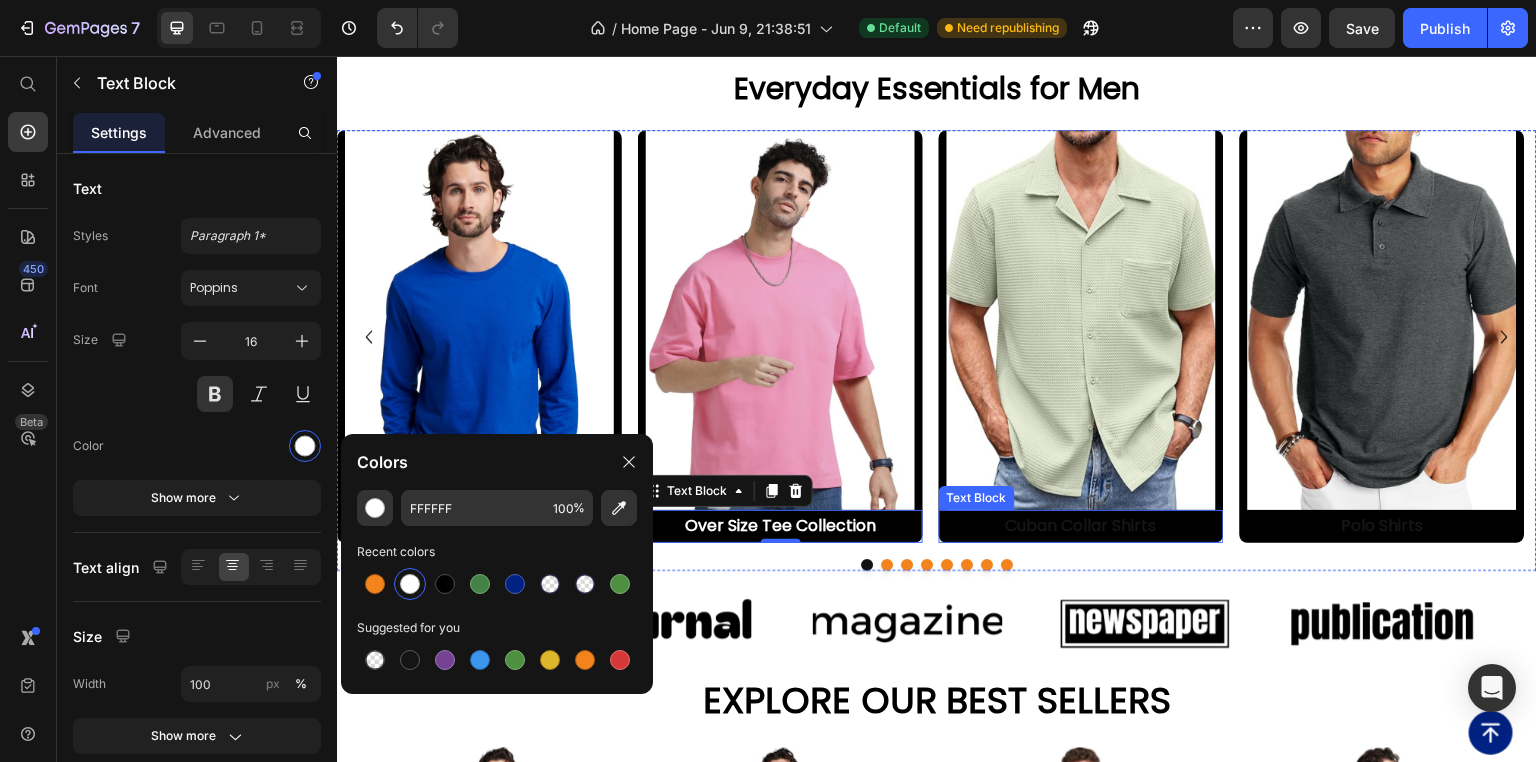 click on "Cuban Collar Shirts" at bounding box center [1081, 526] 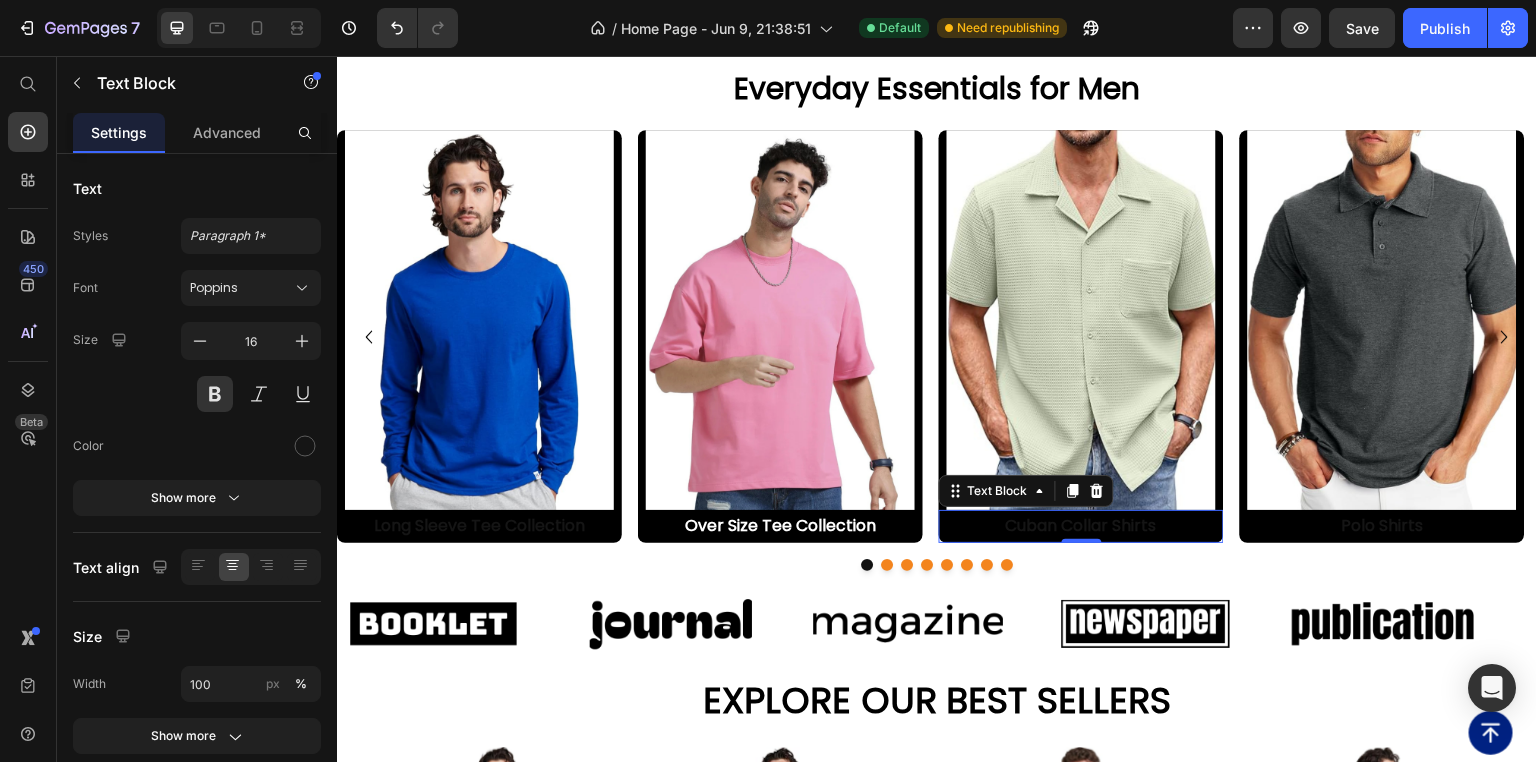click on "Cuban Collar Shirts" at bounding box center (1081, 526) 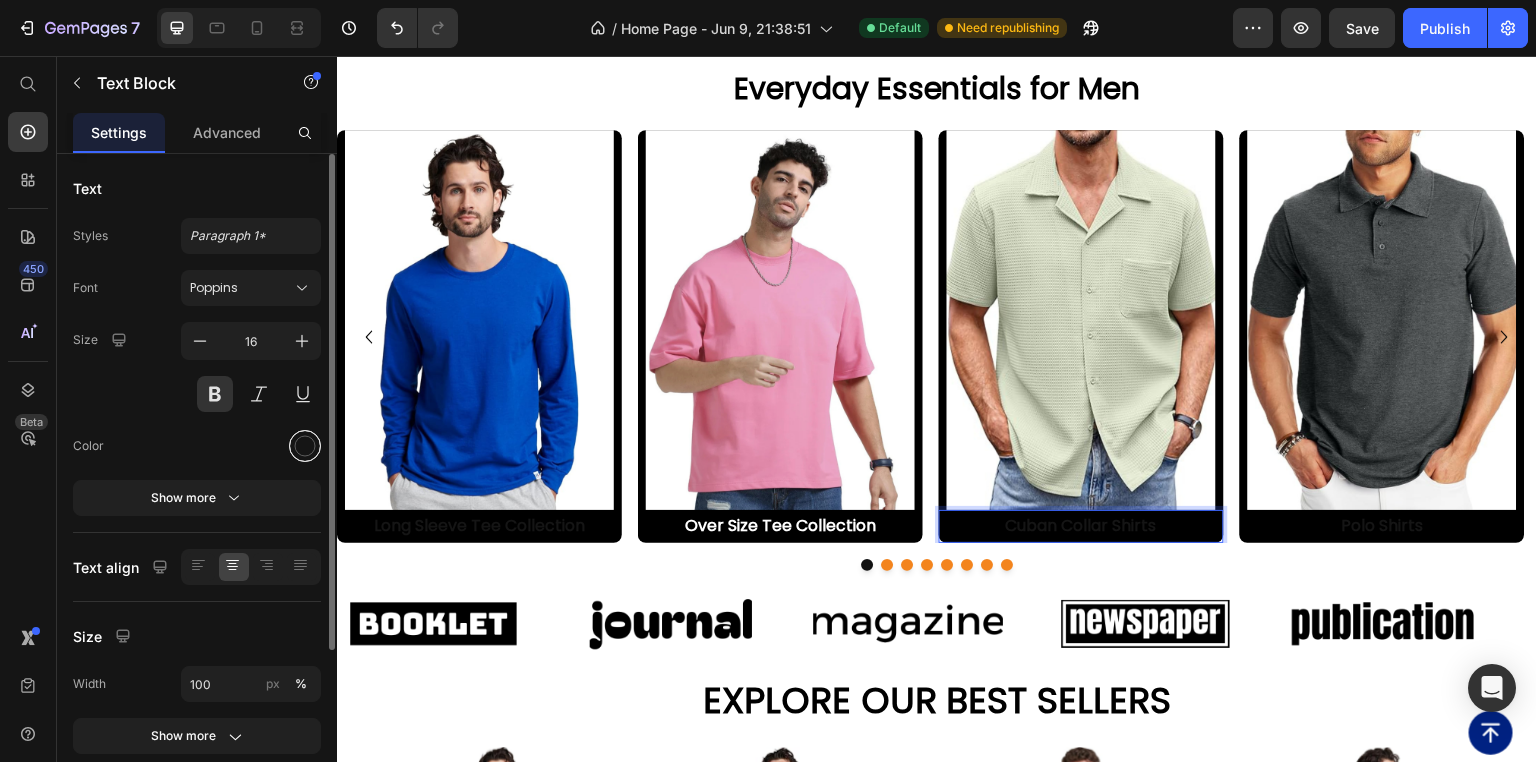click at bounding box center (305, 446) 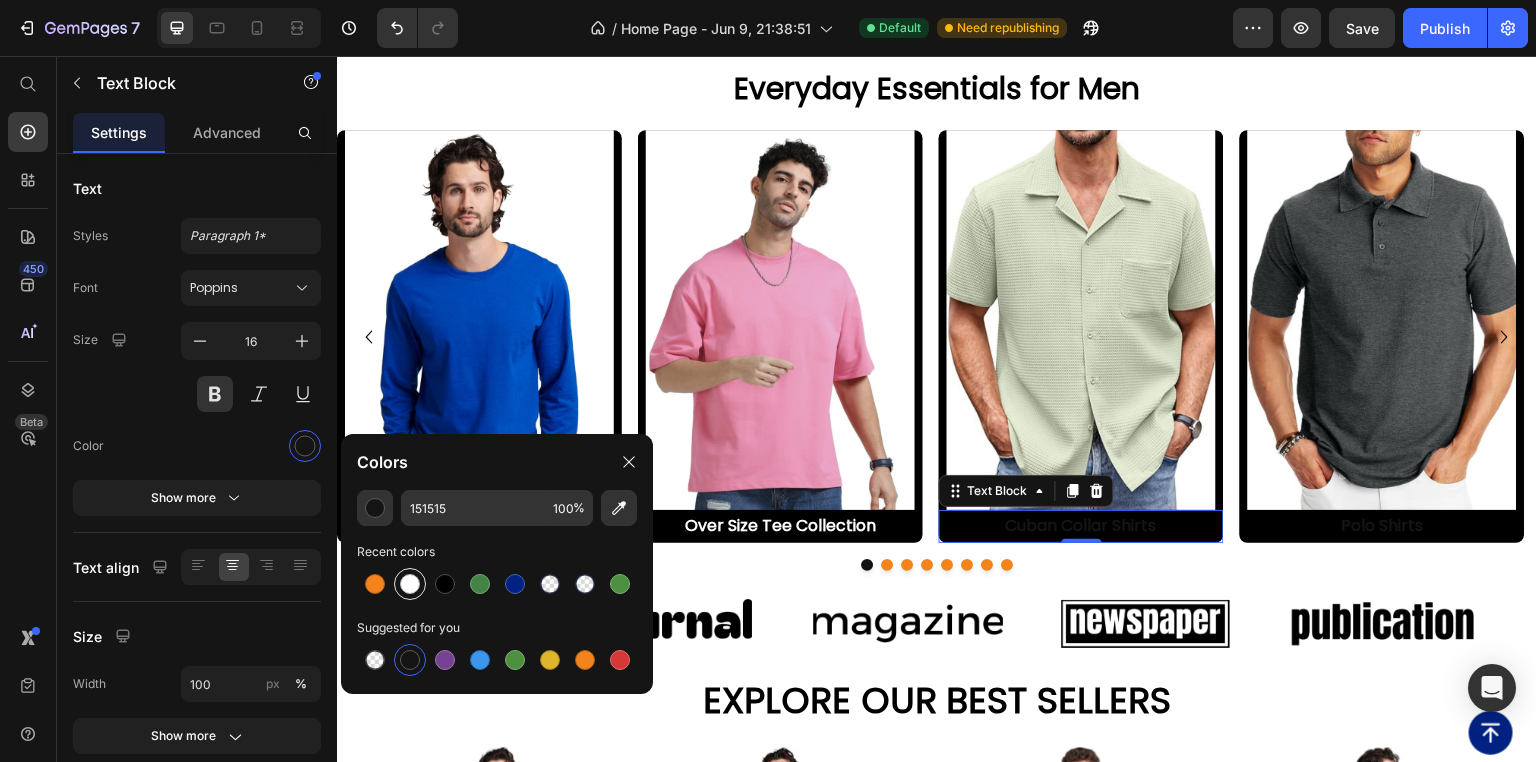 click at bounding box center (410, 584) 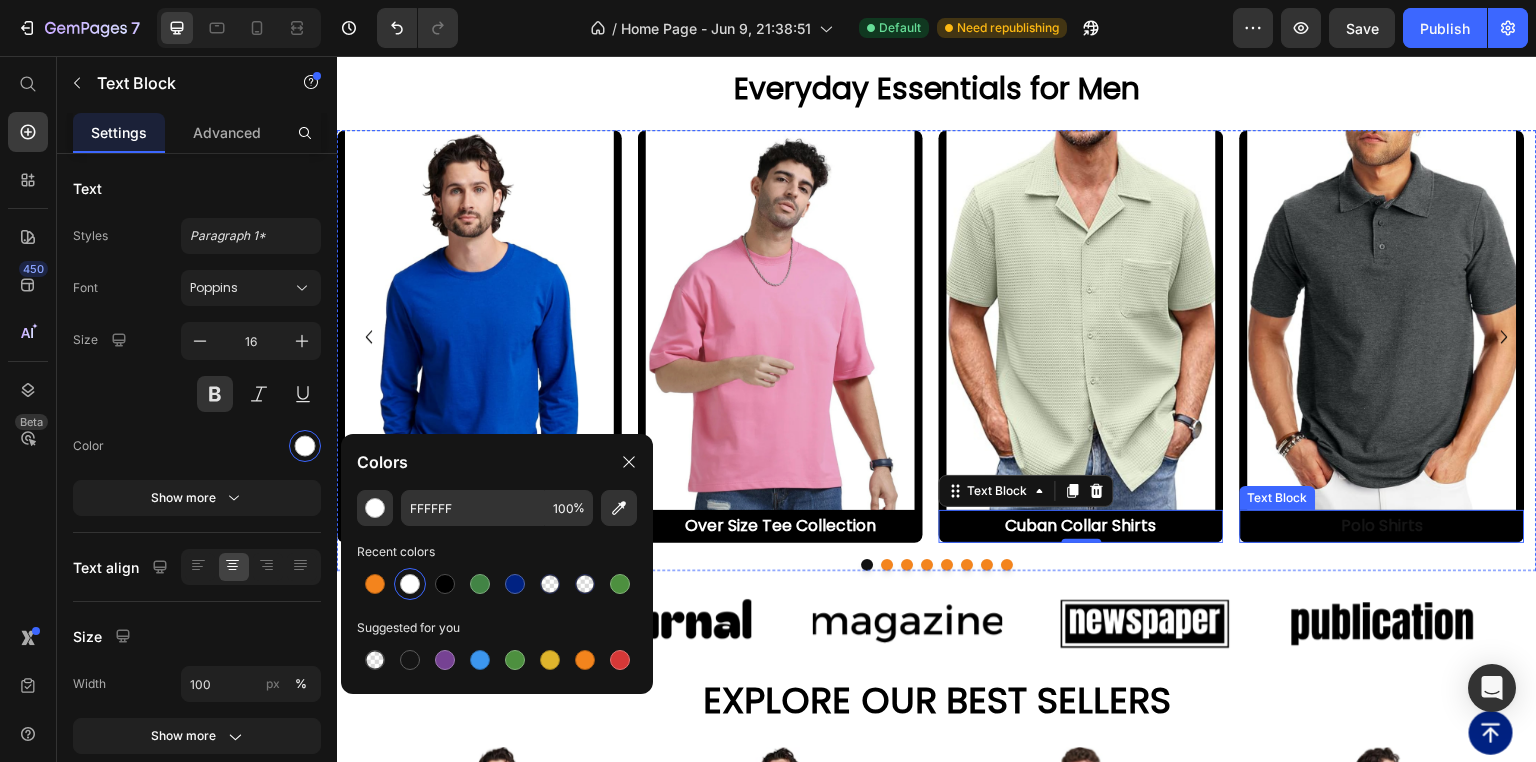 click on "Polo Shirts" at bounding box center [1382, 526] 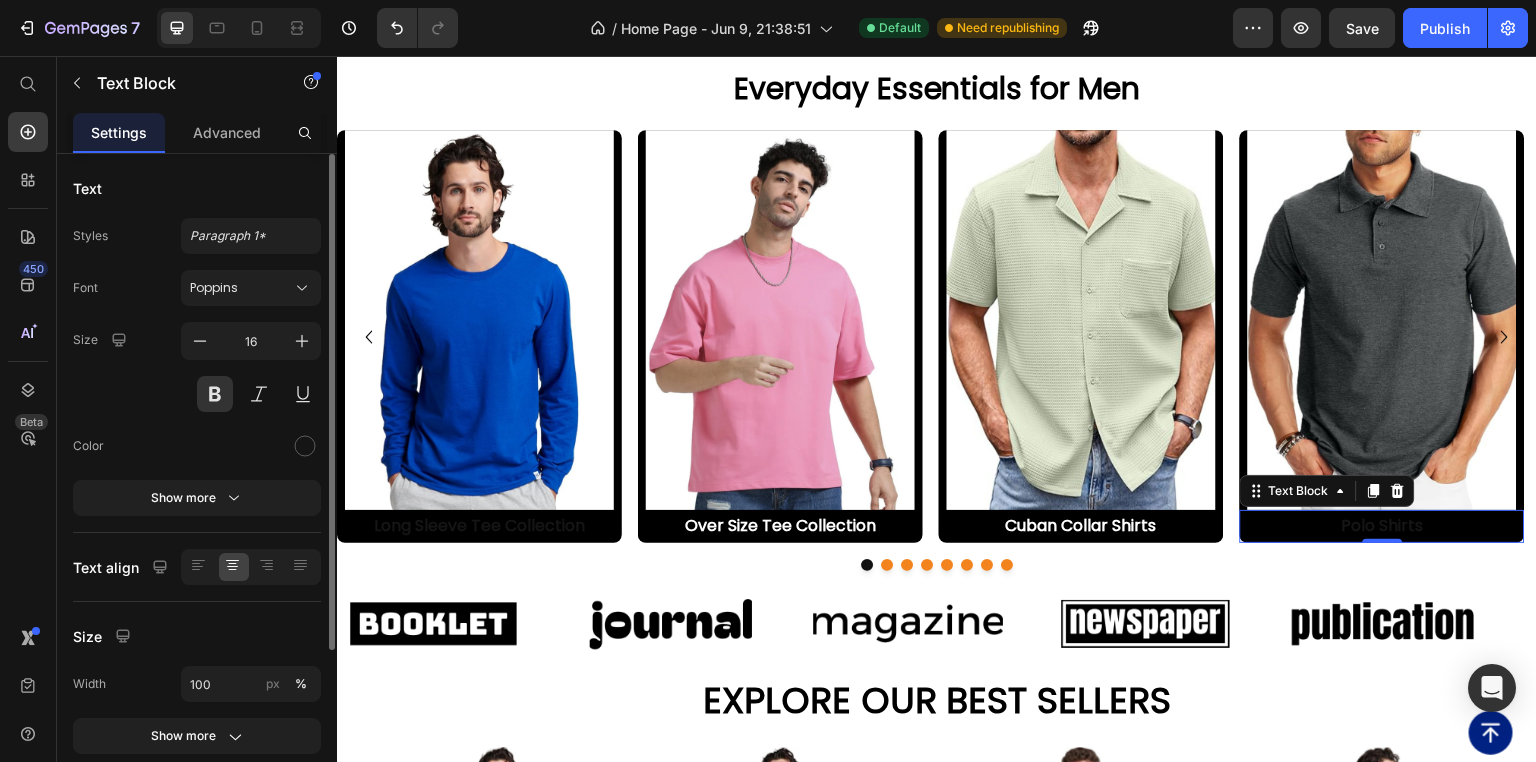 click at bounding box center (305, 446) 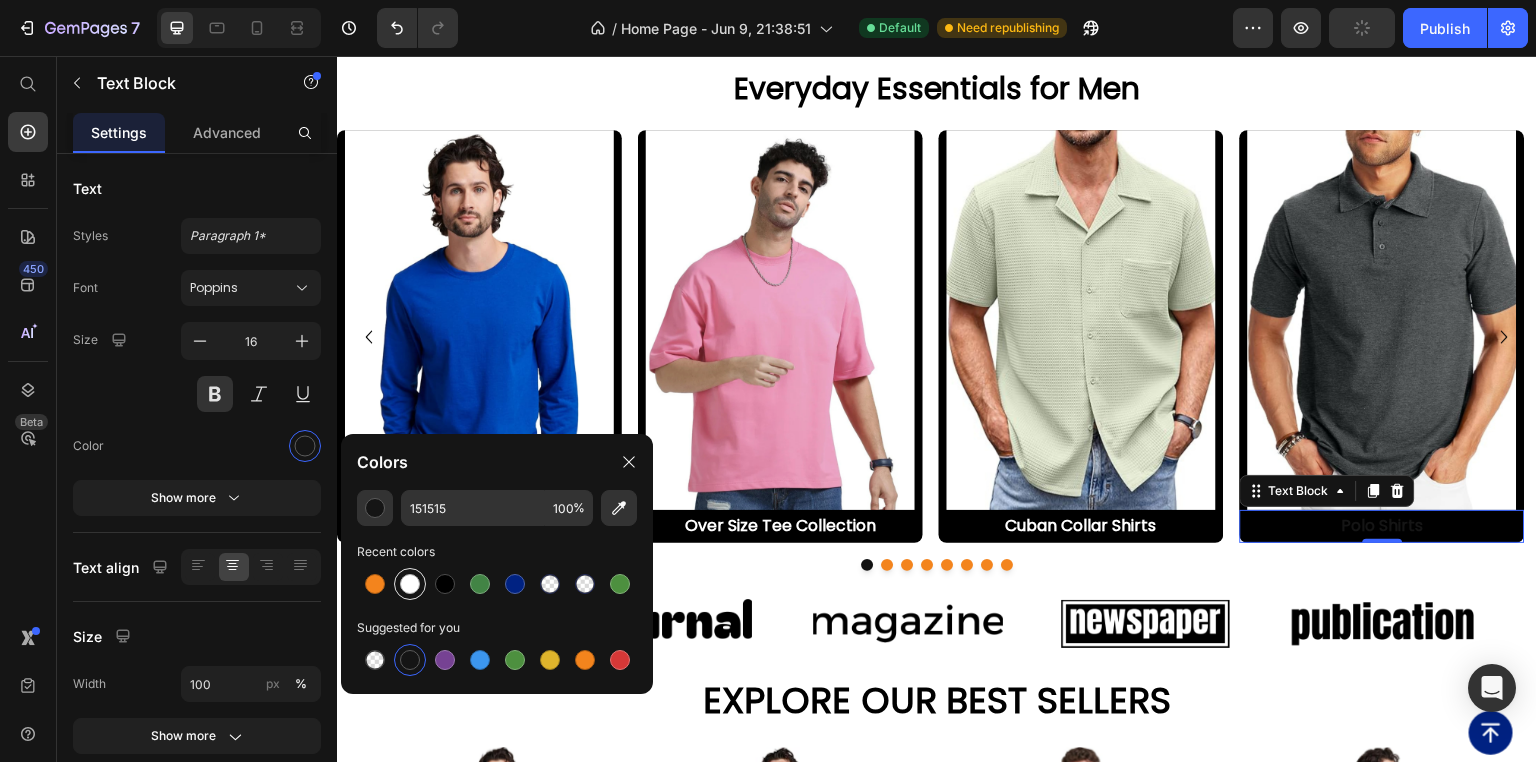click at bounding box center [410, 584] 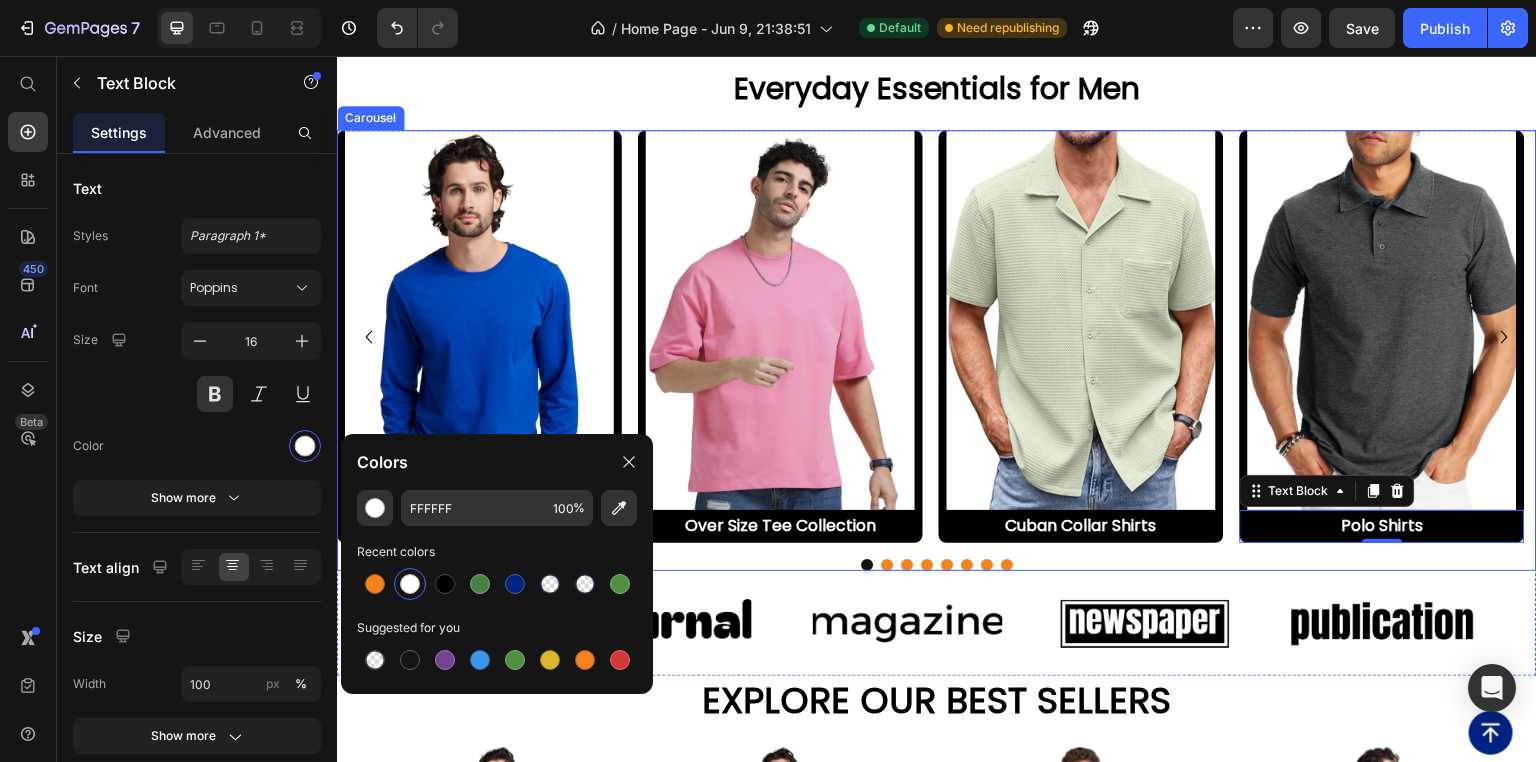 click on "Image Long Sleeve Tee Collection Text Block Image Over Size Tee Collection Text Block Image Cuban Collar Shirts Text Block Image Polo Shirts Text Block   0 Image Bracelets Text Block Image Short Pants Text Block Image Exclusive Leather Jackets Text Block Image Denim Pants Text Block" at bounding box center (937, 350) 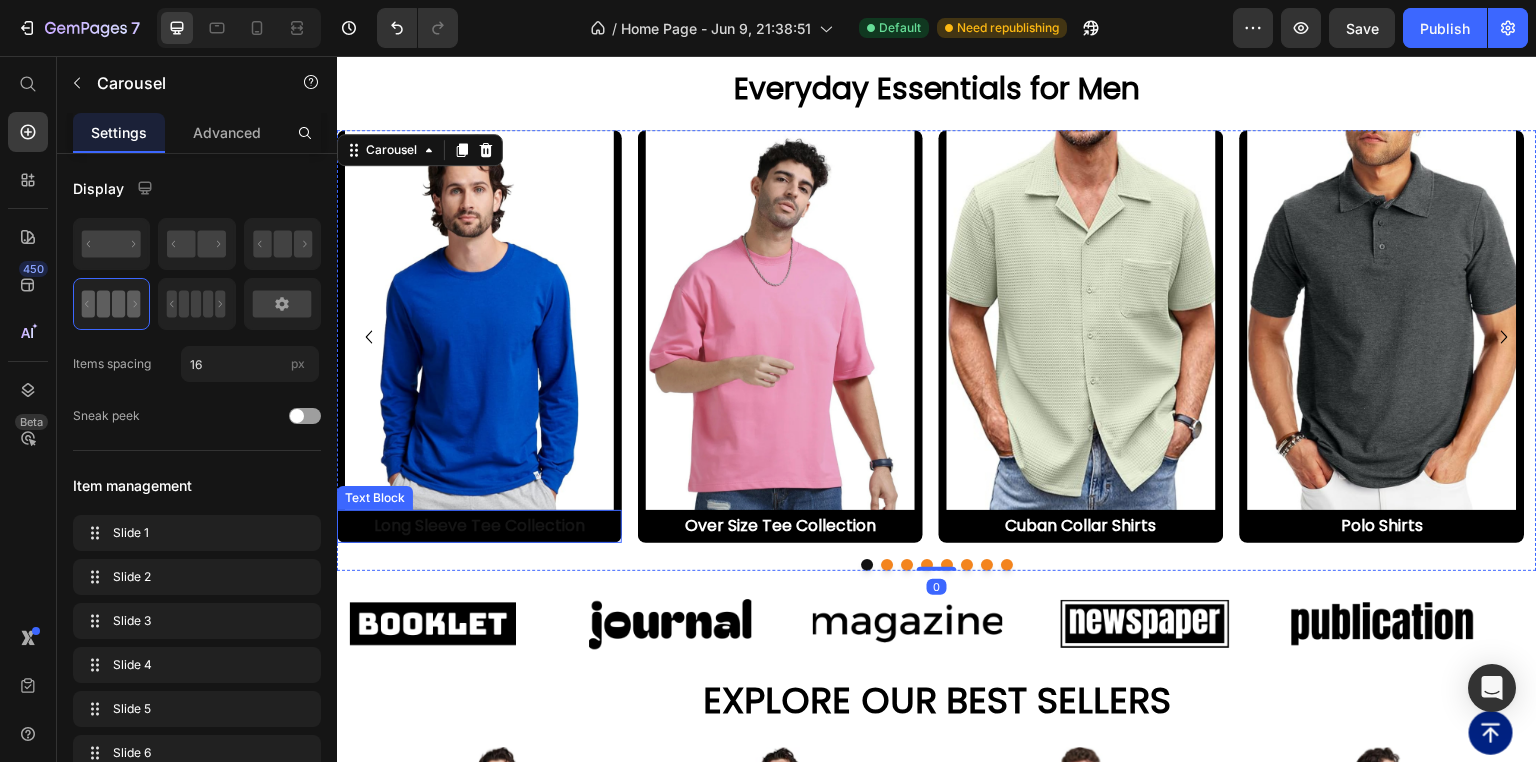 click on "Long Sleeve Tee Collection" at bounding box center (479, 526) 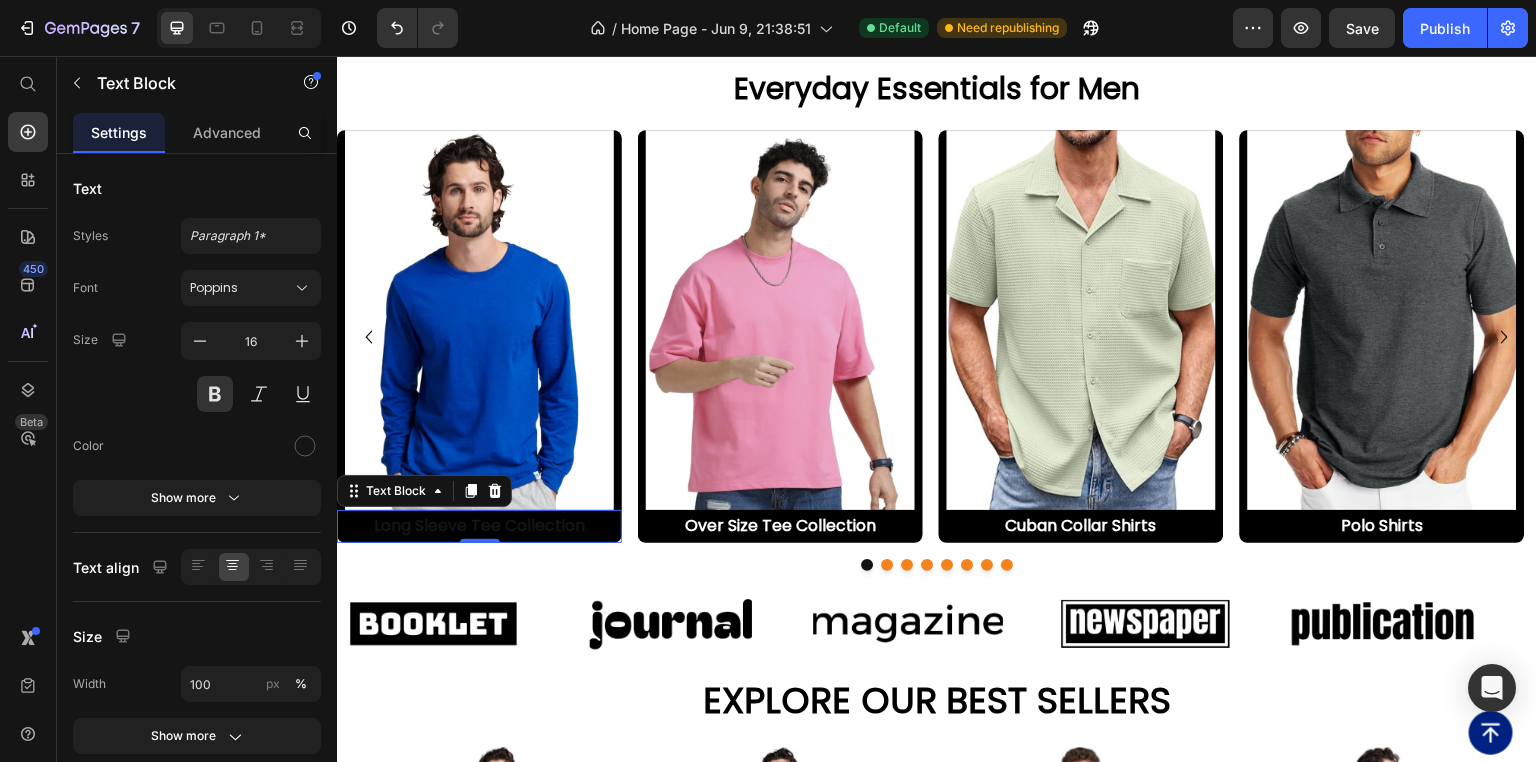 click on "Long Sleeve Tee Collection" at bounding box center (479, 526) 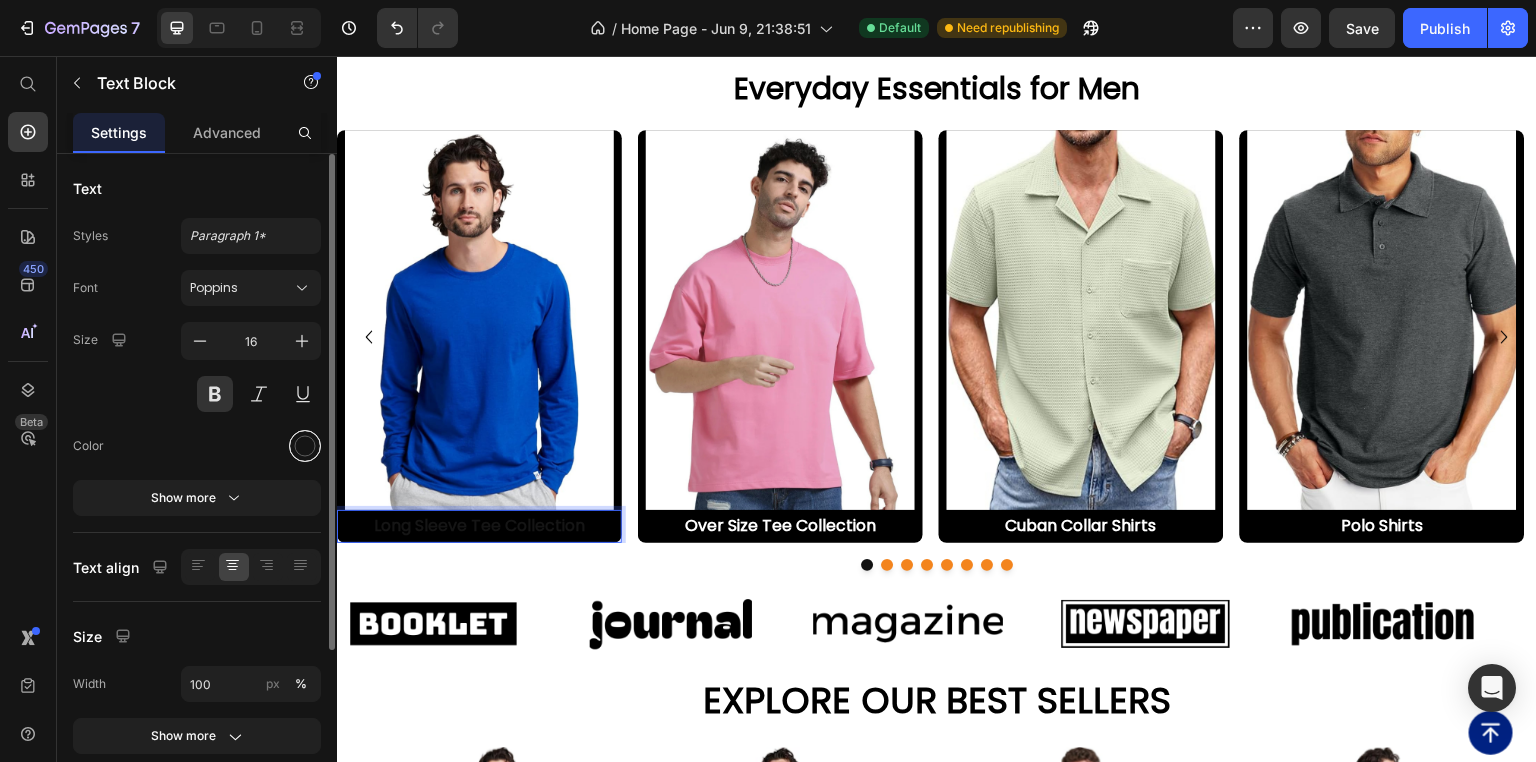 click at bounding box center [305, 446] 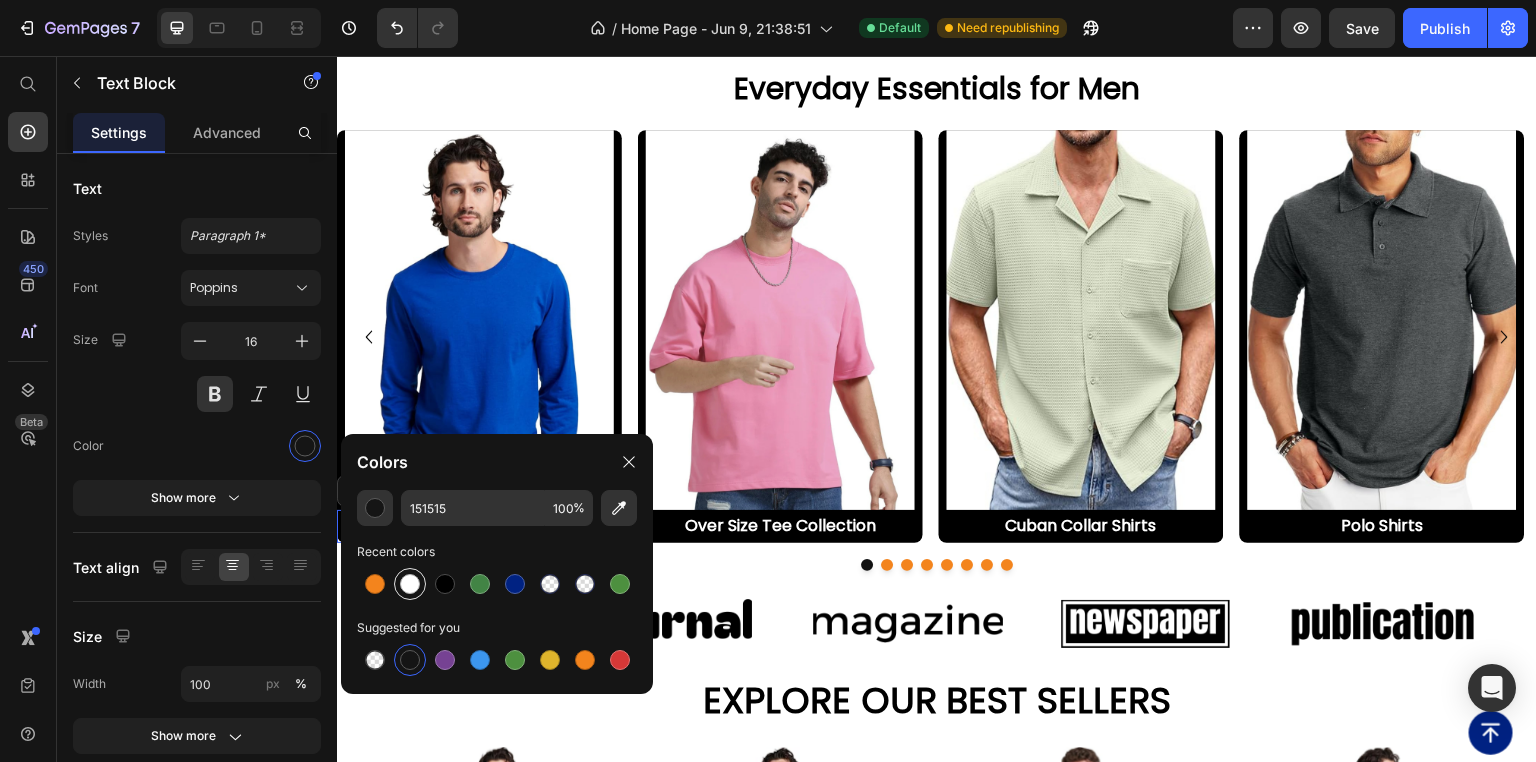 click at bounding box center (410, 584) 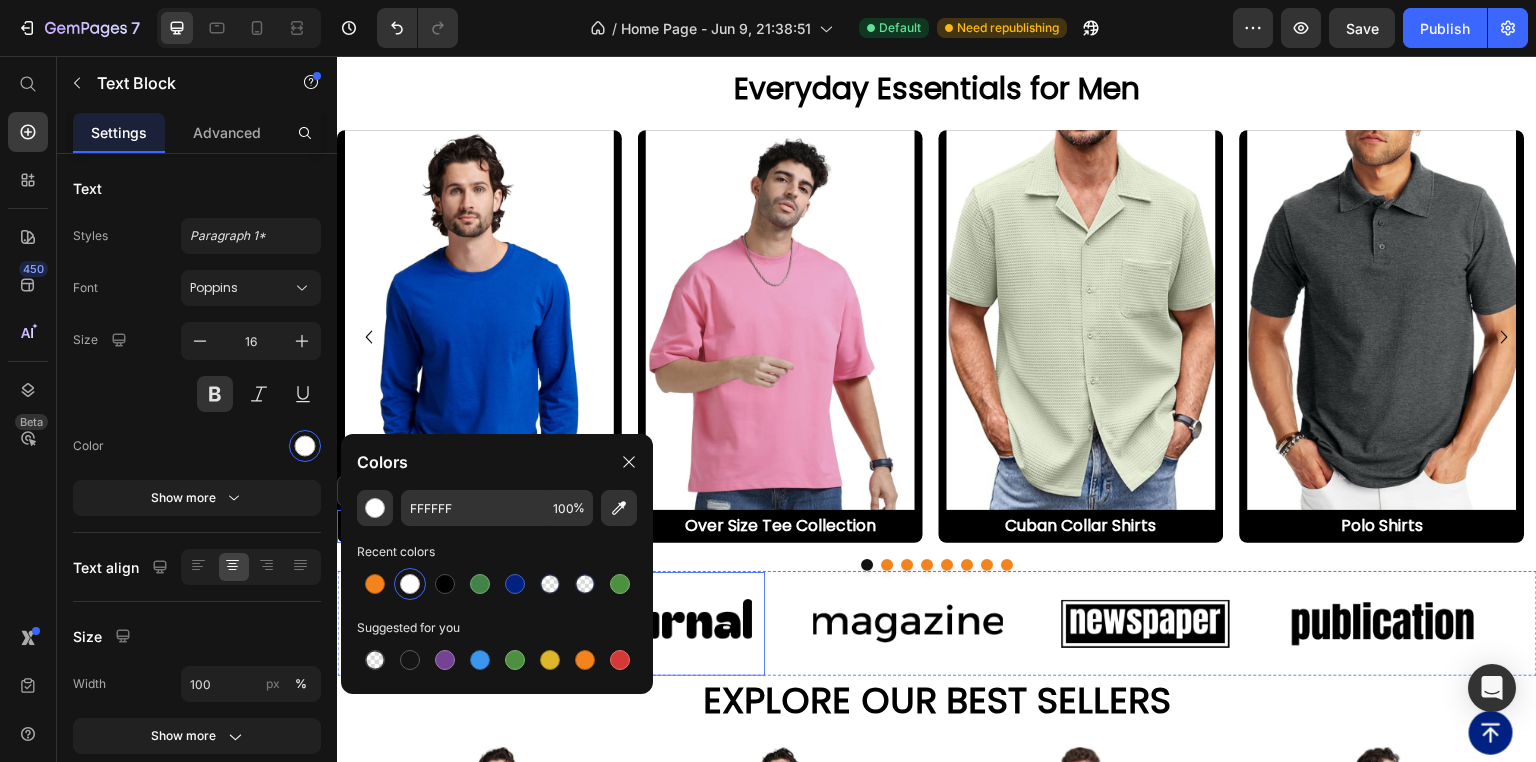 click at bounding box center (671, 624) 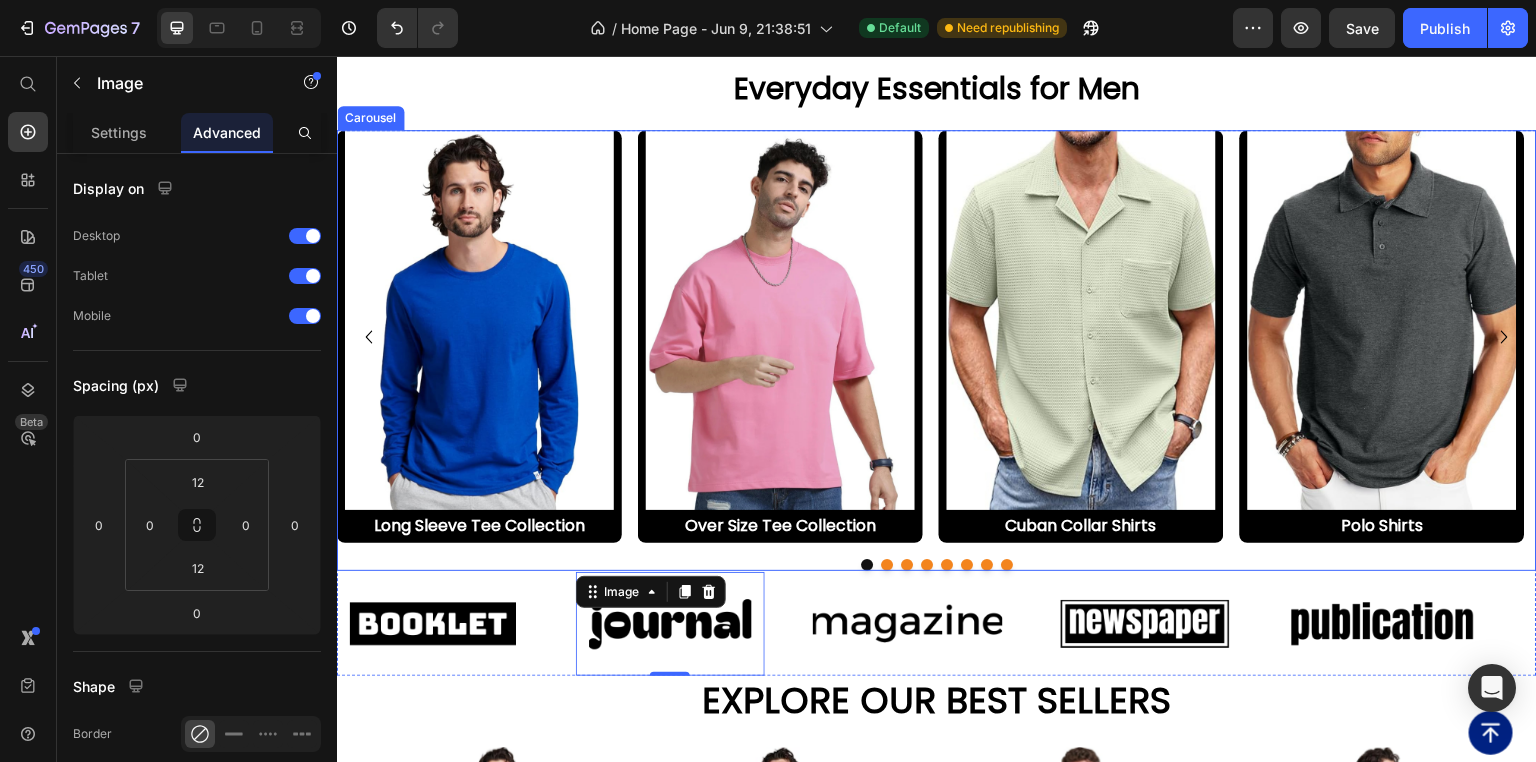 click at bounding box center (927, 565) 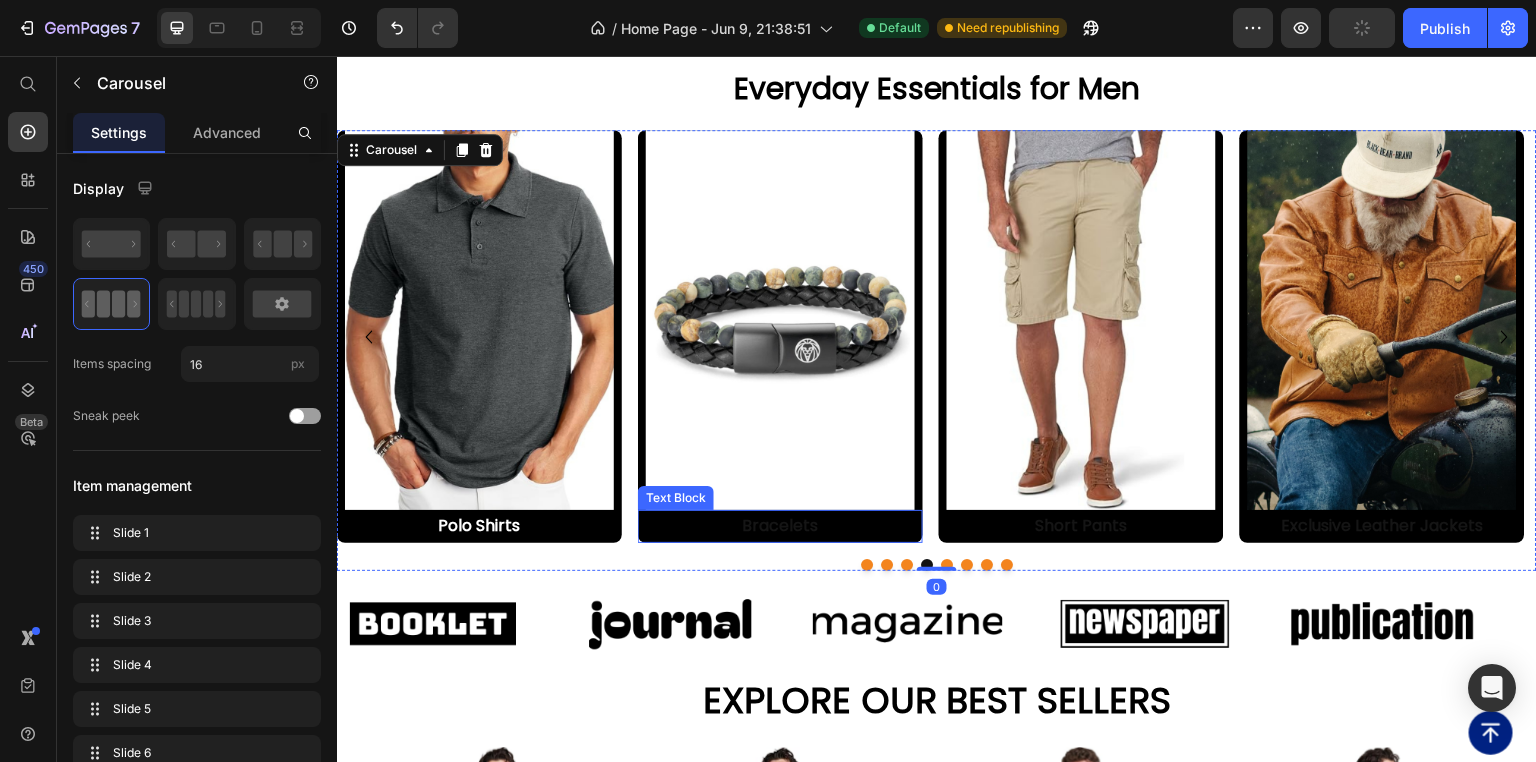 click on "Bracelets" at bounding box center [780, 526] 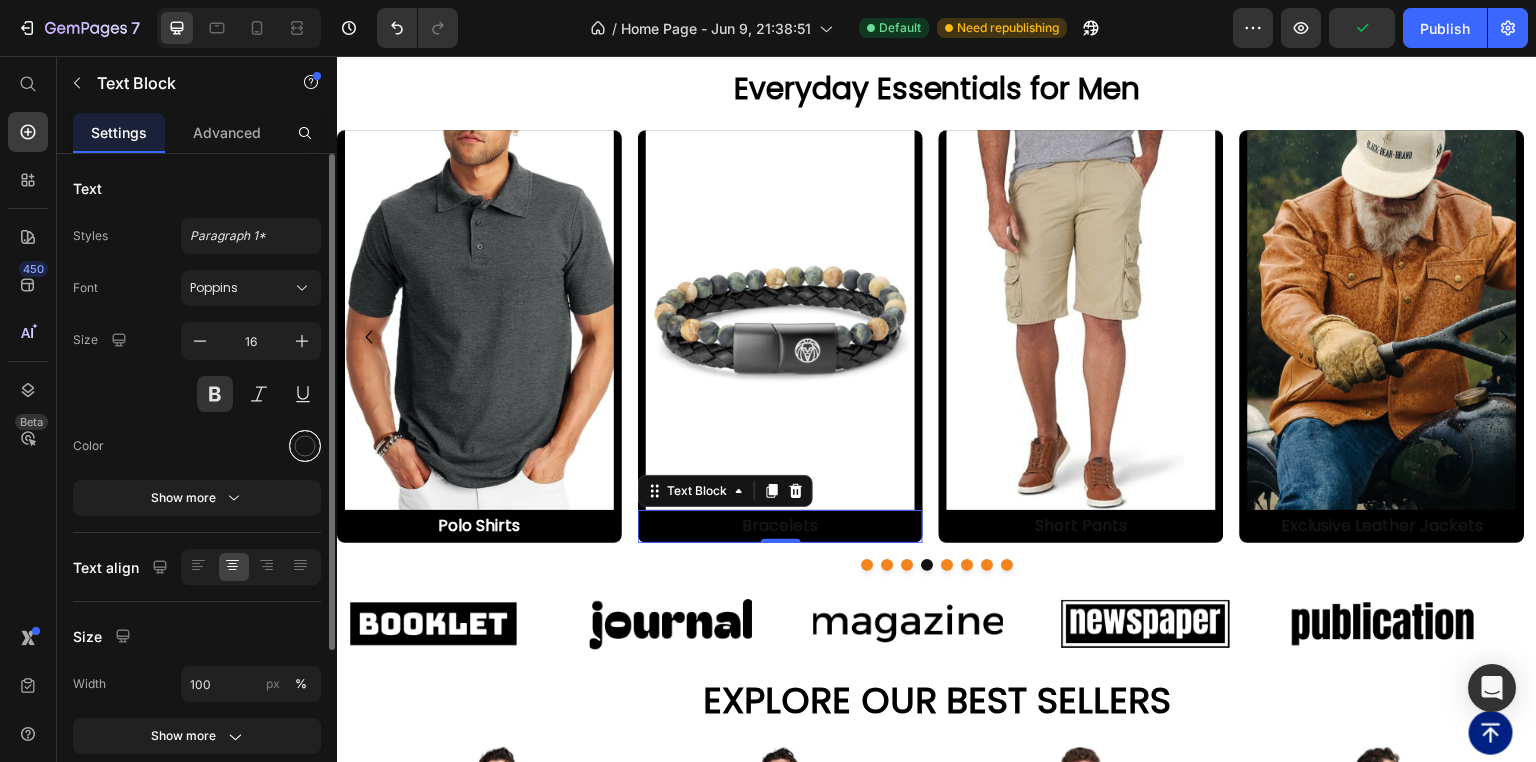 click at bounding box center [305, 446] 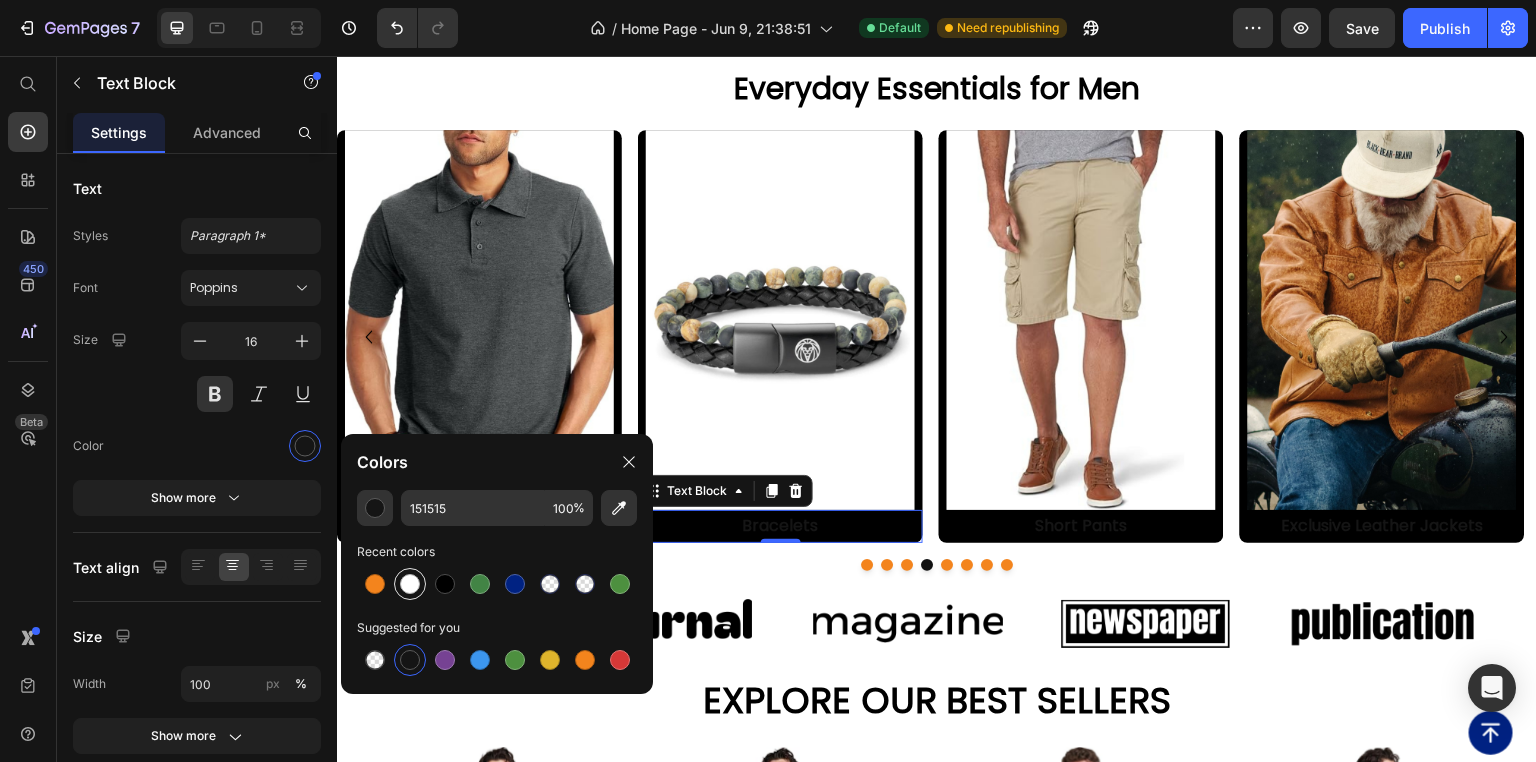 click at bounding box center [410, 584] 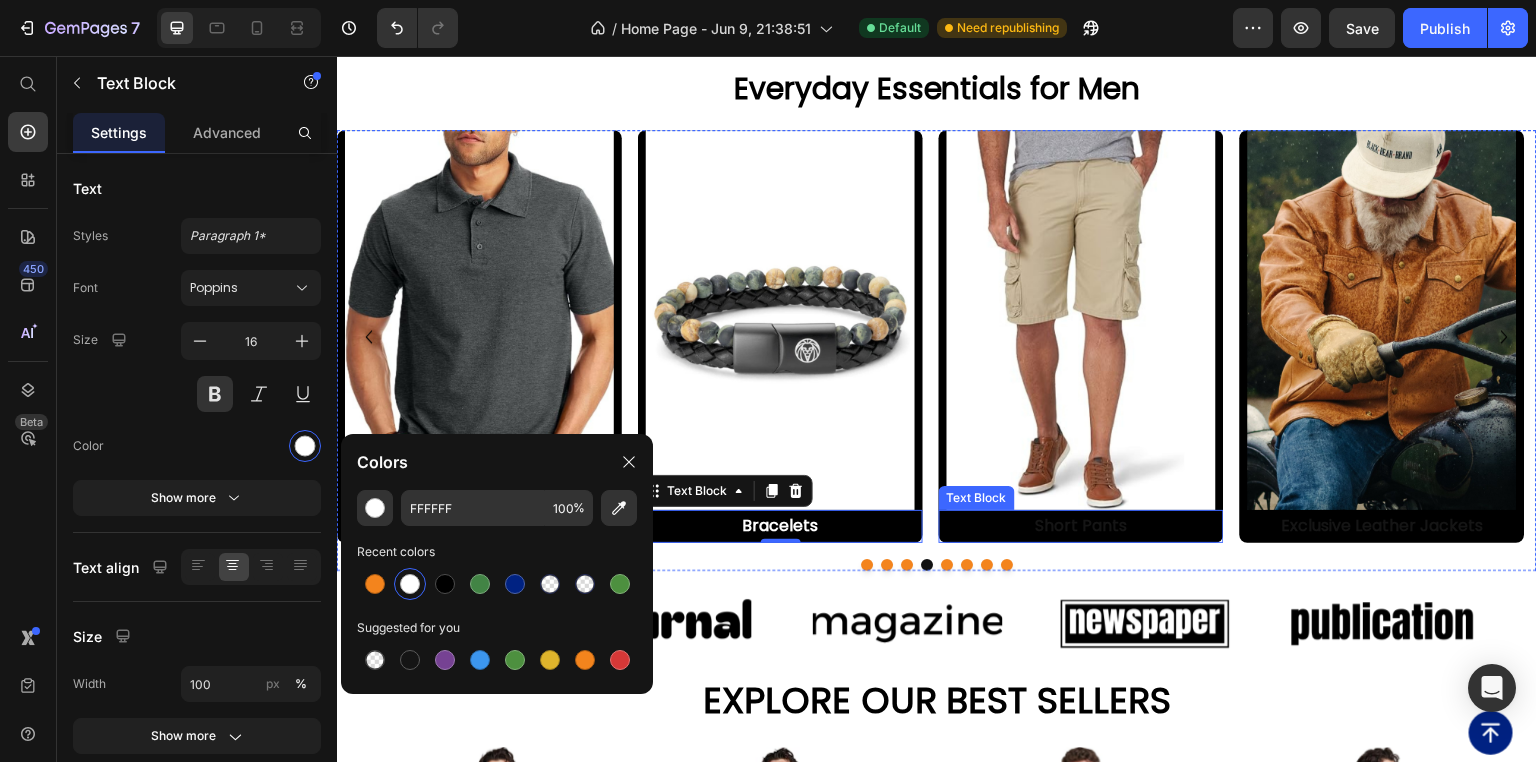 click on "Short Pants" at bounding box center (1081, 526) 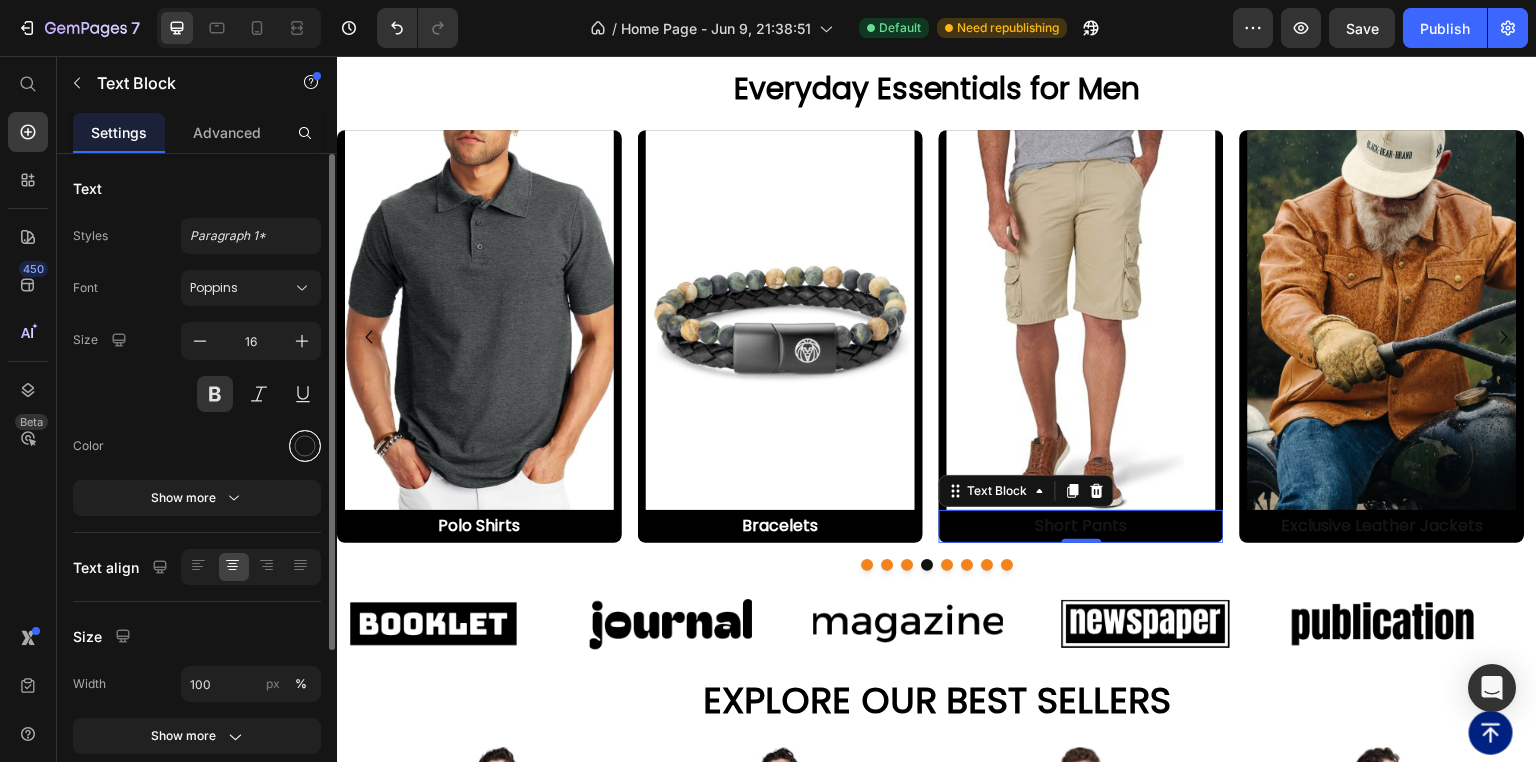 click at bounding box center (305, 446) 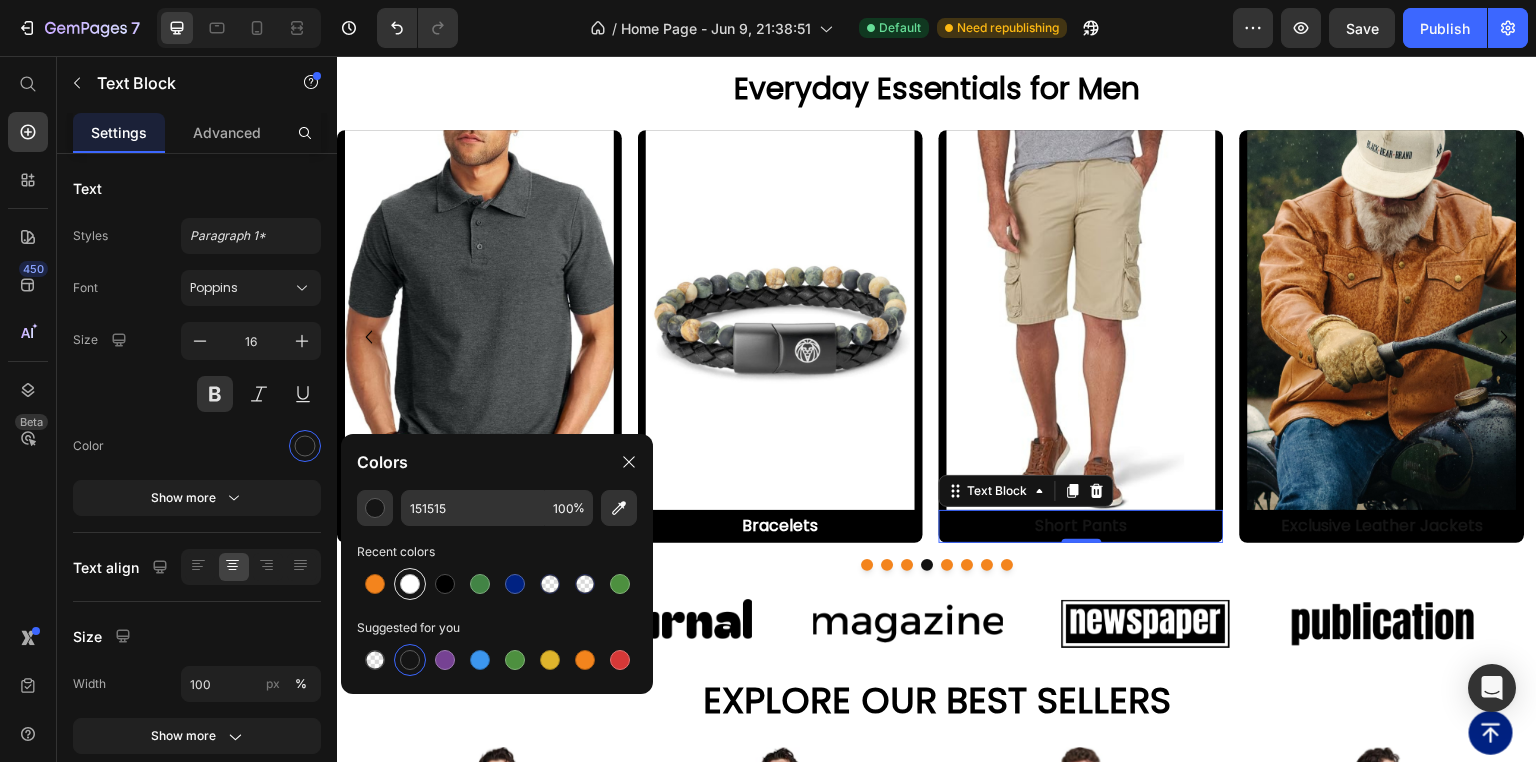 click at bounding box center (410, 584) 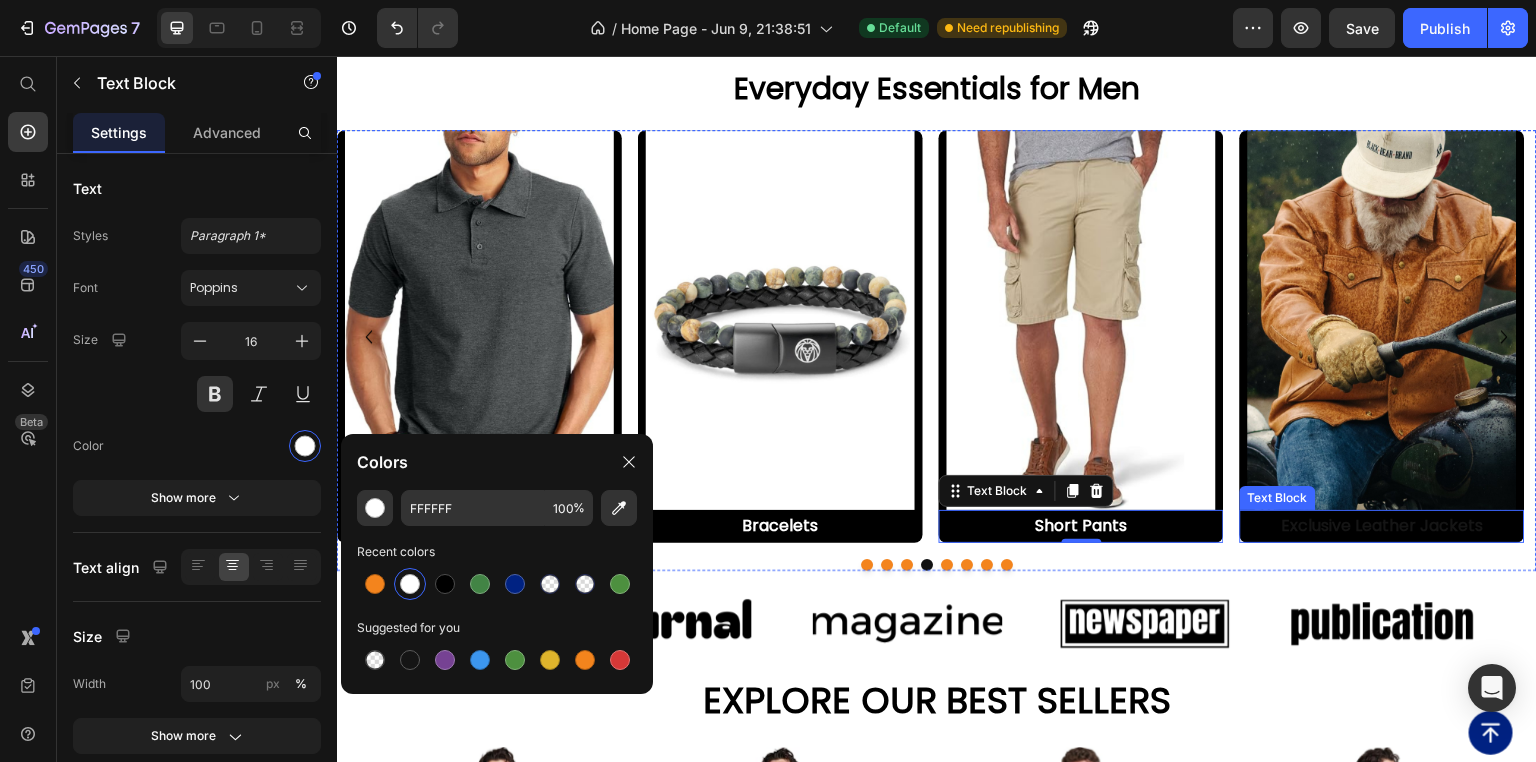 click on "Exclusive Leather Jackets" at bounding box center (1382, 526) 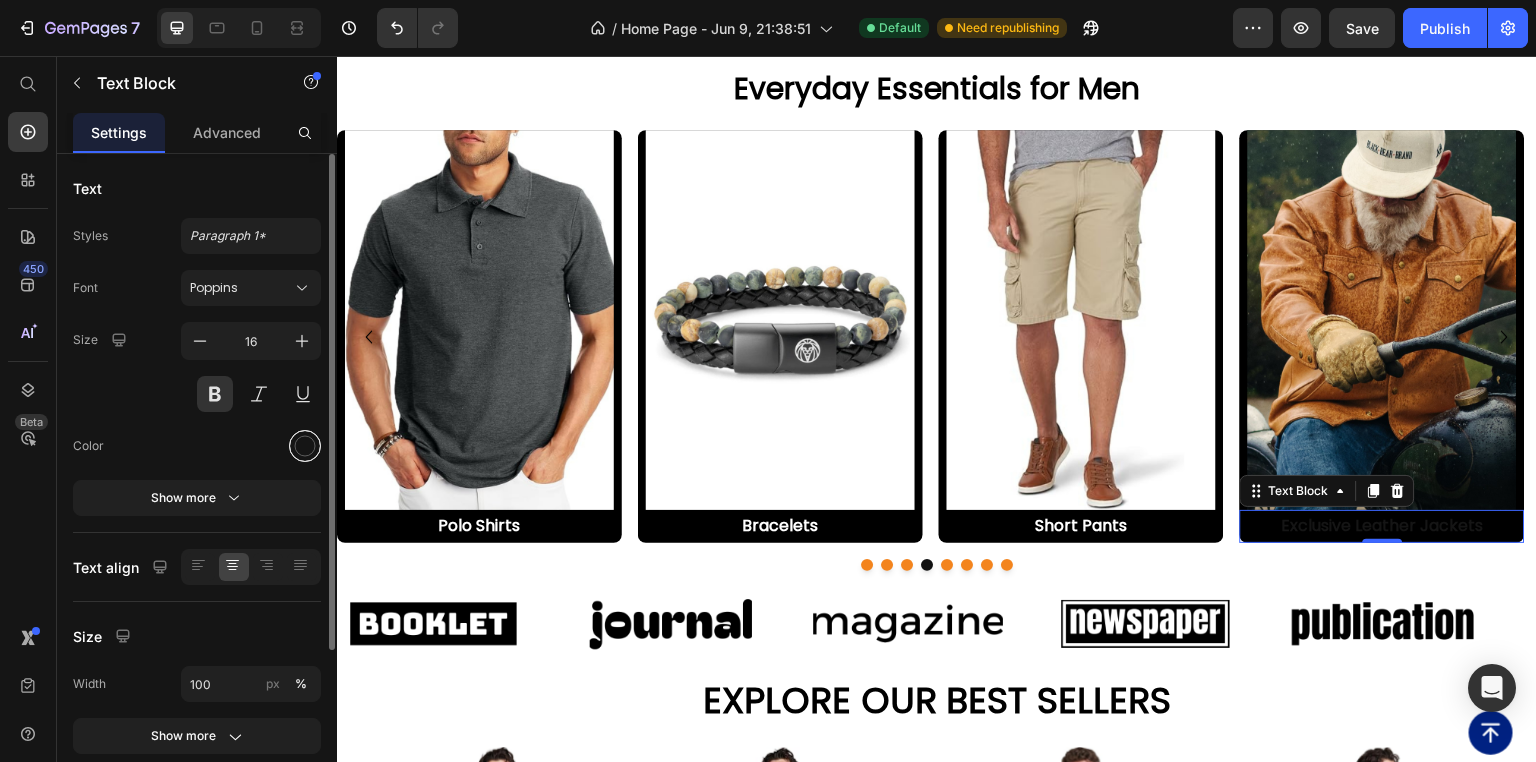 click at bounding box center (305, 446) 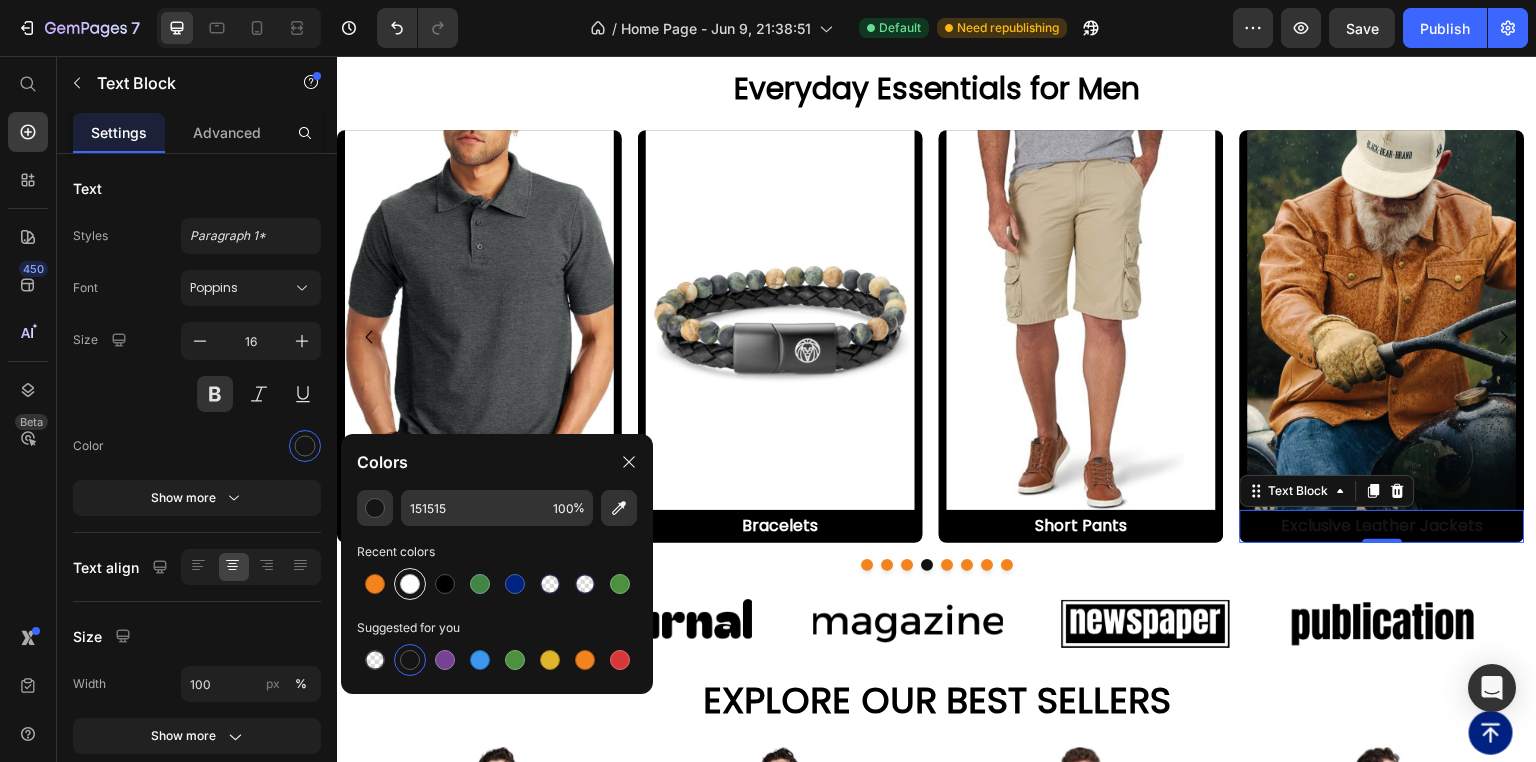 click at bounding box center [410, 584] 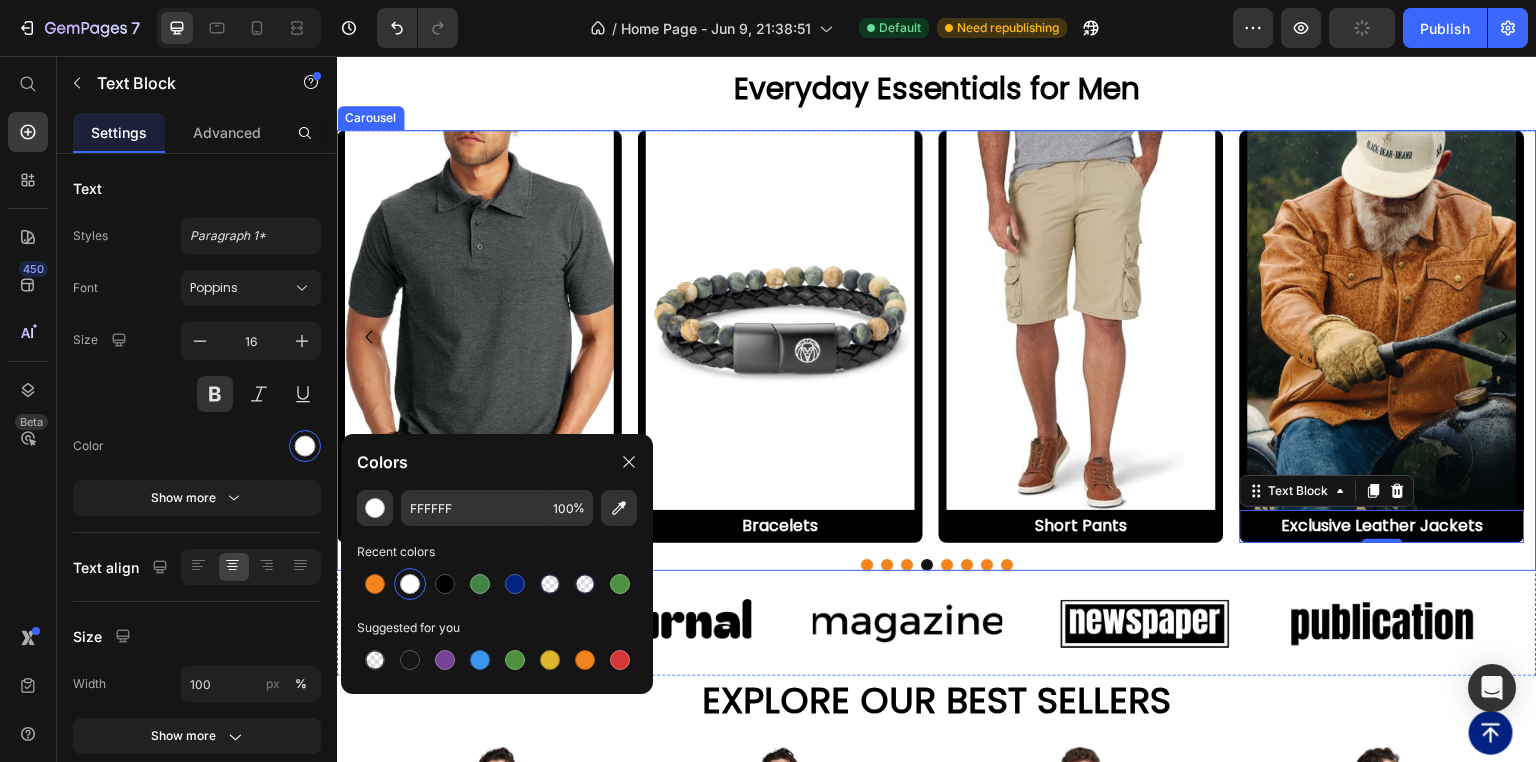 click at bounding box center [967, 565] 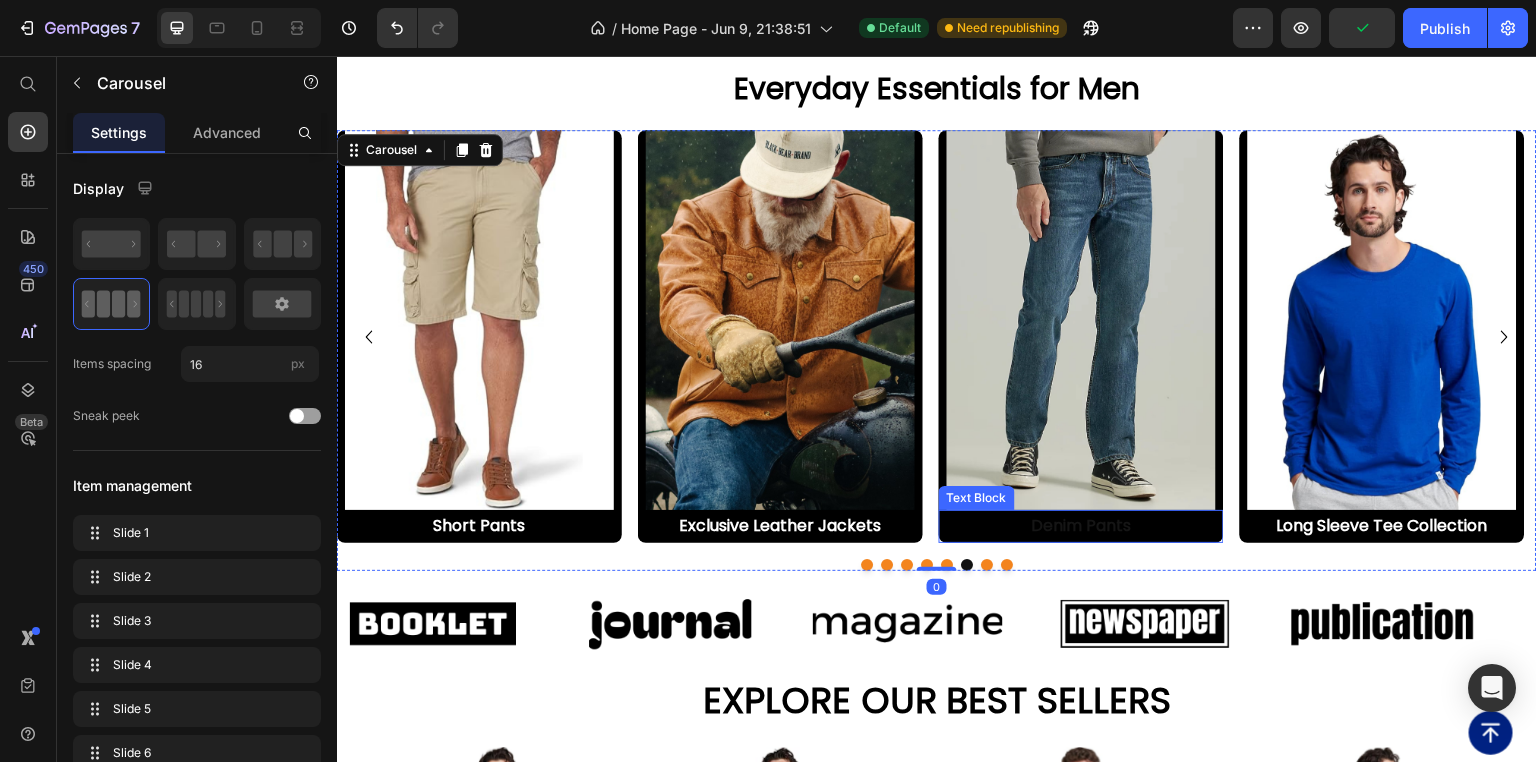 click on "Denim Pants" at bounding box center (1081, 526) 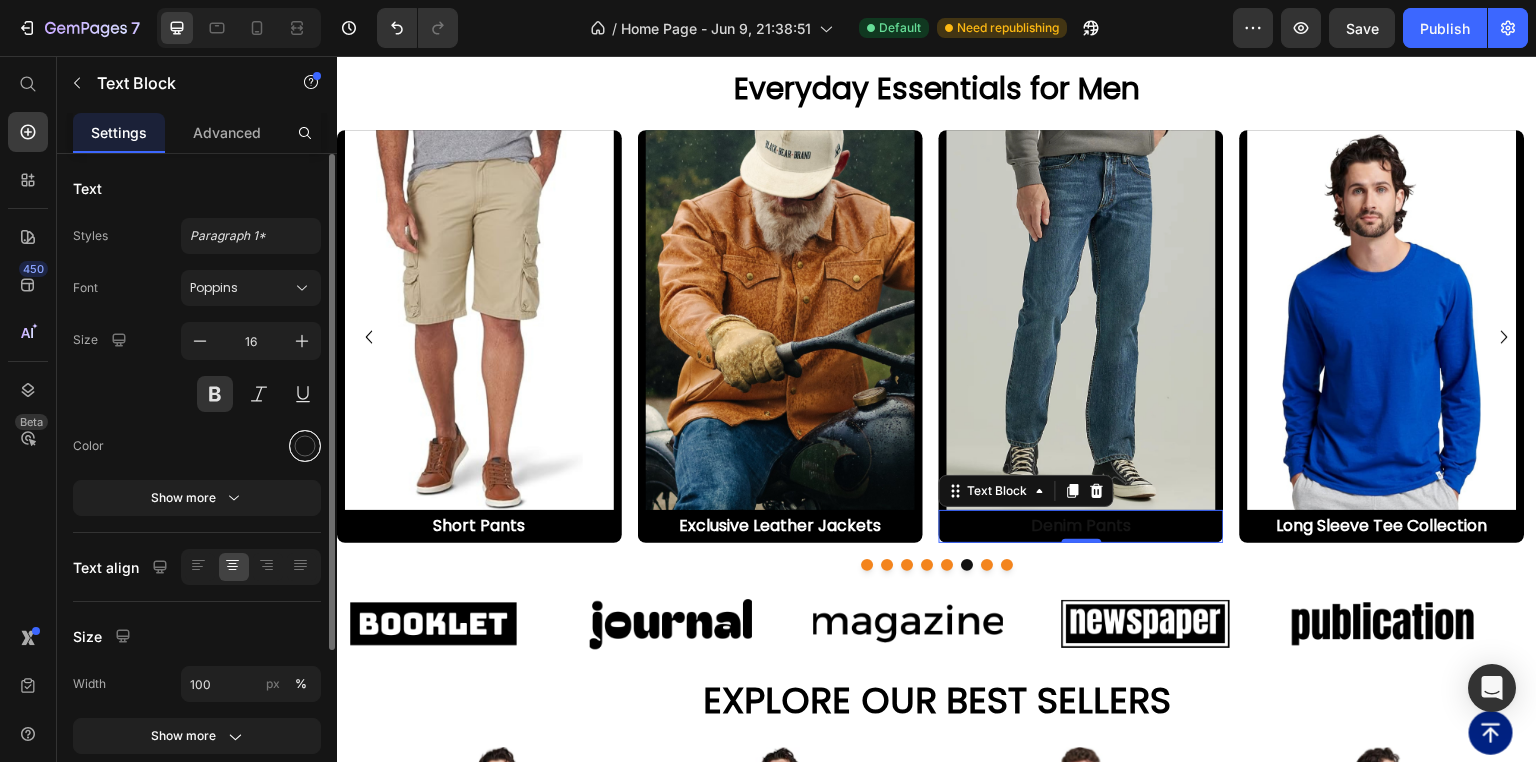 click at bounding box center (305, 446) 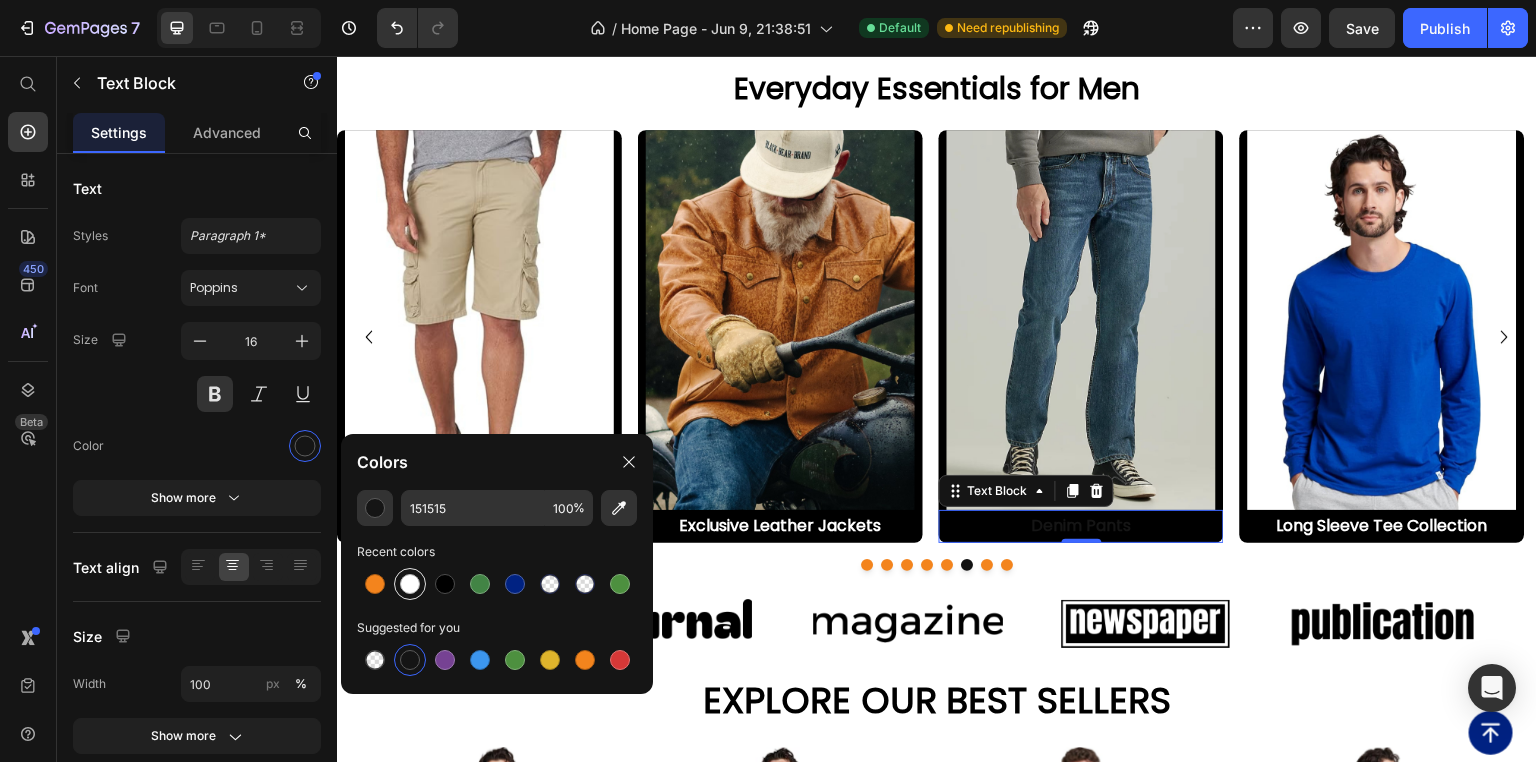 click at bounding box center (410, 584) 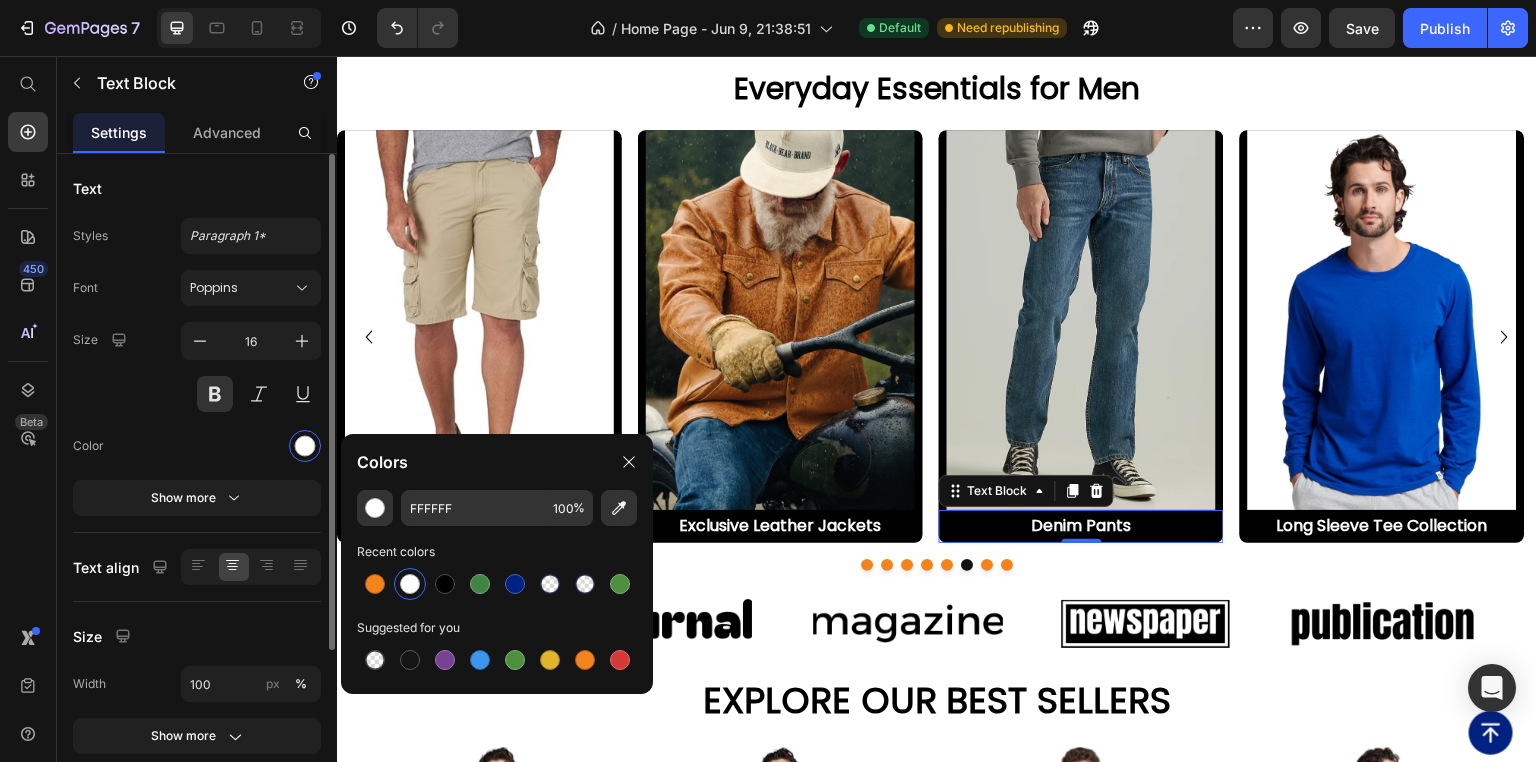 click at bounding box center (251, 446) 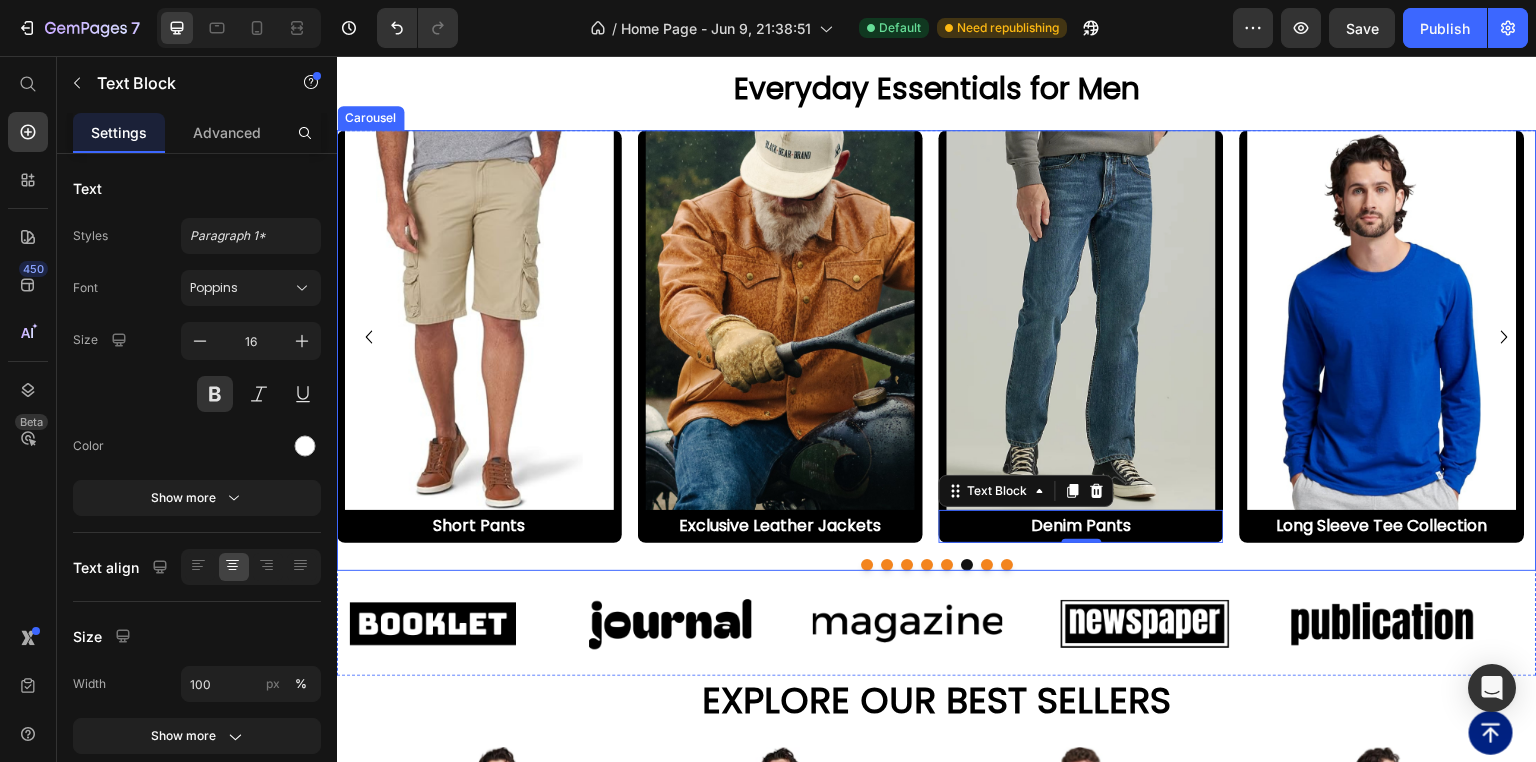 click at bounding box center (987, 565) 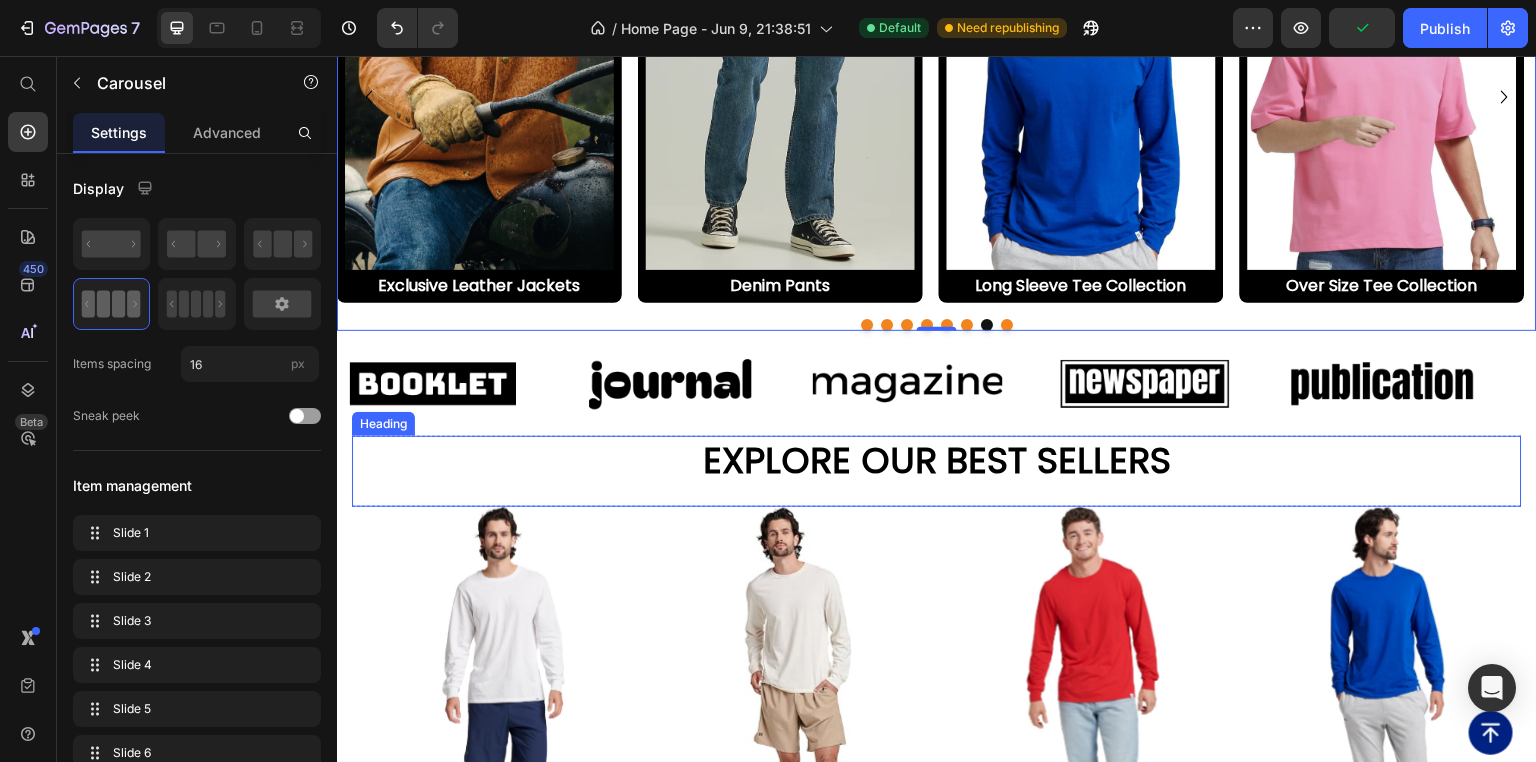 scroll, scrollTop: 3520, scrollLeft: 0, axis: vertical 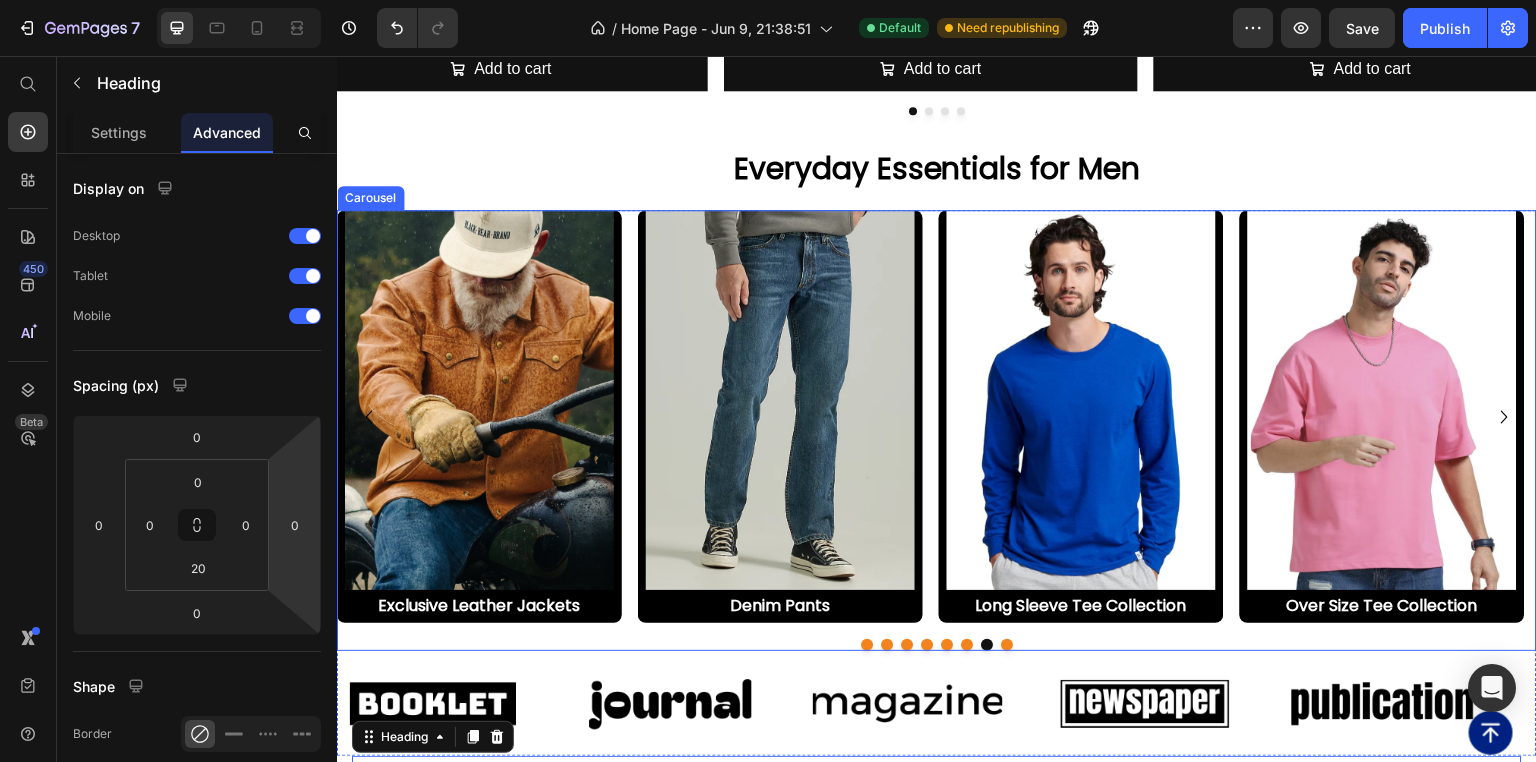 click on "Image Long Sleeve Tee Collection Text Block Image Over Size Tee Collection Text Block Image Cuban Collar Shirts Text Block Image Polo Shirts Text Block Image Bracelets Text Block Image Short Pants Text Block Image Exclusive Leather Jackets Text Block Image Denim Pants Text Block" at bounding box center (937, 416) 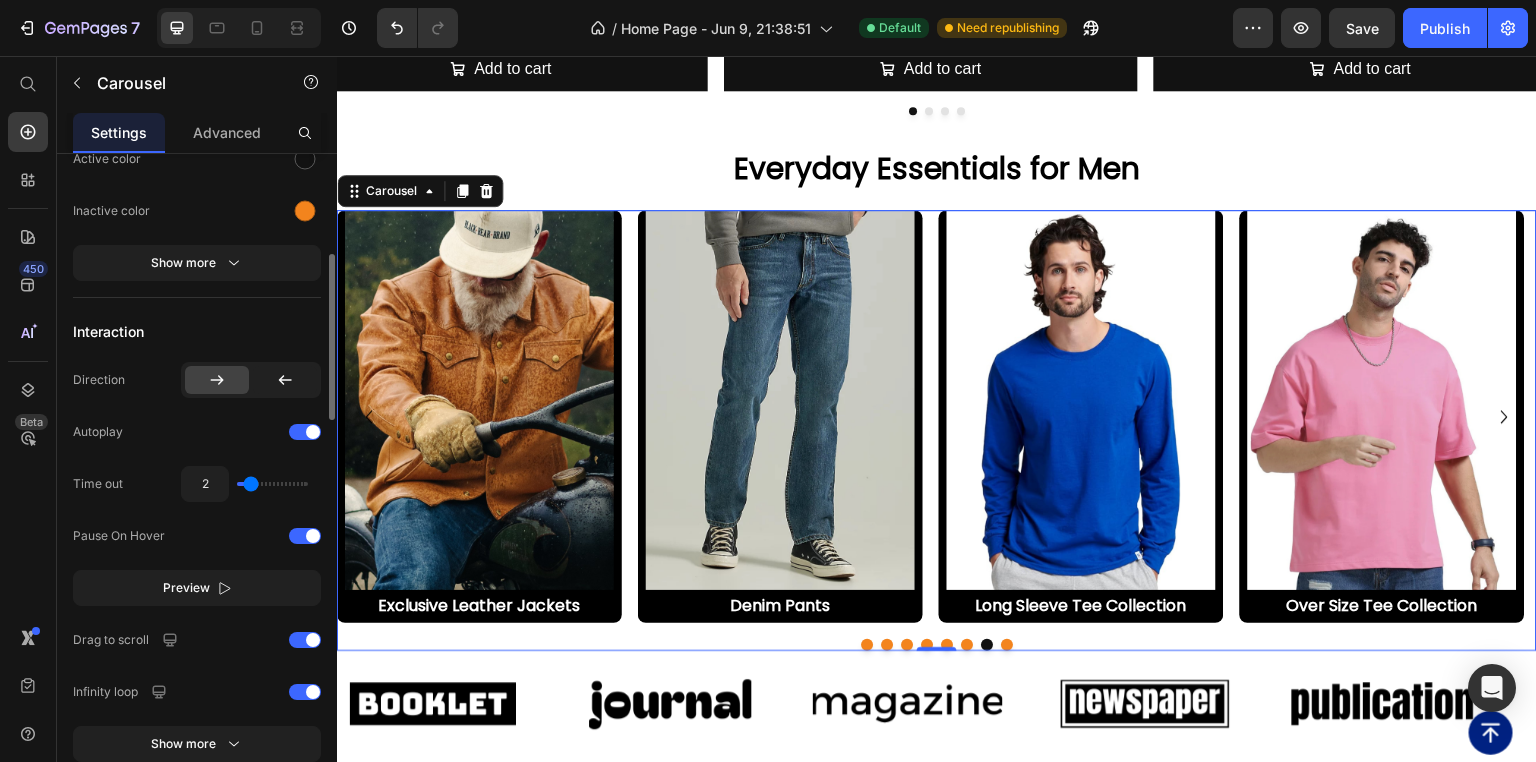 scroll, scrollTop: 884, scrollLeft: 0, axis: vertical 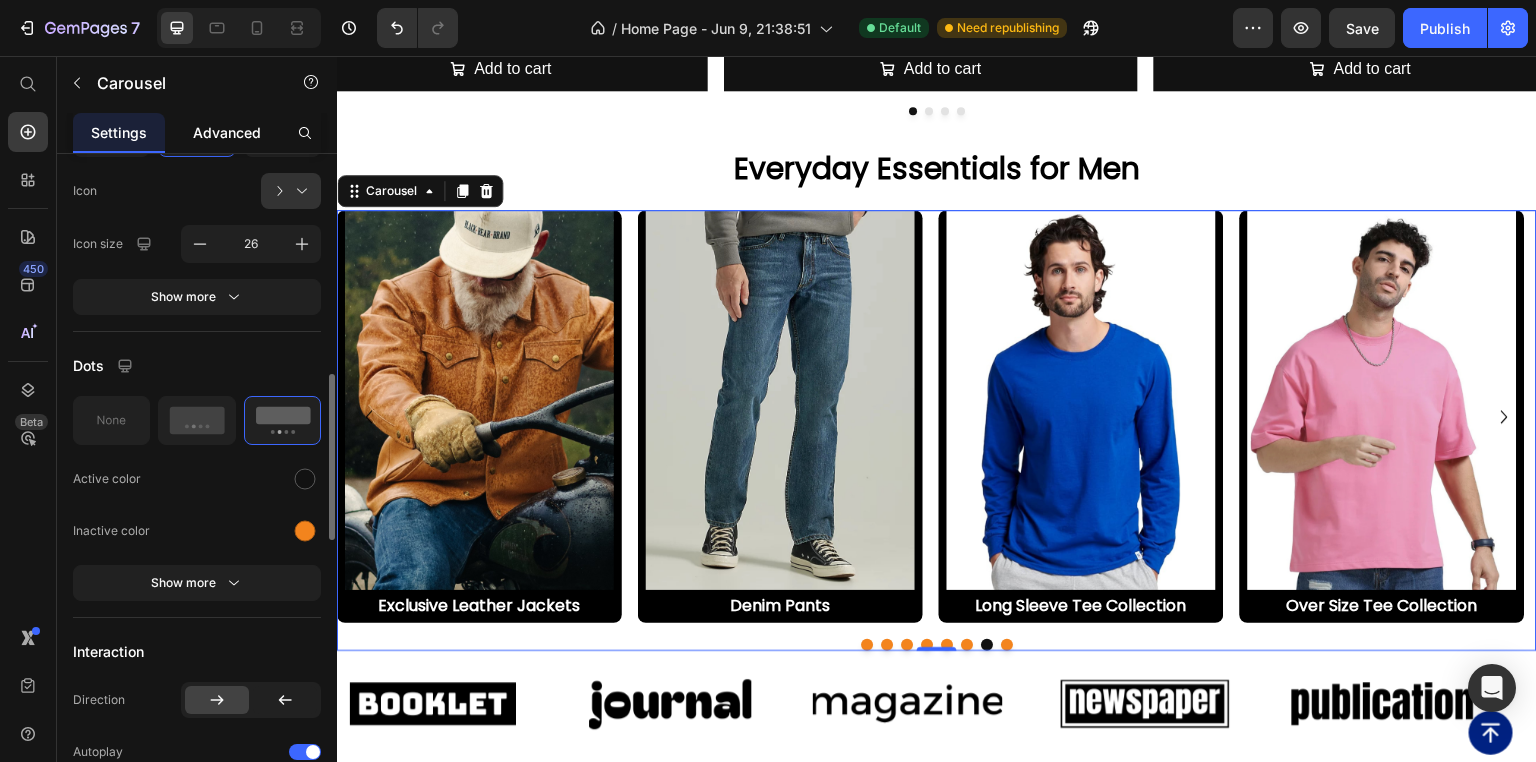 click on "Advanced" 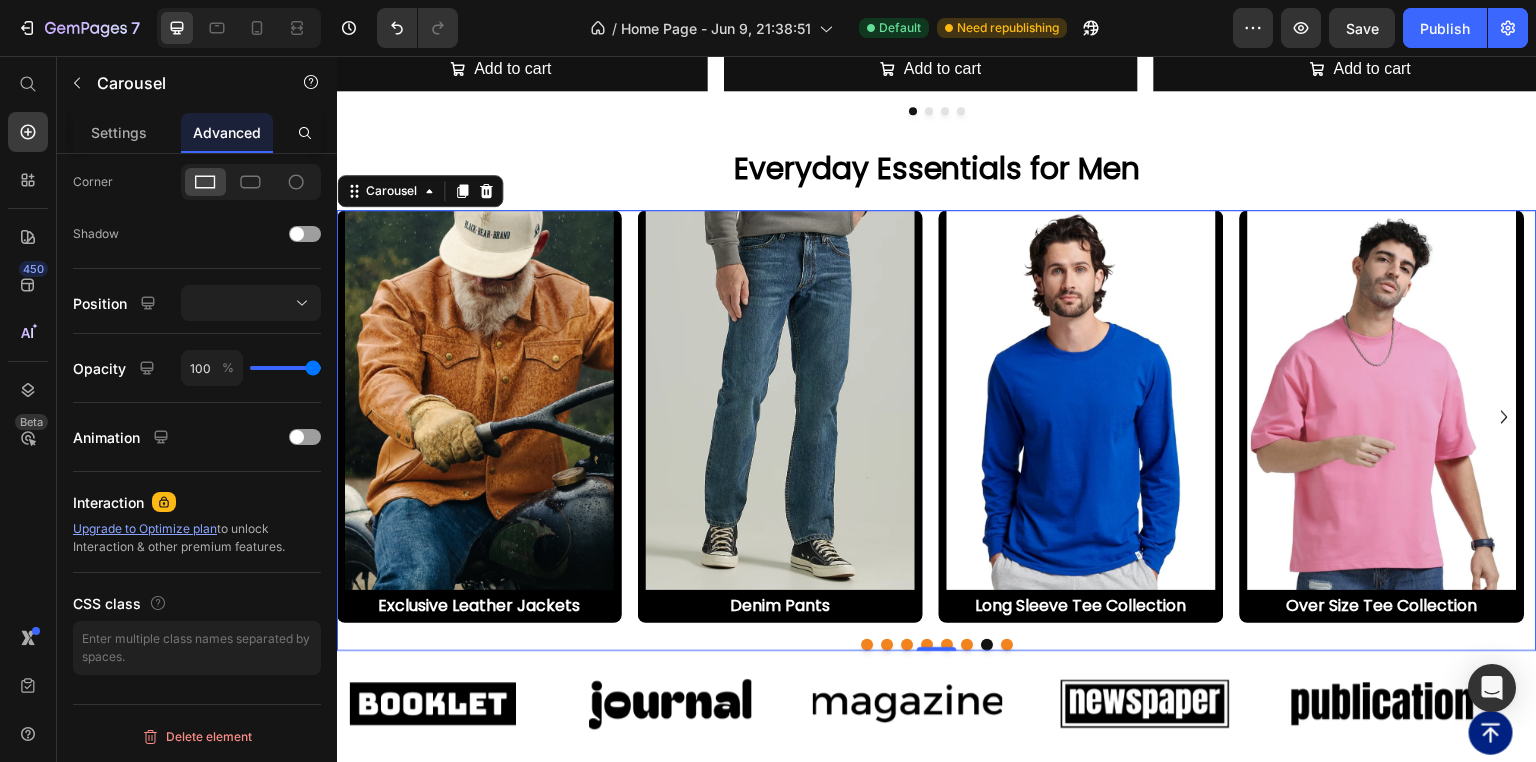 scroll, scrollTop: 0, scrollLeft: 0, axis: both 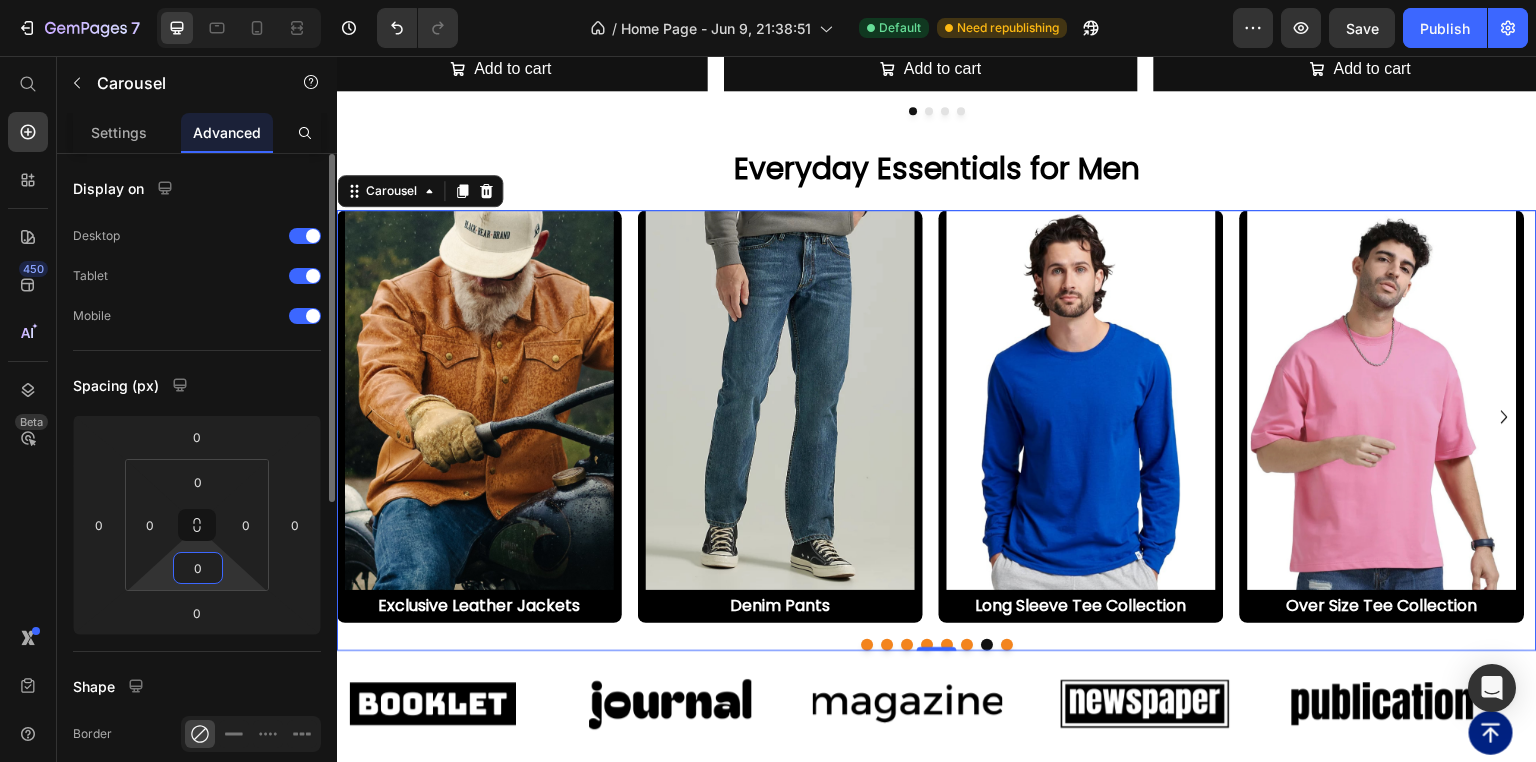 click on "0" at bounding box center (198, 568) 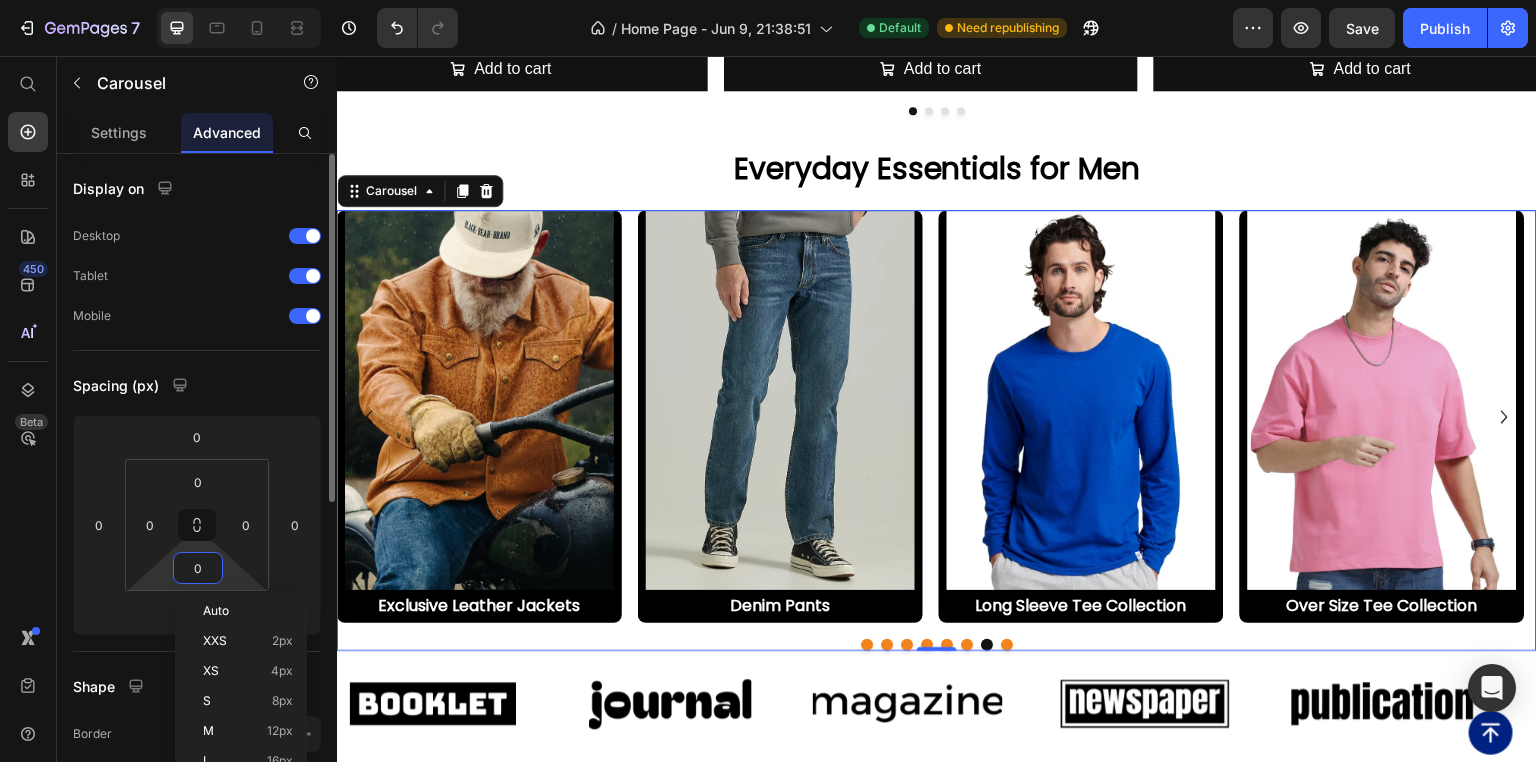 click on "Spacing (px)" at bounding box center (197, 385) 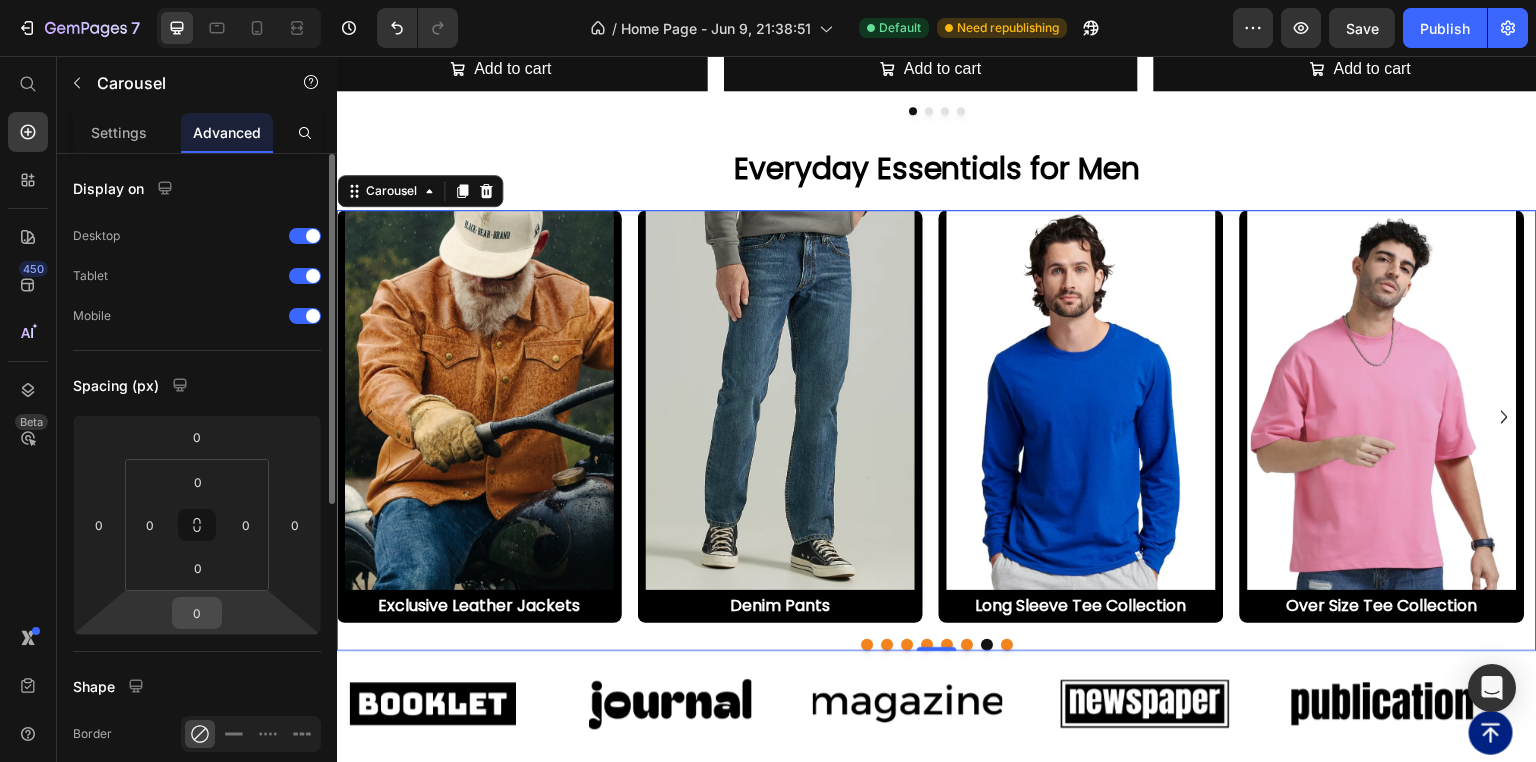 click on "0" at bounding box center (197, 613) 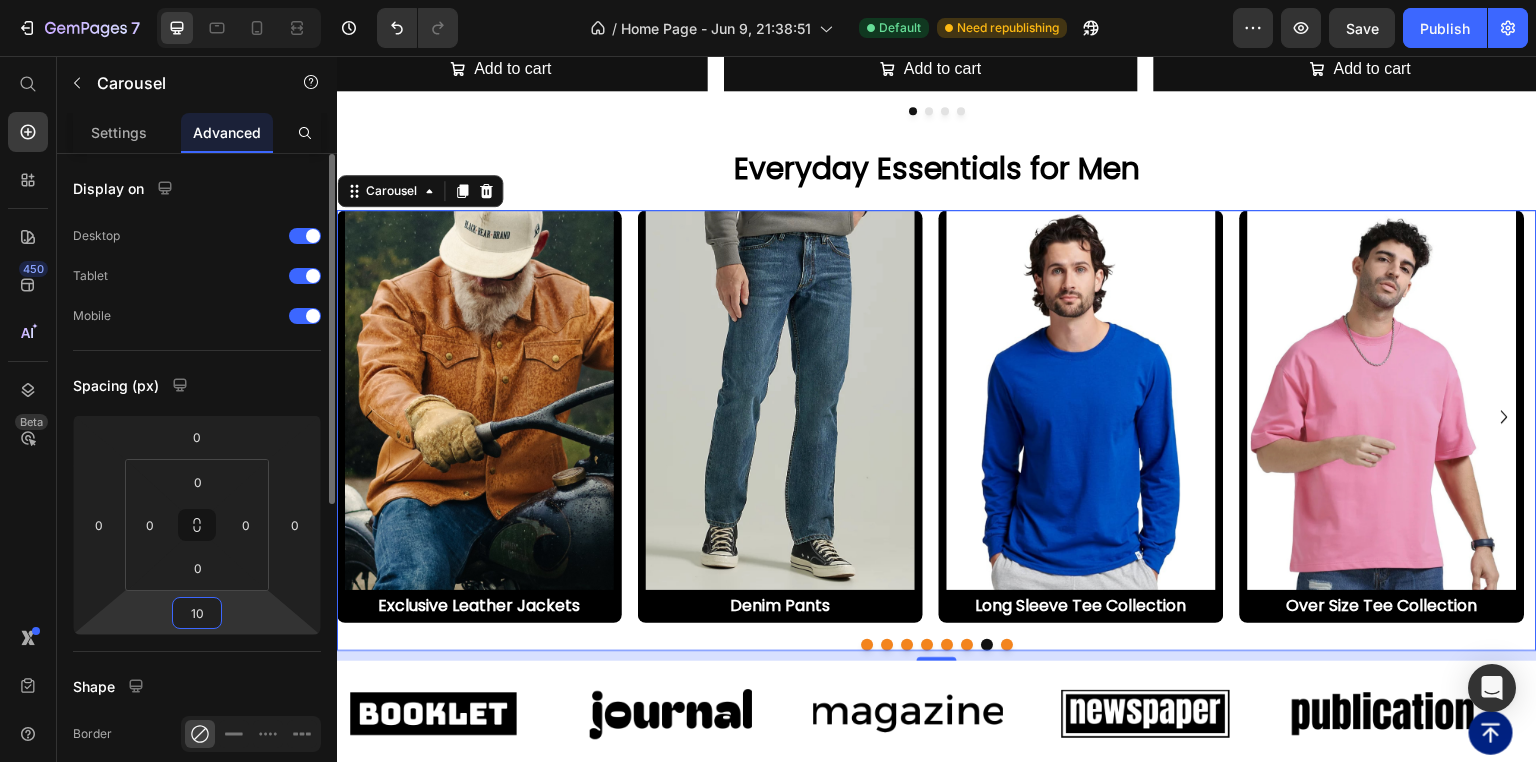 type on "1" 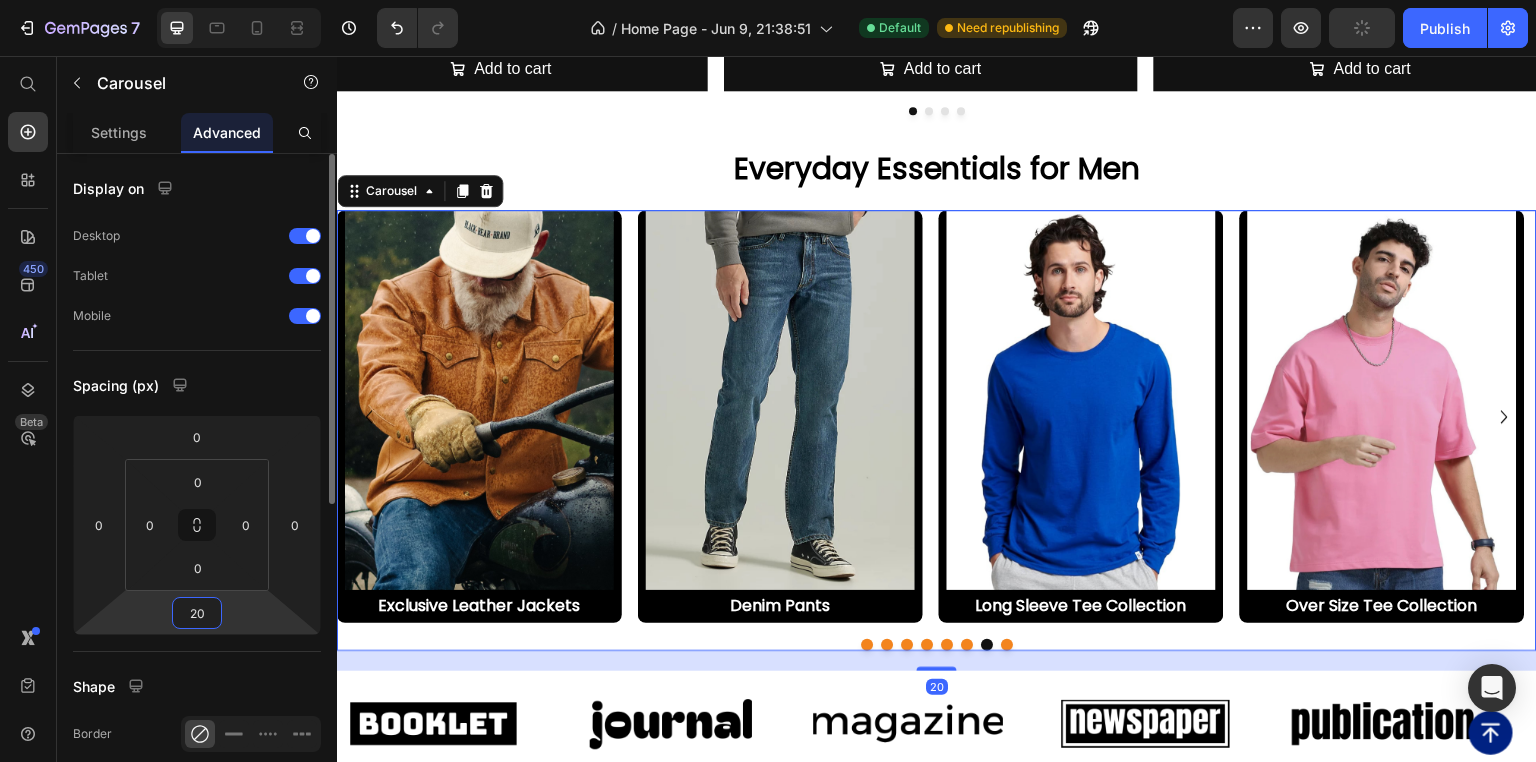 click on "Spacing (px) 0 0 20 0 0 0 0 0" 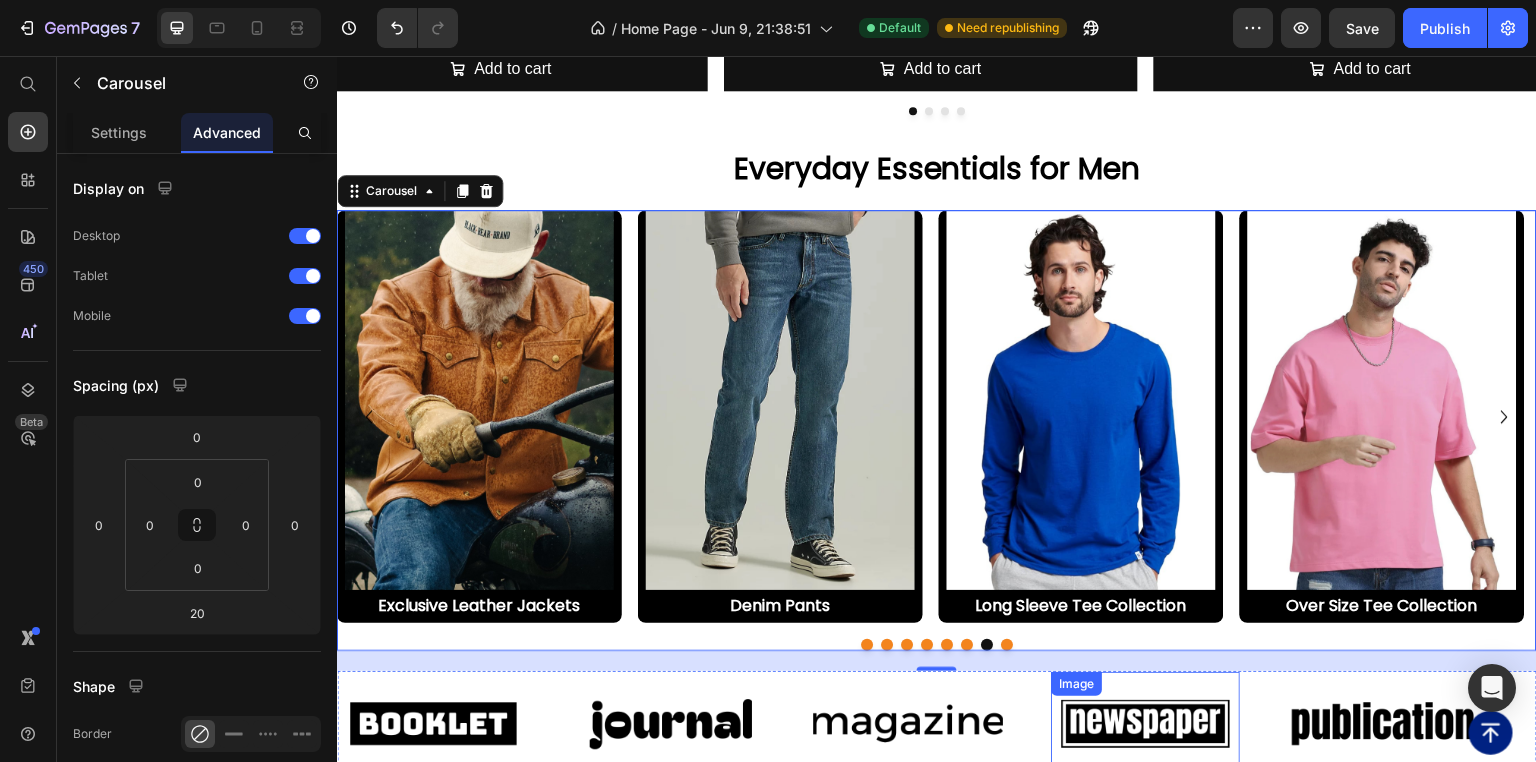 scroll, scrollTop: 3280, scrollLeft: 0, axis: vertical 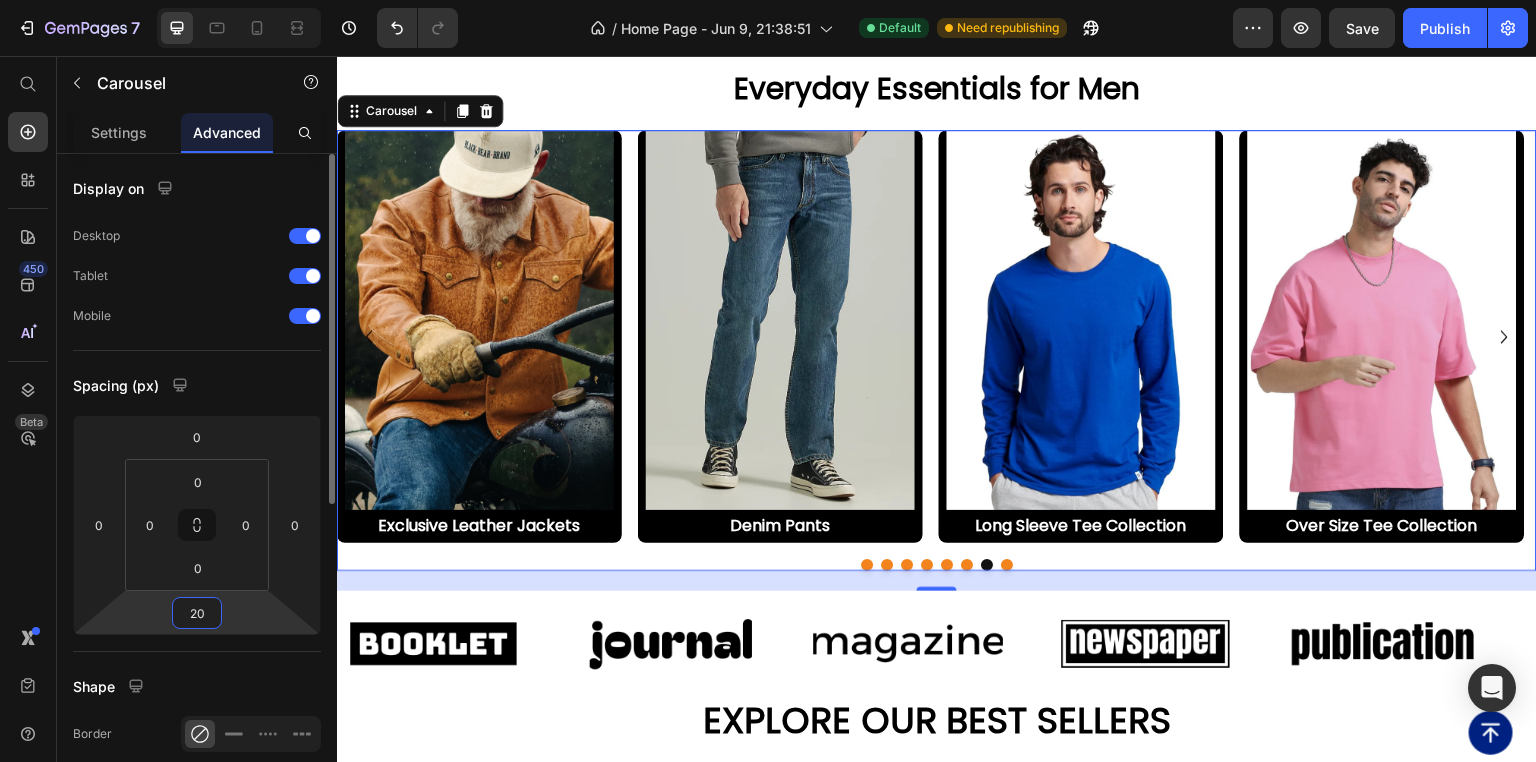 click on "20" at bounding box center [197, 613] 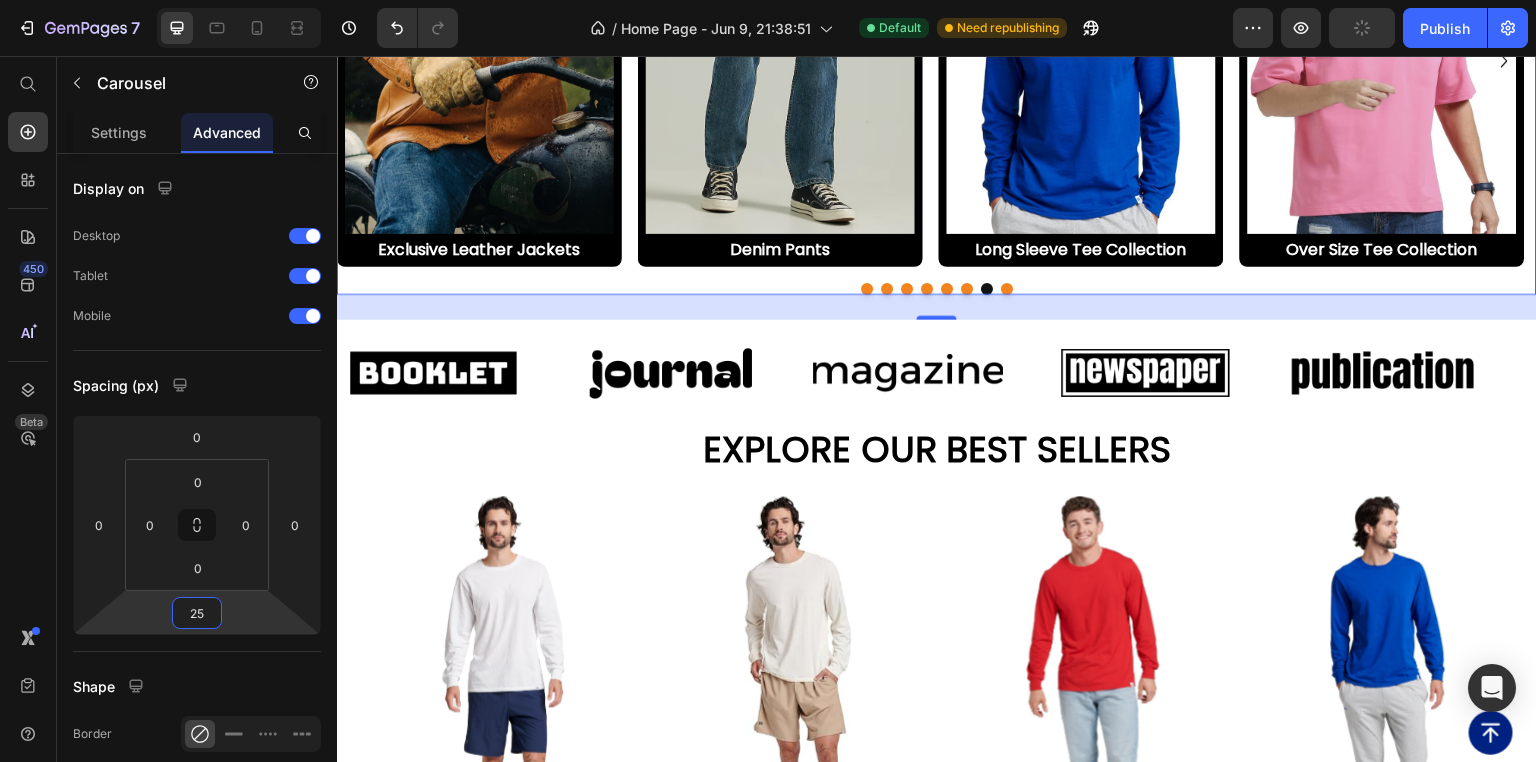 scroll, scrollTop: 3600, scrollLeft: 0, axis: vertical 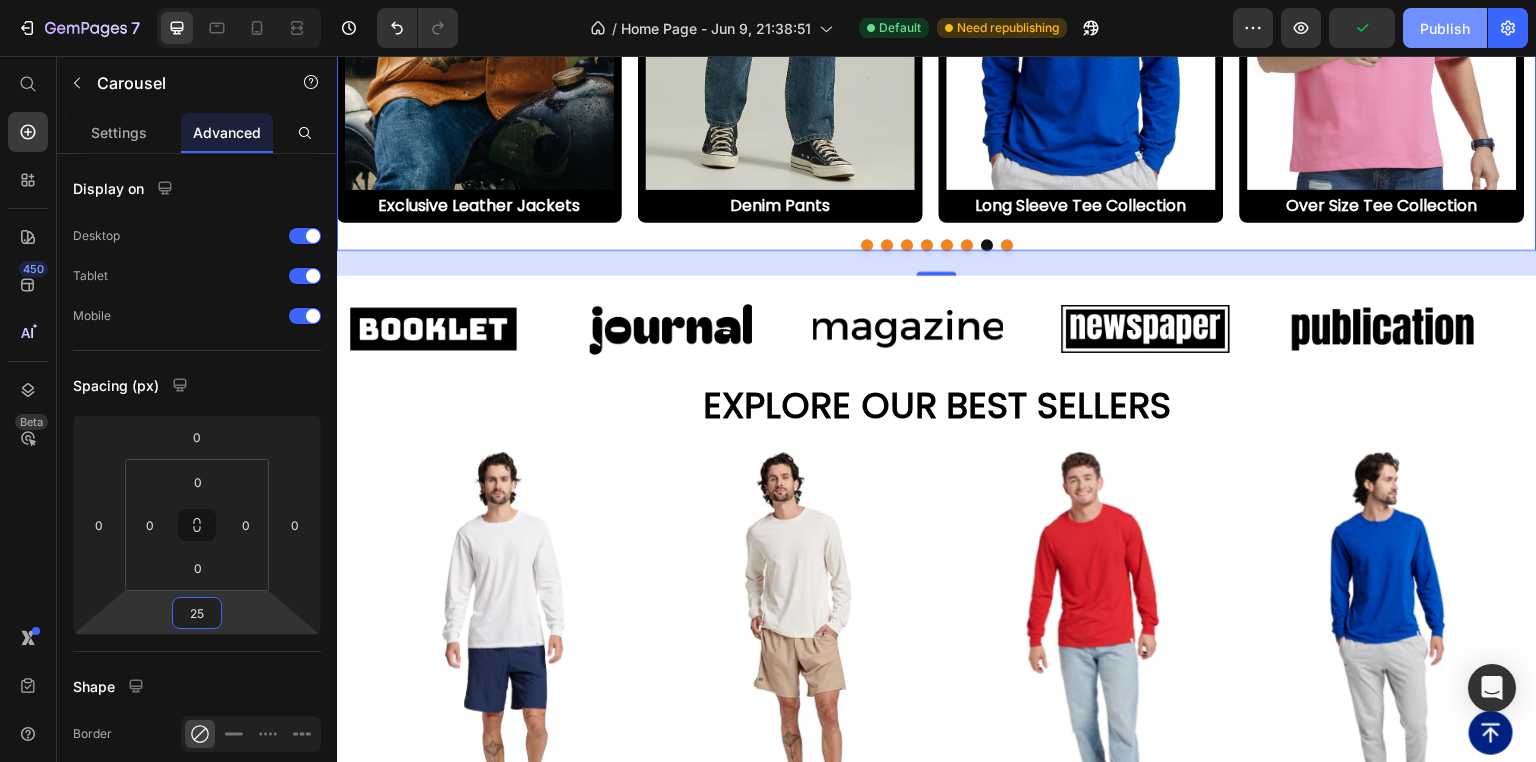 type on "25" 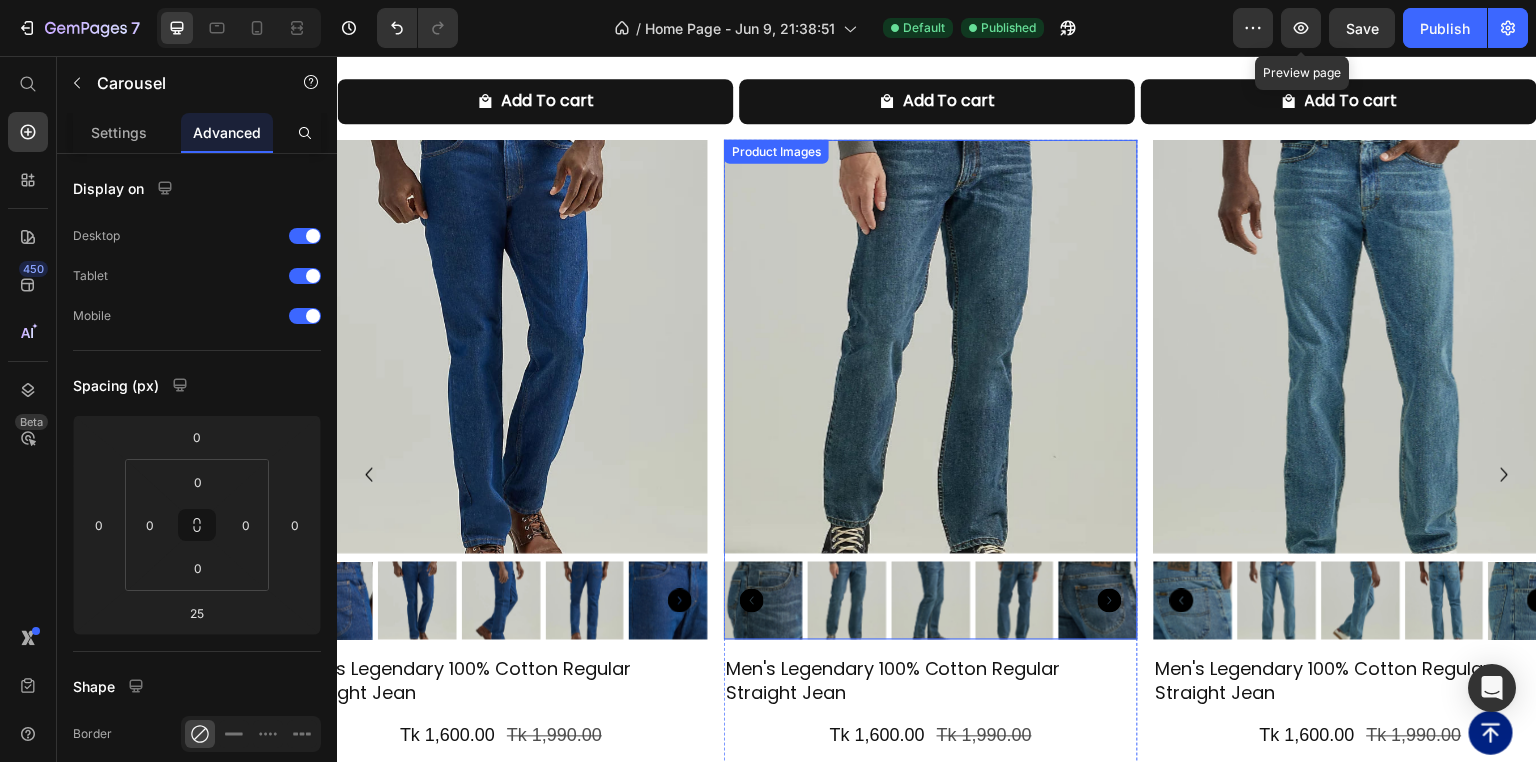 scroll, scrollTop: 2620, scrollLeft: 0, axis: vertical 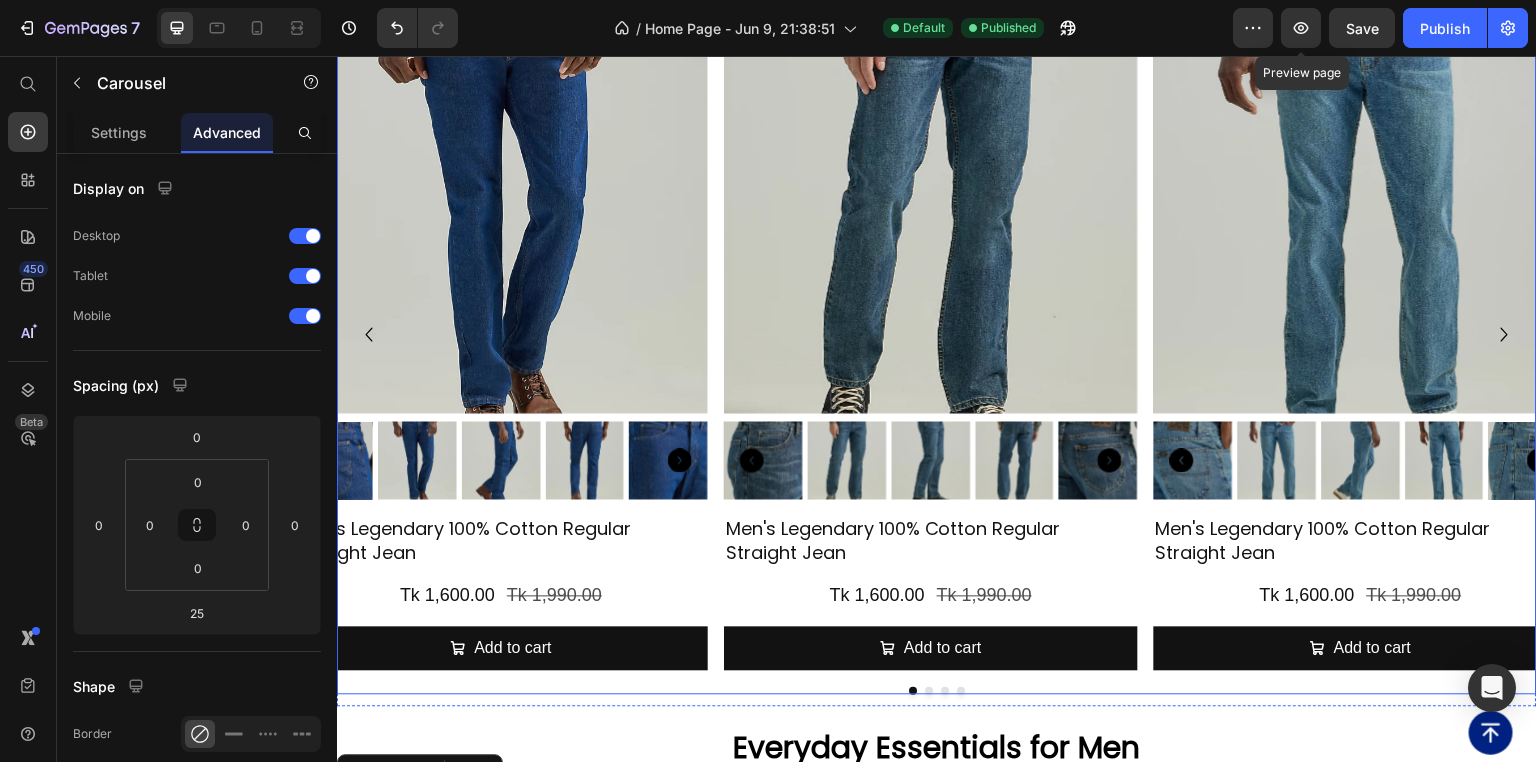 click on "Everyday Essentials for Men" at bounding box center (937, 748) 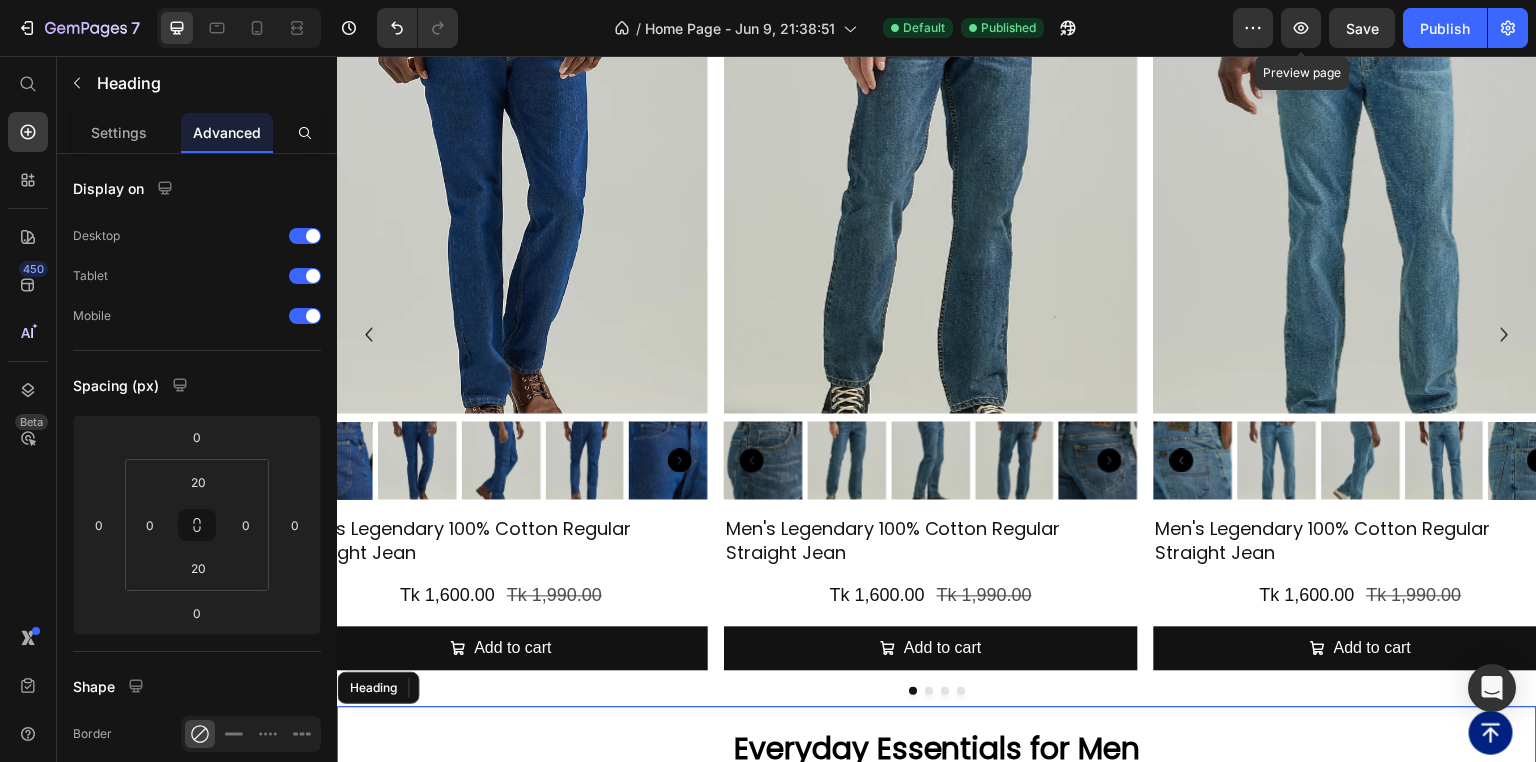 scroll, scrollTop: 3120, scrollLeft: 0, axis: vertical 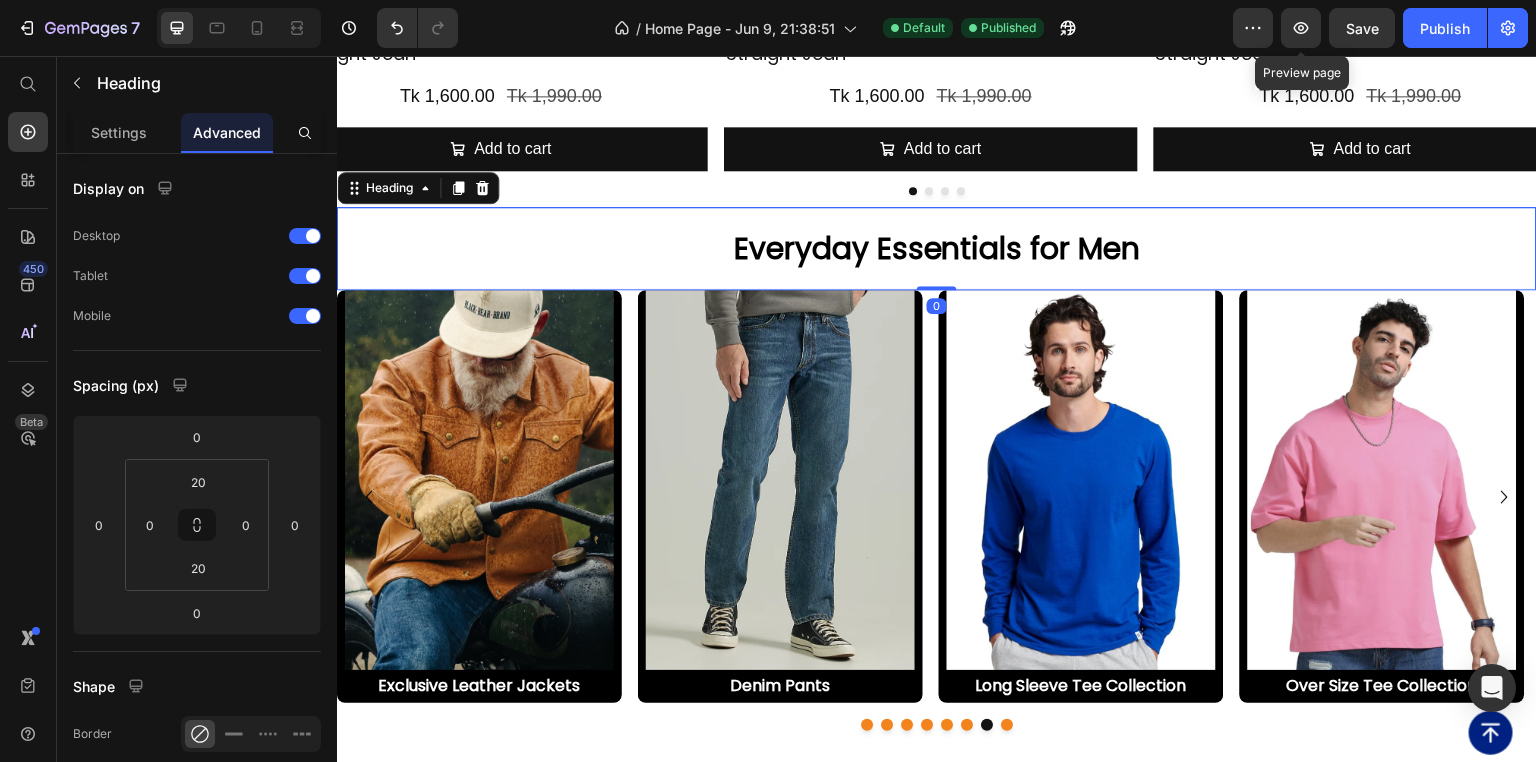 click on "Everyday Essentials for Men" at bounding box center (937, 248) 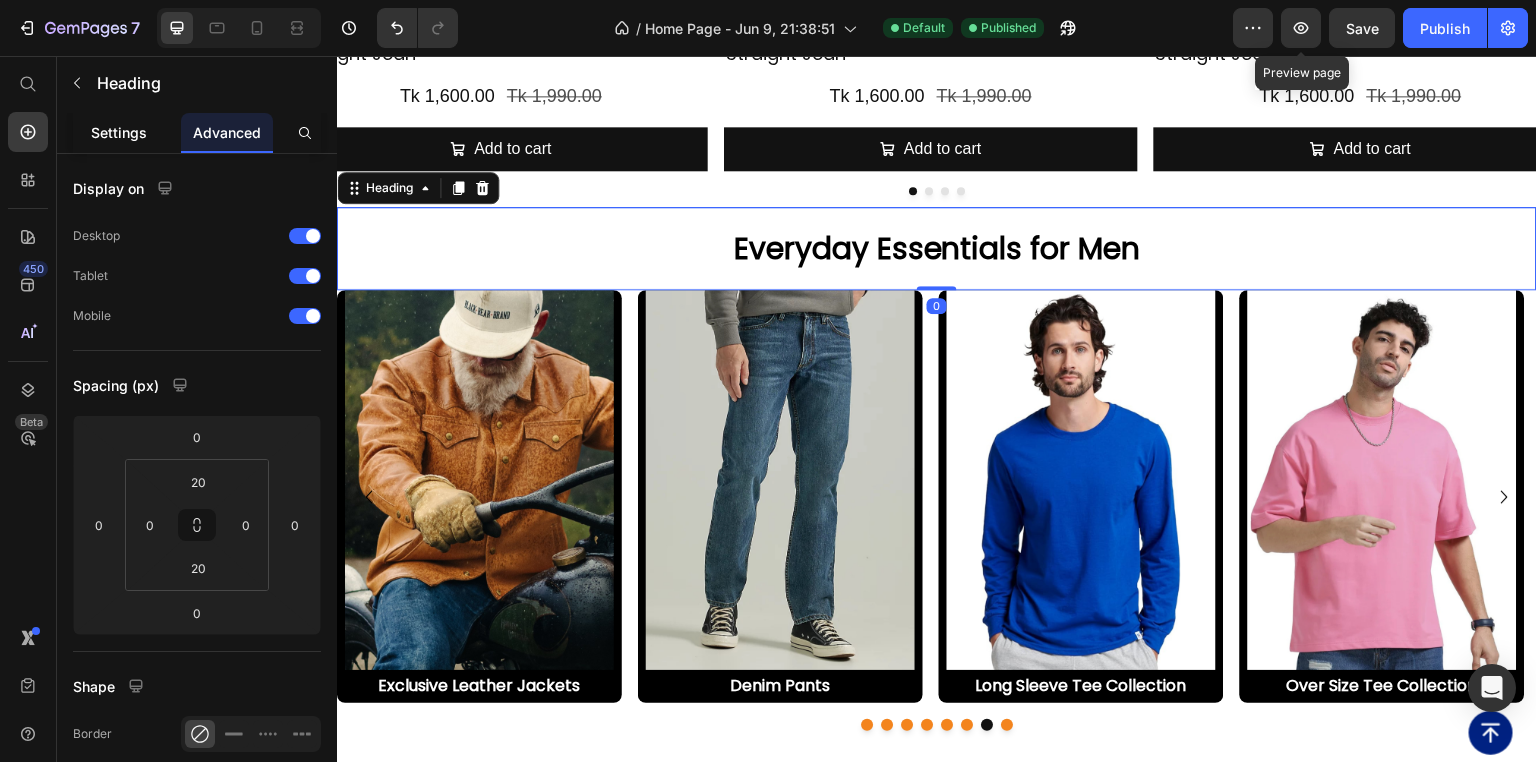 click on "Settings" at bounding box center [119, 132] 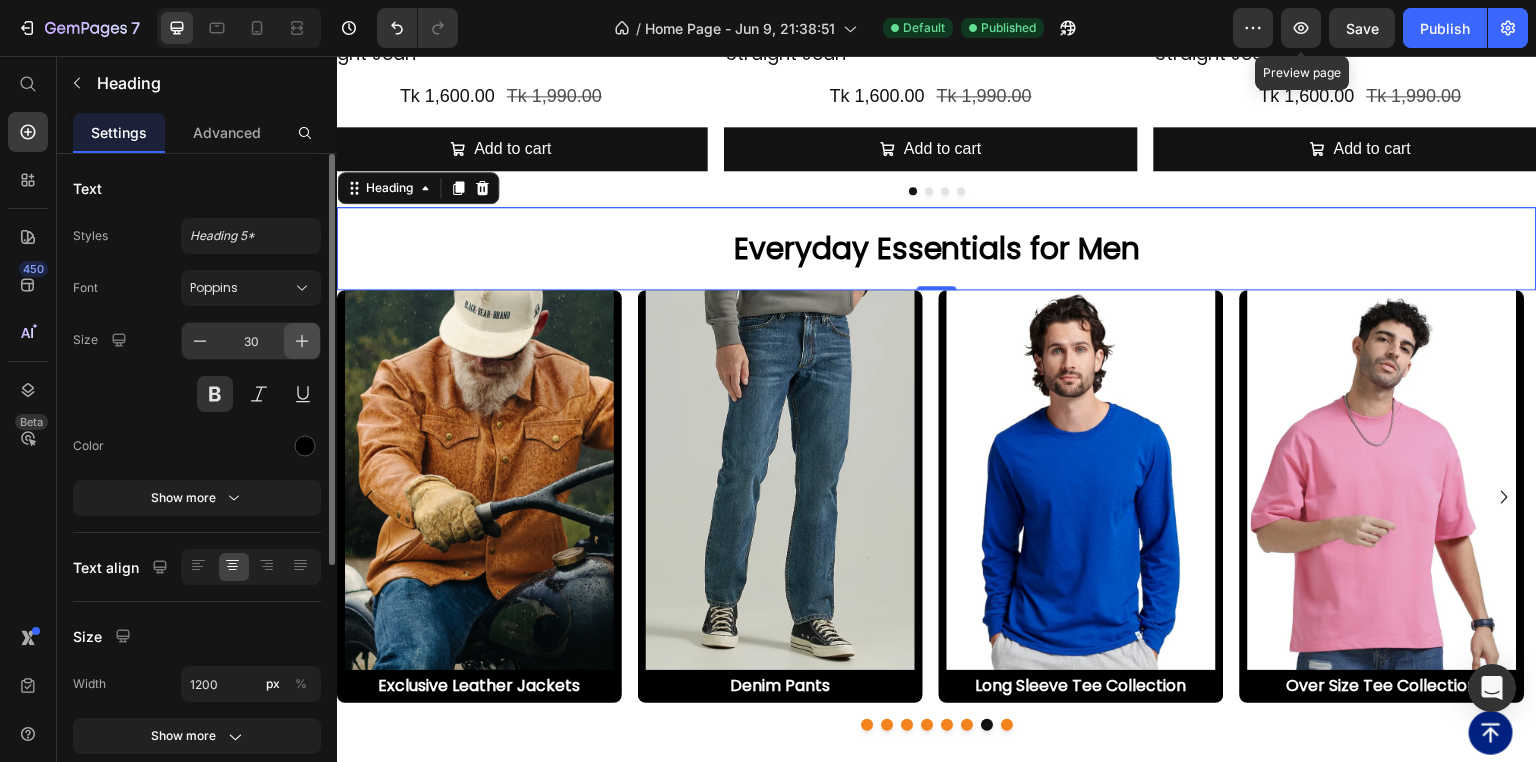 click 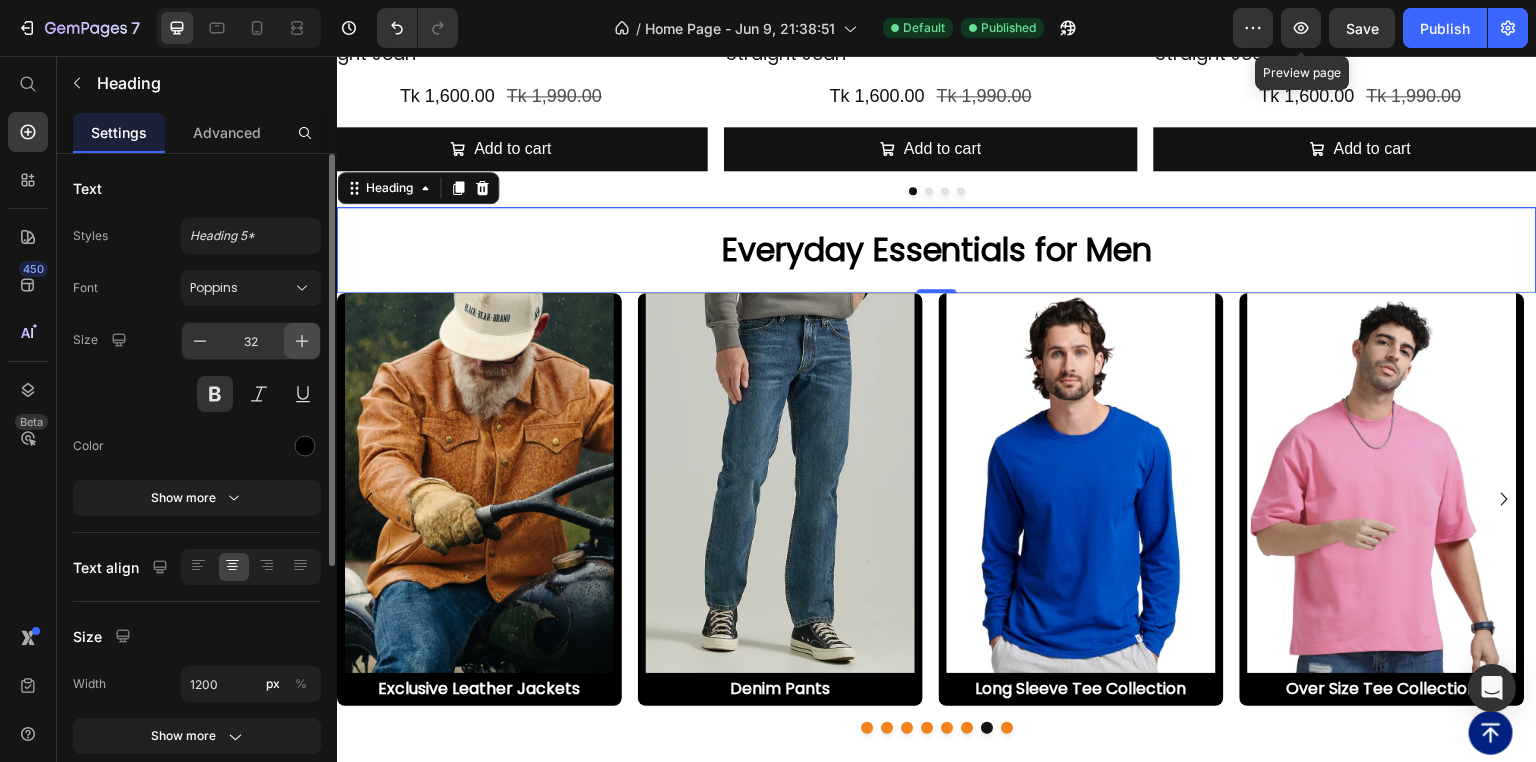 click 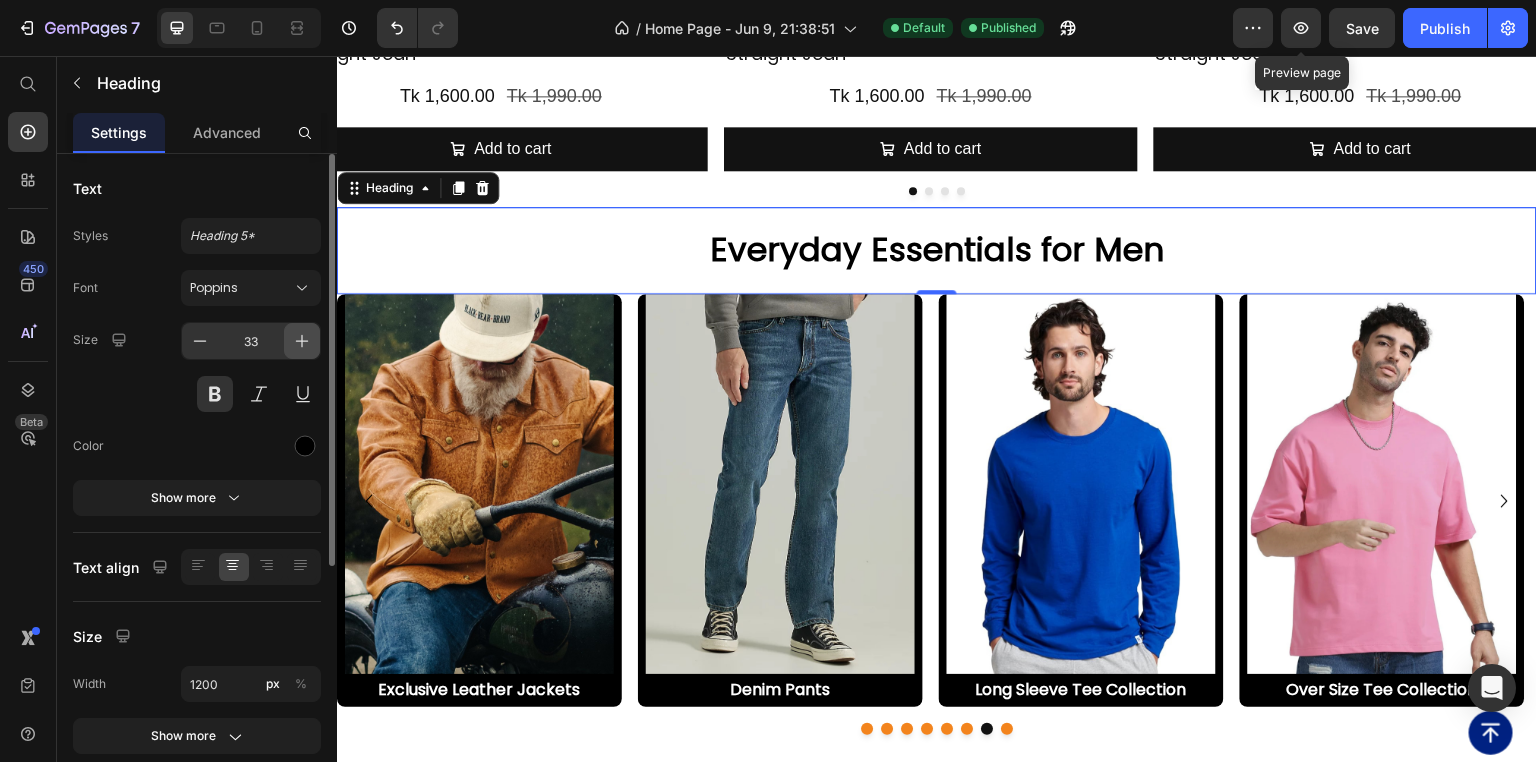 click 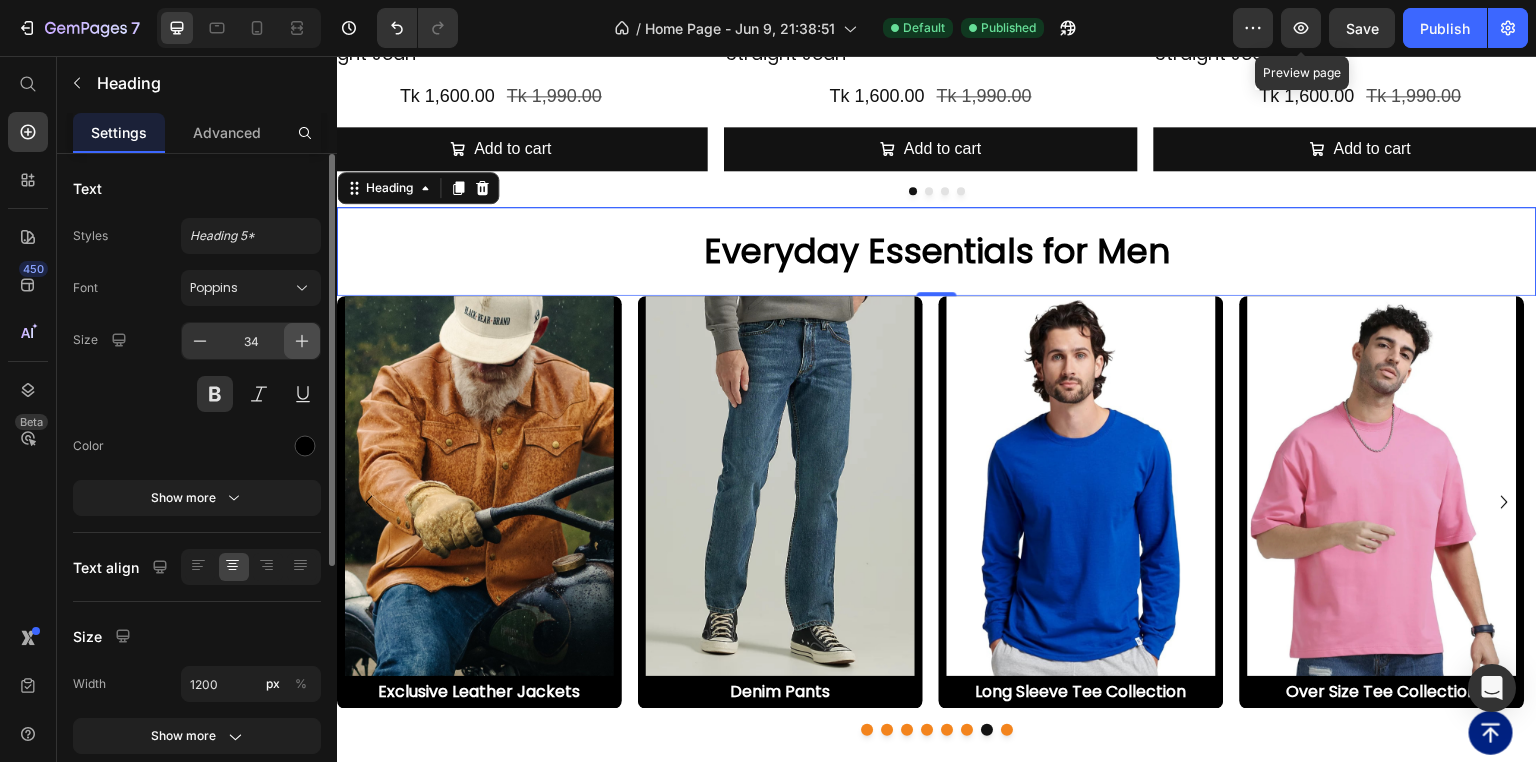 click 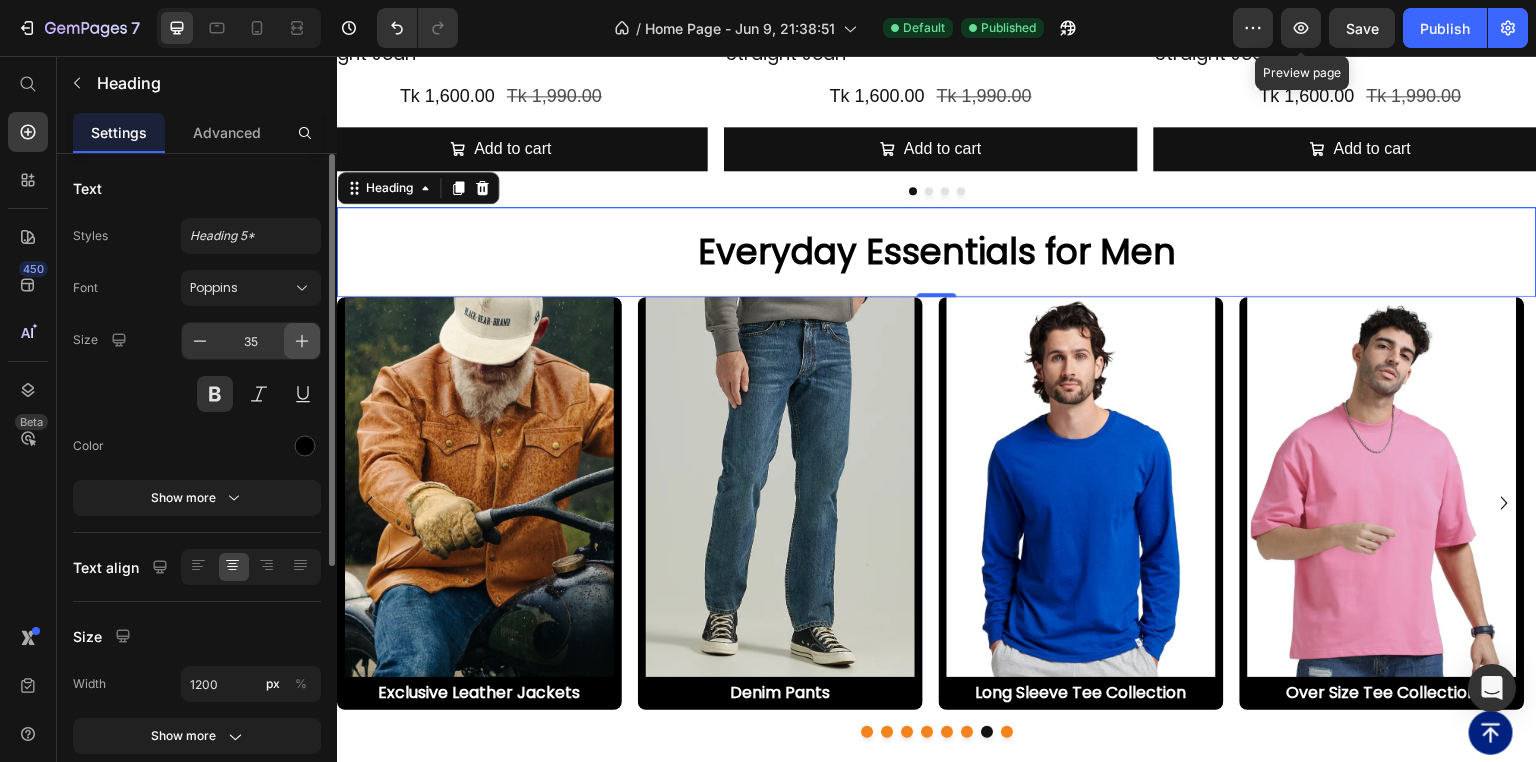 click 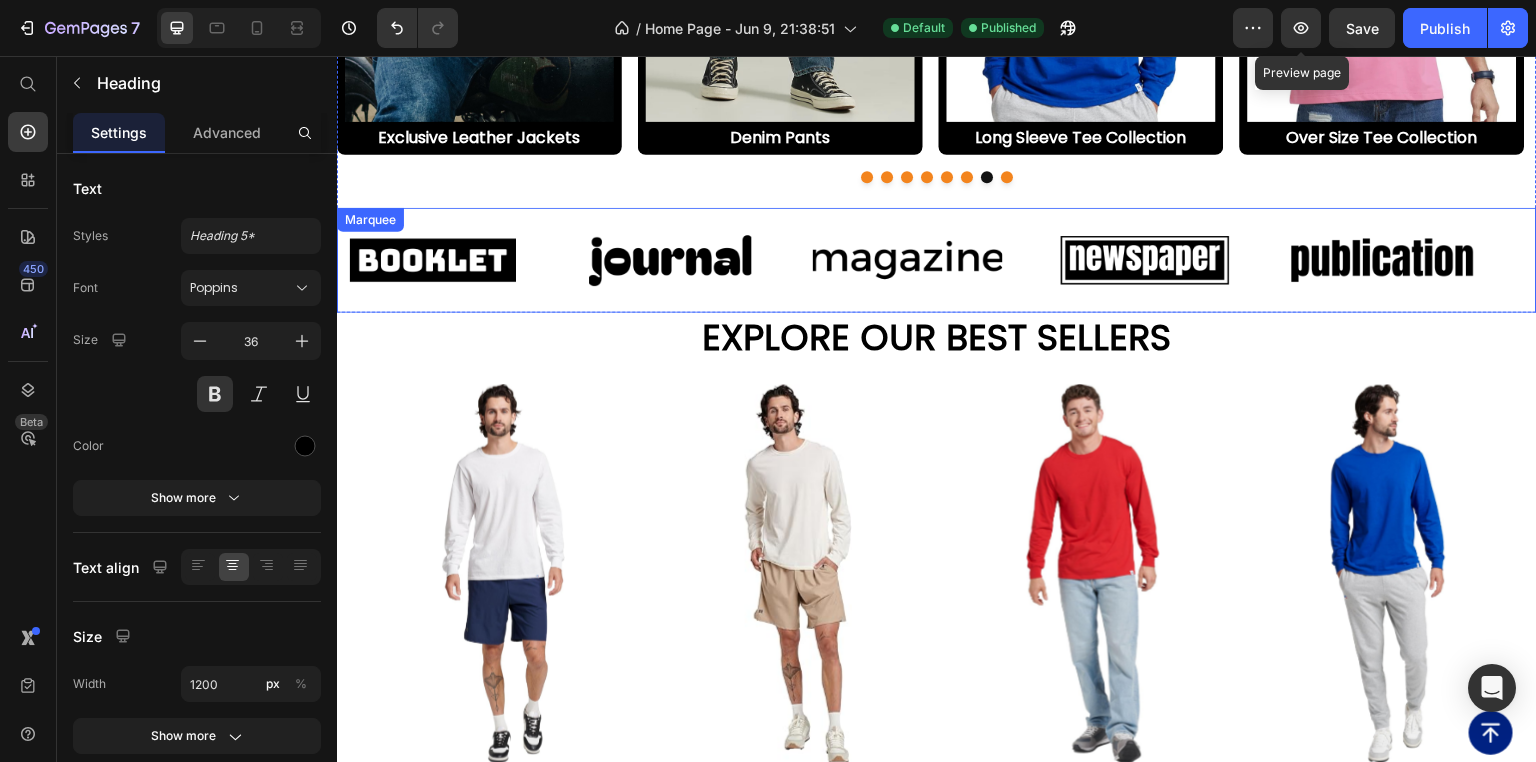 scroll, scrollTop: 3680, scrollLeft: 0, axis: vertical 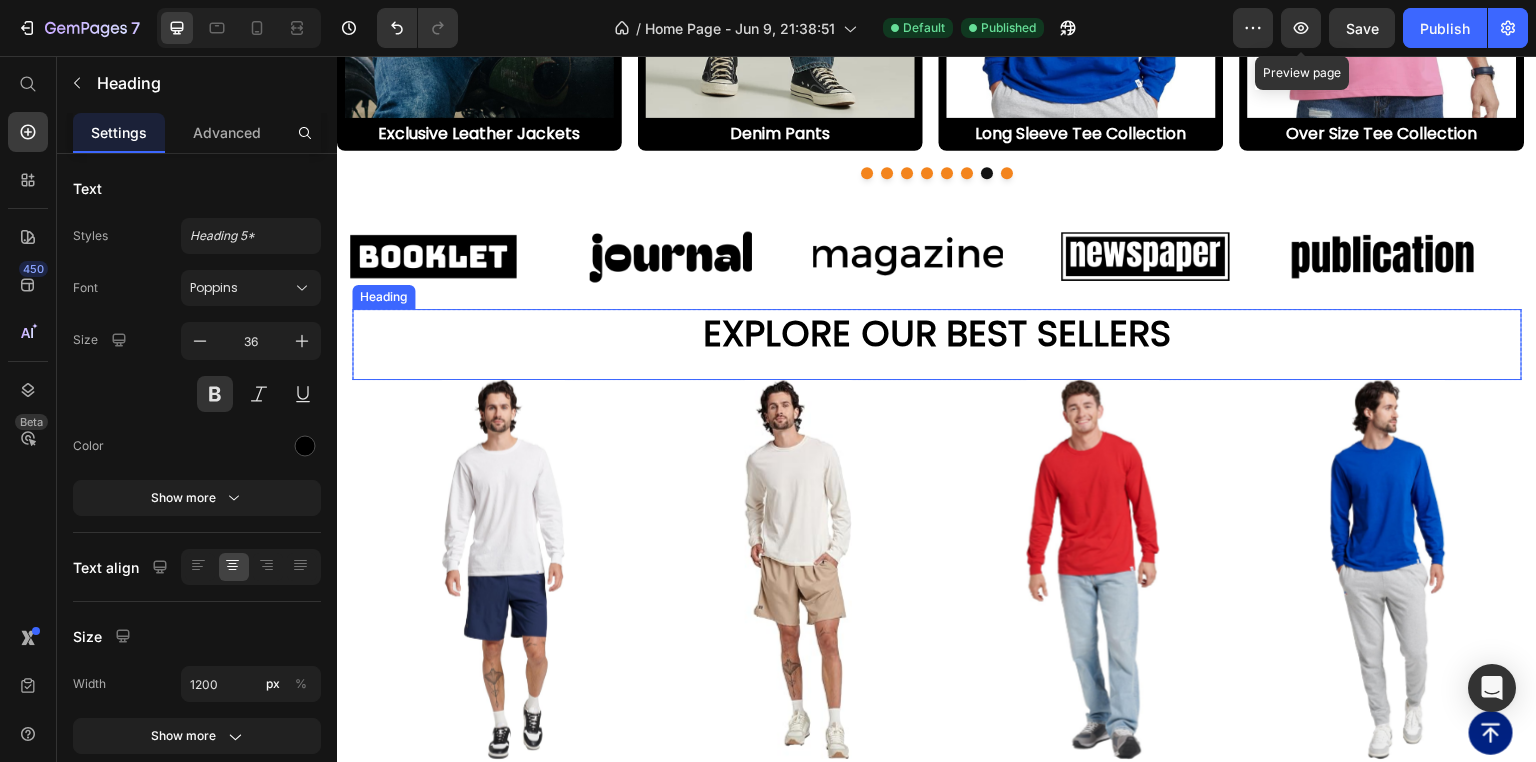 click on "Explore Our Best Sellers" at bounding box center (937, 334) 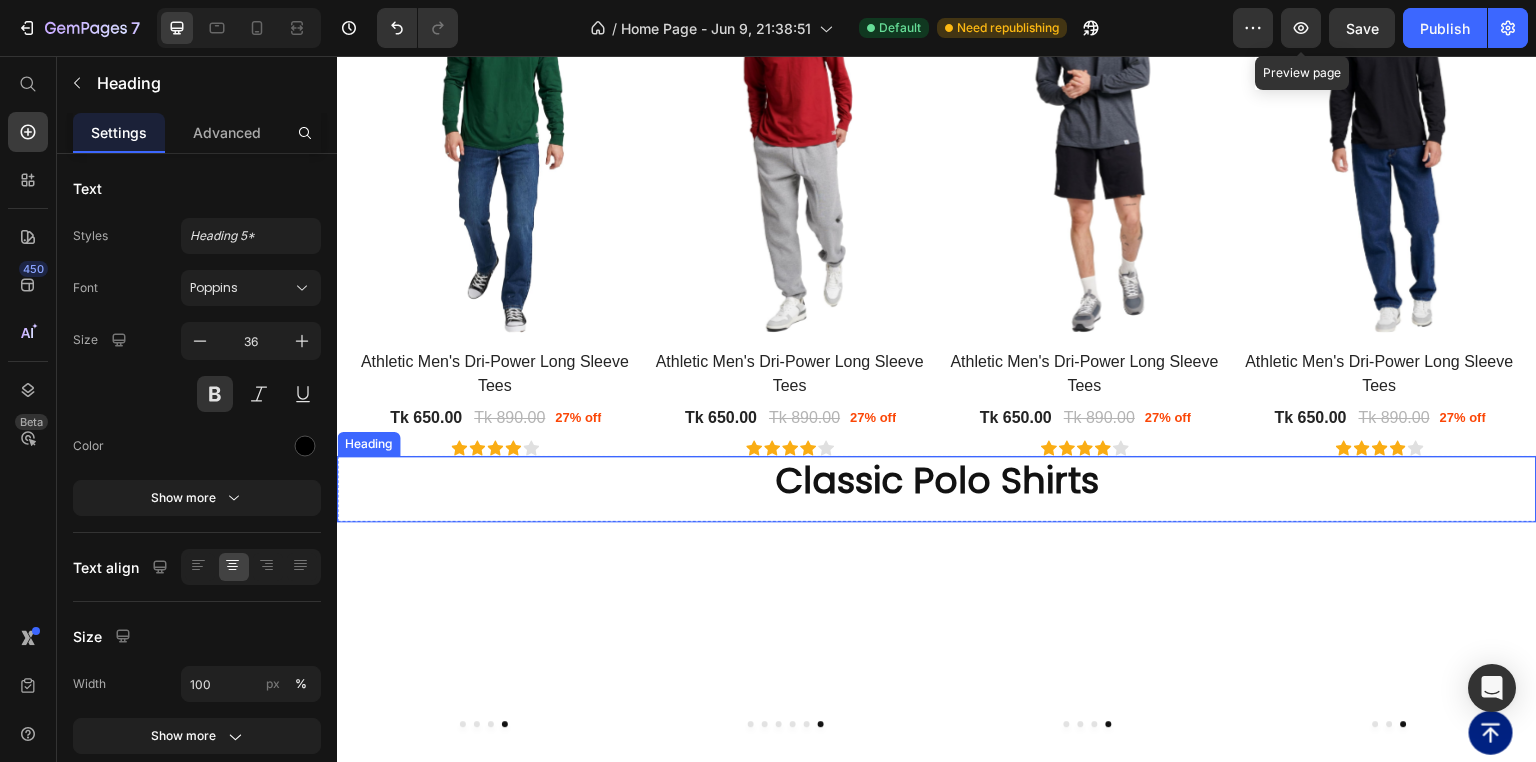 scroll, scrollTop: 5360, scrollLeft: 0, axis: vertical 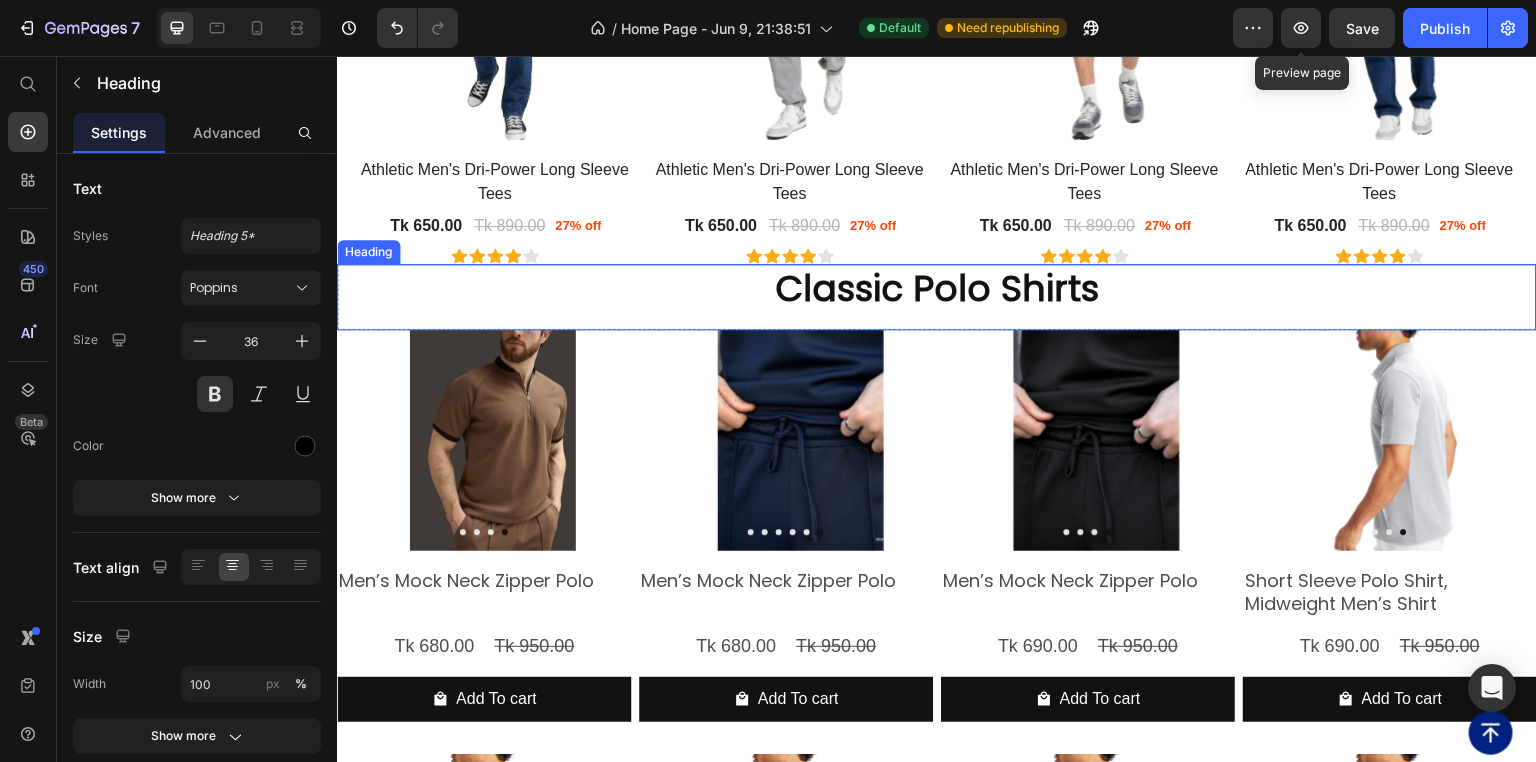 click on "Classic Polo Shirts" at bounding box center (937, 289) 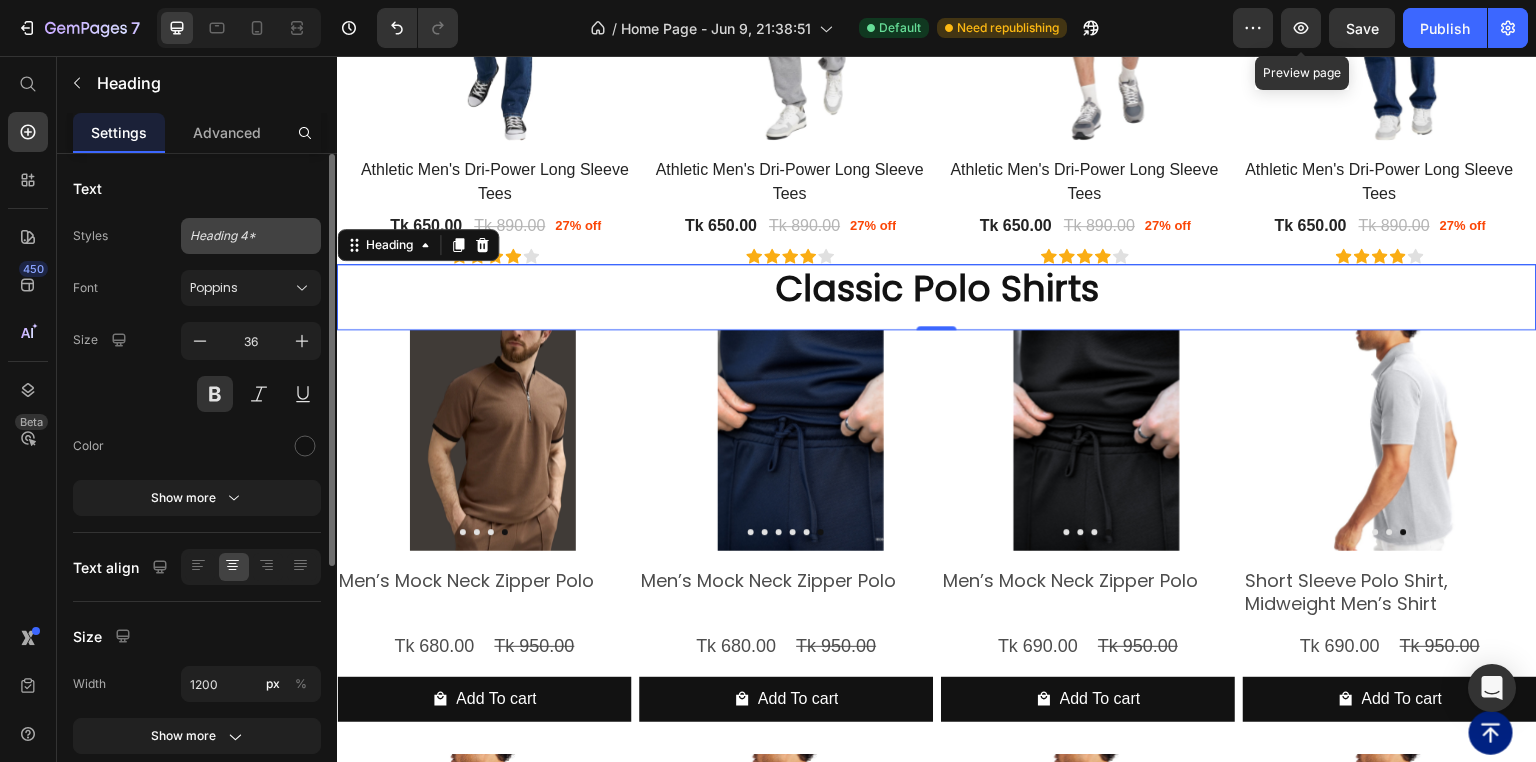 click on "Heading 4*" 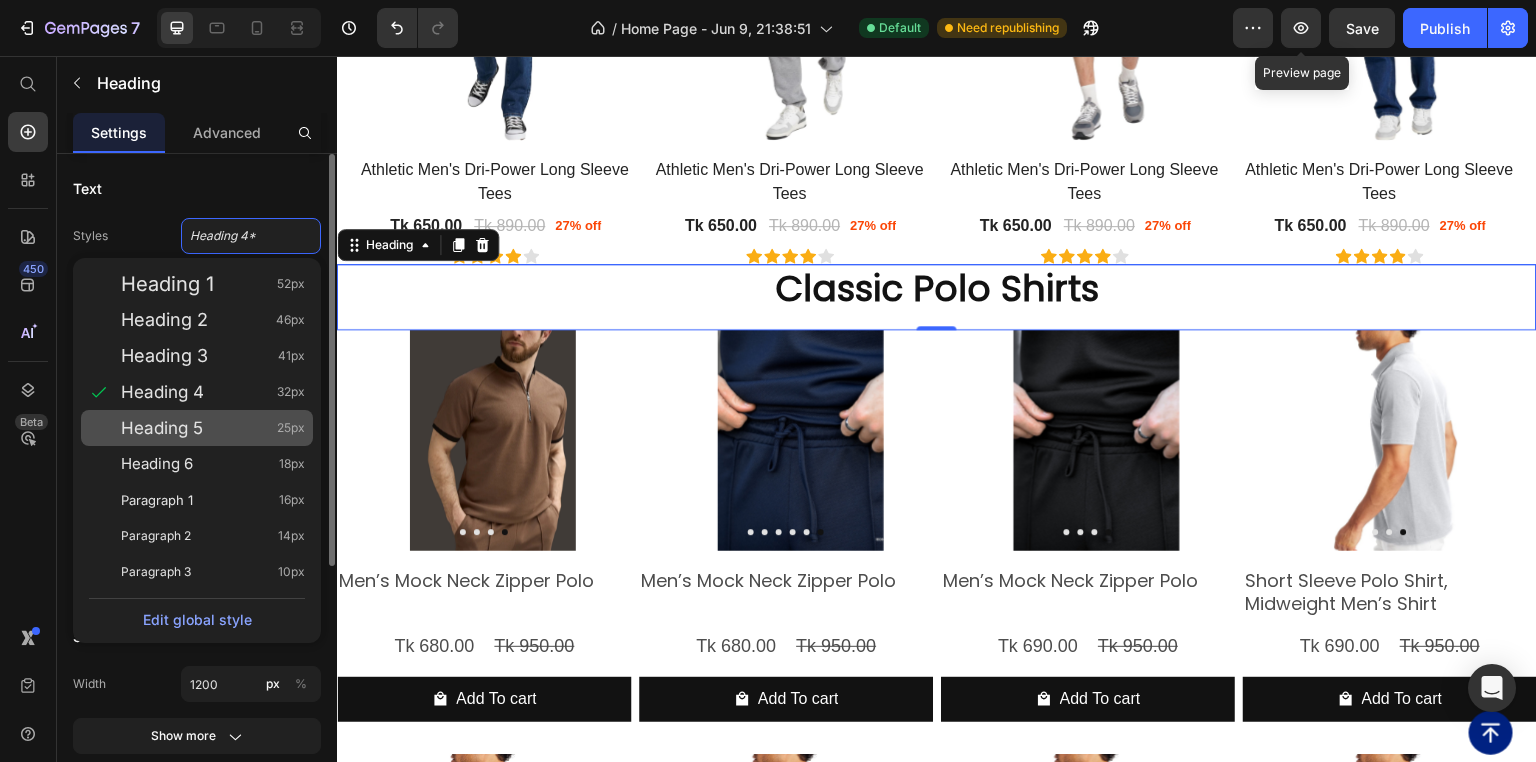 click on "Heading 5 25px" at bounding box center [213, 428] 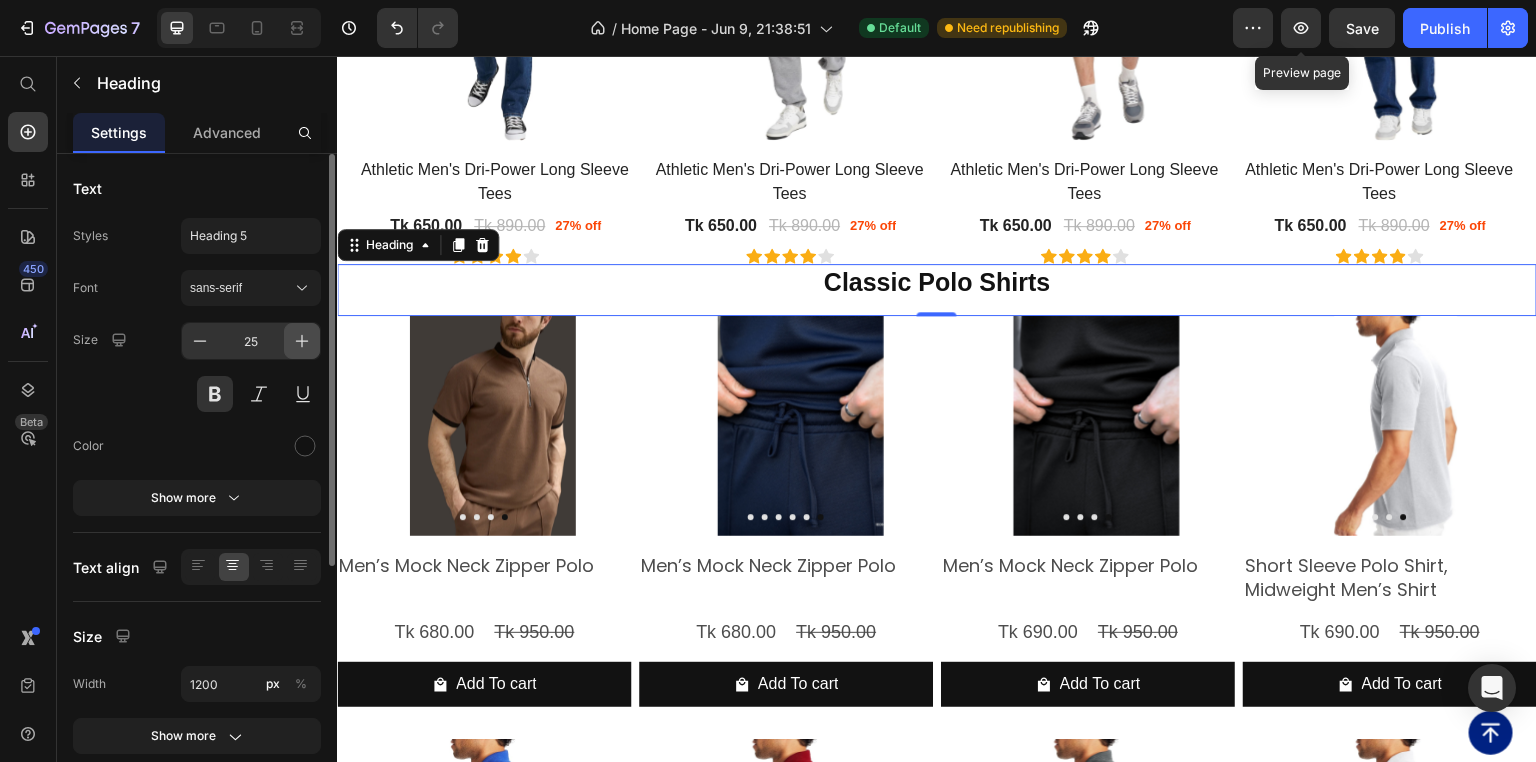 click 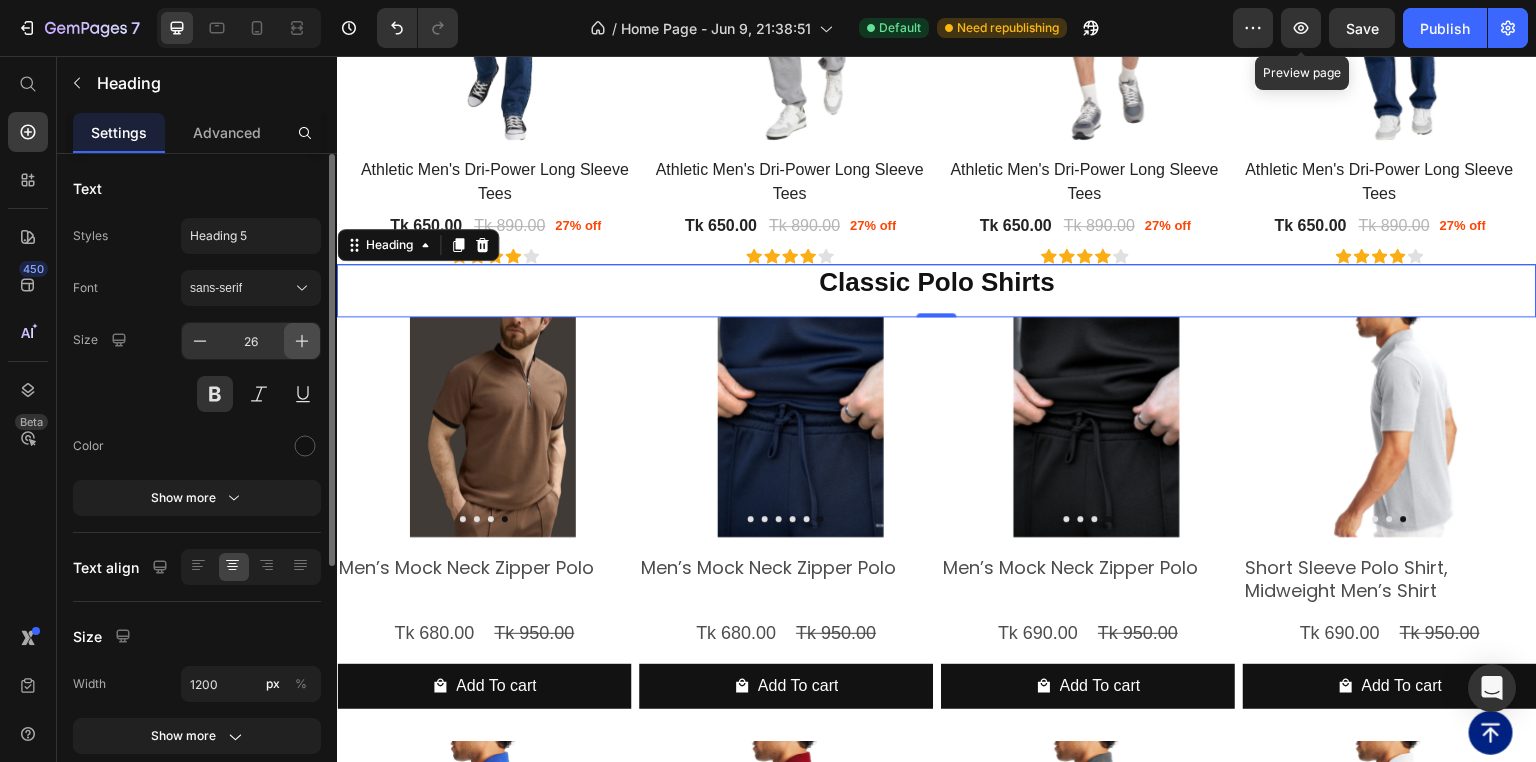 click 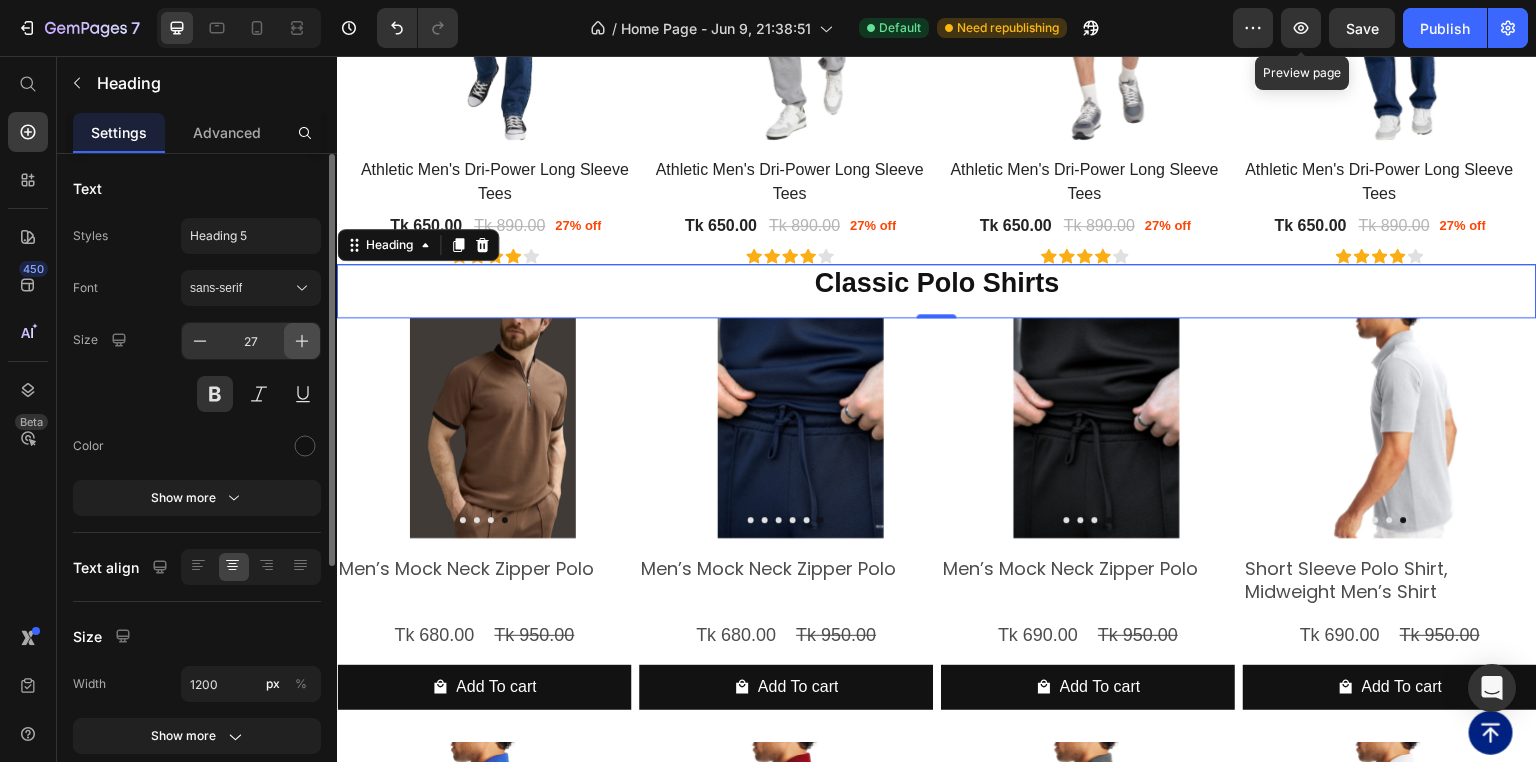 click 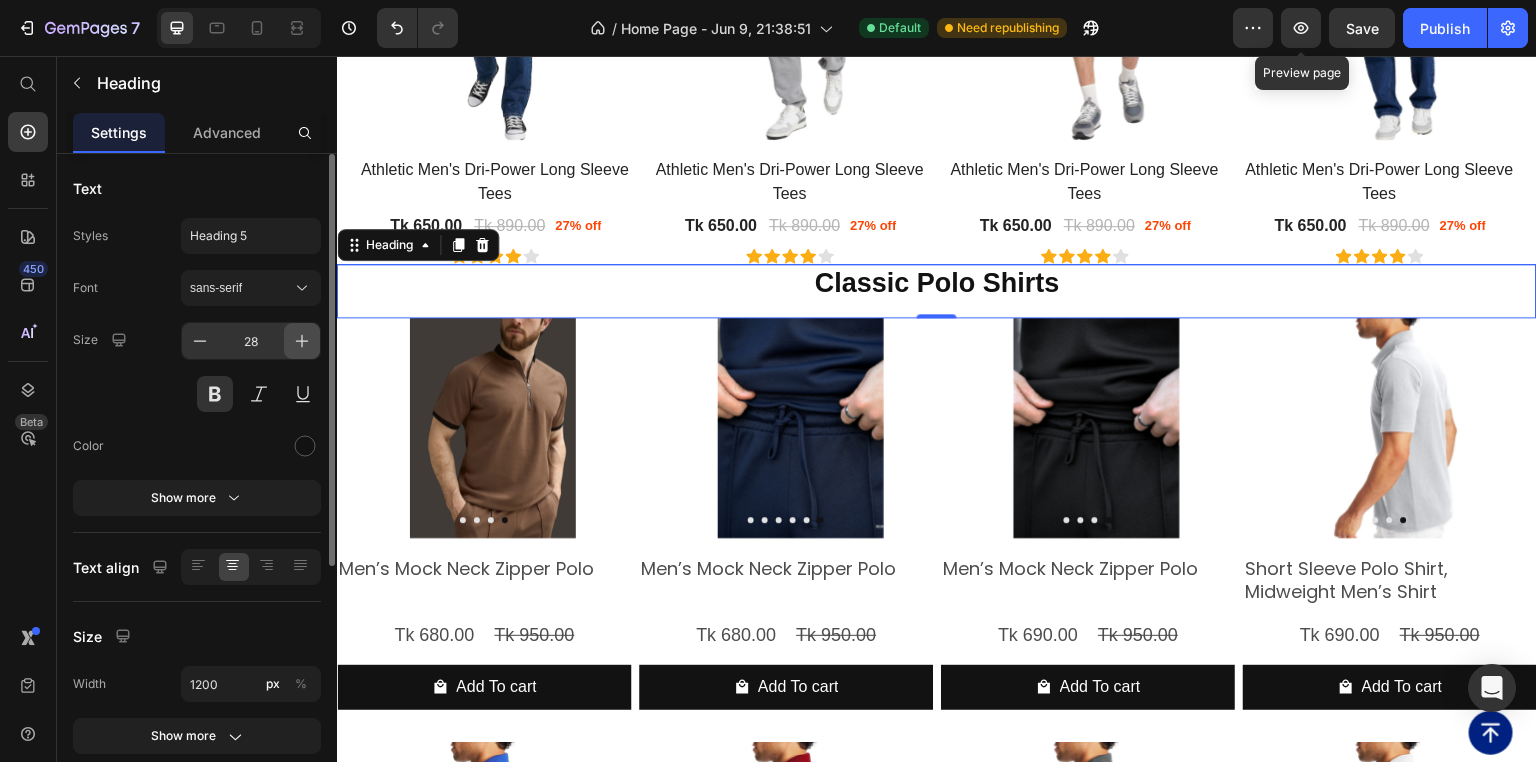 click 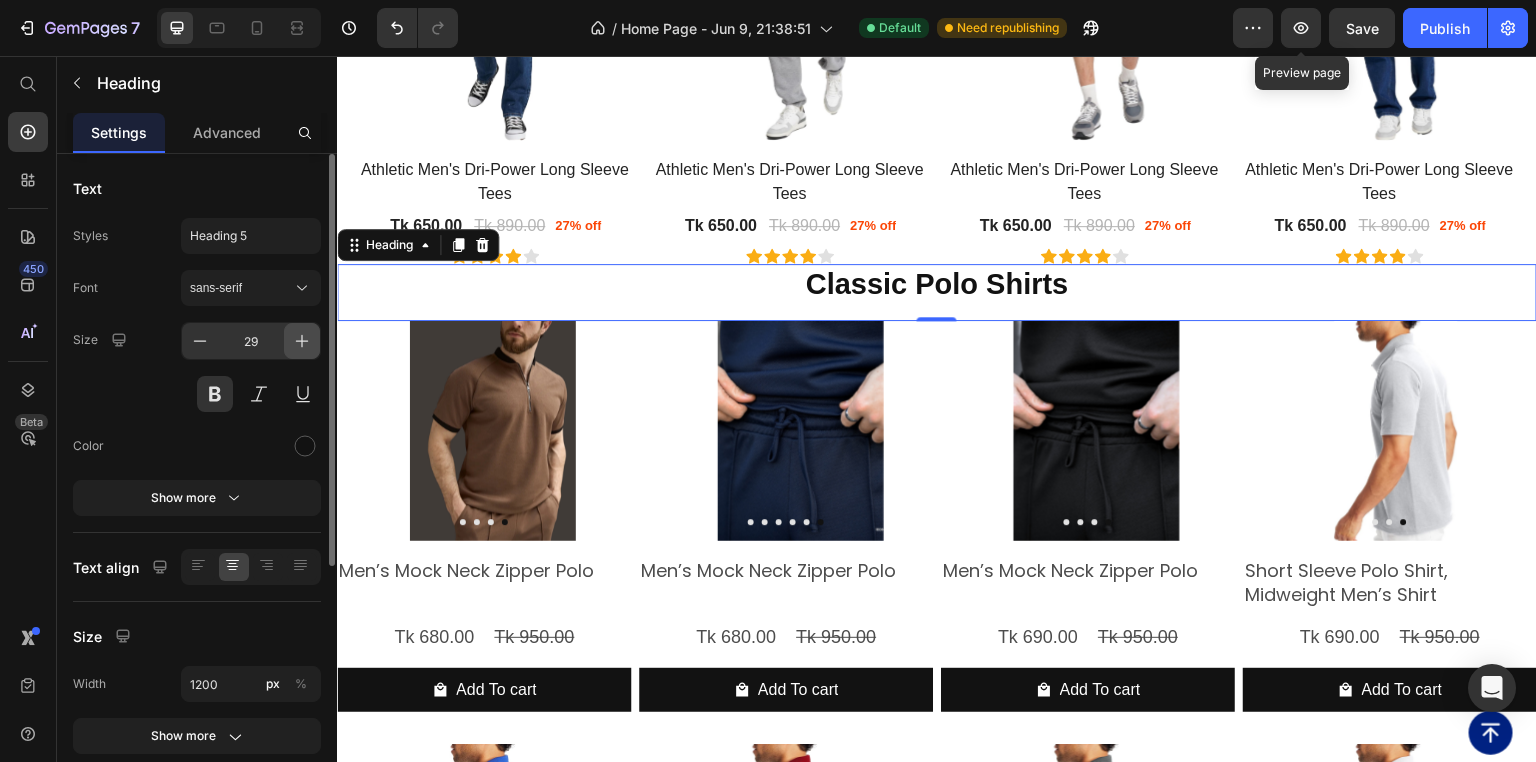click 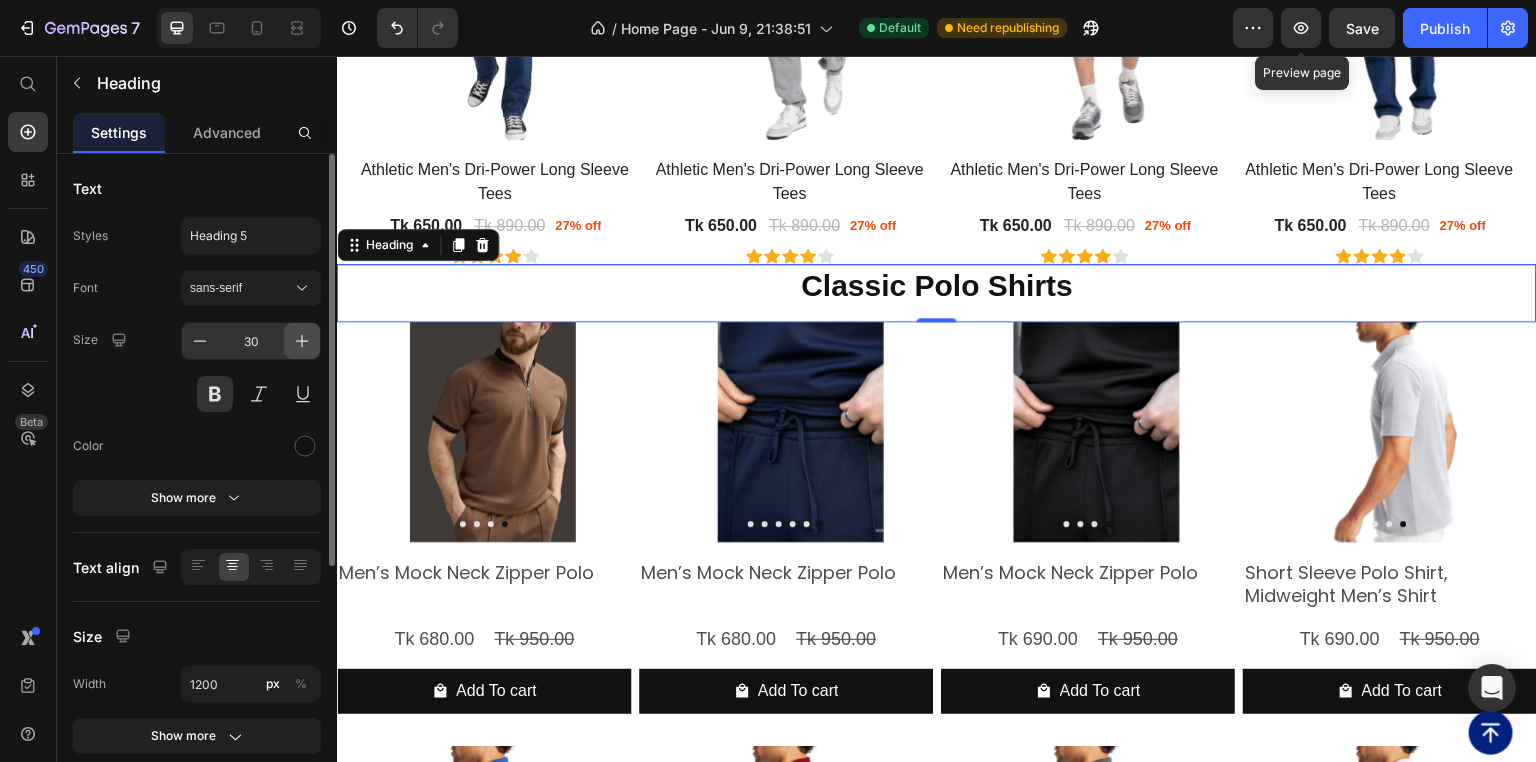 click 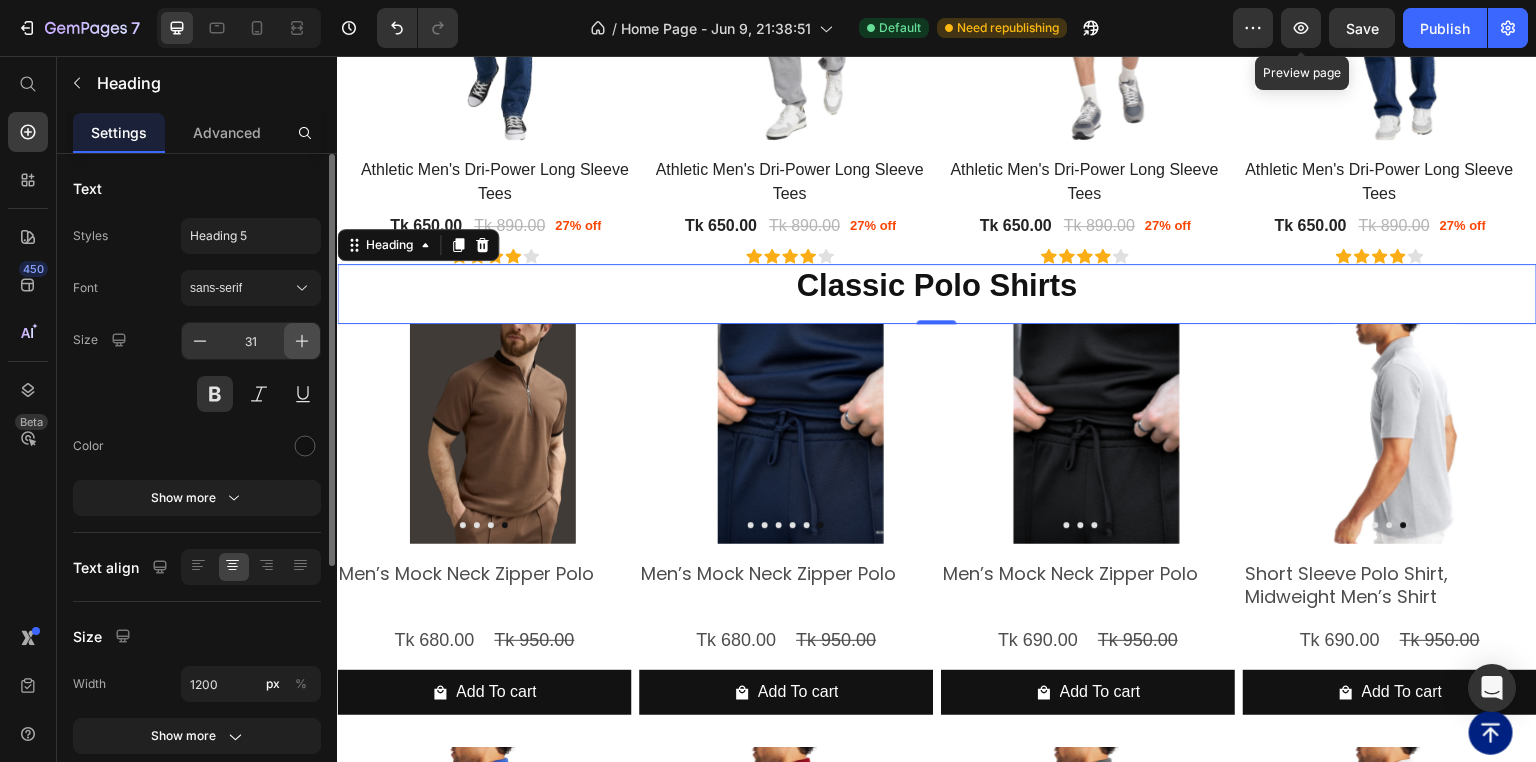 click 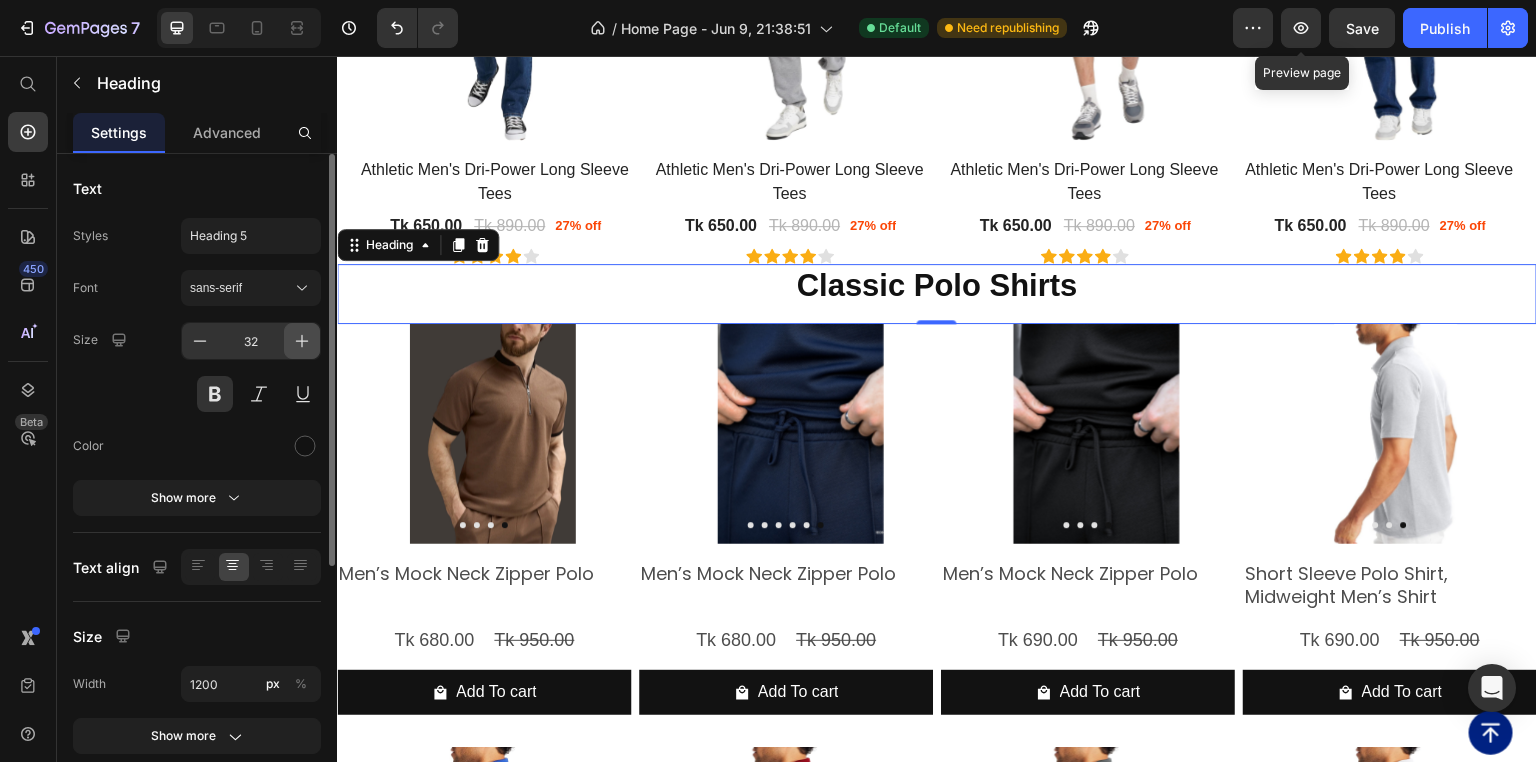 click 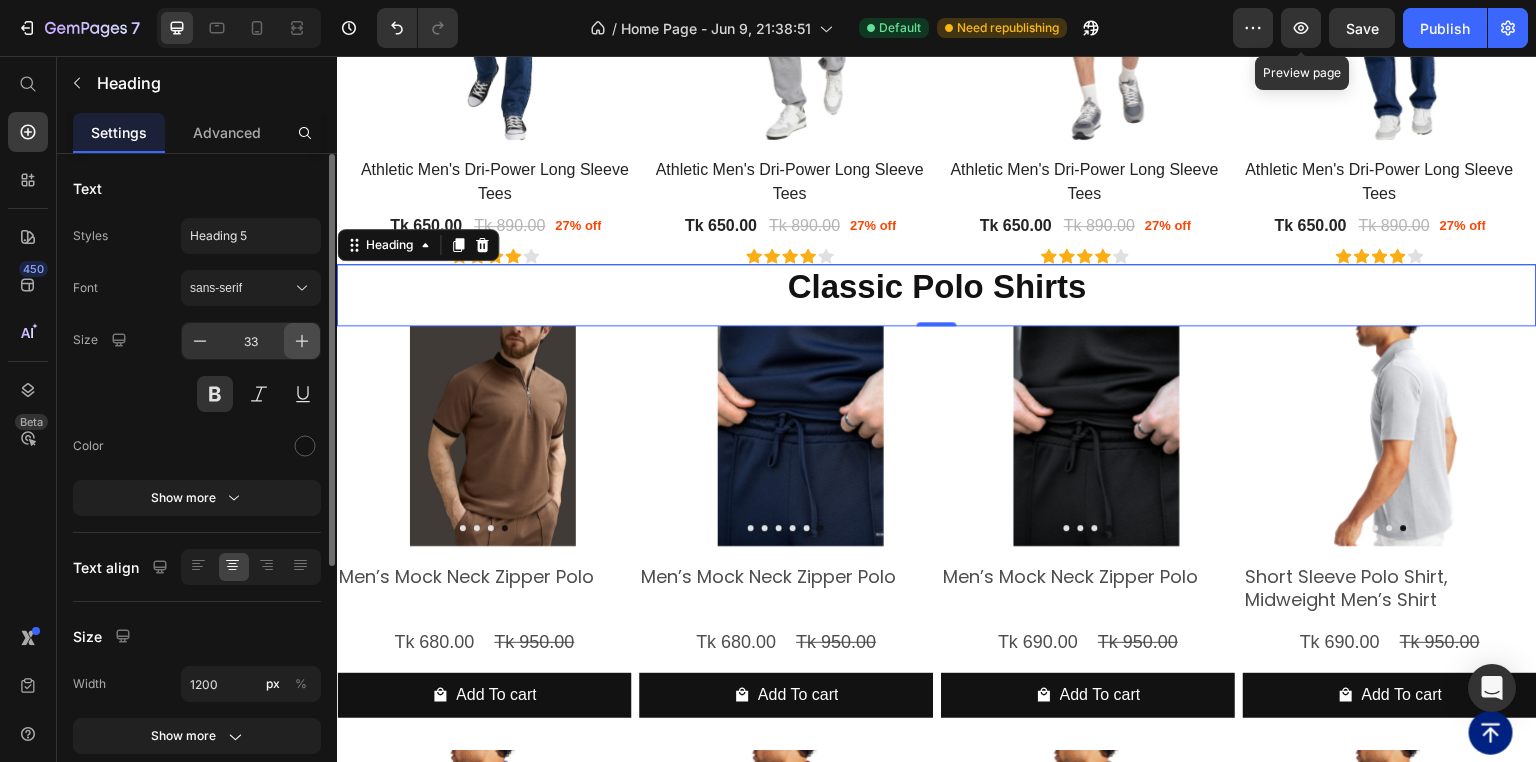 click 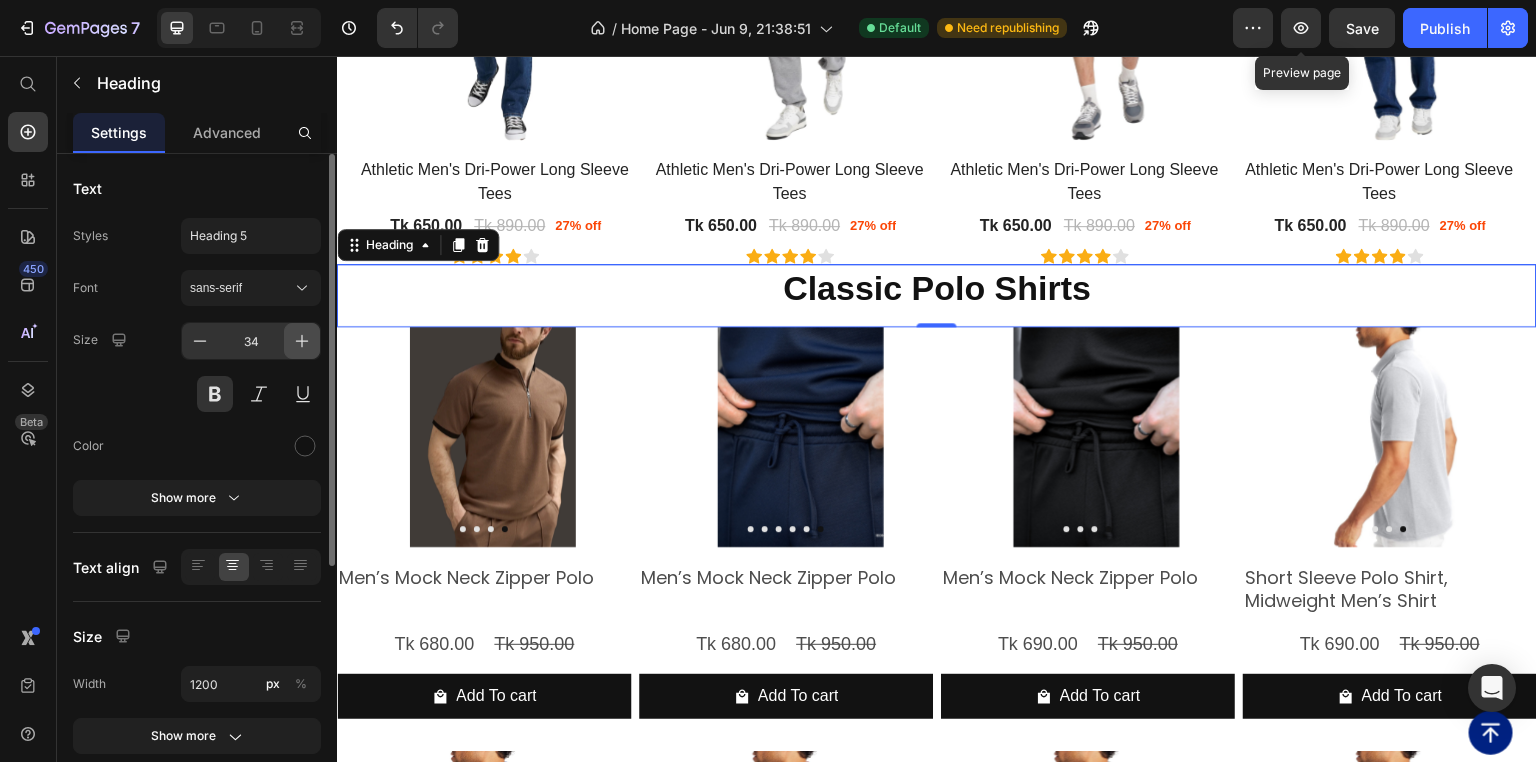 click 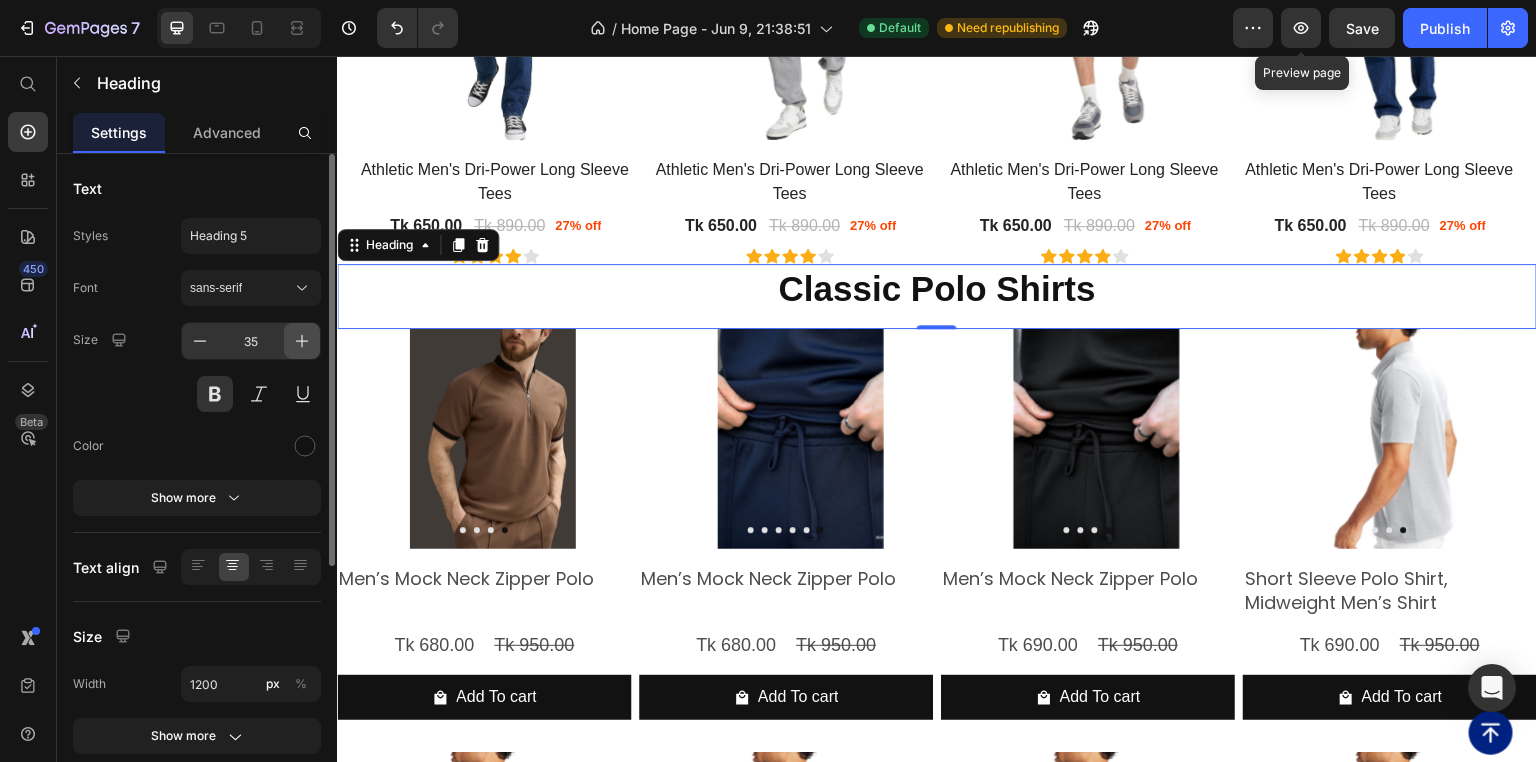 click 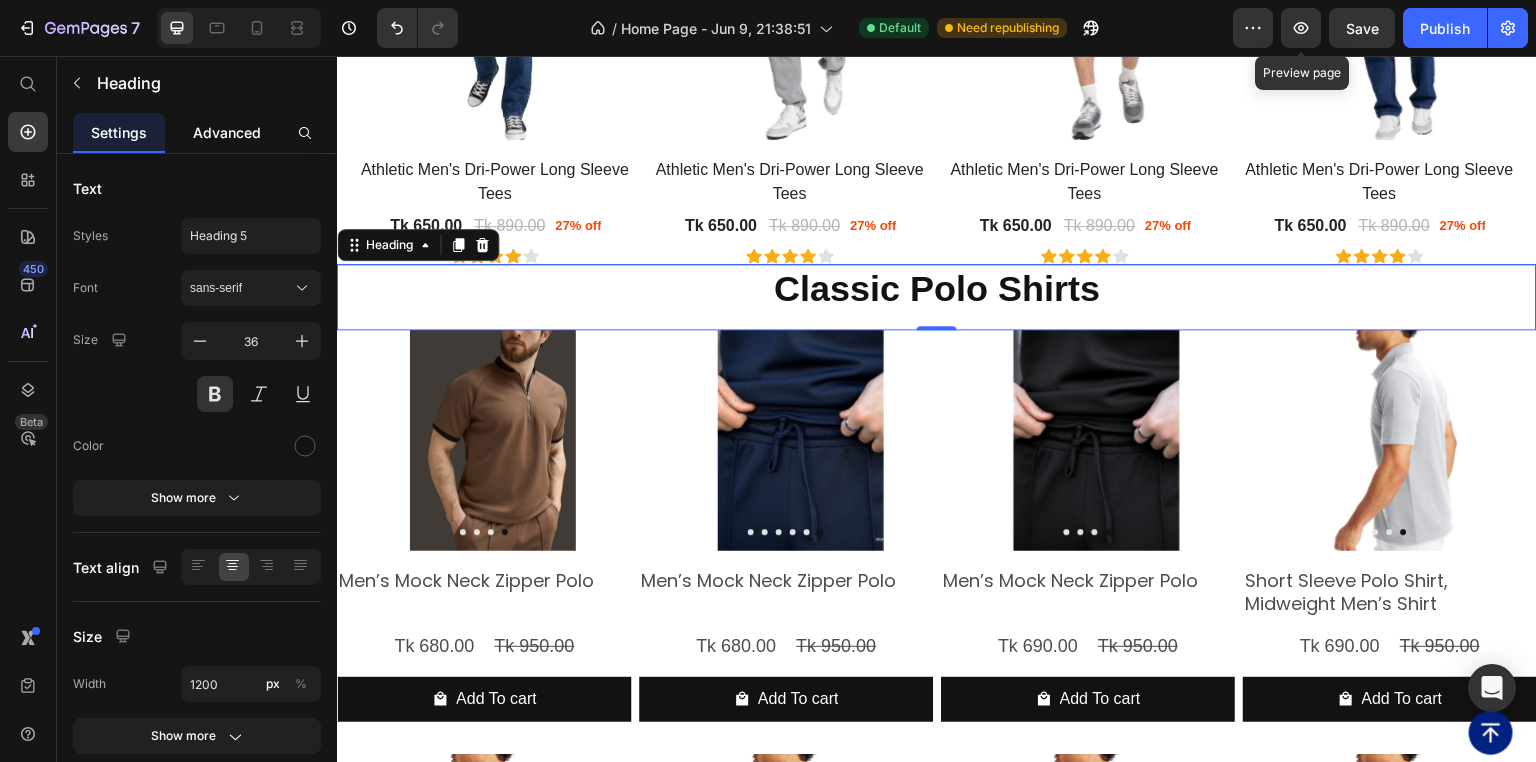 click on "Advanced" at bounding box center [227, 132] 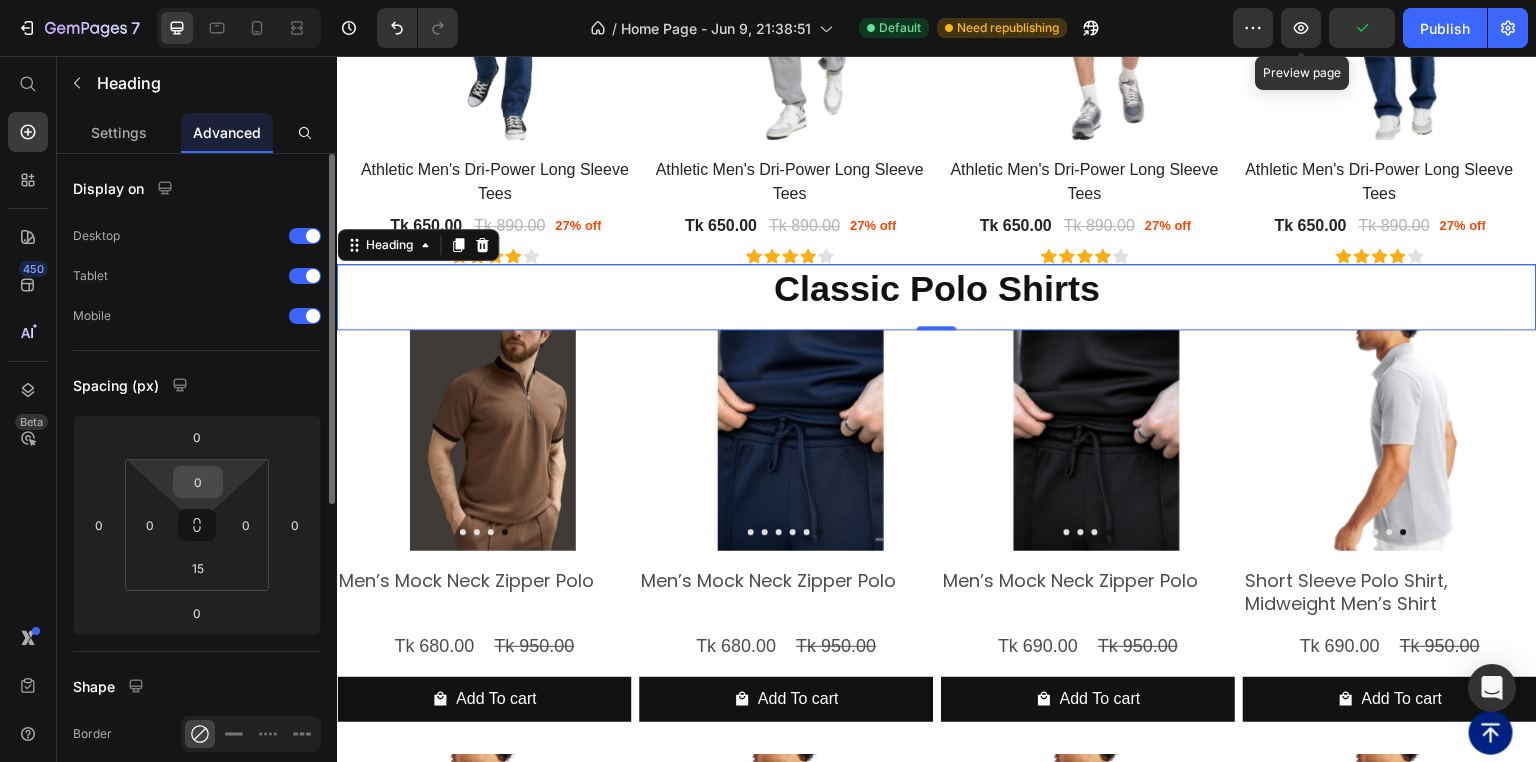 click on "0" at bounding box center [198, 482] 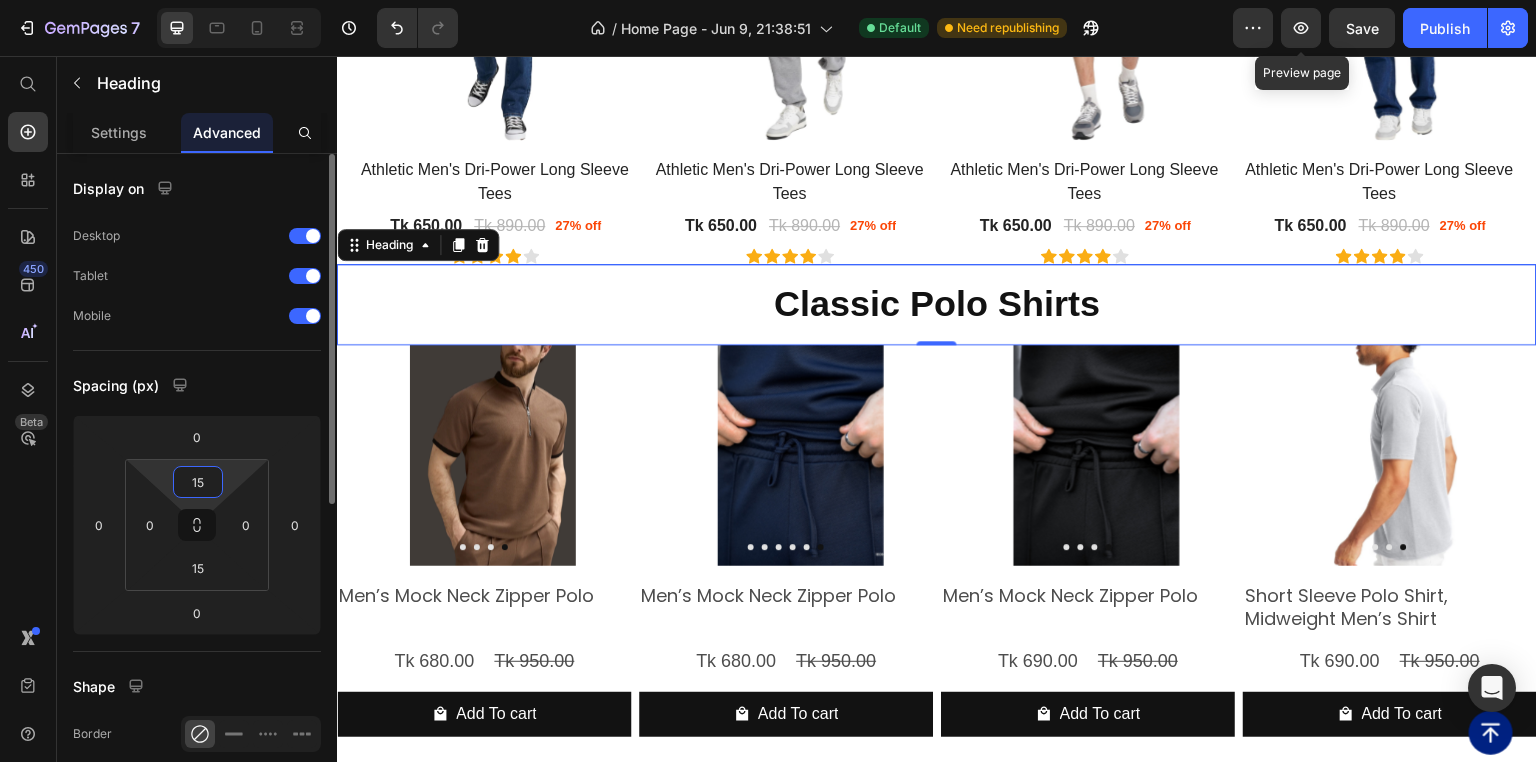 type on "15" 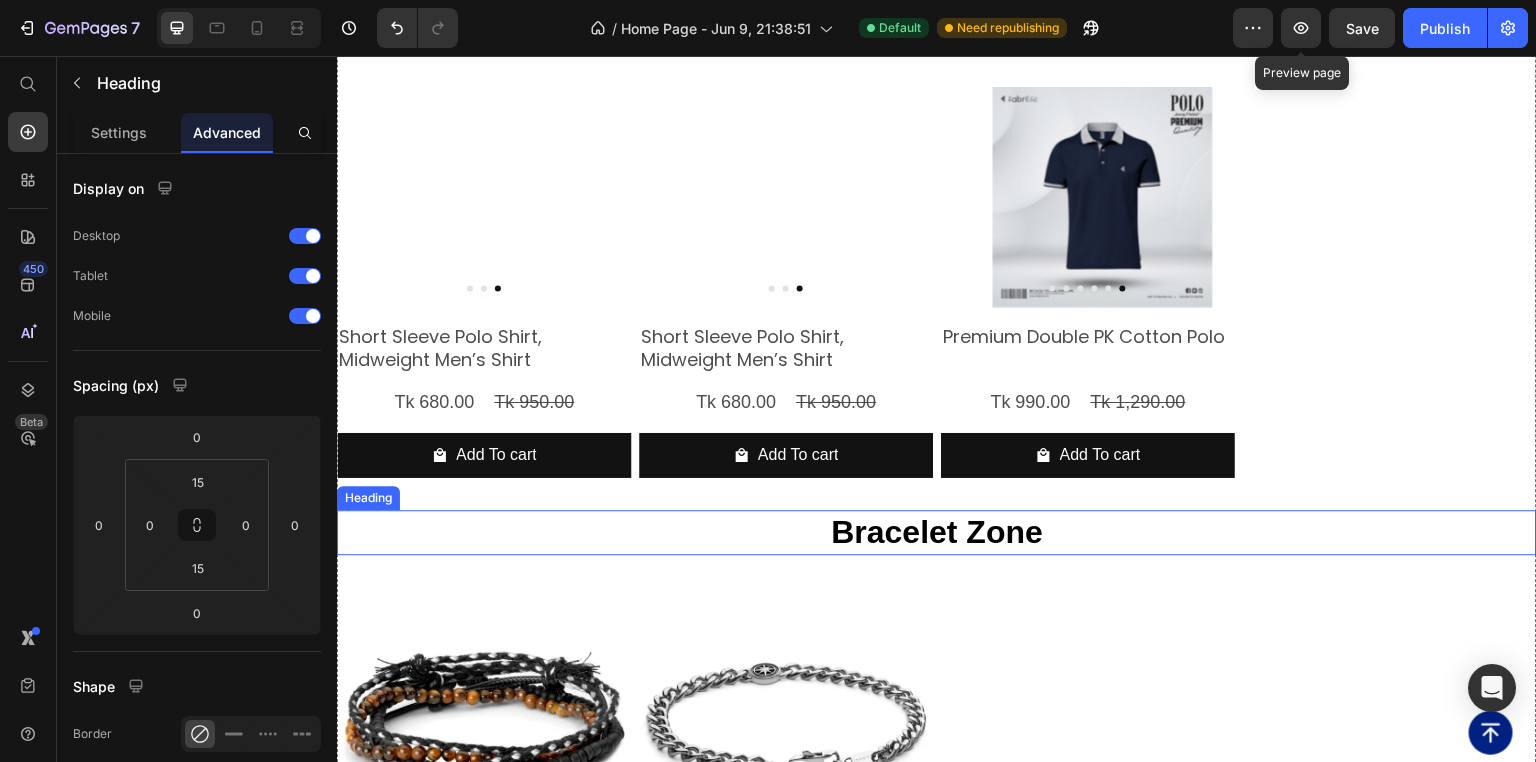 scroll, scrollTop: 6480, scrollLeft: 0, axis: vertical 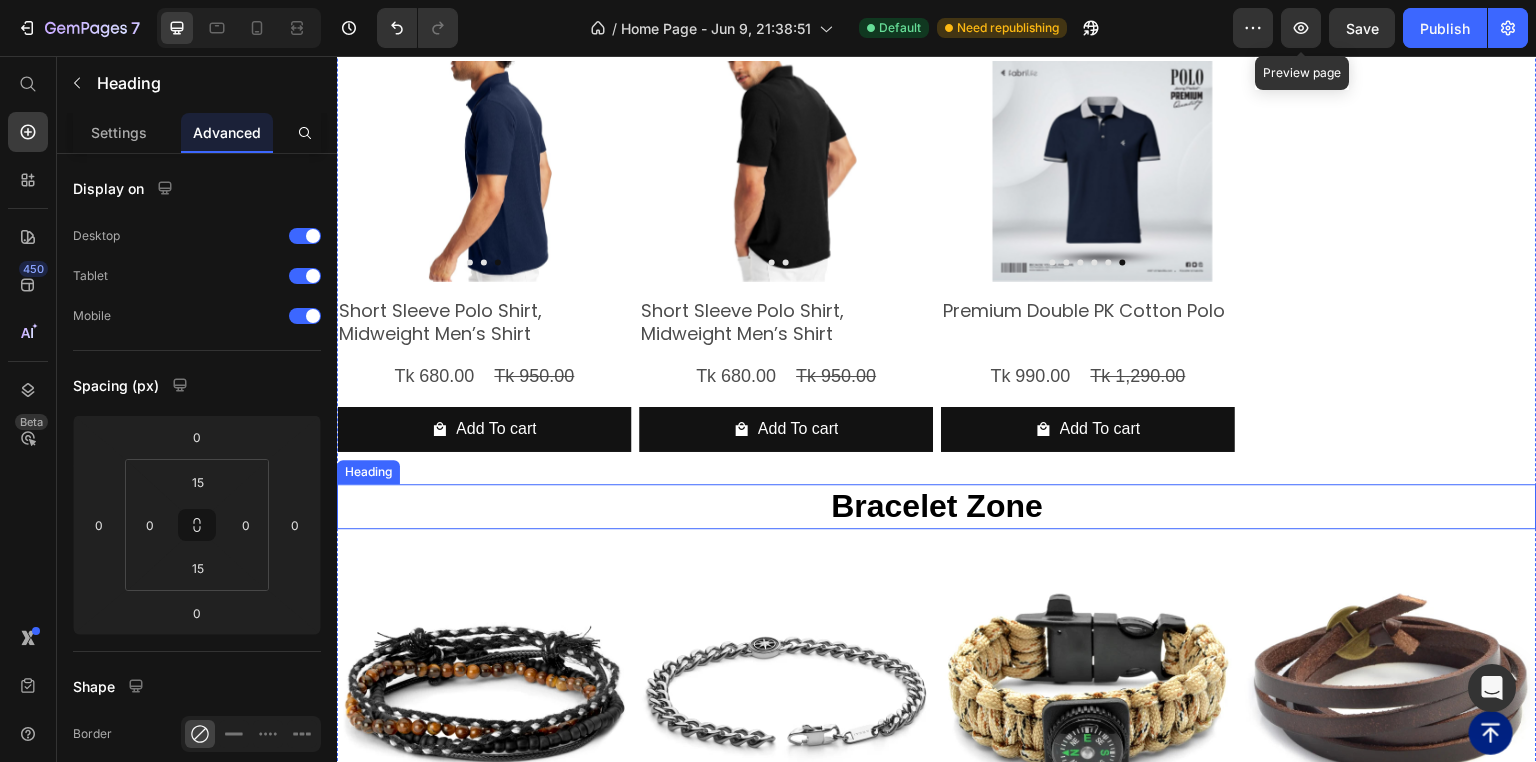 click on "Bracelet Zone" at bounding box center [937, 507] 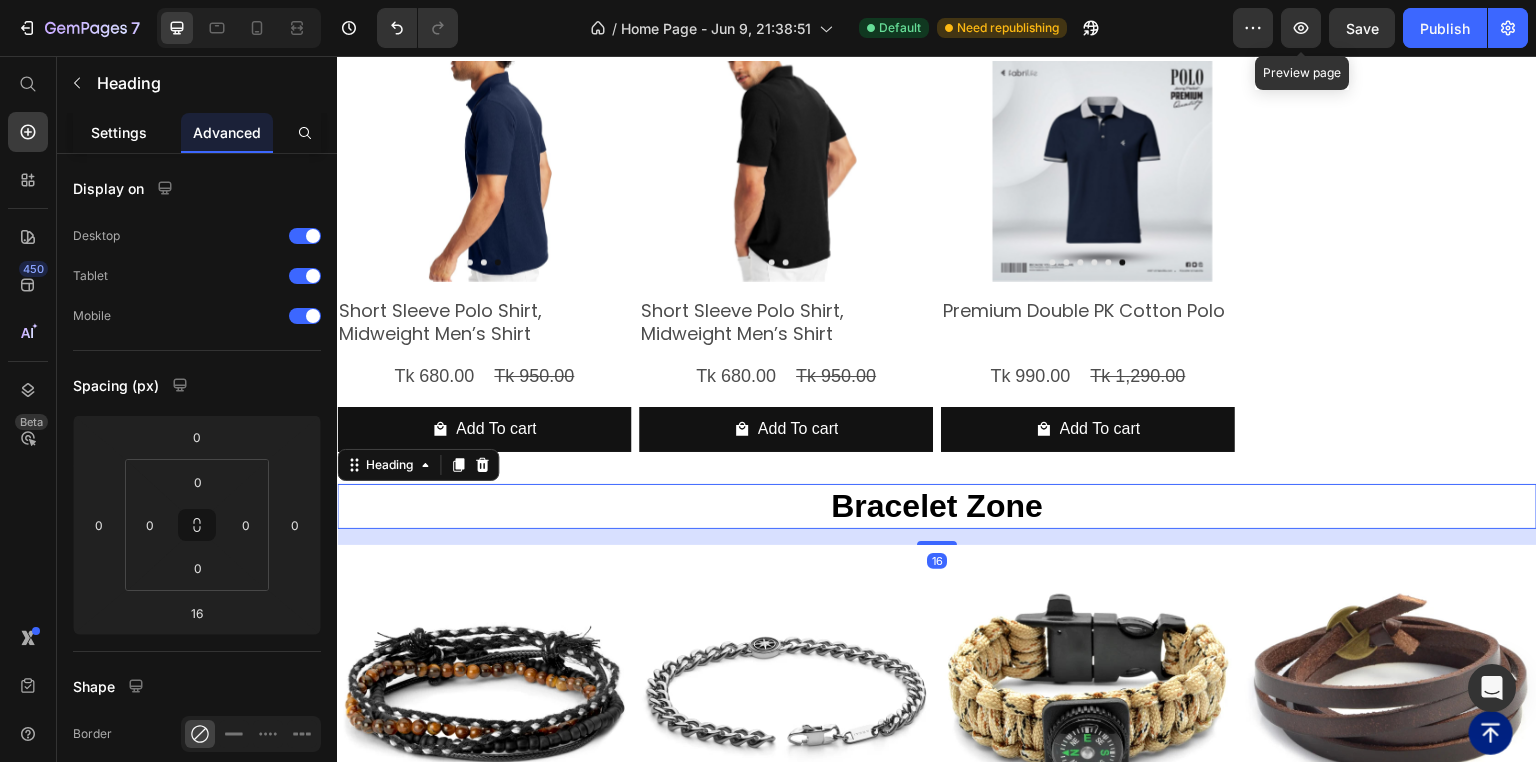click on "Settings" at bounding box center [119, 132] 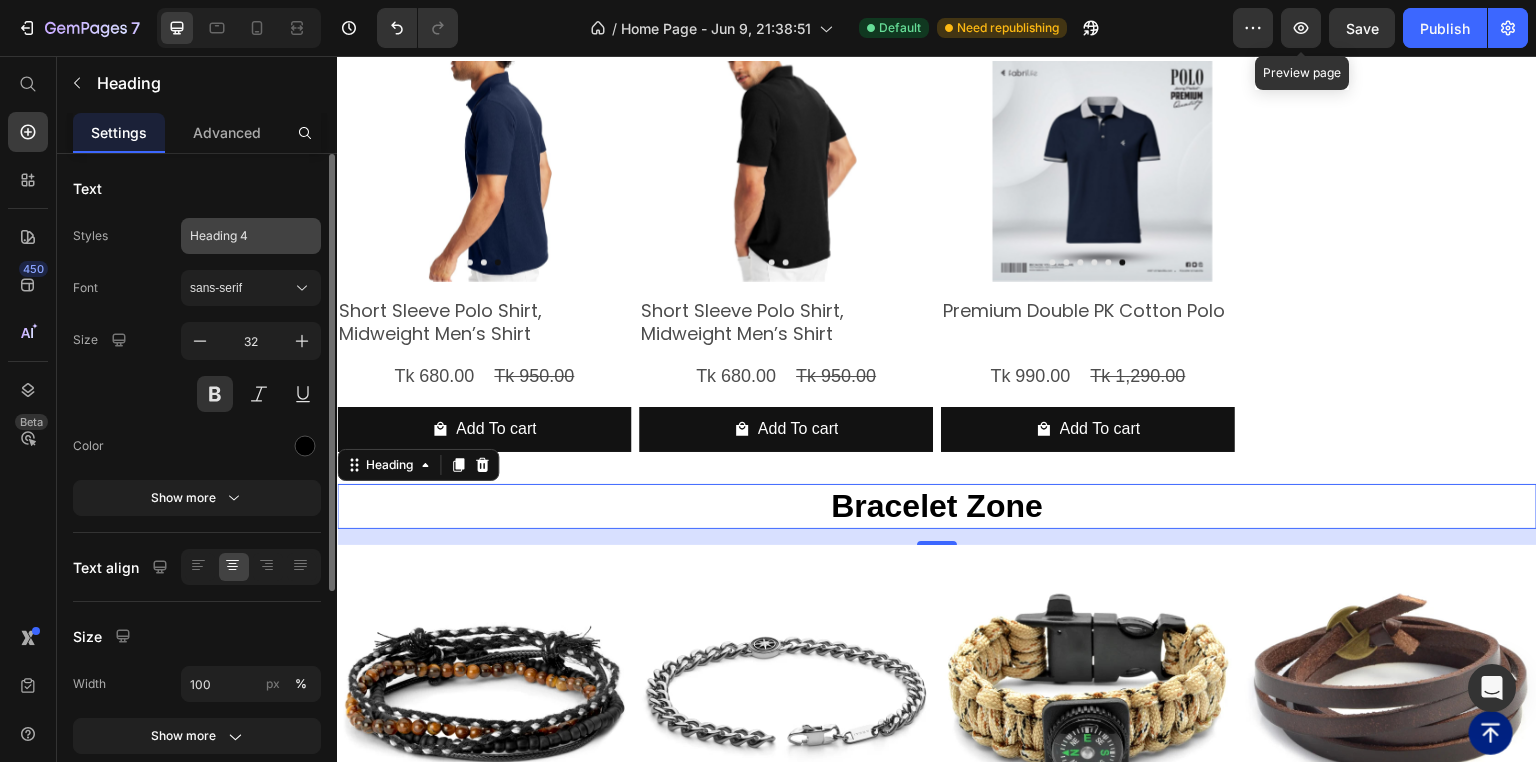 click on "Heading 4" at bounding box center (251, 236) 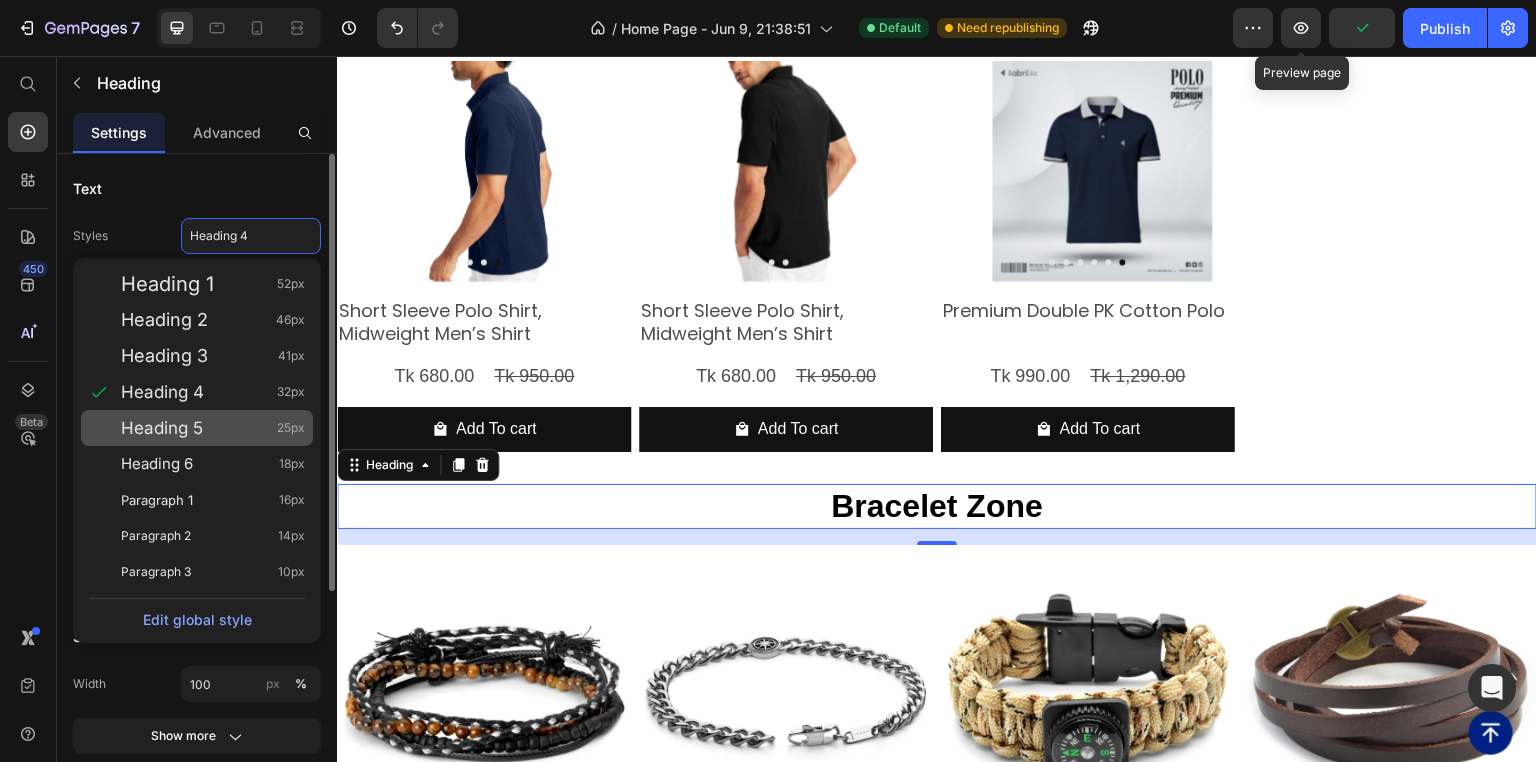 click on "Heading 5" at bounding box center [162, 428] 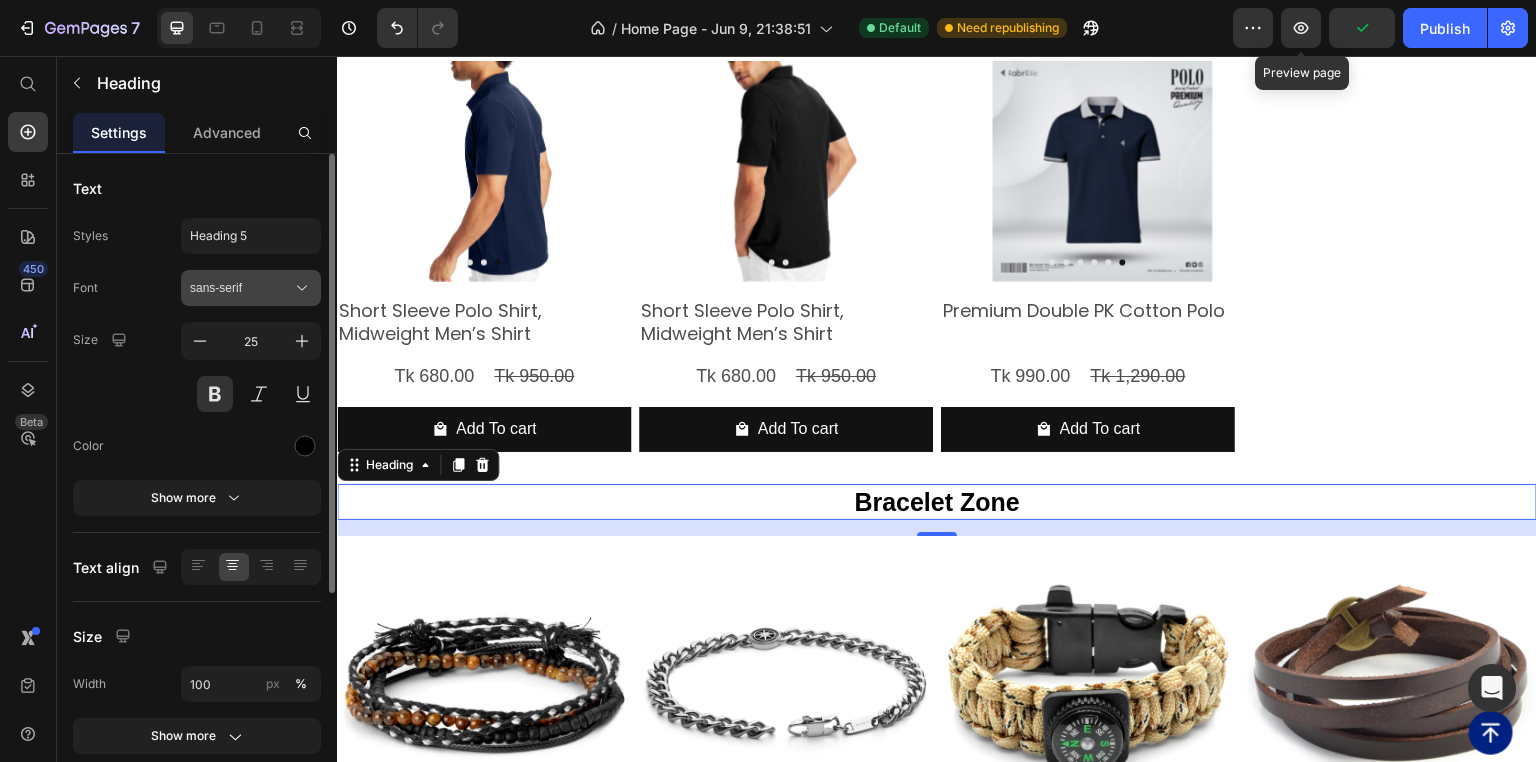 click on "sans-serif" at bounding box center [241, 288] 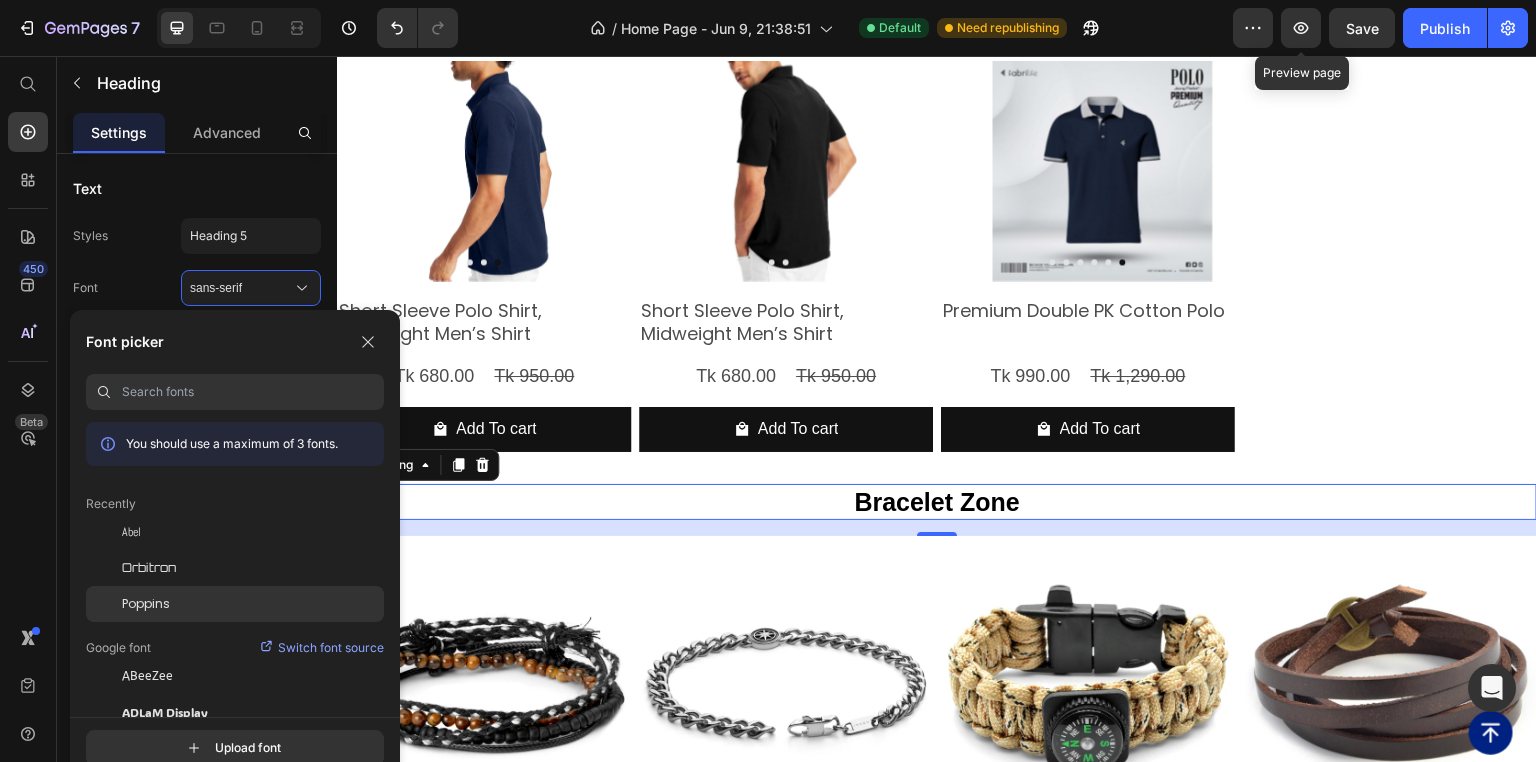 click on "Poppins" at bounding box center [146, 604] 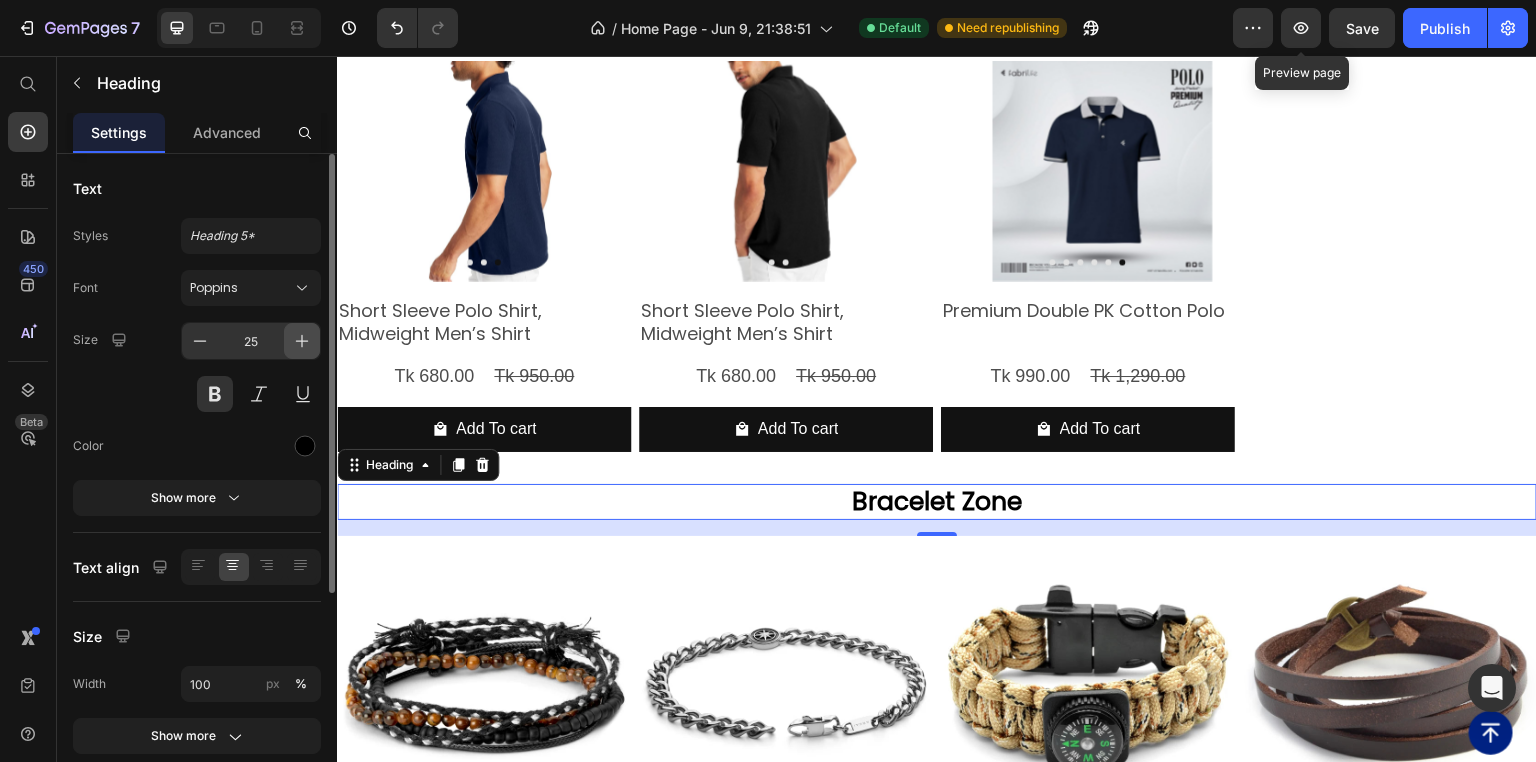 click 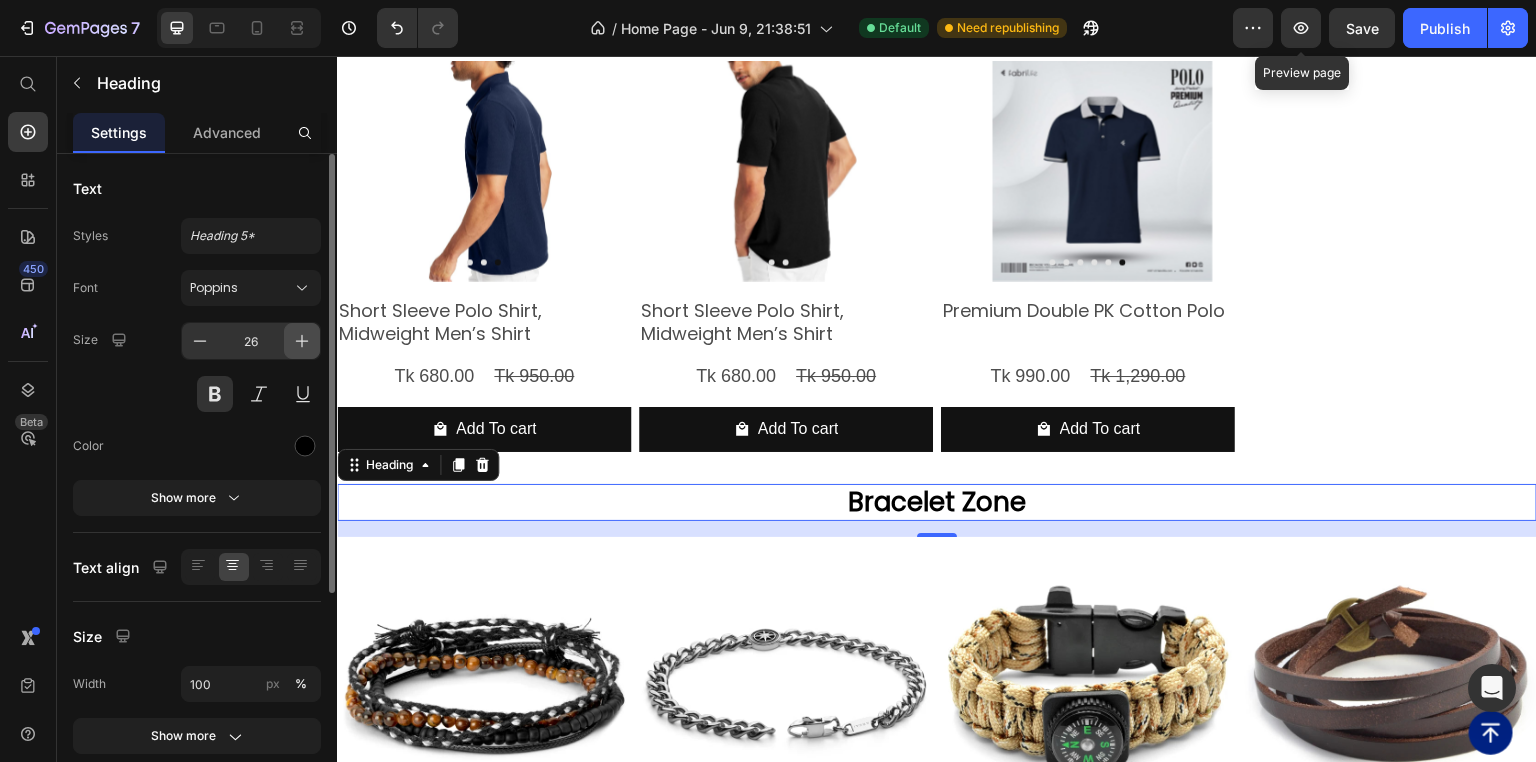 click 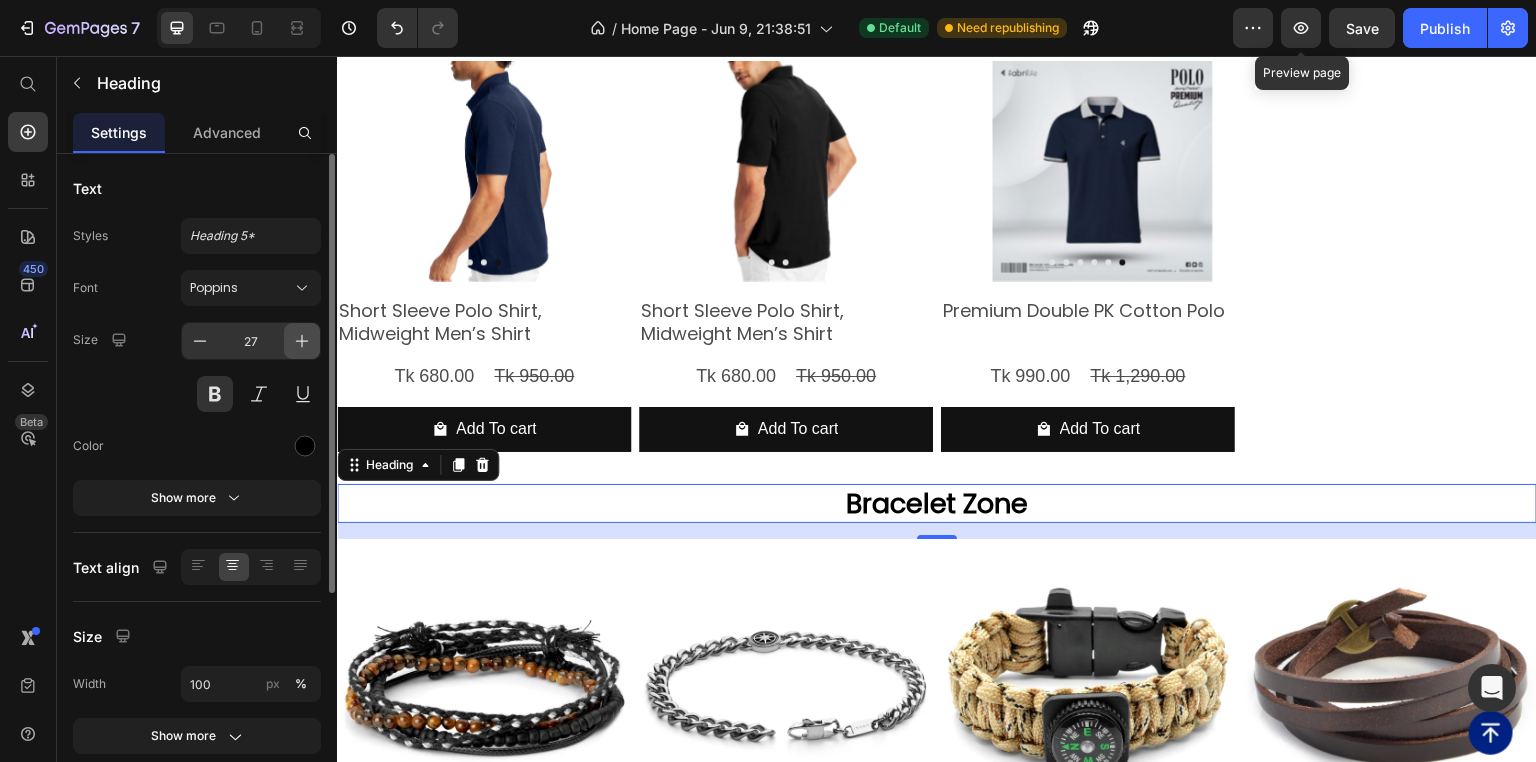 click 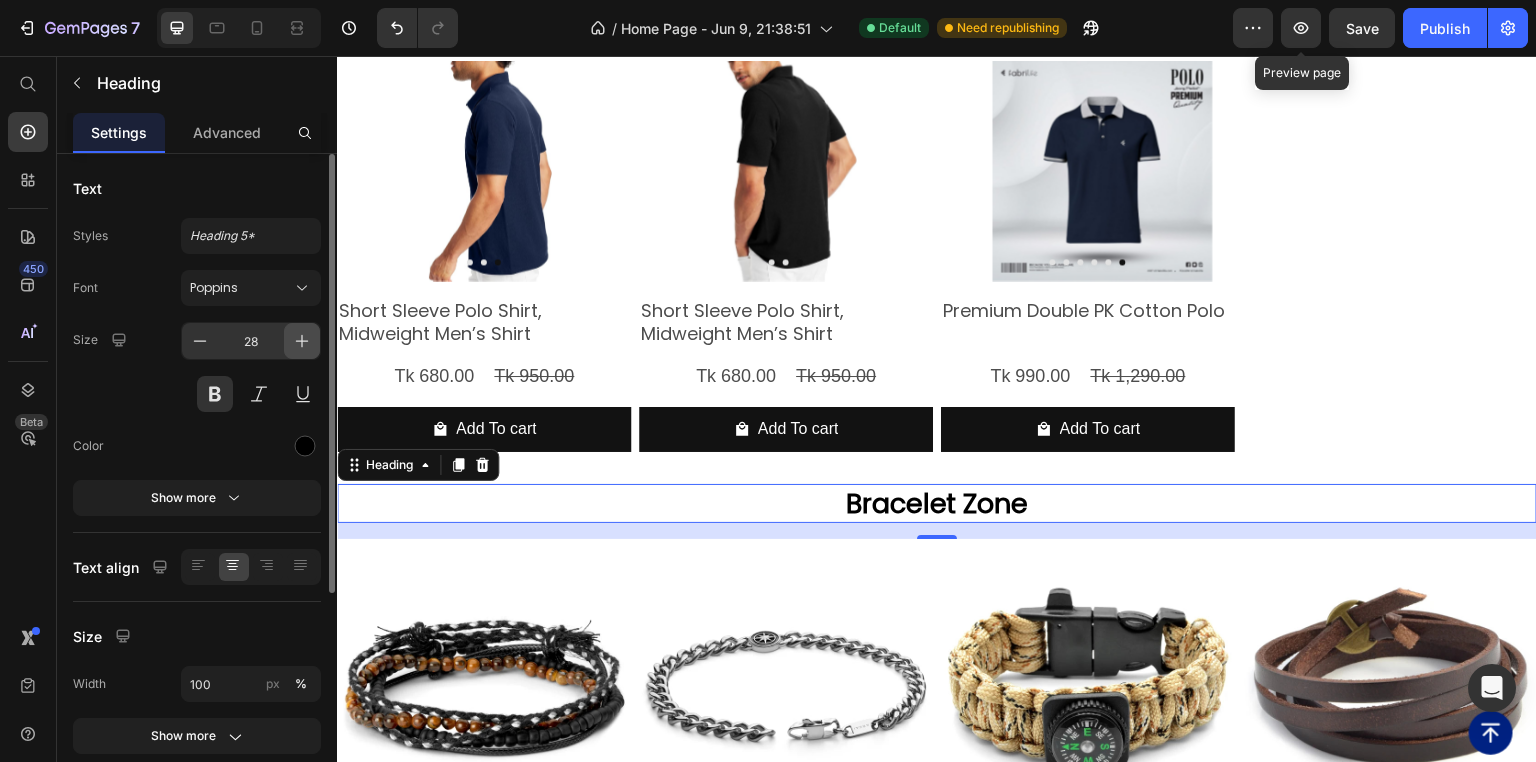 click 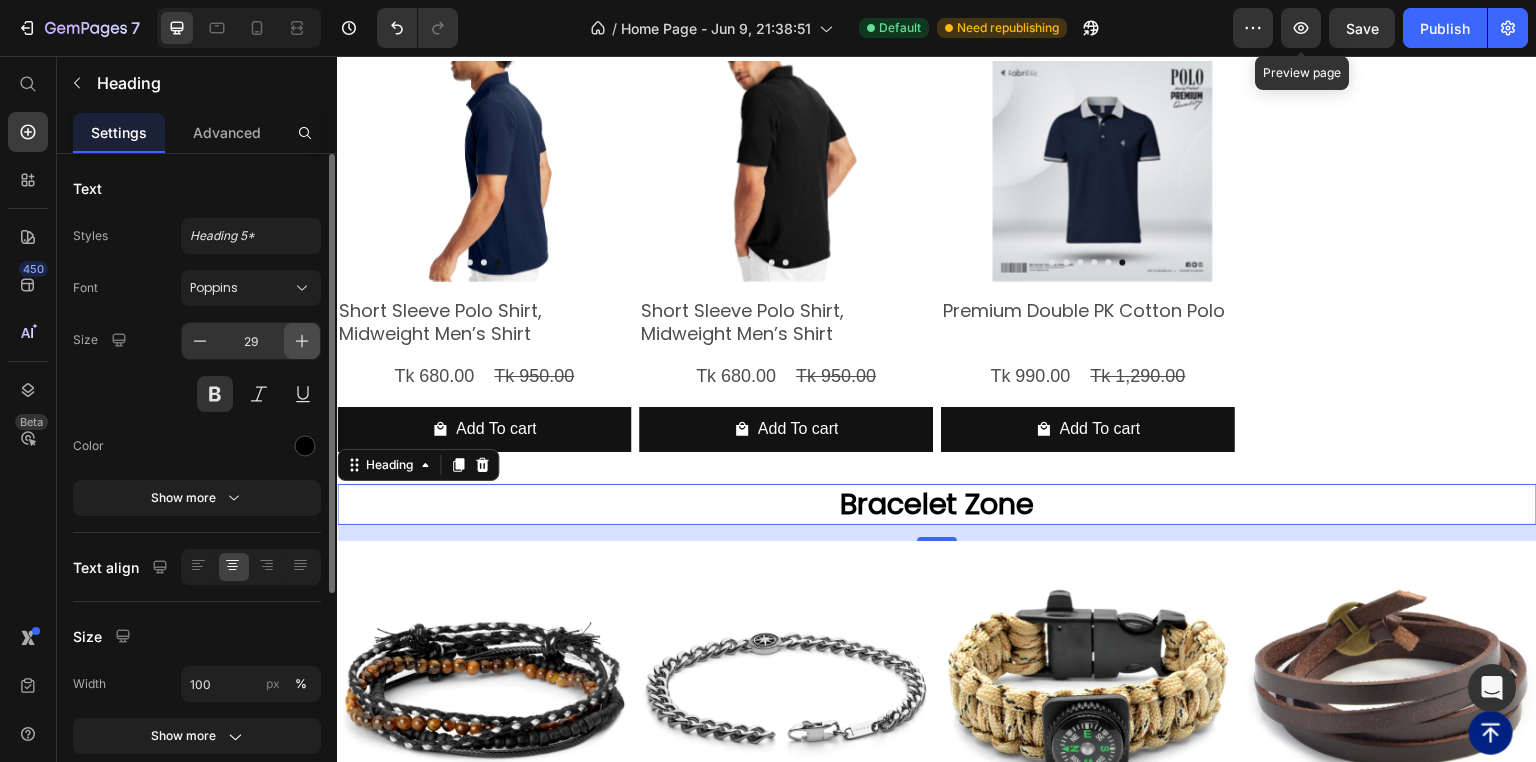 click 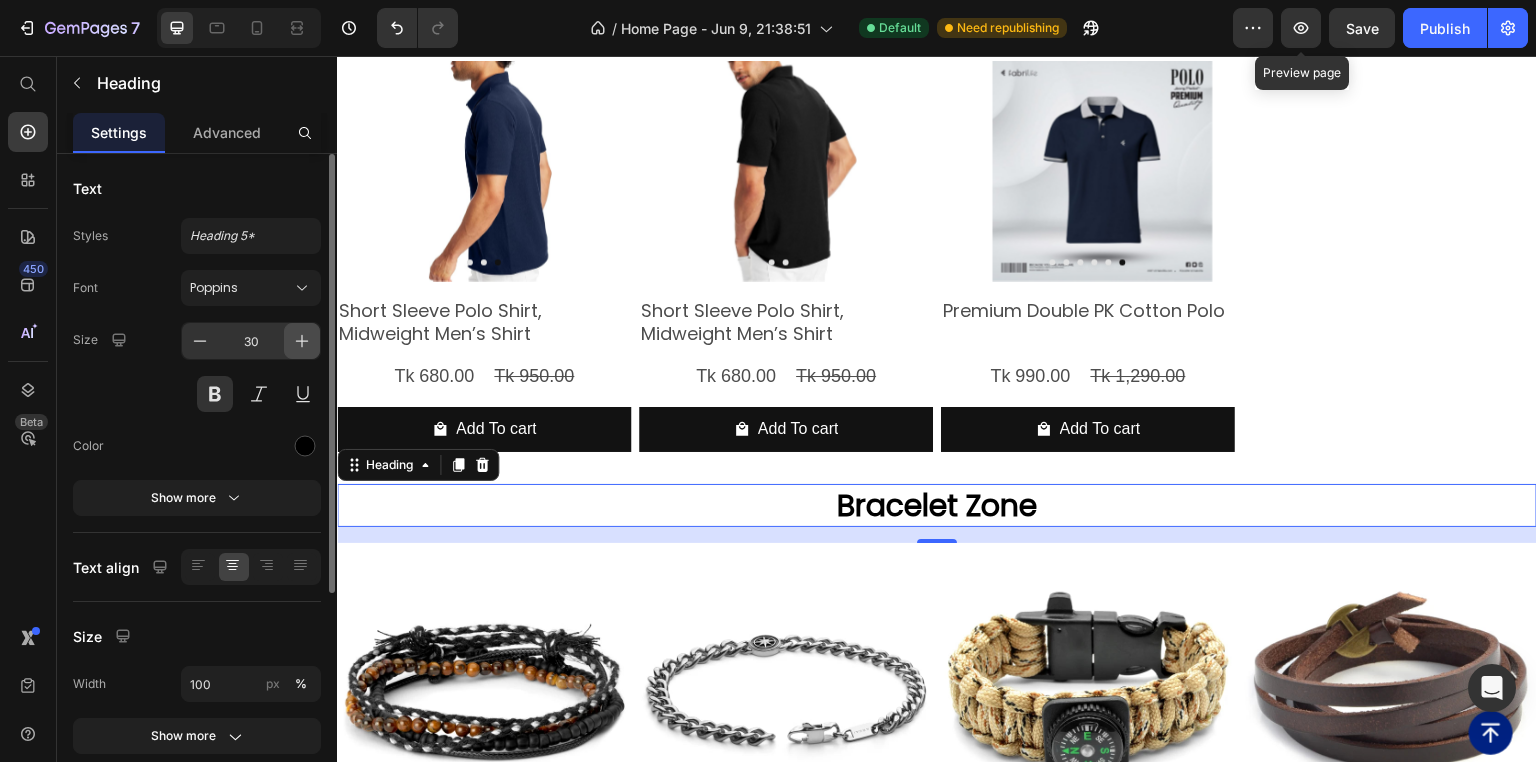 click 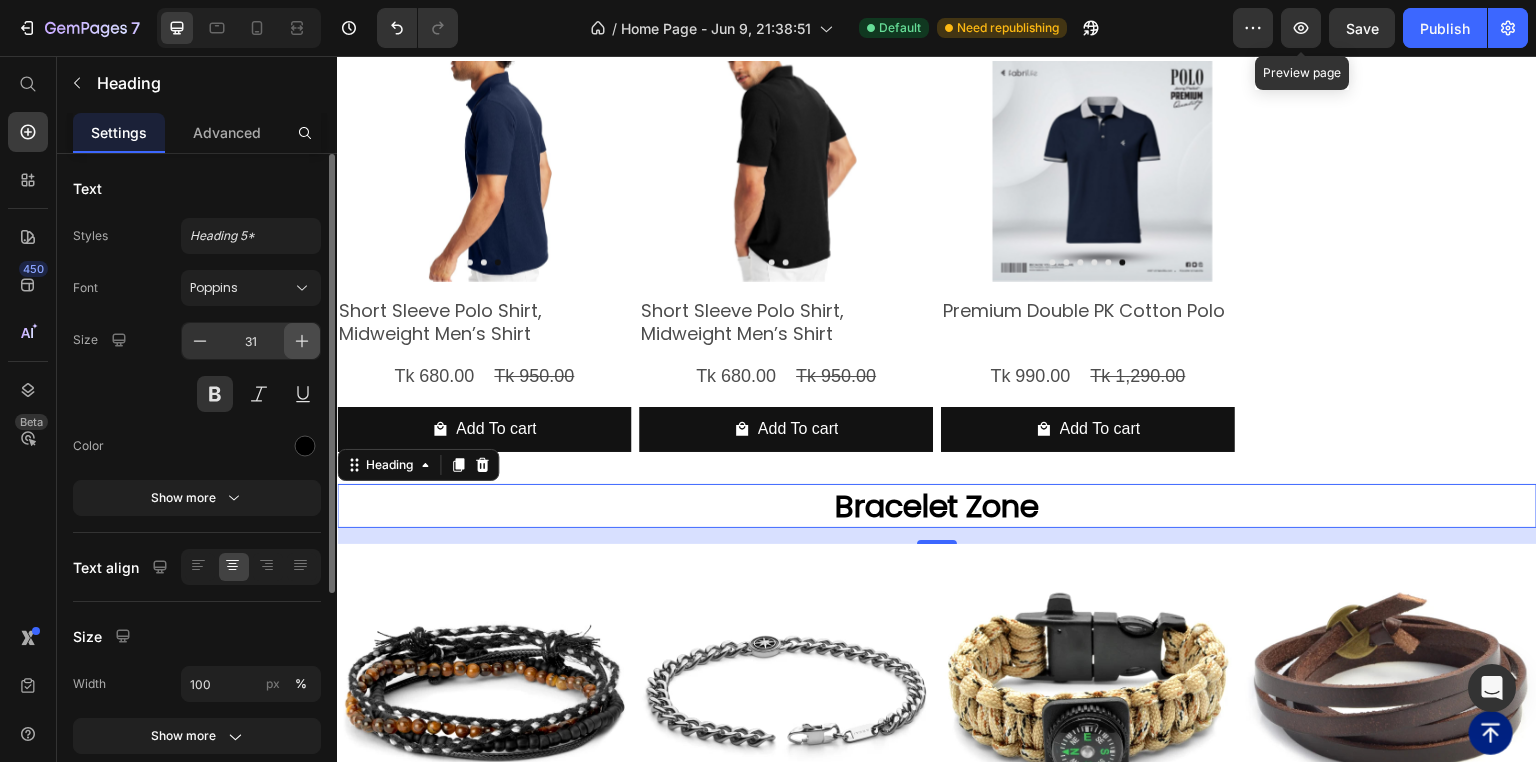 click 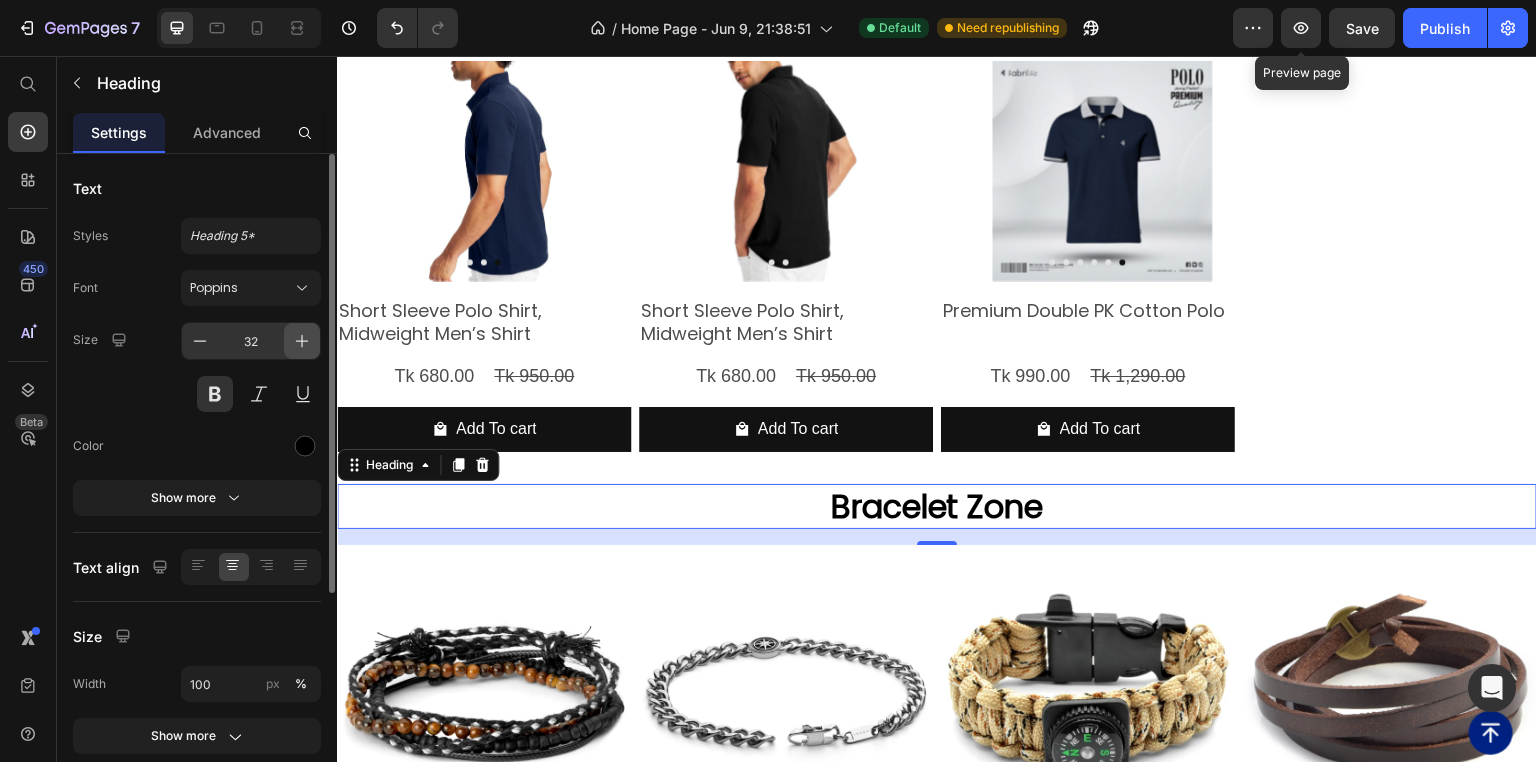 click 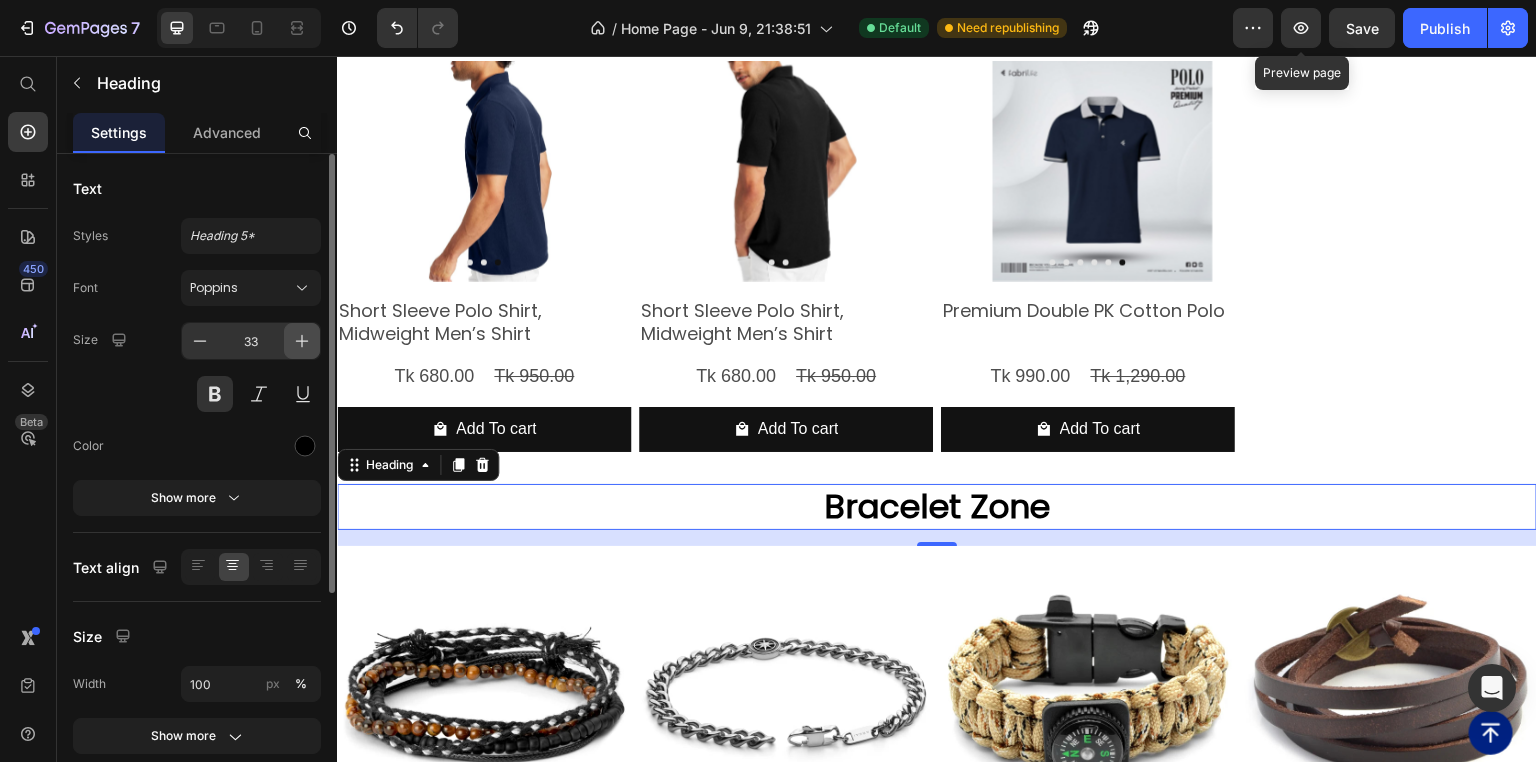 click 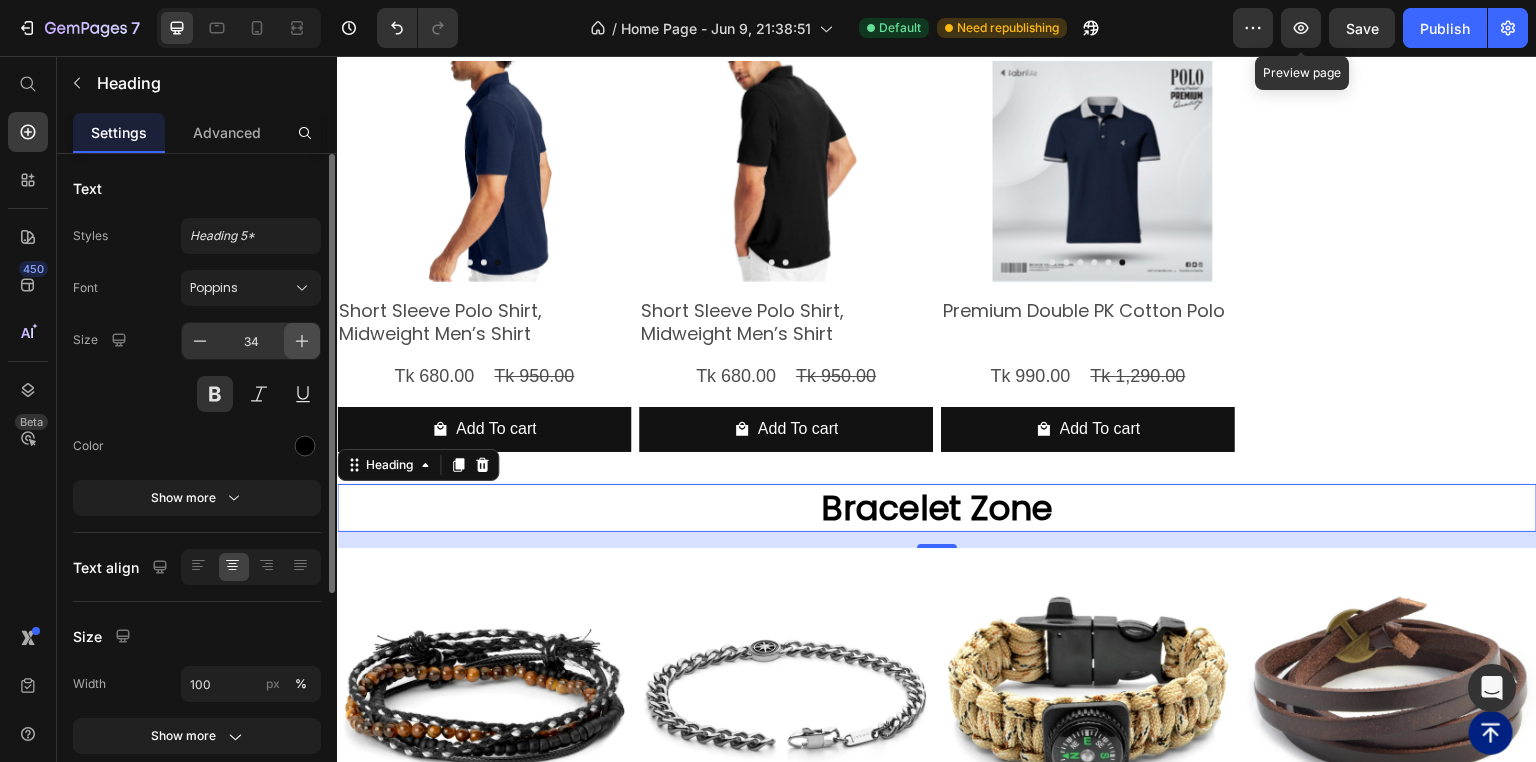 click 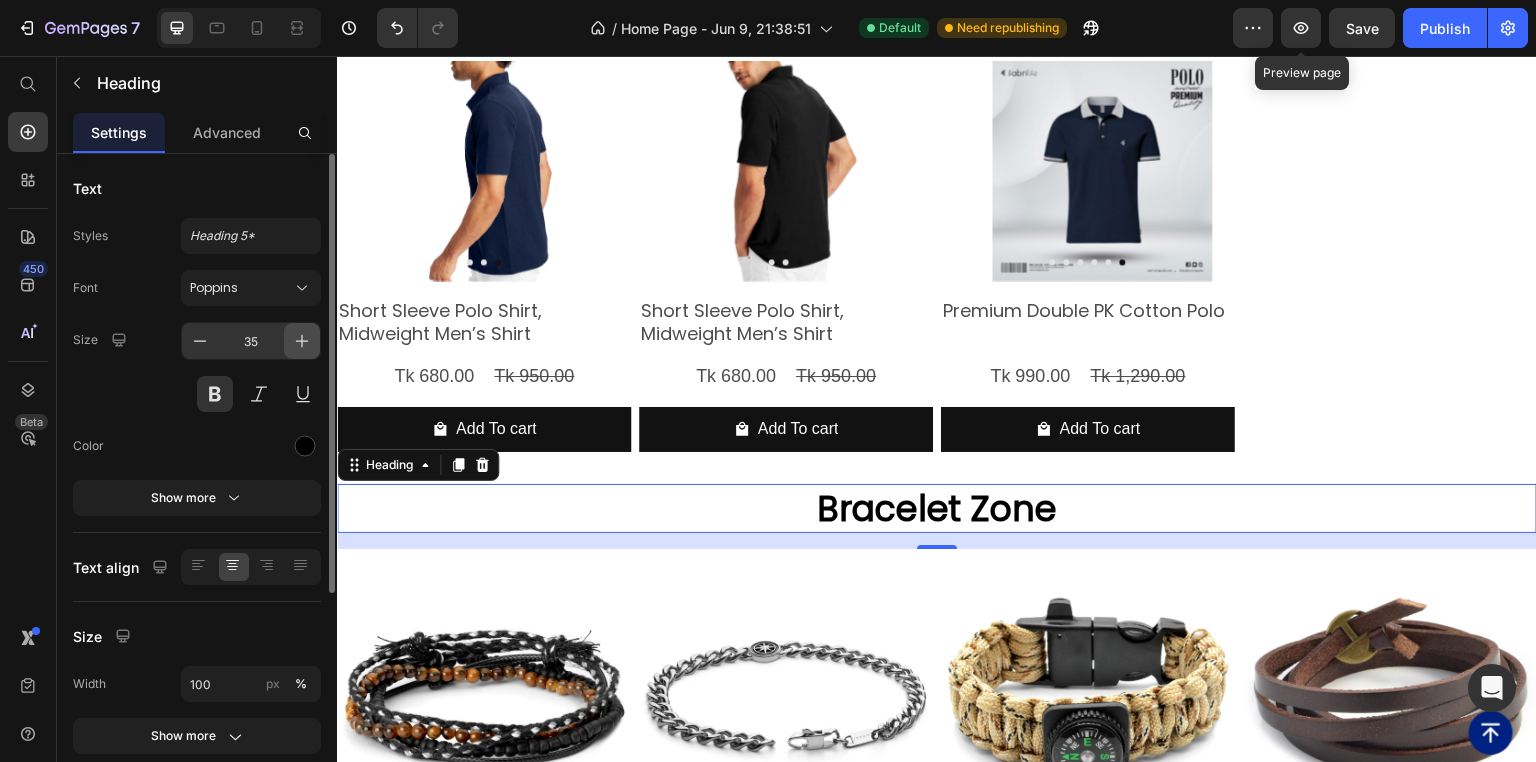 click 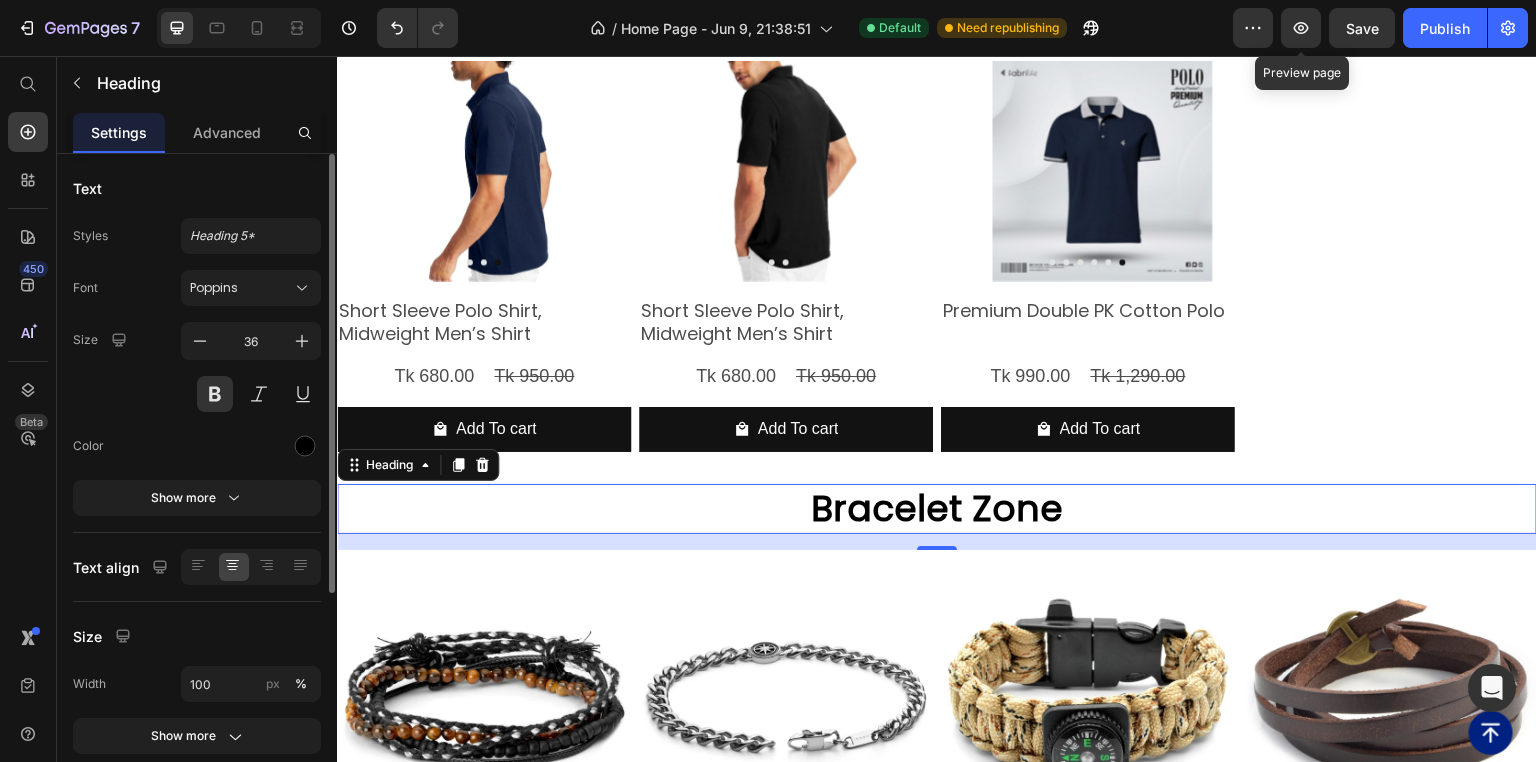 click on "Size 36" at bounding box center (197, 367) 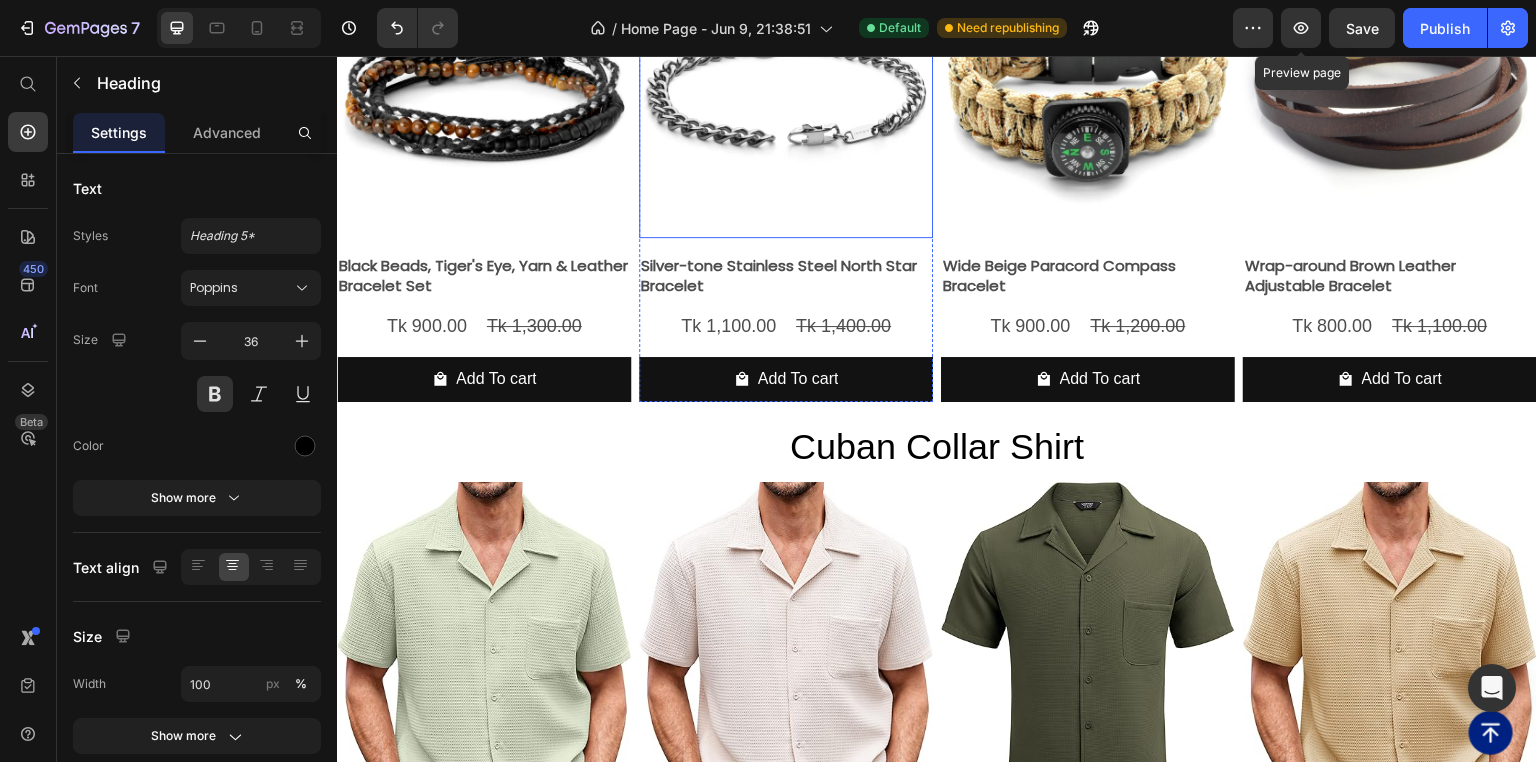 scroll, scrollTop: 7120, scrollLeft: 0, axis: vertical 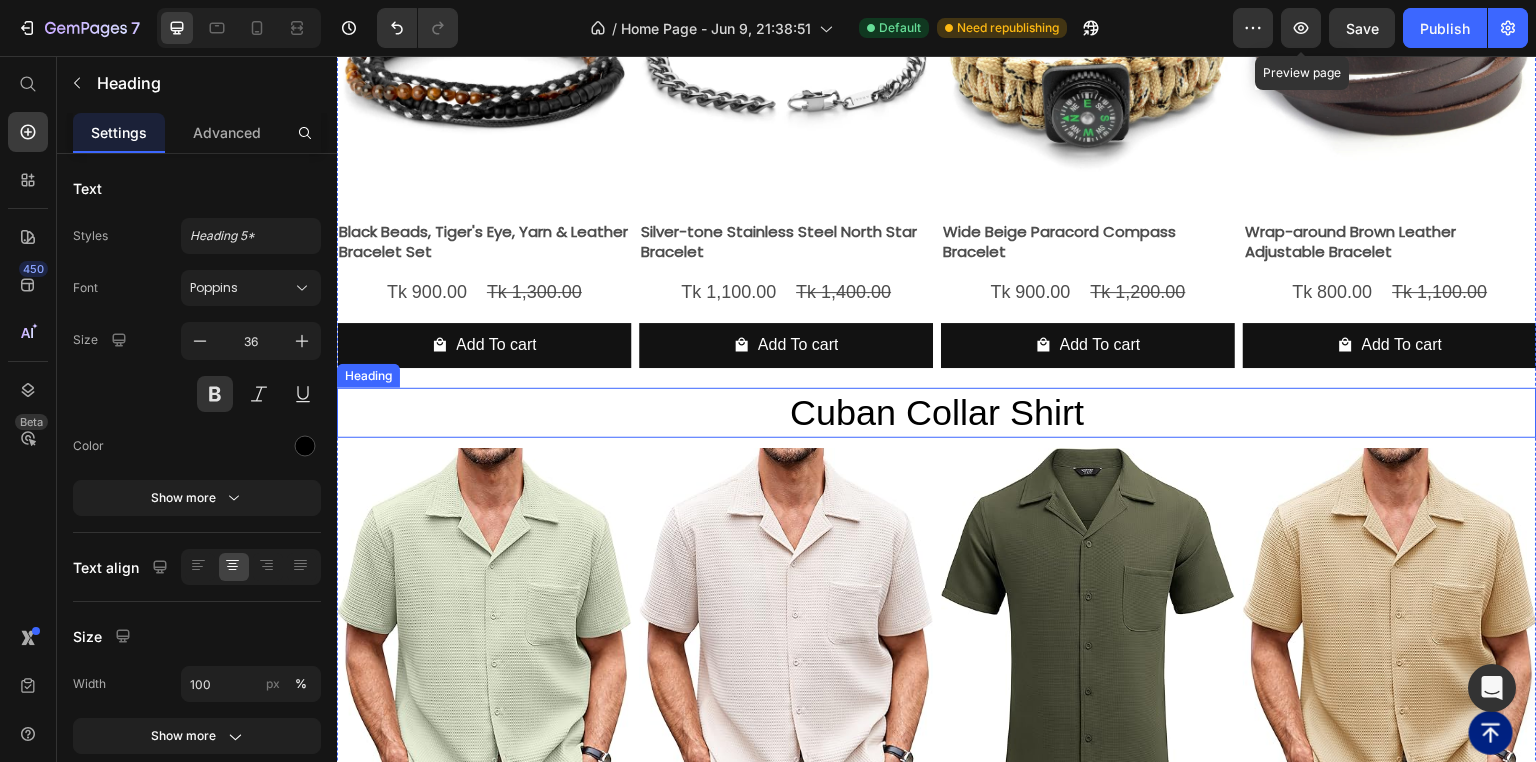 click on "Cuban Collar Shirt" at bounding box center [937, 413] 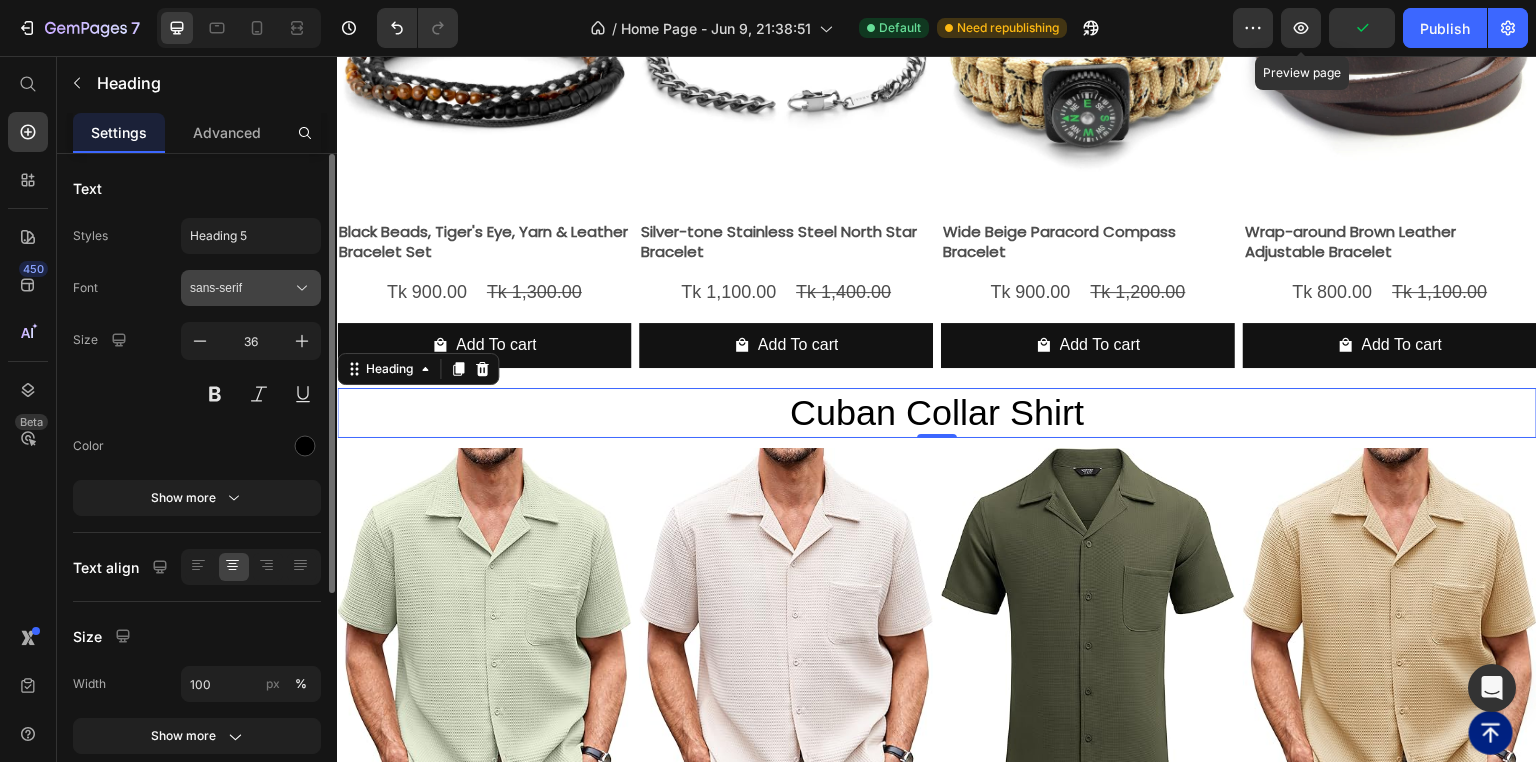 click on "sans-serif" at bounding box center (241, 288) 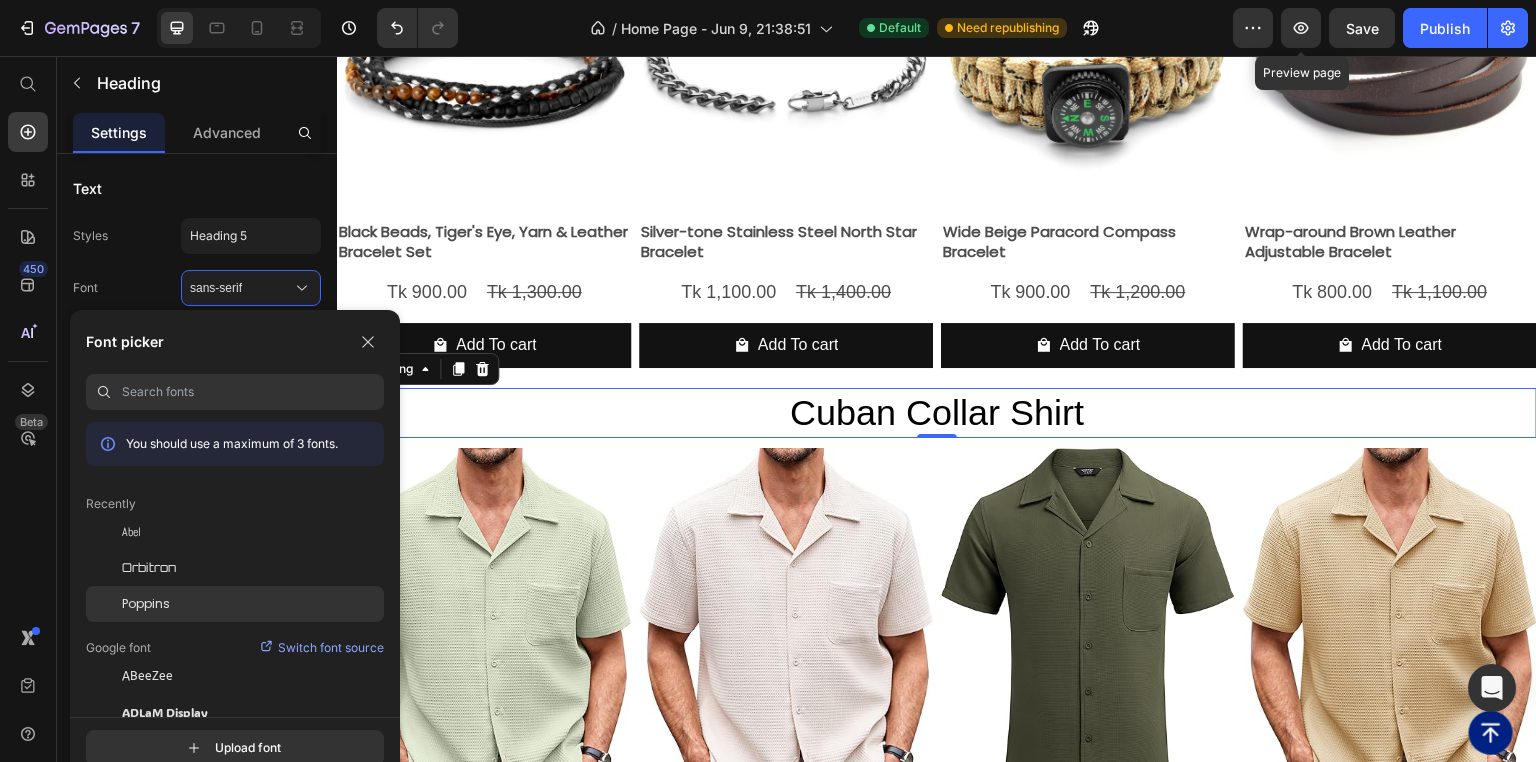 click on "Poppins" 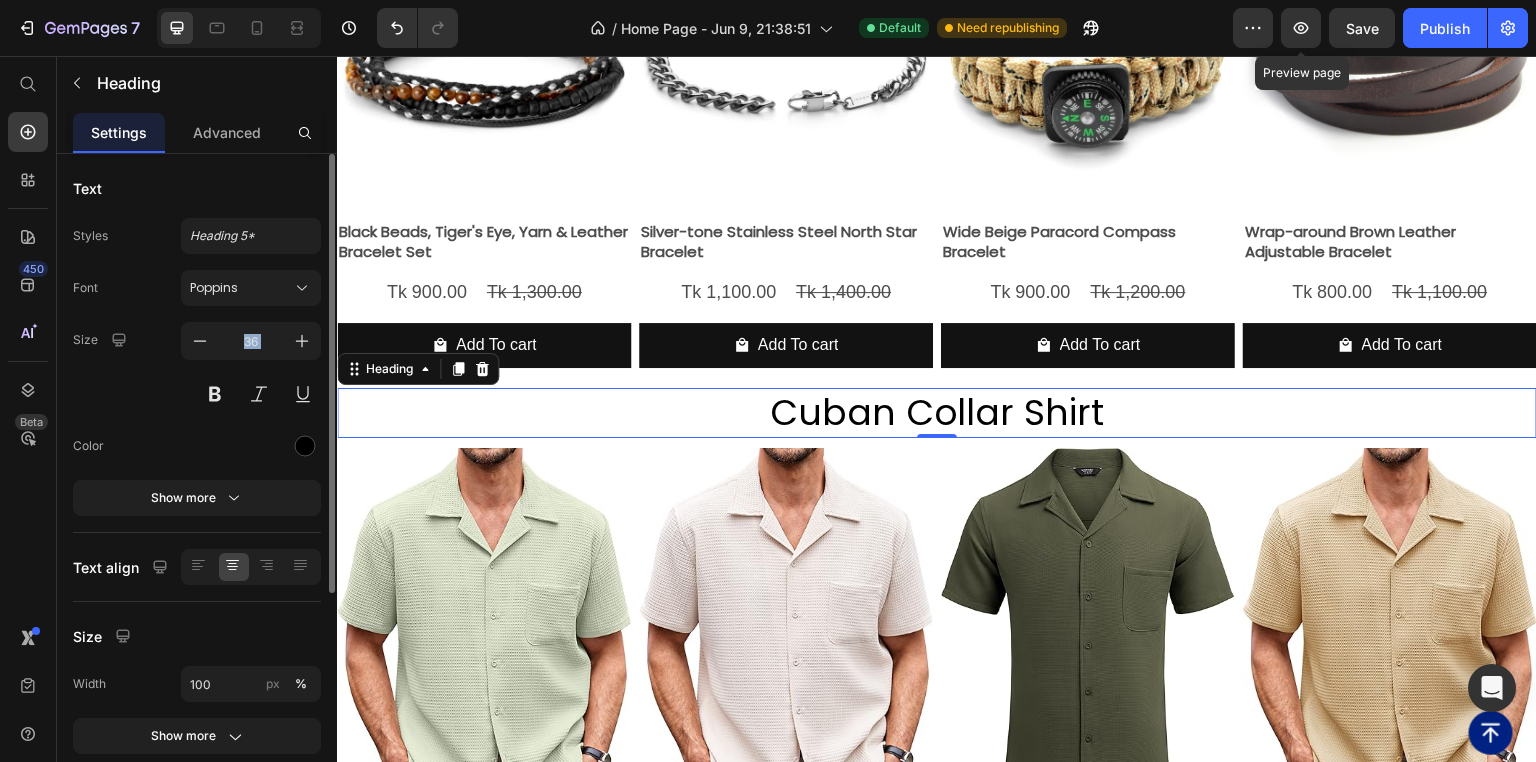drag, startPoint x: 146, startPoint y: 387, endPoint x: 163, endPoint y: 383, distance: 17.464249 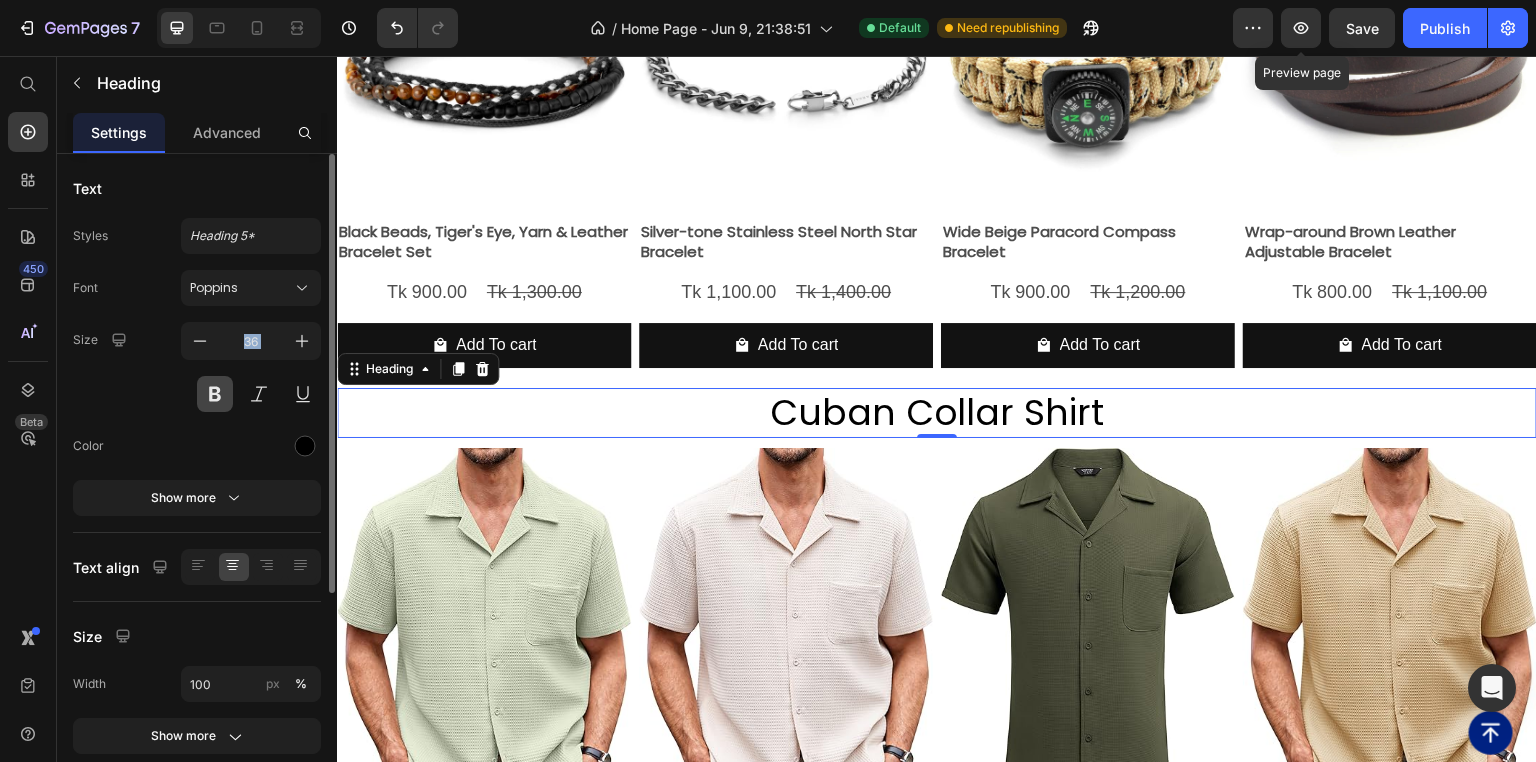 click at bounding box center (215, 394) 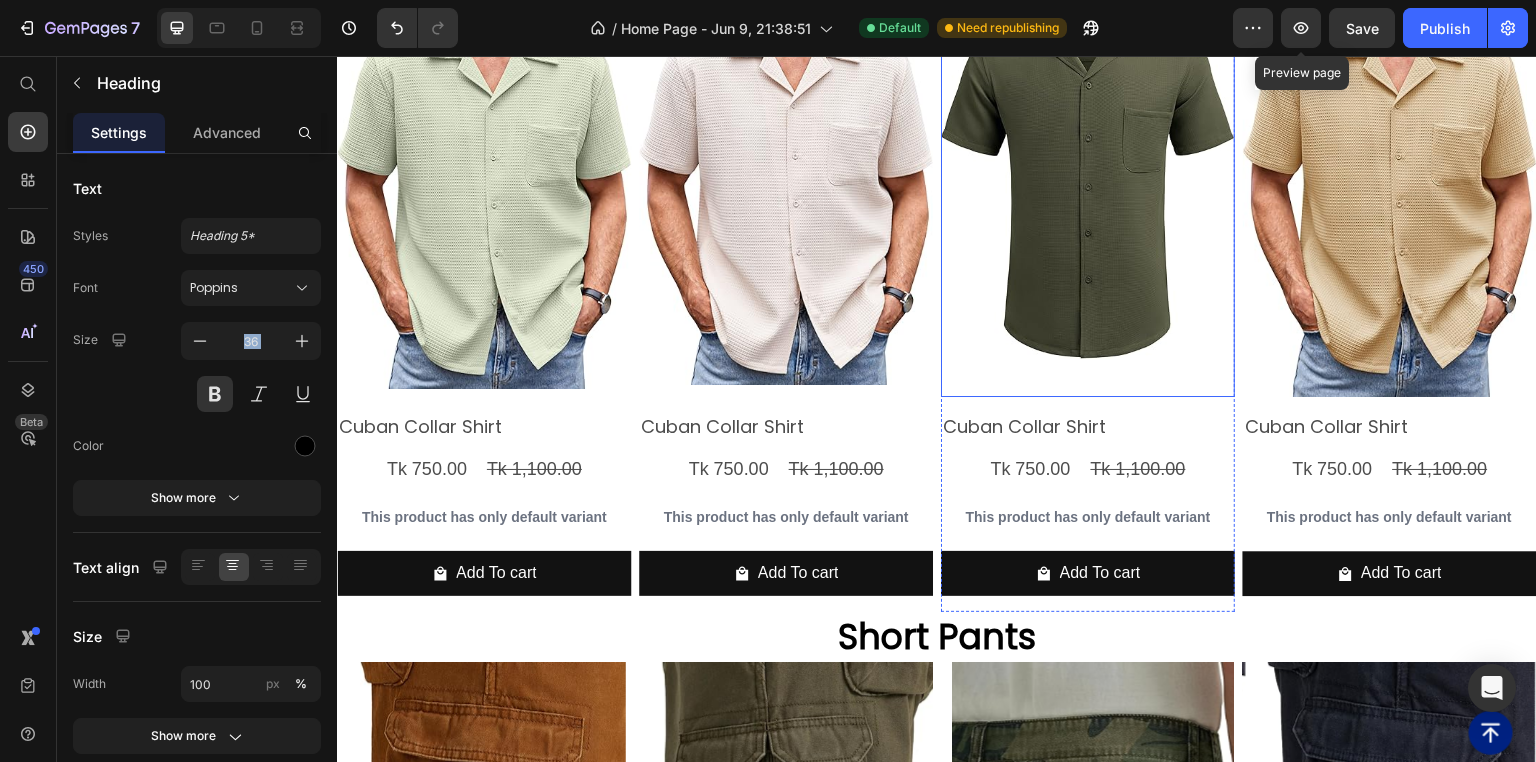 scroll, scrollTop: 7760, scrollLeft: 0, axis: vertical 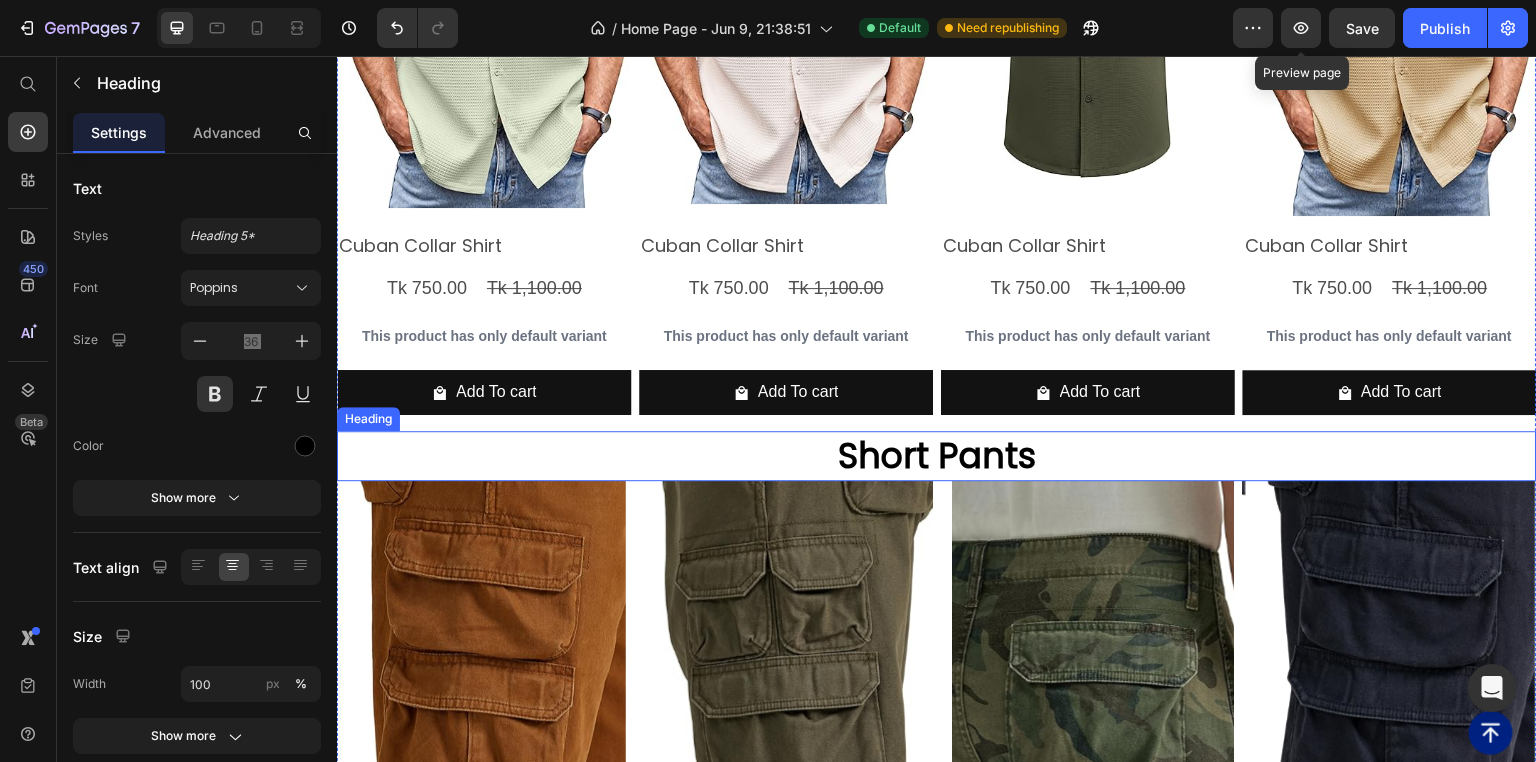 click on "Short Pants" at bounding box center [937, 456] 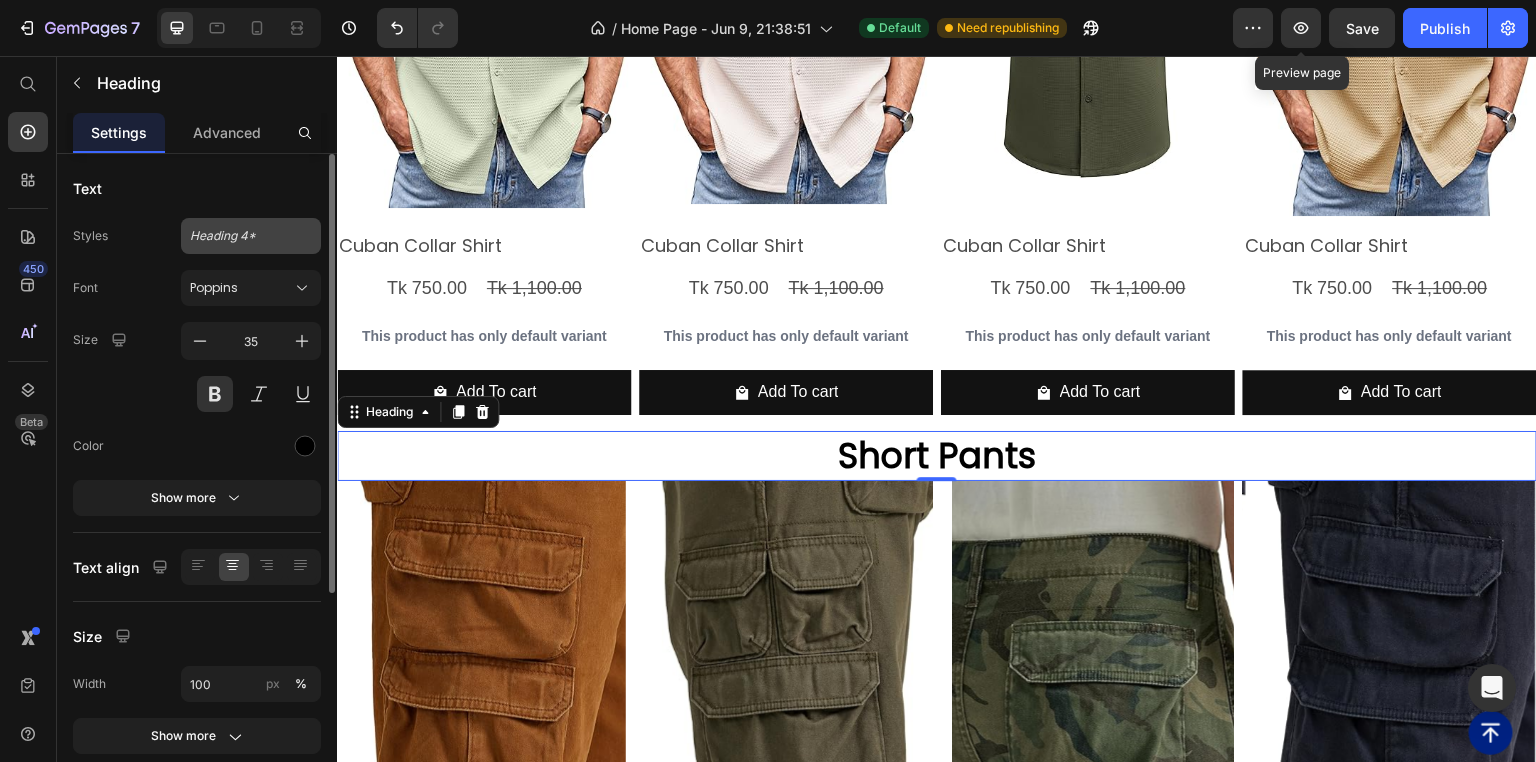 click on "Heading 4*" at bounding box center [239, 236] 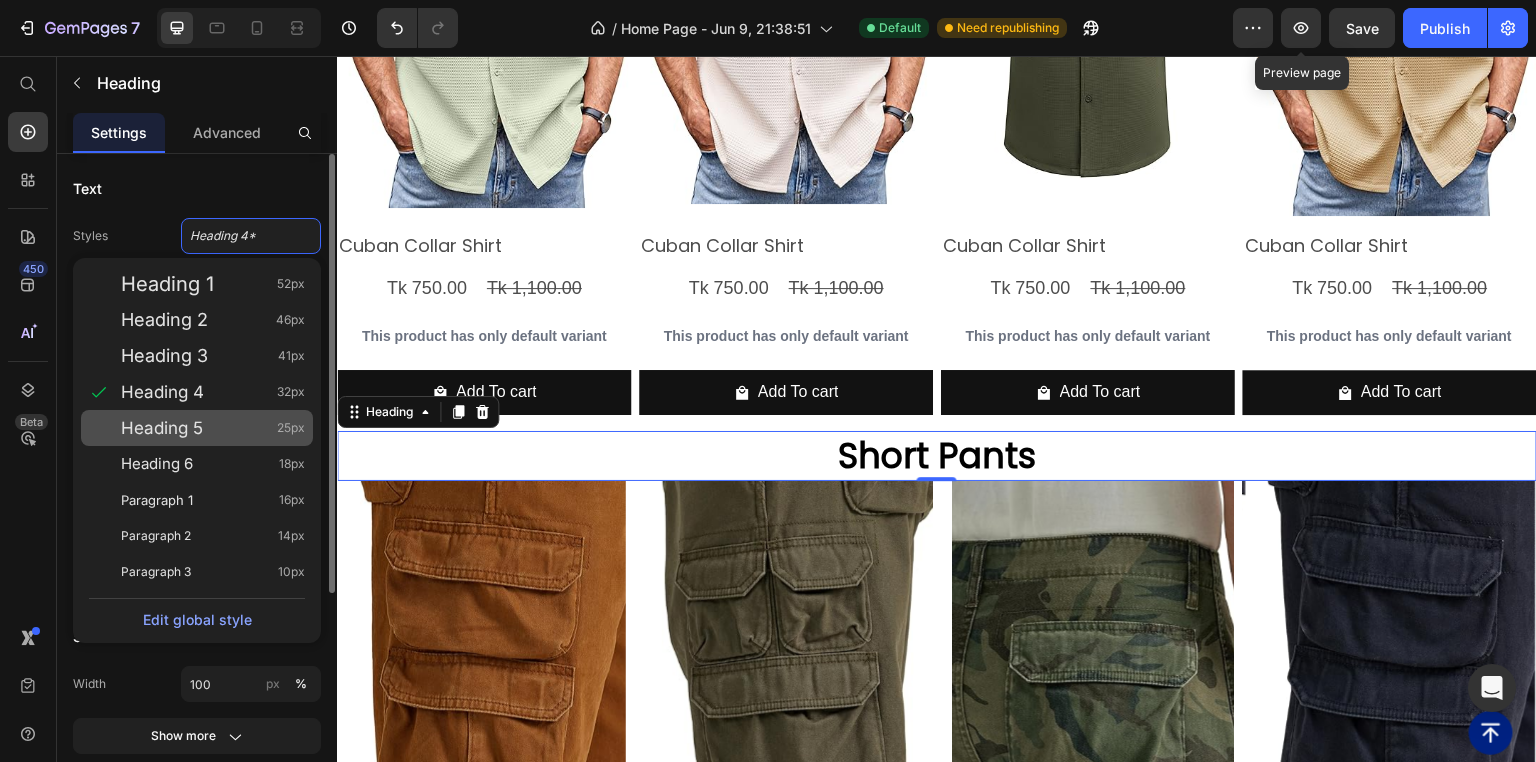 click on "Heading 5 25px" at bounding box center [213, 428] 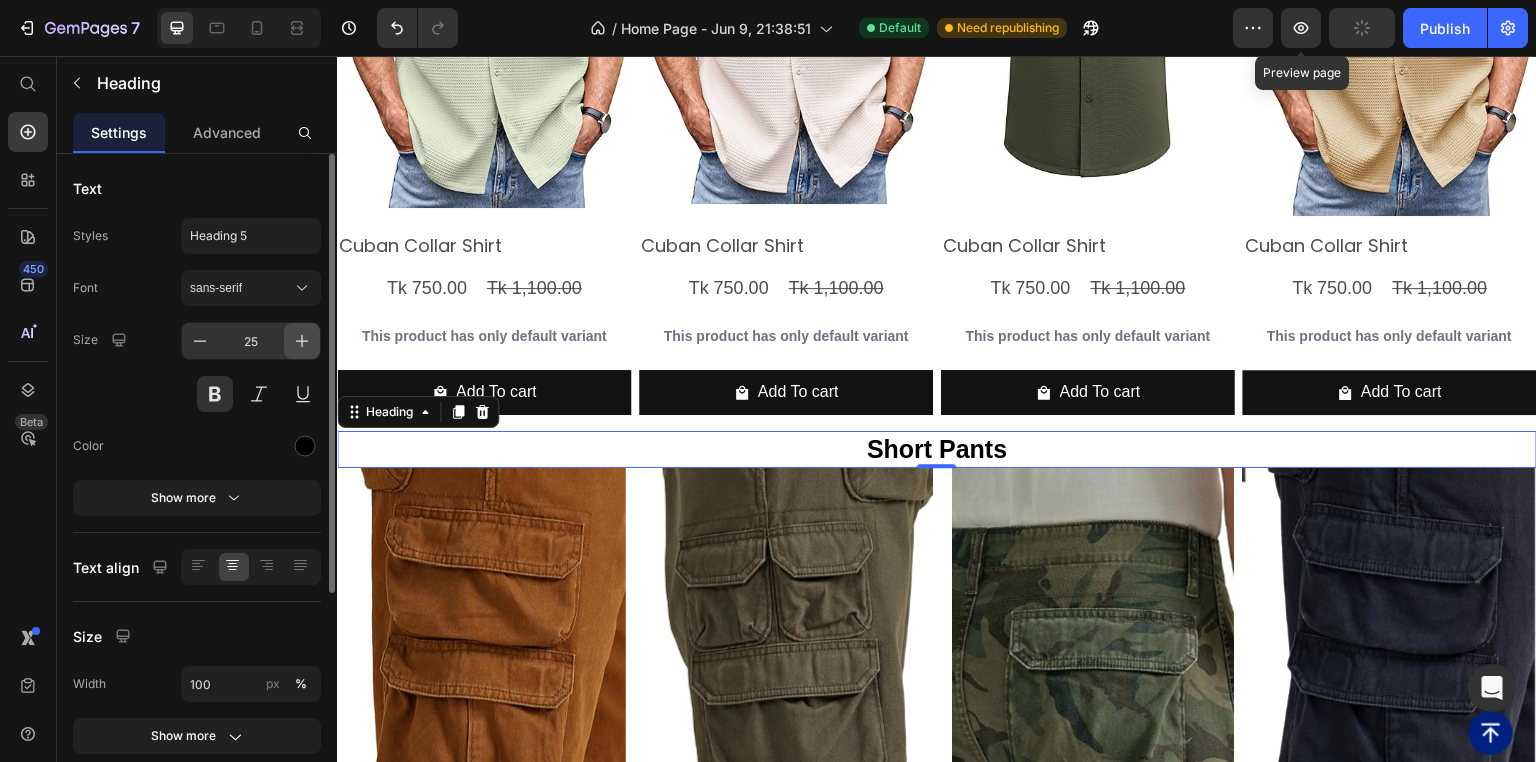 click at bounding box center (302, 341) 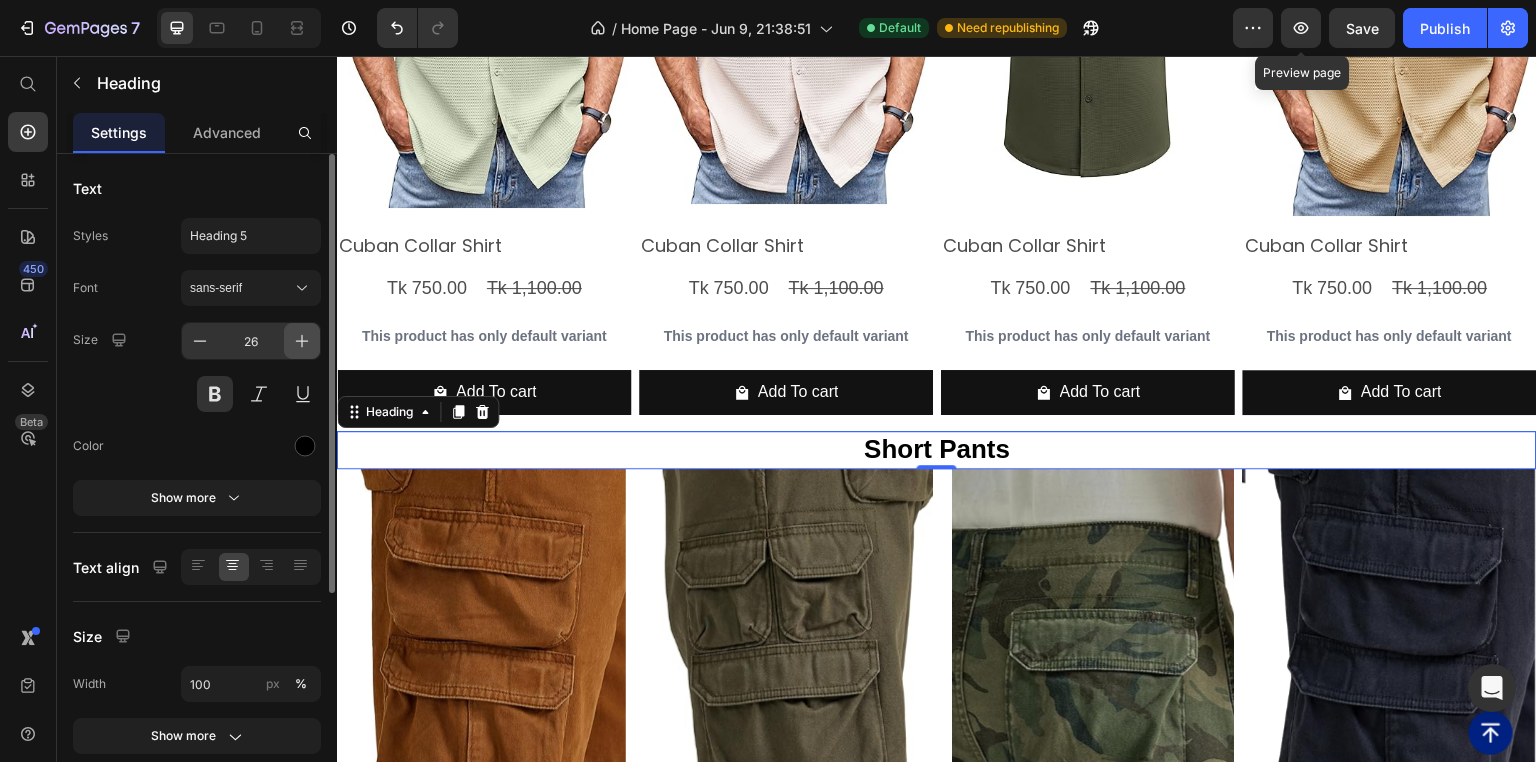 click 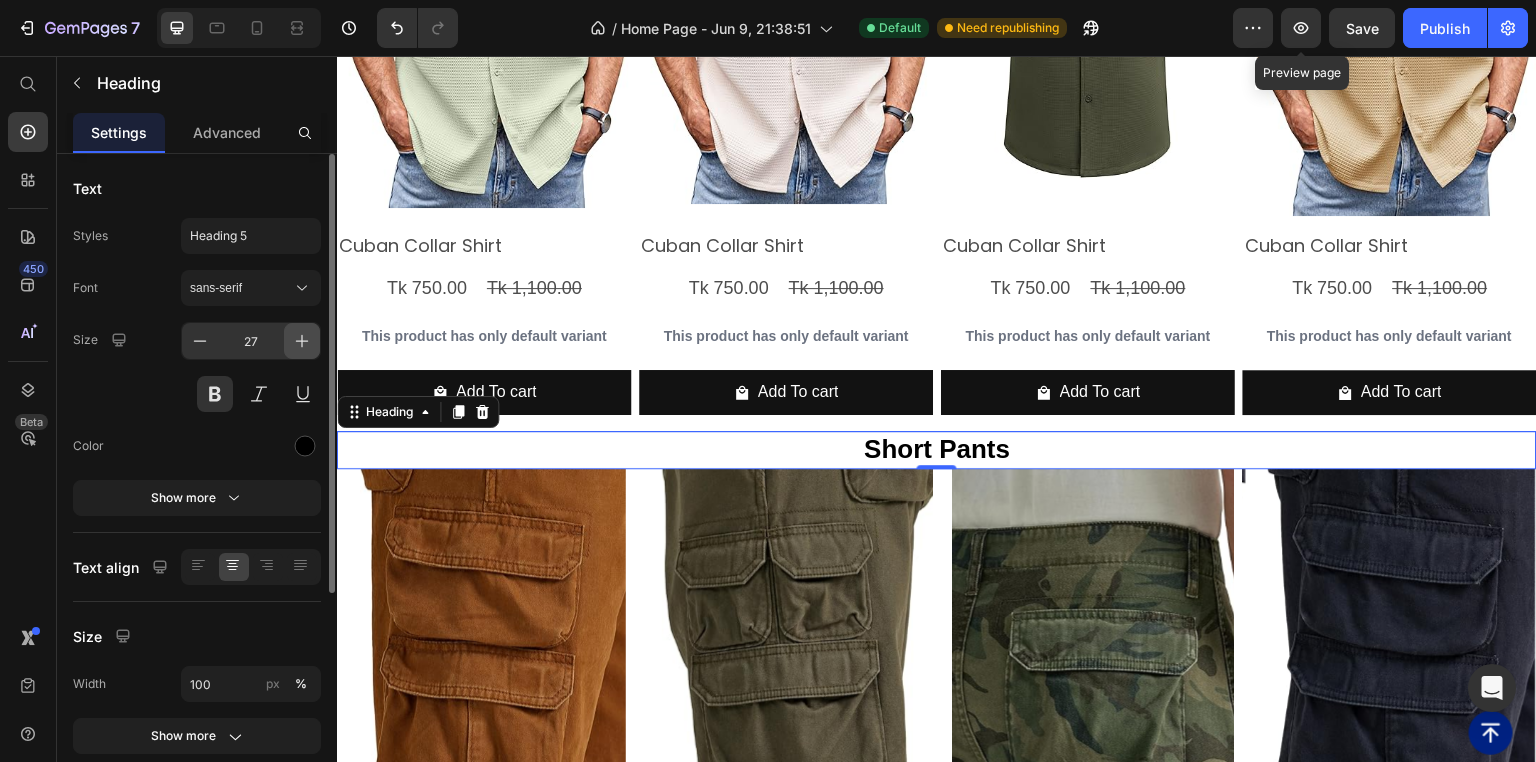 click 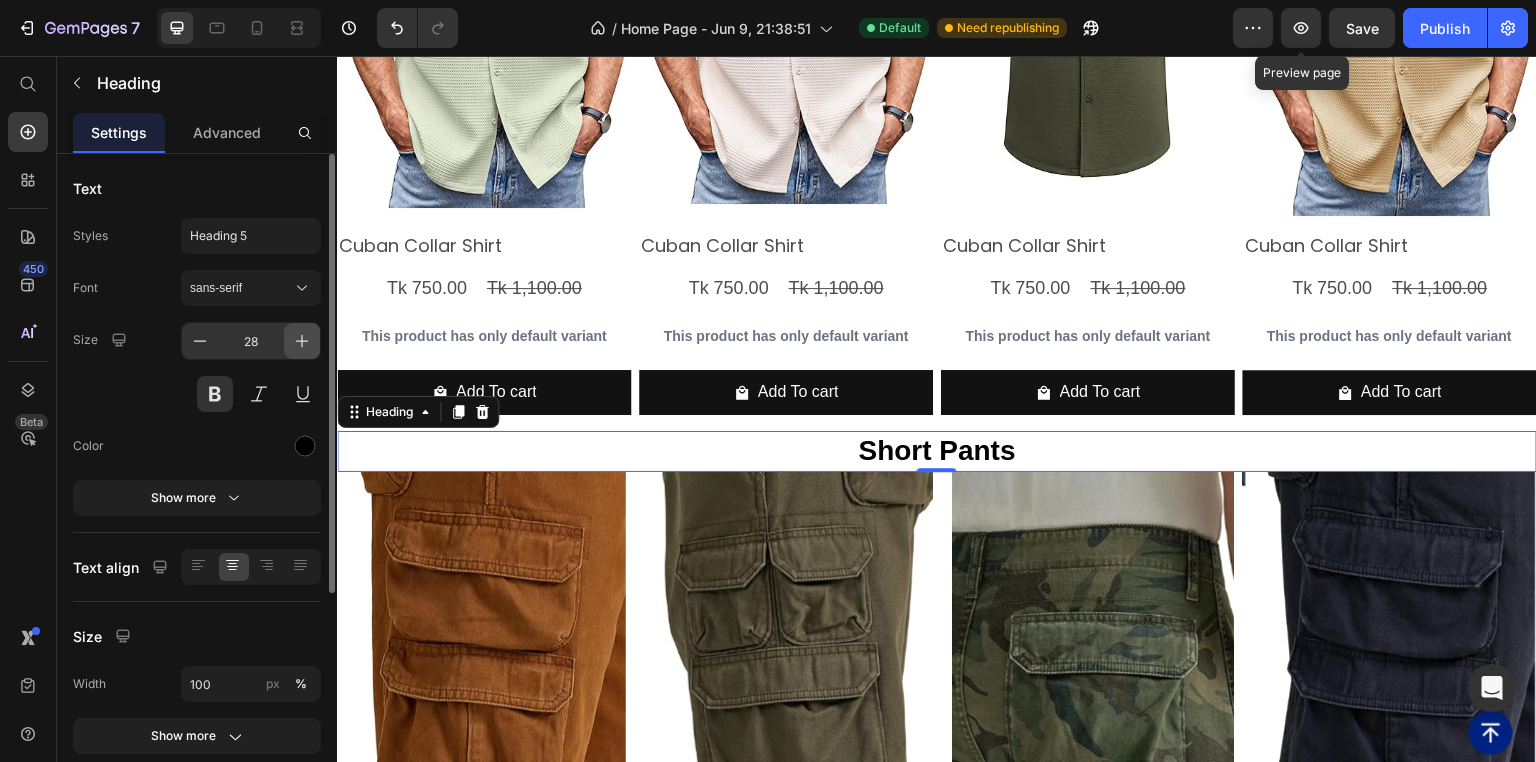 click 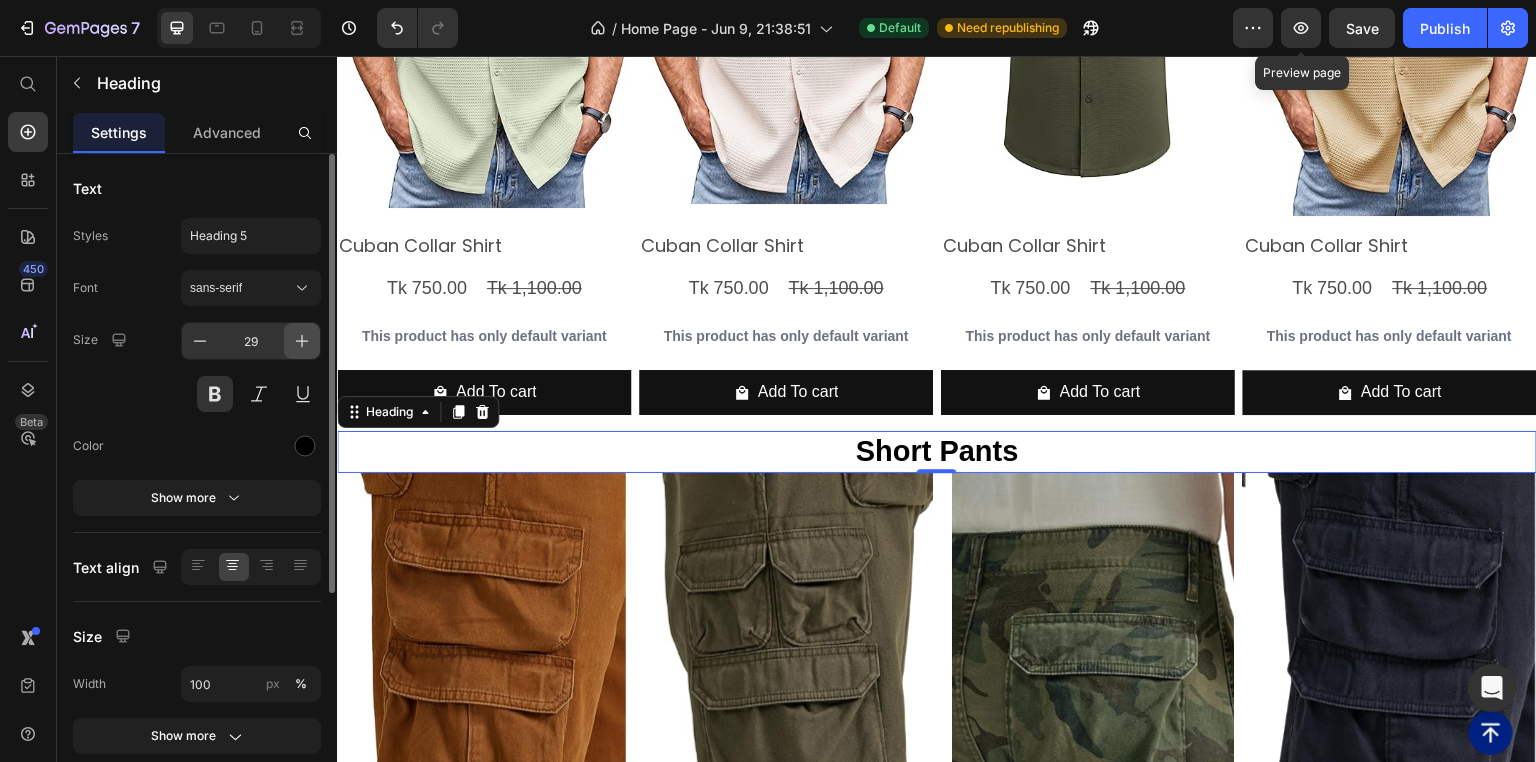 click 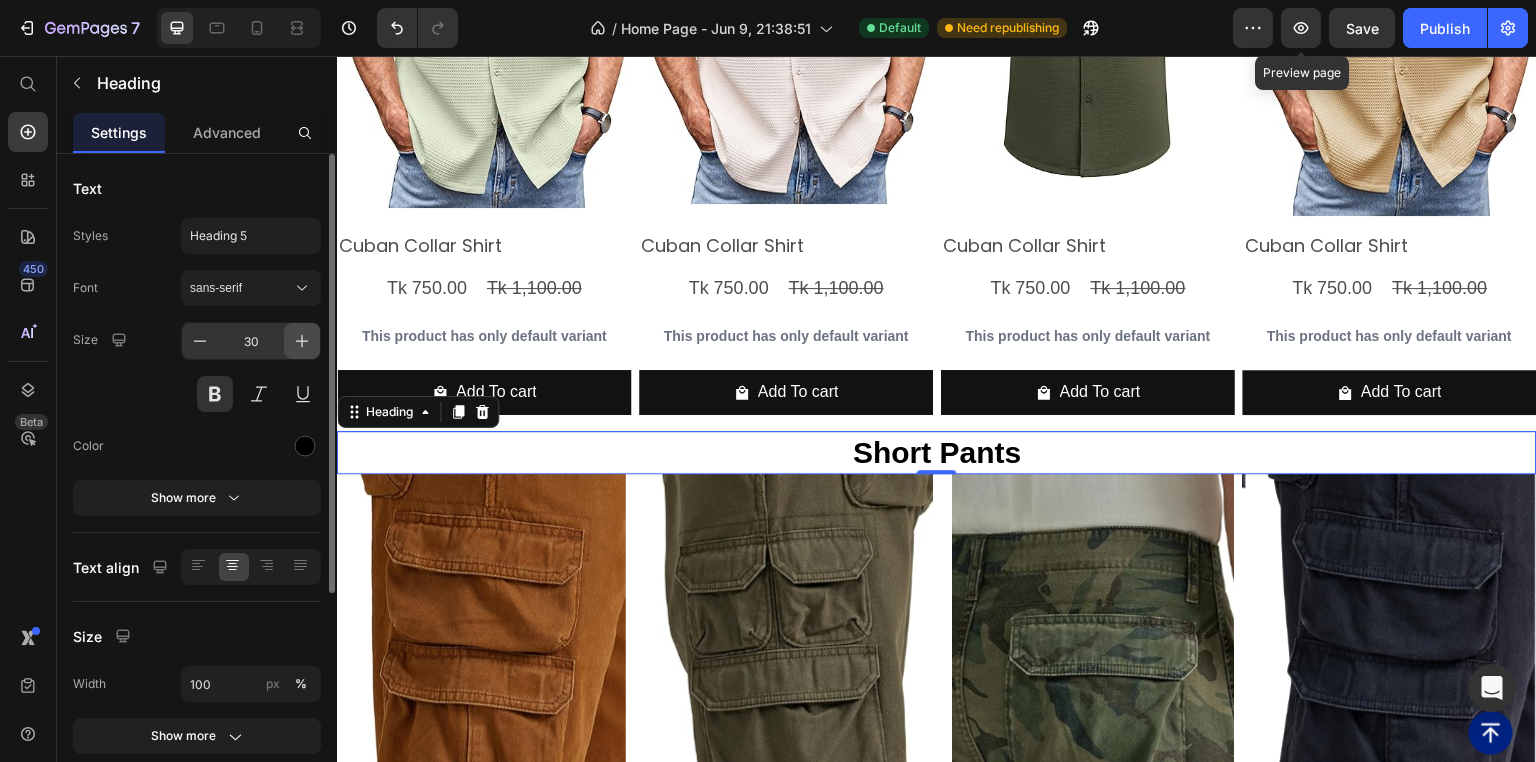 click 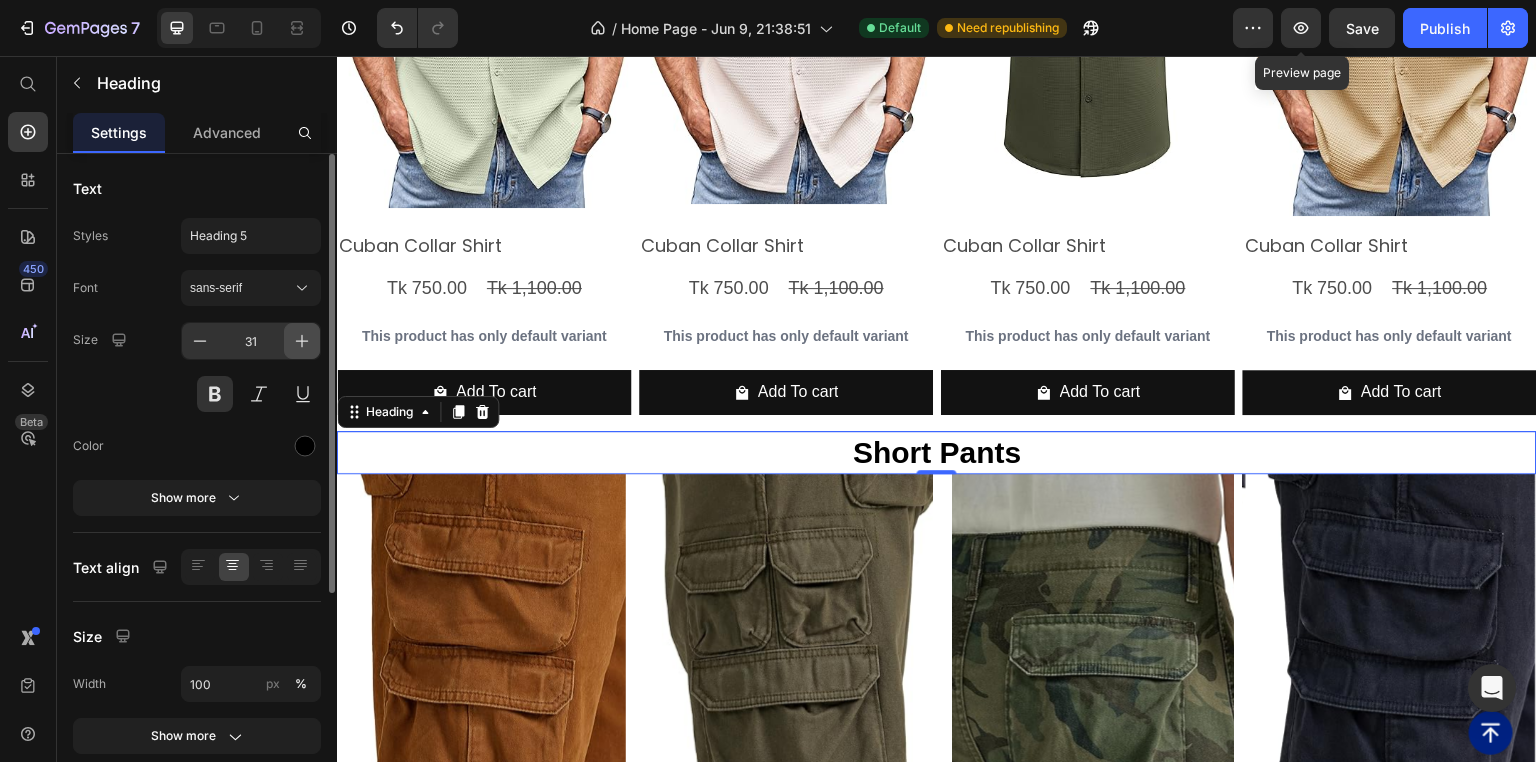click 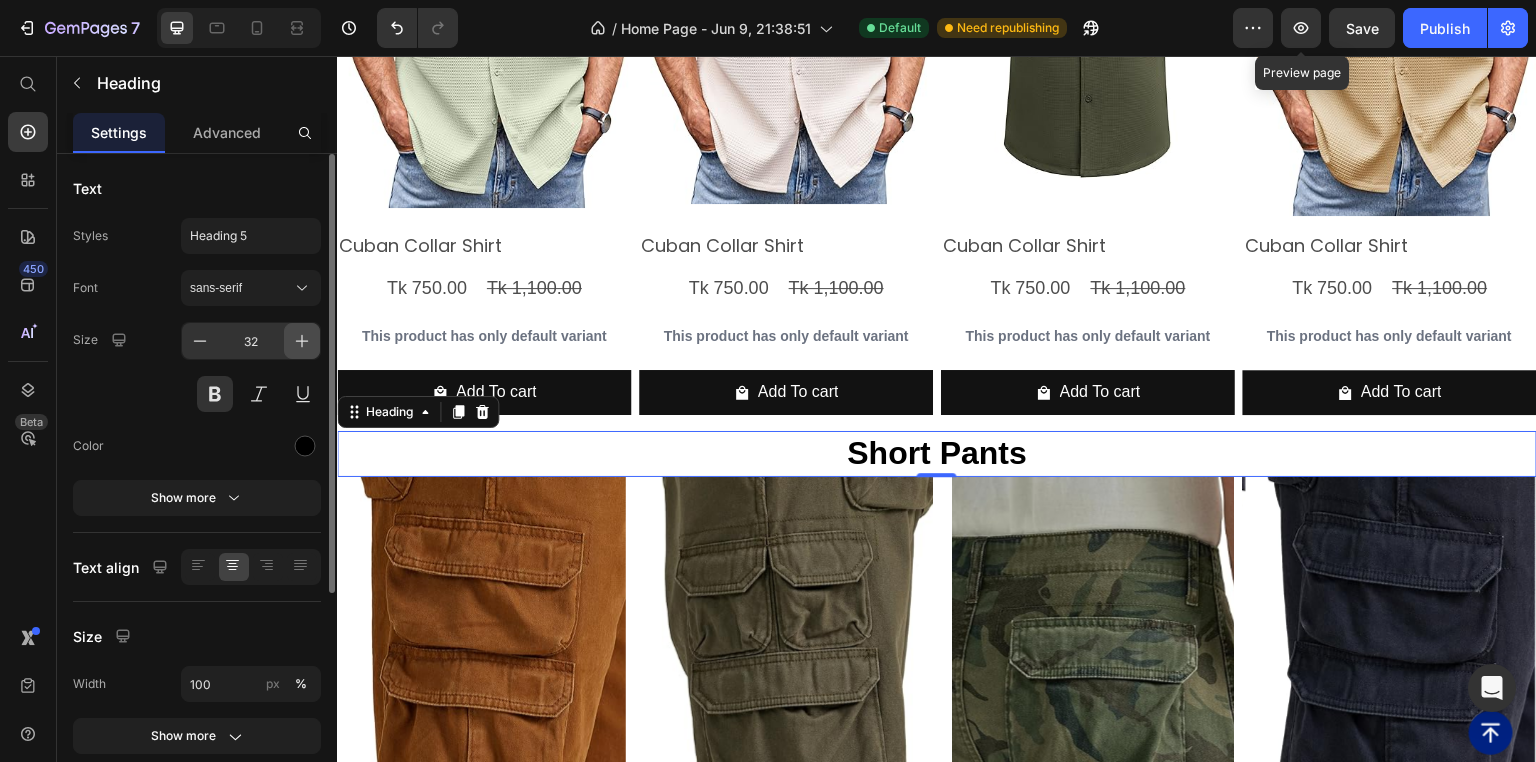 click 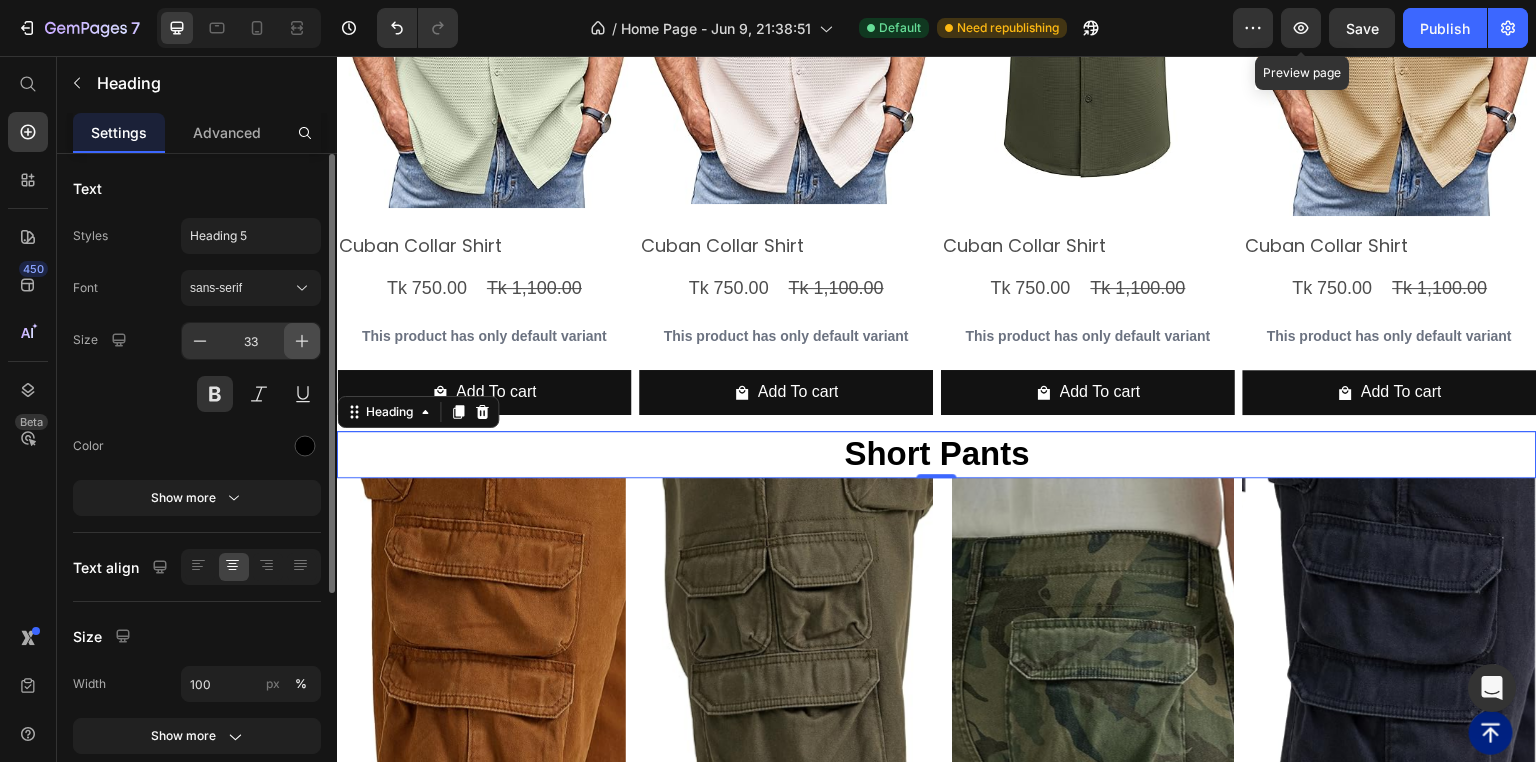 click 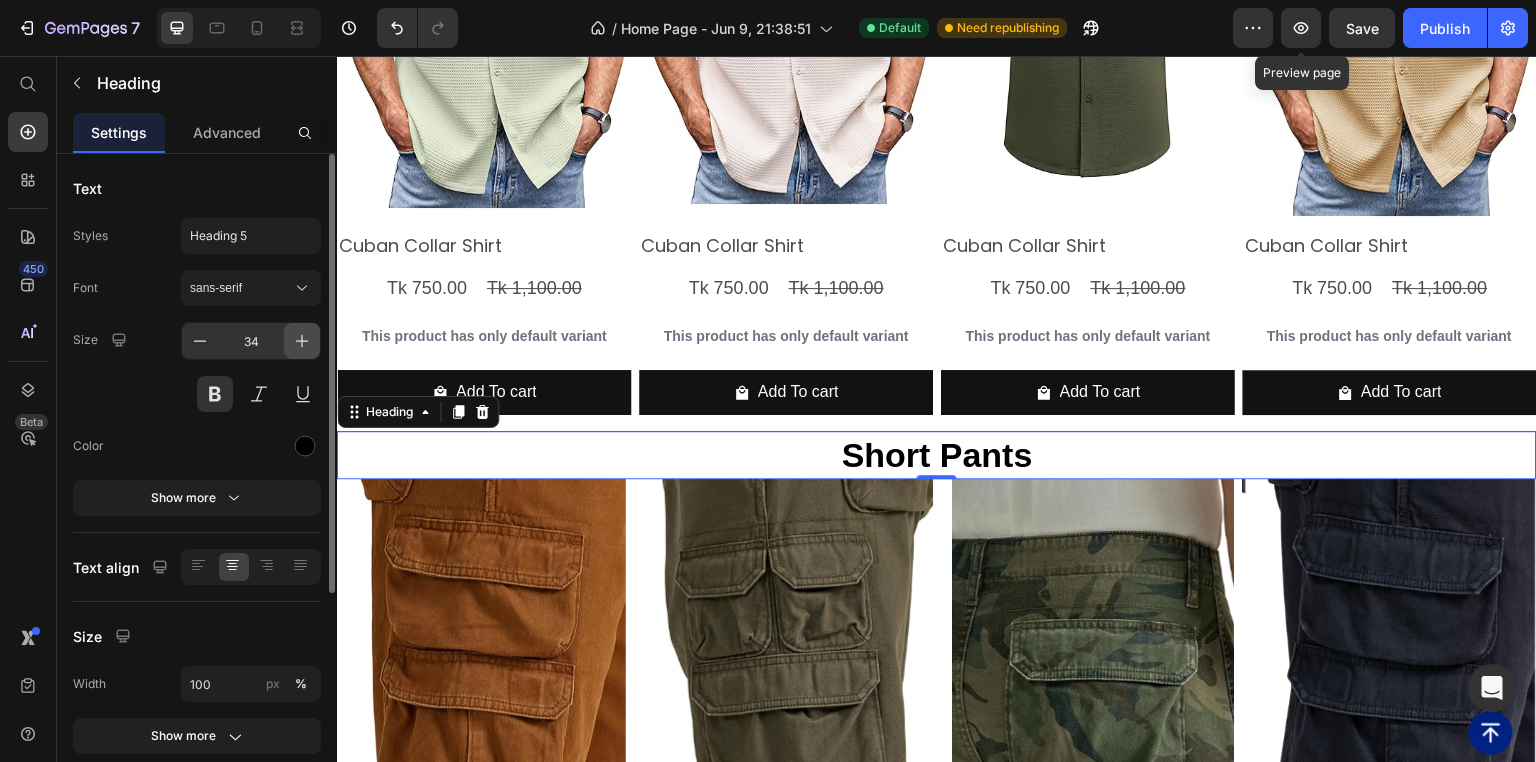 click 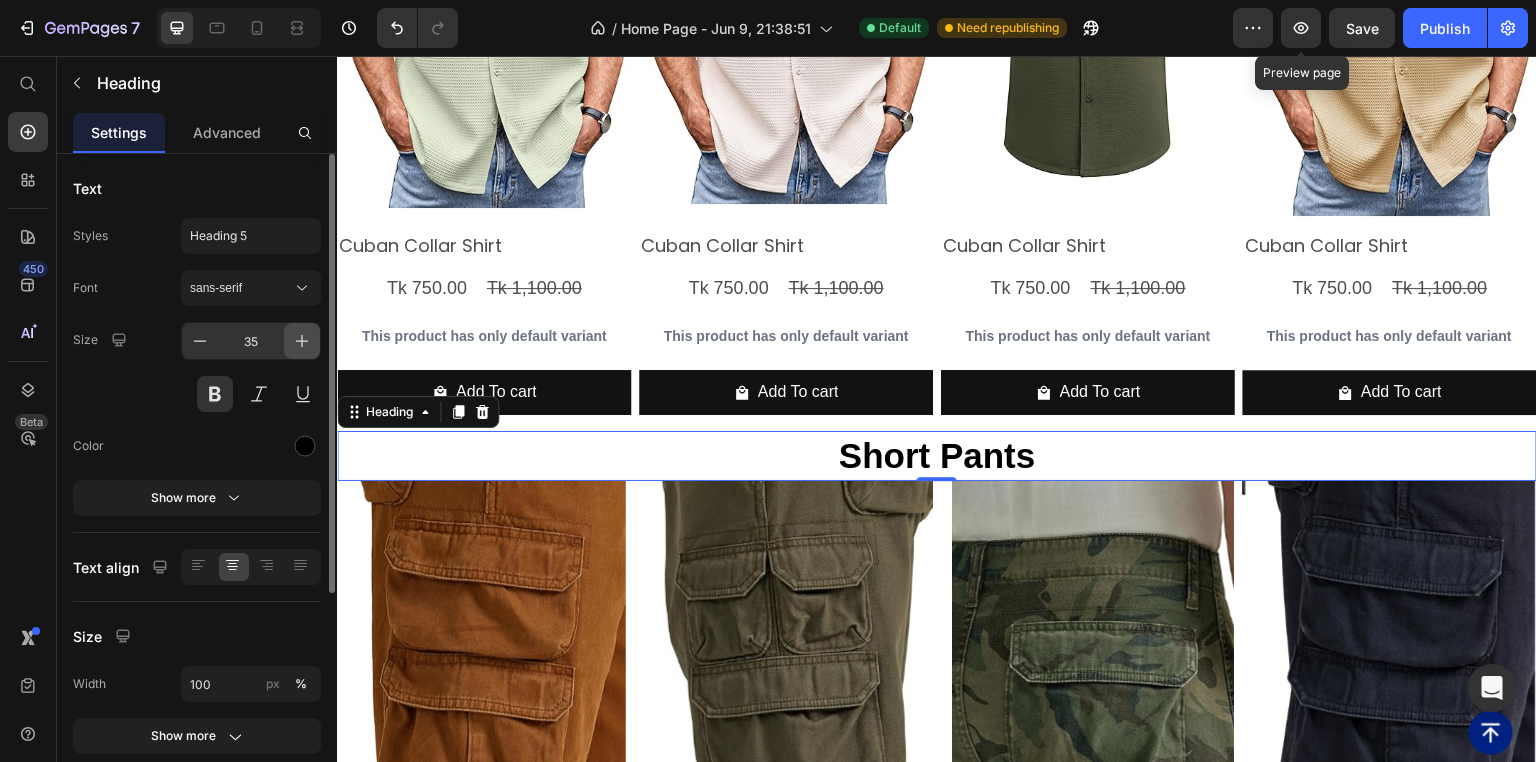 click 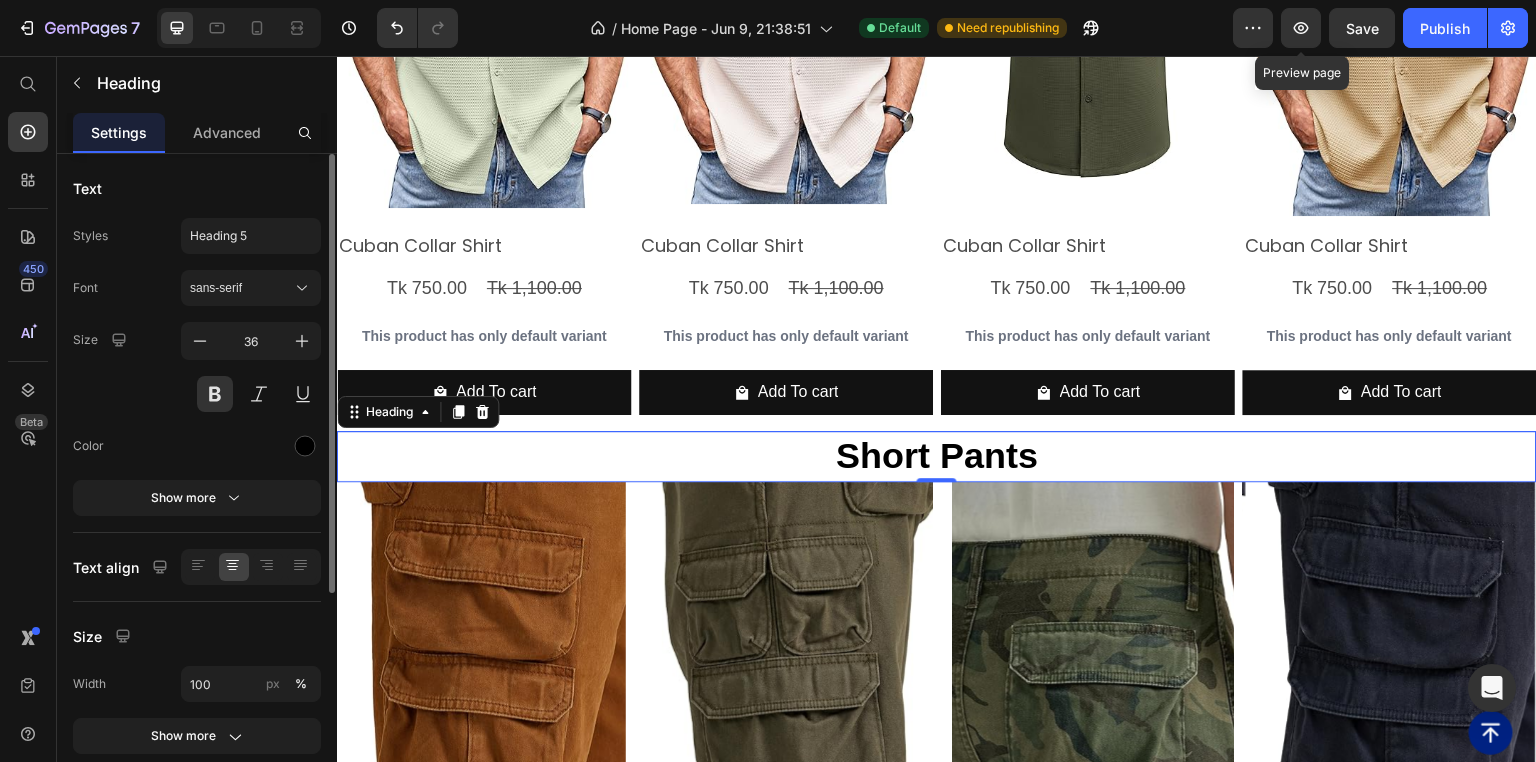 click on "Size 36" at bounding box center (197, 367) 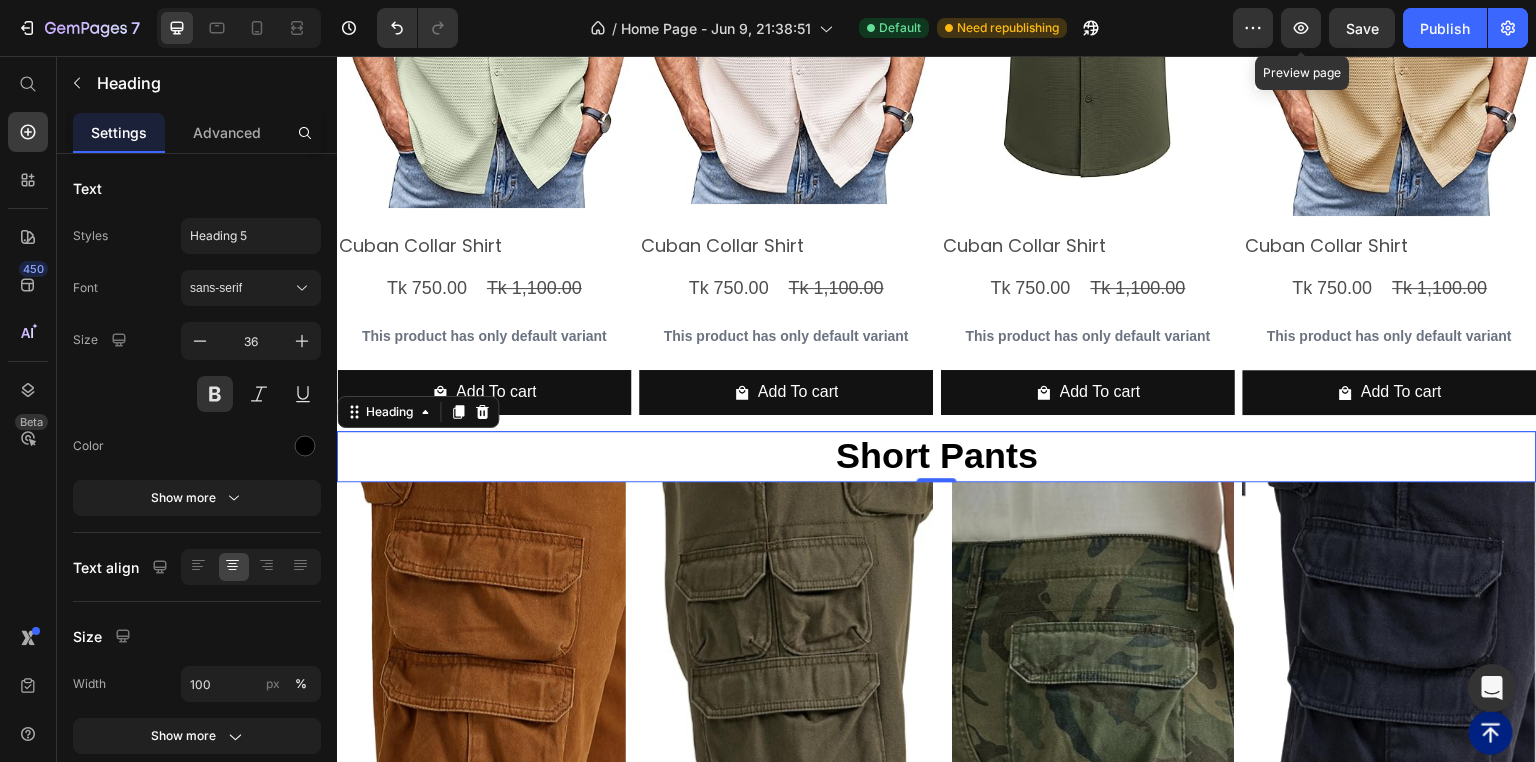 click on "Short Pants" at bounding box center [937, 456] 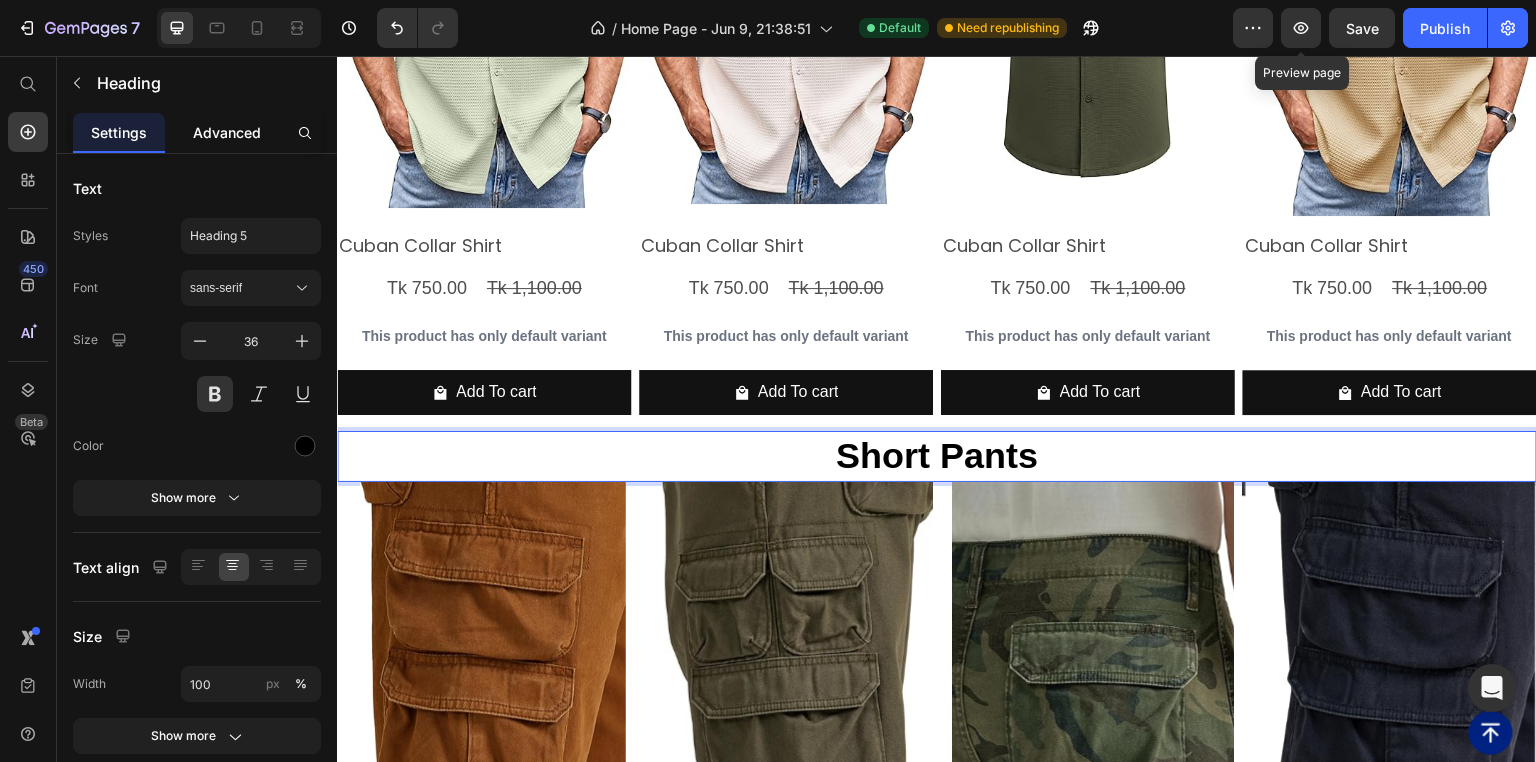 click on "Advanced" at bounding box center (227, 132) 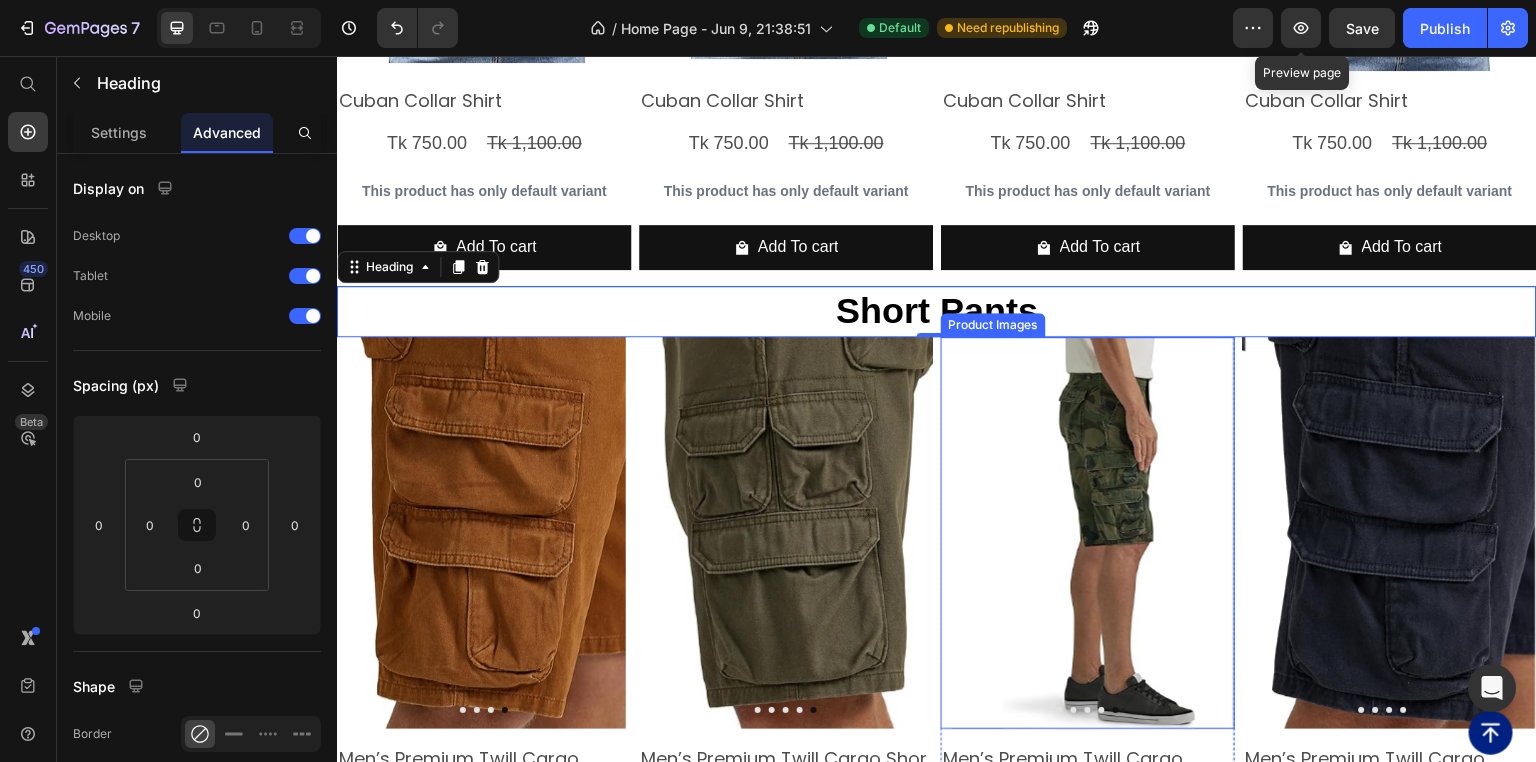 scroll, scrollTop: 7920, scrollLeft: 0, axis: vertical 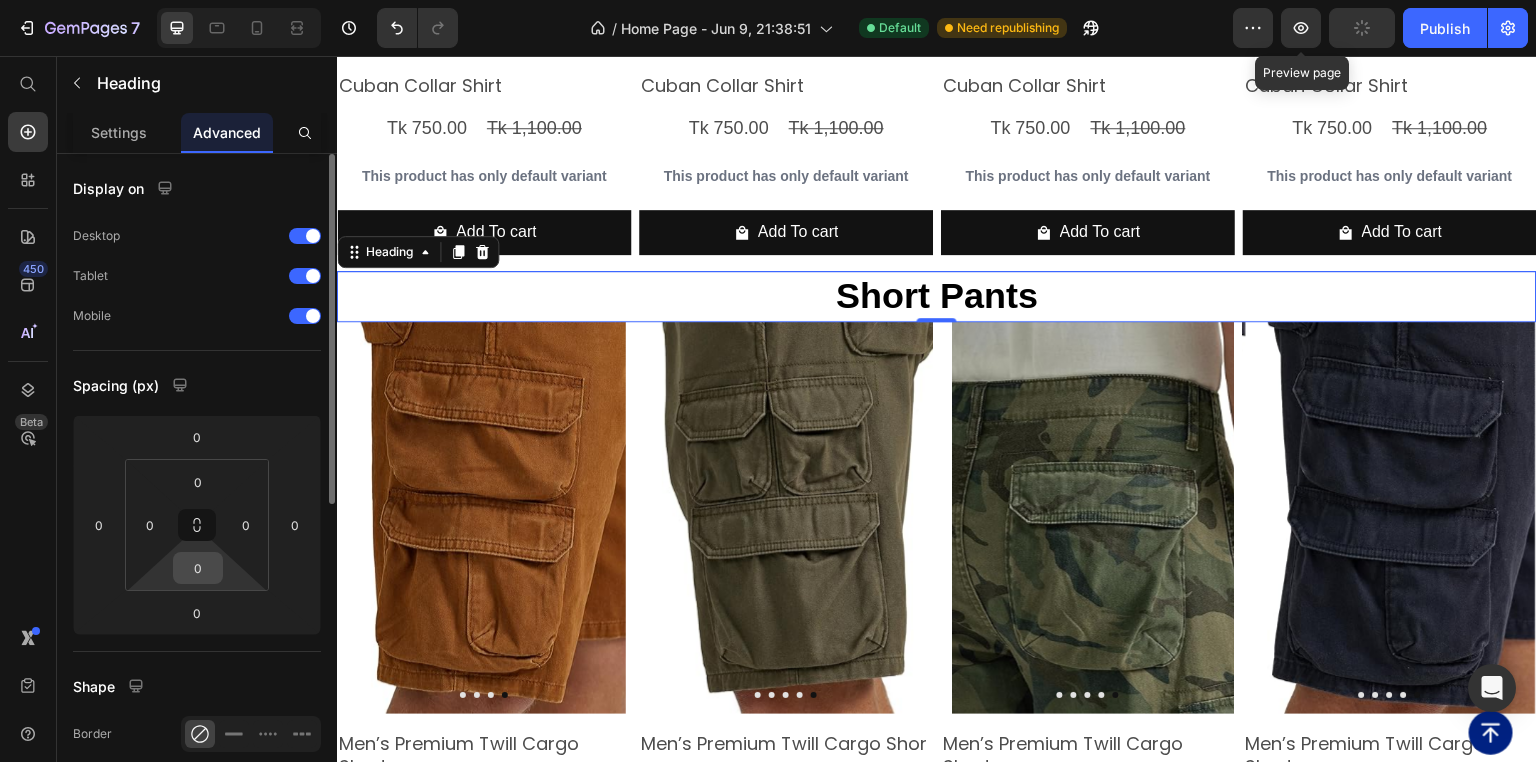 click on "0" at bounding box center (198, 568) 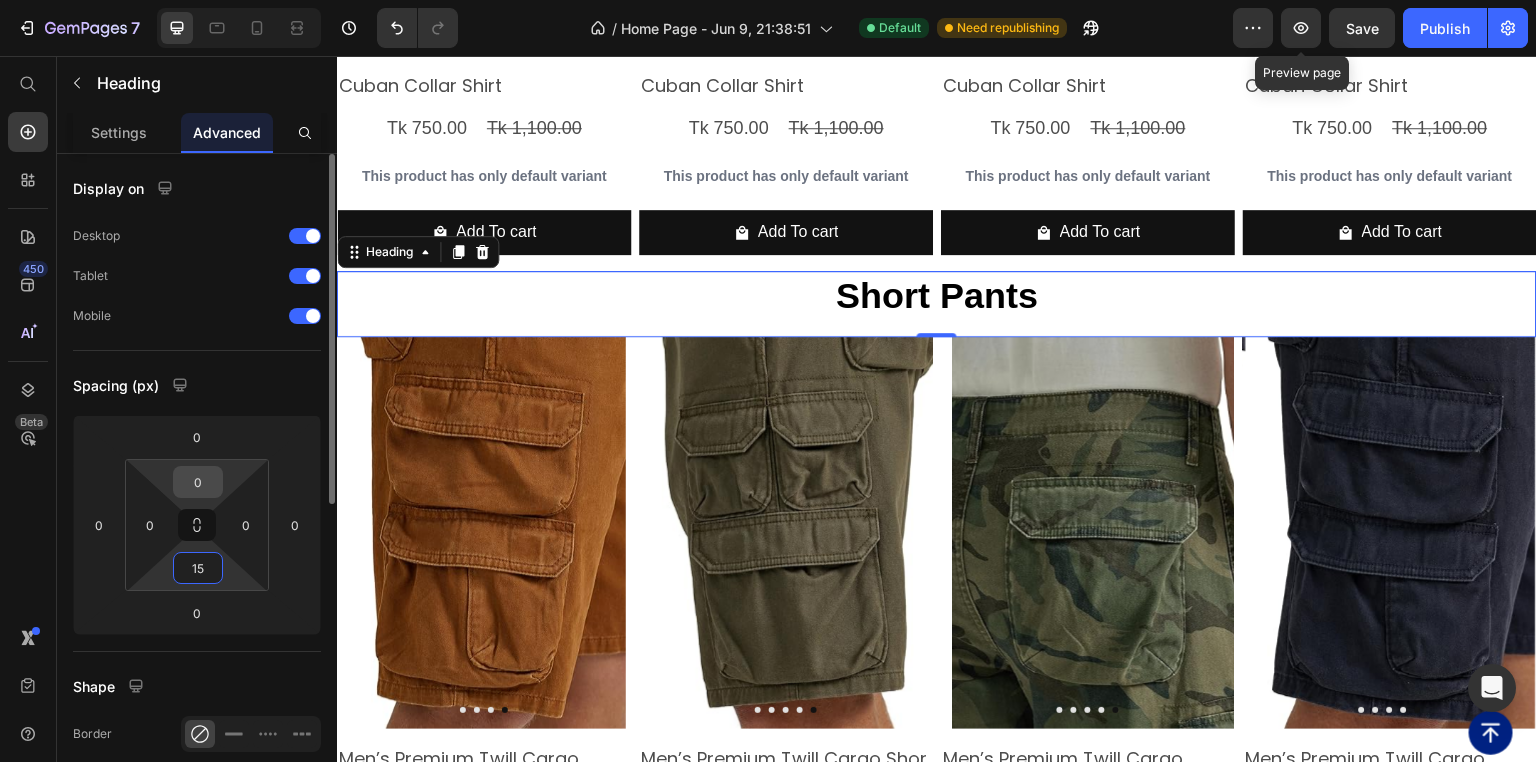 type on "15" 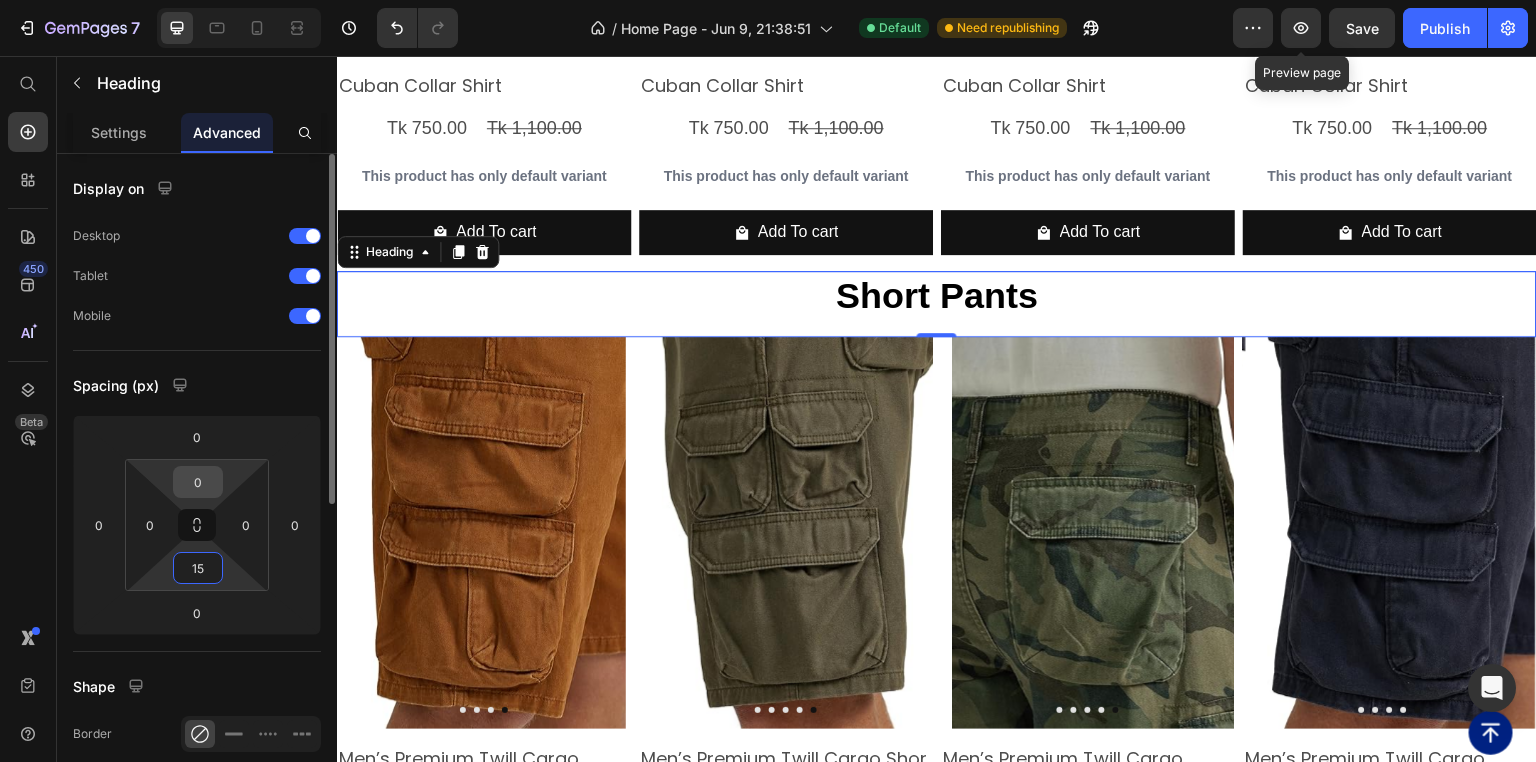 click on "0" at bounding box center (198, 482) 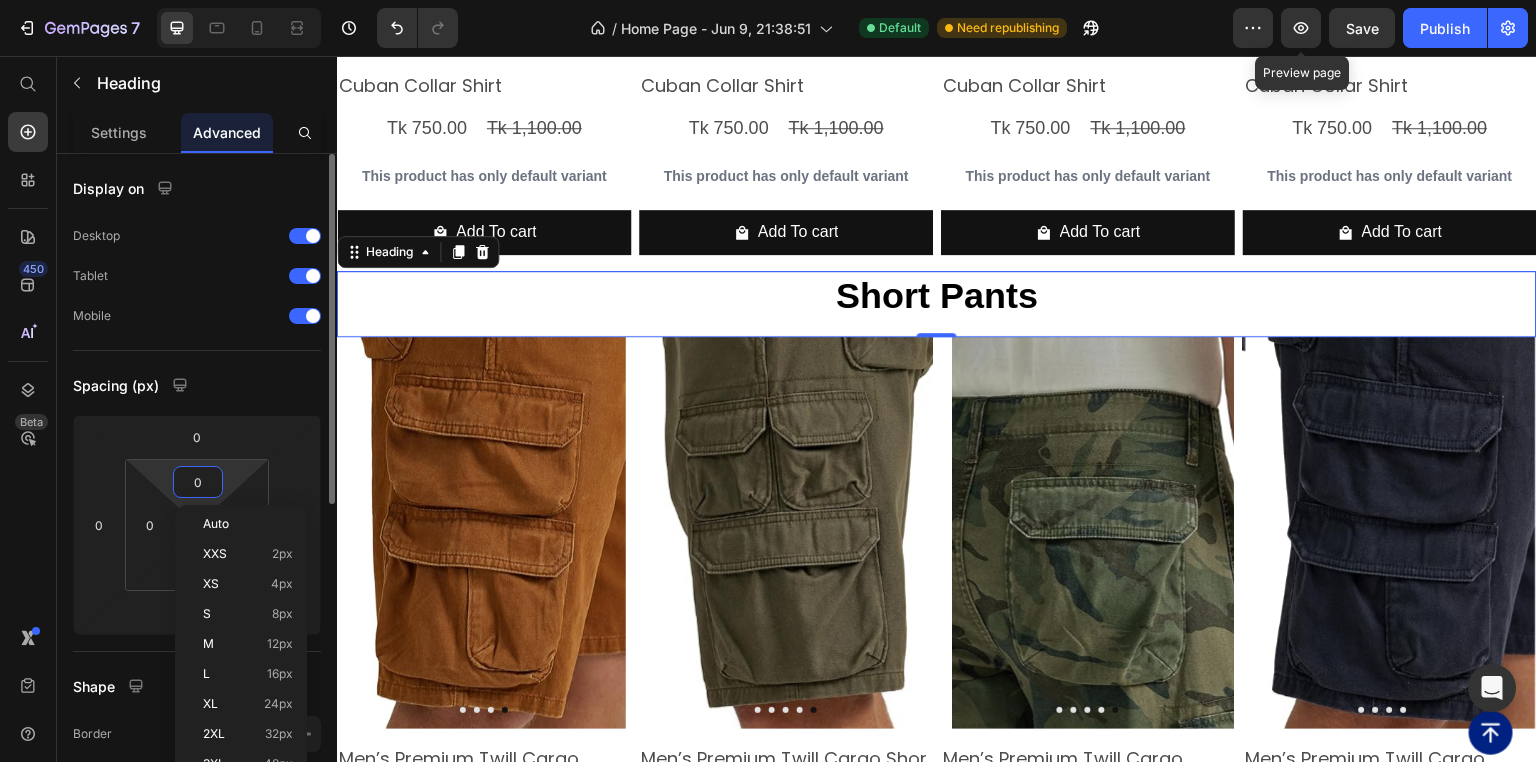 click on "0" at bounding box center [198, 482] 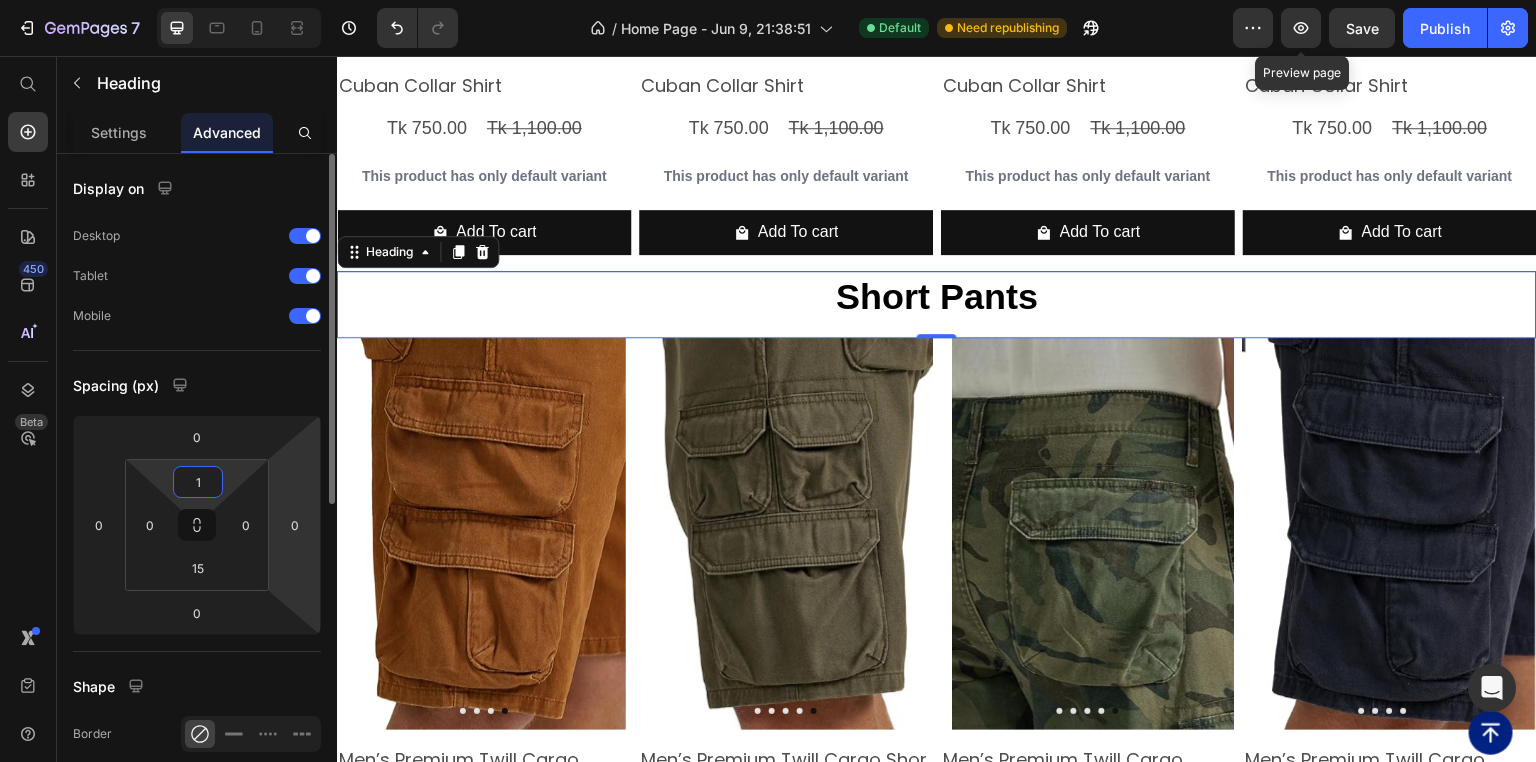 type on "15" 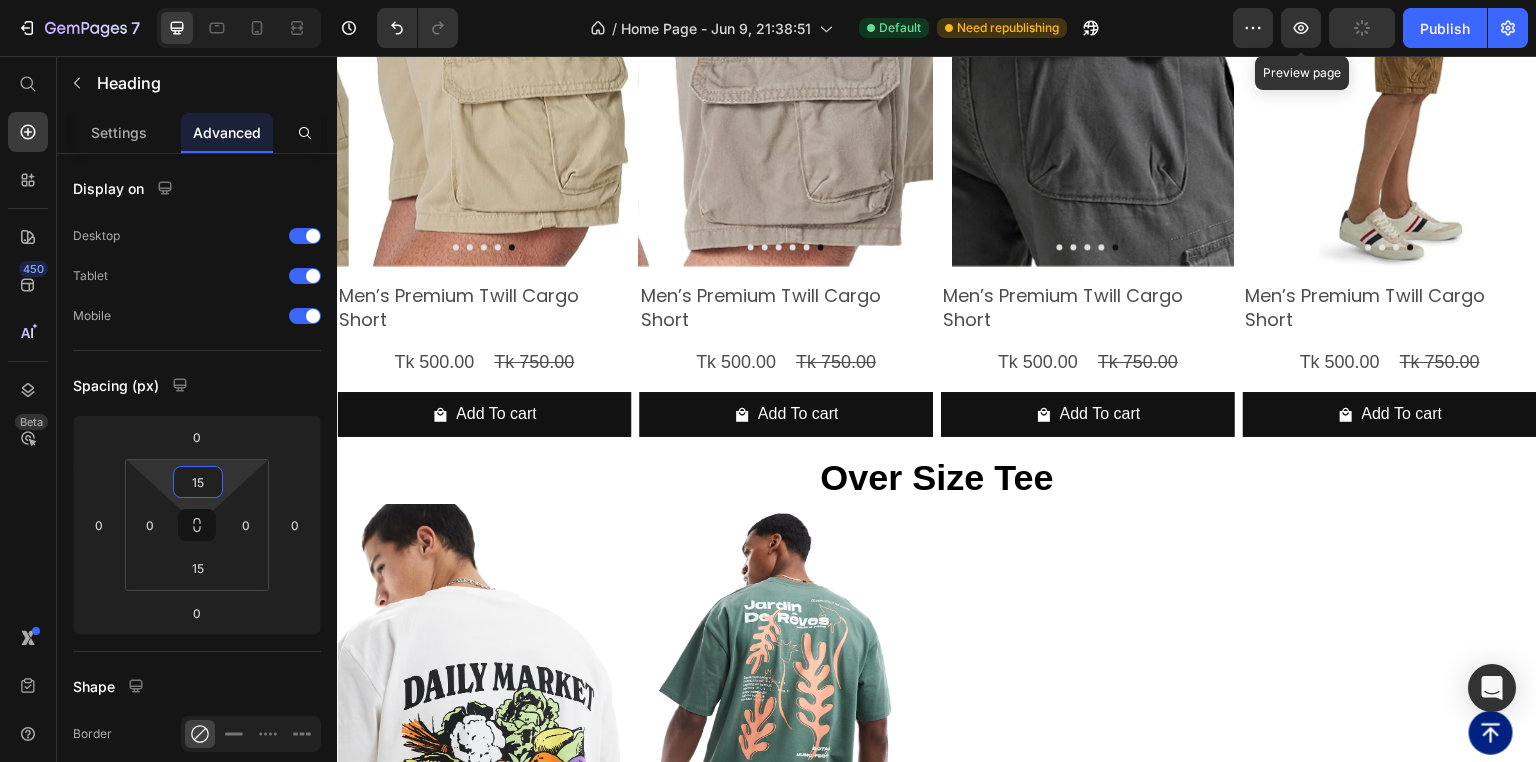 scroll, scrollTop: 9040, scrollLeft: 0, axis: vertical 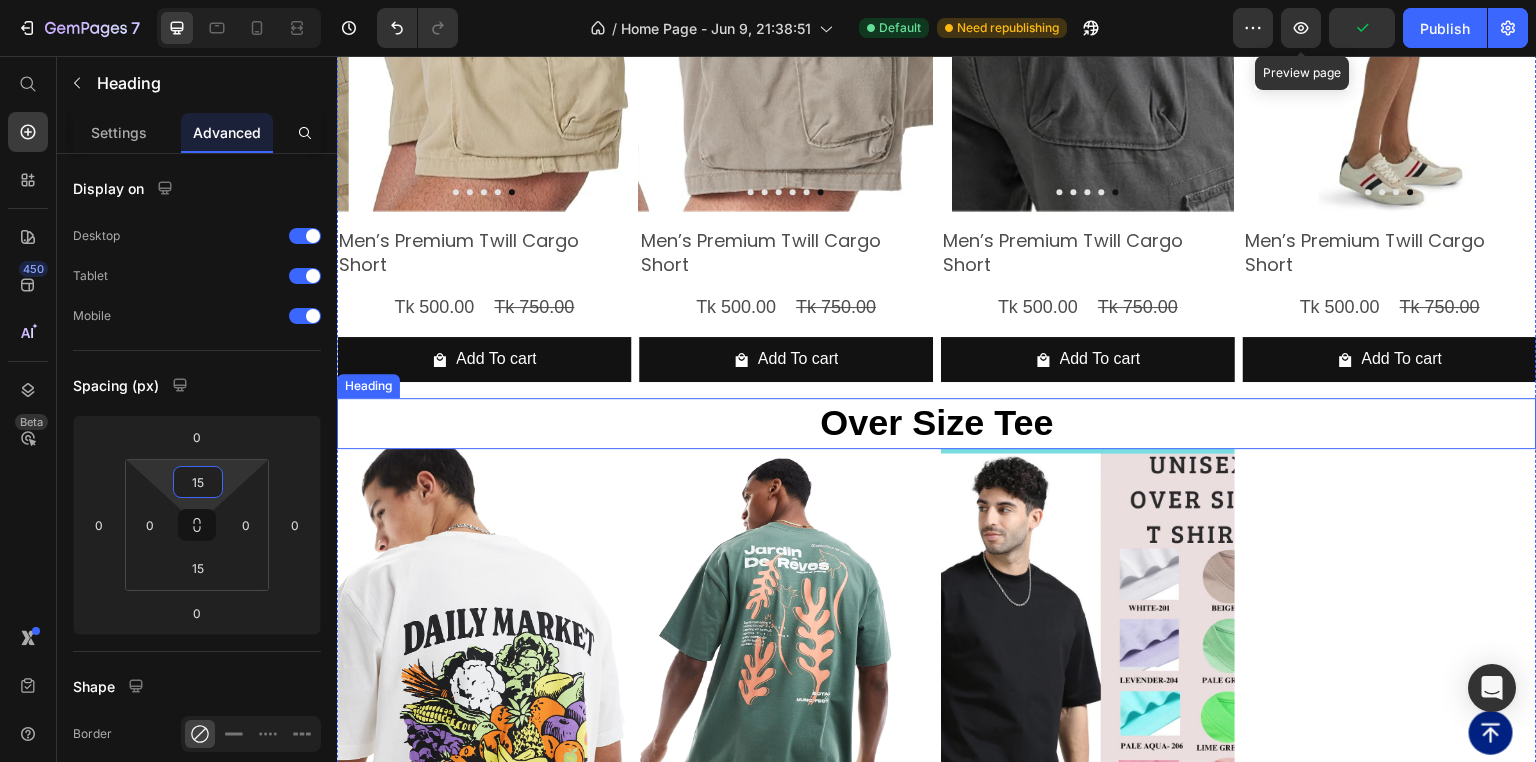 click on "Over Size Tee" at bounding box center [937, 423] 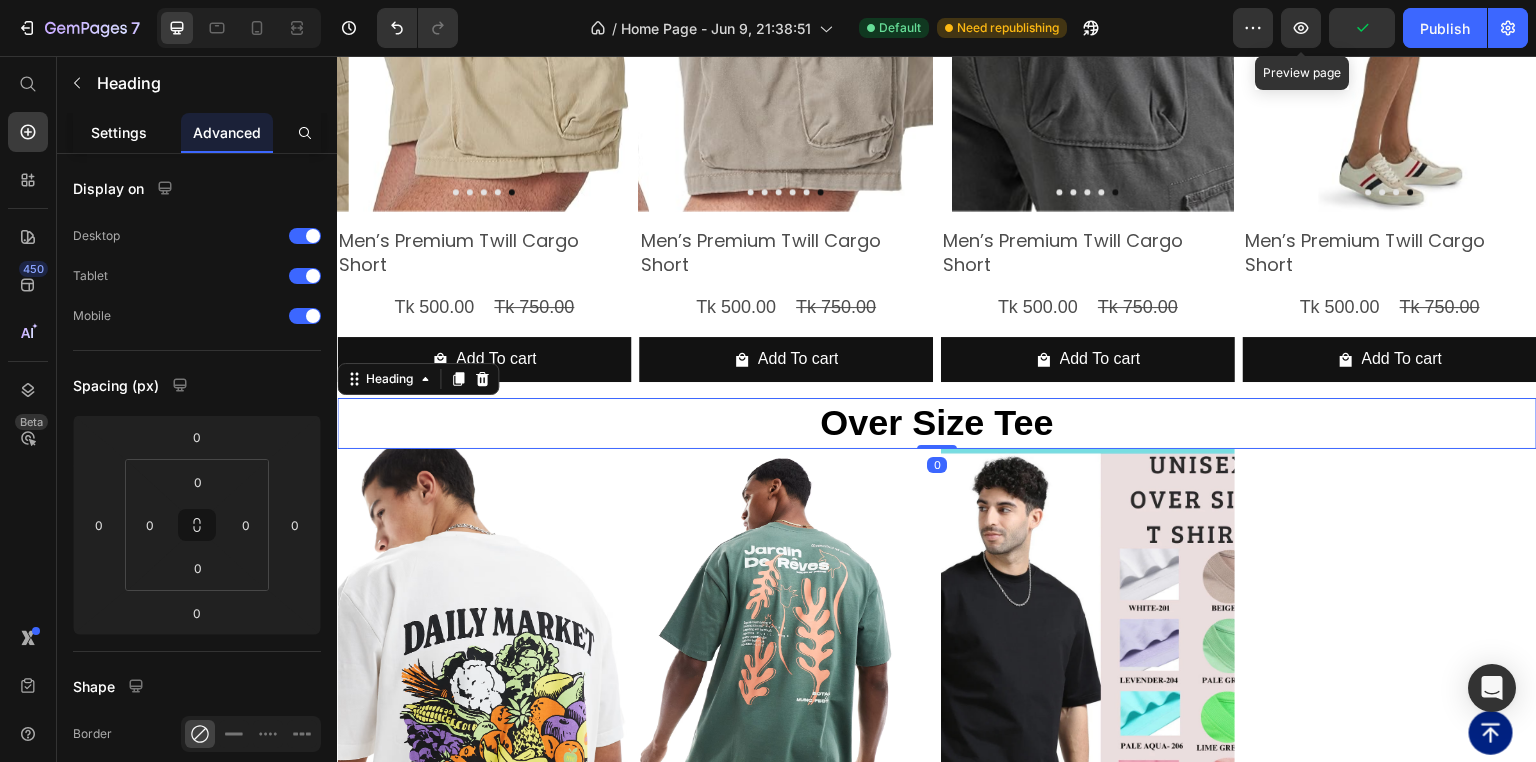 click on "Settings" 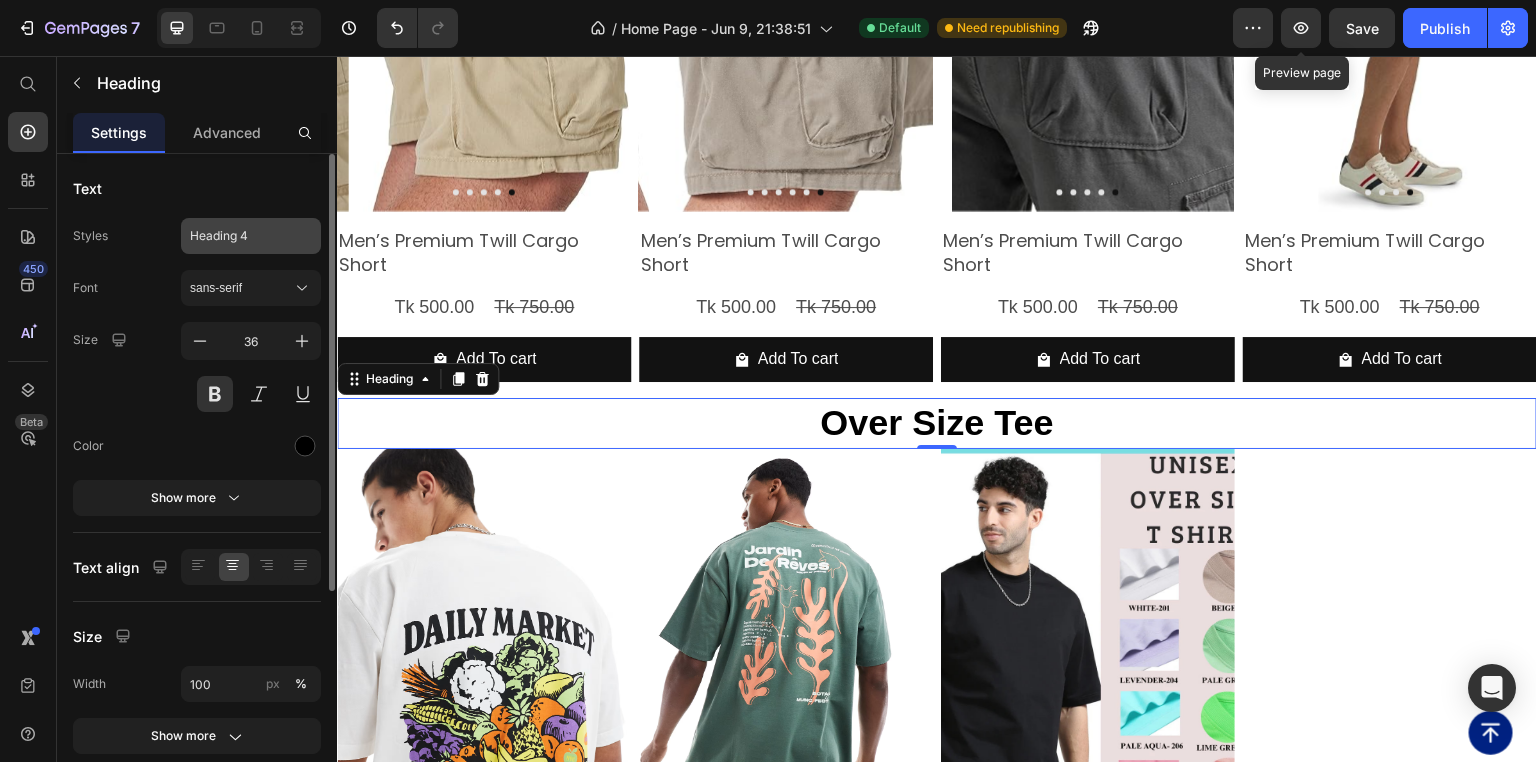 click on "Heading 4" at bounding box center [251, 236] 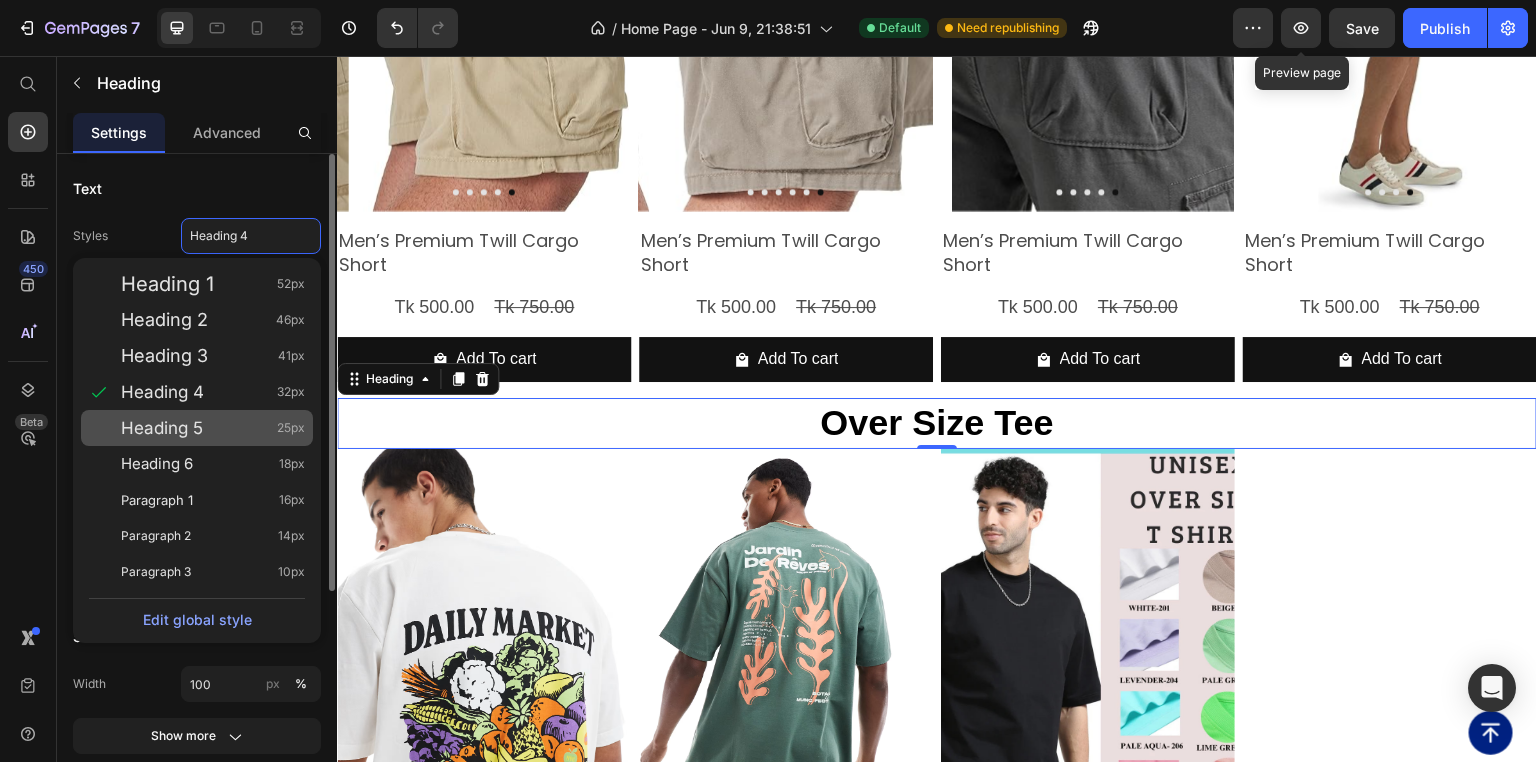click on "Heading 5 25px" 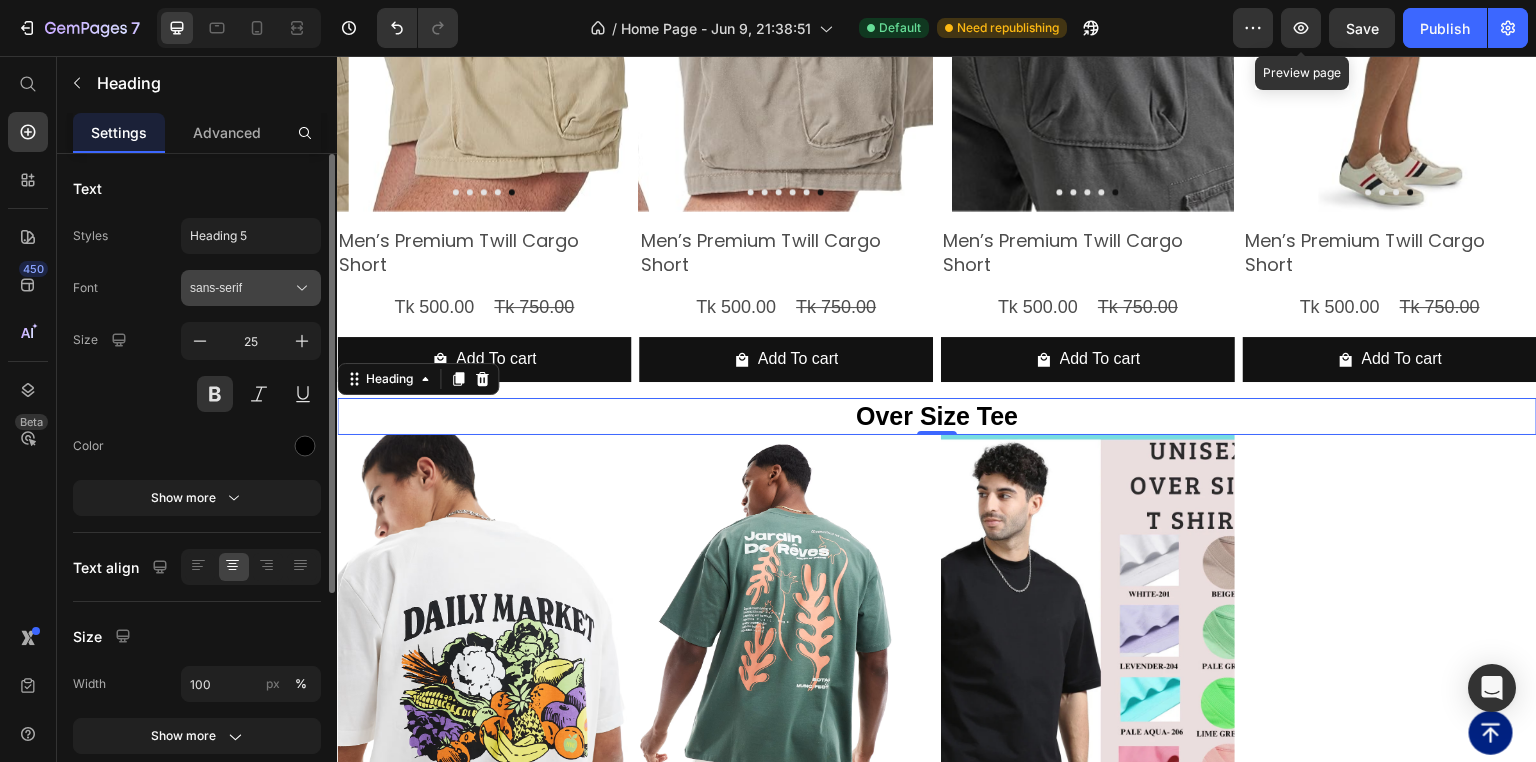 click on "sans-serif" at bounding box center [241, 288] 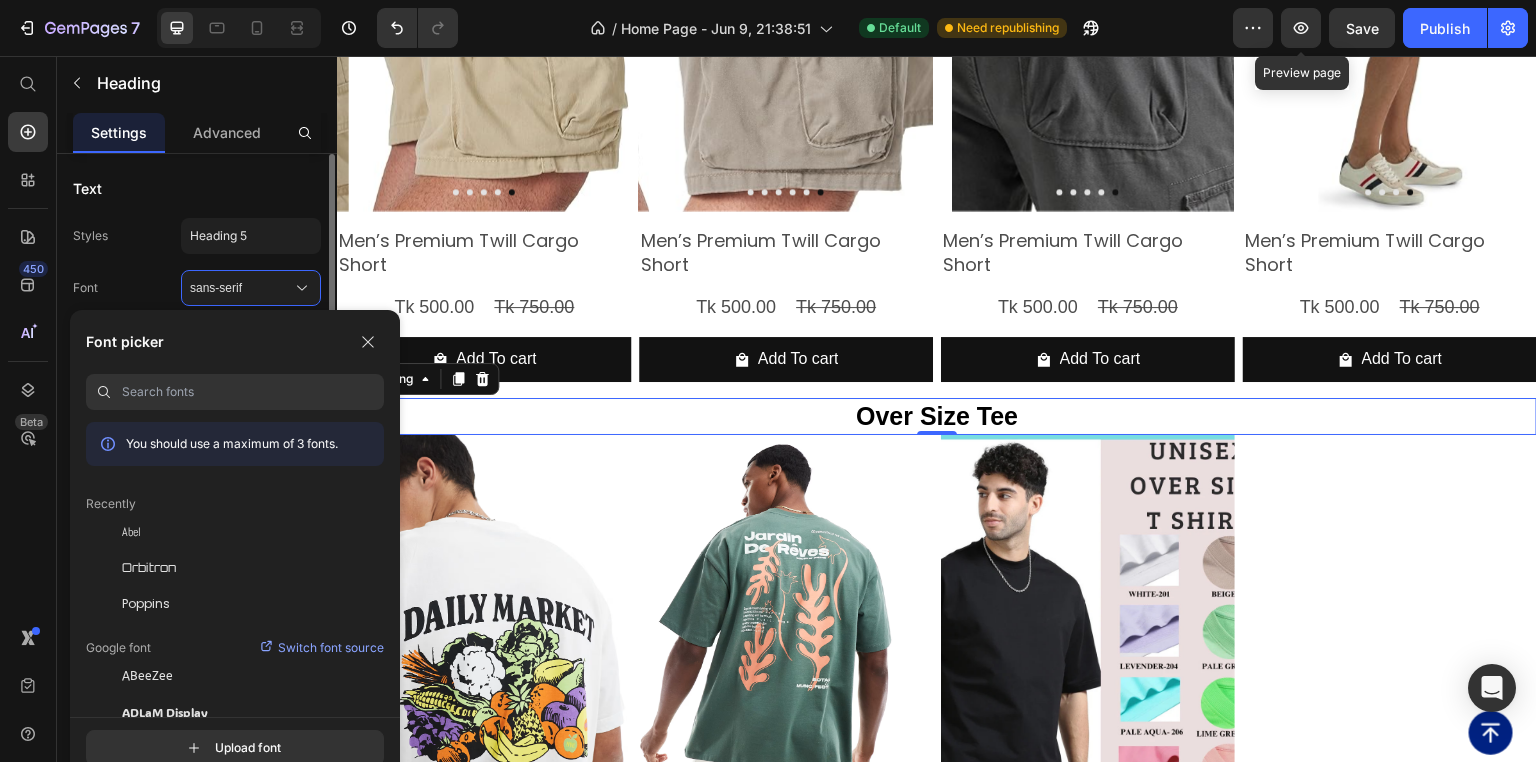 drag, startPoint x: 137, startPoint y: 592, endPoint x: 220, endPoint y: 489, distance: 132.28 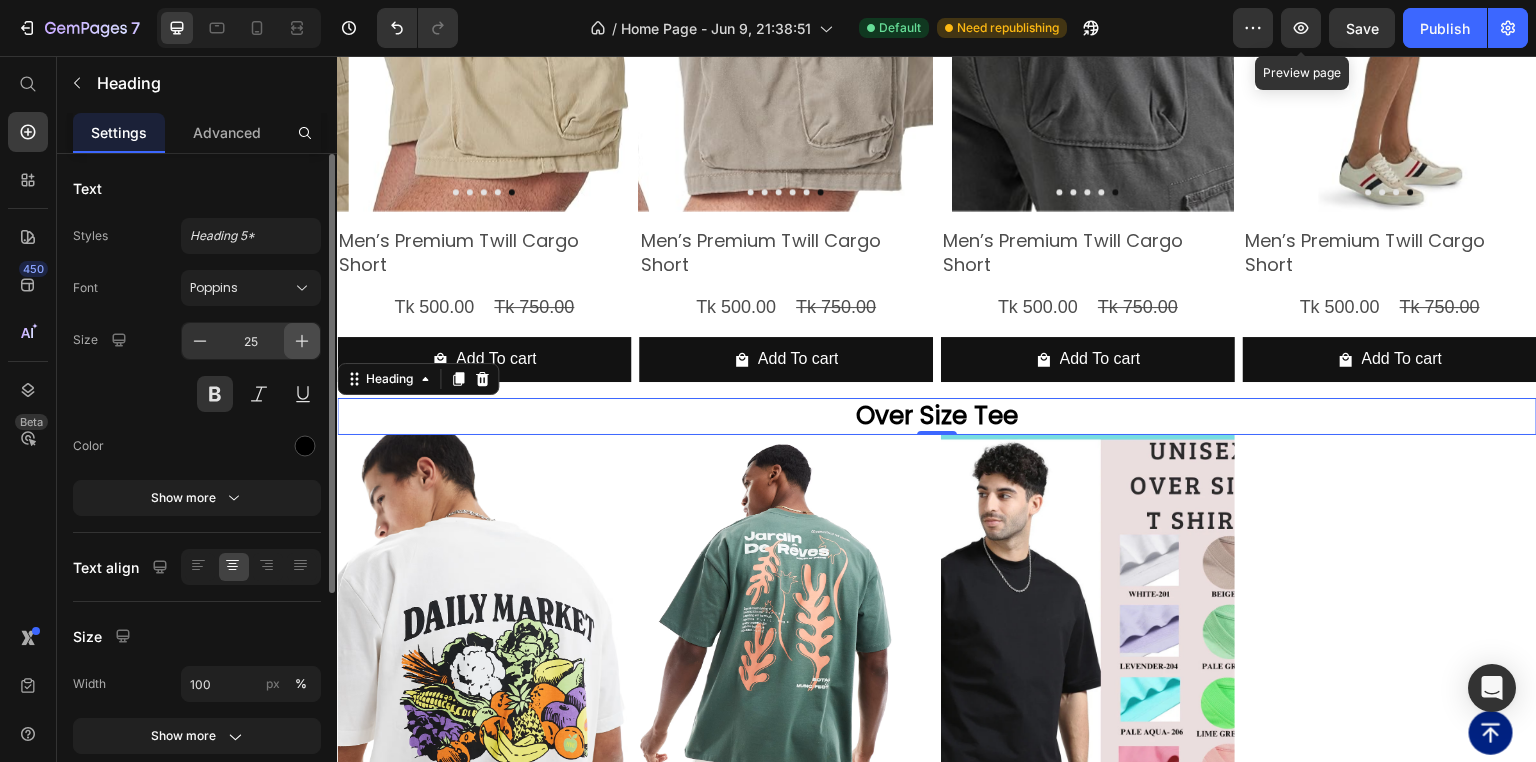 click at bounding box center [302, 341] 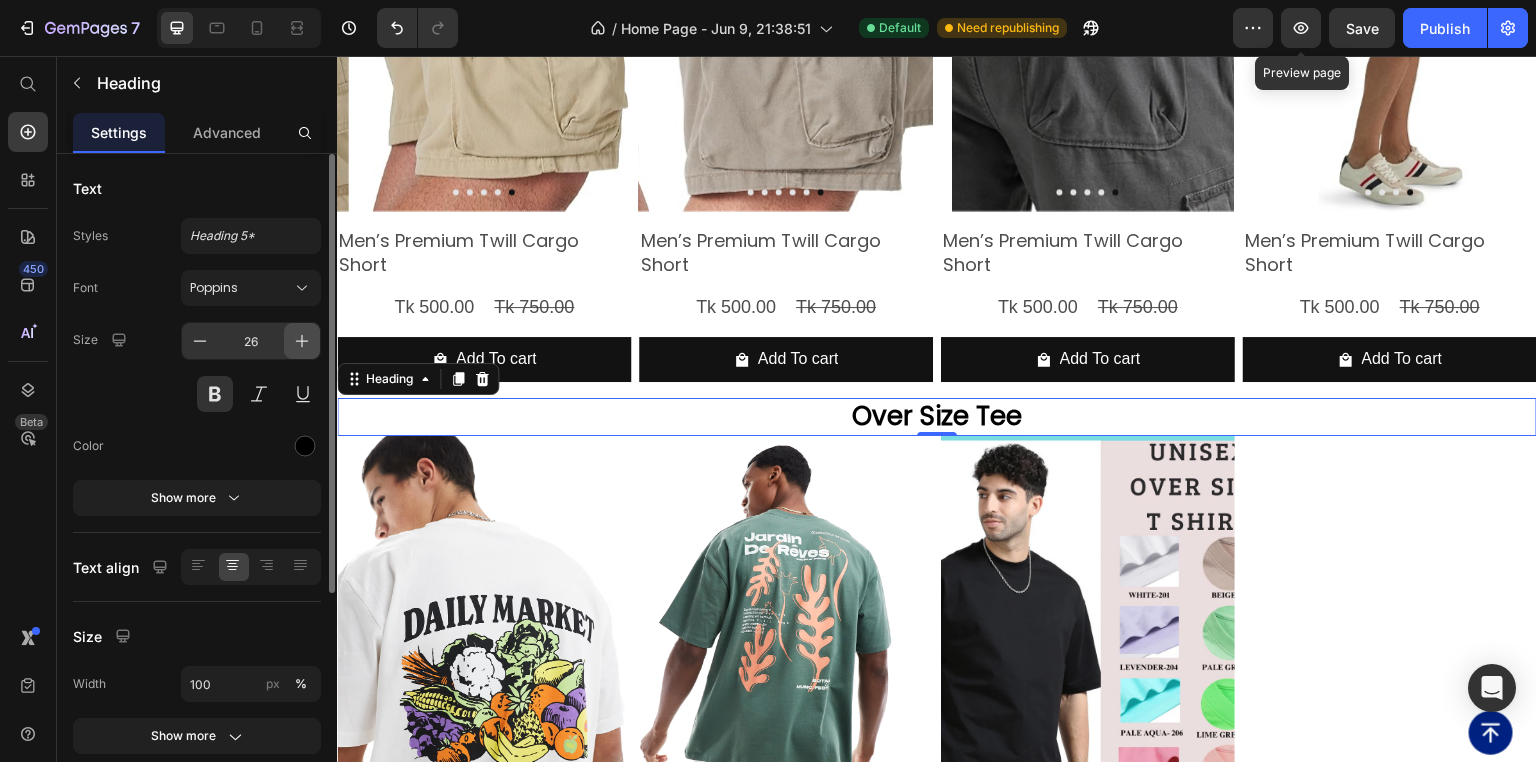 click at bounding box center (302, 341) 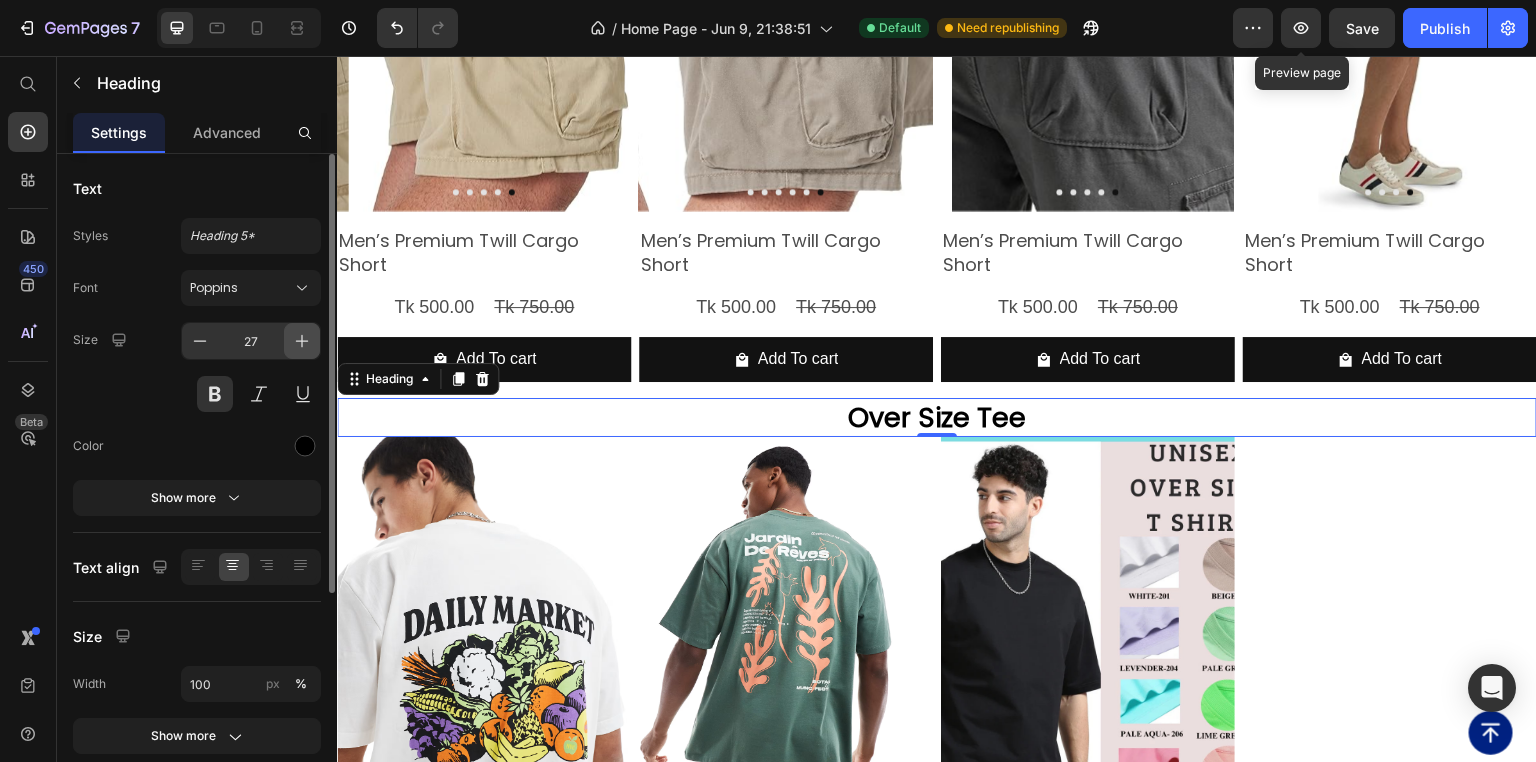 click at bounding box center [302, 341] 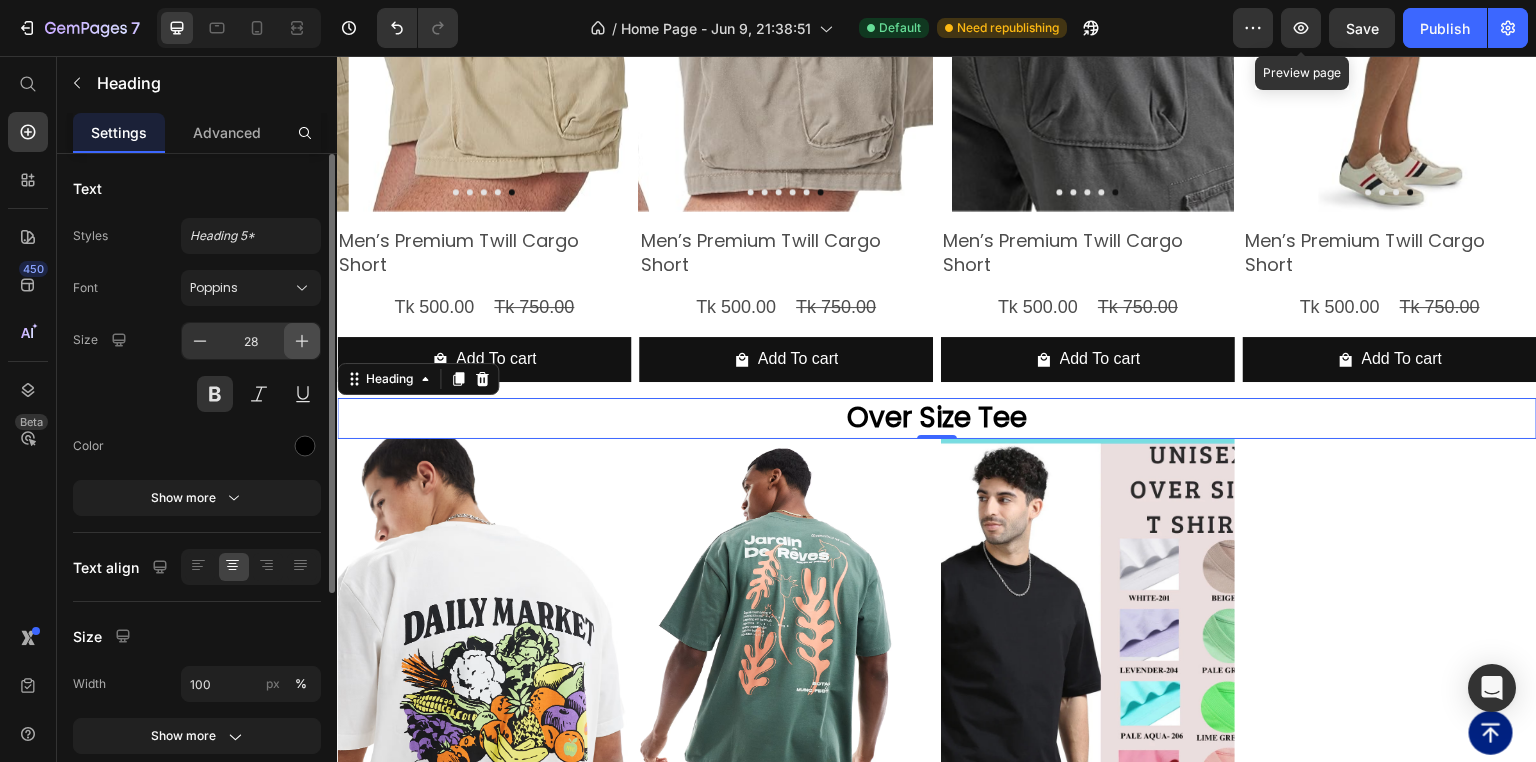 click at bounding box center [302, 341] 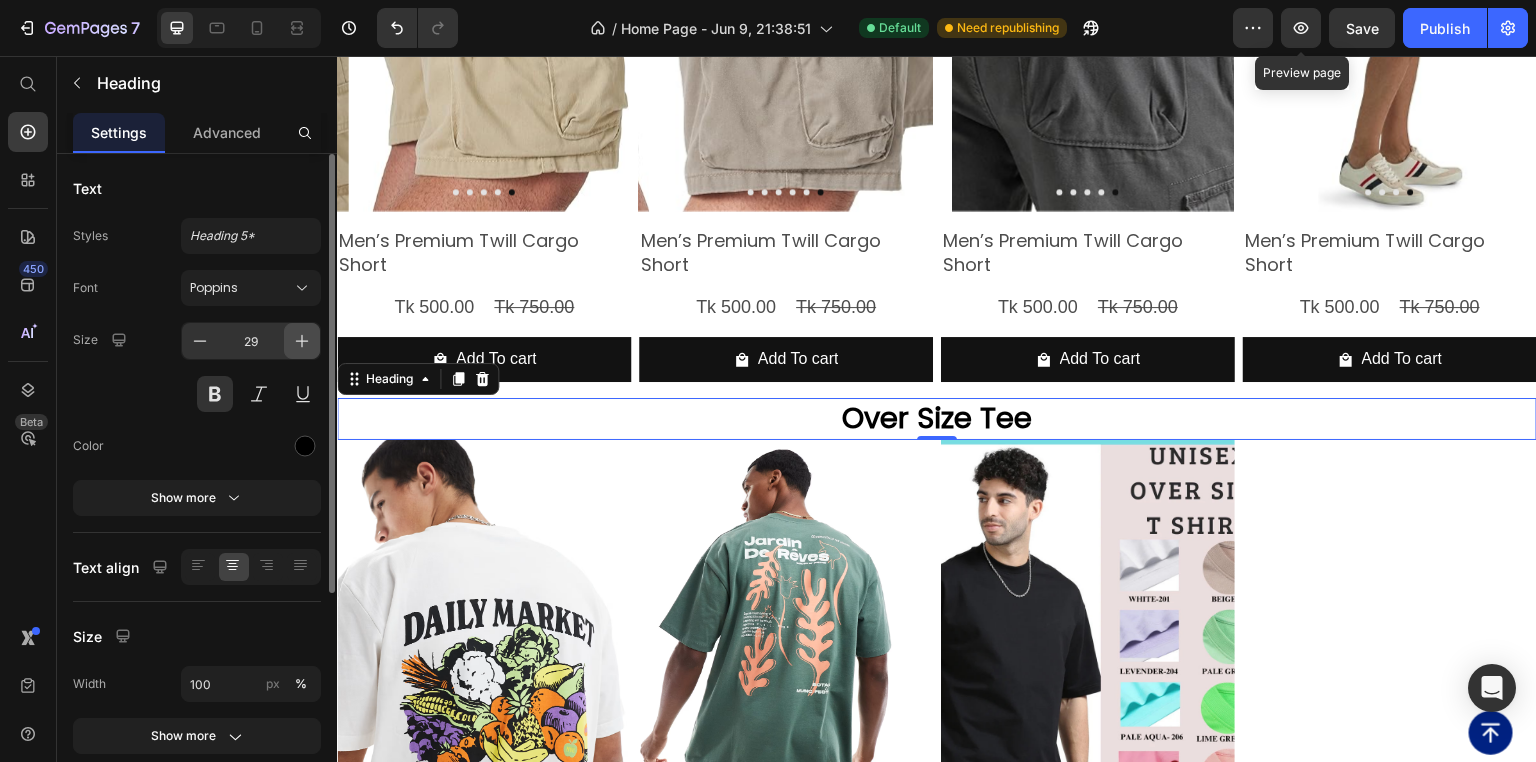 click at bounding box center [302, 341] 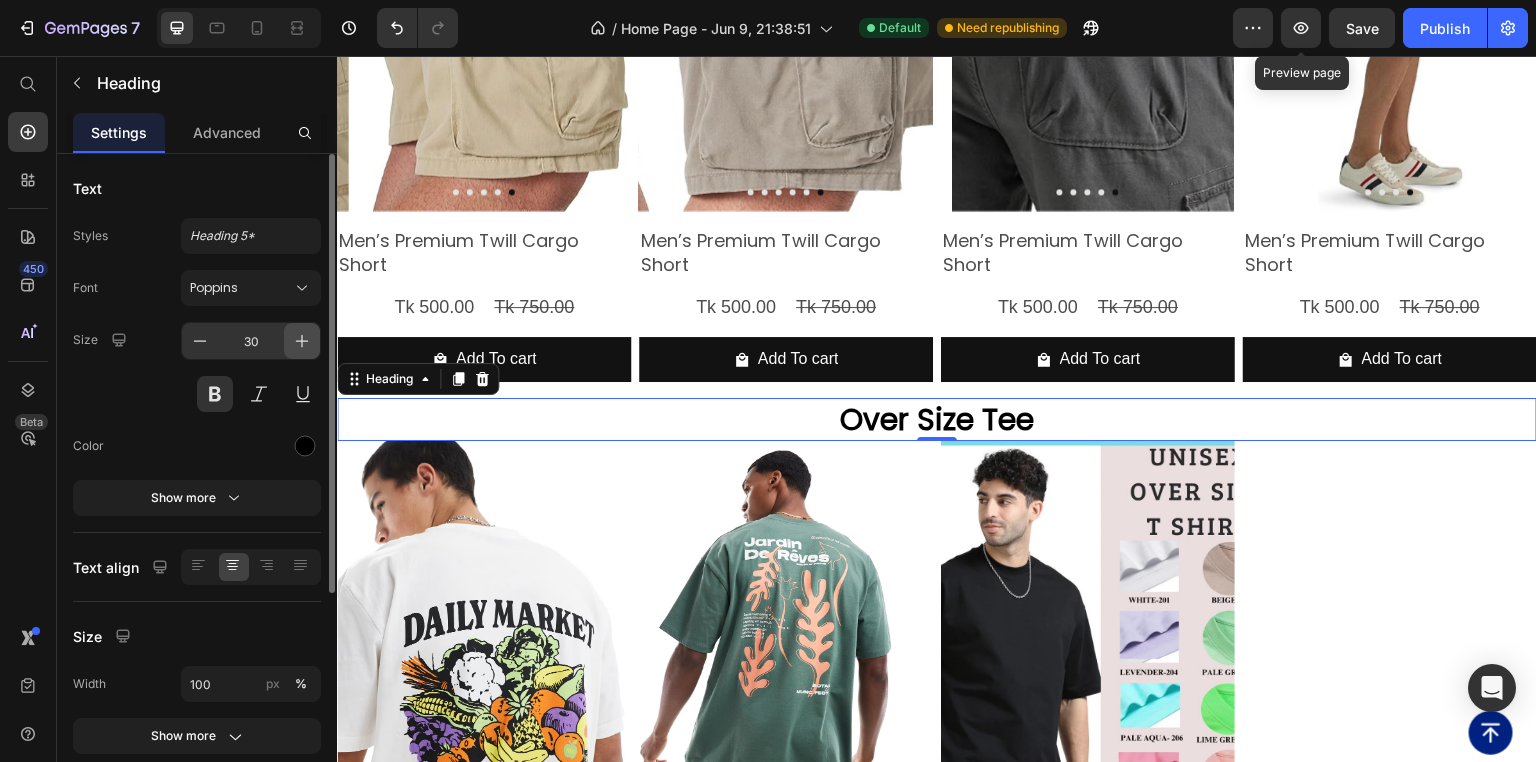 click at bounding box center [302, 341] 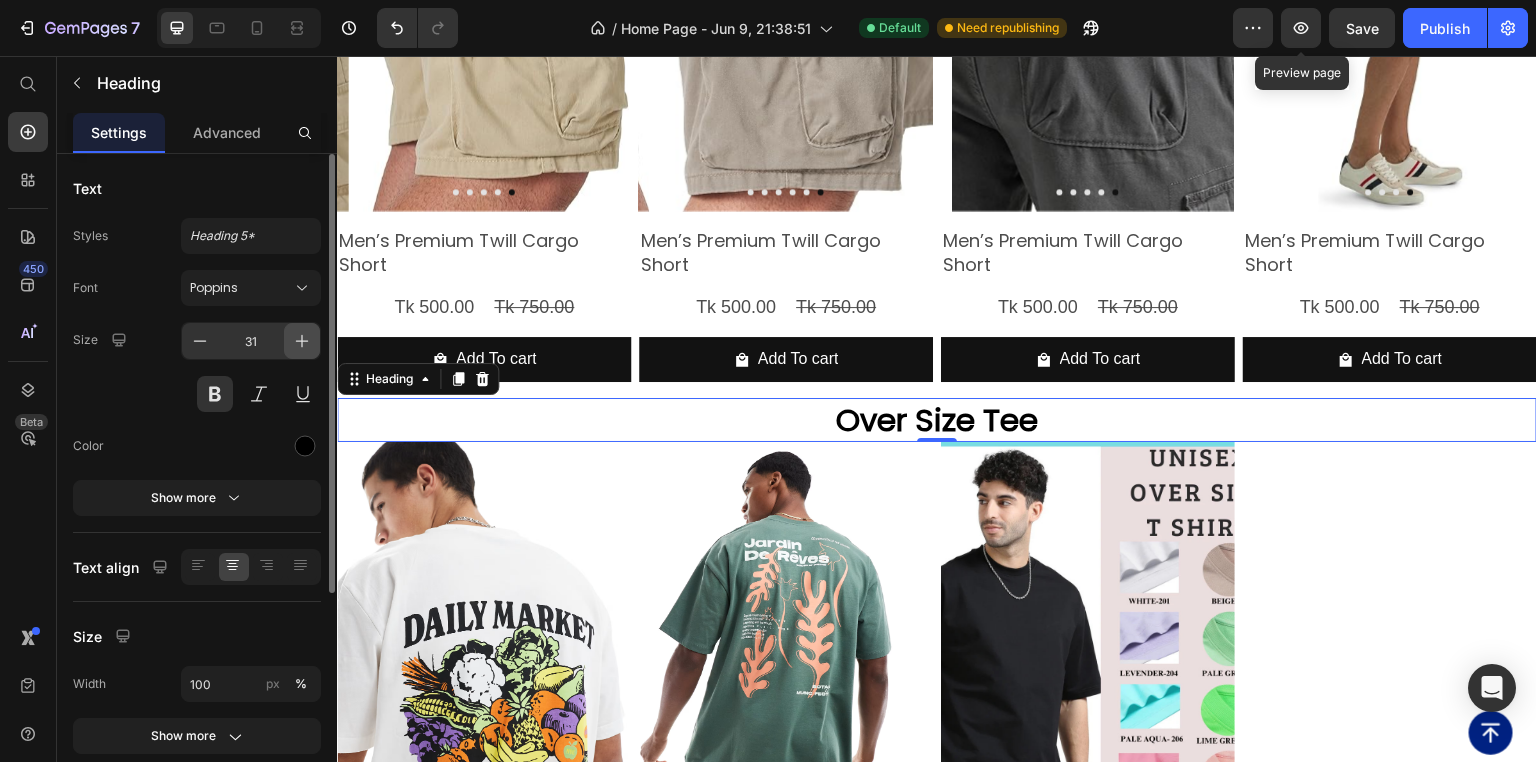 click at bounding box center [302, 341] 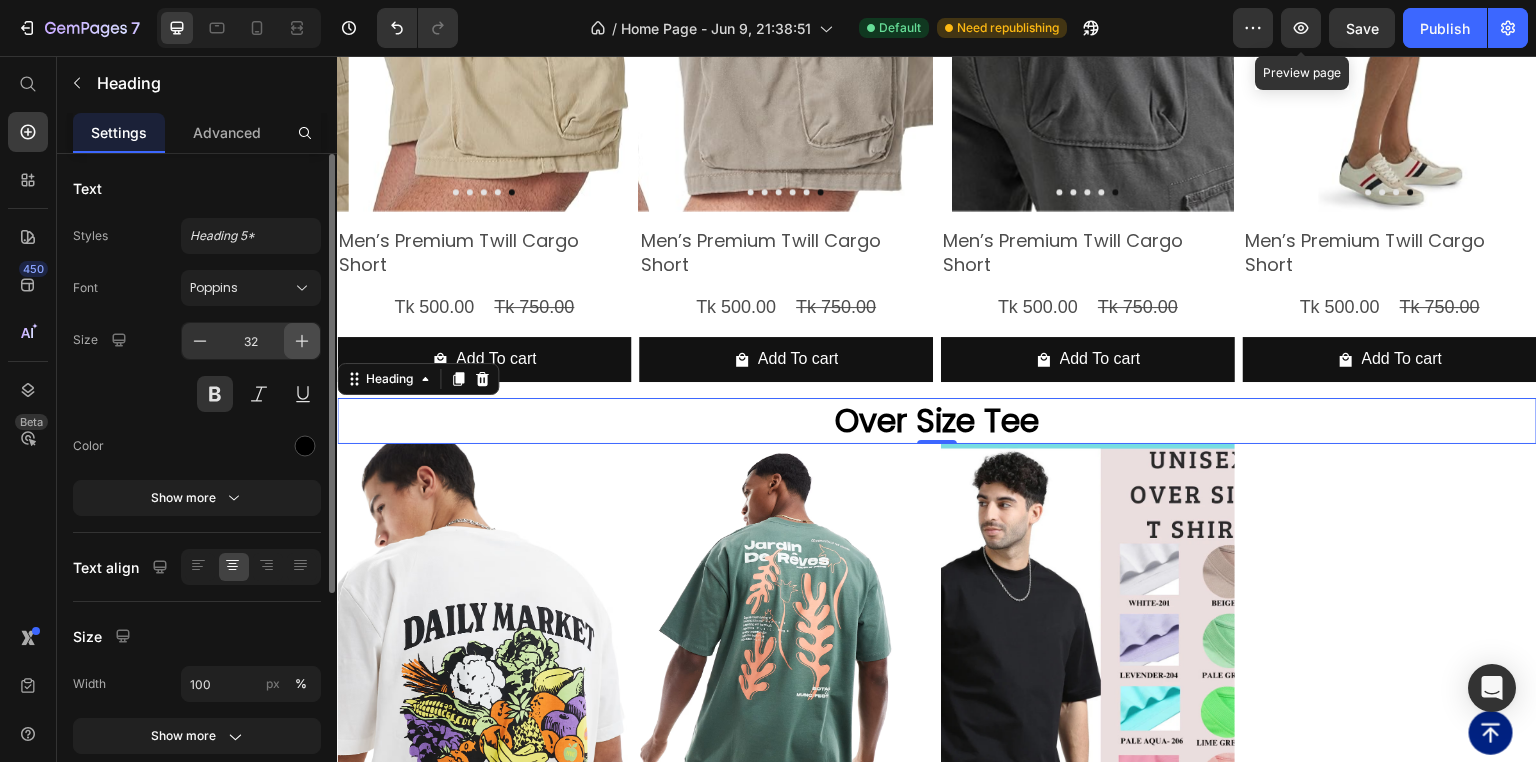click at bounding box center [302, 341] 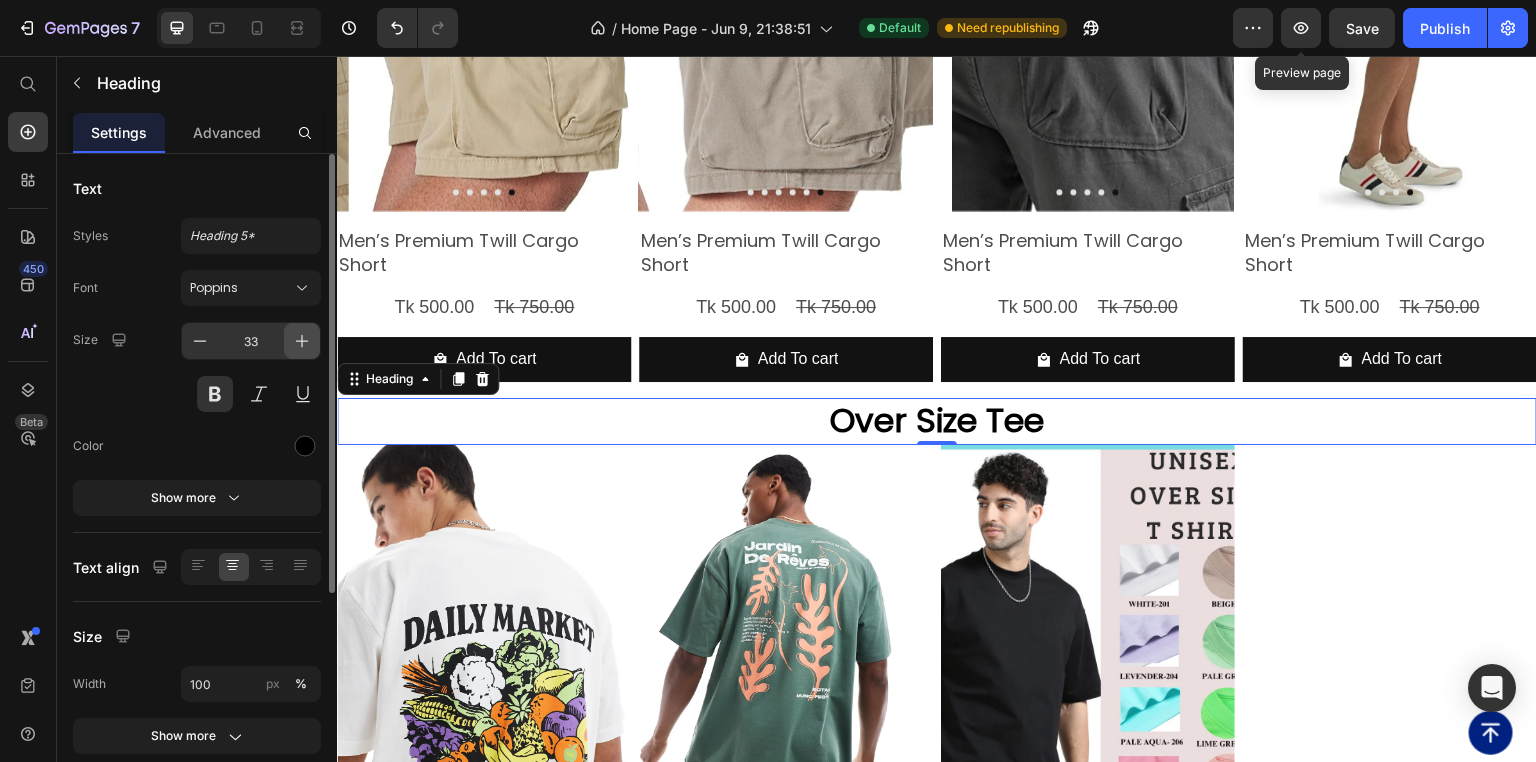 click at bounding box center [302, 341] 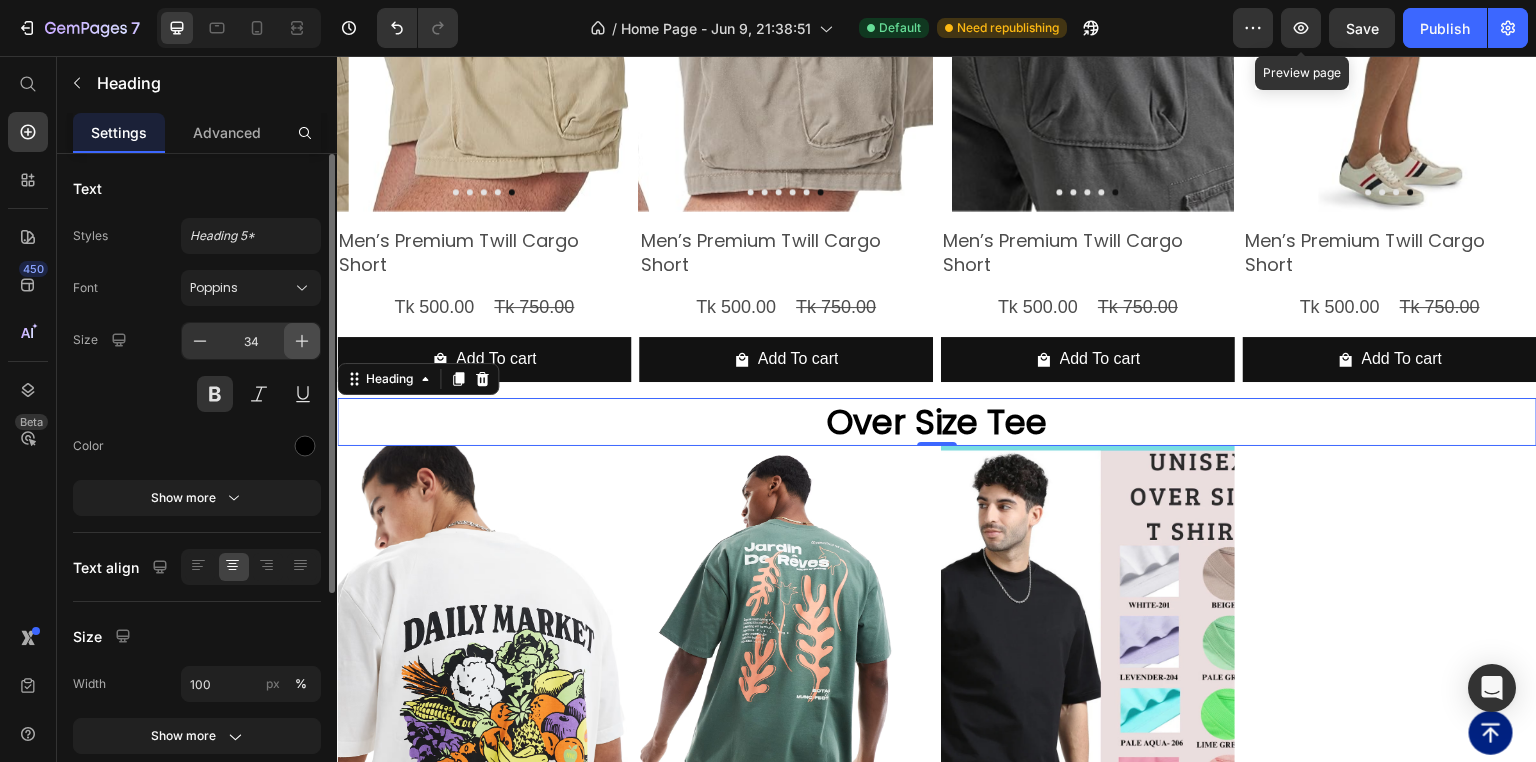click at bounding box center [302, 341] 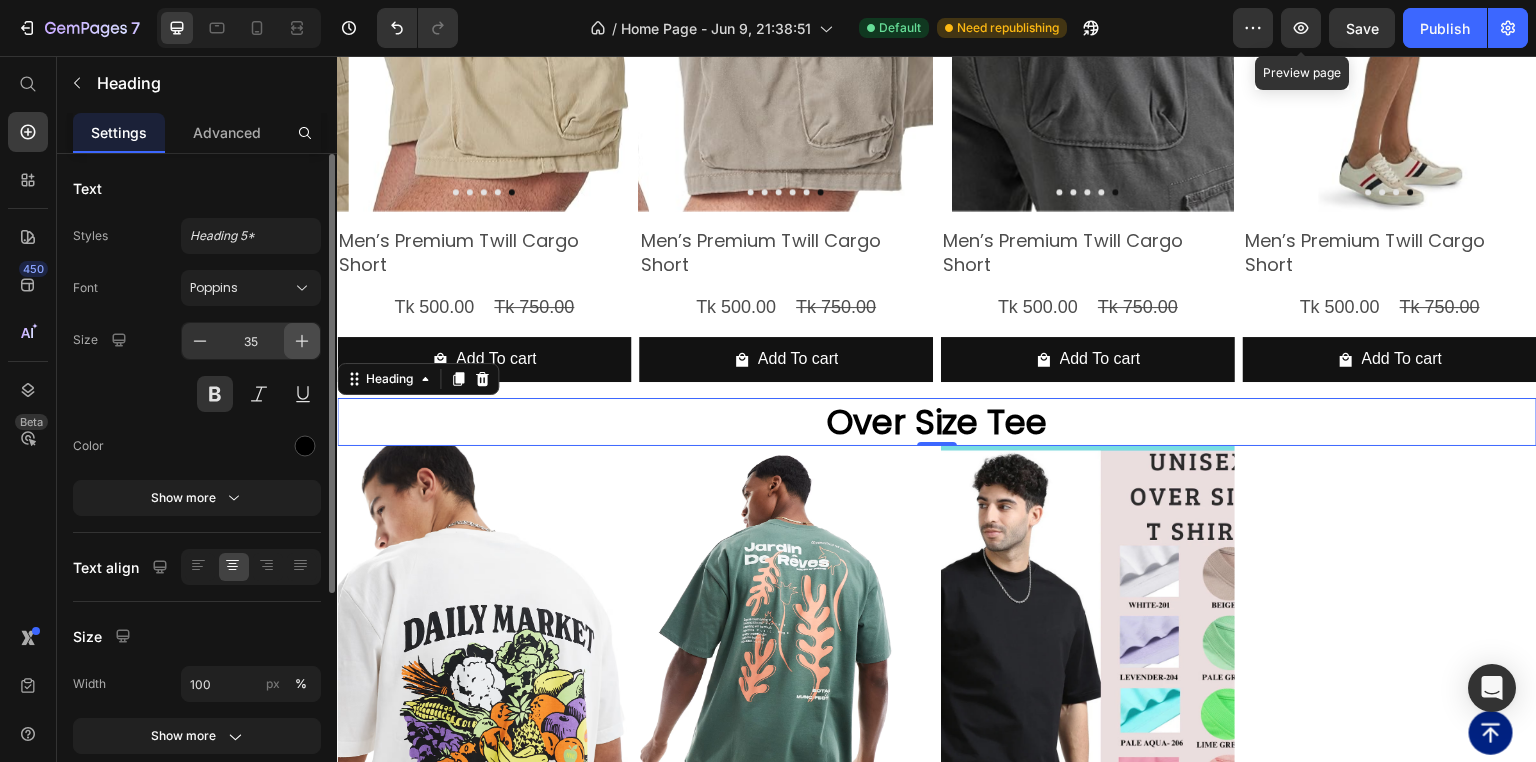 click at bounding box center (302, 341) 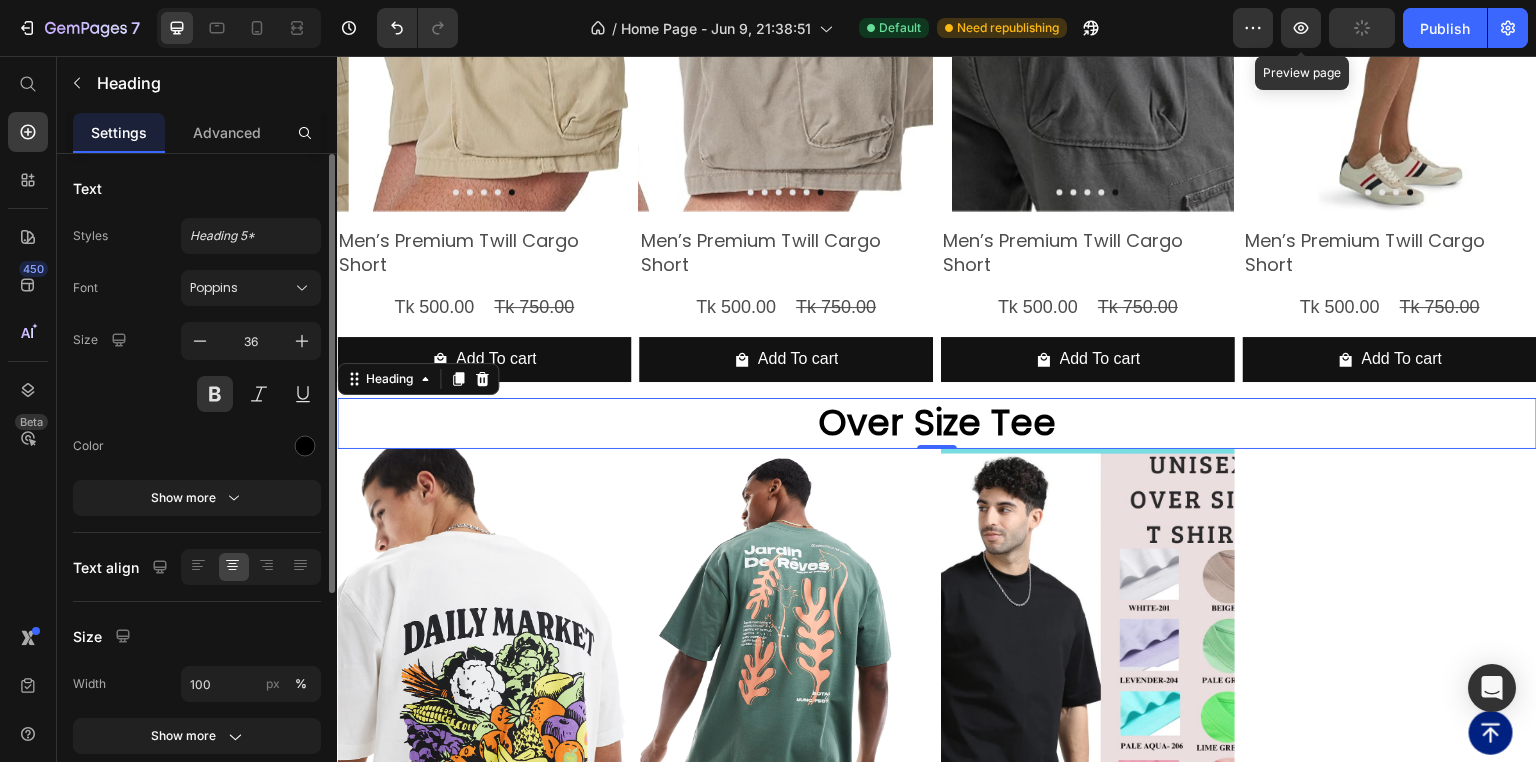 click at bounding box center (251, 446) 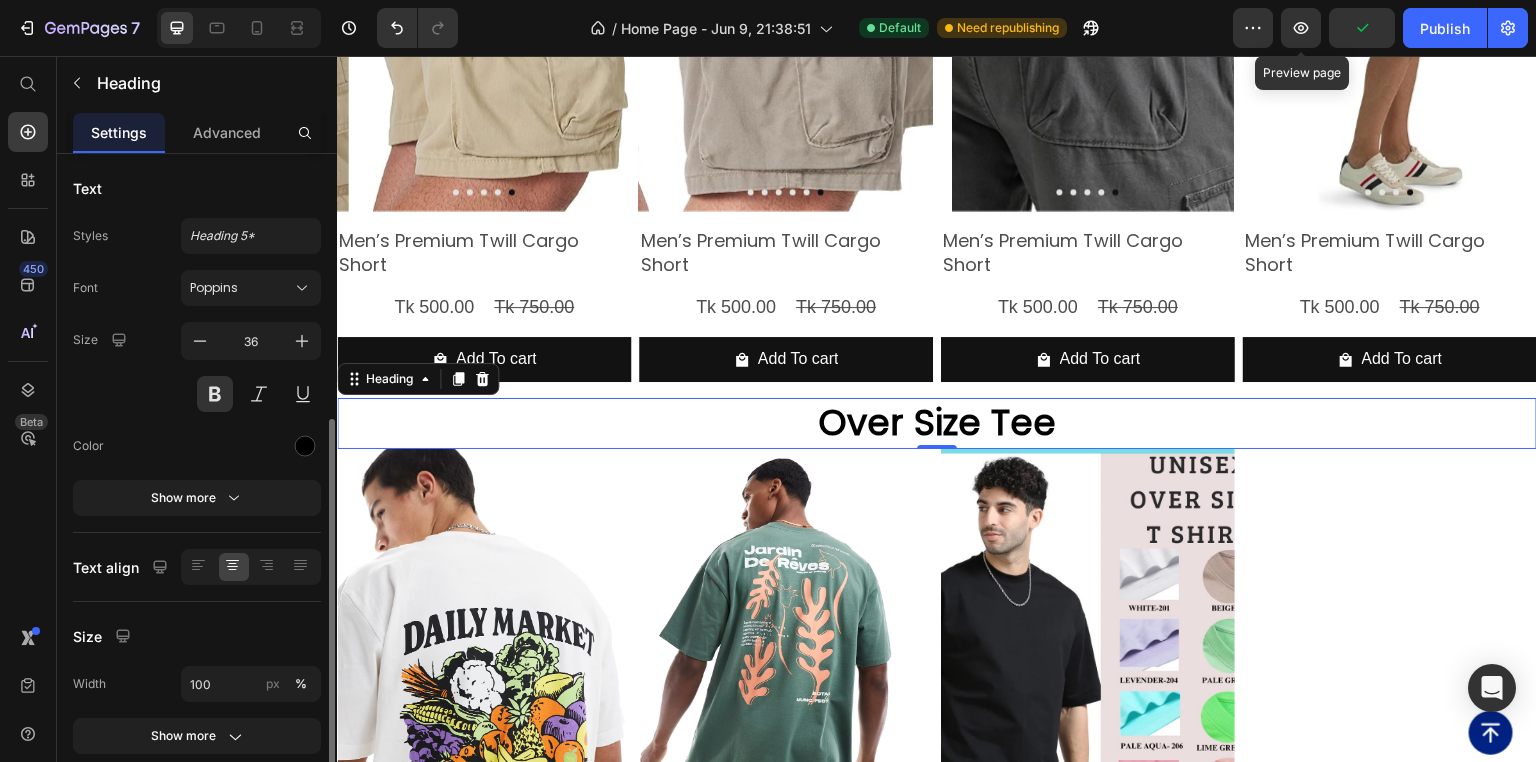 scroll, scrollTop: 160, scrollLeft: 0, axis: vertical 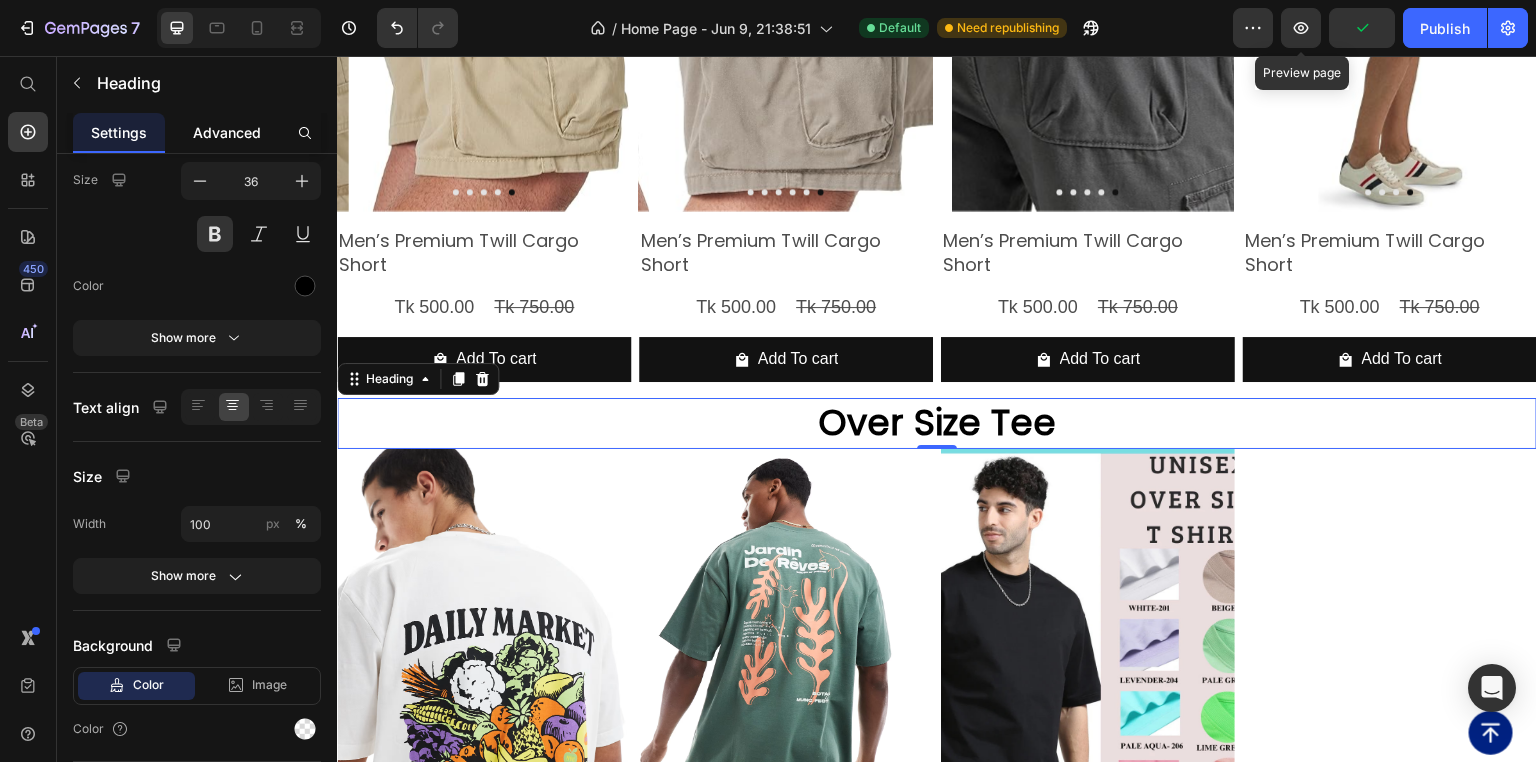click on "Advanced" at bounding box center (227, 132) 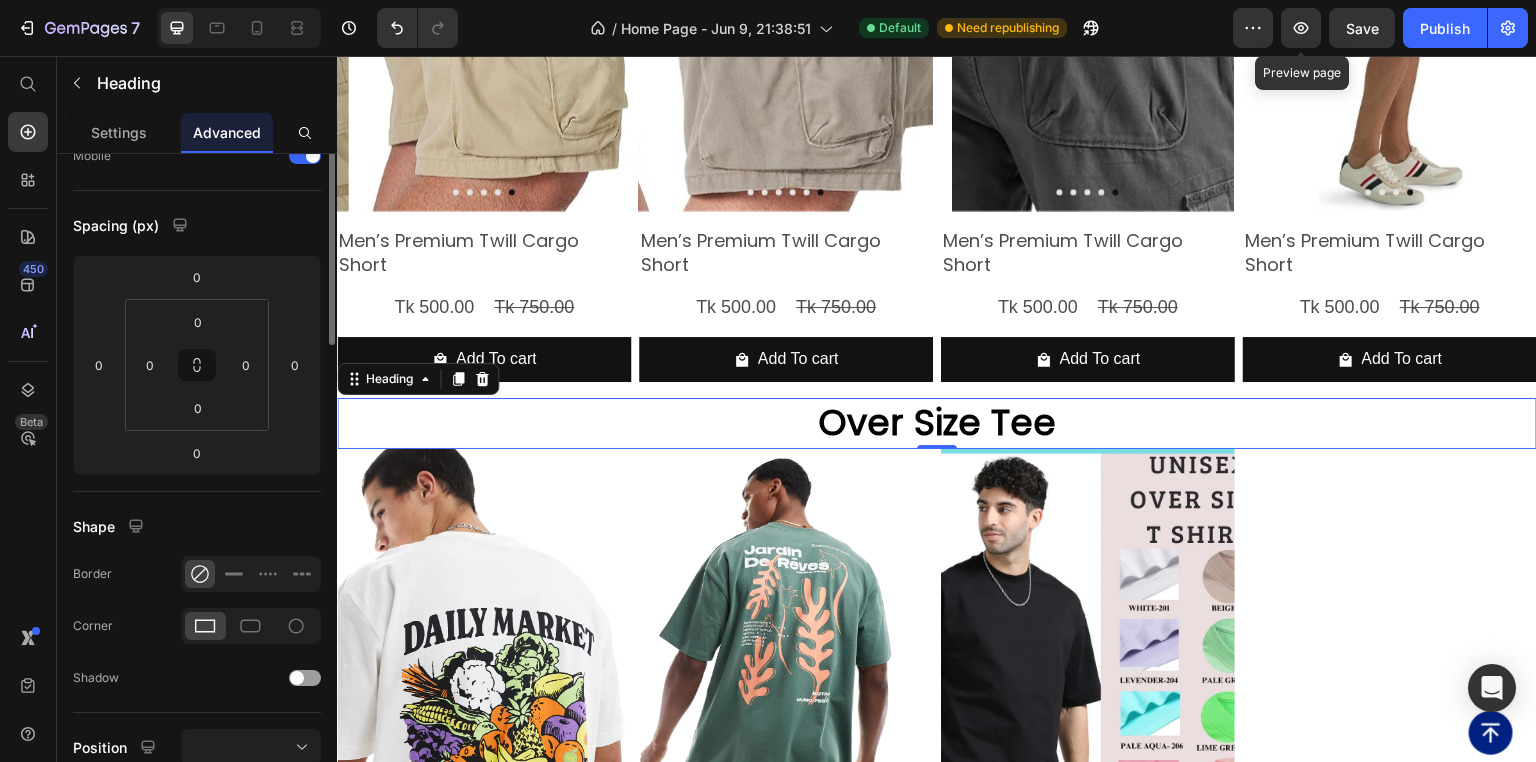 scroll, scrollTop: 0, scrollLeft: 0, axis: both 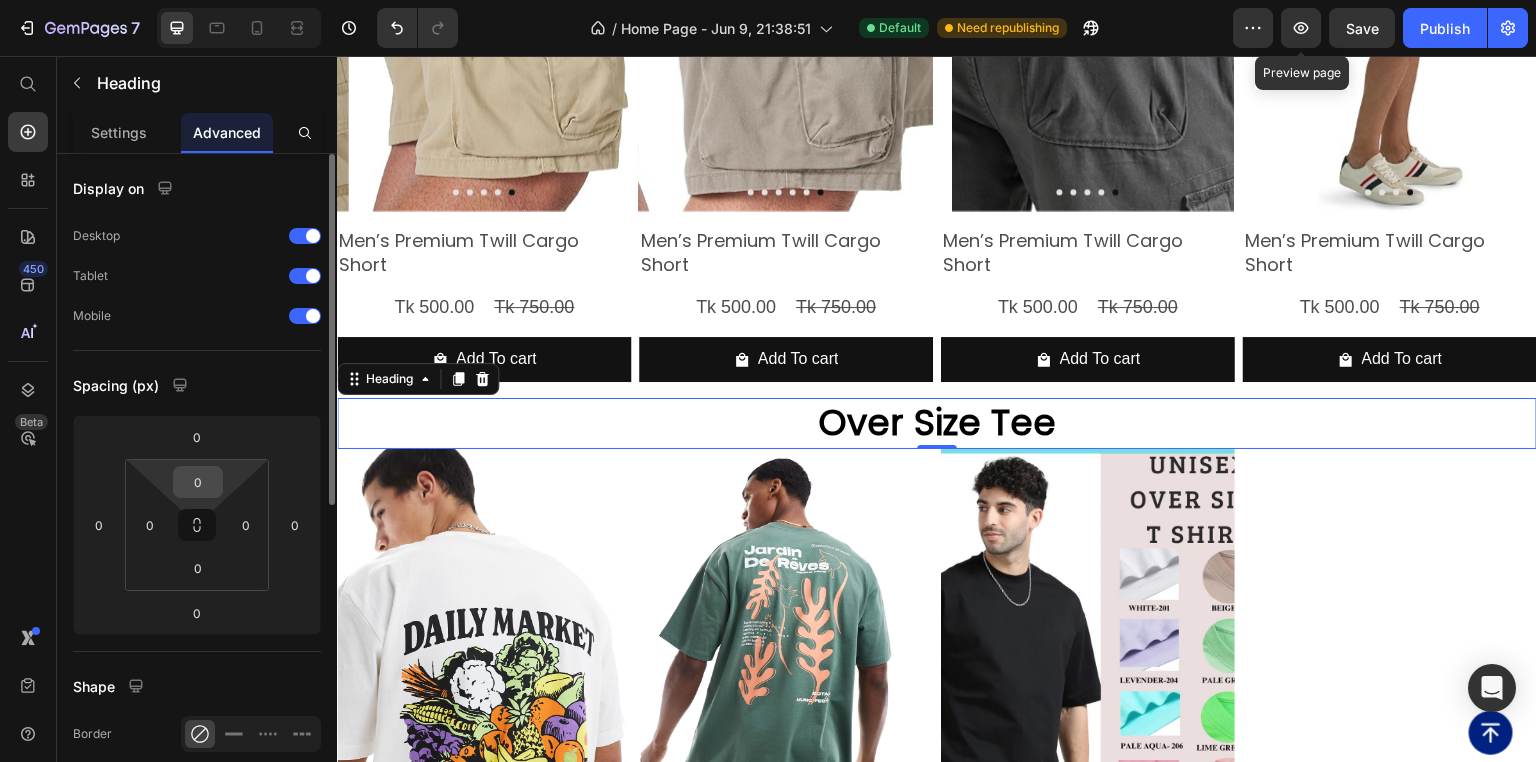 click on "0" at bounding box center (198, 482) 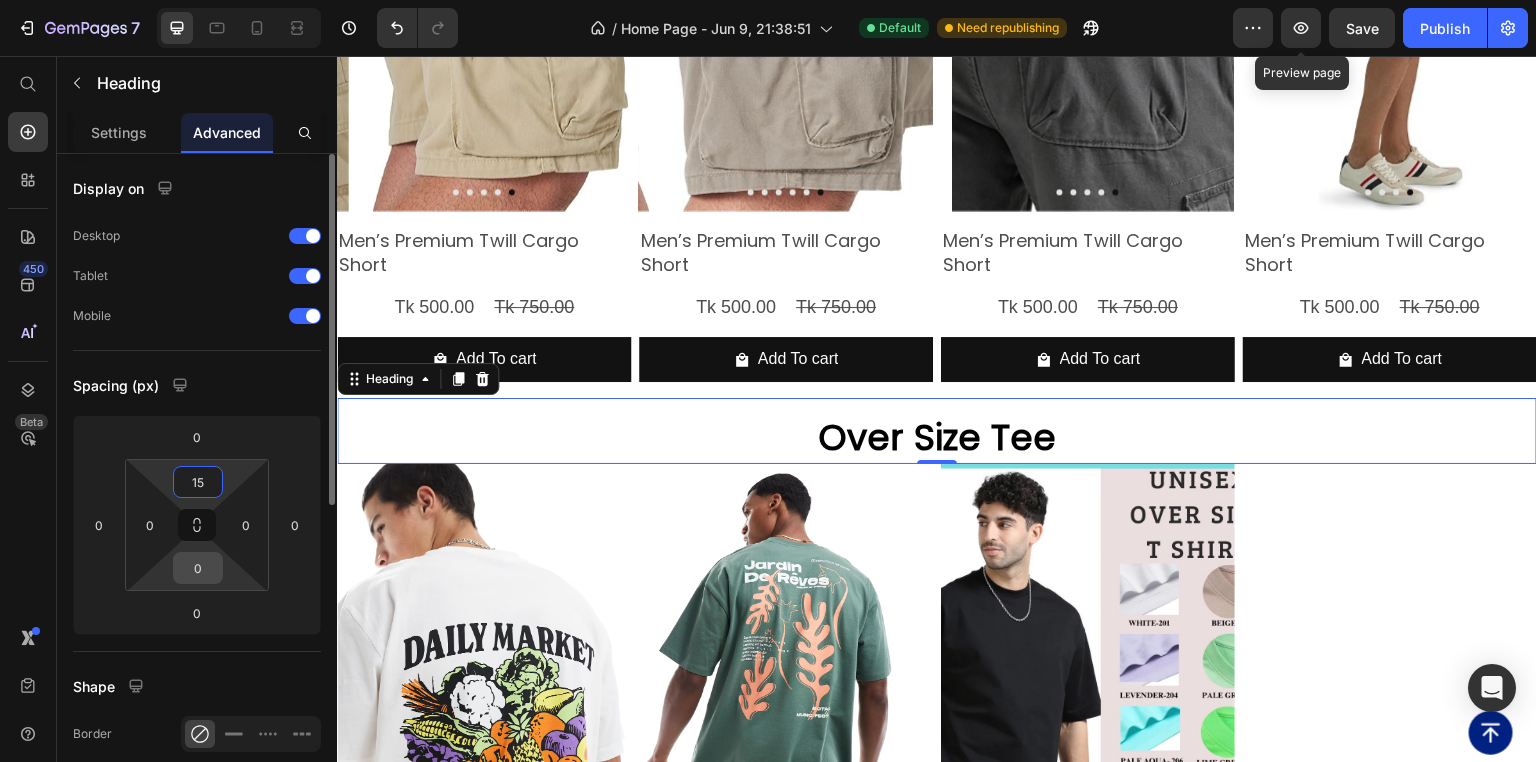 type on "15" 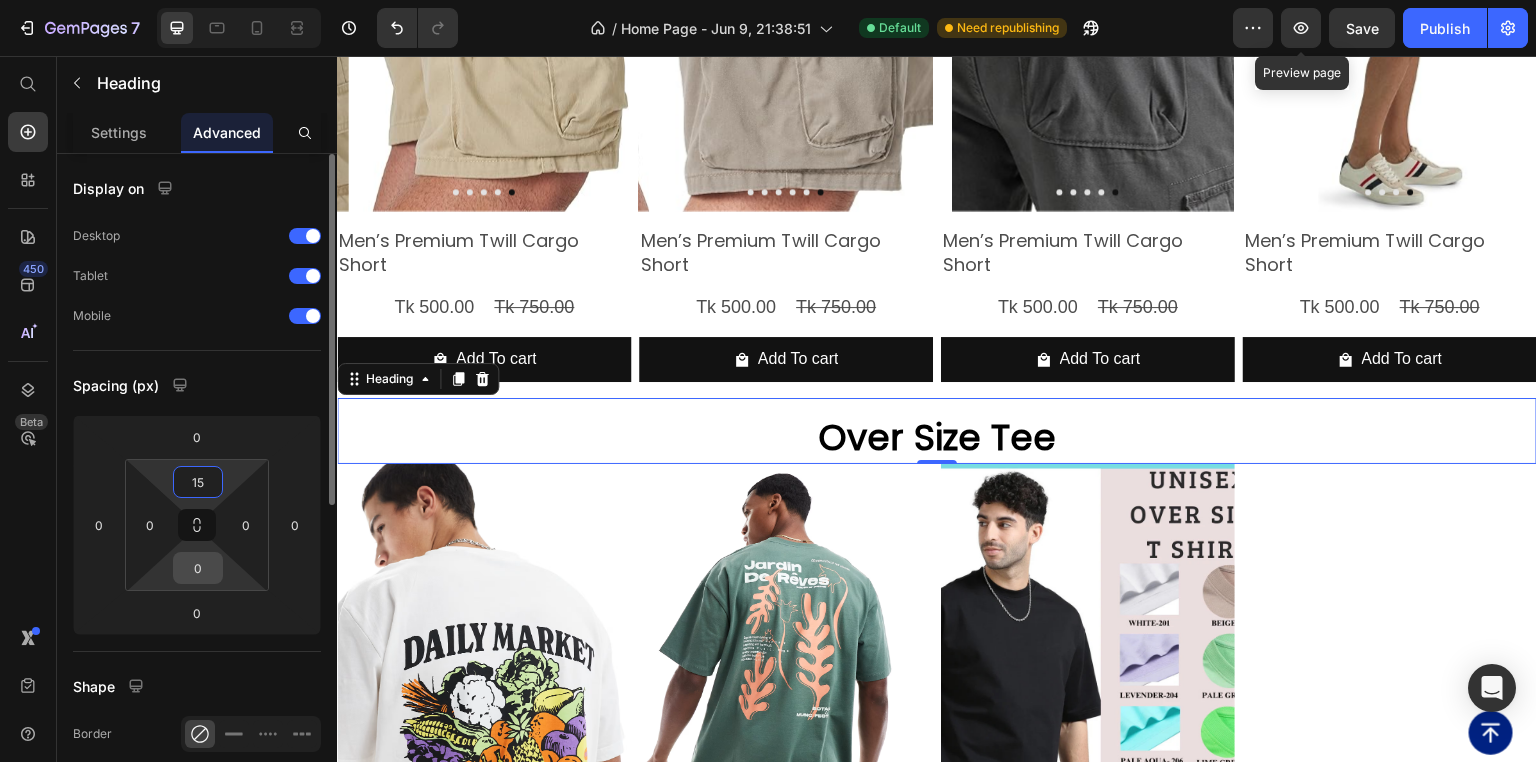 click on "0" at bounding box center [198, 568] 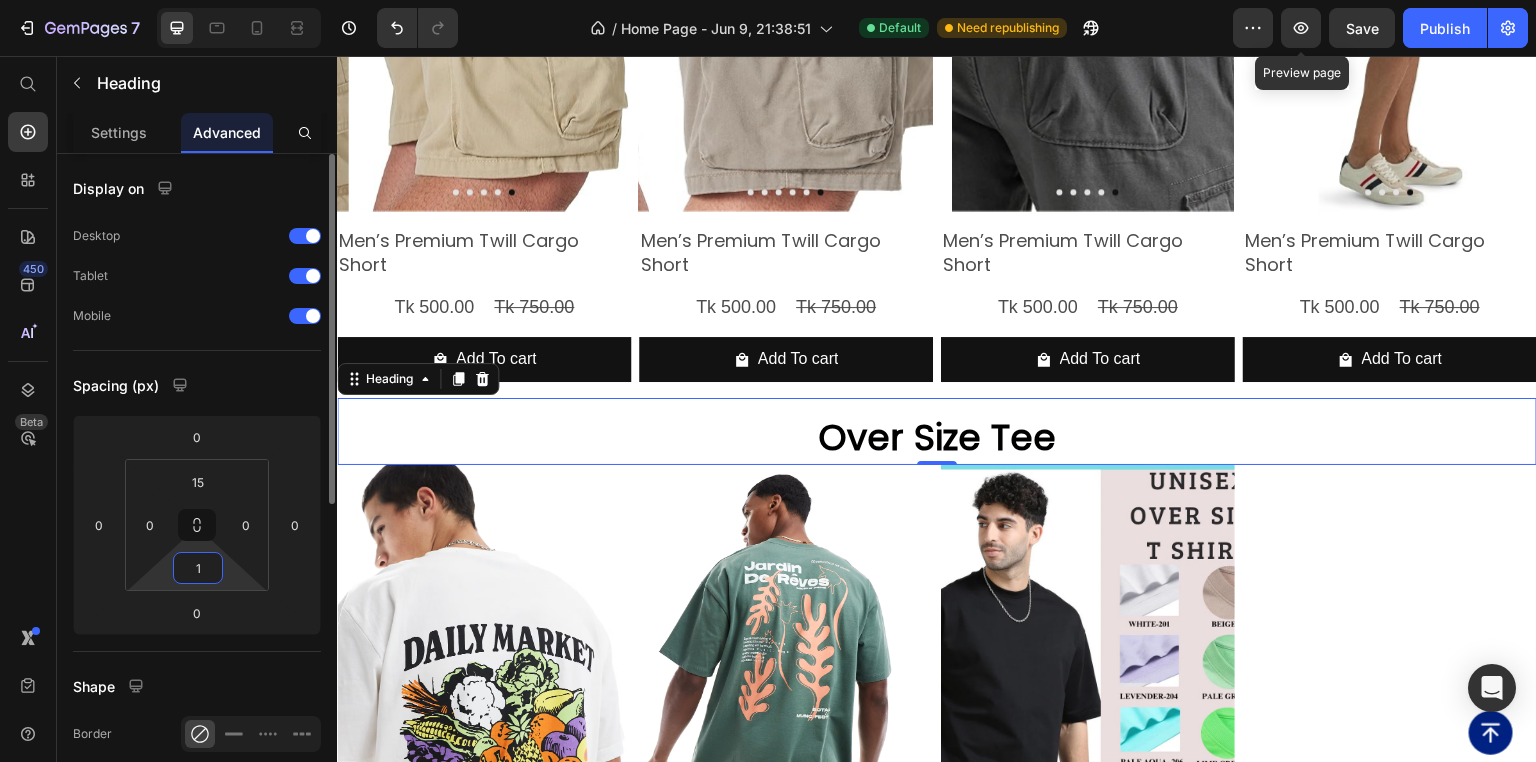 type on "15" 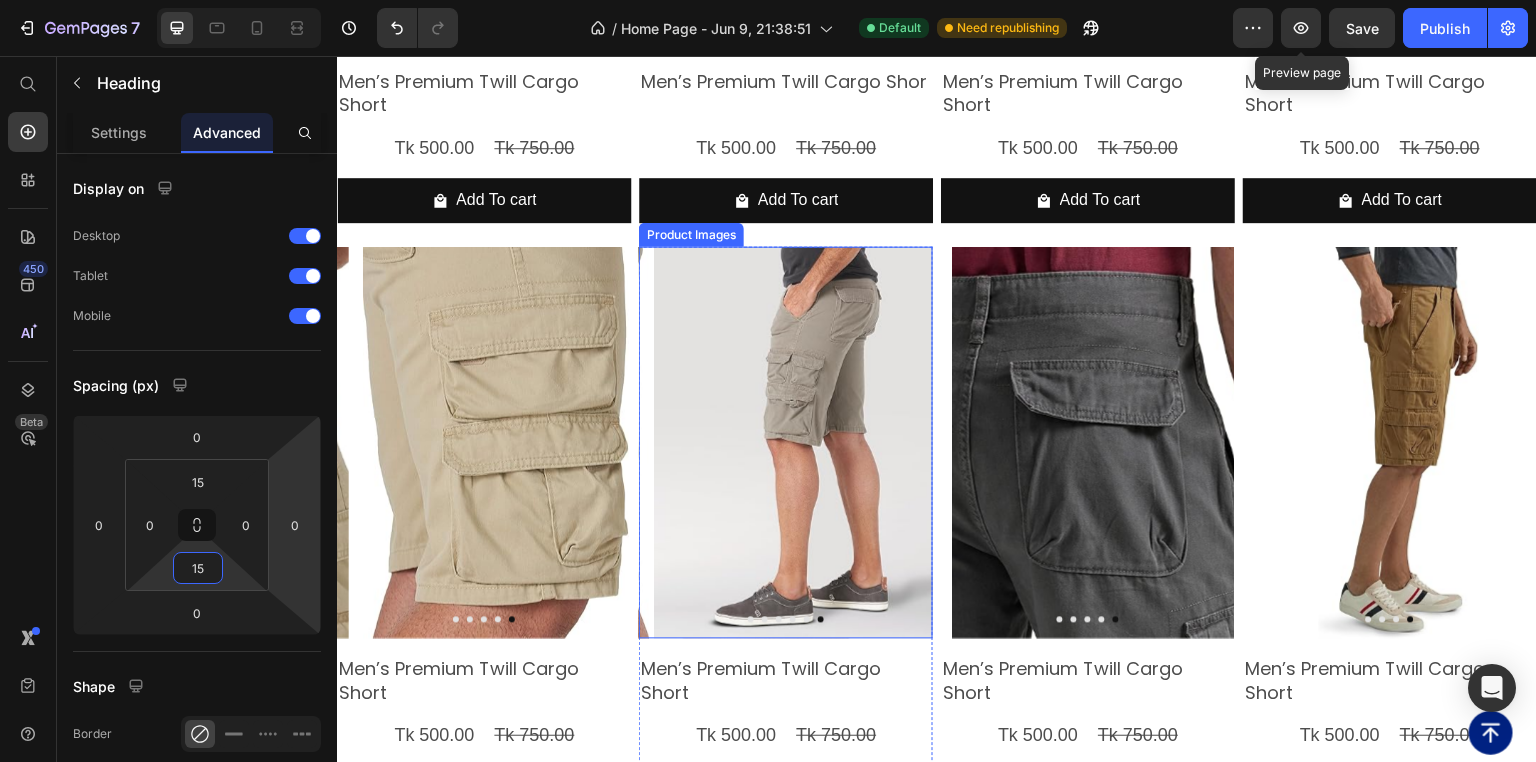 scroll, scrollTop: 8625, scrollLeft: 0, axis: vertical 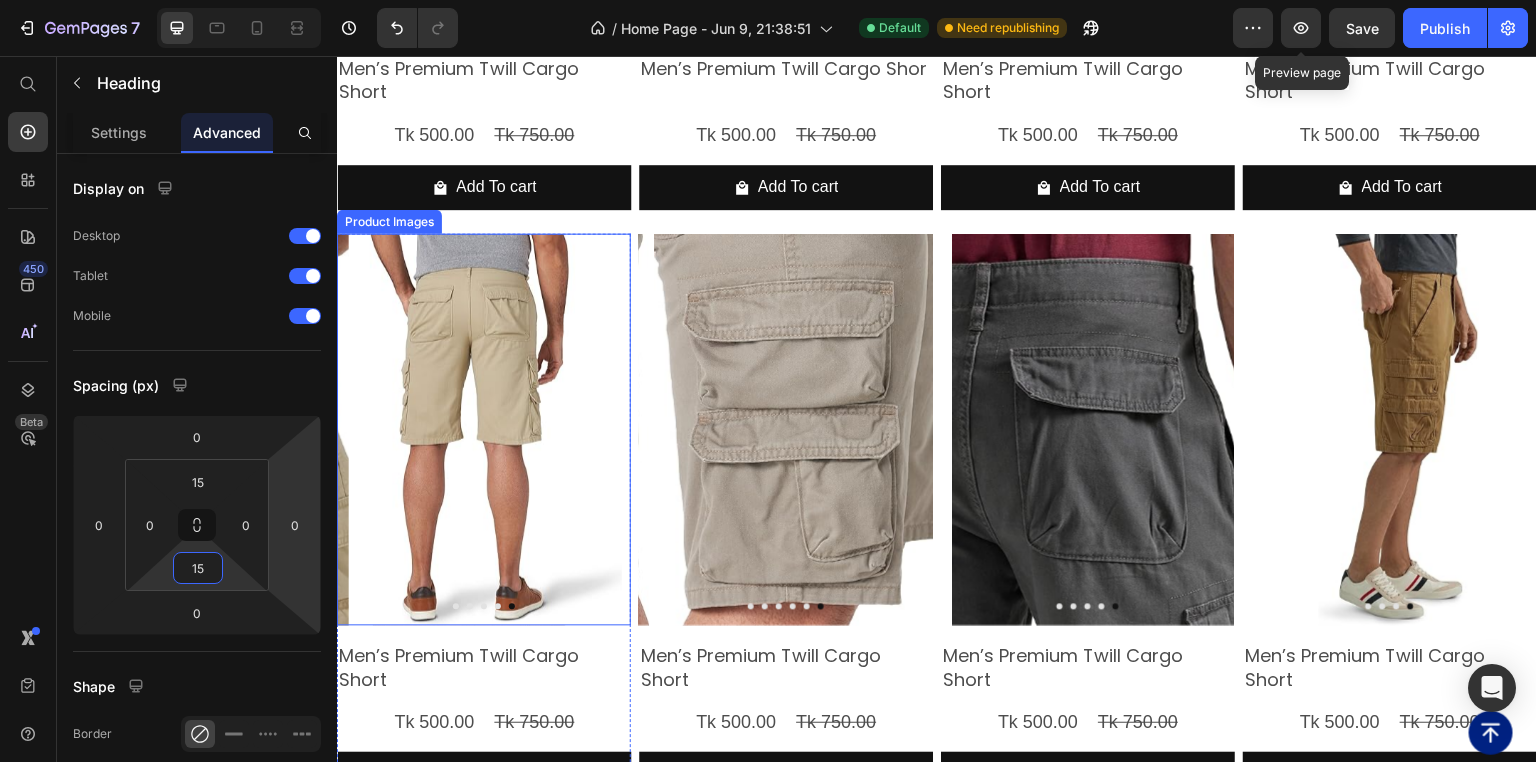 click at bounding box center [496, 430] 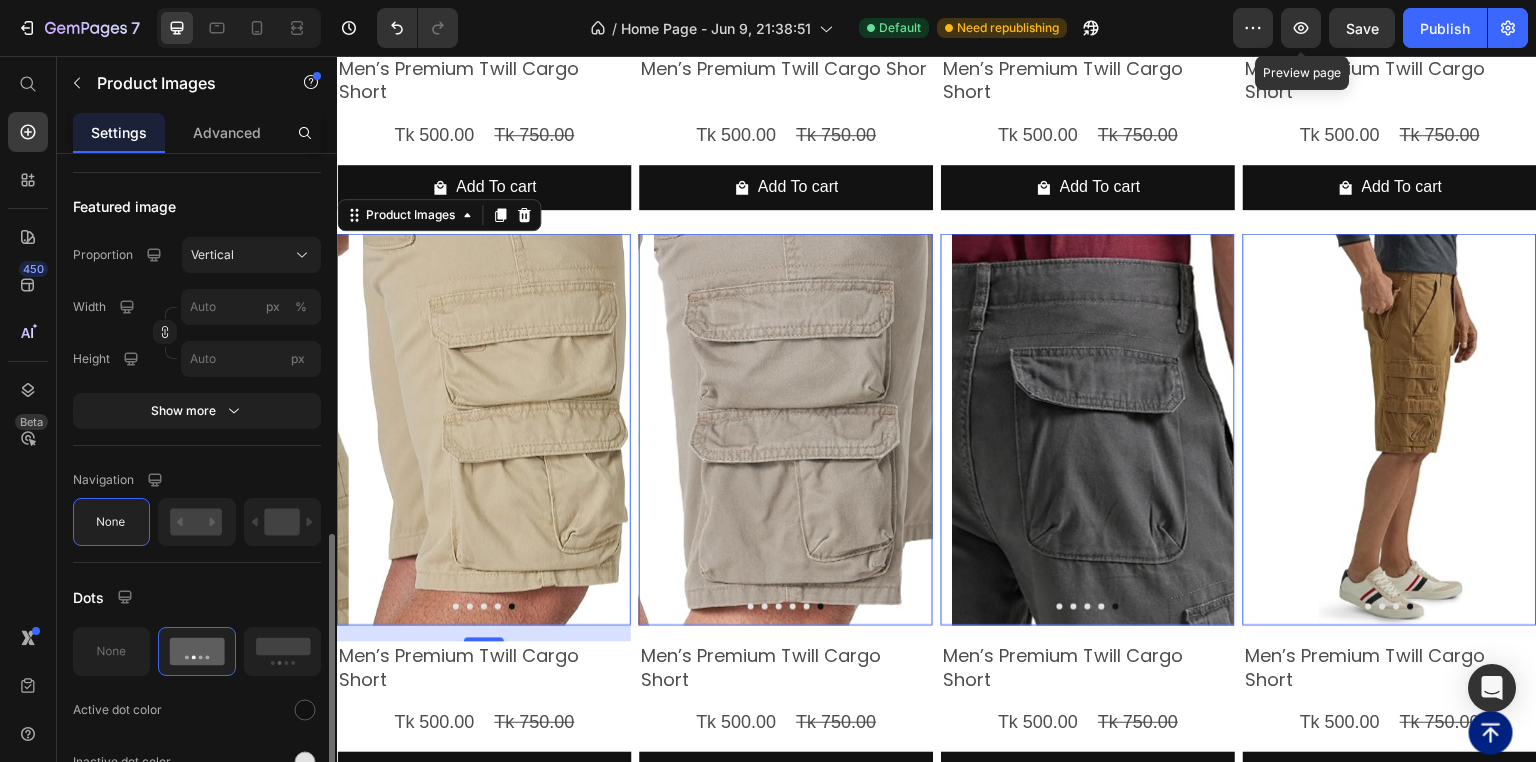 scroll, scrollTop: 720, scrollLeft: 0, axis: vertical 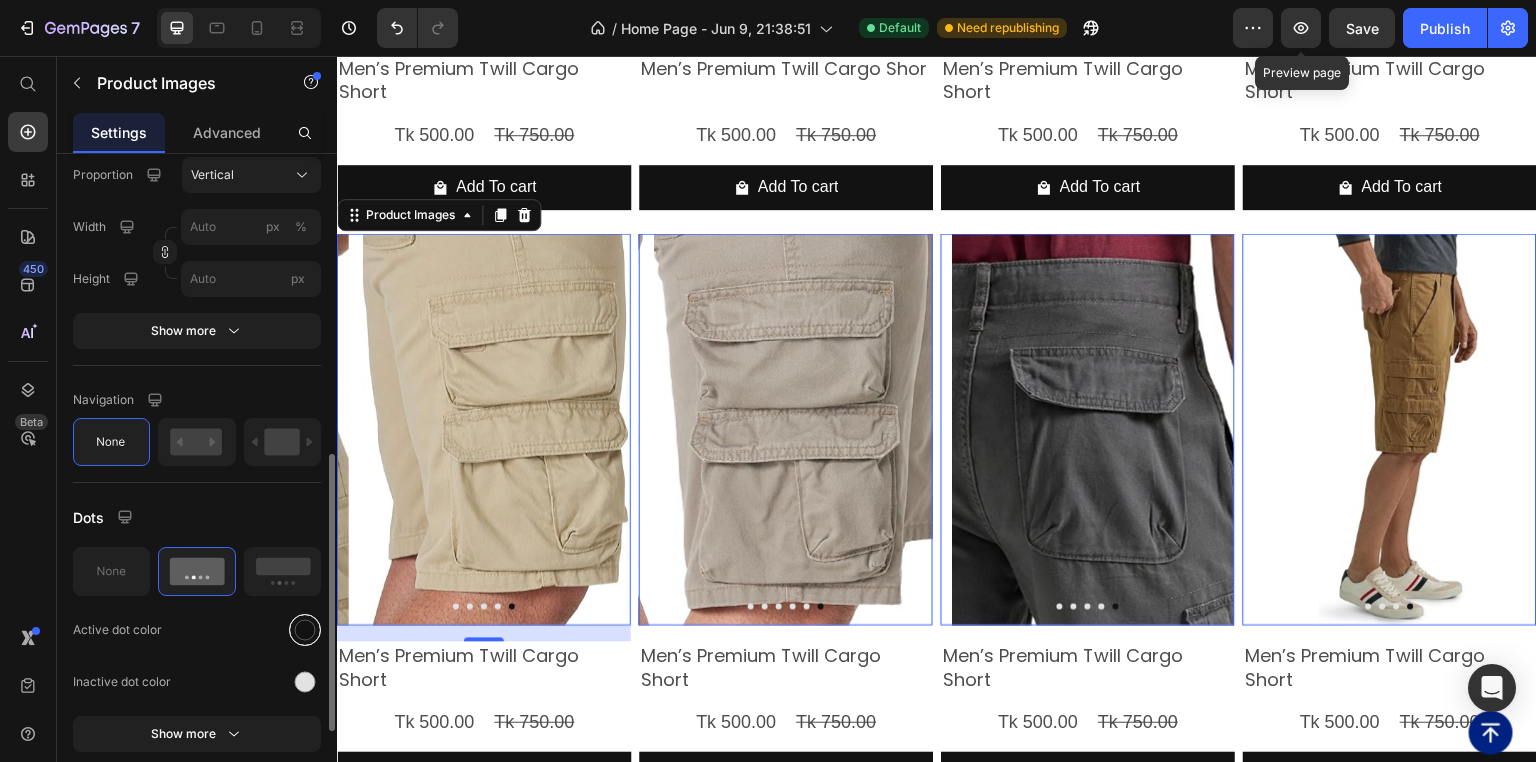click at bounding box center (305, 630) 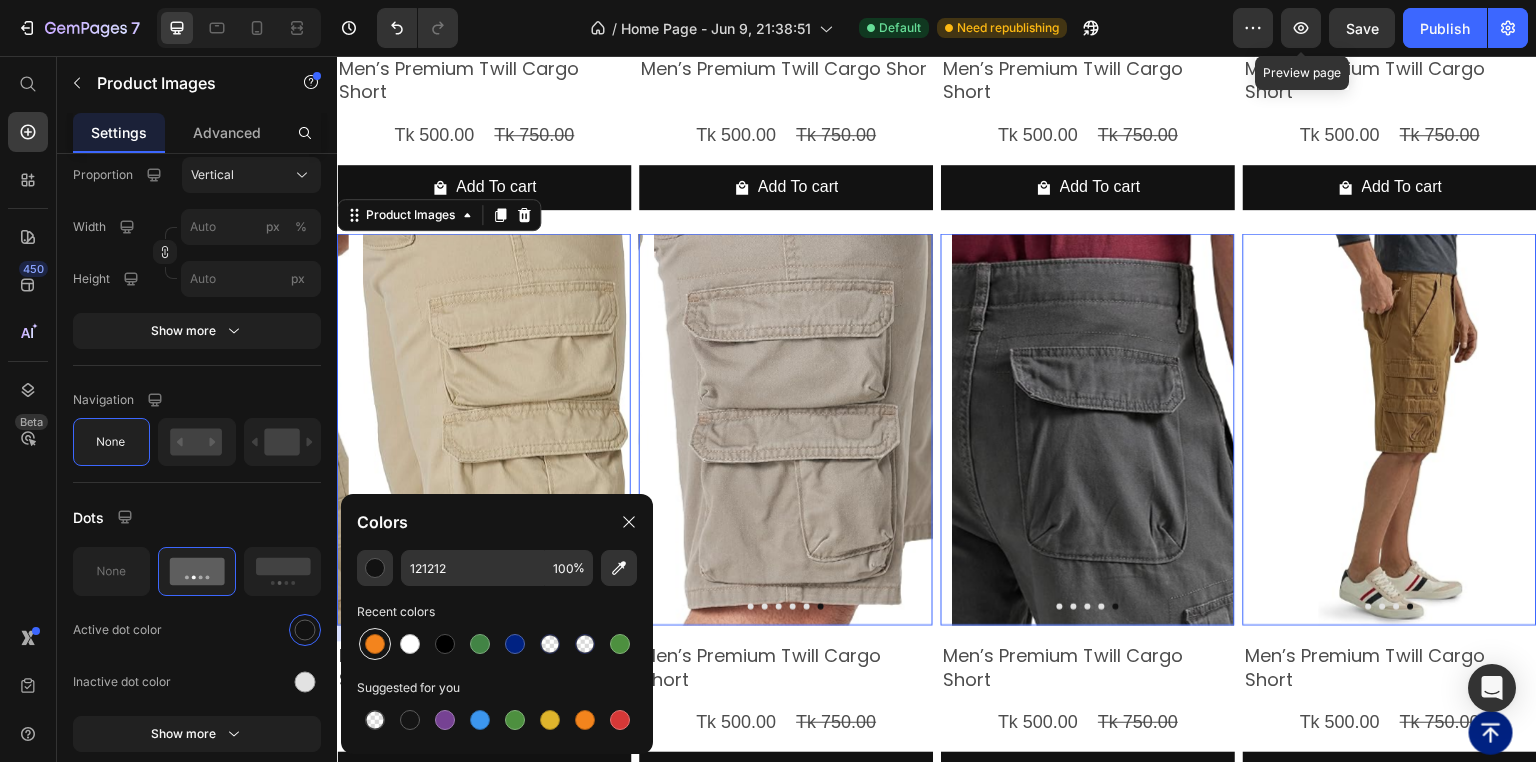 click at bounding box center [375, 644] 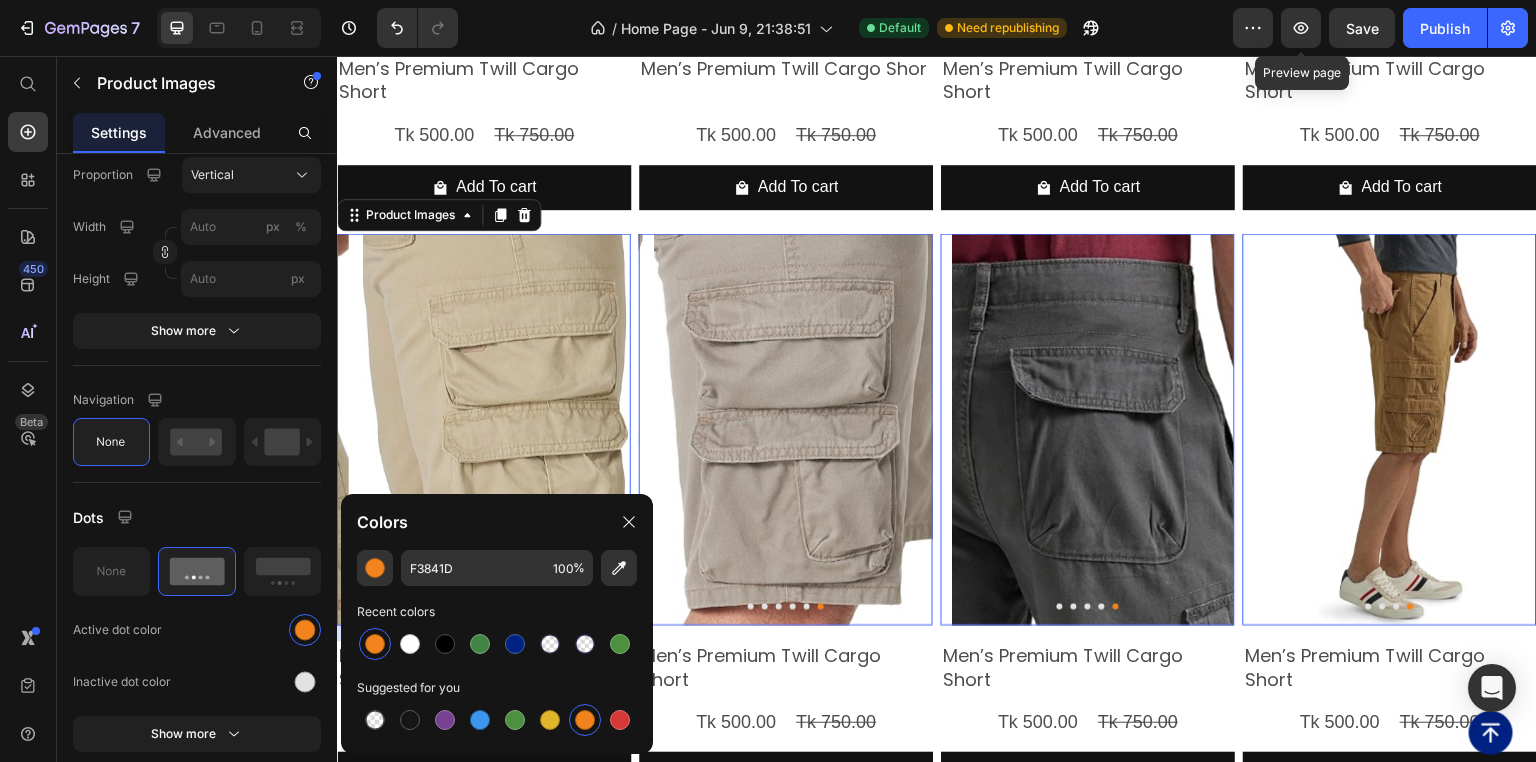 click at bounding box center [375, 644] 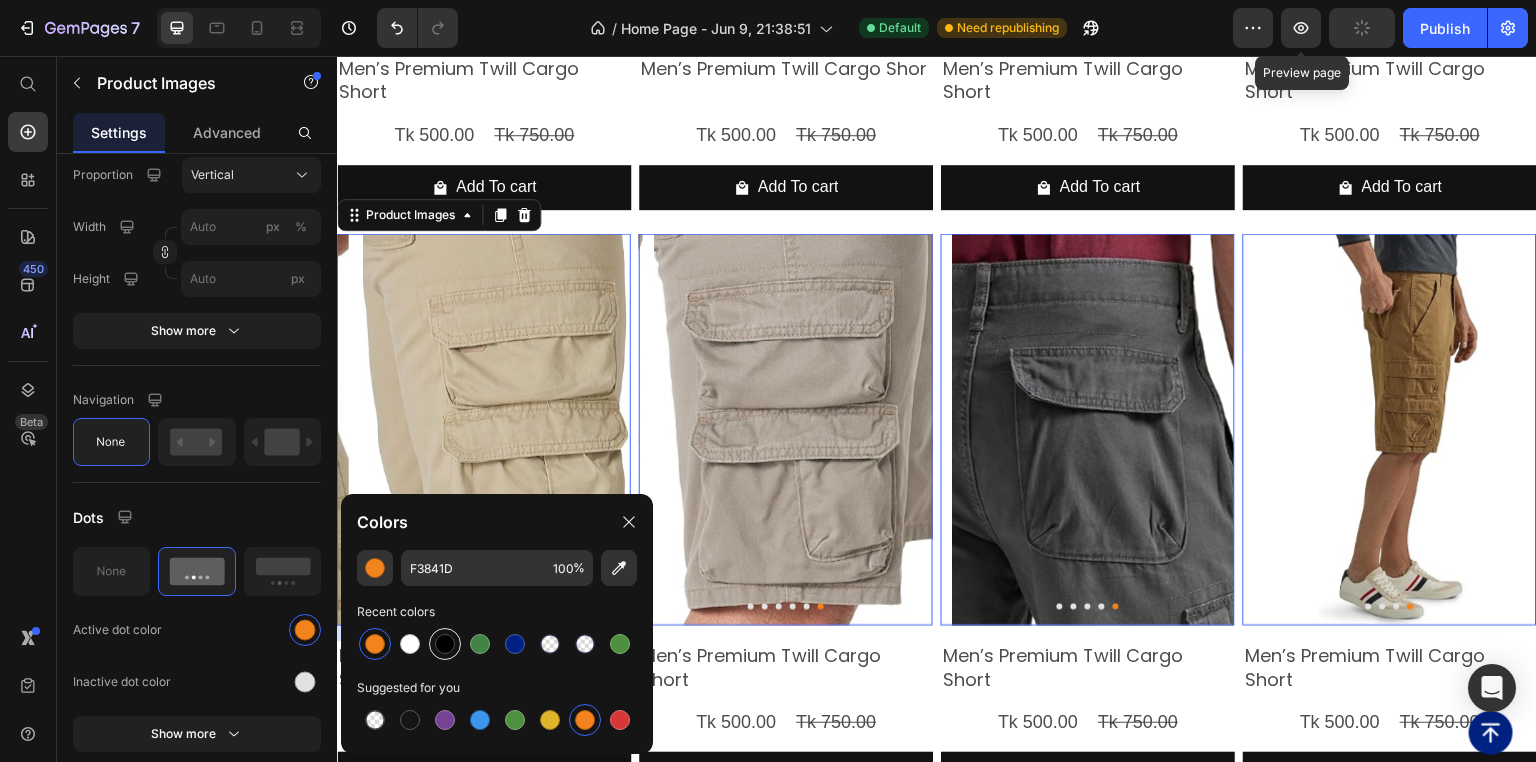 click at bounding box center (445, 644) 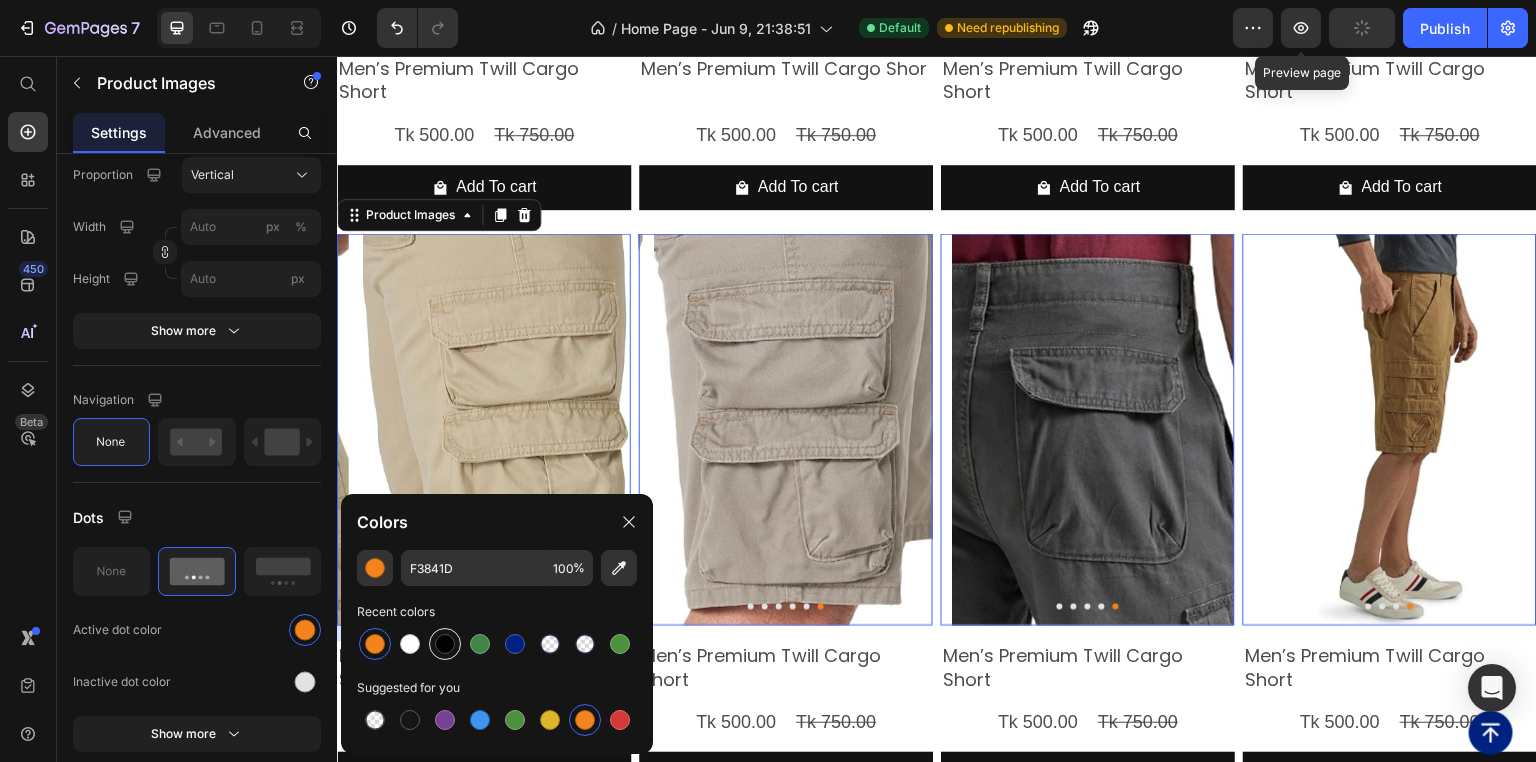 type on "000000" 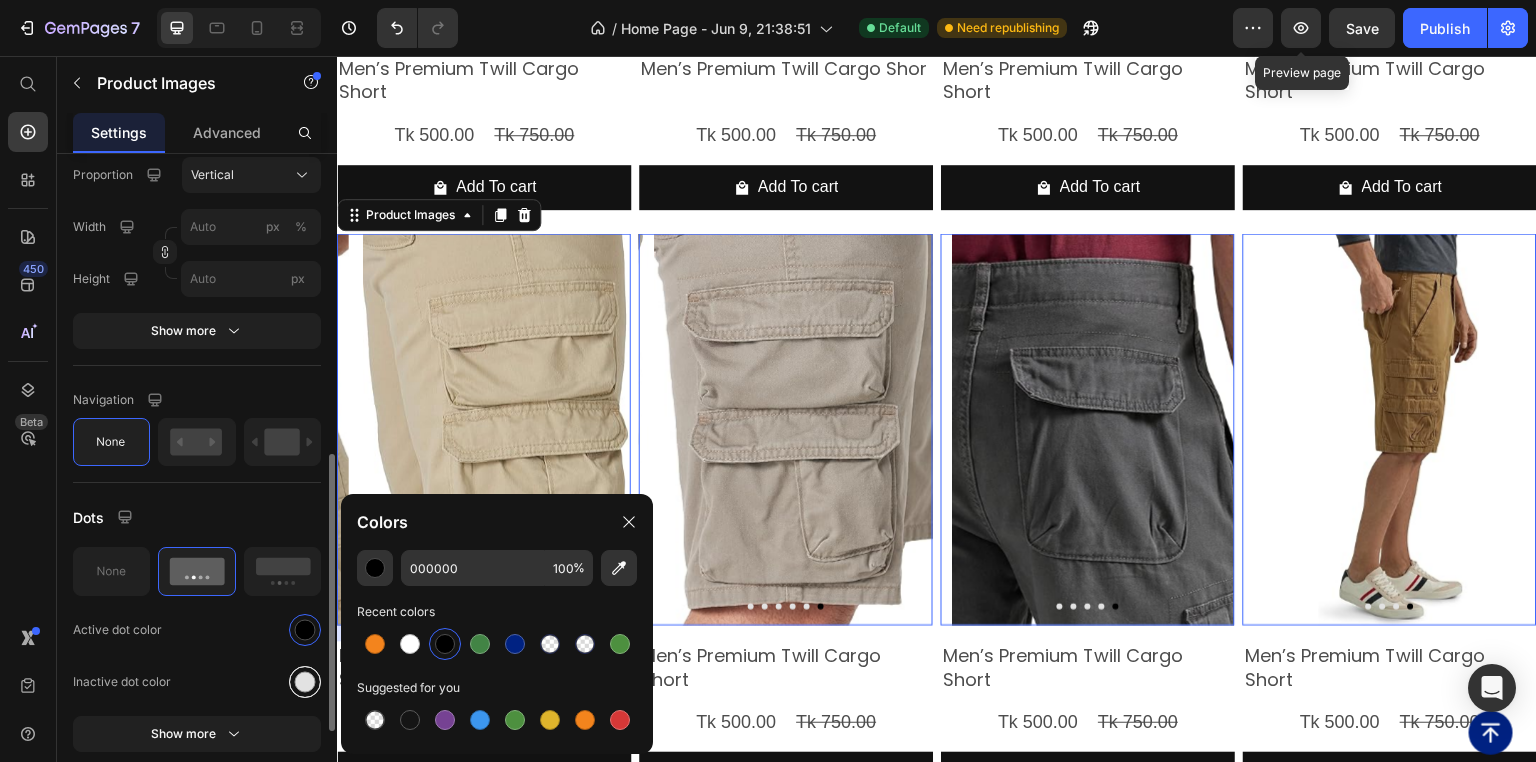 click at bounding box center (305, 682) 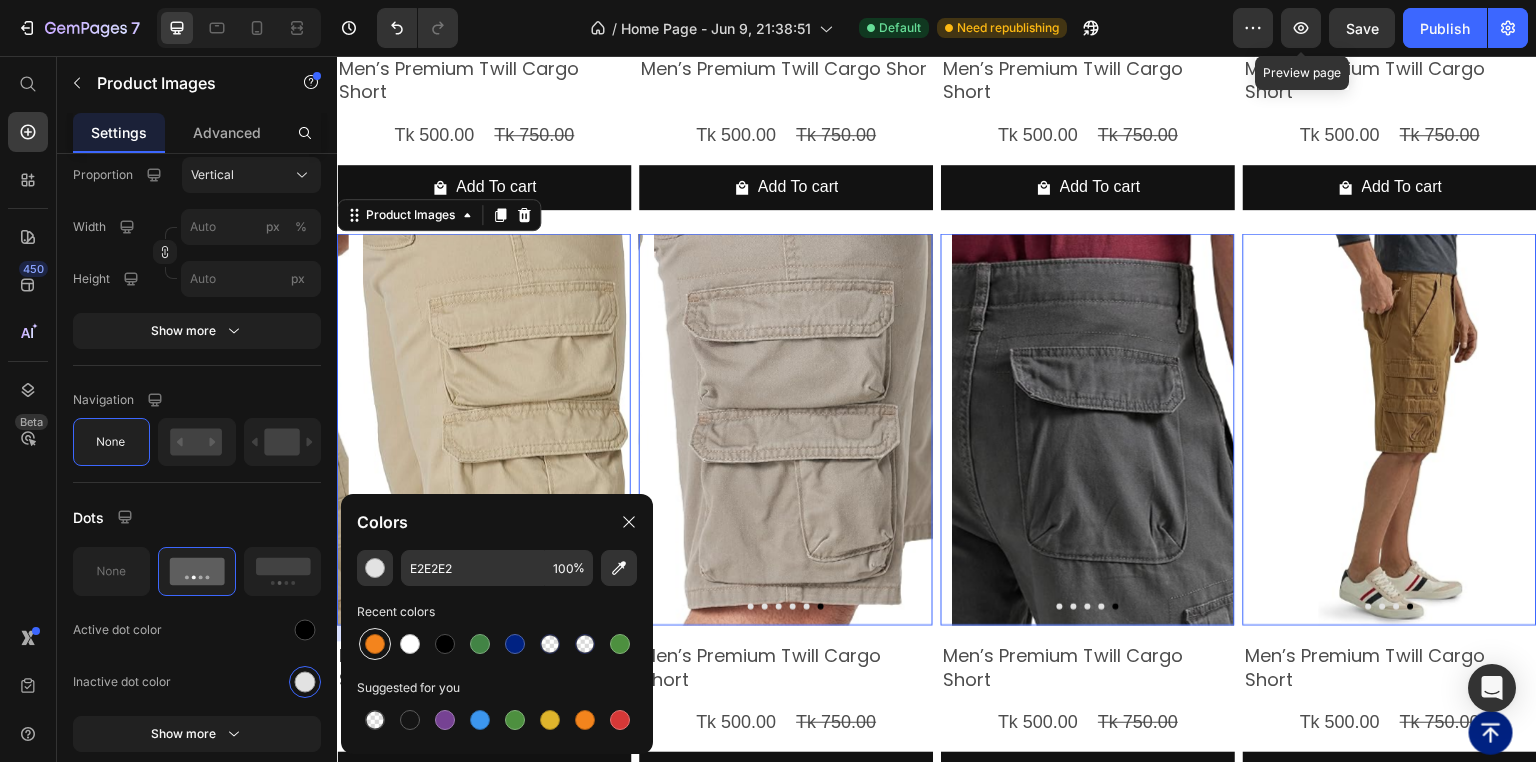 click at bounding box center (375, 644) 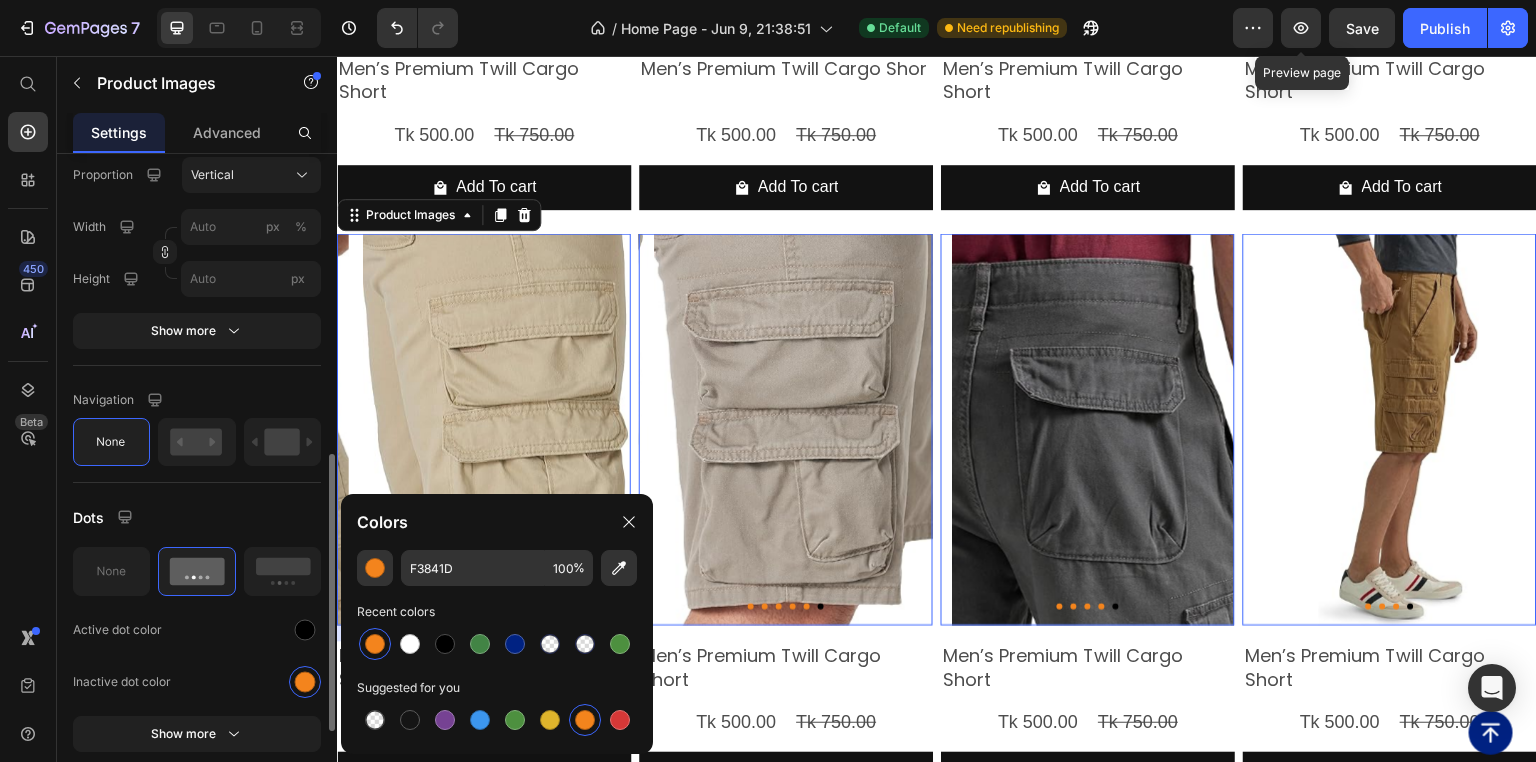 click on "Active dot color" 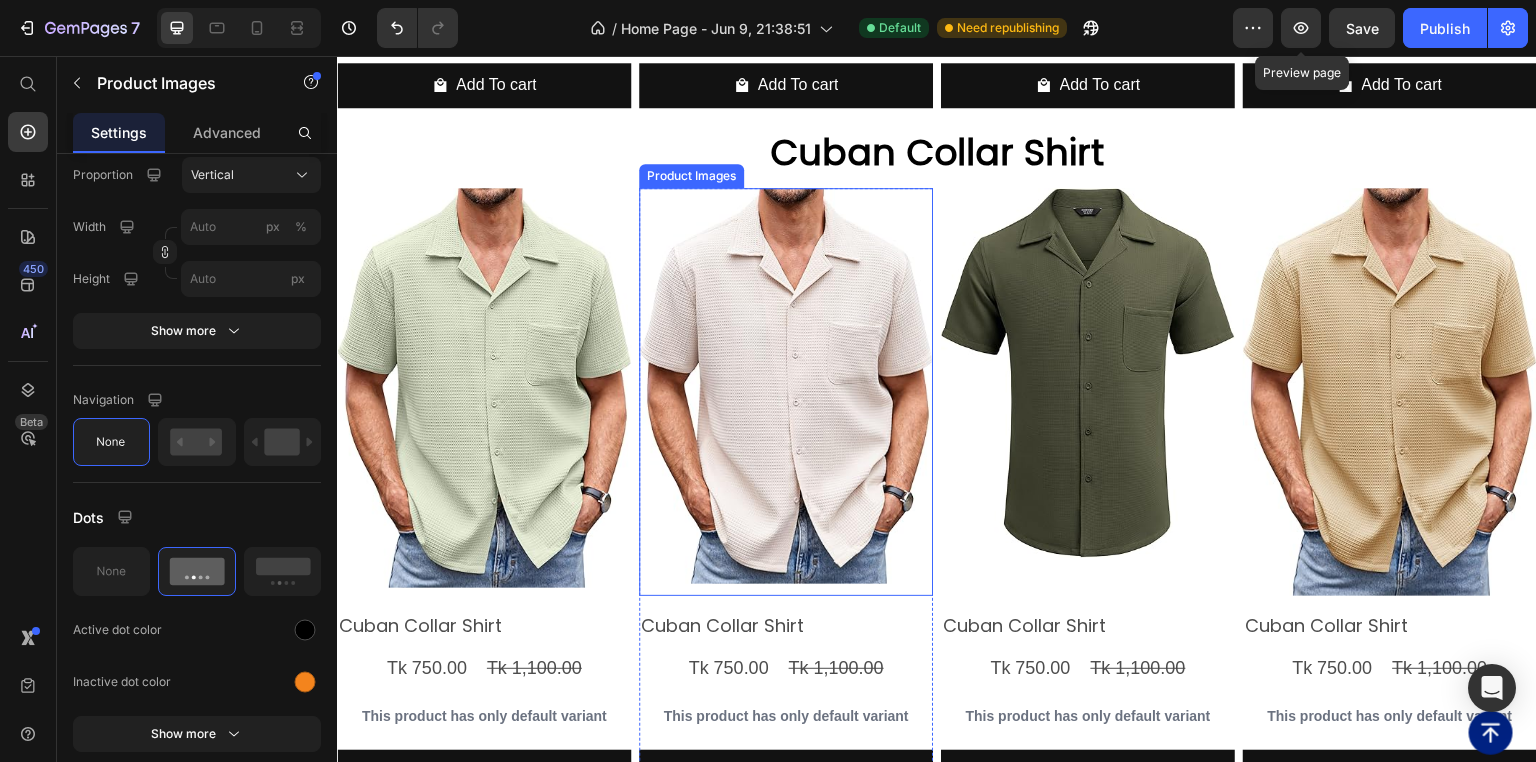 scroll, scrollTop: 7345, scrollLeft: 0, axis: vertical 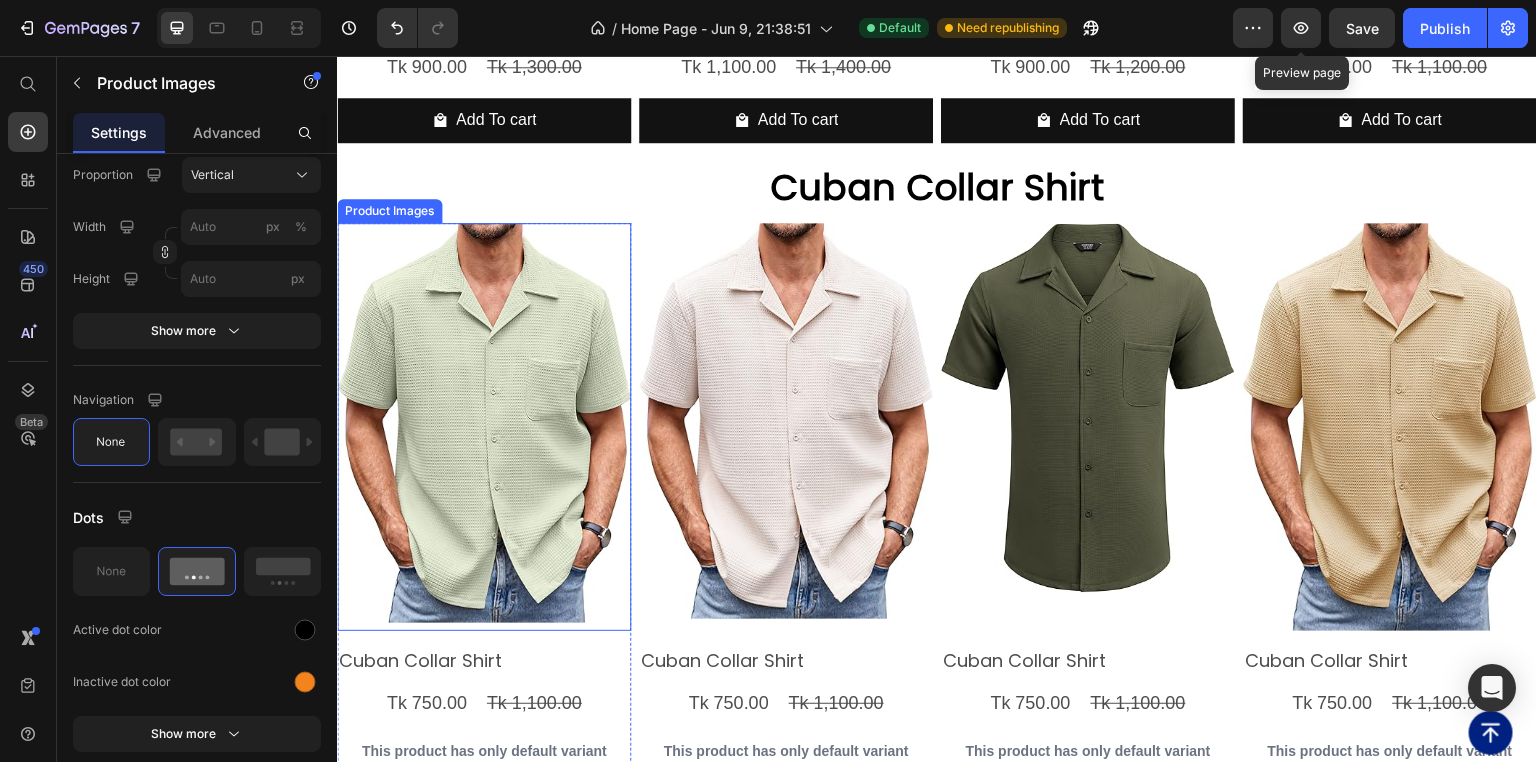 click at bounding box center [484, 422] 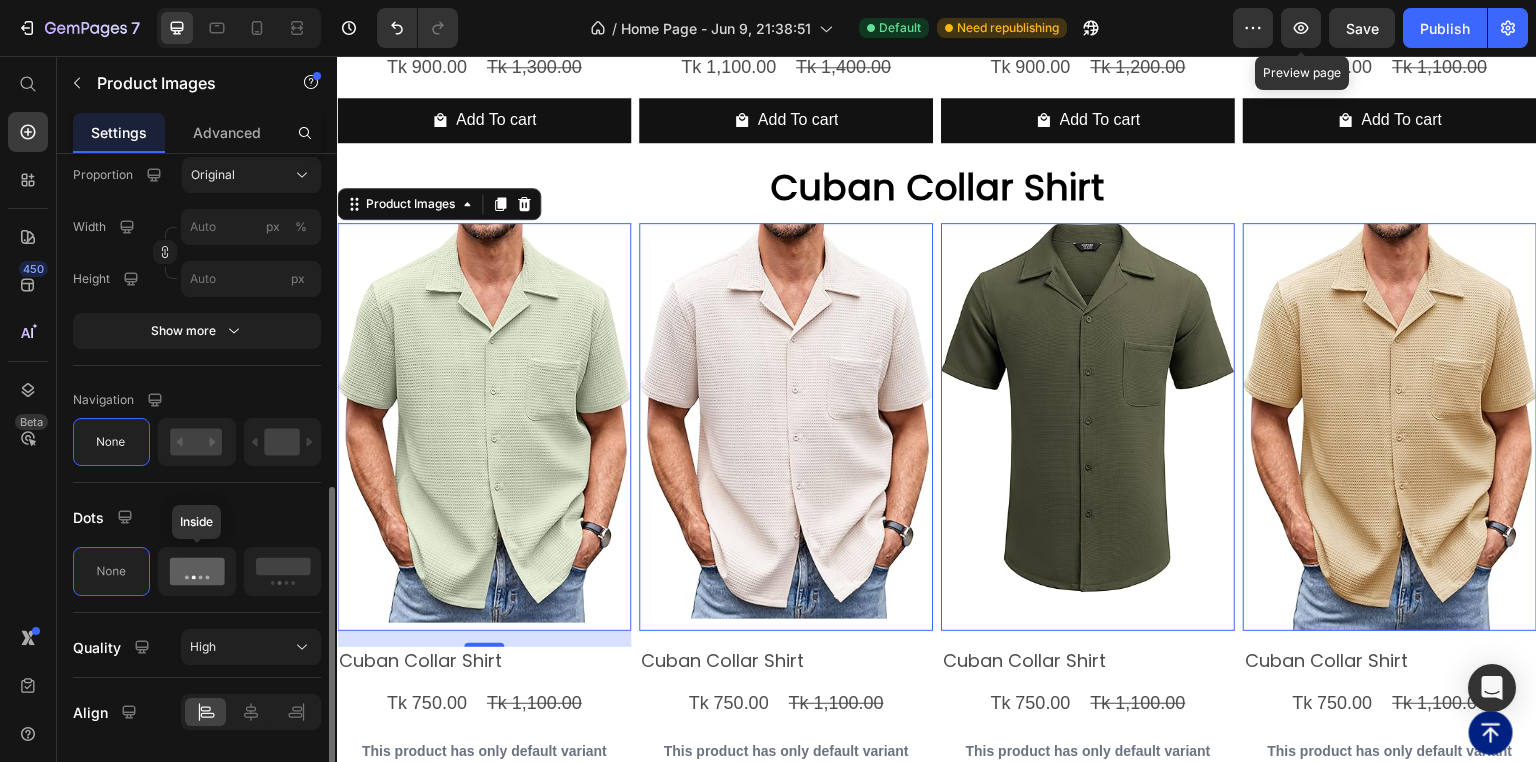 scroll, scrollTop: 776, scrollLeft: 0, axis: vertical 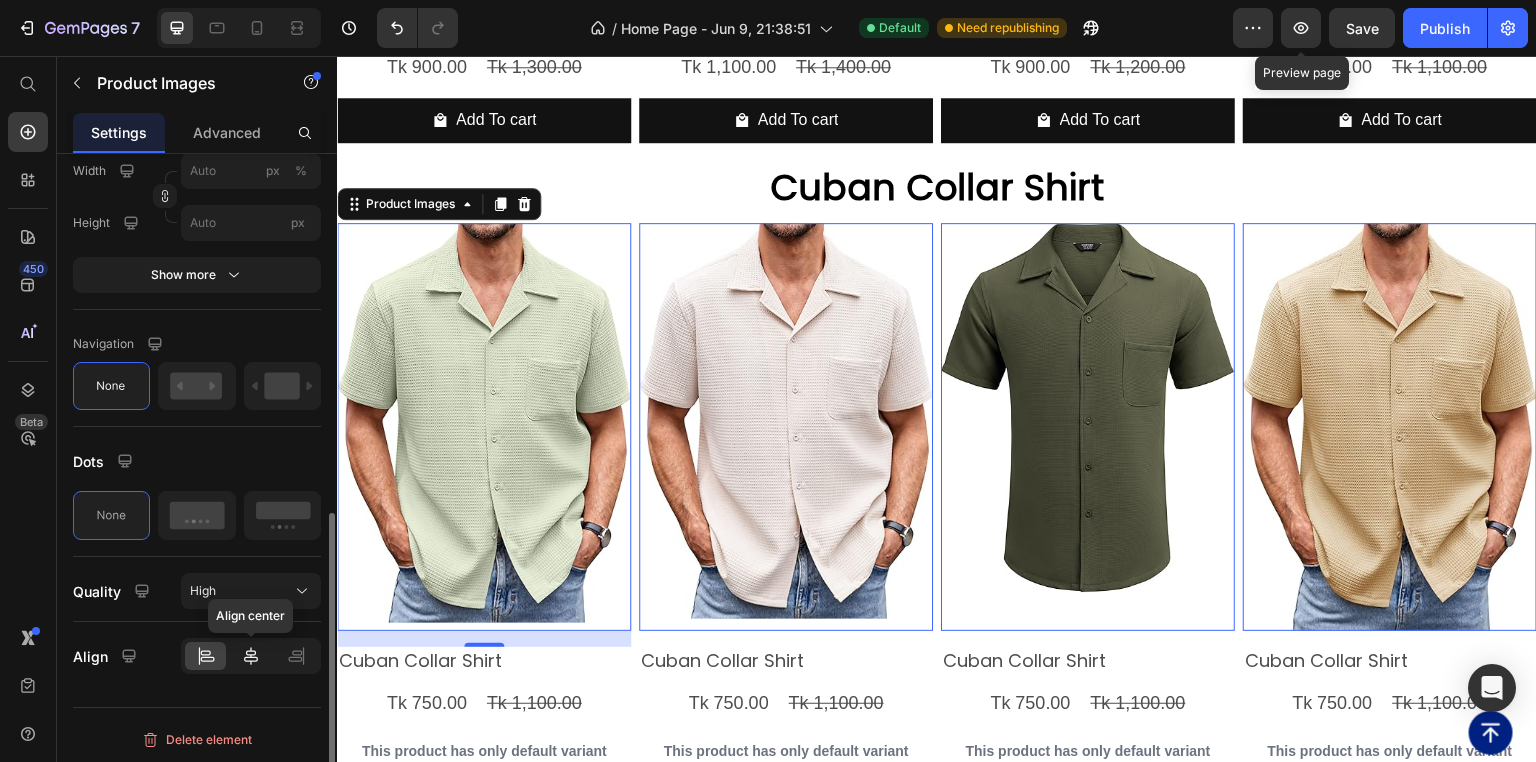 click 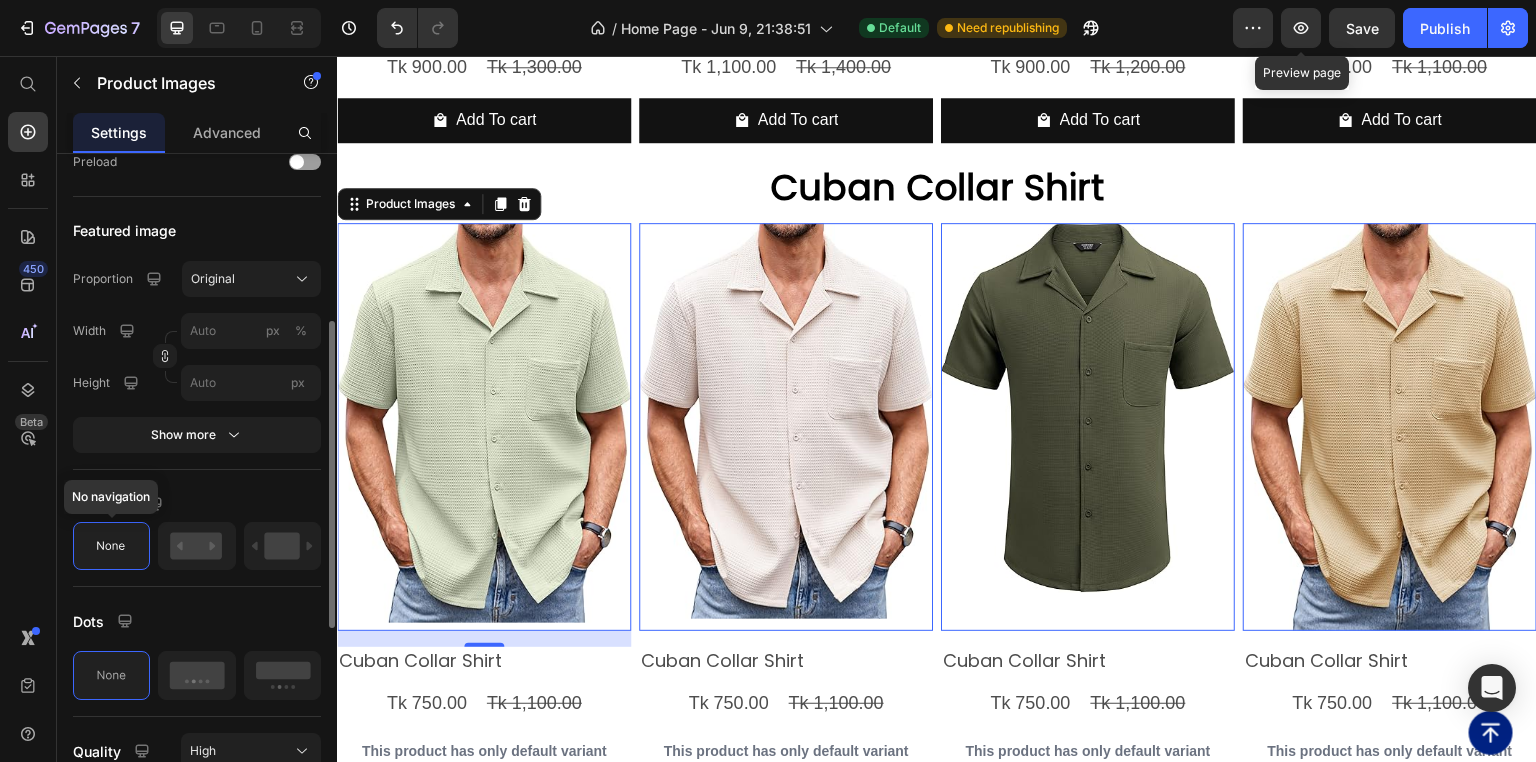 scroll, scrollTop: 536, scrollLeft: 0, axis: vertical 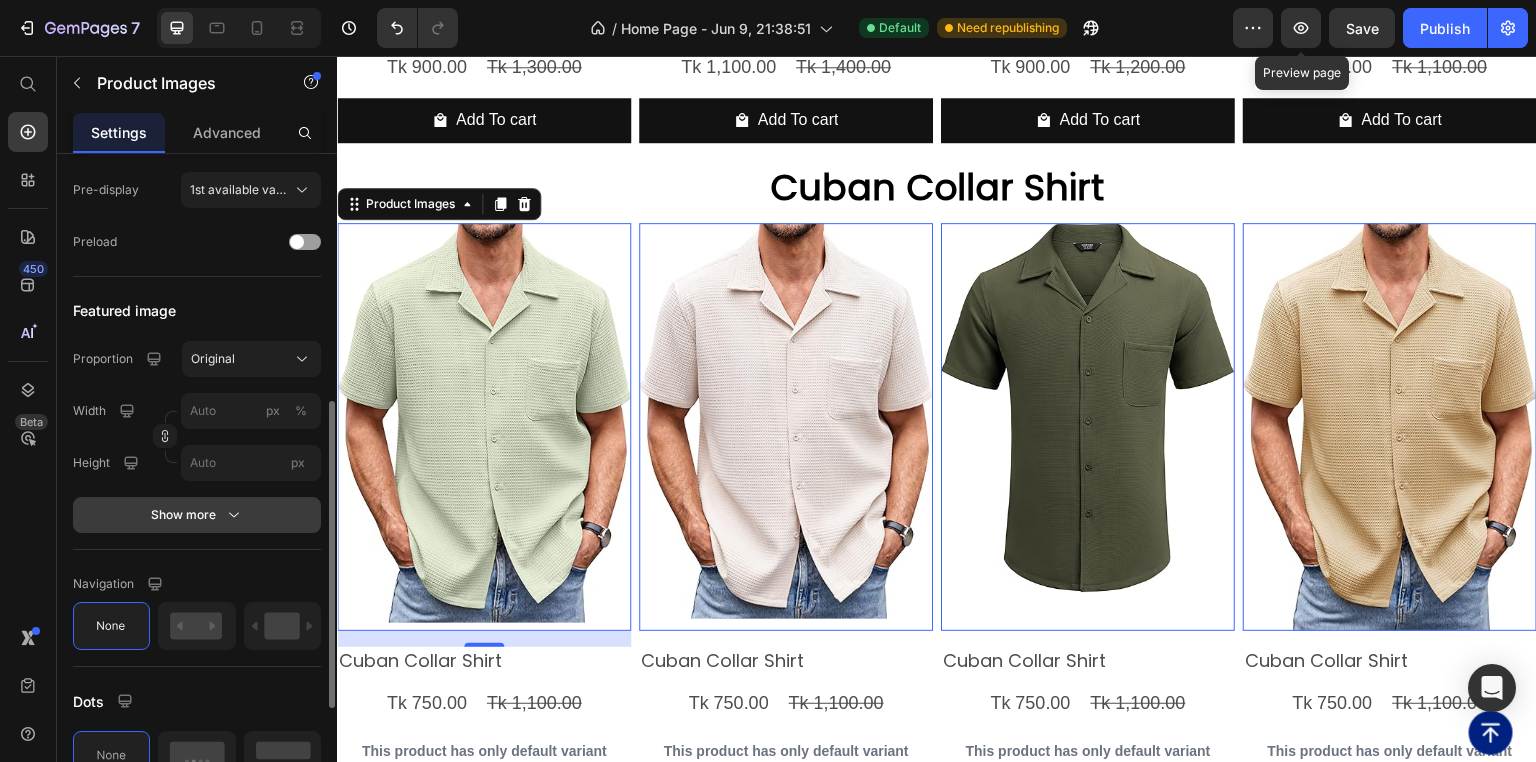 click on "Show more" at bounding box center [197, 515] 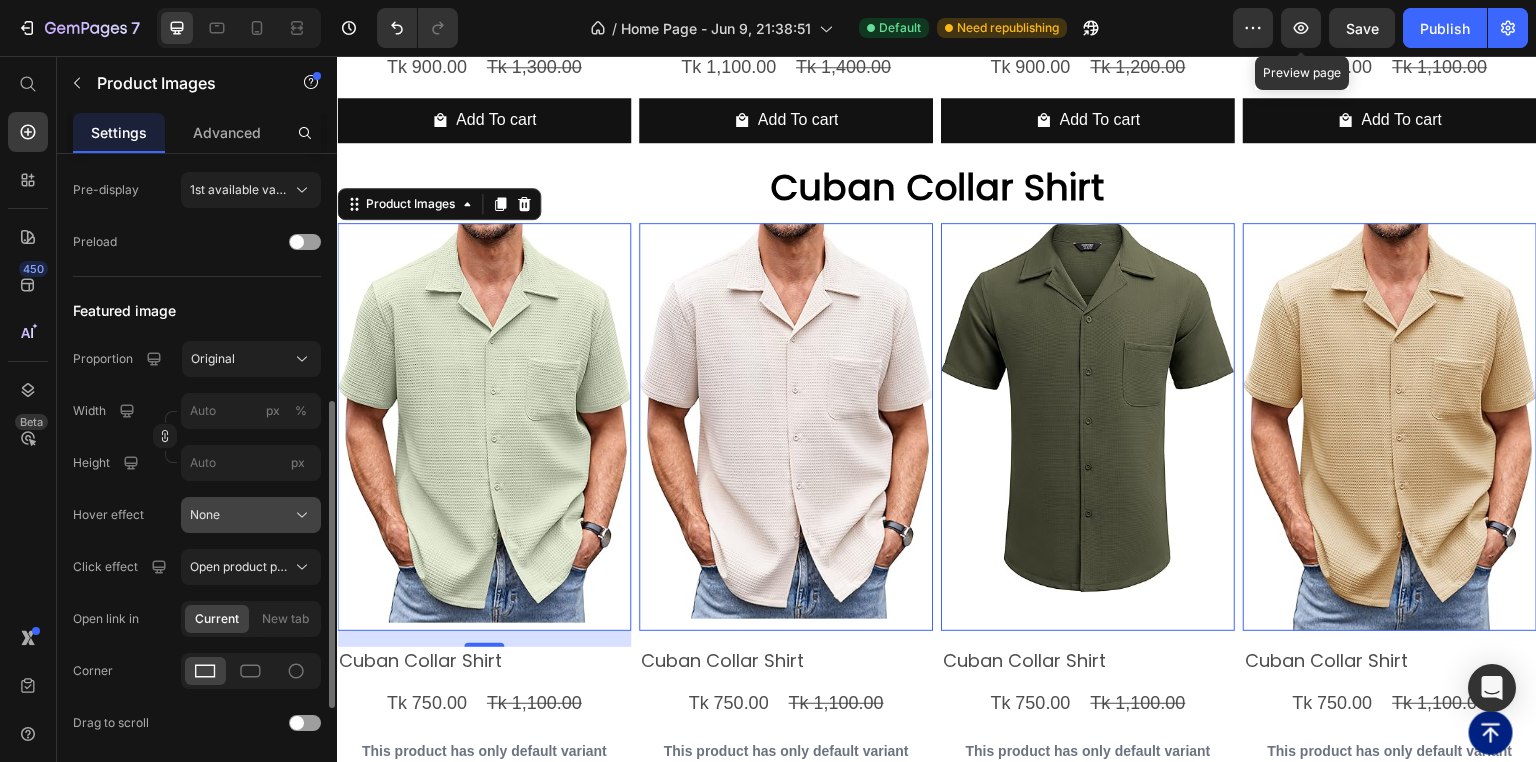 click on "None" 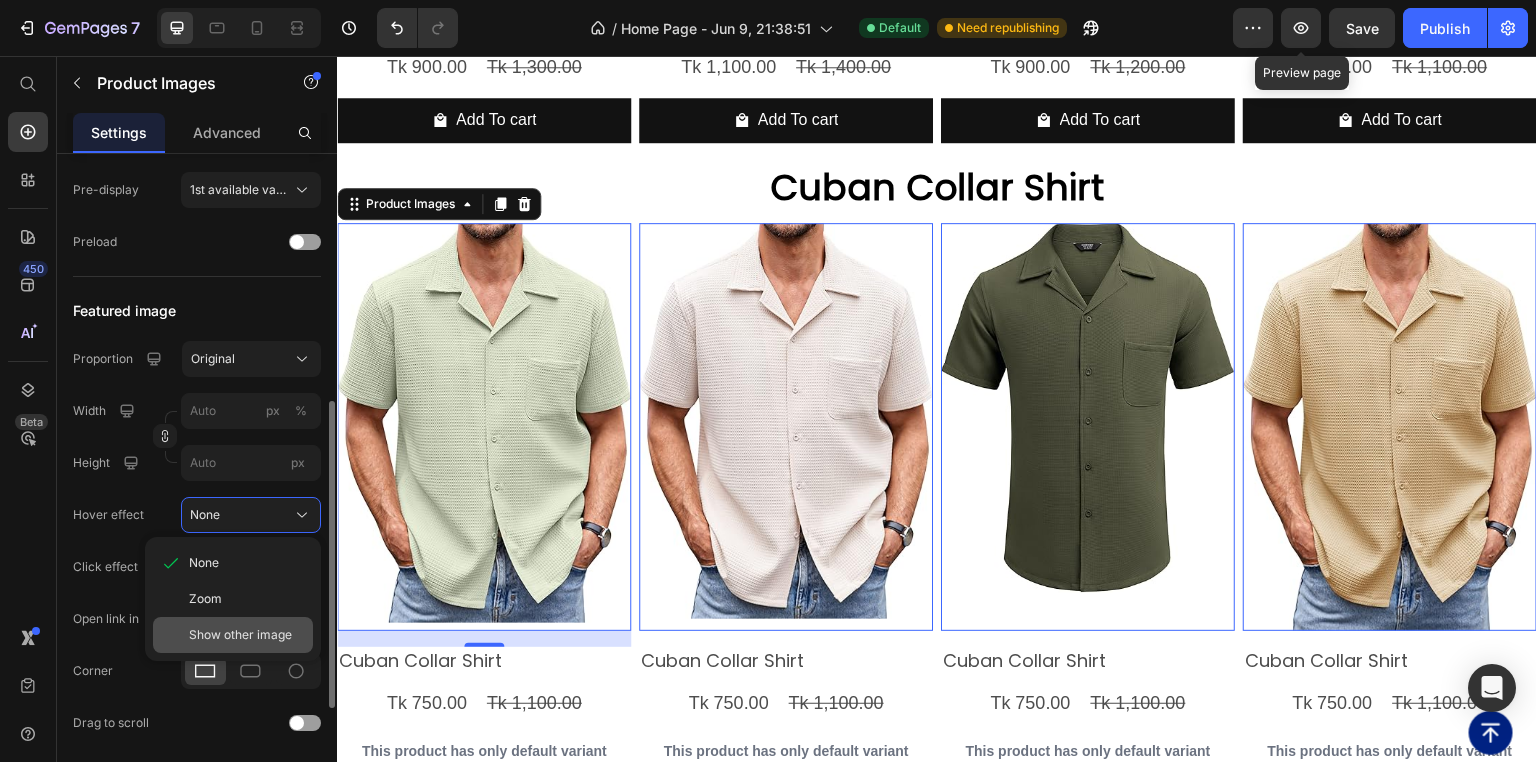 click on "Show other image" 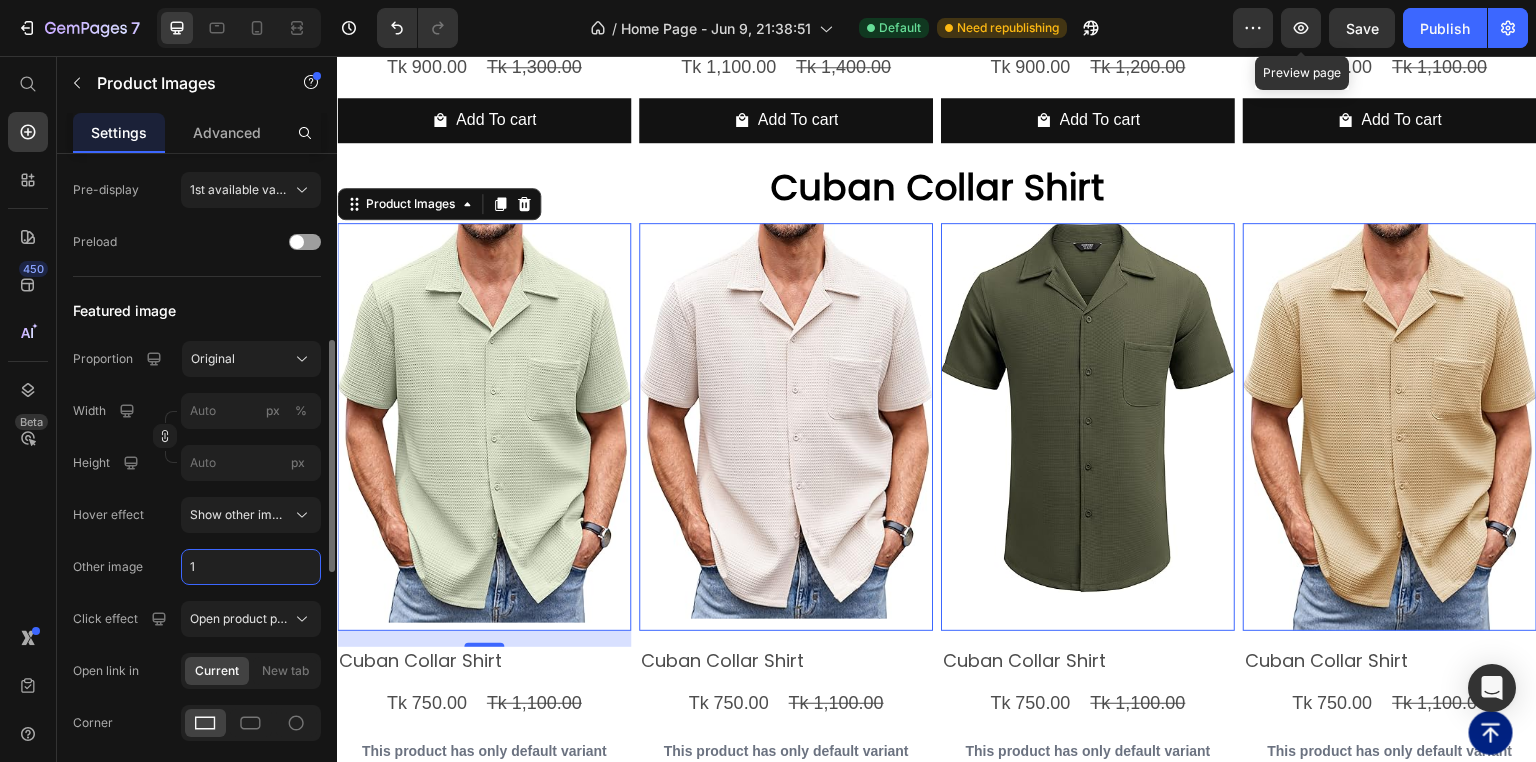 click on "1" at bounding box center (251, 567) 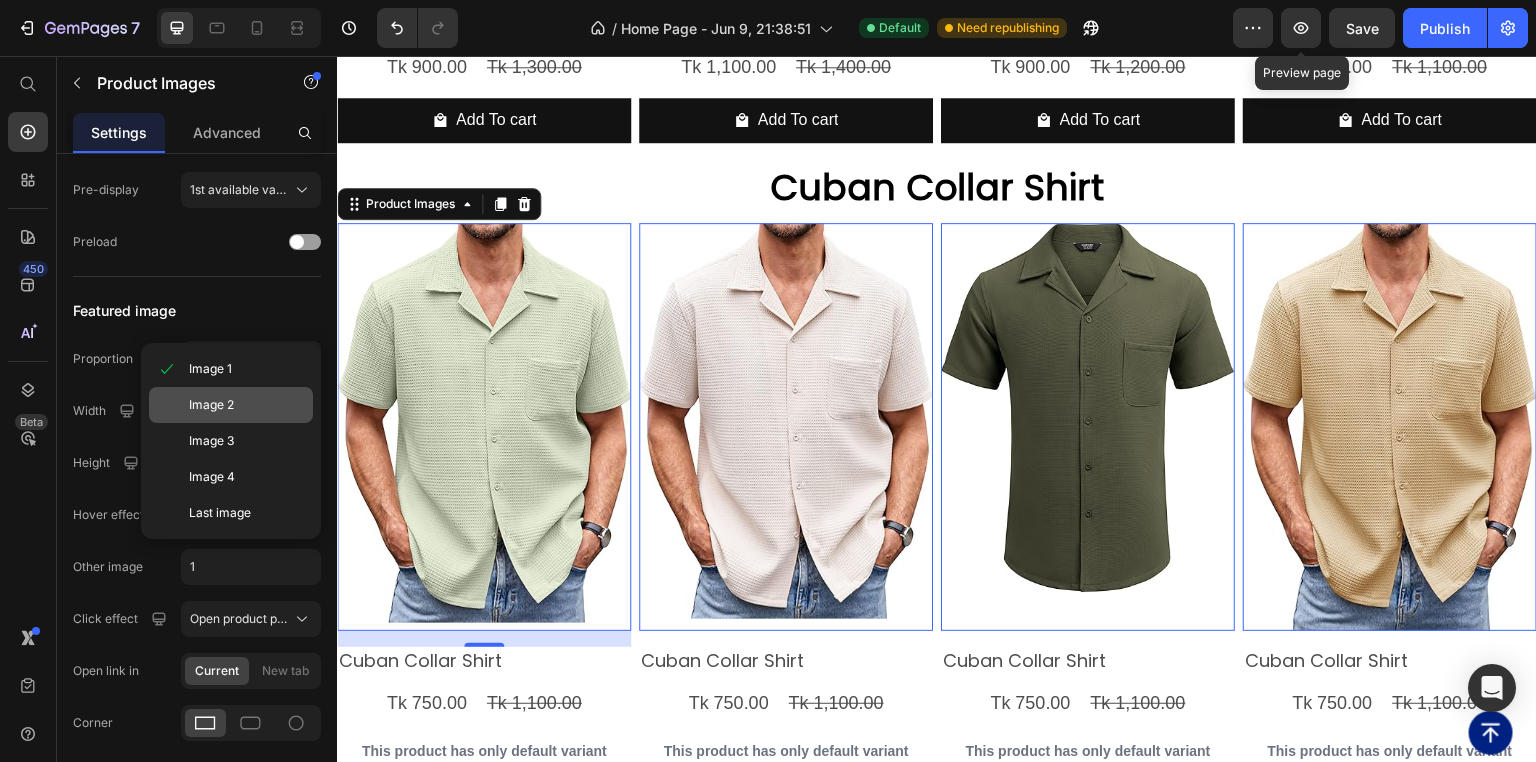 click on "Image 2" 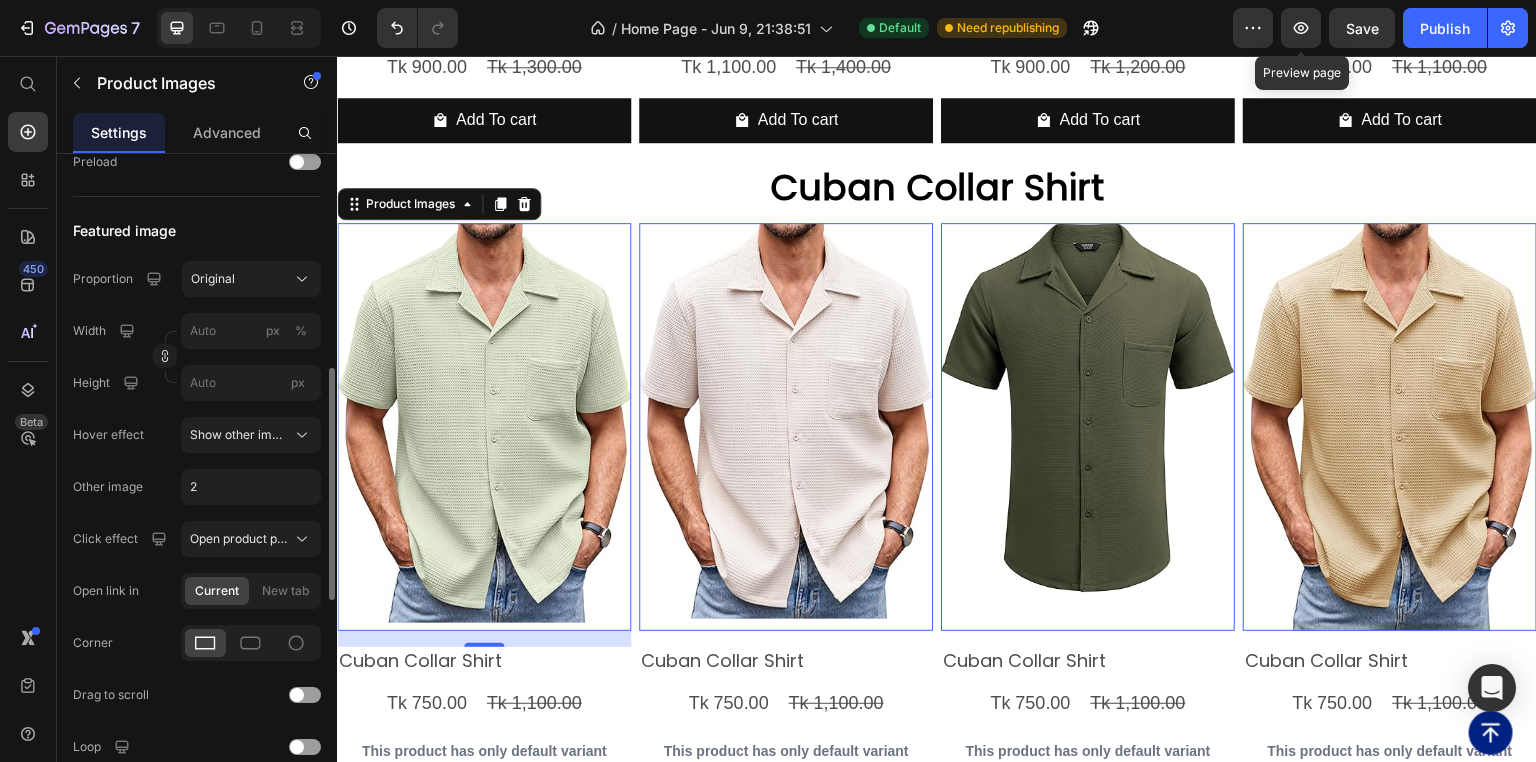 scroll, scrollTop: 696, scrollLeft: 0, axis: vertical 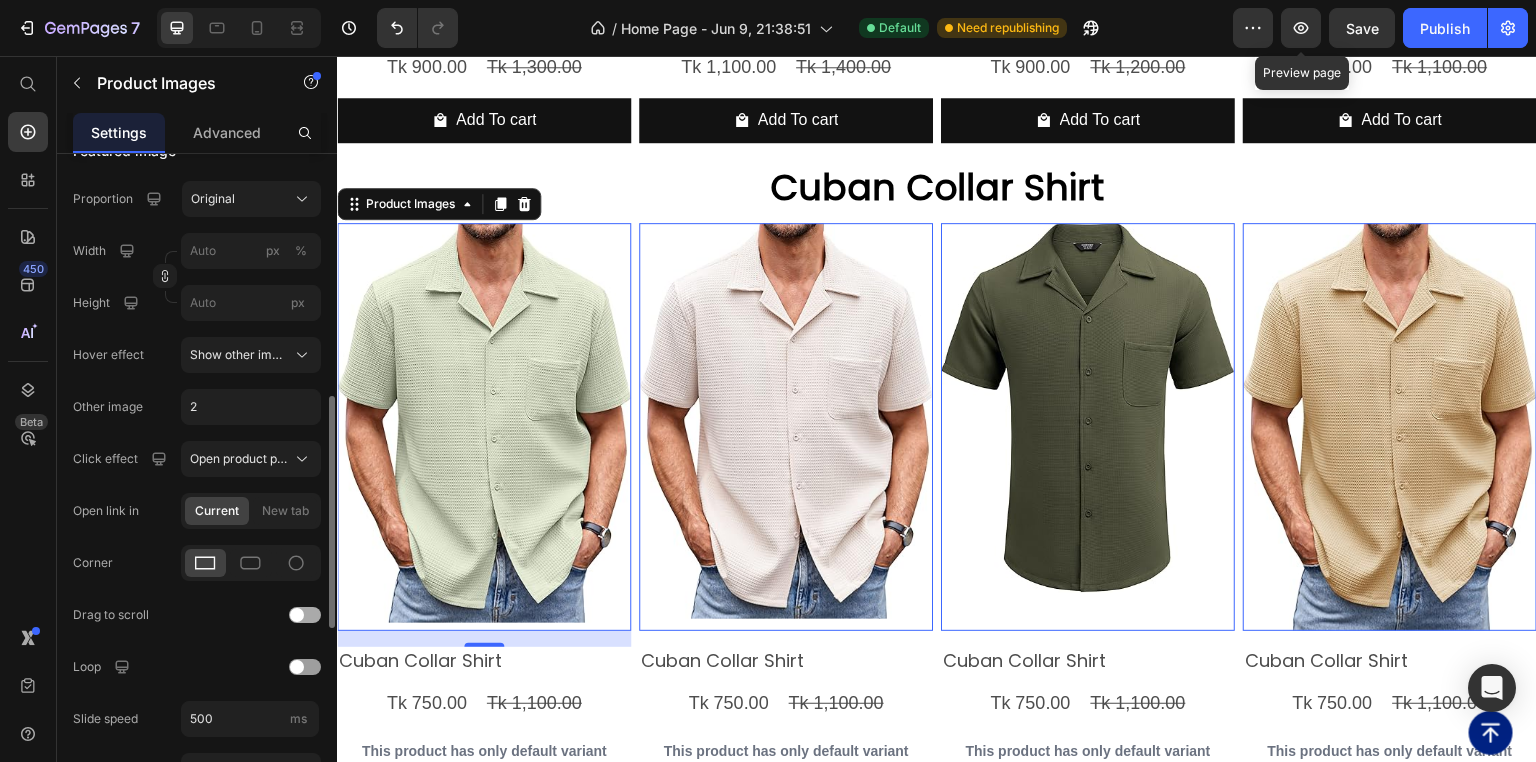 click at bounding box center [305, 615] 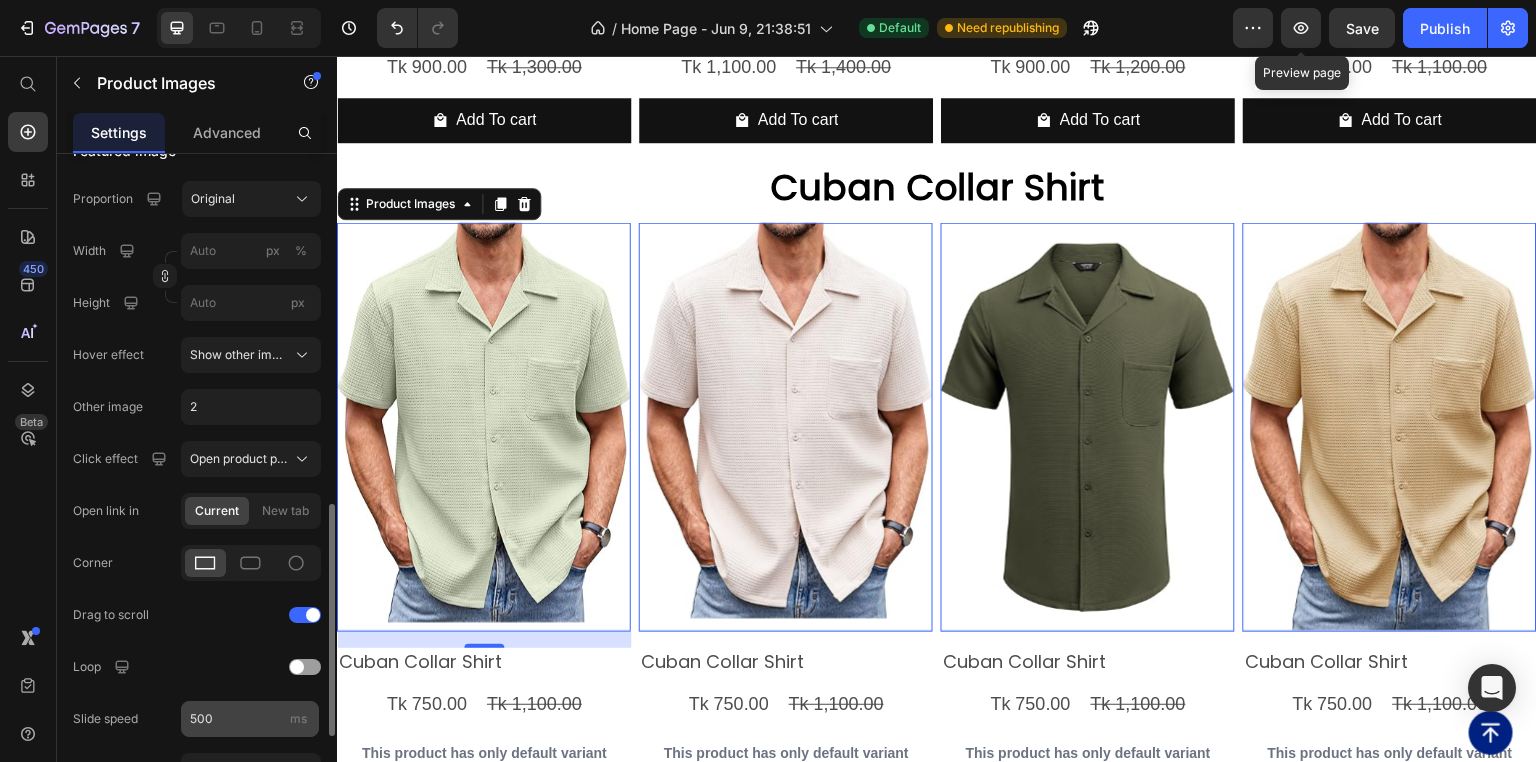 scroll, scrollTop: 776, scrollLeft: 0, axis: vertical 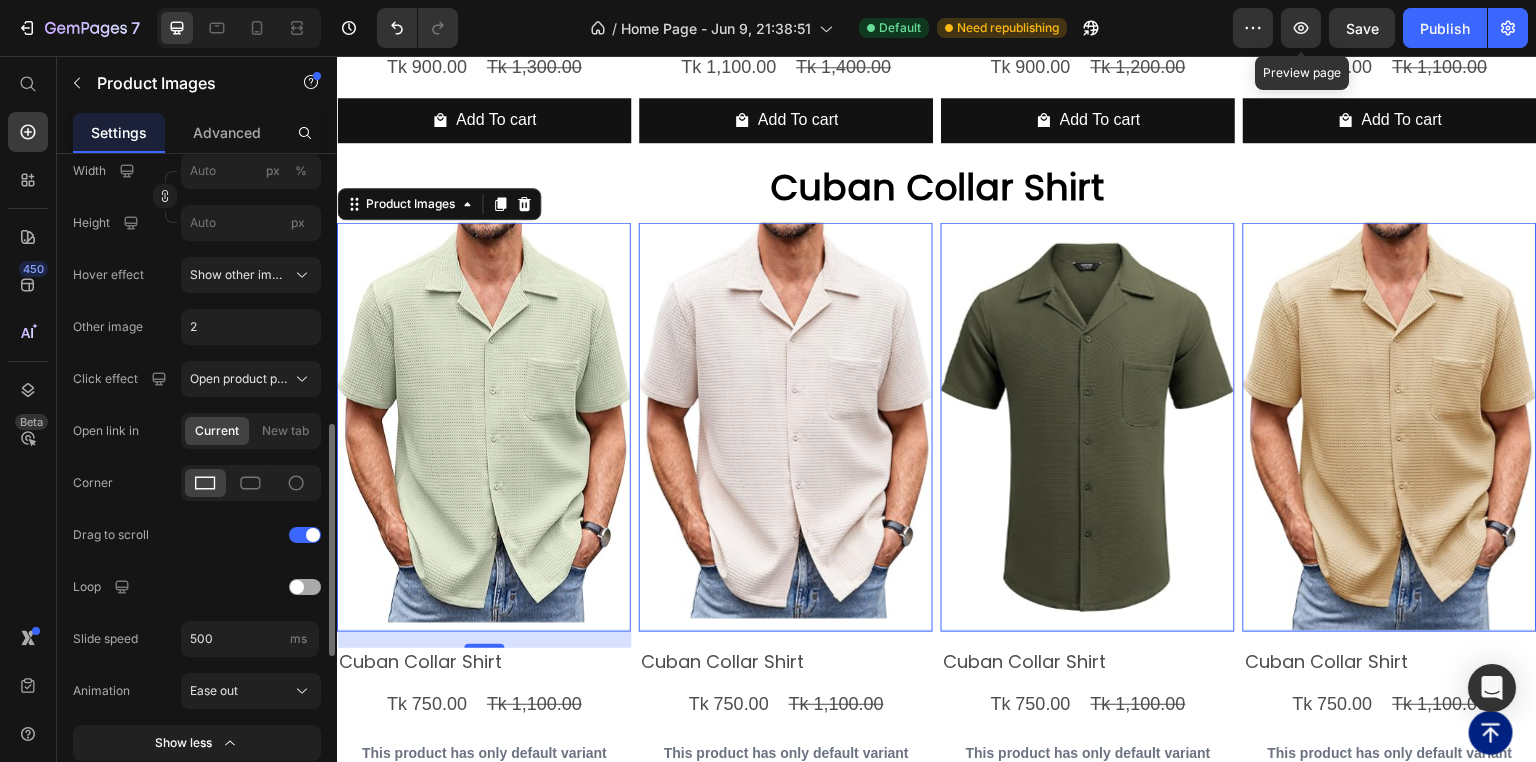 click at bounding box center (297, 587) 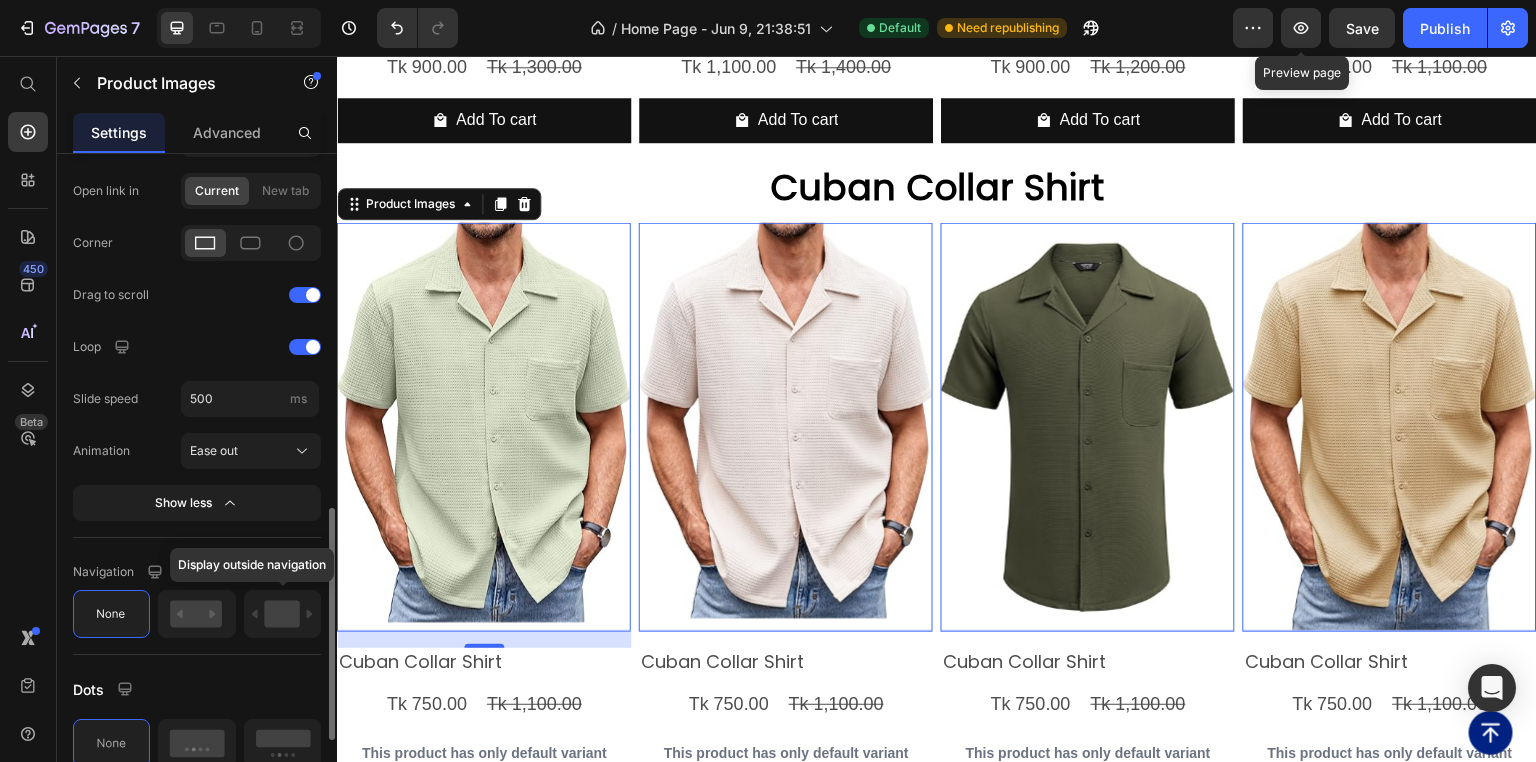 scroll, scrollTop: 1096, scrollLeft: 0, axis: vertical 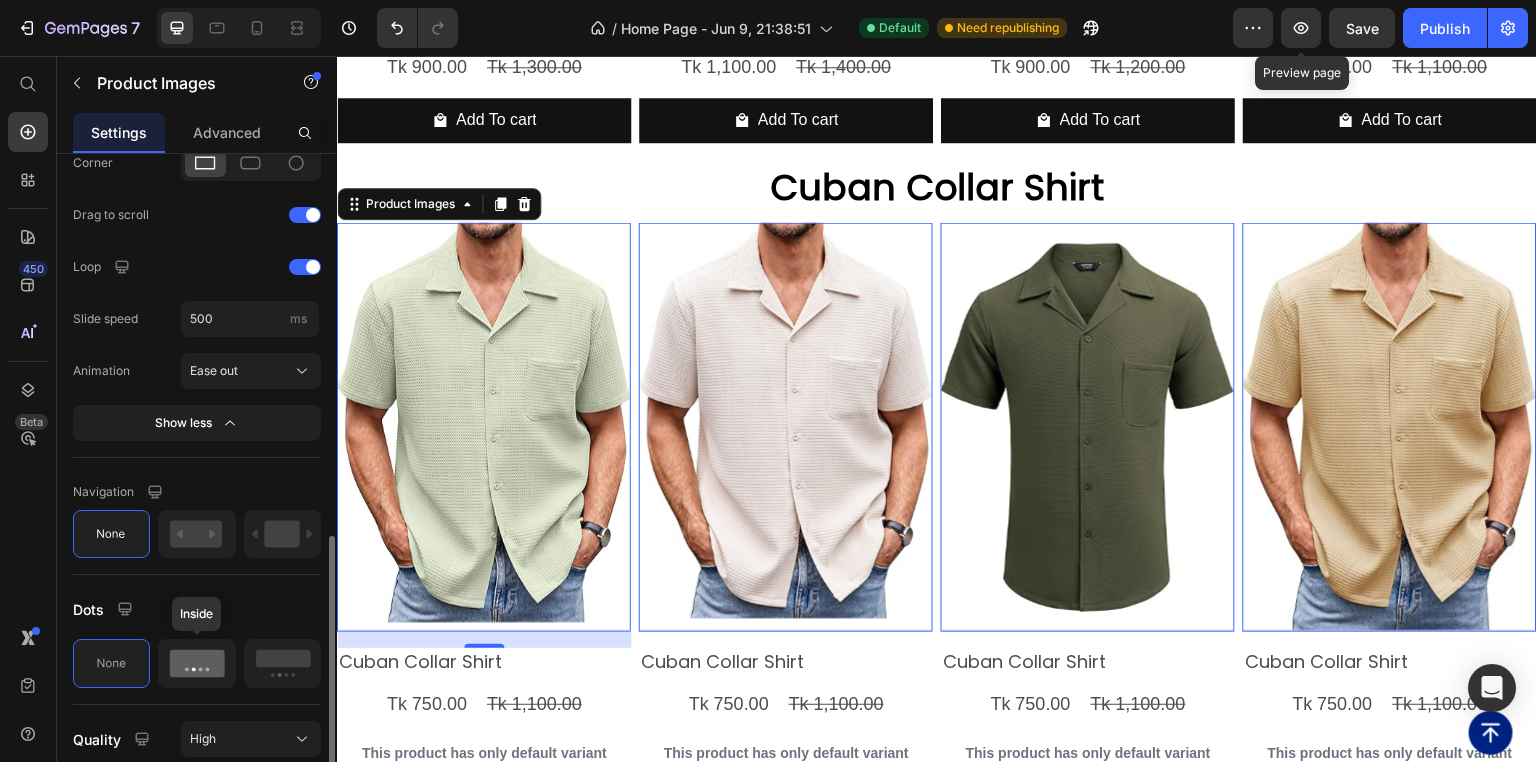 click 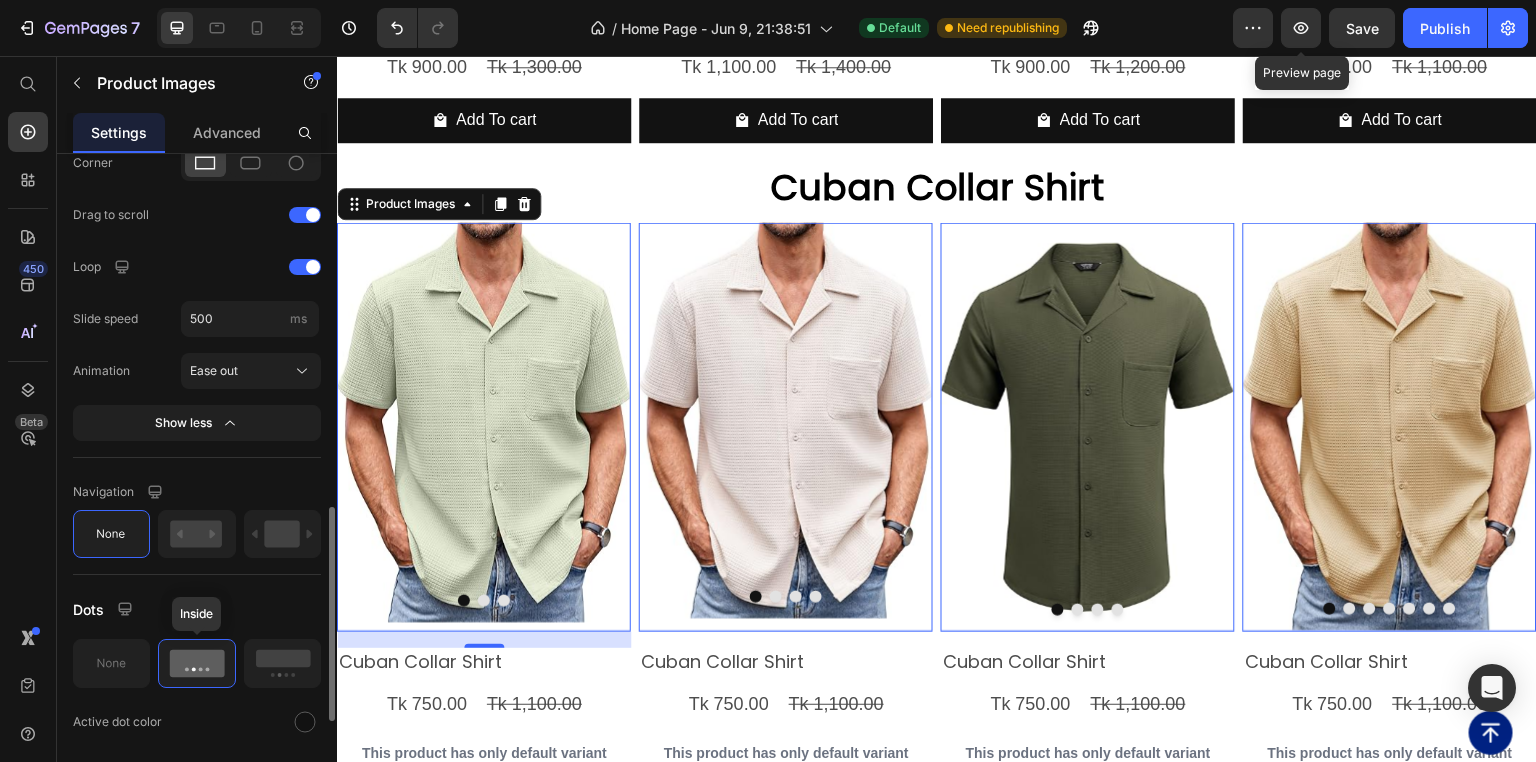 scroll, scrollTop: 1176, scrollLeft: 0, axis: vertical 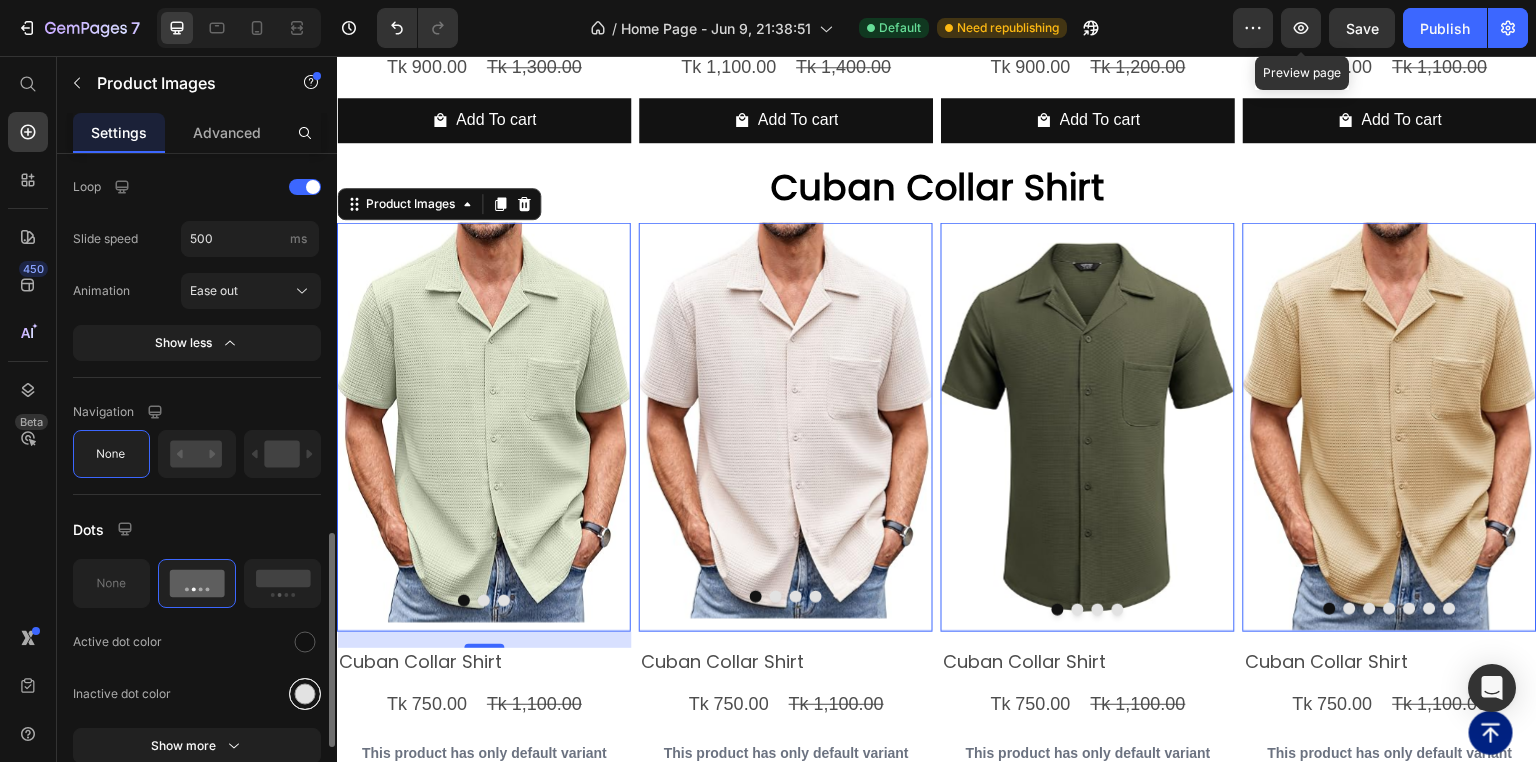 click at bounding box center (305, 694) 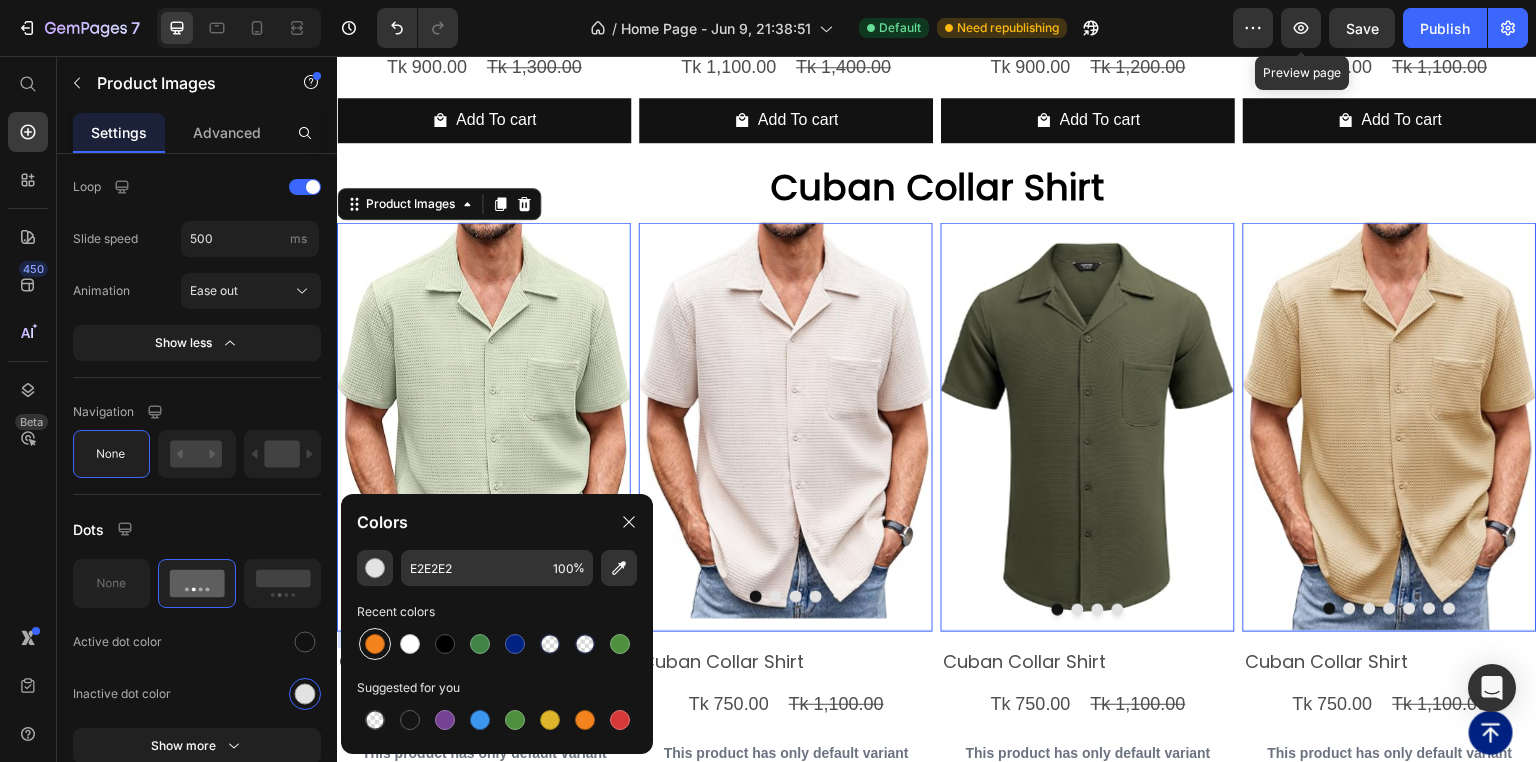 click at bounding box center (375, 644) 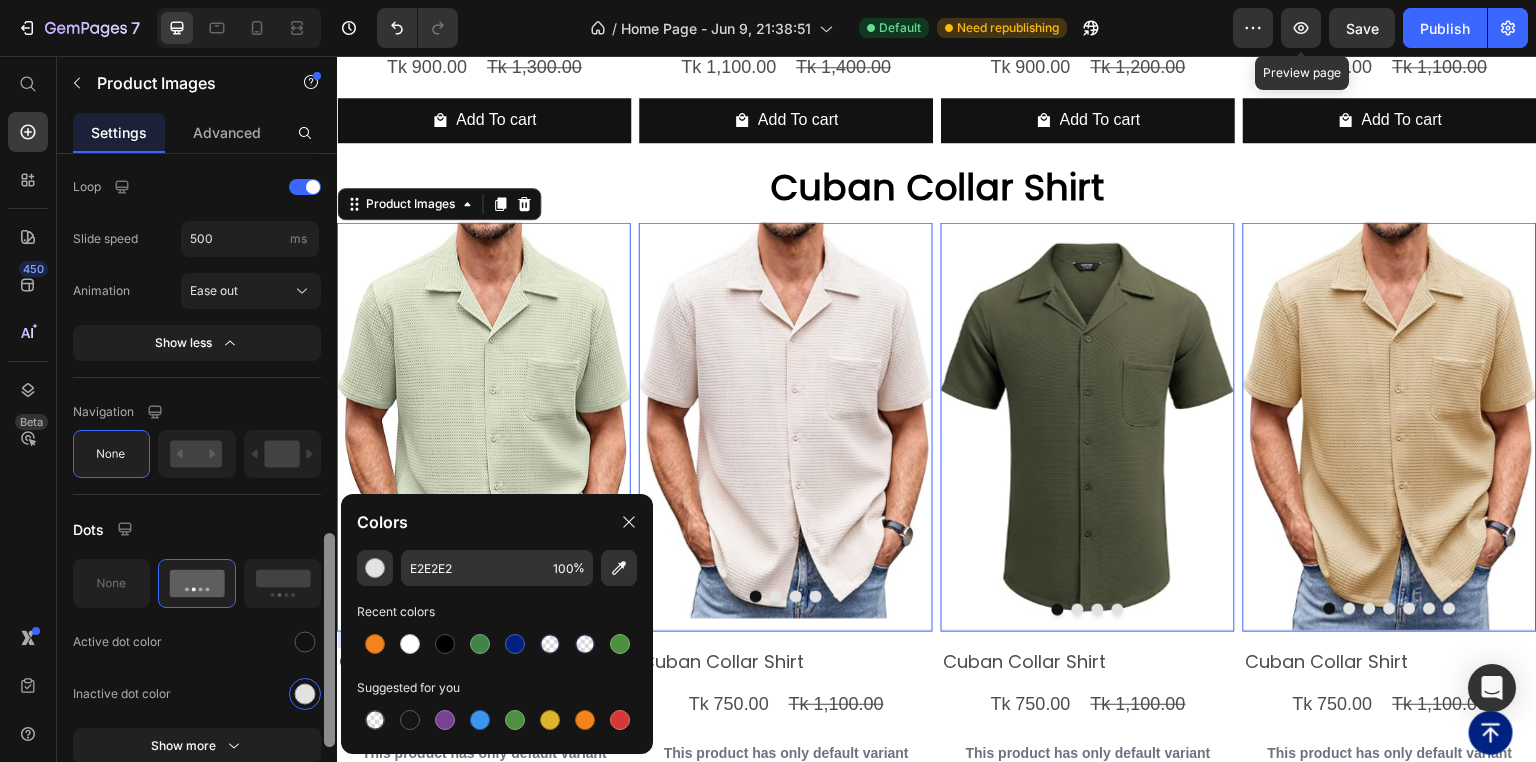 type on "F3841D" 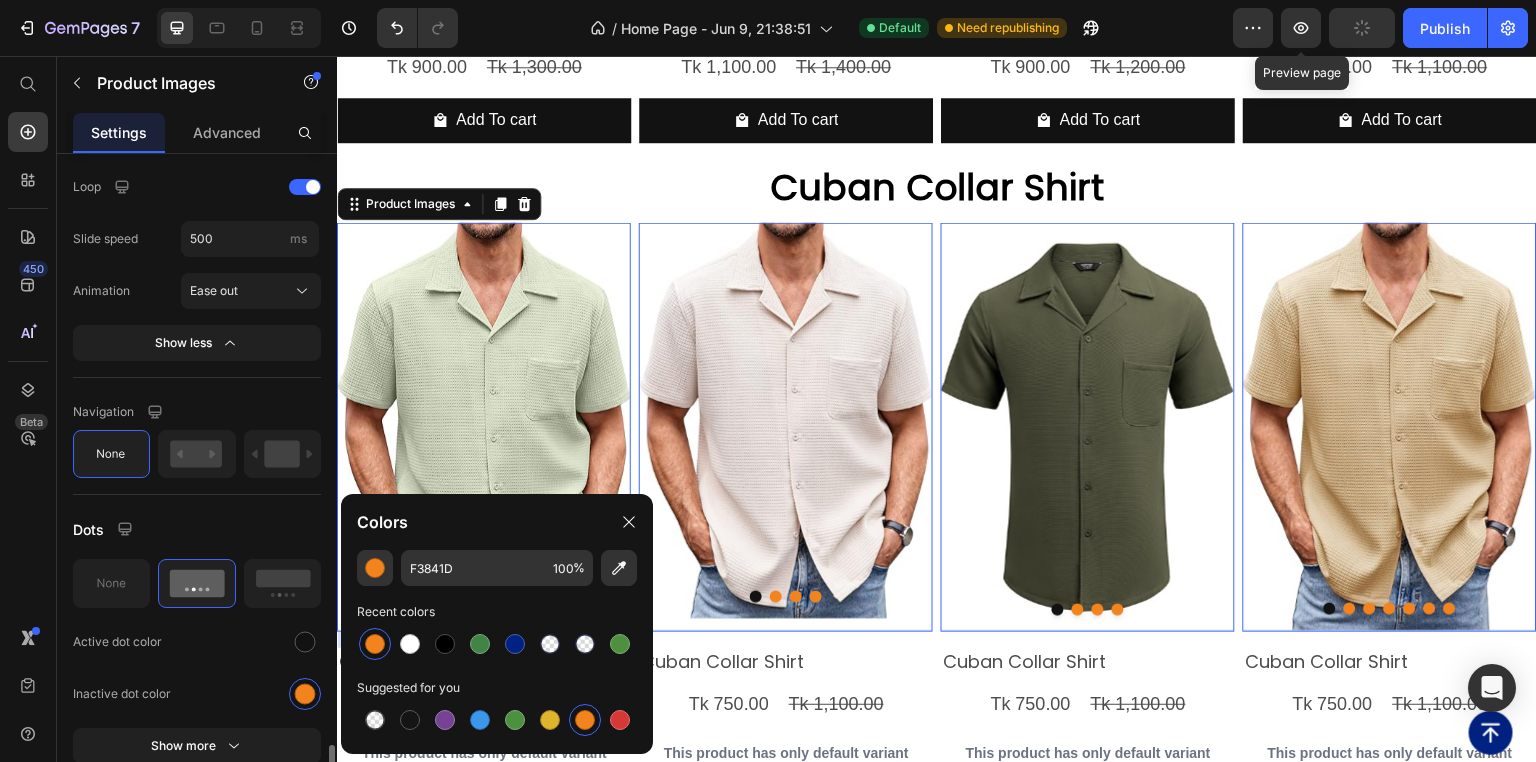 scroll, scrollTop: 1336, scrollLeft: 0, axis: vertical 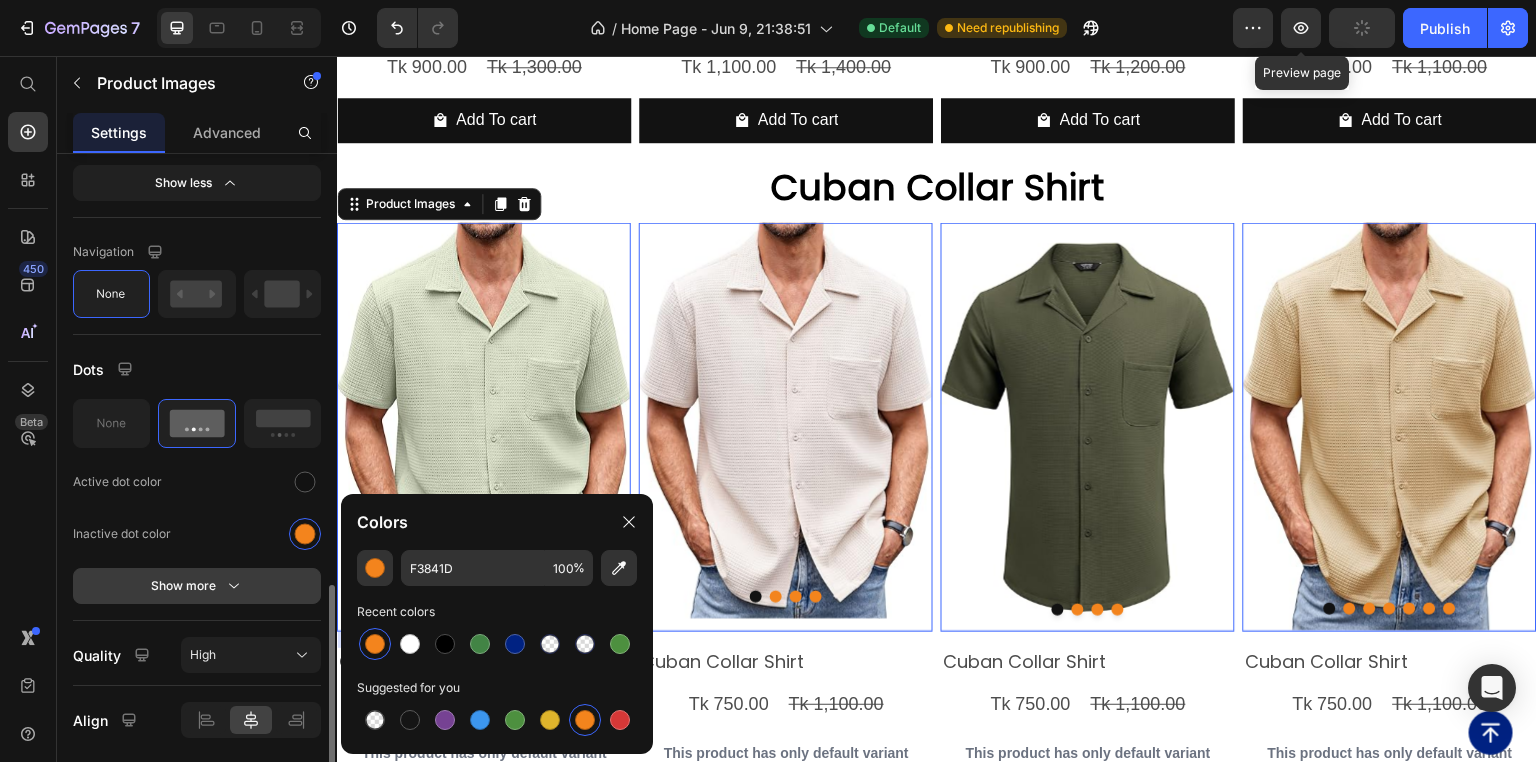 click 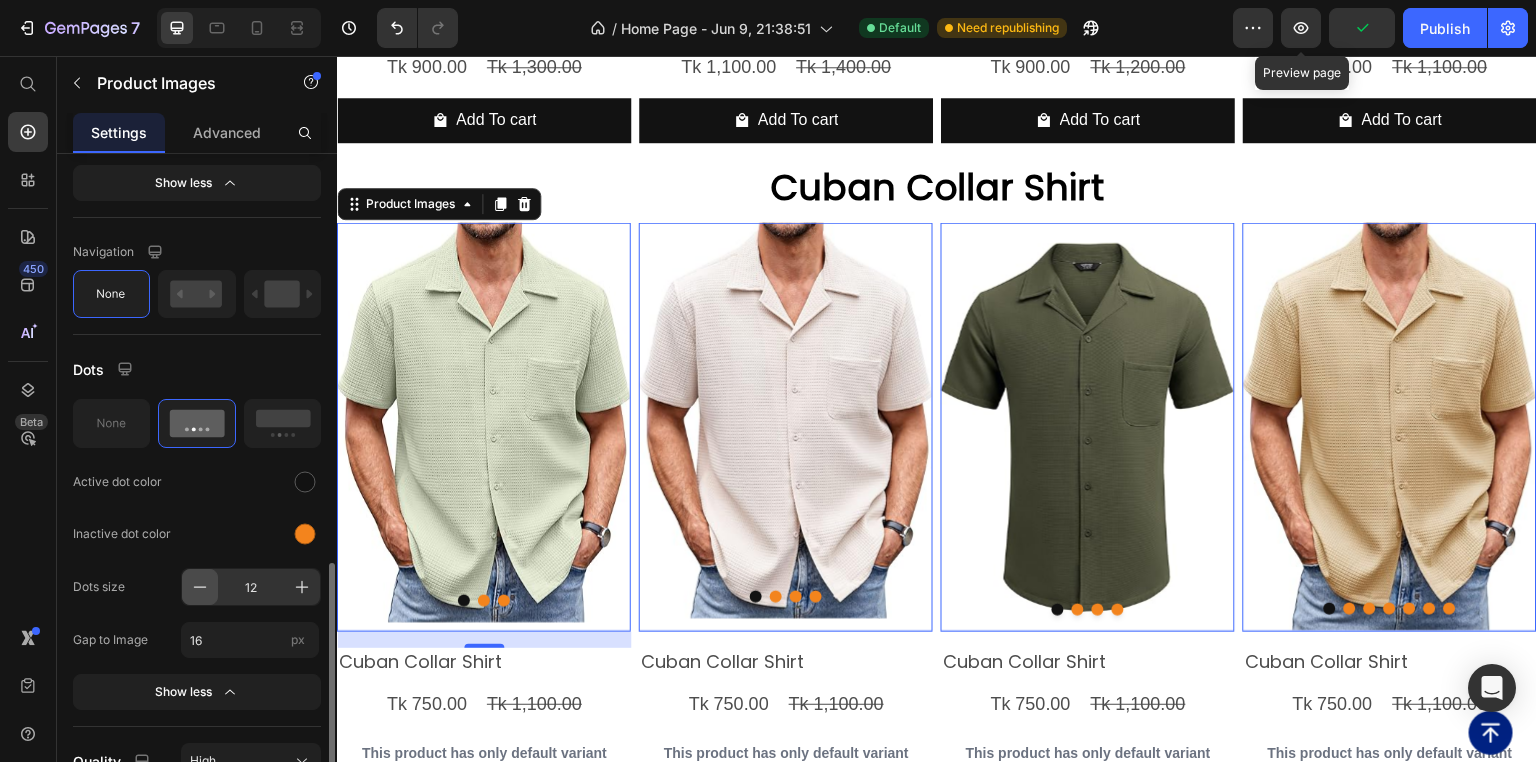 click 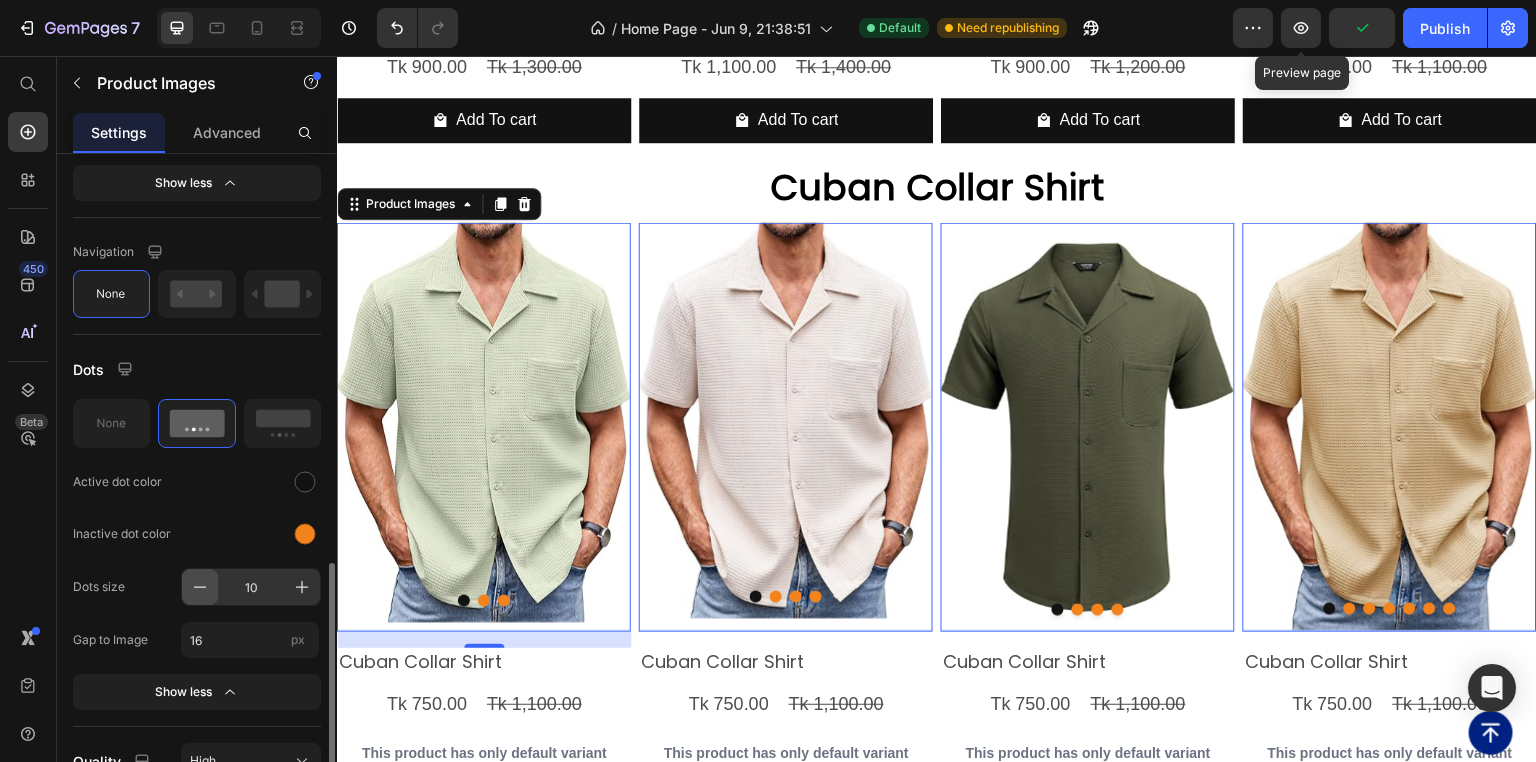 click 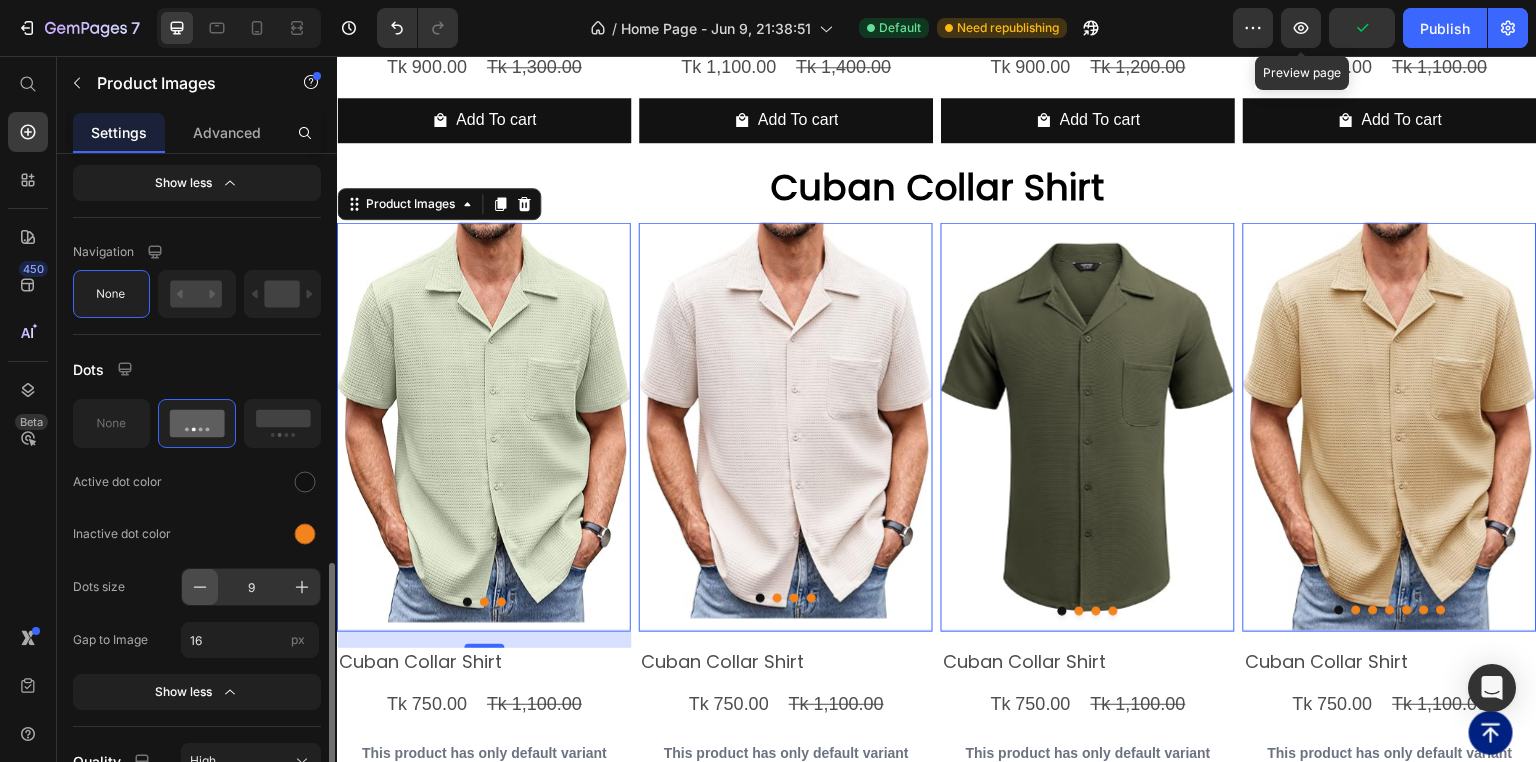 click 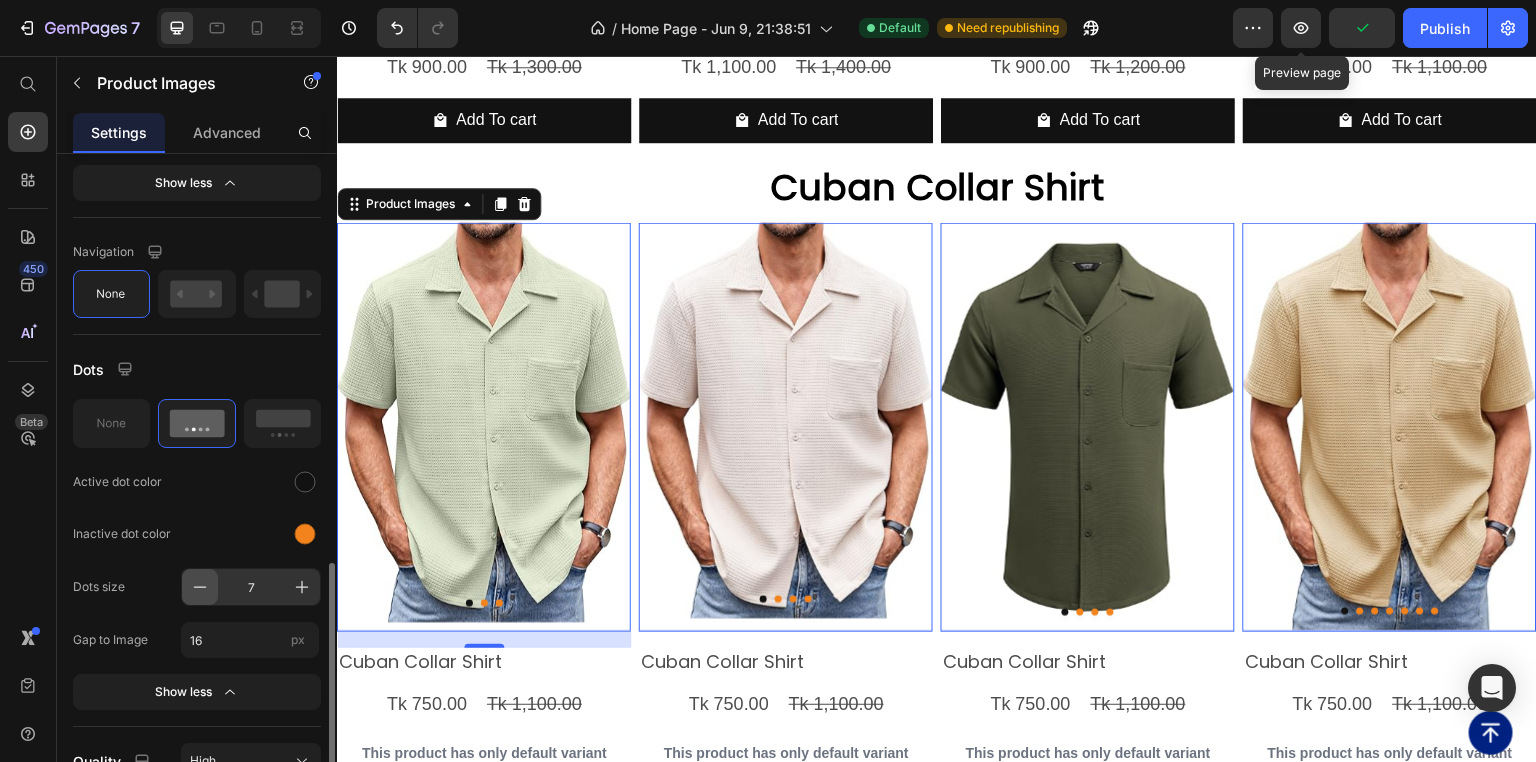 click 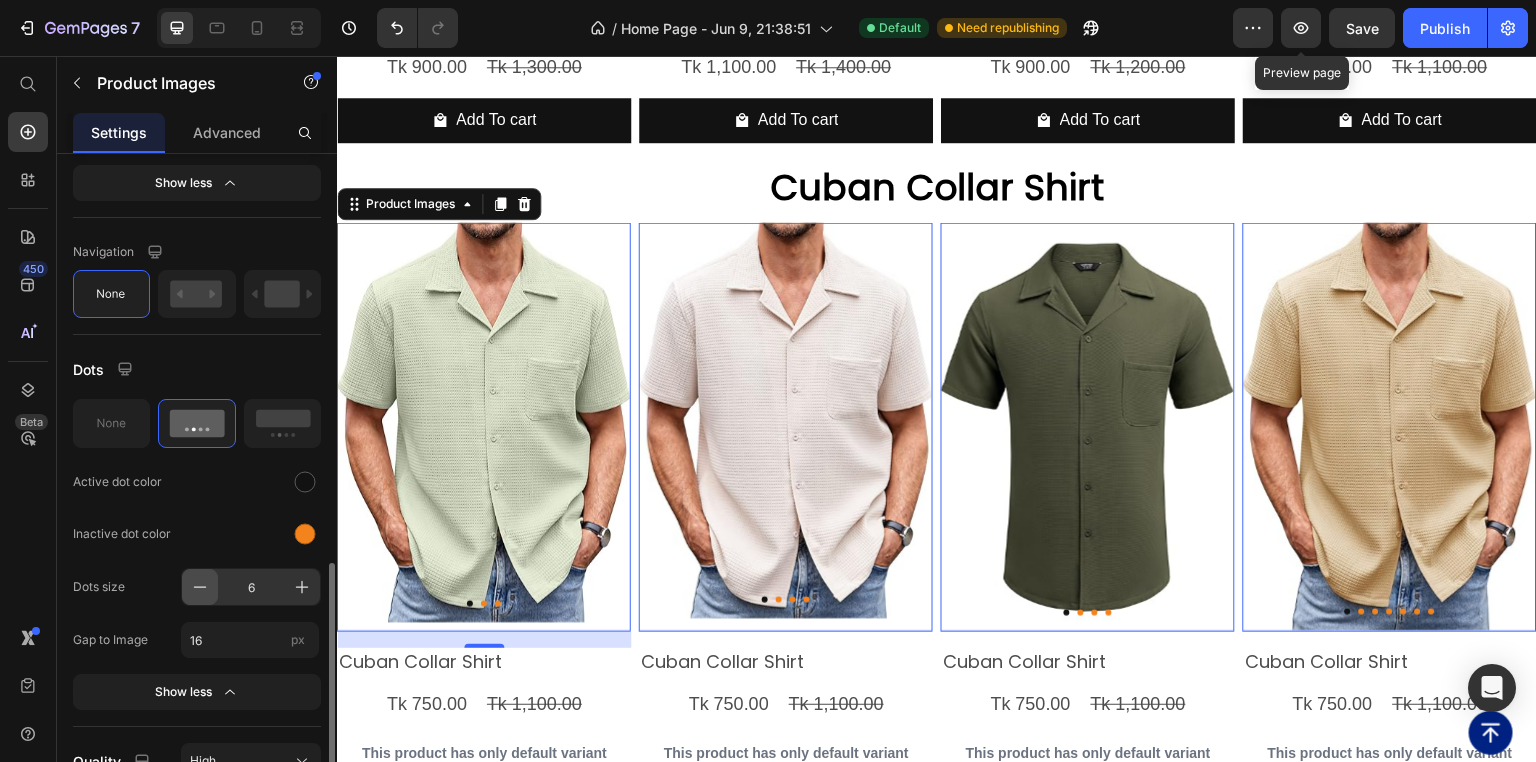 click 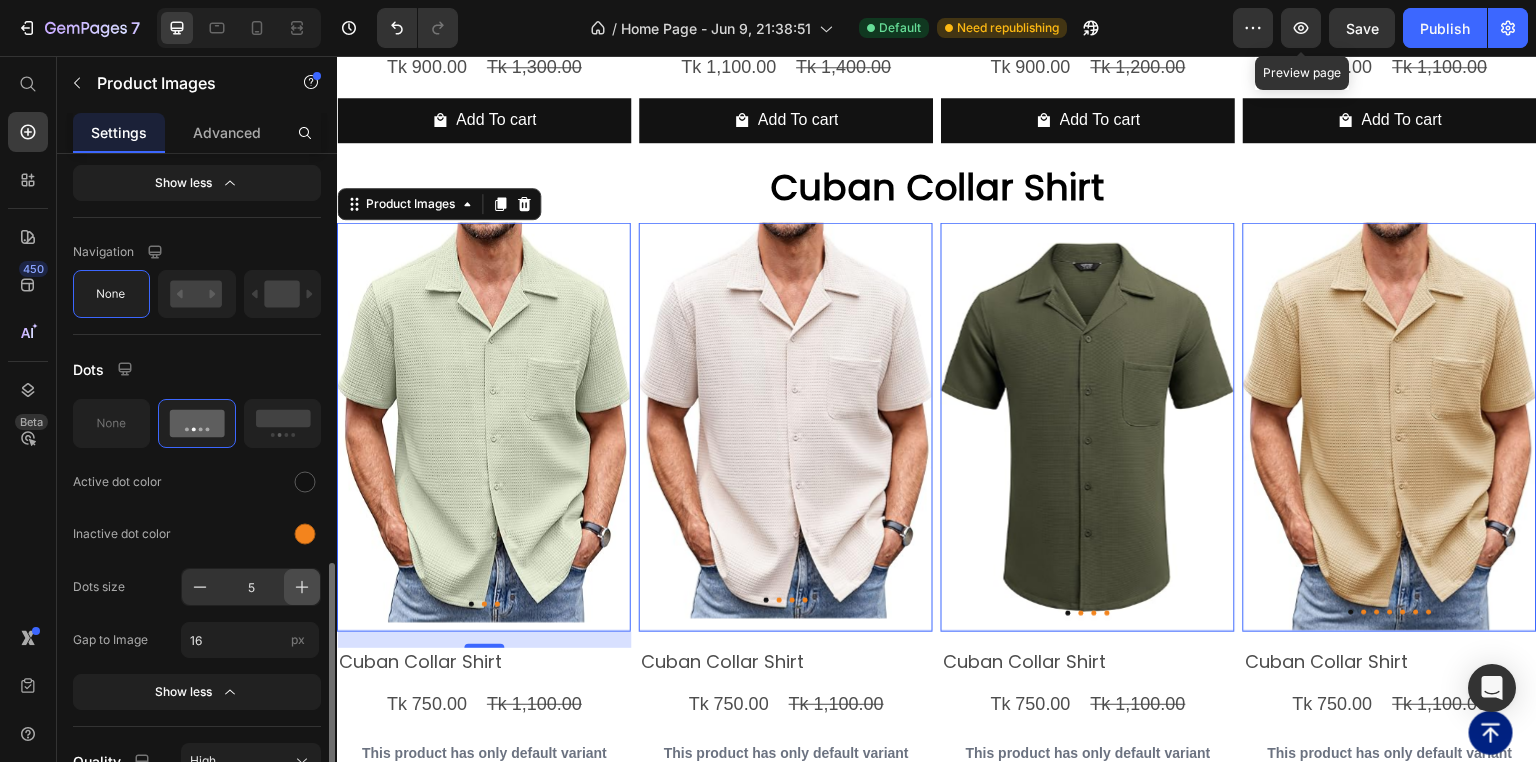 click 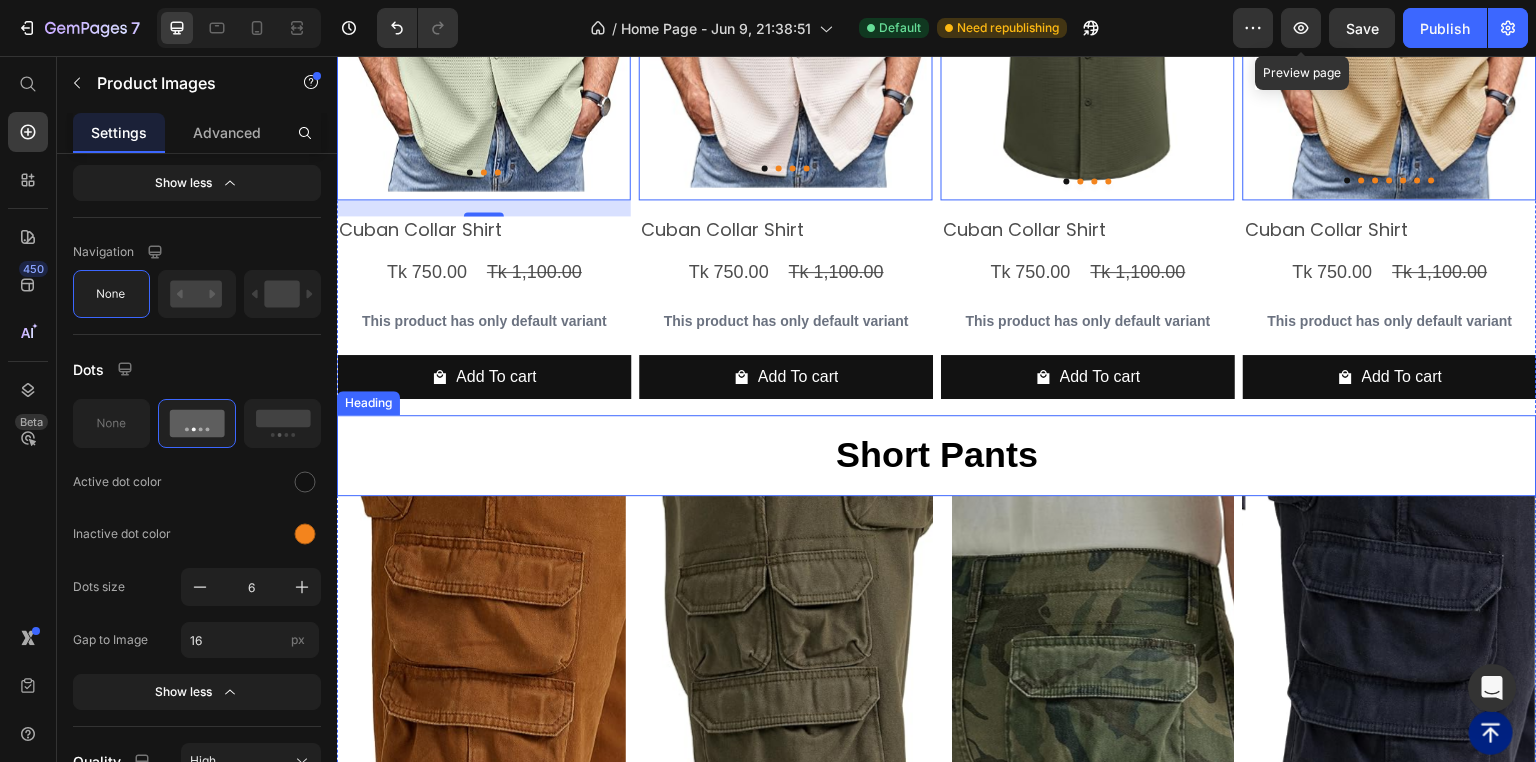 scroll, scrollTop: 7905, scrollLeft: 0, axis: vertical 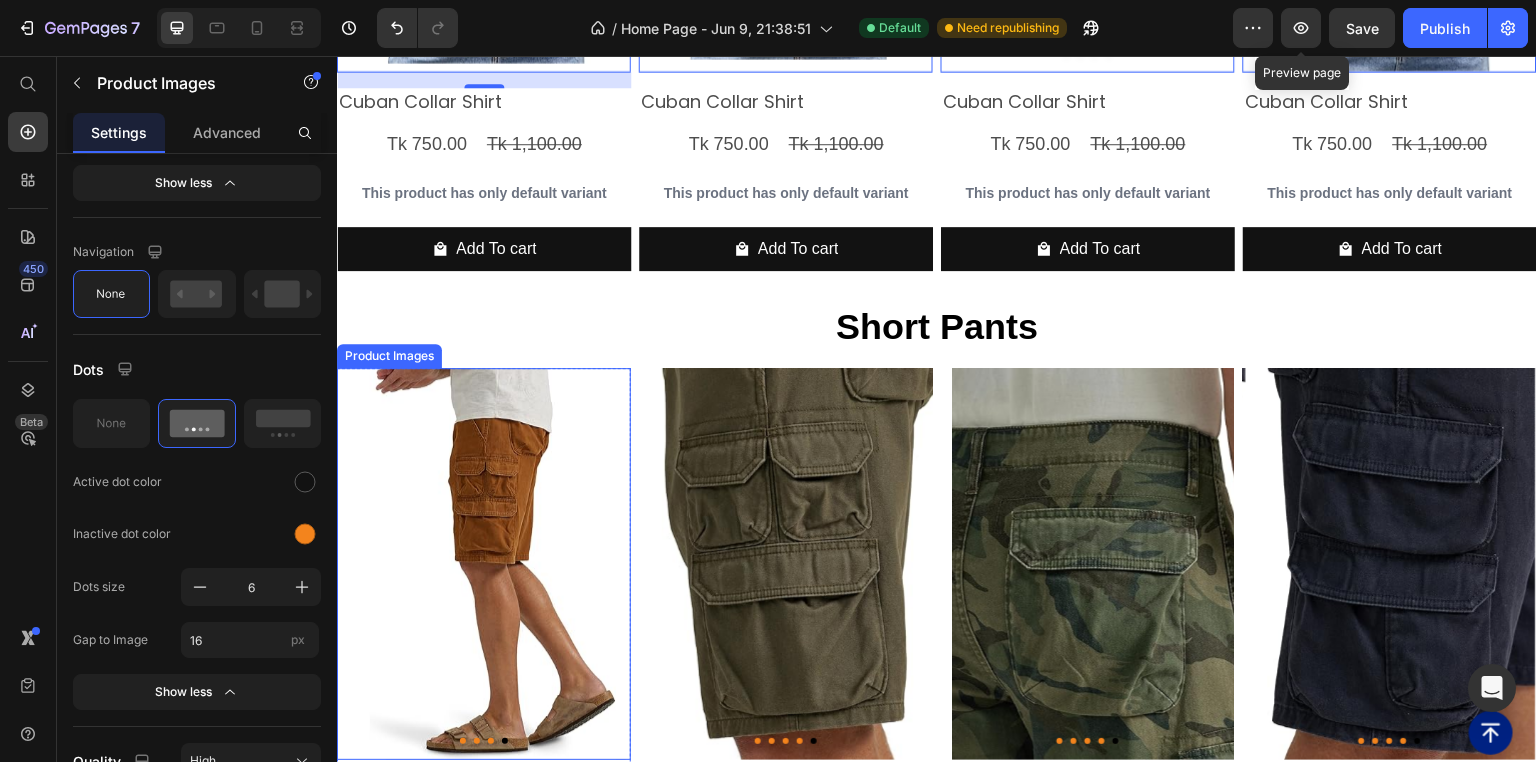 click at bounding box center [493, 564] 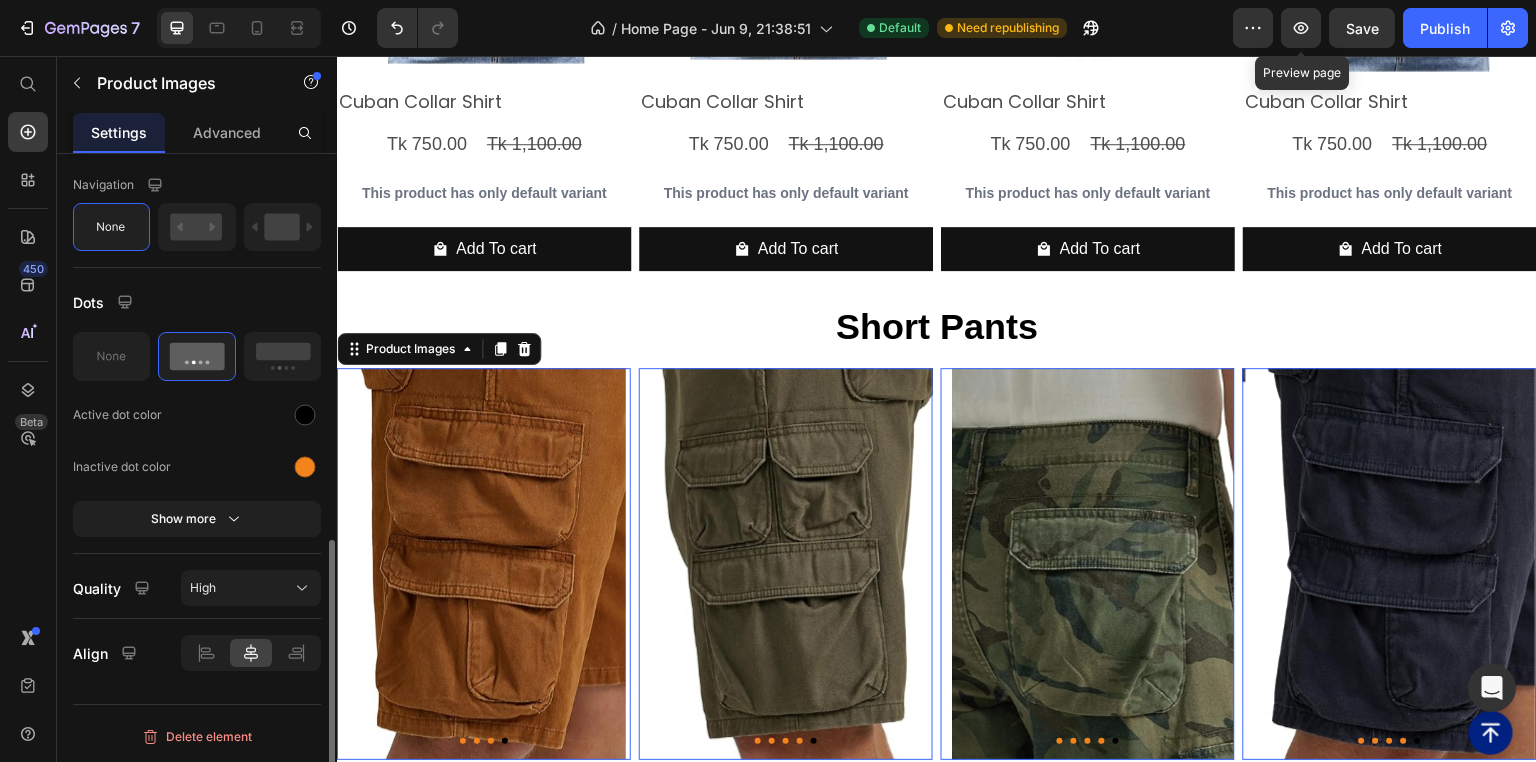 scroll, scrollTop: 932, scrollLeft: 0, axis: vertical 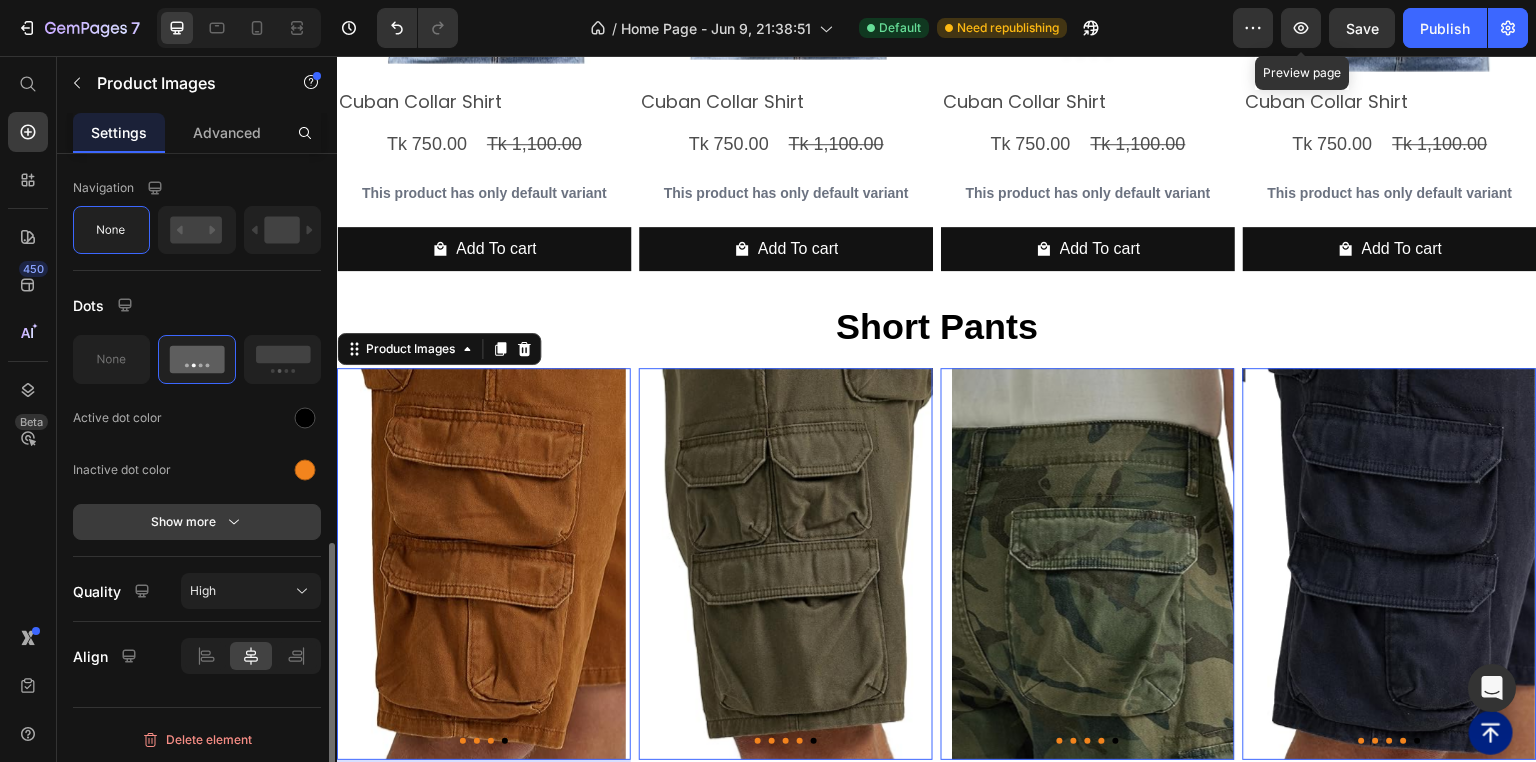 click on "Show more" at bounding box center (197, 522) 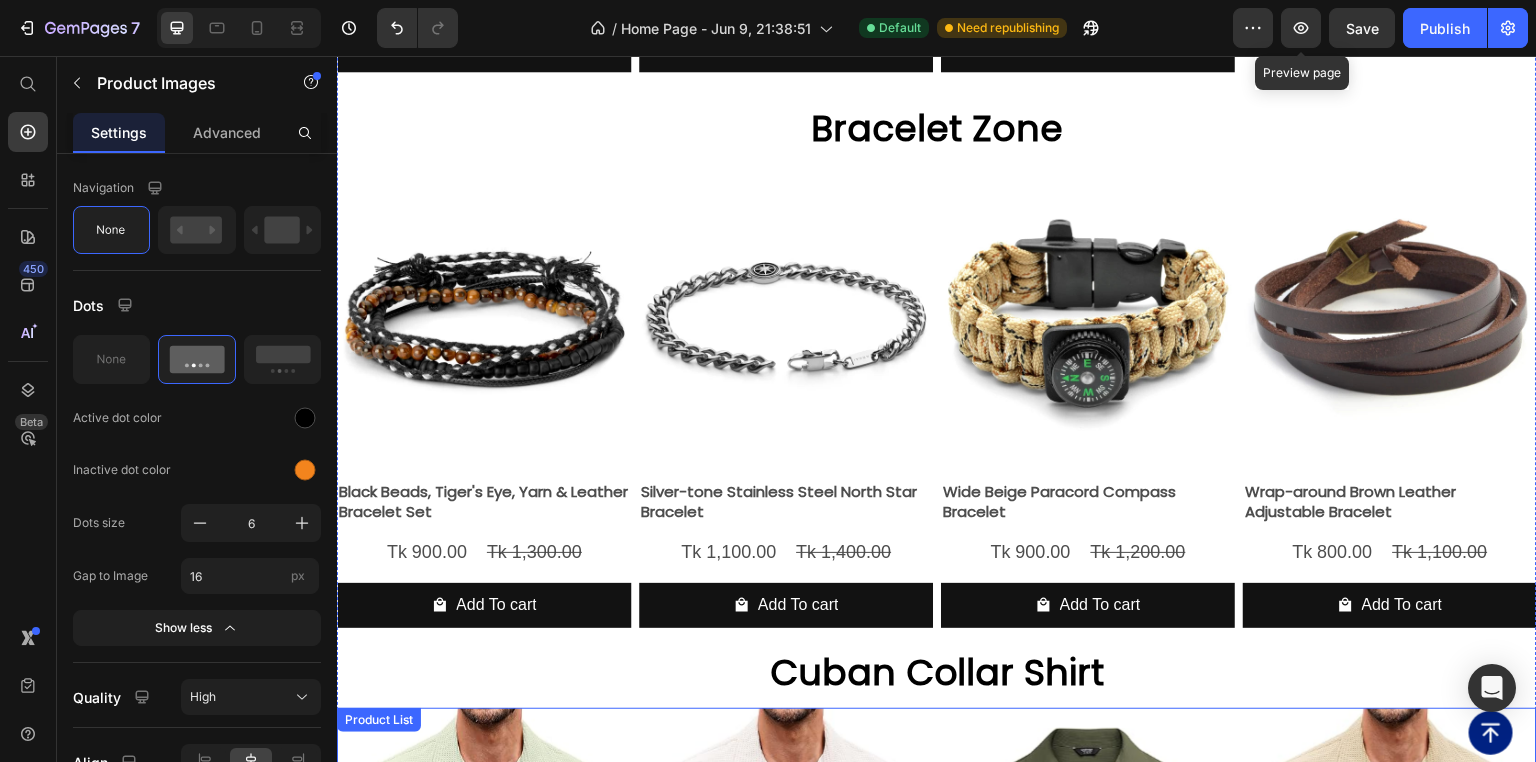 scroll, scrollTop: 6785, scrollLeft: 0, axis: vertical 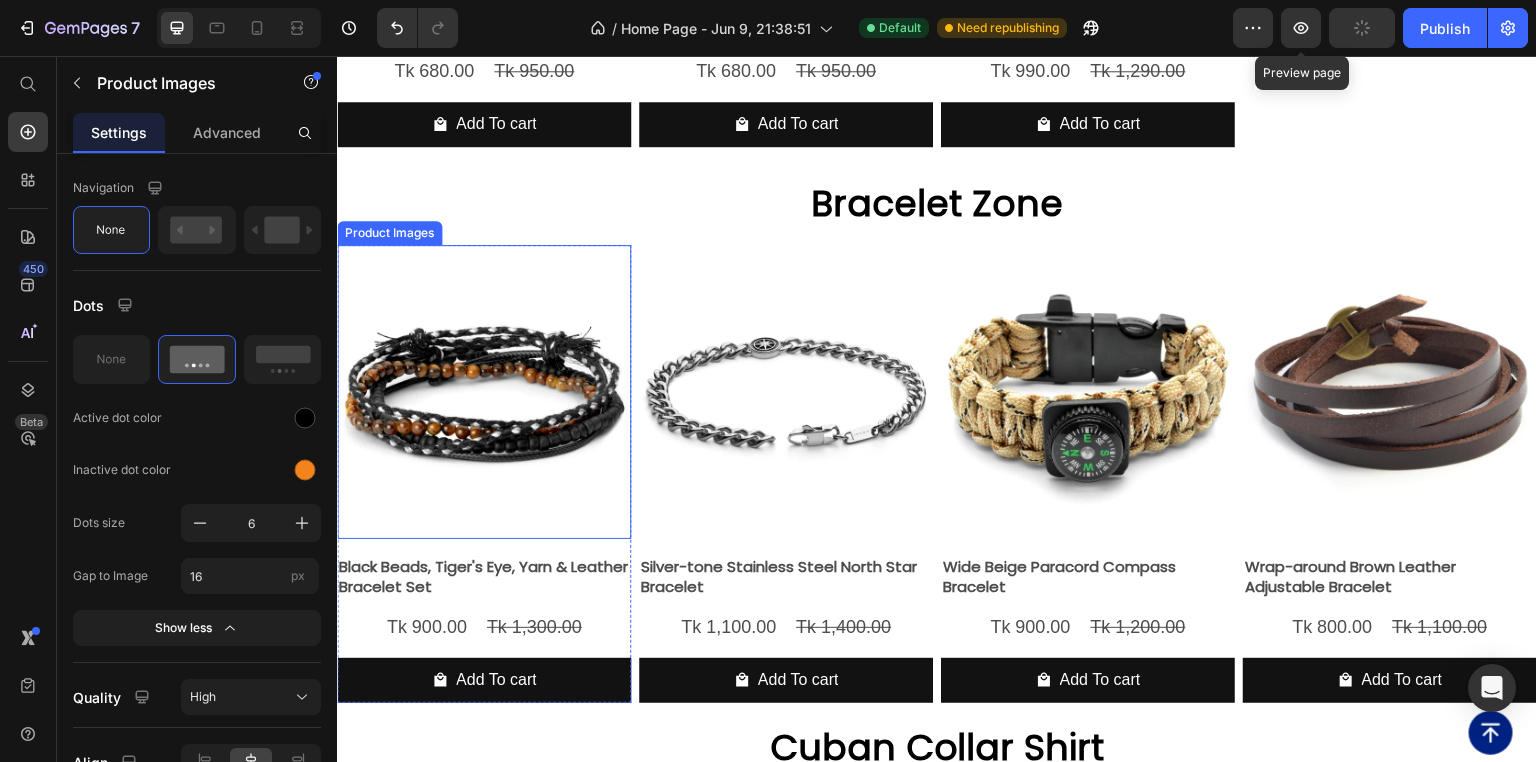 click at bounding box center (484, 392) 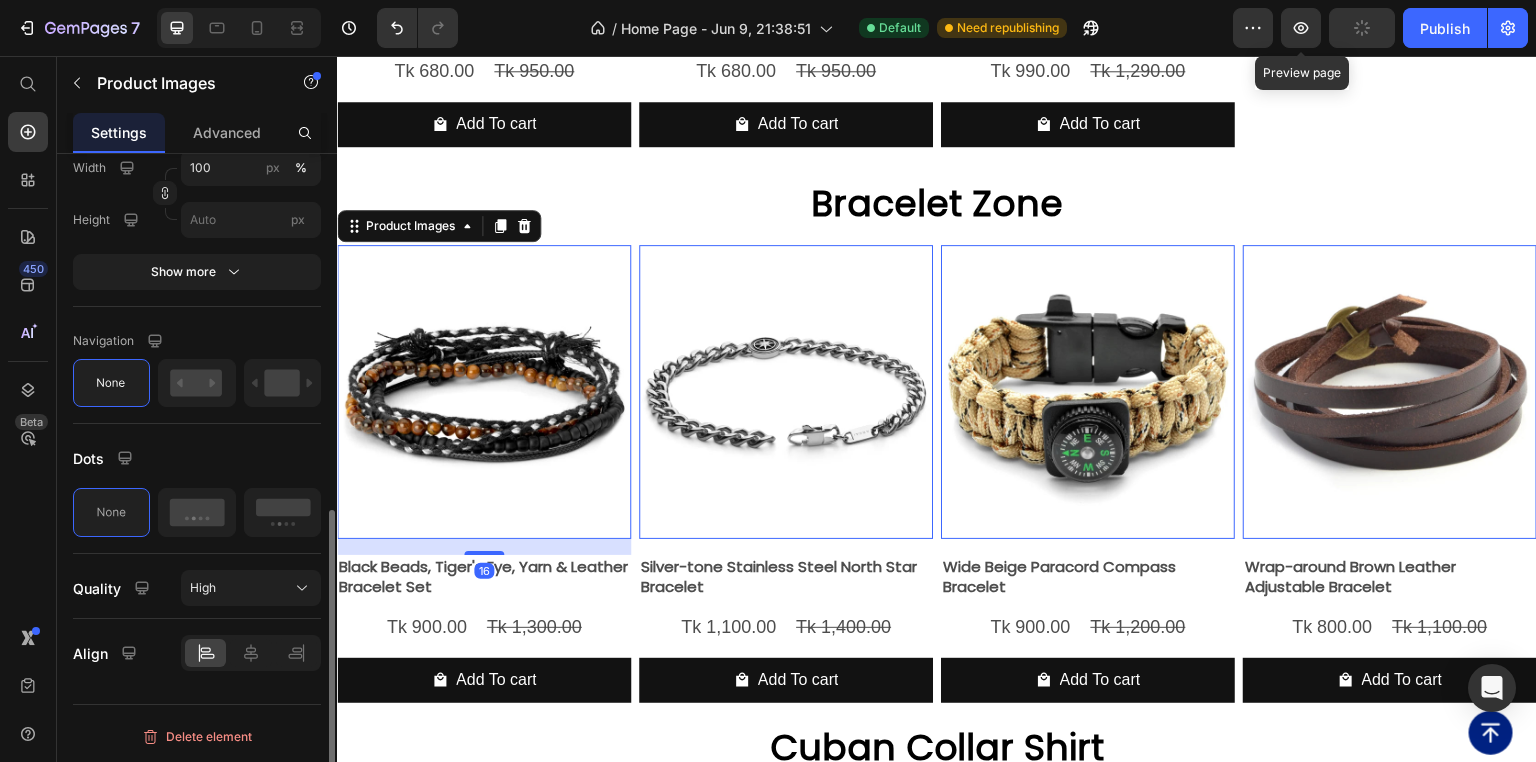scroll, scrollTop: 776, scrollLeft: 0, axis: vertical 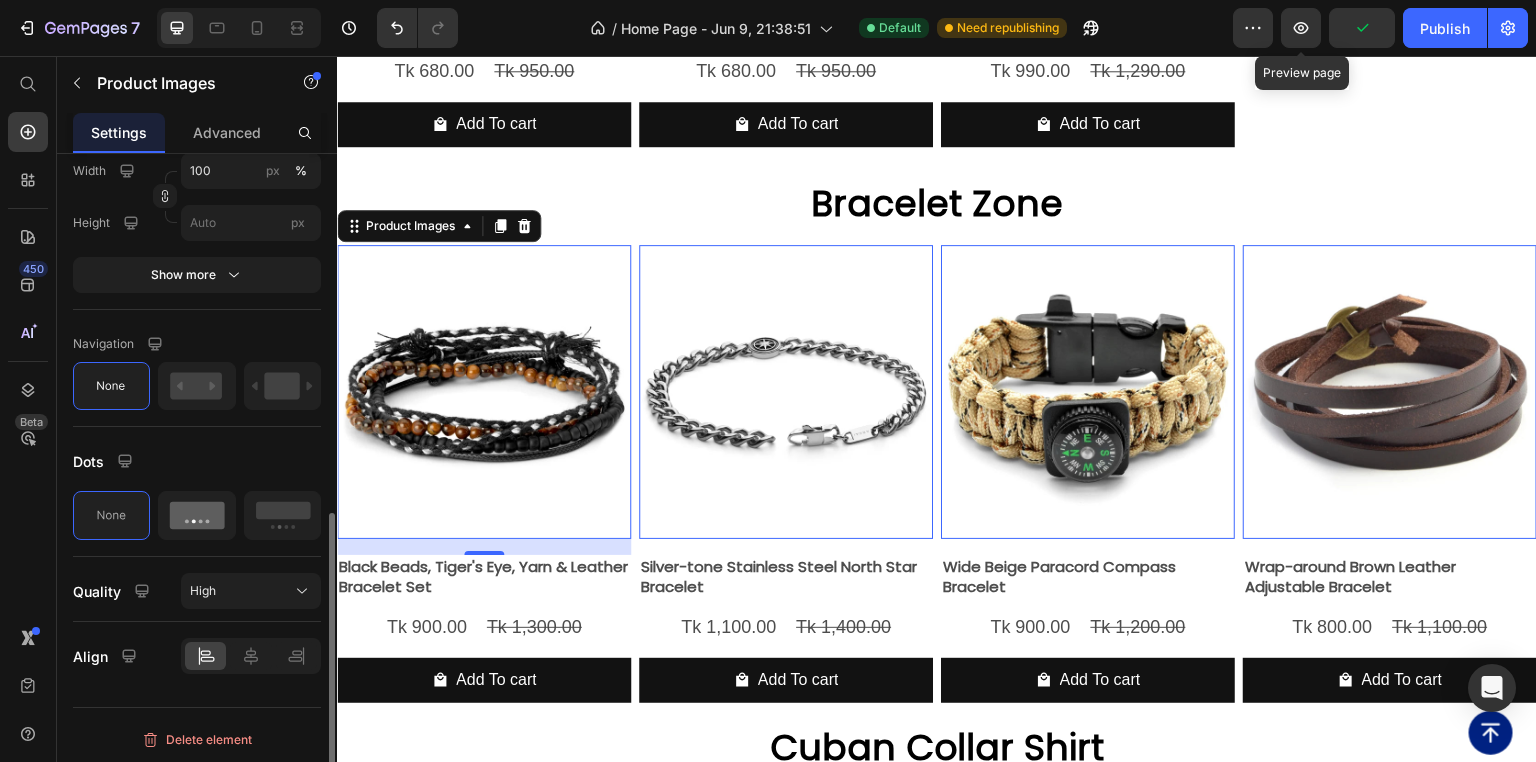 click 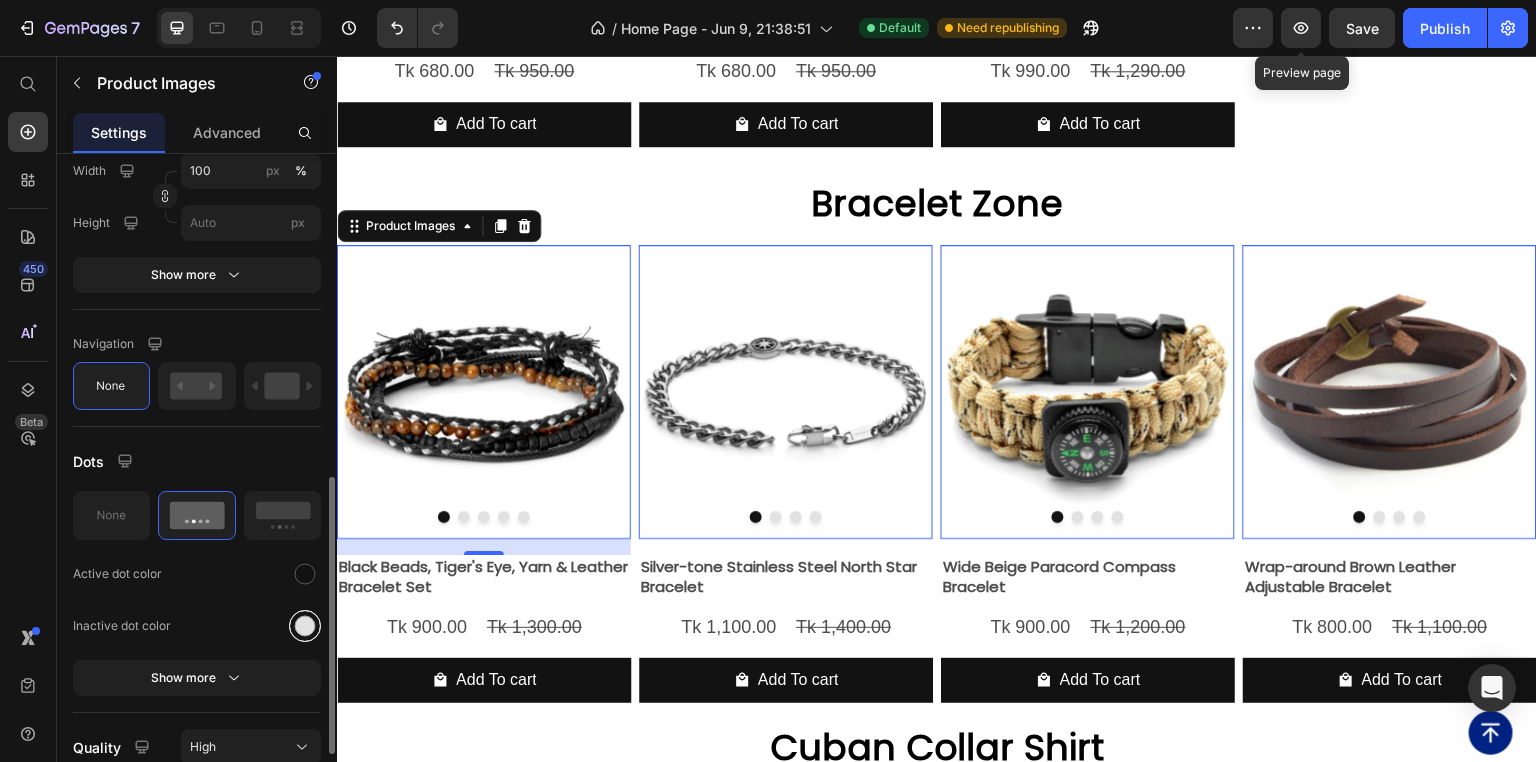click at bounding box center (305, 626) 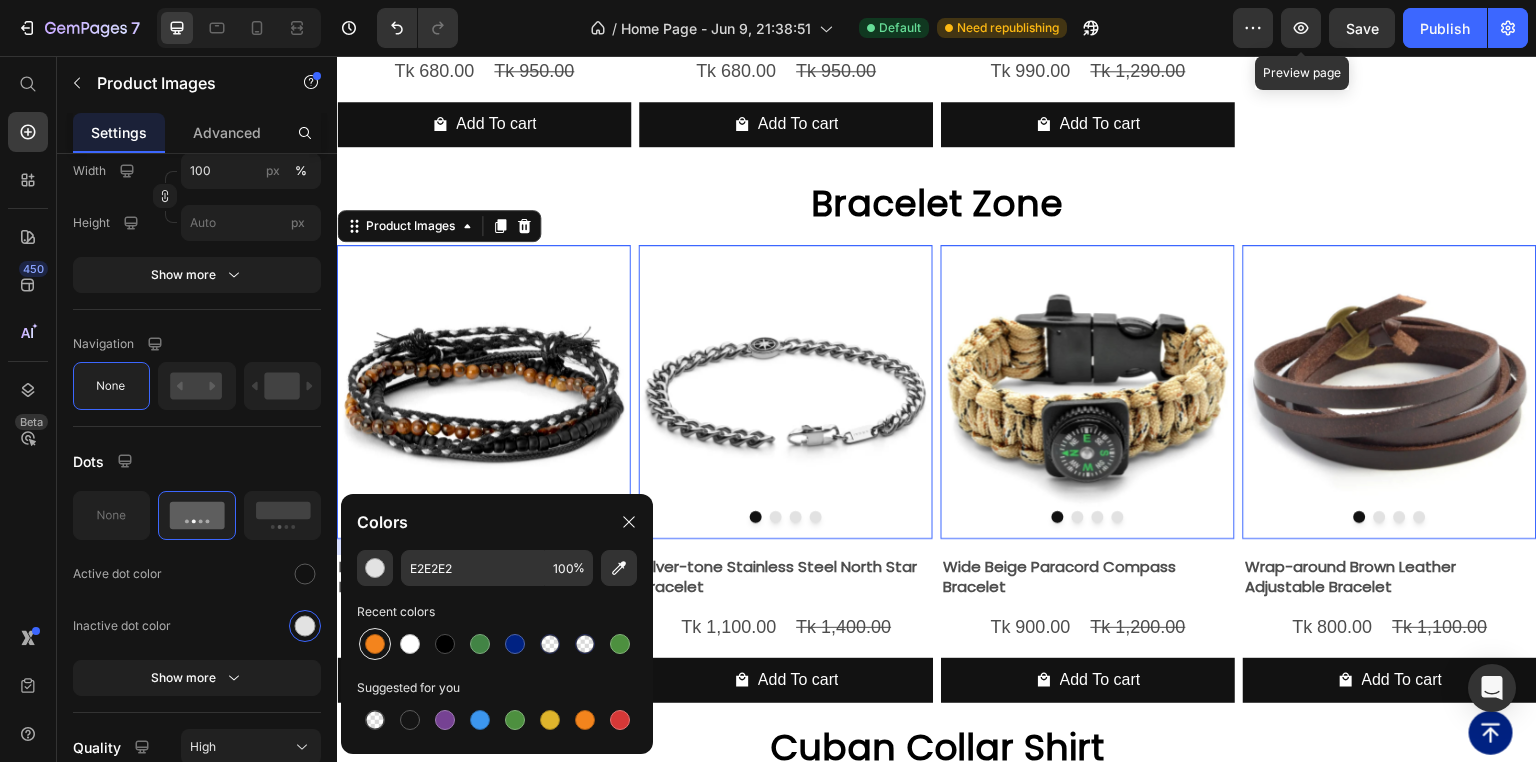 click at bounding box center [375, 644] 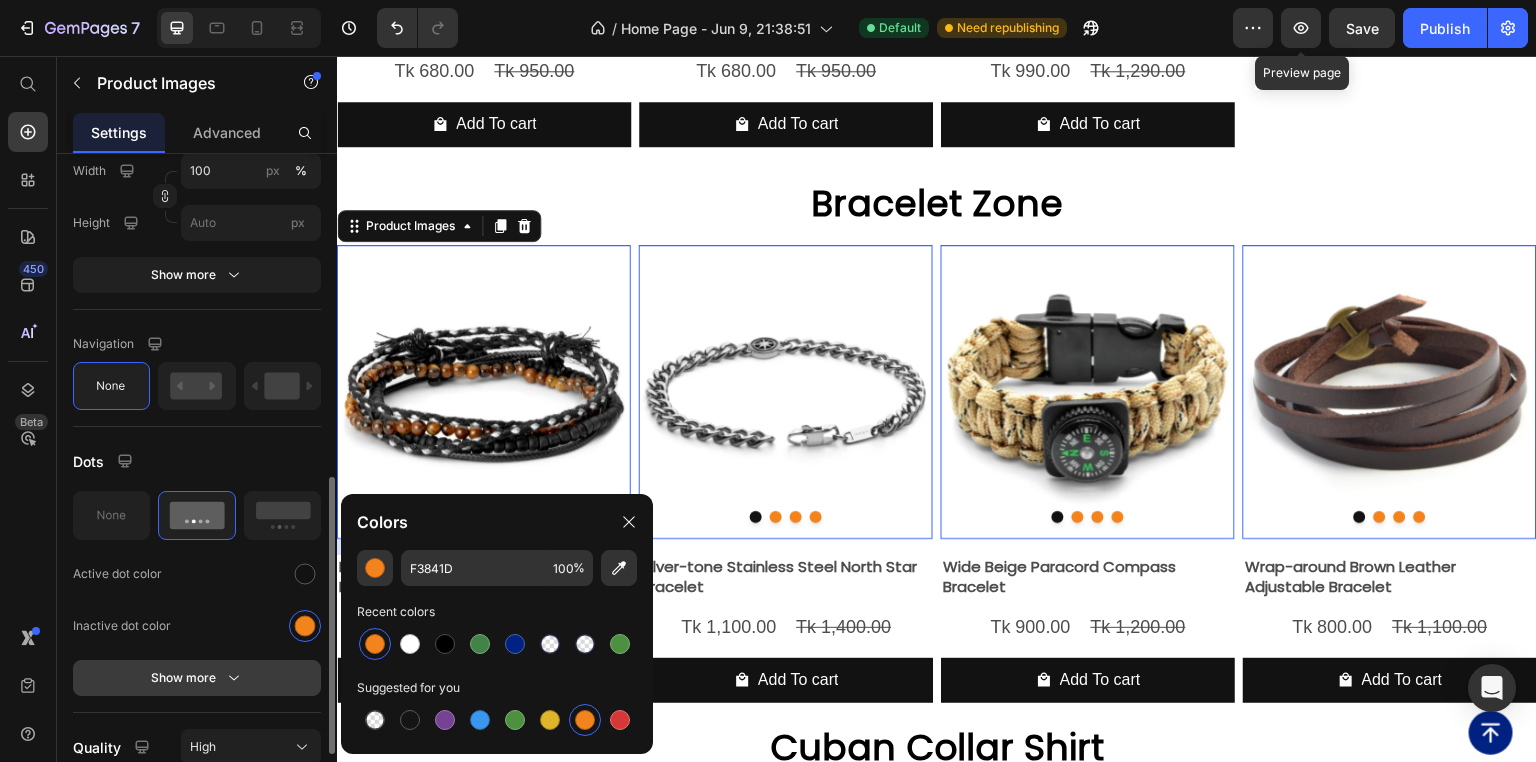 click on "Show more" at bounding box center [197, 678] 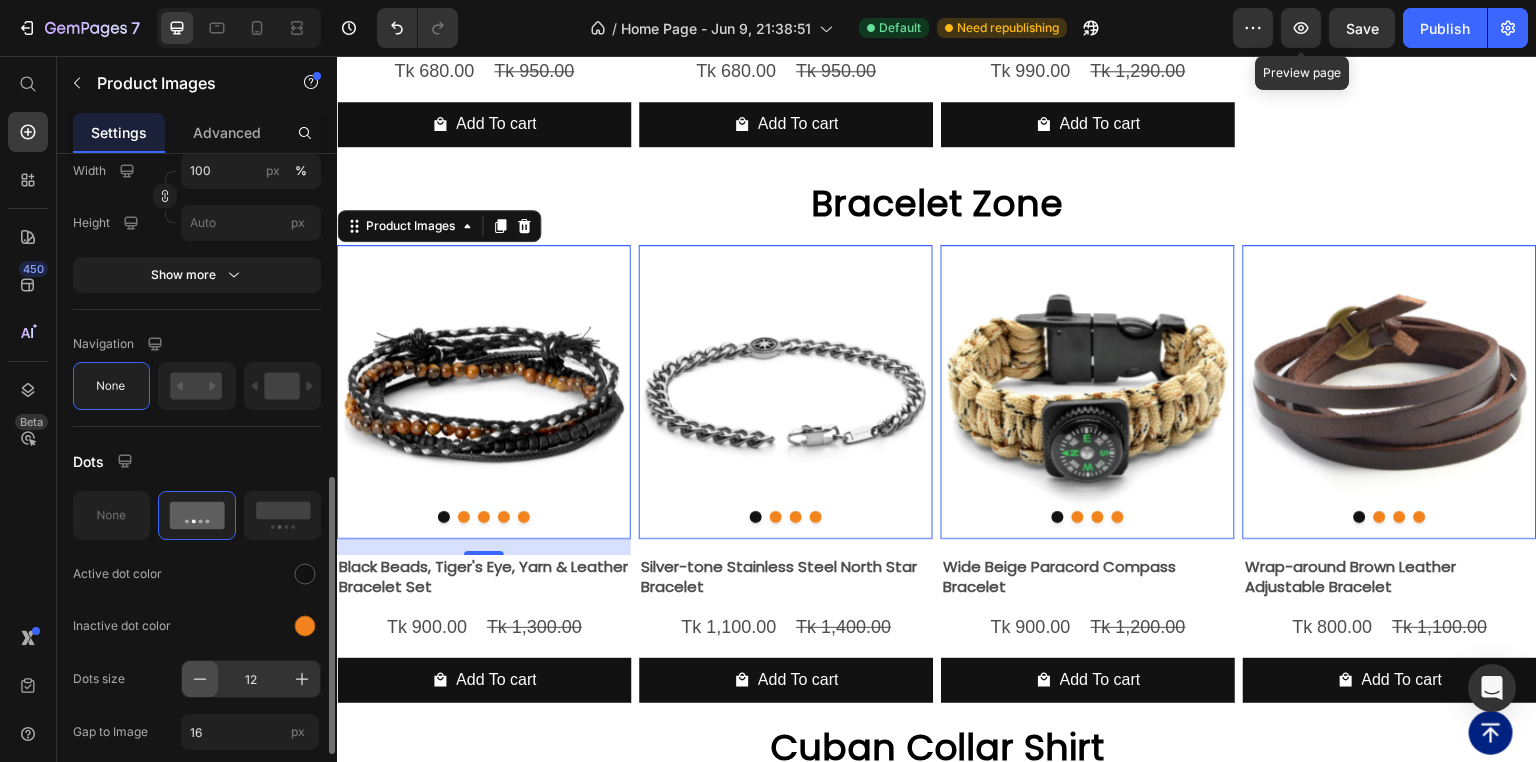 click 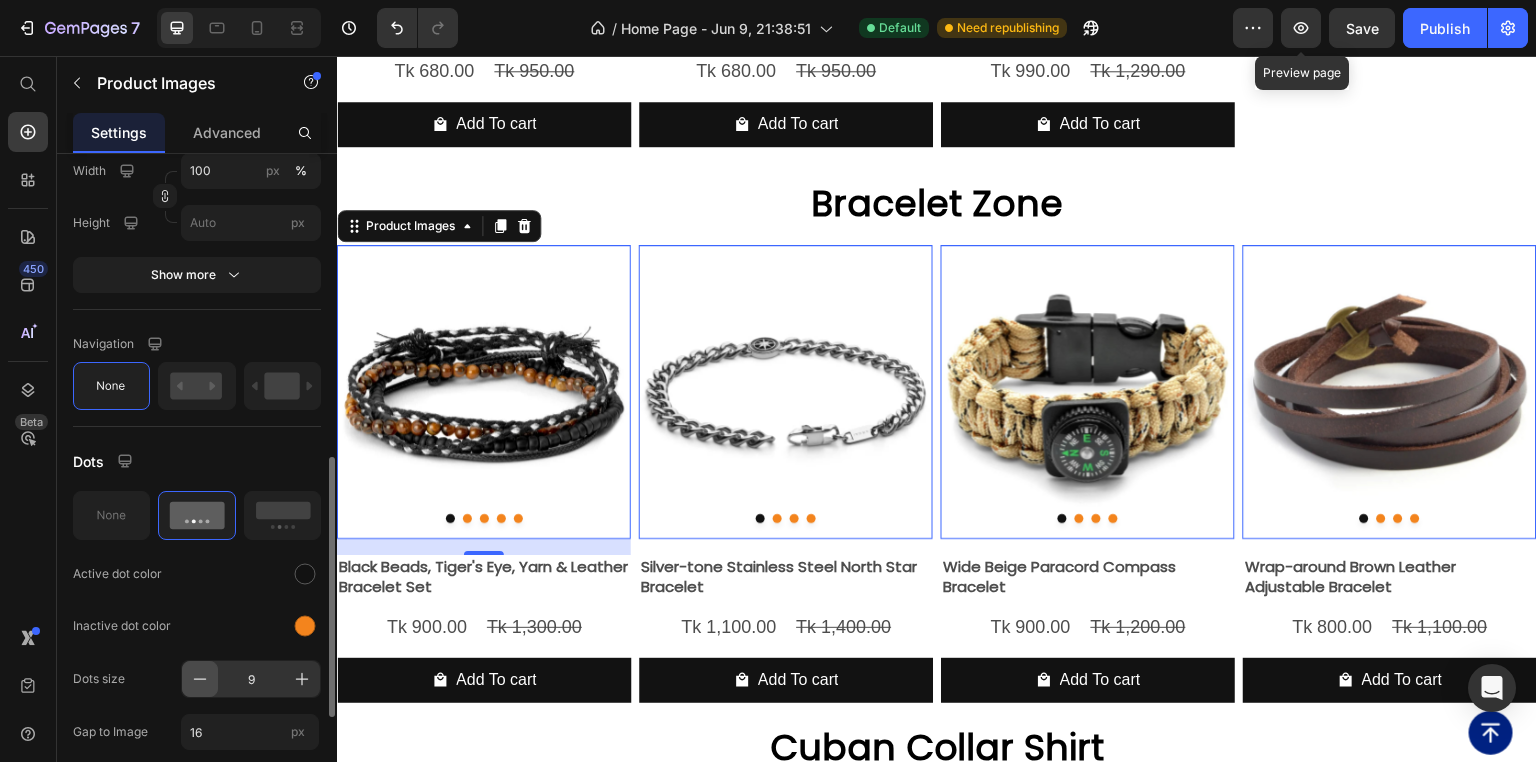 click 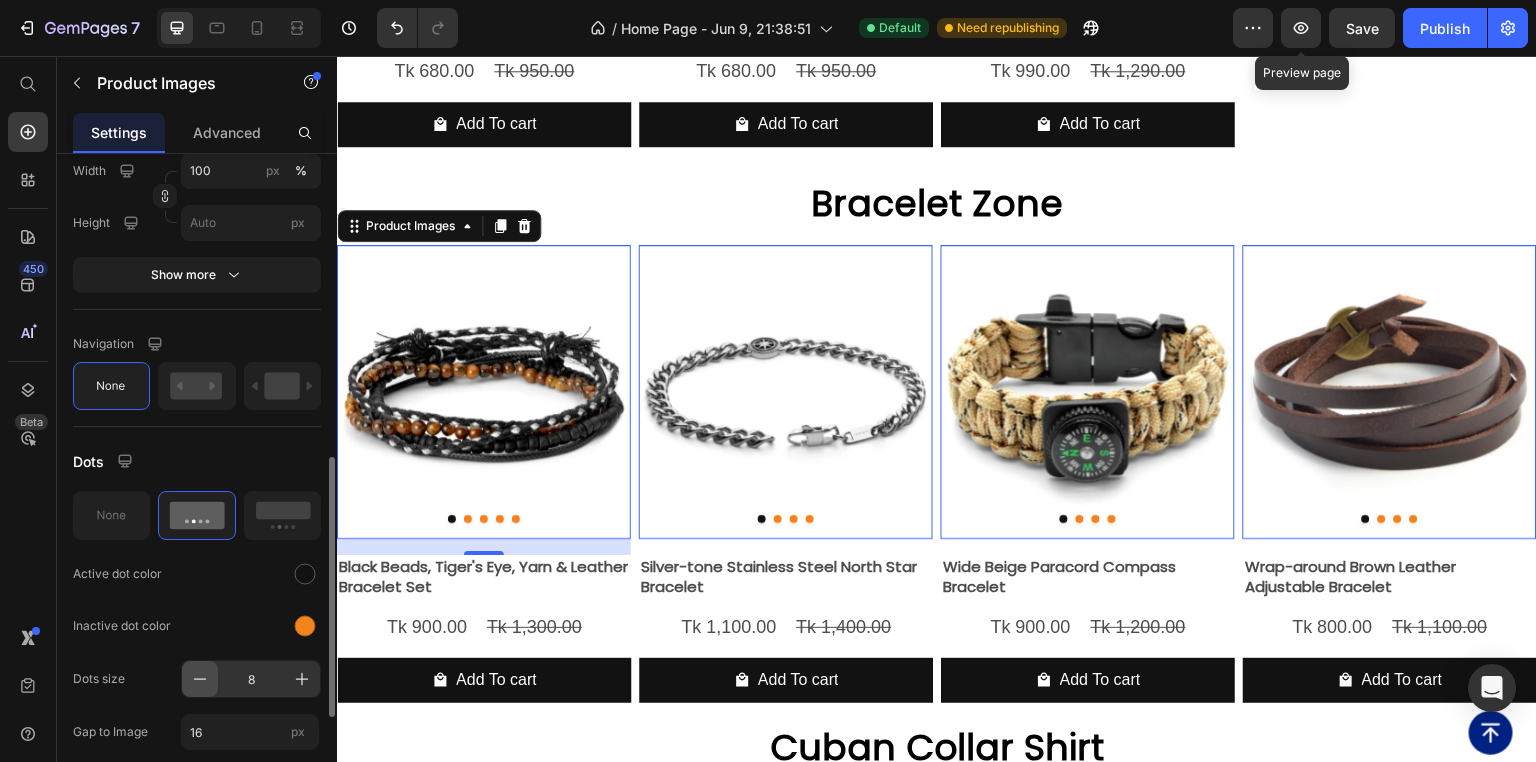 click 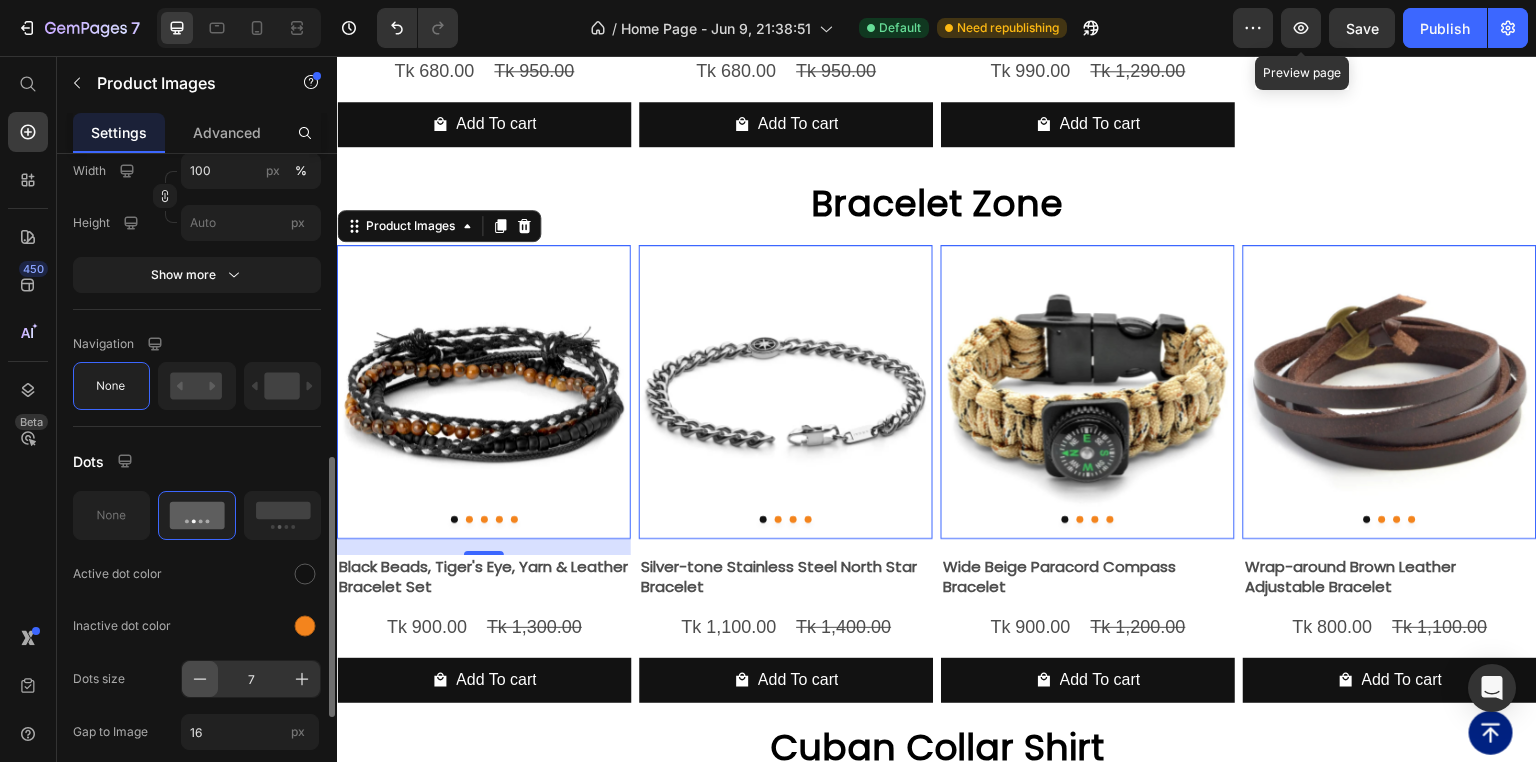 click 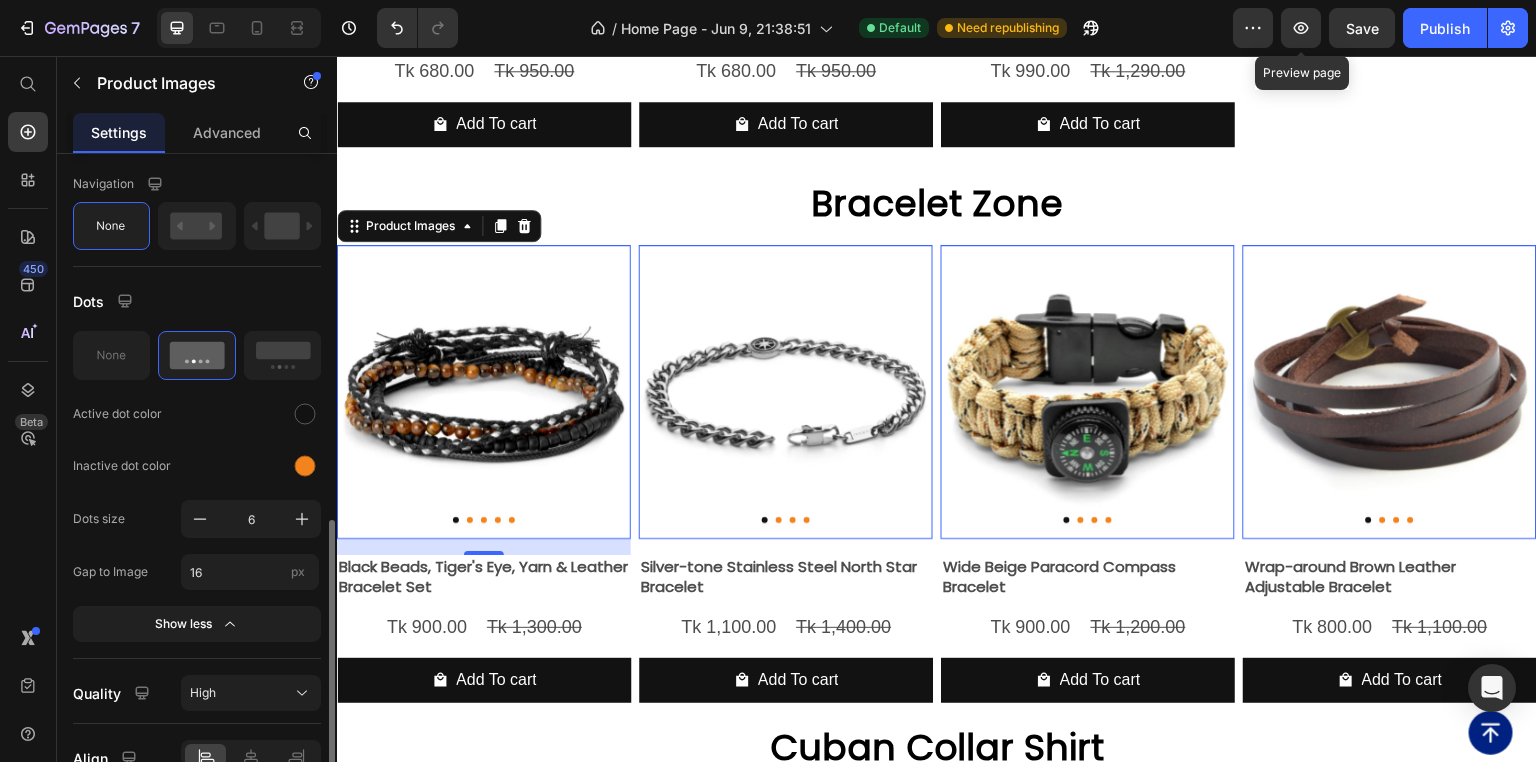 scroll, scrollTop: 1016, scrollLeft: 0, axis: vertical 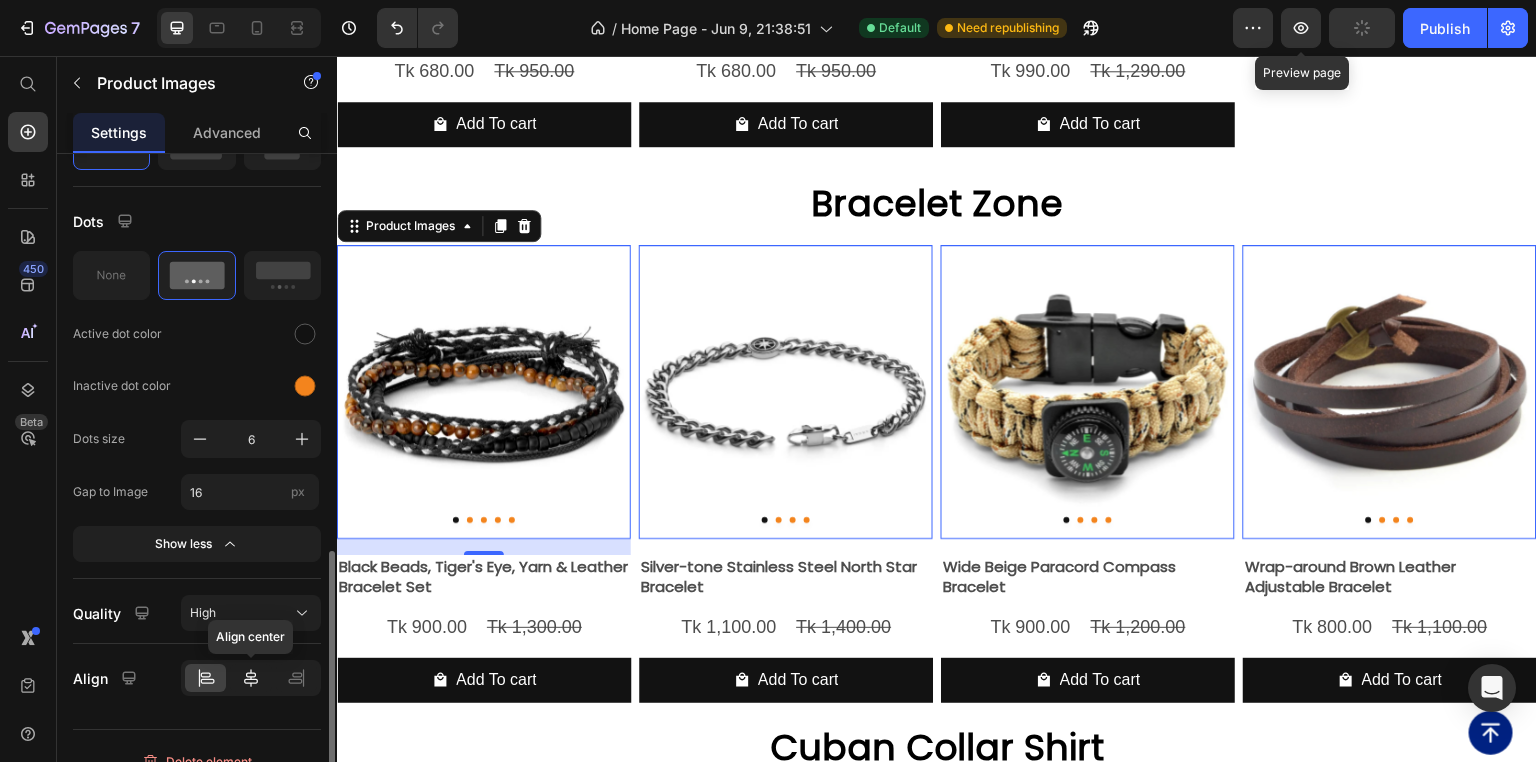 click 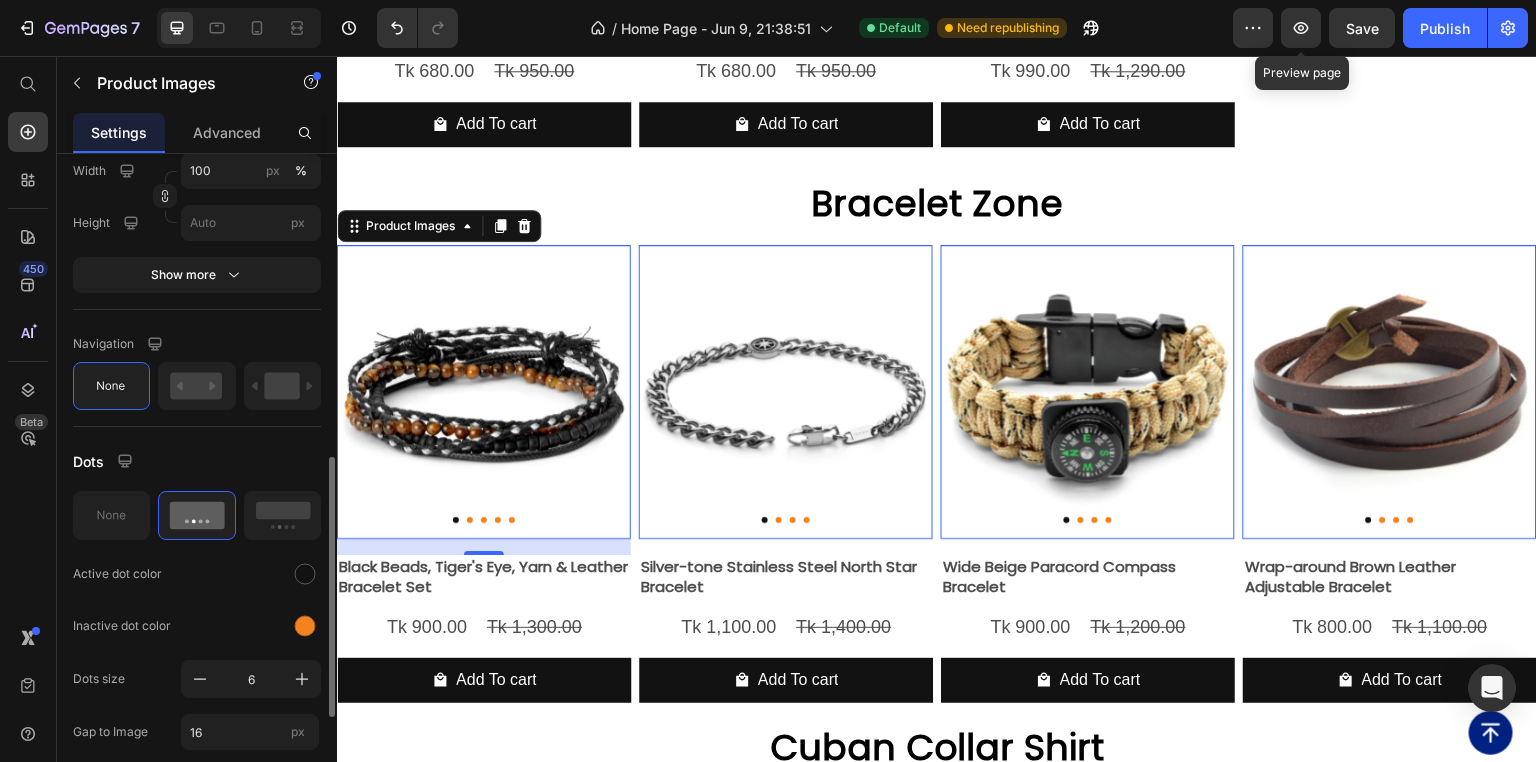 scroll, scrollTop: 696, scrollLeft: 0, axis: vertical 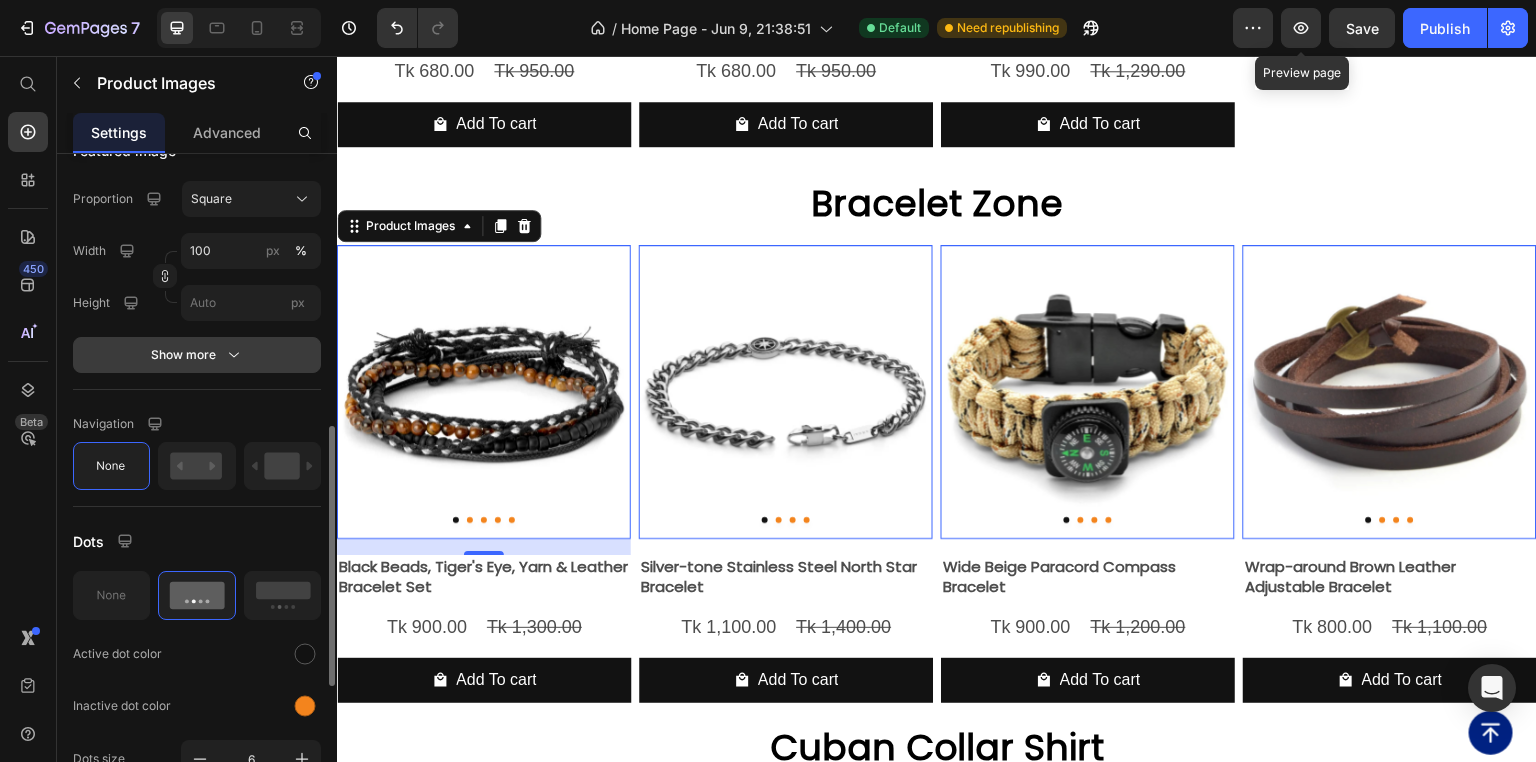 click 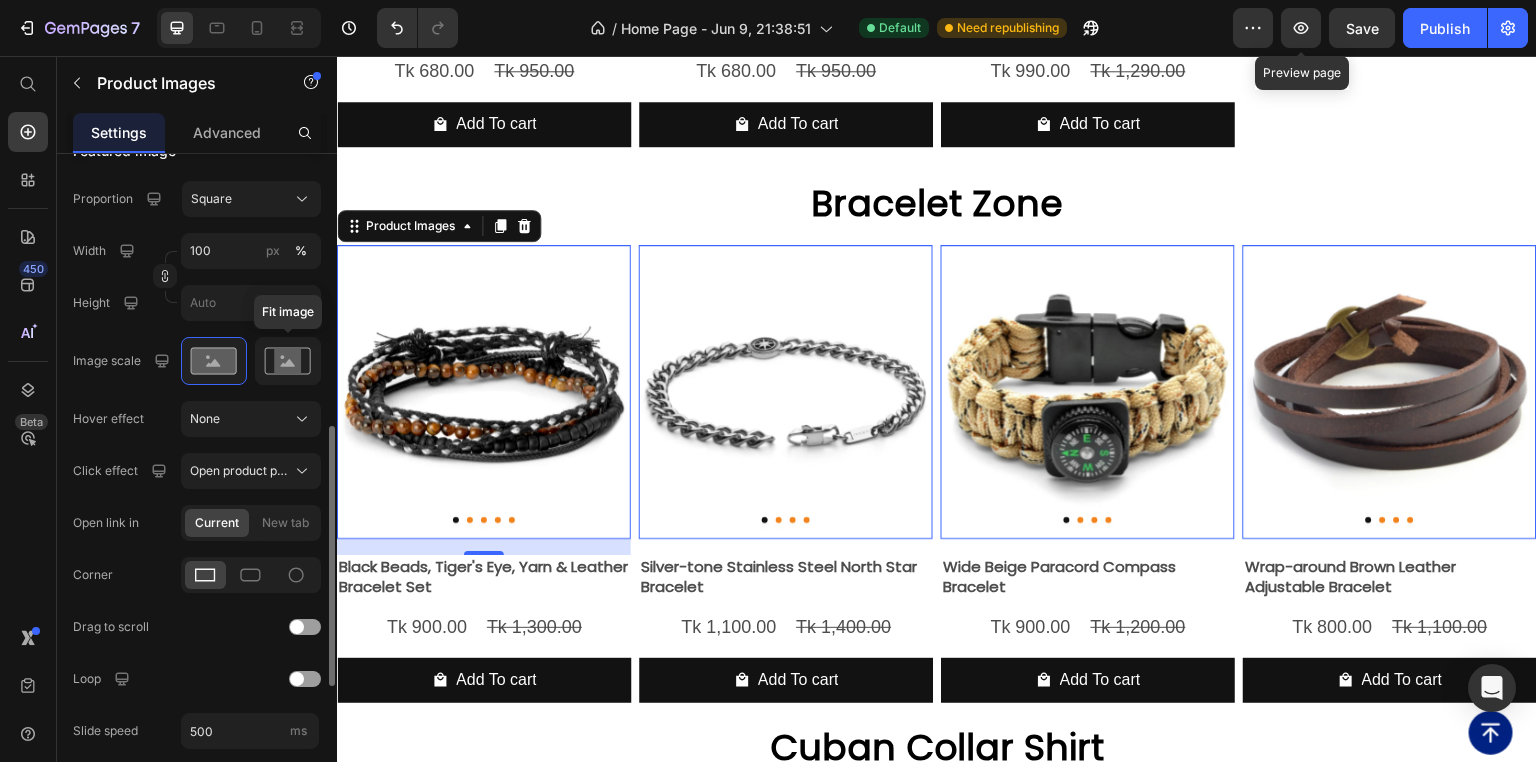 click 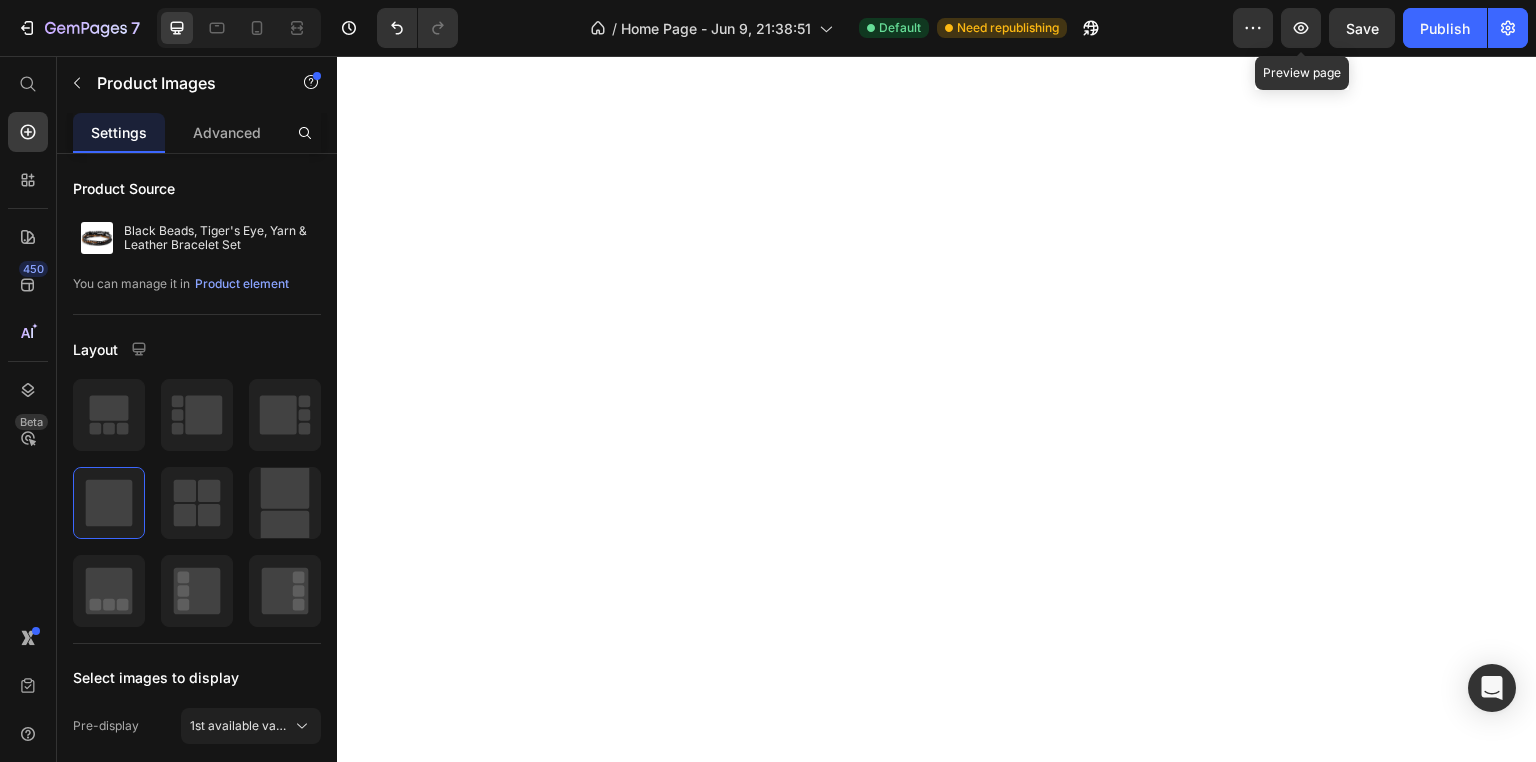 scroll, scrollTop: 0, scrollLeft: 0, axis: both 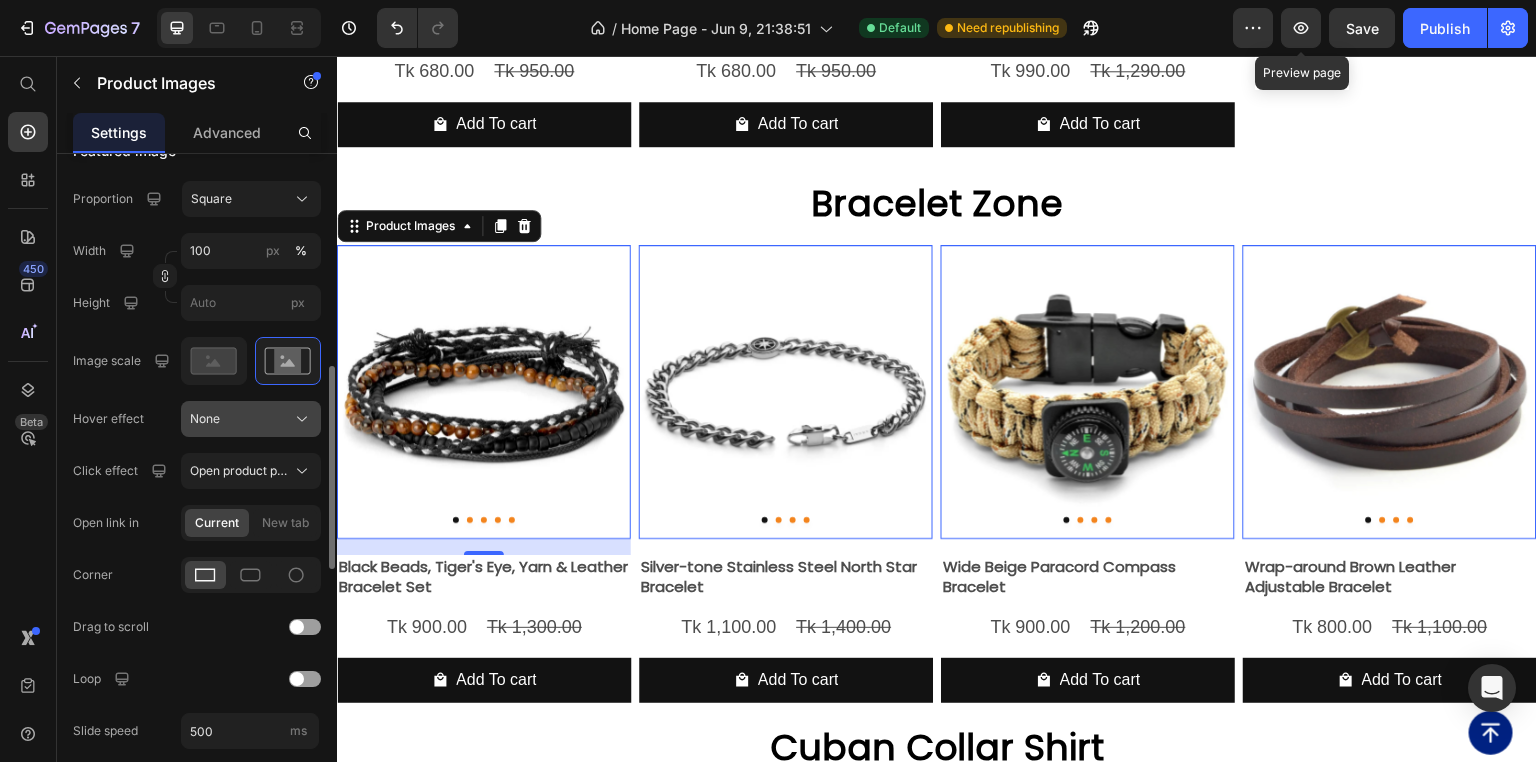 click on "None" 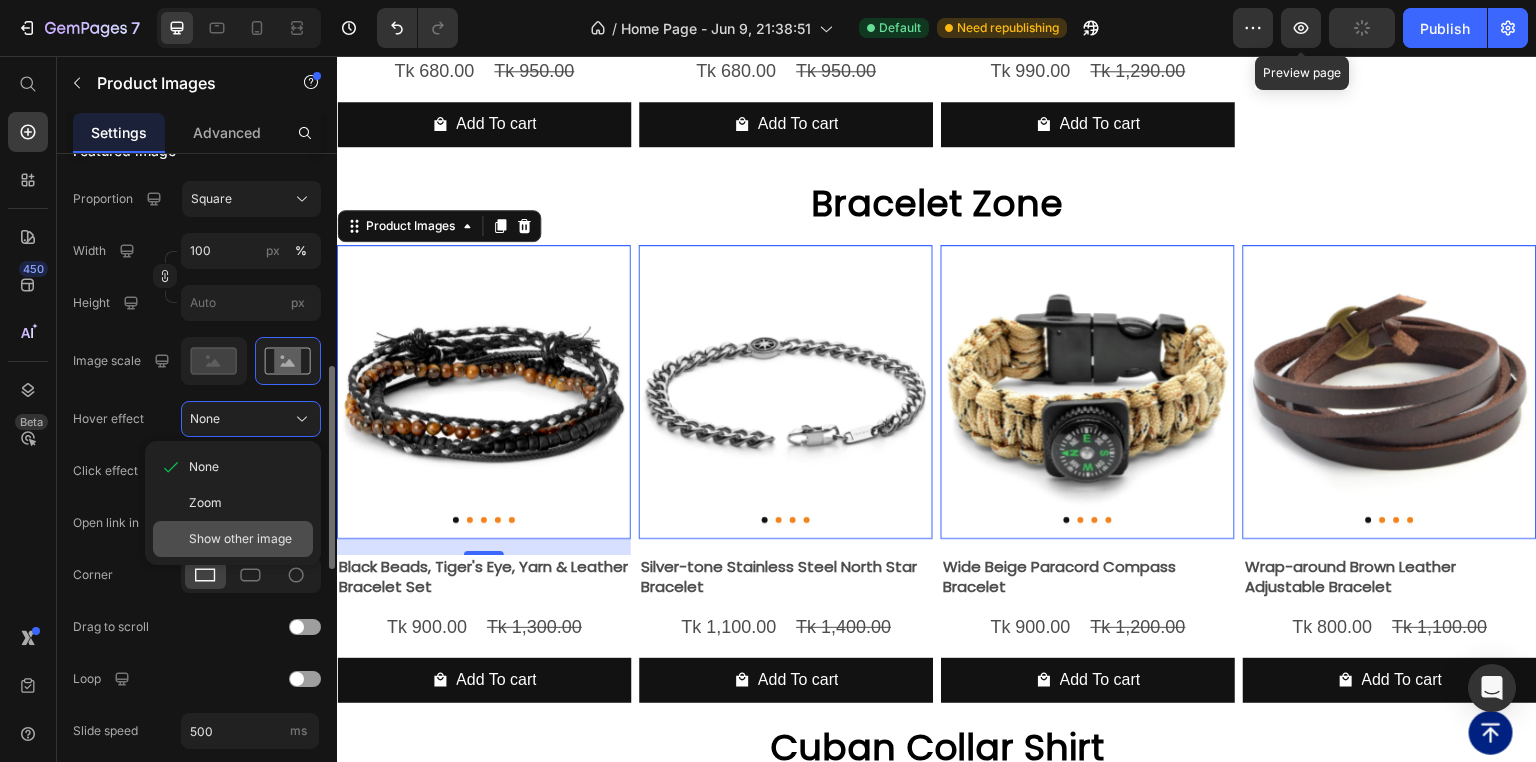 click on "Show other image" at bounding box center [240, 539] 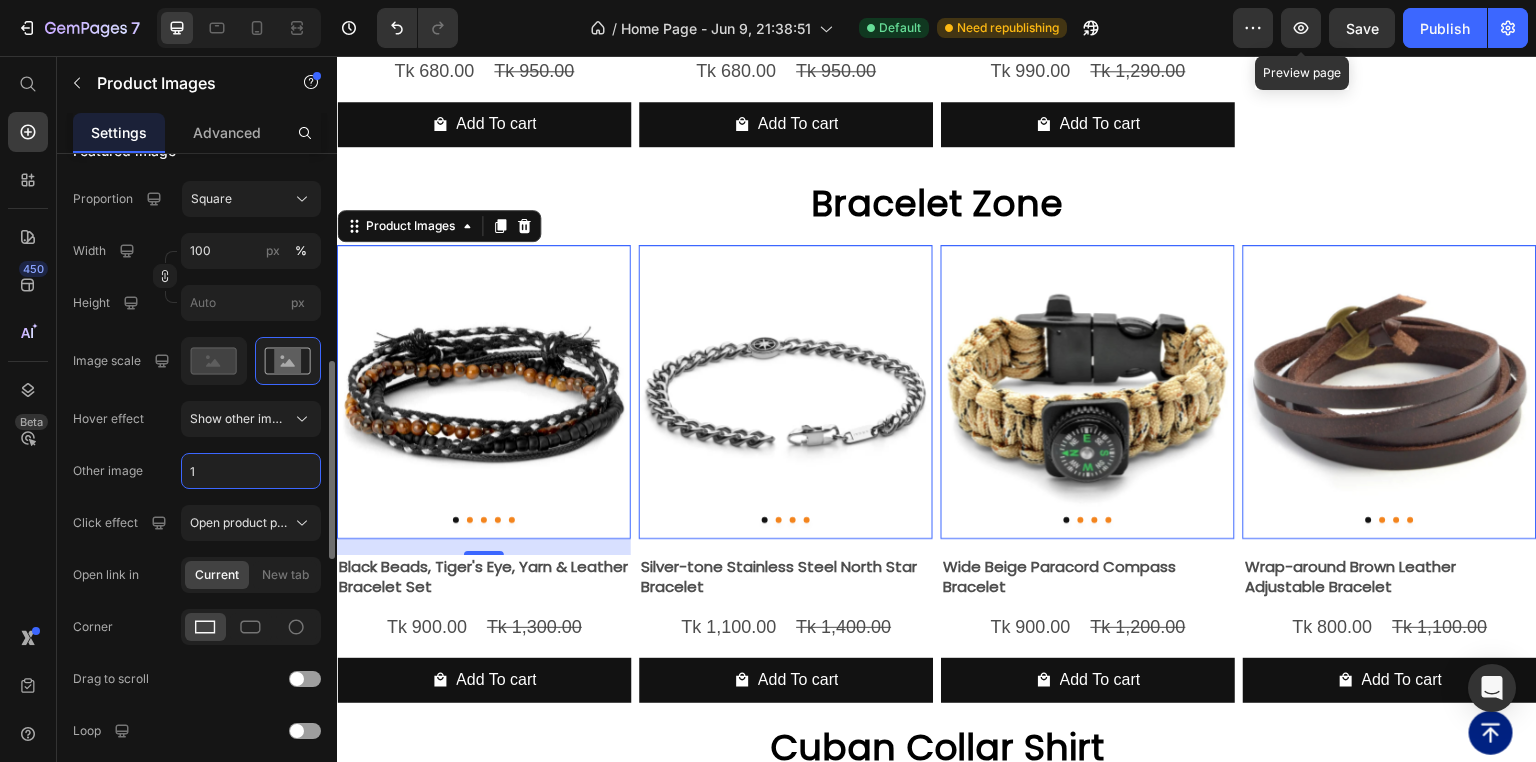click on "1" at bounding box center (251, 471) 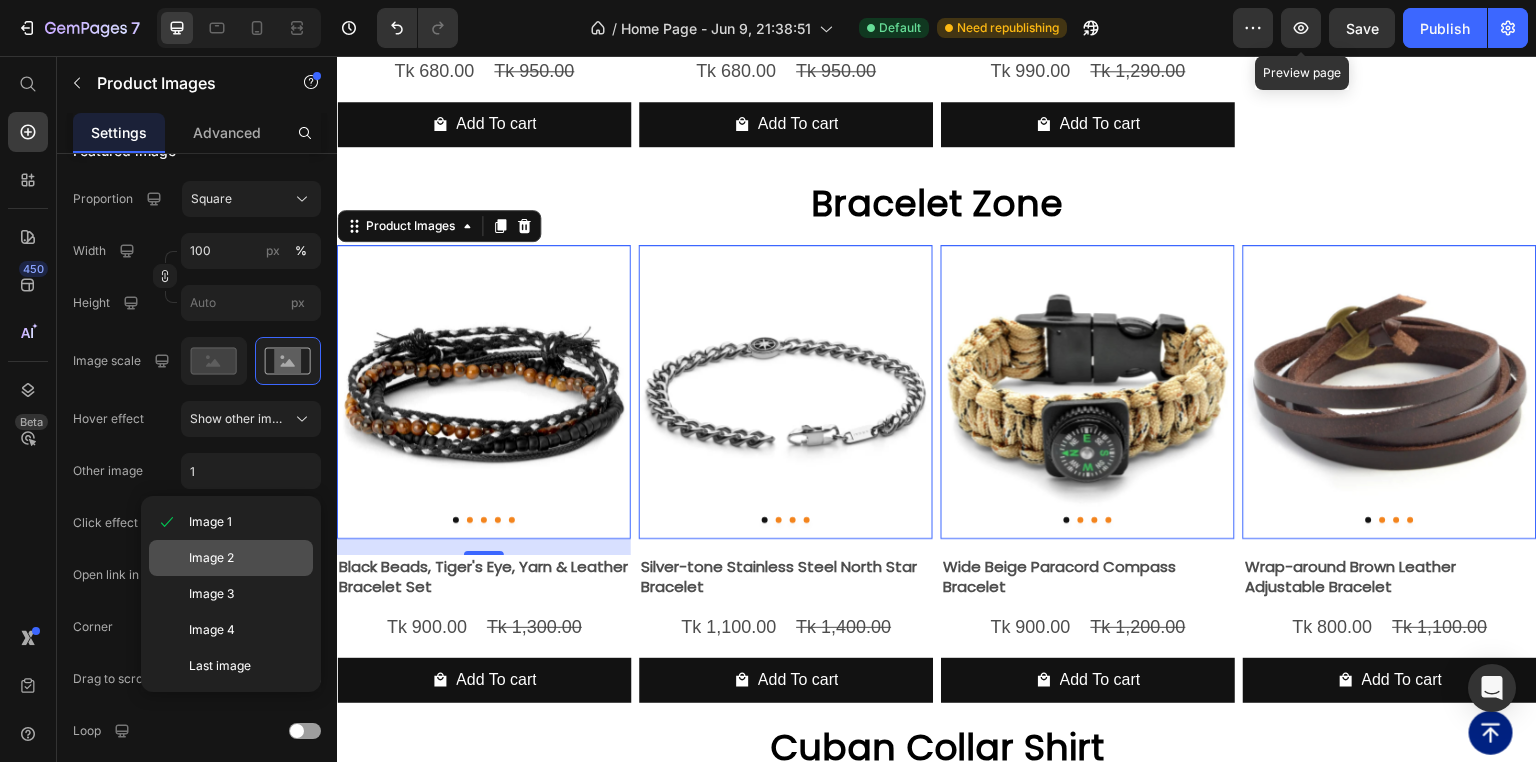 click on "Image 2" at bounding box center [211, 558] 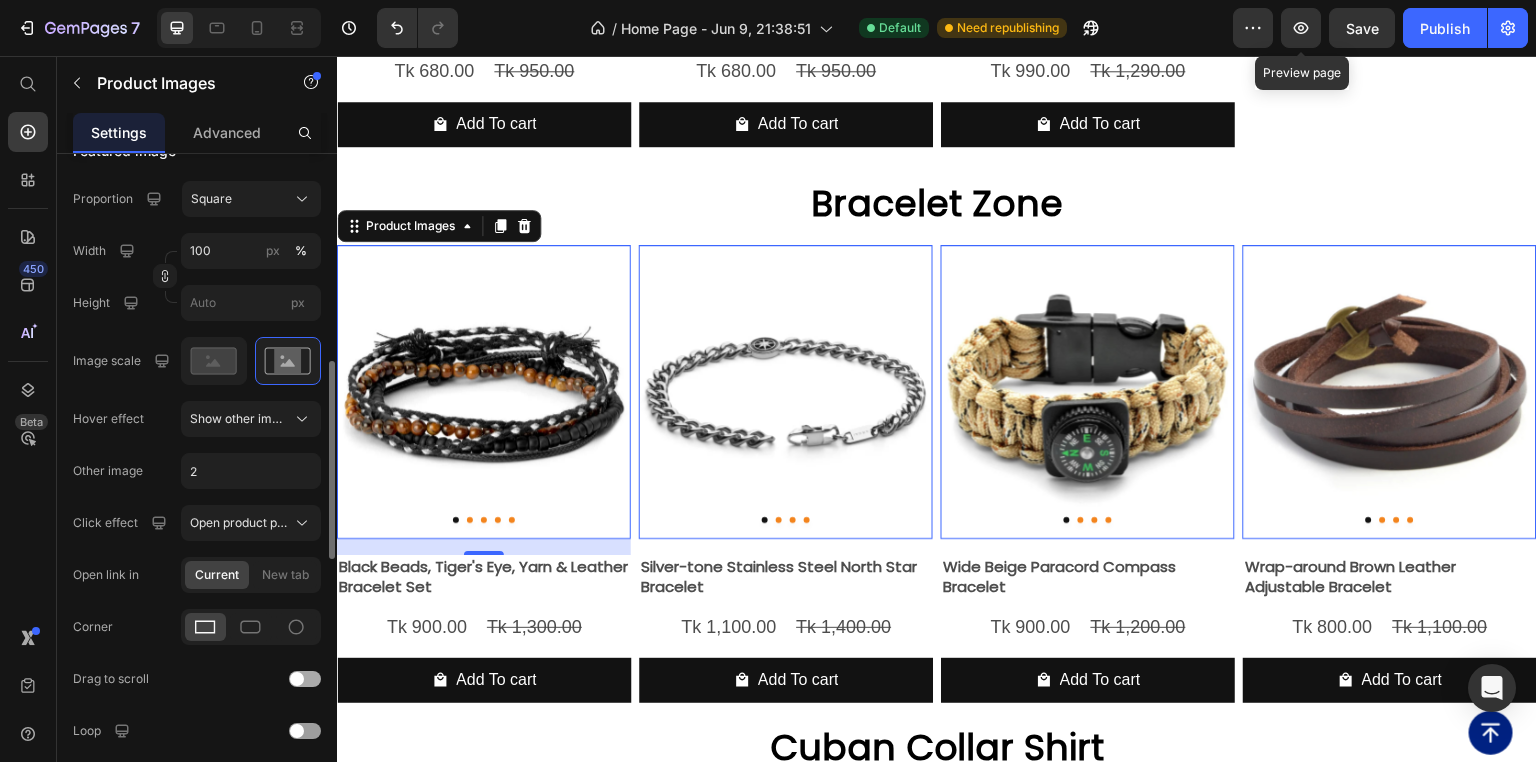 click at bounding box center (305, 679) 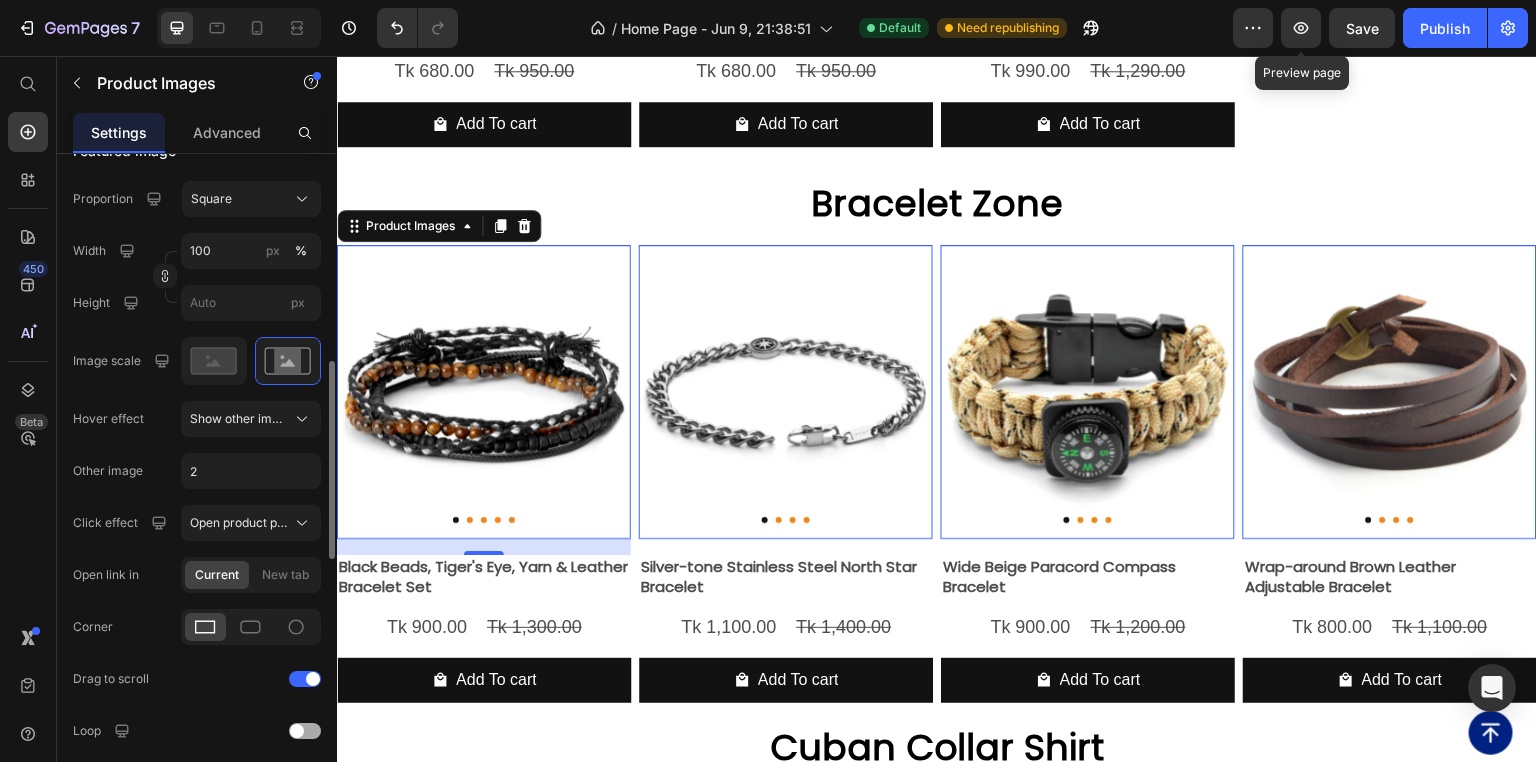 click at bounding box center [305, 731] 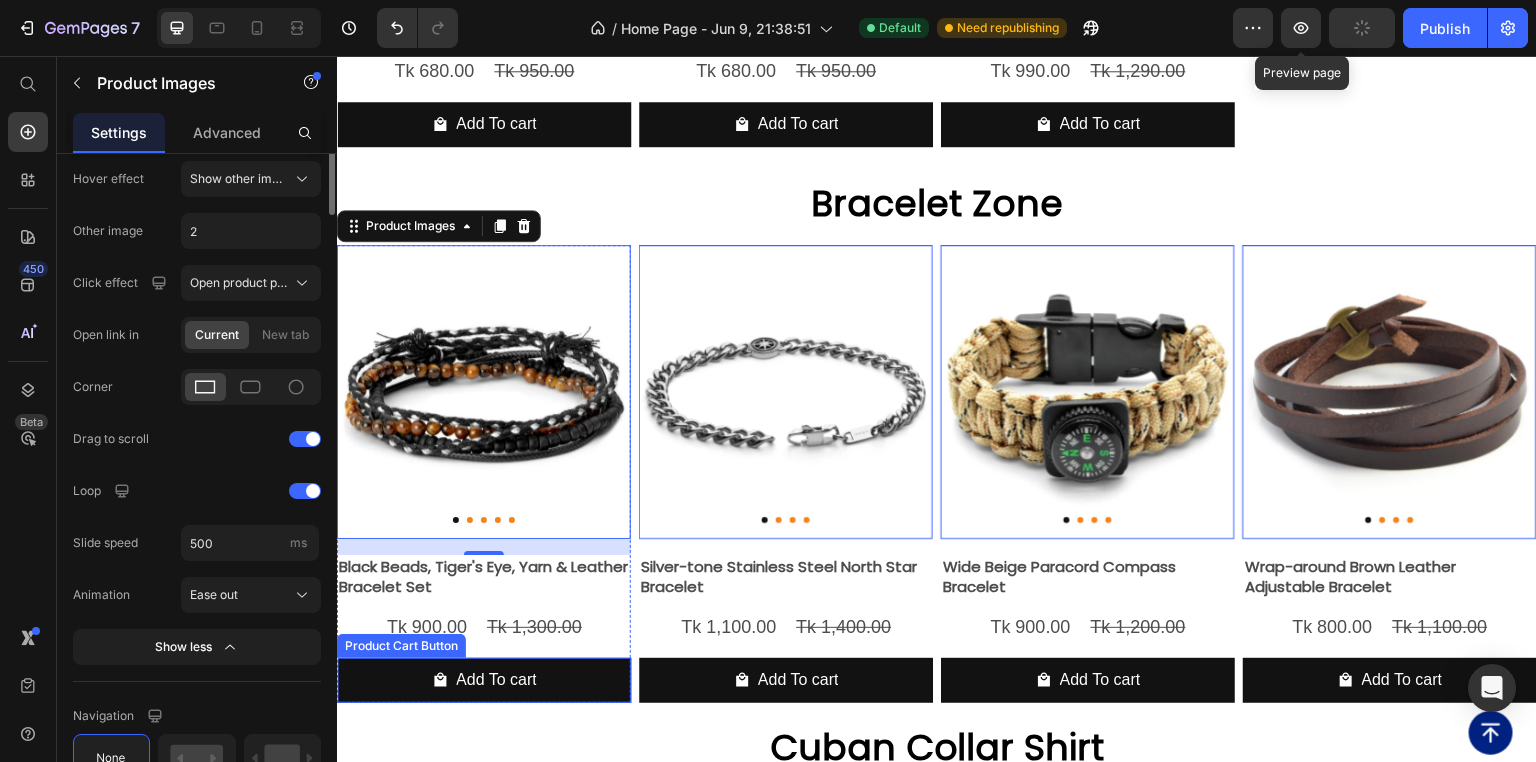 scroll, scrollTop: 616, scrollLeft: 0, axis: vertical 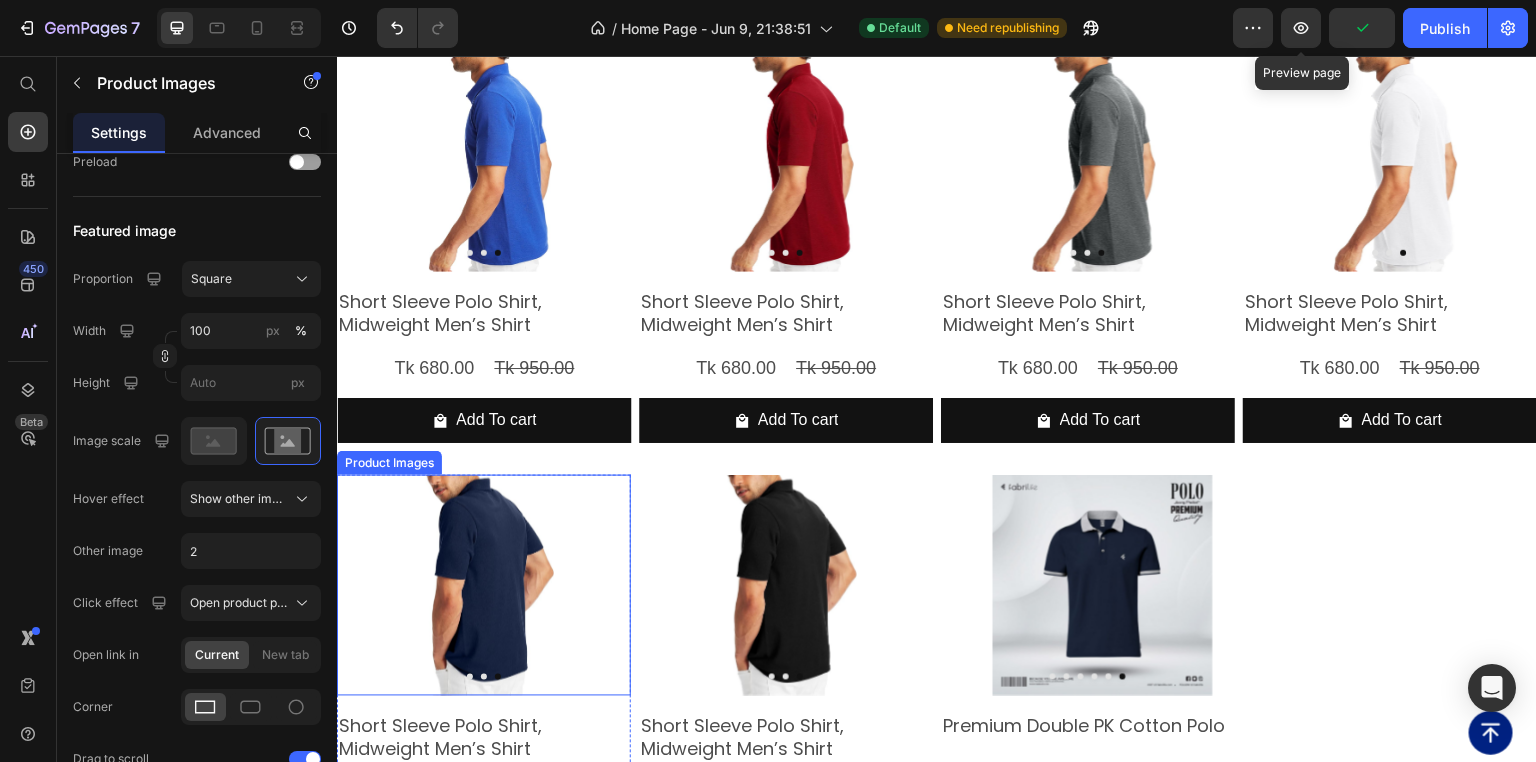 drag, startPoint x: 537, startPoint y: 527, endPoint x: 585, endPoint y: 523, distance: 48.166378 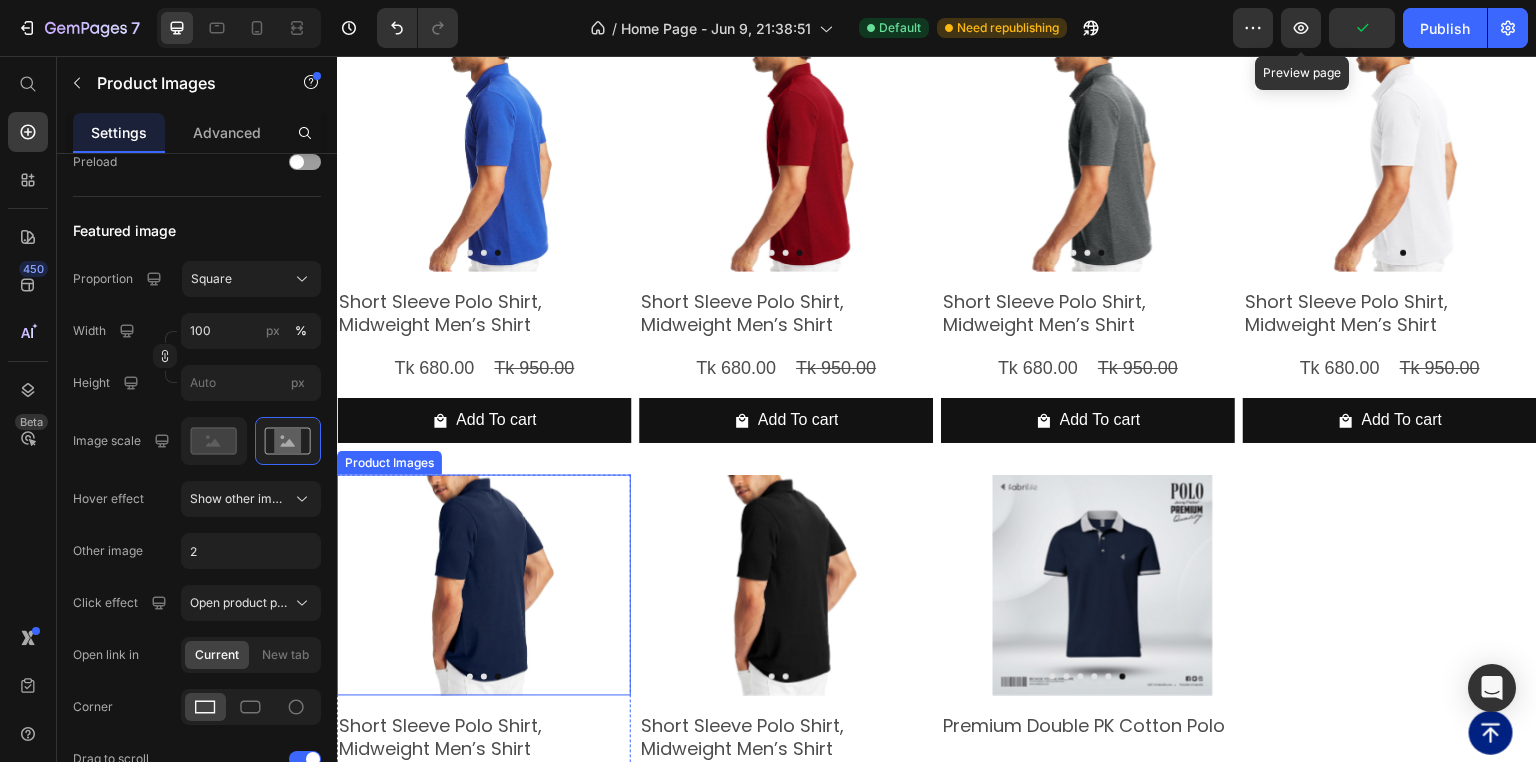 click at bounding box center [490, 585] 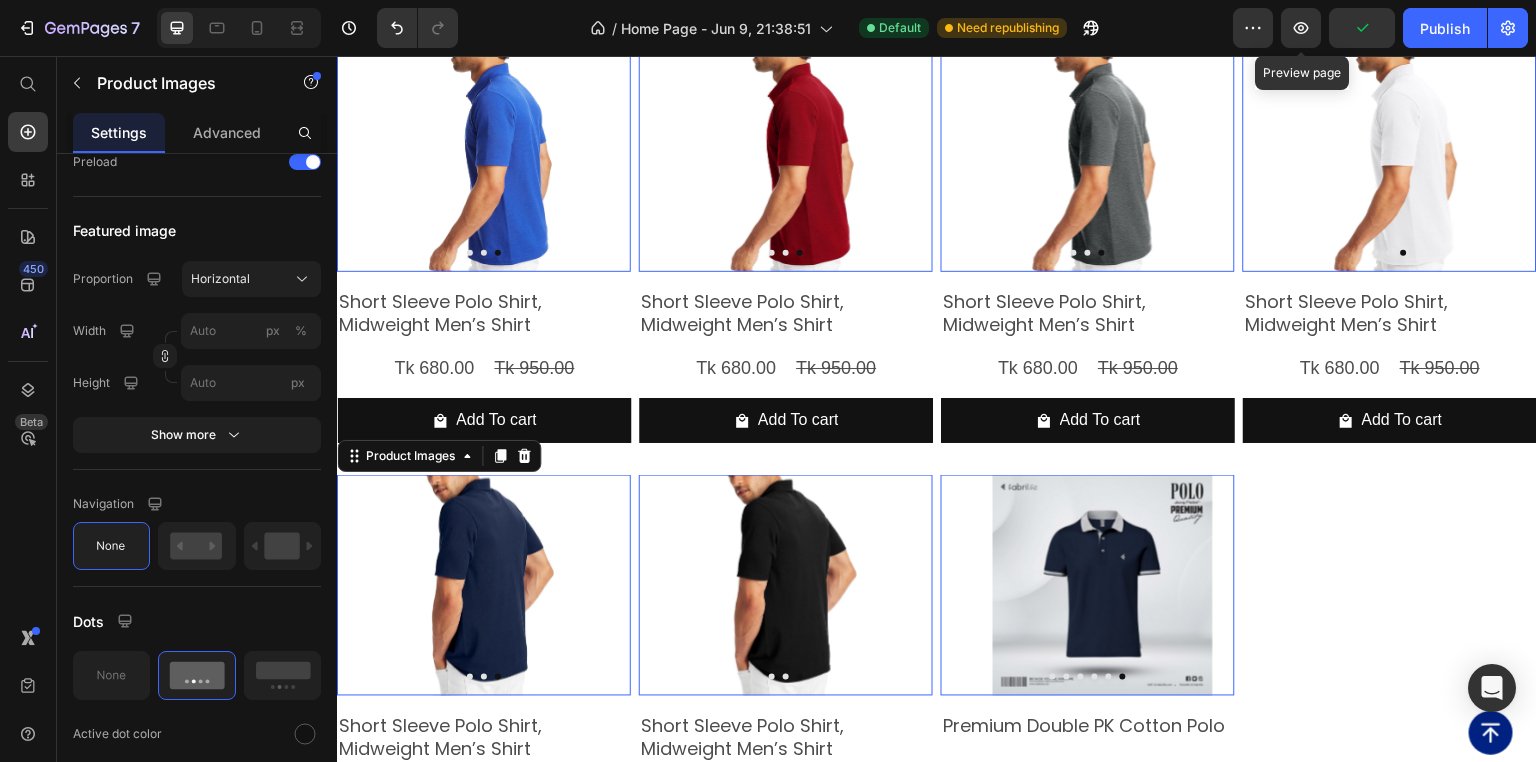 scroll, scrollTop: 616, scrollLeft: 0, axis: vertical 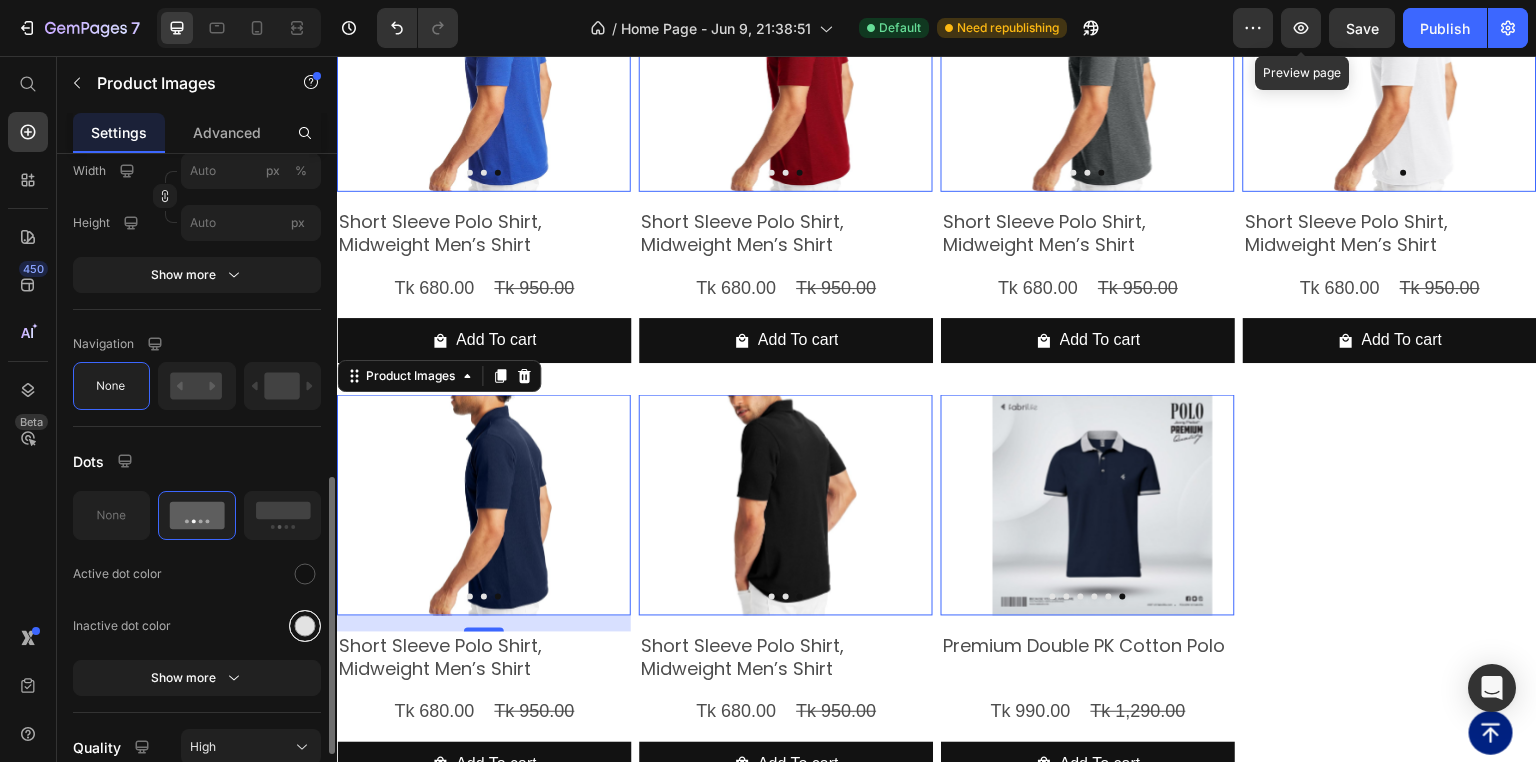 click at bounding box center [305, 626] 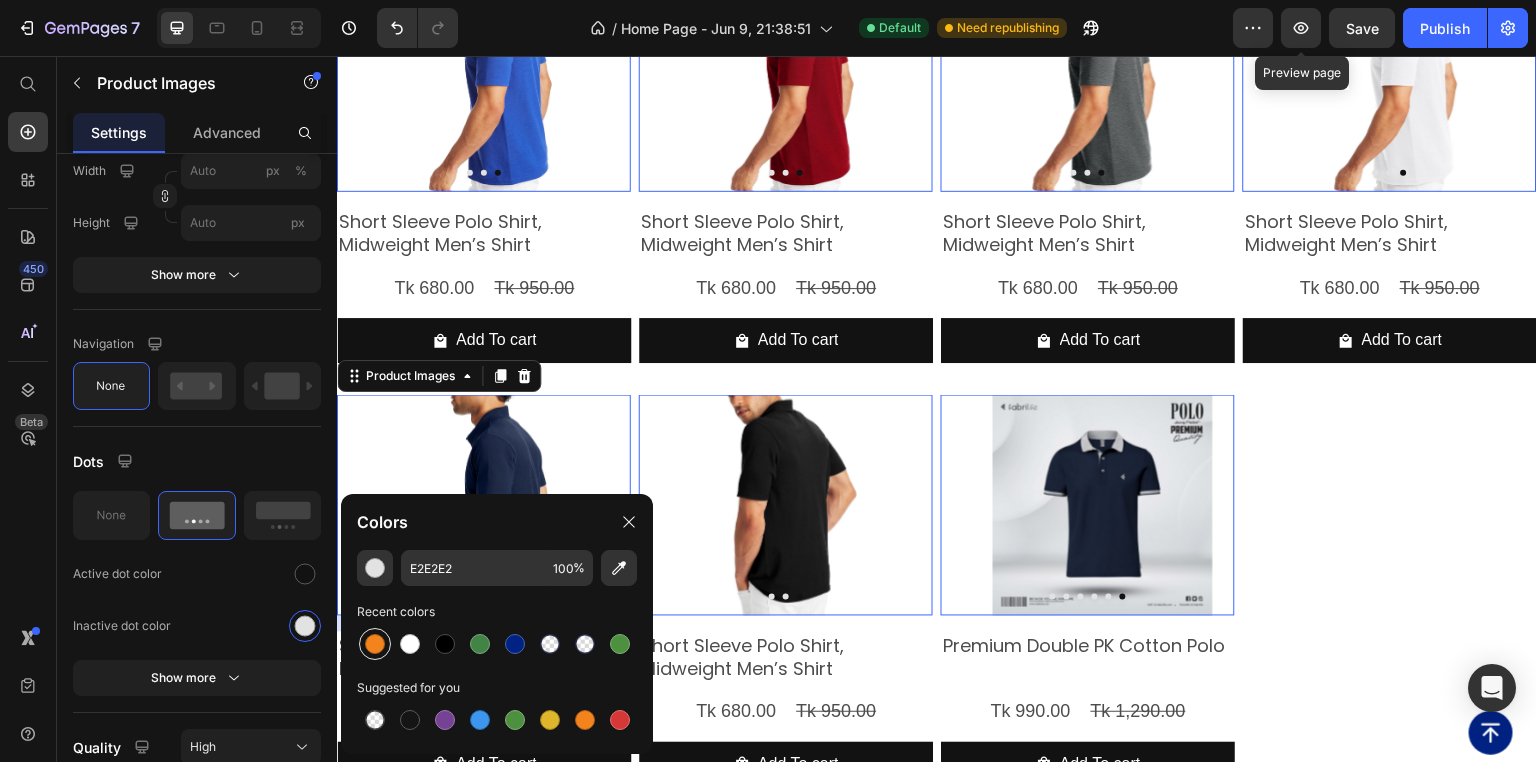 click at bounding box center (375, 644) 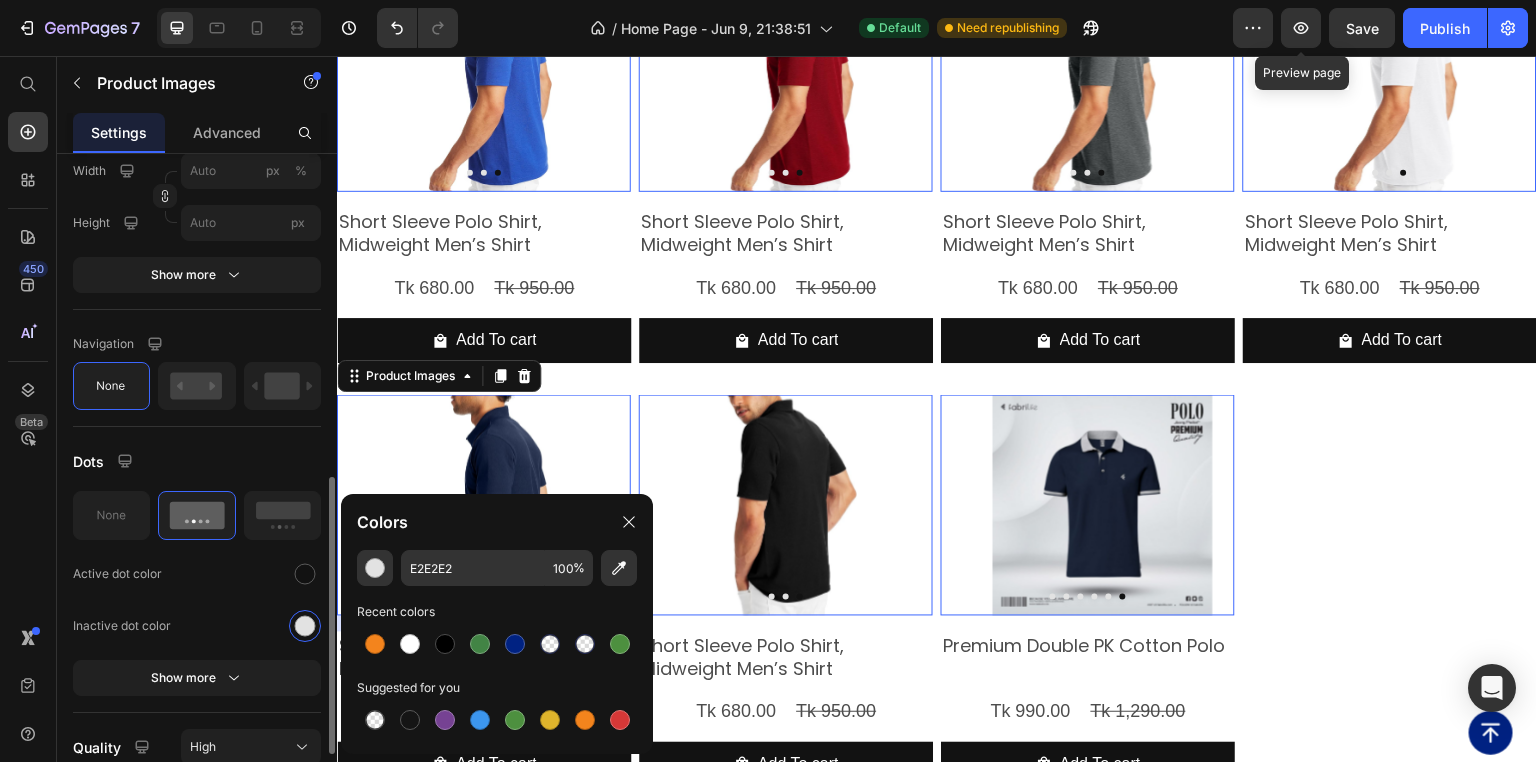 type on "F3841D" 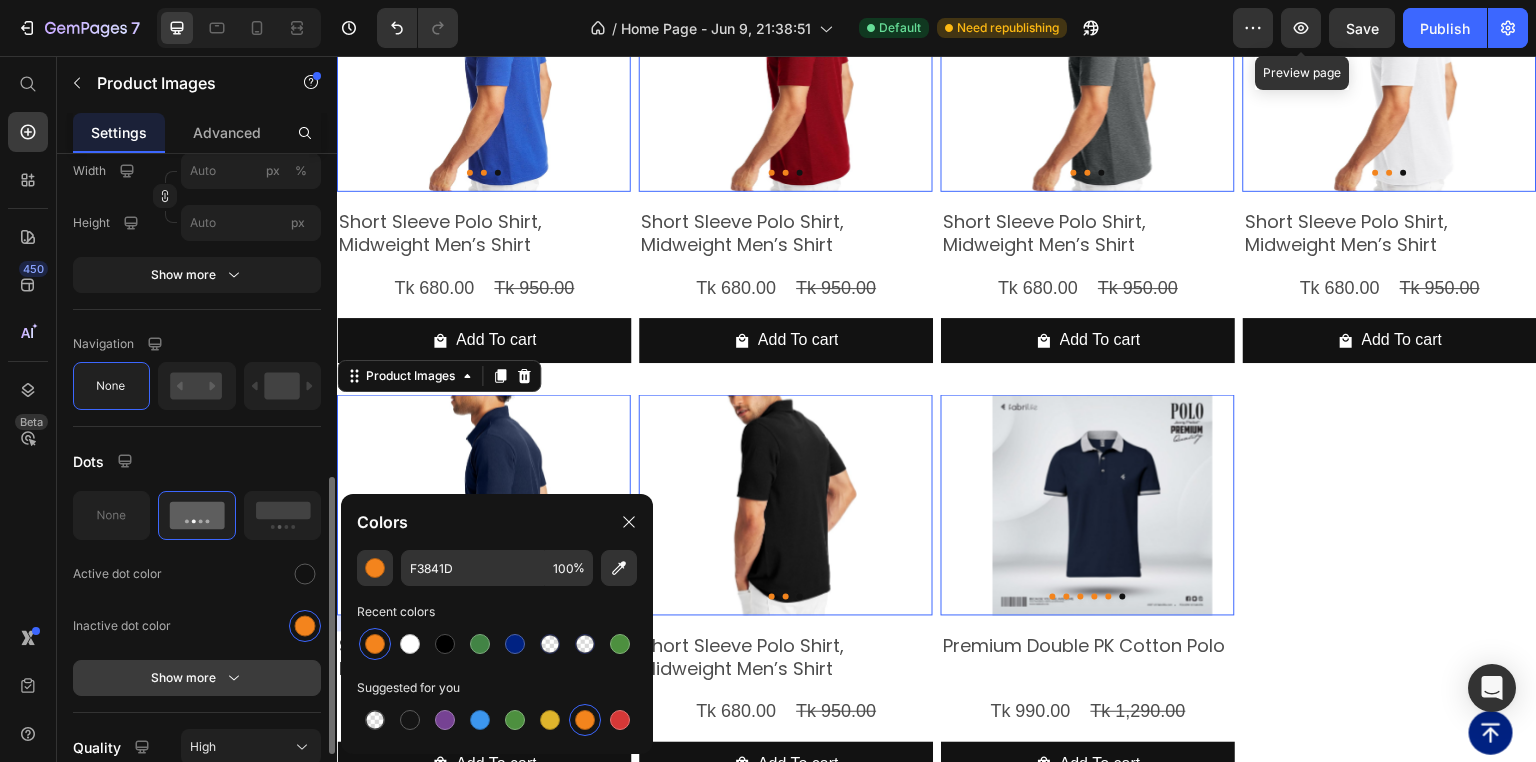 click on "Show more" at bounding box center (197, 678) 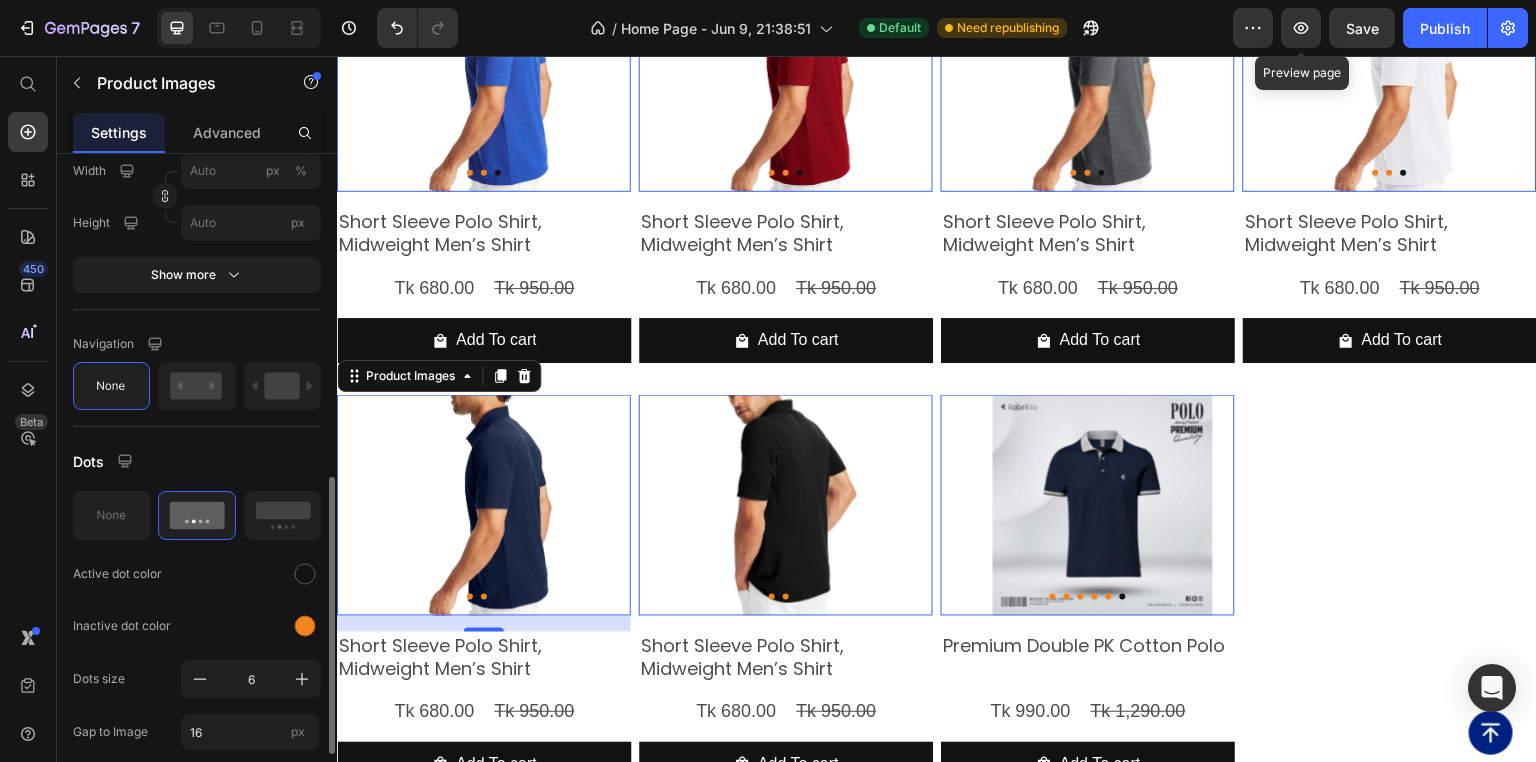 click on "Inactive dot color" 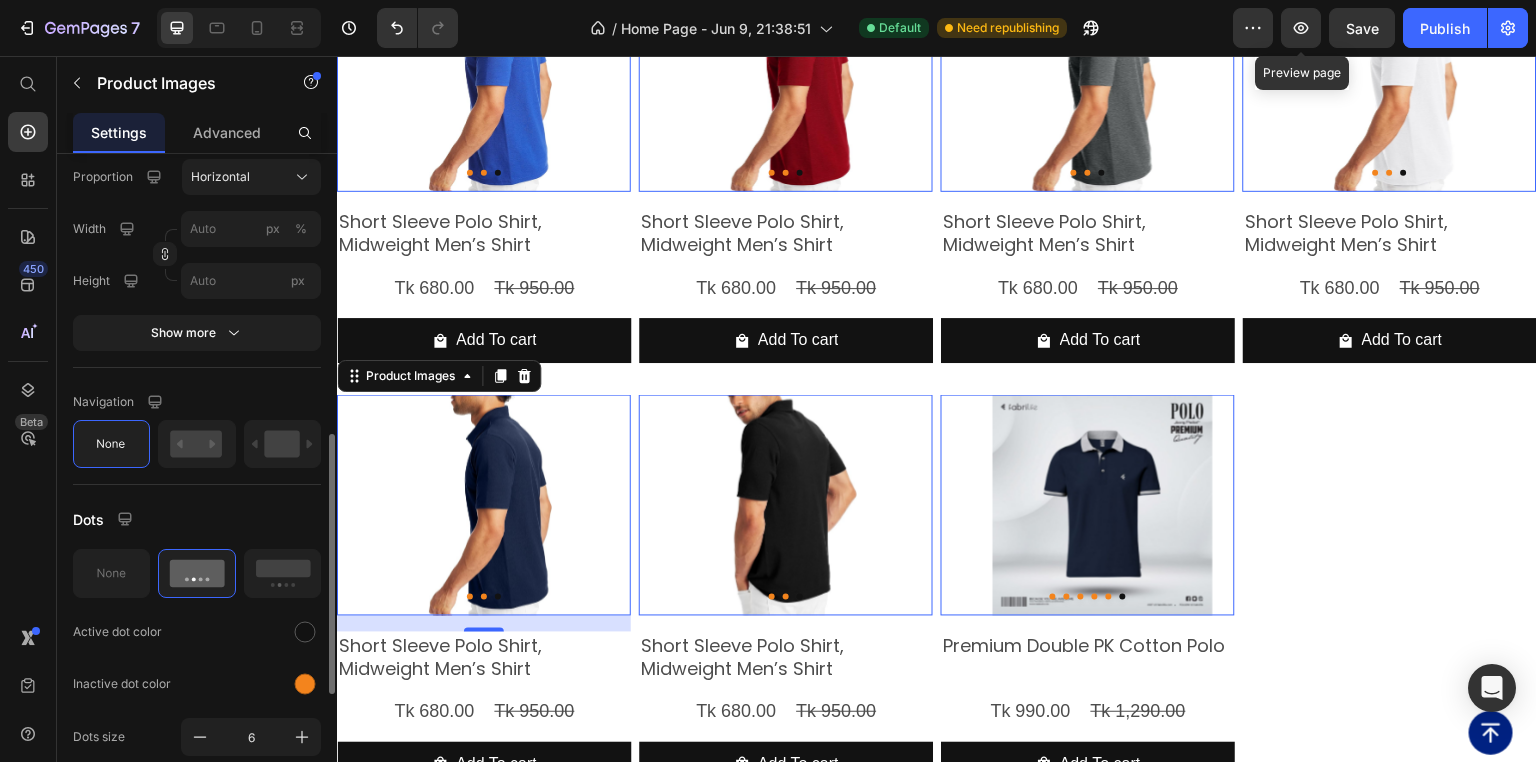 scroll, scrollTop: 638, scrollLeft: 0, axis: vertical 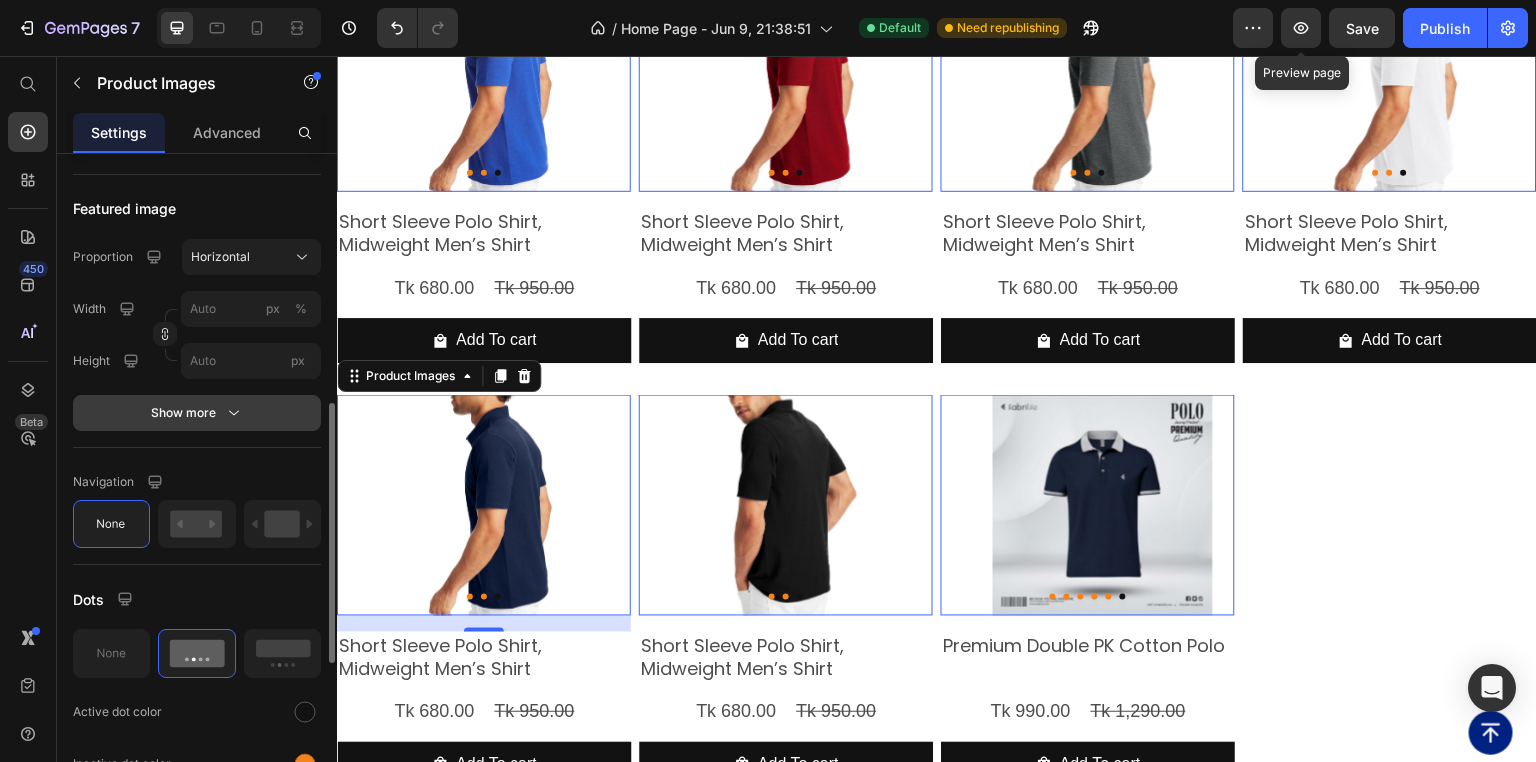 click 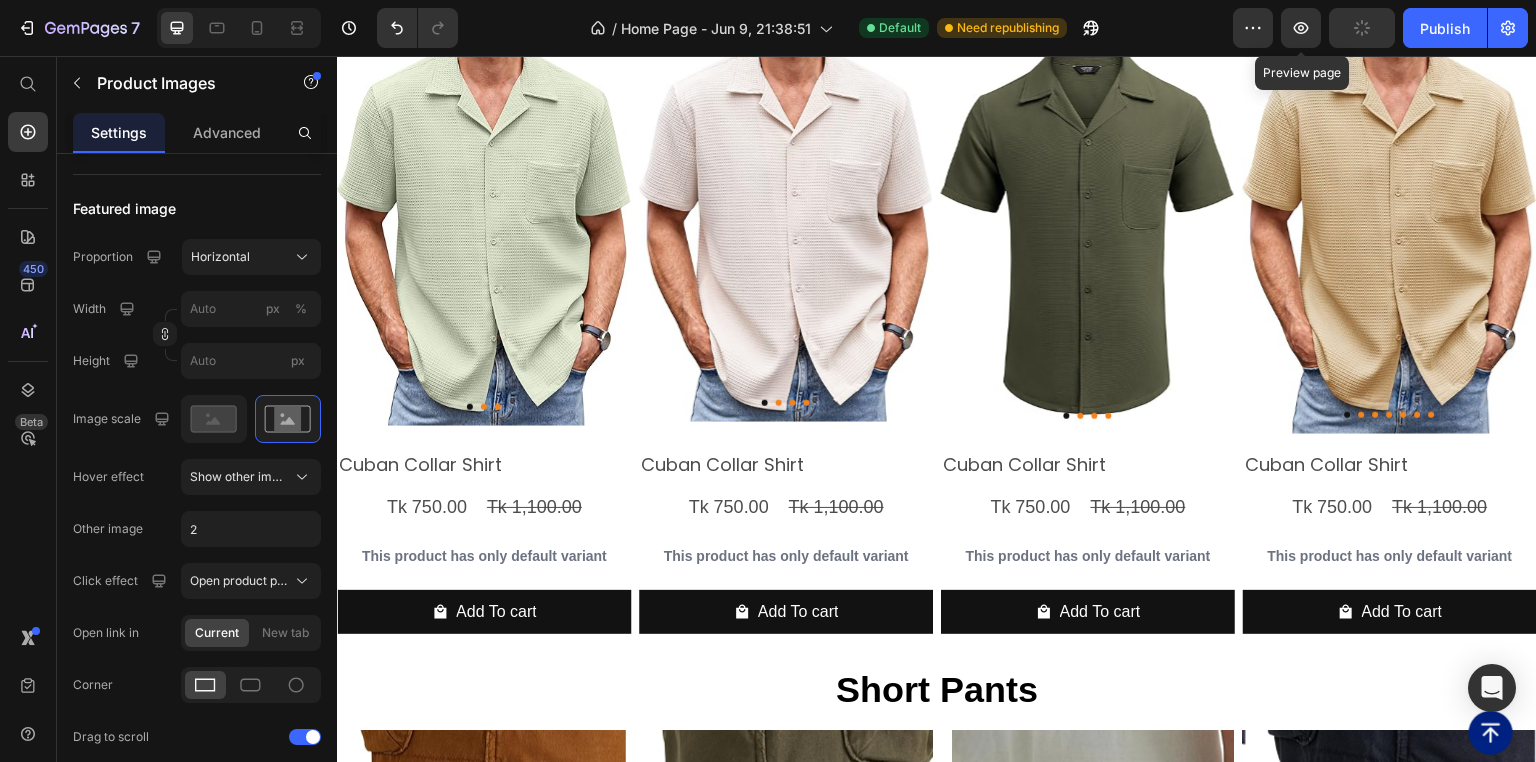 scroll, scrollTop: 4517, scrollLeft: 0, axis: vertical 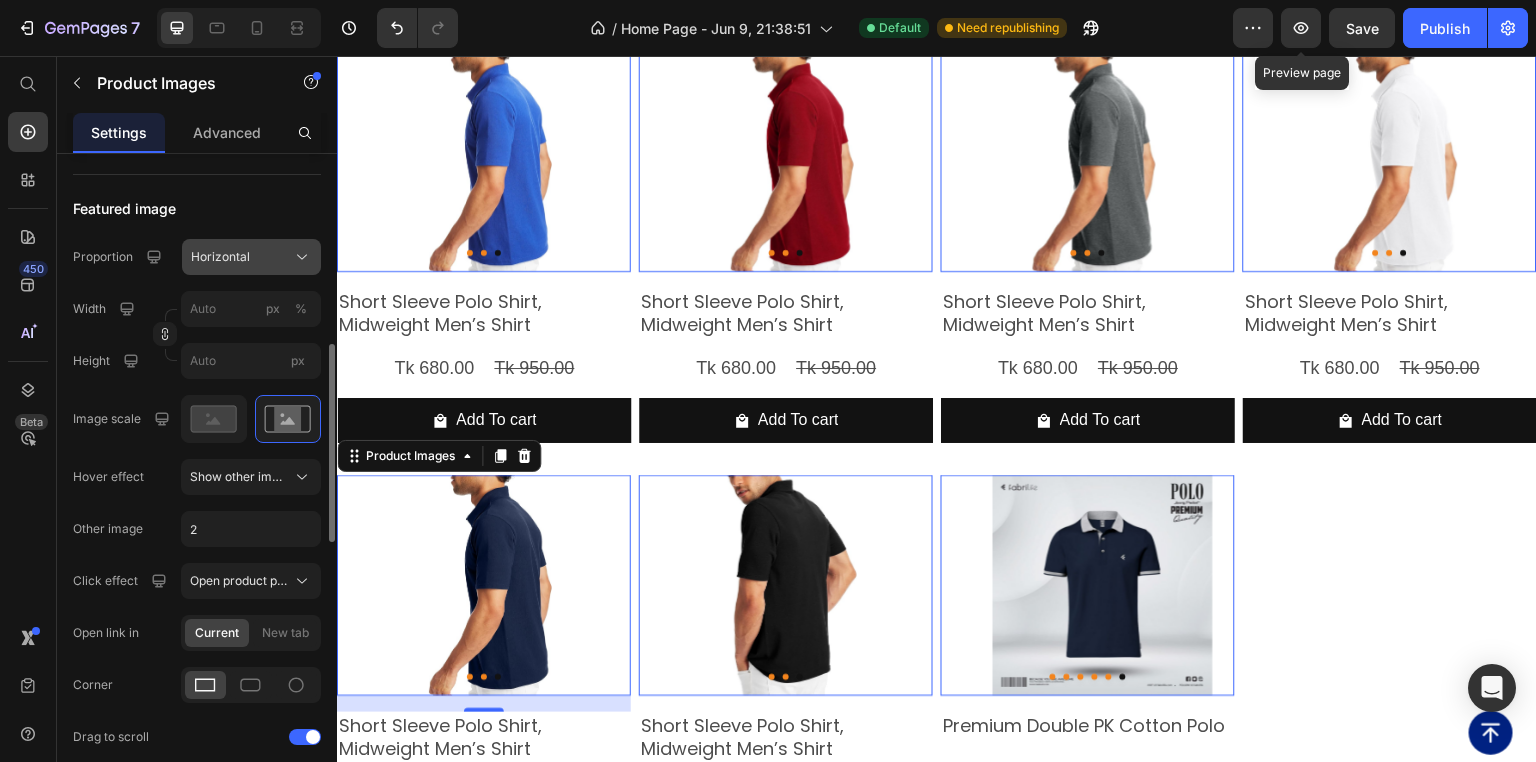 click on "Horizontal" 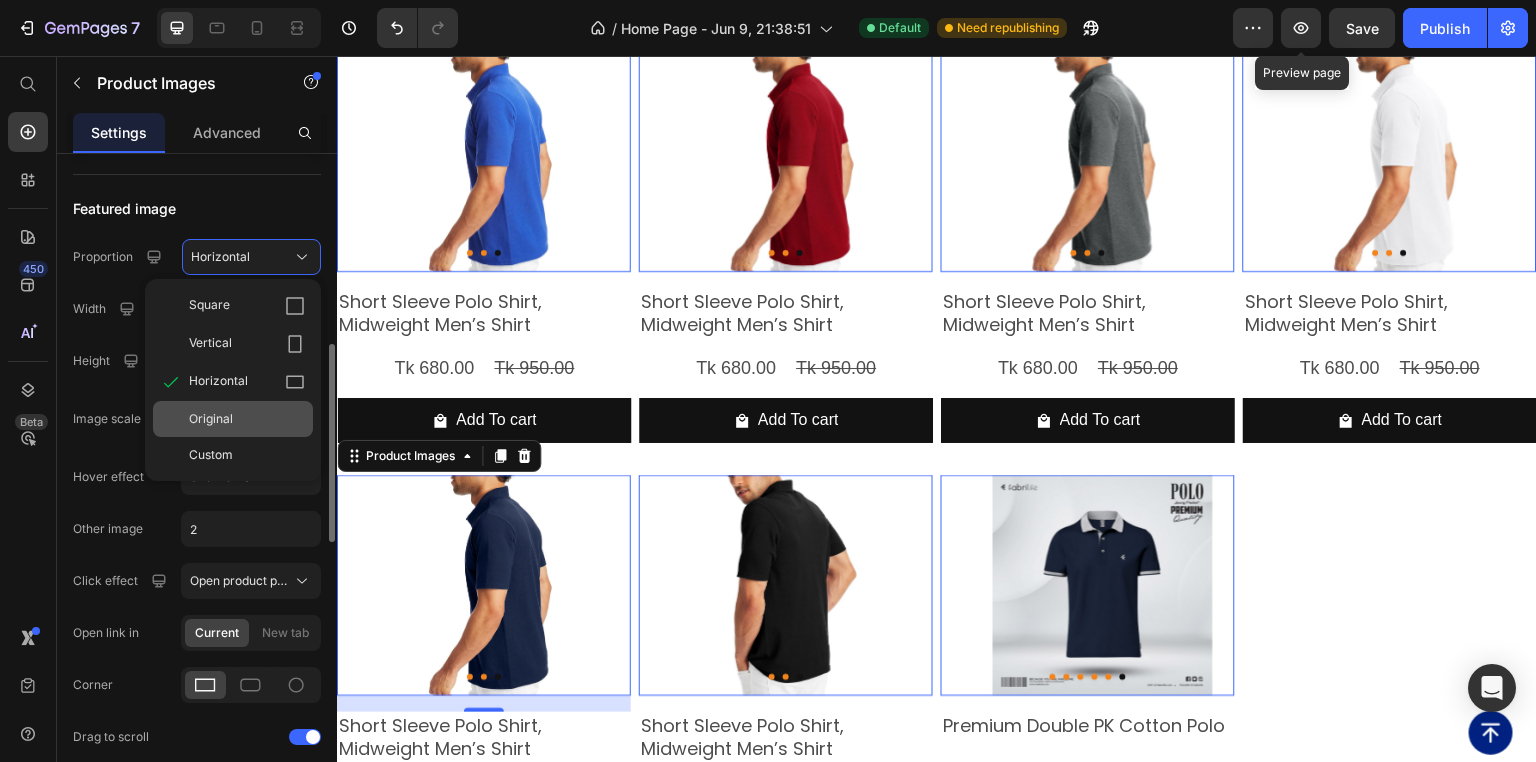 click on "Original" at bounding box center (247, 419) 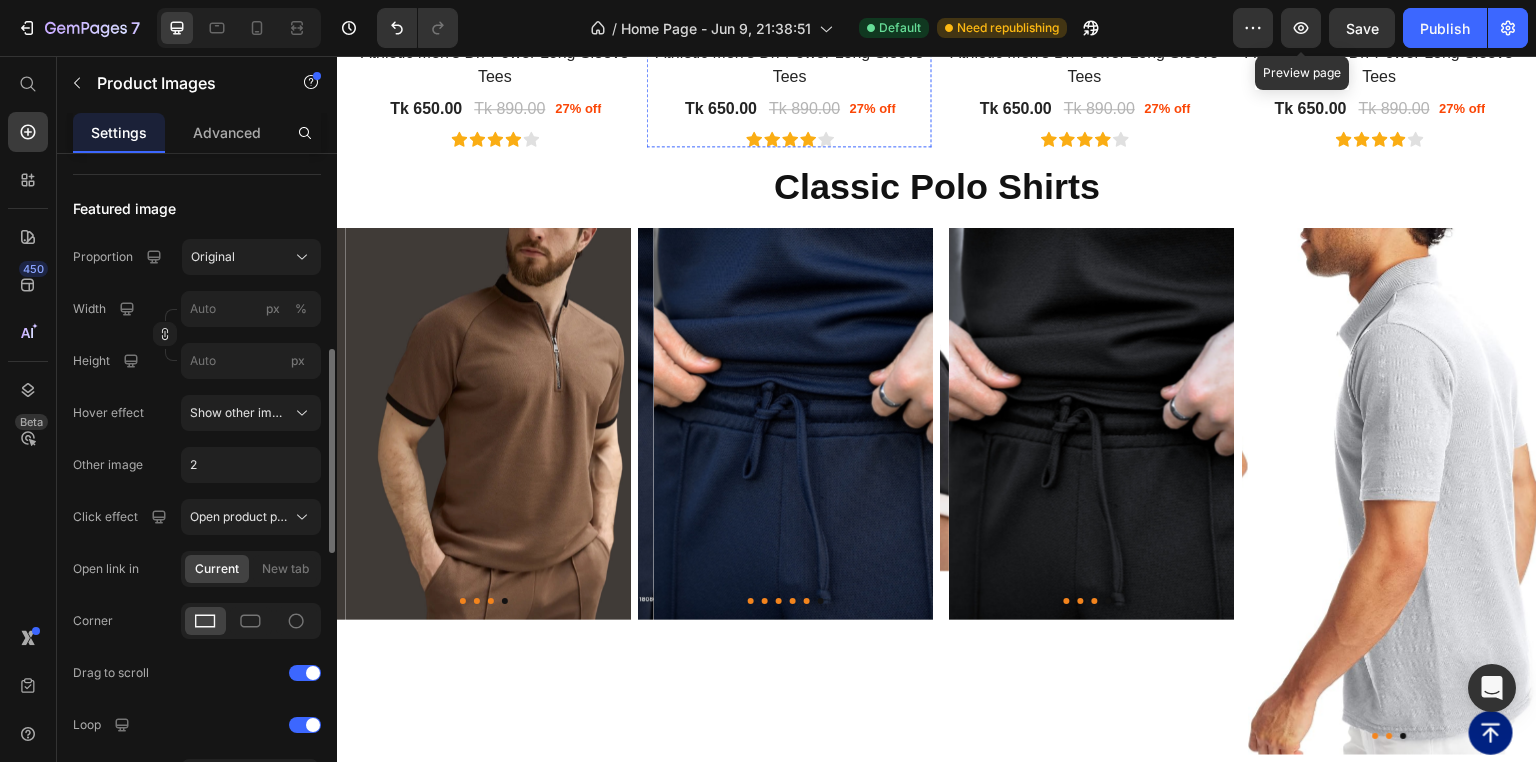 scroll, scrollTop: 5557, scrollLeft: 0, axis: vertical 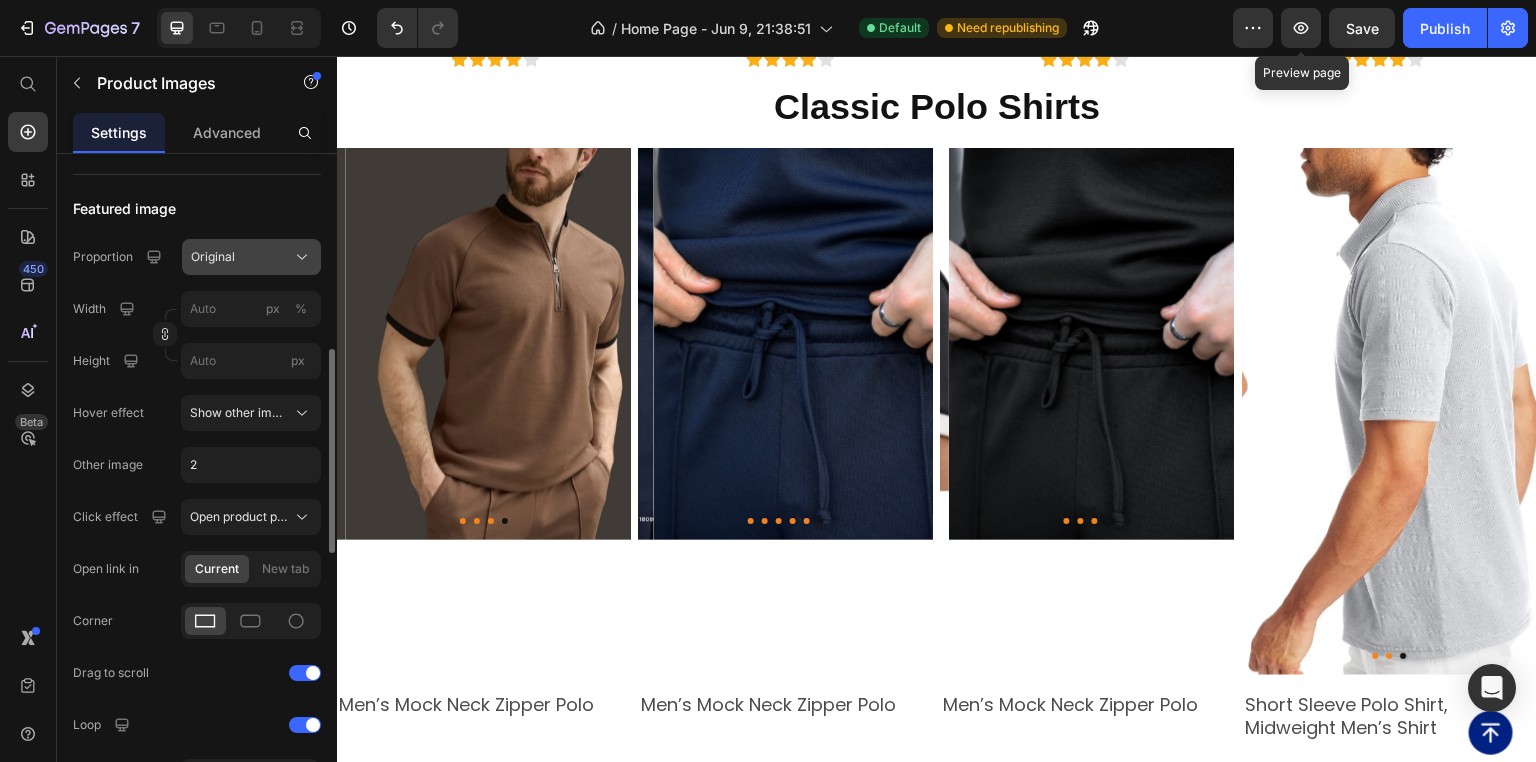 click on "Original" 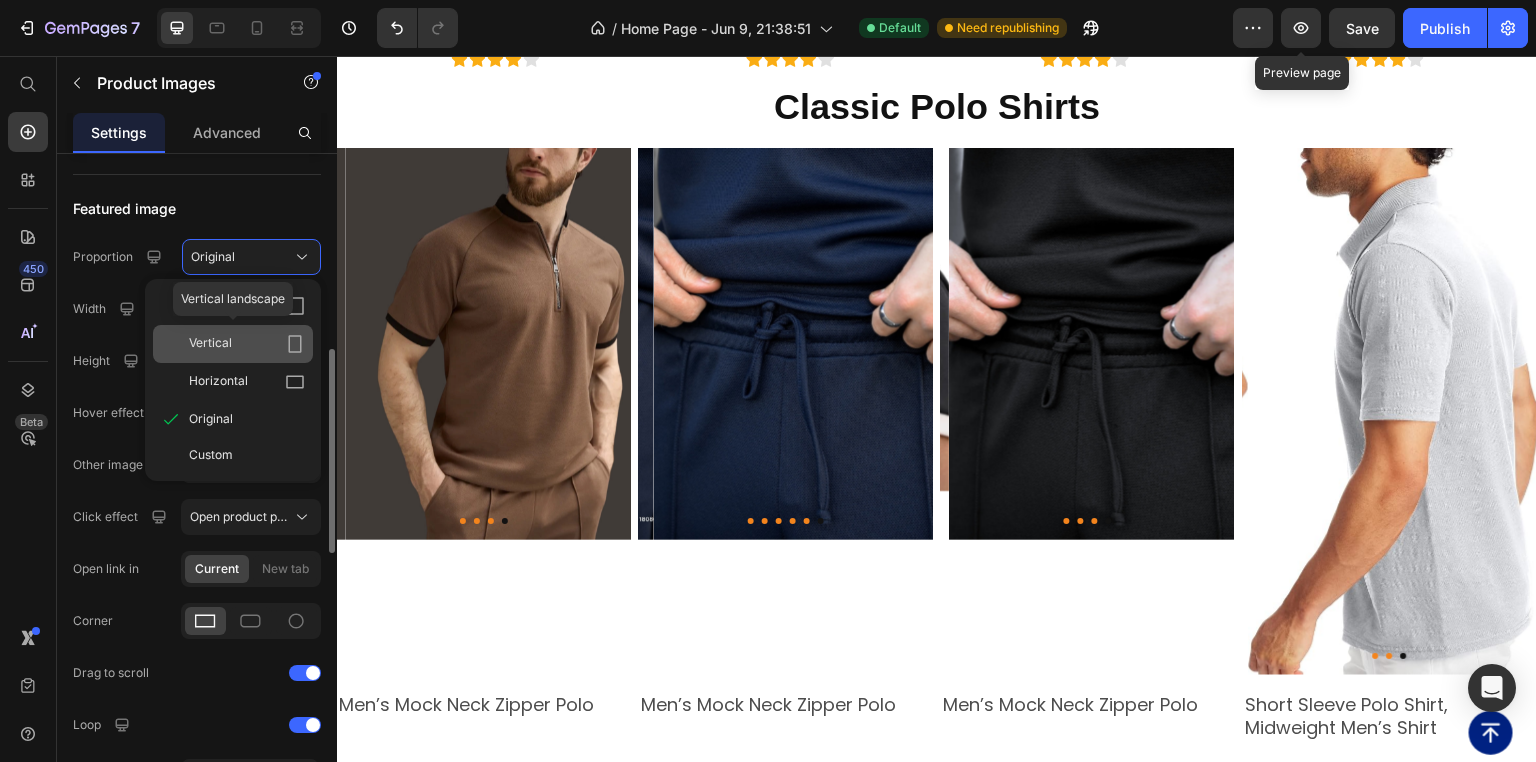 click on "Vertical" 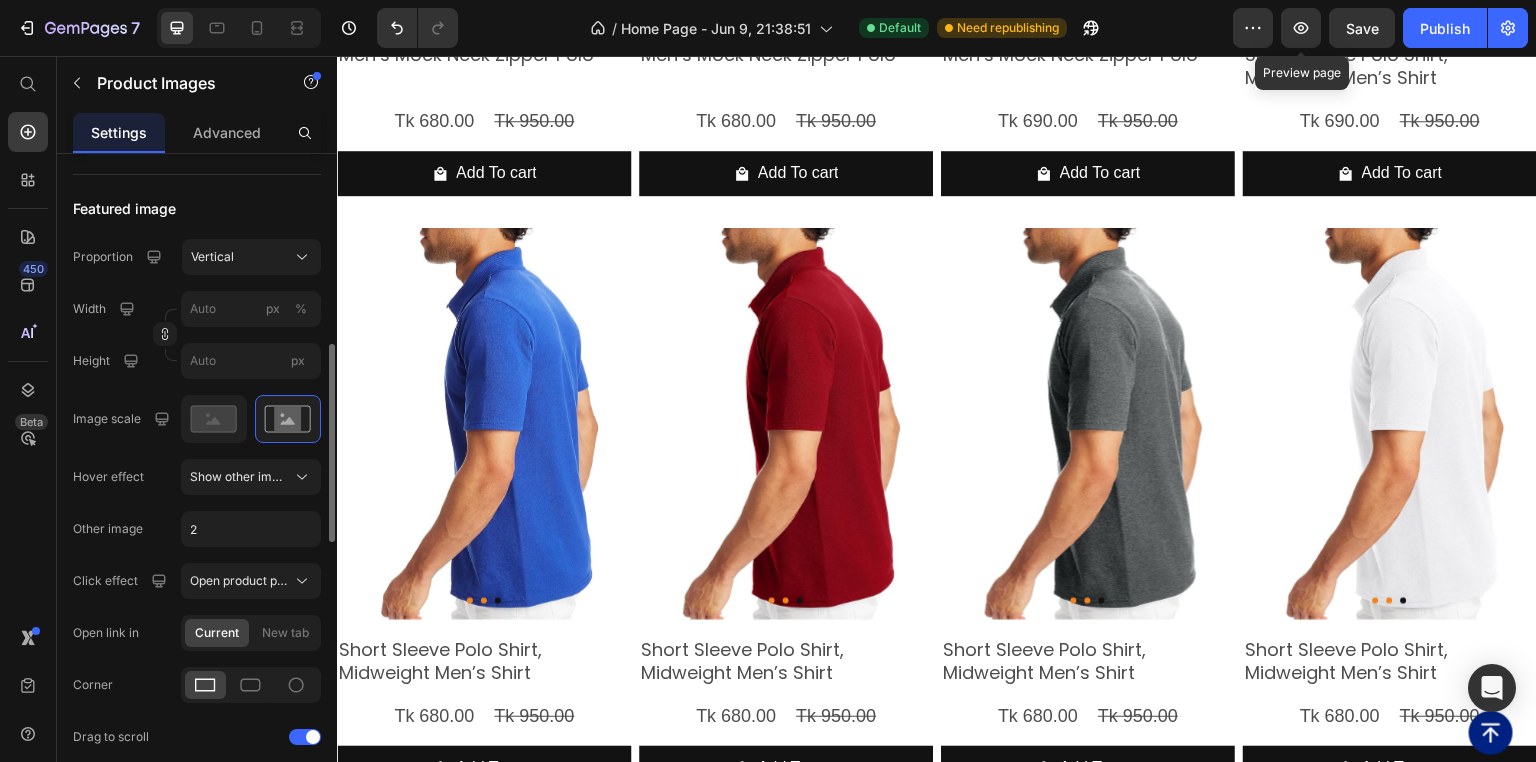 scroll, scrollTop: 5557, scrollLeft: 0, axis: vertical 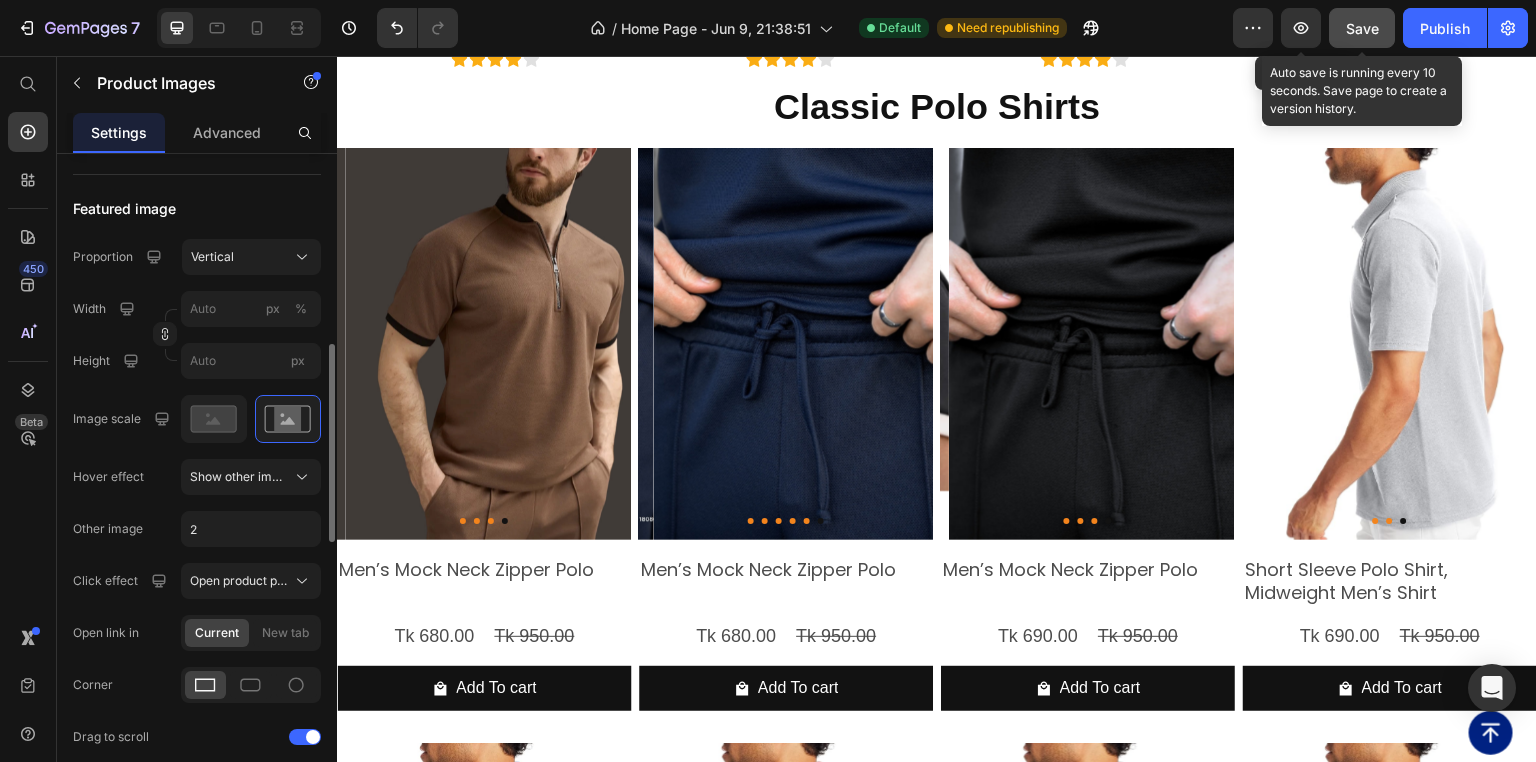 click on "Save" at bounding box center (1362, 28) 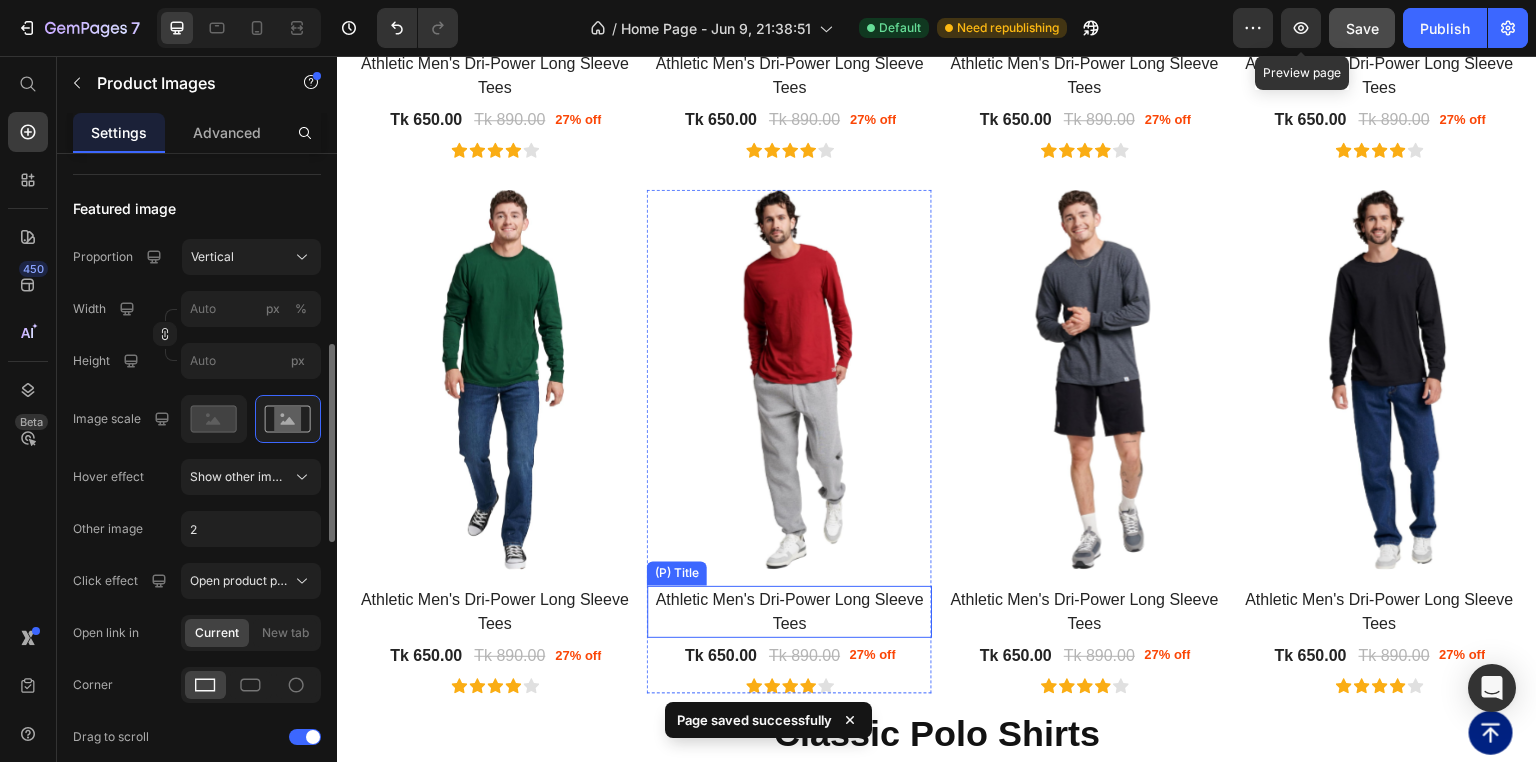 scroll, scrollTop: 4917, scrollLeft: 0, axis: vertical 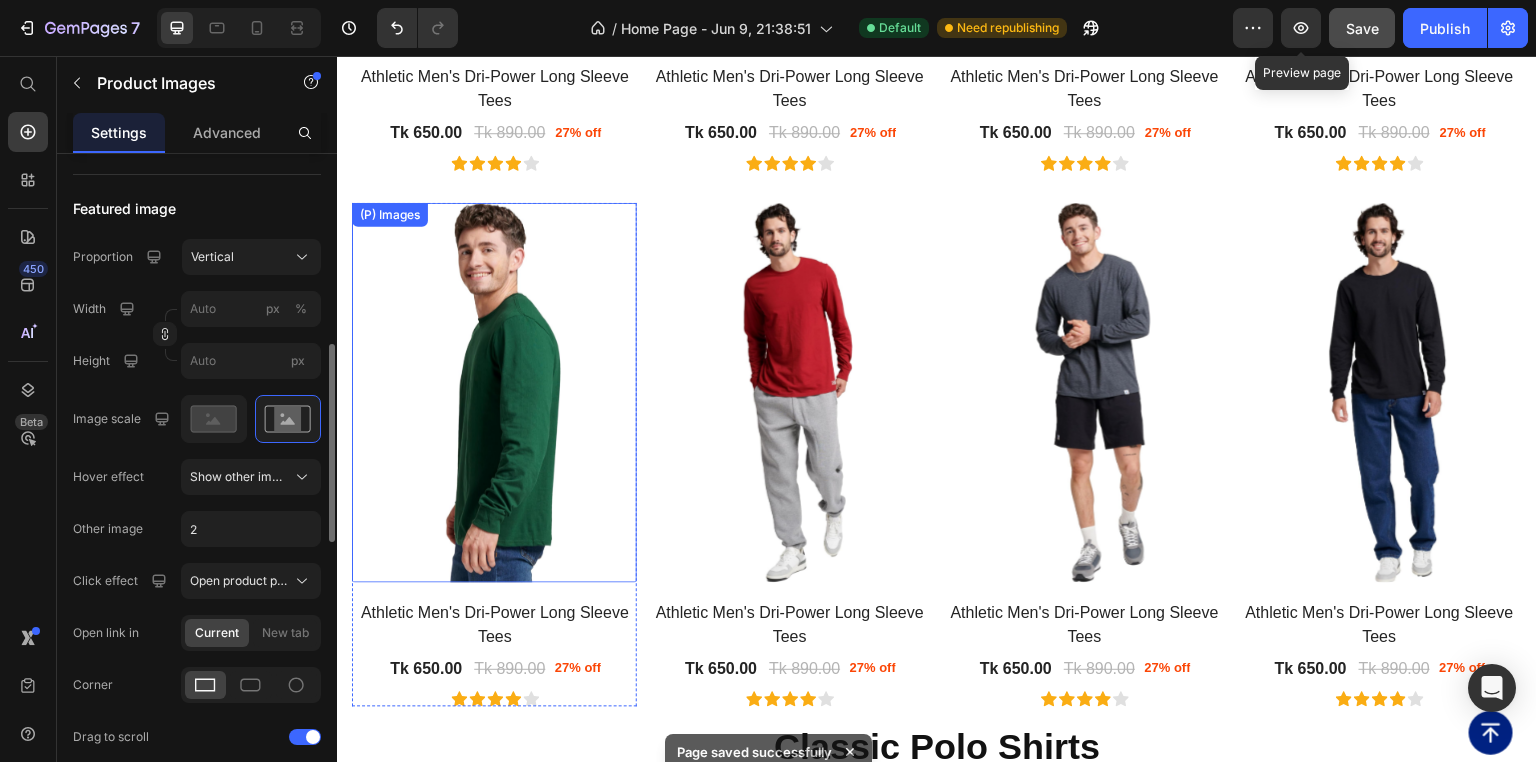 drag, startPoint x: 566, startPoint y: 414, endPoint x: 585, endPoint y: 408, distance: 19.924858 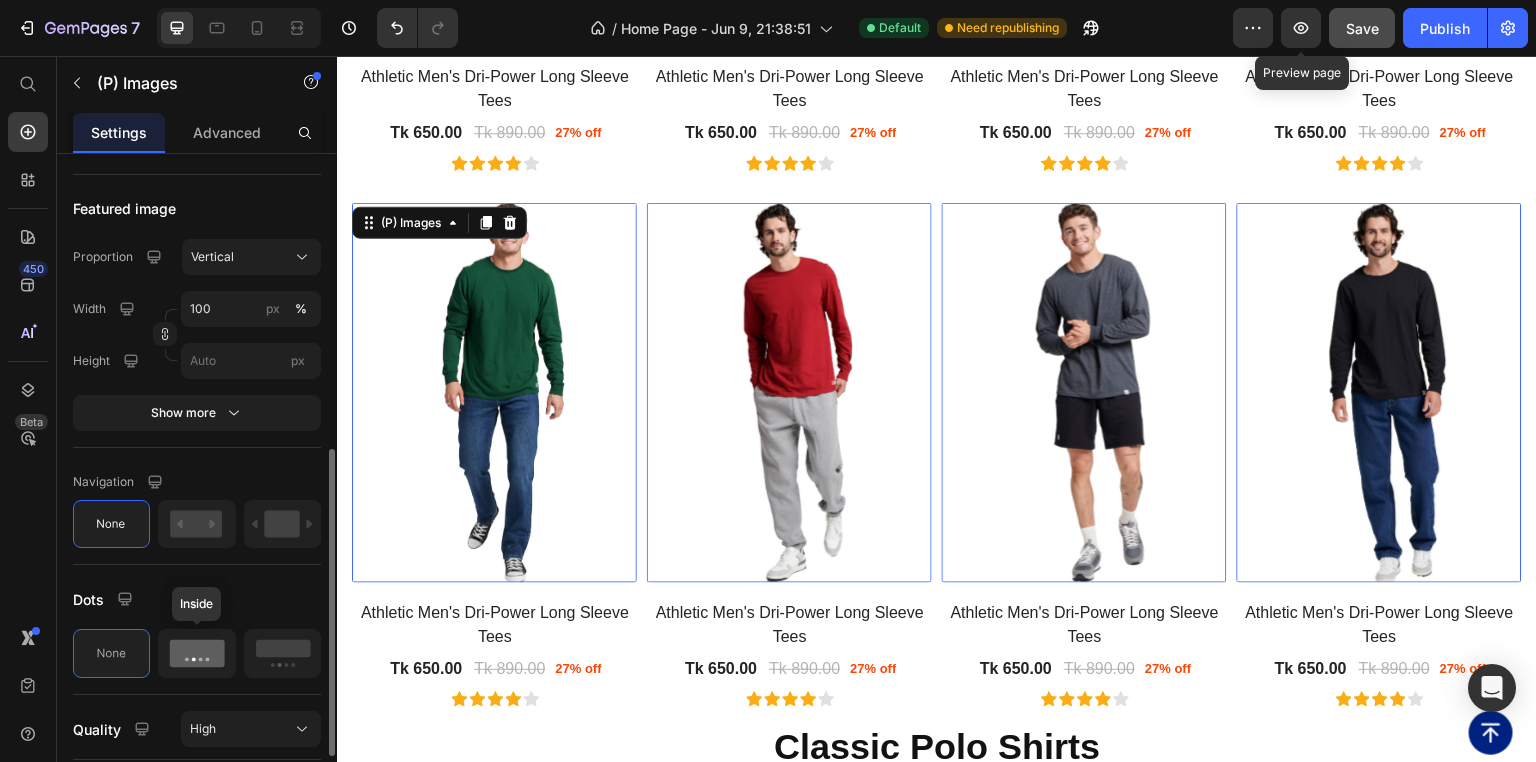 drag, startPoint x: 184, startPoint y: 658, endPoint x: 188, endPoint y: 631, distance: 27.294687 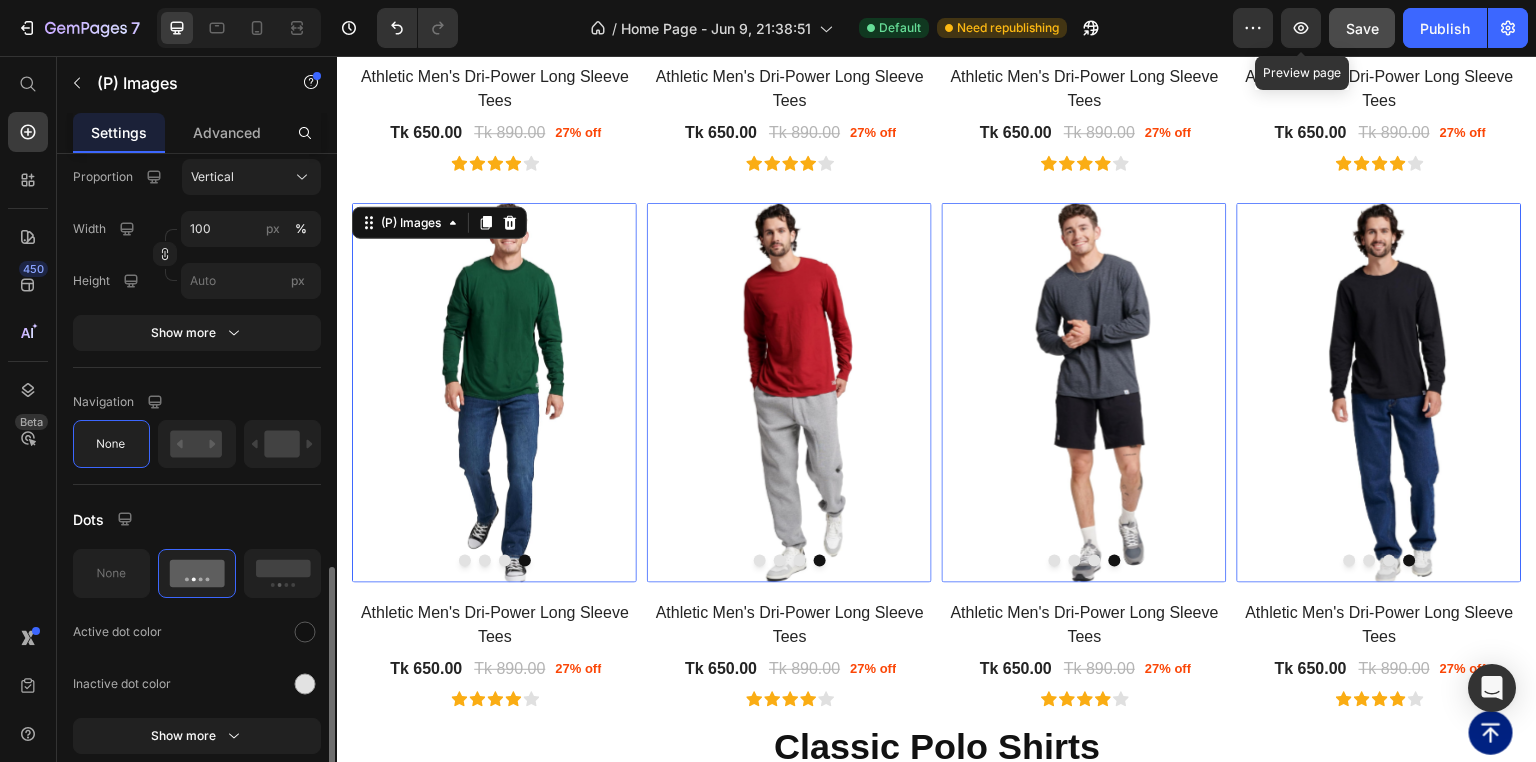 scroll, scrollTop: 798, scrollLeft: 0, axis: vertical 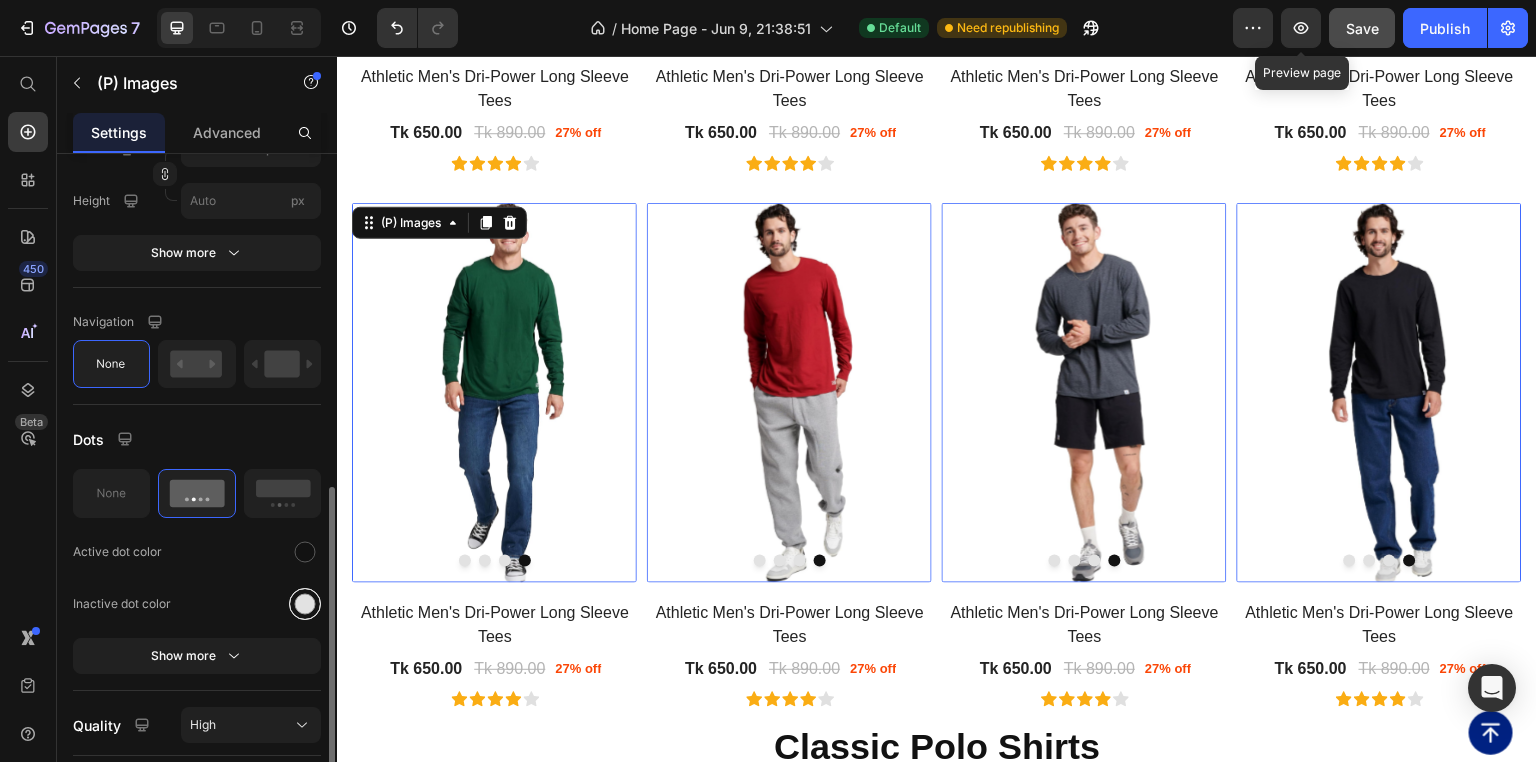 click at bounding box center [305, 604] 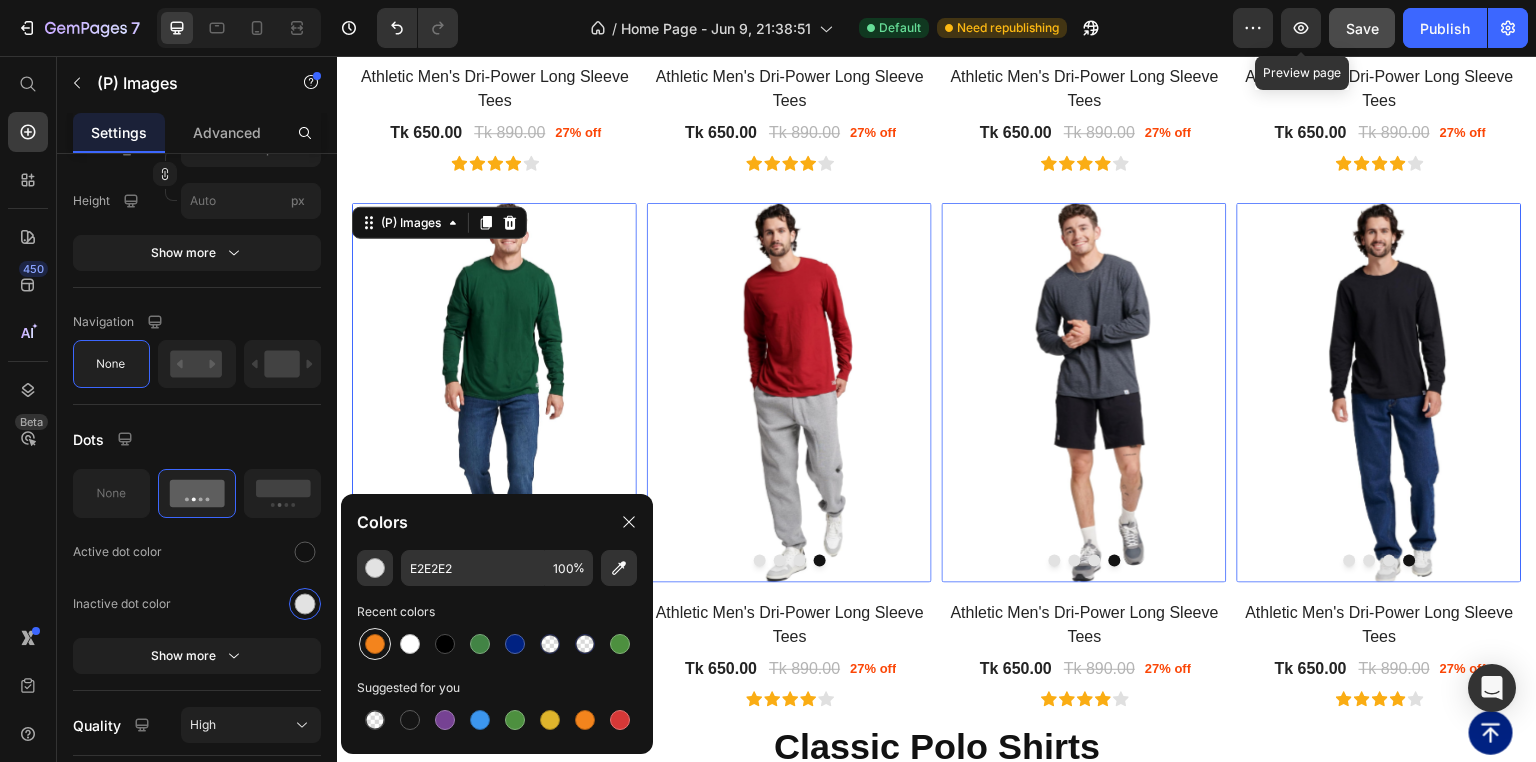 click at bounding box center (375, 644) 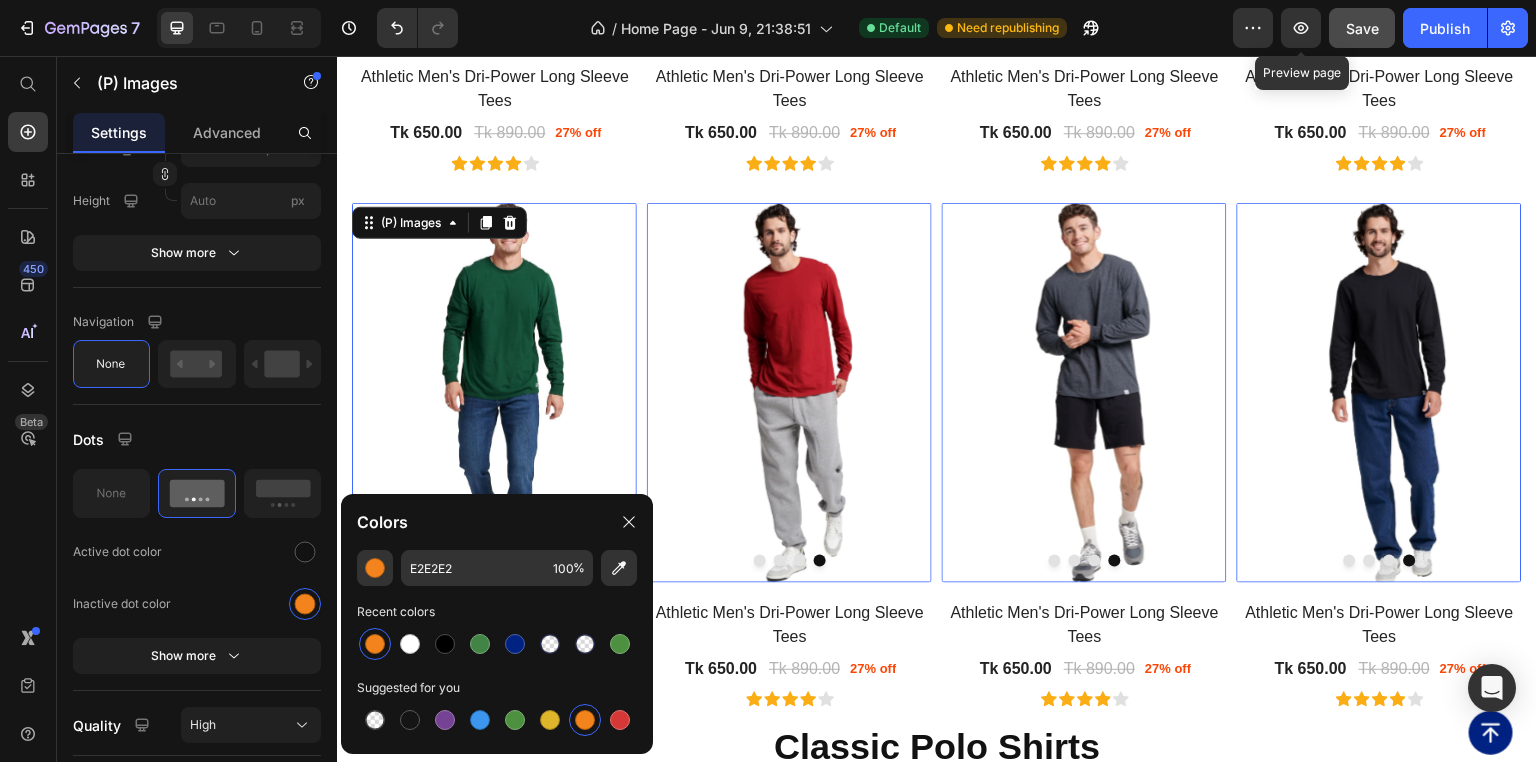 type on "F3841D" 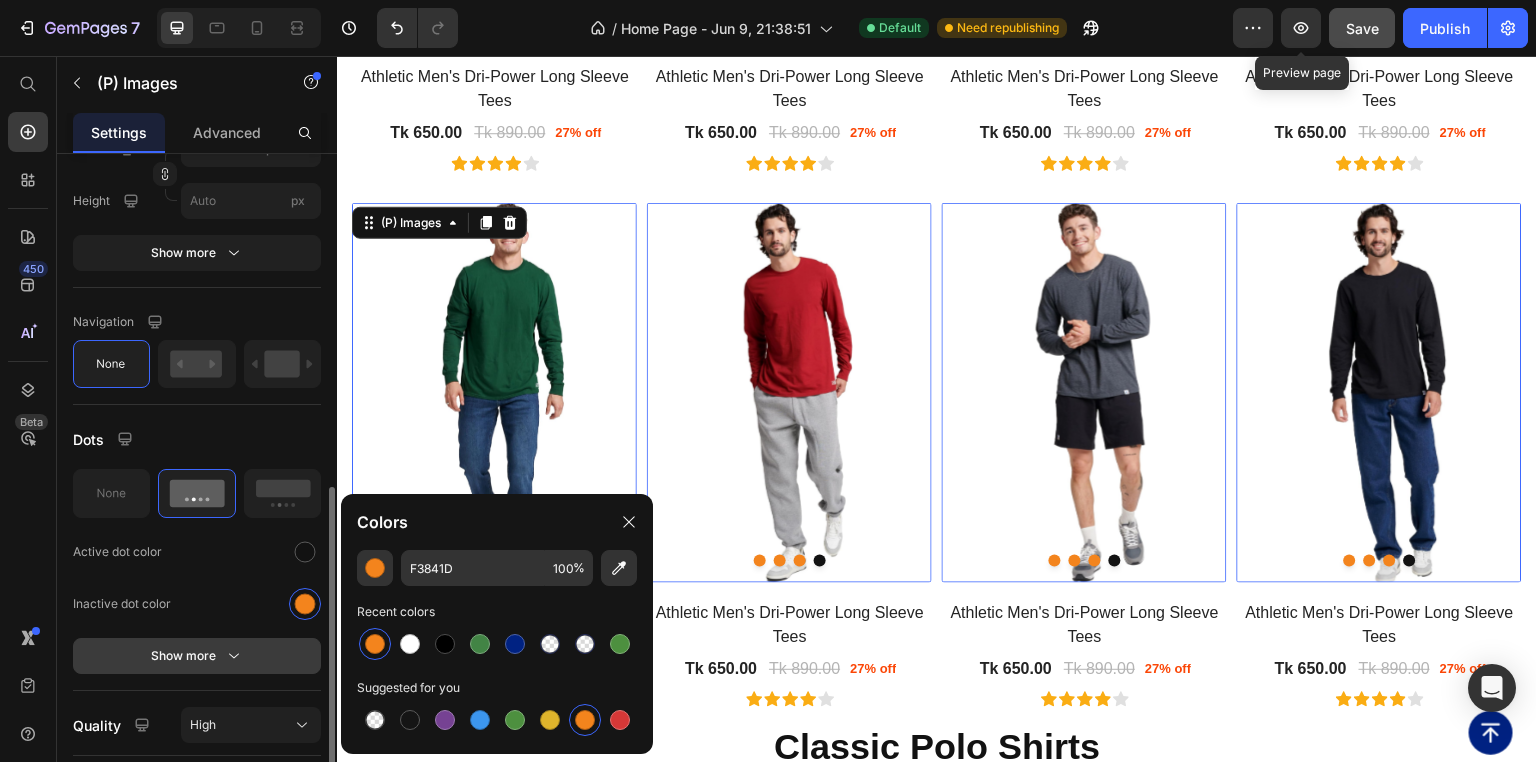 click 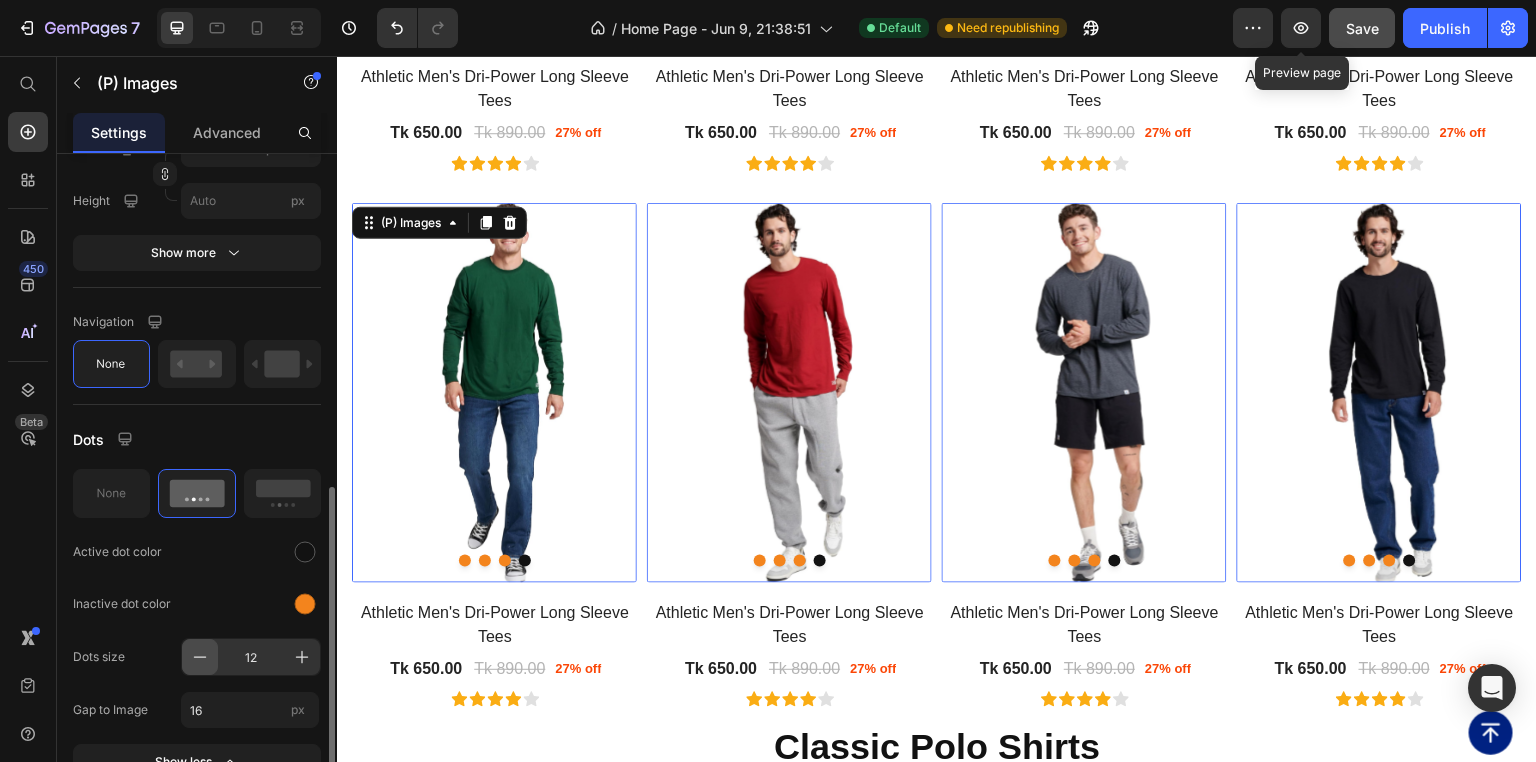 click 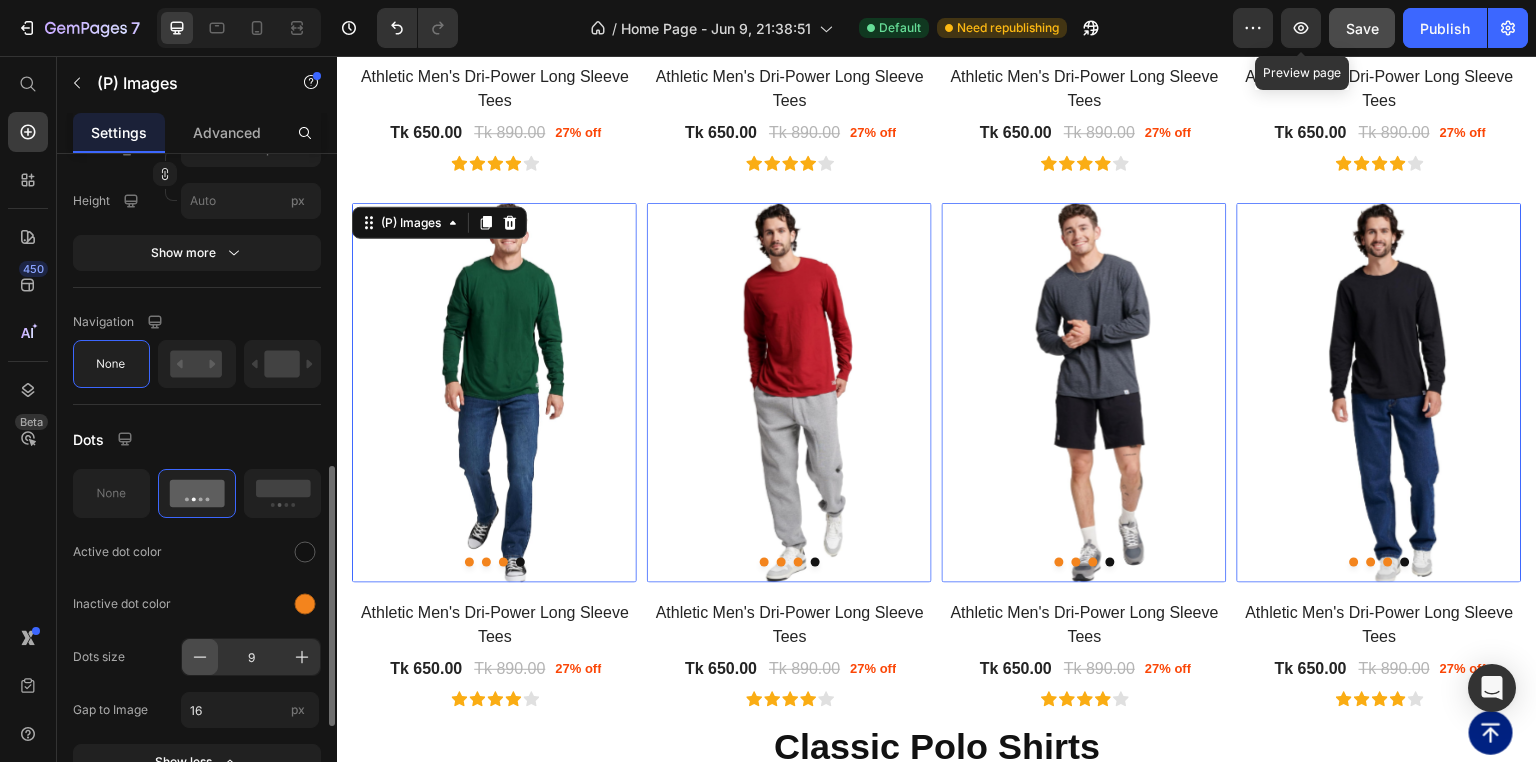 click 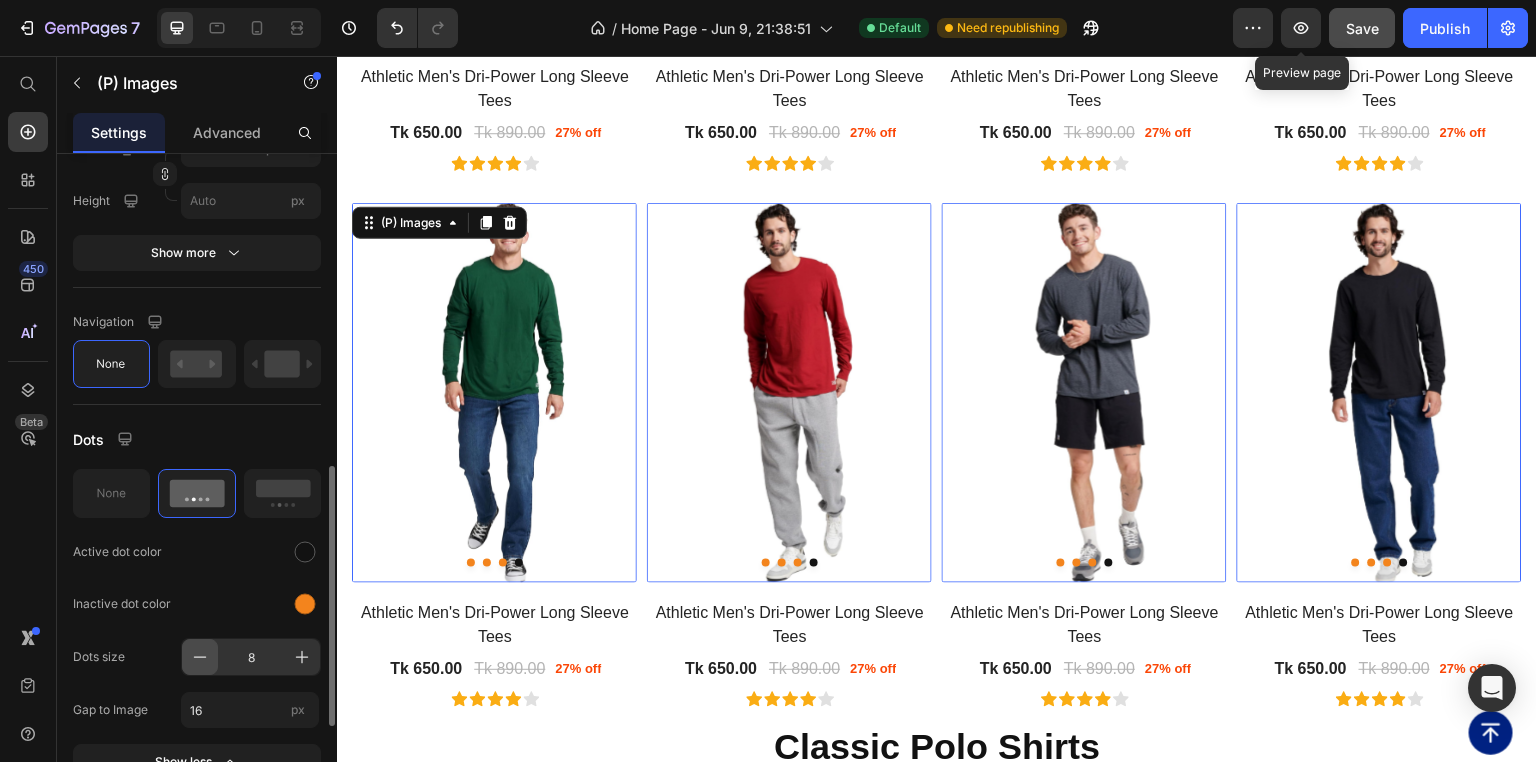 click 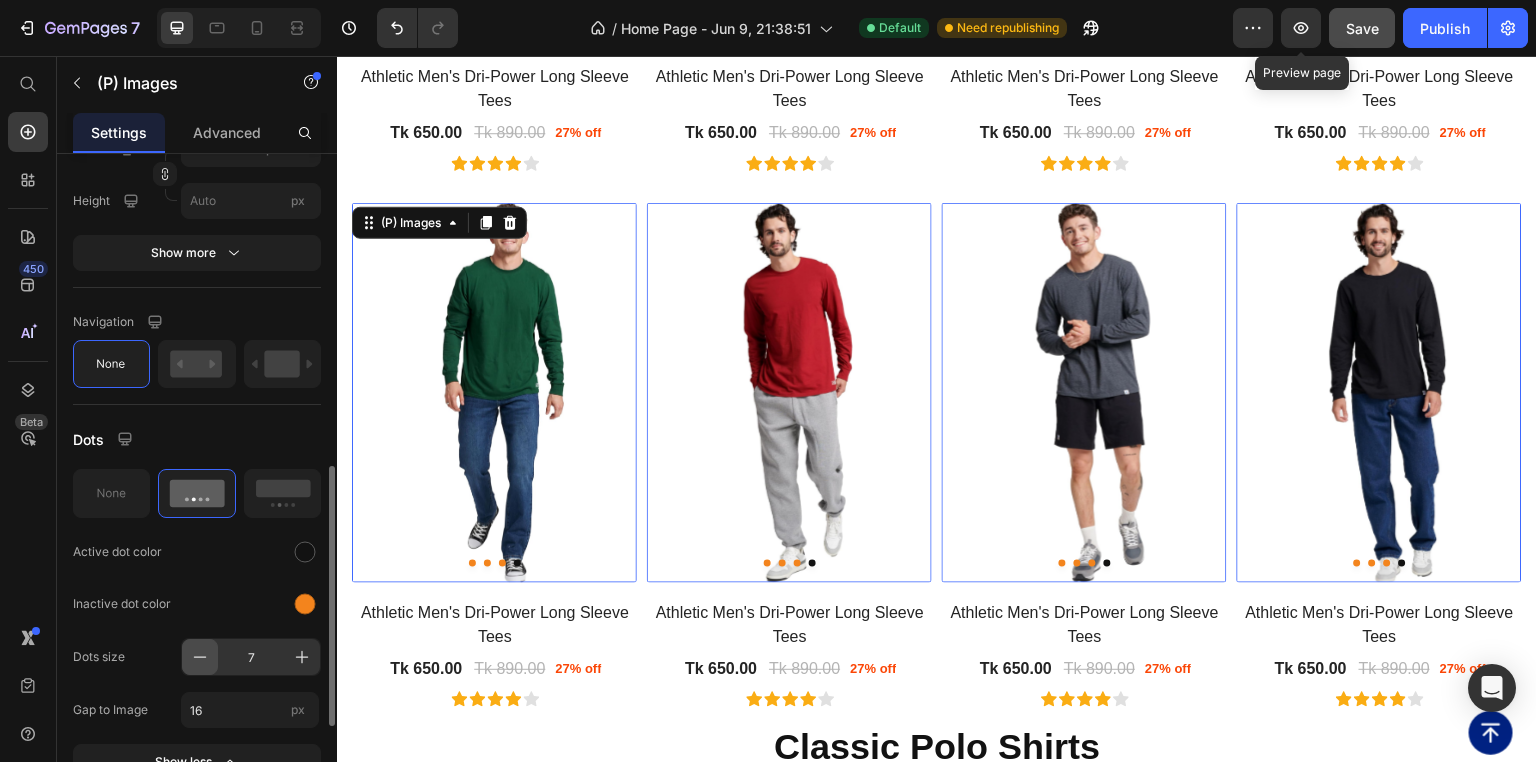 click 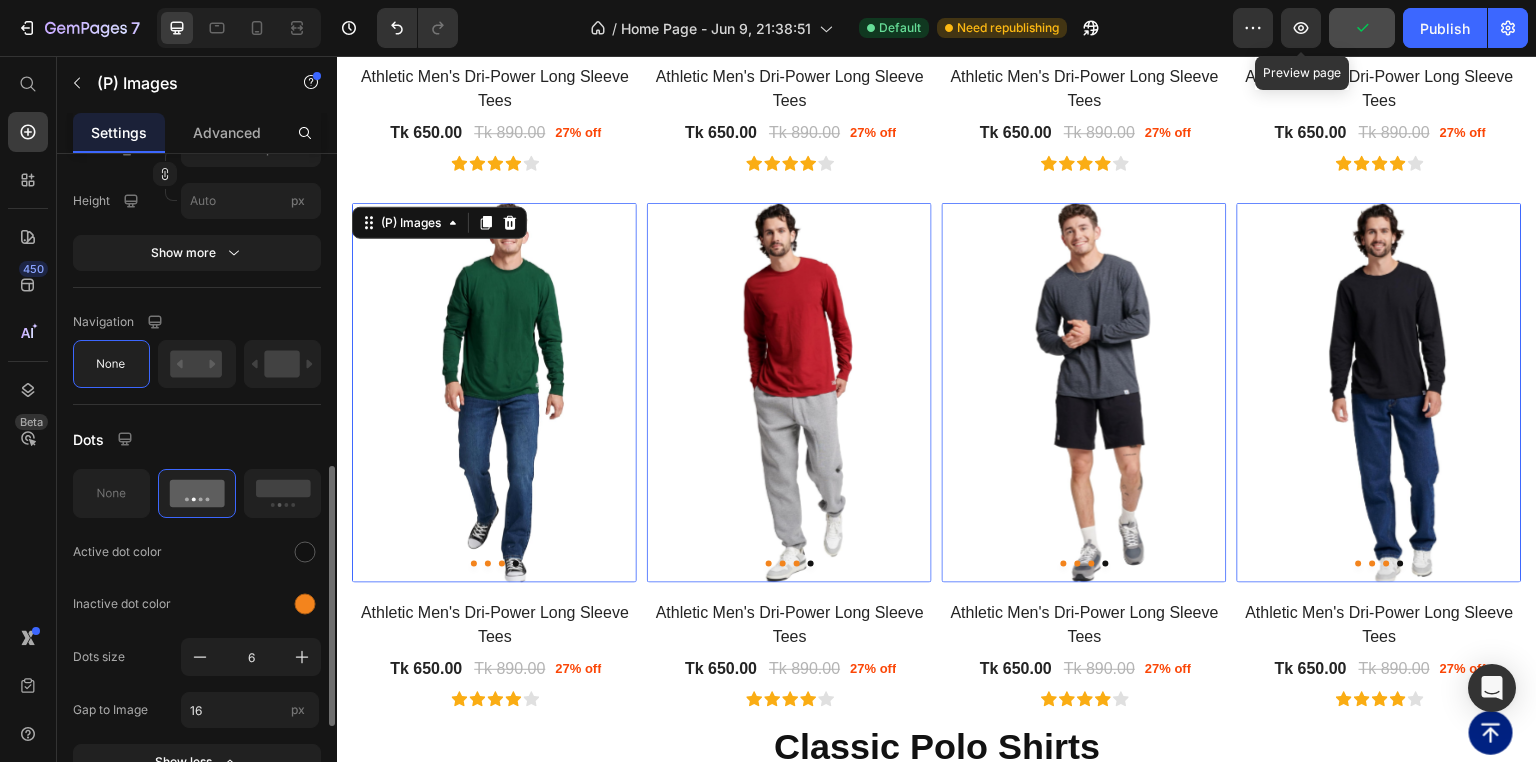 click on "Inactive dot color" 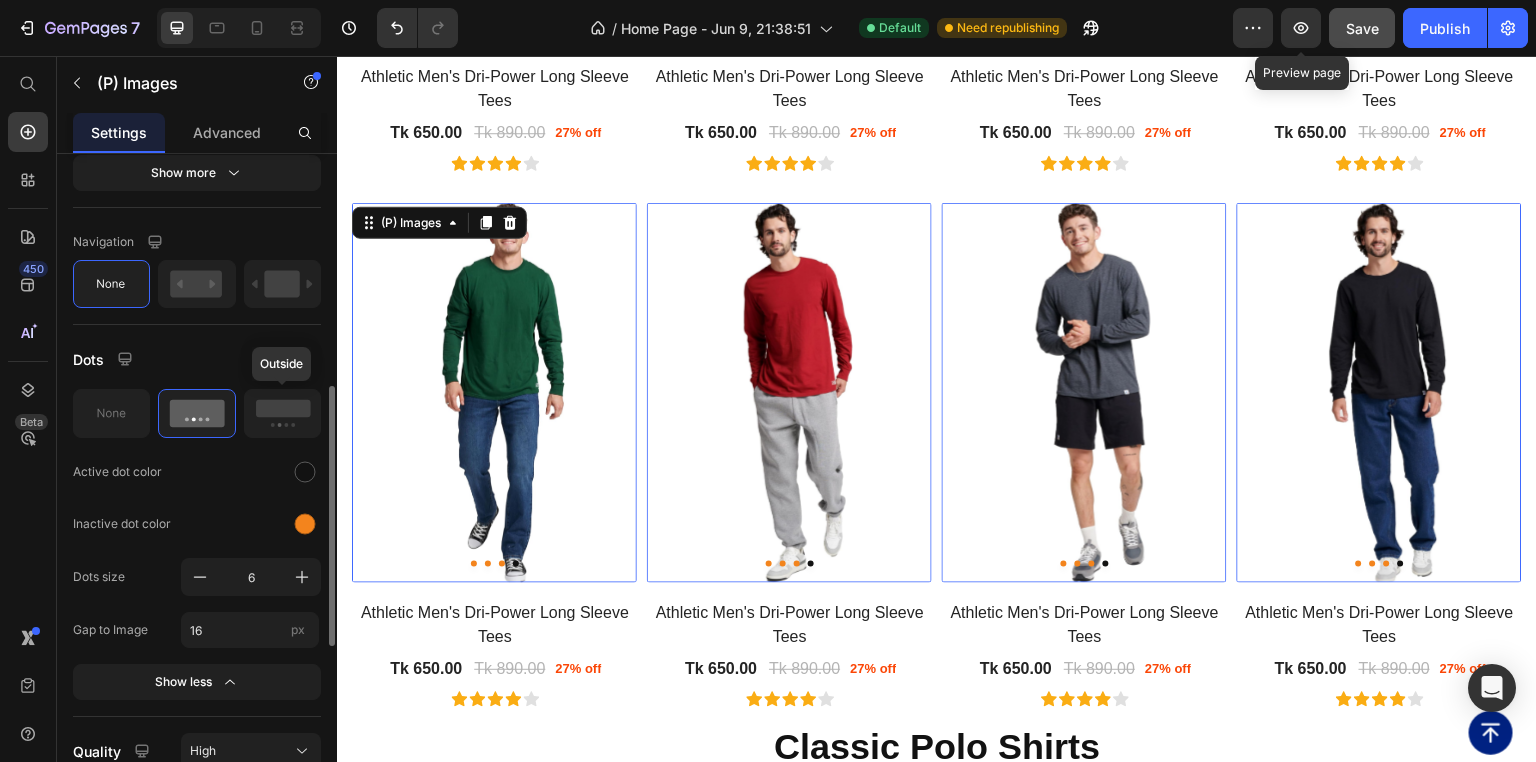 scroll, scrollTop: 718, scrollLeft: 0, axis: vertical 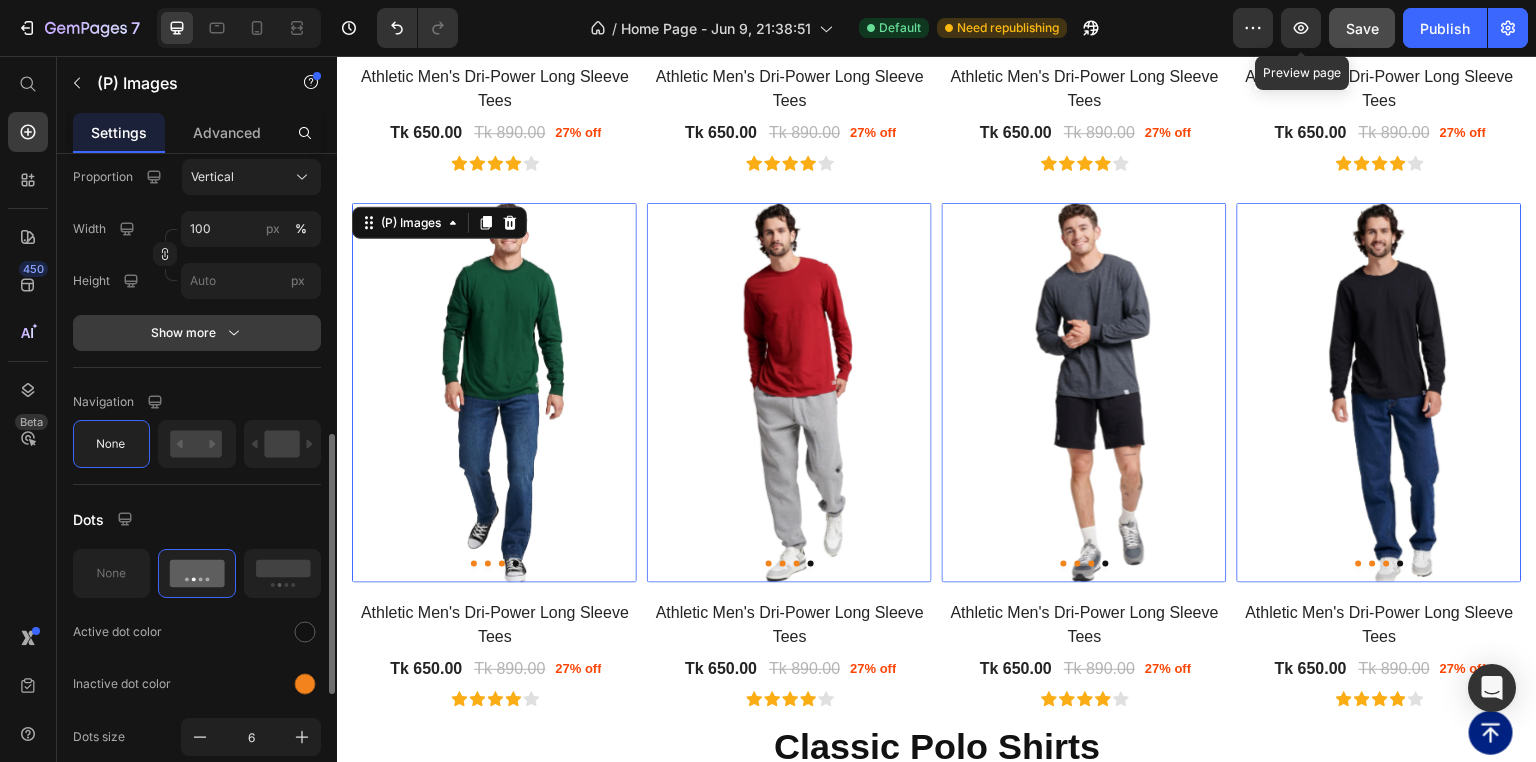 click on "Show more" at bounding box center [197, 333] 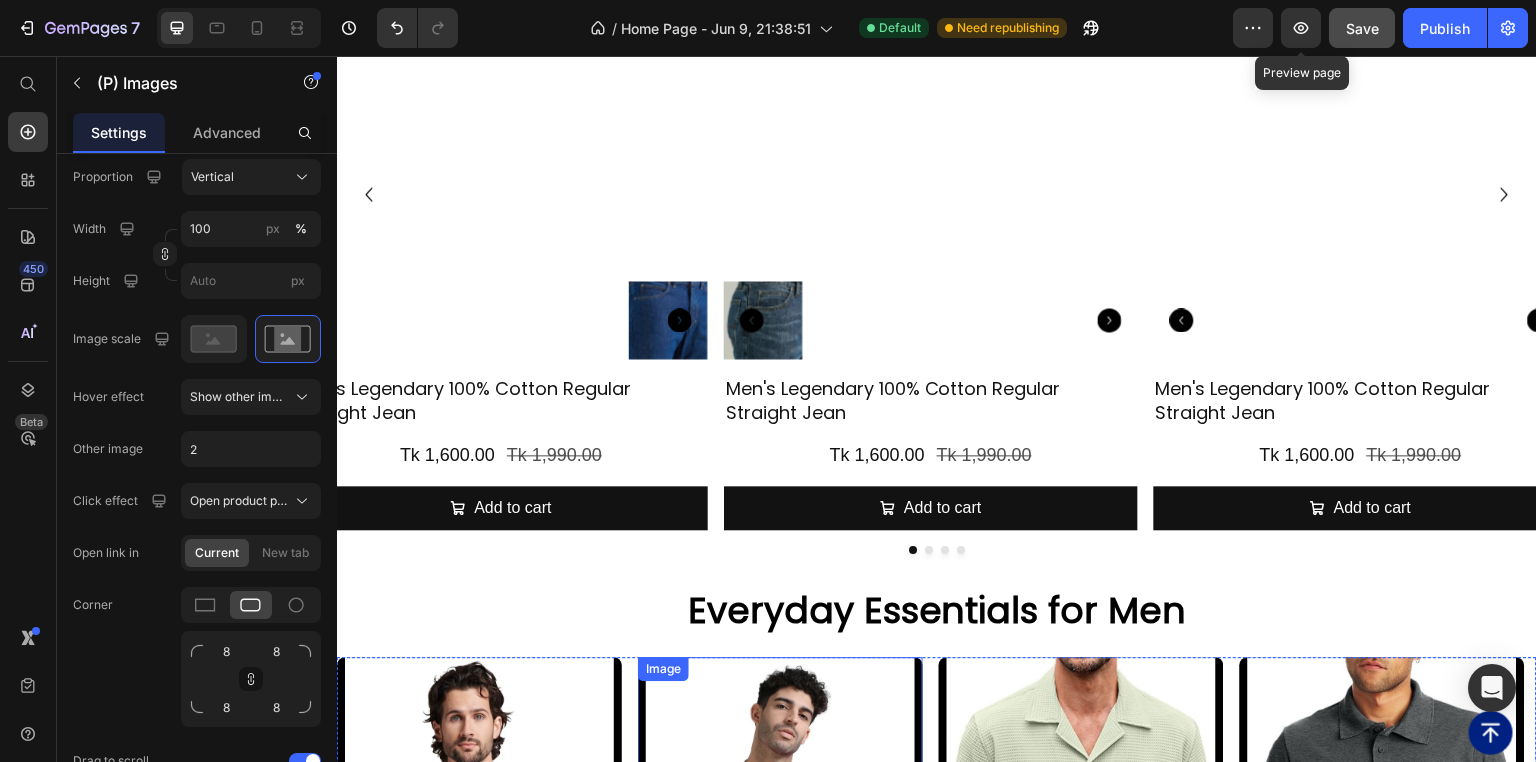 scroll, scrollTop: 2756, scrollLeft: 0, axis: vertical 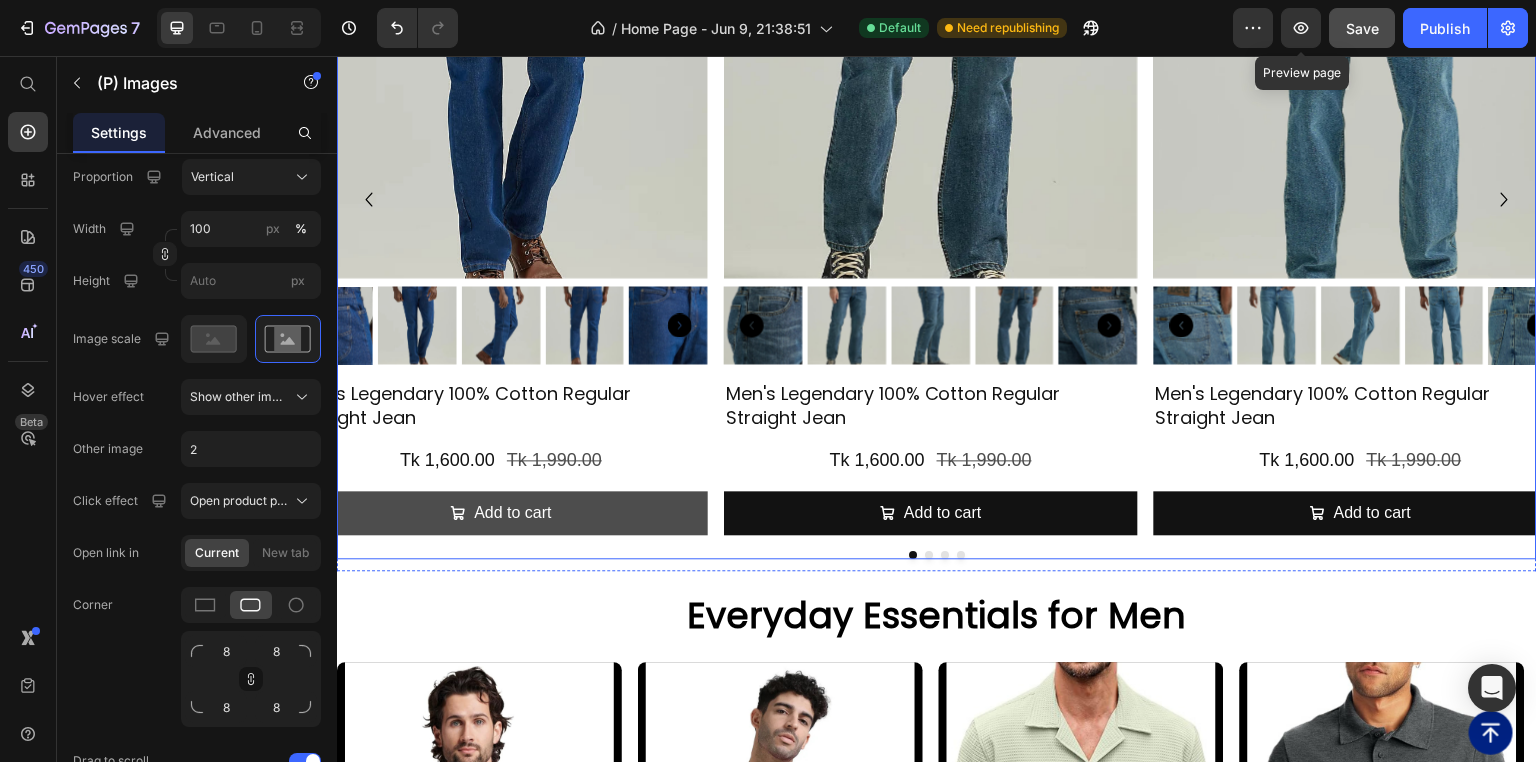 click on "Product Images Men's Legendary 100% Cotton Regular Straight Jean Product Title Tk 1,600.00 Product Price Tk 1,990.00 Product Price Row
Add to cart Add to Cart Product
Product Images Men's Legendary 100% Cotton Regular Straight Jean Product Title Tk 1,600.00 Product Price Tk 1,990.00 Product Price Row
Add to cart Add to Cart Product
Product Images Men's Legendary 100% Cotton Regular Straight Jean Product Title Tk 1,600.00 Product Price Tk 1,990.00 Product Price Row
Add to cart Add to Cart Product
Product Images Men's Legendary 100% Cotton Regular Straight Jean Product Title Tk 1,600.00 Product Price Tk 1,990.00 Product Price Row
Add to cart Add to Cart Product" at bounding box center (937, 212) 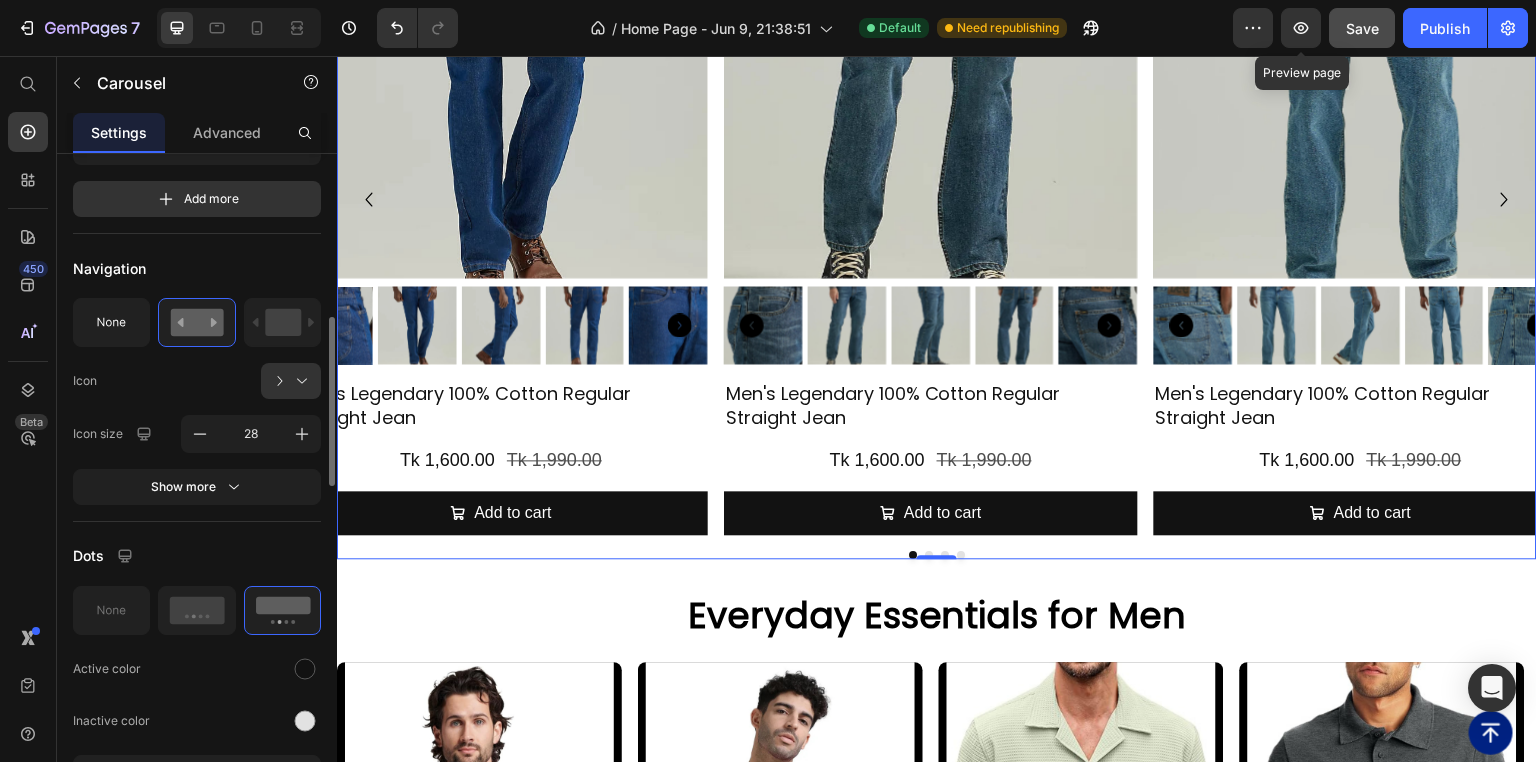 scroll, scrollTop: 720, scrollLeft: 0, axis: vertical 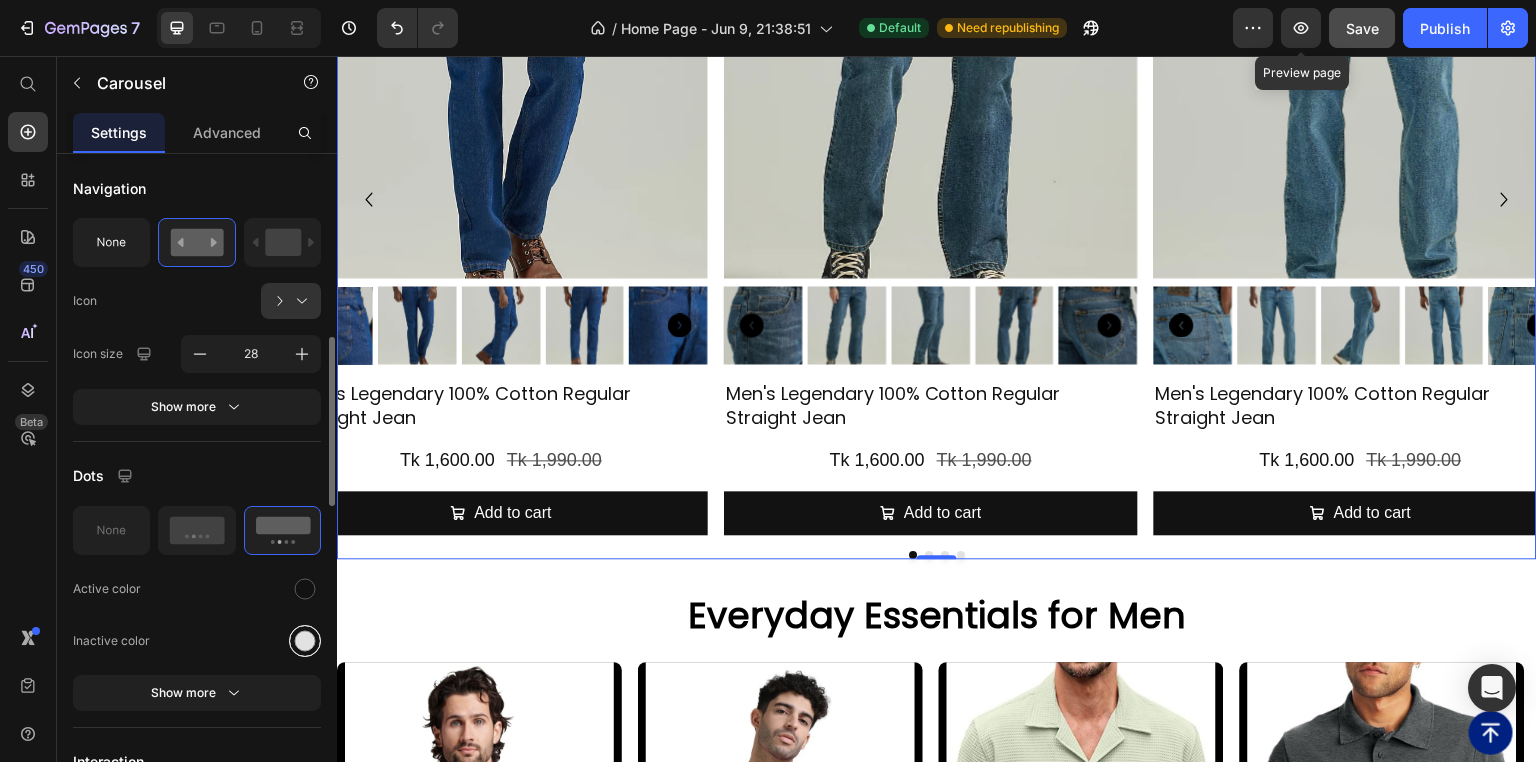 click at bounding box center (305, 641) 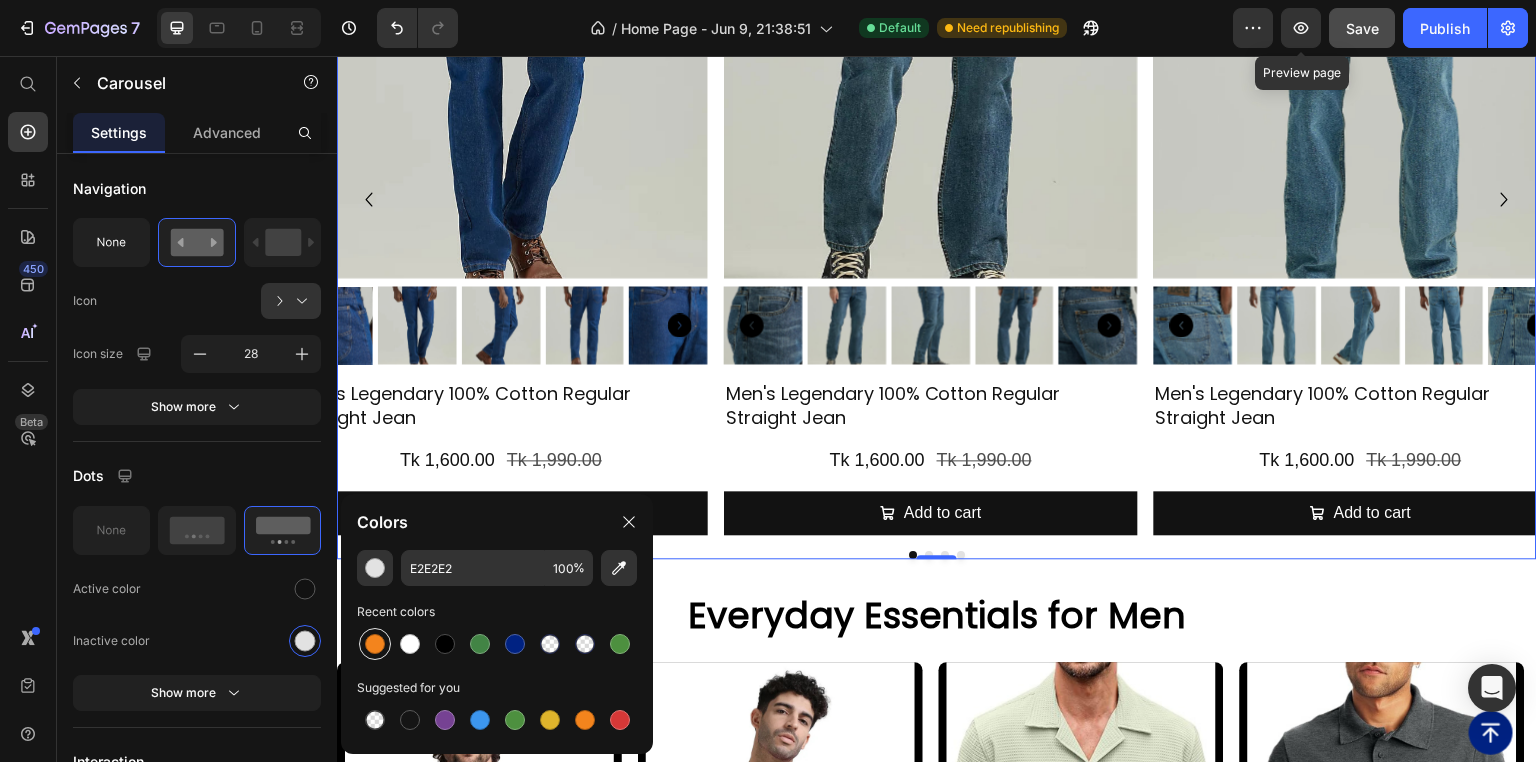 click at bounding box center (375, 644) 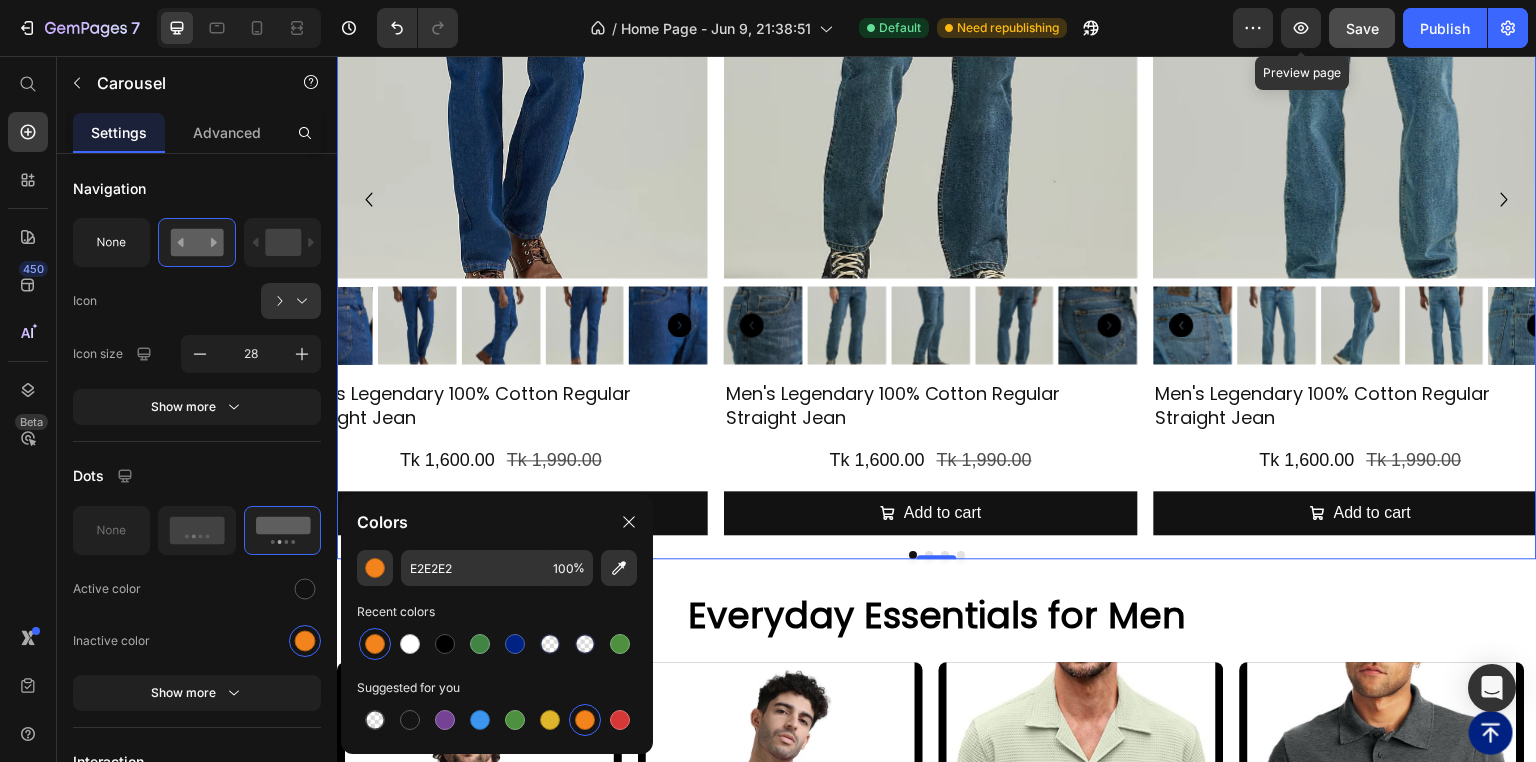 type on "F3841D" 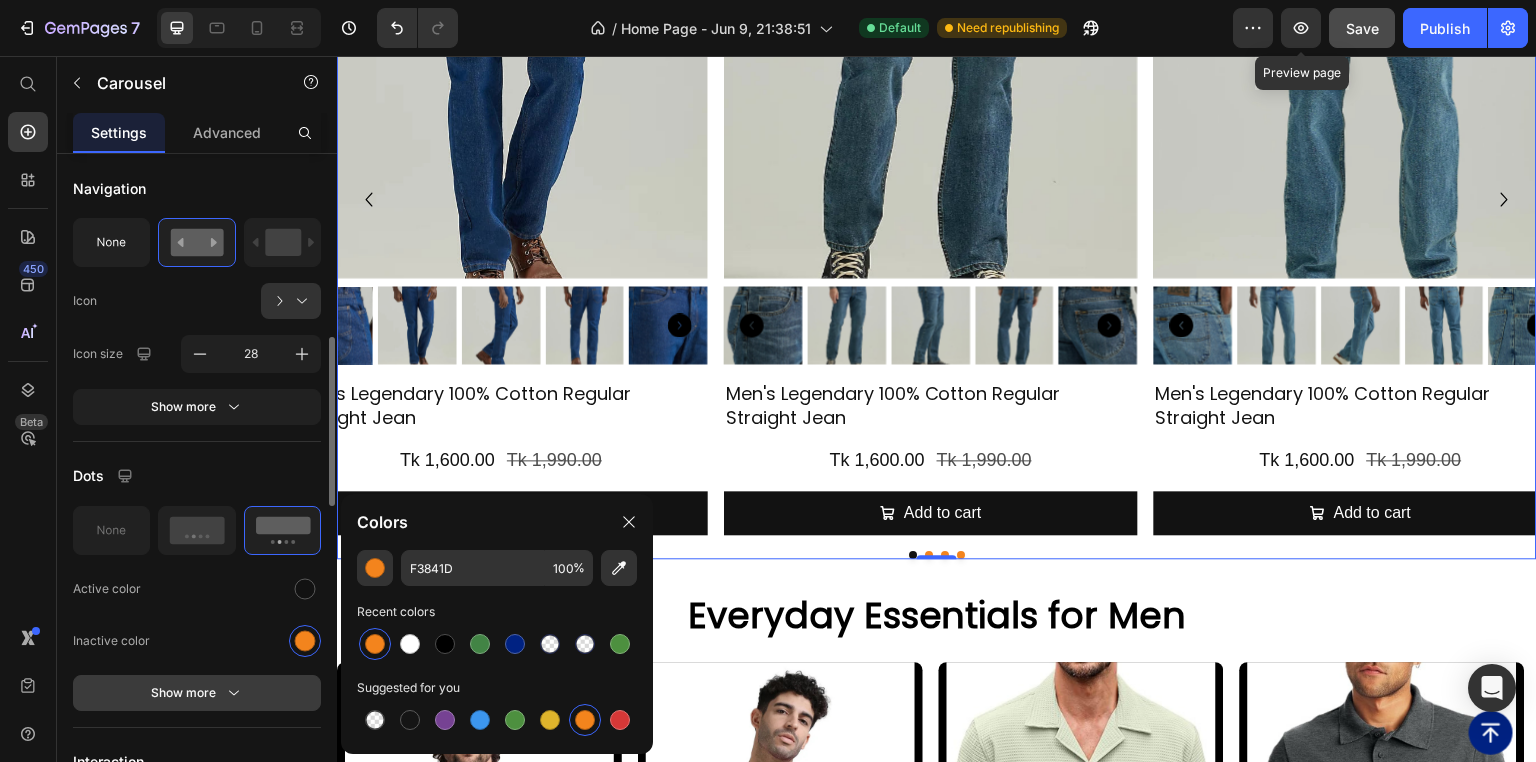 click on "Show more" at bounding box center [197, 693] 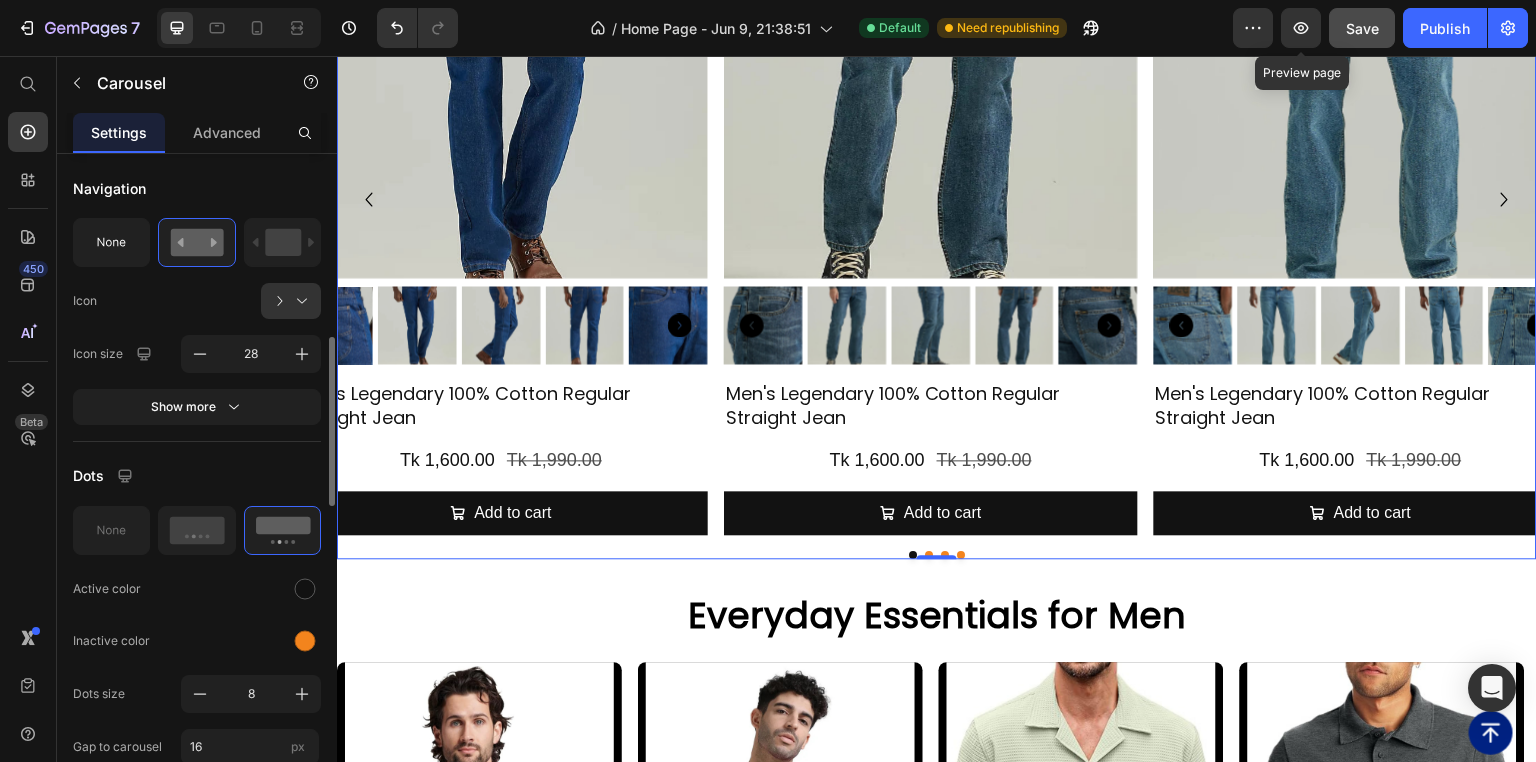 click on "Dots Active color Inactive color Dots size 8 Gap to carousel 16 px Show less" 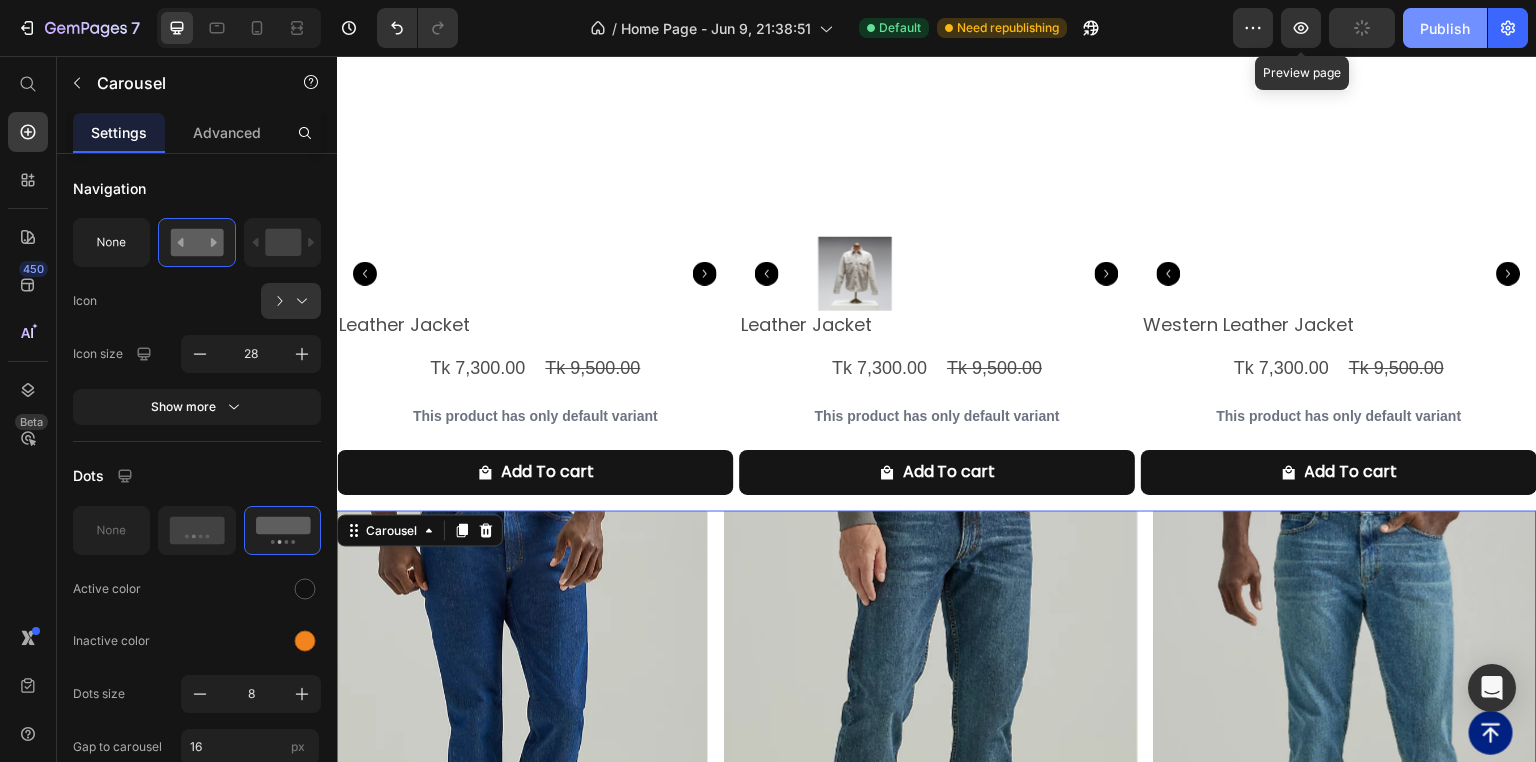 scroll, scrollTop: 996, scrollLeft: 0, axis: vertical 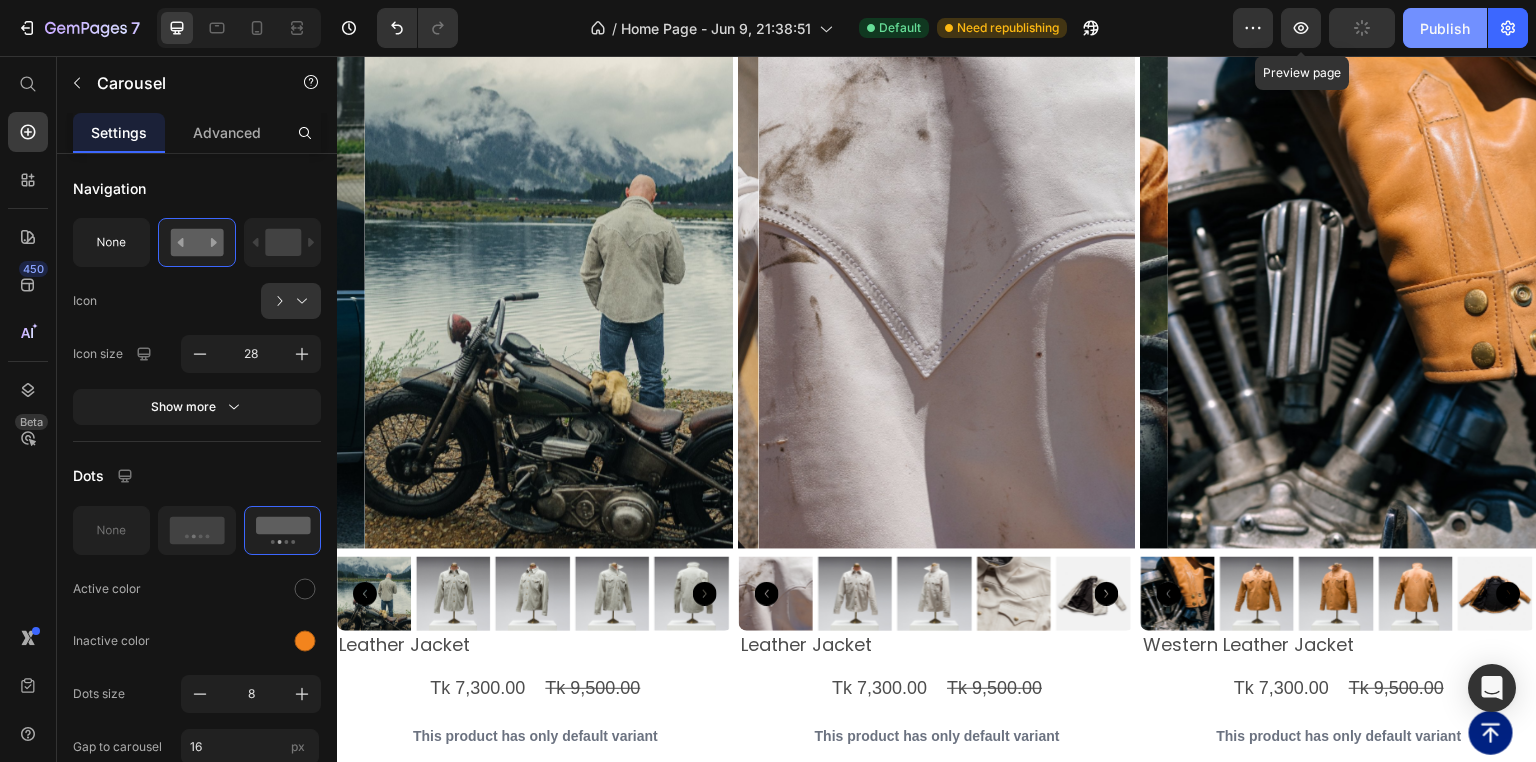 click on "Publish" at bounding box center [1445, 28] 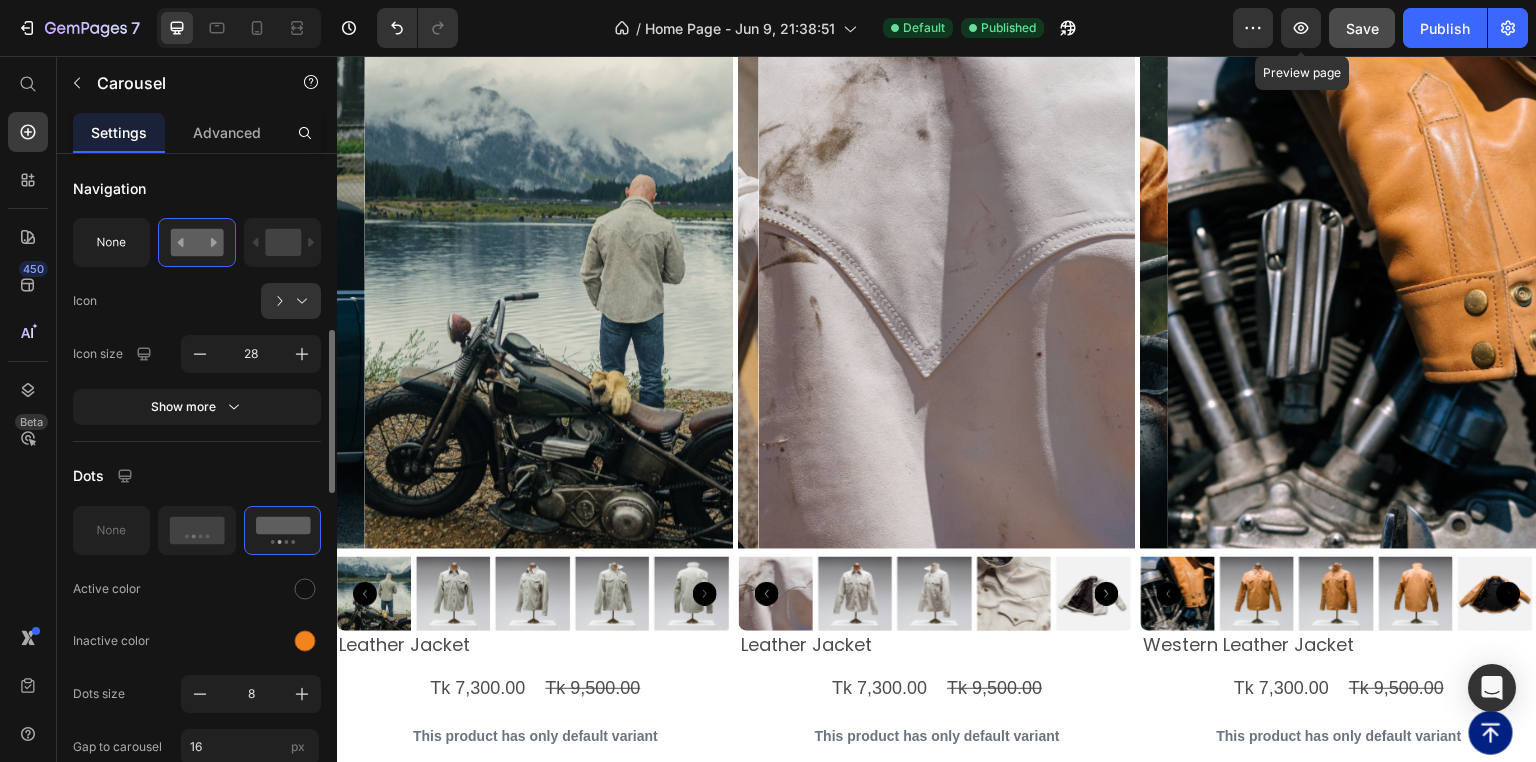 click on "Dots" at bounding box center [197, 476] 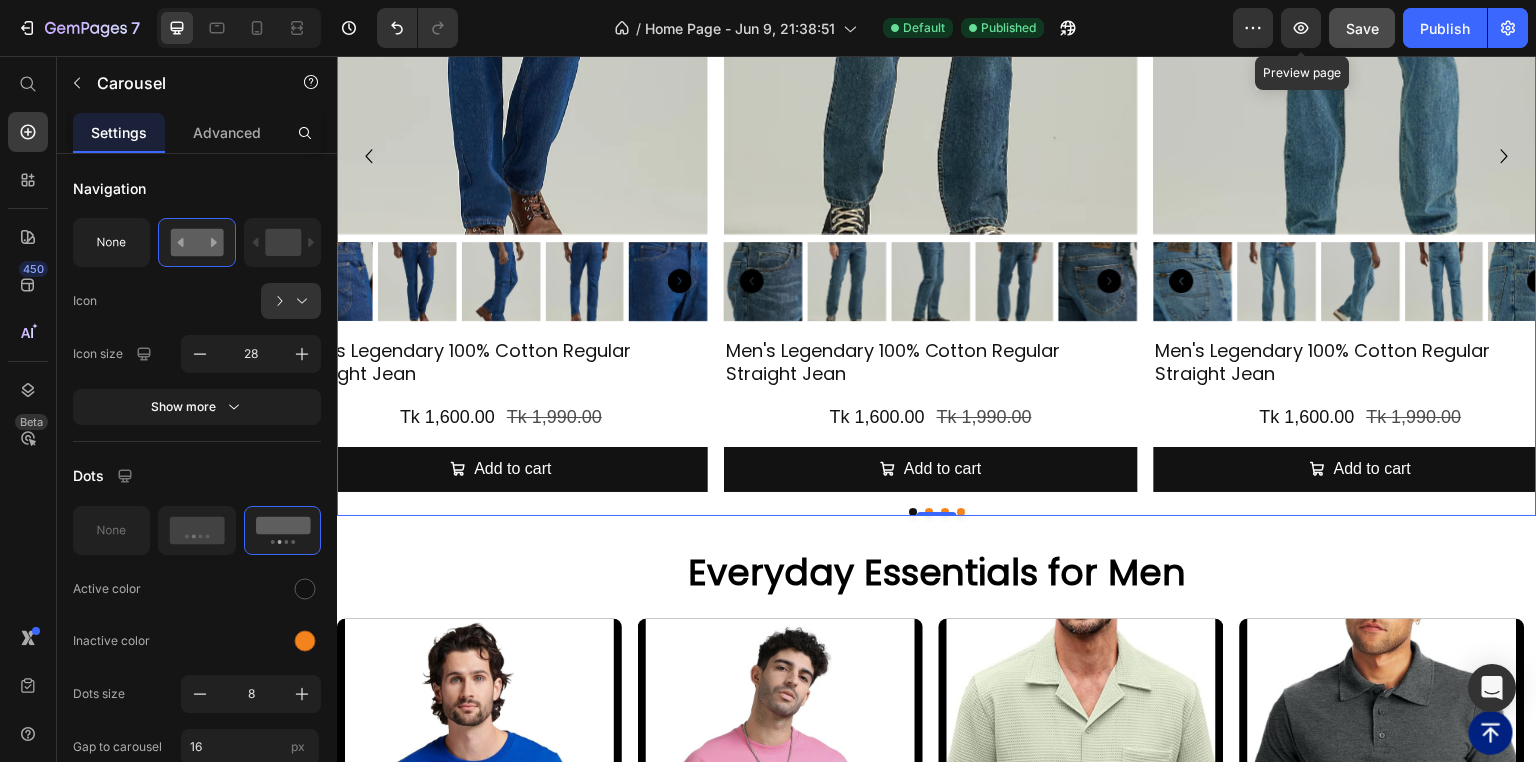 scroll, scrollTop: 1876, scrollLeft: 0, axis: vertical 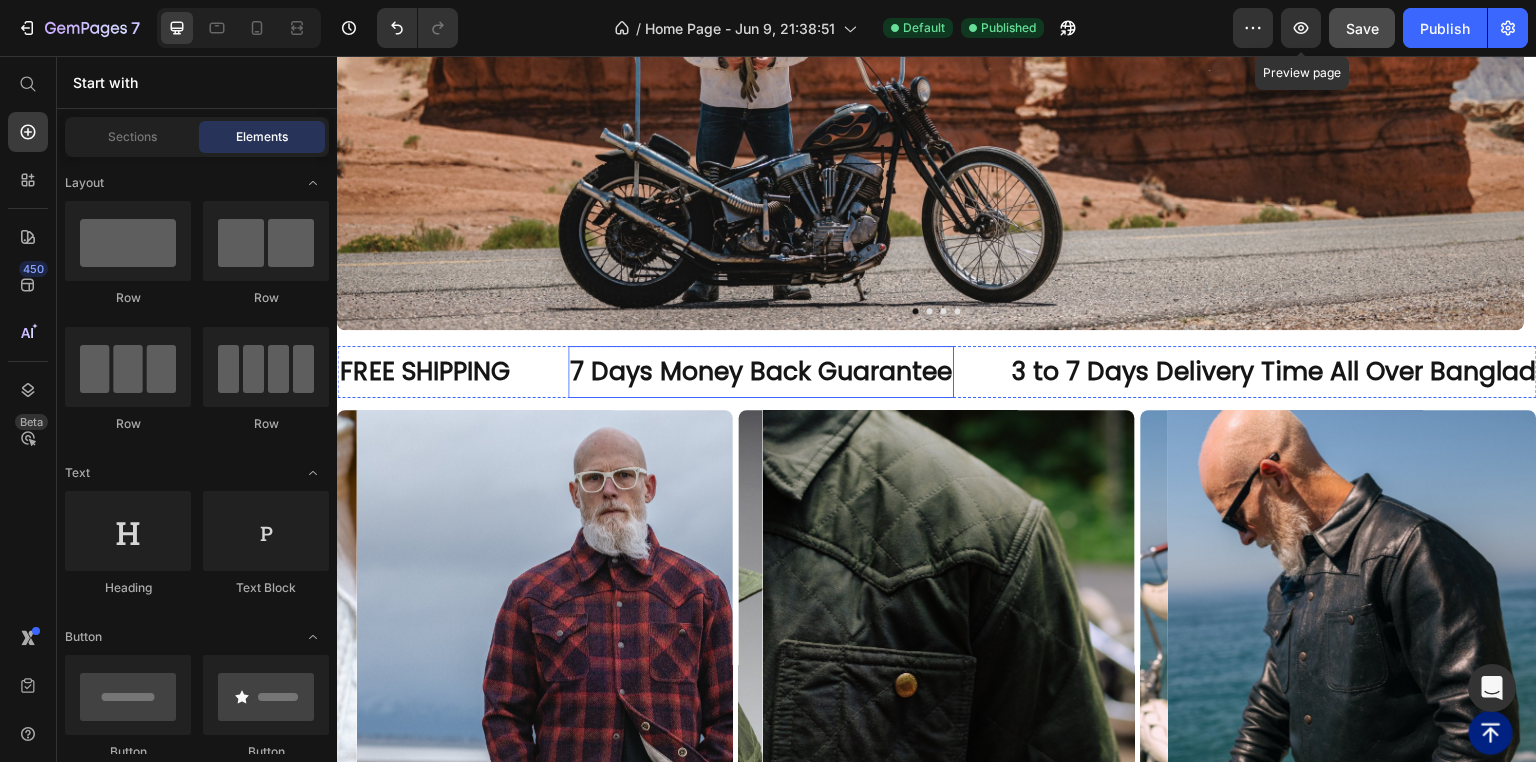 click on "7 Days Money Back Guarantee" at bounding box center [761, 372] 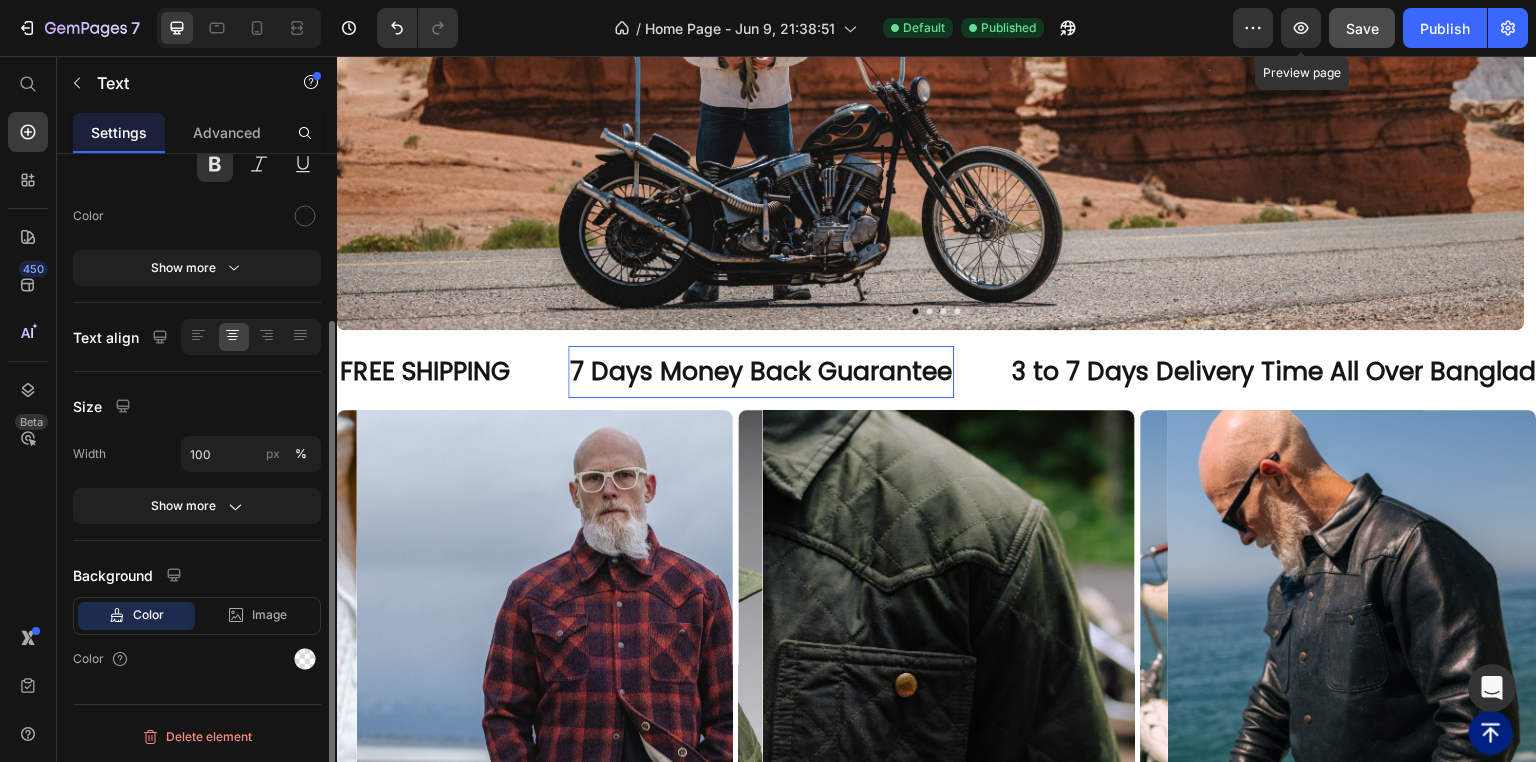 scroll, scrollTop: 0, scrollLeft: 0, axis: both 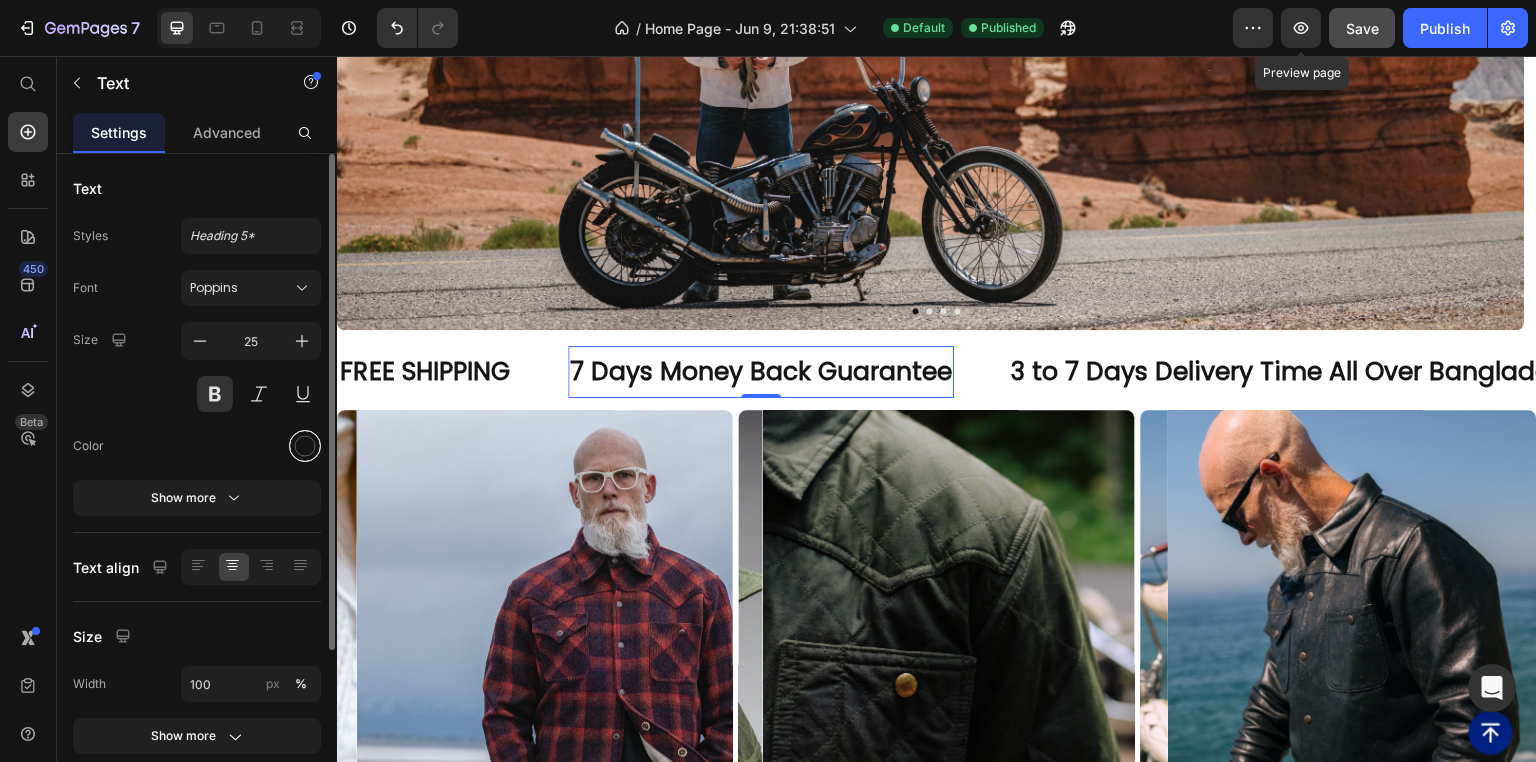 click at bounding box center [305, 446] 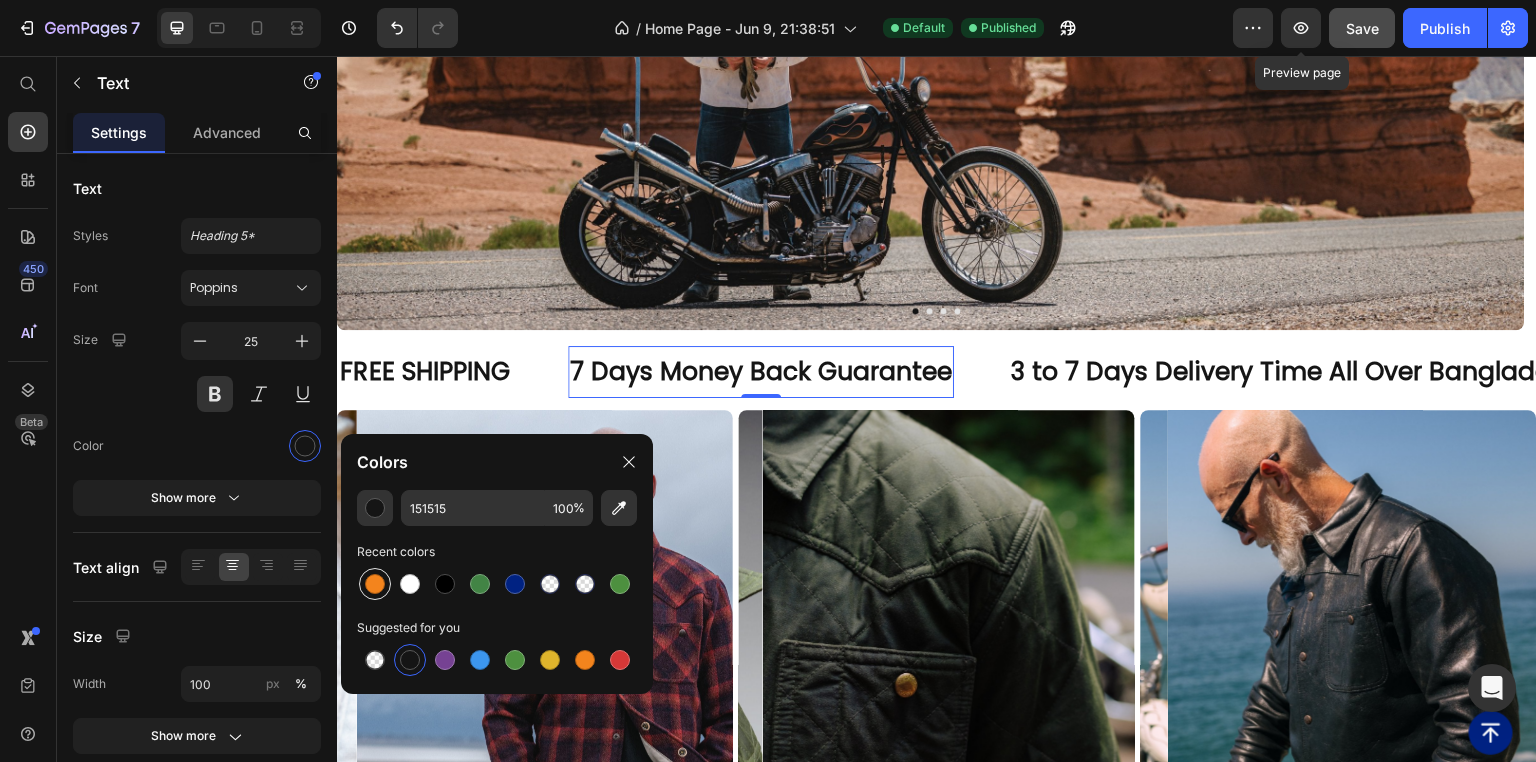 click at bounding box center (375, 584) 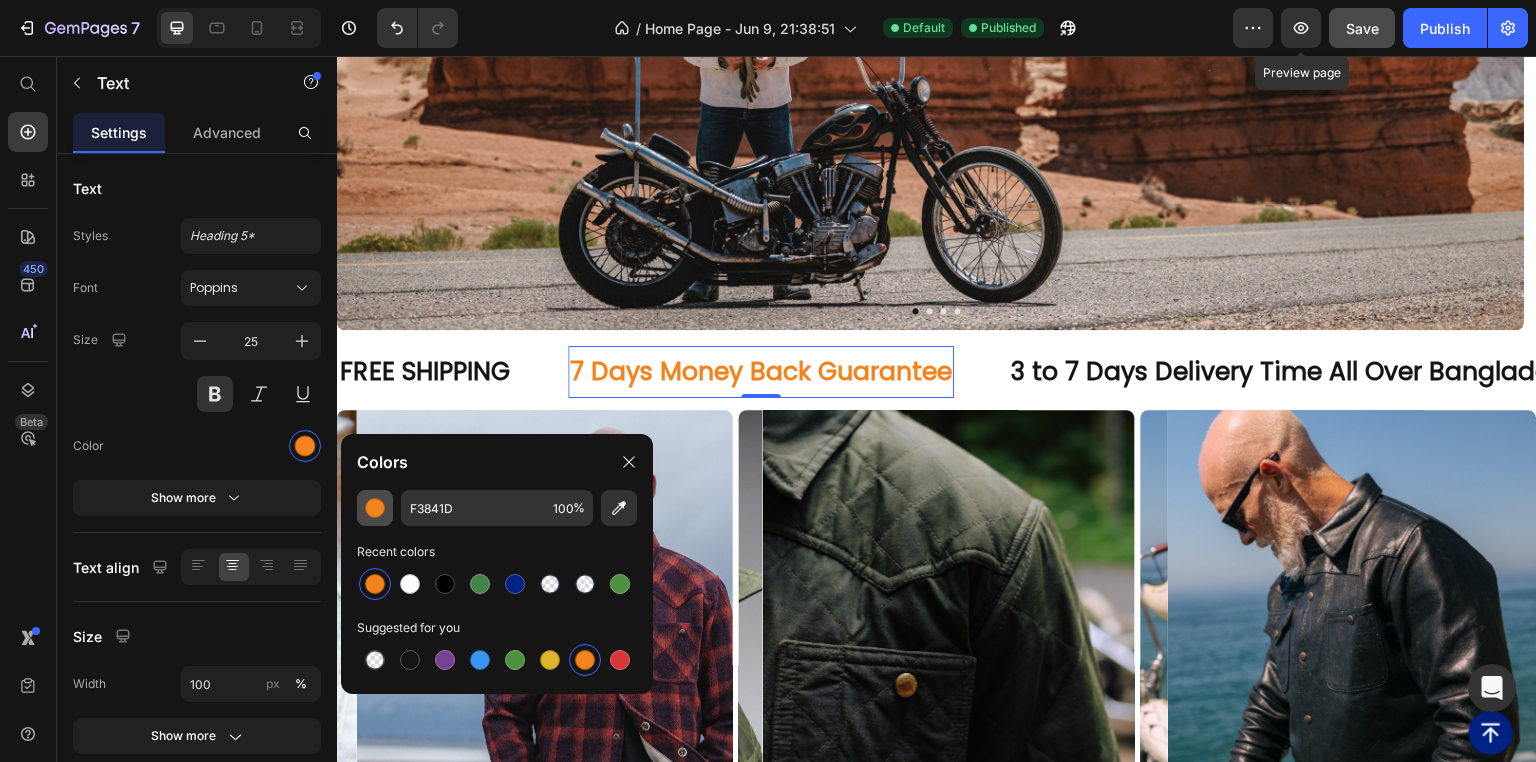 click at bounding box center [375, 508] 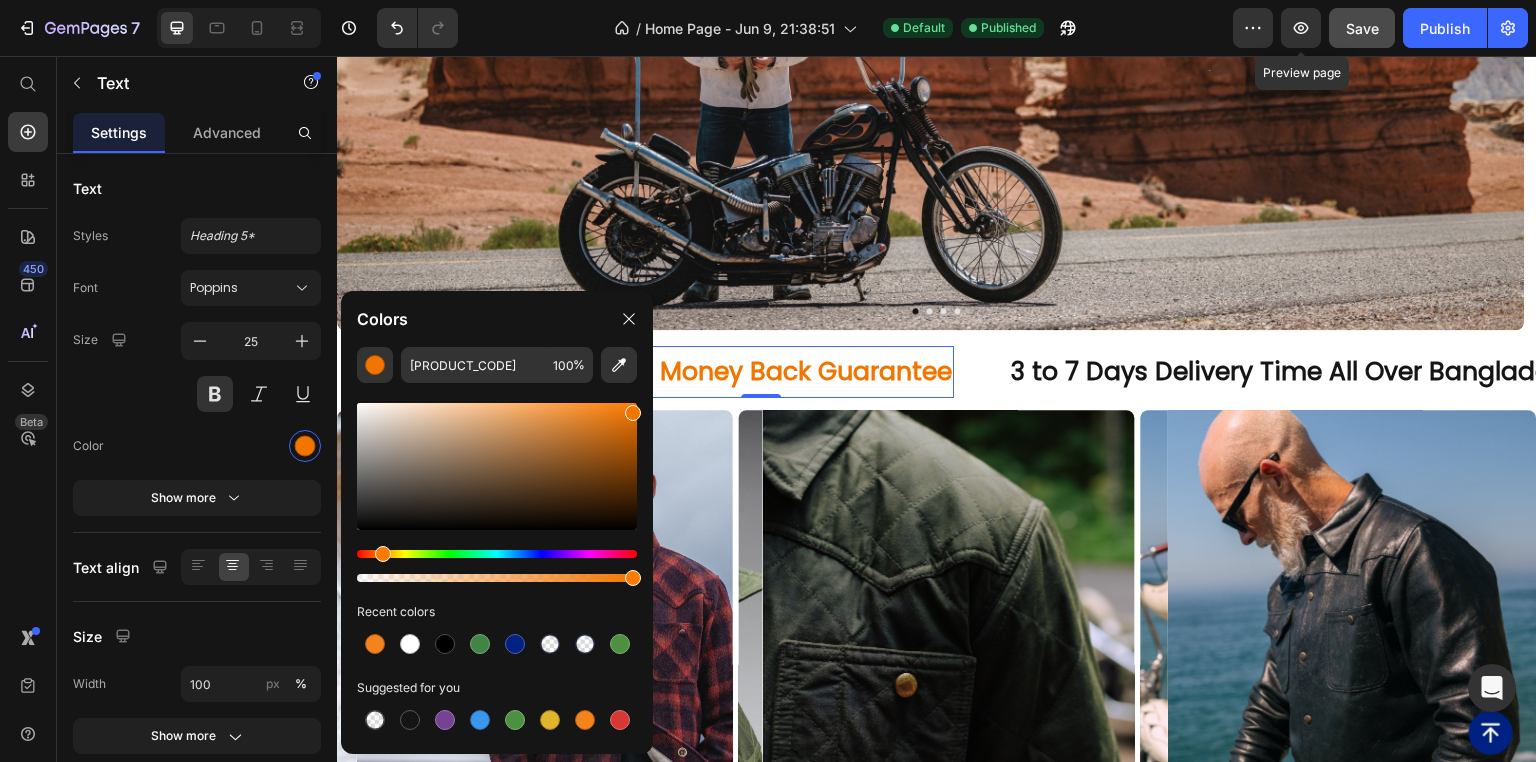 drag, startPoint x: 961, startPoint y: 467, endPoint x: 688, endPoint y: 365, distance: 291.43268 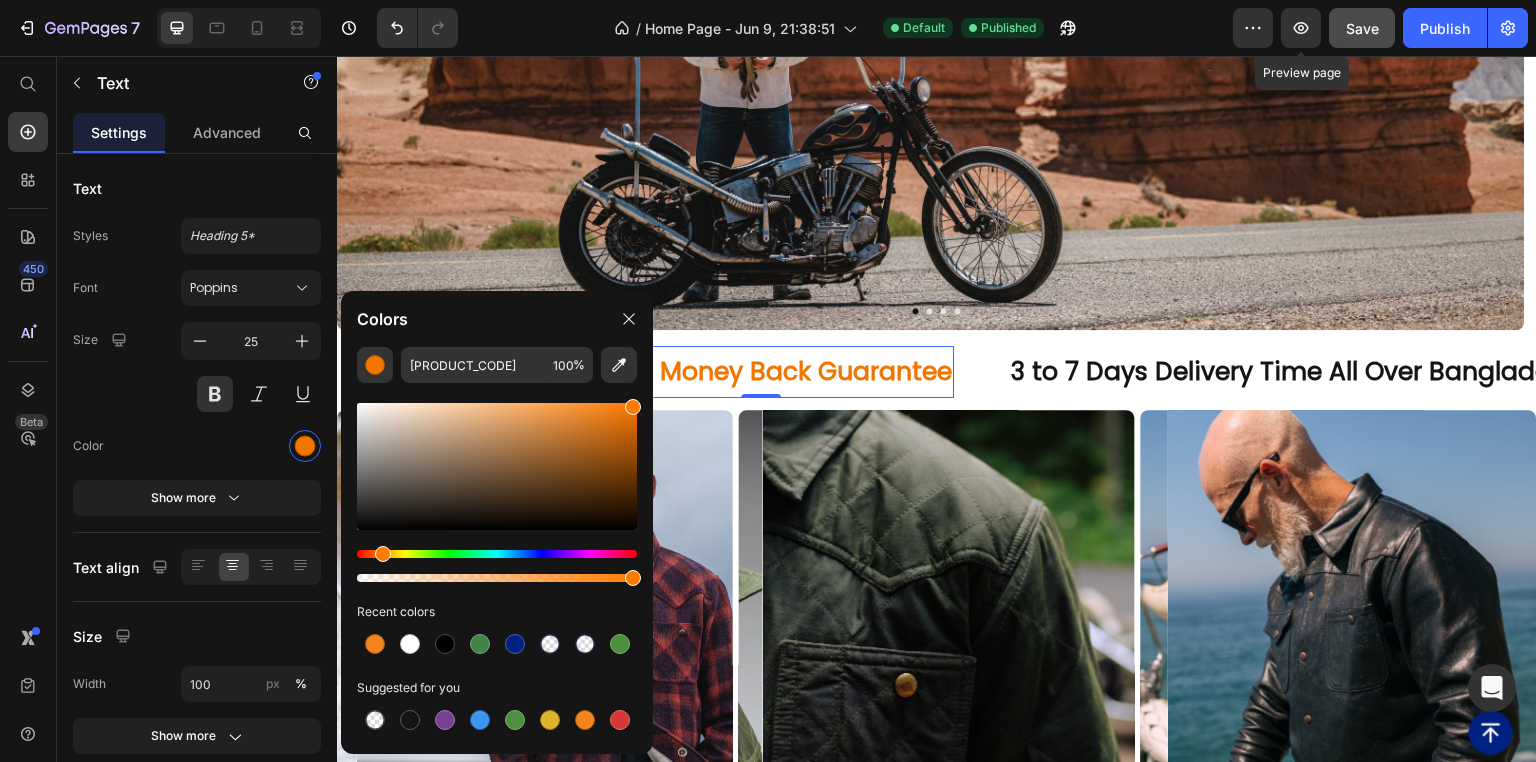 type on "FF7C02" 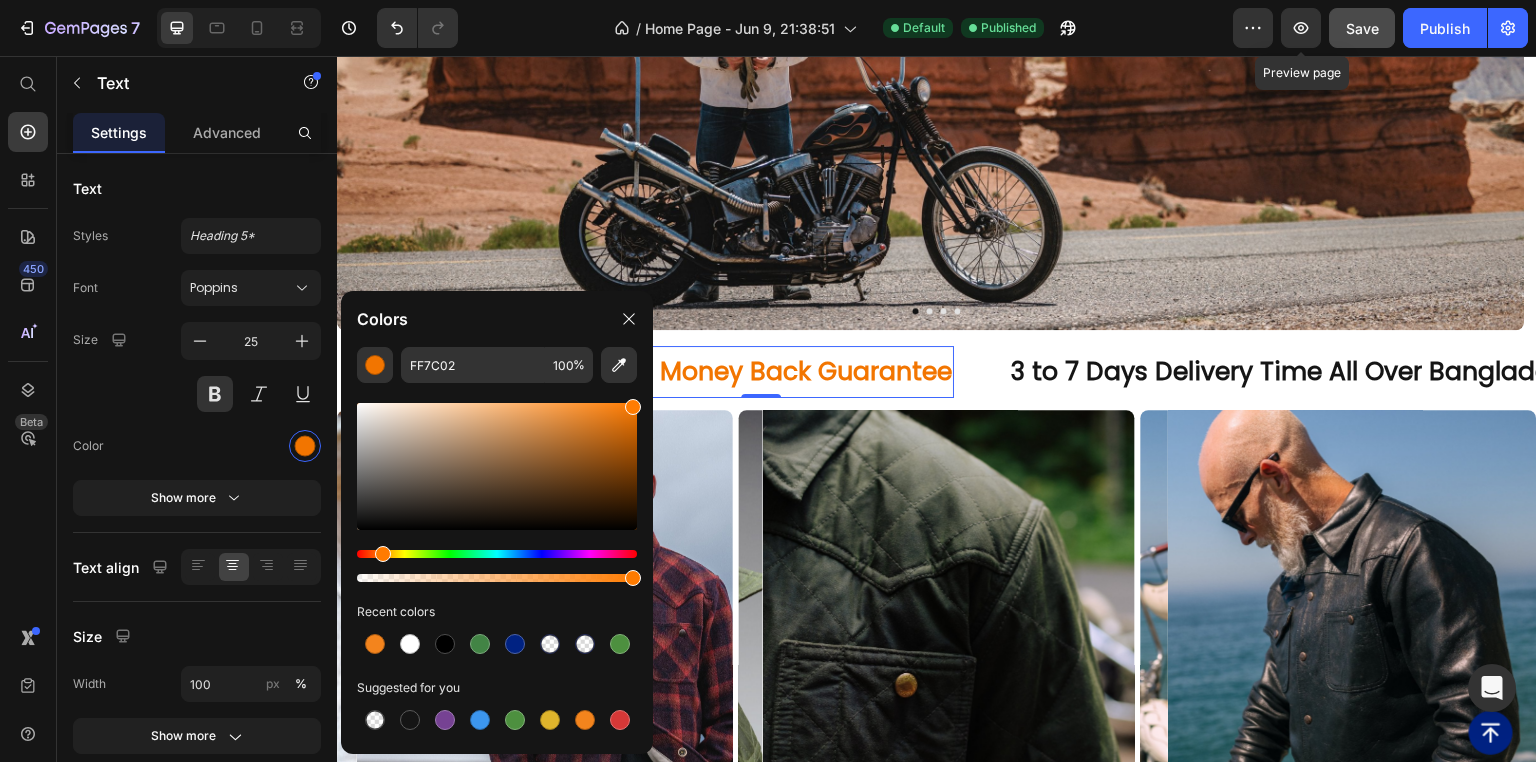 drag, startPoint x: 628, startPoint y: 416, endPoint x: 635, endPoint y: 399, distance: 18.384777 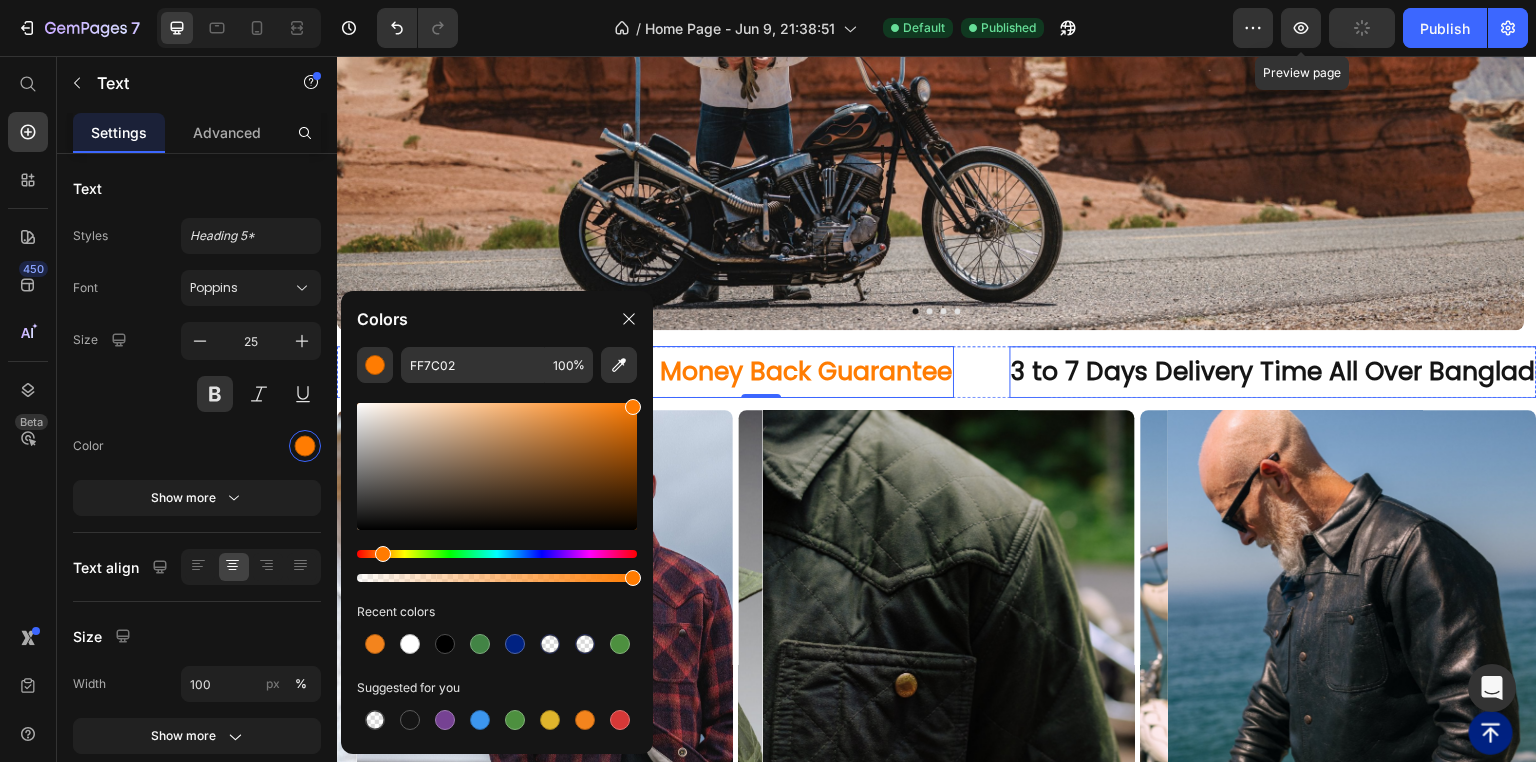 click on "3 to 7 Days Delivery Time All Over Bangladesh" at bounding box center (1296, 372) 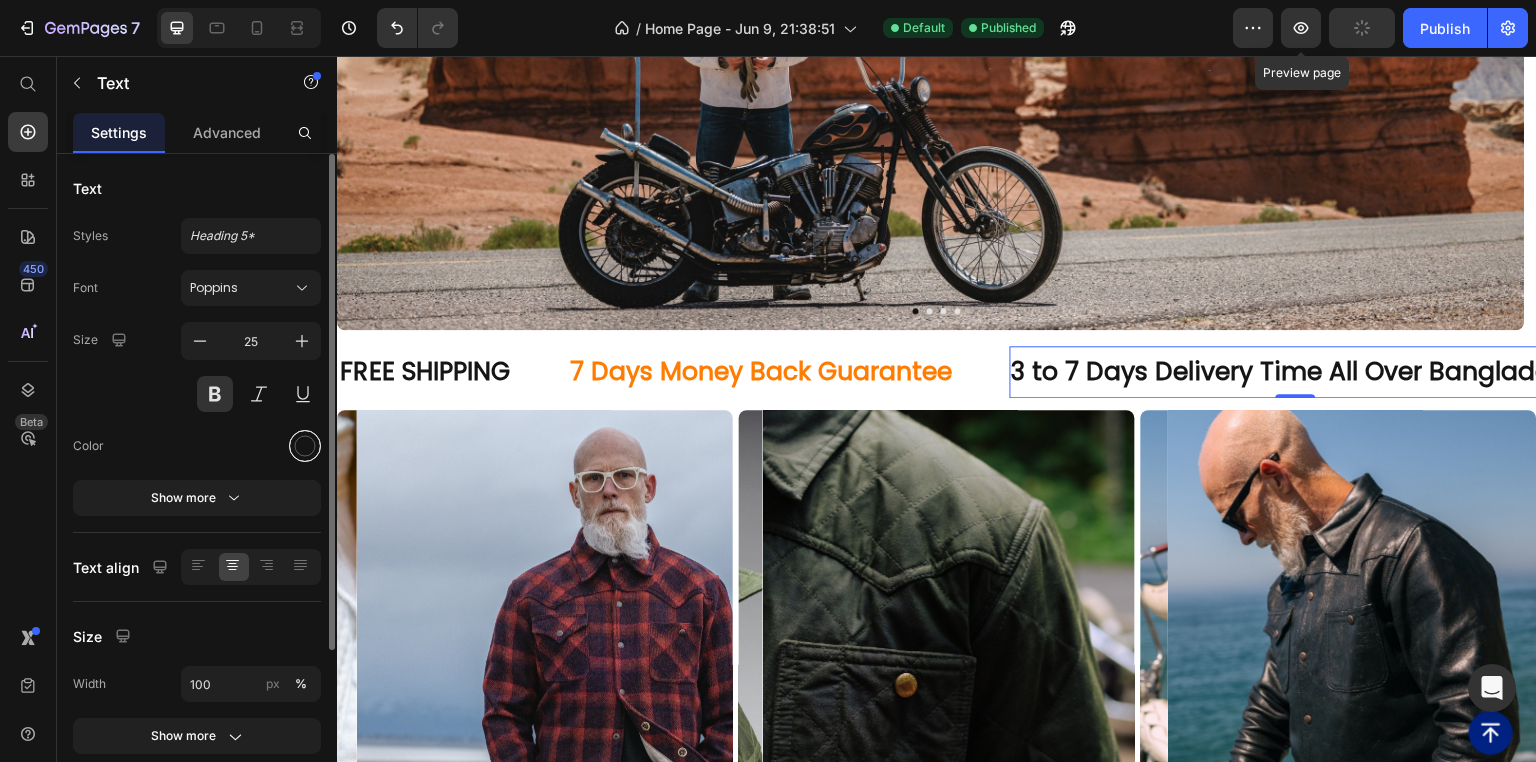 click at bounding box center [305, 446] 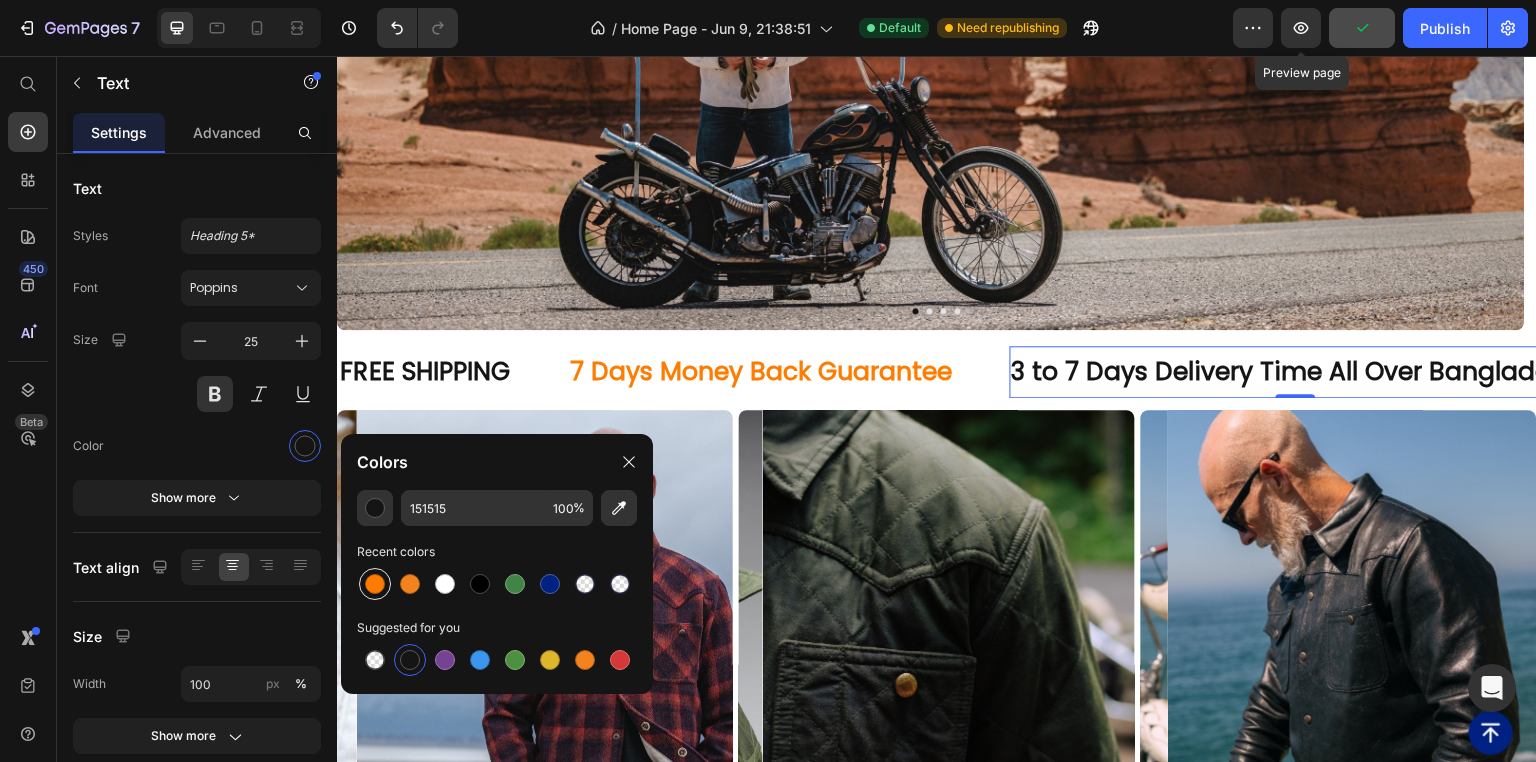 click at bounding box center (375, 584) 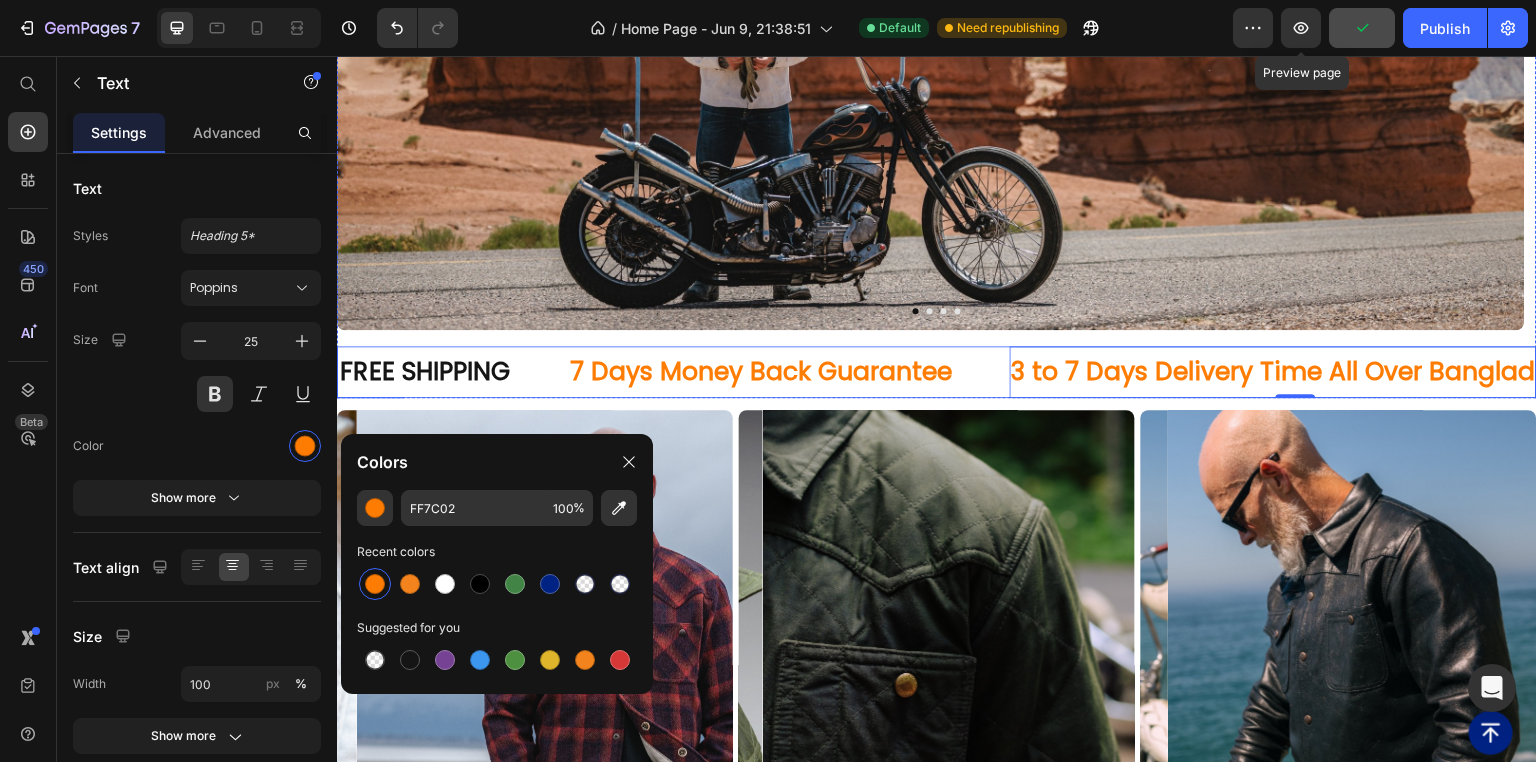 click on "FREE SHIPPING" at bounding box center (425, 372) 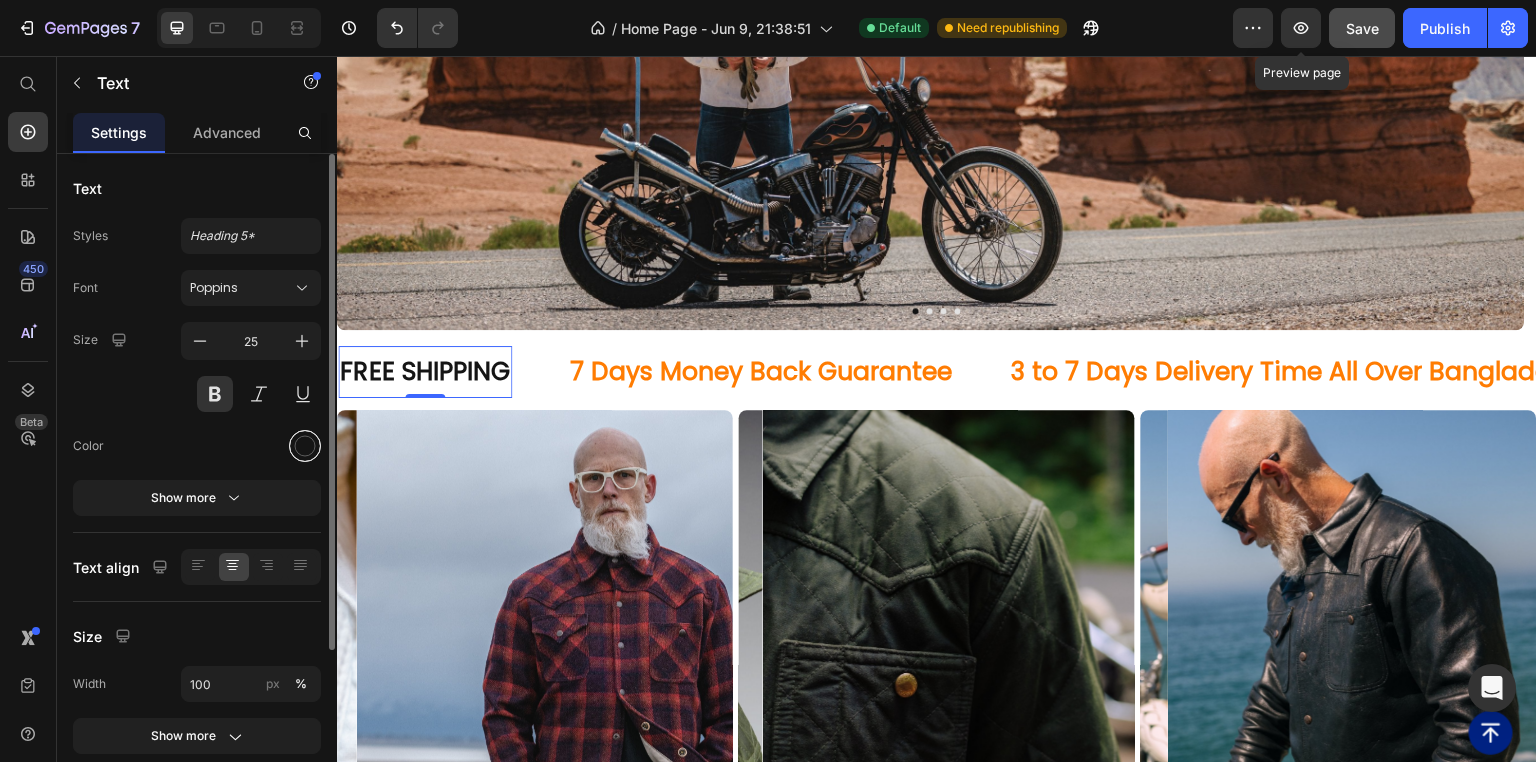click at bounding box center (305, 446) 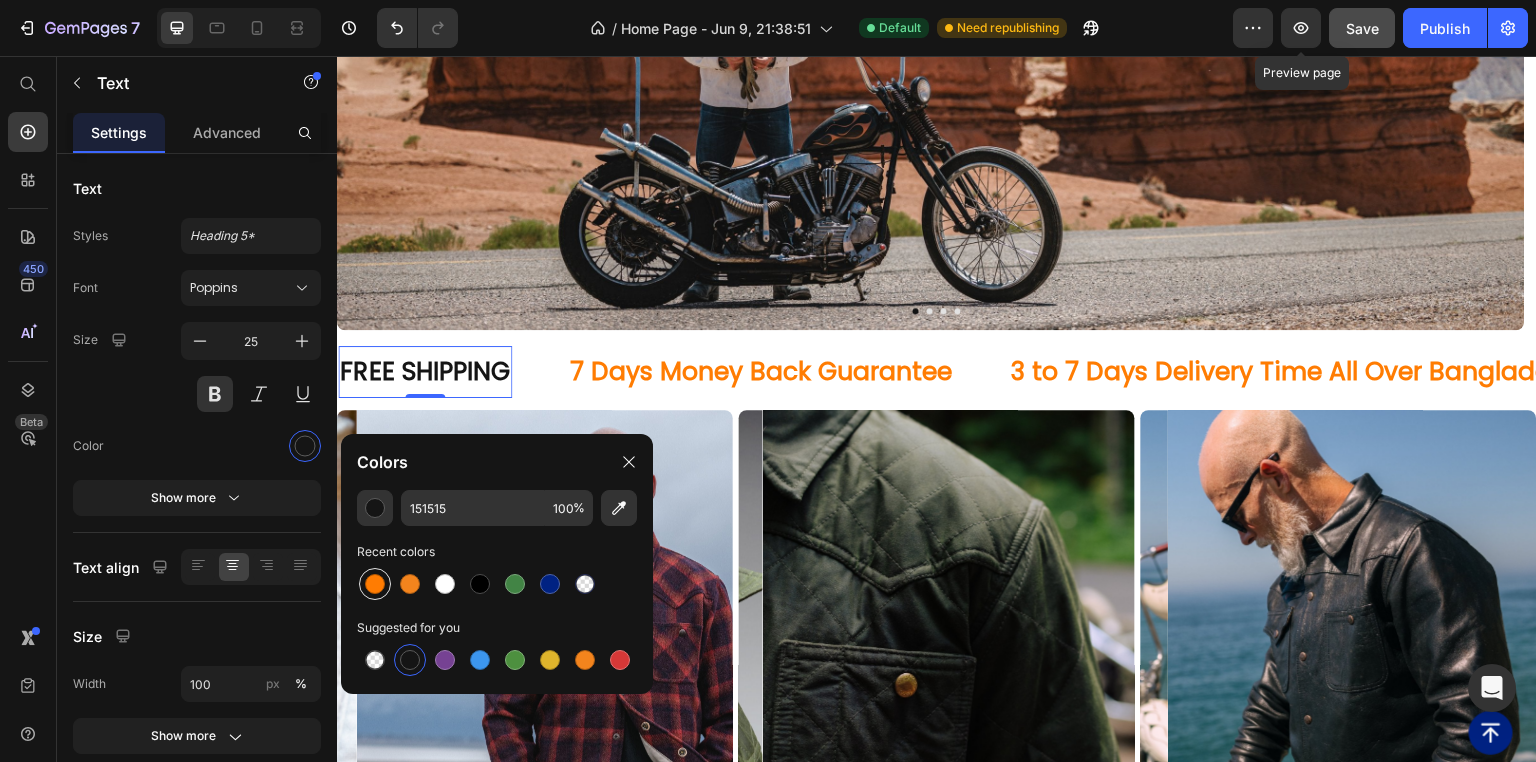 click at bounding box center [375, 584] 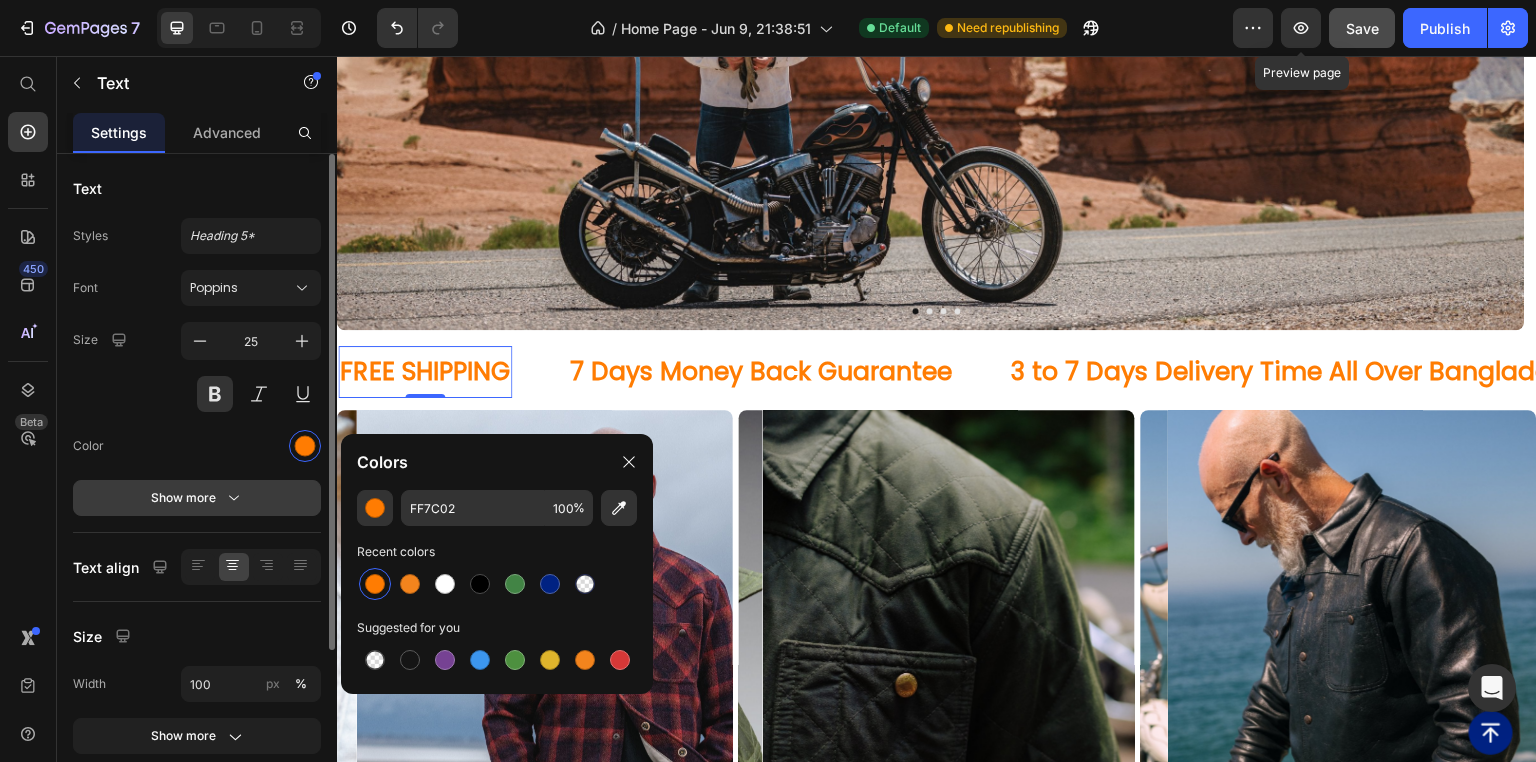 click on "Show more" at bounding box center [197, 498] 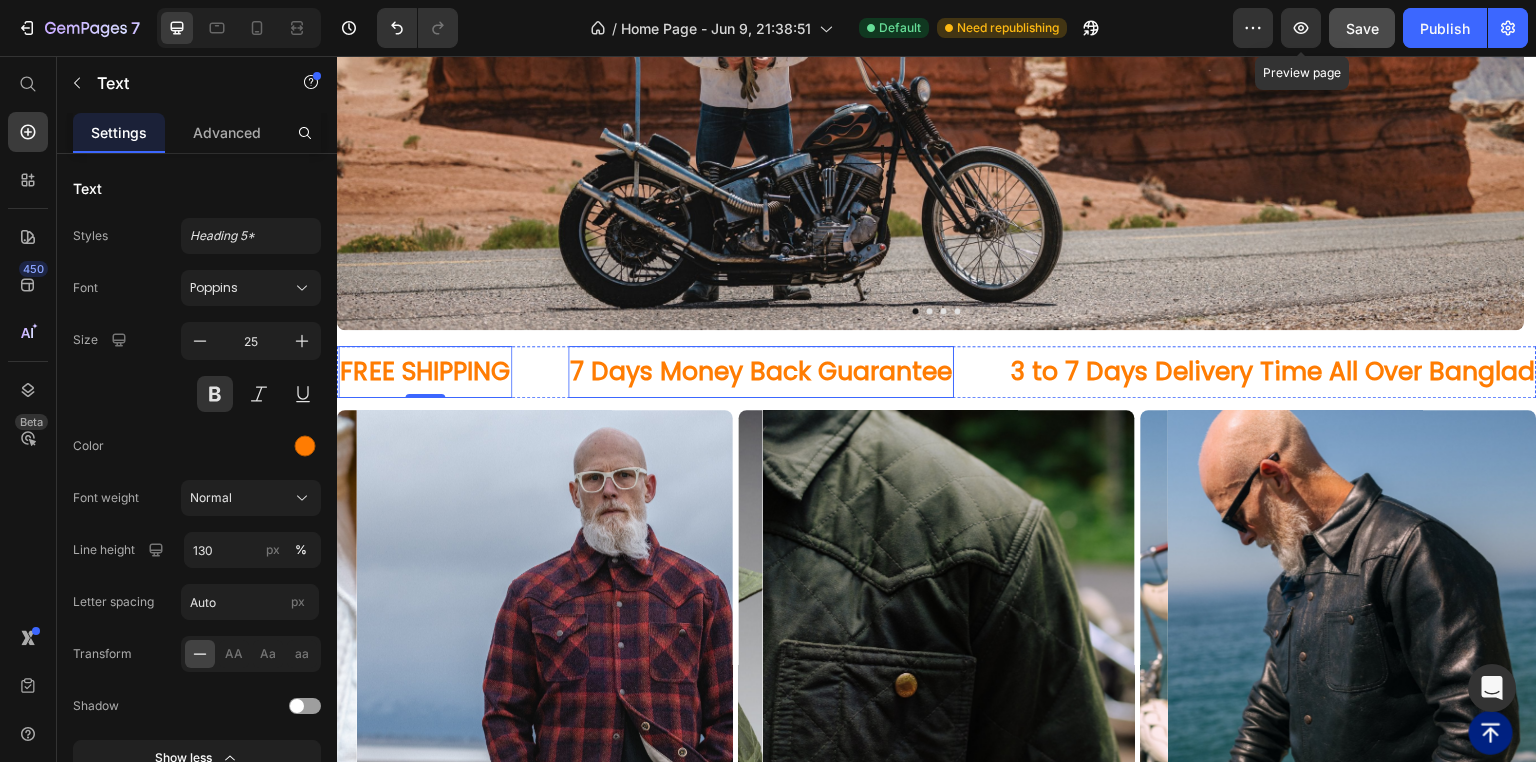 click on "7 Days Money Back Guarantee" at bounding box center (761, 372) 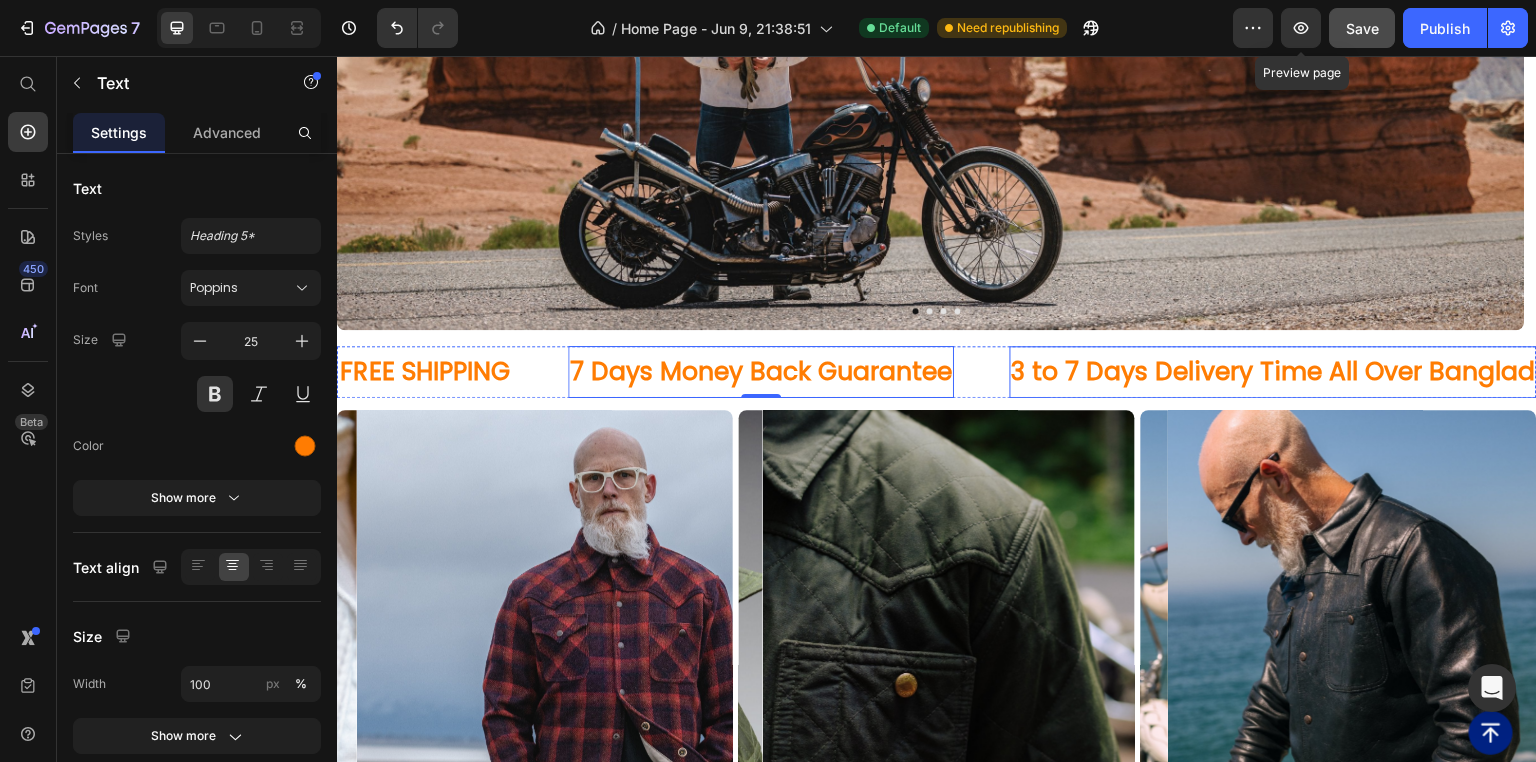 click on "3 to 7 Days Delivery Time All Over Bangladesh" at bounding box center [1296, 372] 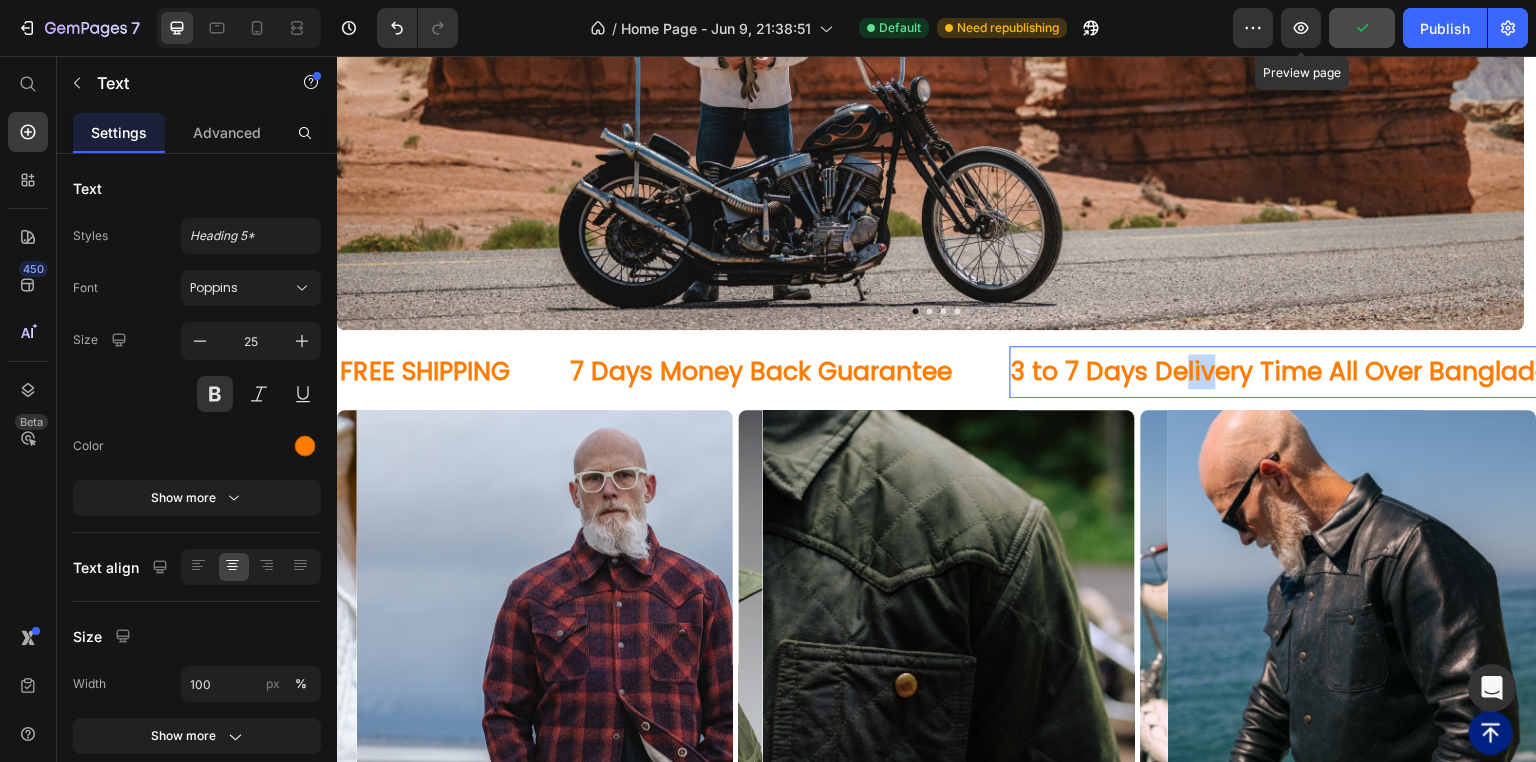 click on "7 Days Money Back Guarantee  Text" at bounding box center [789, 372] 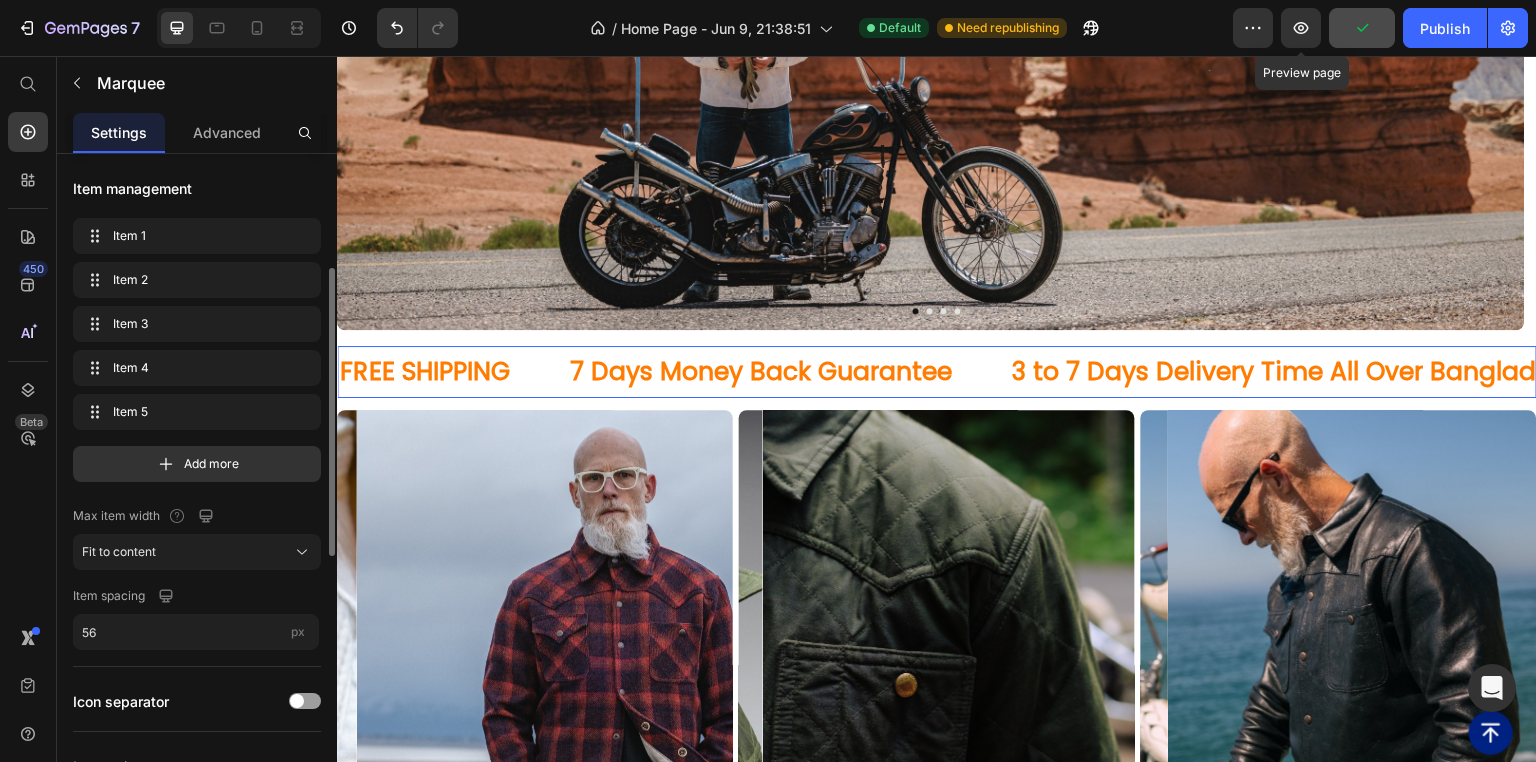 click on "FREE SHIPPING Text" at bounding box center [453, 372] 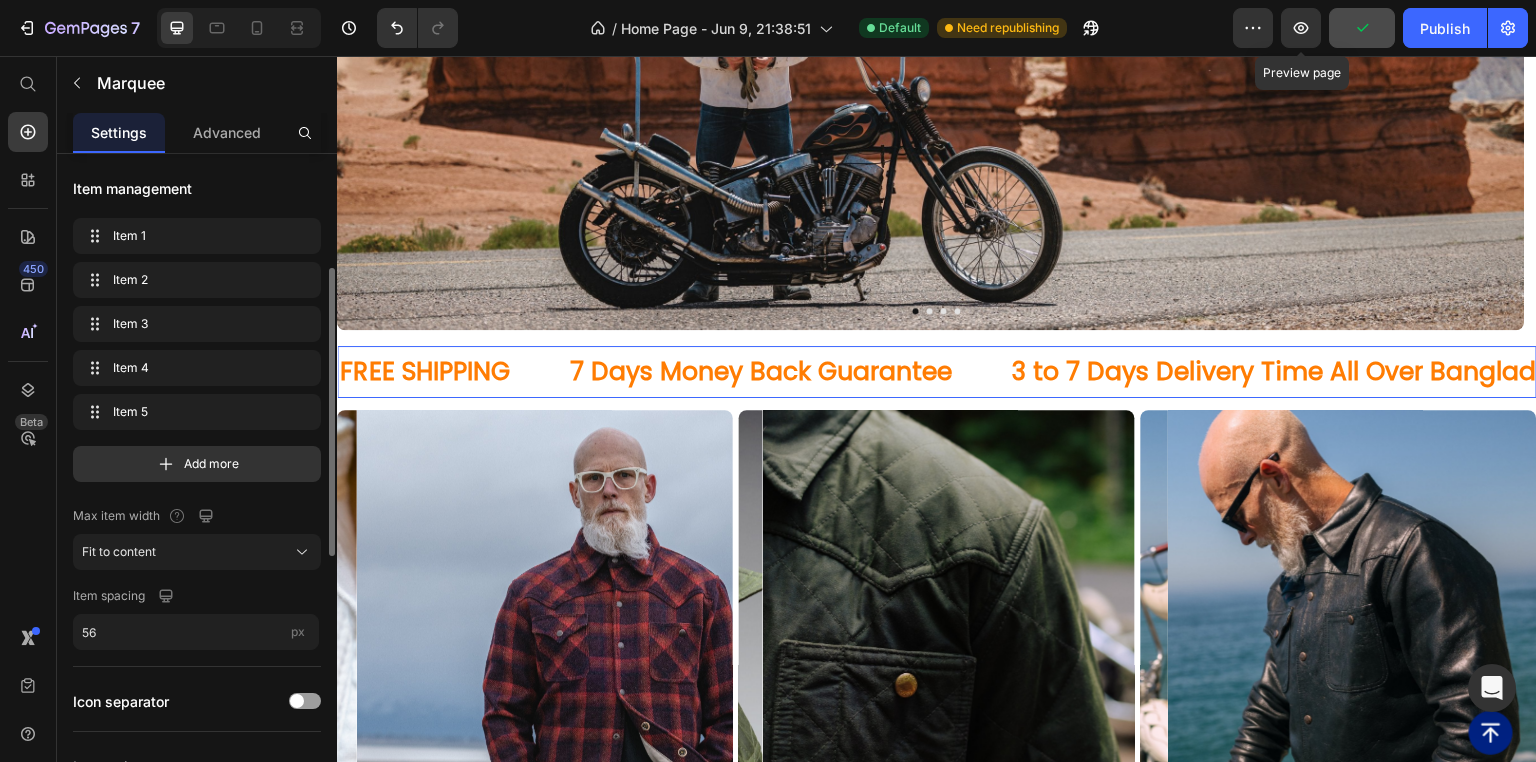scroll, scrollTop: 0, scrollLeft: 0, axis: both 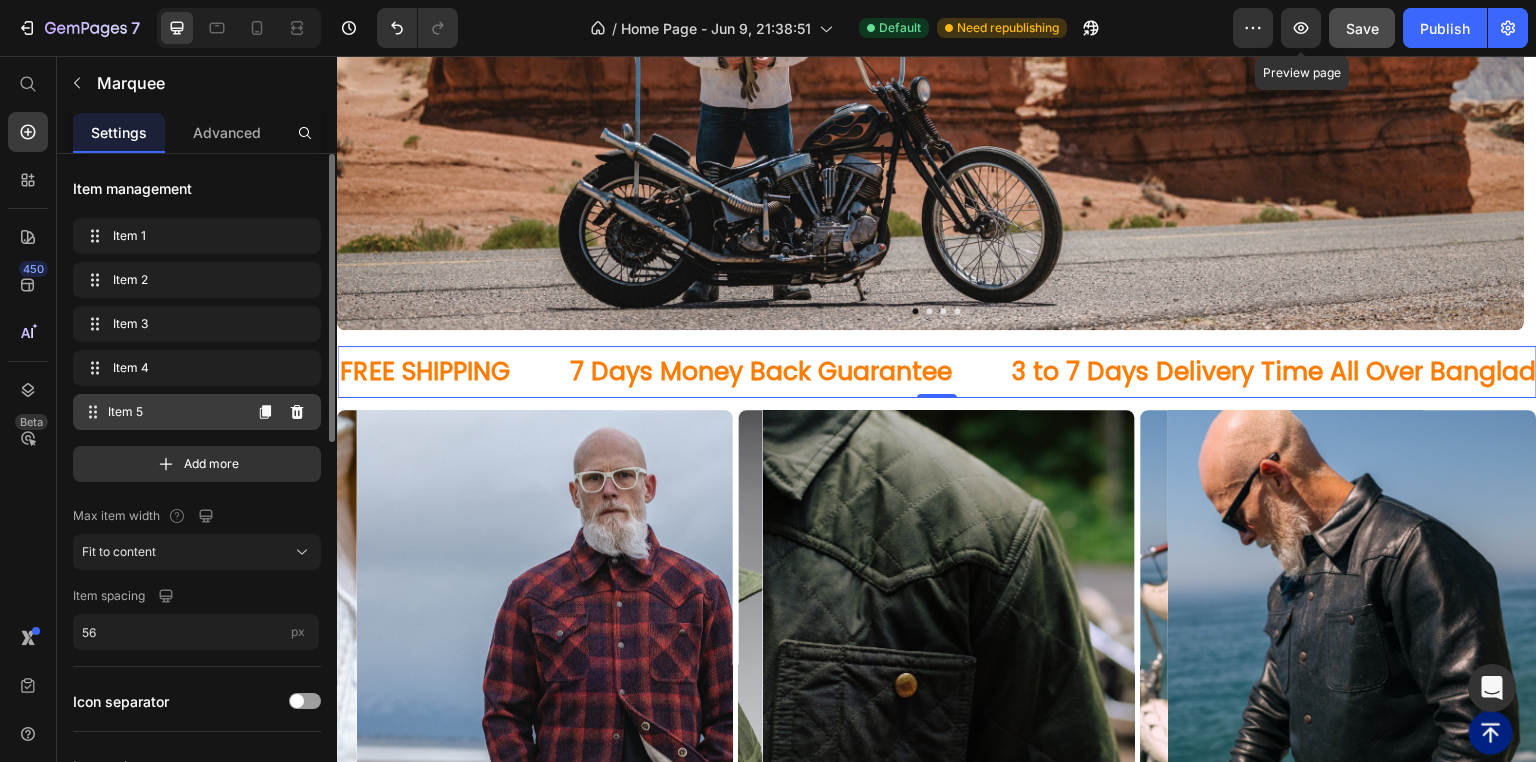 click on "Item 5" at bounding box center [174, 412] 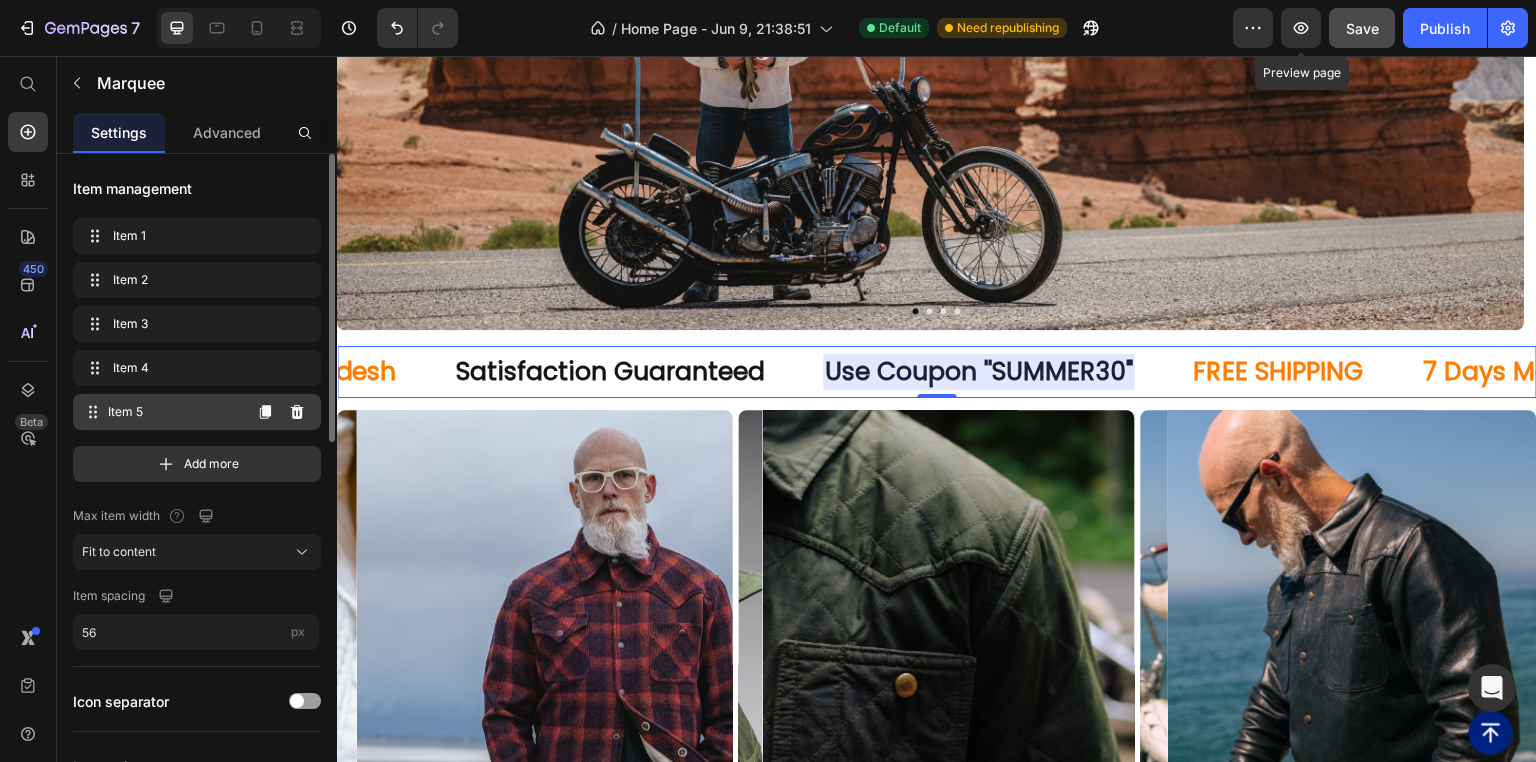 scroll, scrollTop: 0, scrollLeft: 1237, axis: horizontal 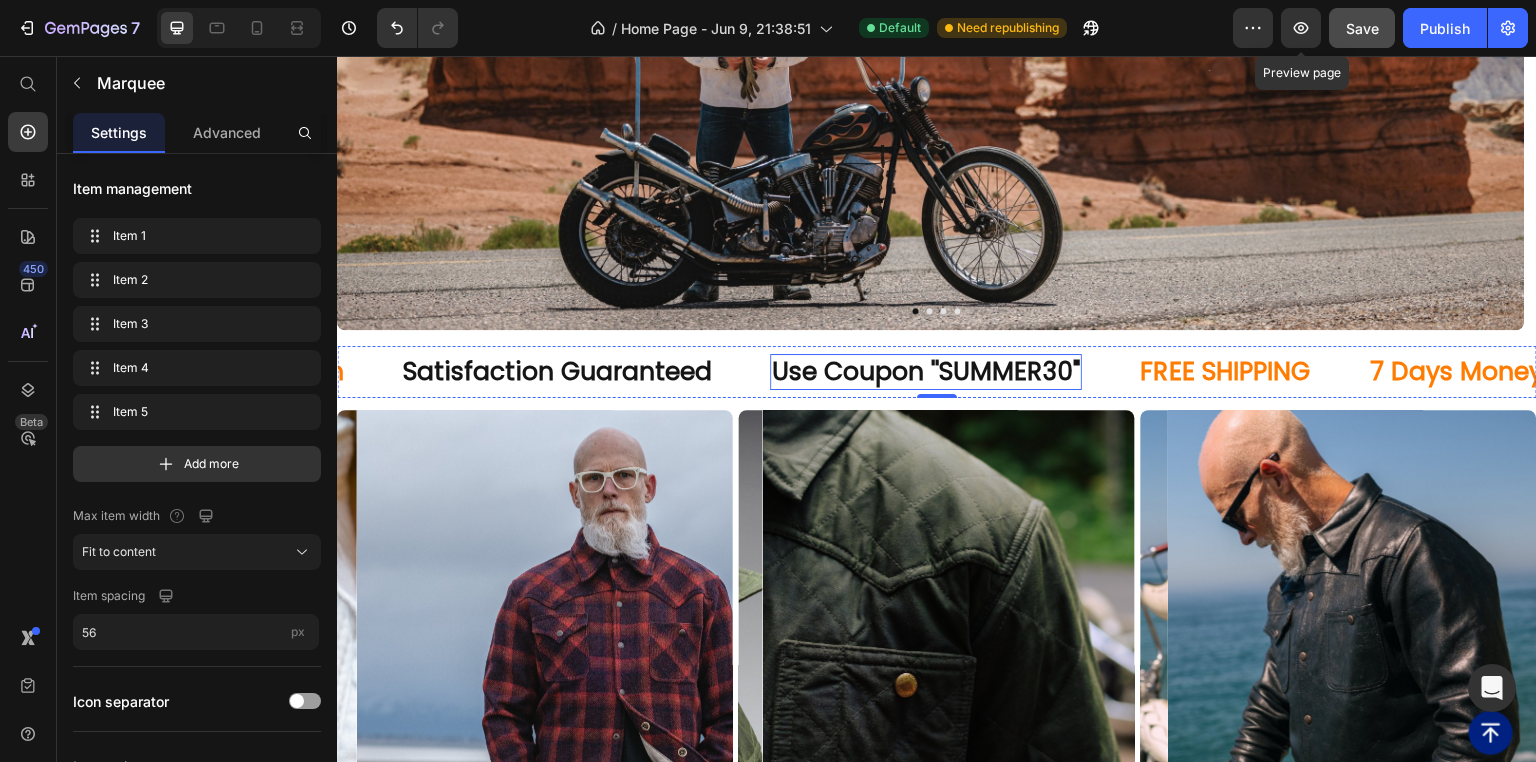click on "Use Coupon ''SUMMER30"" at bounding box center [926, 372] 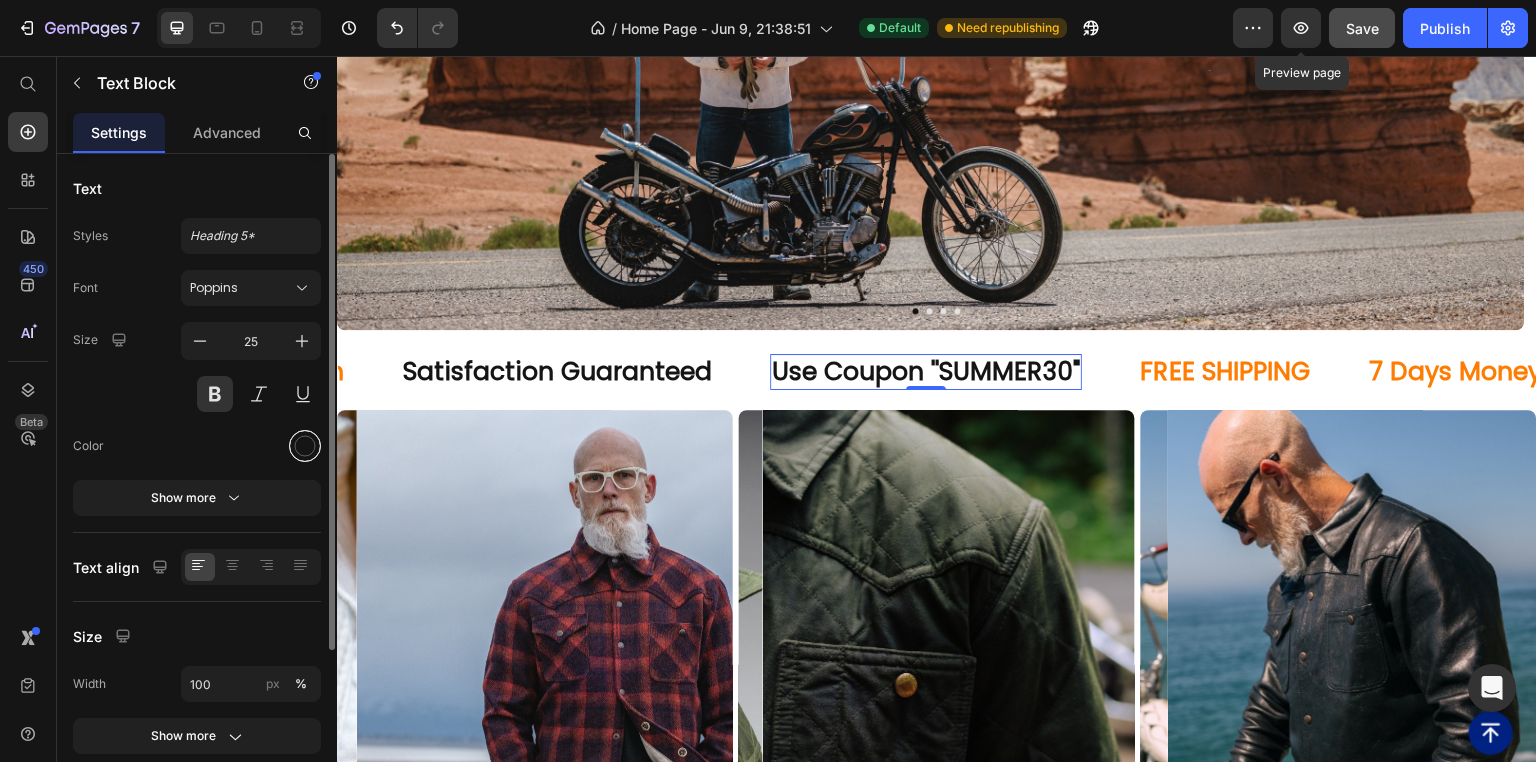 click at bounding box center (305, 446) 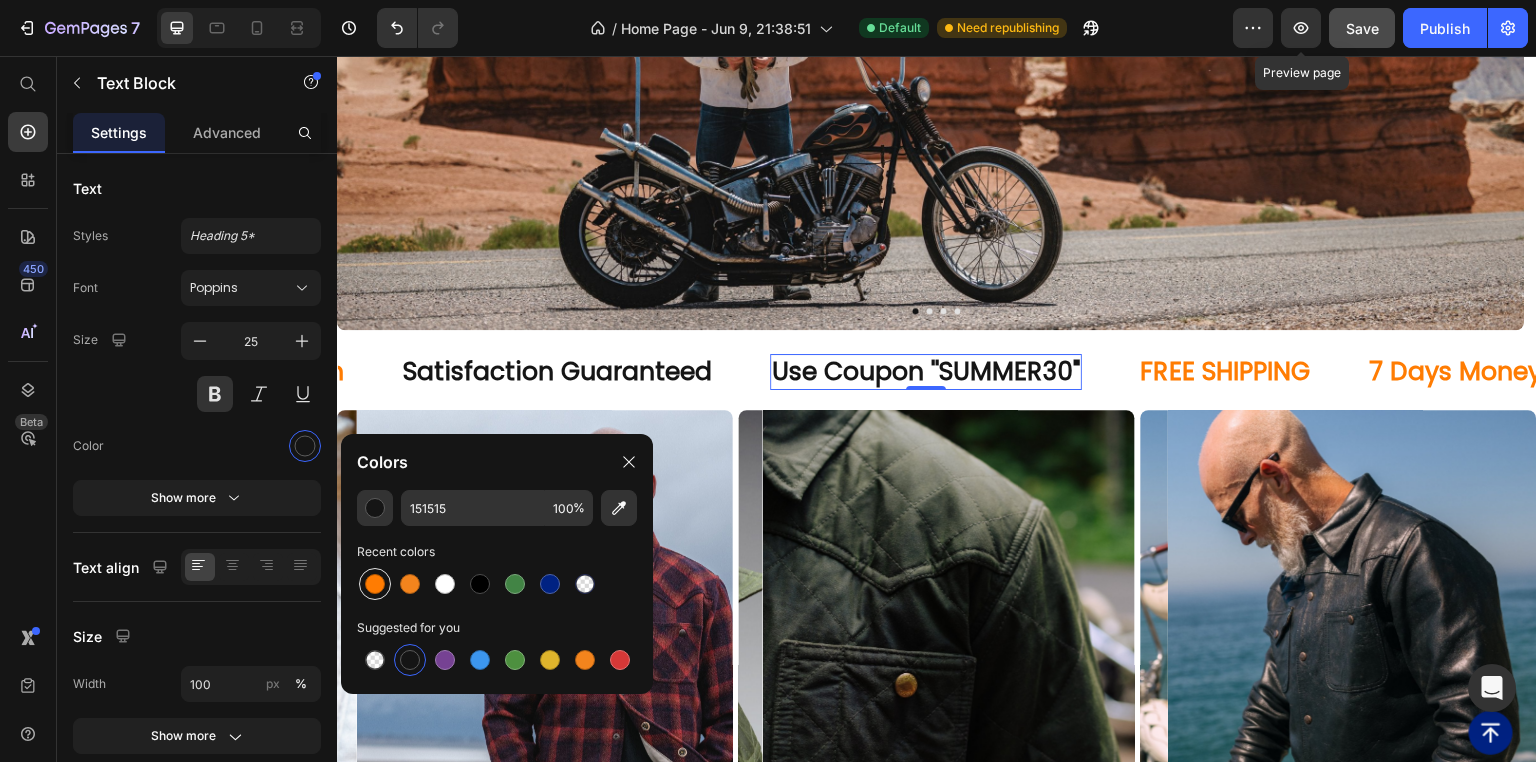 click at bounding box center [375, 584] 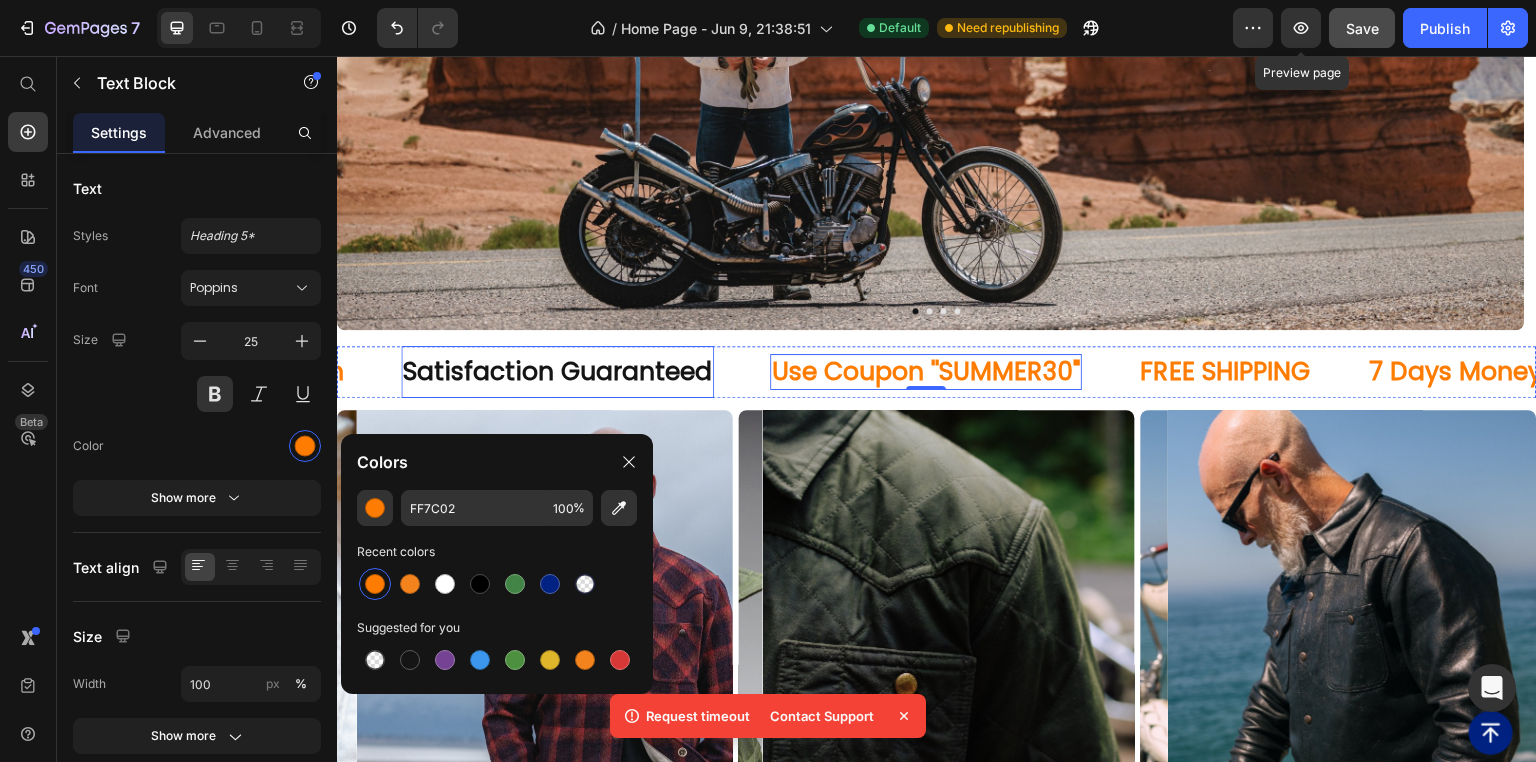 click on "Satisfaction Guaranteed" at bounding box center [557, 372] 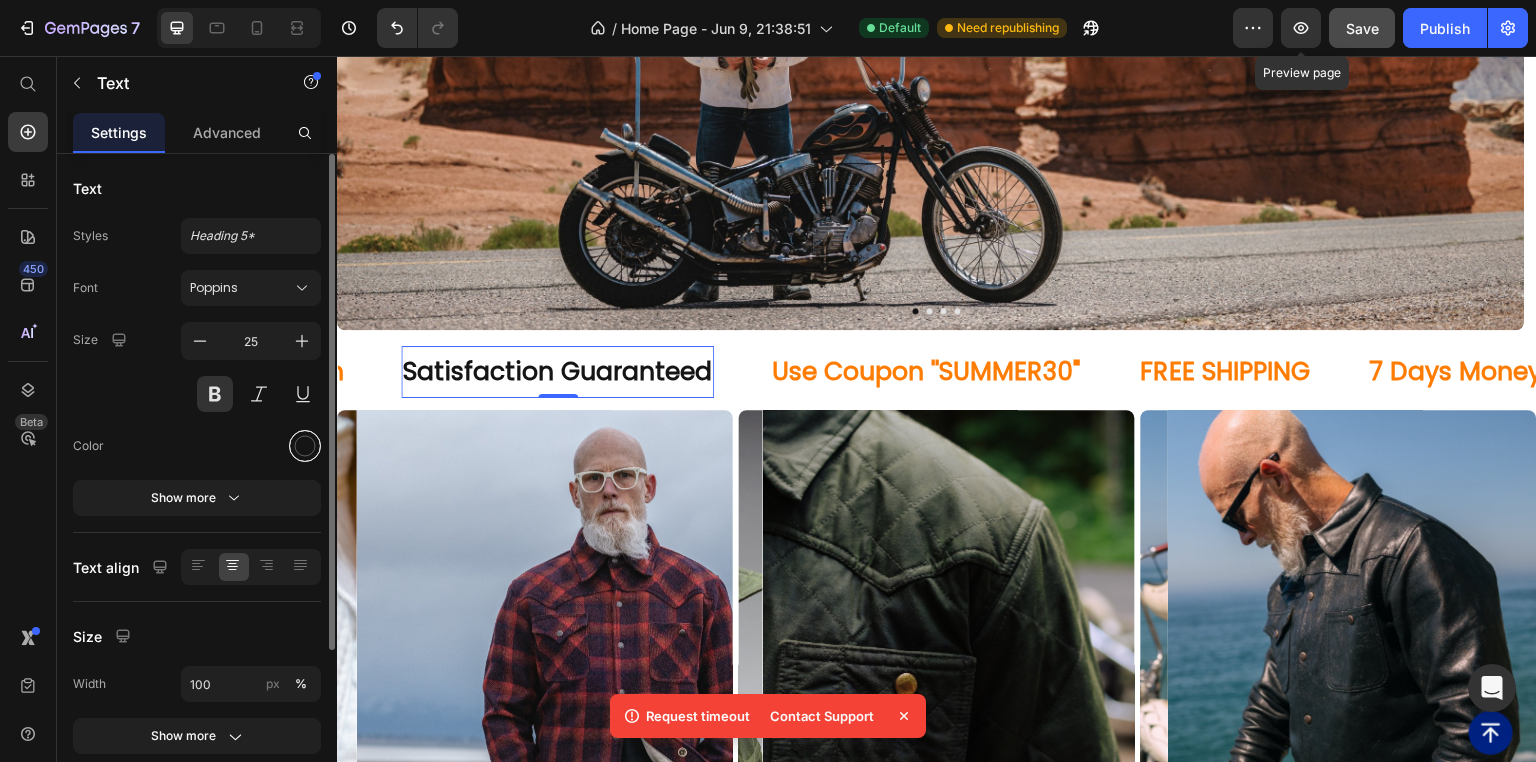 click at bounding box center (305, 446) 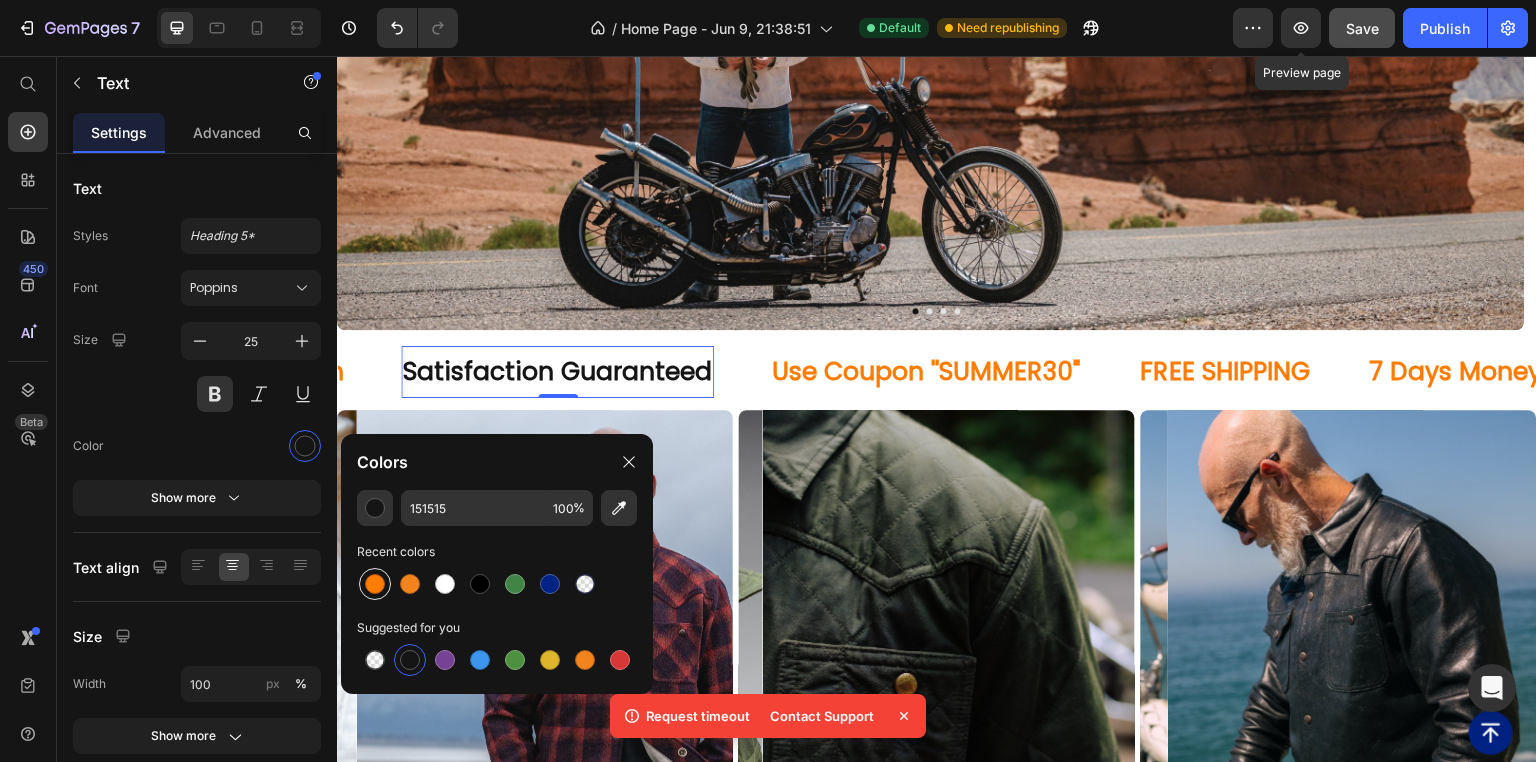 click at bounding box center (375, 584) 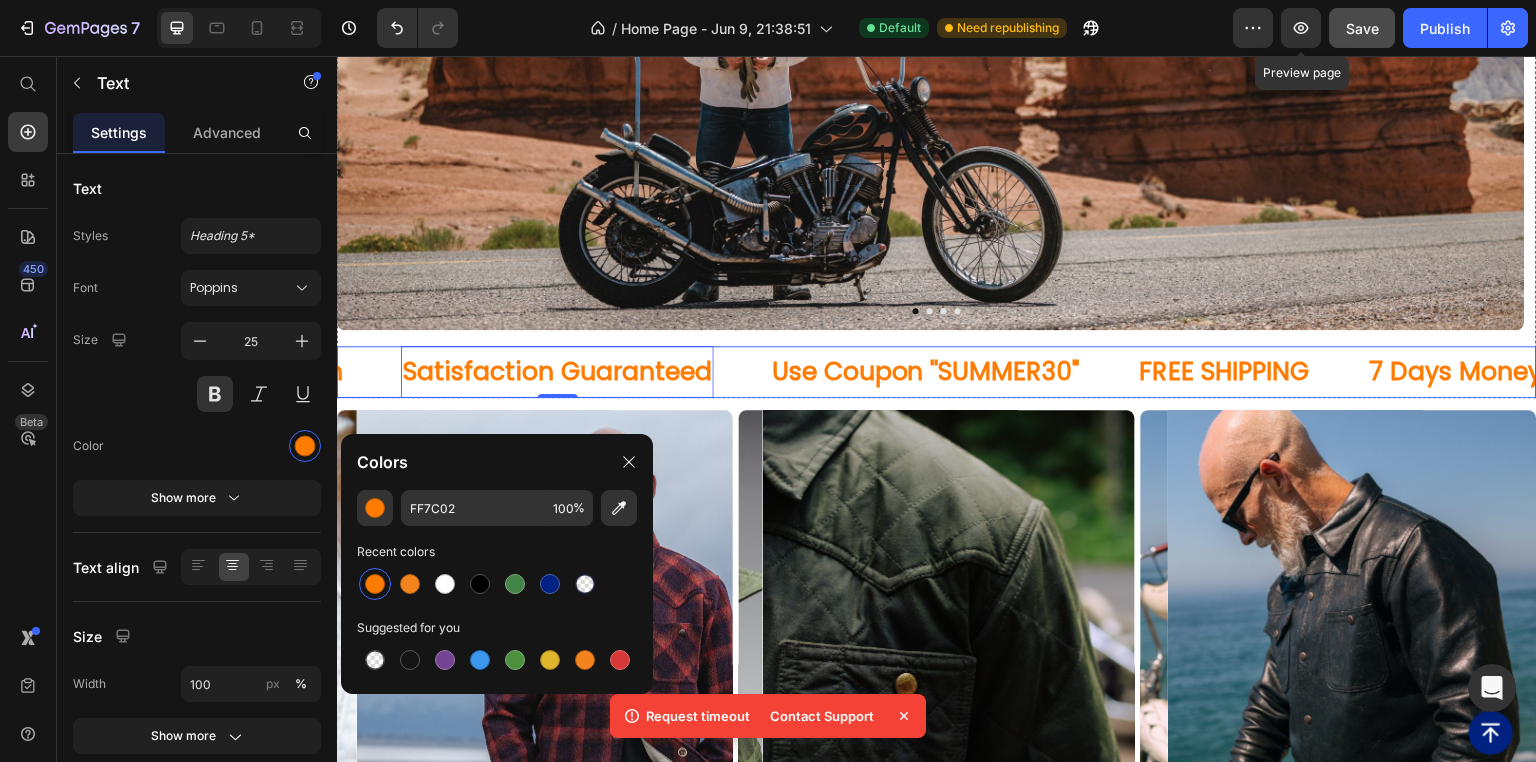click on "Satisfaction Guaranteed  Text   0" at bounding box center (585, 372) 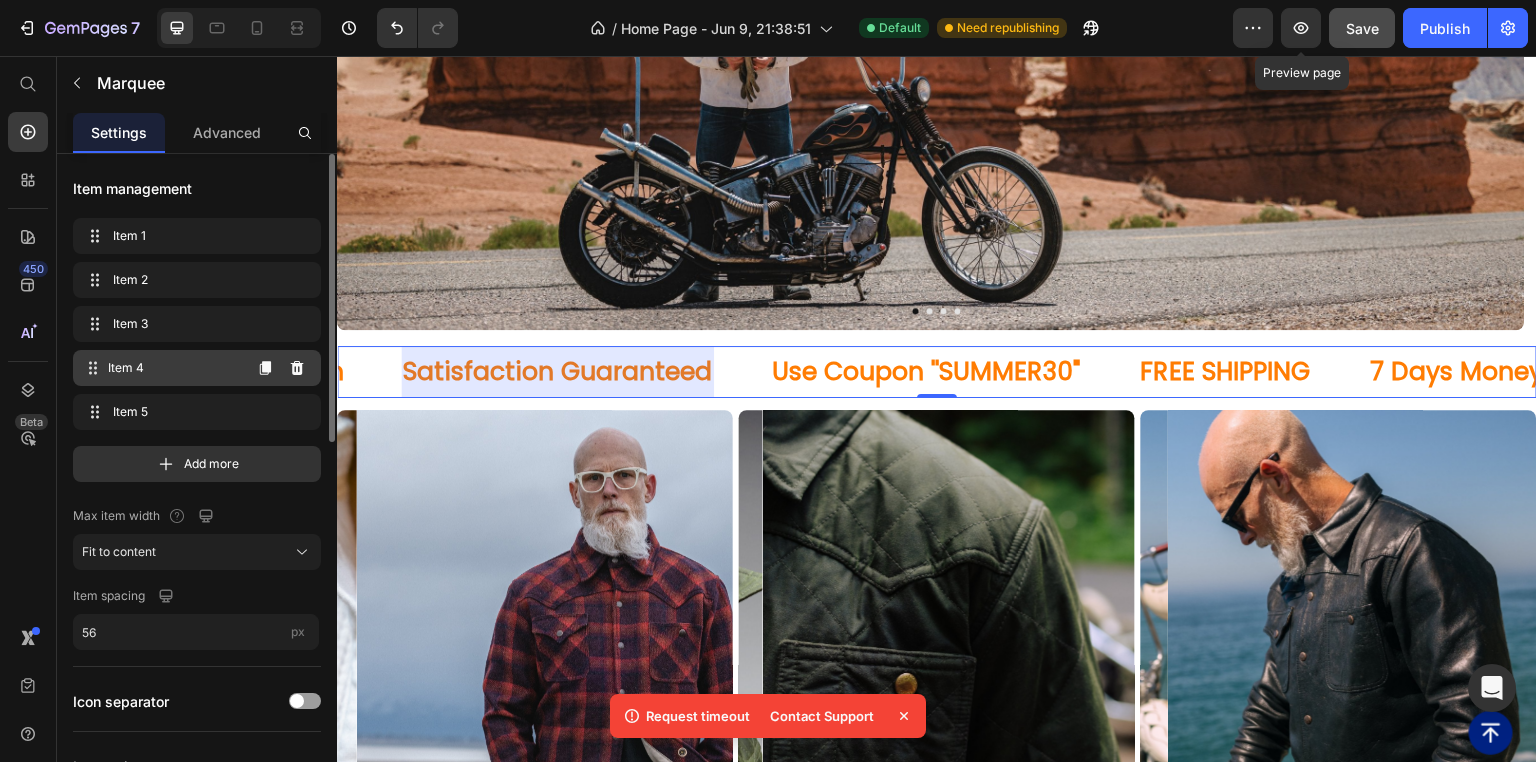 click on "Item 4 Item 4" at bounding box center [161, 368] 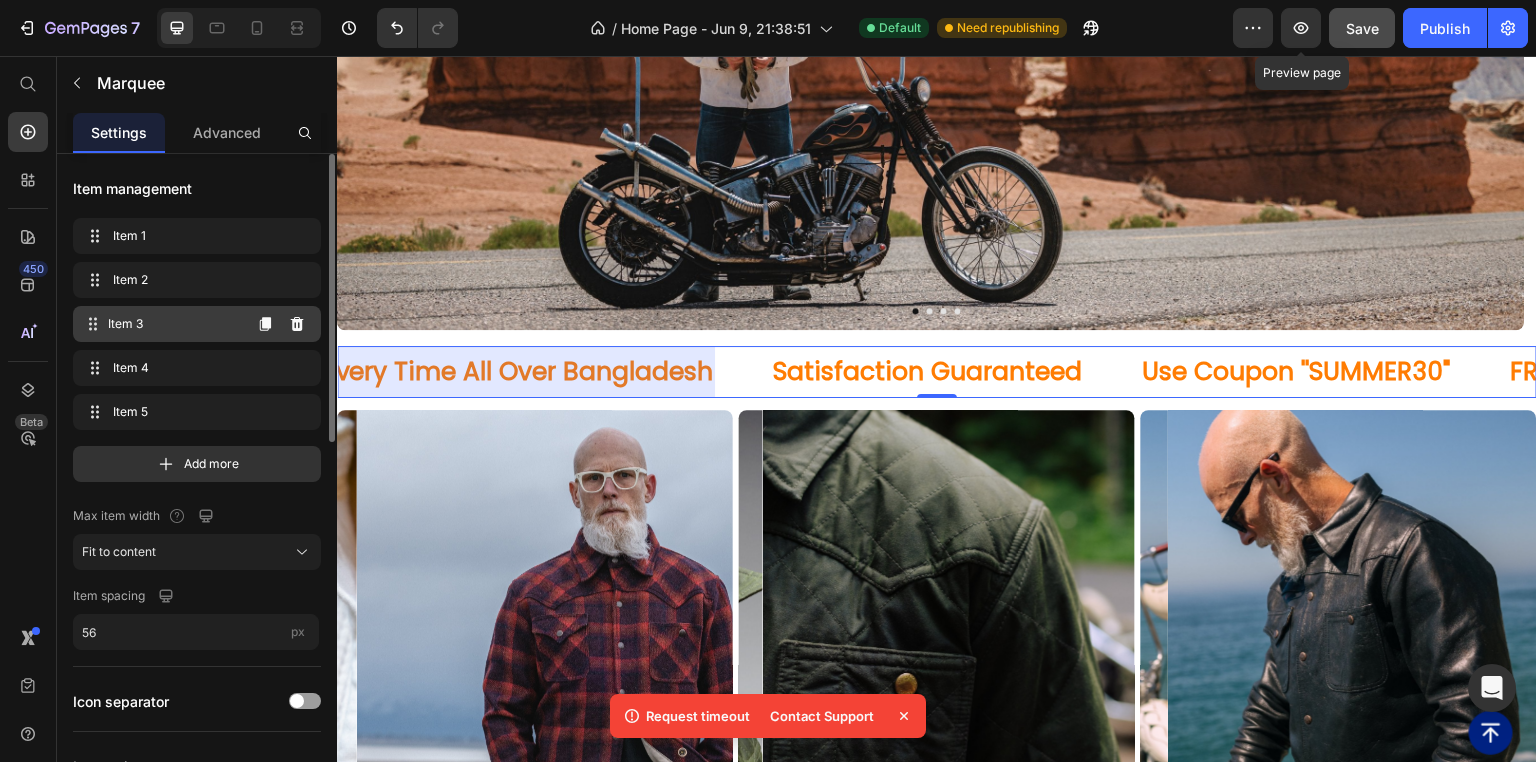 click on "Item 3" at bounding box center [174, 324] 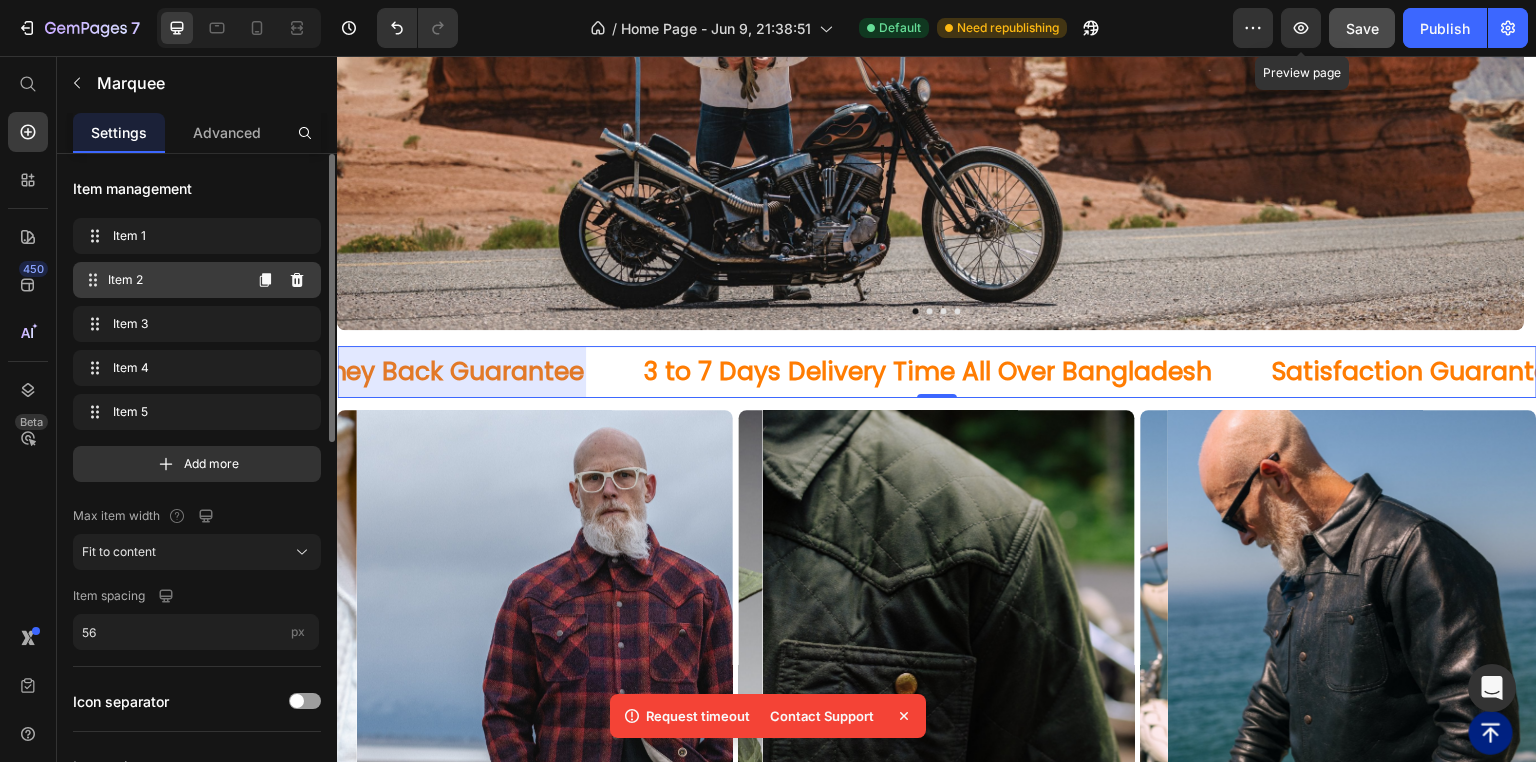click on "Item 2 Item 2" at bounding box center (161, 280) 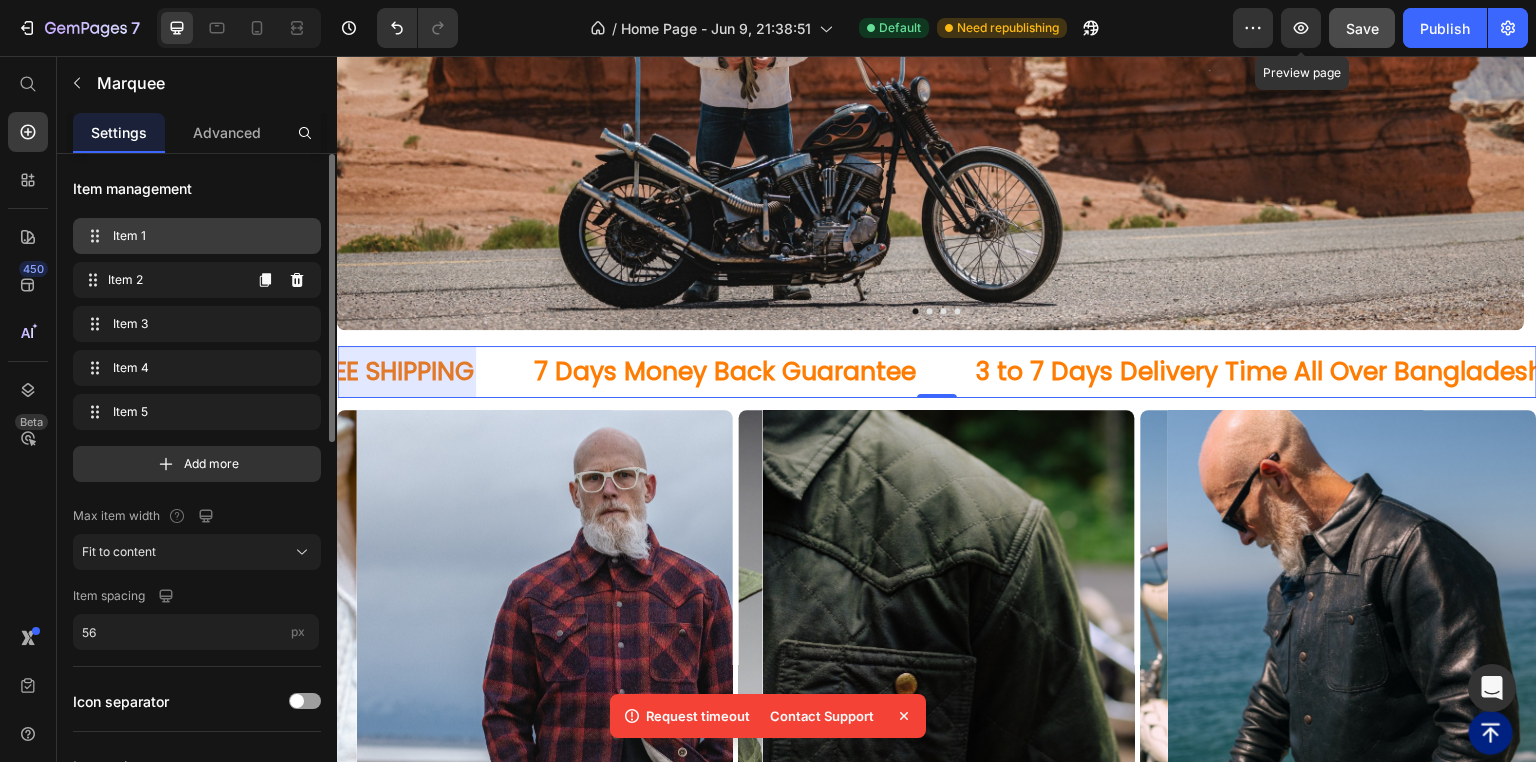 scroll, scrollTop: 0, scrollLeft: 0, axis: both 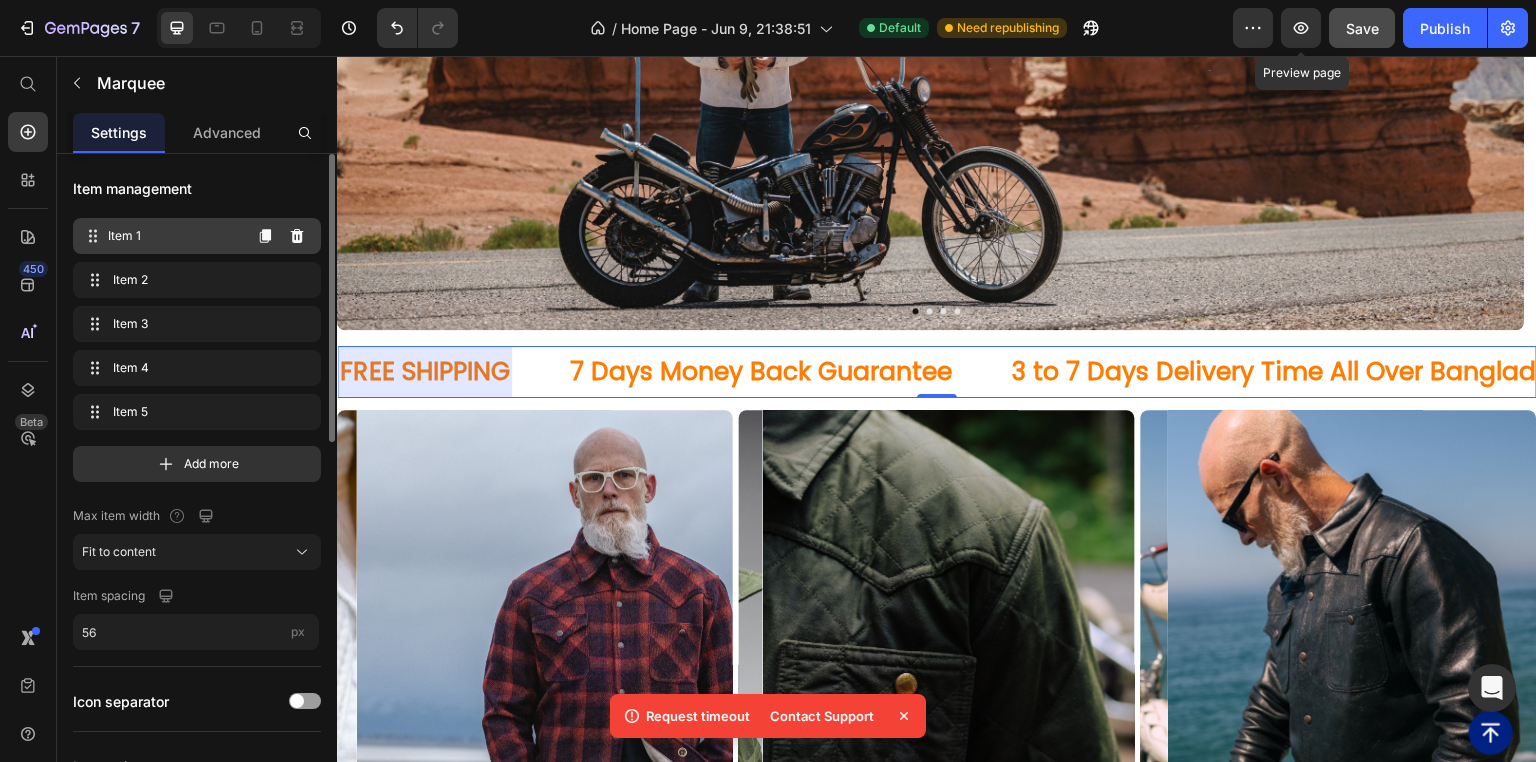 click on "Item 1 Item 1" at bounding box center (197, 236) 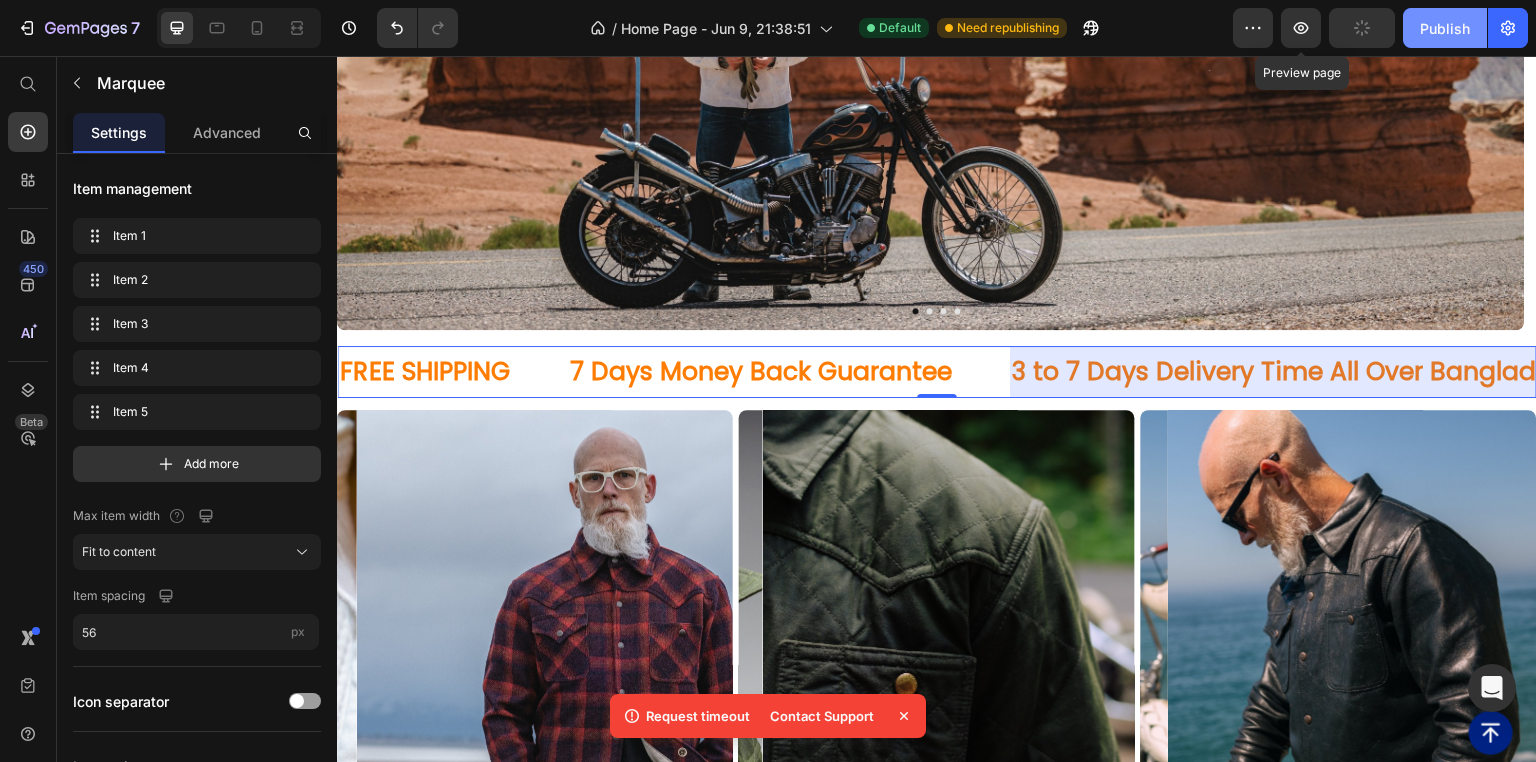 click on "Publish" at bounding box center (1445, 28) 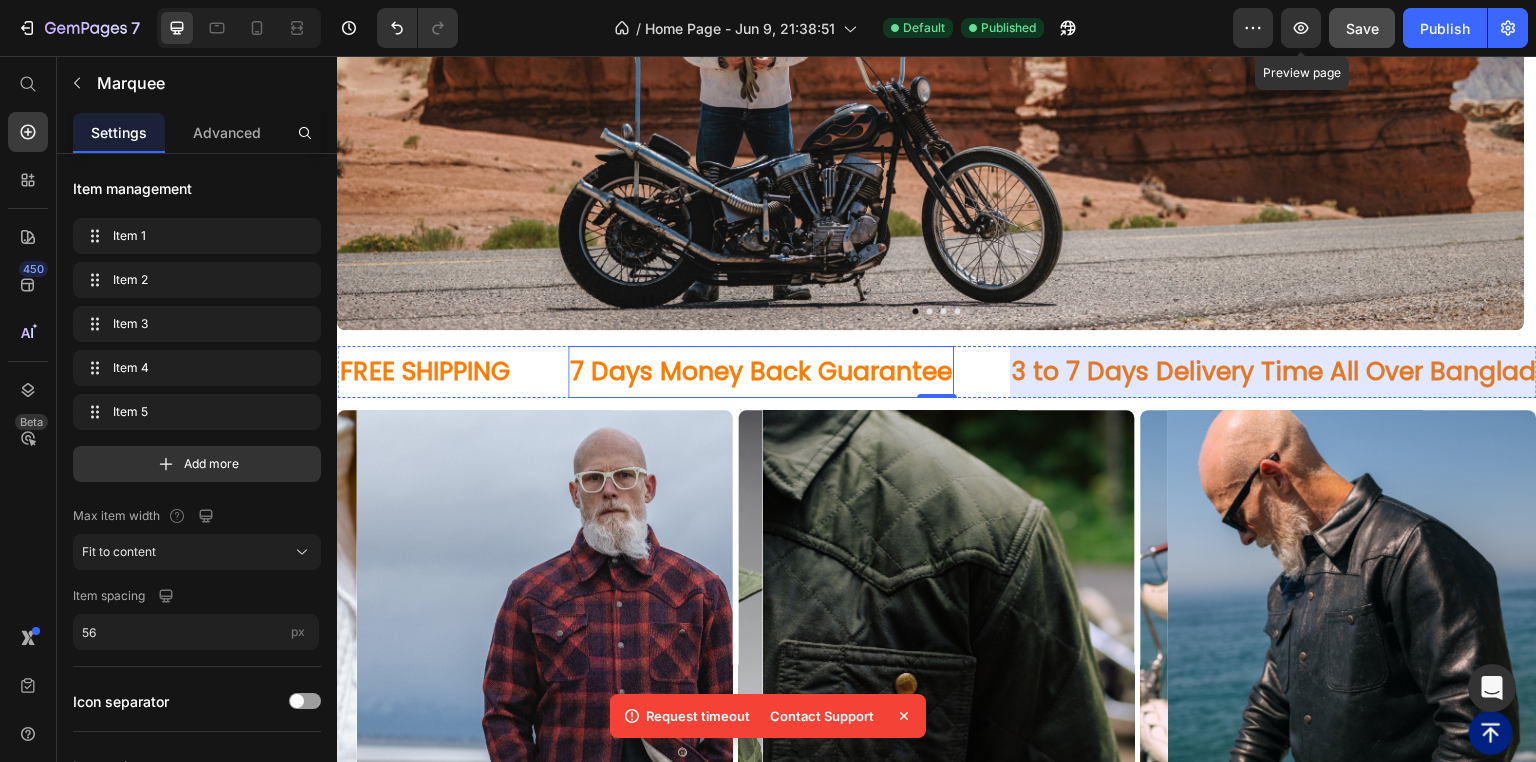 click on "7 Days Money Back Guarantee" at bounding box center [761, 372] 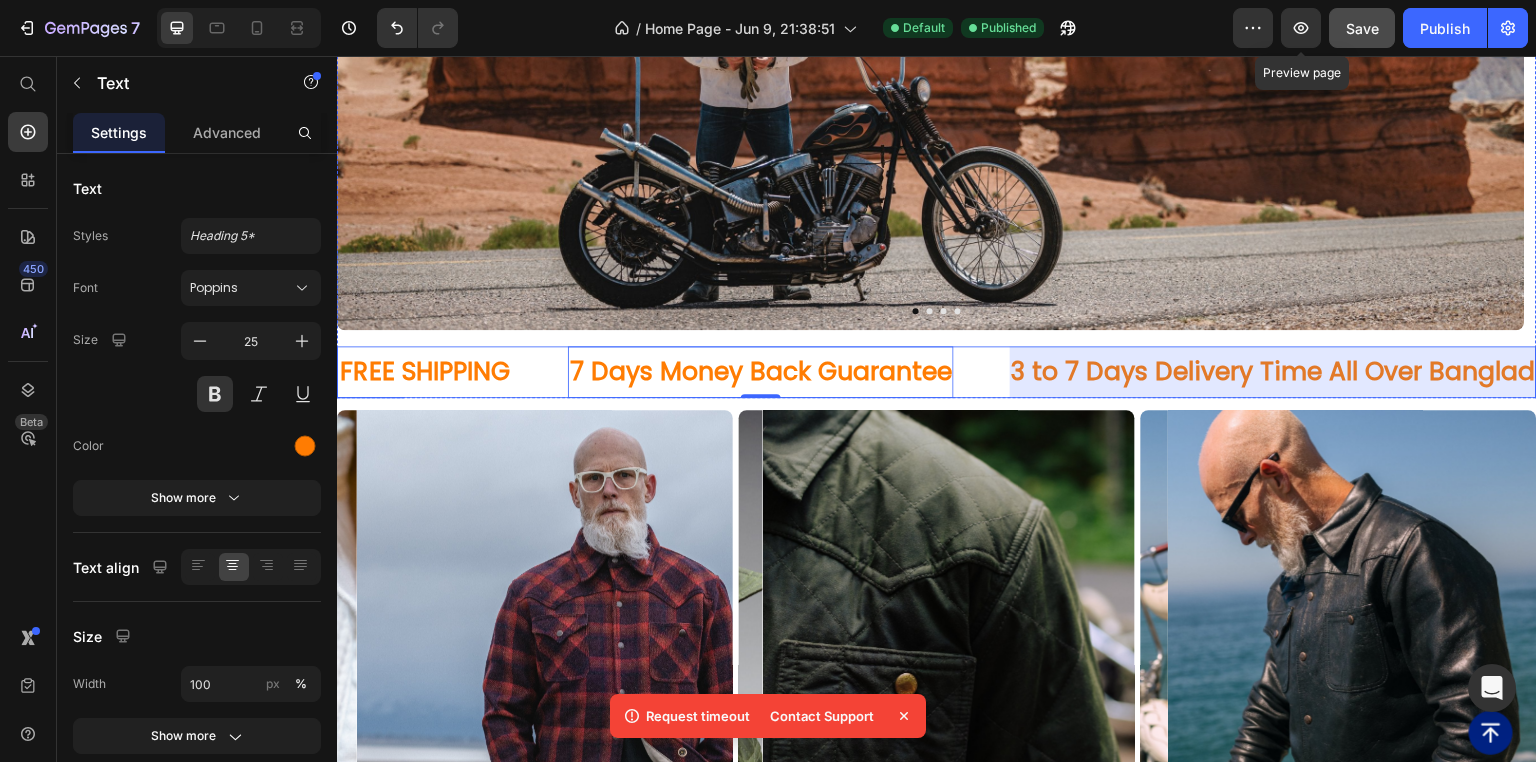 click at bounding box center (1296, 372) 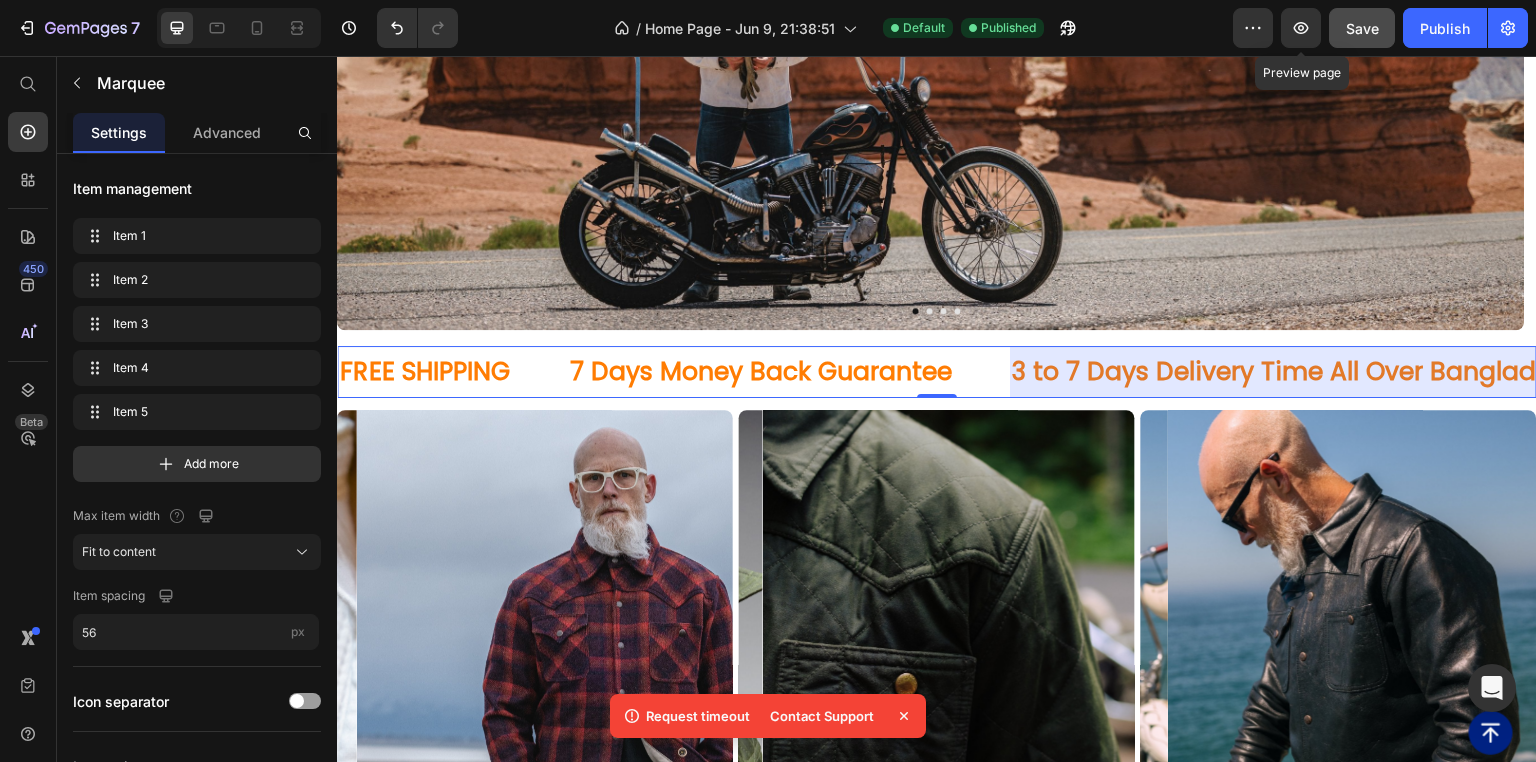 click at bounding box center (1296, 372) 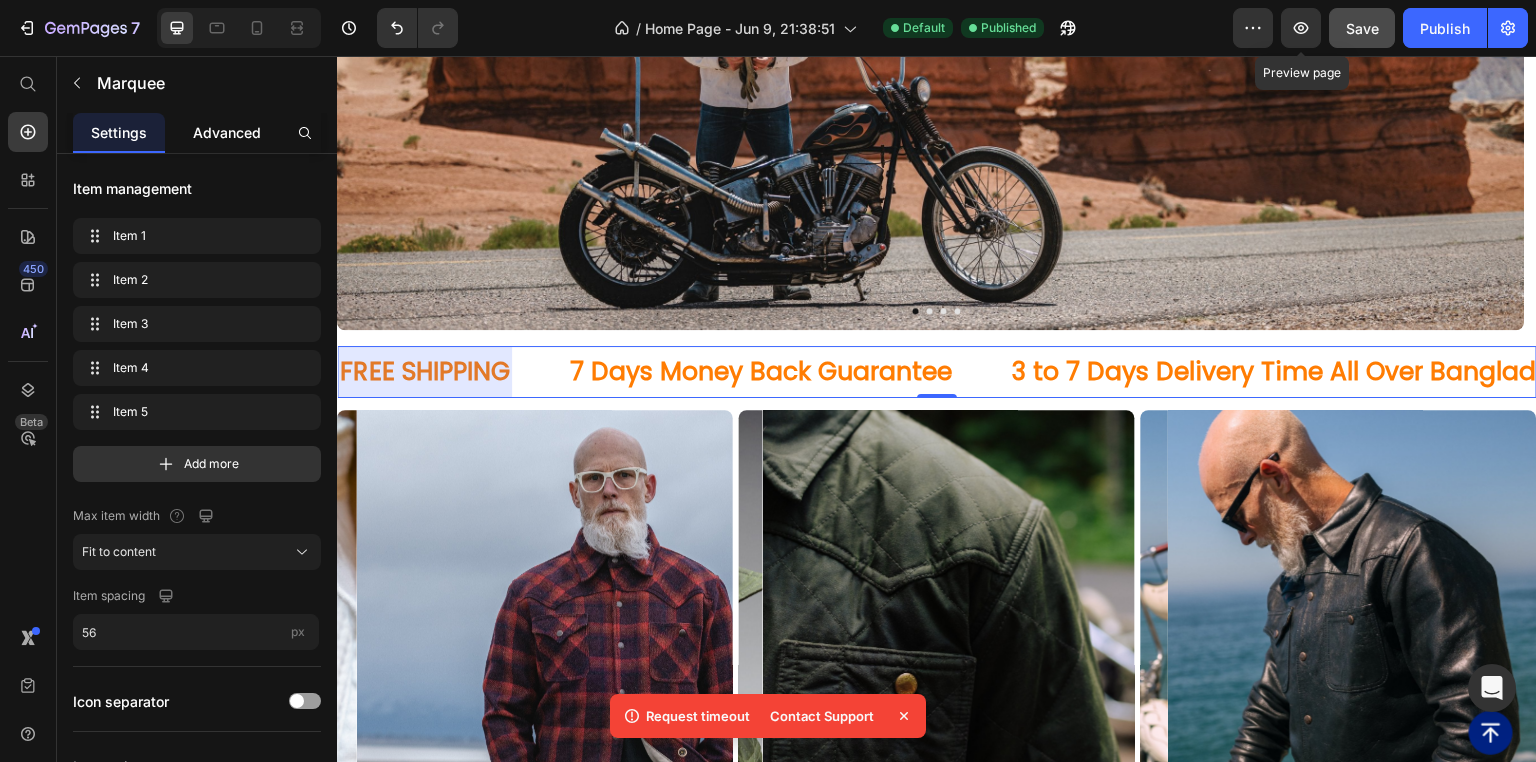 click on "Advanced" at bounding box center [227, 132] 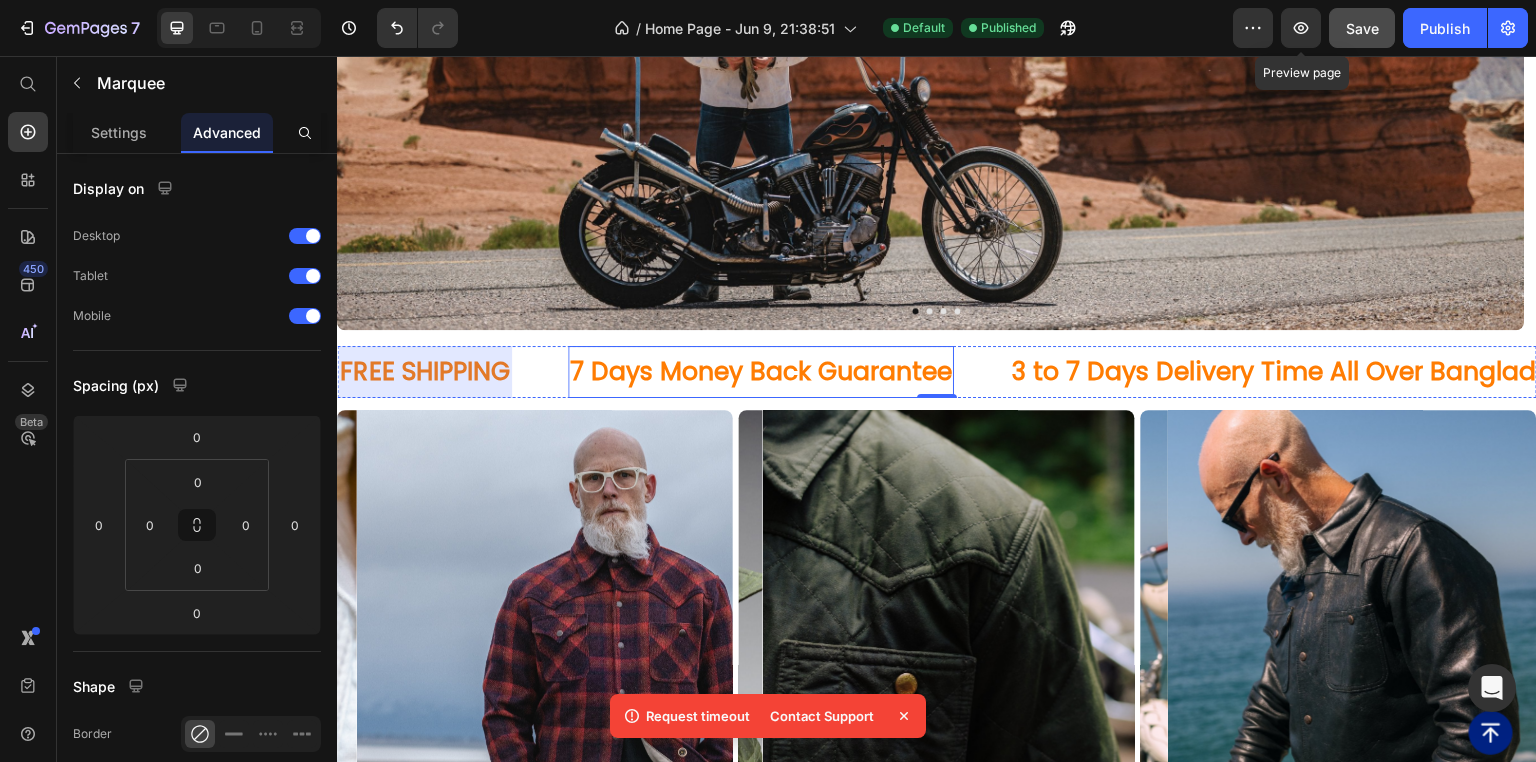 click on "7 Days Money Back Guarantee" at bounding box center (761, 372) 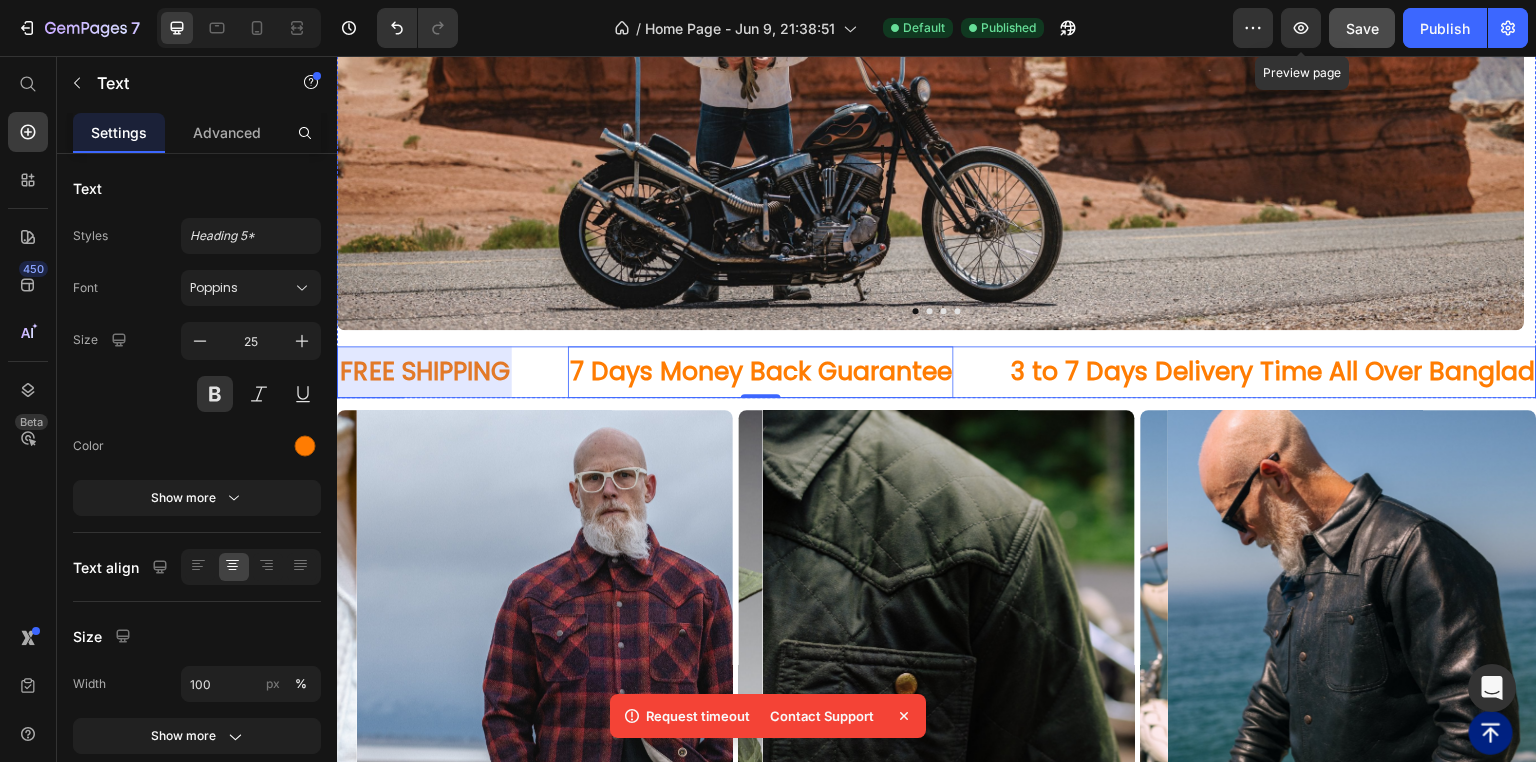 click at bounding box center [425, 372] 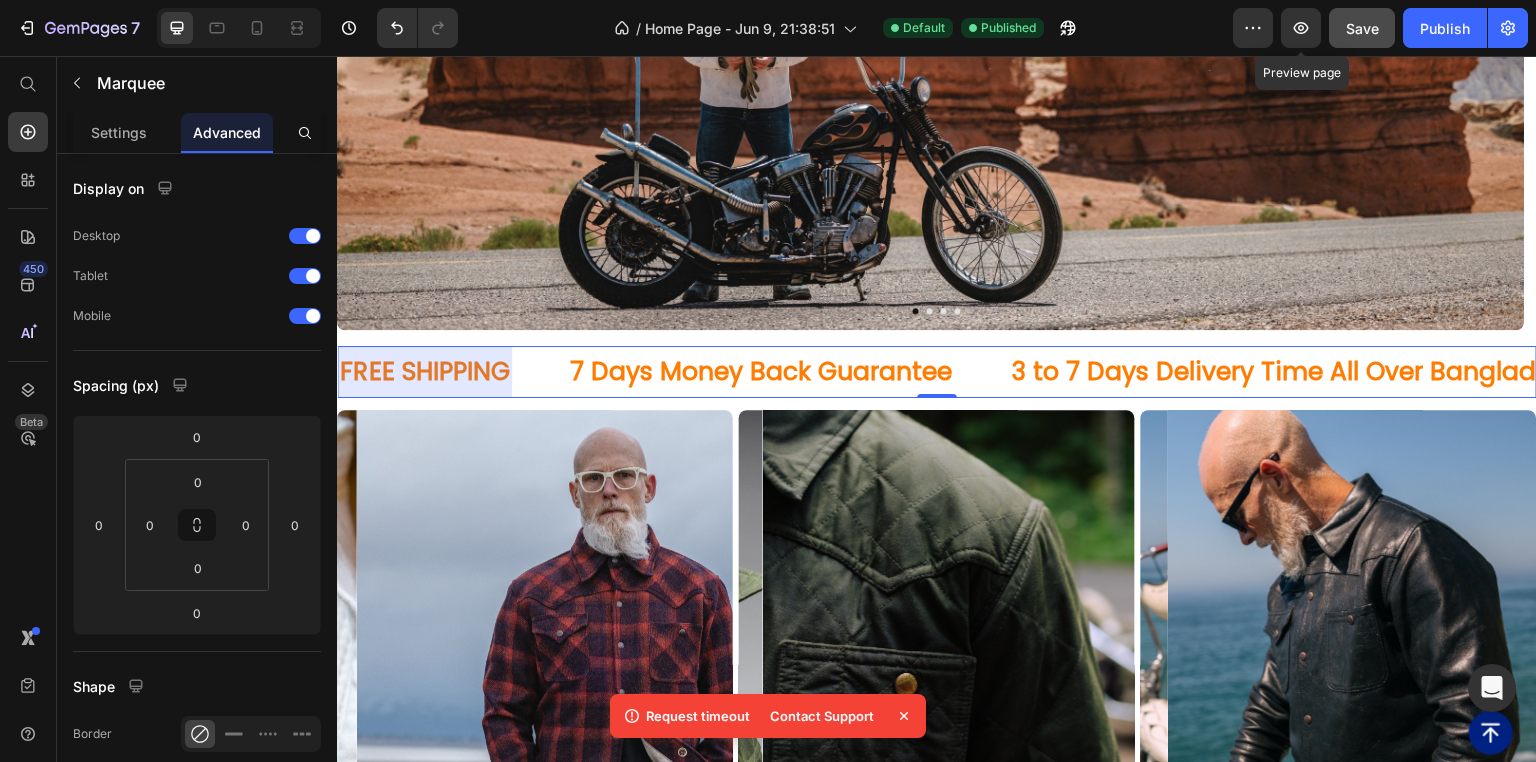 click at bounding box center (425, 372) 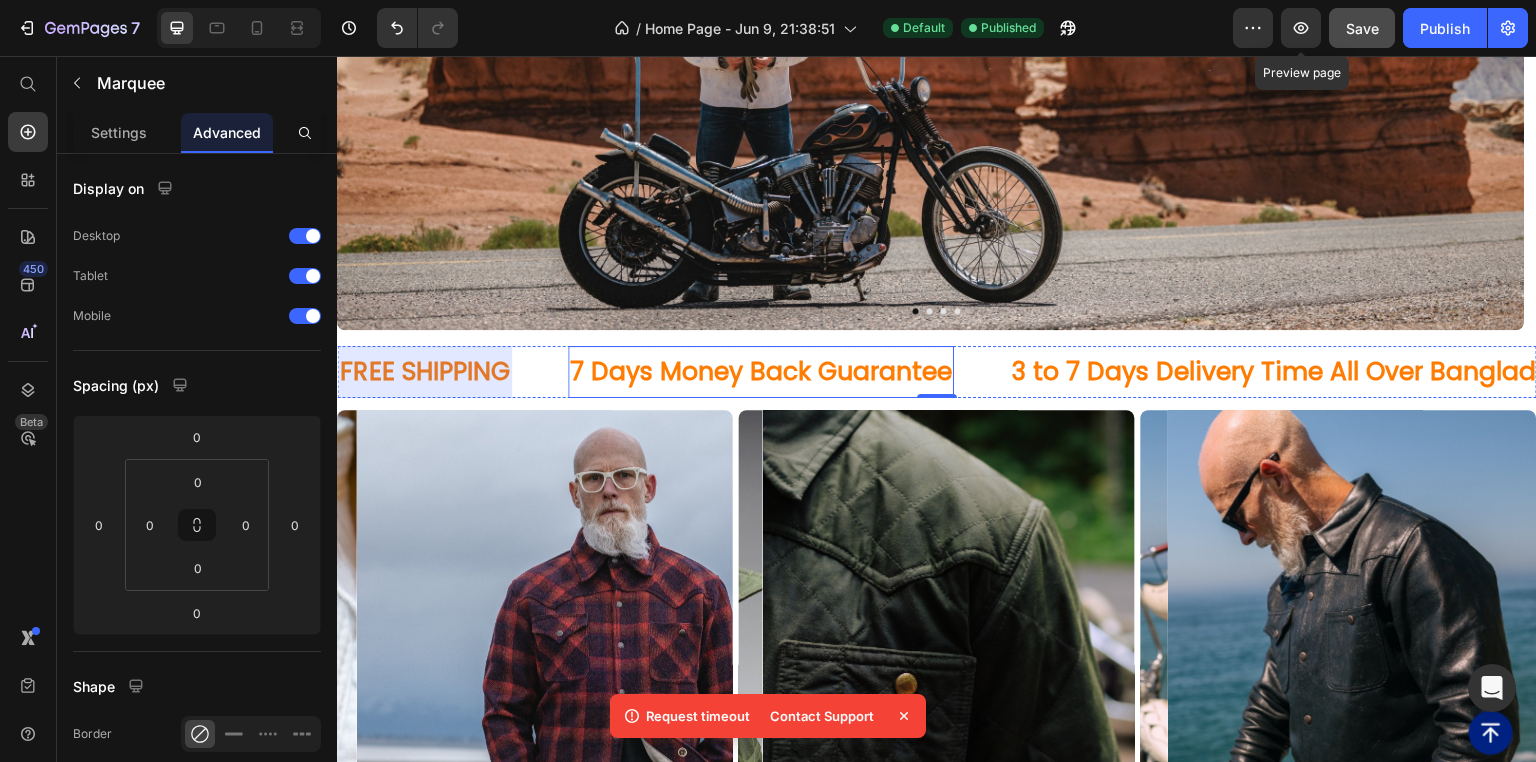 click on "7 Days Money Back Guarantee" at bounding box center [761, 372] 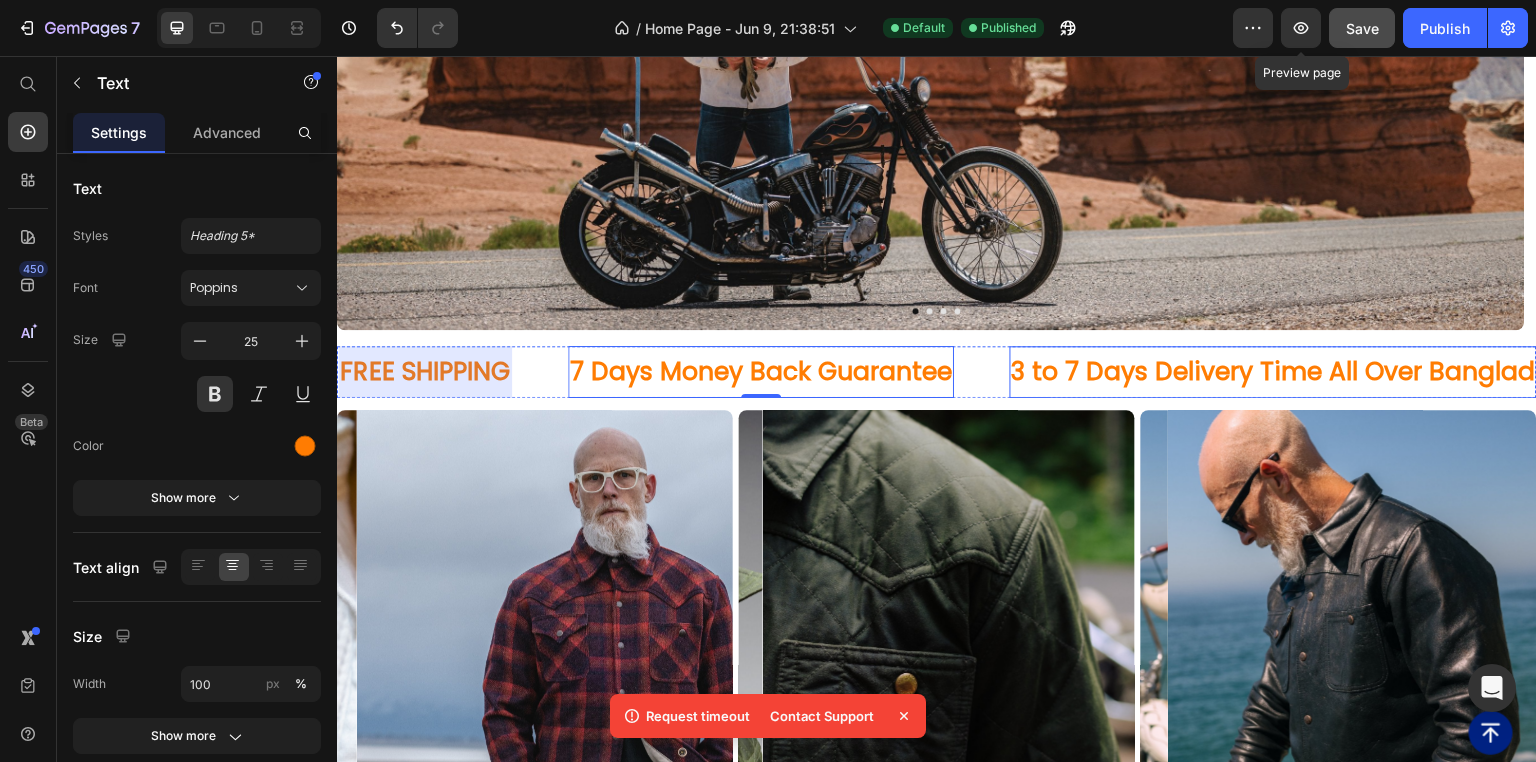 click on "3 to 7 Days Delivery Time All Over Bangladesh" at bounding box center (1296, 372) 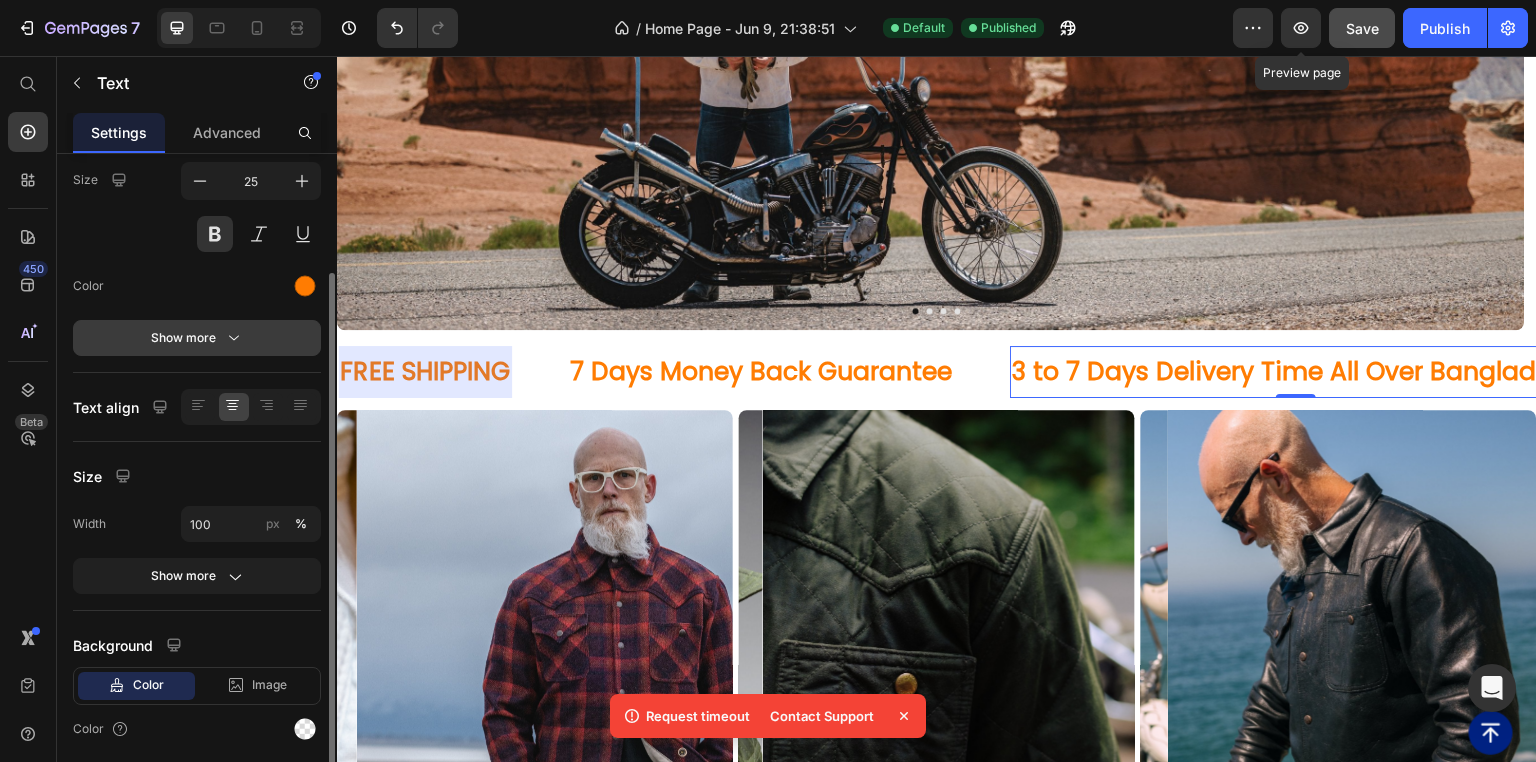 scroll, scrollTop: 0, scrollLeft: 0, axis: both 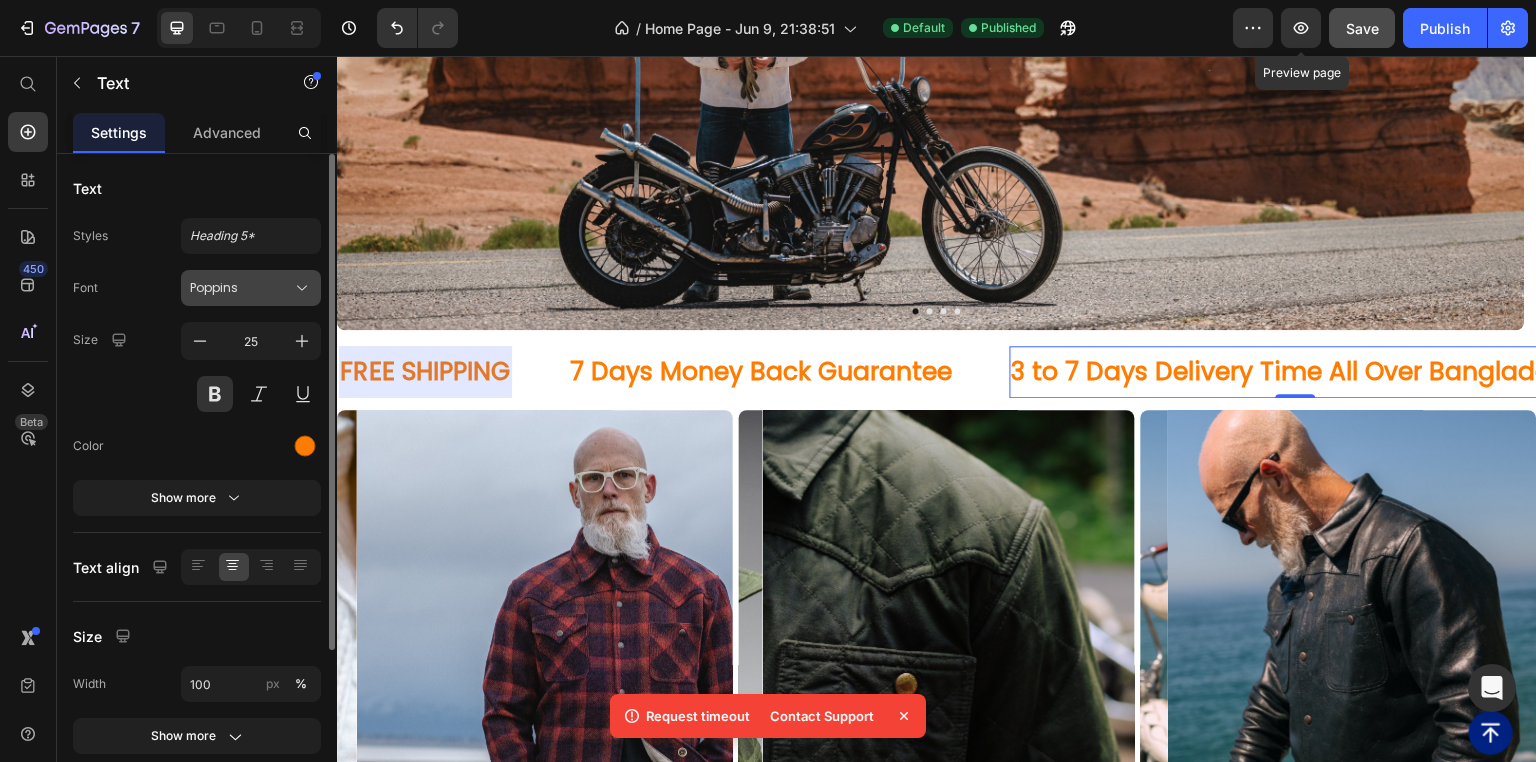 click on "Poppins" at bounding box center (241, 288) 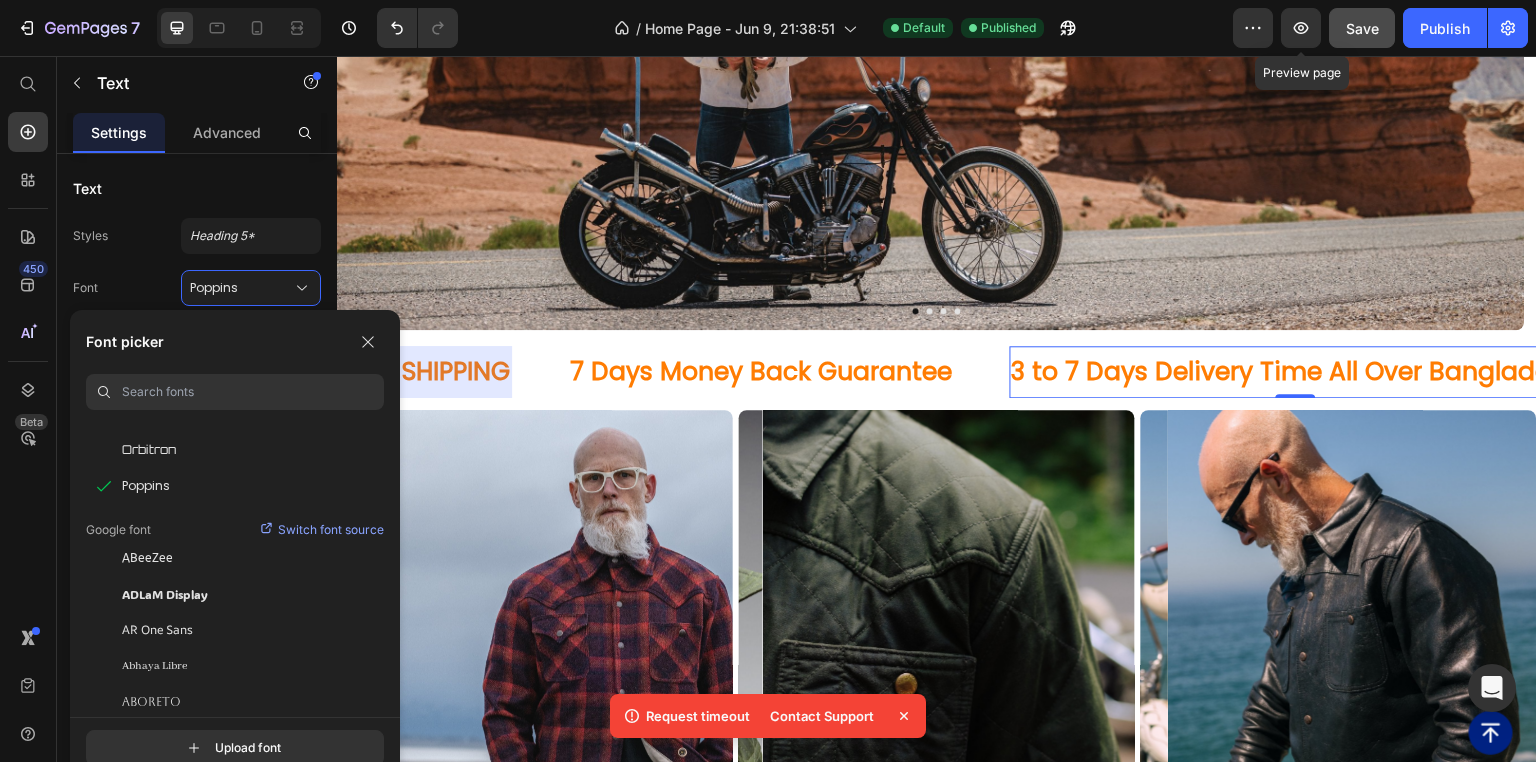 scroll, scrollTop: 160, scrollLeft: 0, axis: vertical 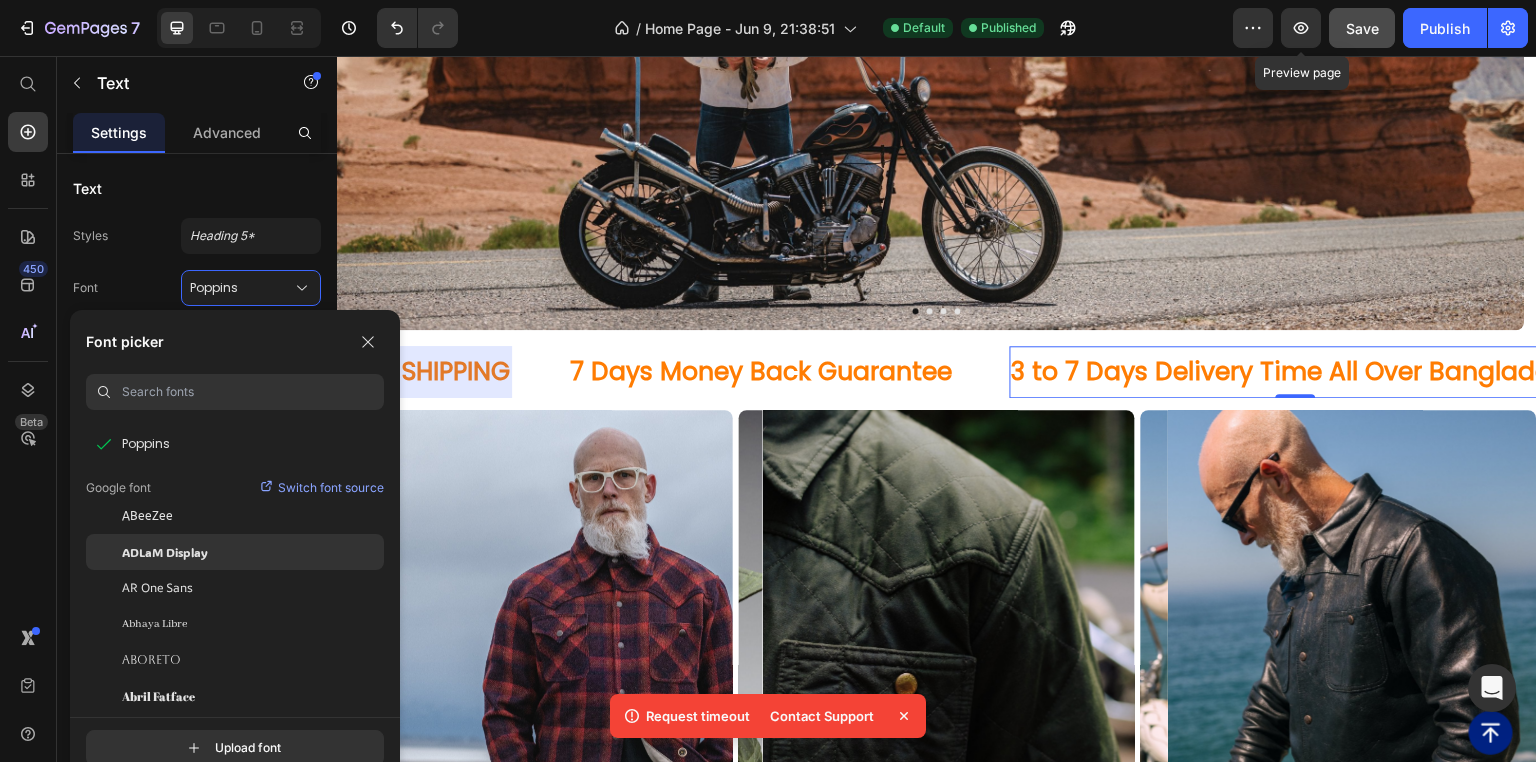 click on "ADLaM Display" 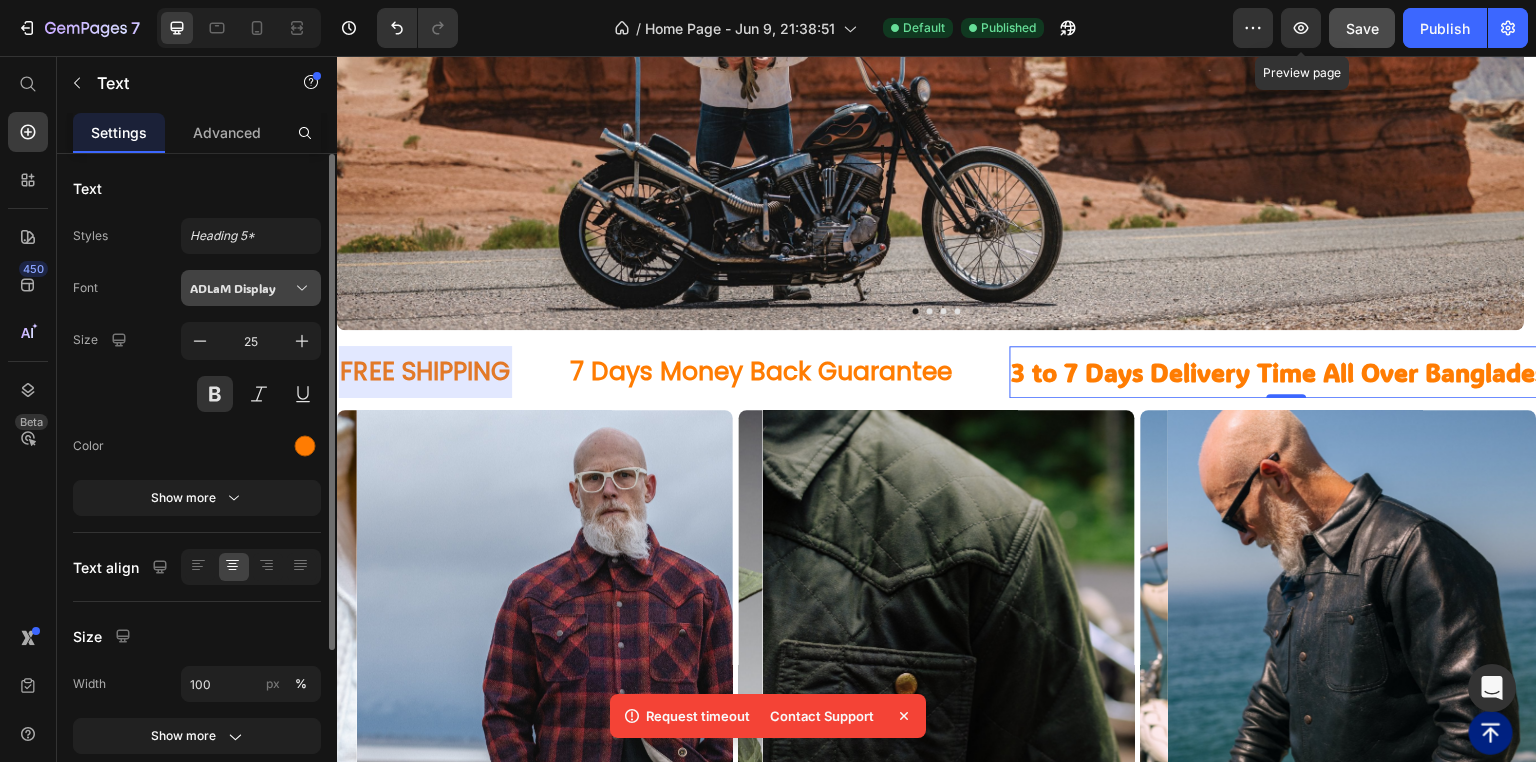 click on "ADLaM Display" at bounding box center [241, 288] 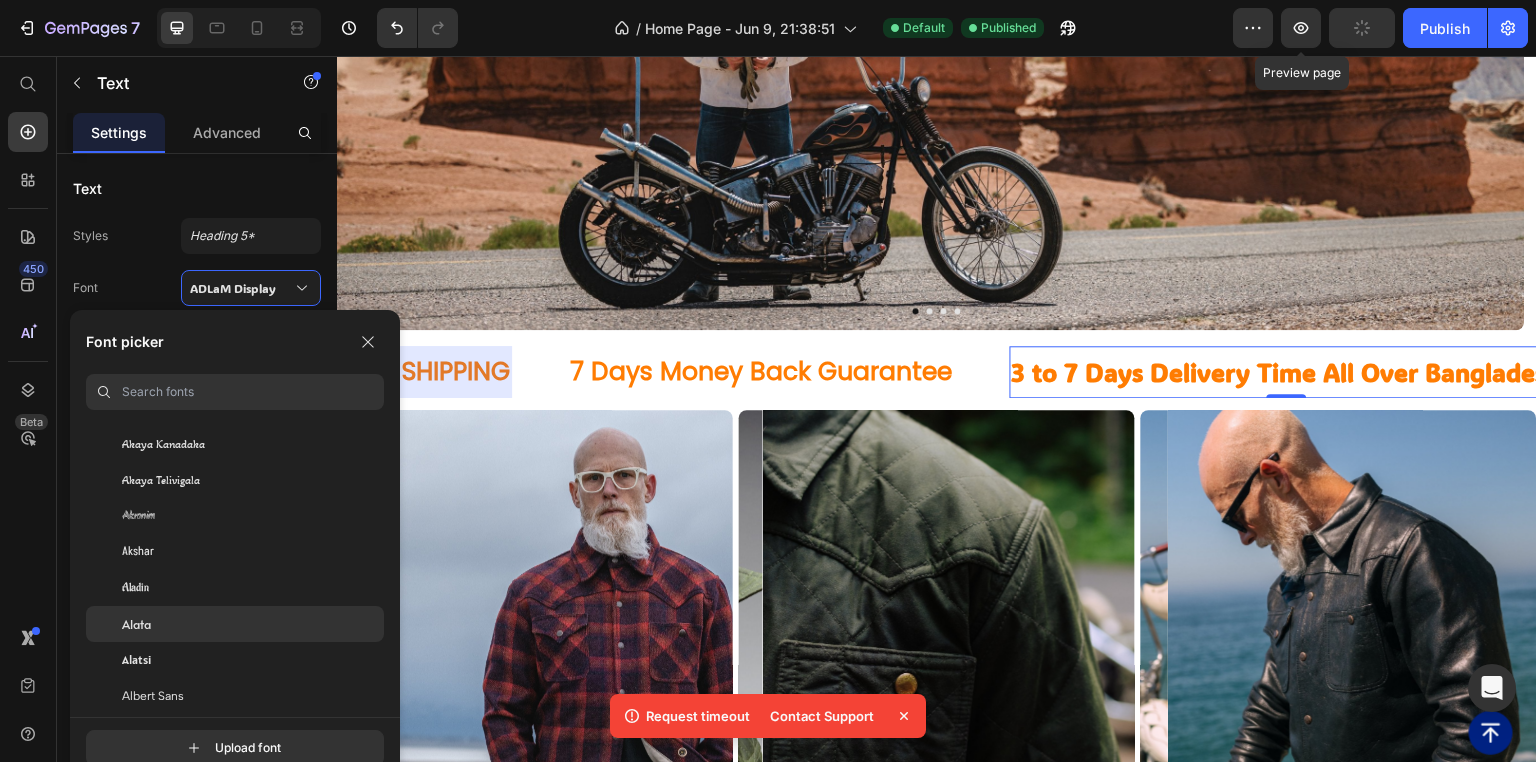 scroll, scrollTop: 960, scrollLeft: 0, axis: vertical 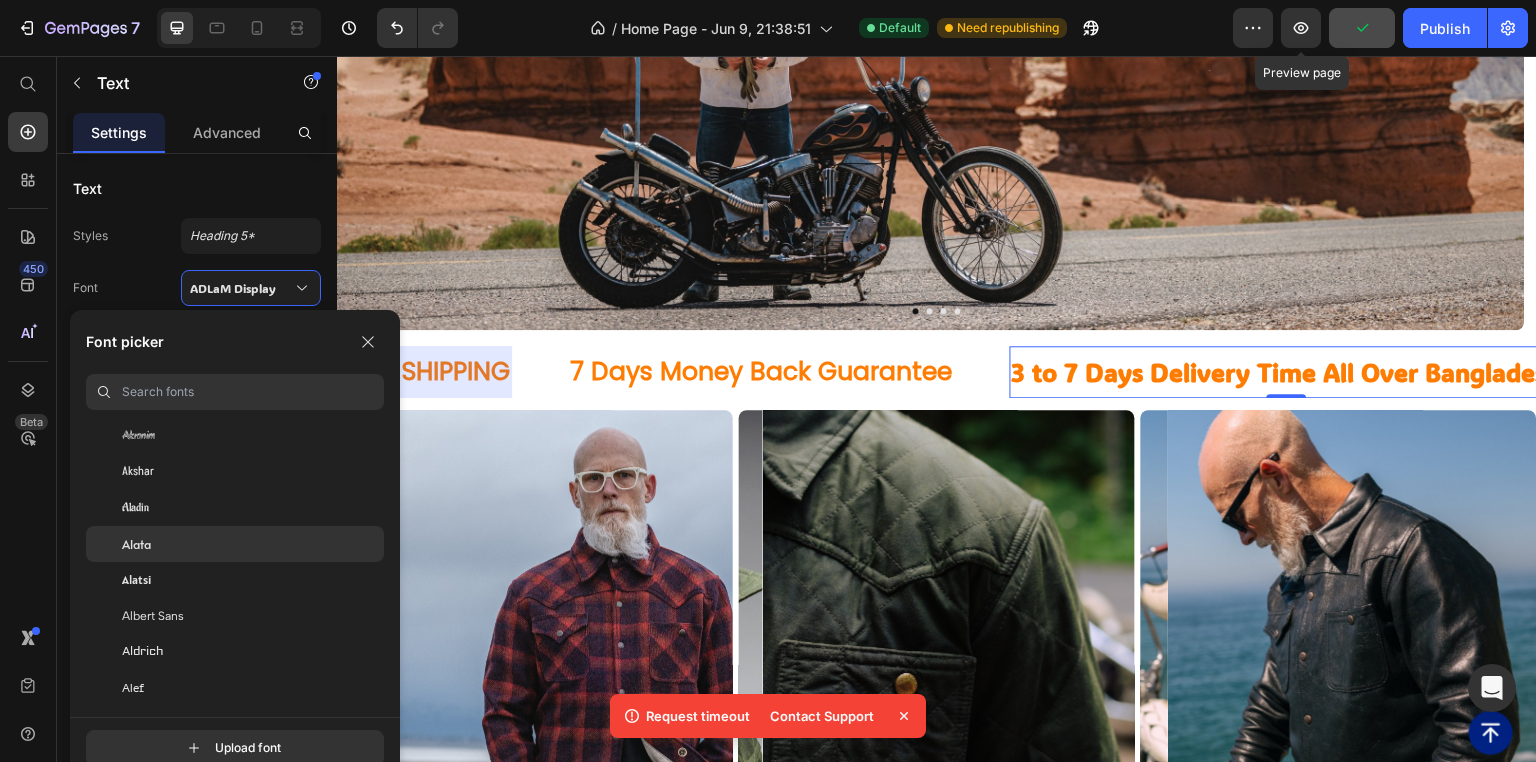 click on "Alata" 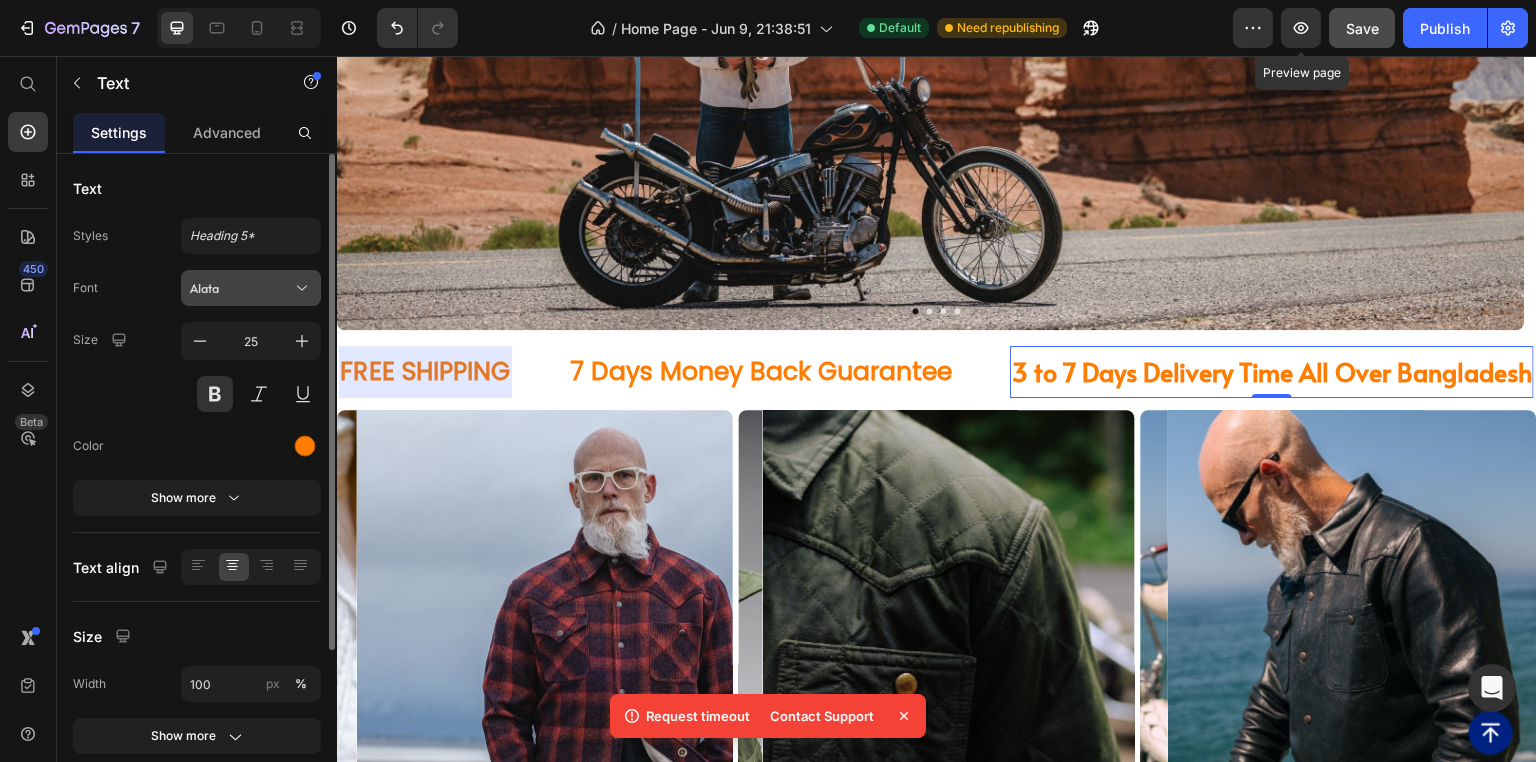 click on "Alata" at bounding box center [251, 288] 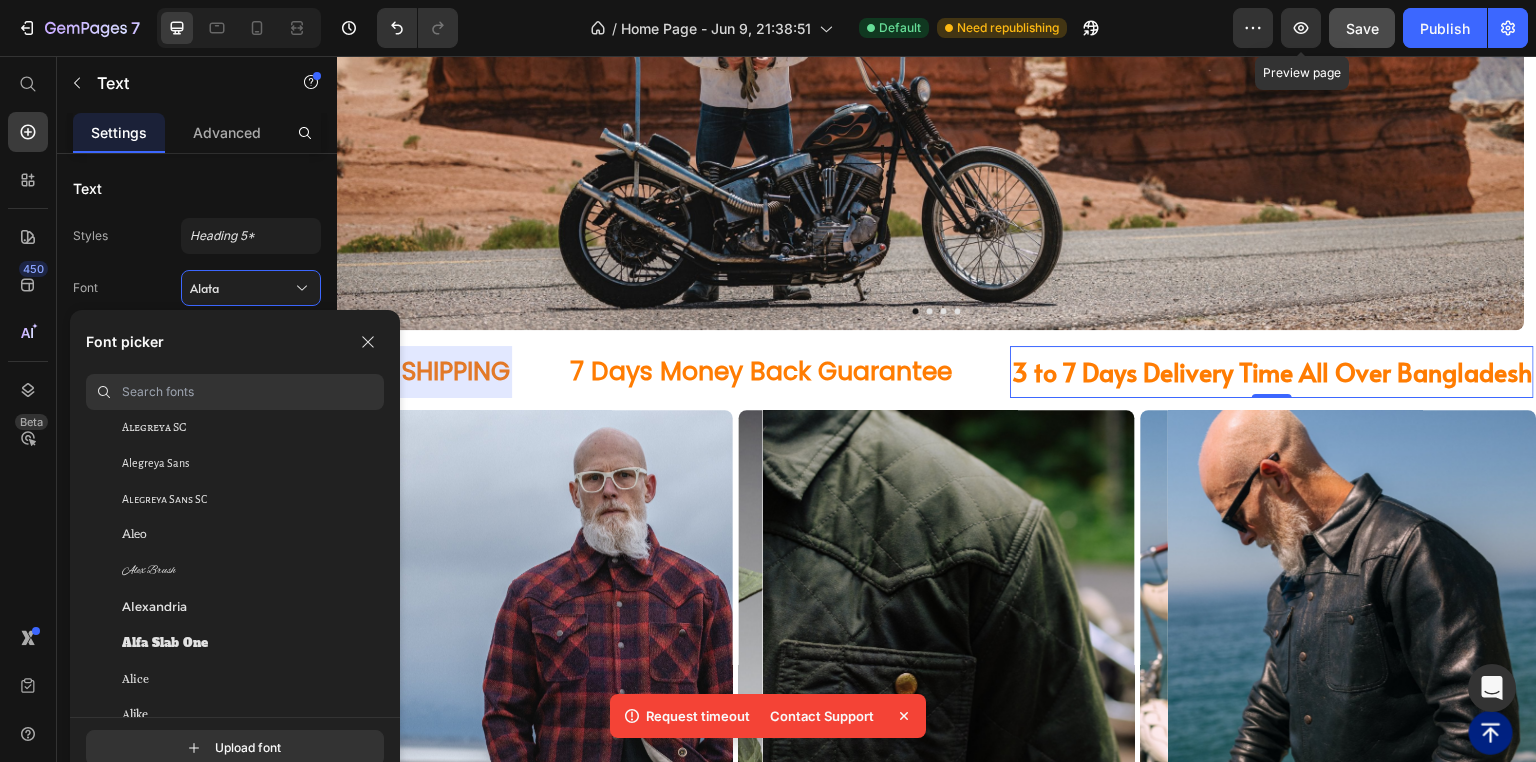 scroll, scrollTop: 1280, scrollLeft: 0, axis: vertical 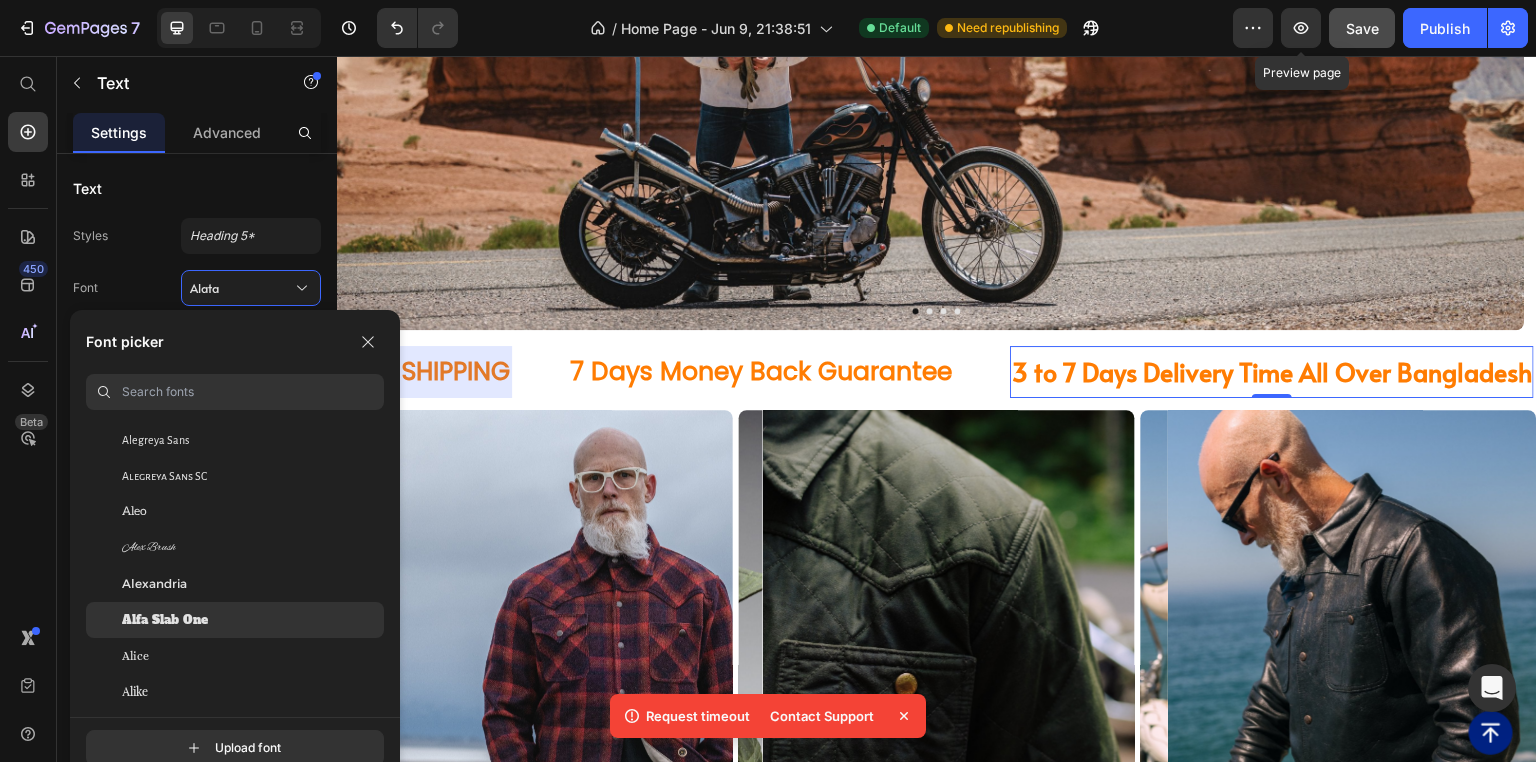 click on "Alfa Slab One" 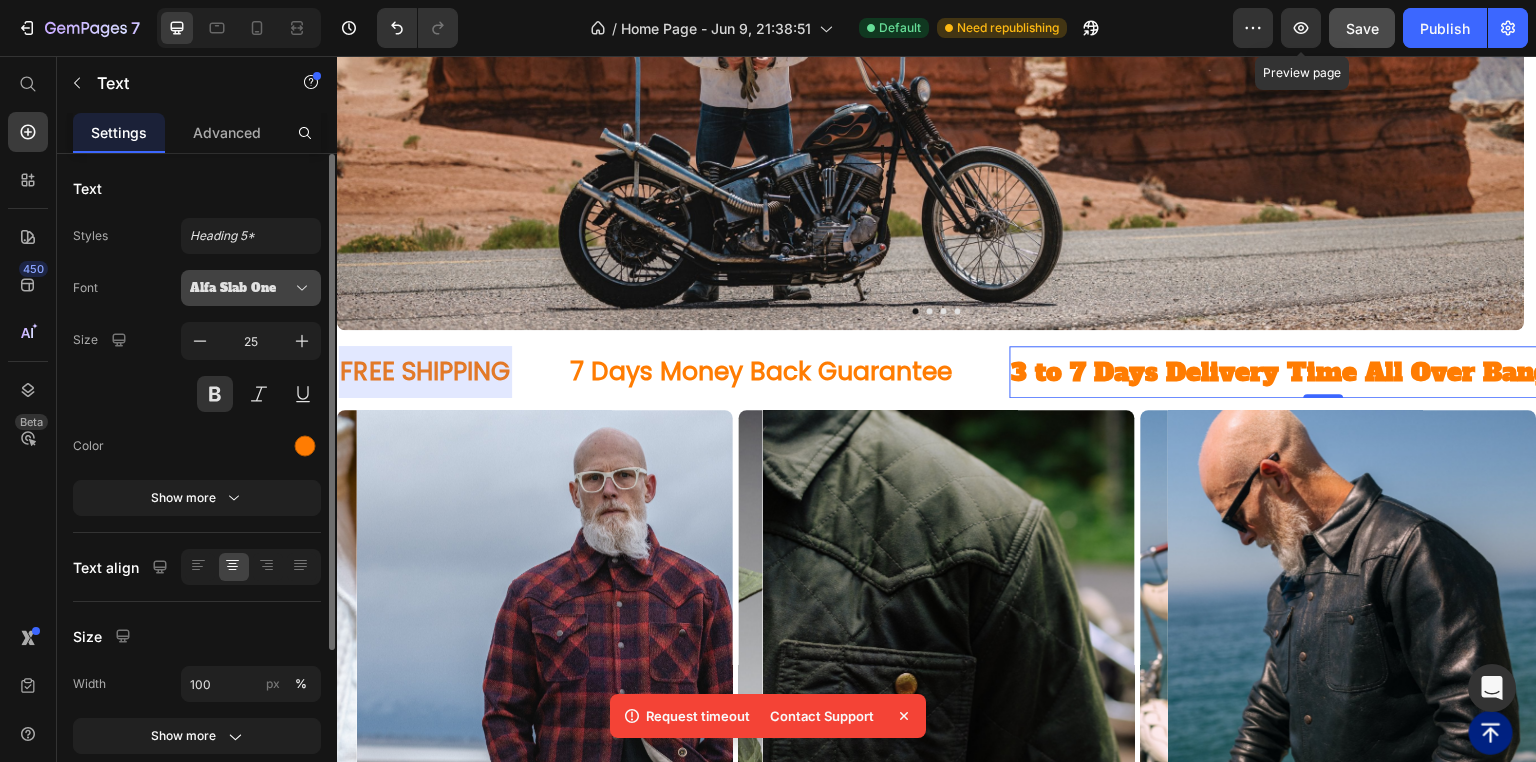click on "Alfa Slab One" at bounding box center (241, 288) 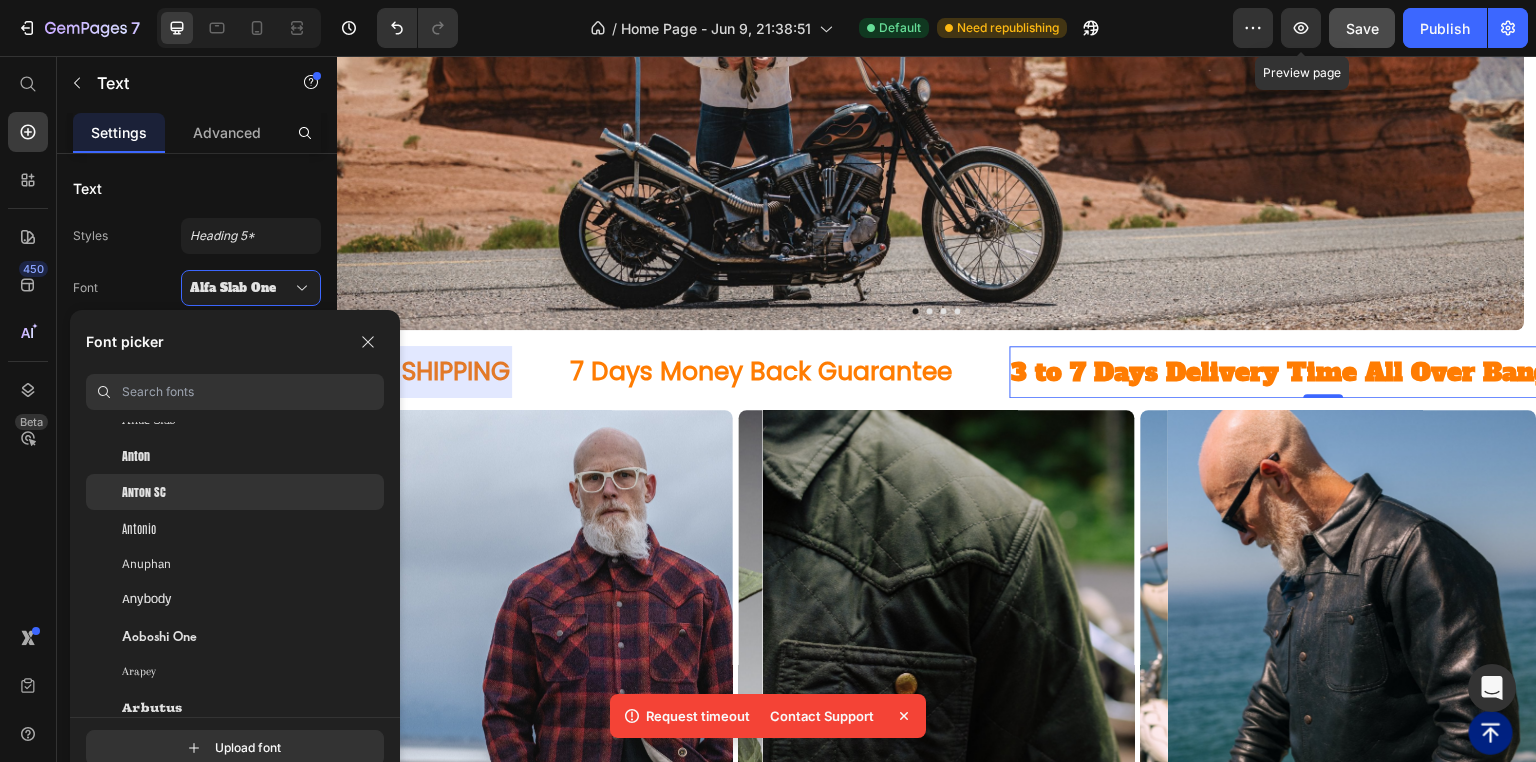 scroll, scrollTop: 3360, scrollLeft: 0, axis: vertical 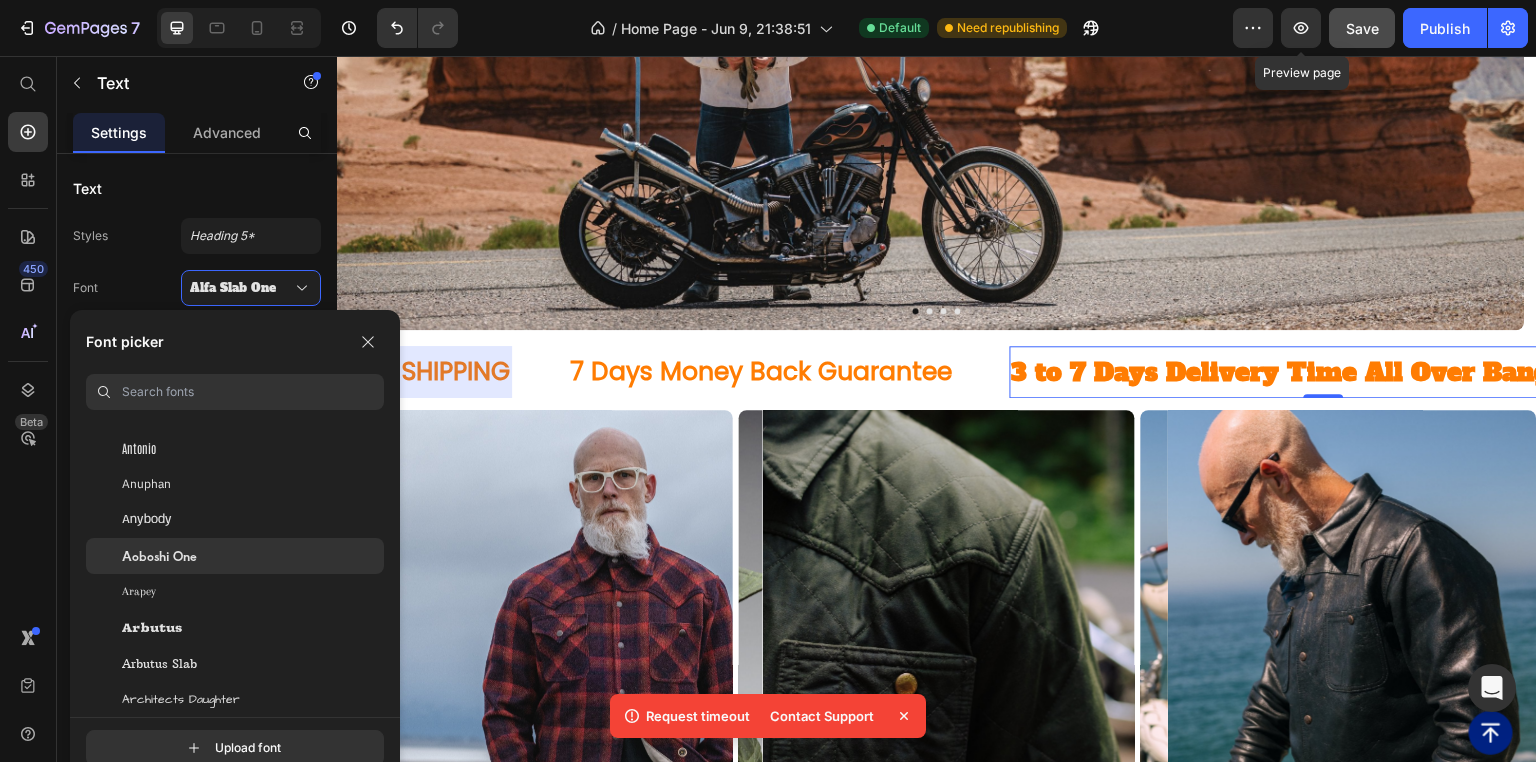 click on "Aoboshi One" 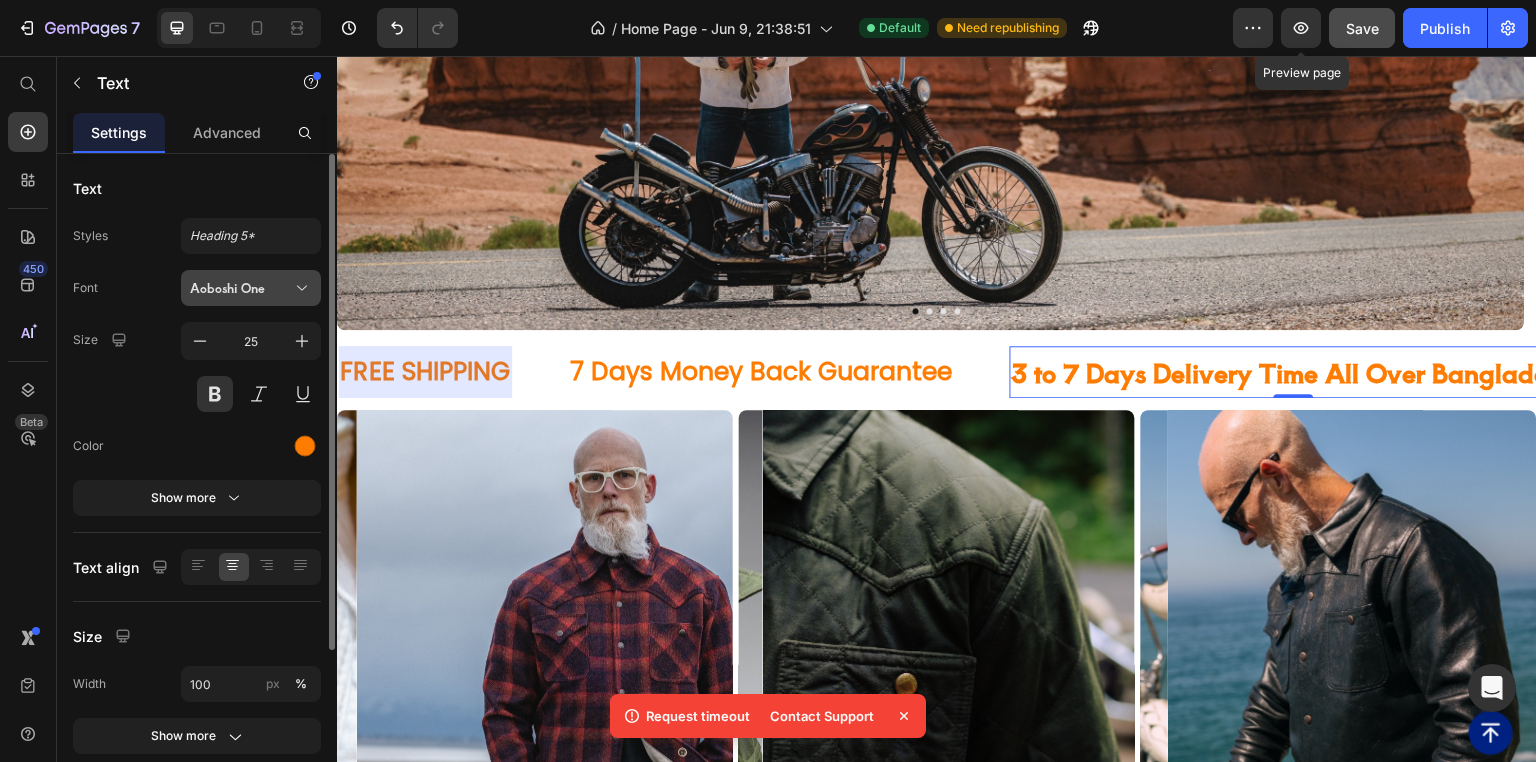 click on "Aoboshi One" at bounding box center (251, 288) 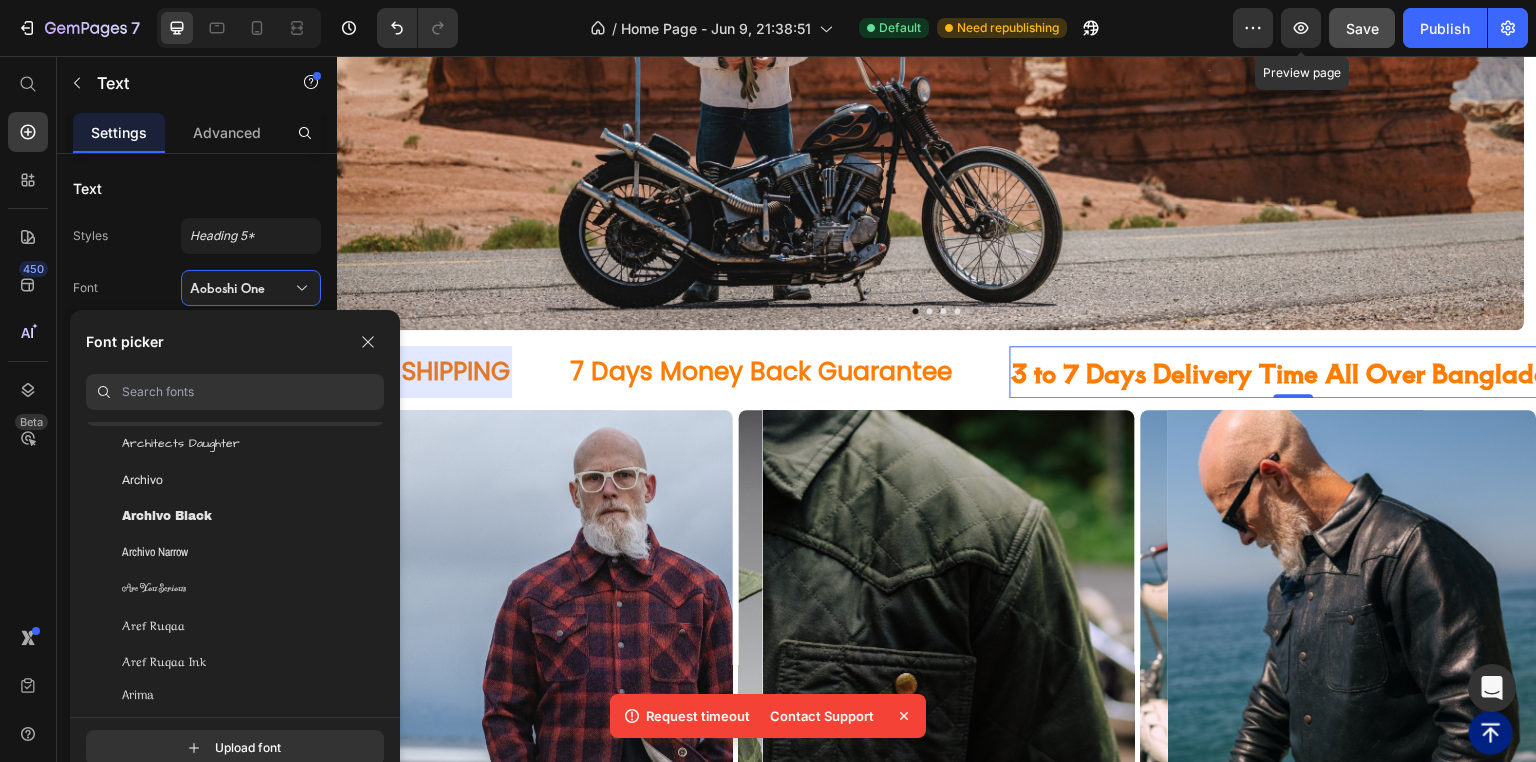 scroll, scrollTop: 3680, scrollLeft: 0, axis: vertical 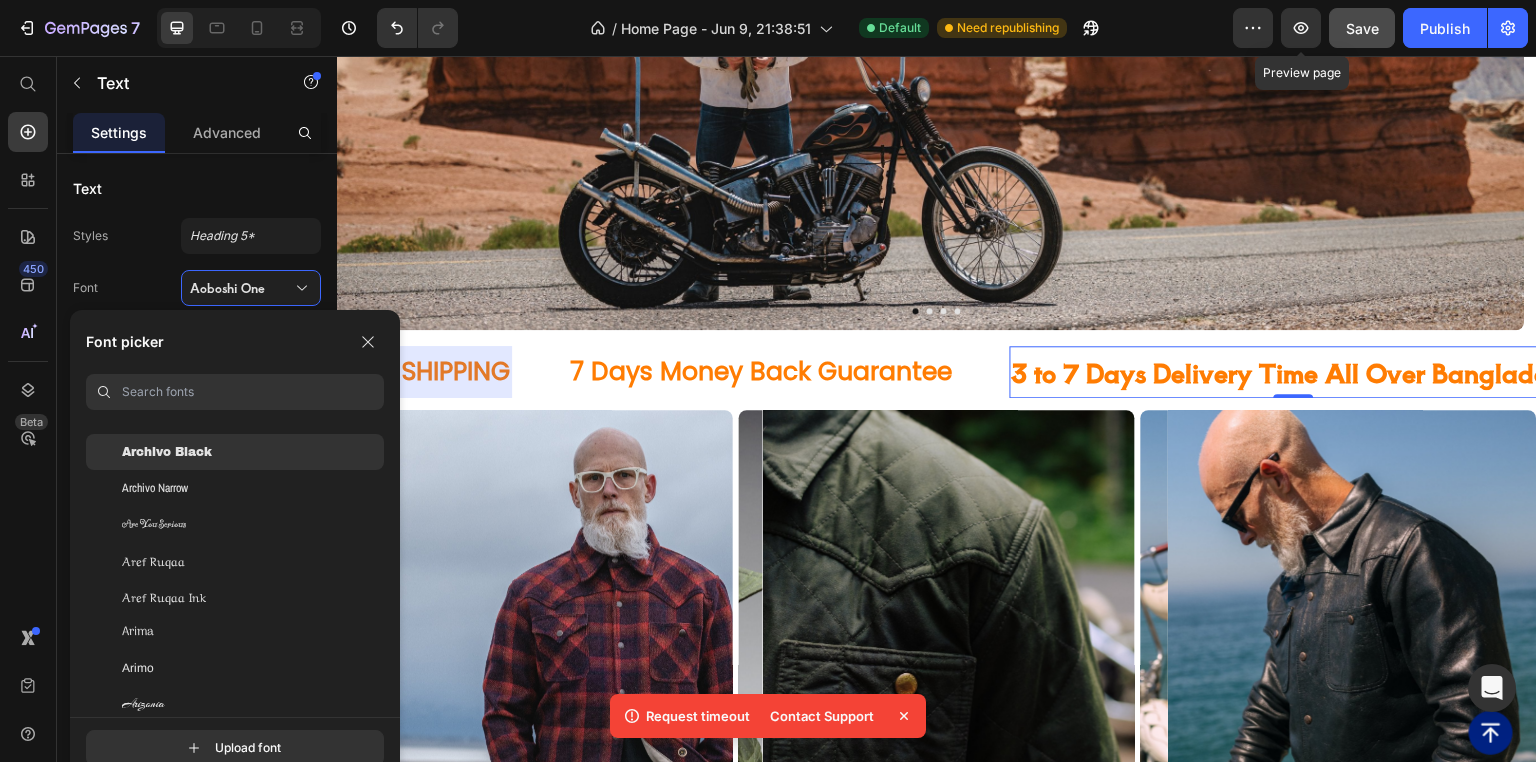 click on "Archivo Black" 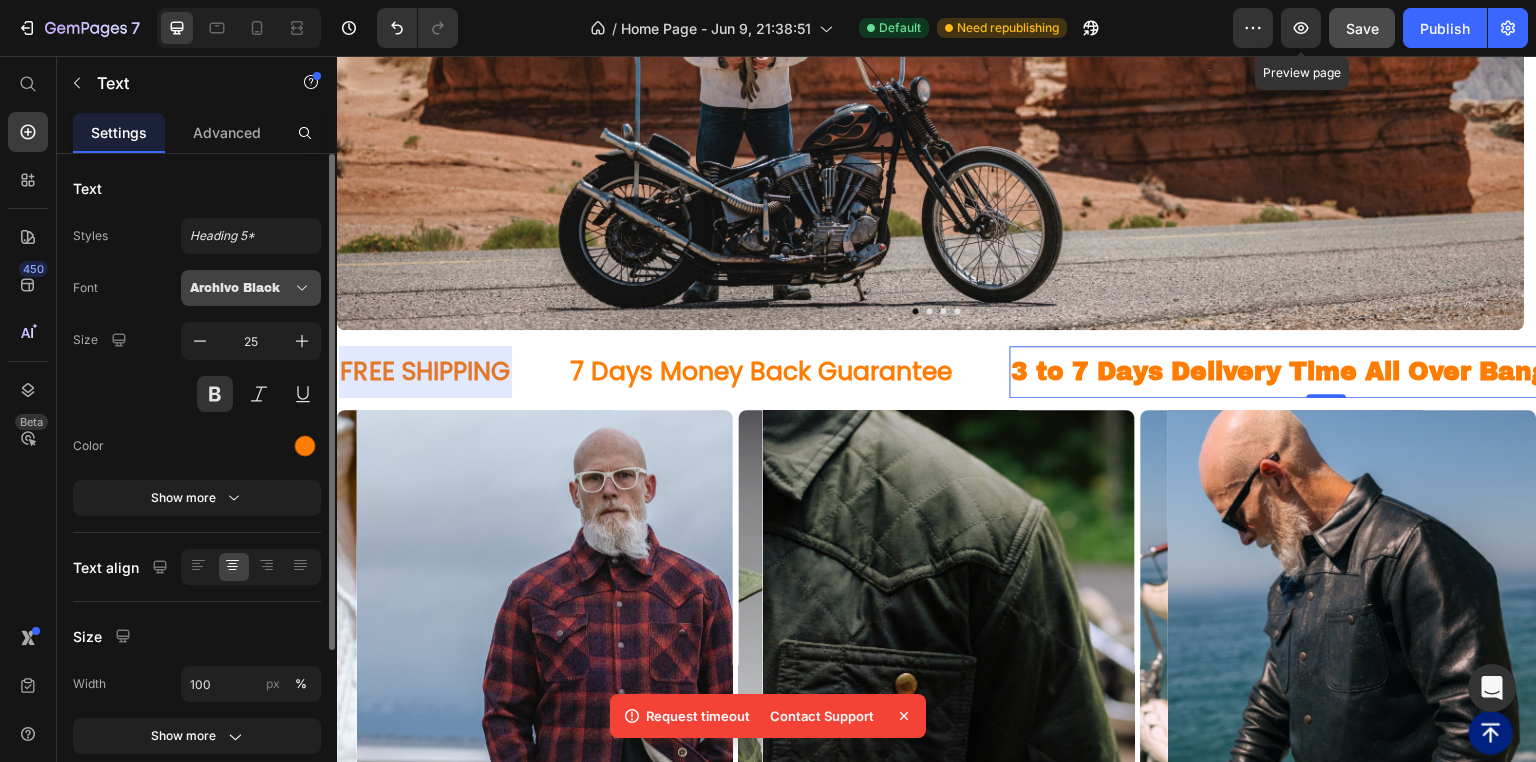 click on "Archivo Black" at bounding box center (251, 288) 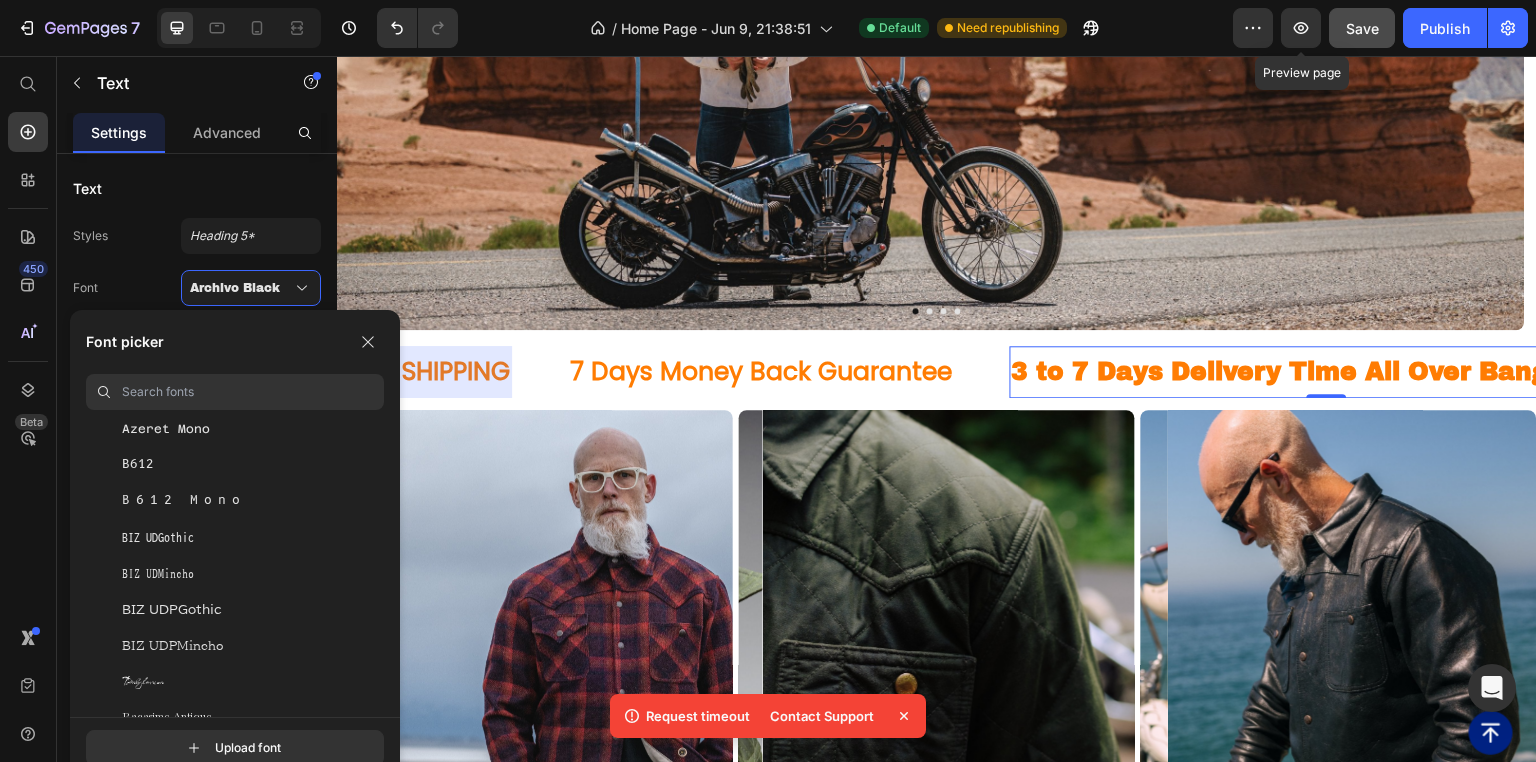 scroll, scrollTop: 5040, scrollLeft: 0, axis: vertical 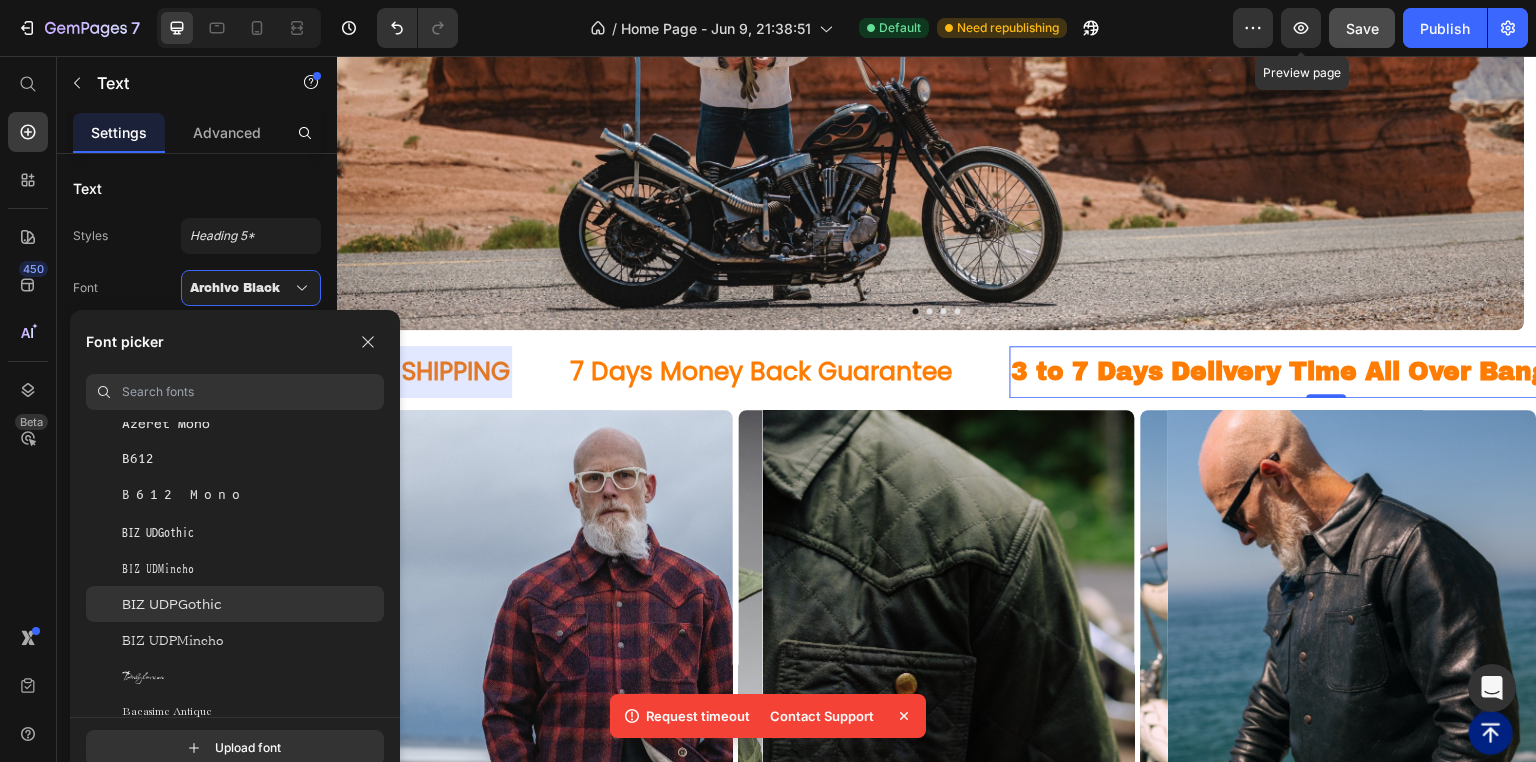 click on "BIZ UDPGothic" 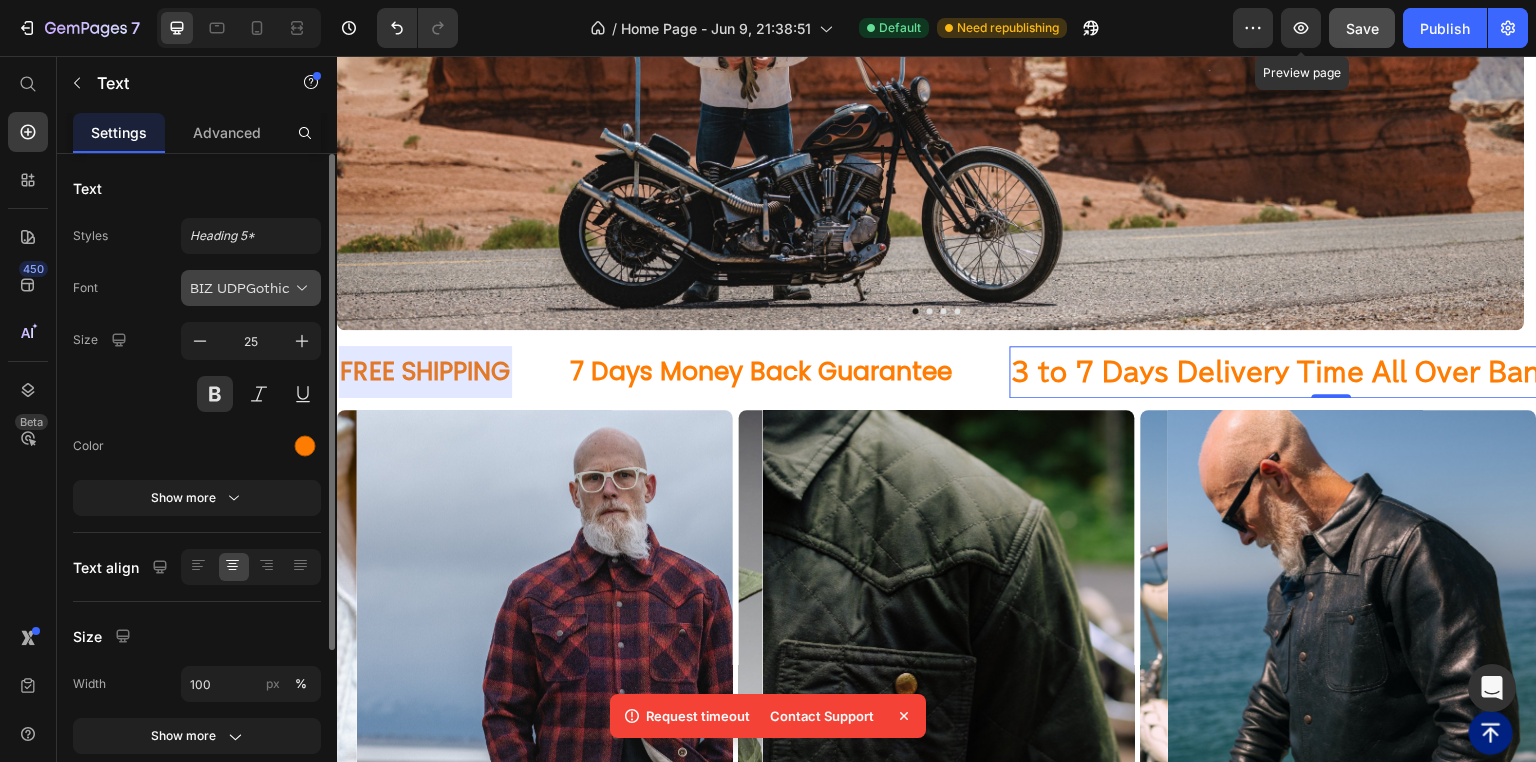 click on "BIZ UDPGothic" at bounding box center [251, 288] 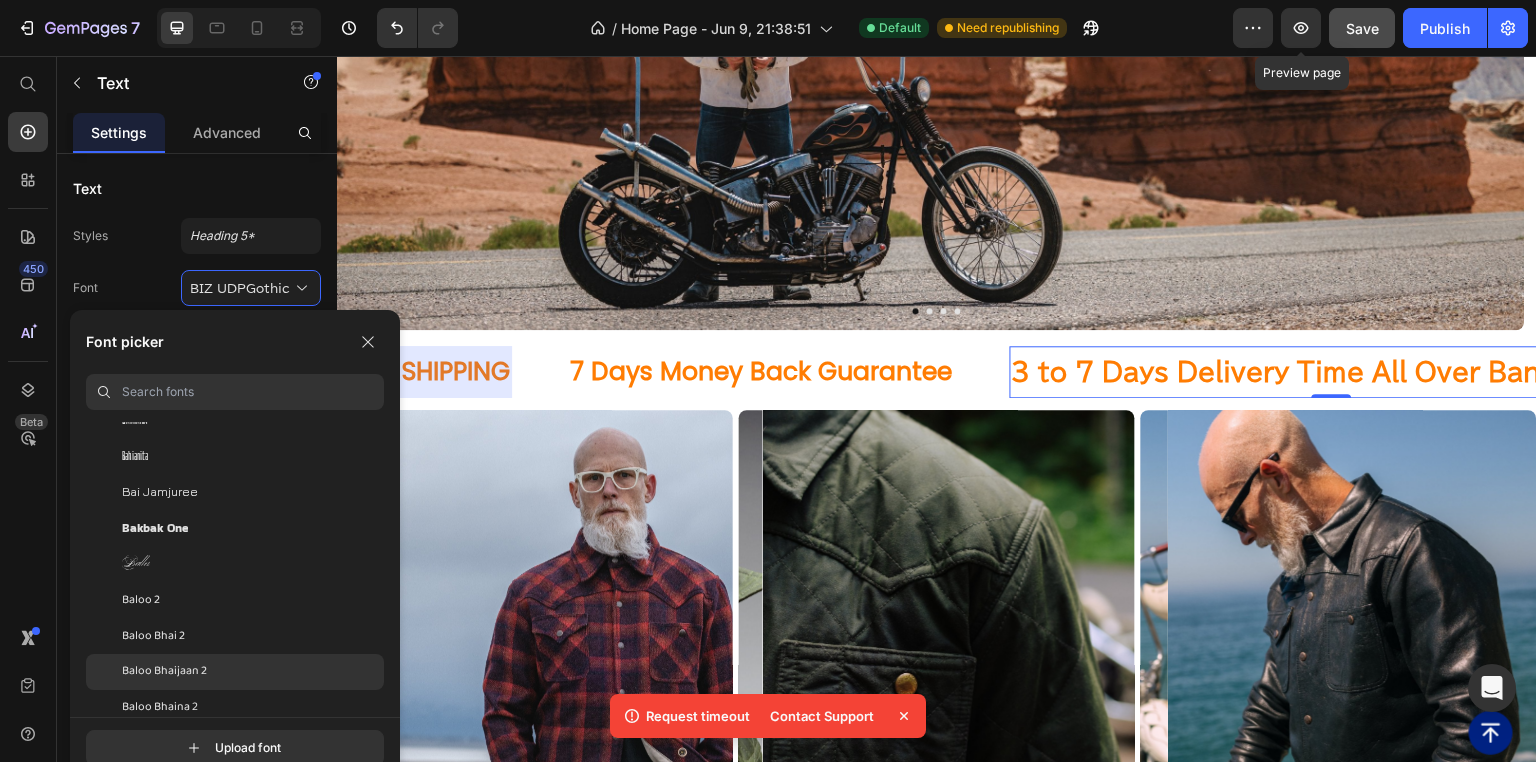 scroll, scrollTop: 5520, scrollLeft: 0, axis: vertical 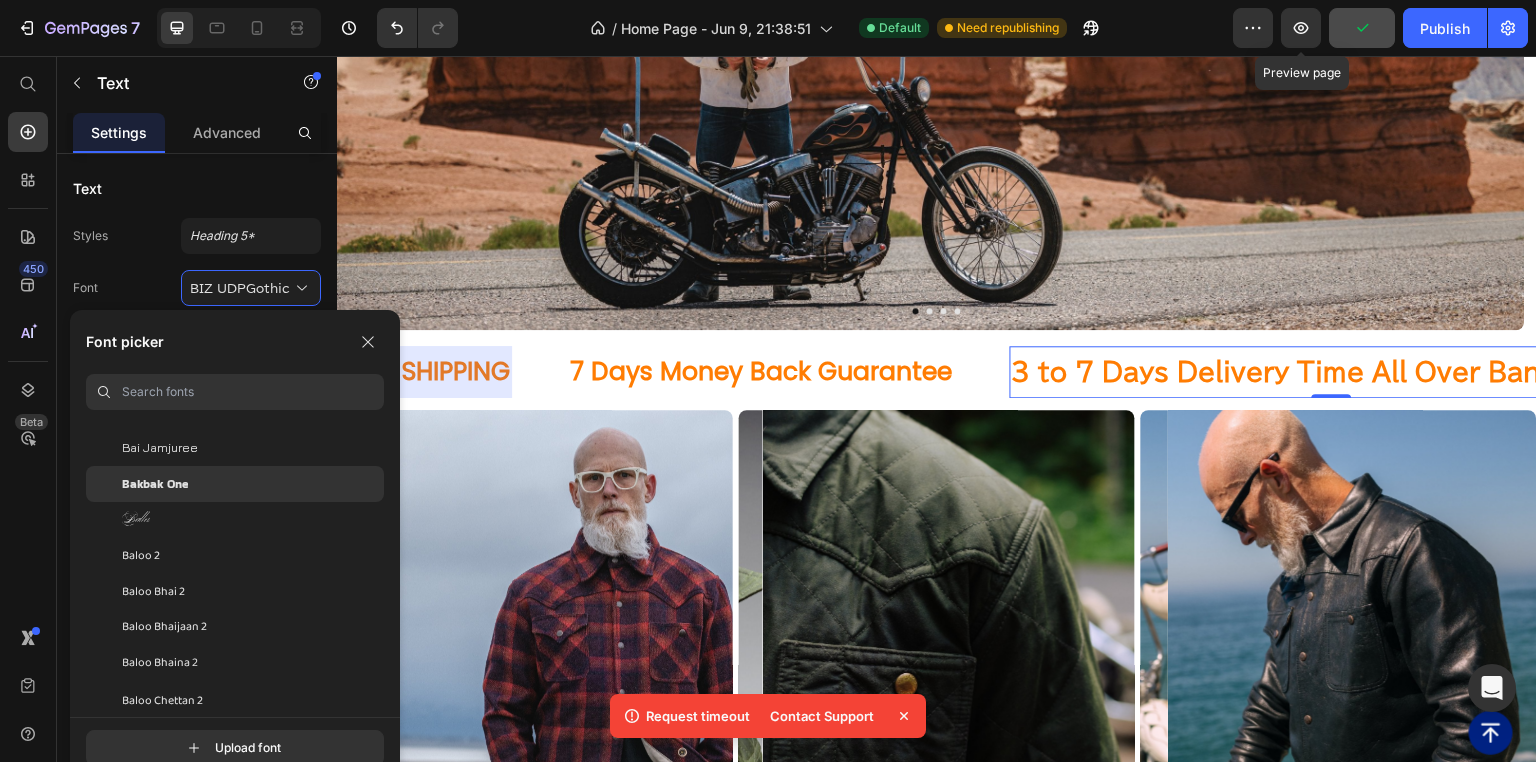 click on "Bakbak One" 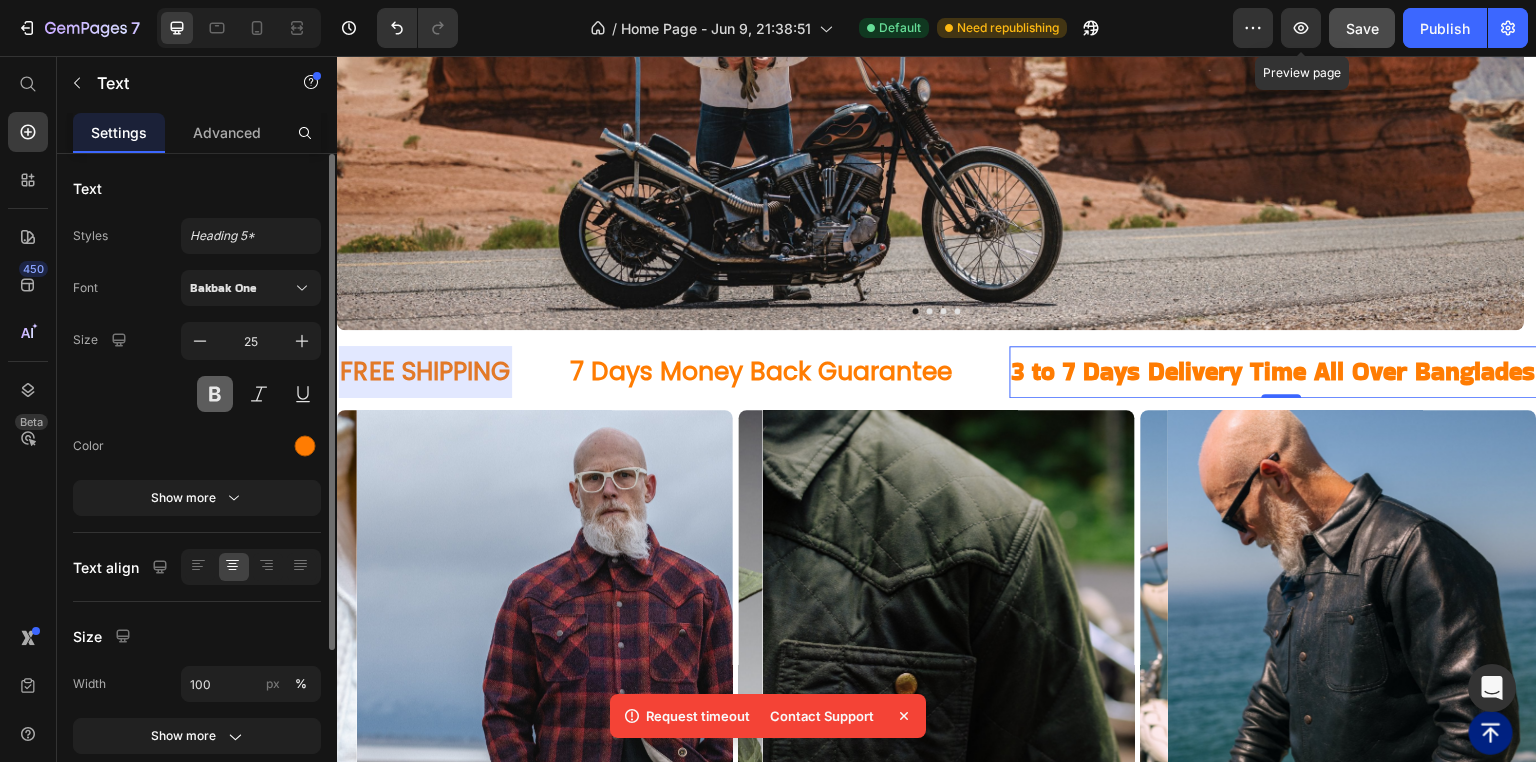click at bounding box center [215, 394] 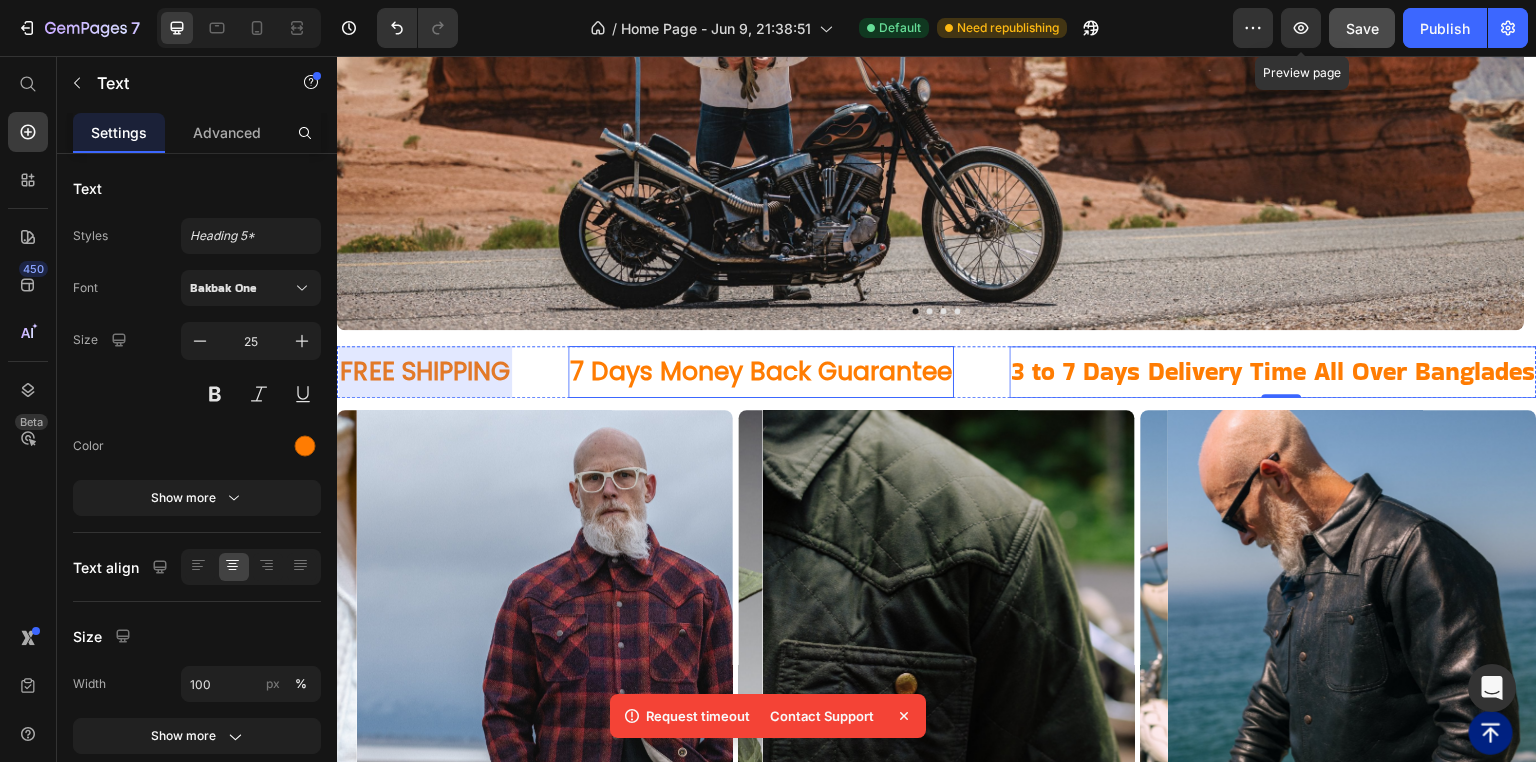 click on "7 Days Money Back Guarantee" at bounding box center [761, 372] 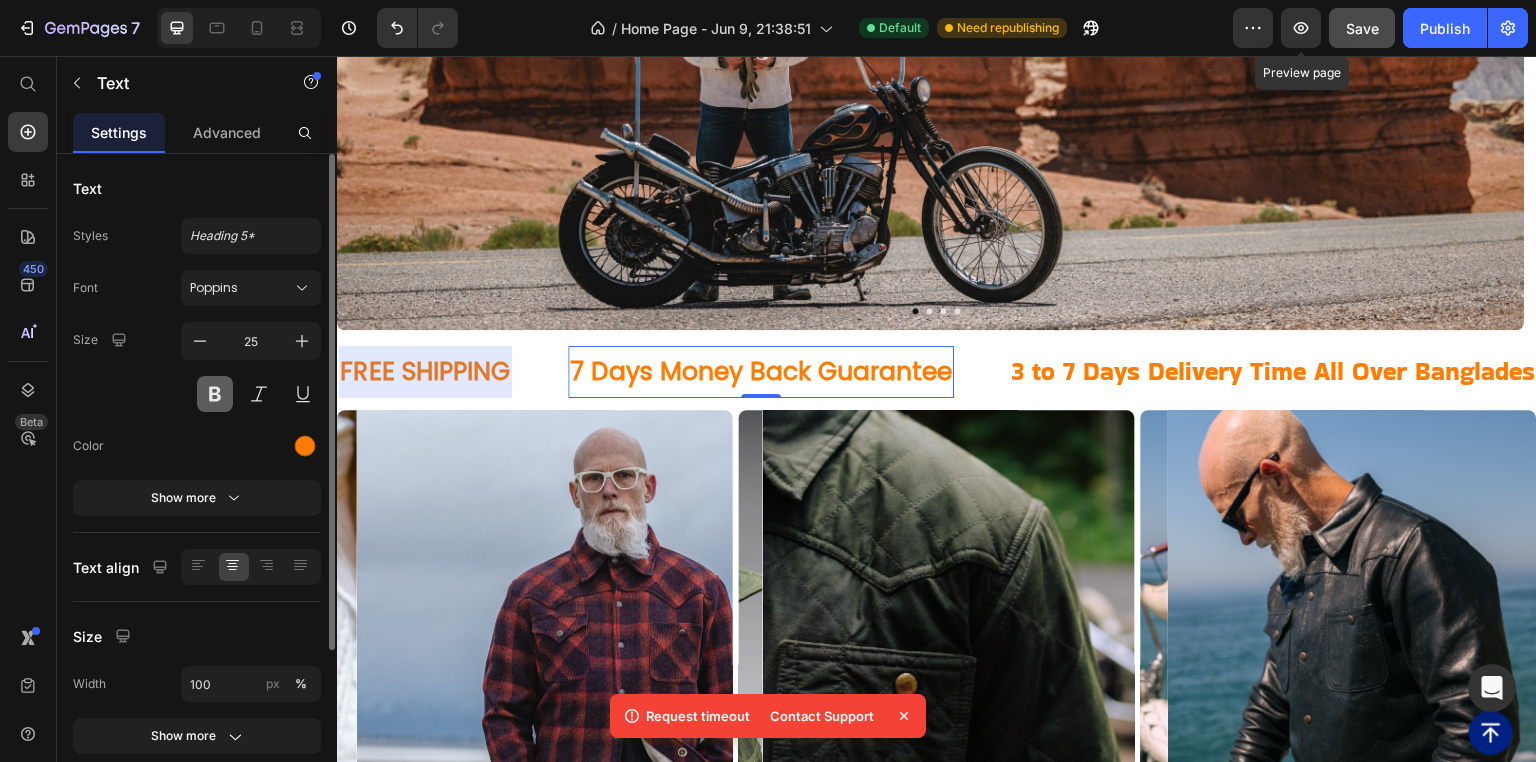 click at bounding box center (215, 394) 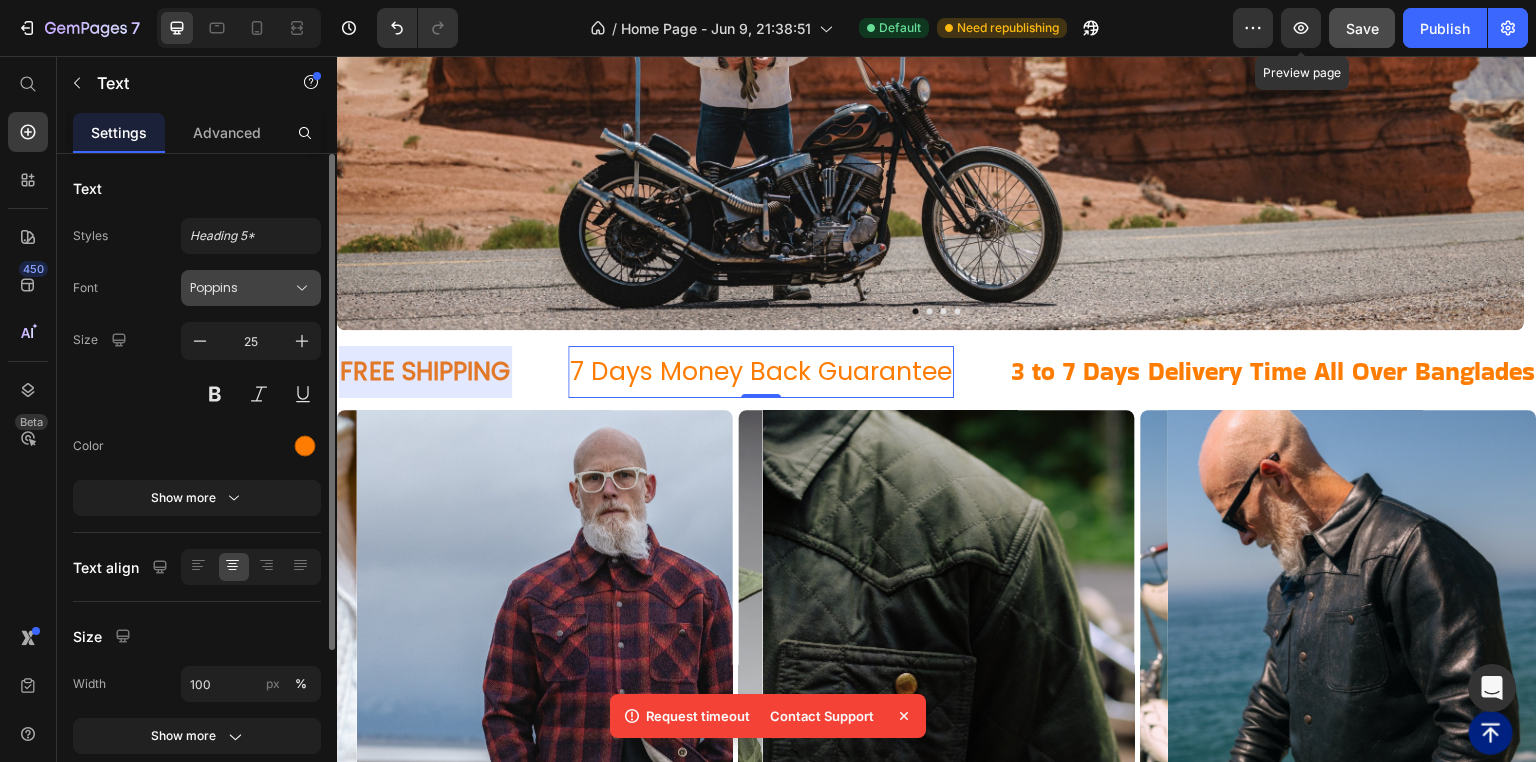 click on "Poppins" at bounding box center (241, 288) 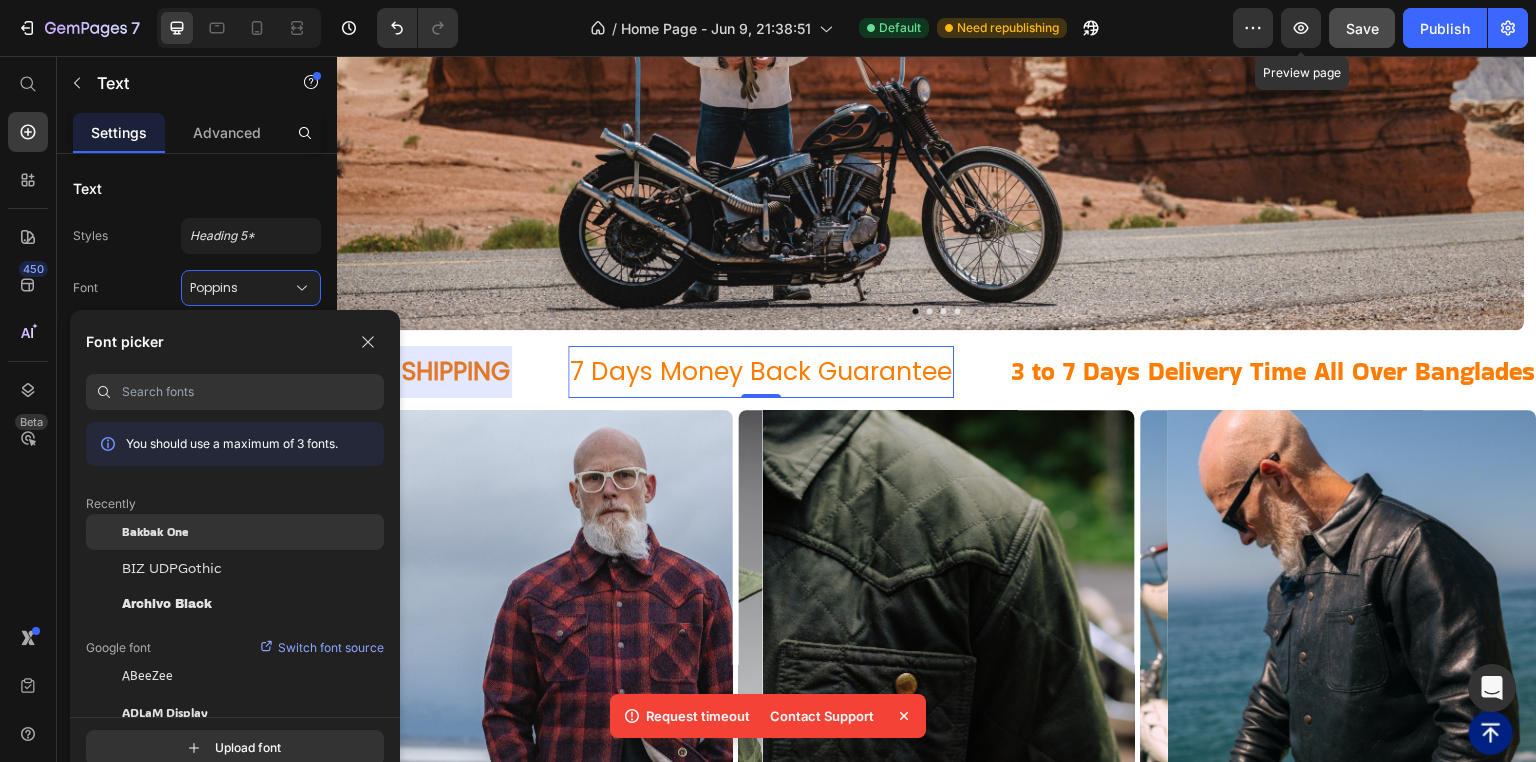 click on "Bakbak One" 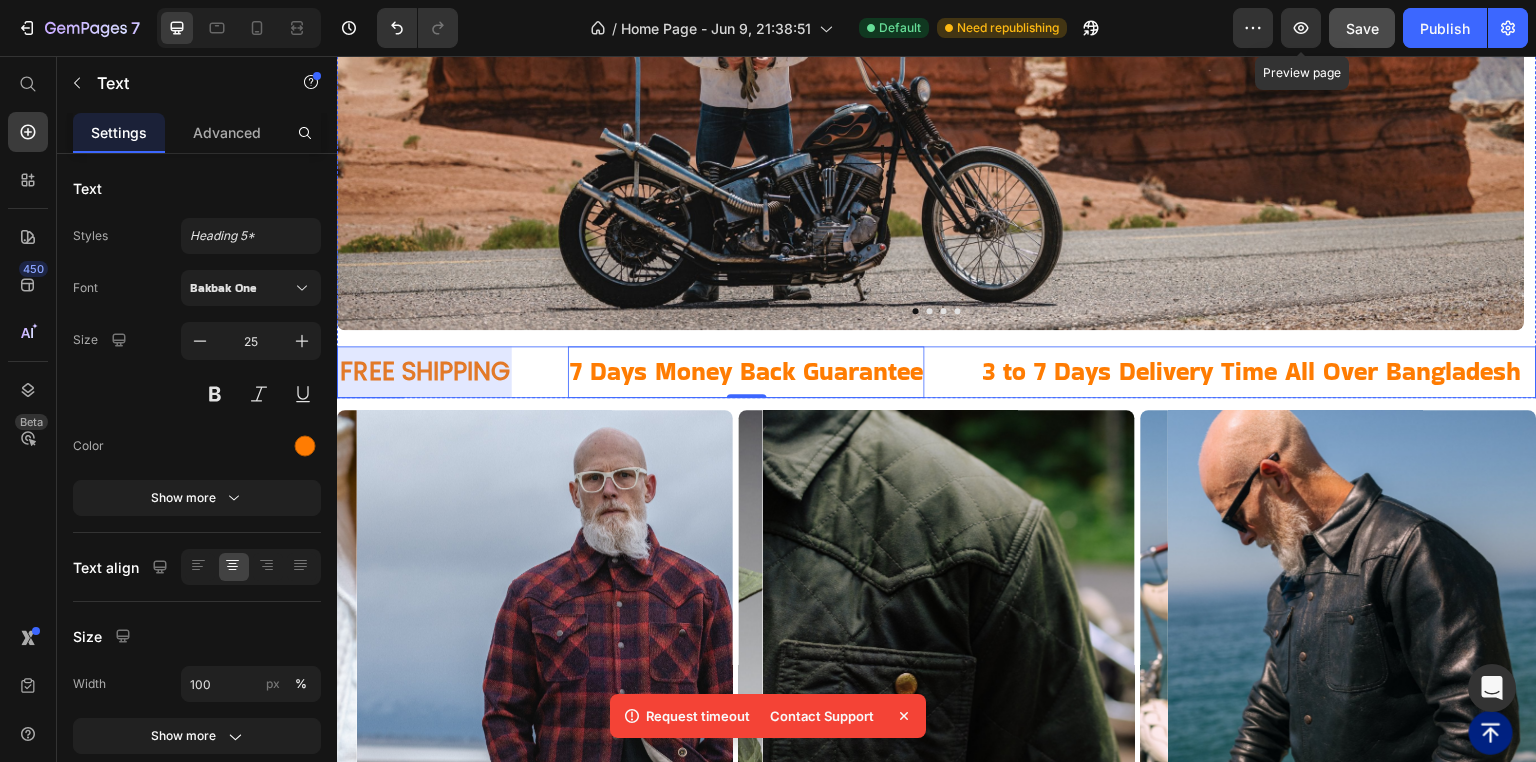 click at bounding box center [425, 372] 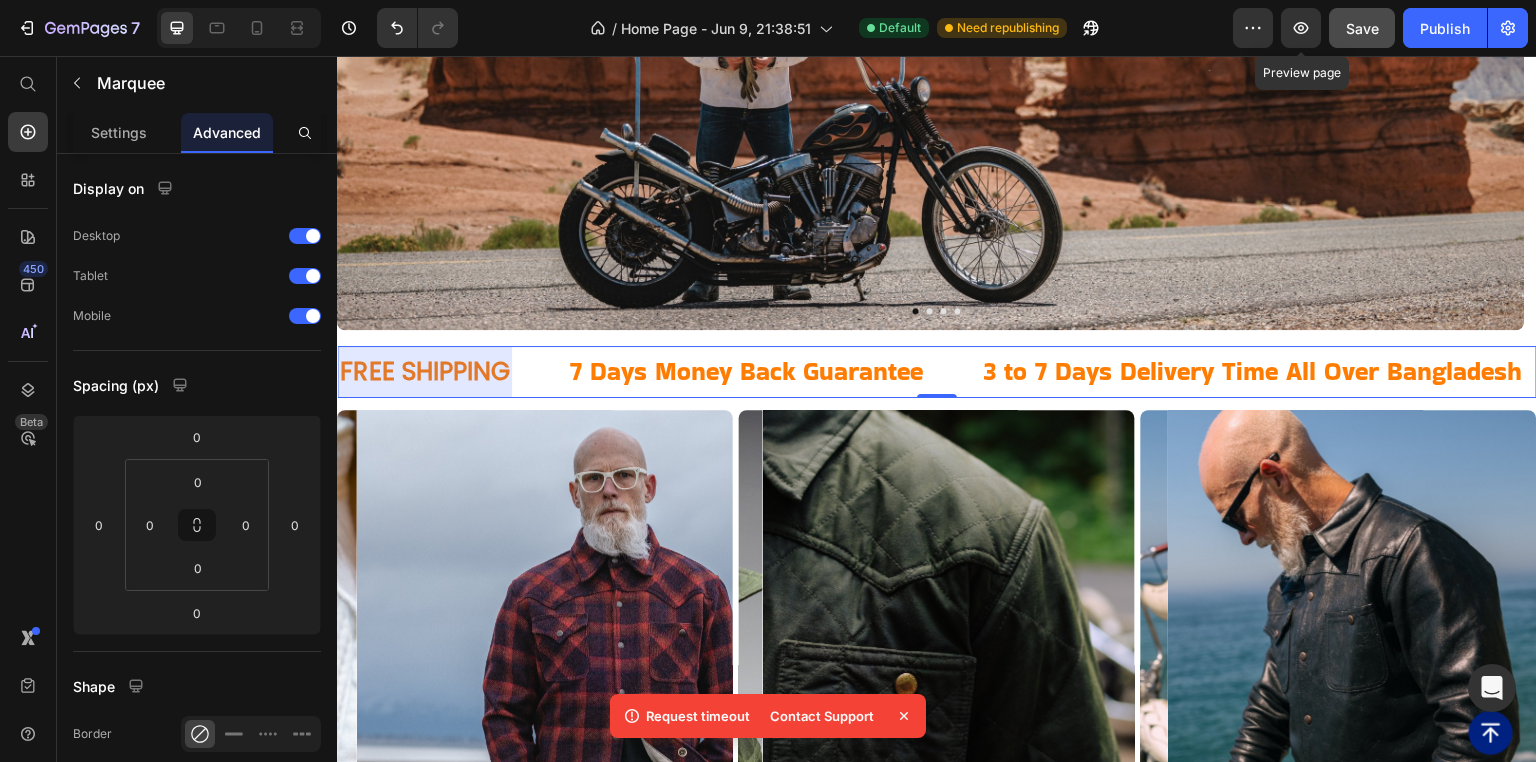 click at bounding box center [425, 372] 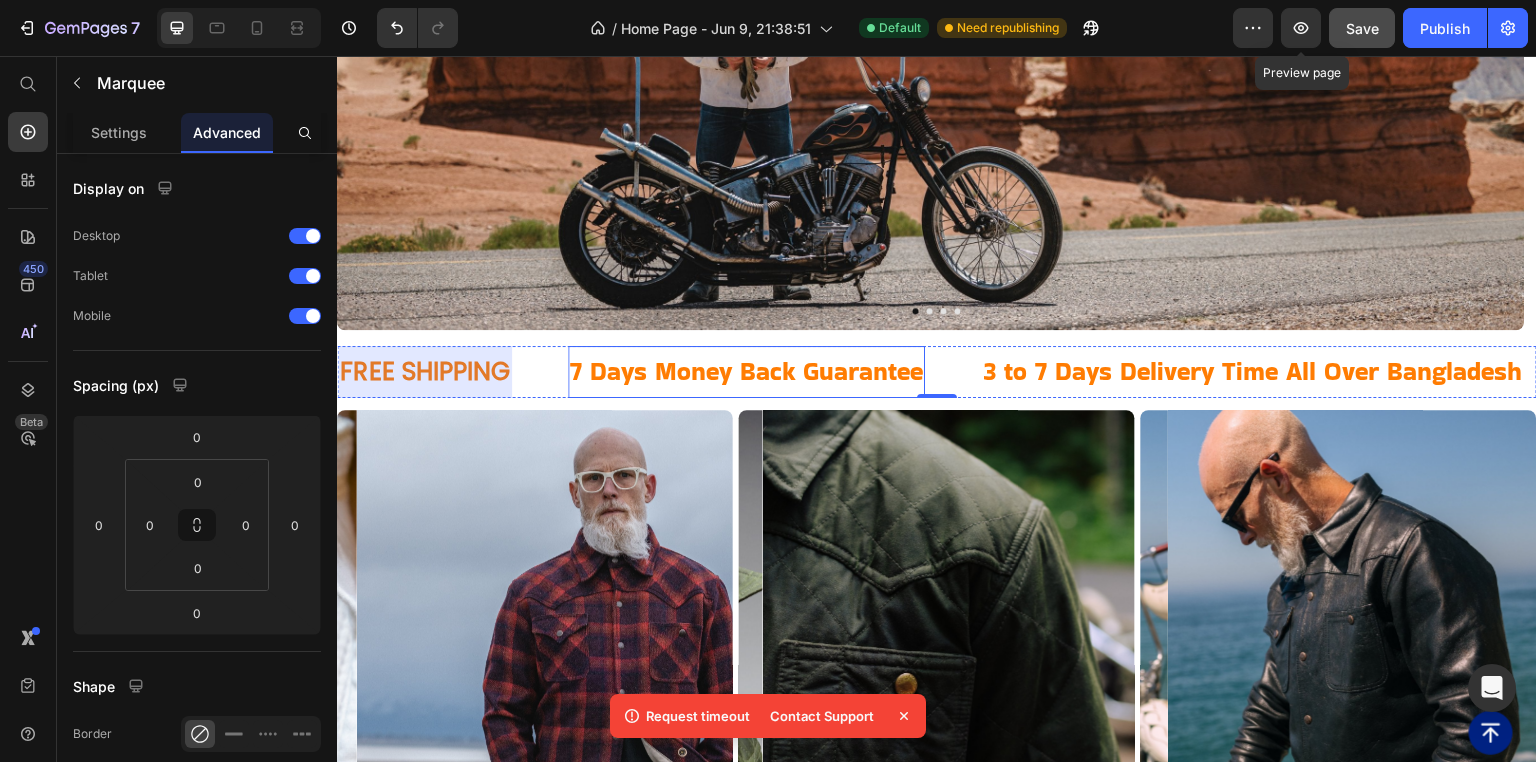 click on "7 Days Money Back Guarantee" at bounding box center [746, 372] 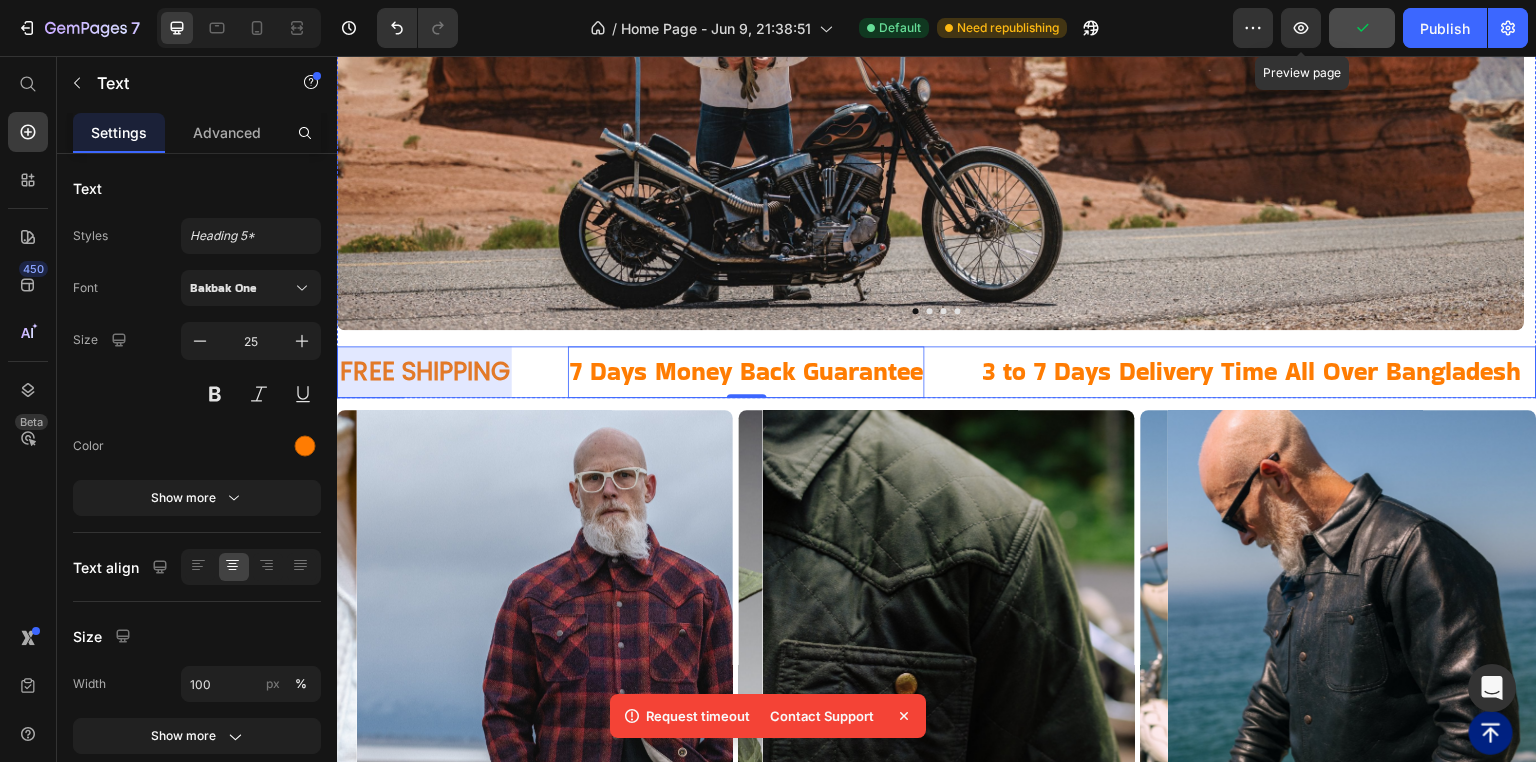 click on "FREE SHIPPING Text" at bounding box center (453, 372) 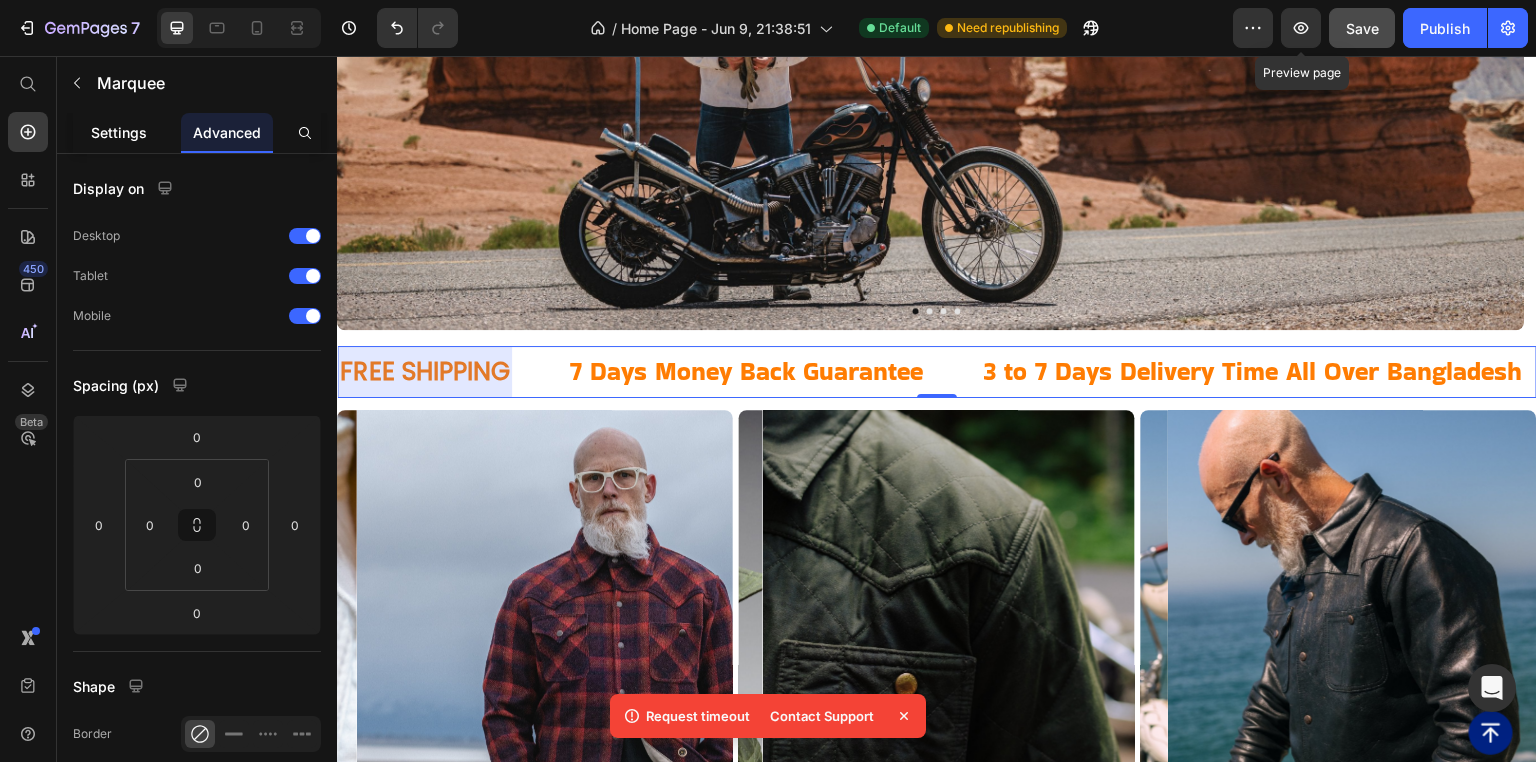 click on "Settings" at bounding box center (119, 132) 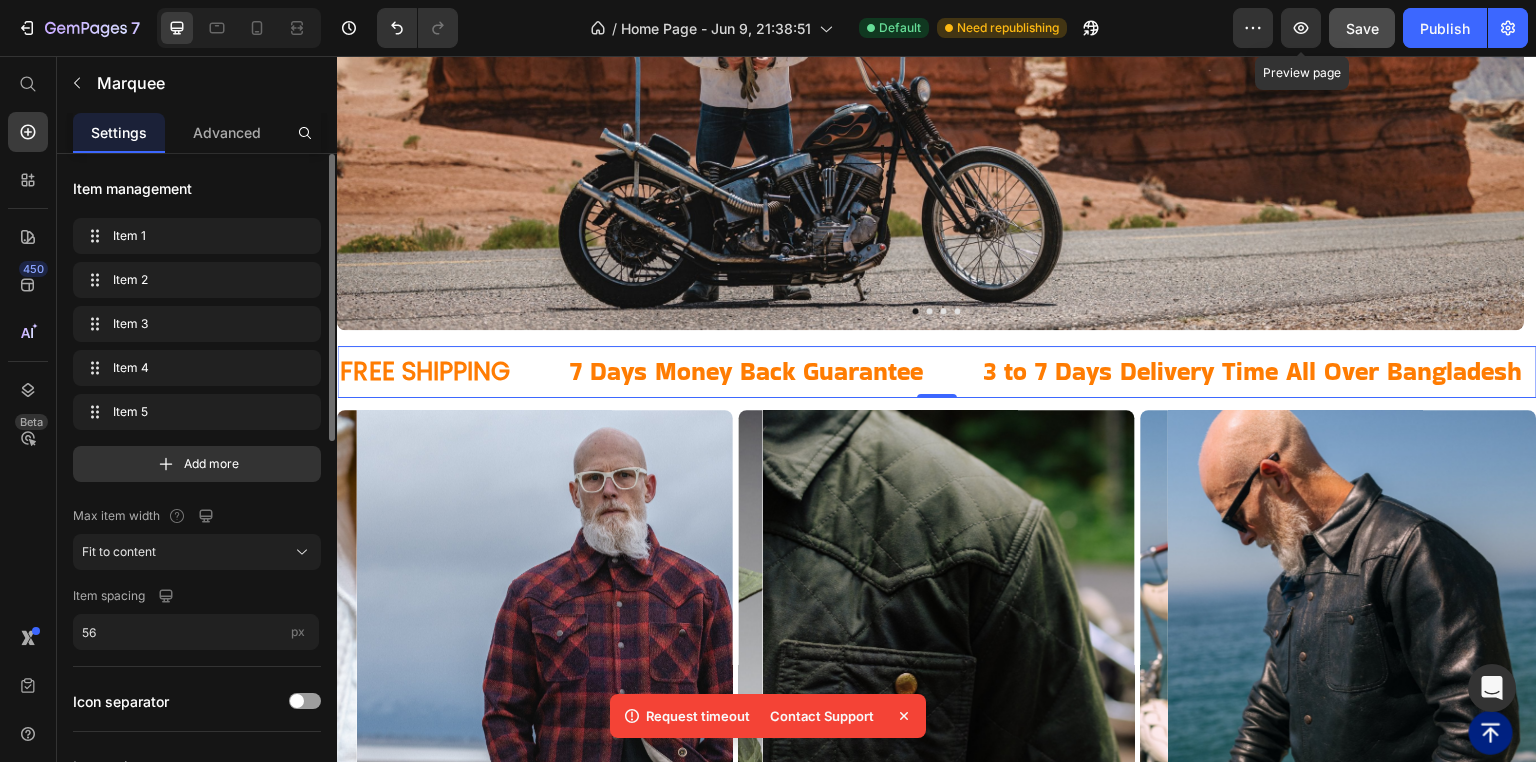 click on "Item 1 Item 1 Item 2 Item 2 Item 3 Item 3 Item 4 Item 4 Item 5 Item 5" at bounding box center (197, 324) 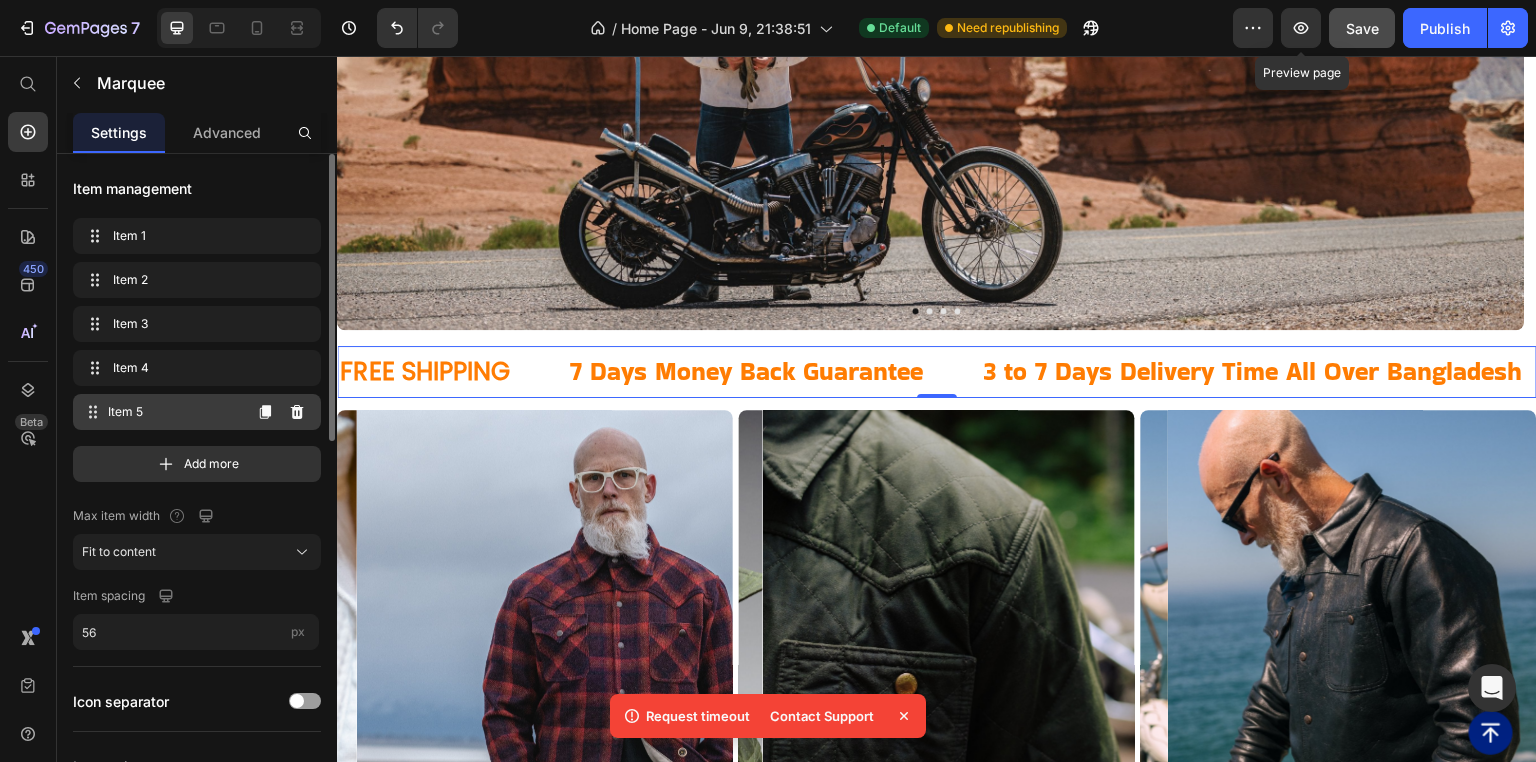 click on "Item 5" at bounding box center (174, 412) 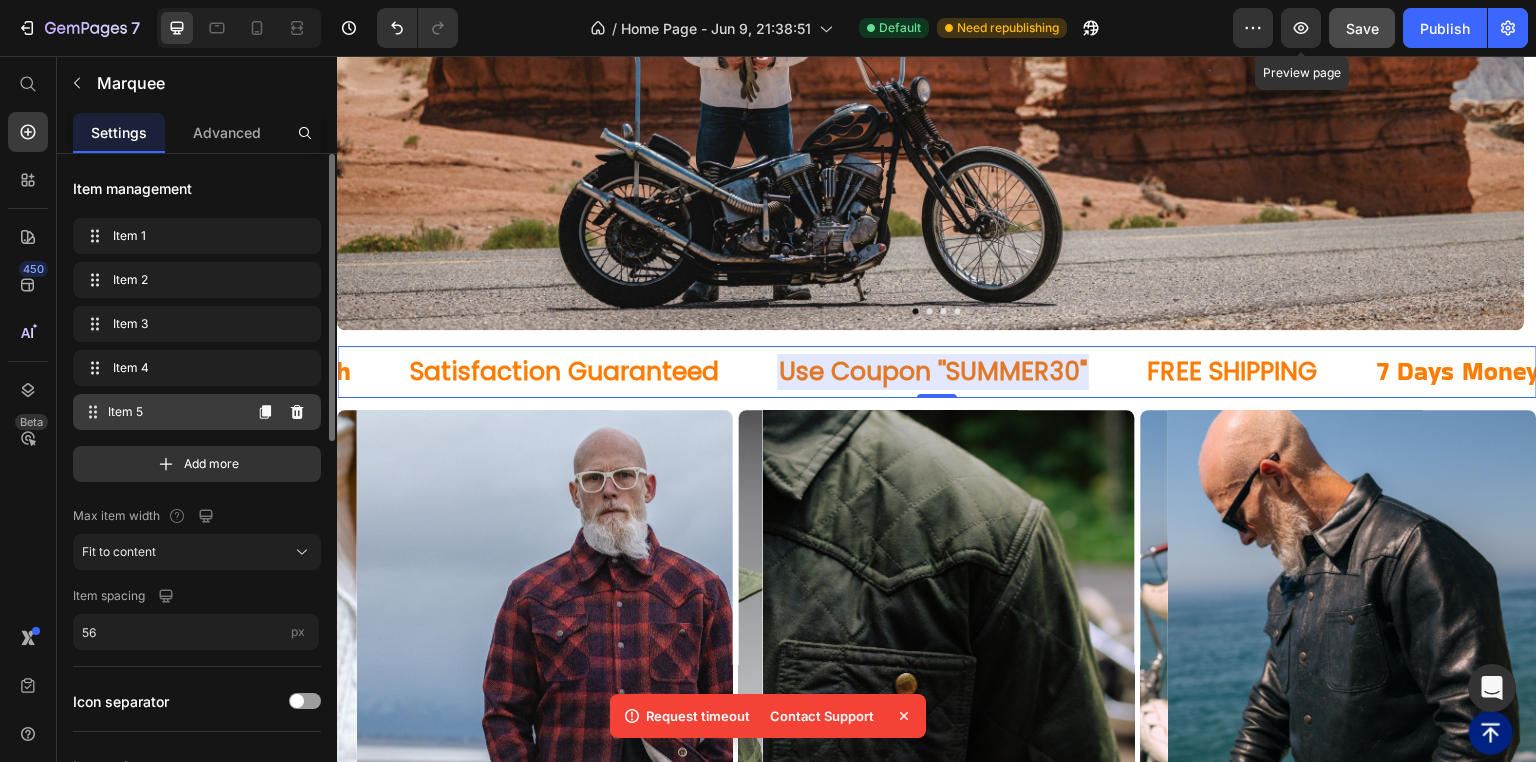 scroll, scrollTop: 0, scrollLeft: 1181, axis: horizontal 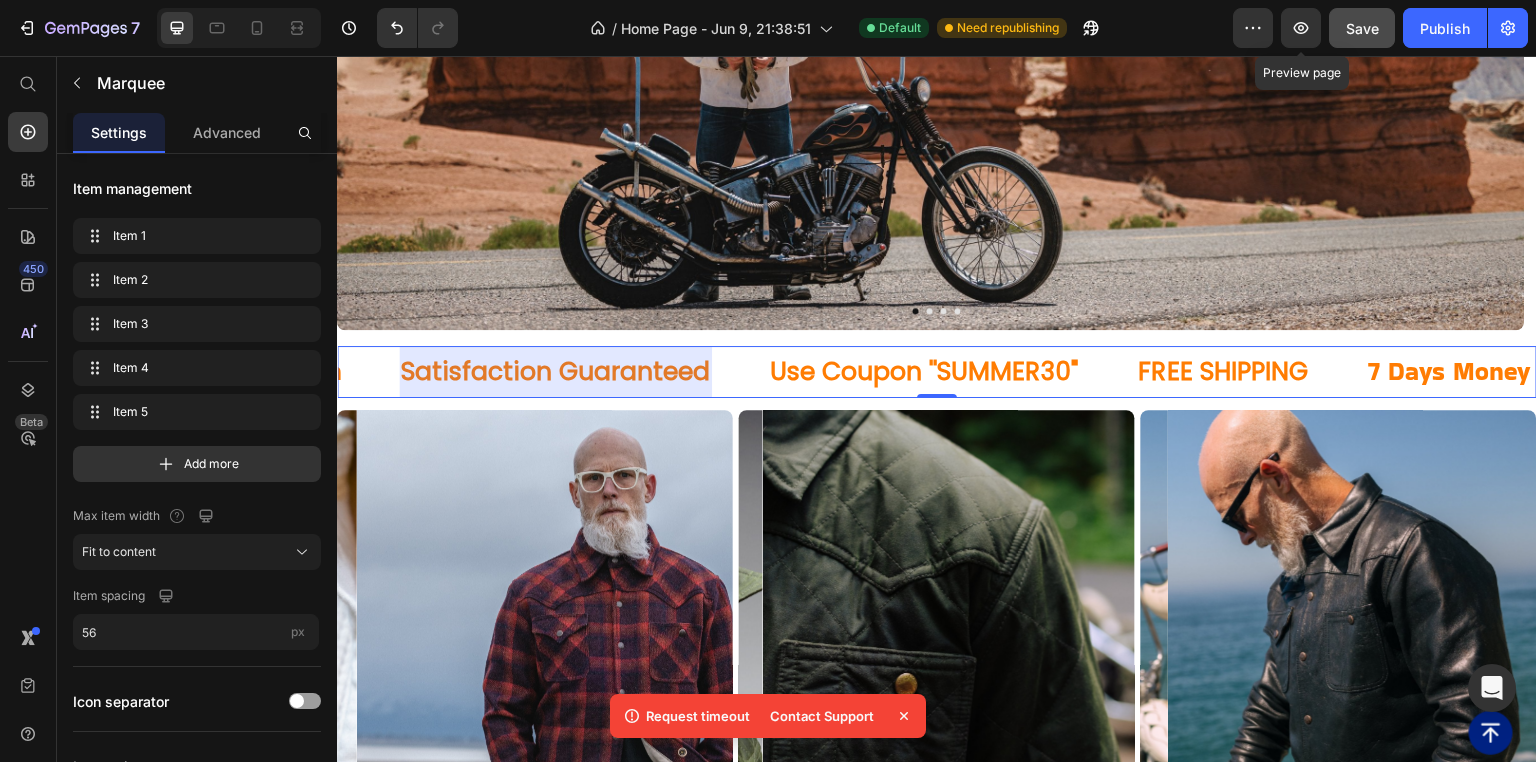 click at bounding box center (555, 372) 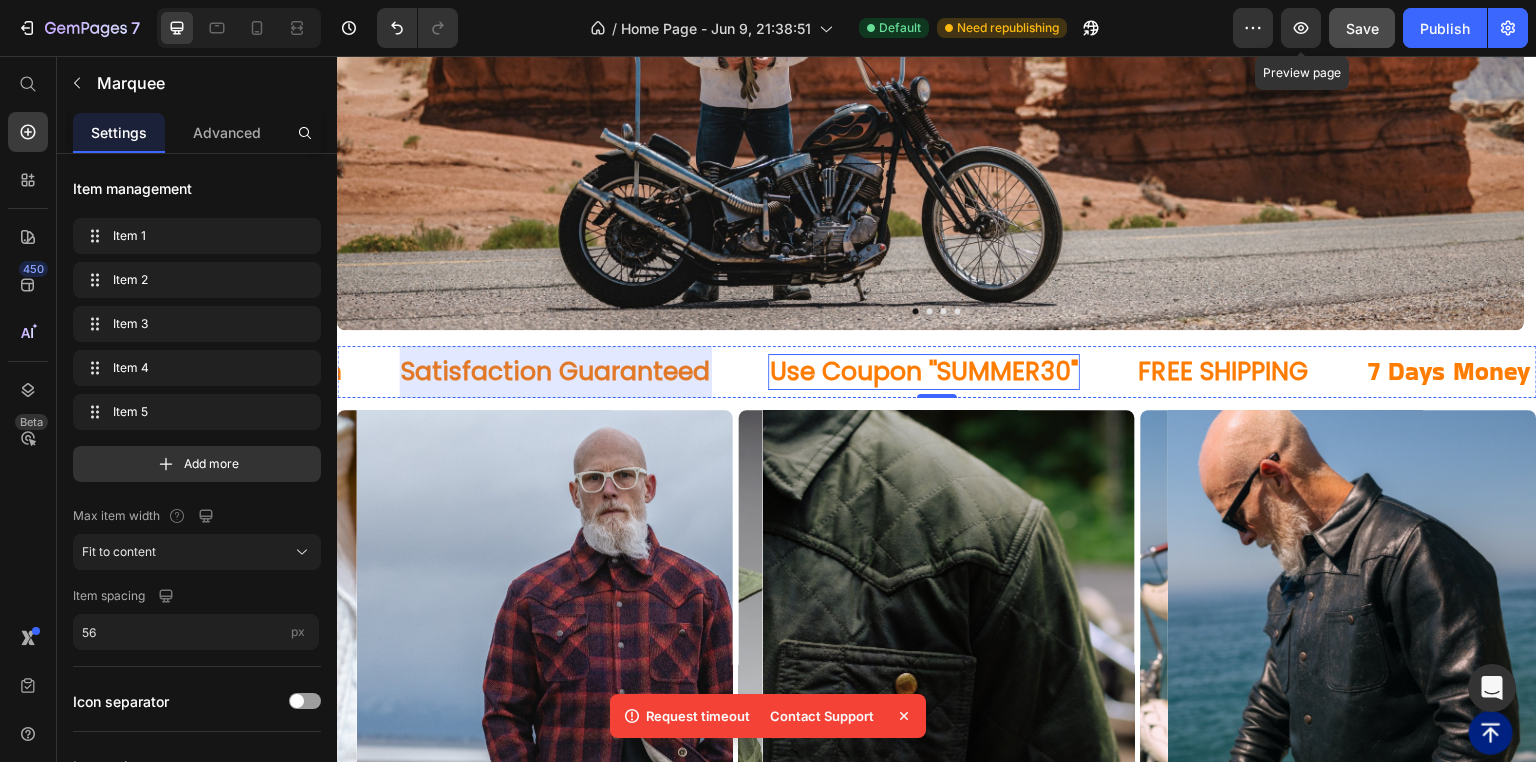 click on "Use Coupon ''SUMMER30"" at bounding box center (924, 372) 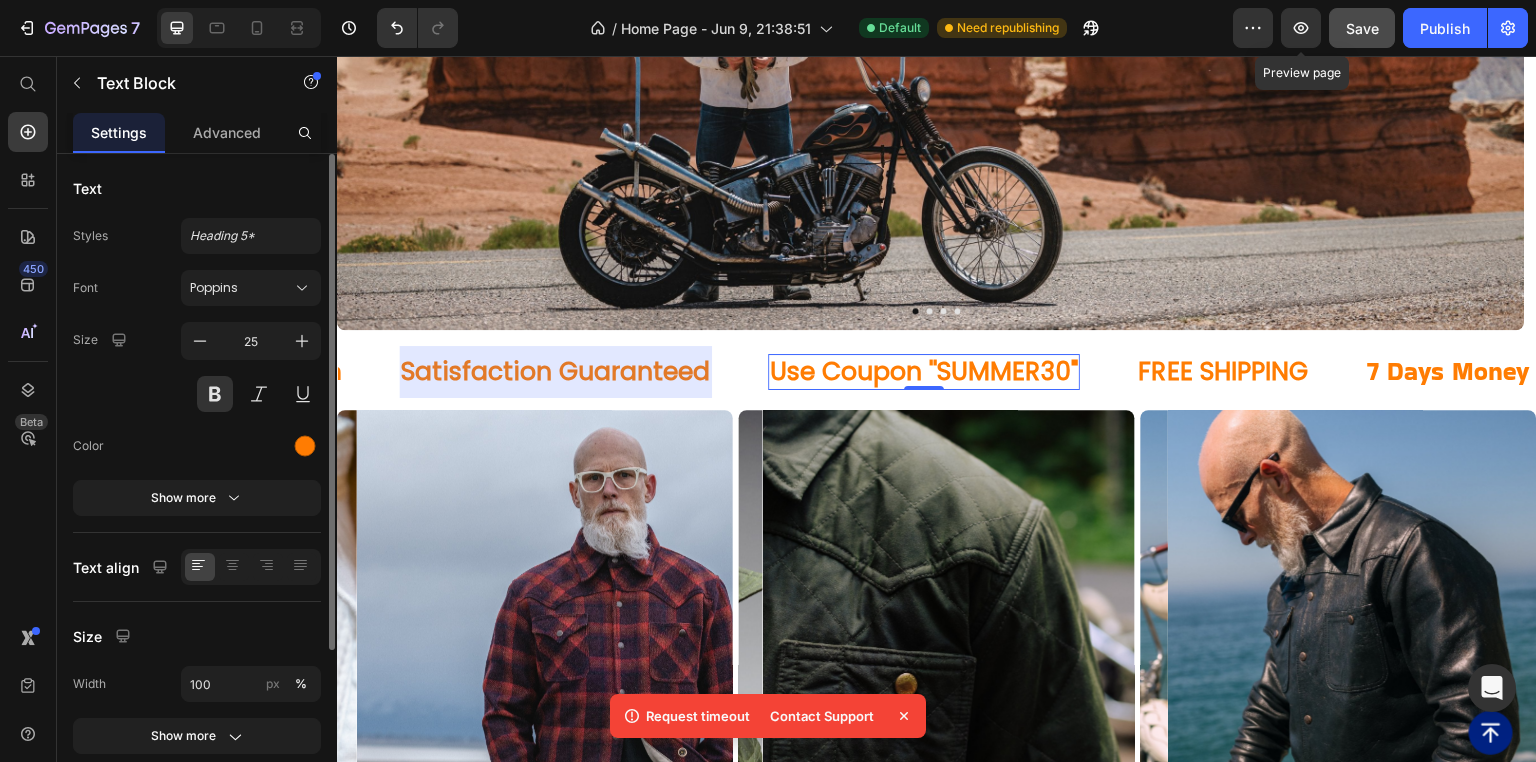 click on "Styles Heading [NUMBER]* Font Poppins Size [NUMBER] Color Show more" 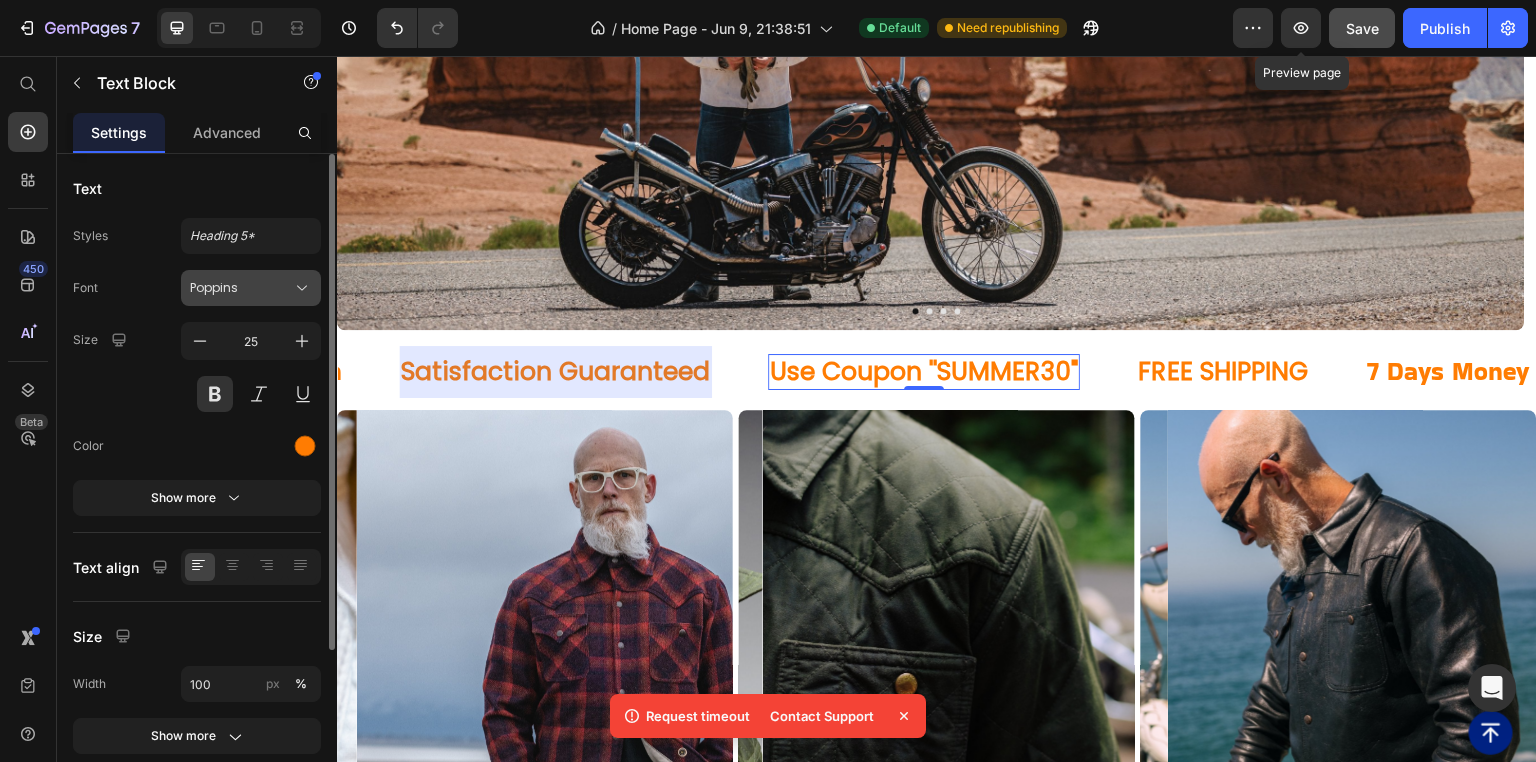 click on "Poppins" at bounding box center (251, 288) 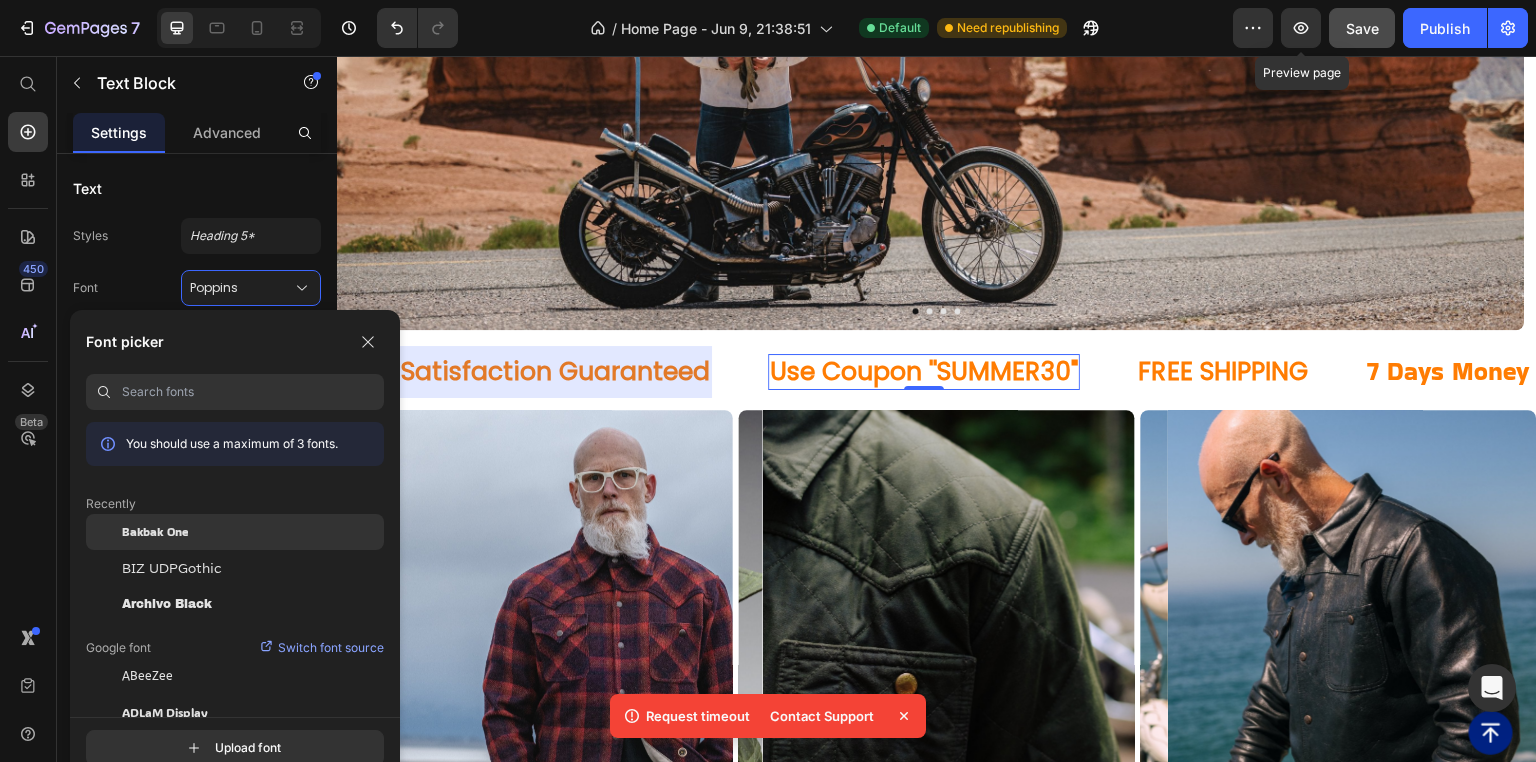 click on "Bakbak One" 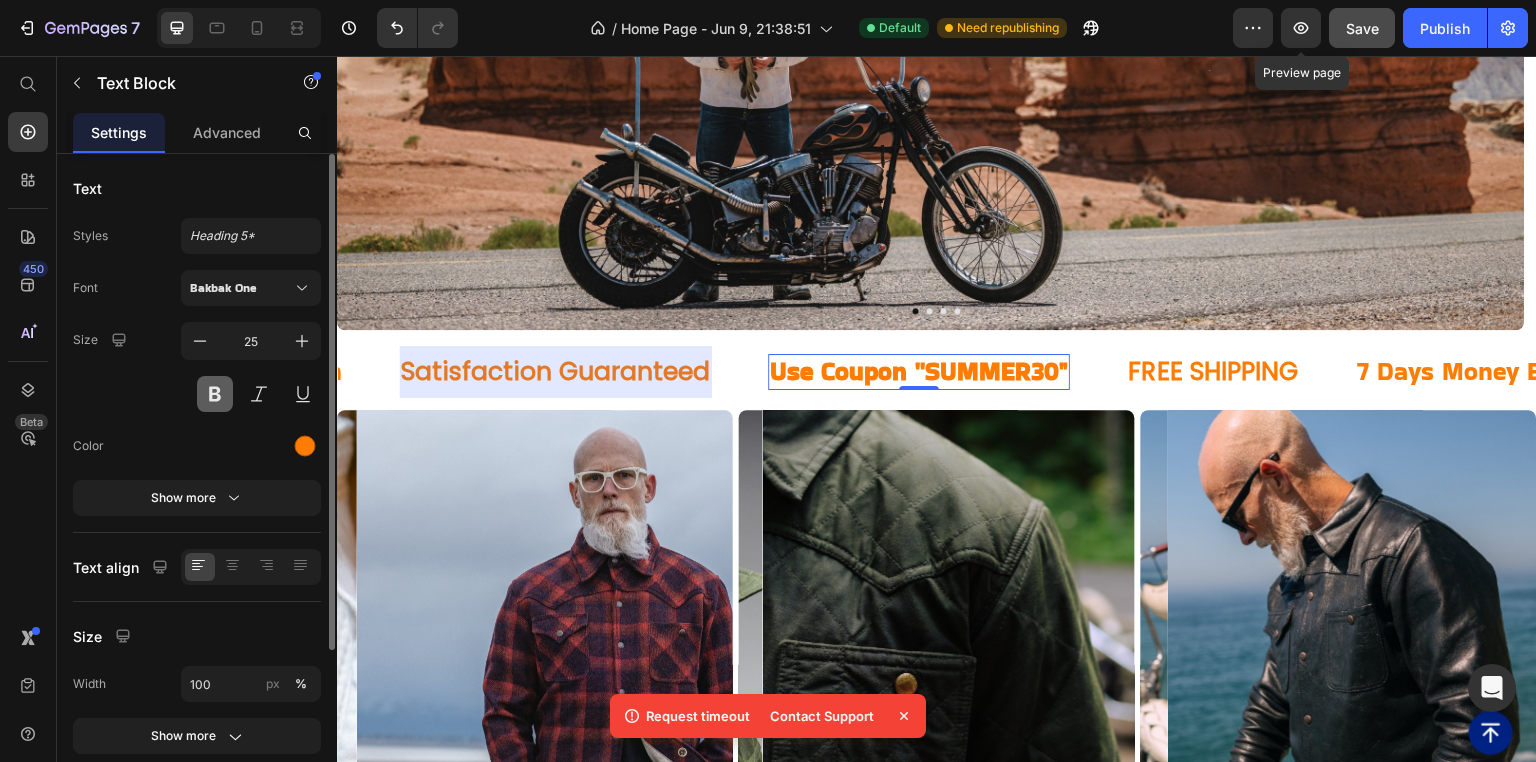 click at bounding box center [215, 394] 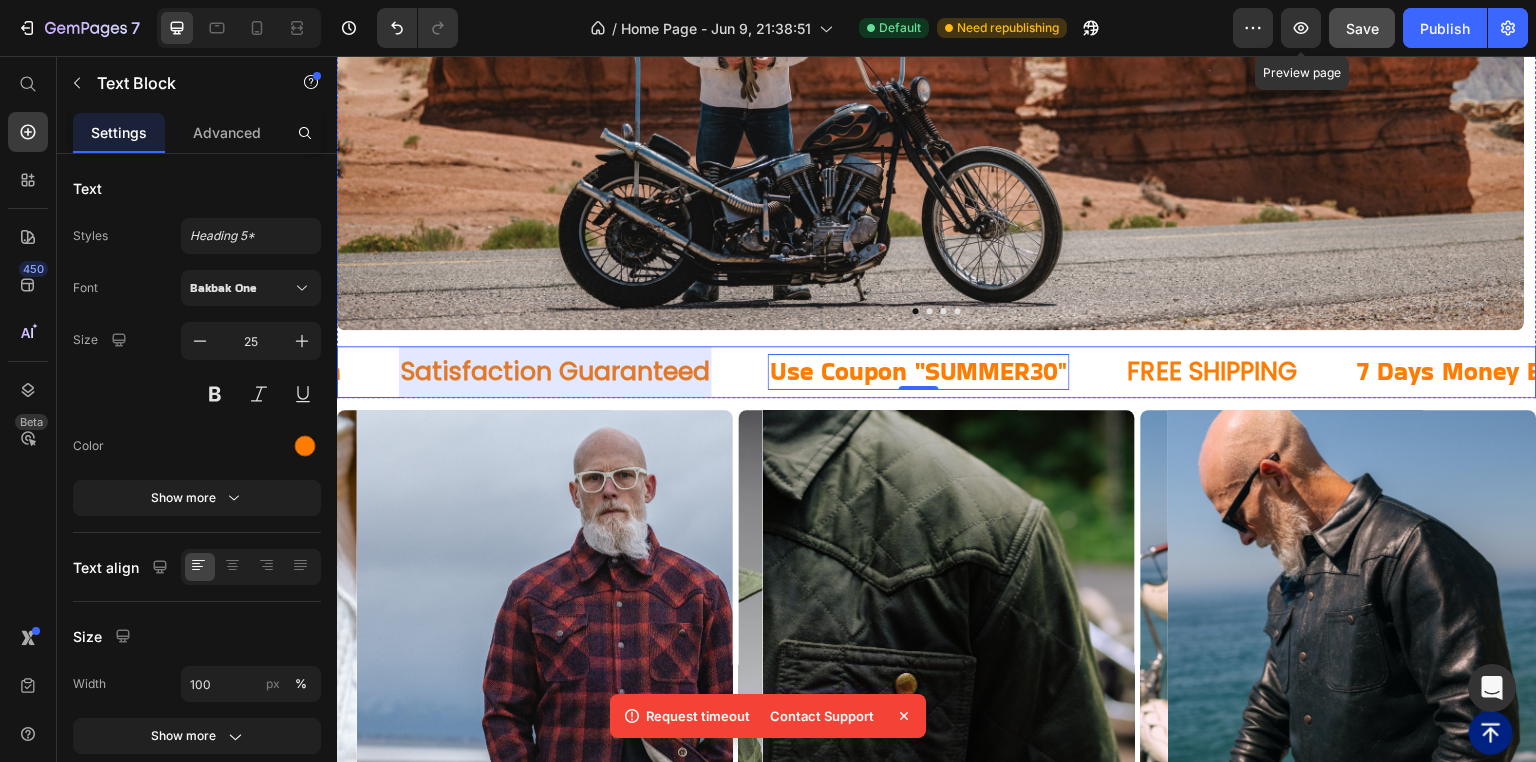 click at bounding box center (555, 372) 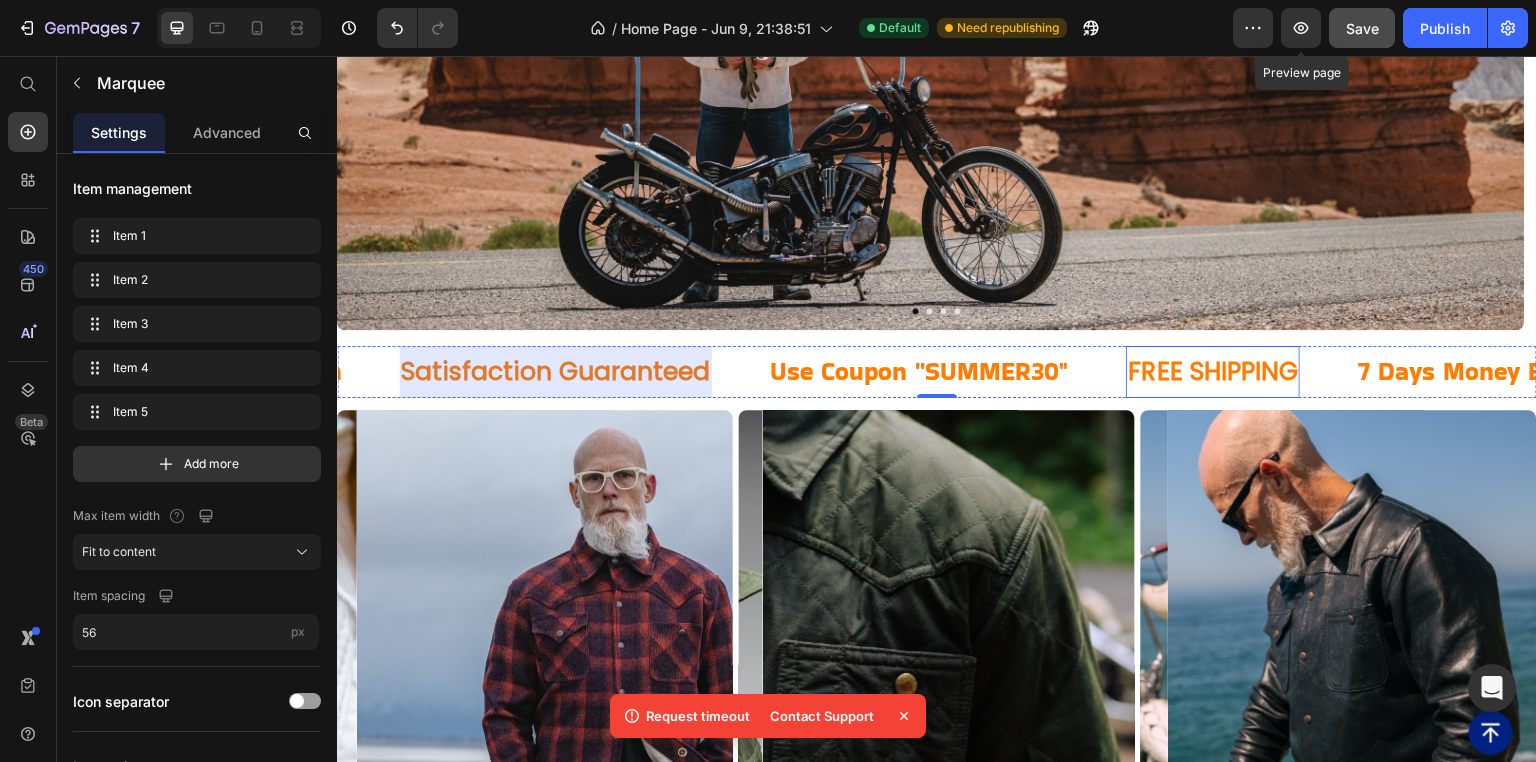 click on "FREE SHIPPING" at bounding box center (1213, 372) 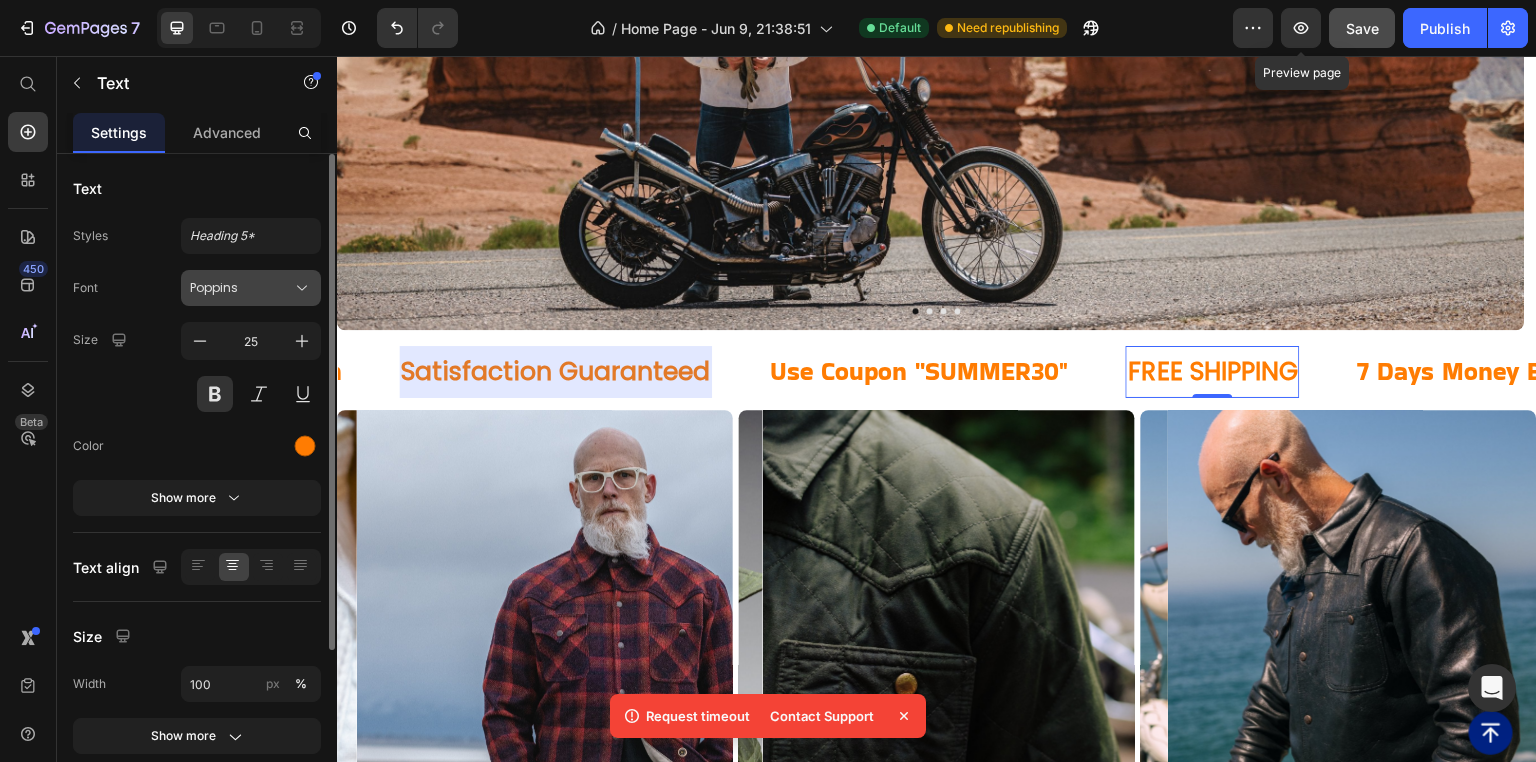 click on "Poppins" at bounding box center [241, 288] 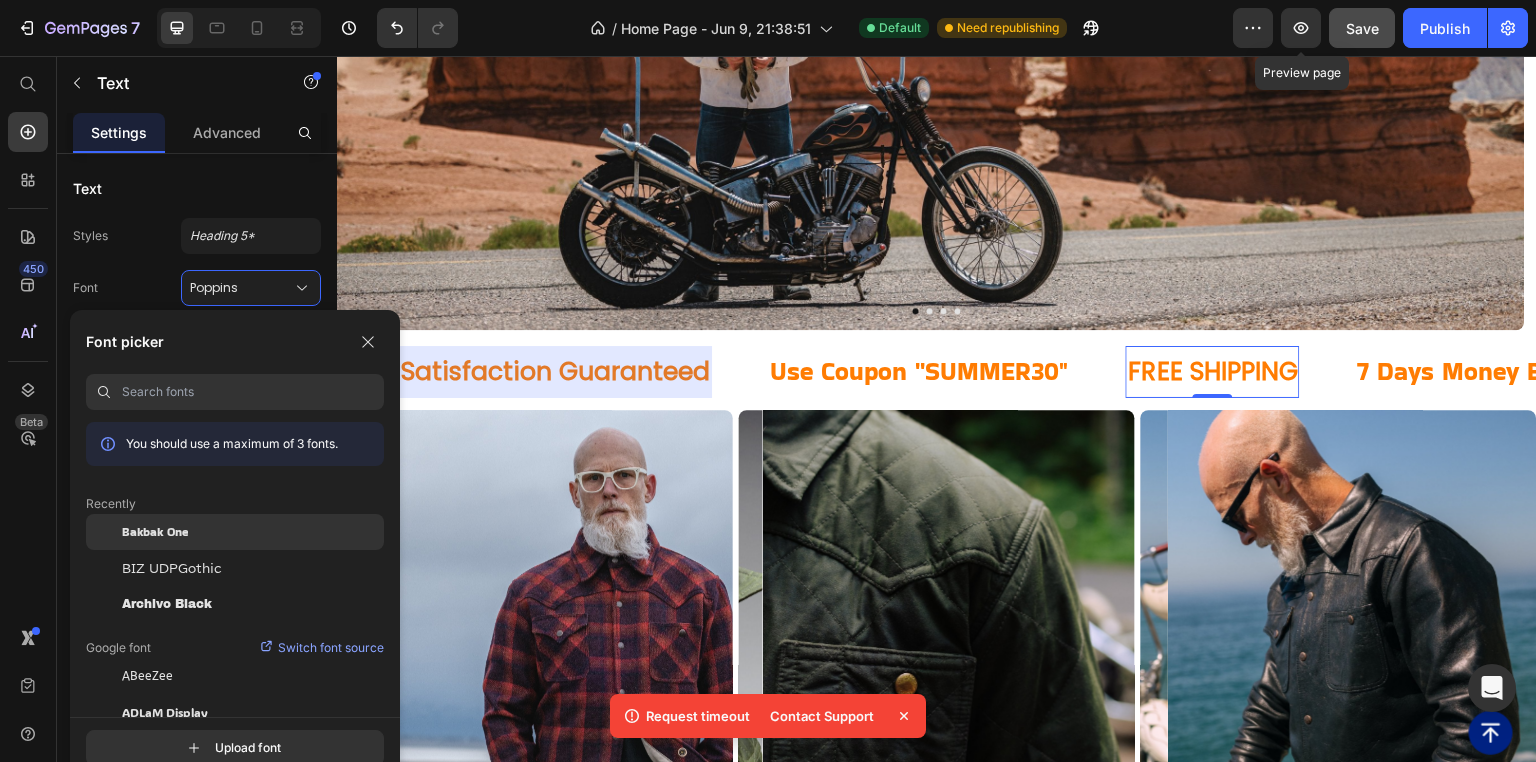 click on "Bakbak One" at bounding box center [155, 532] 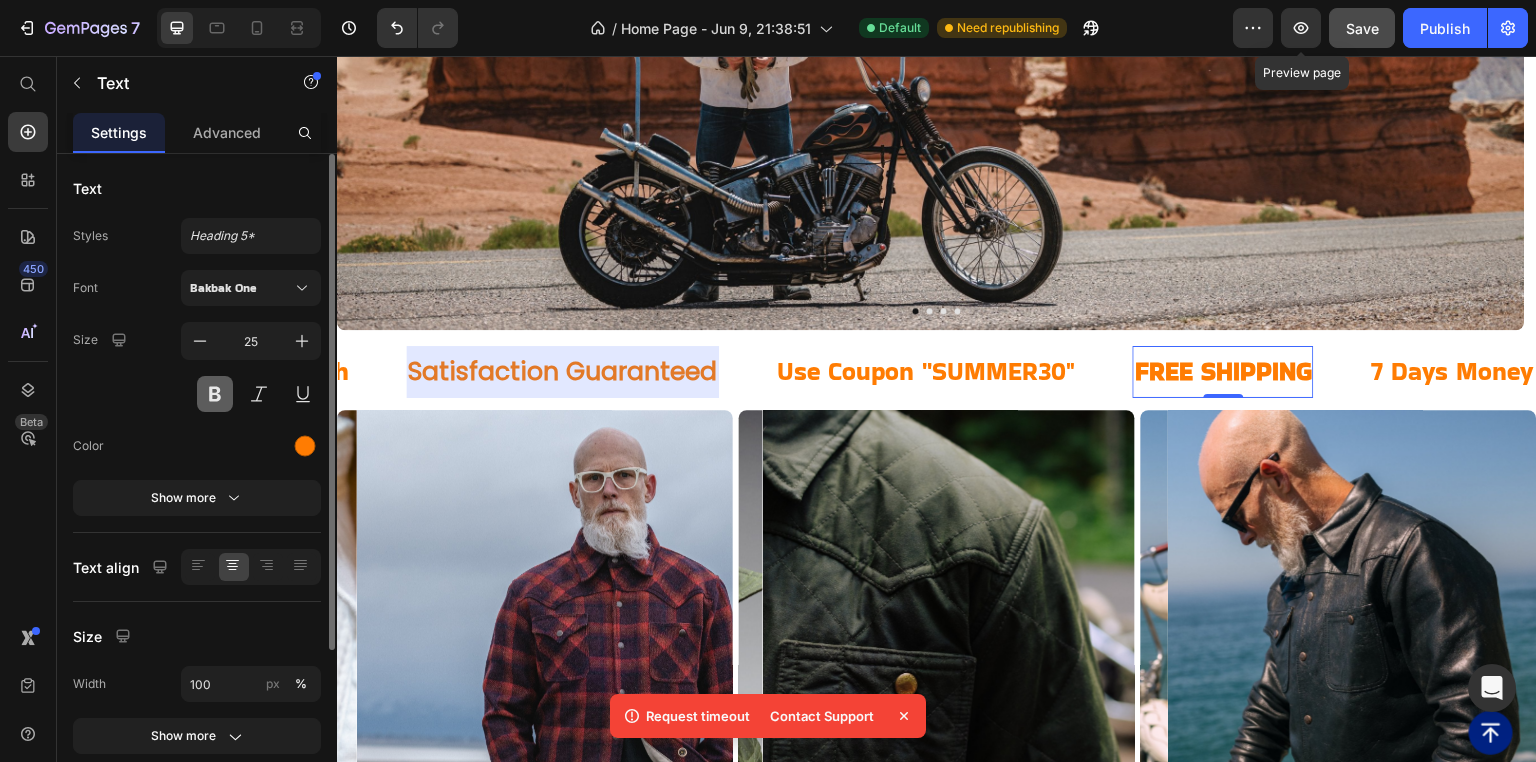click at bounding box center (215, 394) 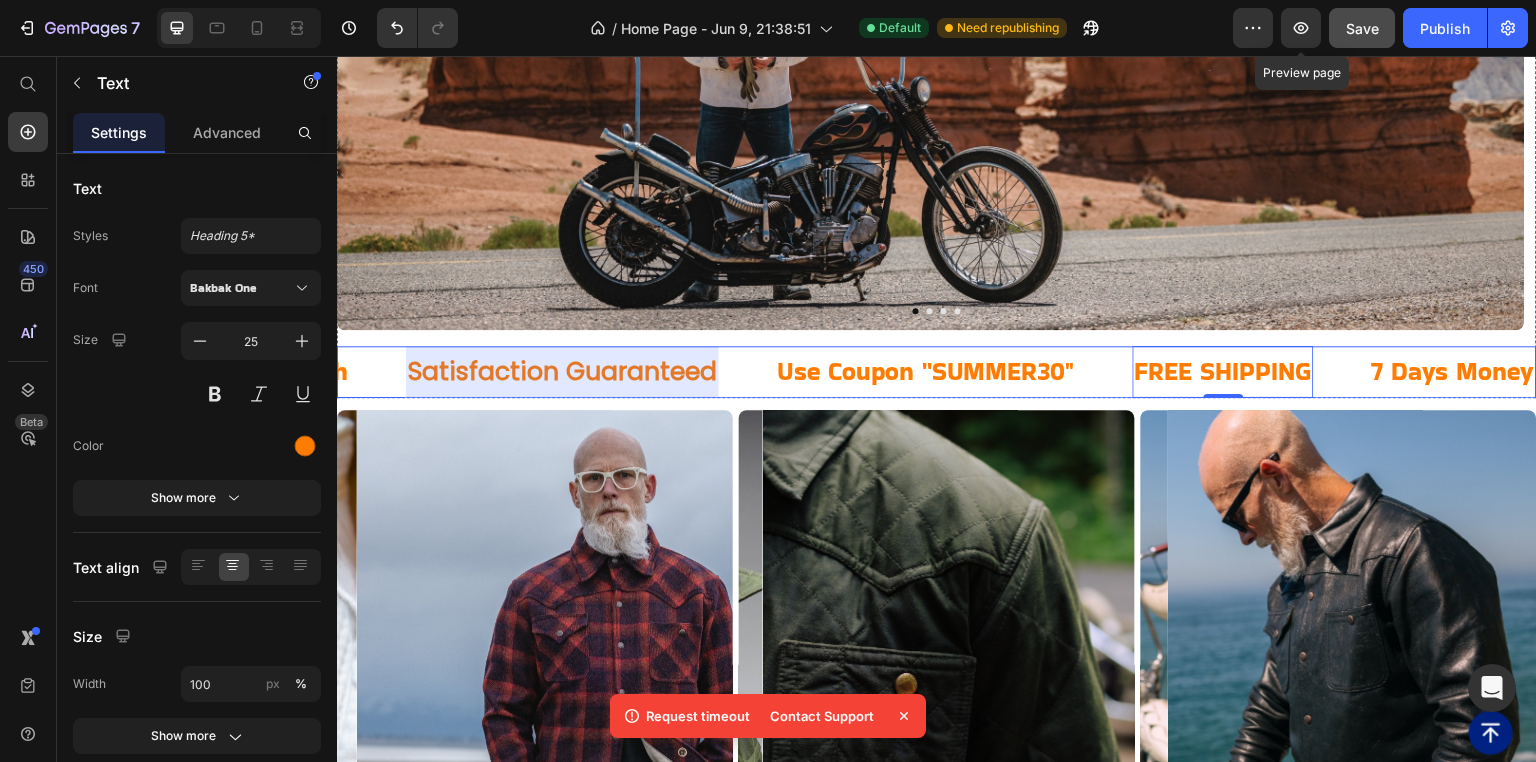 click on "Use Coupon ''SUMMER30"" at bounding box center [926, 372] 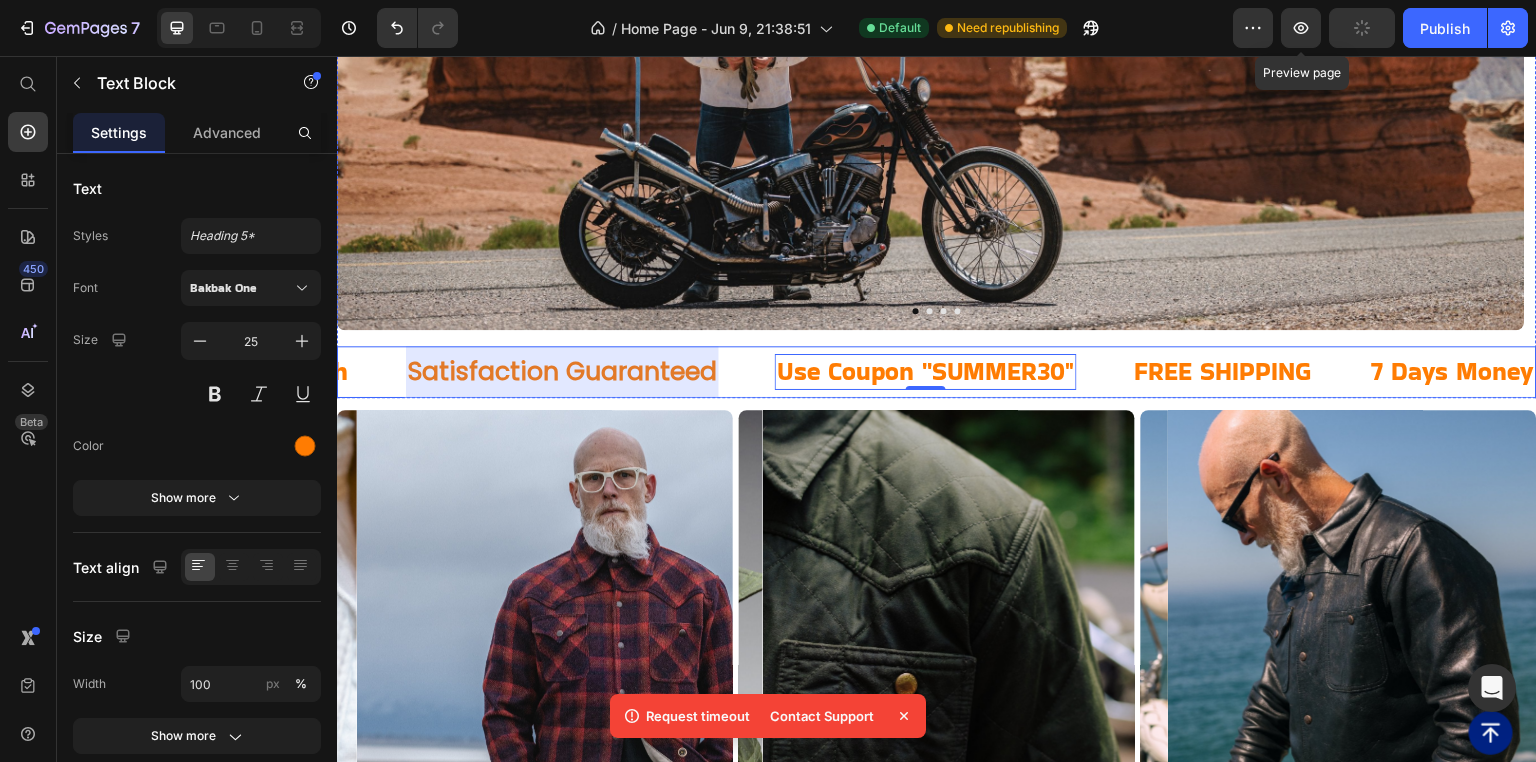 click at bounding box center (562, 372) 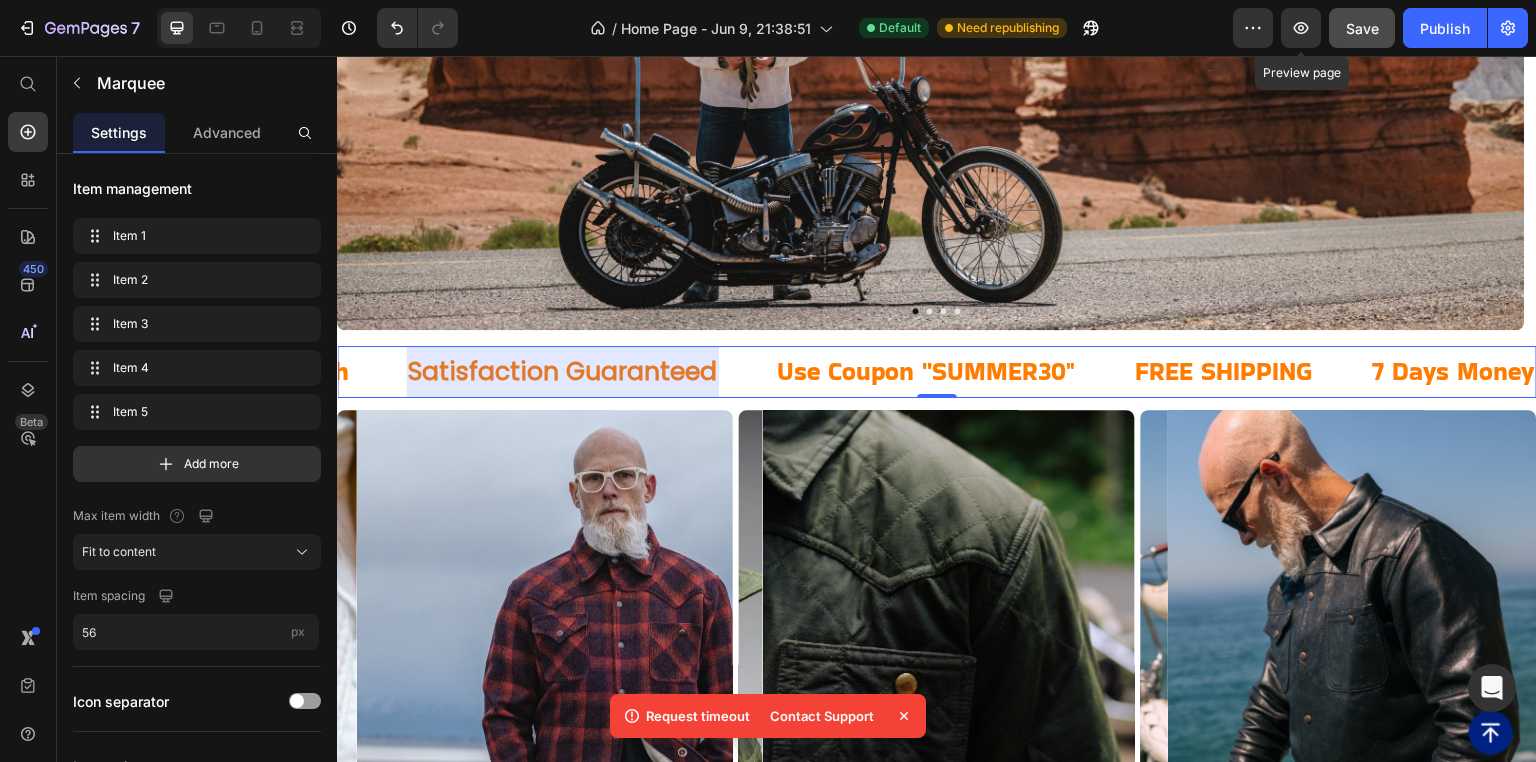 click 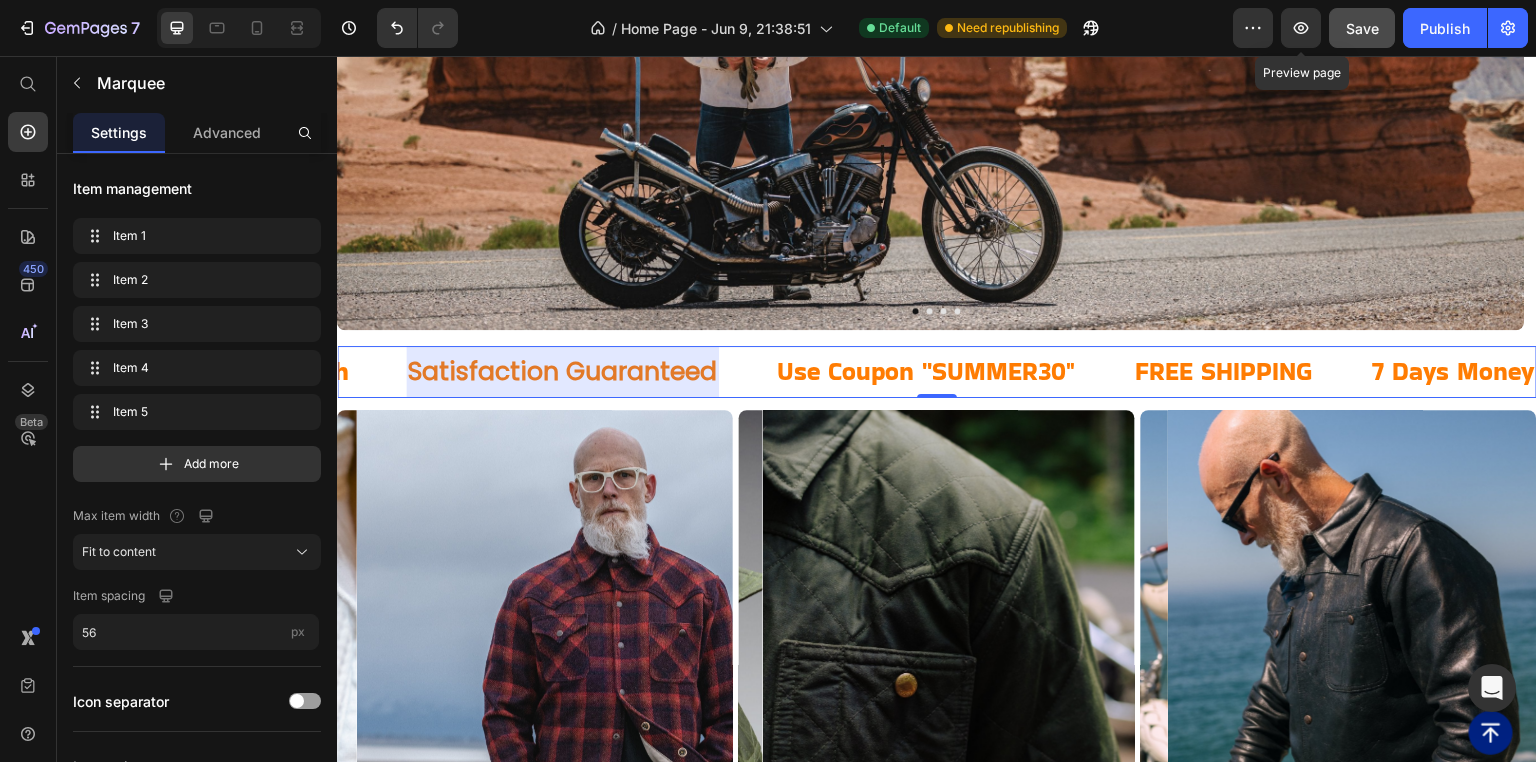 click at bounding box center [562, 372] 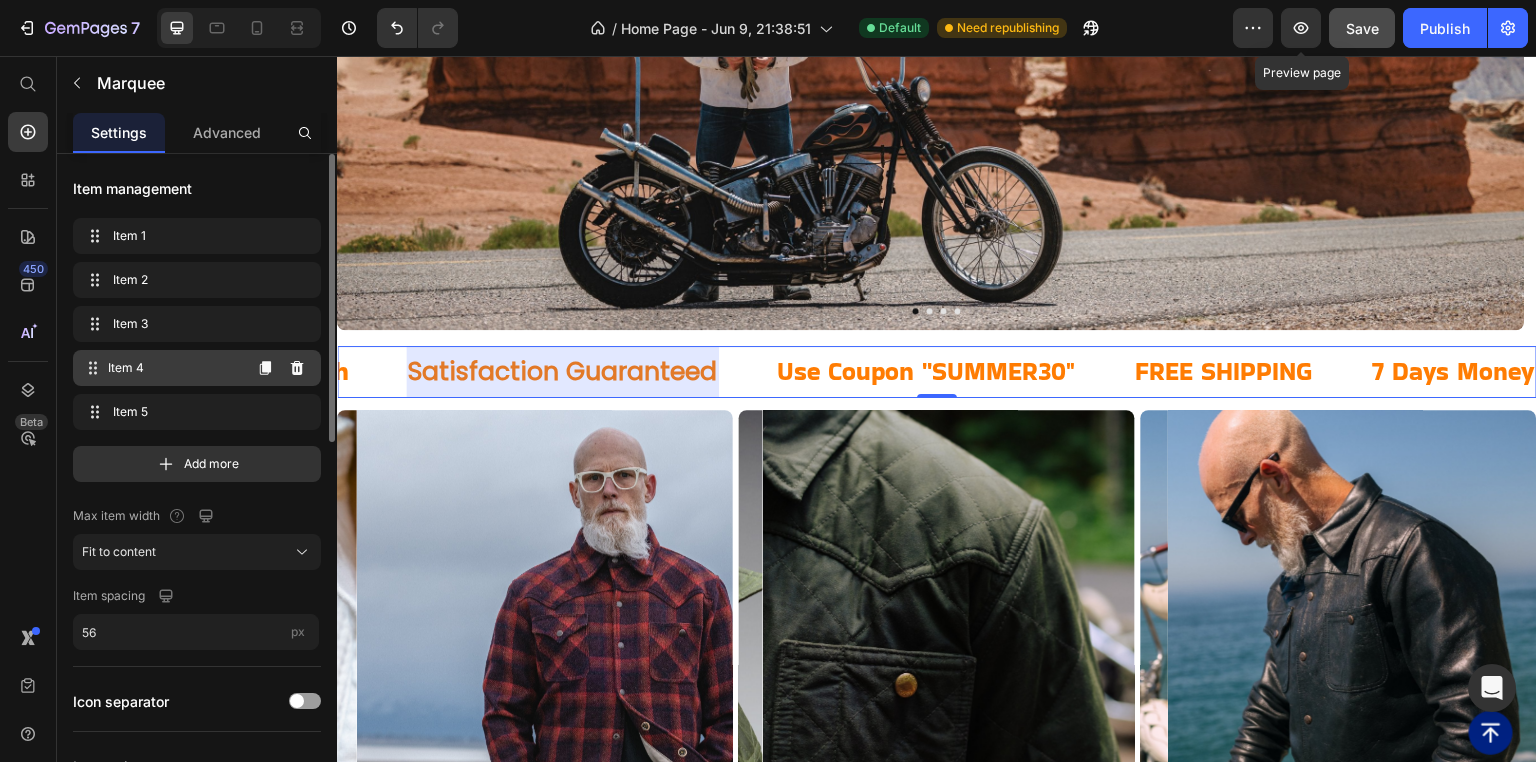 click on "Item 4" at bounding box center [174, 368] 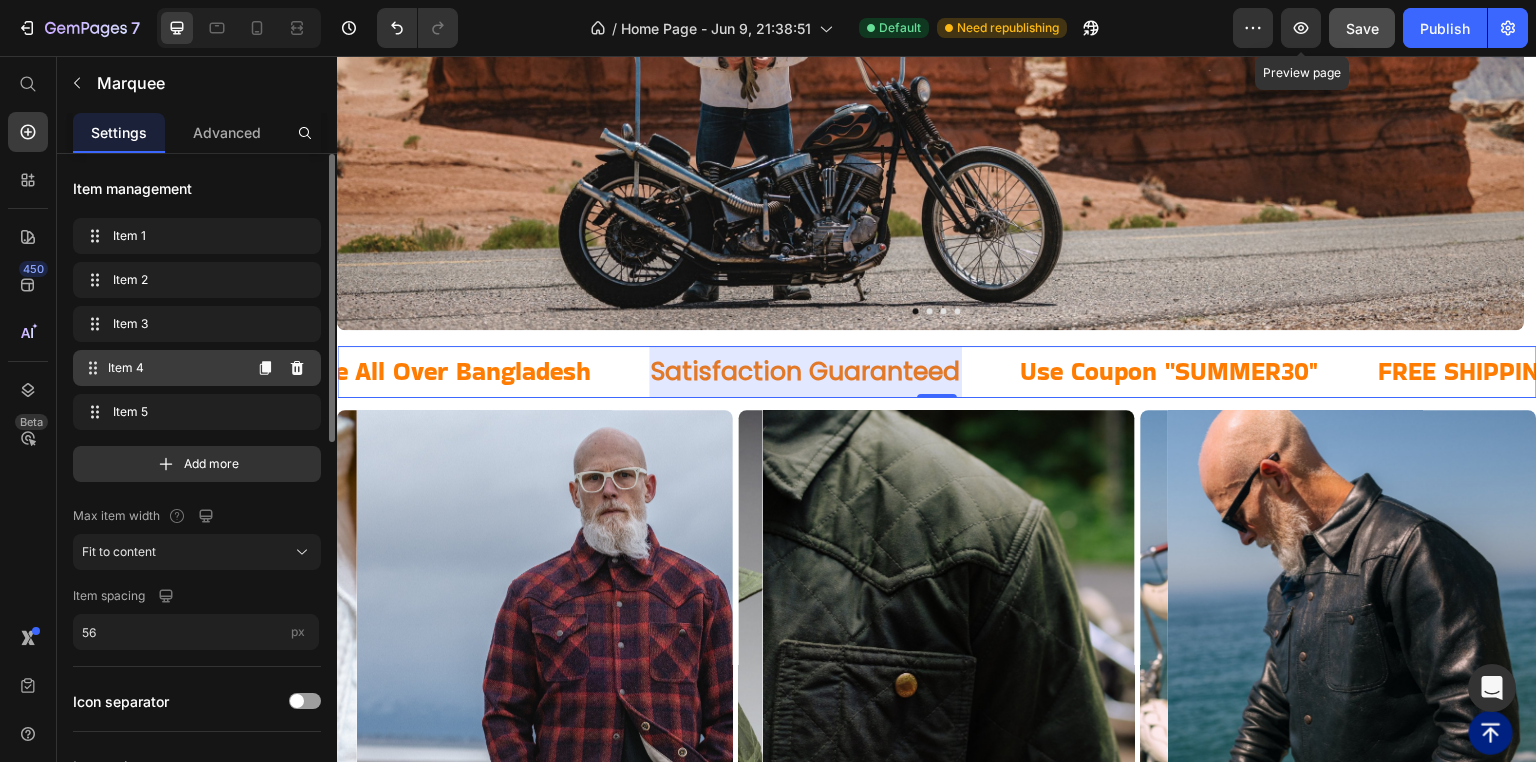 scroll, scrollTop: 0, scrollLeft: 817, axis: horizontal 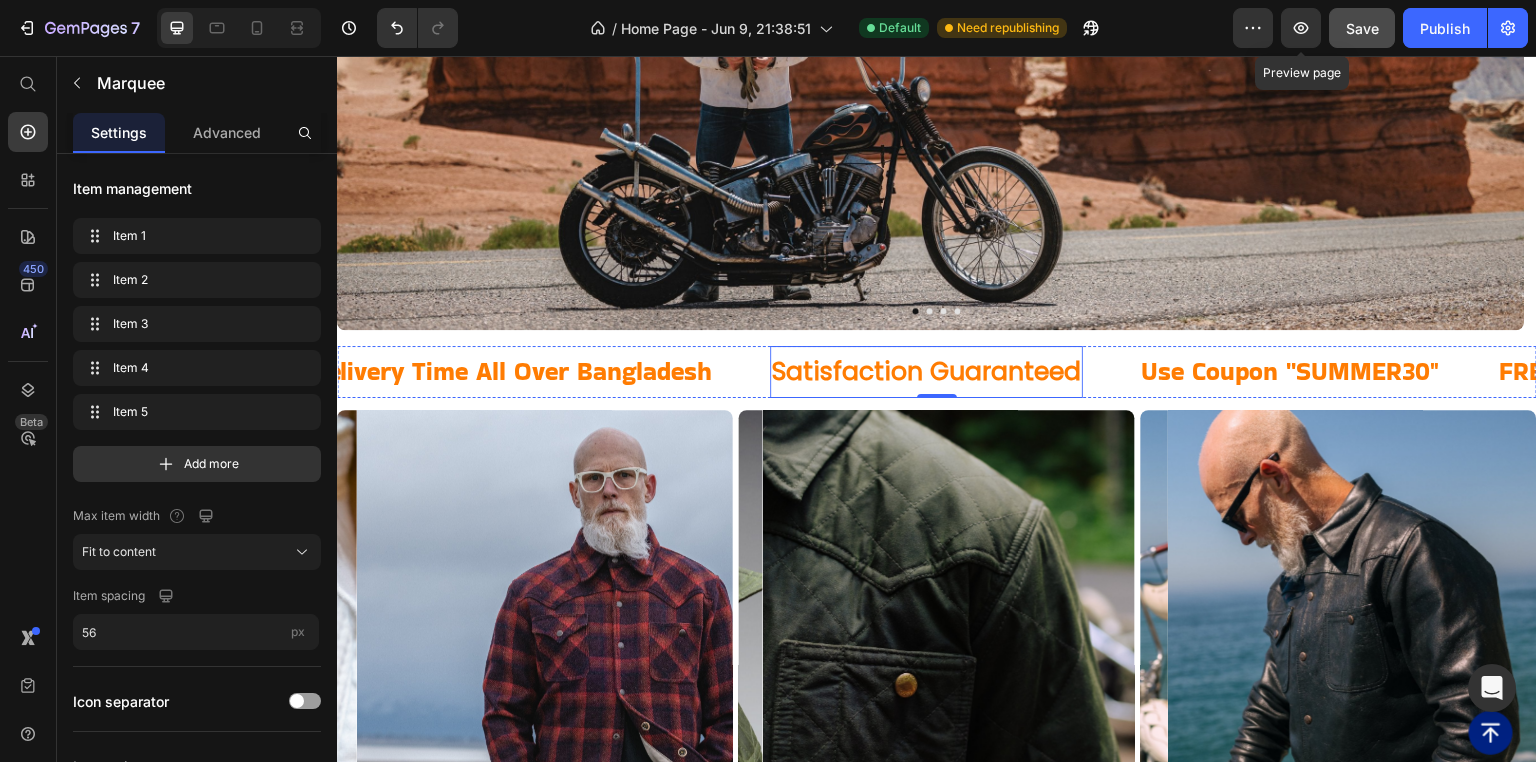click on "Satisfaction Guaranteed" at bounding box center (926, 372) 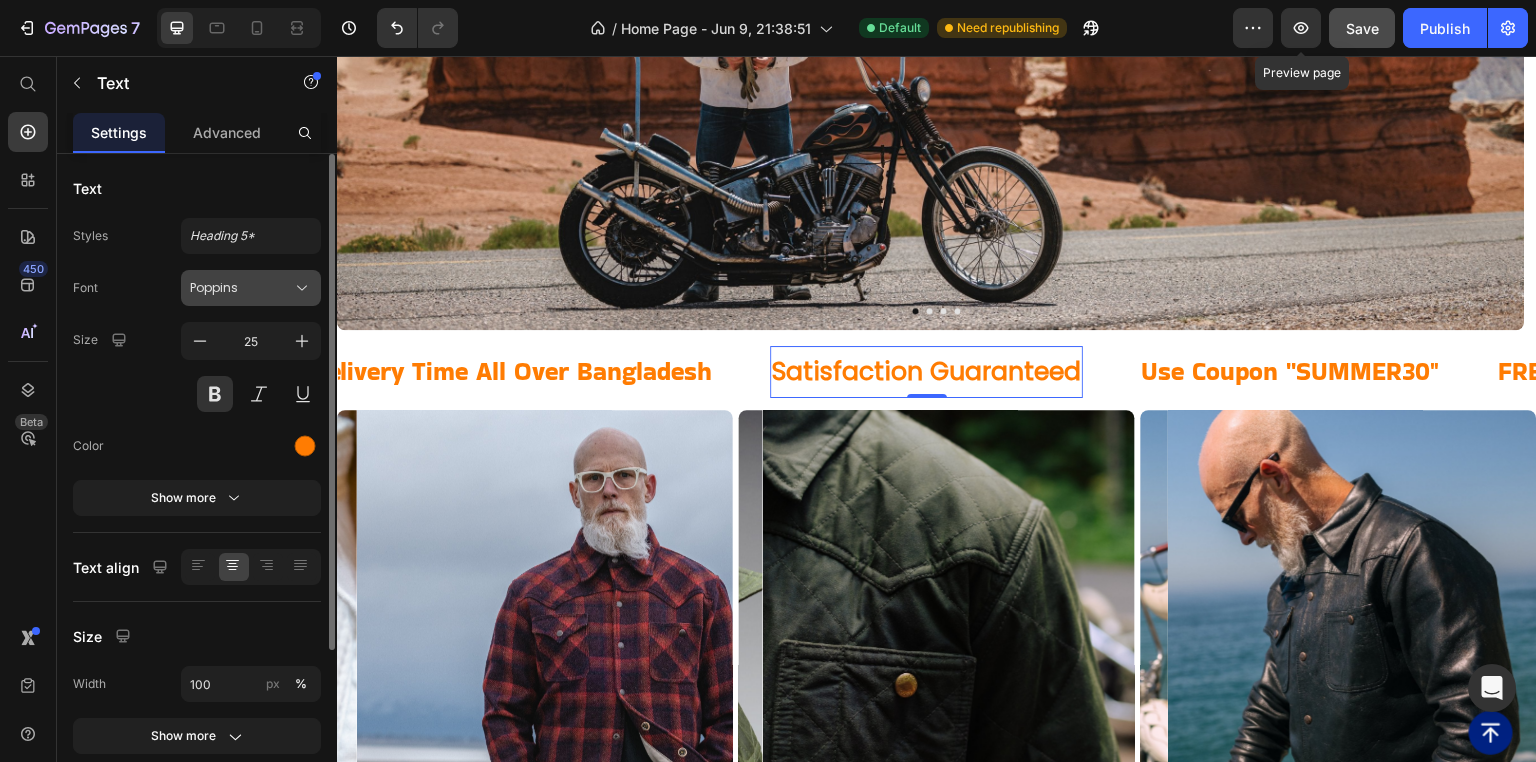 click on "Poppins" at bounding box center [241, 288] 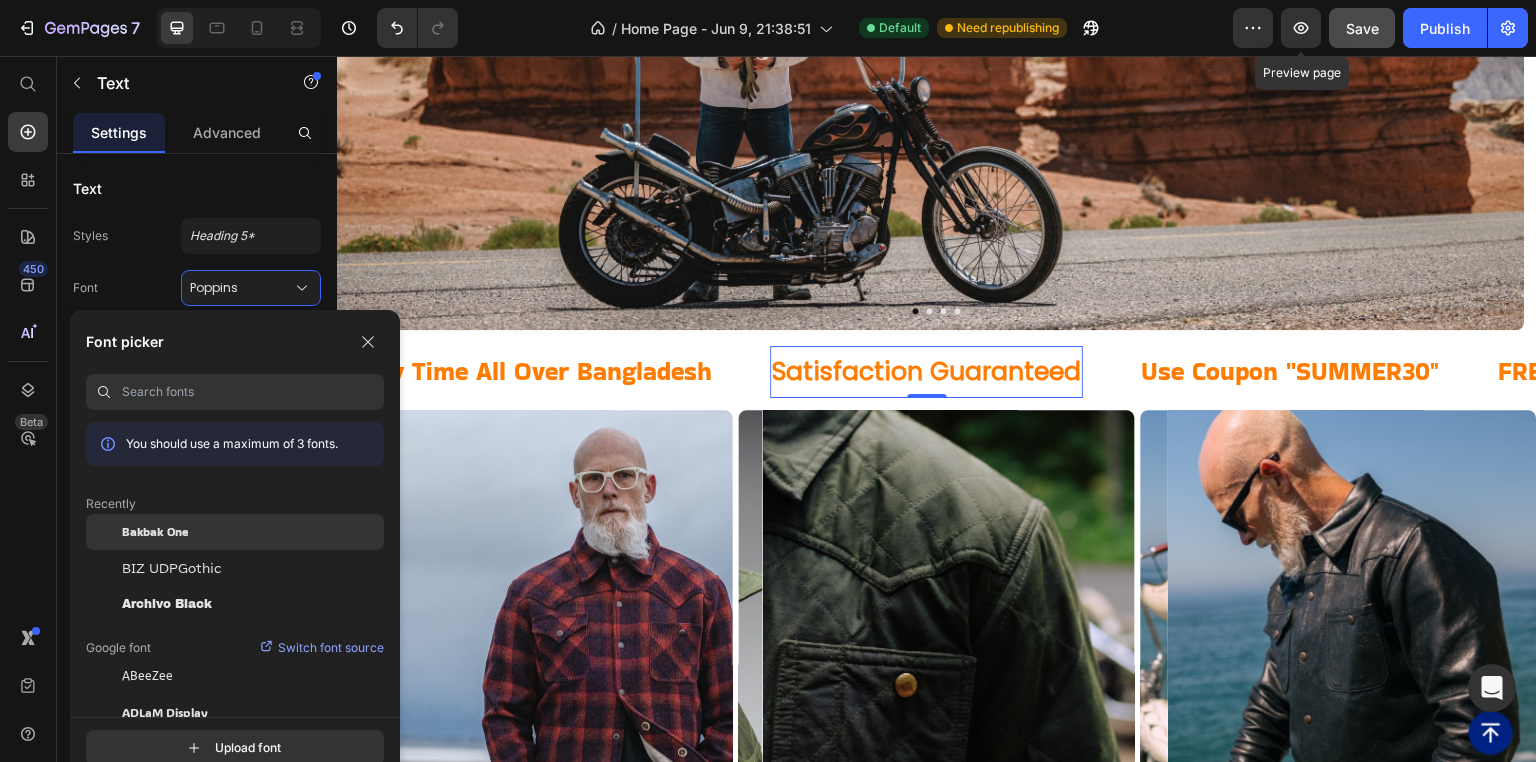 click on "Bakbak One" at bounding box center (155, 532) 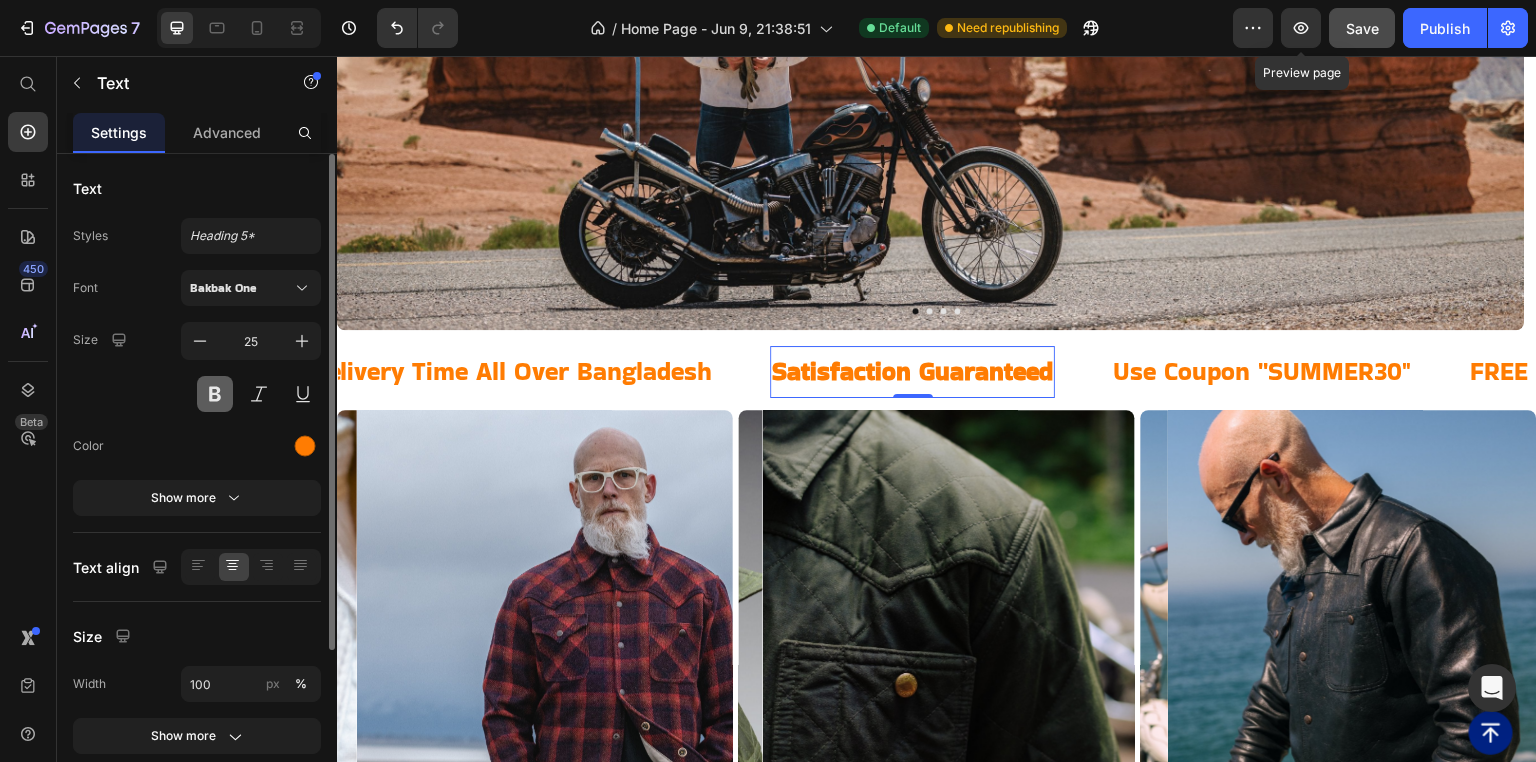 click at bounding box center [215, 394] 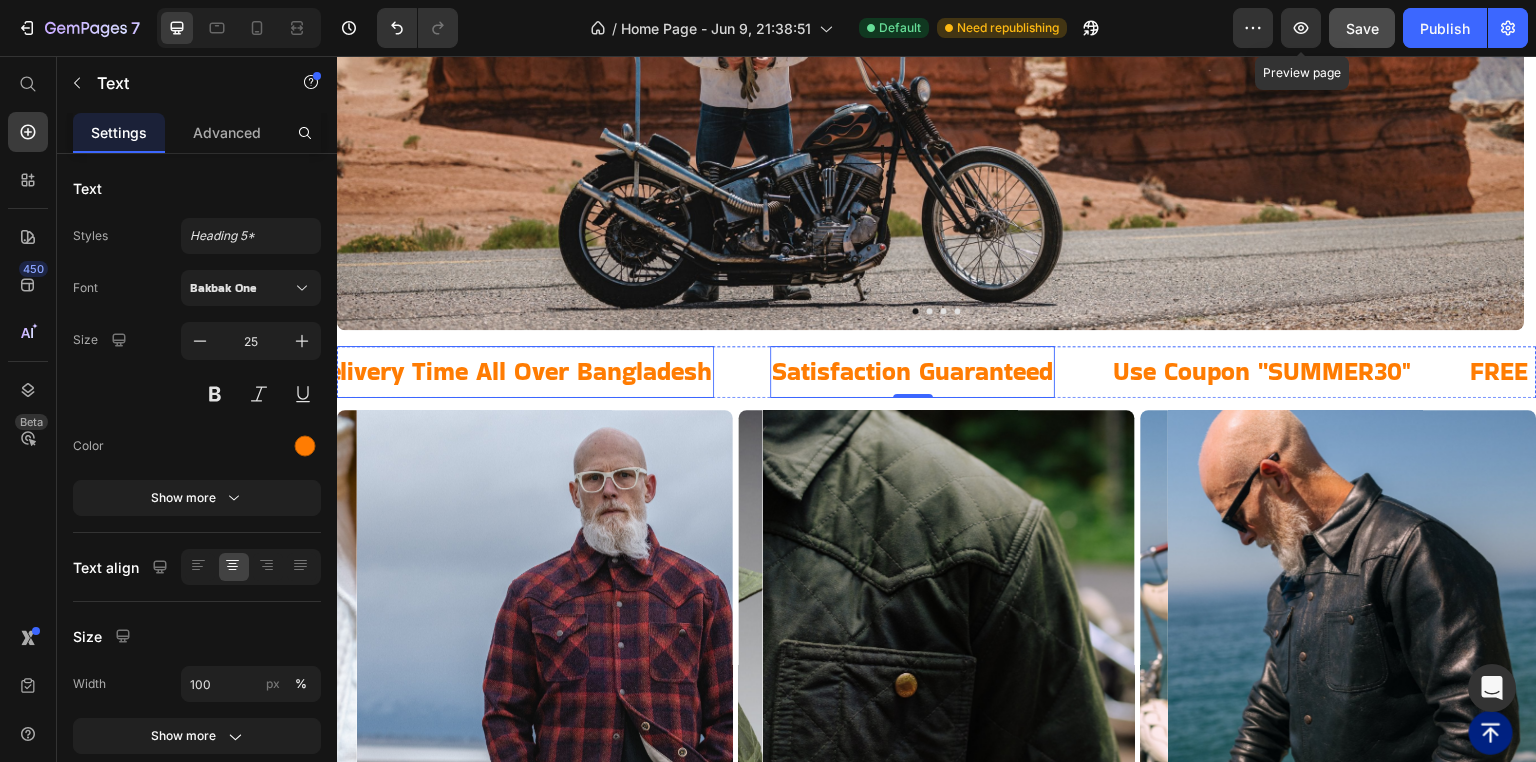 click on "3 to 7 Days Delivery Time All Over Bangladesh" at bounding box center (442, 372) 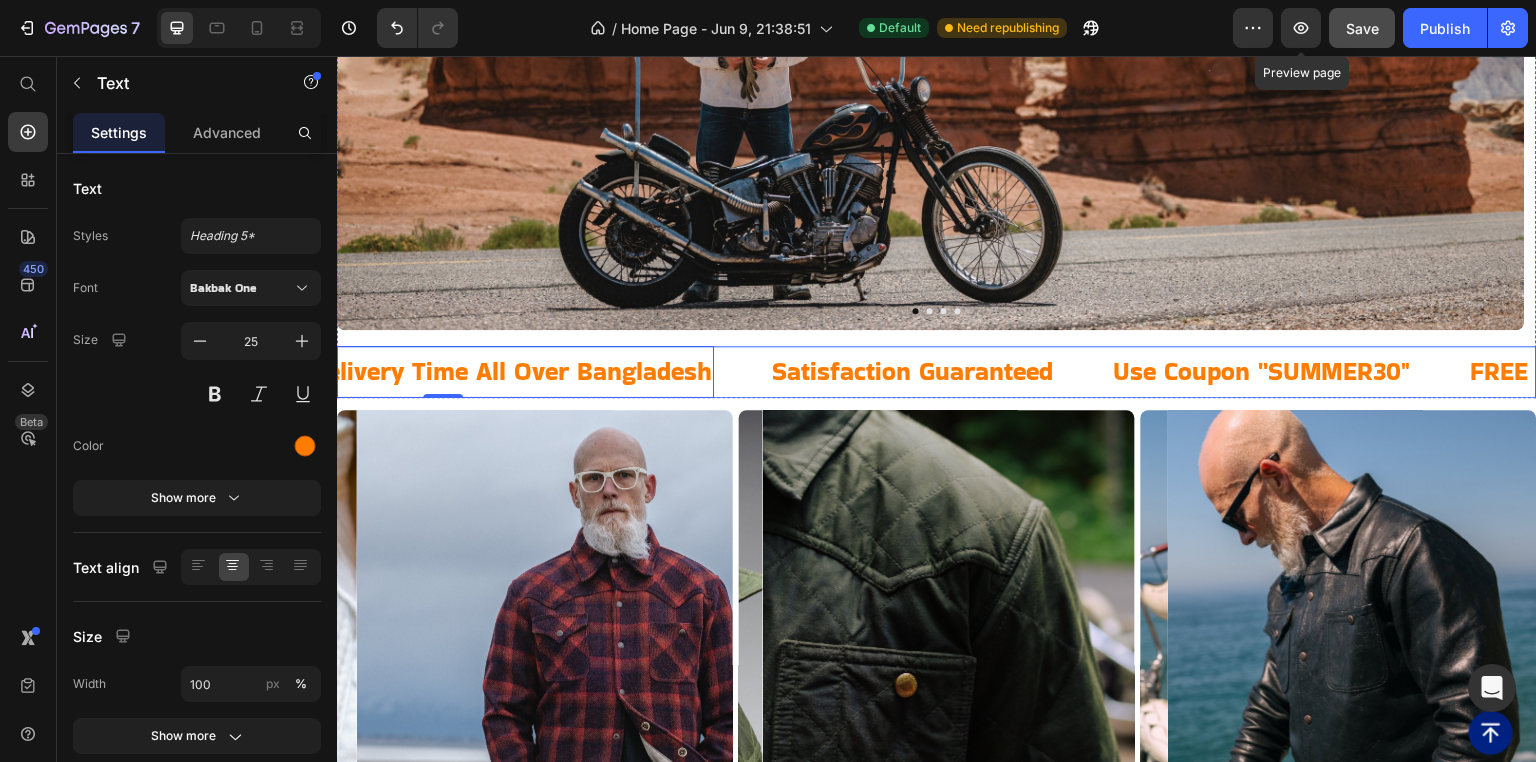 click on "[DELIVERY_TIME] Delivery Time All Over Bangladesh Text   [NUMBER]" at bounding box center (470, 372) 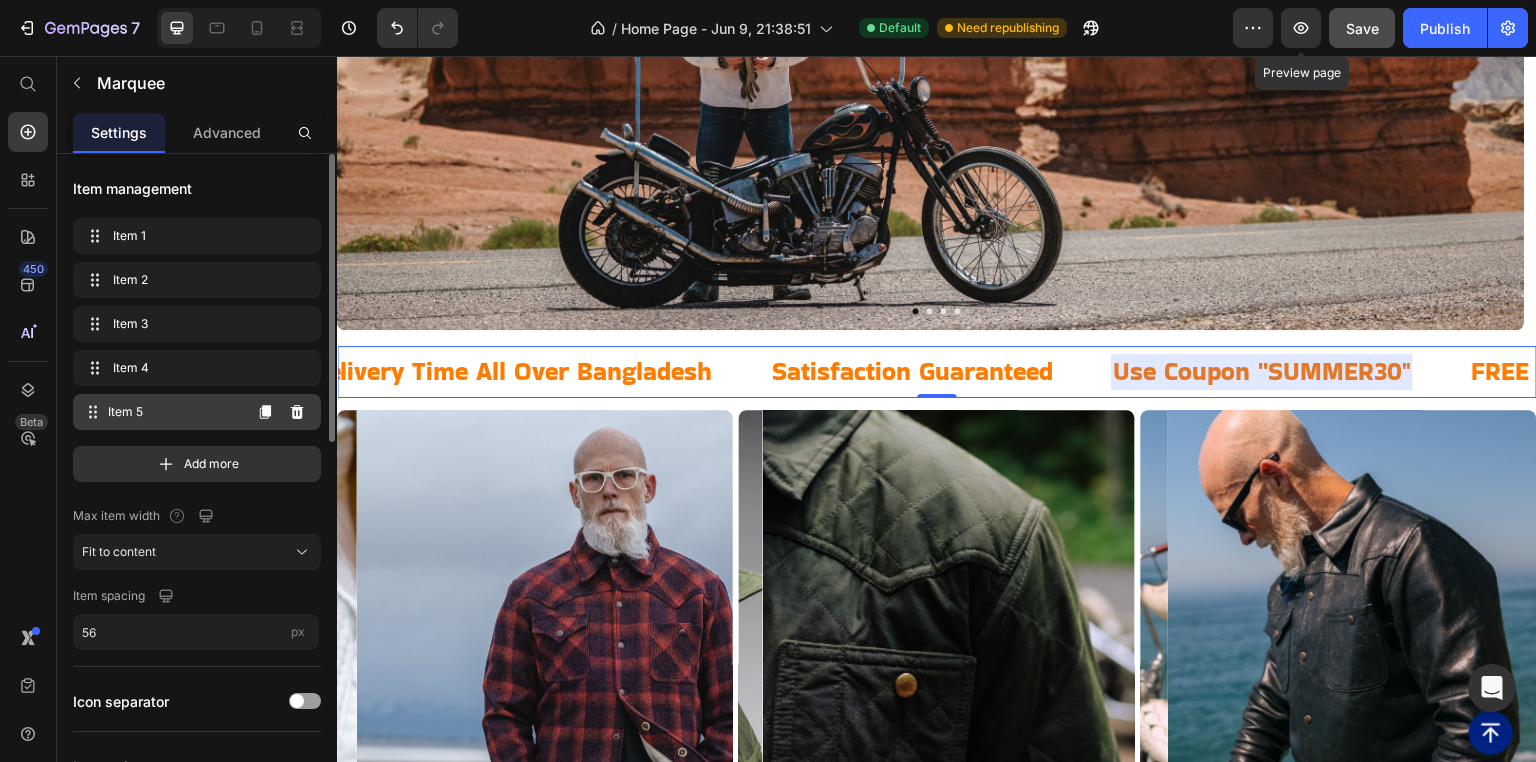 click on "Item 5" at bounding box center (174, 412) 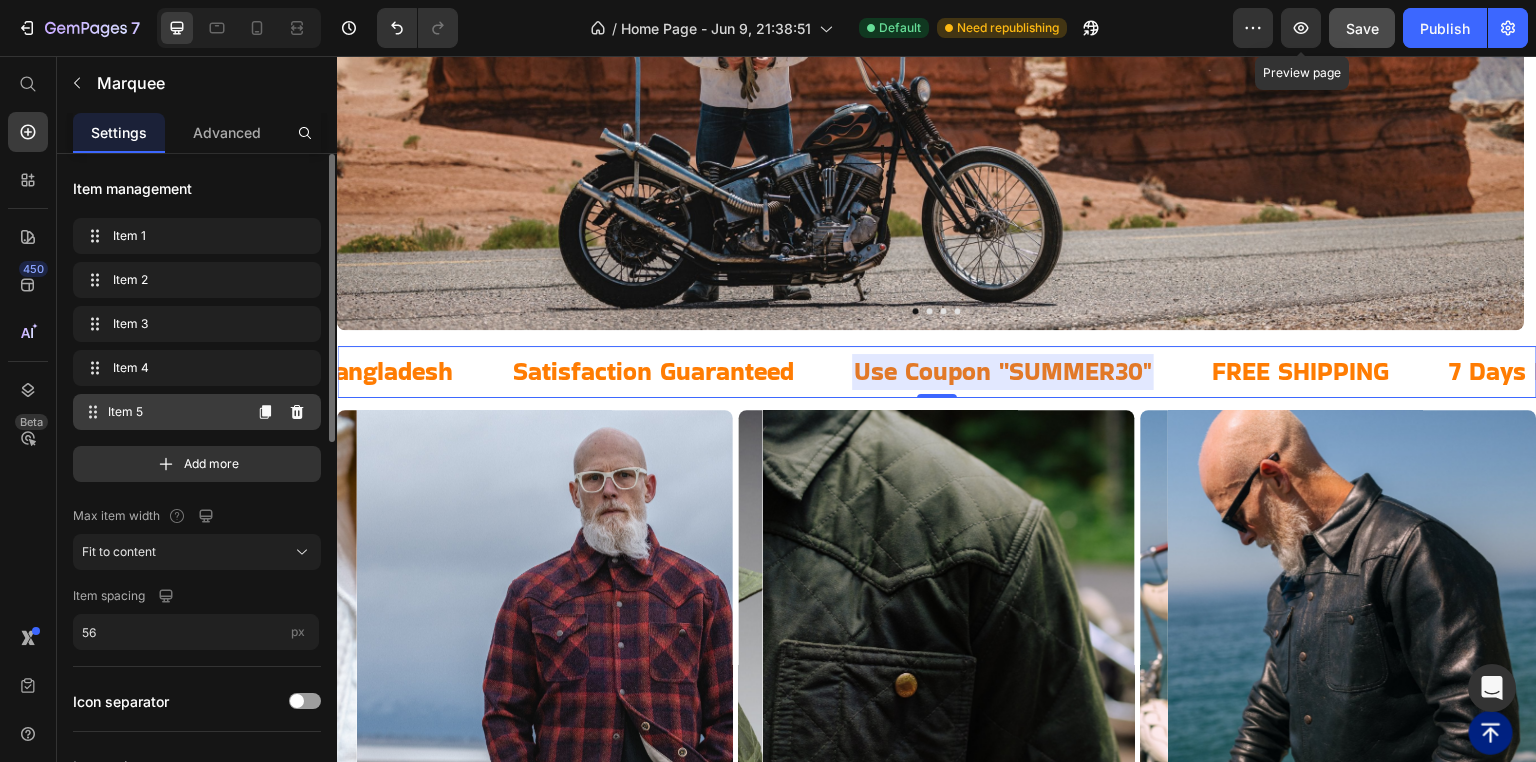scroll, scrollTop: 0, scrollLeft: 1158, axis: horizontal 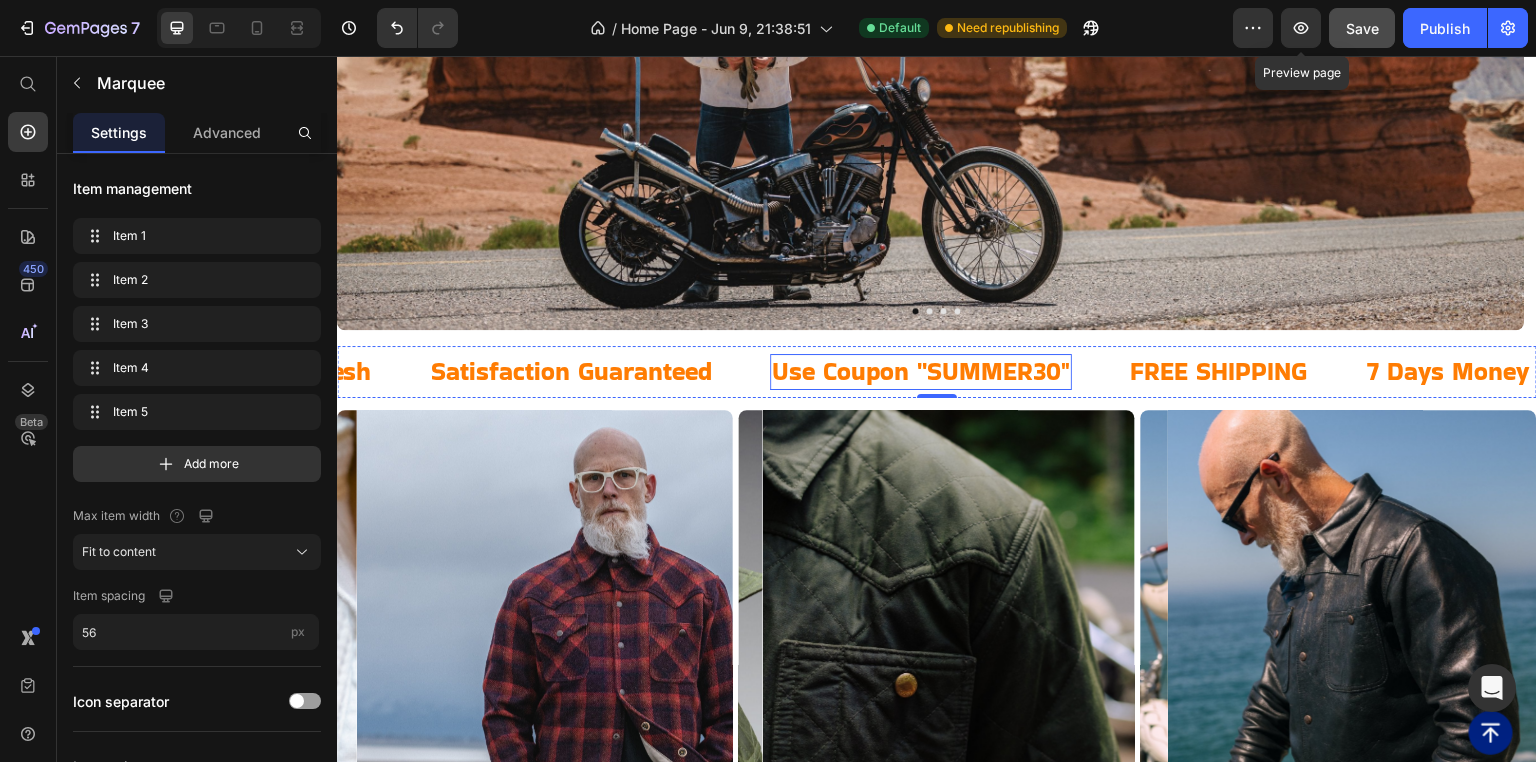 click on "Use Coupon ''SUMMER30"" at bounding box center [921, 372] 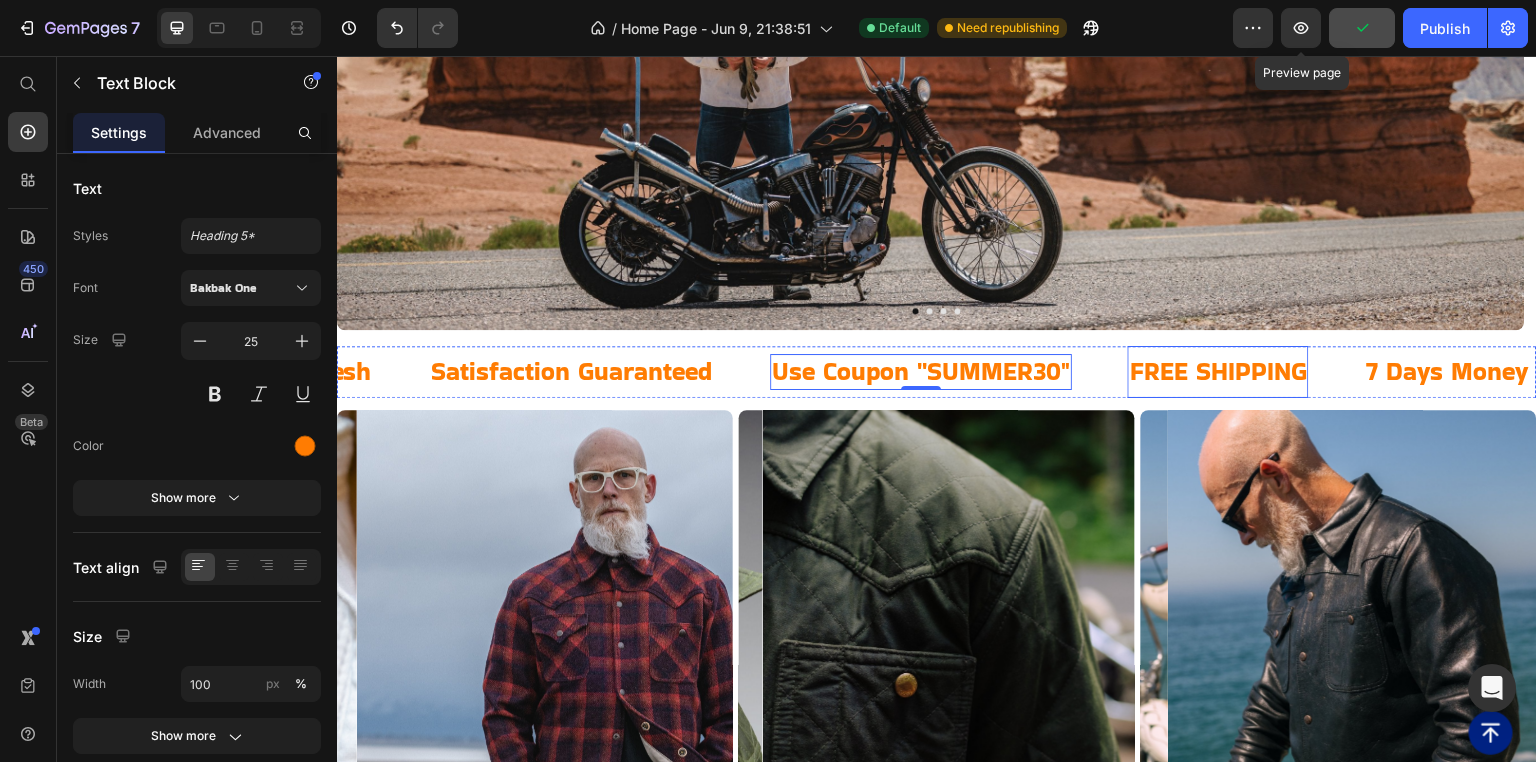 click on "FREE SHIPPING" at bounding box center (1218, 372) 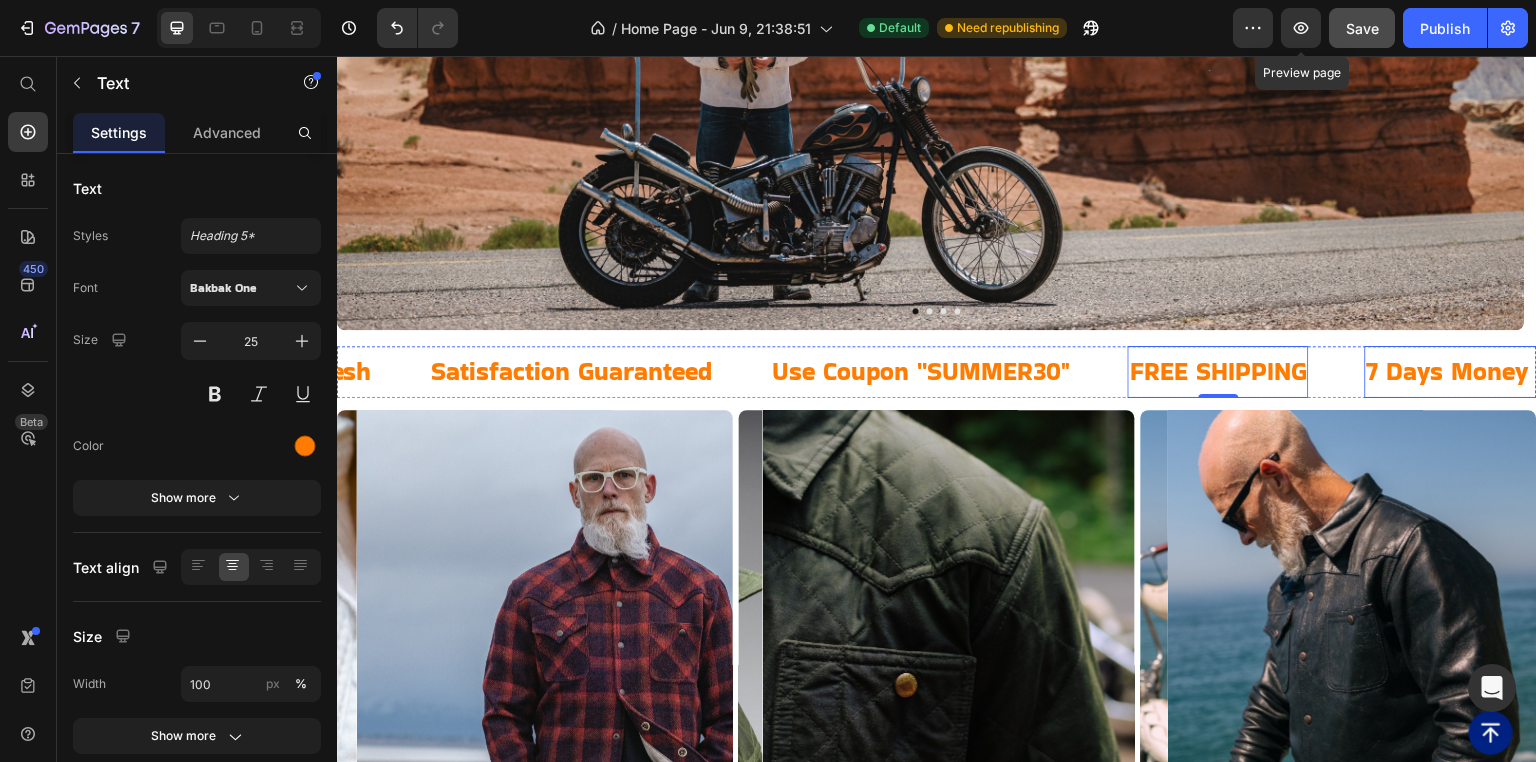 click on "7 Days Money Back Guarantee" at bounding box center [1543, 372] 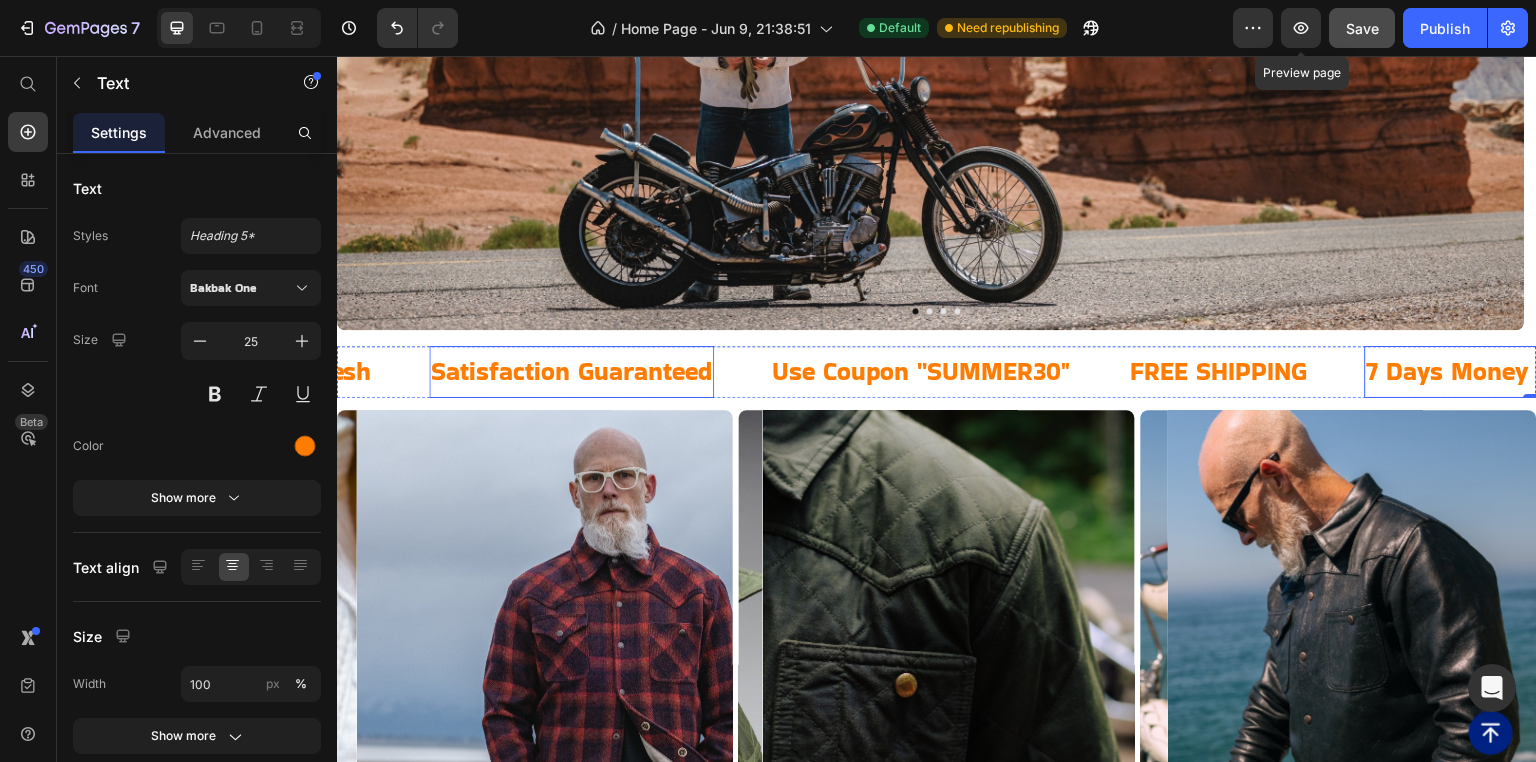 click on "Satisfaction Guaranteed" at bounding box center [571, 372] 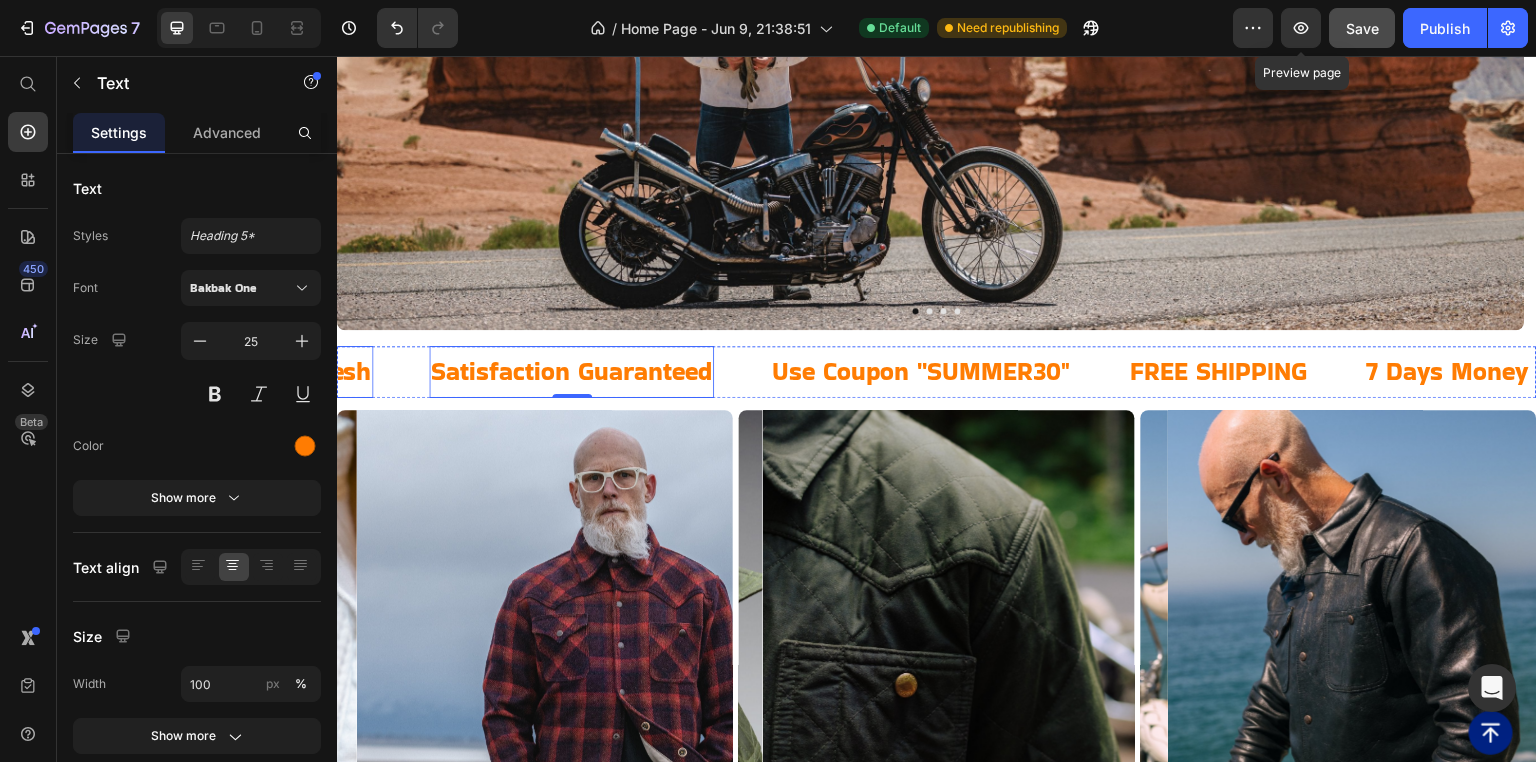 click on "3 to 7 Days Delivery Time All Over Bangladesh" at bounding box center (101, 372) 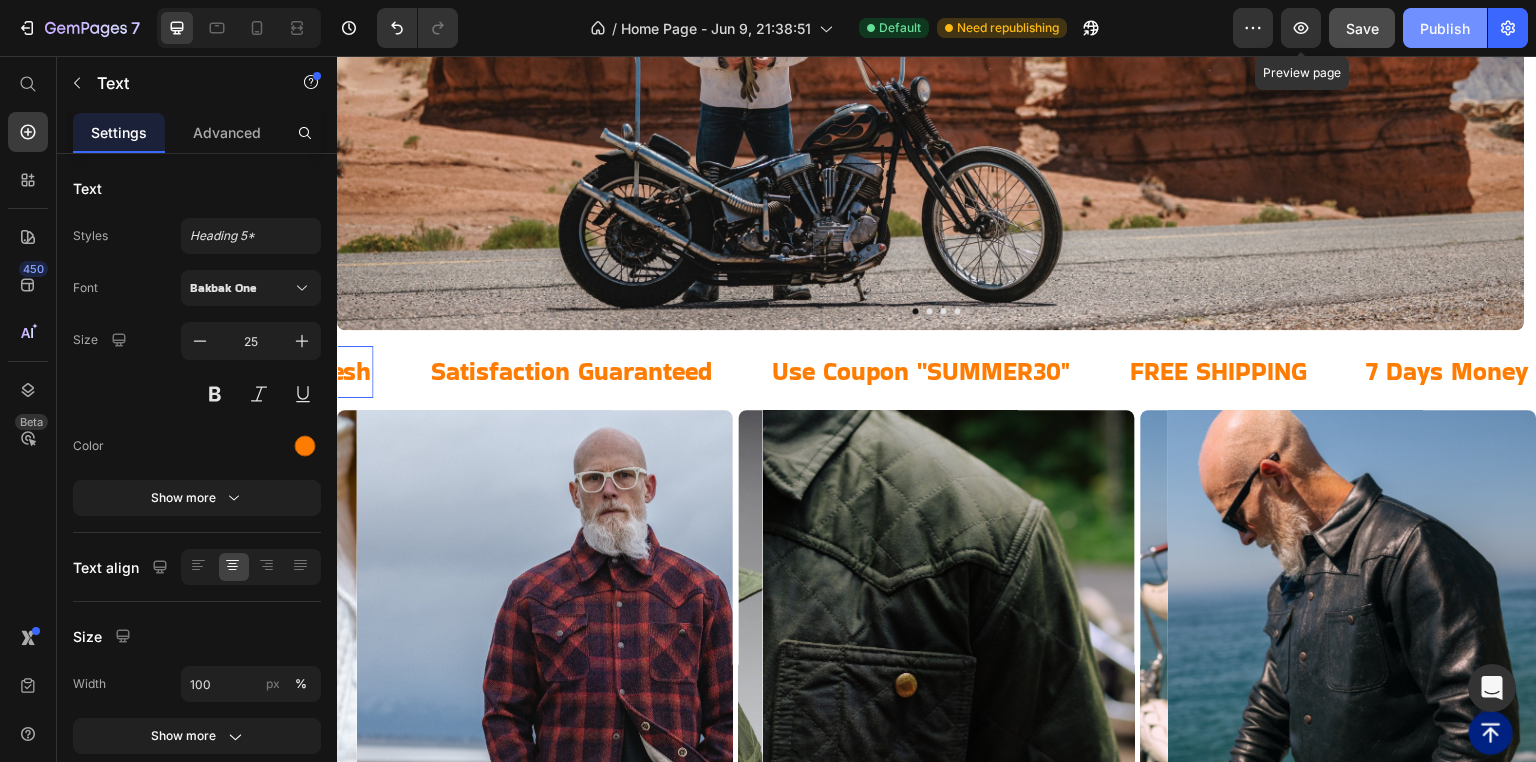click on "Publish" at bounding box center (1445, 28) 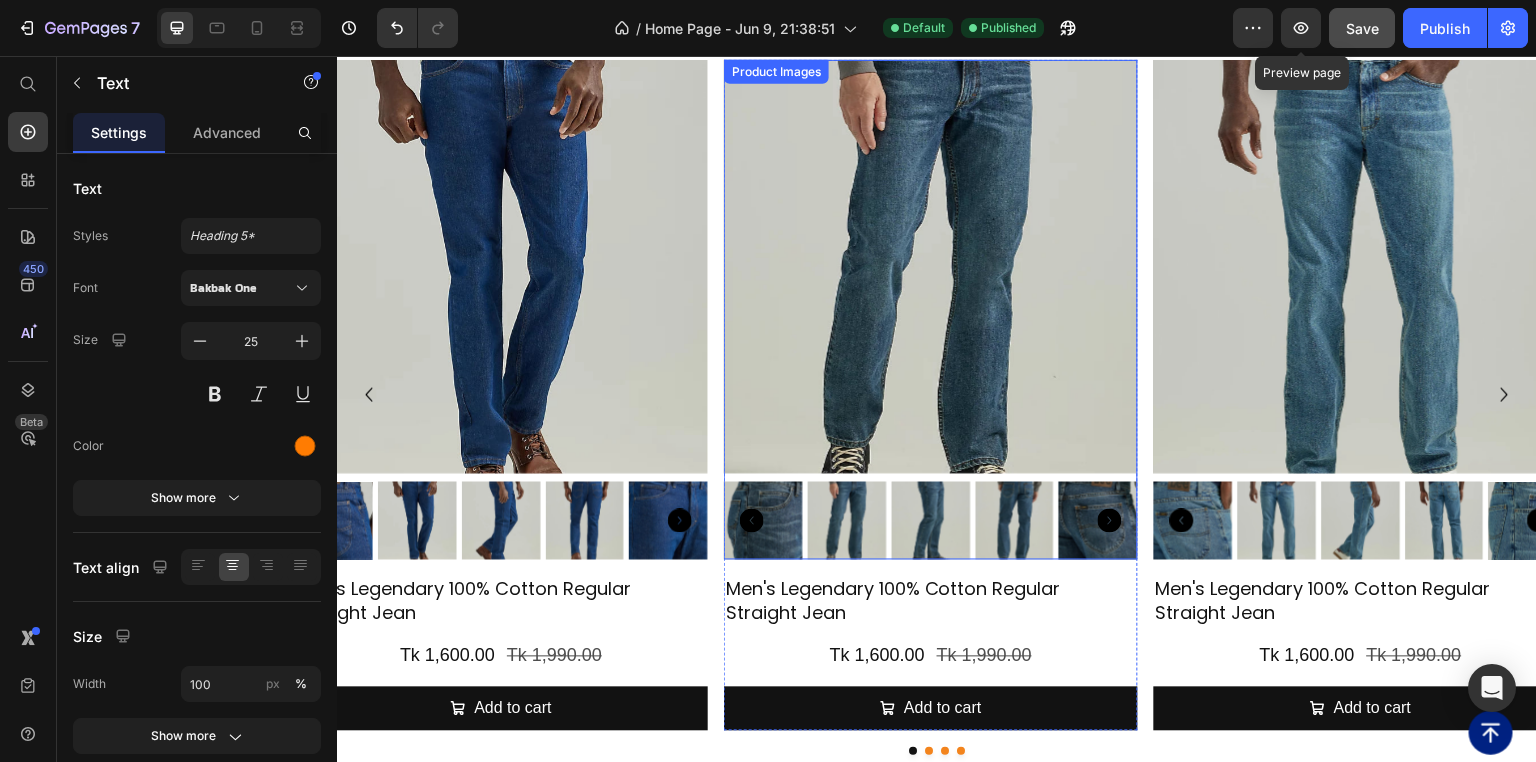 scroll, scrollTop: 2637, scrollLeft: 0, axis: vertical 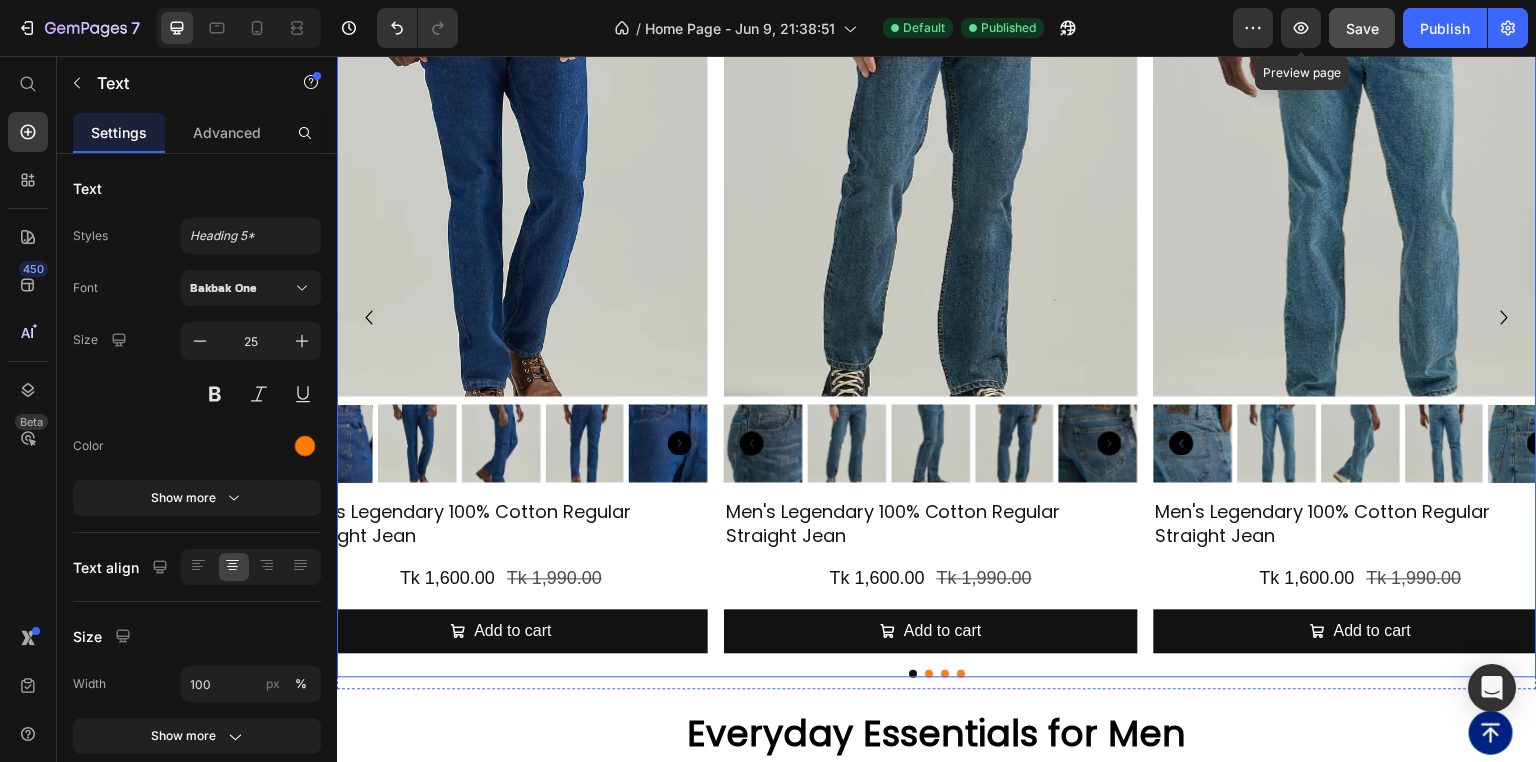 click on "Everyday Essentials for Men" at bounding box center [937, 735] 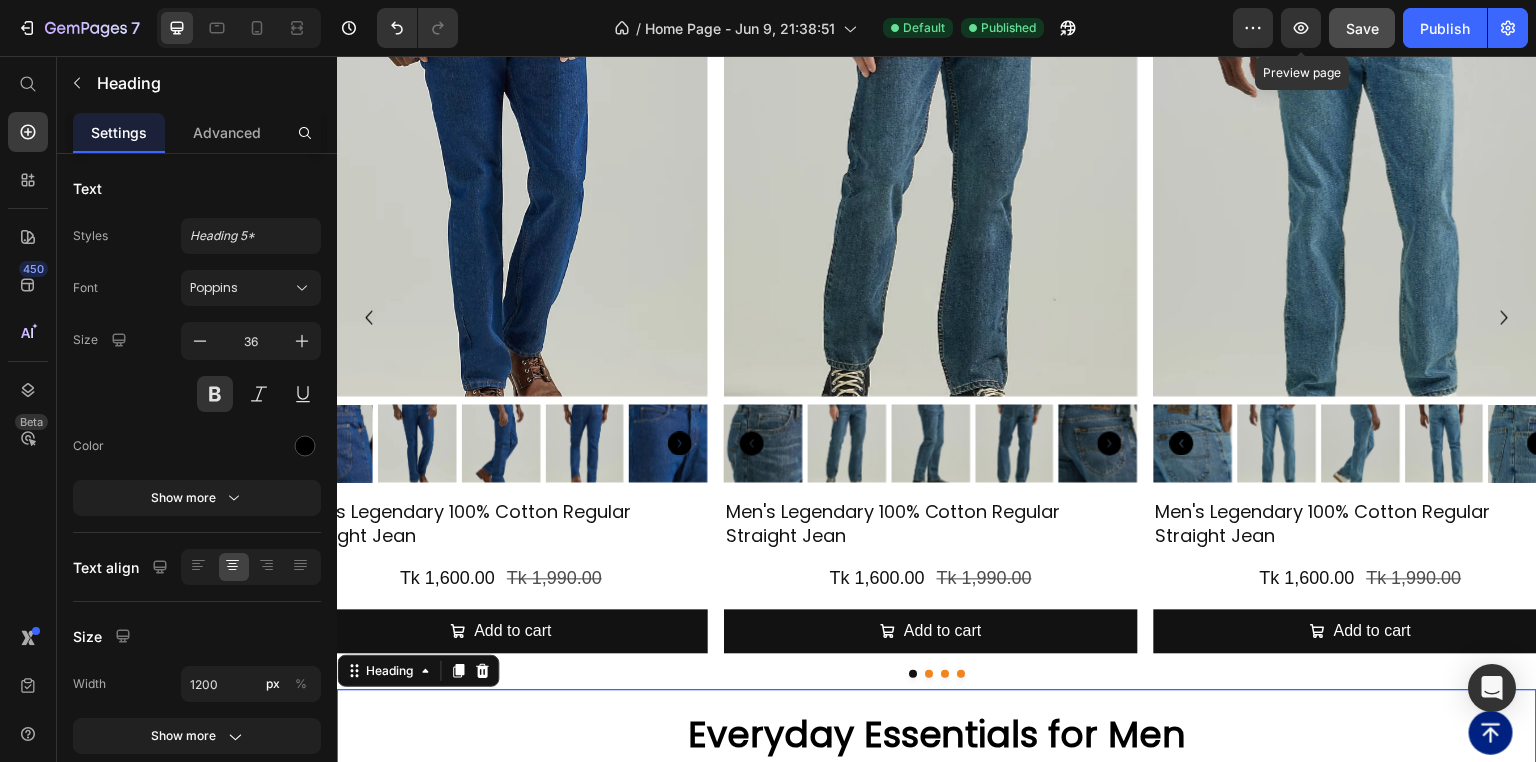 scroll, scrollTop: 3040, scrollLeft: 0, axis: vertical 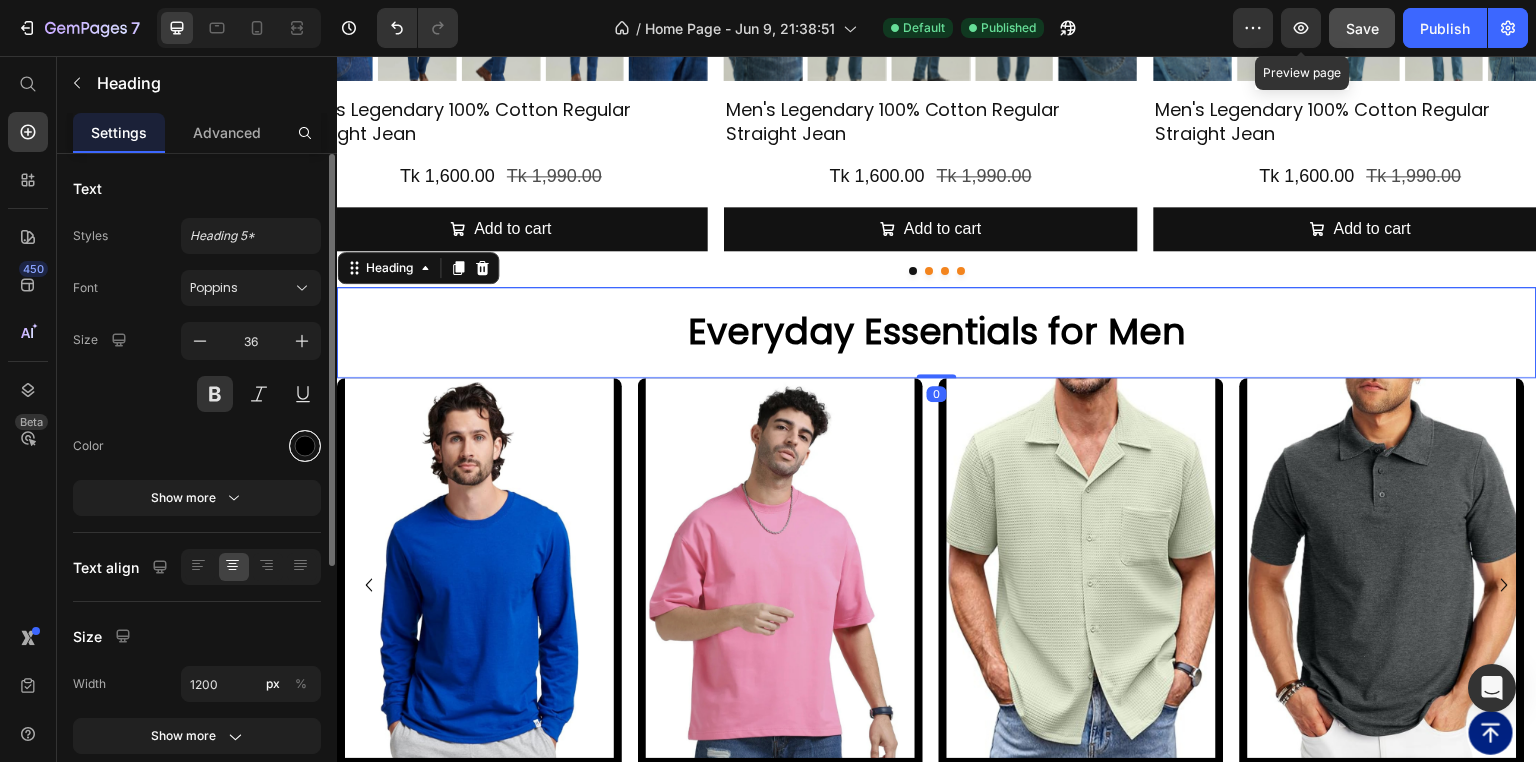 click at bounding box center (305, 446) 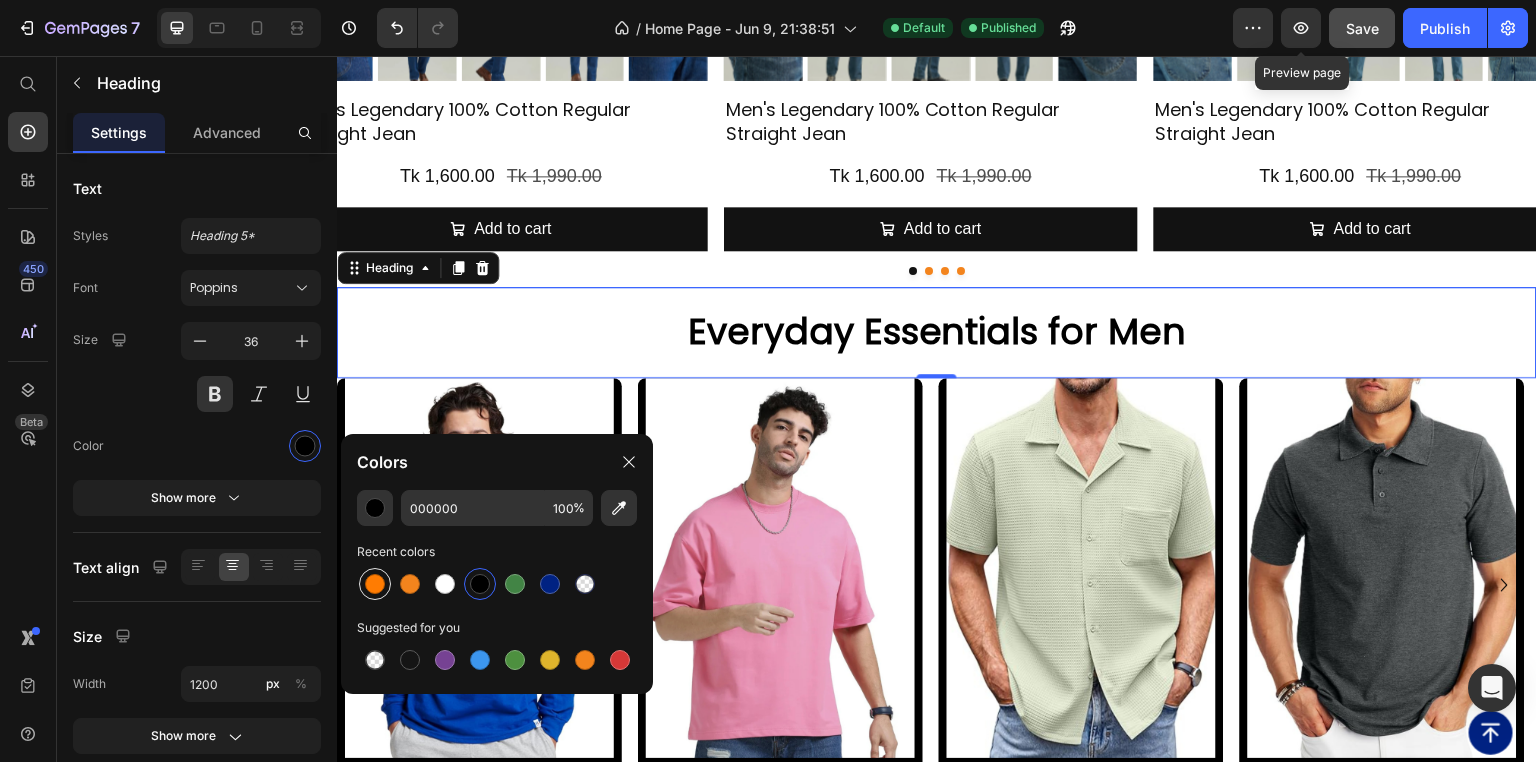 click at bounding box center (375, 584) 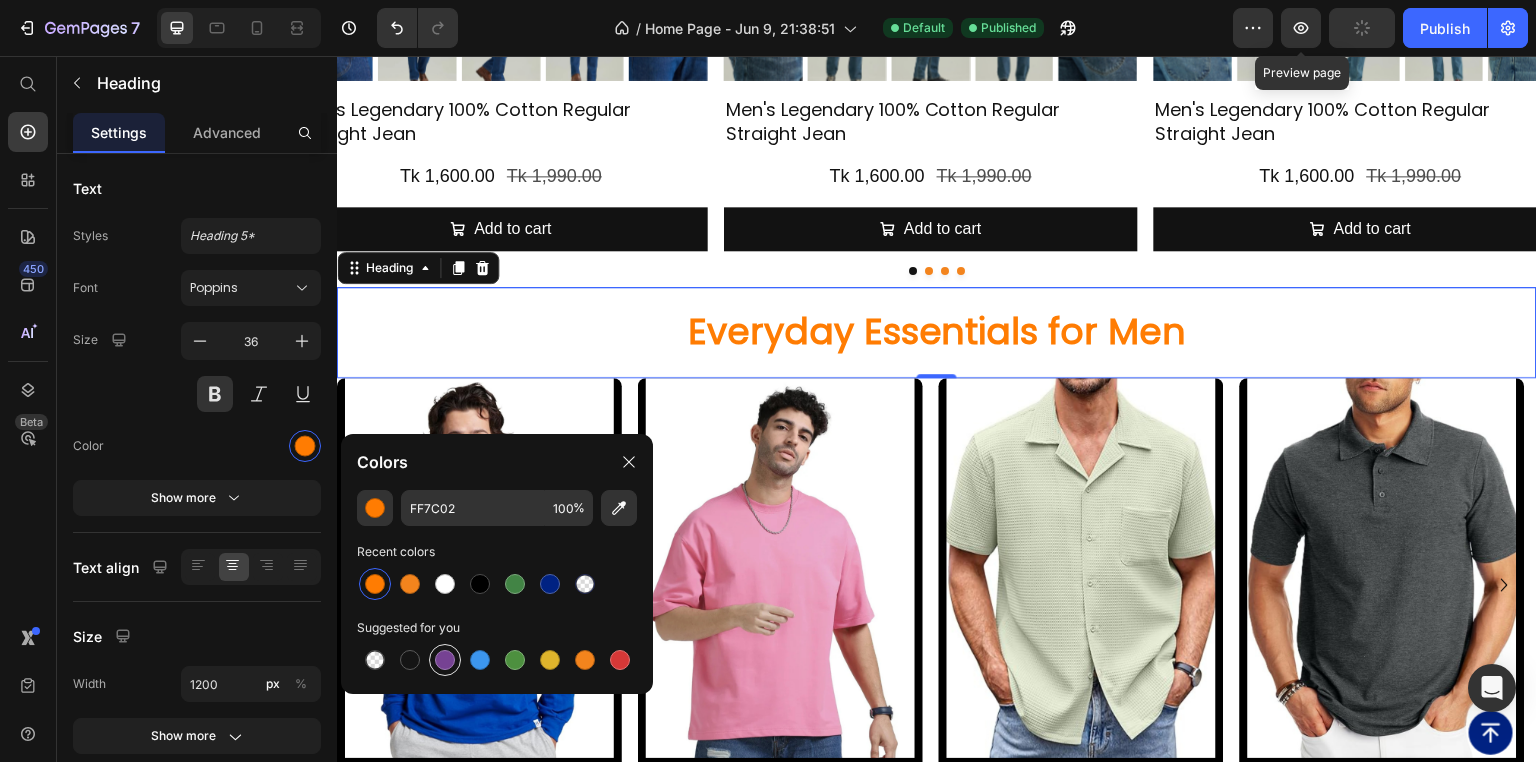 click at bounding box center (445, 660) 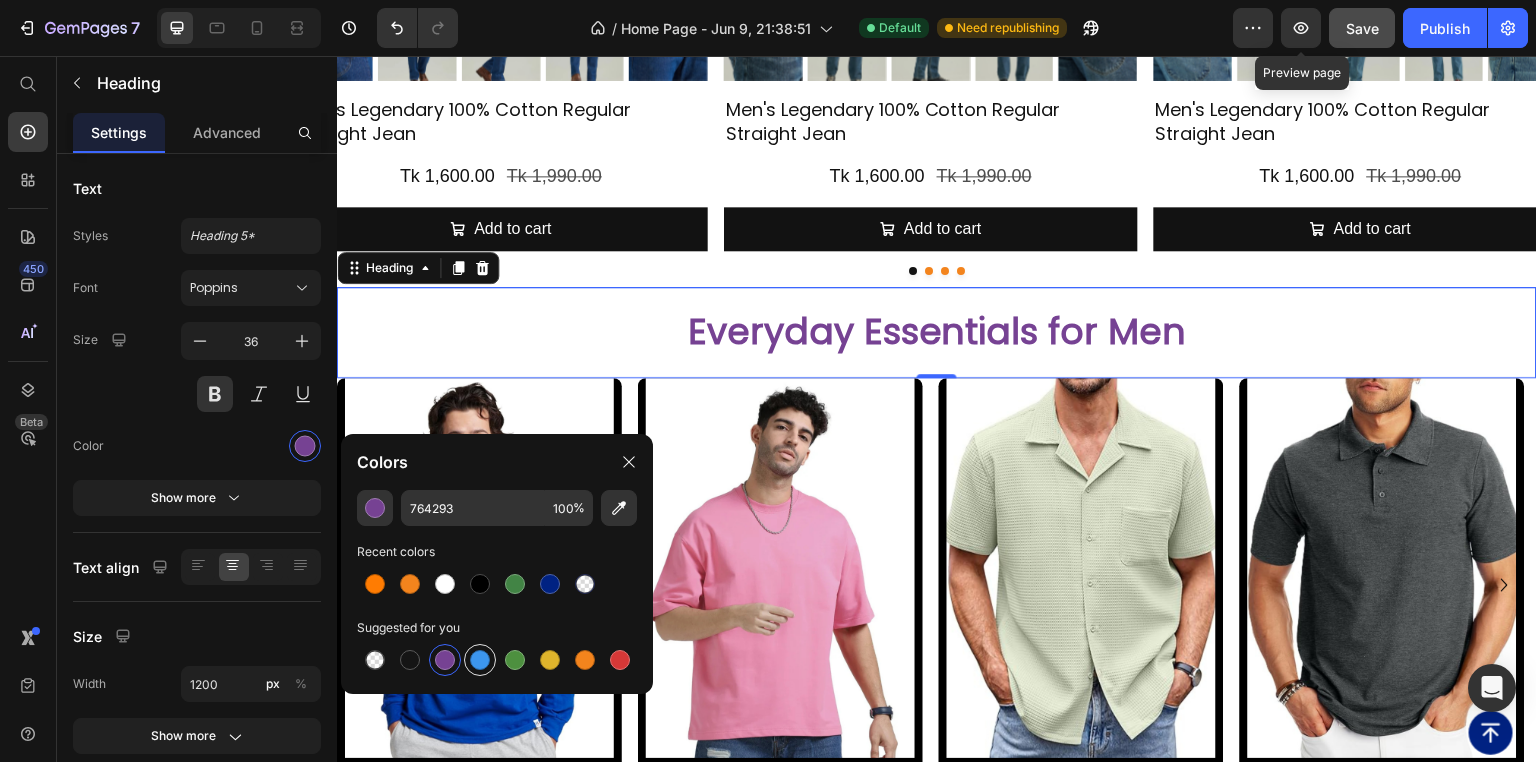 click at bounding box center [480, 660] 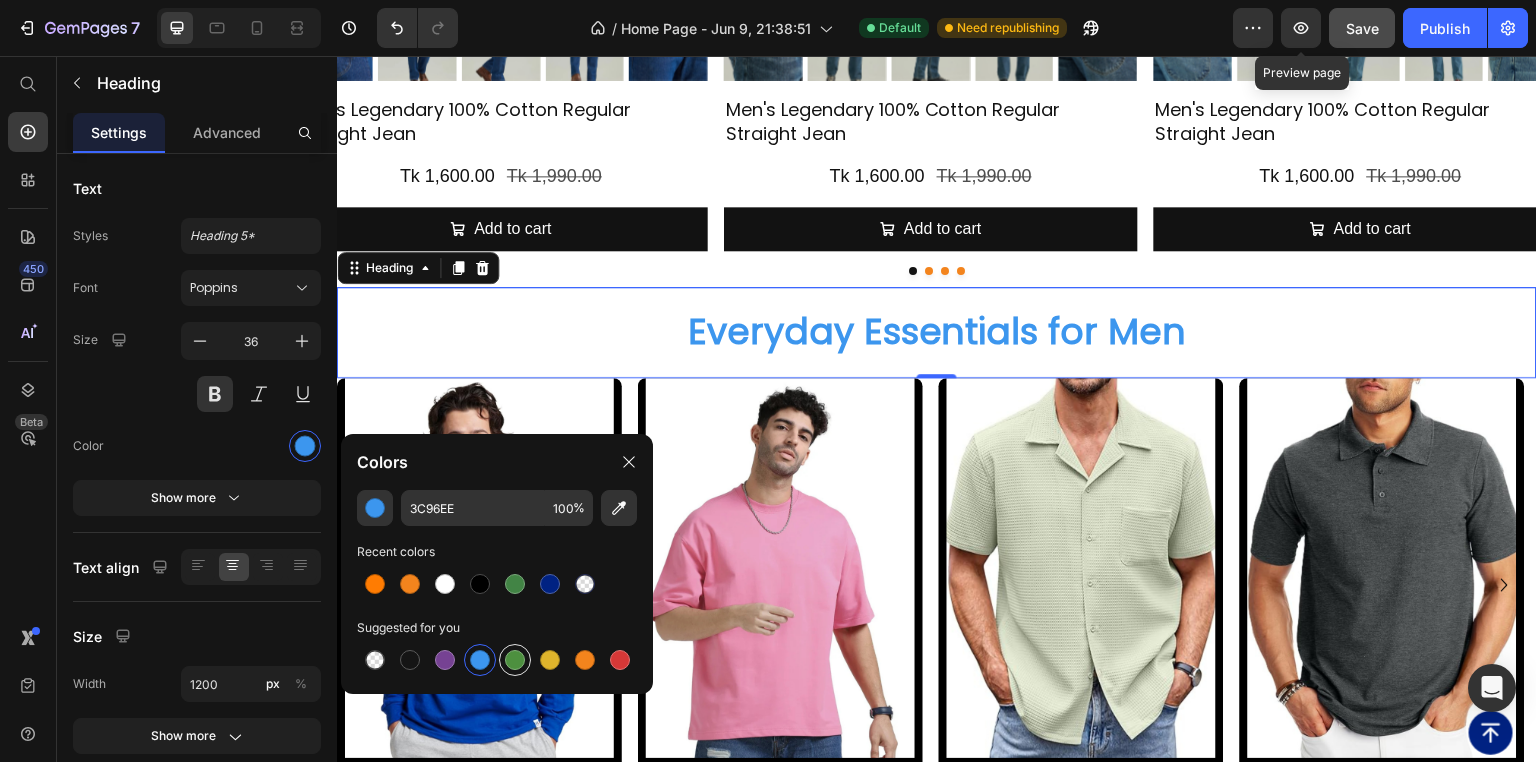 click at bounding box center [515, 660] 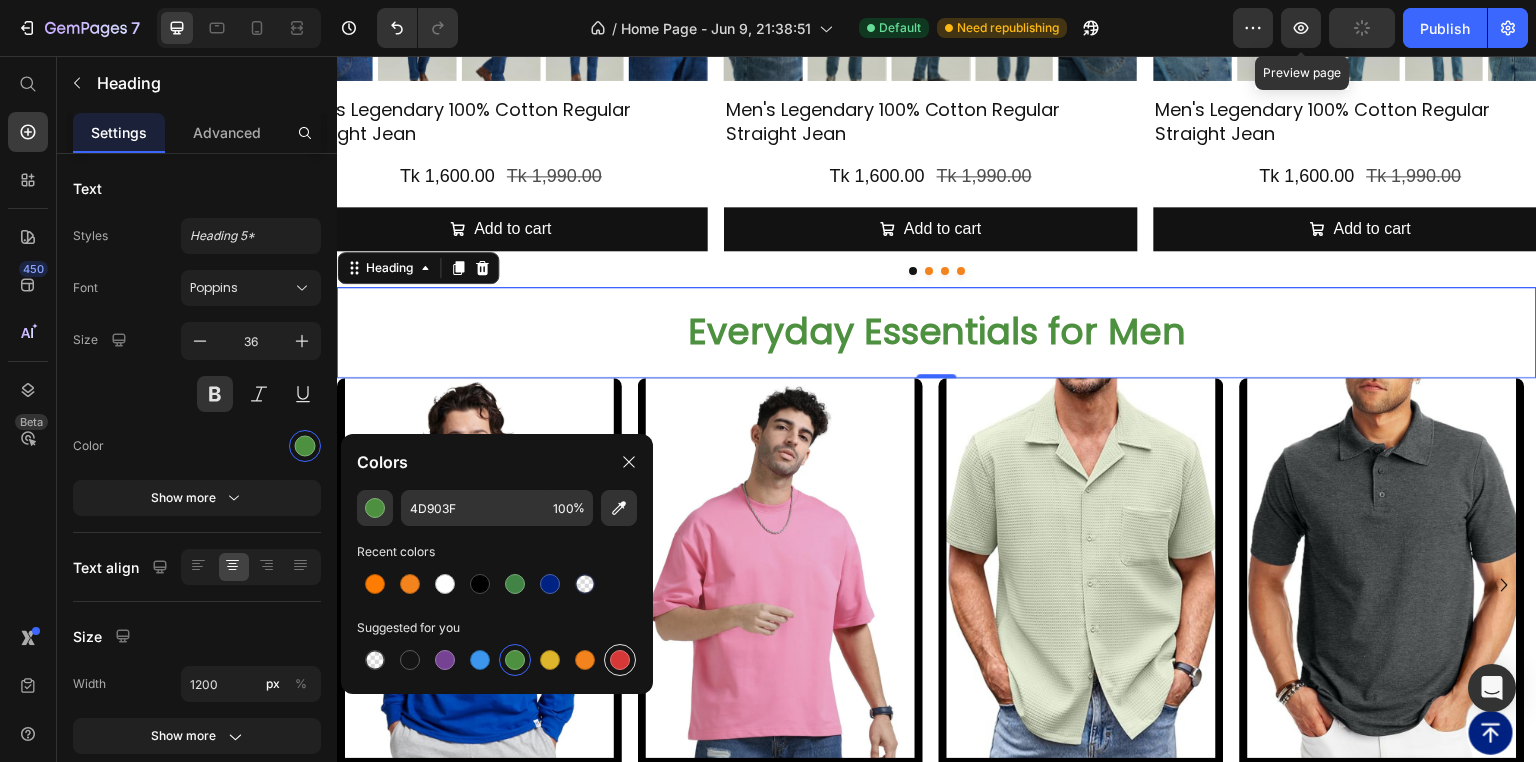 click at bounding box center (620, 660) 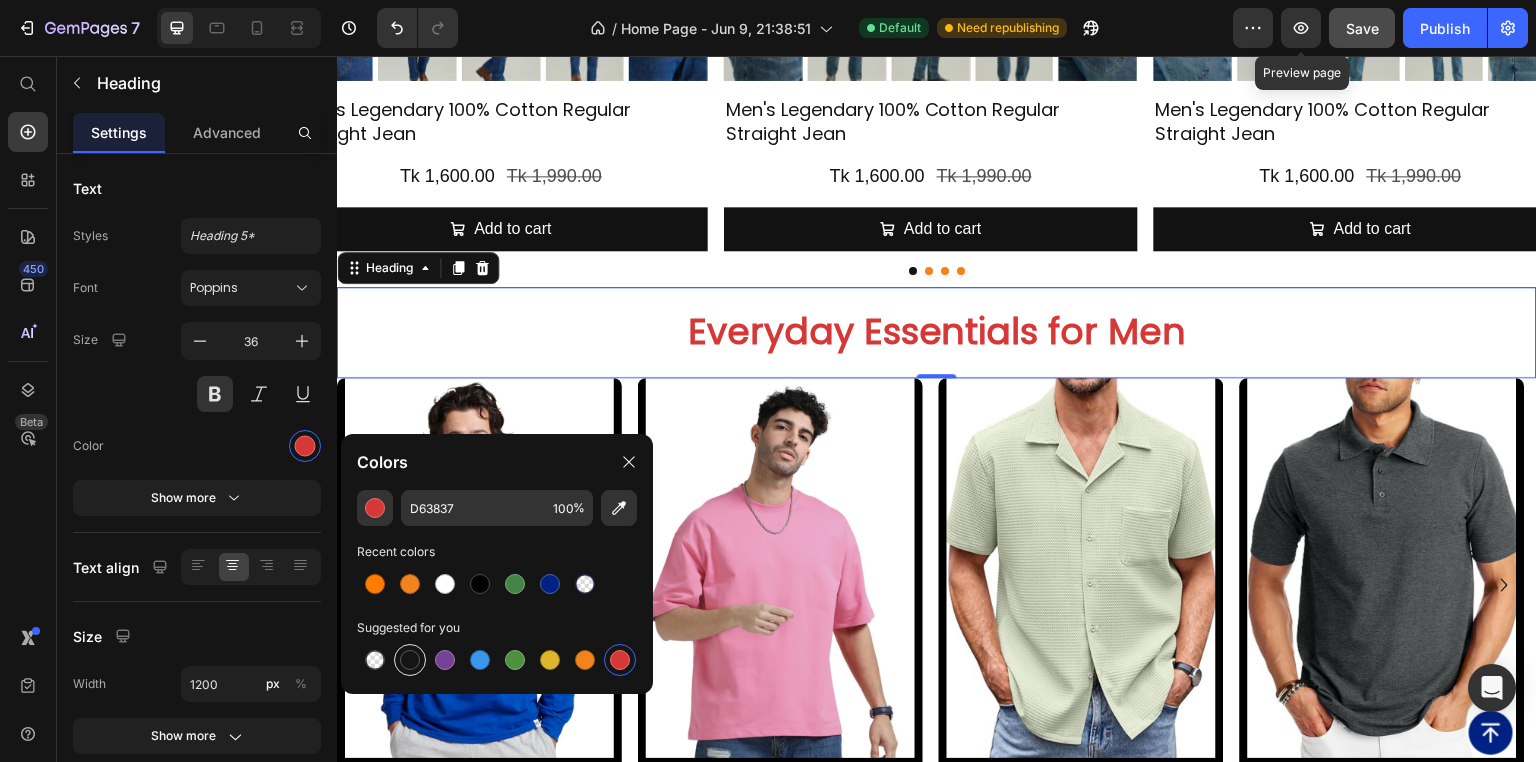 click at bounding box center (410, 660) 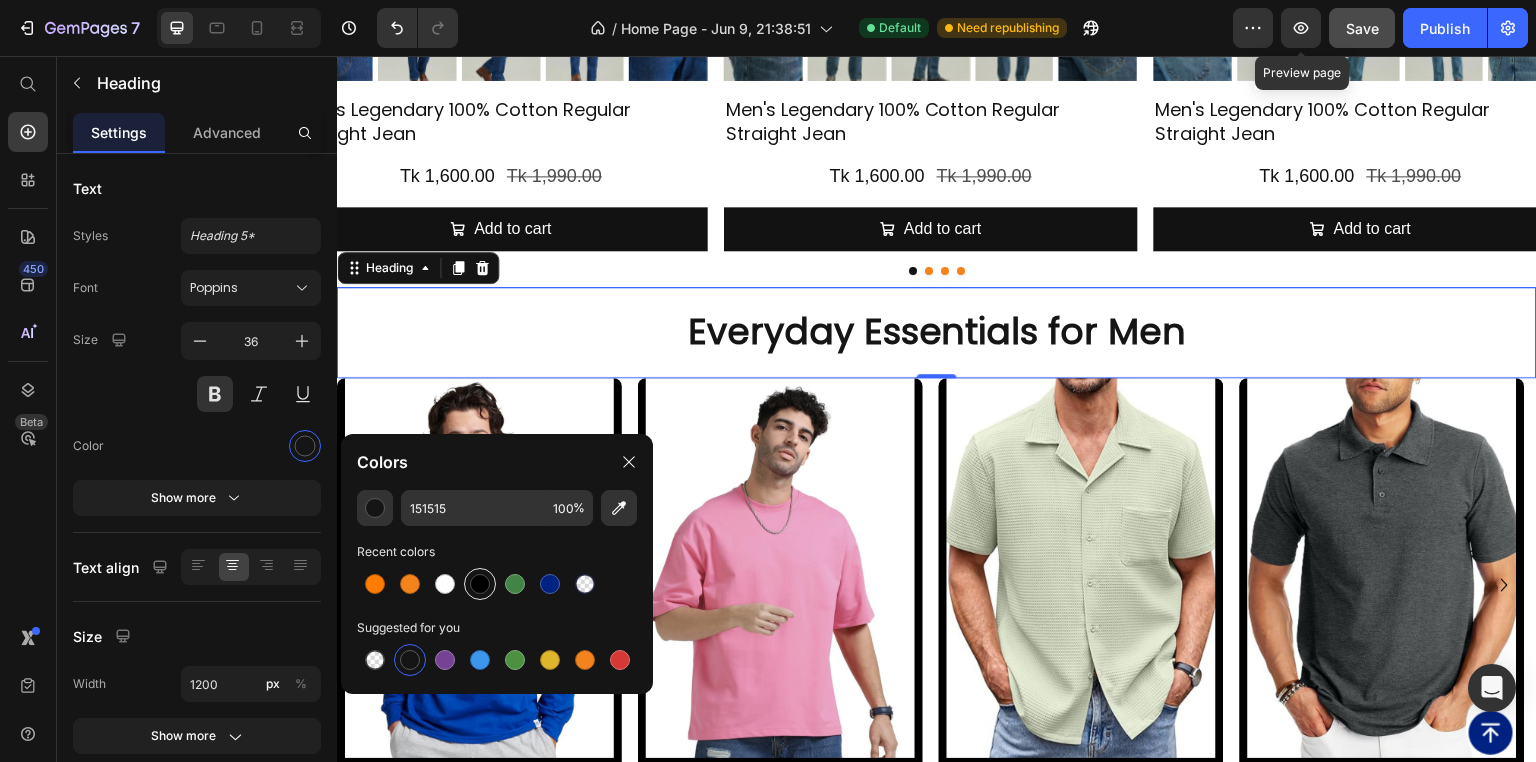 click at bounding box center [480, 584] 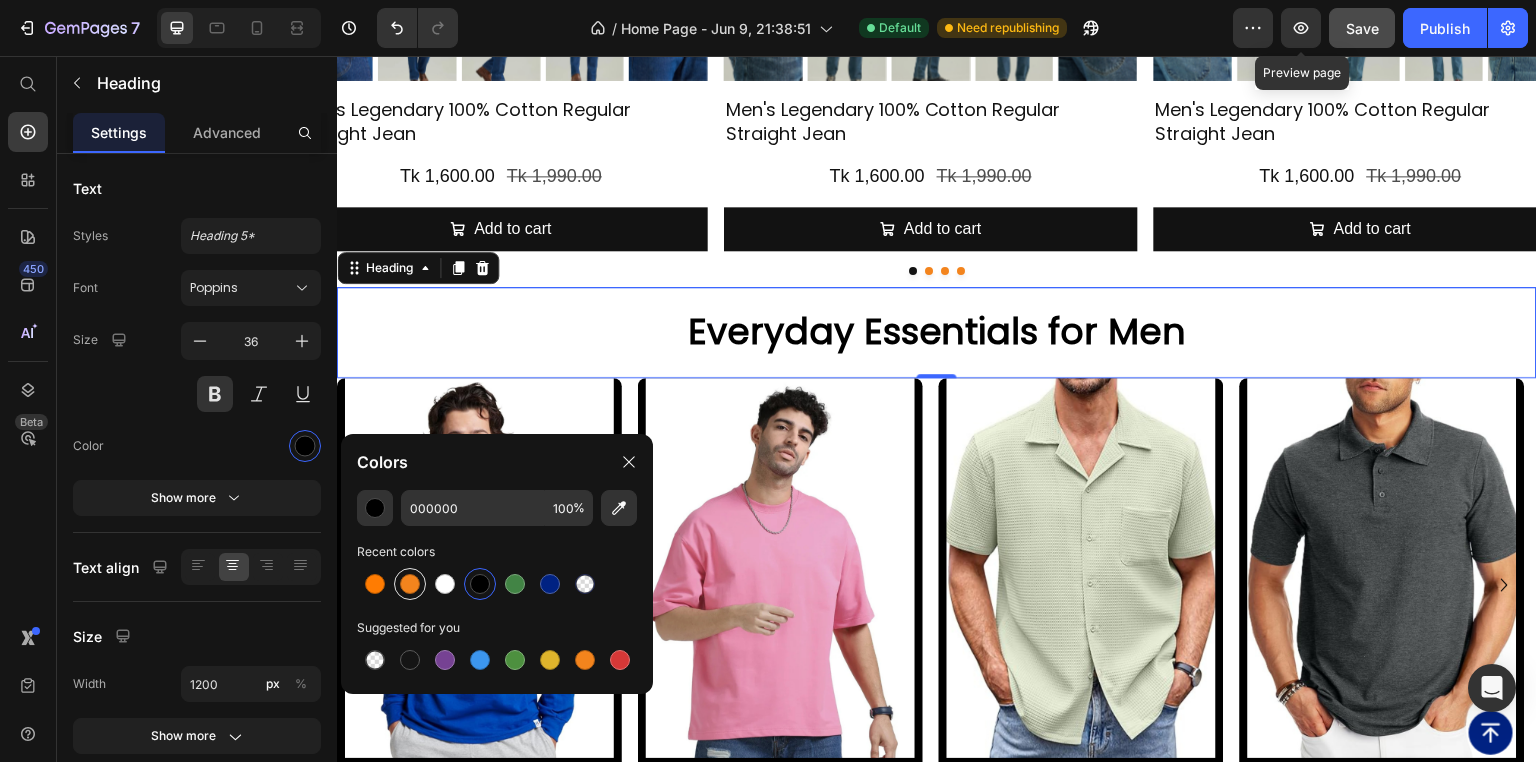 click at bounding box center (410, 584) 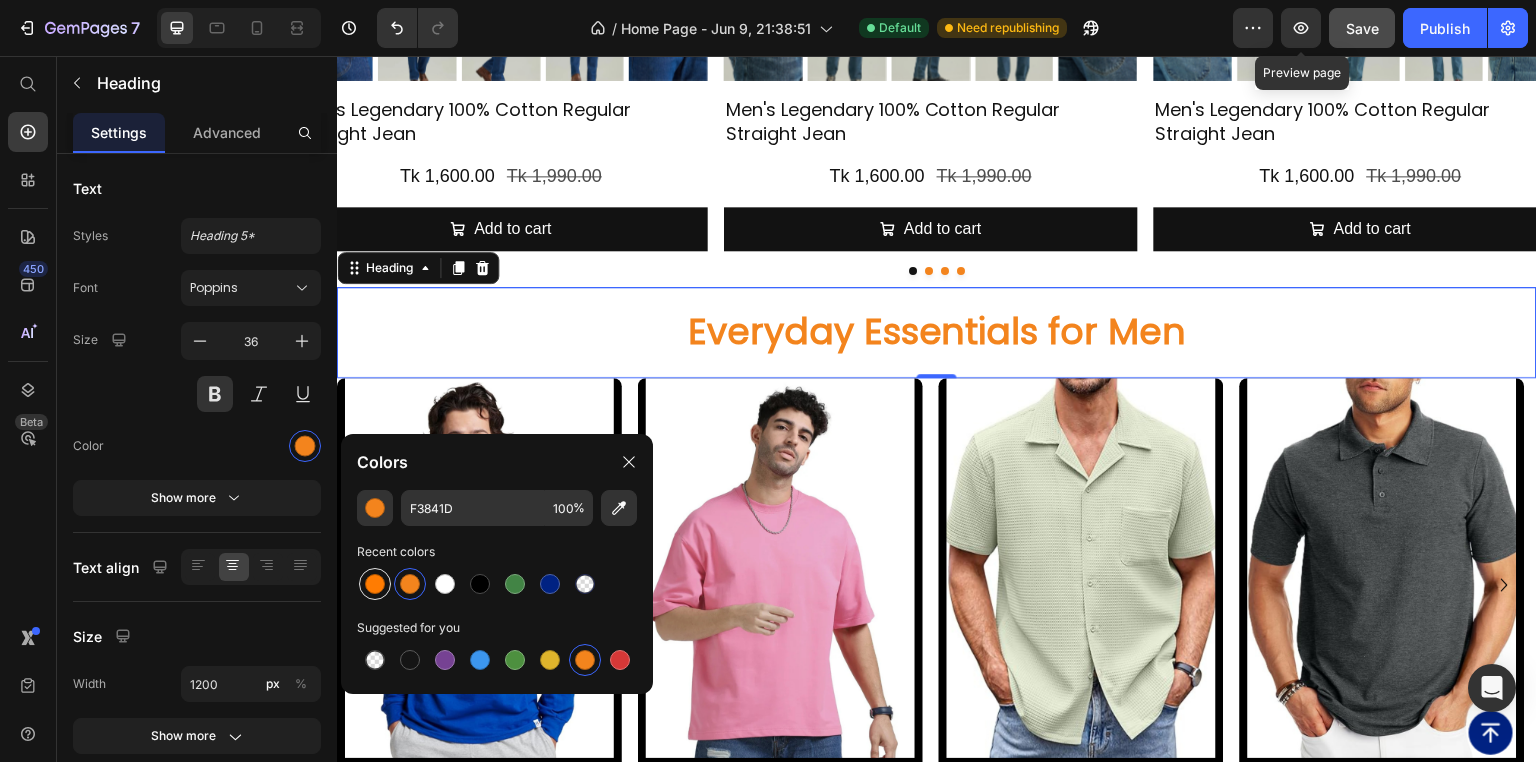 click at bounding box center [375, 584] 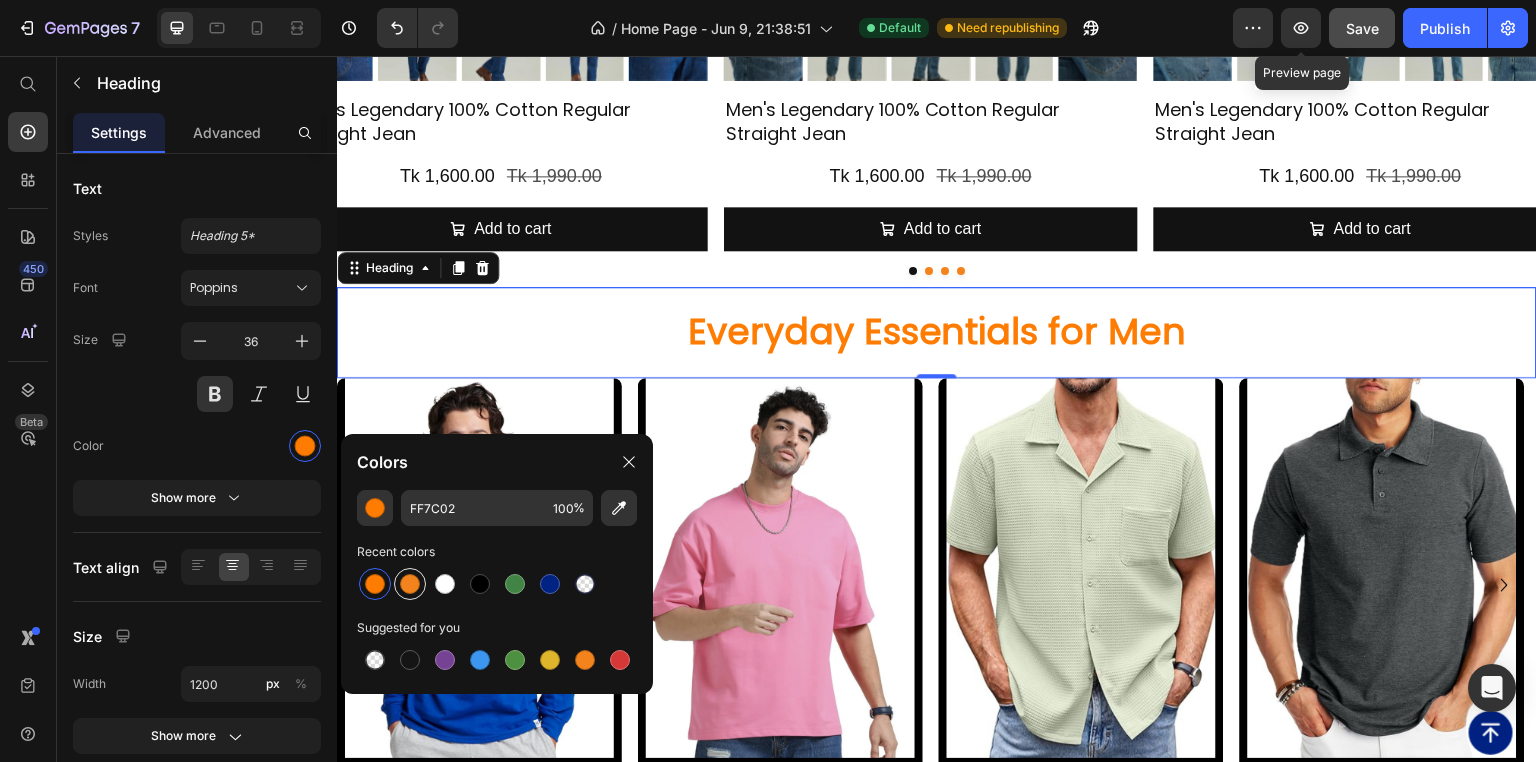 click at bounding box center (410, 584) 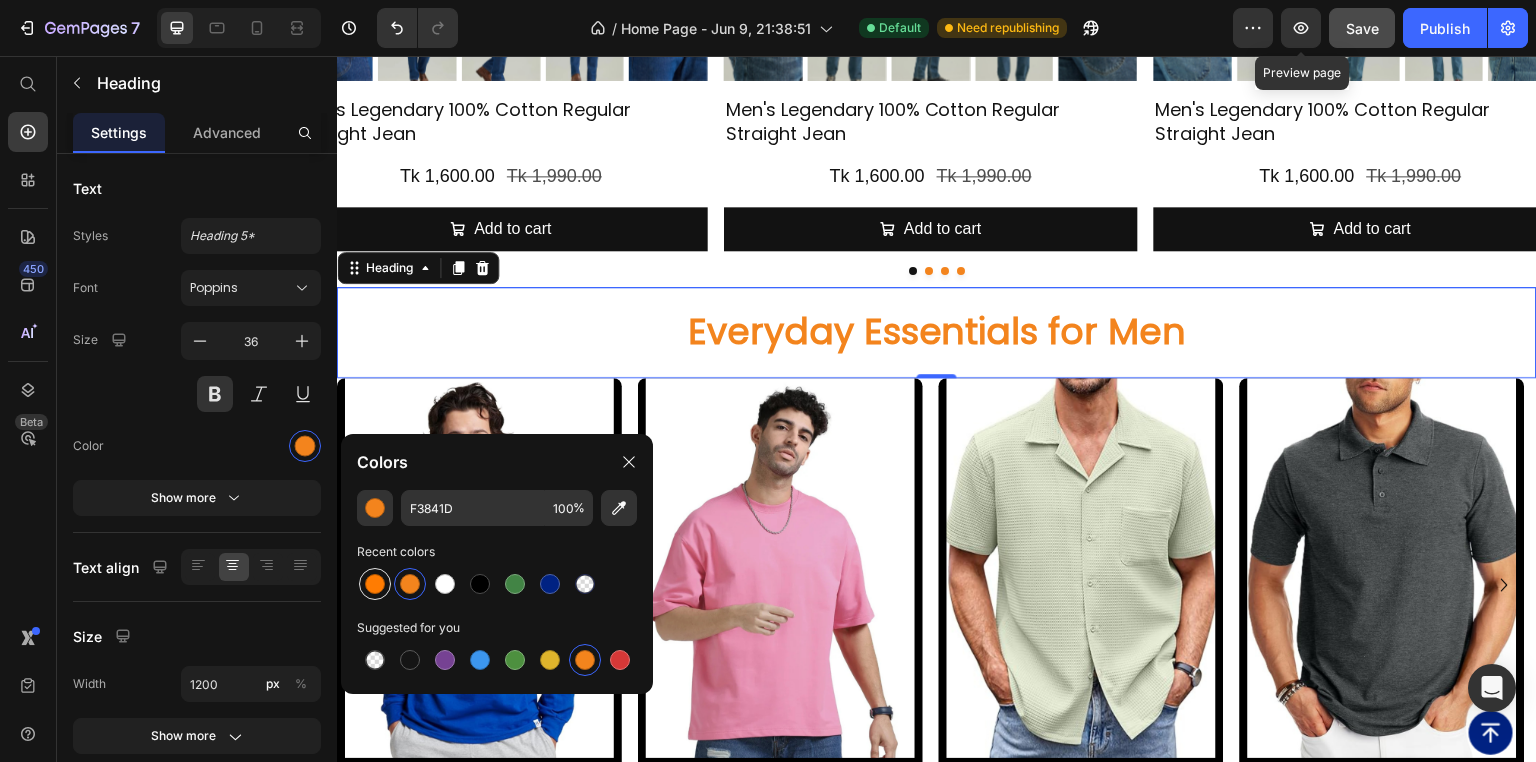 click at bounding box center [375, 584] 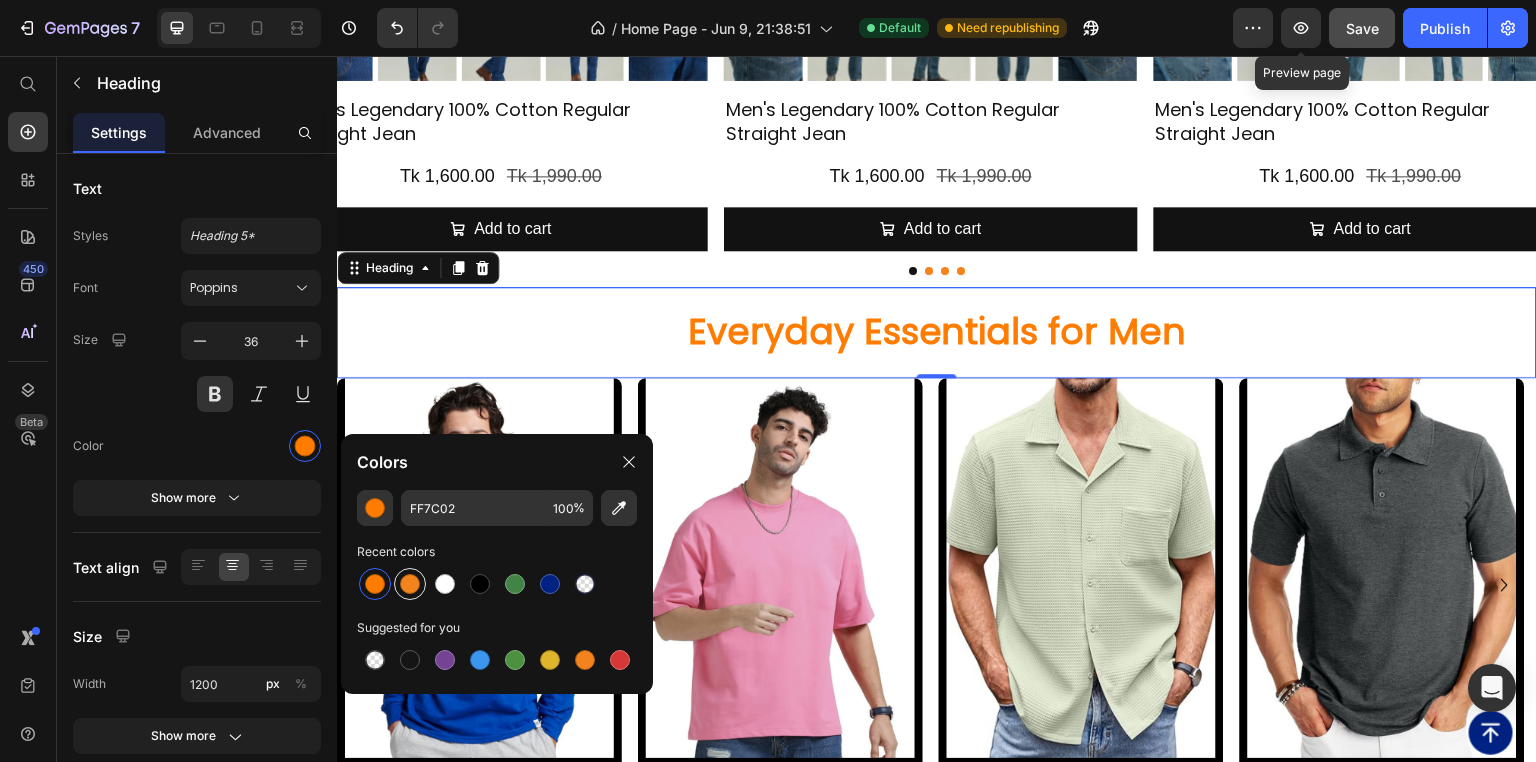 click at bounding box center (410, 584) 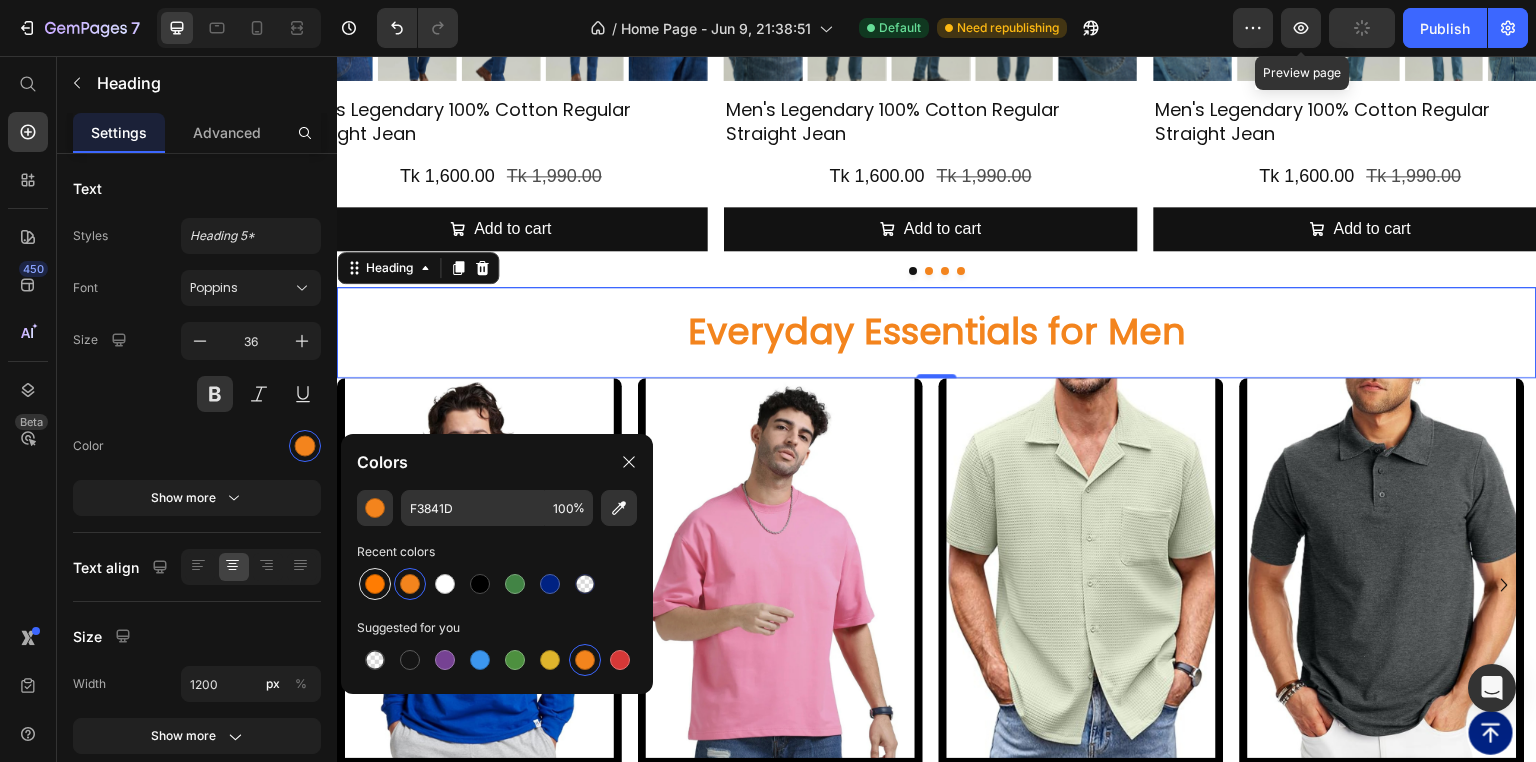 click at bounding box center [375, 584] 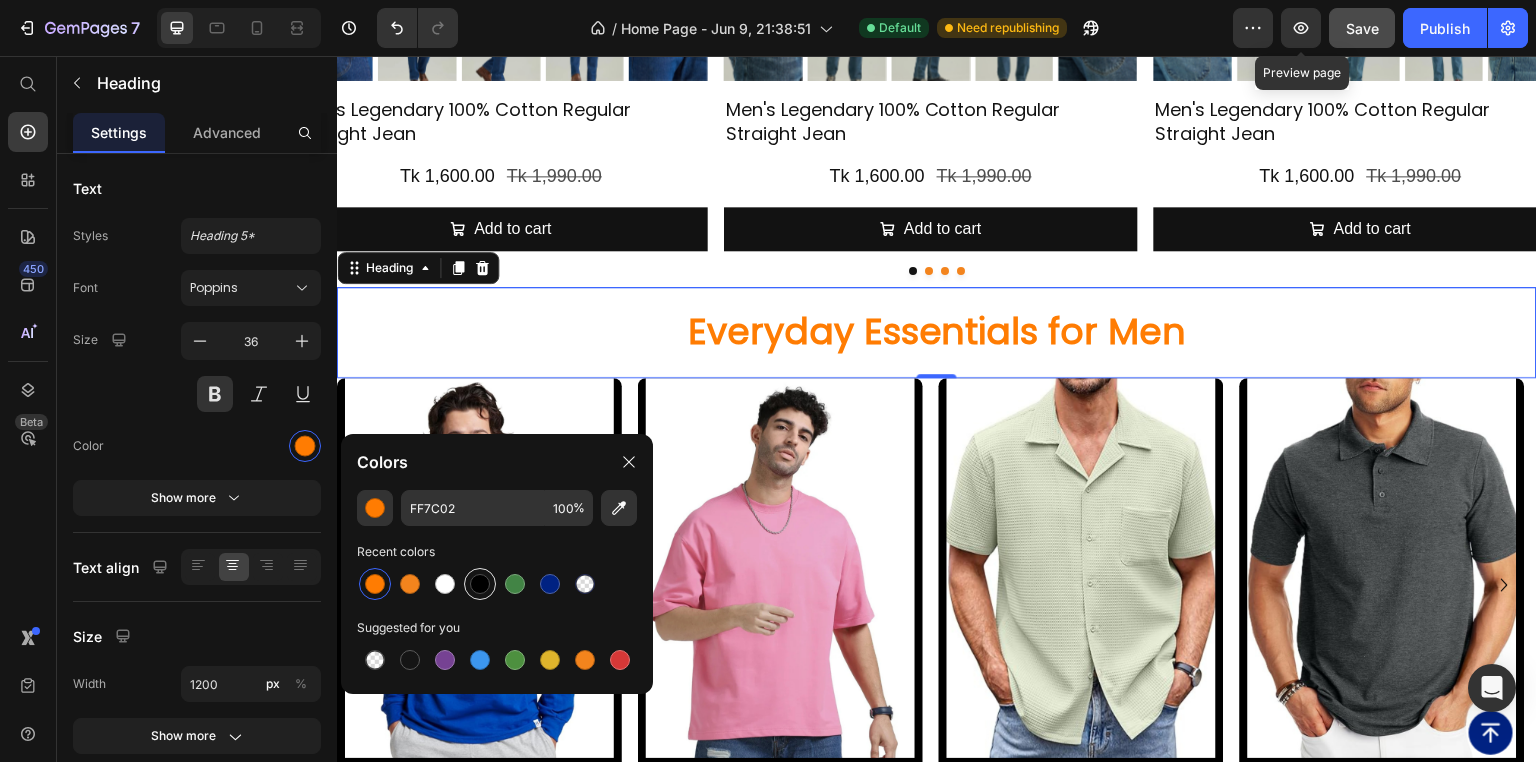 click at bounding box center [480, 584] 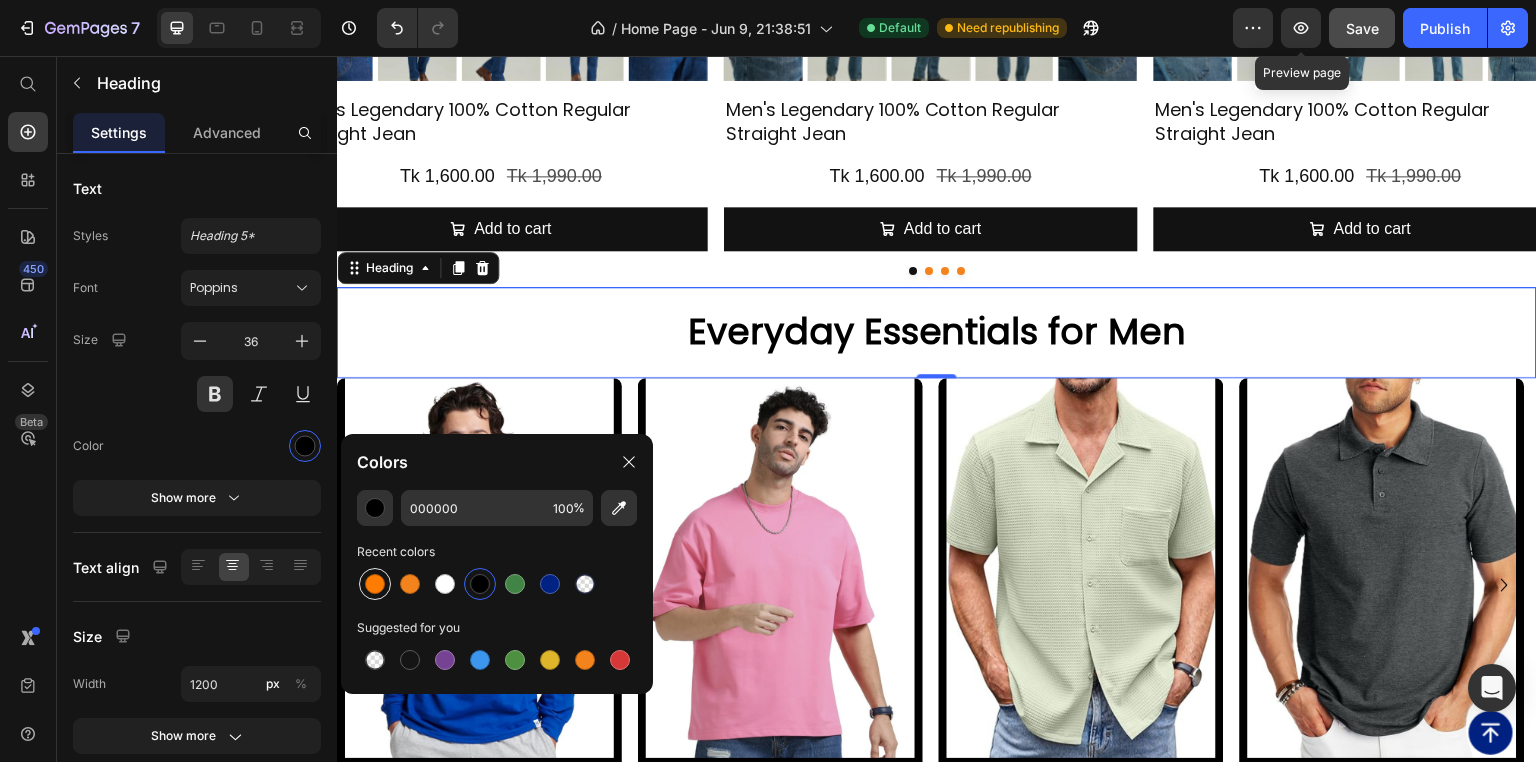 click at bounding box center (375, 584) 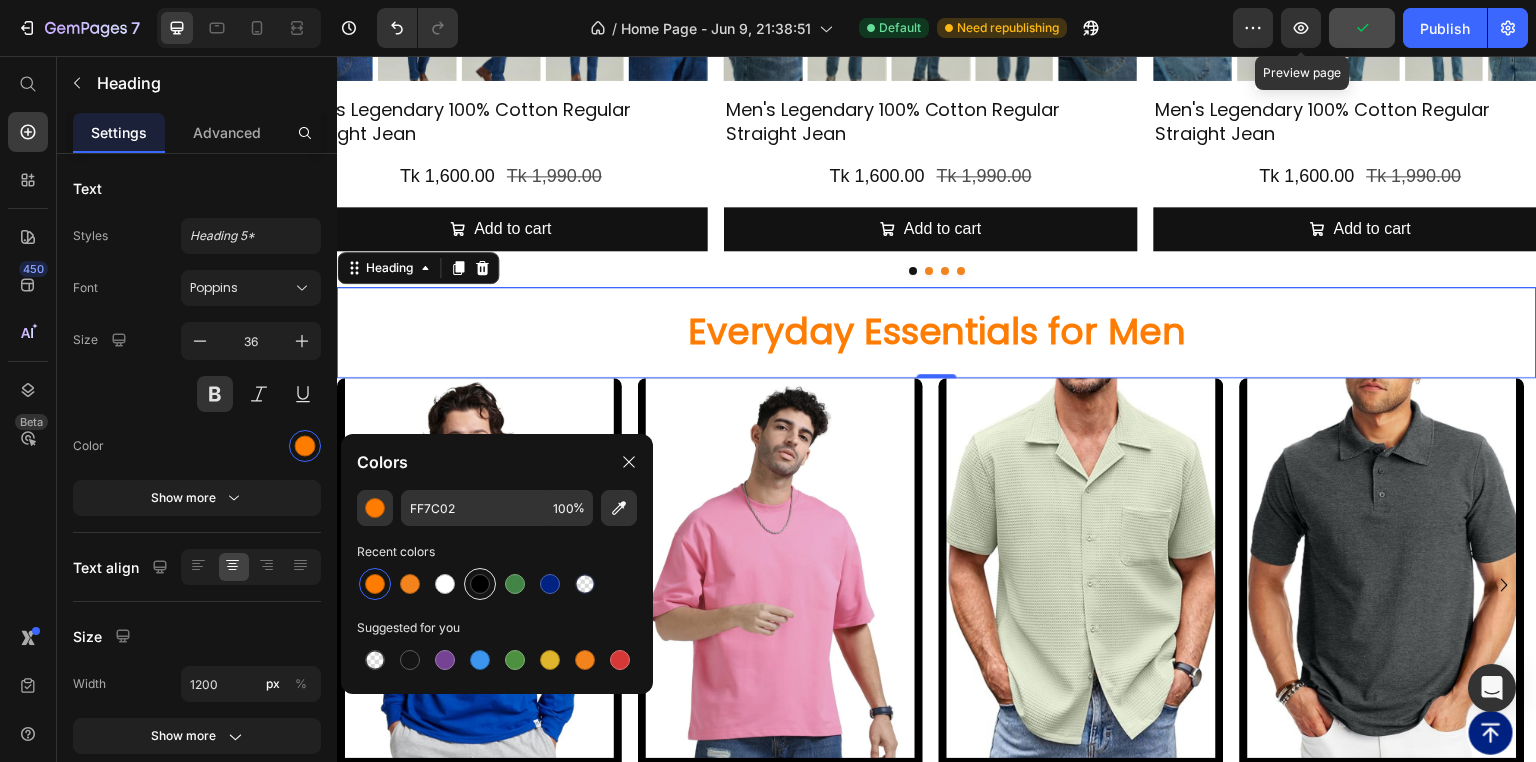 click at bounding box center [480, 584] 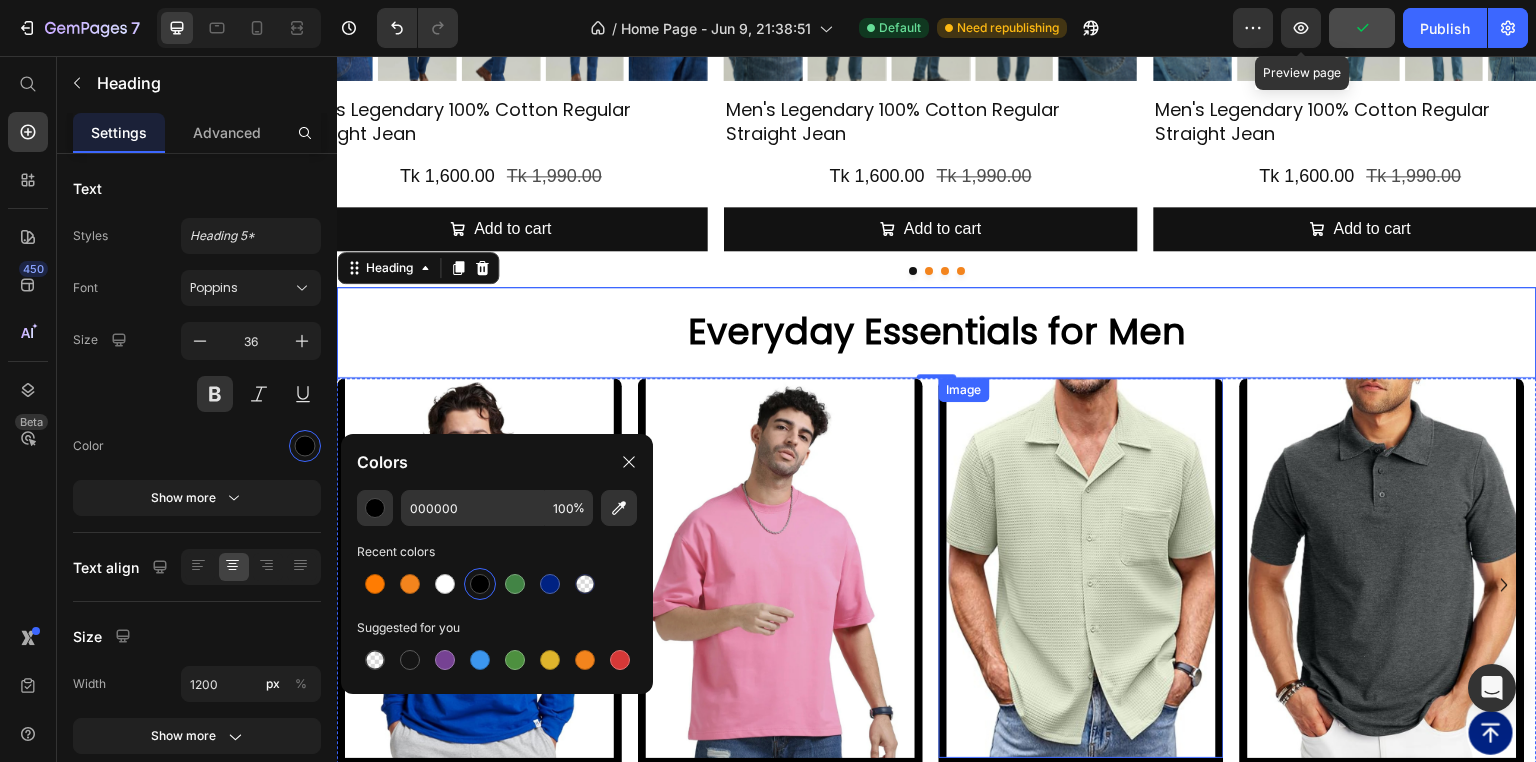 scroll, scrollTop: 3120, scrollLeft: 0, axis: vertical 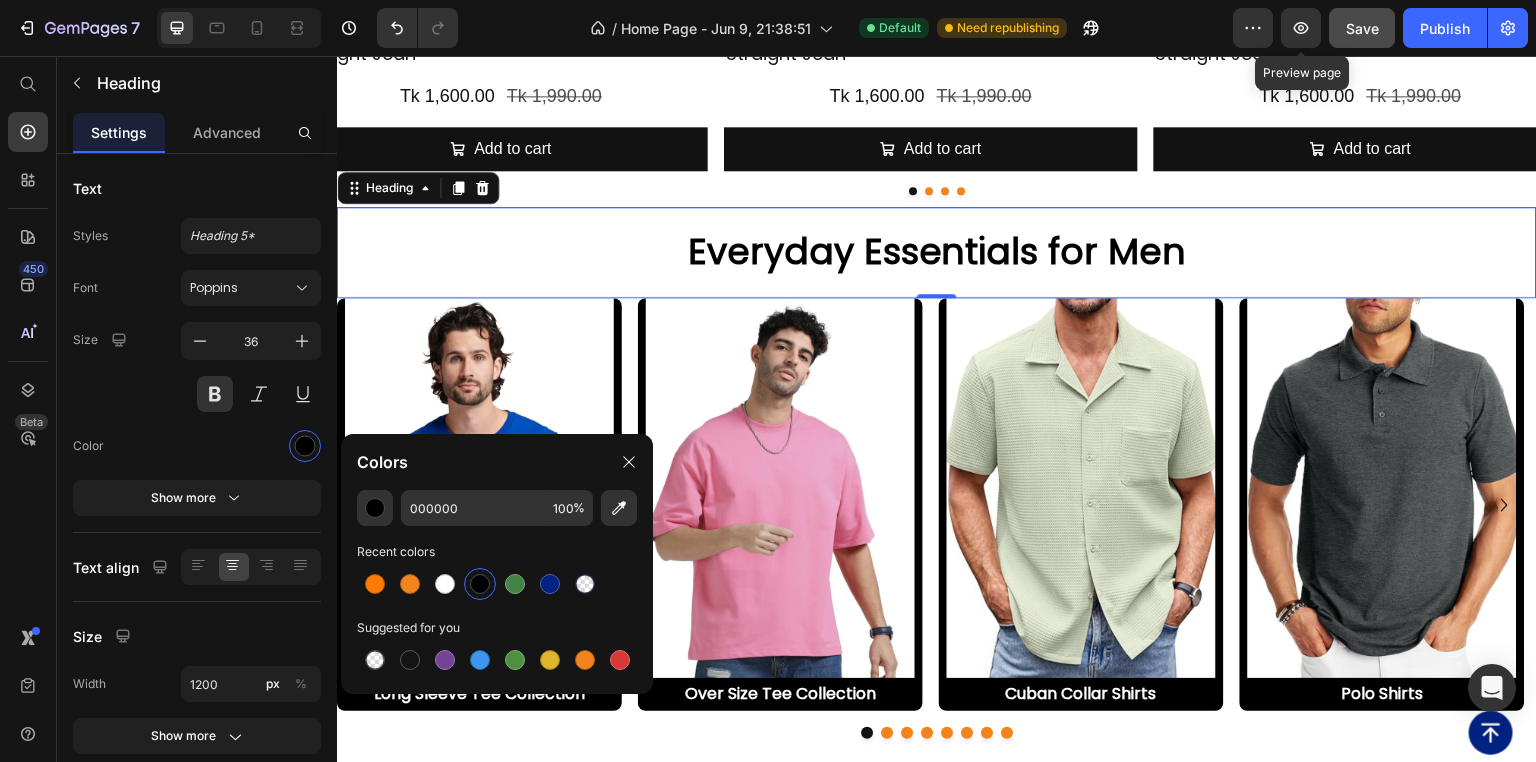 click on "Everyday Essentials for Men" at bounding box center [937, 252] 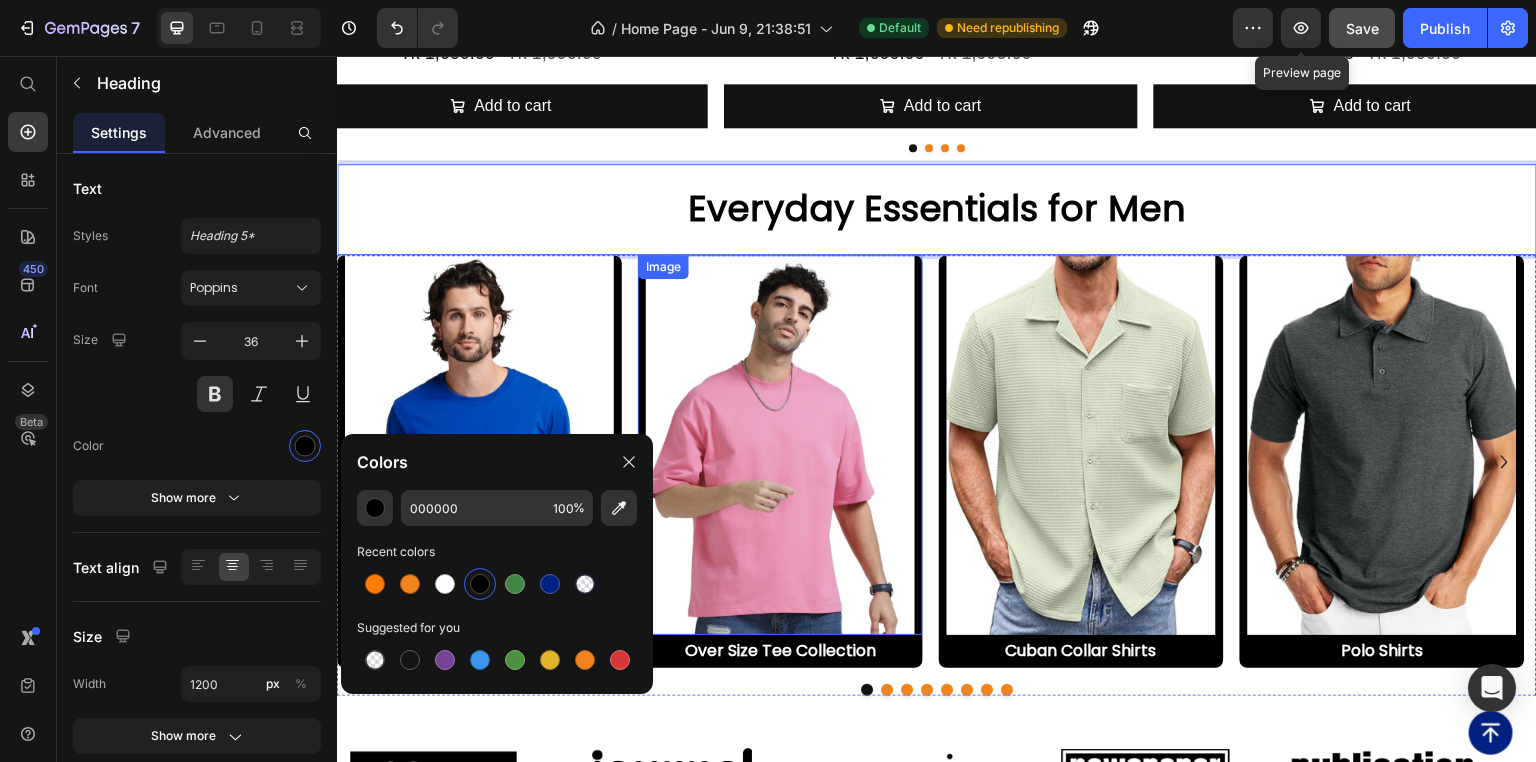 scroll, scrollTop: 3120, scrollLeft: 0, axis: vertical 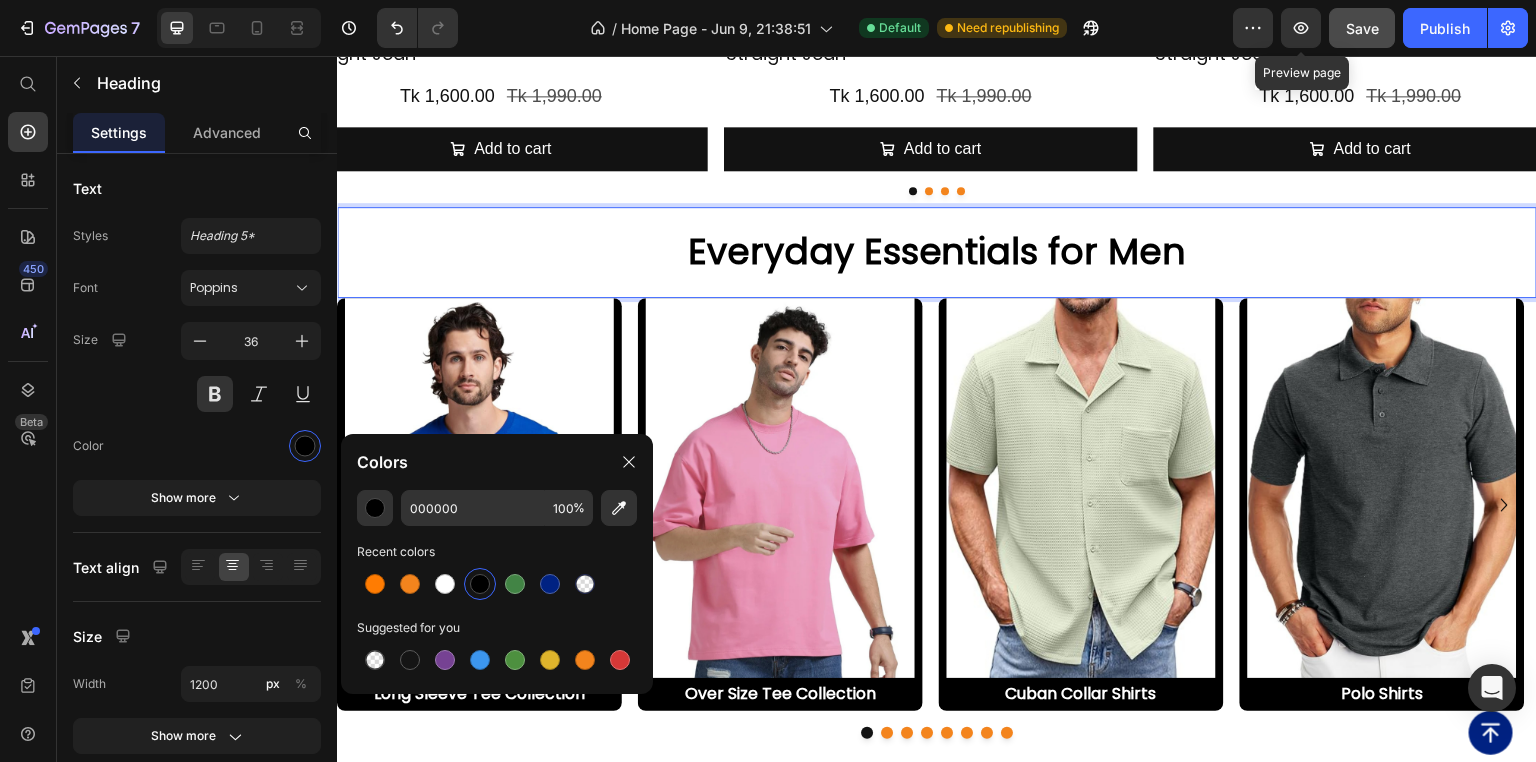 click on "Everyday Essentials for Men" at bounding box center (937, 252) 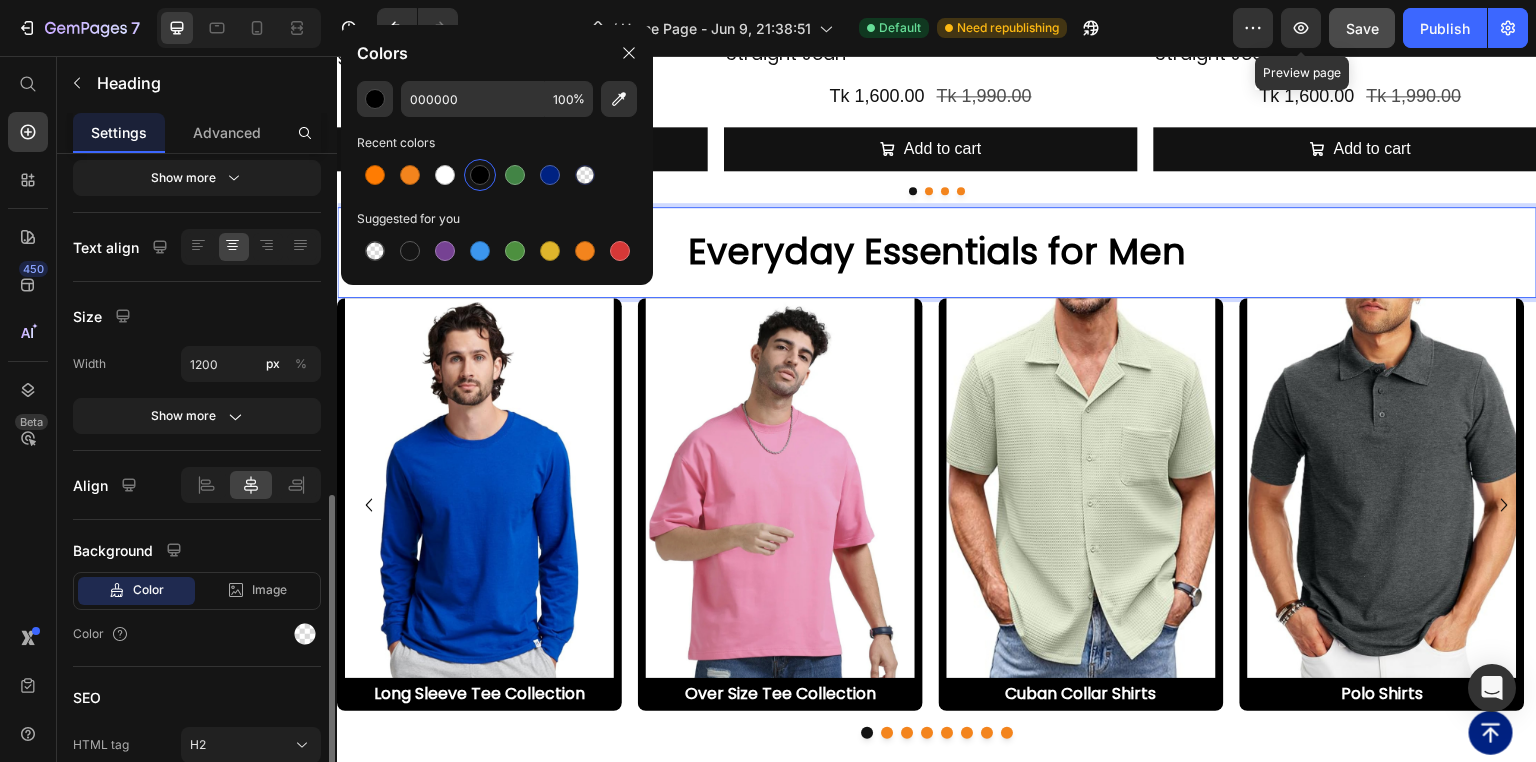 scroll, scrollTop: 408, scrollLeft: 0, axis: vertical 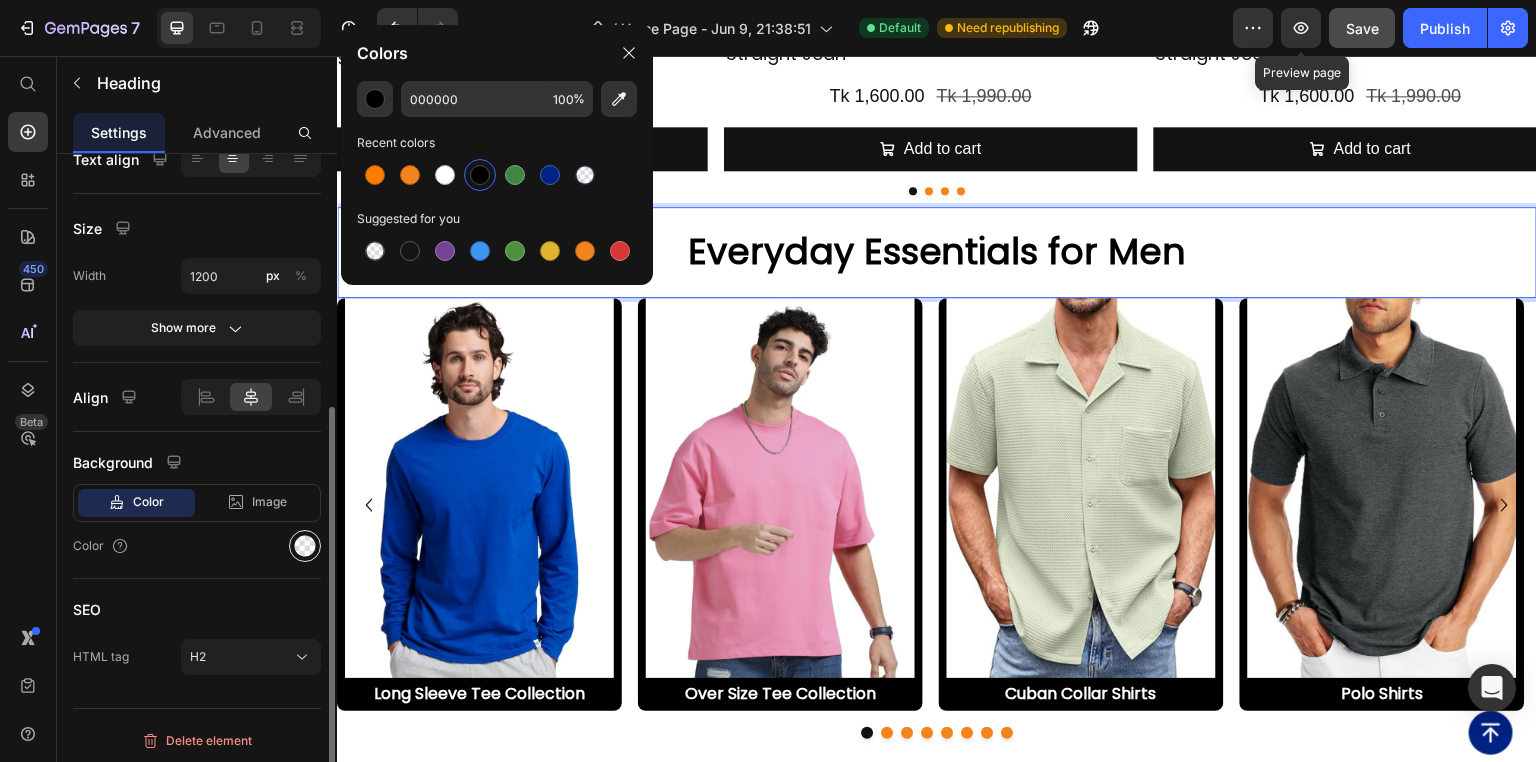 click at bounding box center [305, 546] 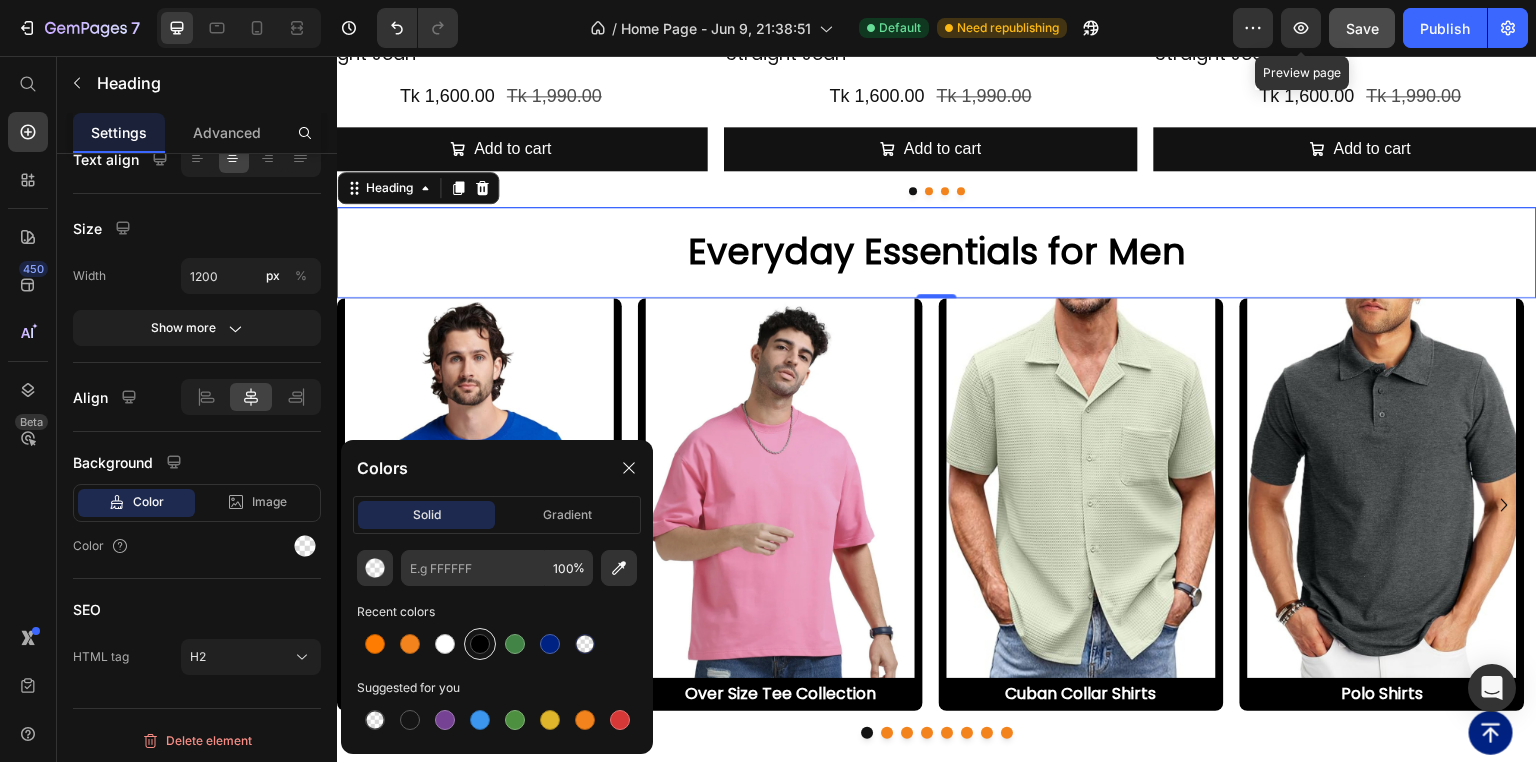 click at bounding box center (480, 644) 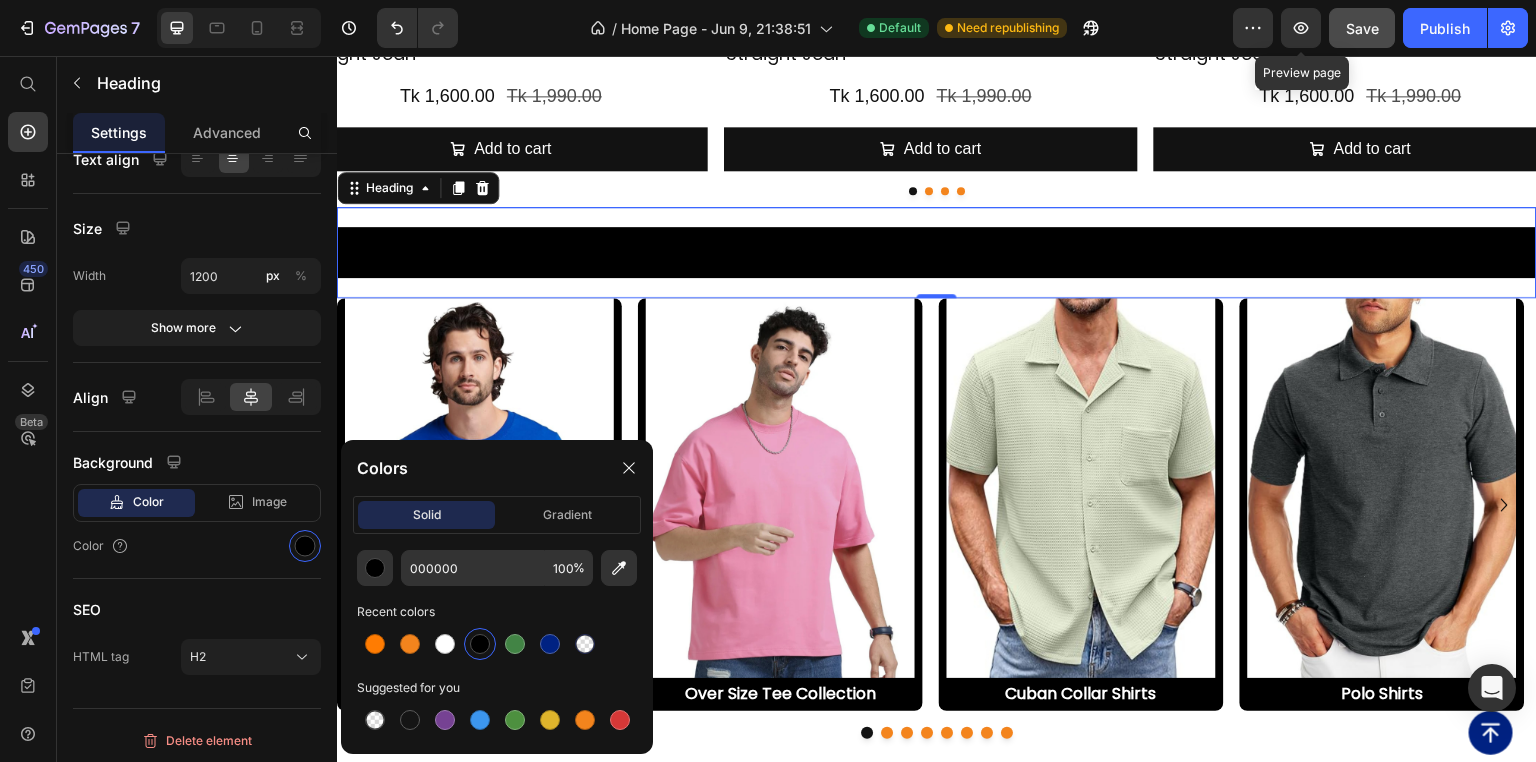 click at bounding box center [480, 644] 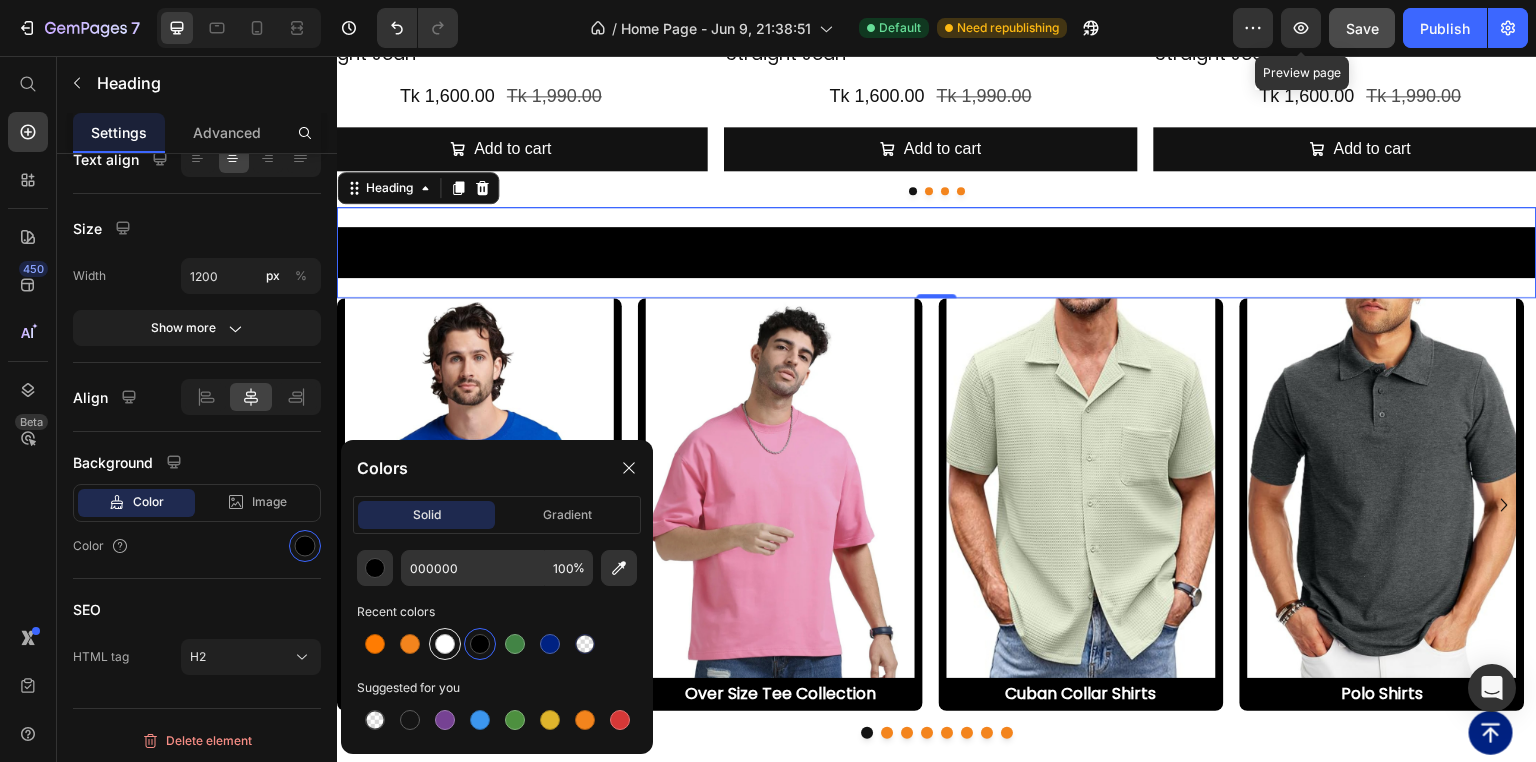 click at bounding box center [445, 644] 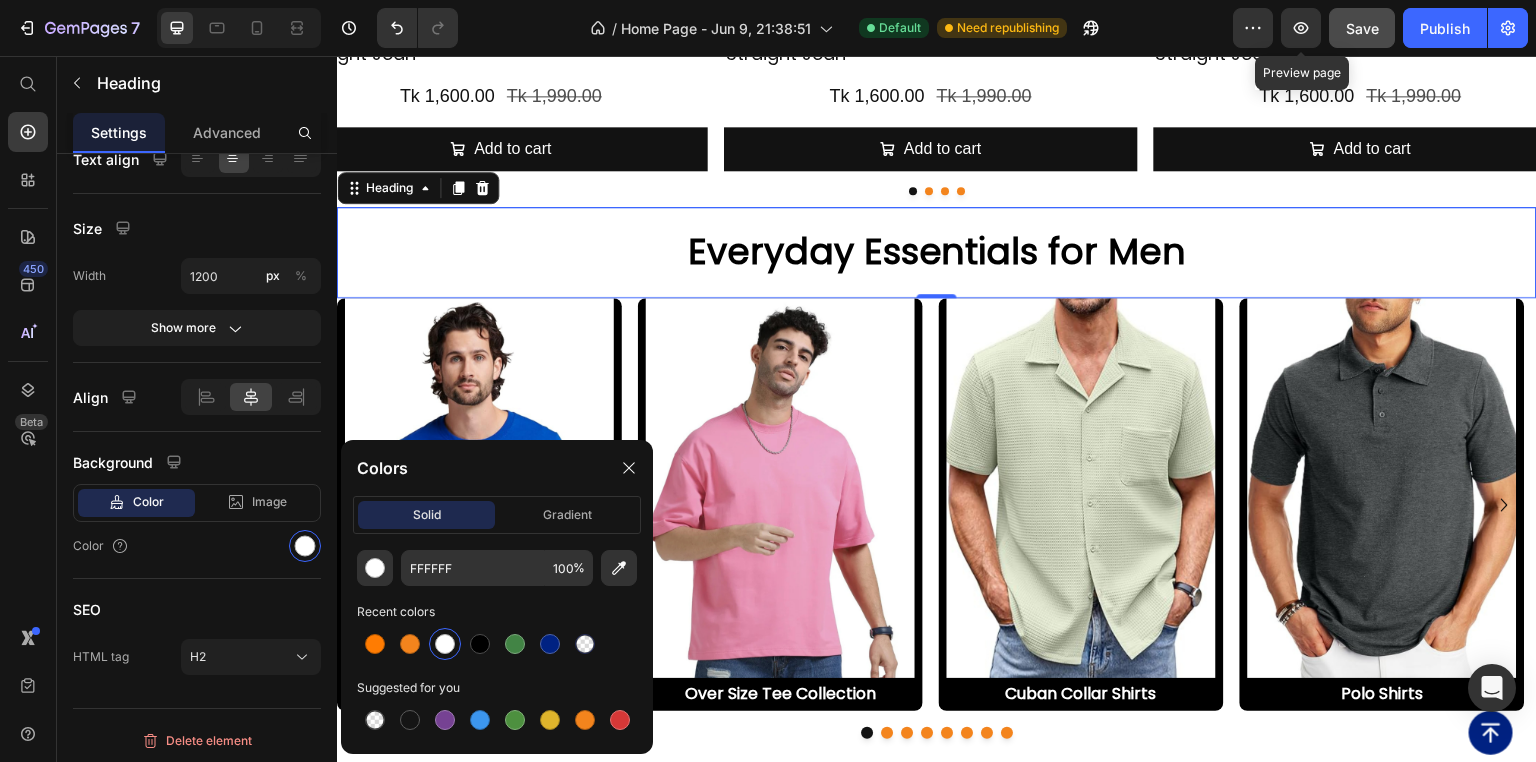 click on "Everyday Essentials for Men Heading   0" at bounding box center (937, 252) 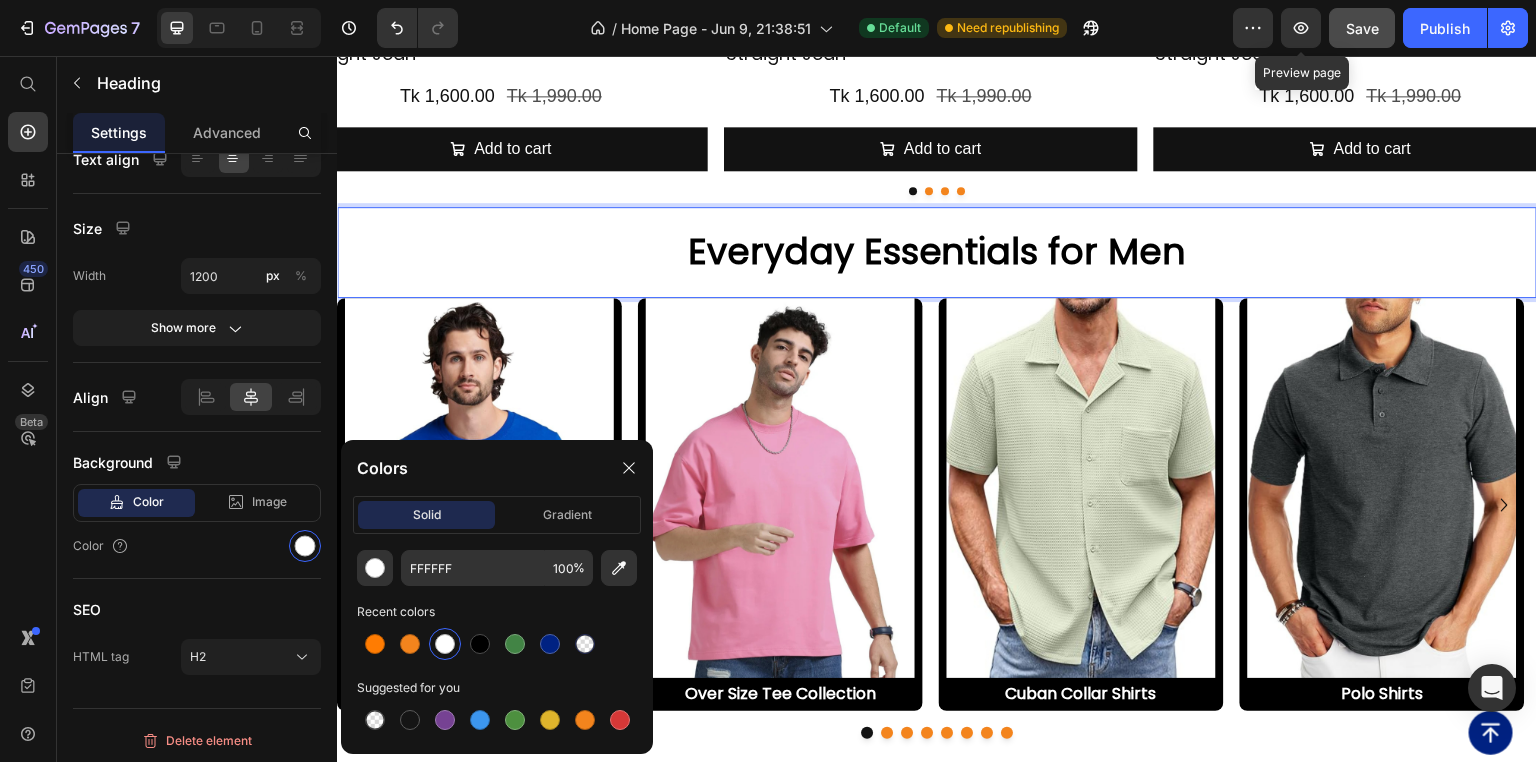 click on "Everyday Essentials for Men" at bounding box center (937, 252) 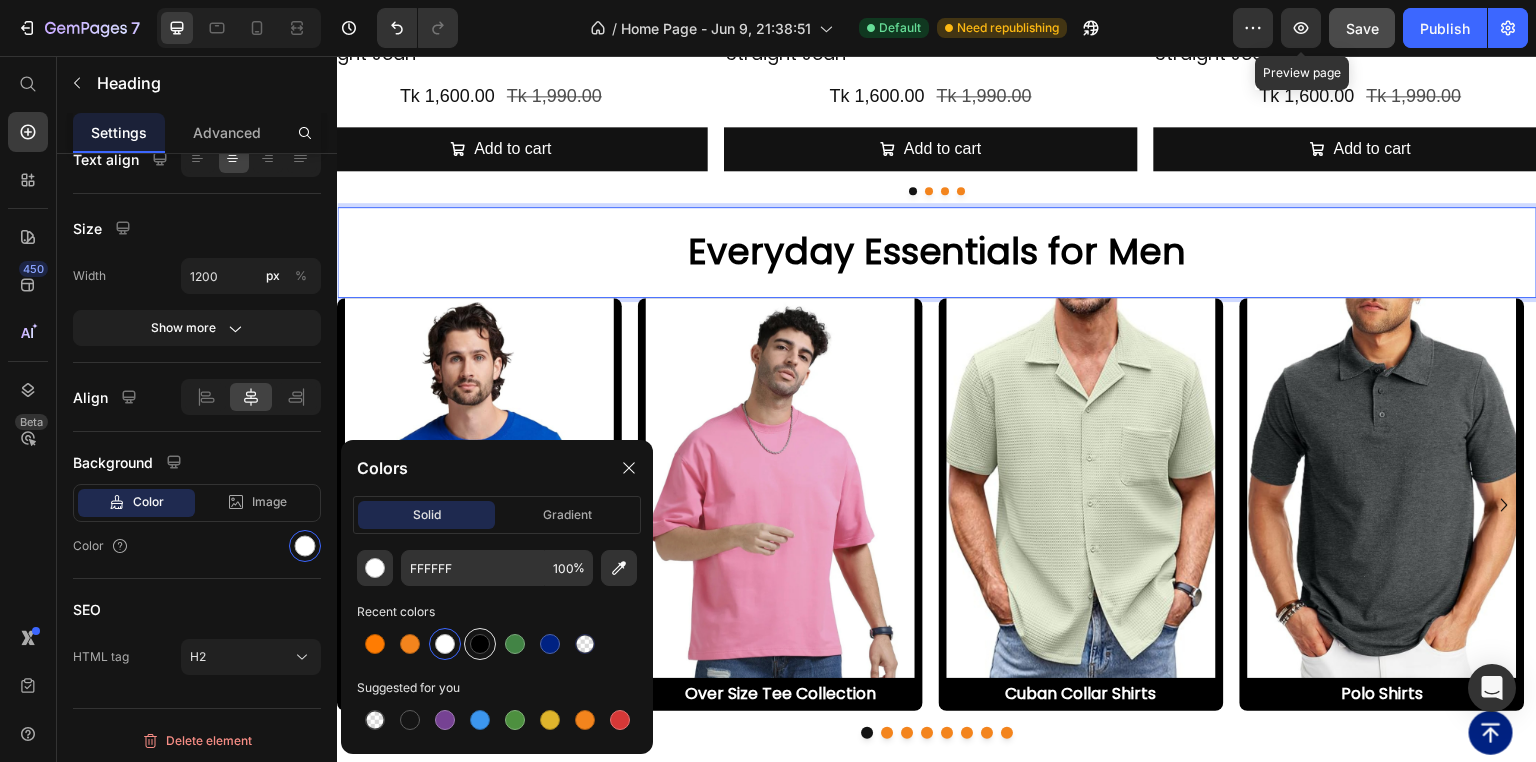 click at bounding box center [480, 644] 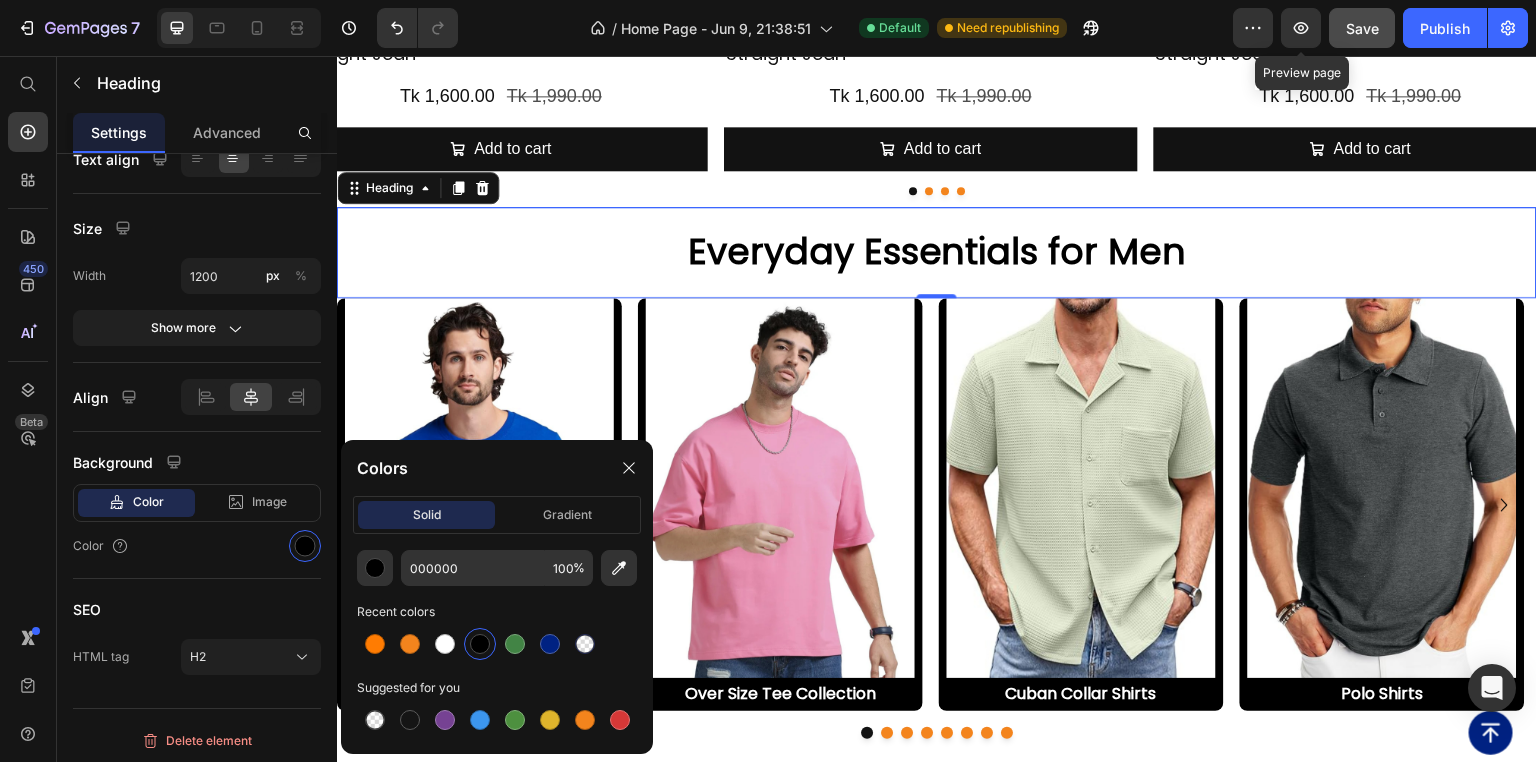 click at bounding box center (480, 644) 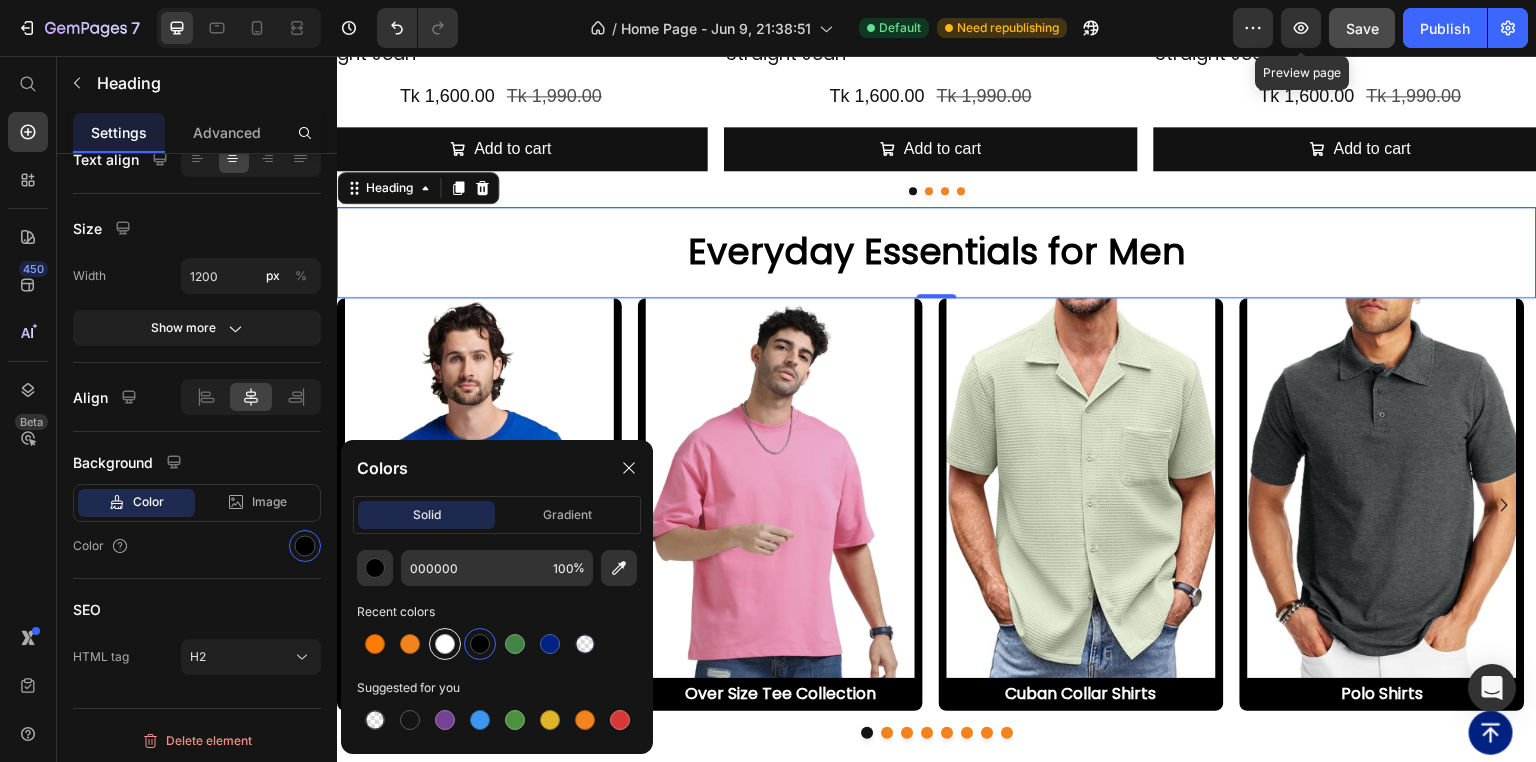 click at bounding box center [445, 644] 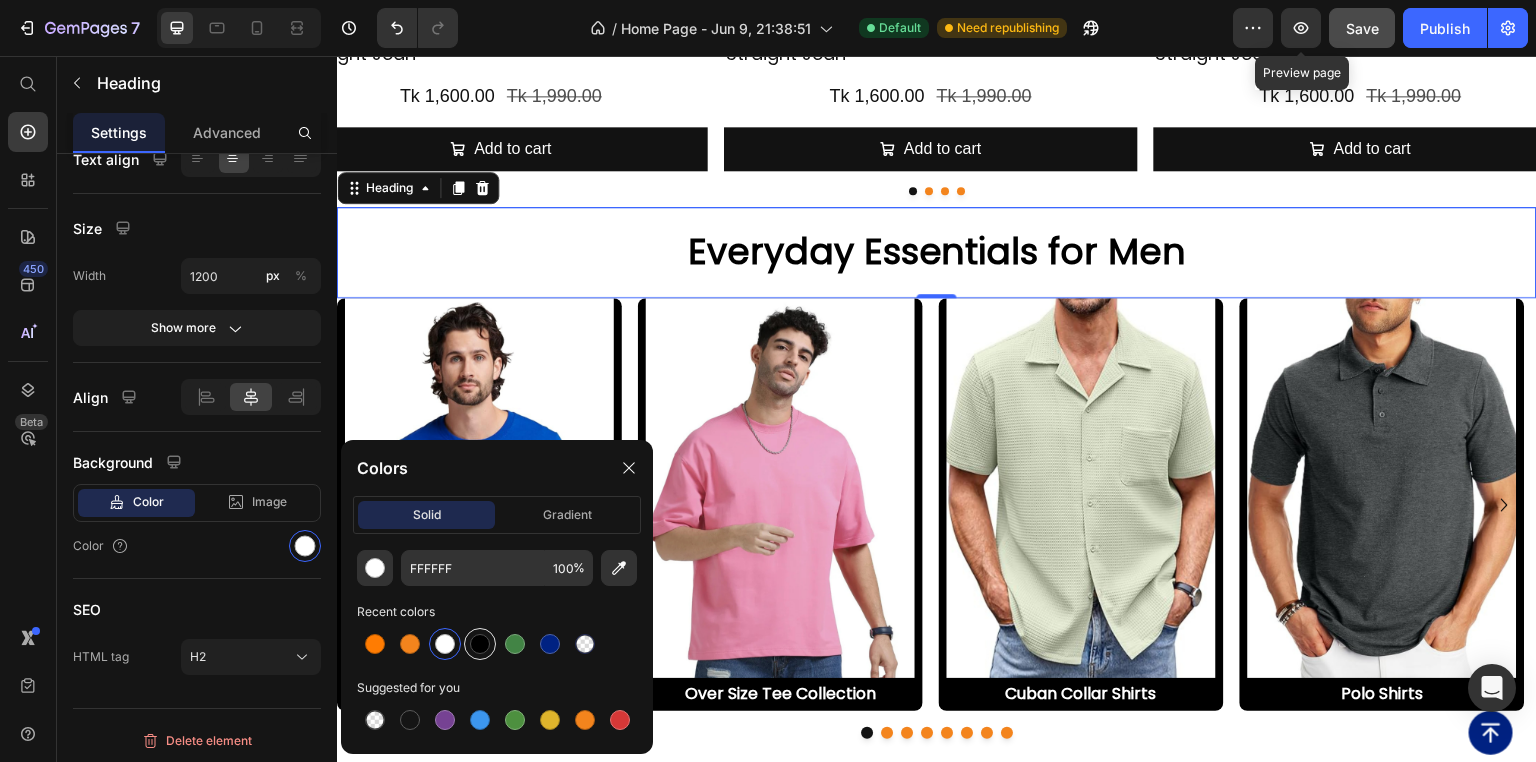 click at bounding box center (480, 644) 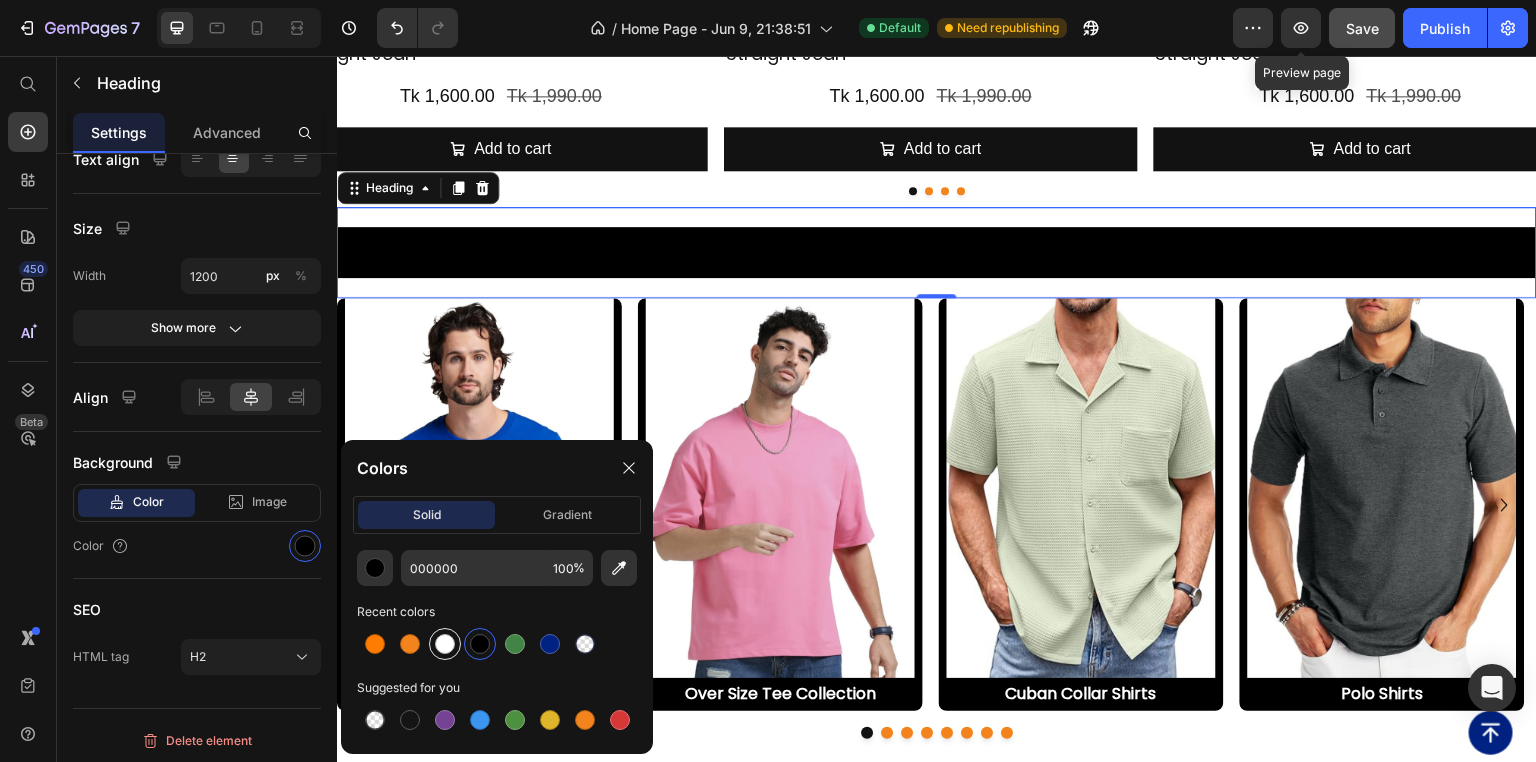 click at bounding box center [445, 644] 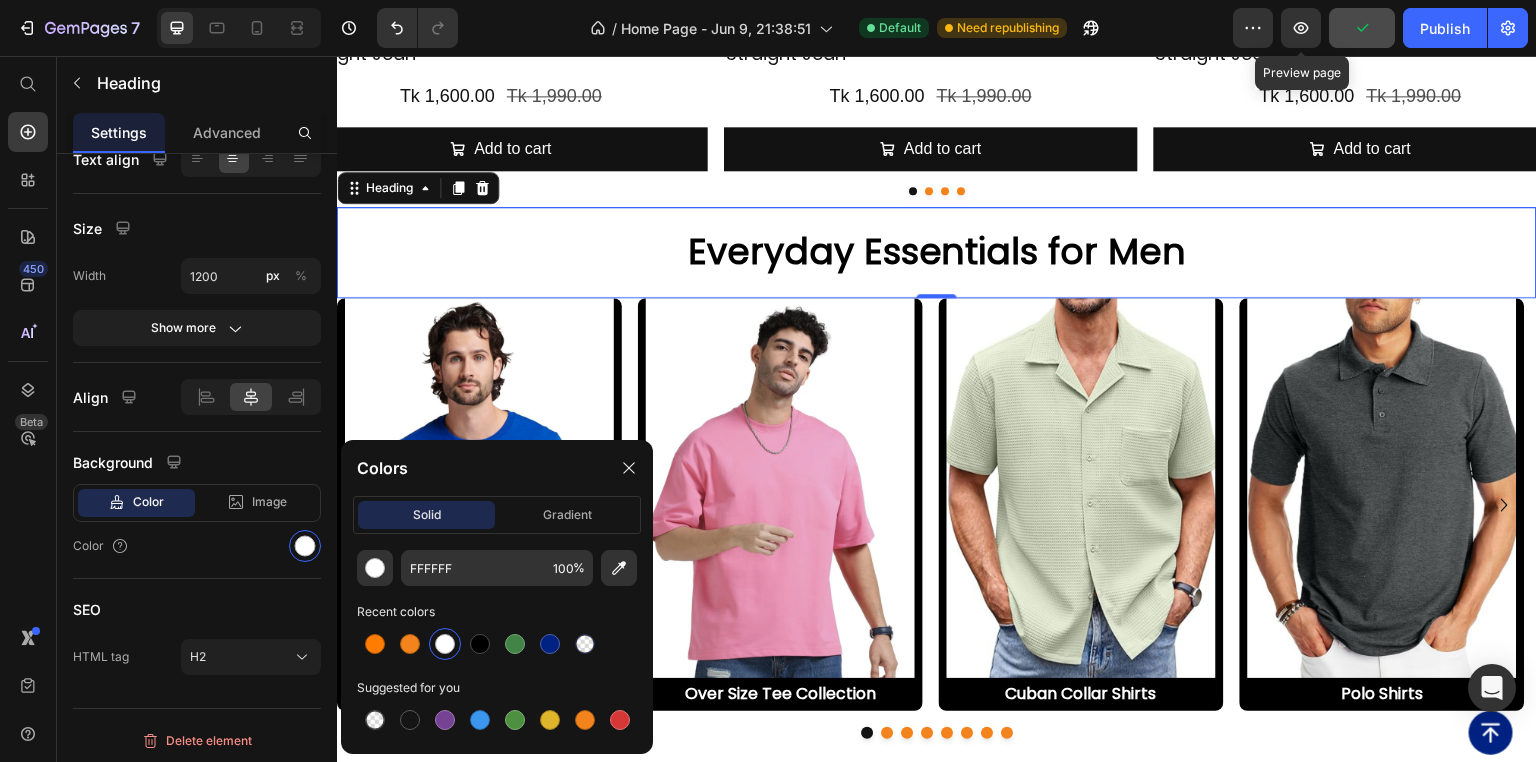 click on "Everyday Essentials for Men Heading   0" at bounding box center [937, 252] 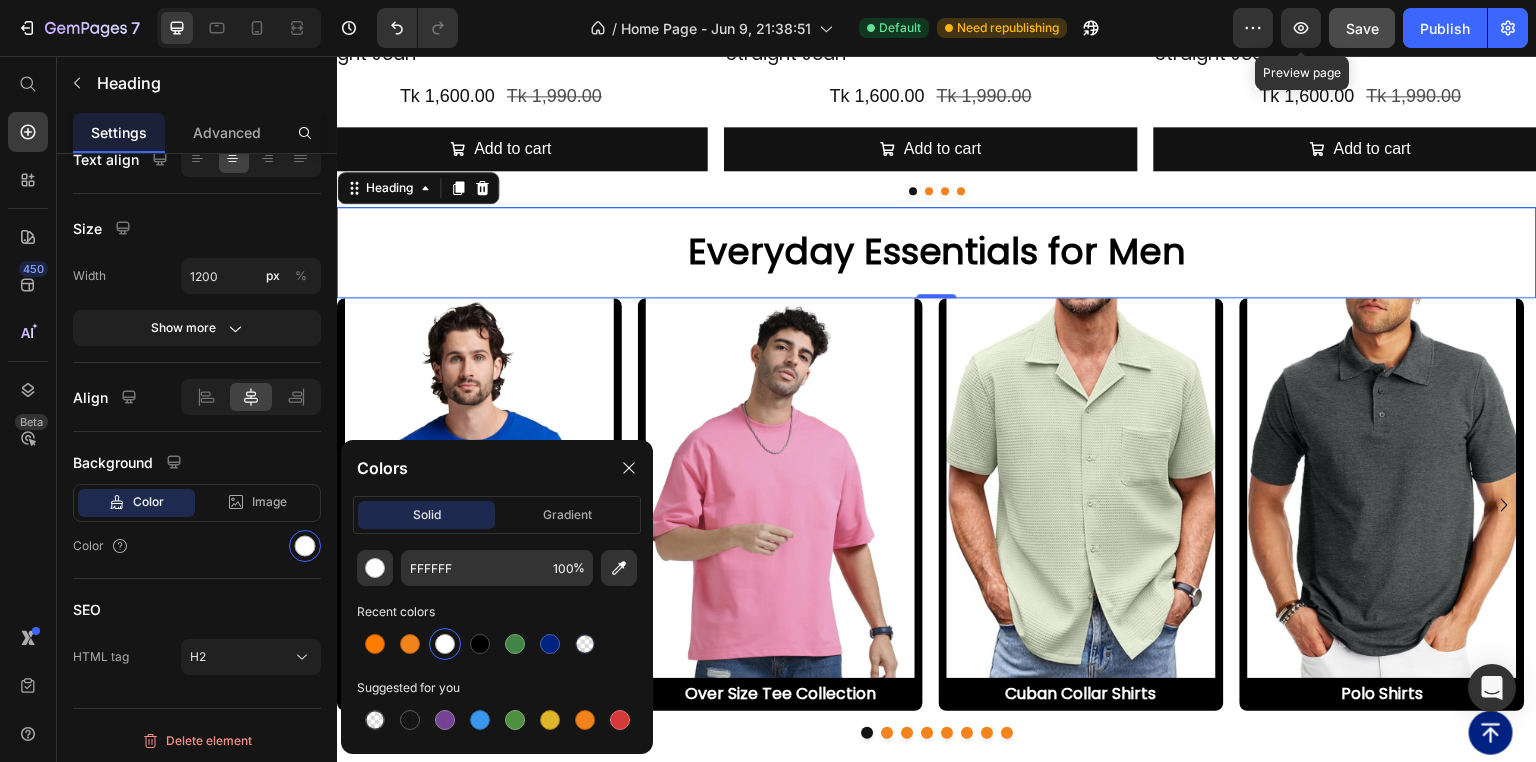 click on "Everyday Essentials for Men" at bounding box center [937, 252] 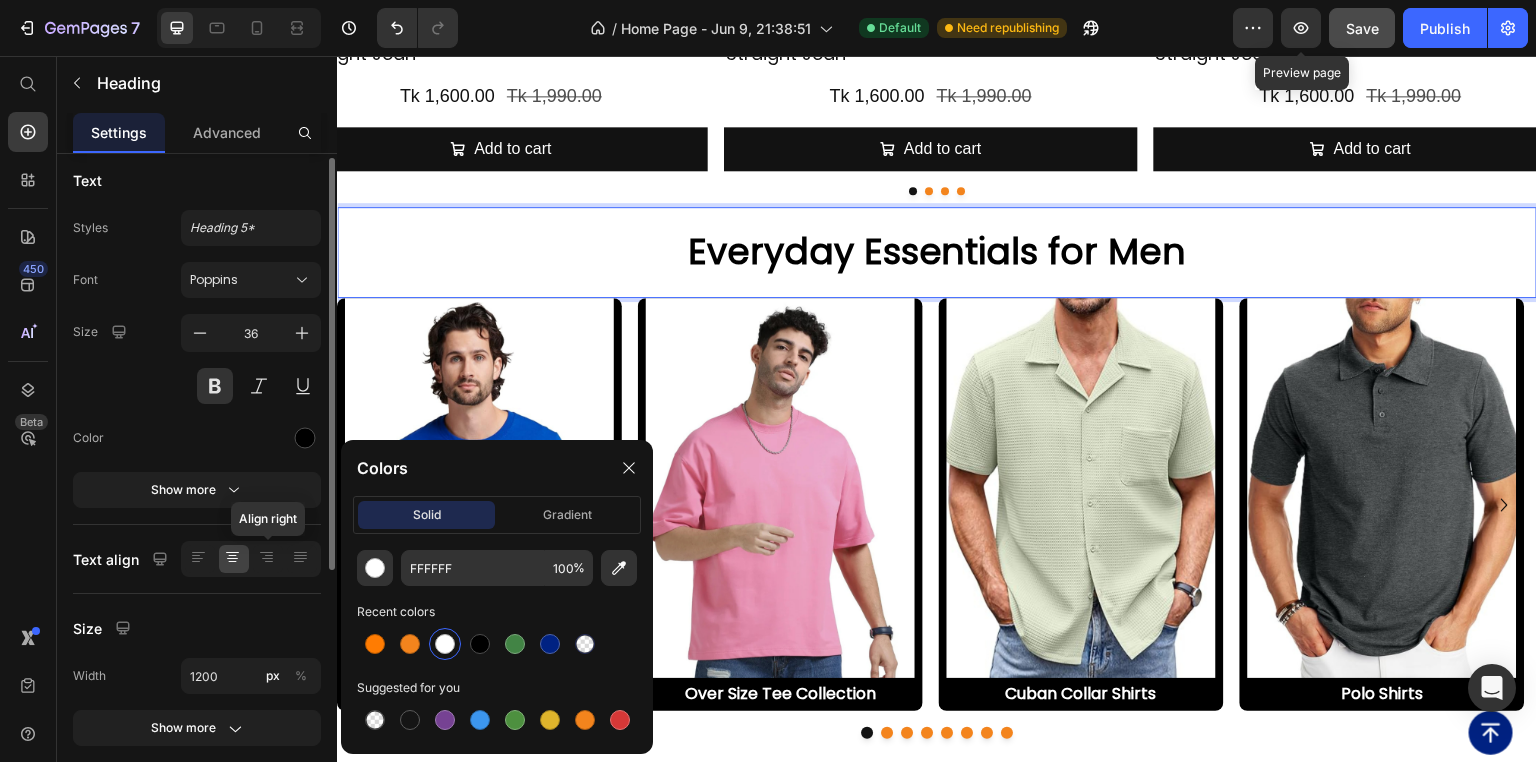 scroll, scrollTop: 0, scrollLeft: 0, axis: both 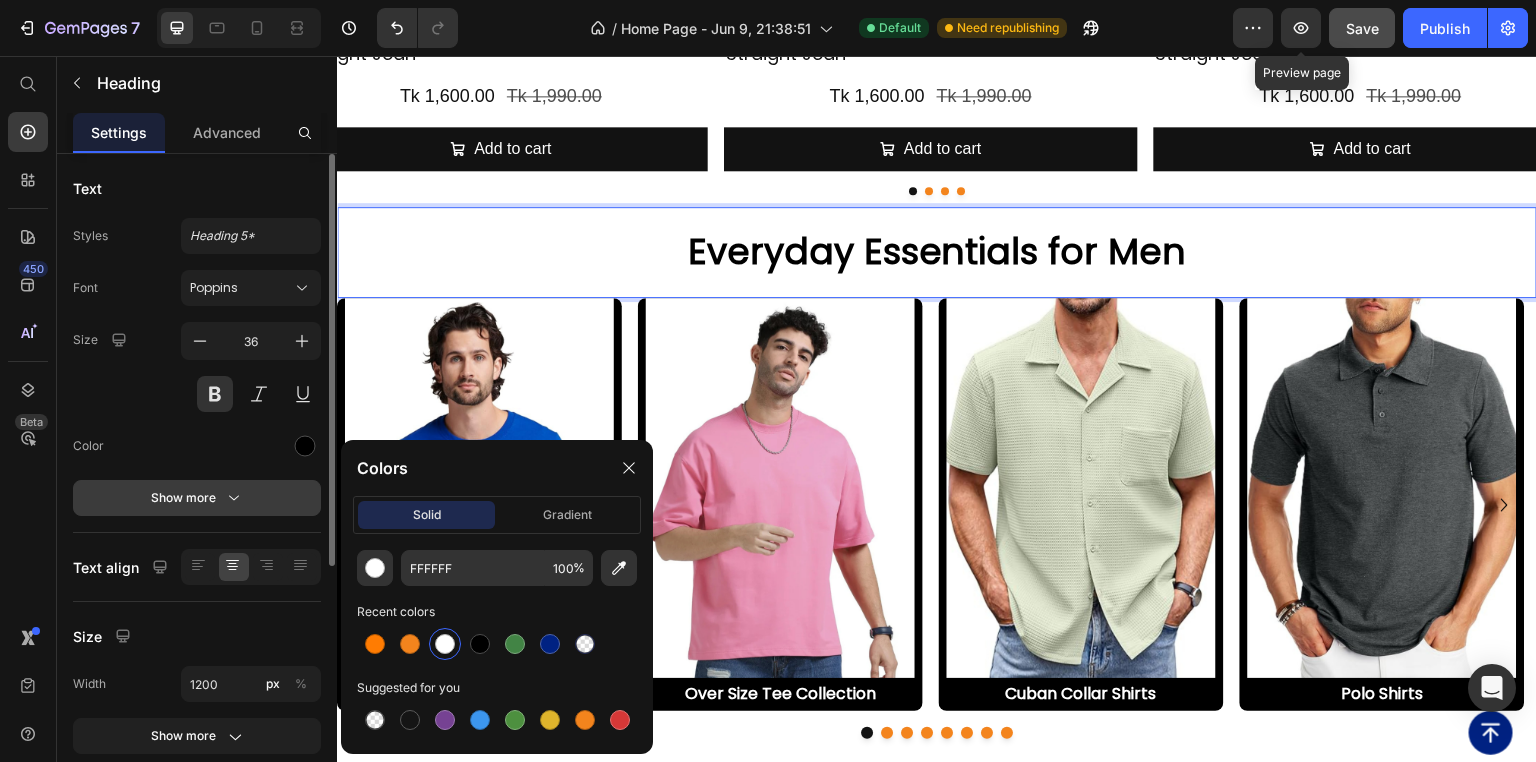 click on "Show more" at bounding box center [197, 498] 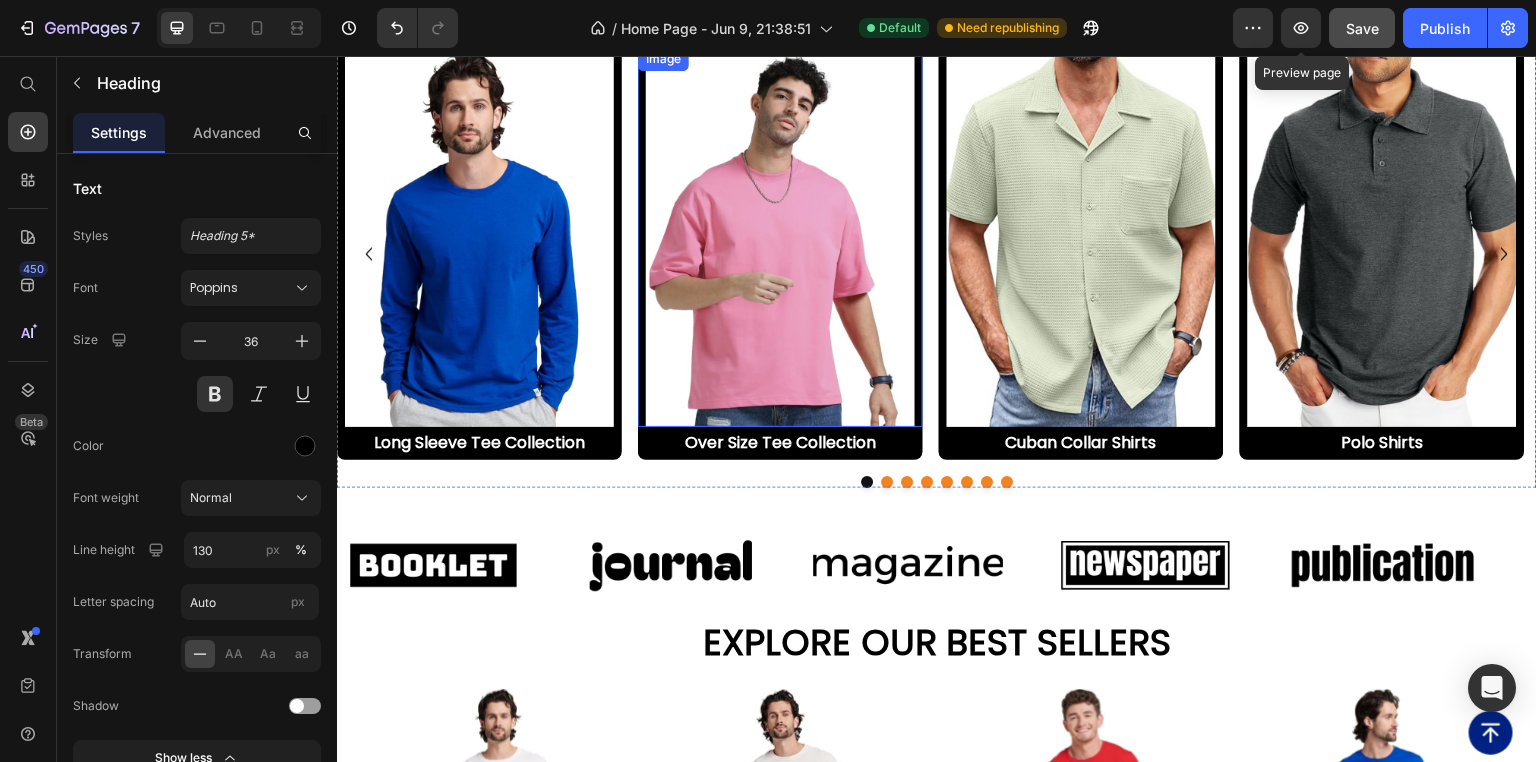 scroll, scrollTop: 3520, scrollLeft: 0, axis: vertical 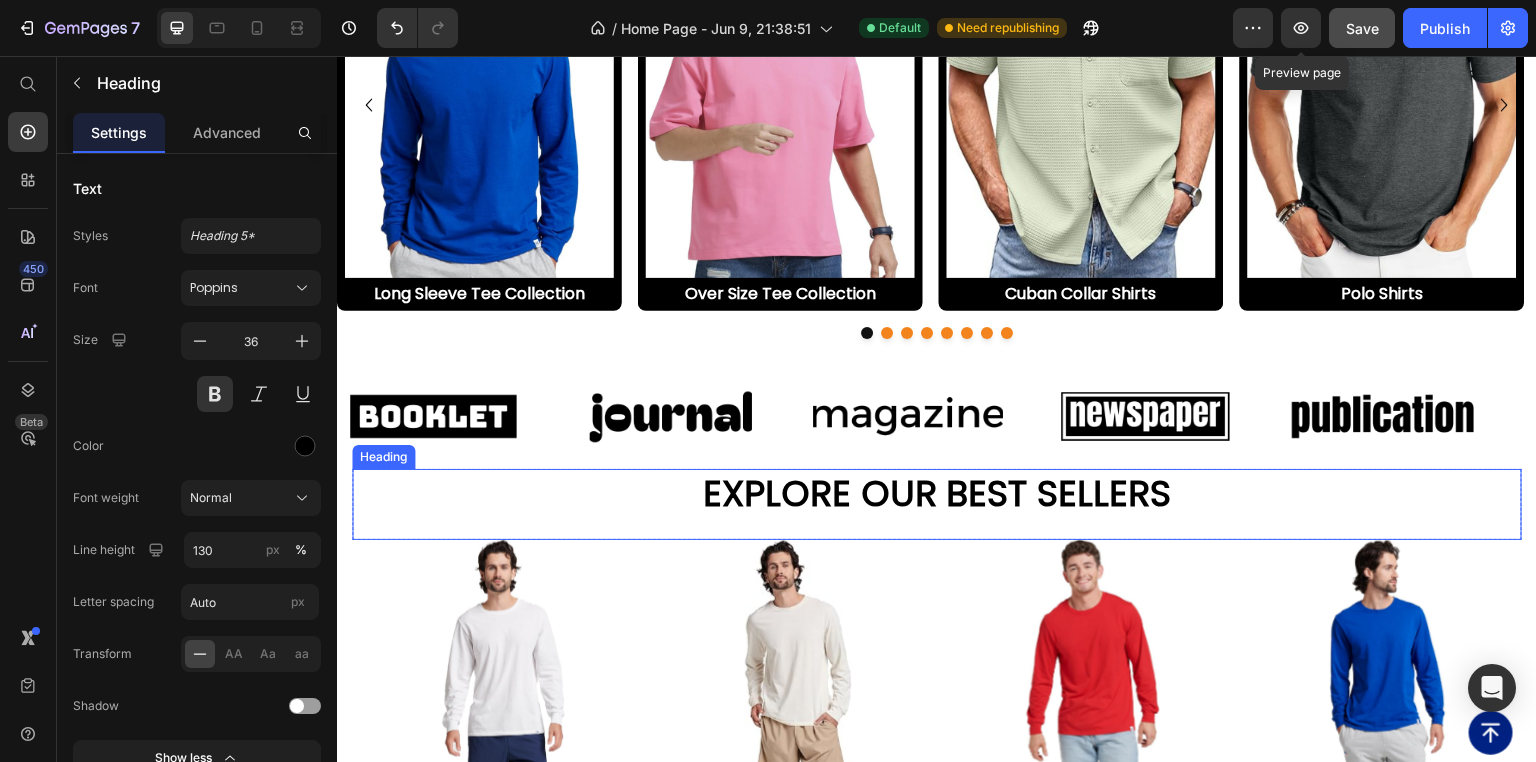 click on "Explore Our Best Sellers" at bounding box center [937, 494] 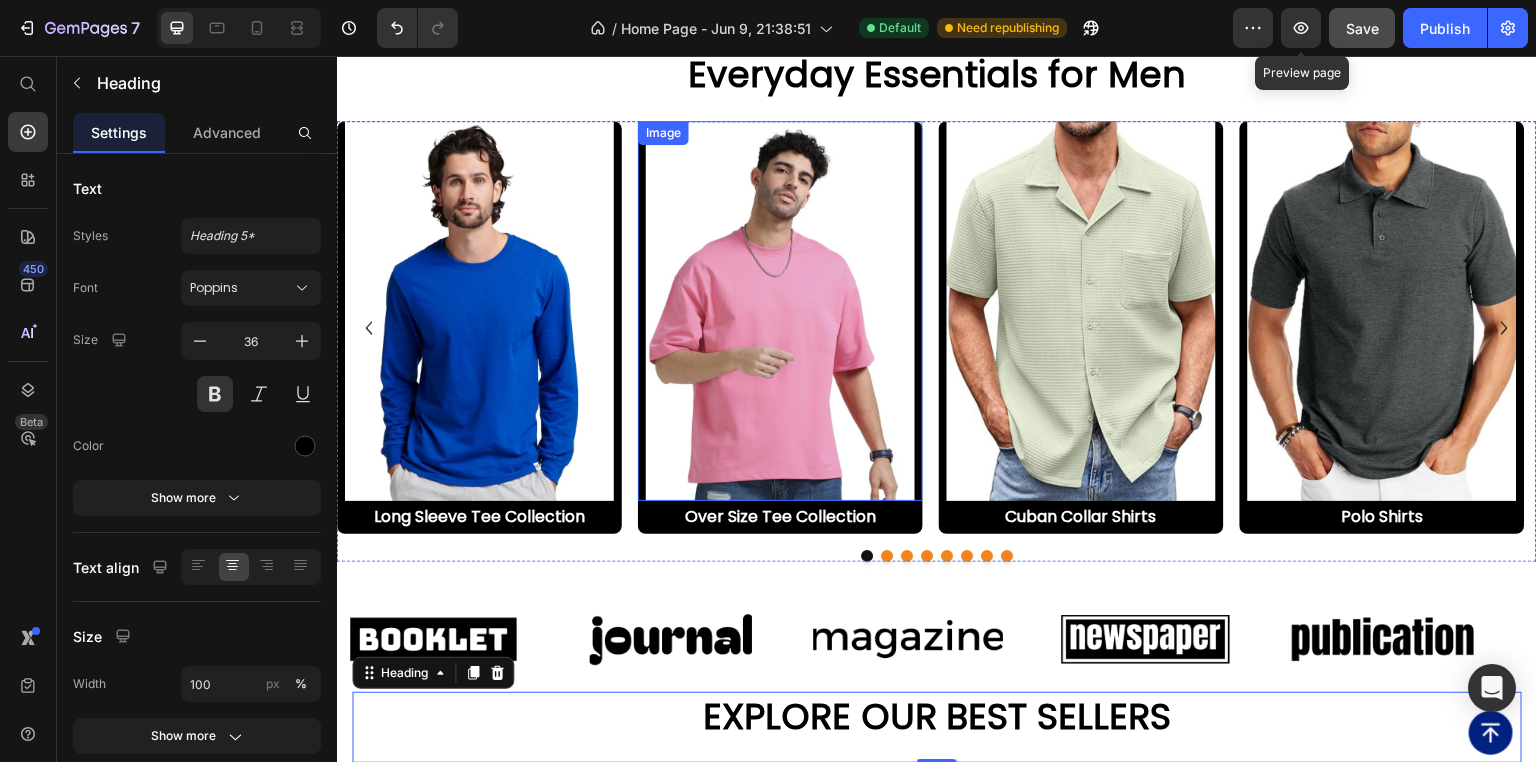 scroll, scrollTop: 3360, scrollLeft: 0, axis: vertical 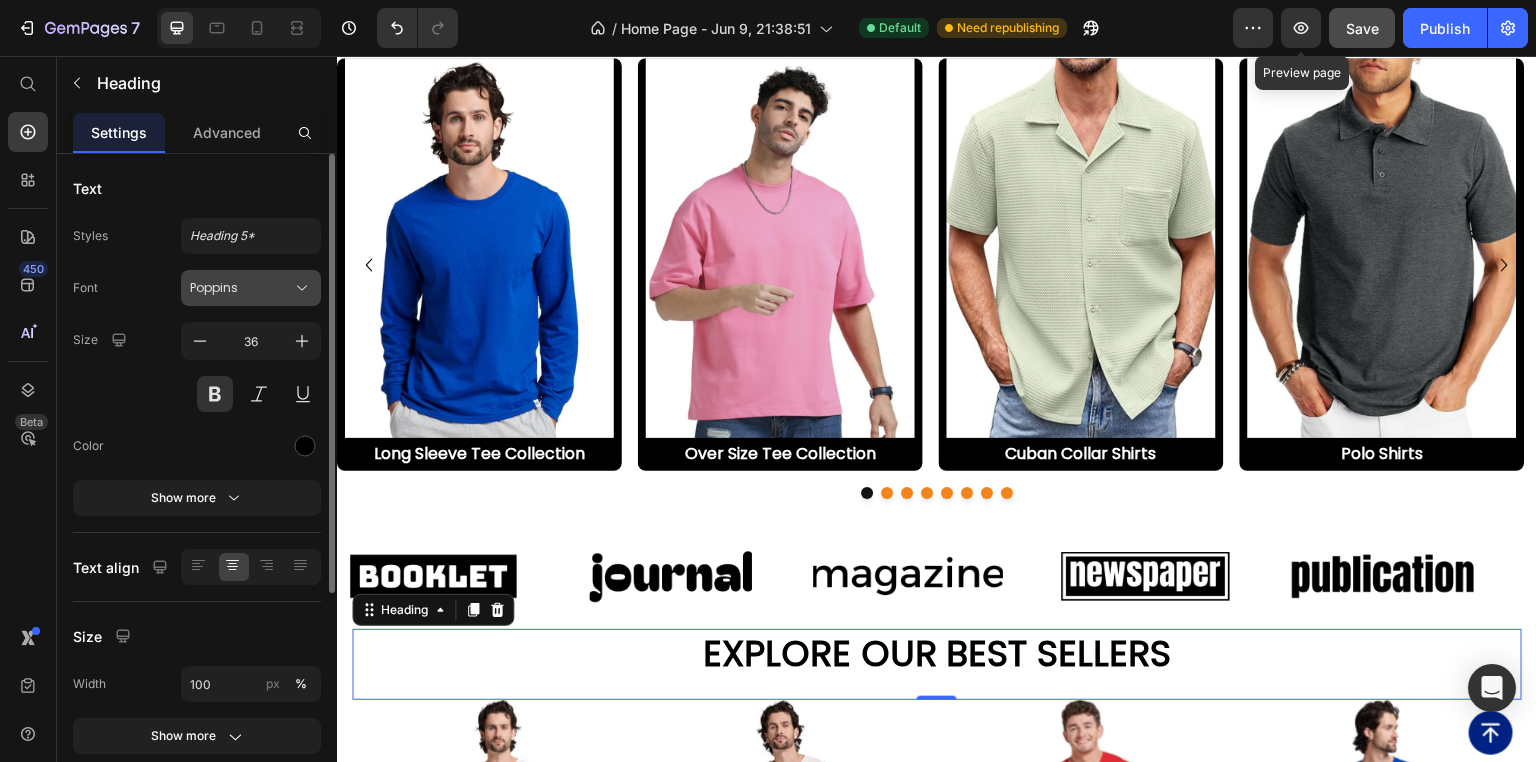 click on "Poppins" at bounding box center (241, 288) 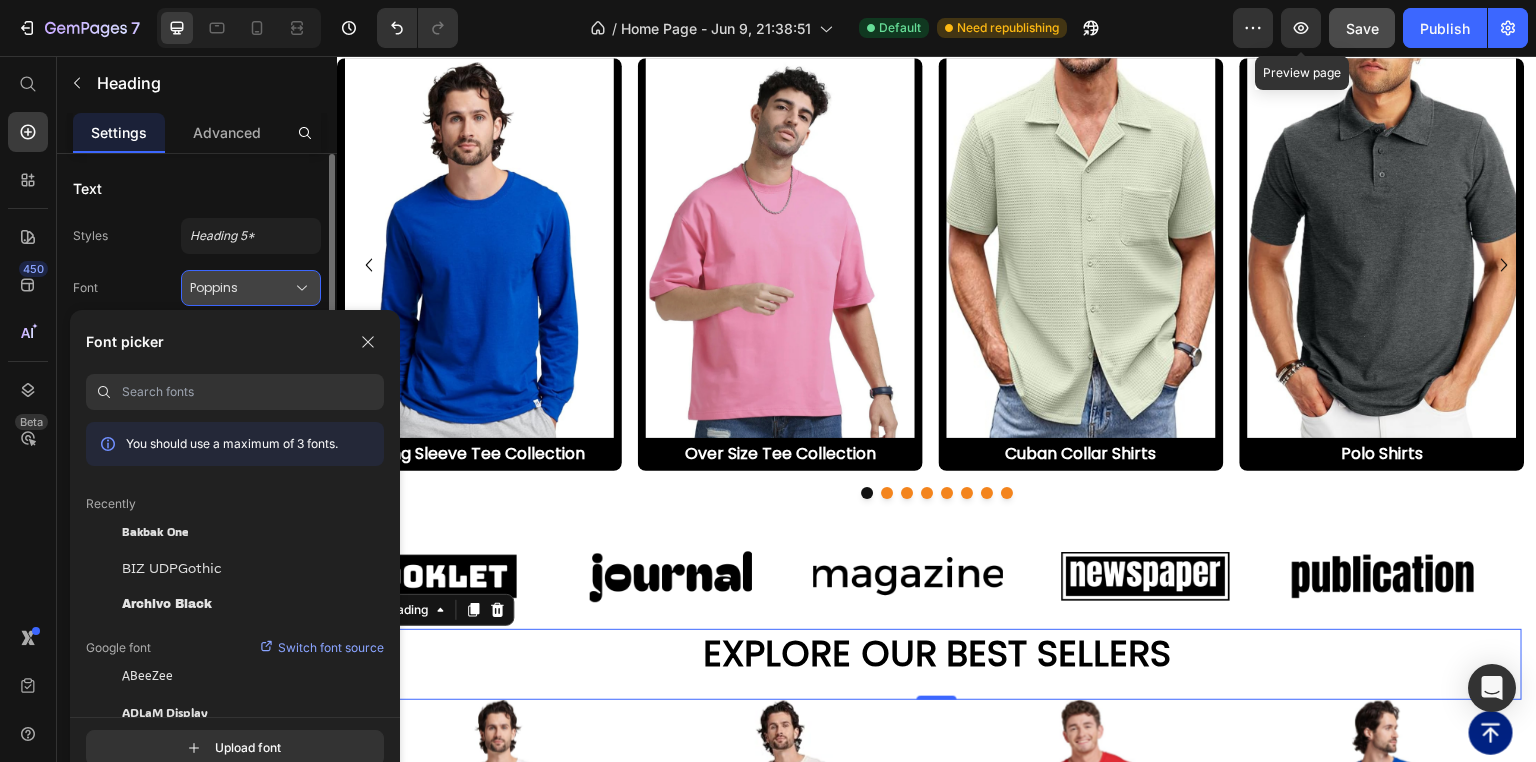 click on "Poppins" at bounding box center [241, 288] 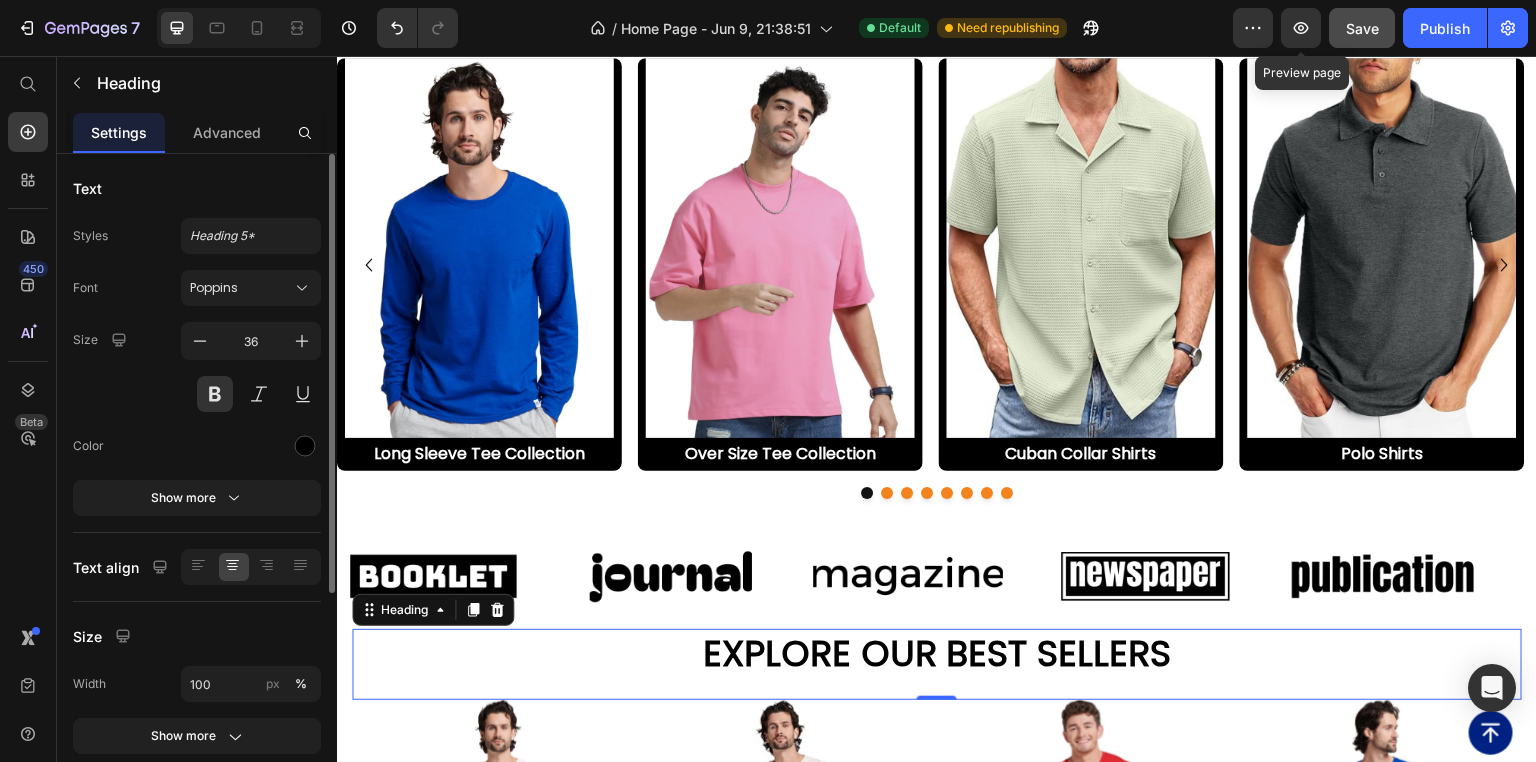 click at bounding box center (305, 446) 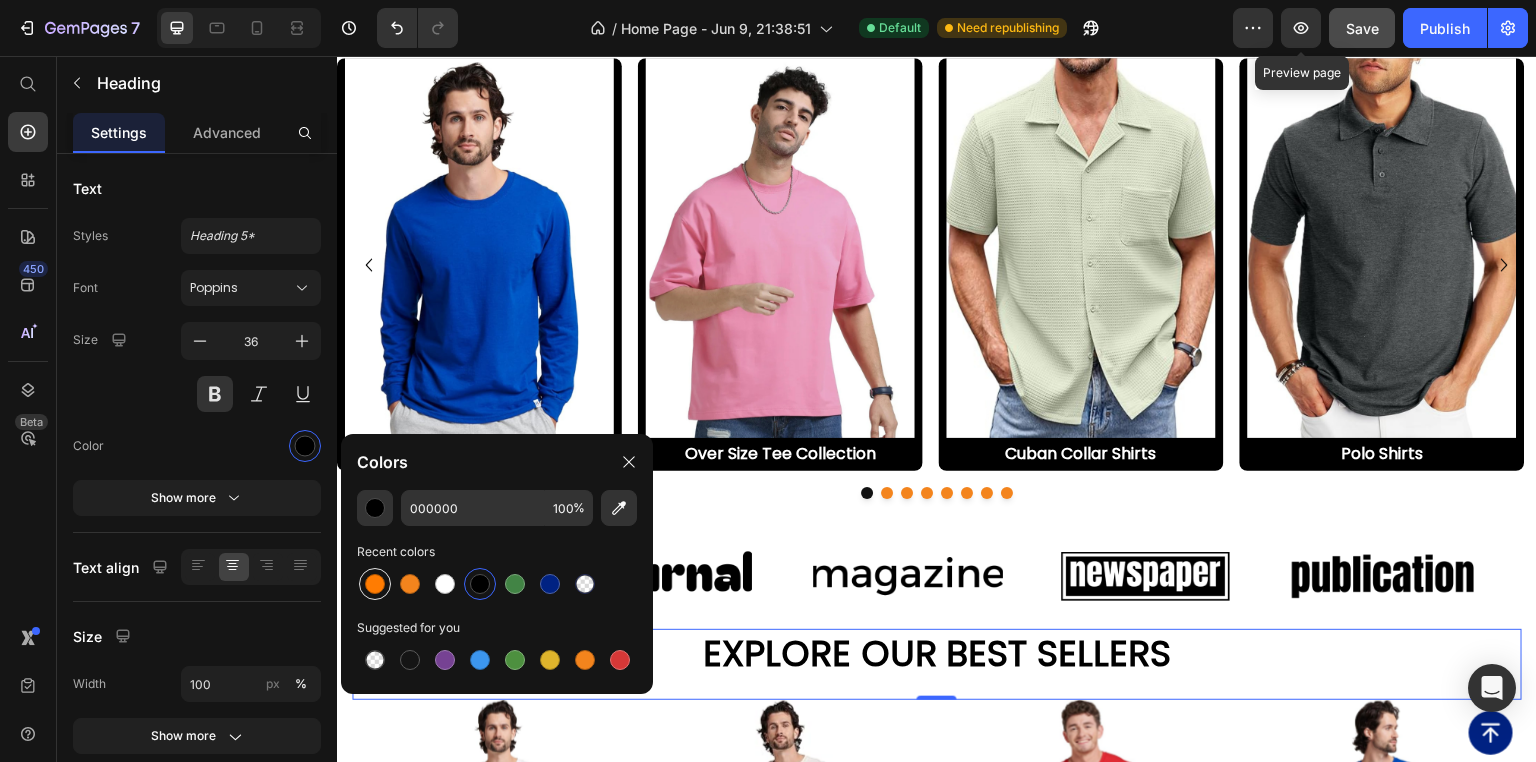 click at bounding box center [375, 584] 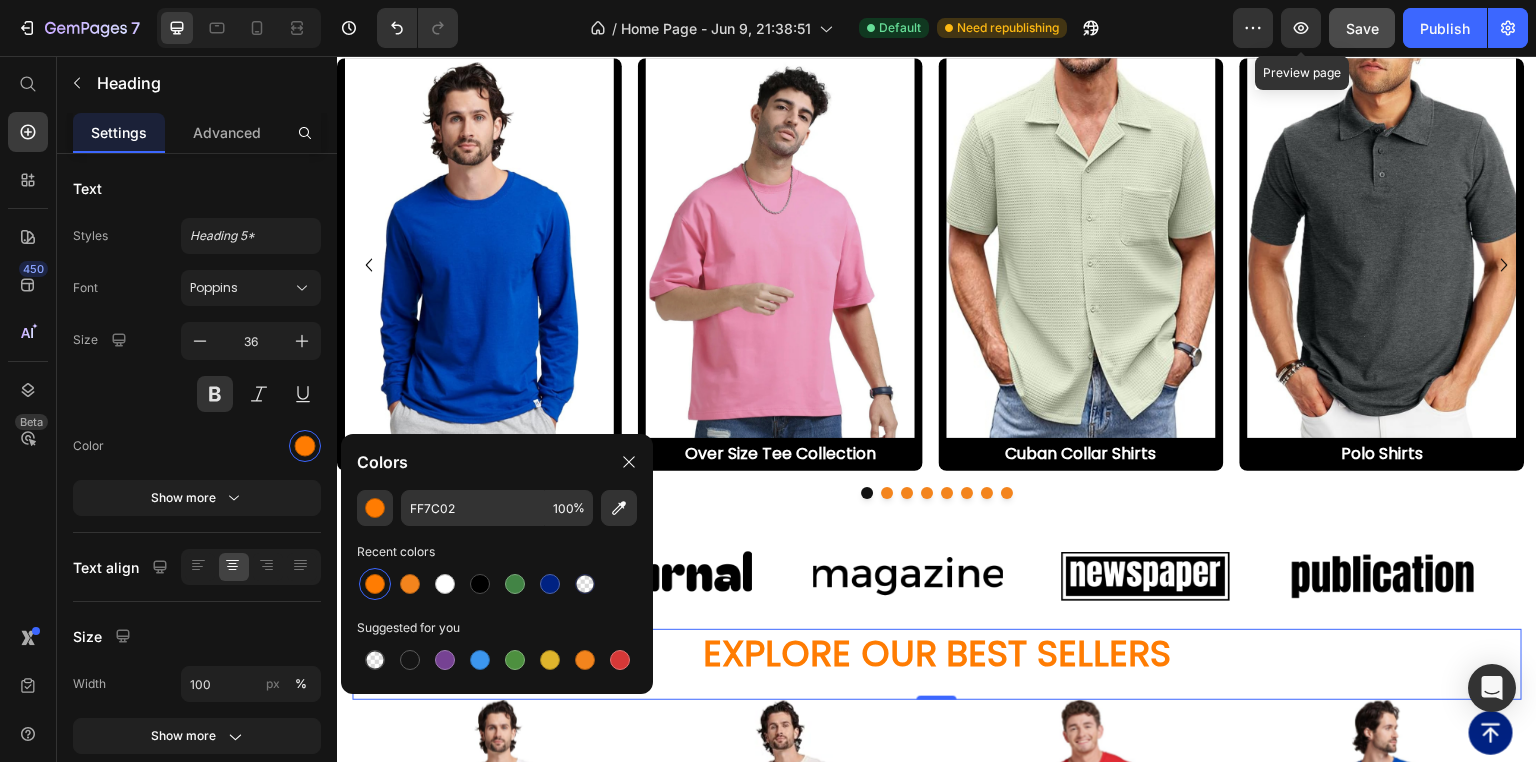 click on "Explore Our Best Sellers" at bounding box center [937, 654] 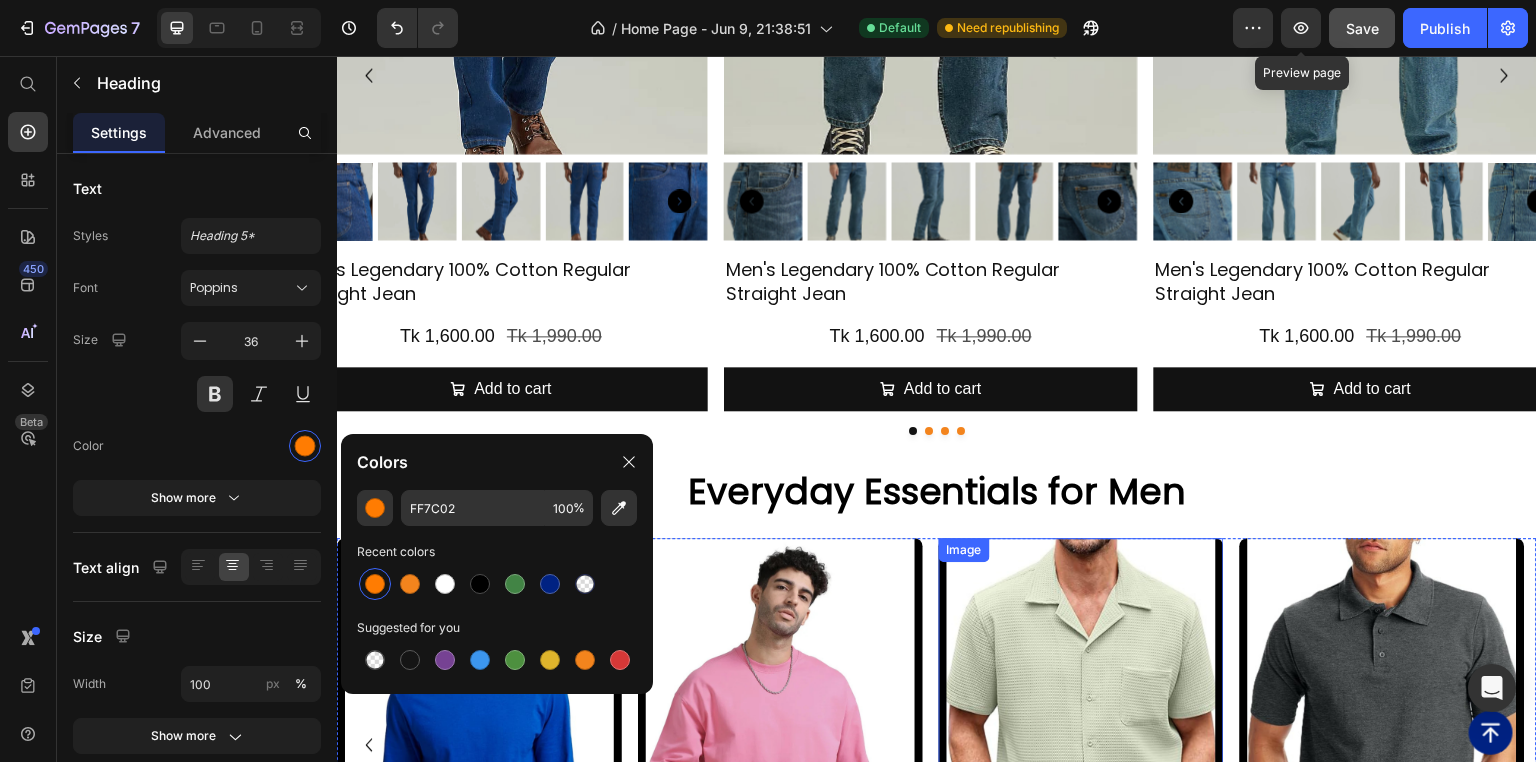 scroll, scrollTop: 2880, scrollLeft: 0, axis: vertical 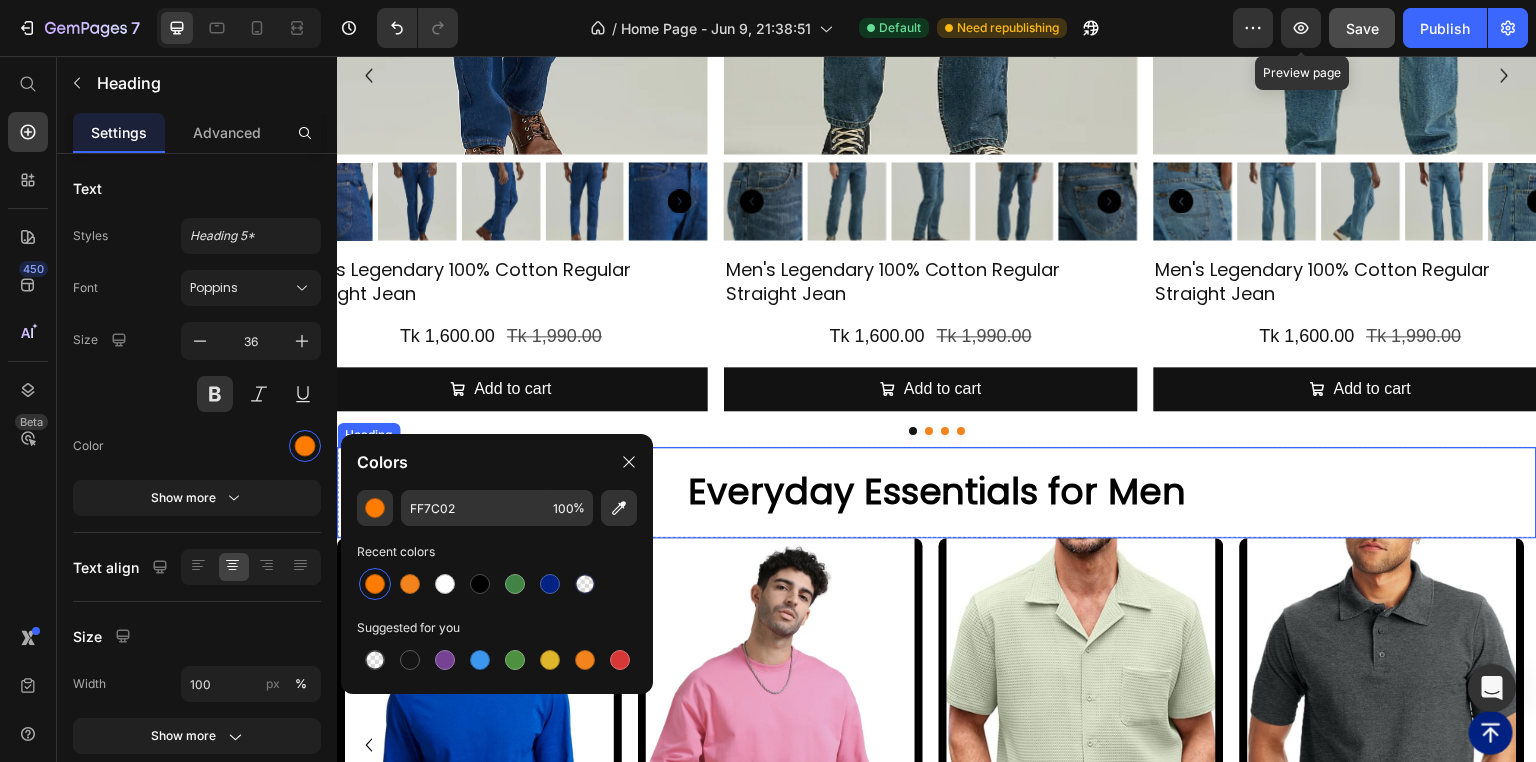 click on "Everyday Essentials for Men" at bounding box center (937, 492) 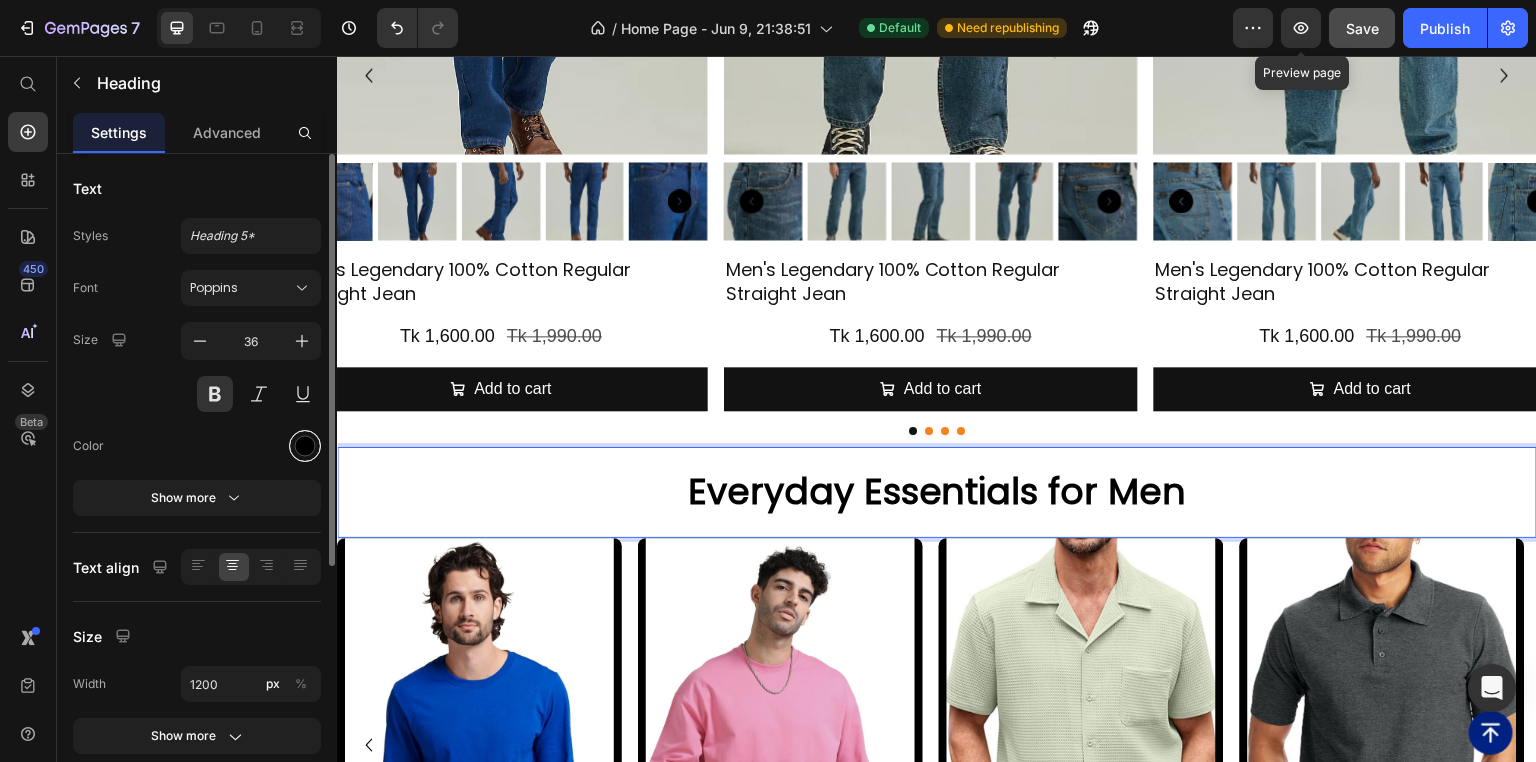 click at bounding box center (305, 446) 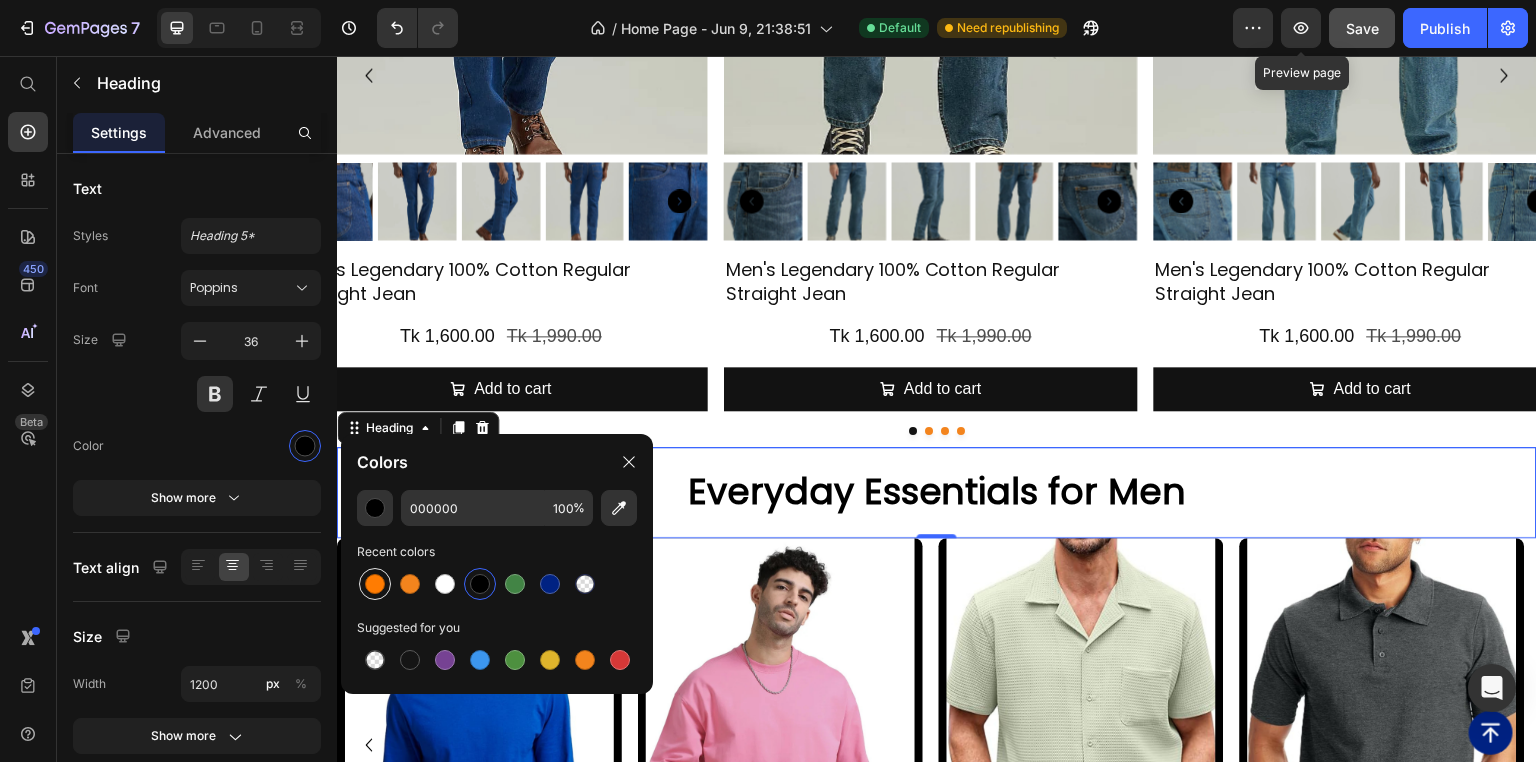 click at bounding box center (375, 584) 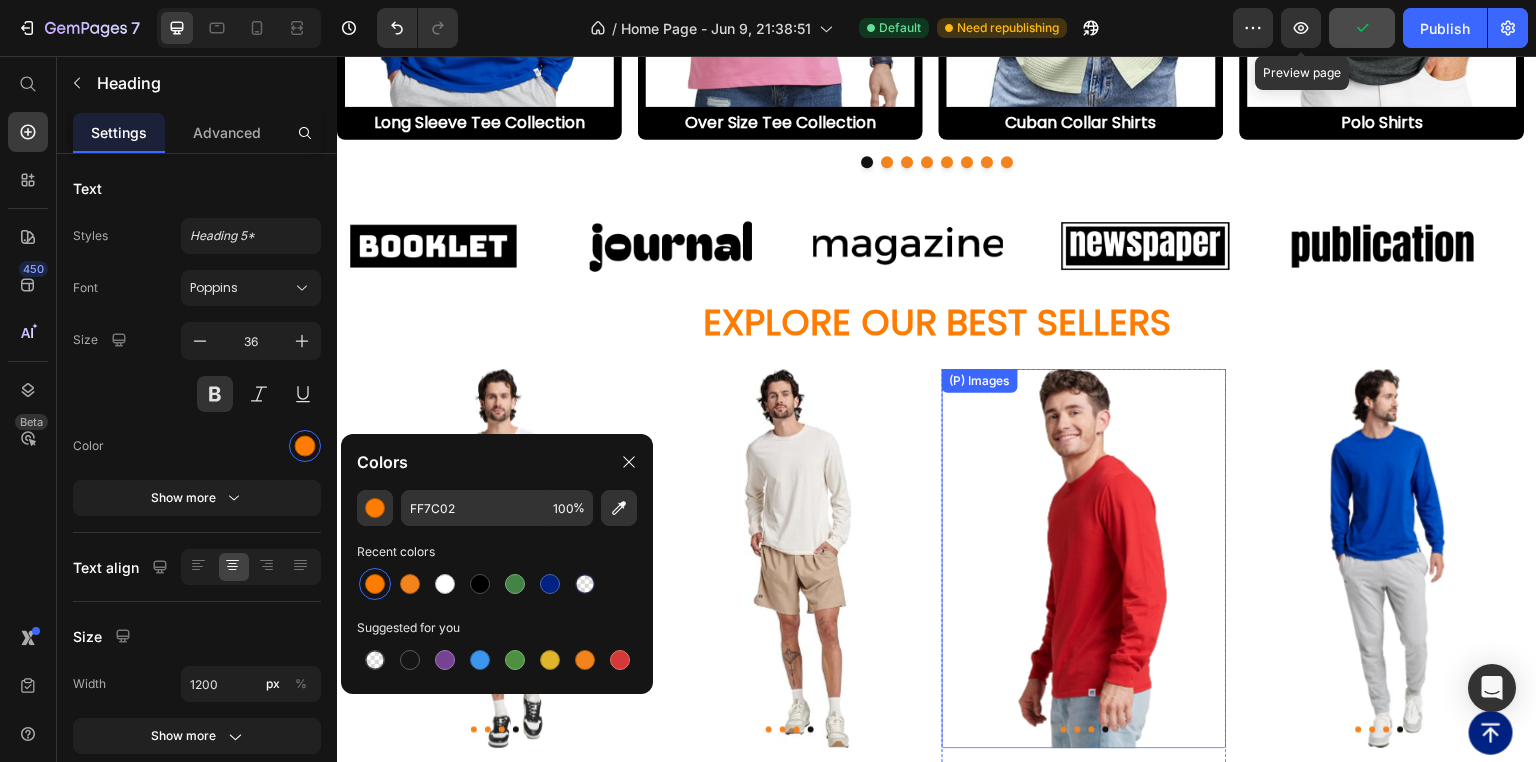 scroll, scrollTop: 4080, scrollLeft: 0, axis: vertical 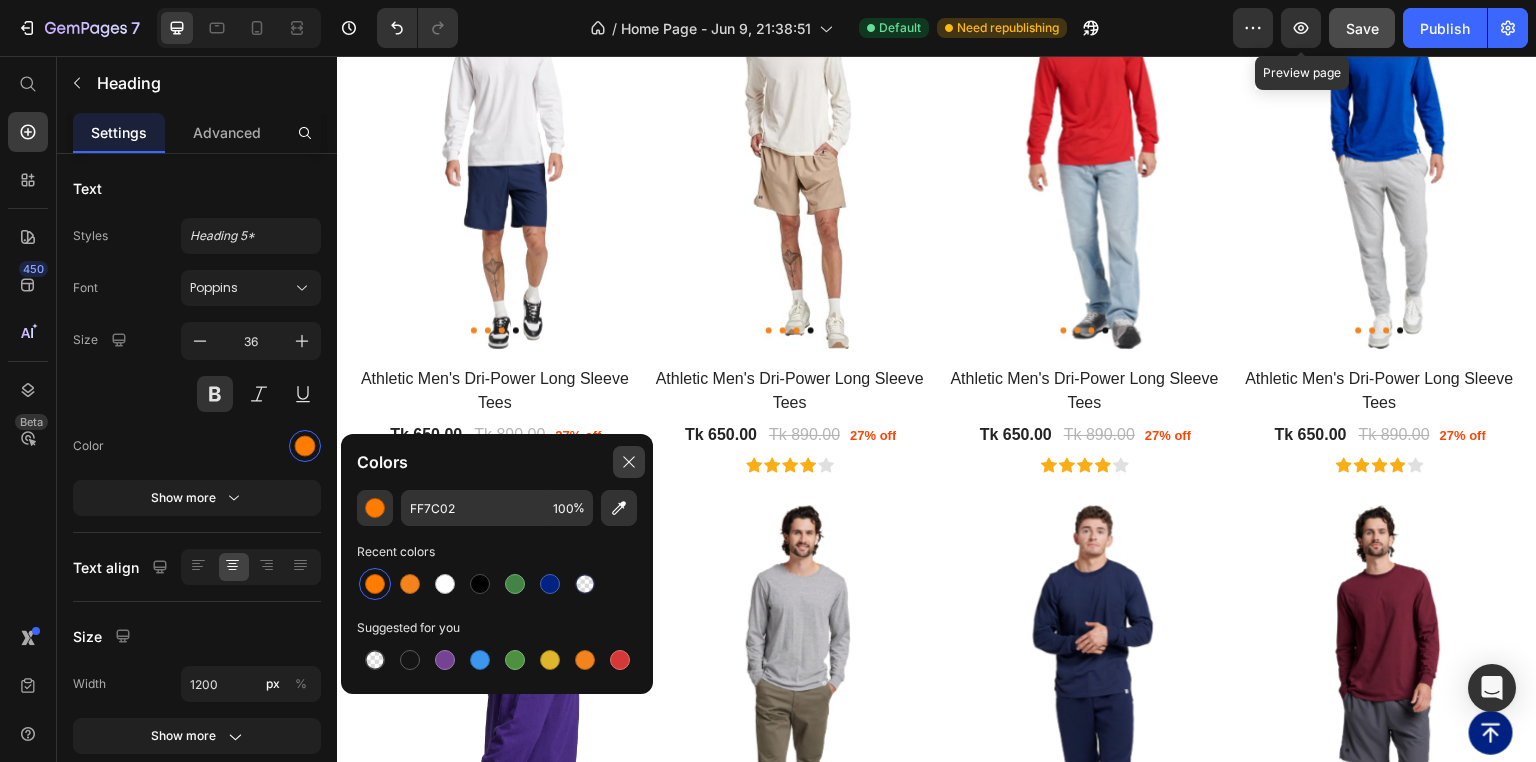 click 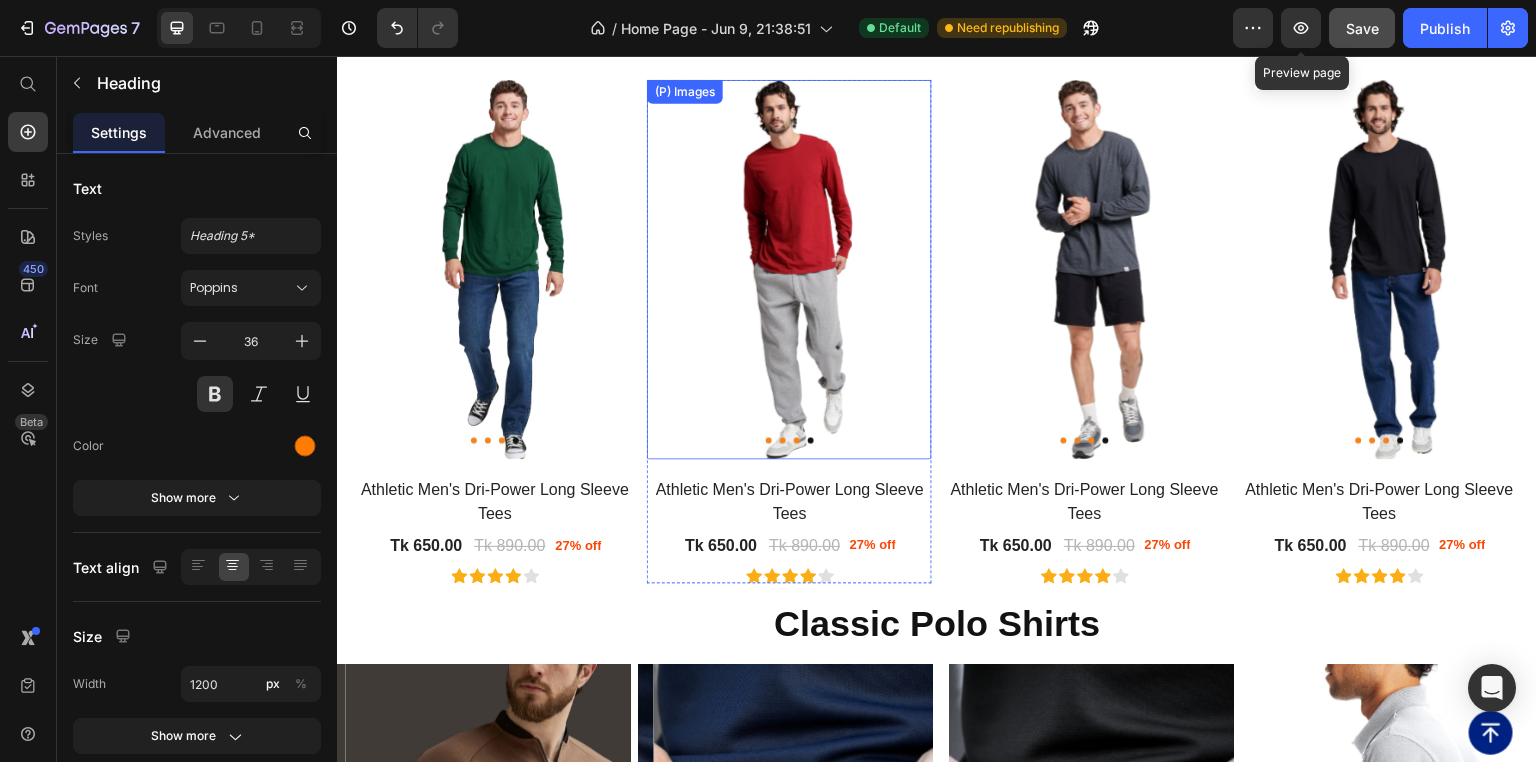 scroll, scrollTop: 5120, scrollLeft: 0, axis: vertical 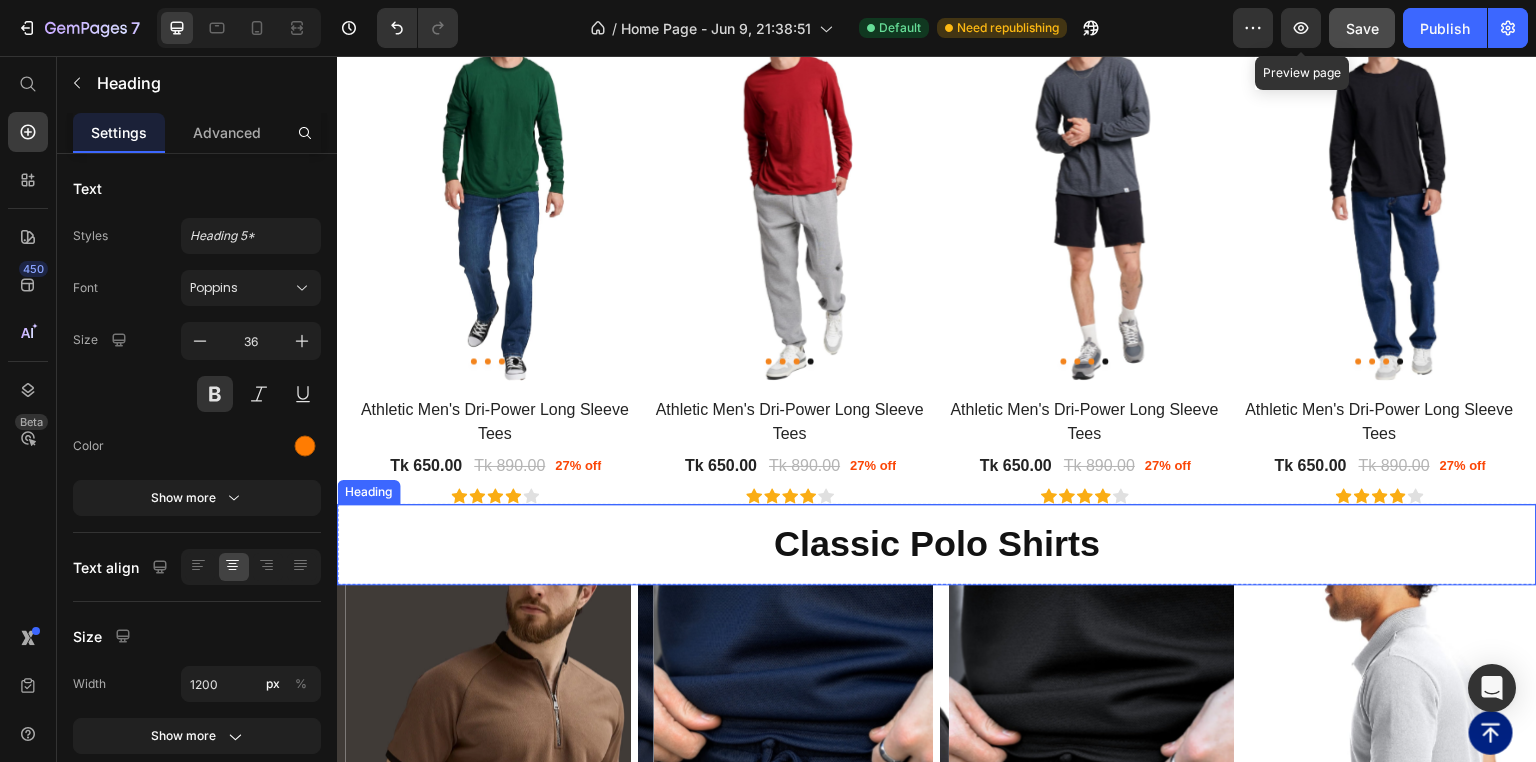 click on "Classic Polo Shirts" at bounding box center [937, 544] 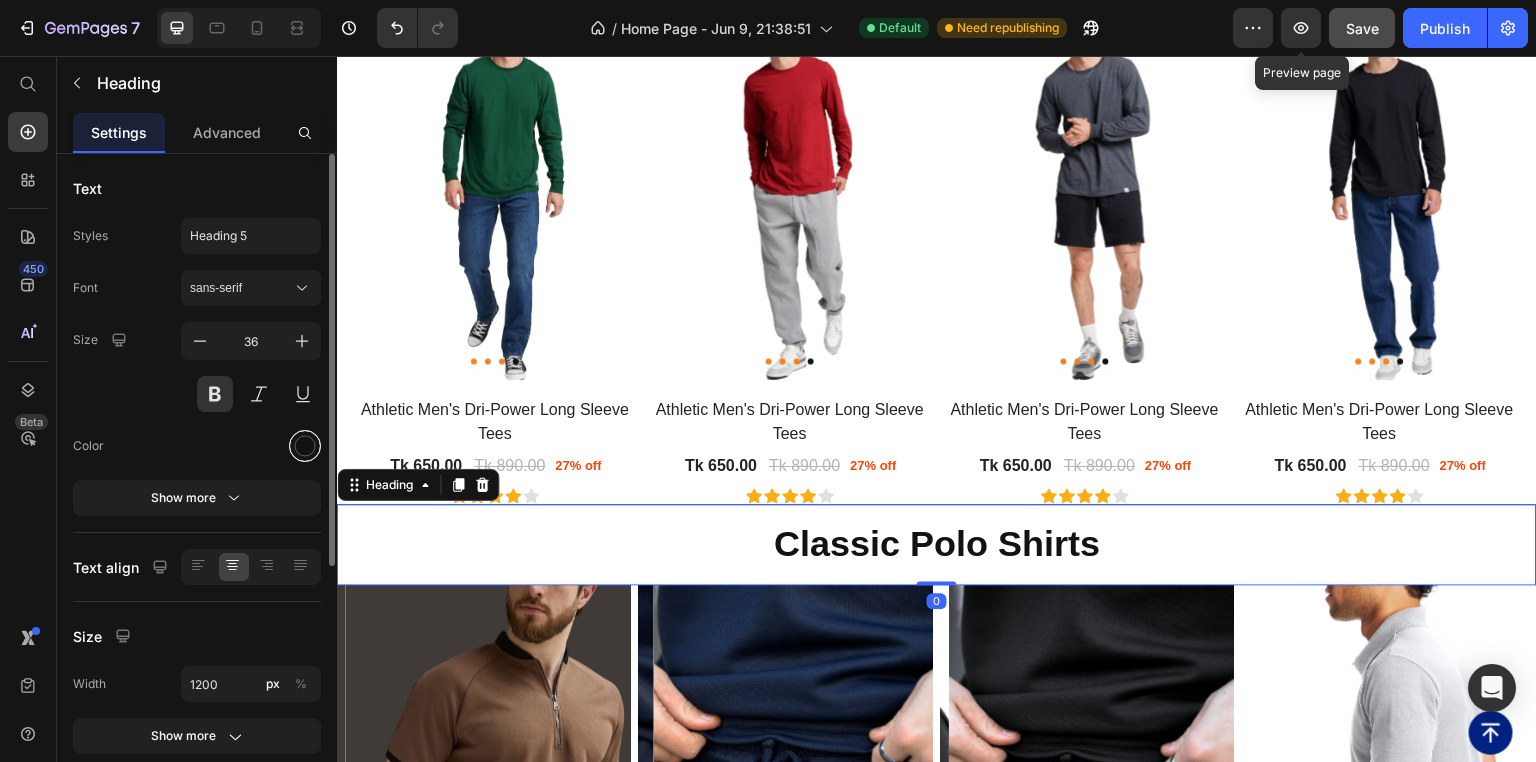 click at bounding box center [305, 446] 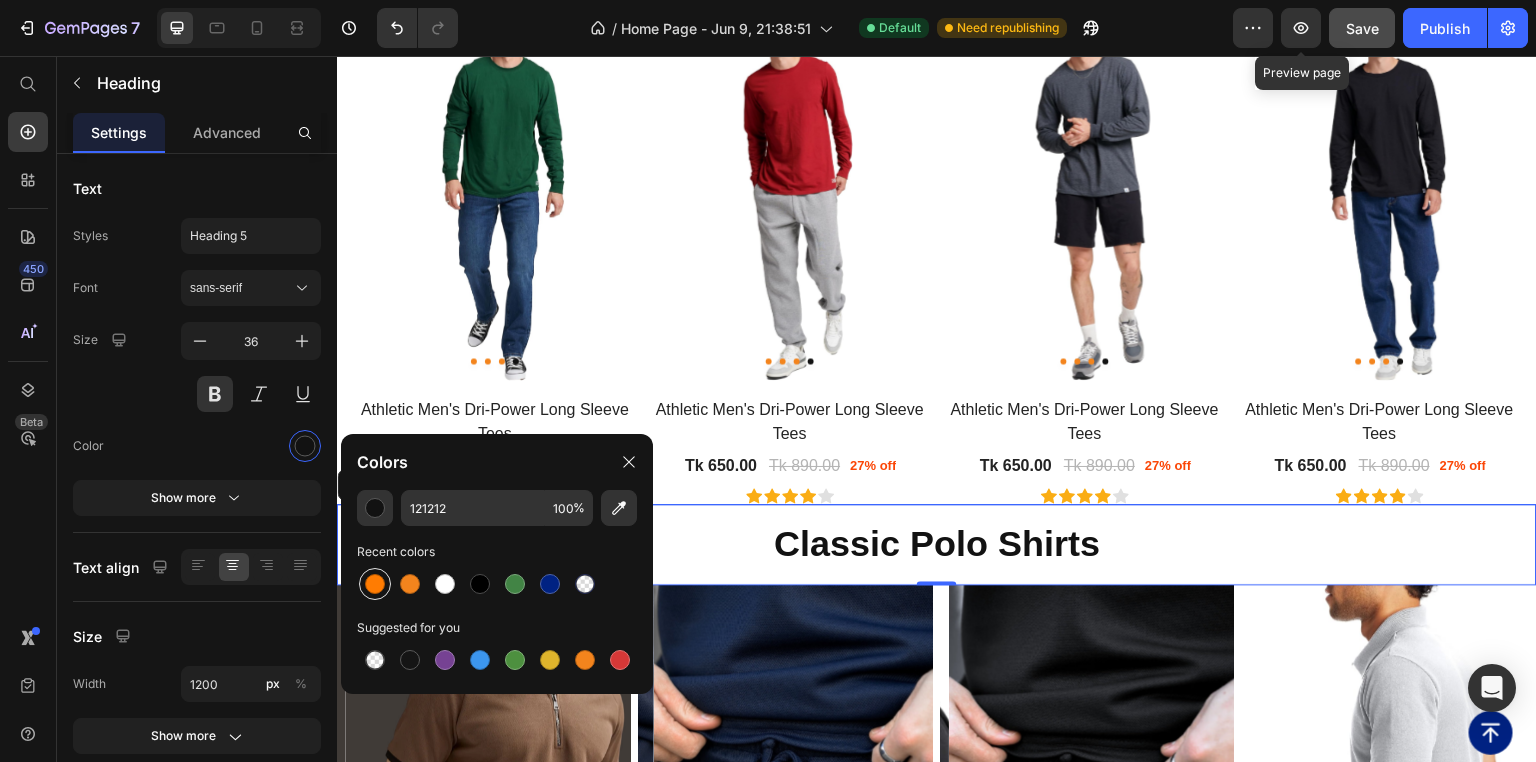 click at bounding box center (375, 584) 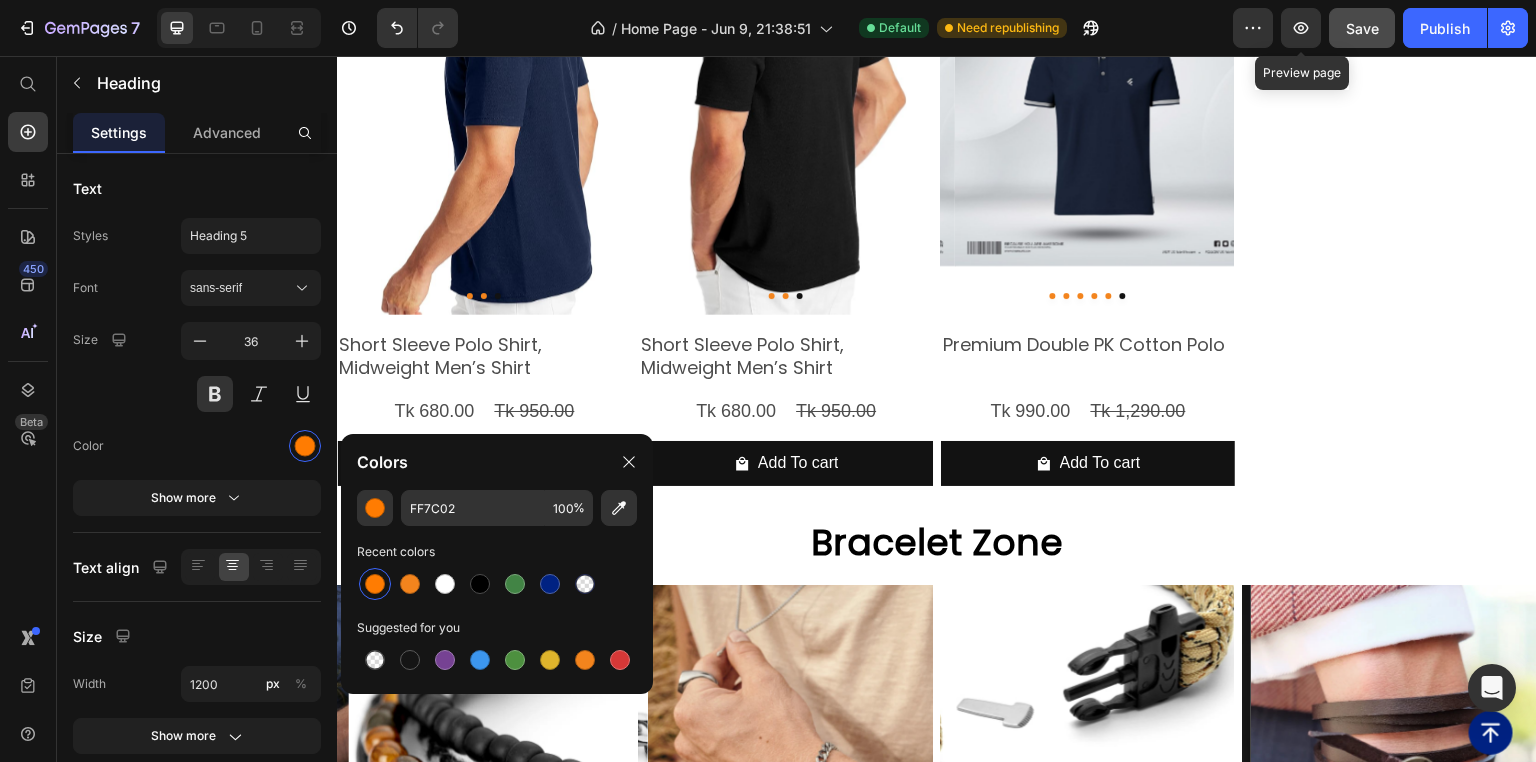 scroll, scrollTop: 7040, scrollLeft: 0, axis: vertical 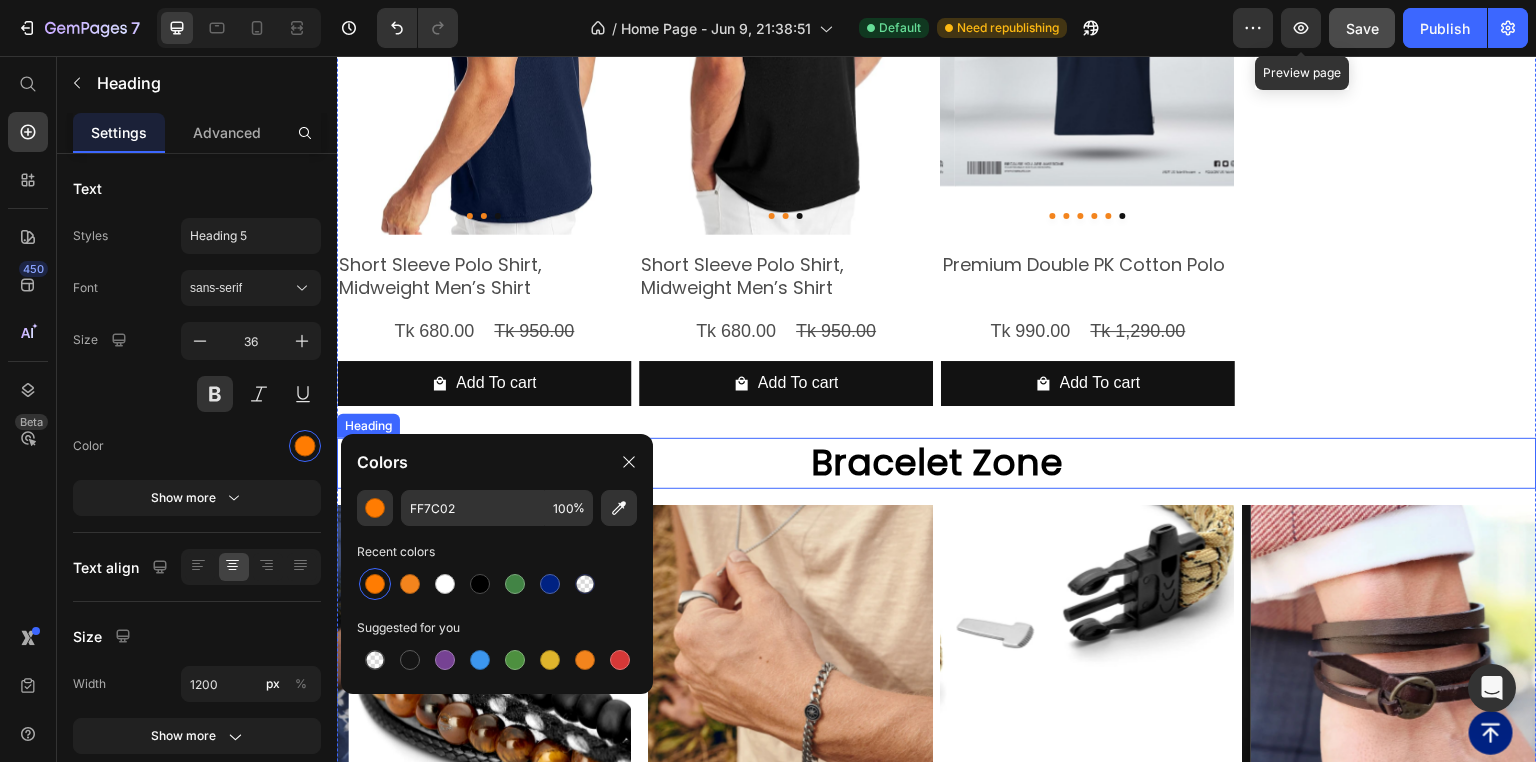 click on "Bracelet Zone" at bounding box center (937, 463) 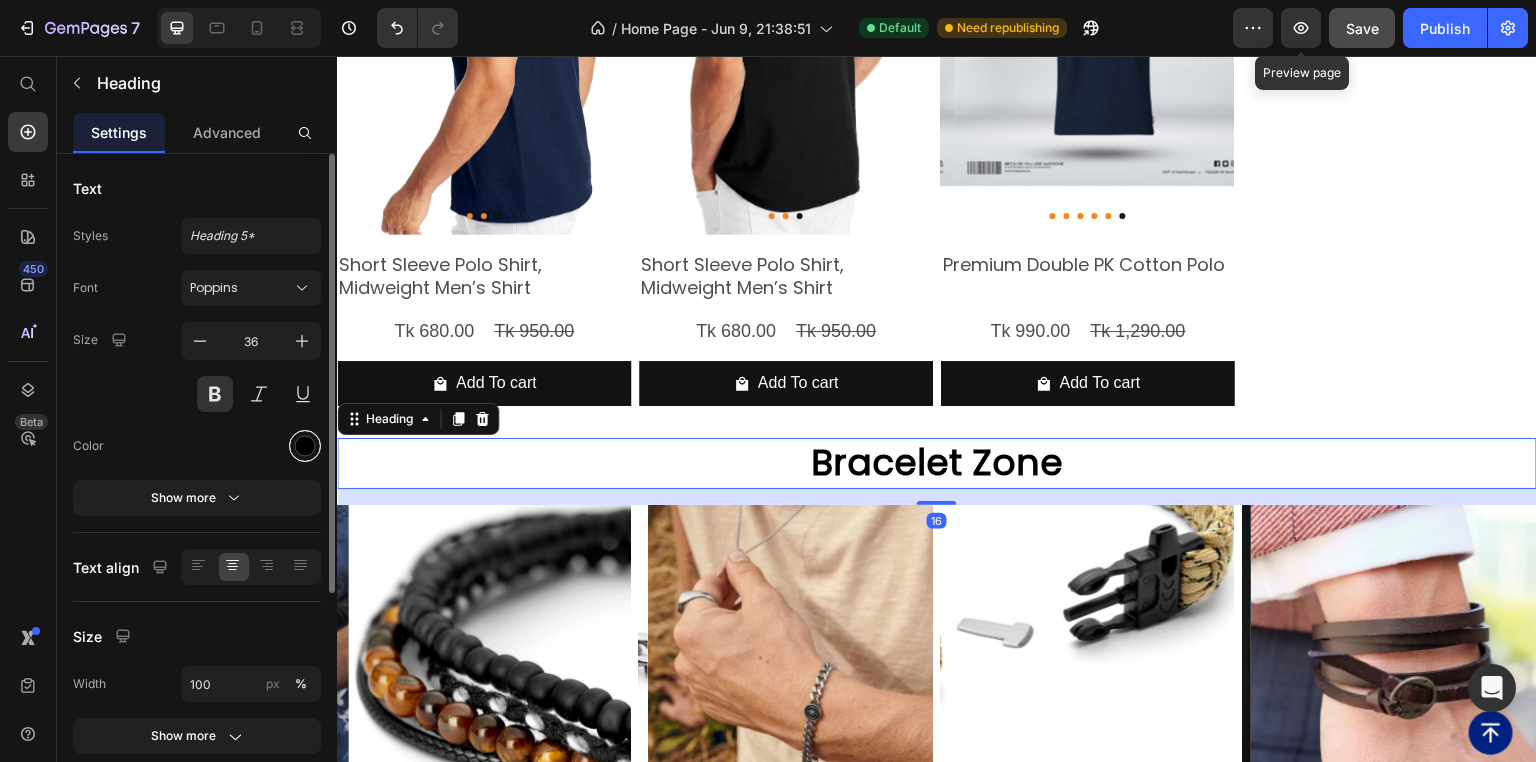 click at bounding box center [305, 446] 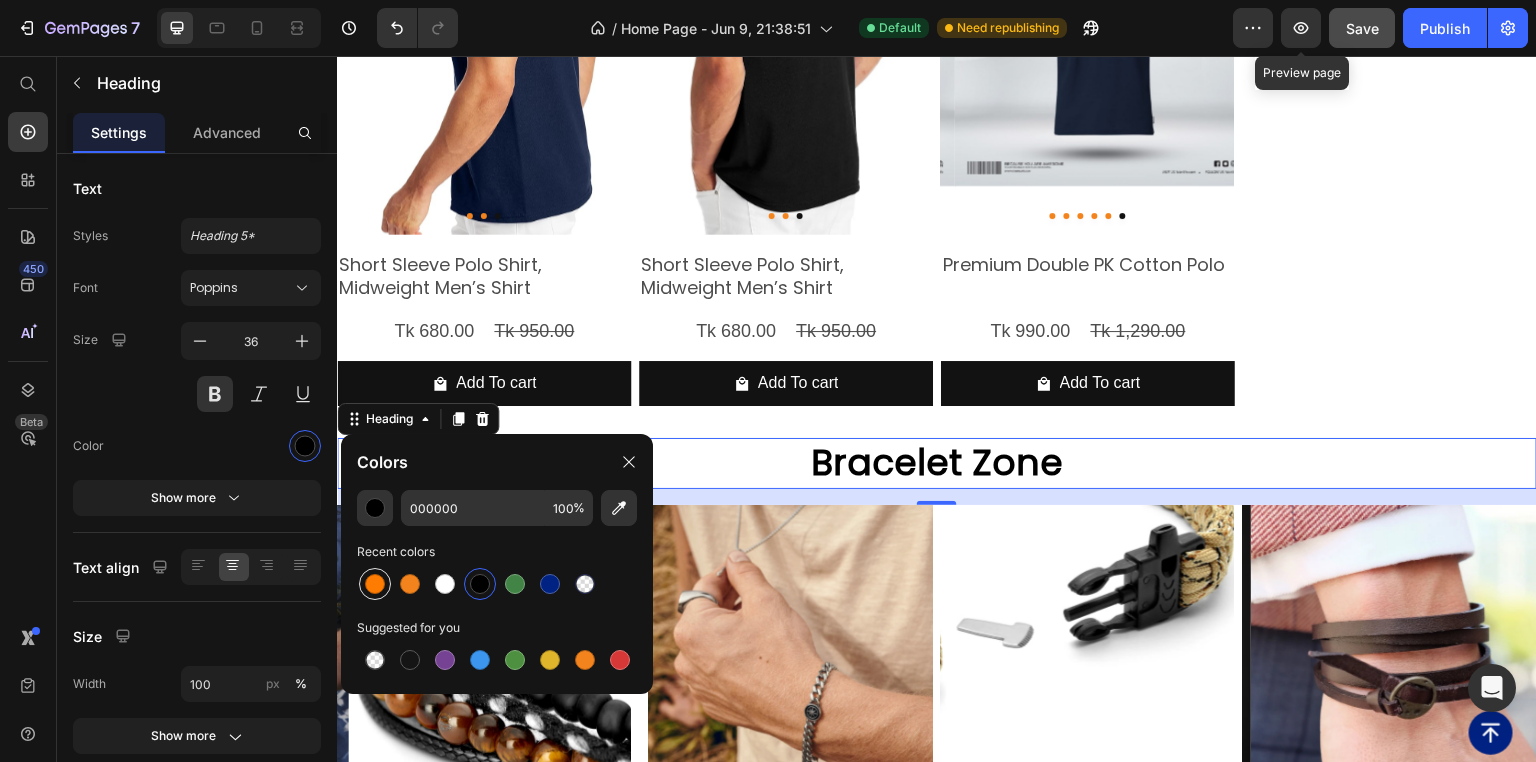 click at bounding box center [375, 584] 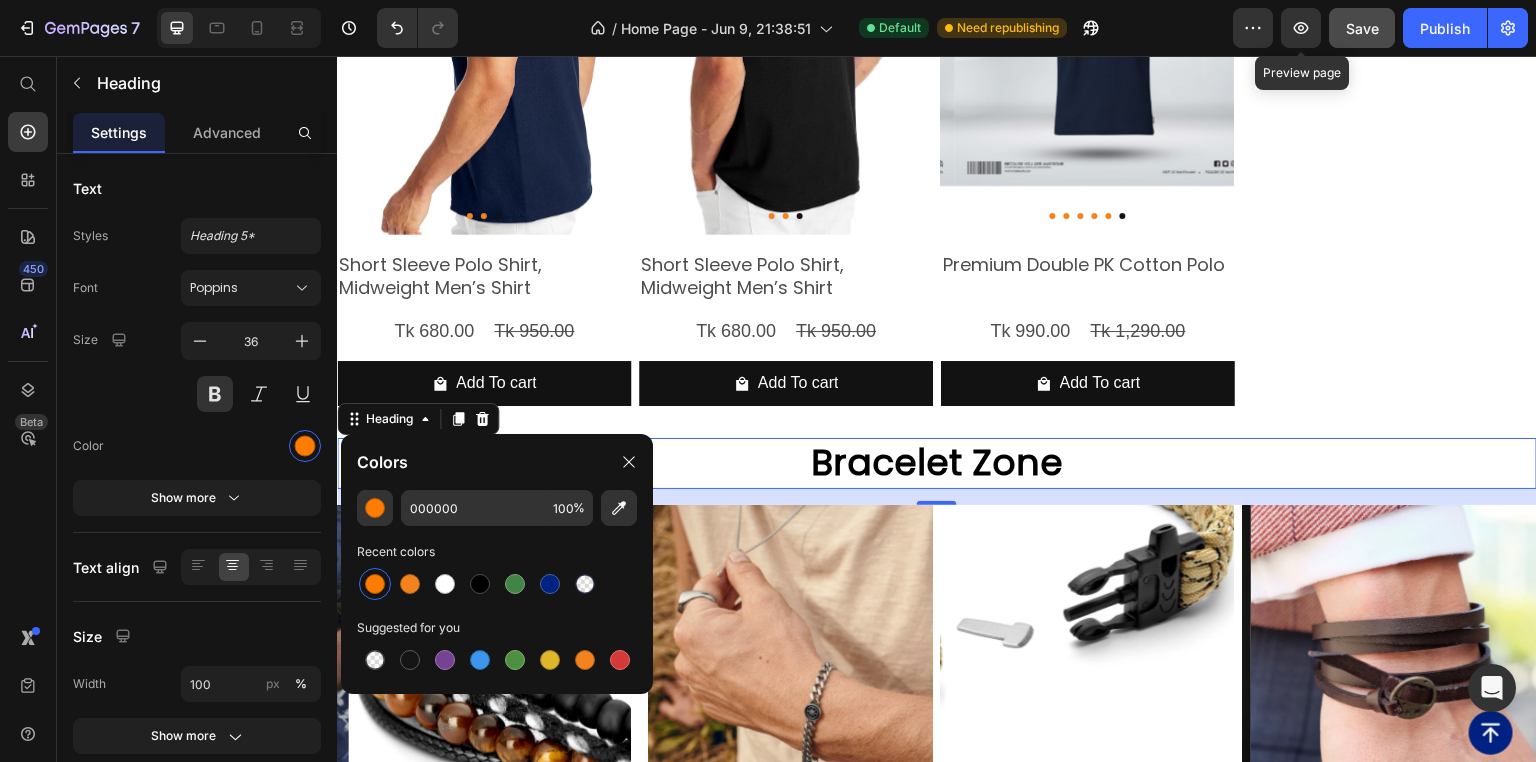 type on "FF7C02" 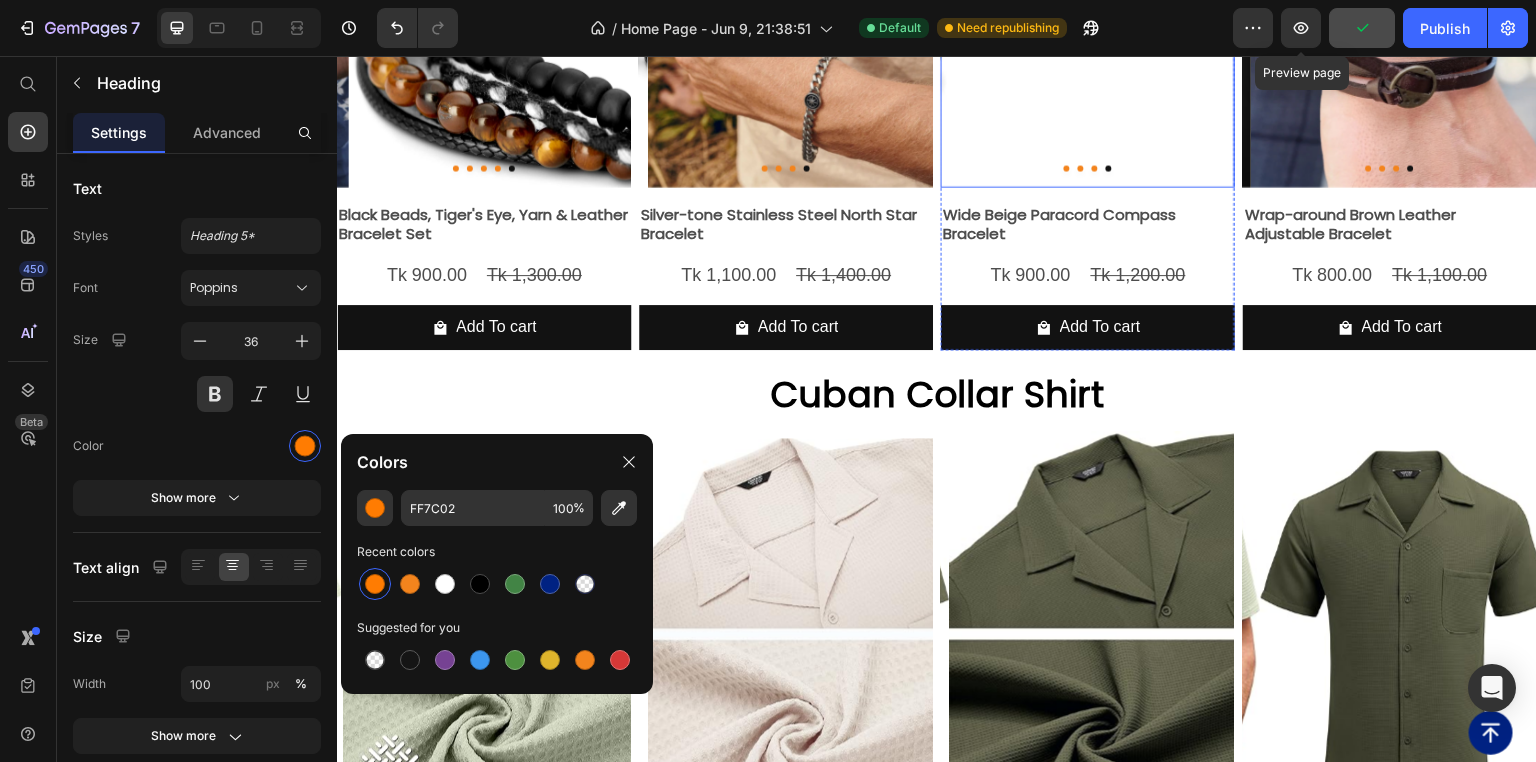 scroll, scrollTop: 7680, scrollLeft: 0, axis: vertical 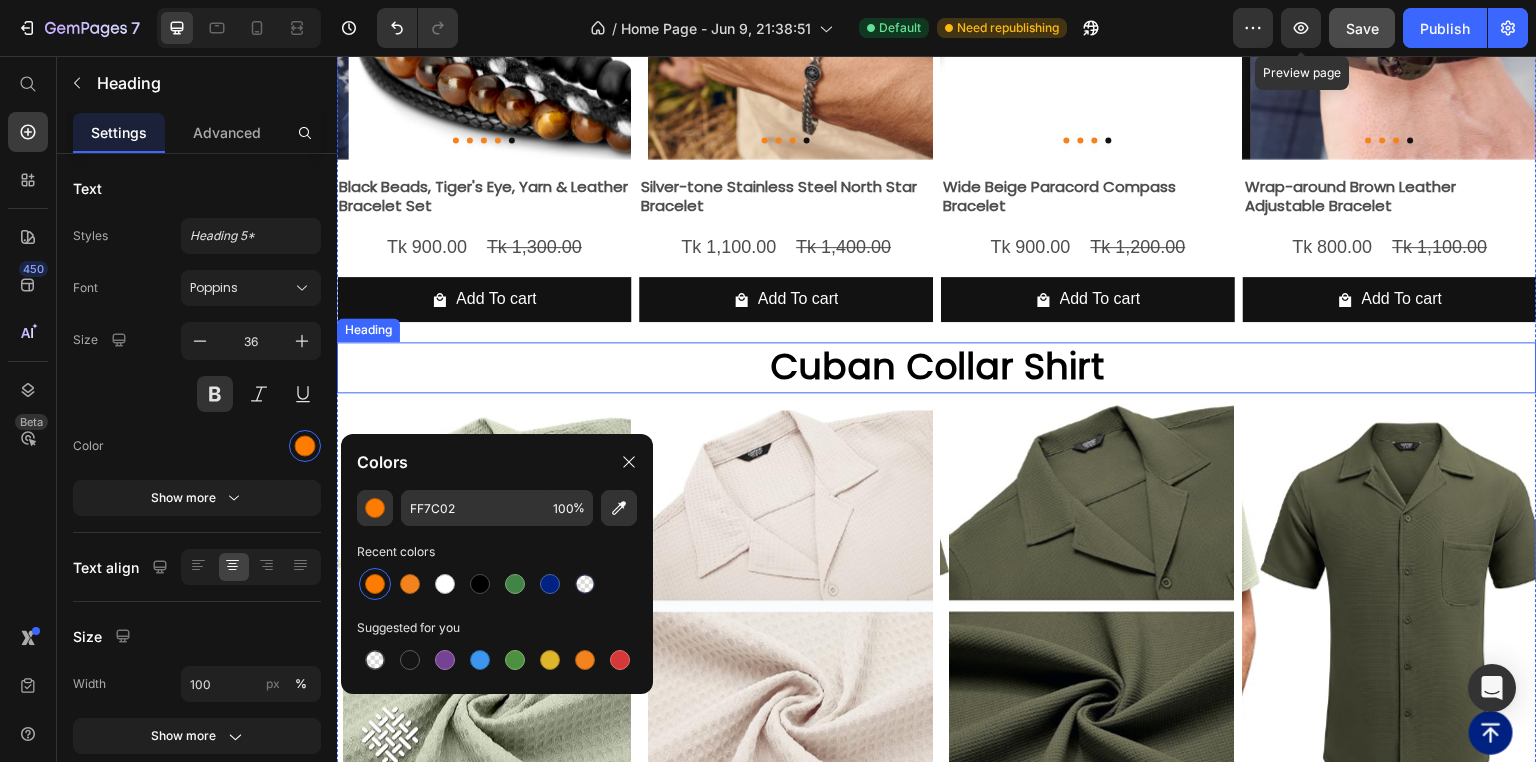 click on "Cuban Collar Shirt" at bounding box center (937, 367) 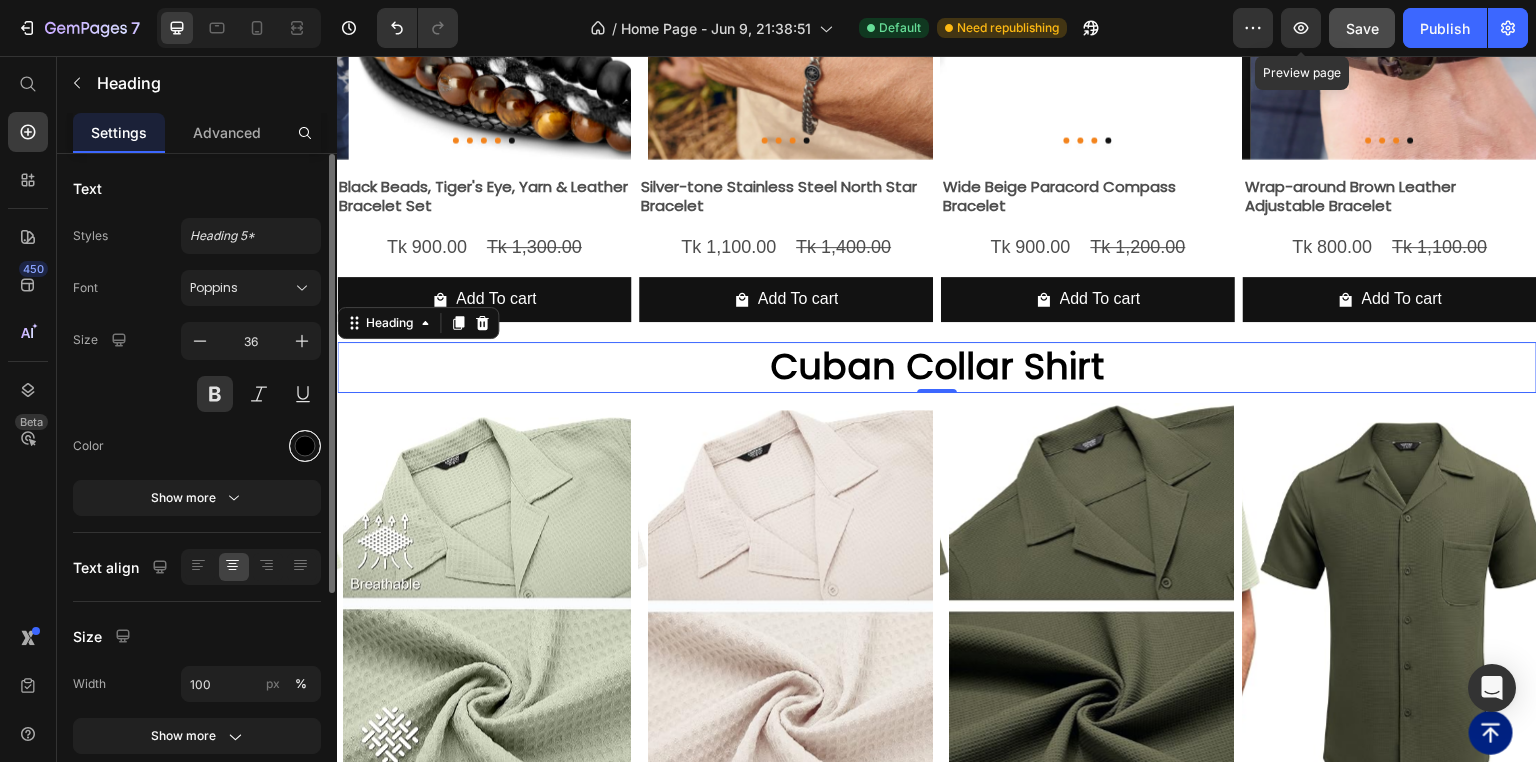 click at bounding box center [305, 446] 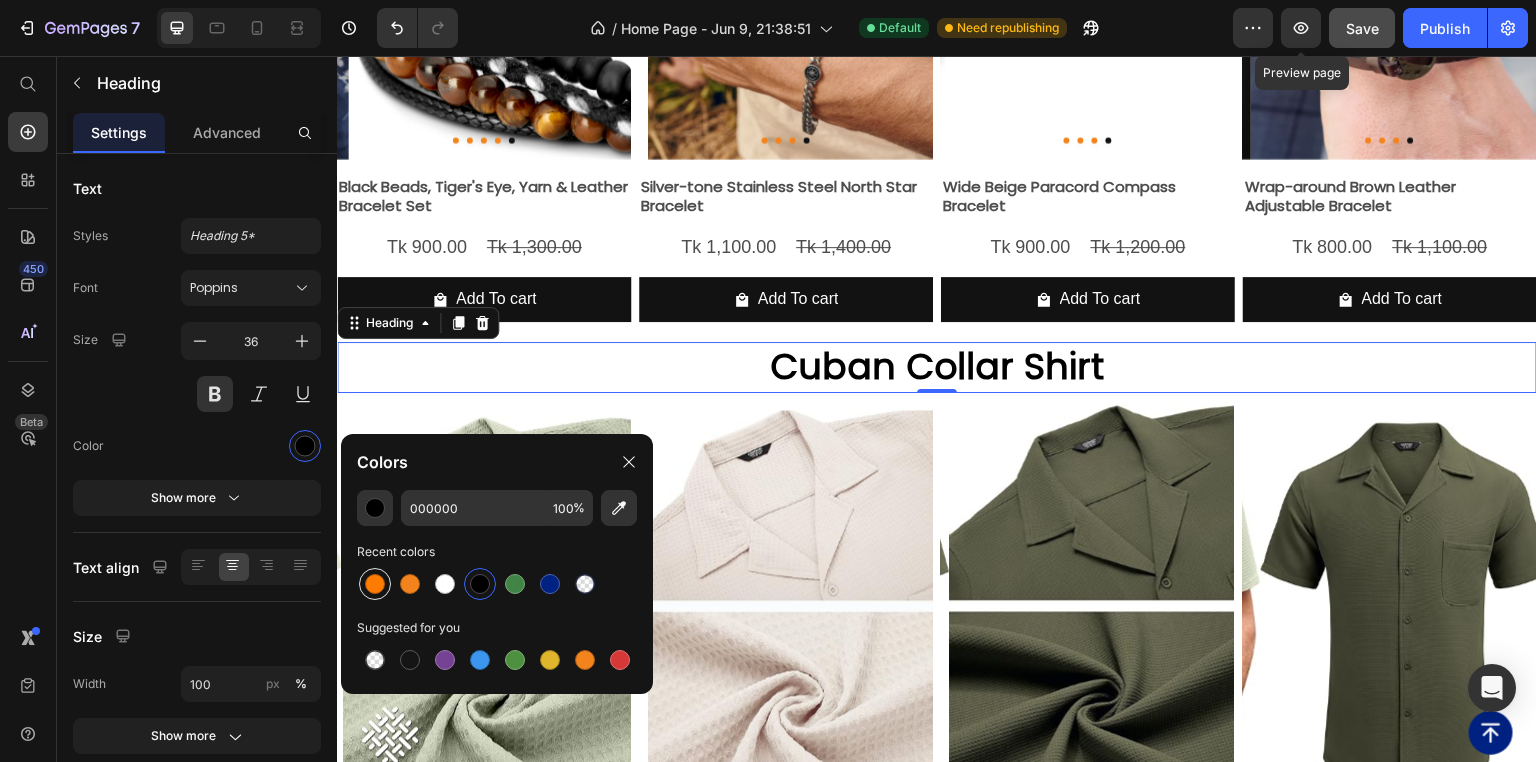 click at bounding box center [375, 584] 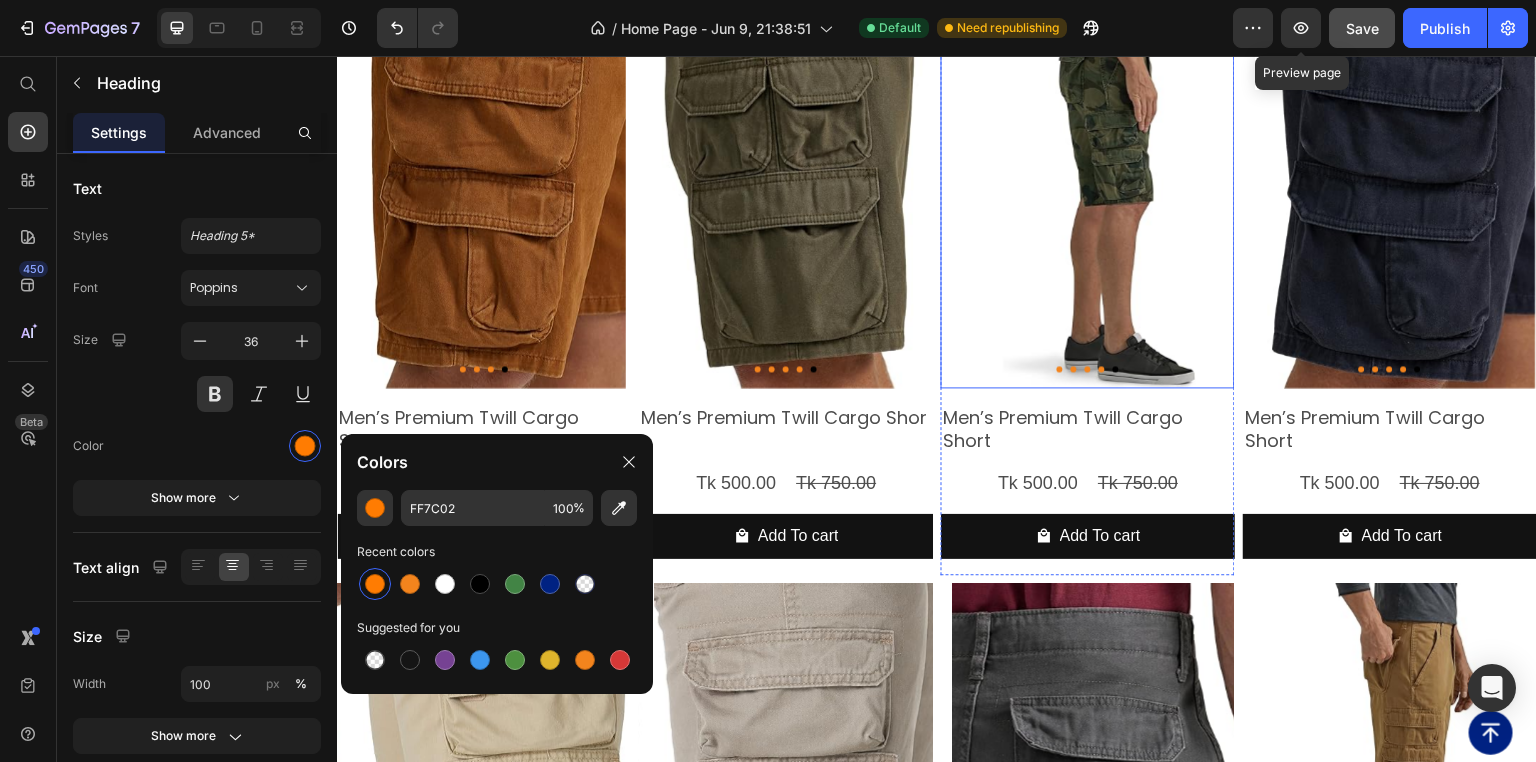 scroll, scrollTop: 8800, scrollLeft: 0, axis: vertical 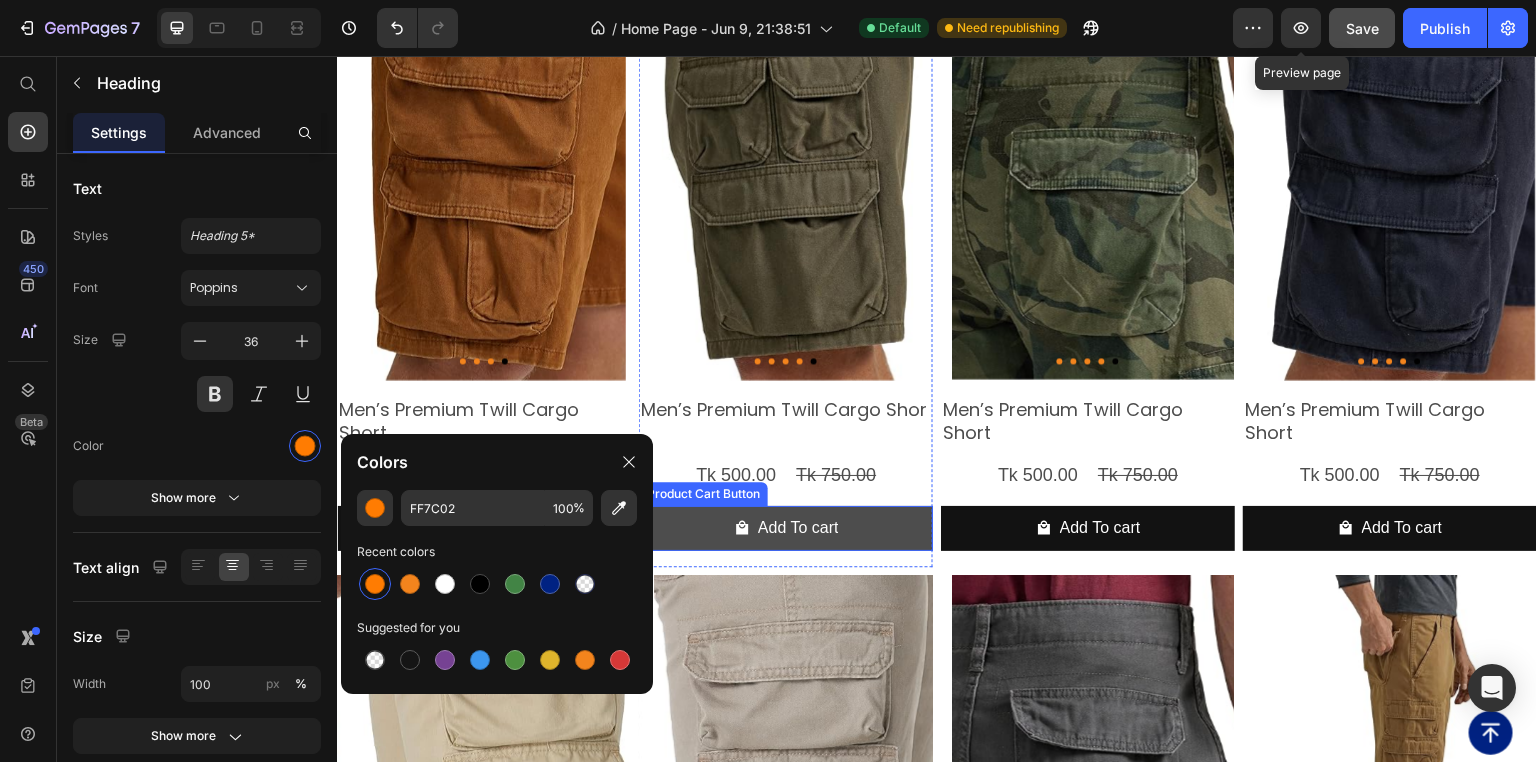 click on "Add To cart" at bounding box center [484, 528] 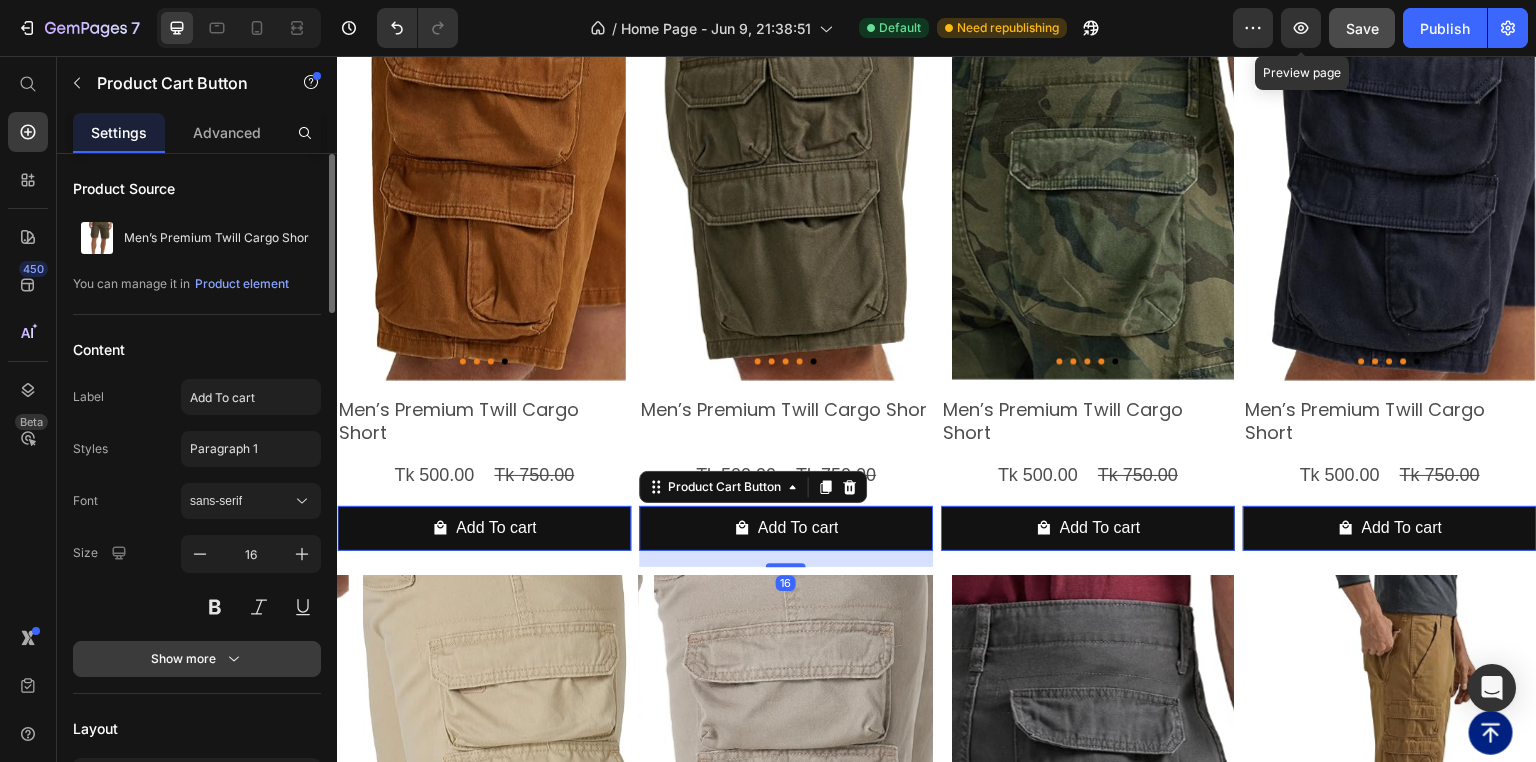 click on "Show more" at bounding box center (197, 659) 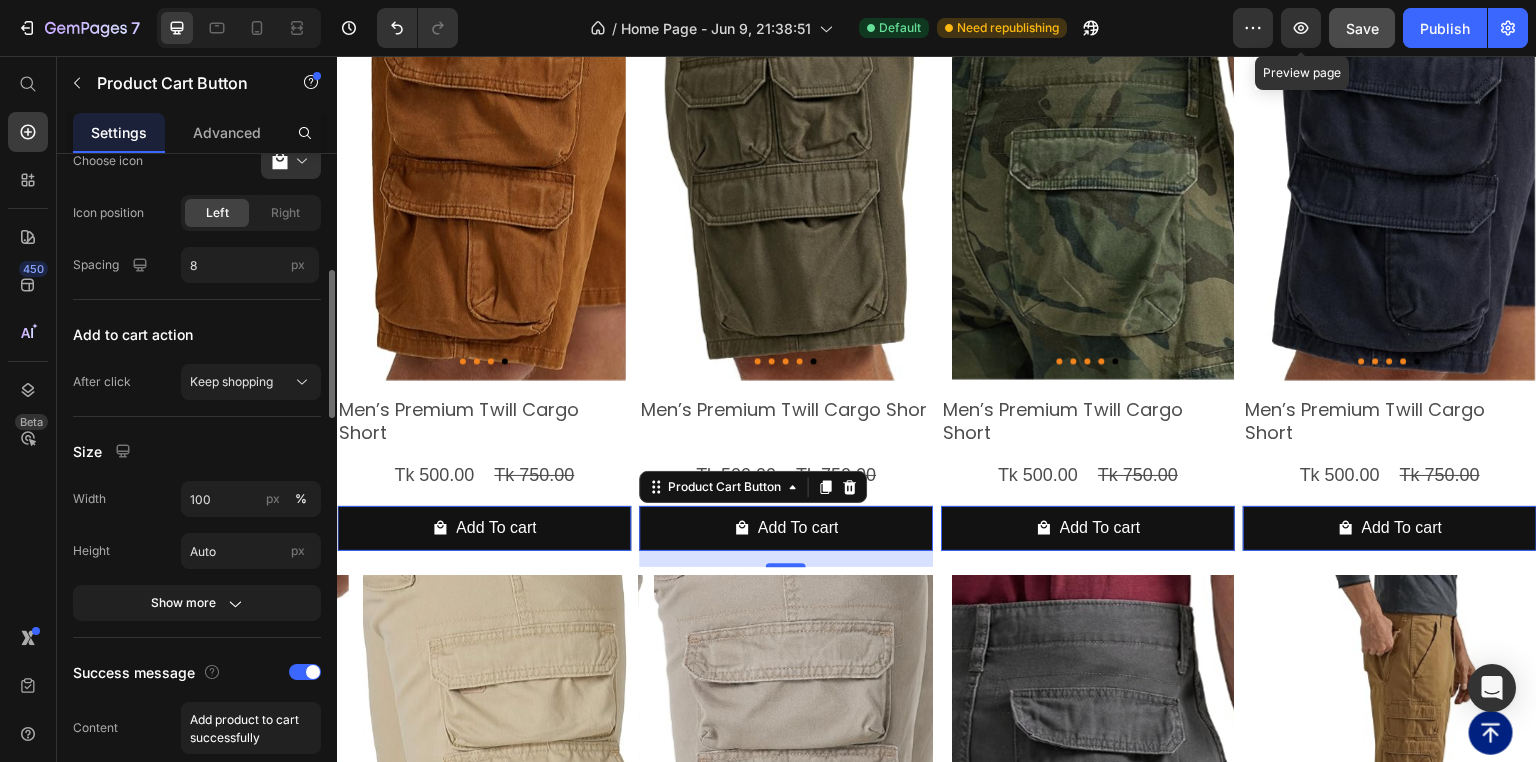 scroll, scrollTop: 880, scrollLeft: 0, axis: vertical 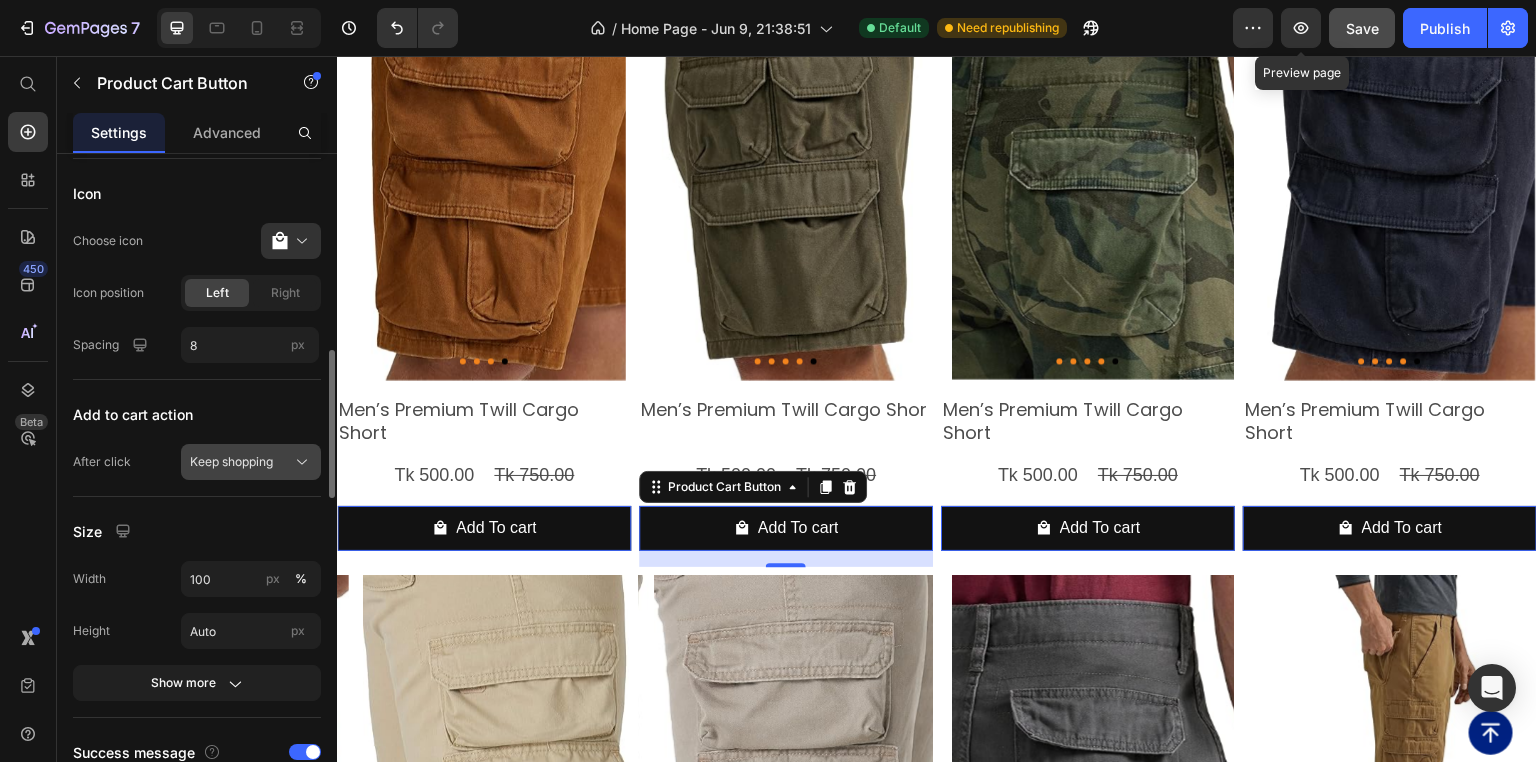 click on "Keep shopping" at bounding box center (231, 462) 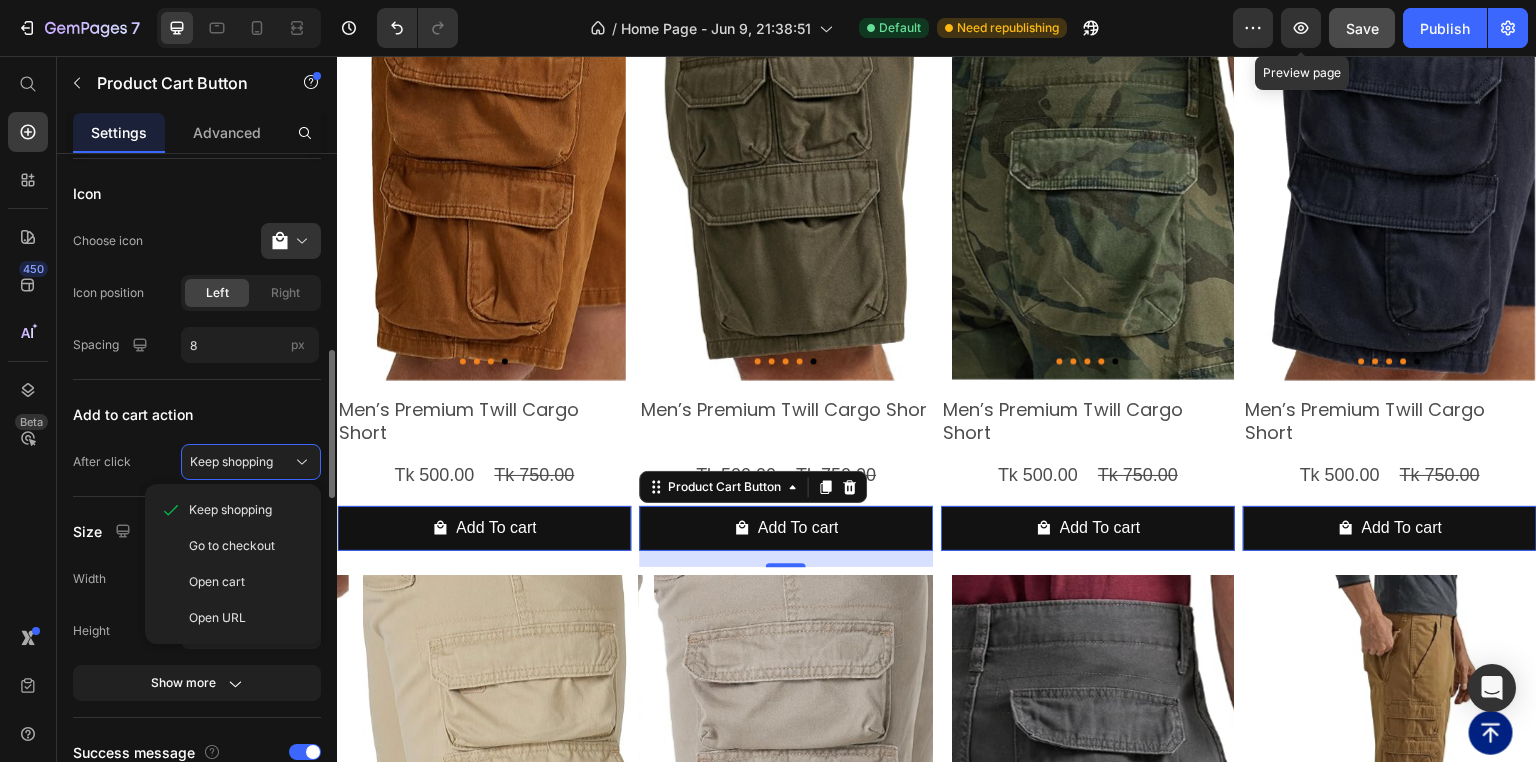 click on "Add to cart action" at bounding box center (133, 414) 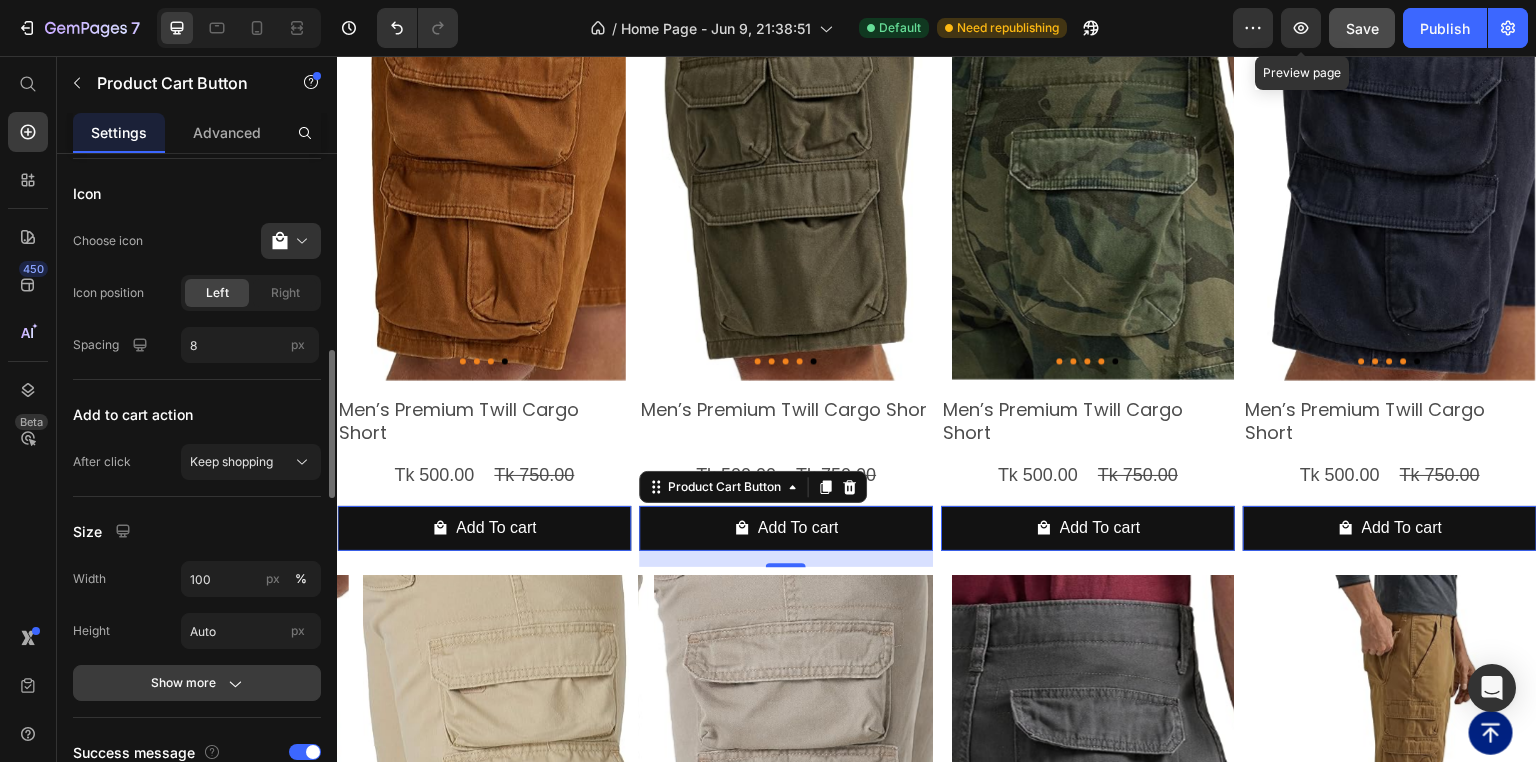 click on "Show more" at bounding box center (197, 683) 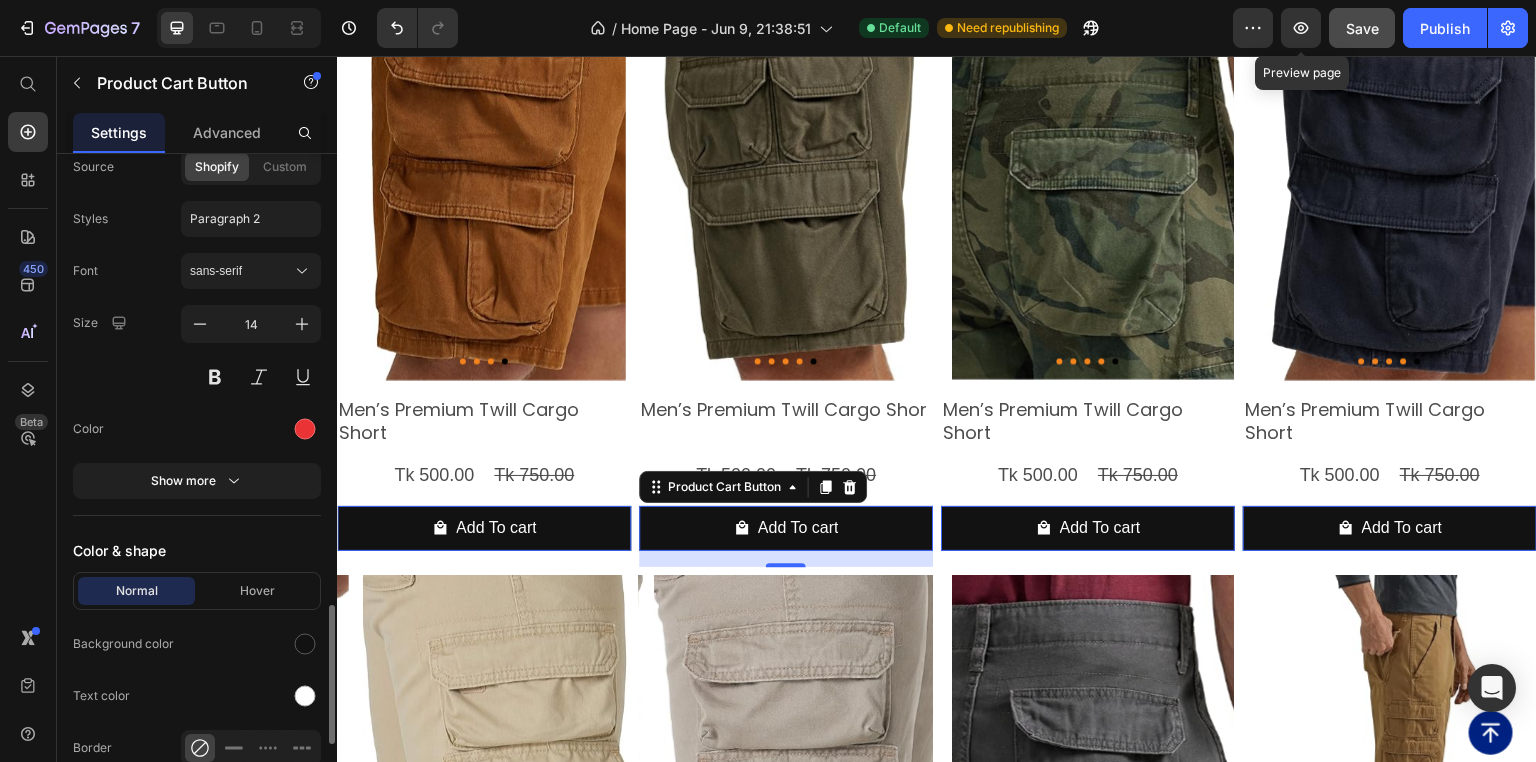 scroll, scrollTop: 2240, scrollLeft: 0, axis: vertical 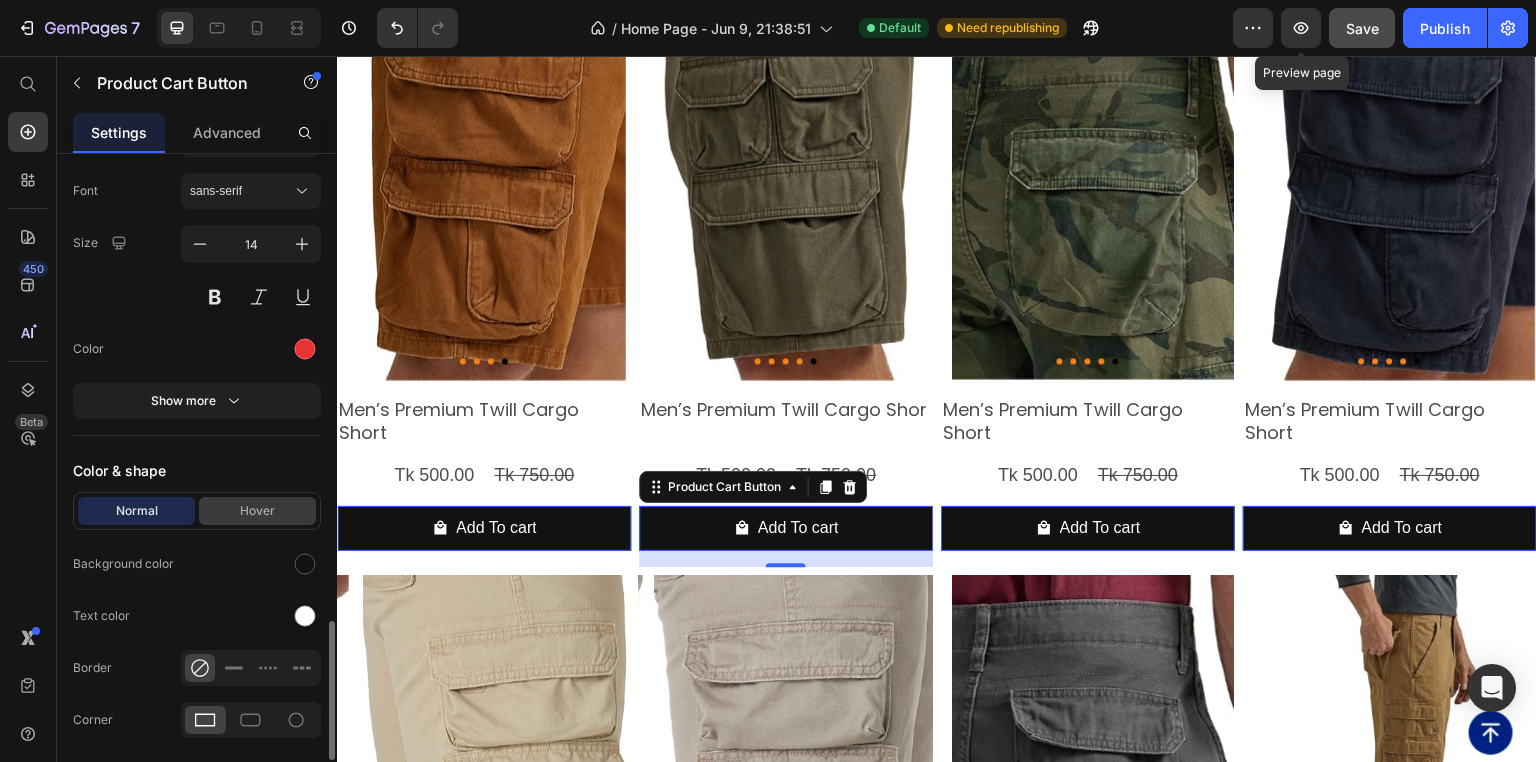 click on "Hover" at bounding box center (257, 511) 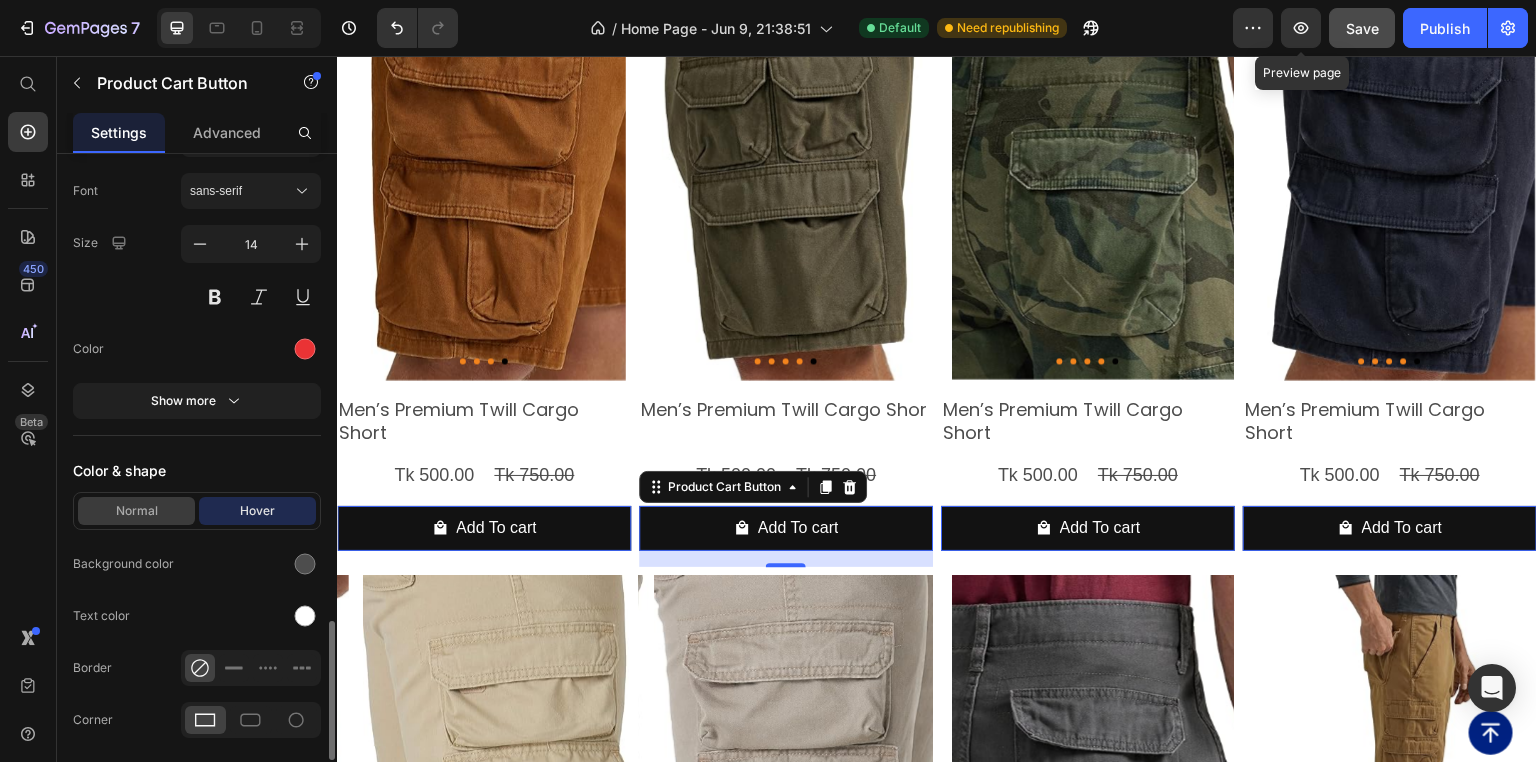 click on "Normal" at bounding box center [136, 511] 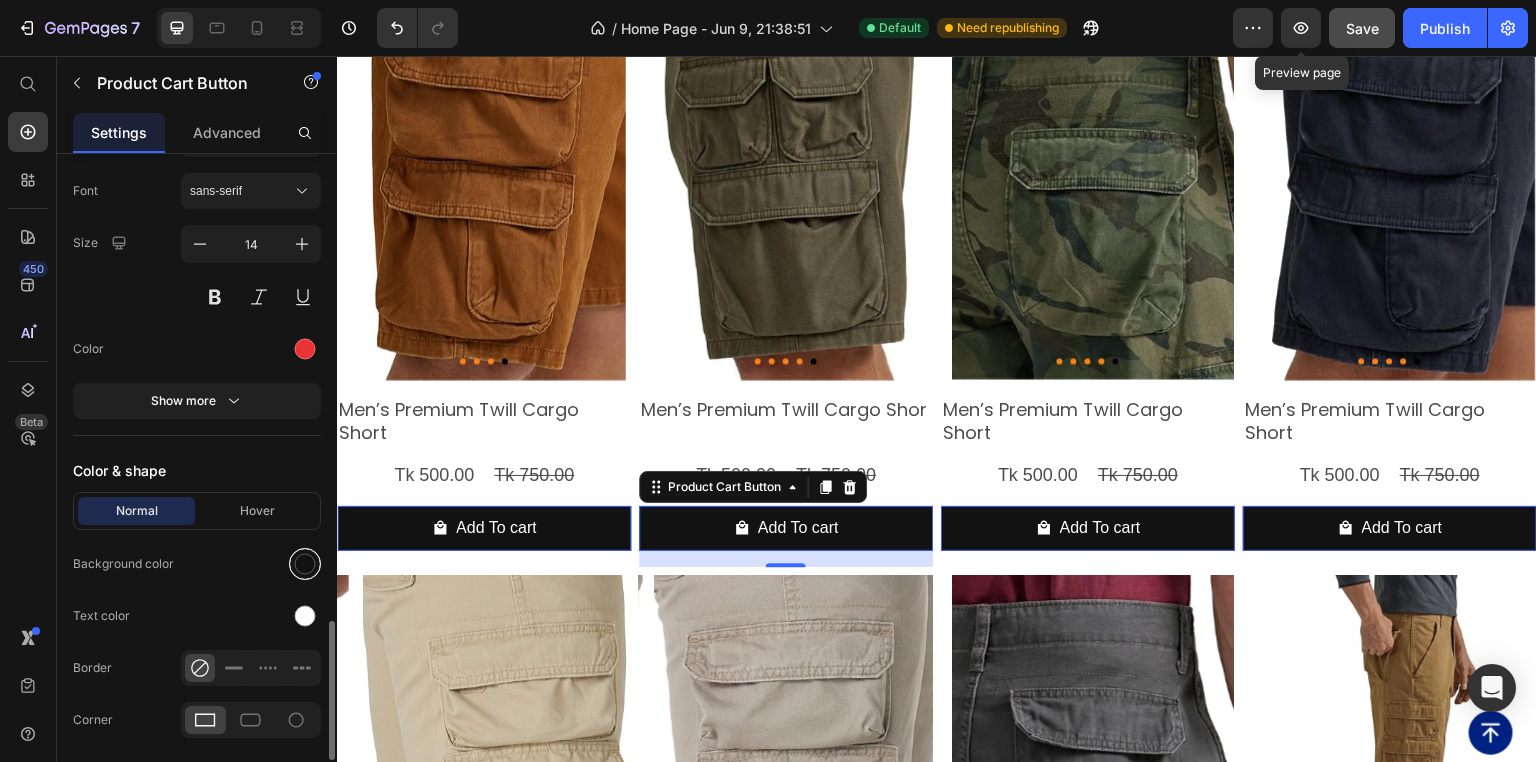 click at bounding box center [305, 564] 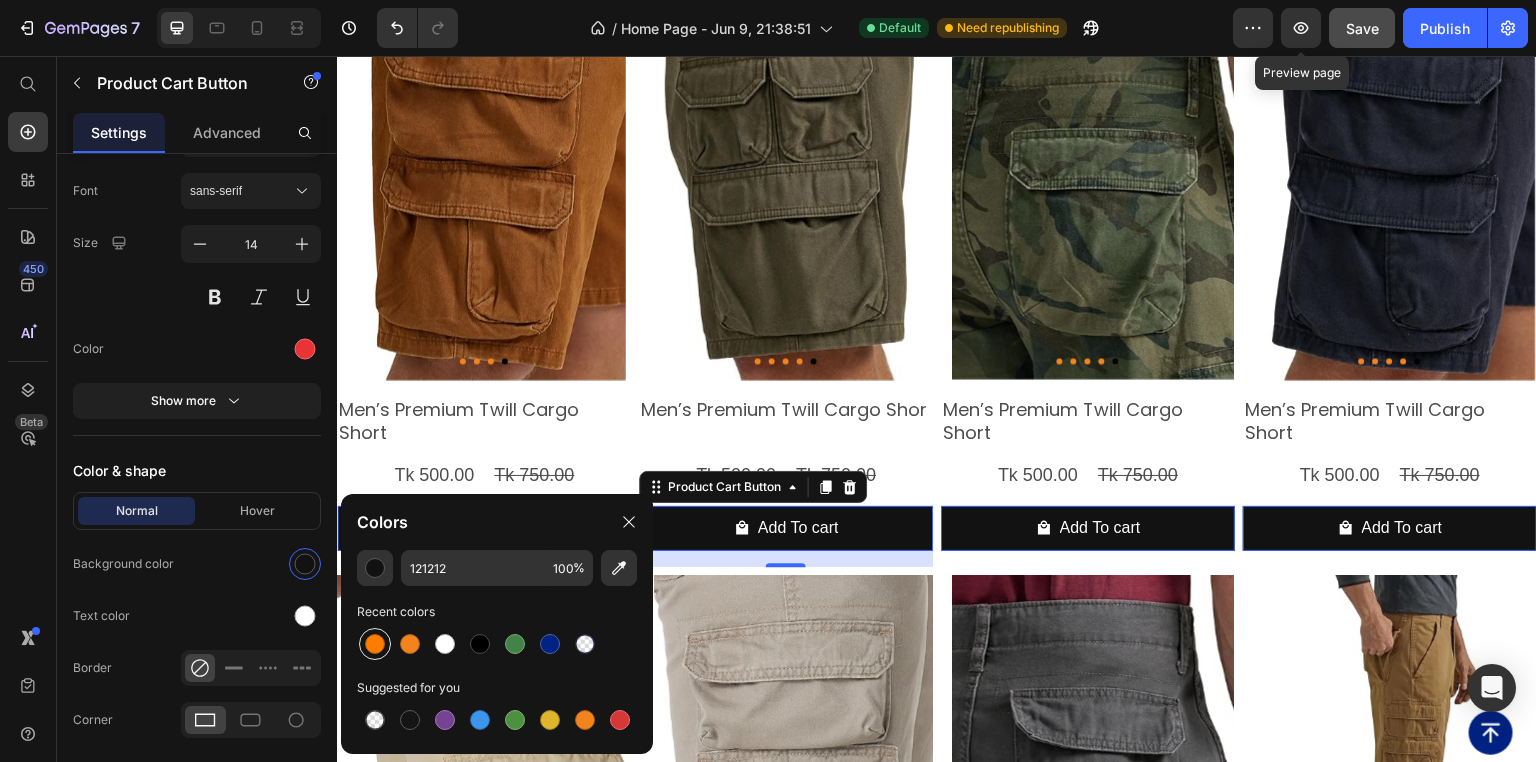 click at bounding box center (375, 644) 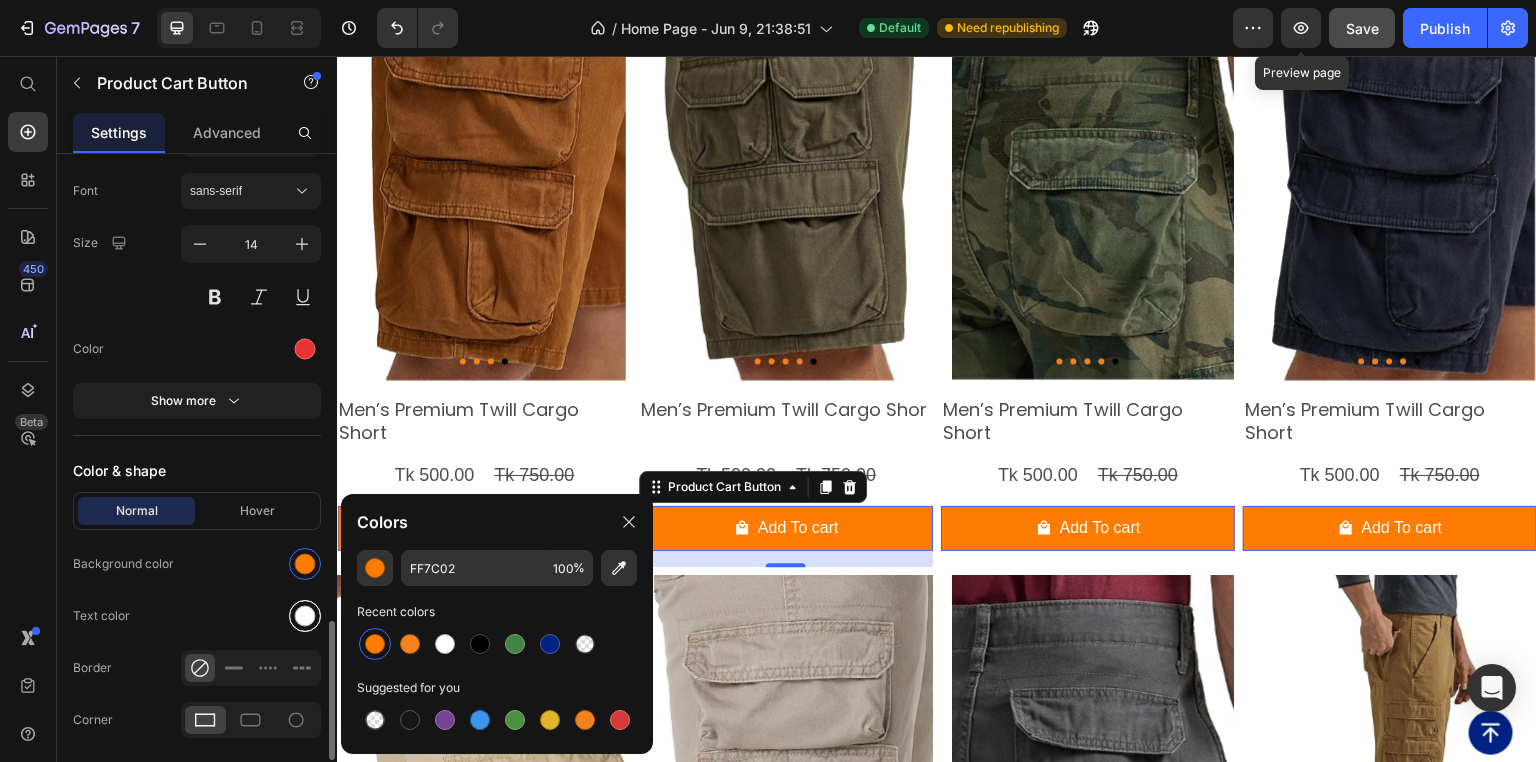 click at bounding box center [305, 616] 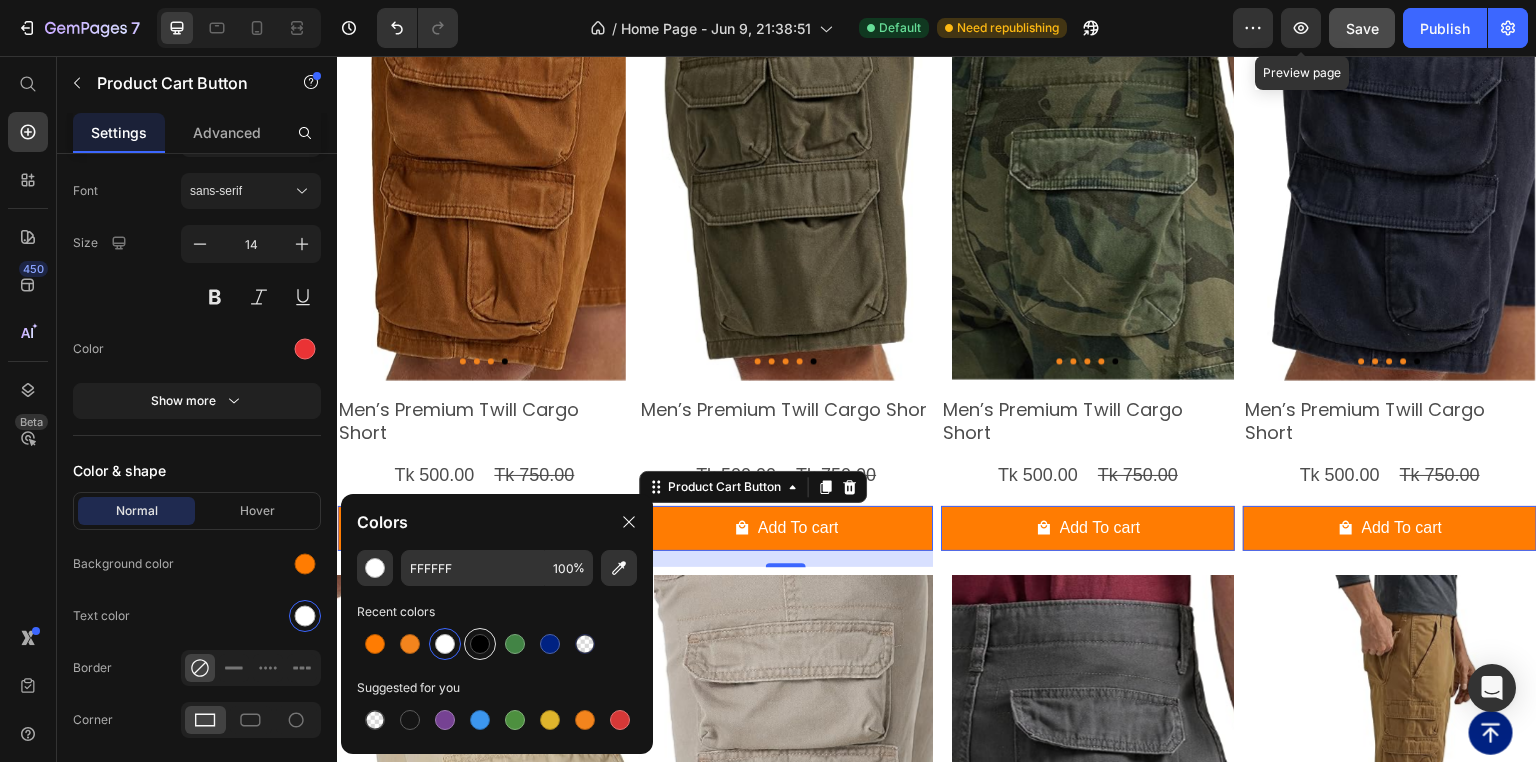 click at bounding box center (480, 644) 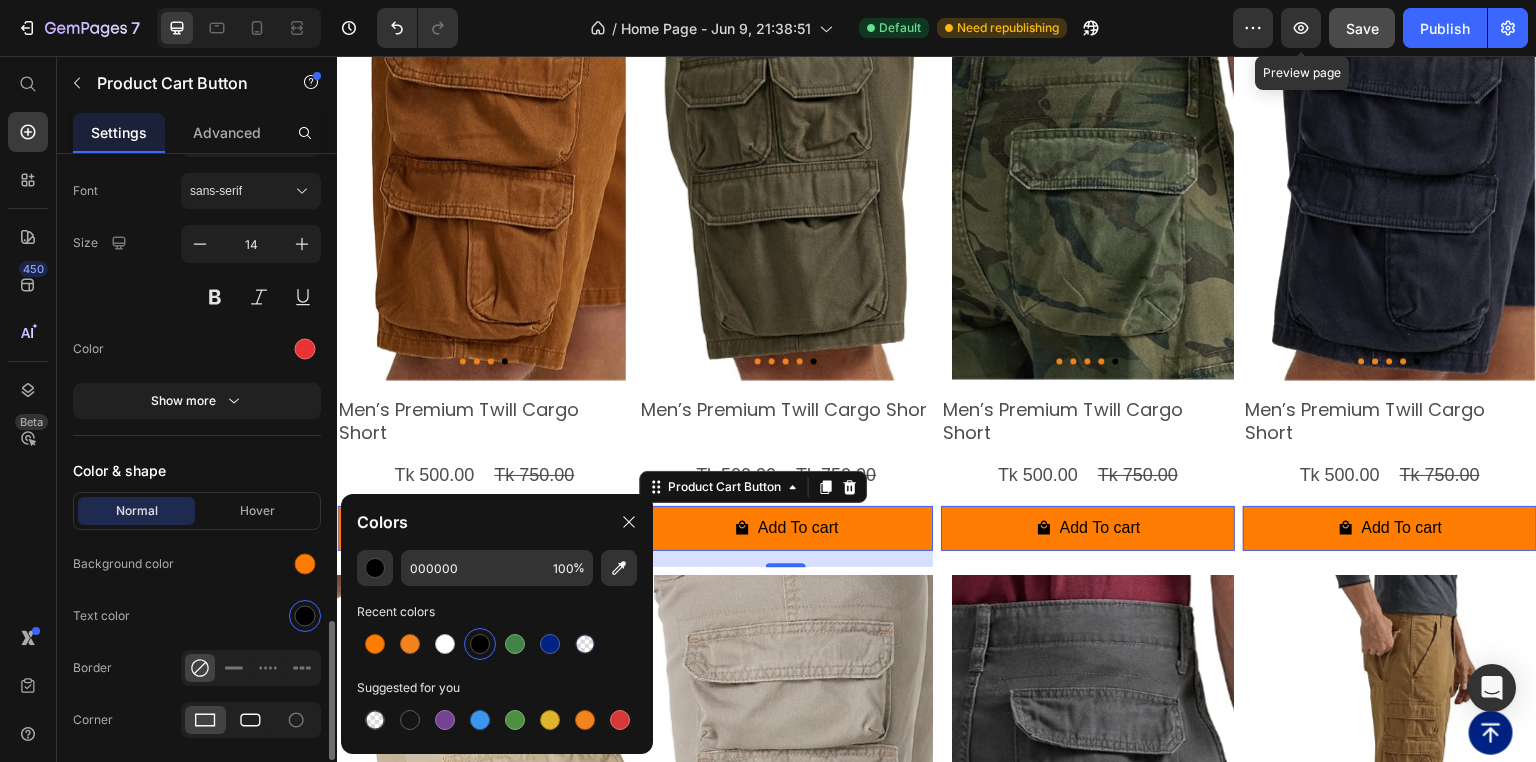 click 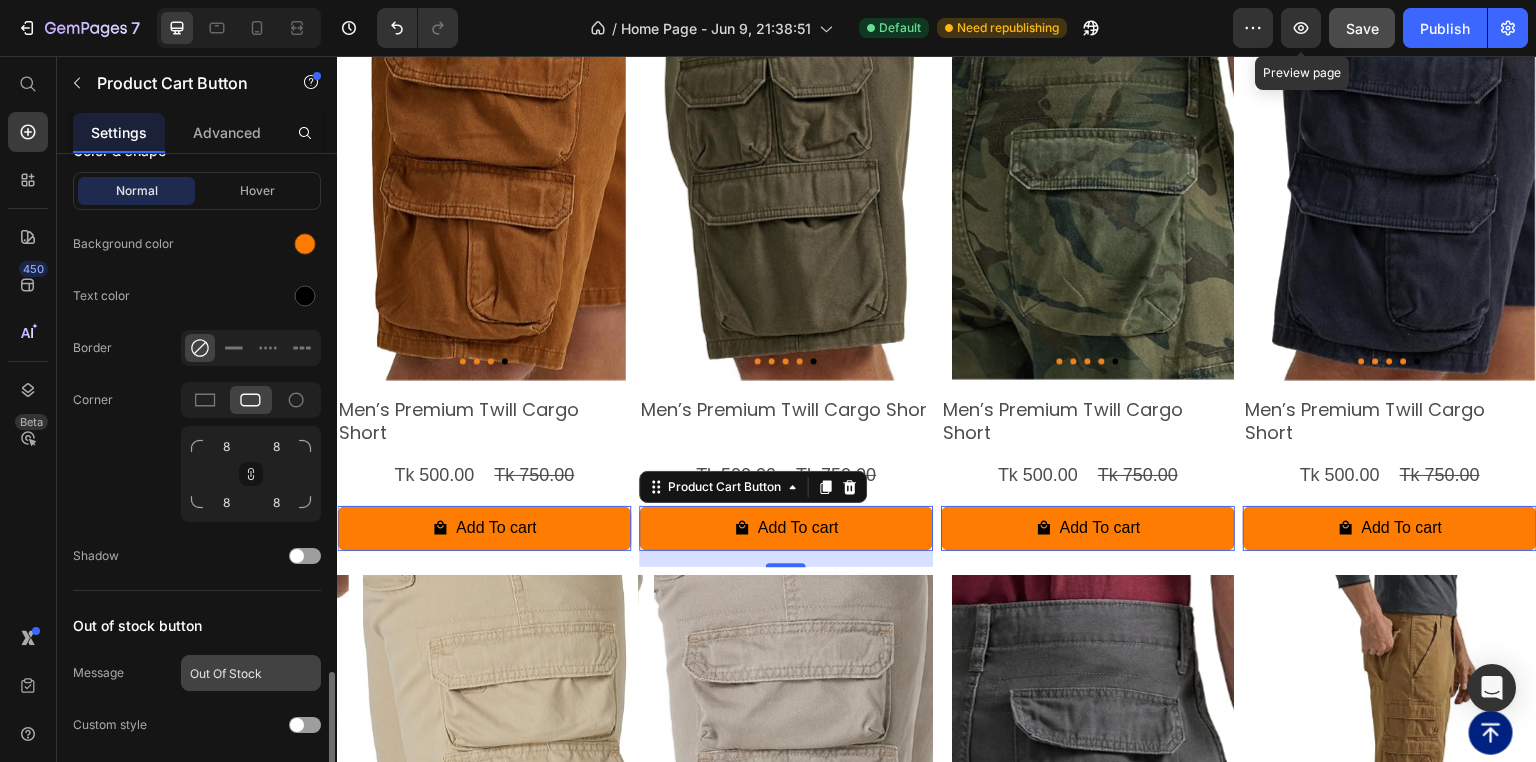 scroll, scrollTop: 2628, scrollLeft: 0, axis: vertical 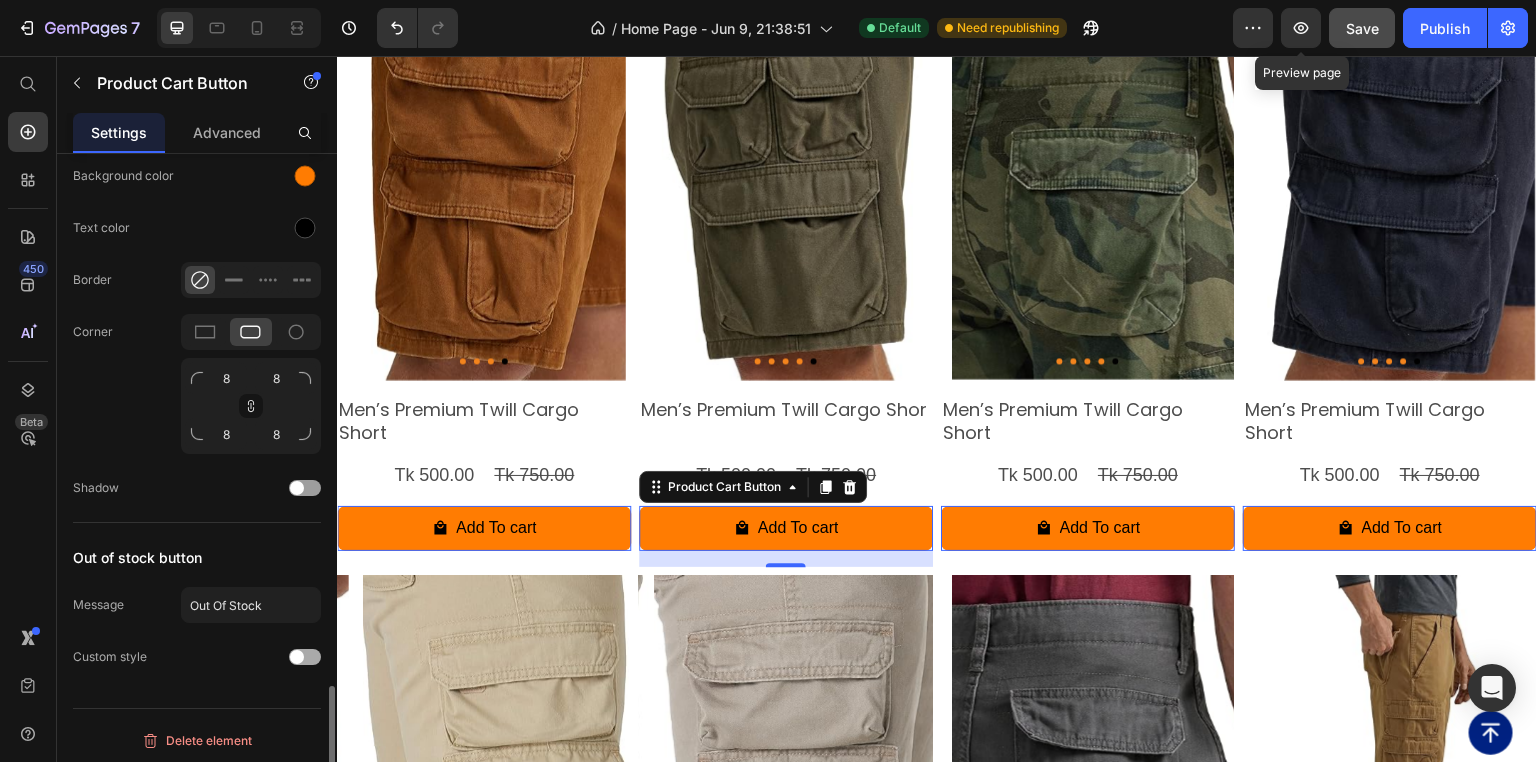 click at bounding box center (297, 657) 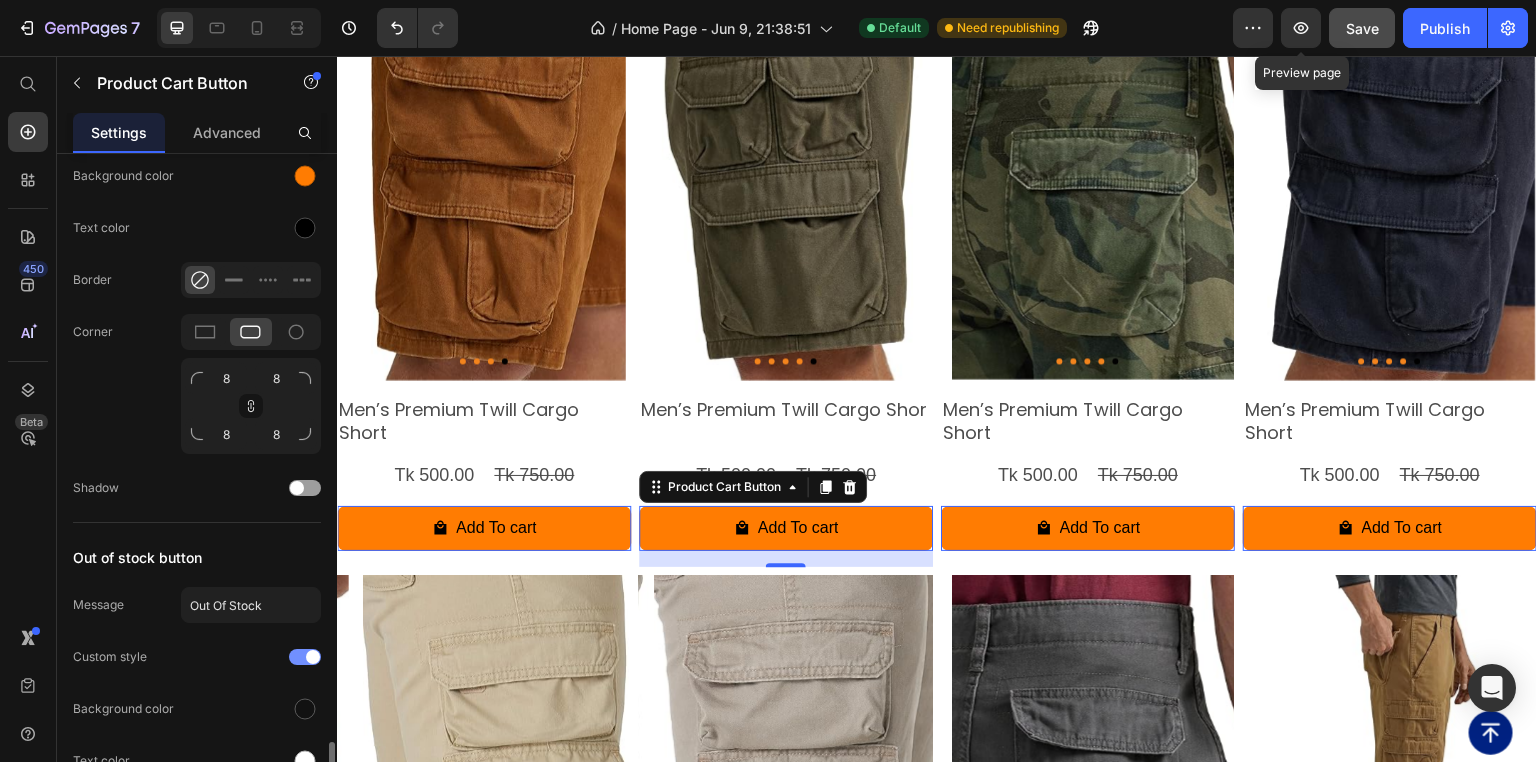 scroll, scrollTop: 2708, scrollLeft: 0, axis: vertical 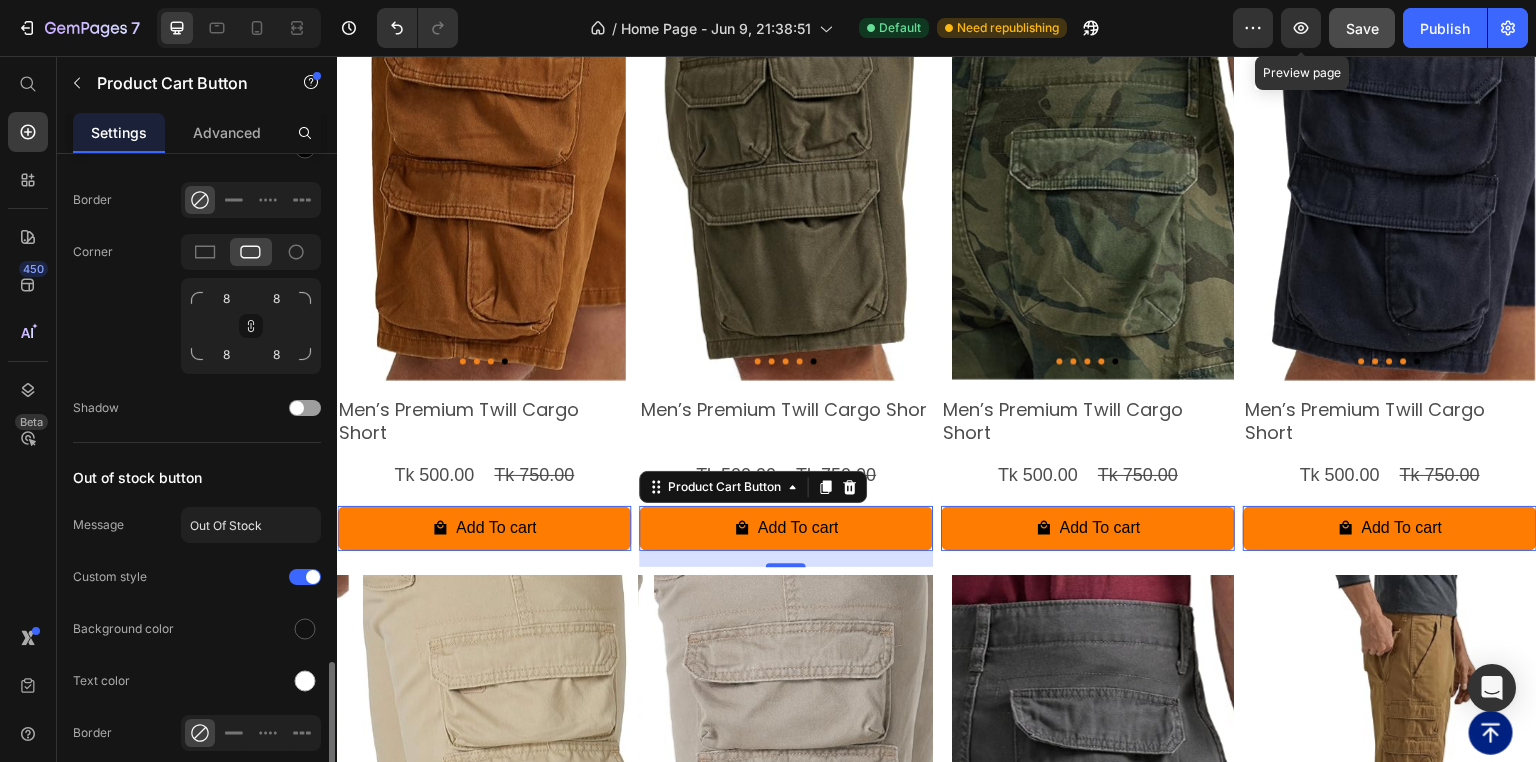 click at bounding box center [305, 577] 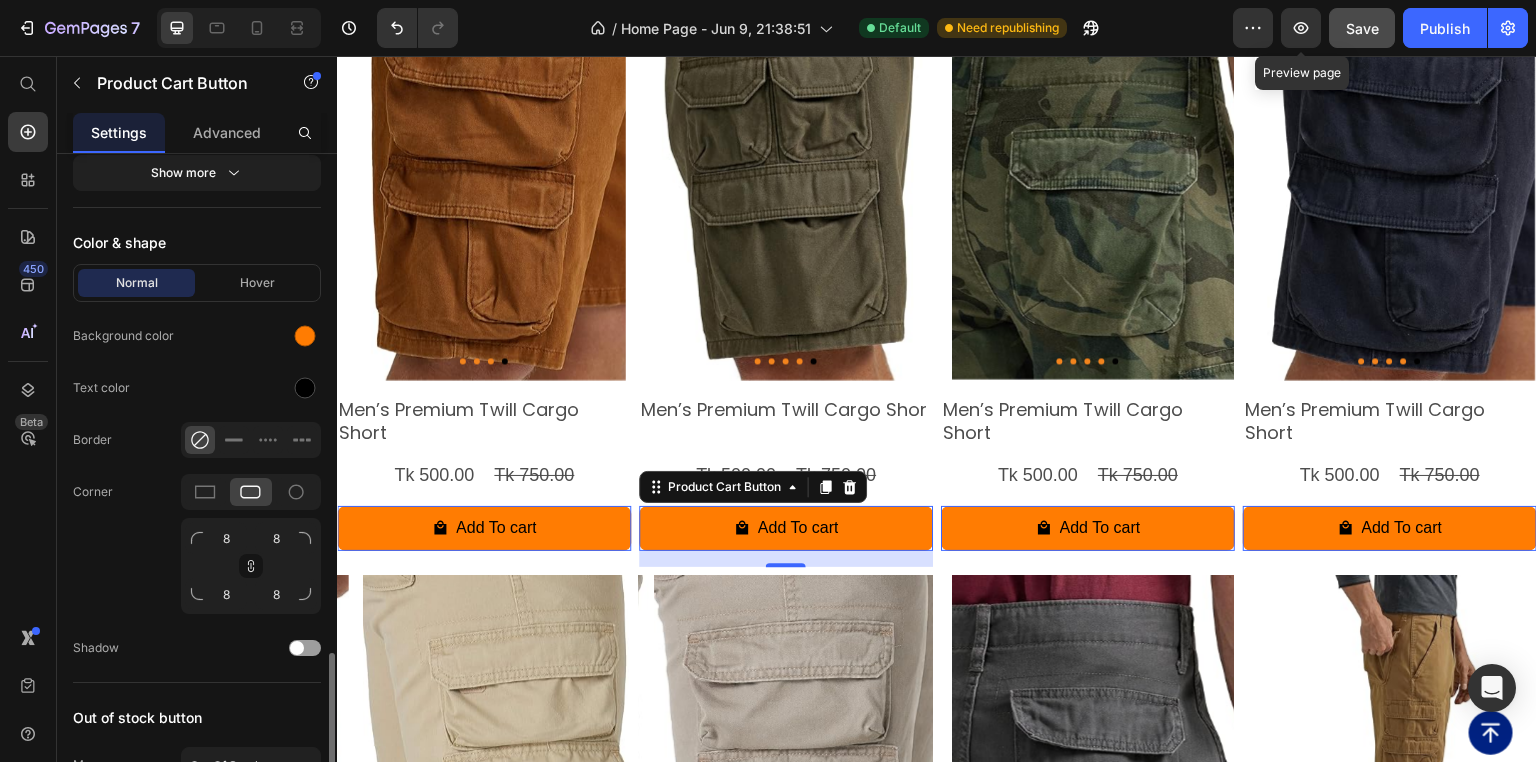scroll, scrollTop: 2388, scrollLeft: 0, axis: vertical 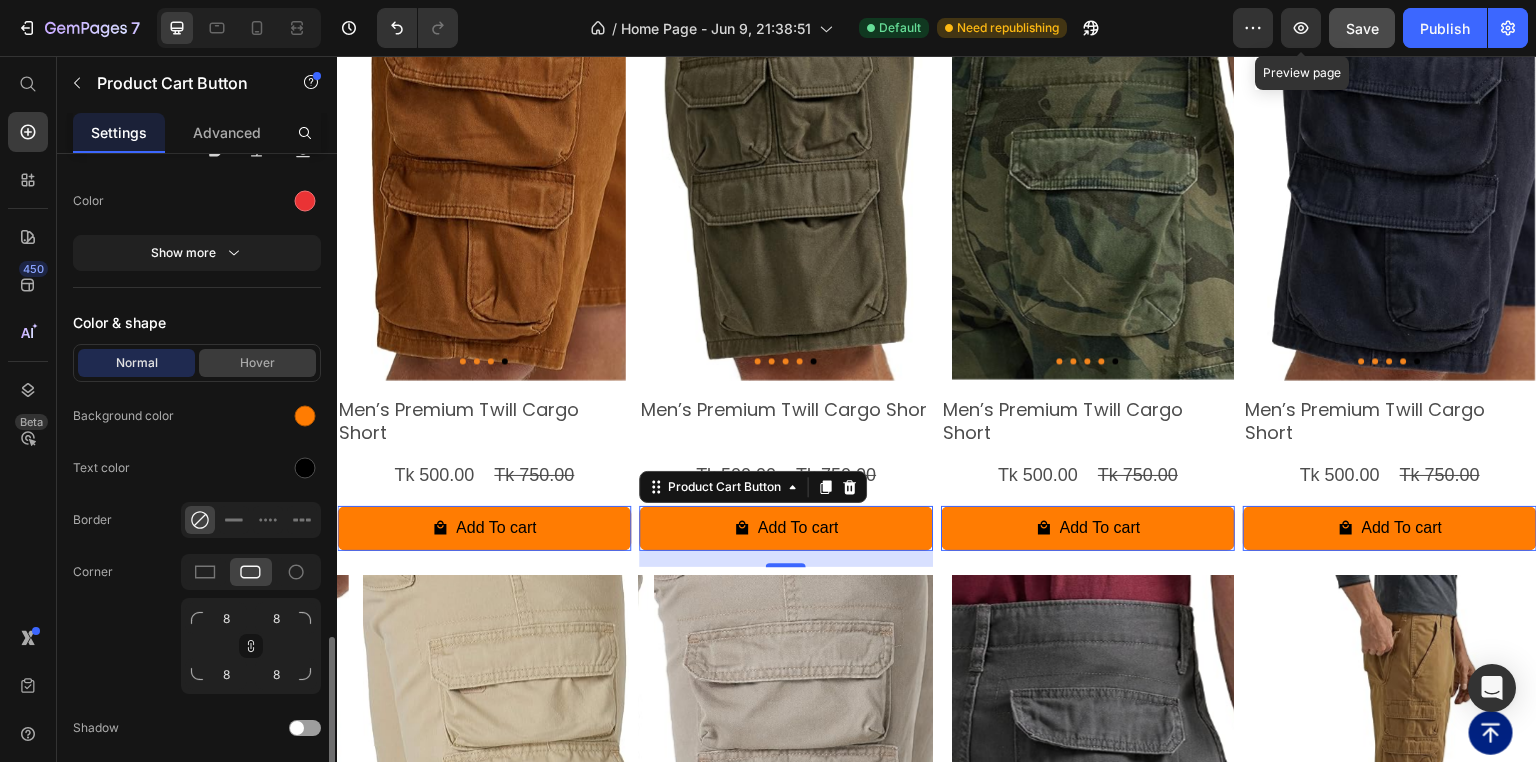 click on "Hover" at bounding box center [257, 363] 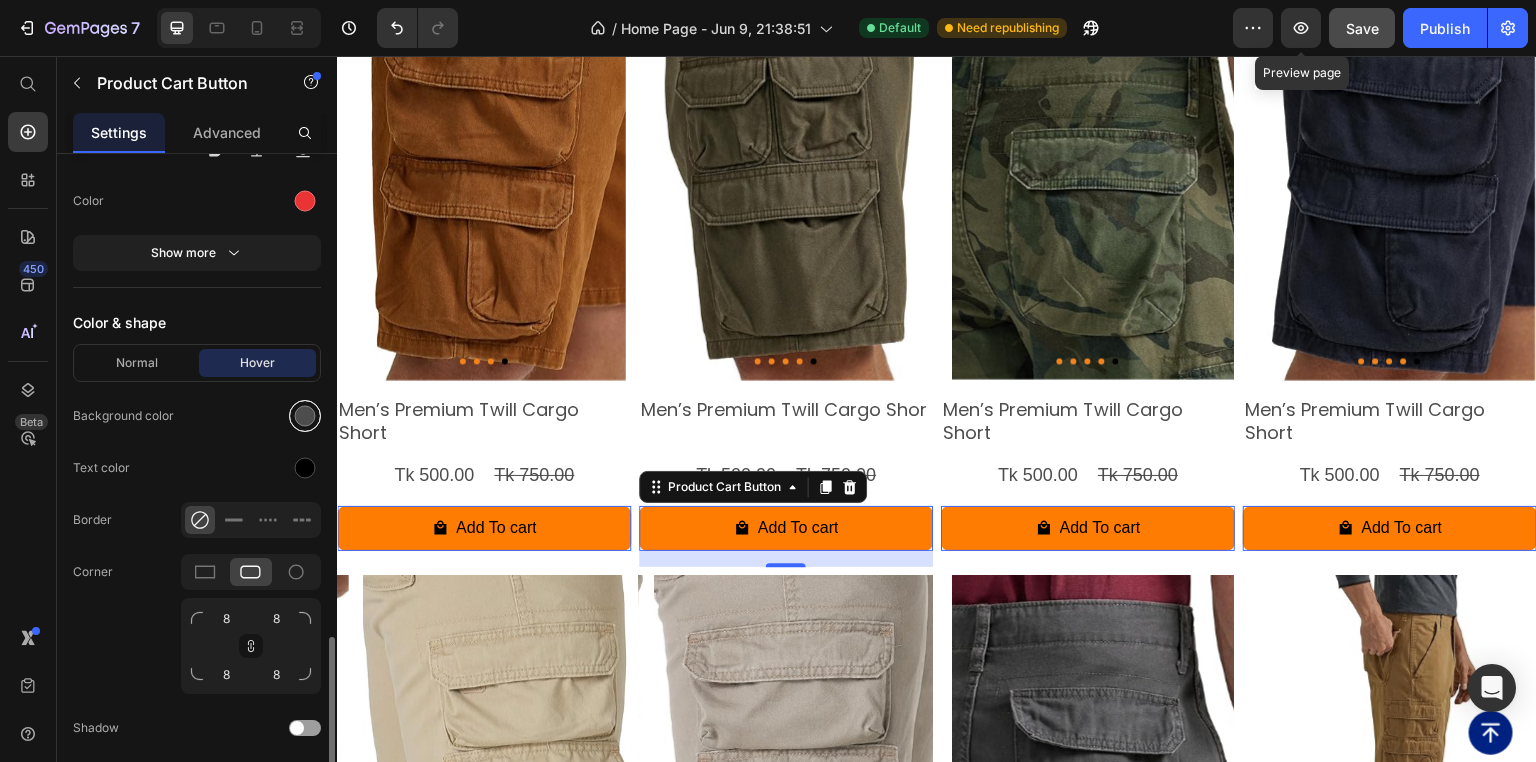 click at bounding box center (305, 416) 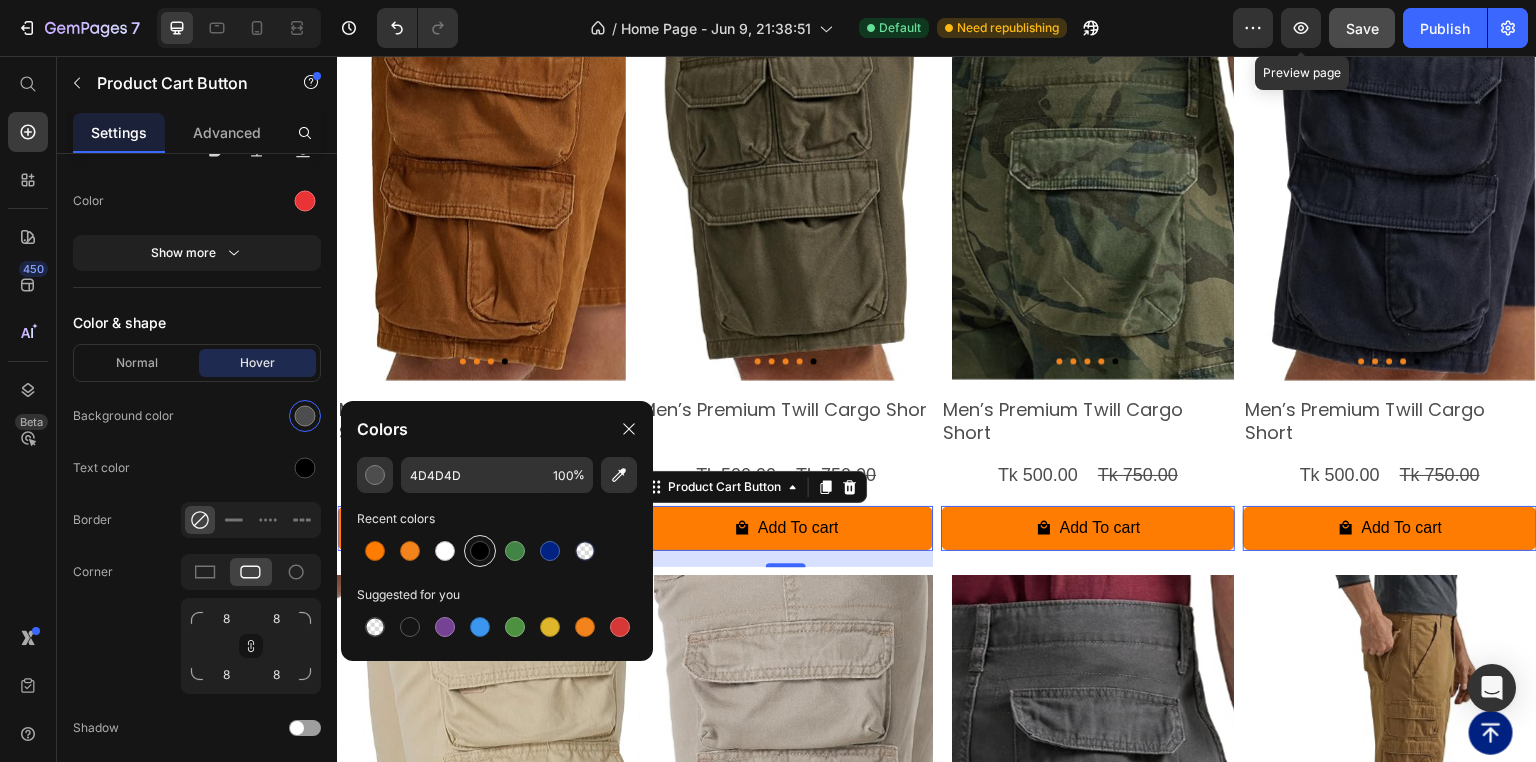 click at bounding box center [480, 551] 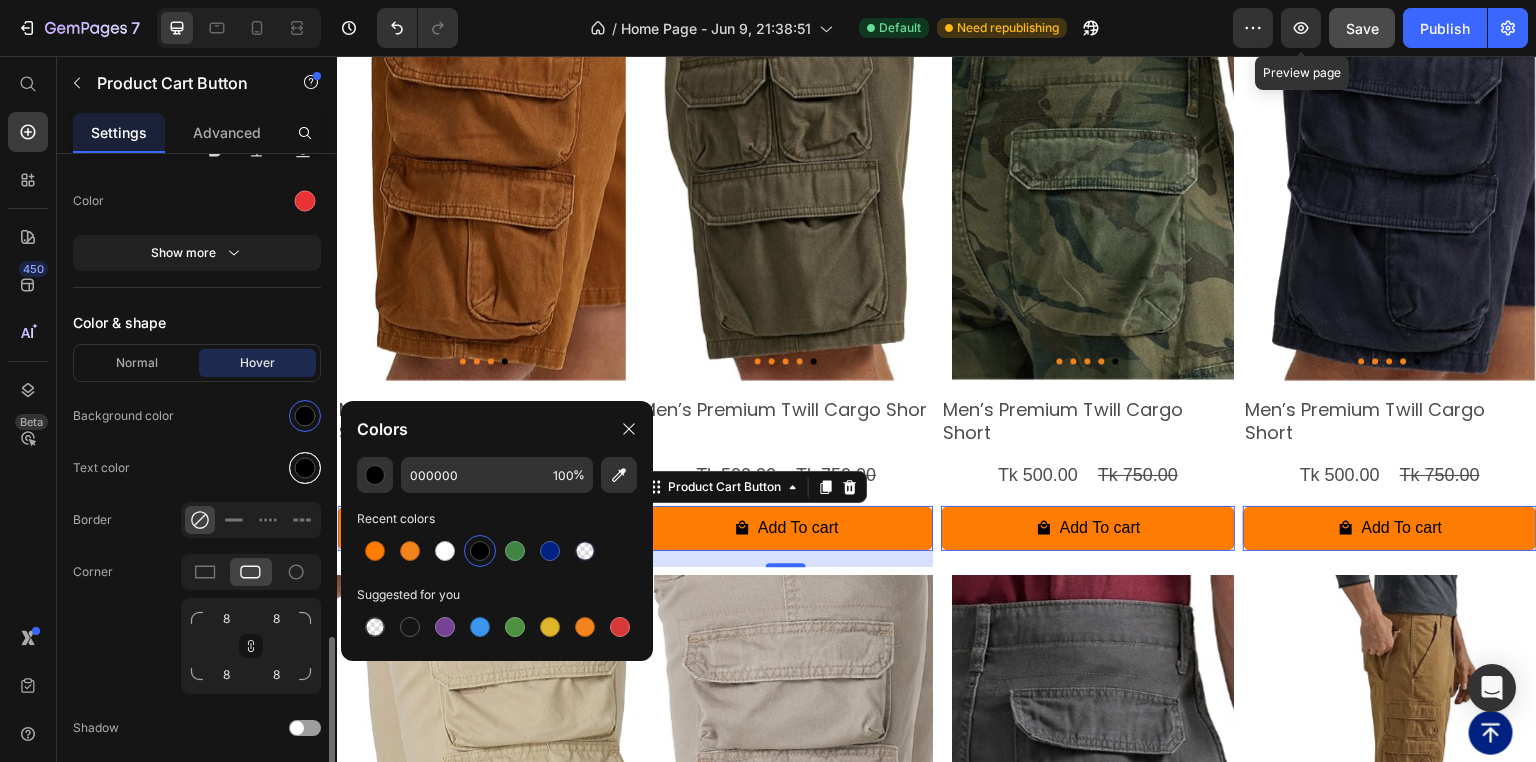 click at bounding box center (305, 468) 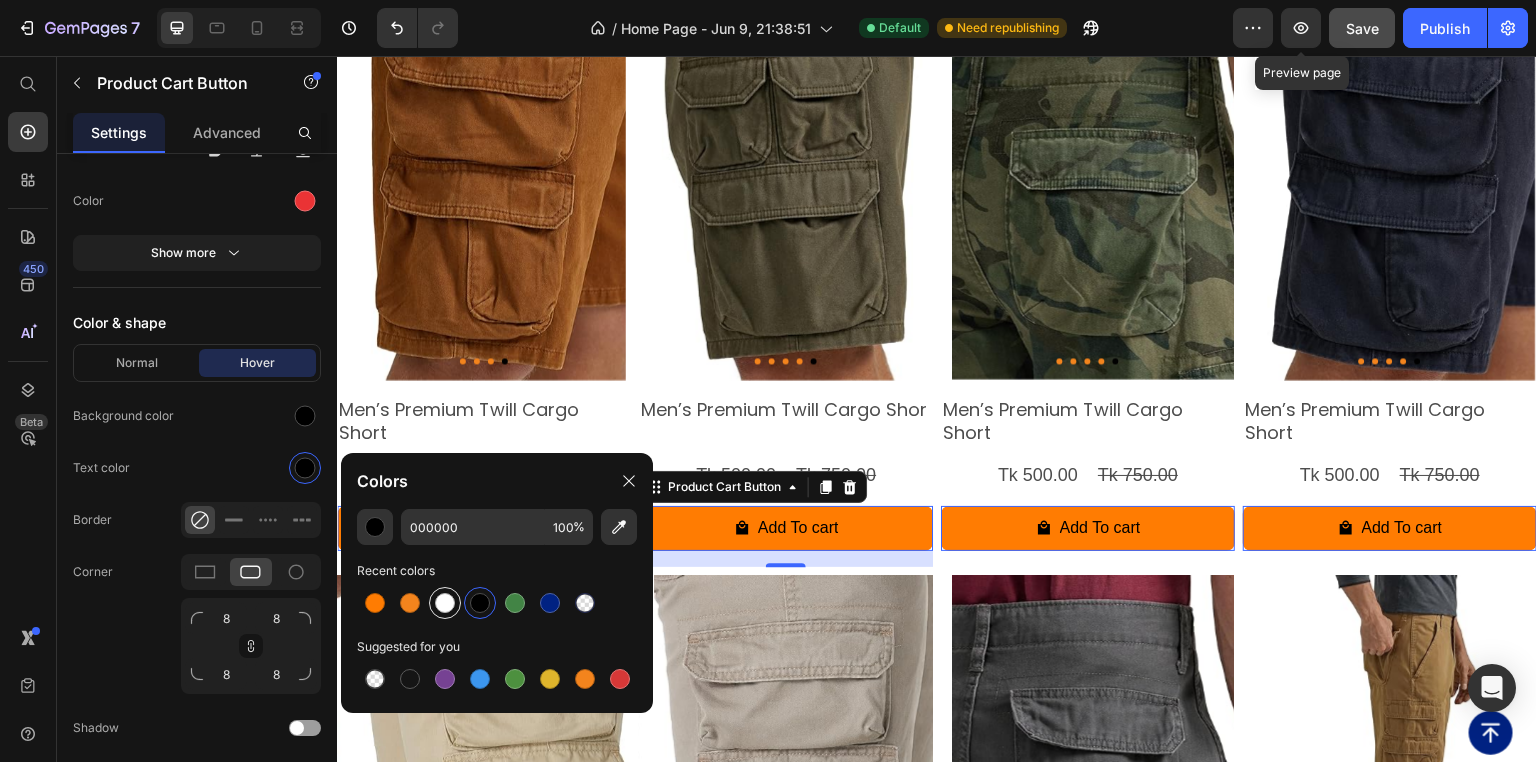 drag, startPoint x: 446, startPoint y: 600, endPoint x: 436, endPoint y: 591, distance: 13.453624 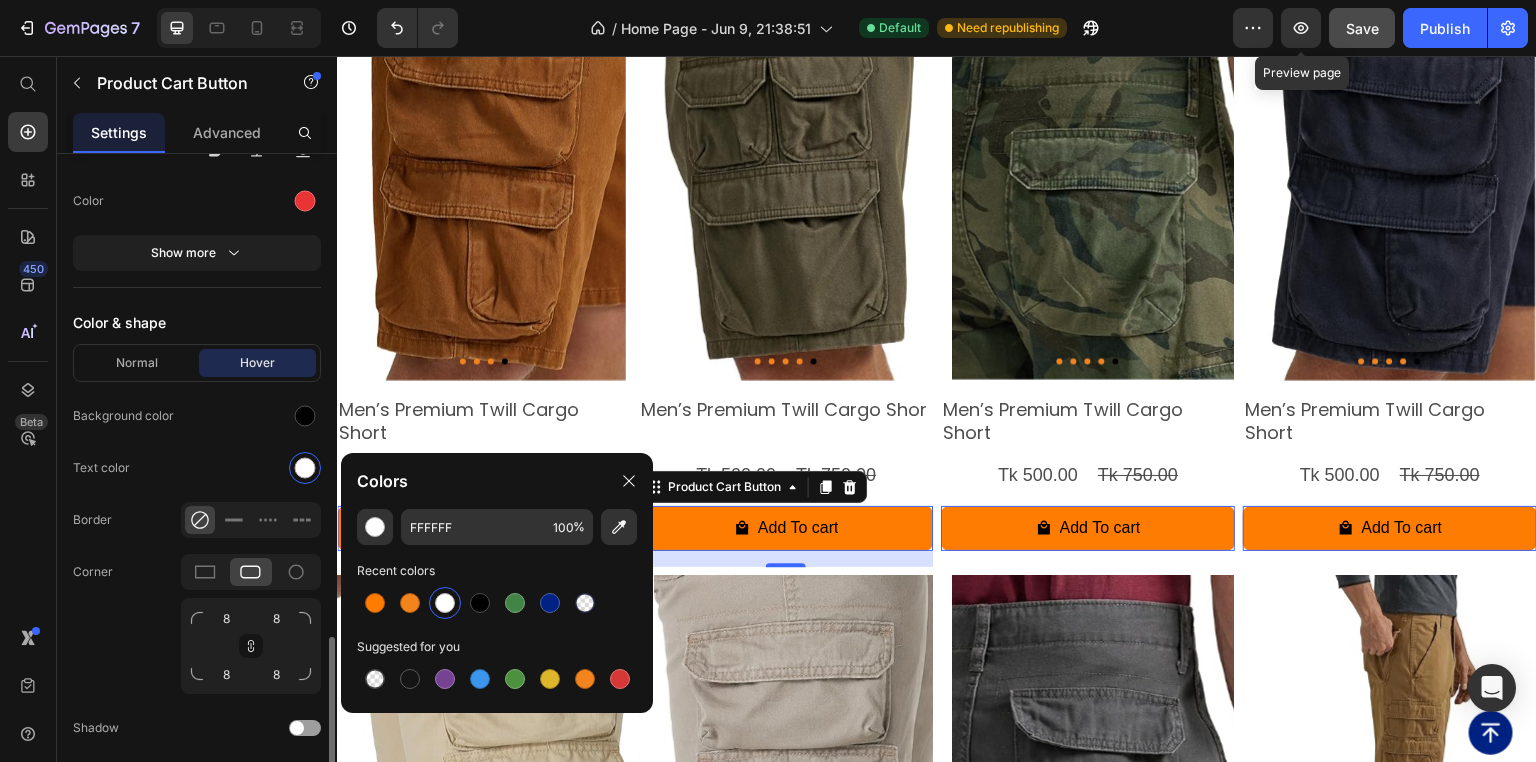 click on "Text color" 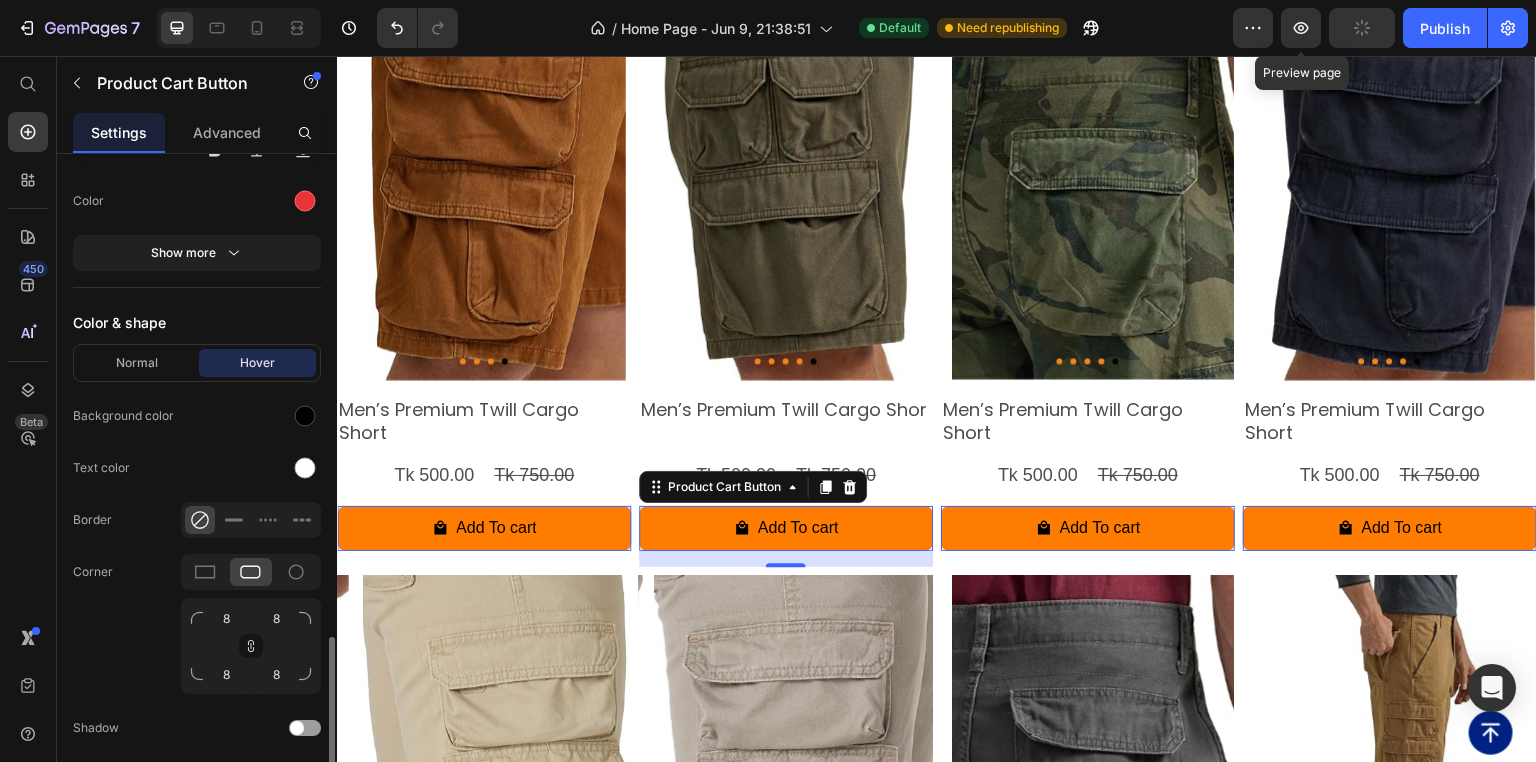 click on "Normal Hover Background color Text color Border Corner 8 8 8 8 Shadow" 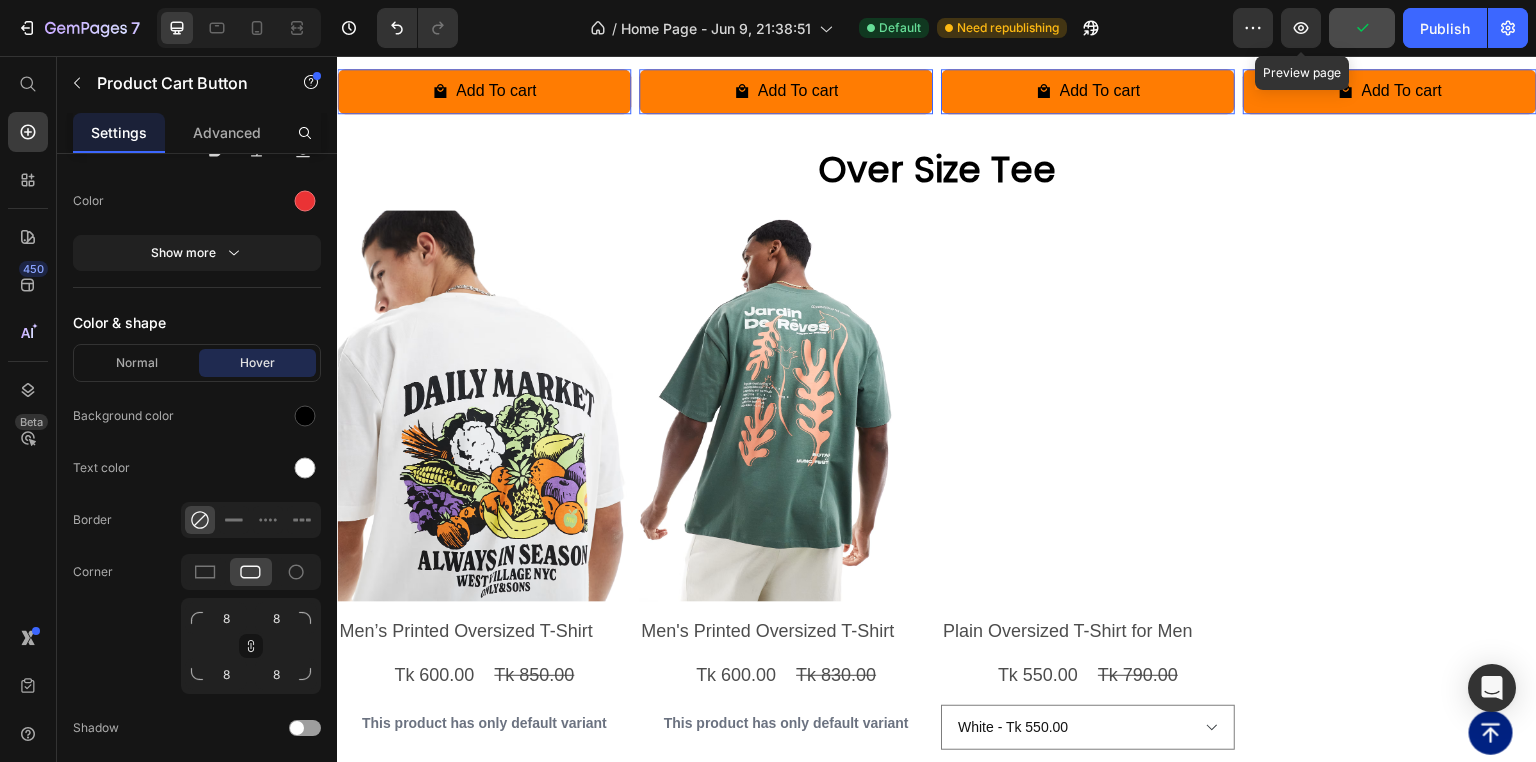 scroll, scrollTop: 9920, scrollLeft: 0, axis: vertical 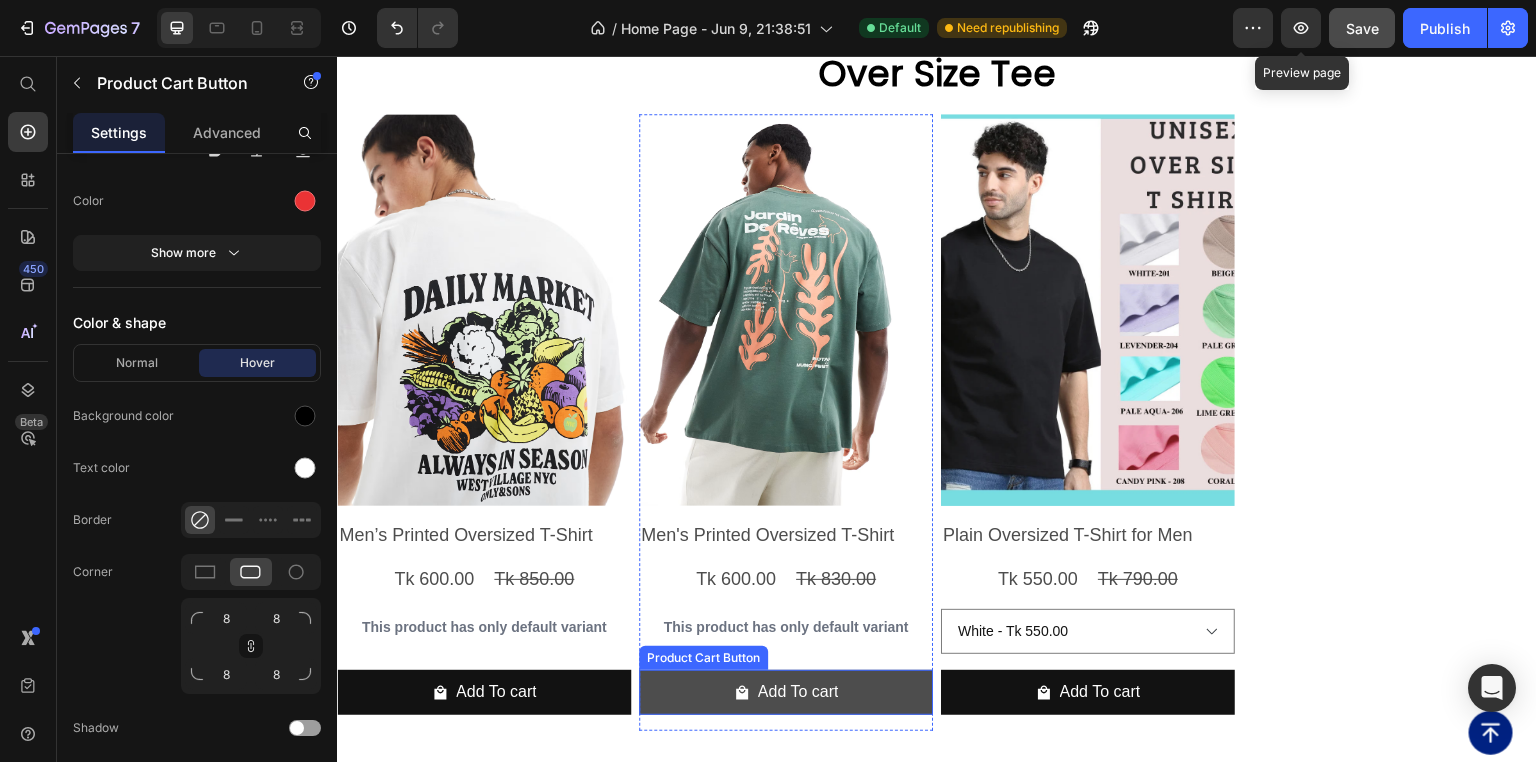 click on "Add To cart" at bounding box center [484, 692] 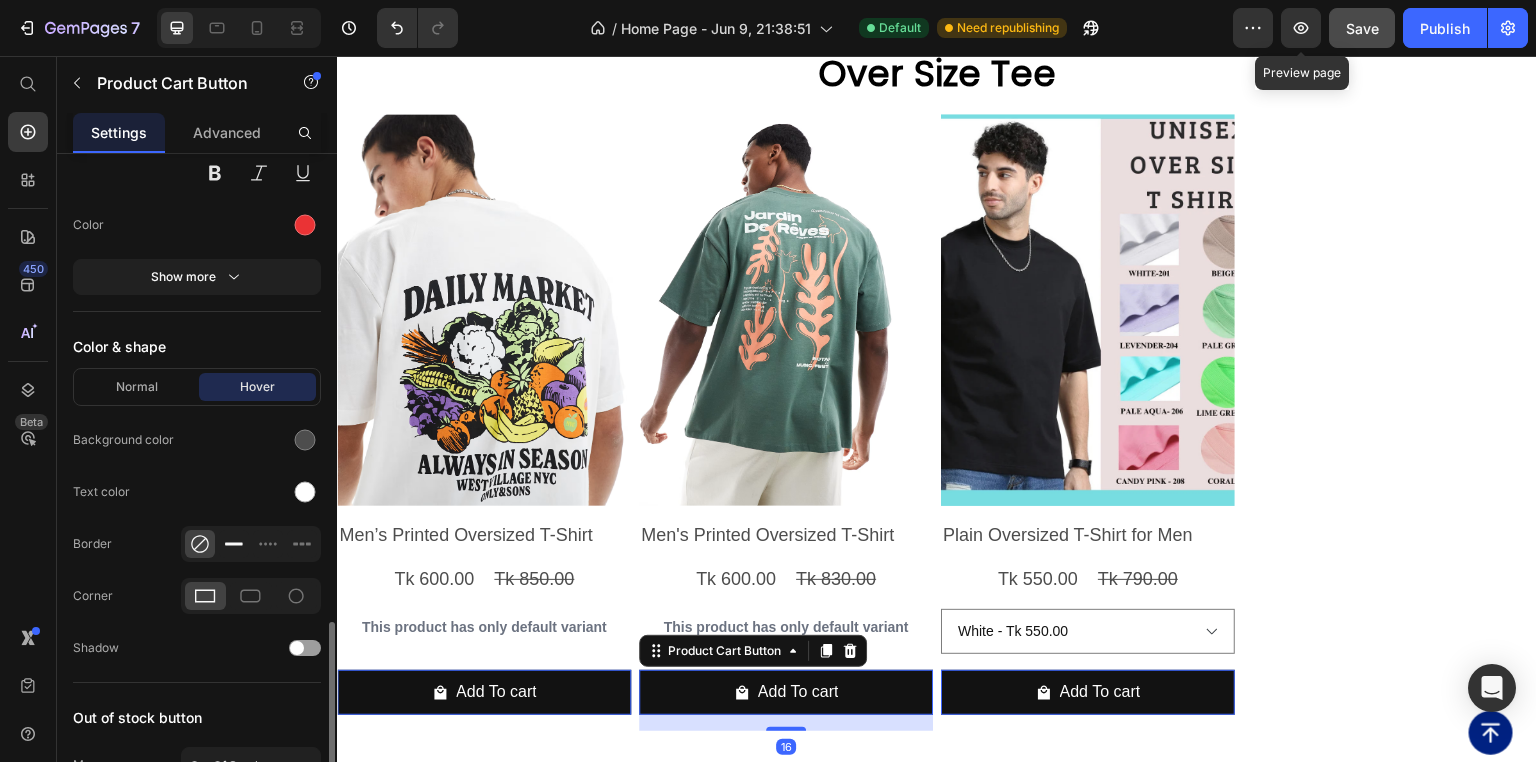 scroll, scrollTop: 1876, scrollLeft: 0, axis: vertical 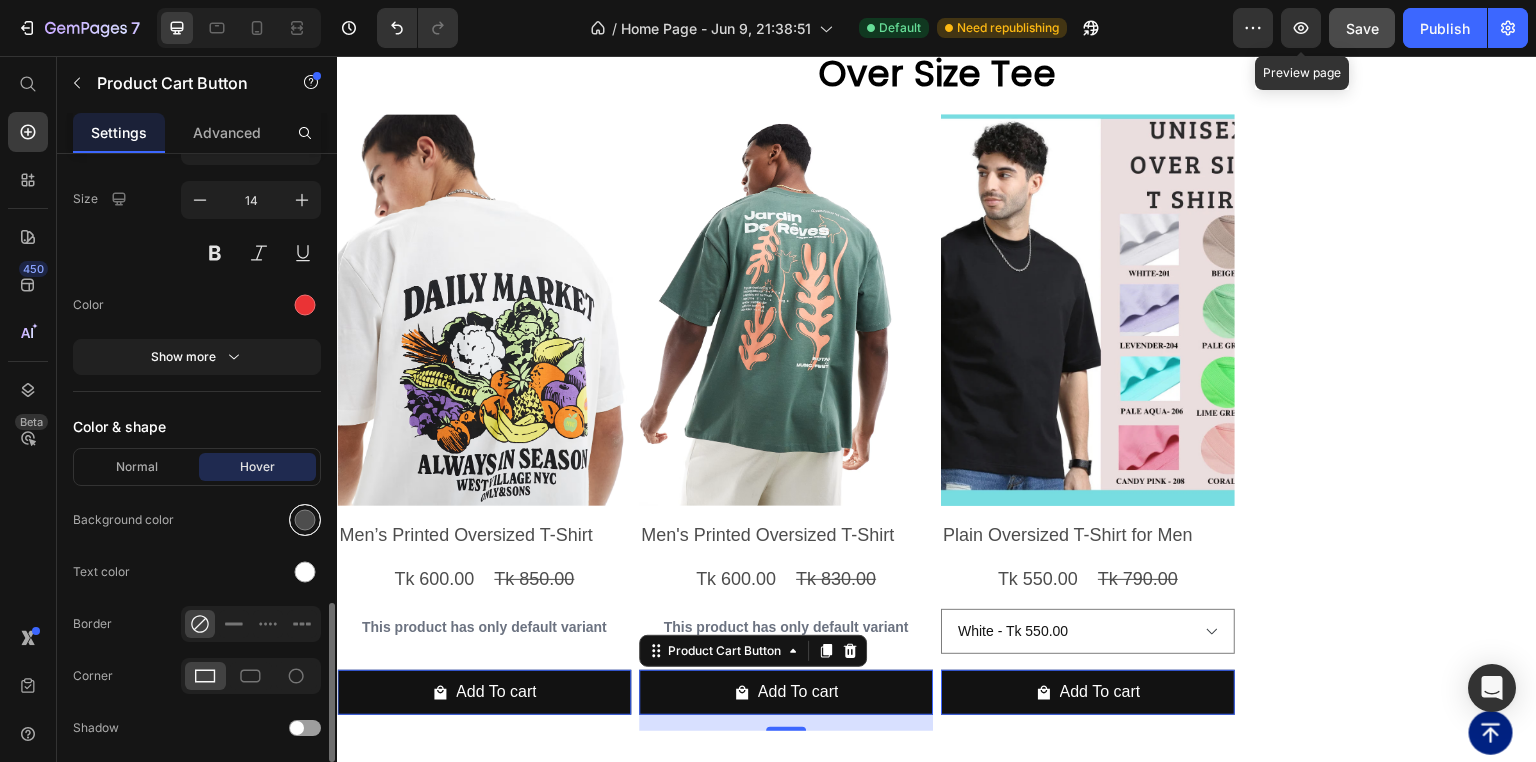 click at bounding box center [305, 520] 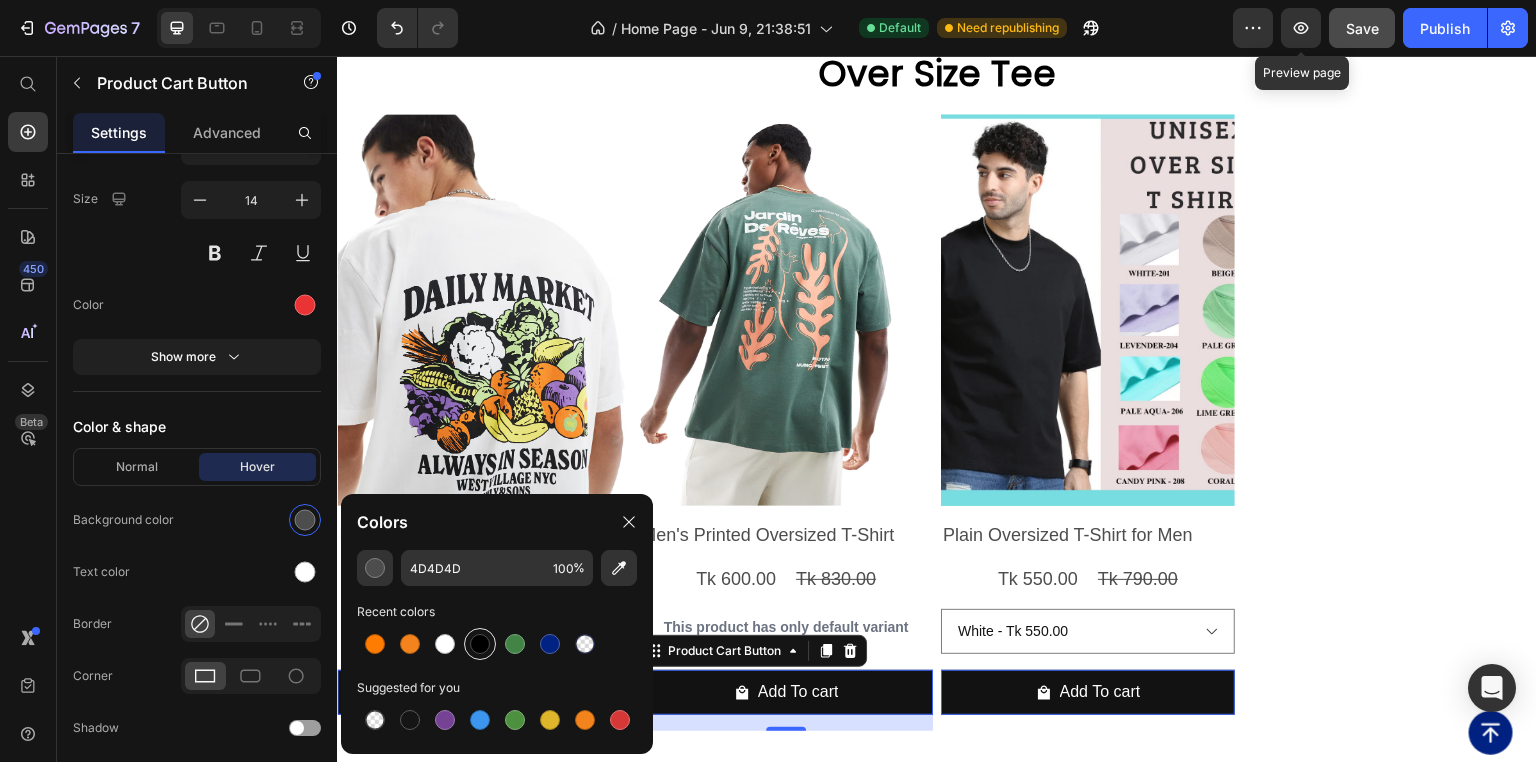 click at bounding box center (480, 644) 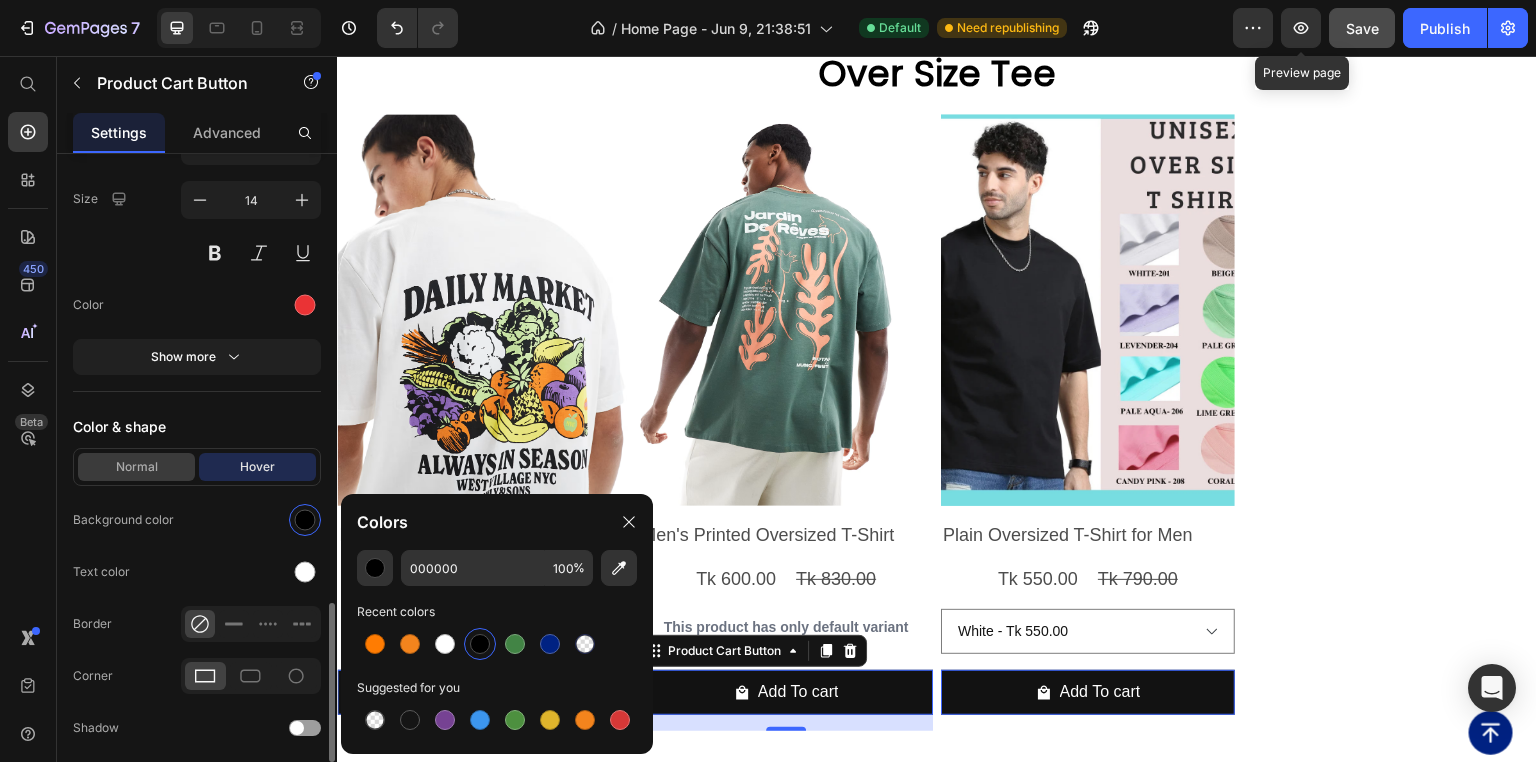 click on "Normal" at bounding box center (136, 467) 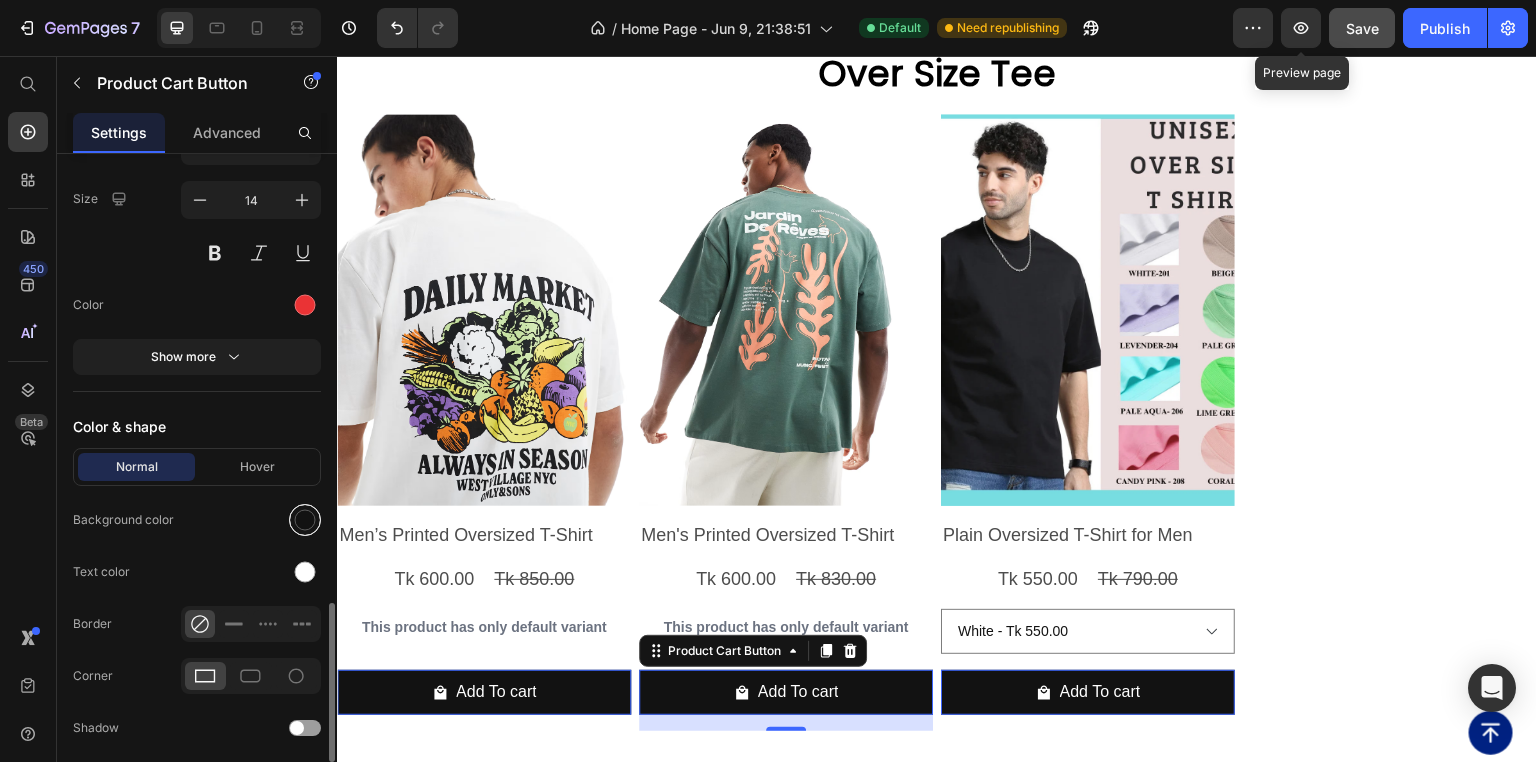 click at bounding box center (305, 520) 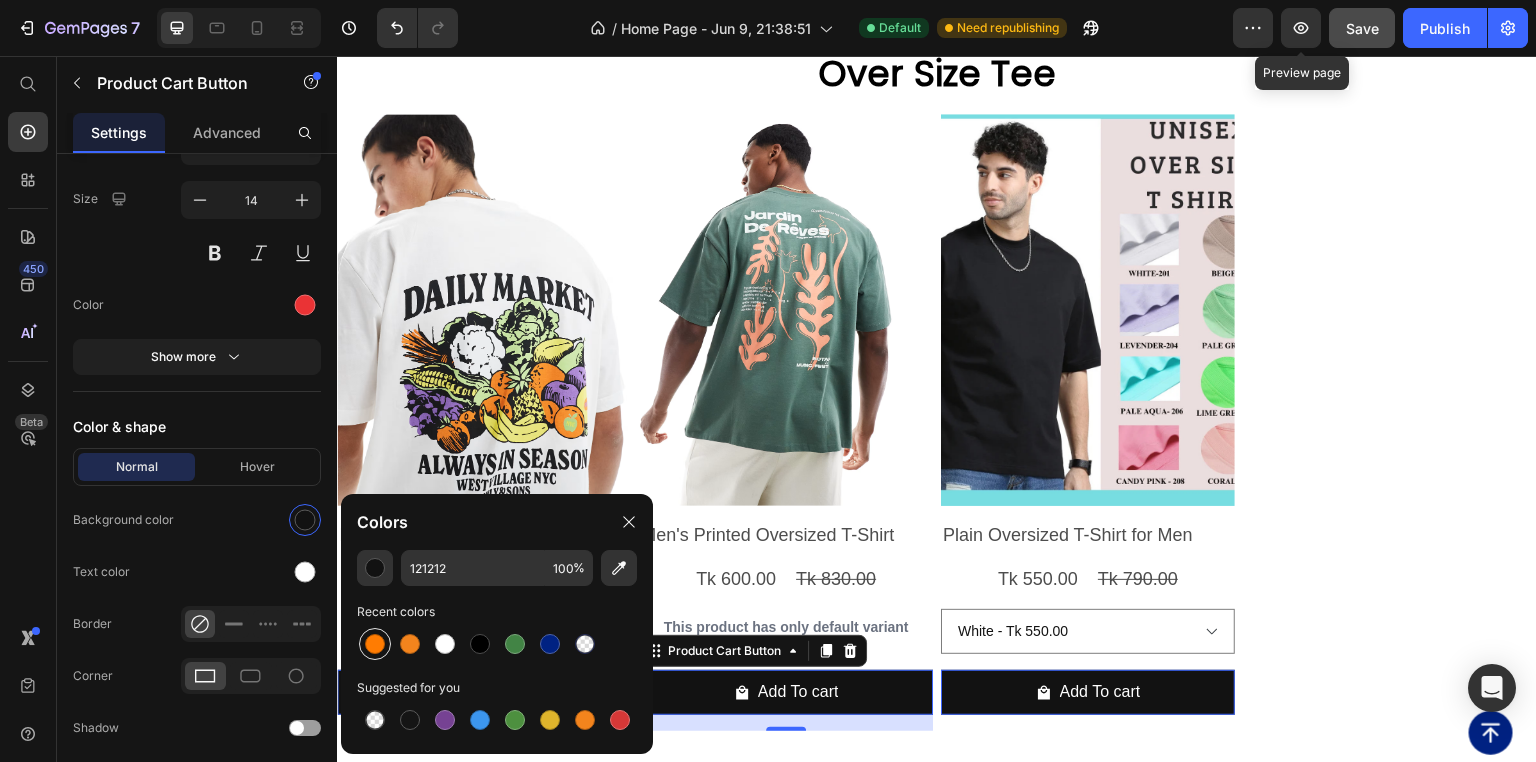 click at bounding box center (375, 644) 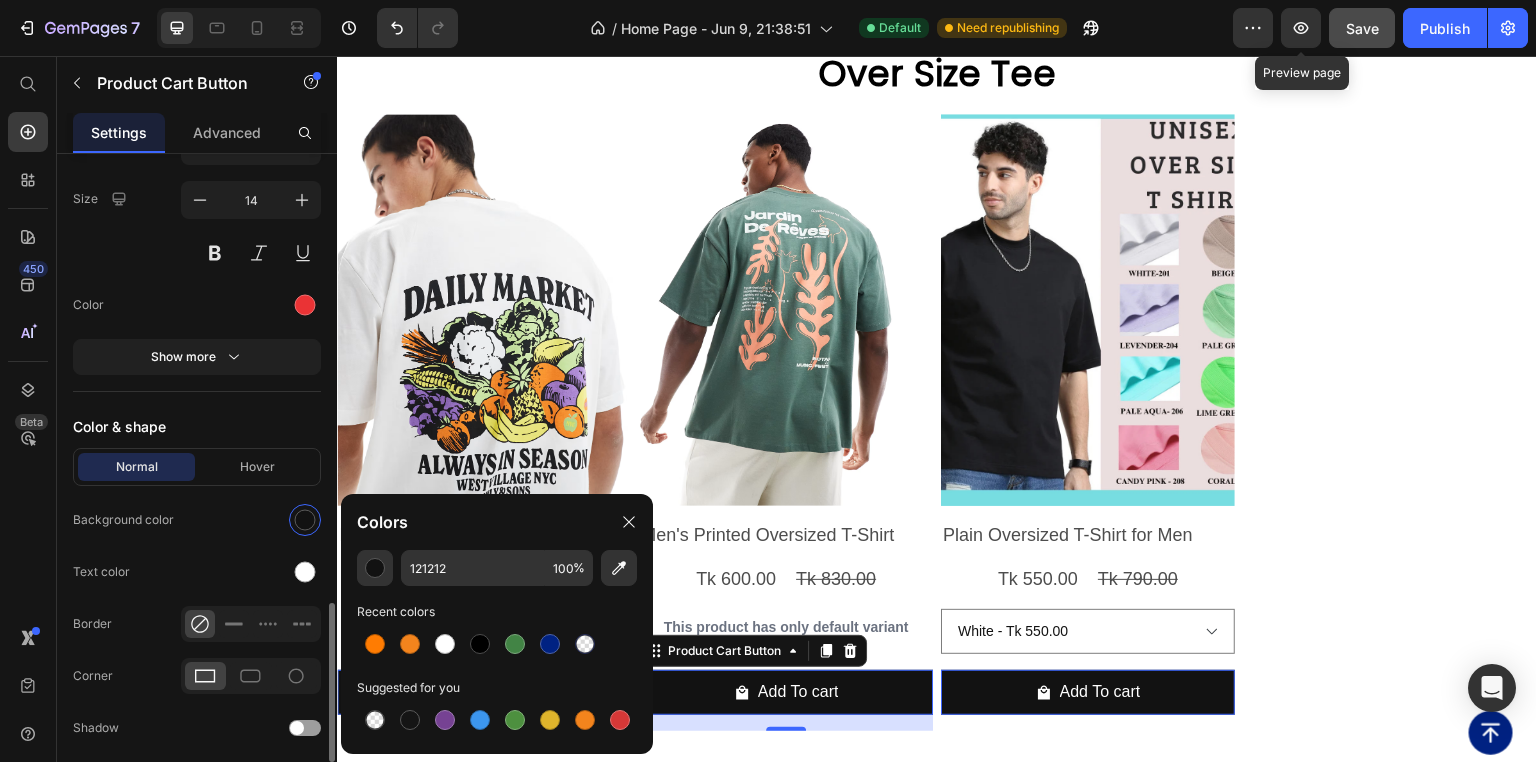 type on "FF7C02" 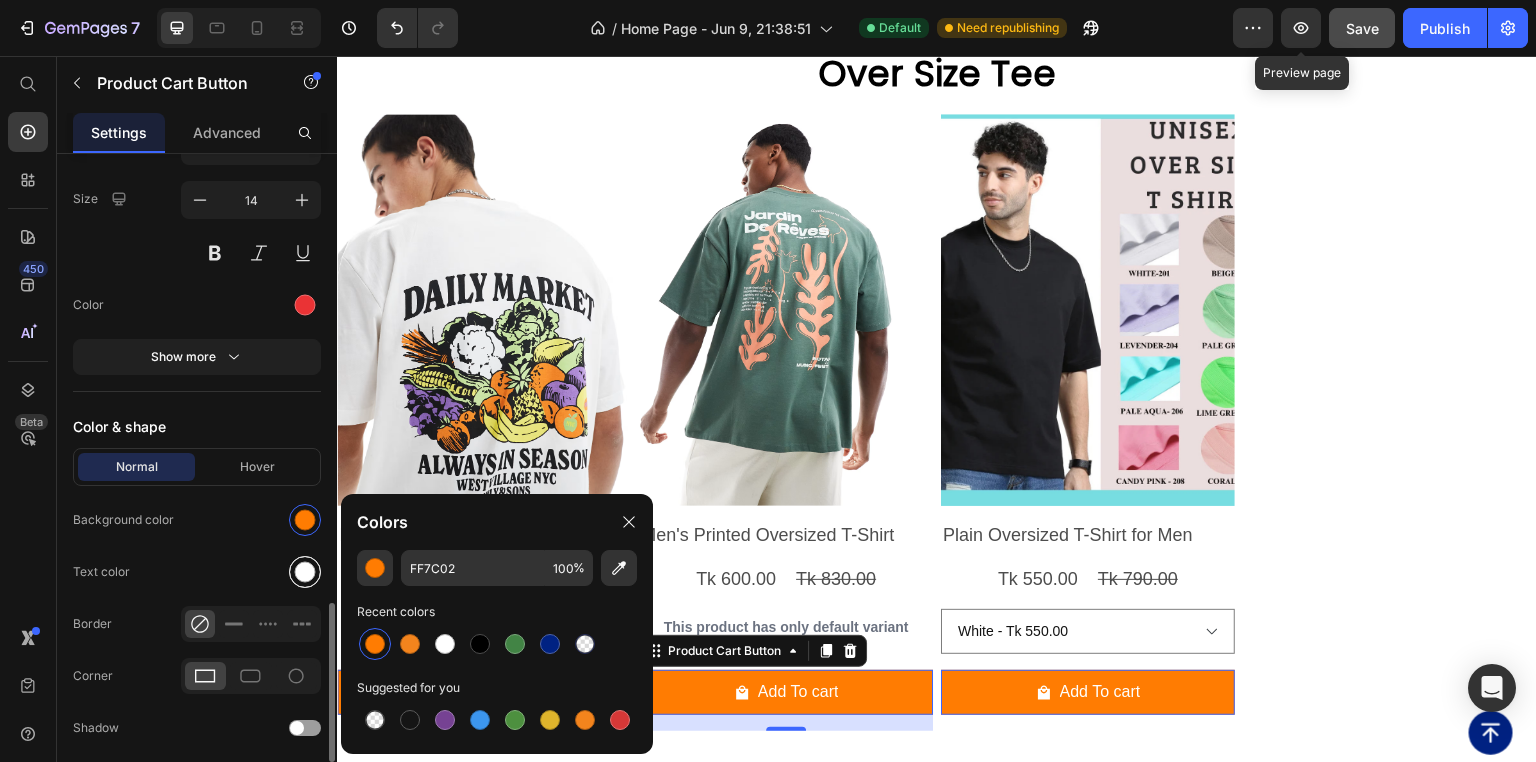 click at bounding box center [305, 572] 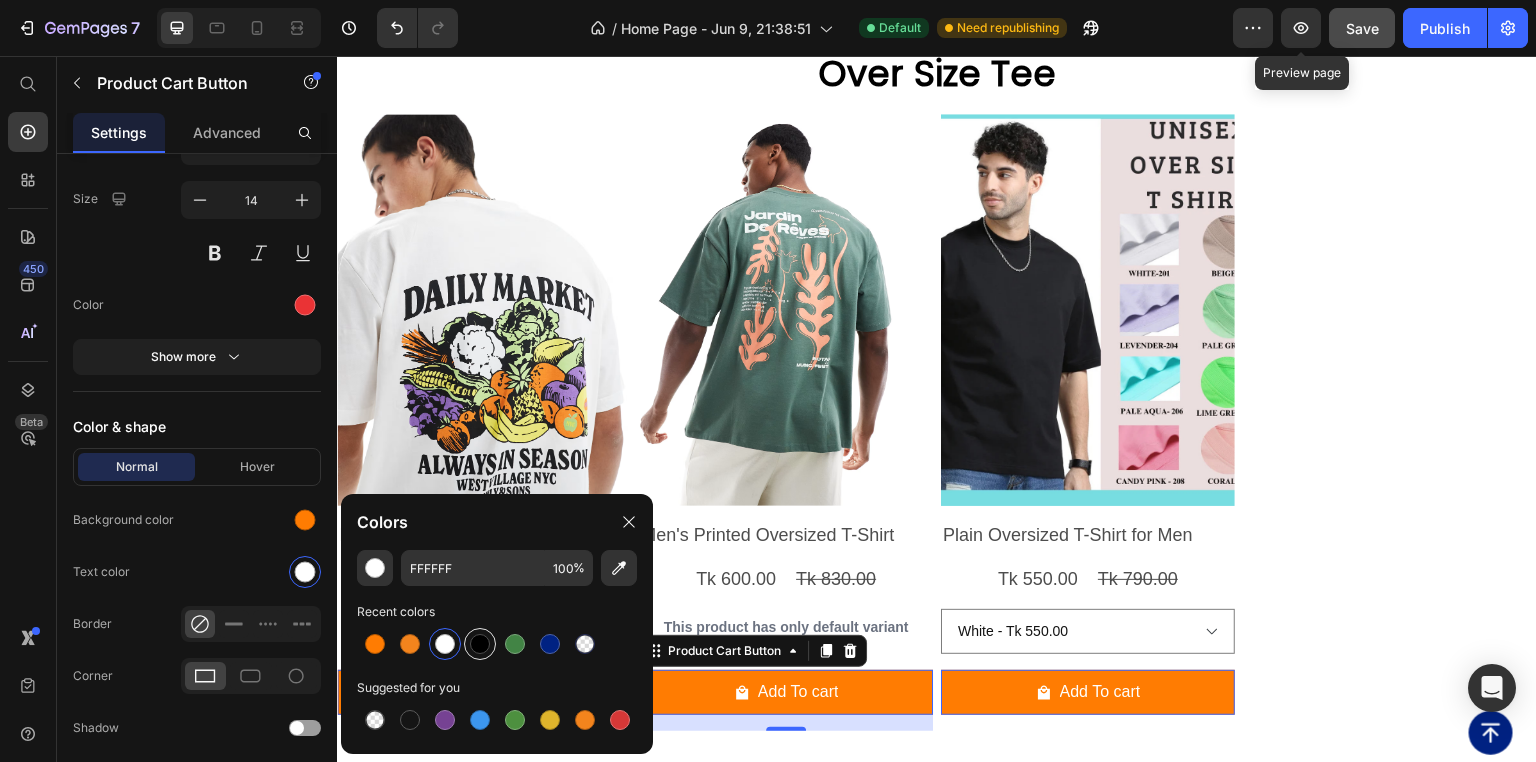 click at bounding box center [480, 644] 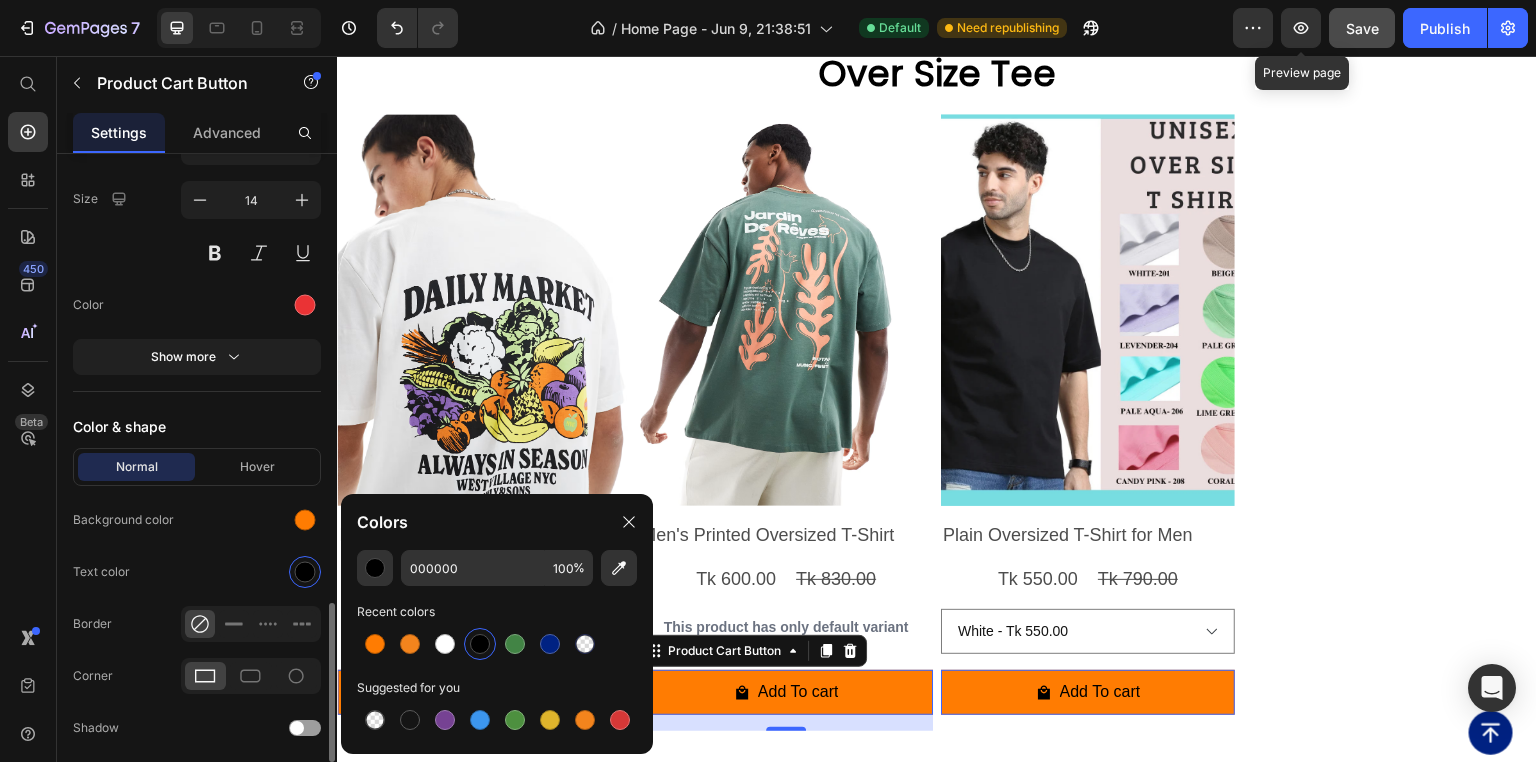 click on "Text color" 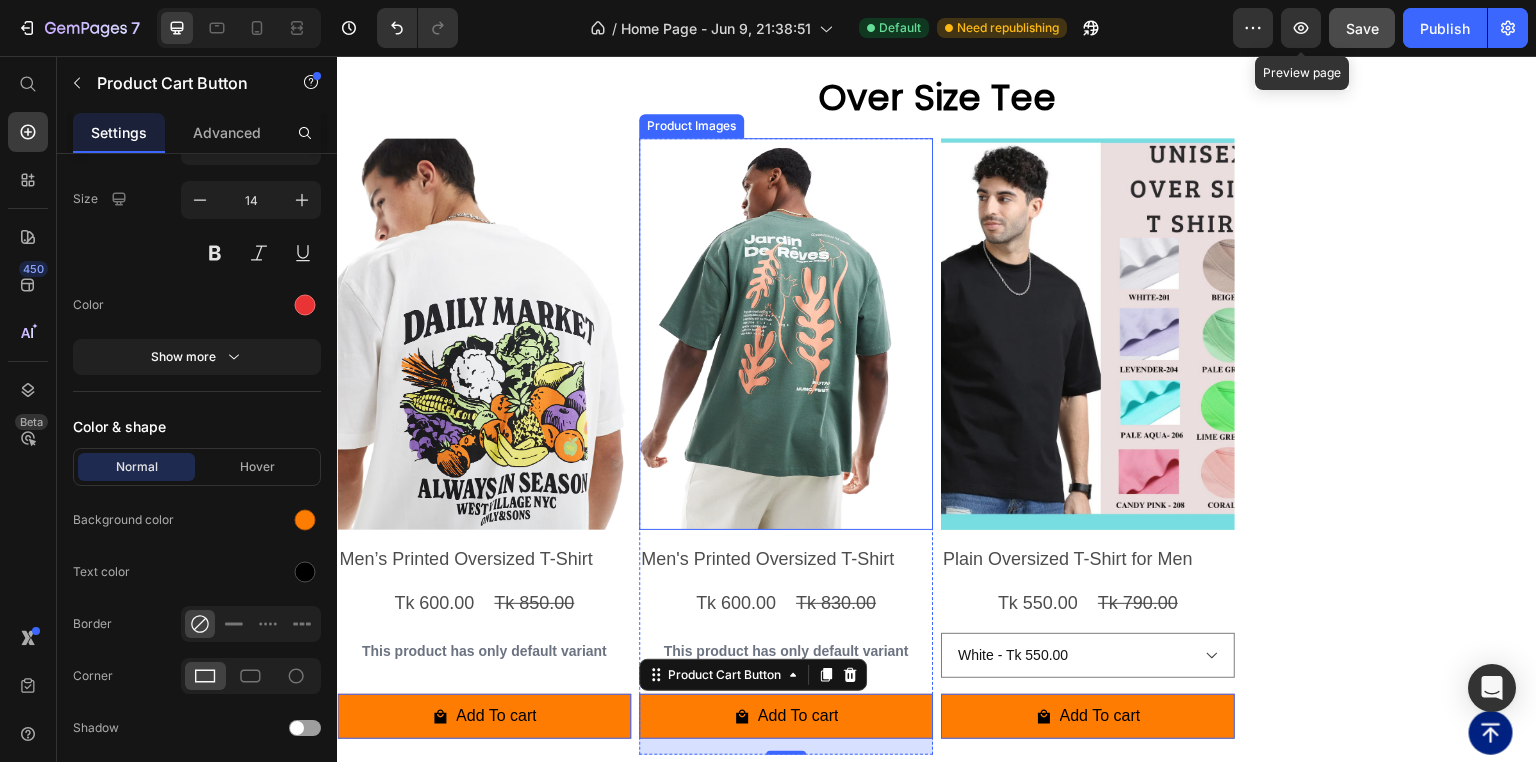 scroll, scrollTop: 10000, scrollLeft: 0, axis: vertical 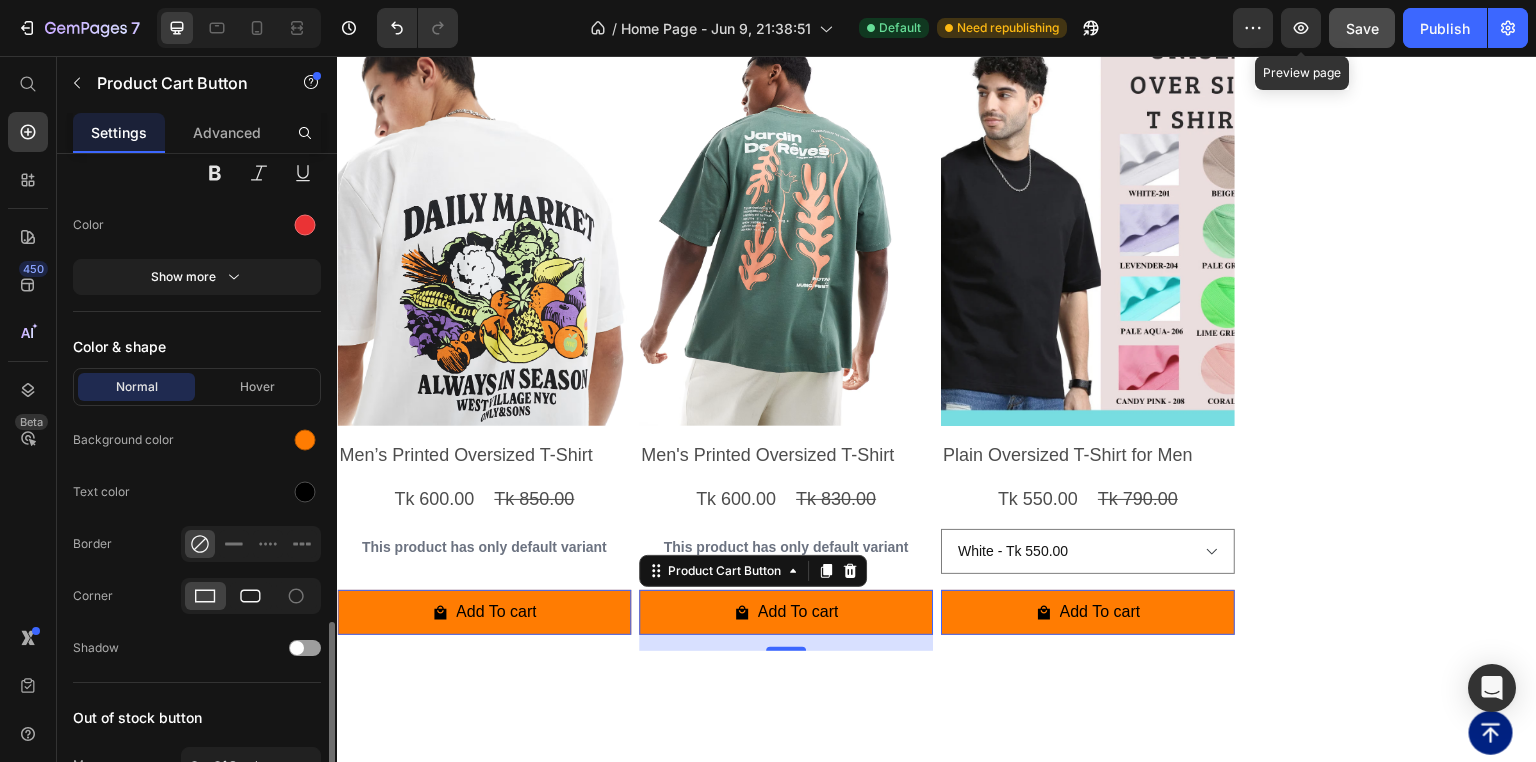 click 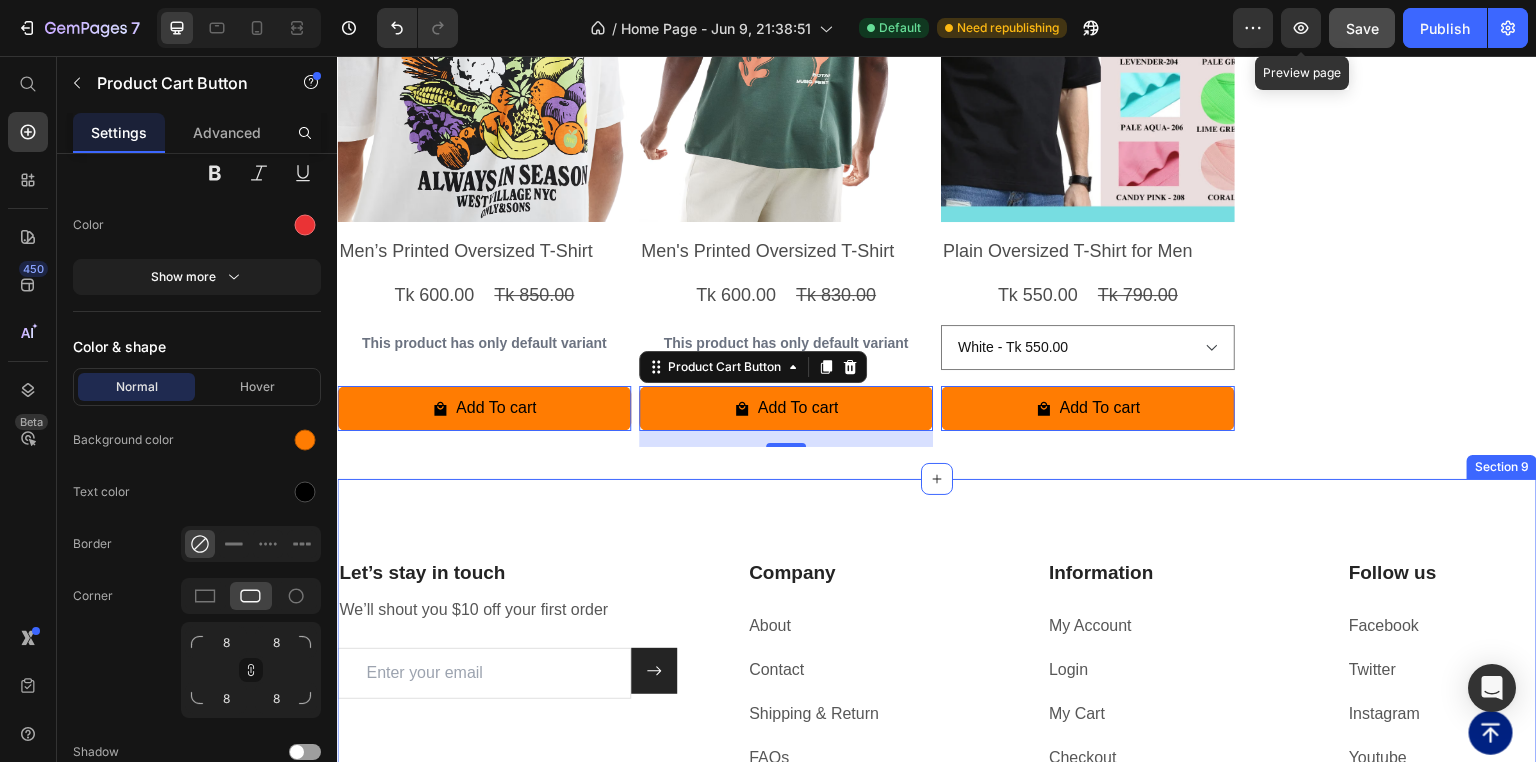 scroll, scrollTop: 10240, scrollLeft: 0, axis: vertical 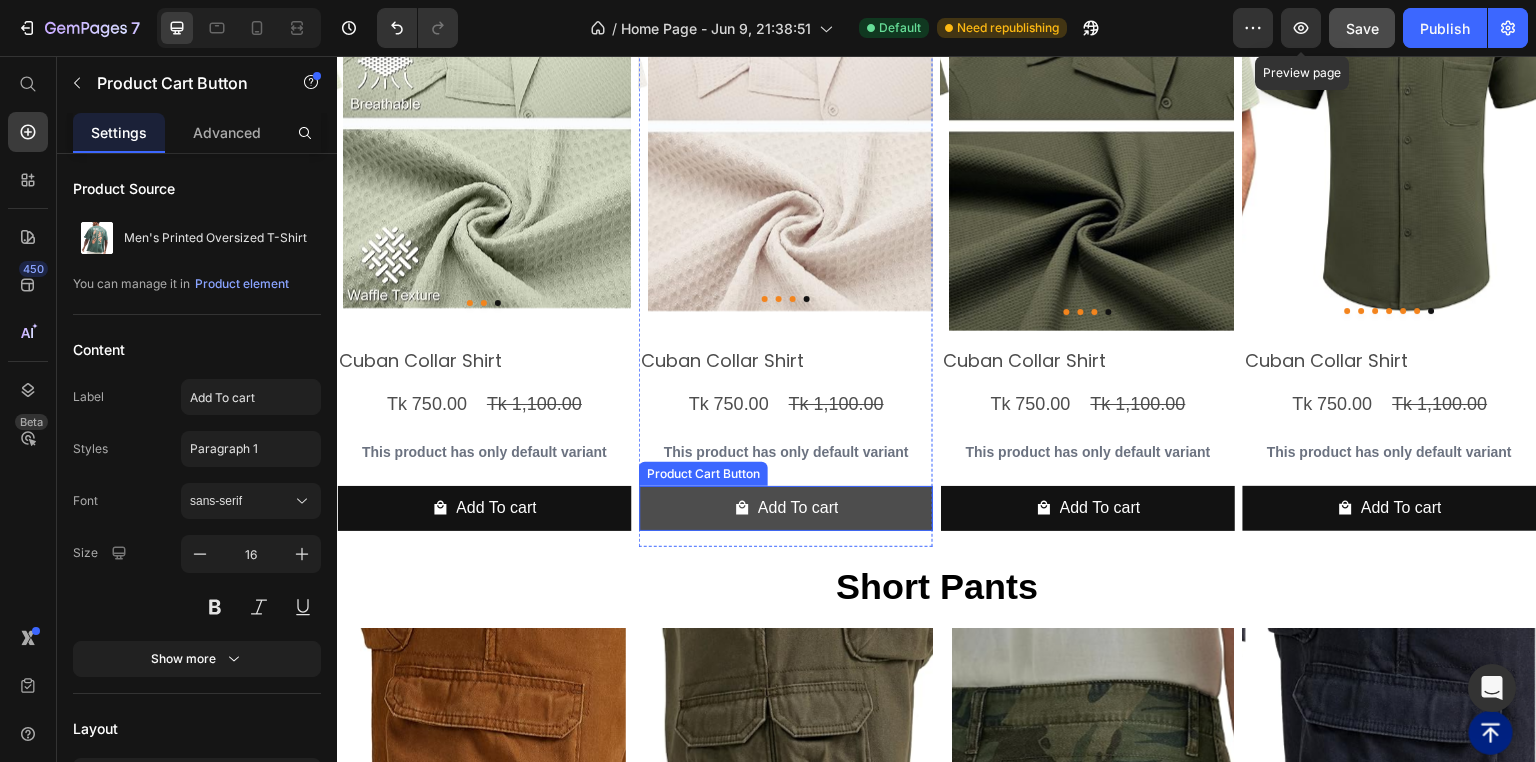 drag, startPoint x: 687, startPoint y: 485, endPoint x: 699, endPoint y: 483, distance: 12.165525 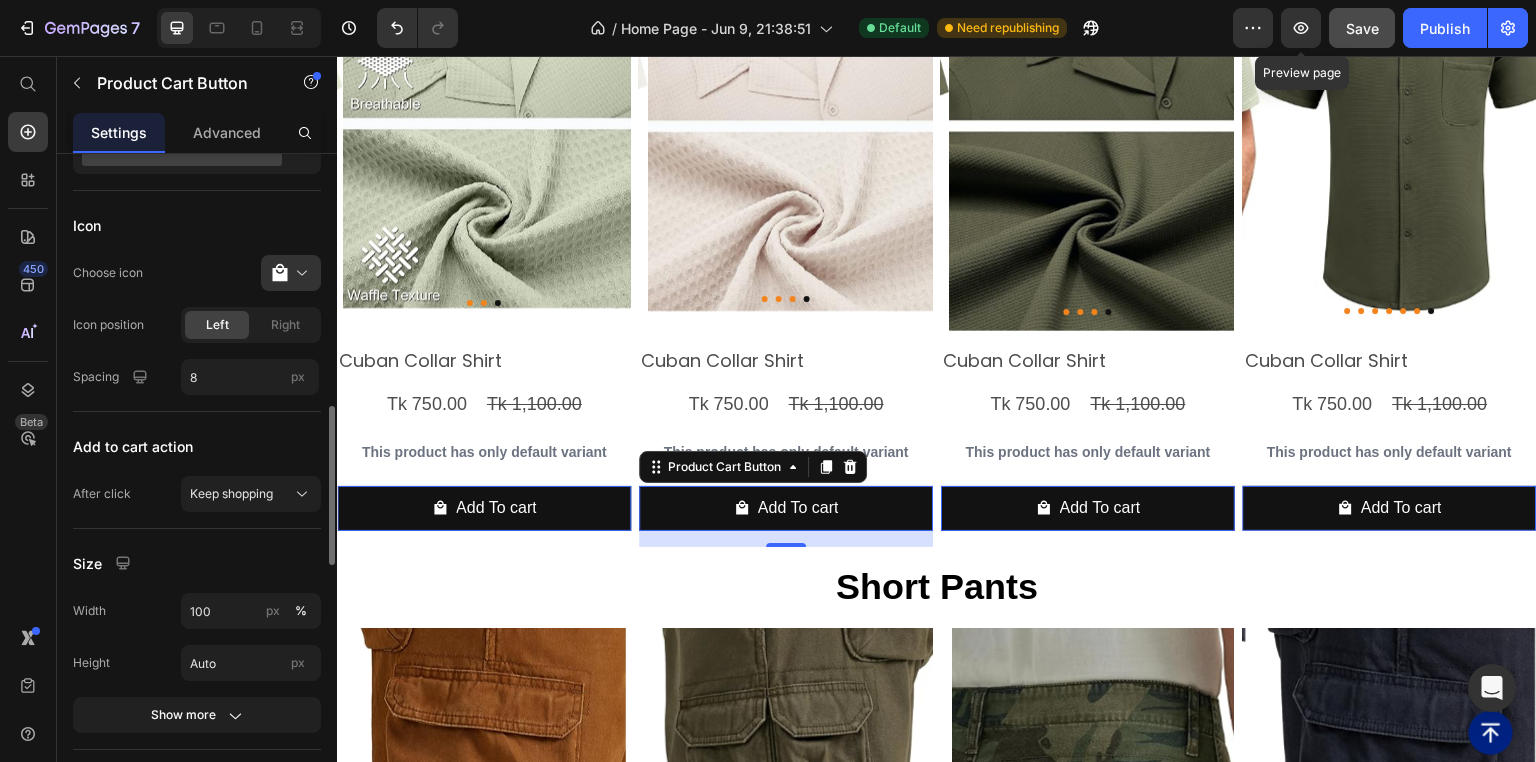scroll, scrollTop: 800, scrollLeft: 0, axis: vertical 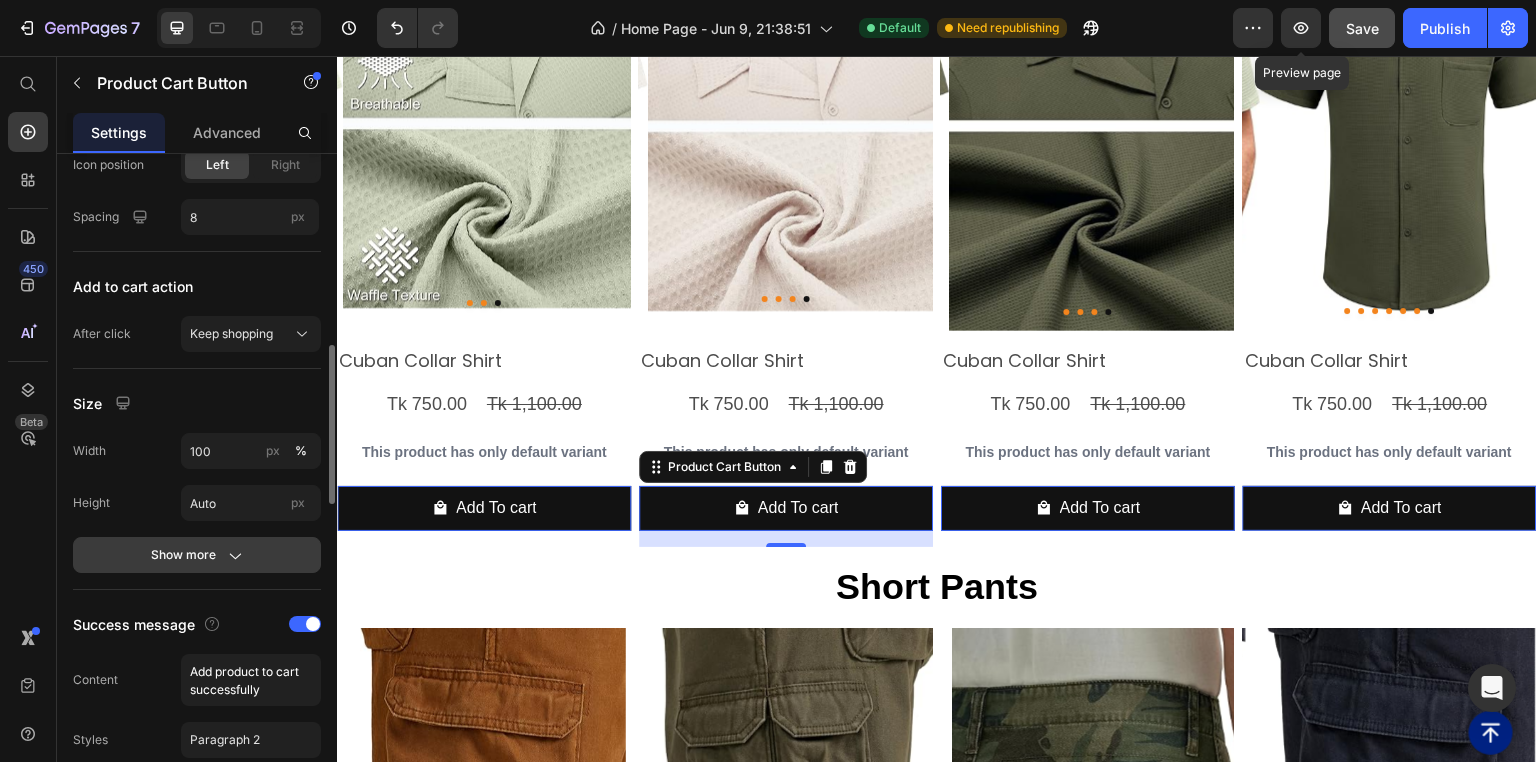 click on "Show more" at bounding box center (197, 555) 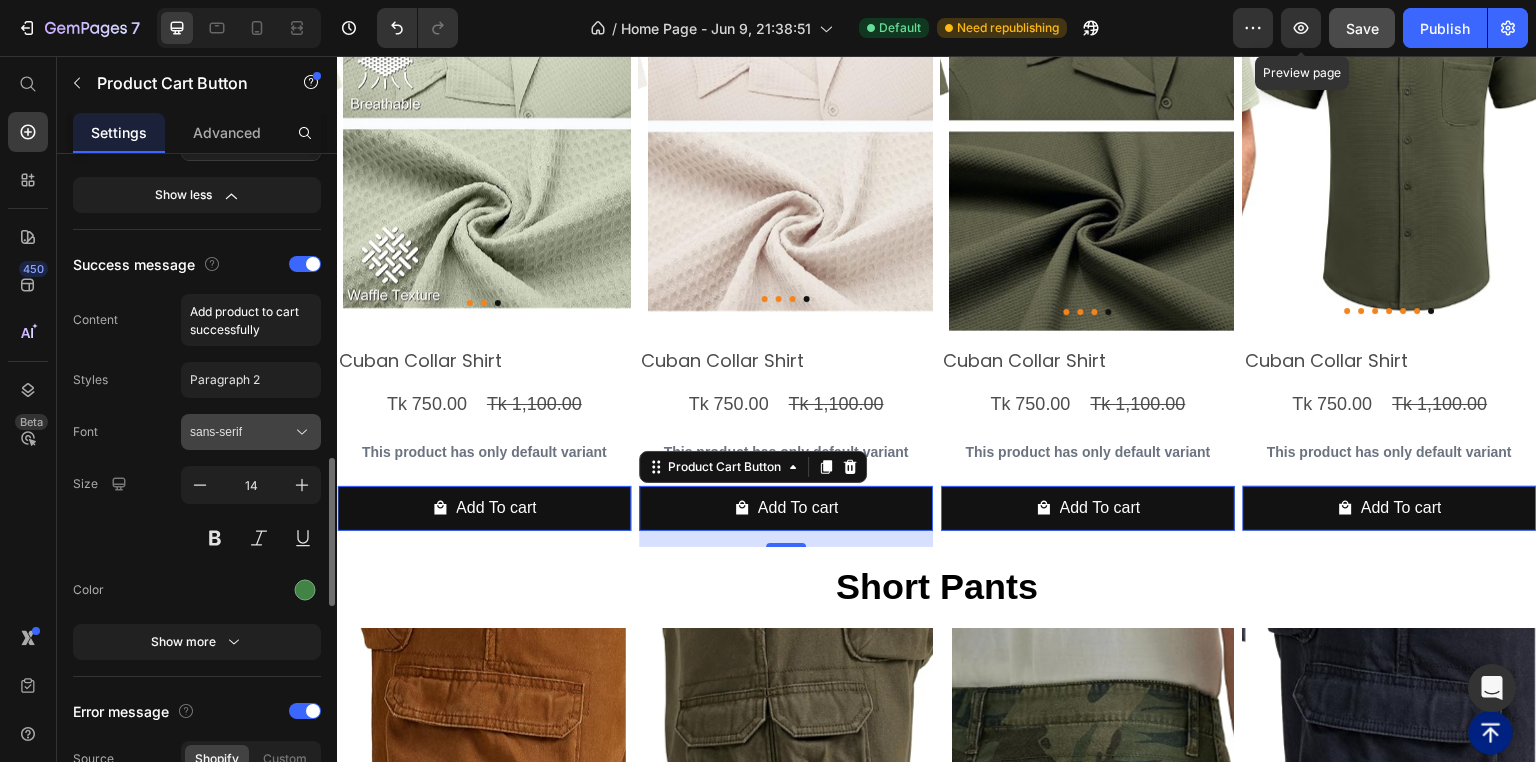 scroll, scrollTop: 1520, scrollLeft: 0, axis: vertical 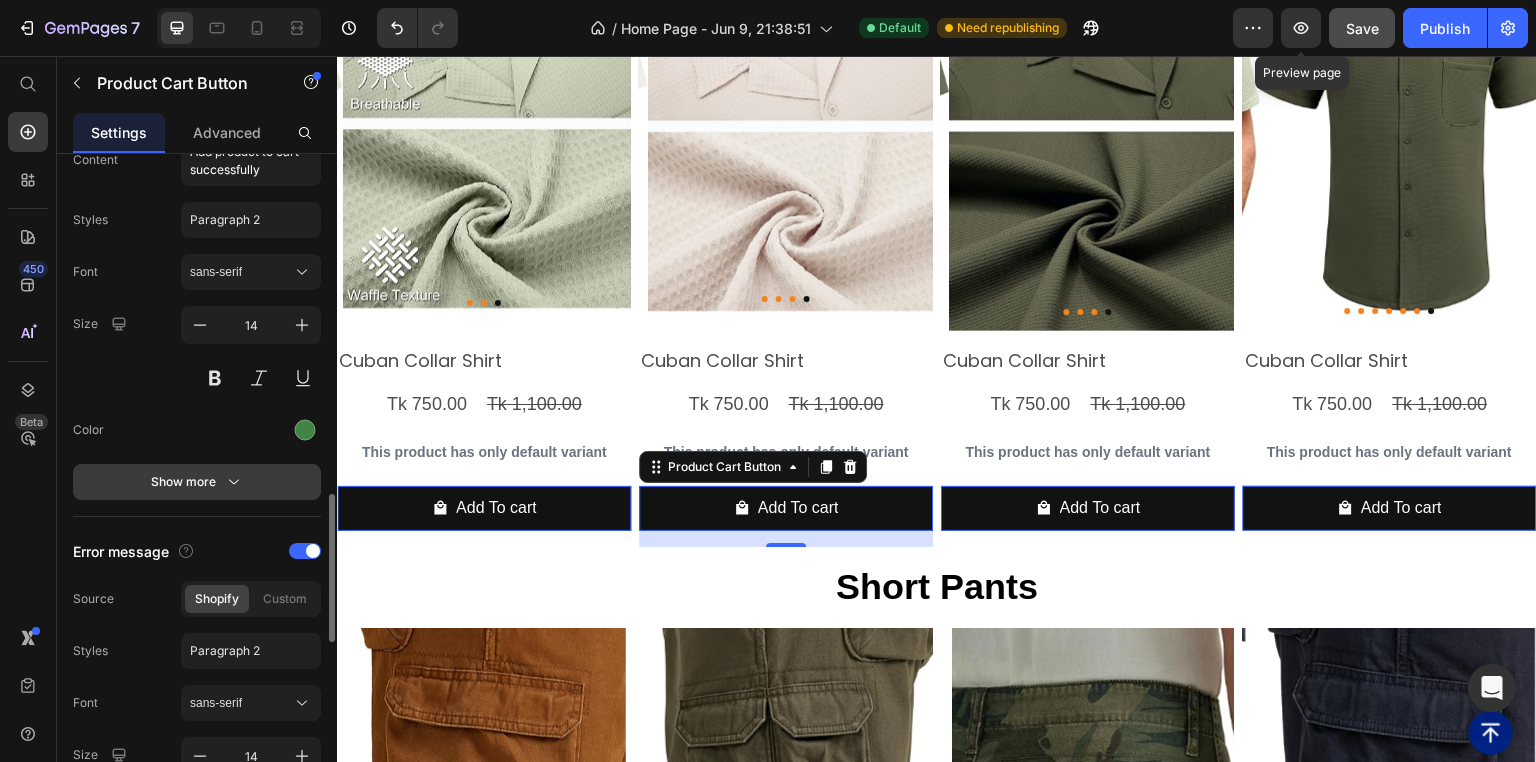 click on "Show more" at bounding box center [197, 482] 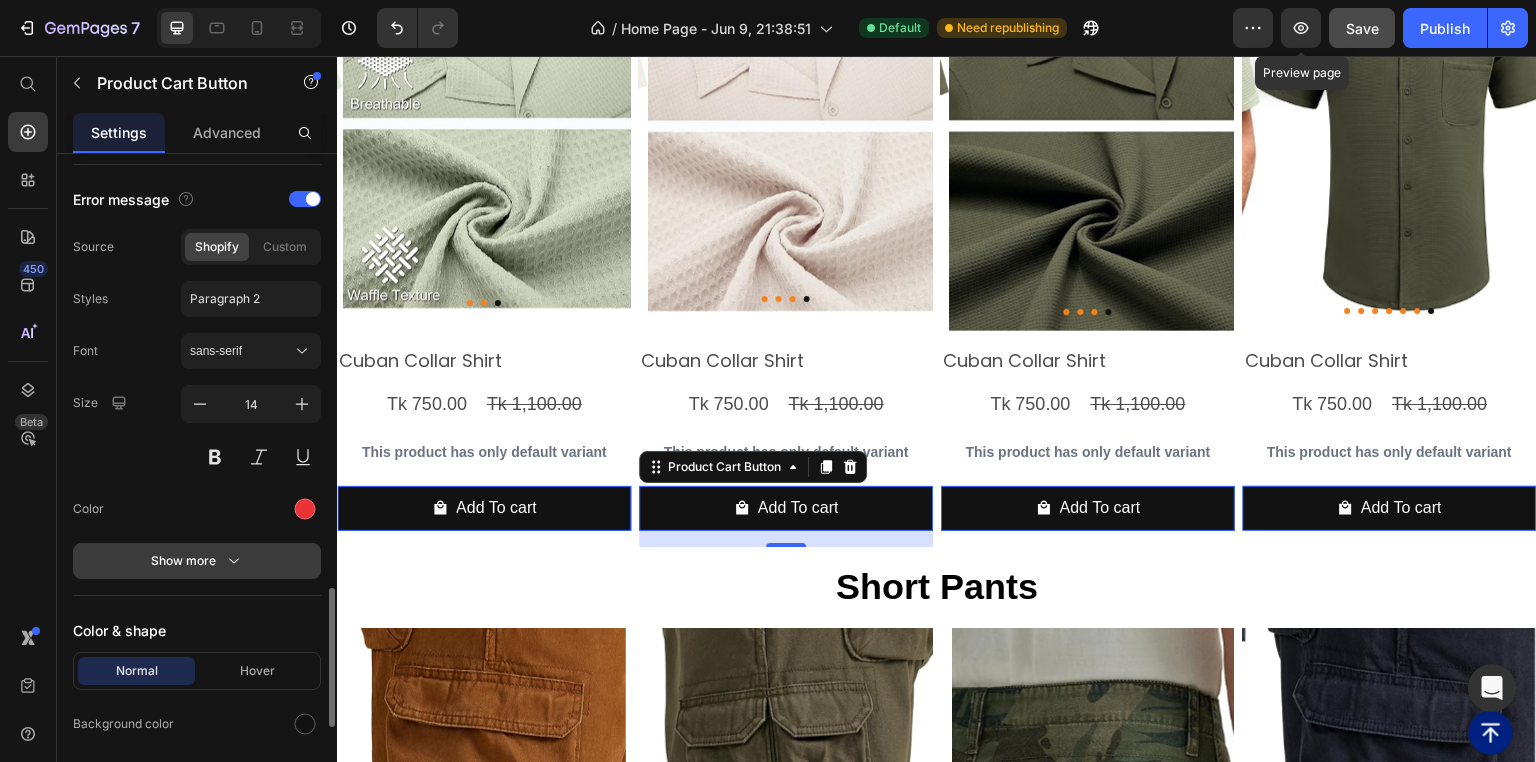 scroll, scrollTop: 2160, scrollLeft: 0, axis: vertical 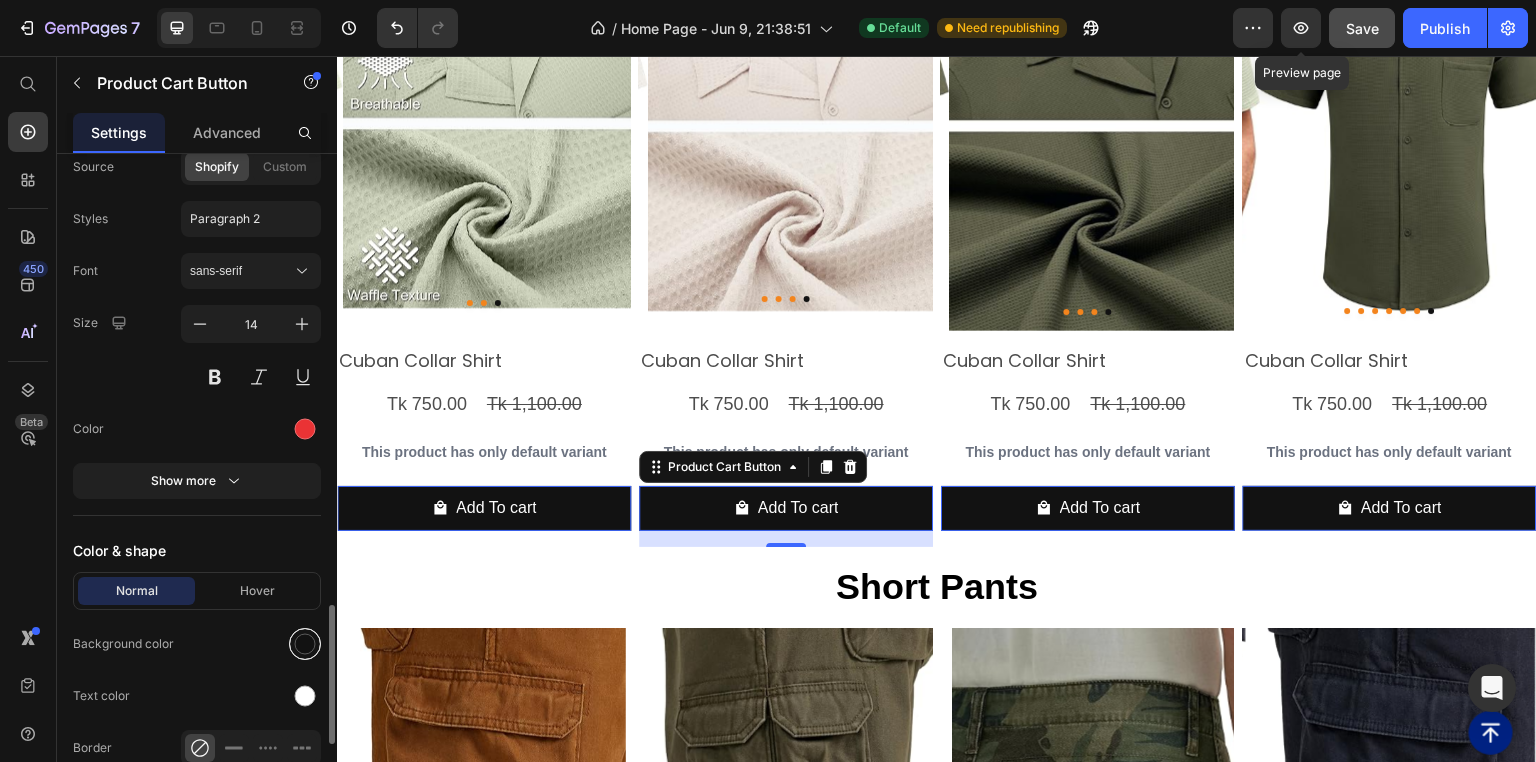 click at bounding box center (305, 644) 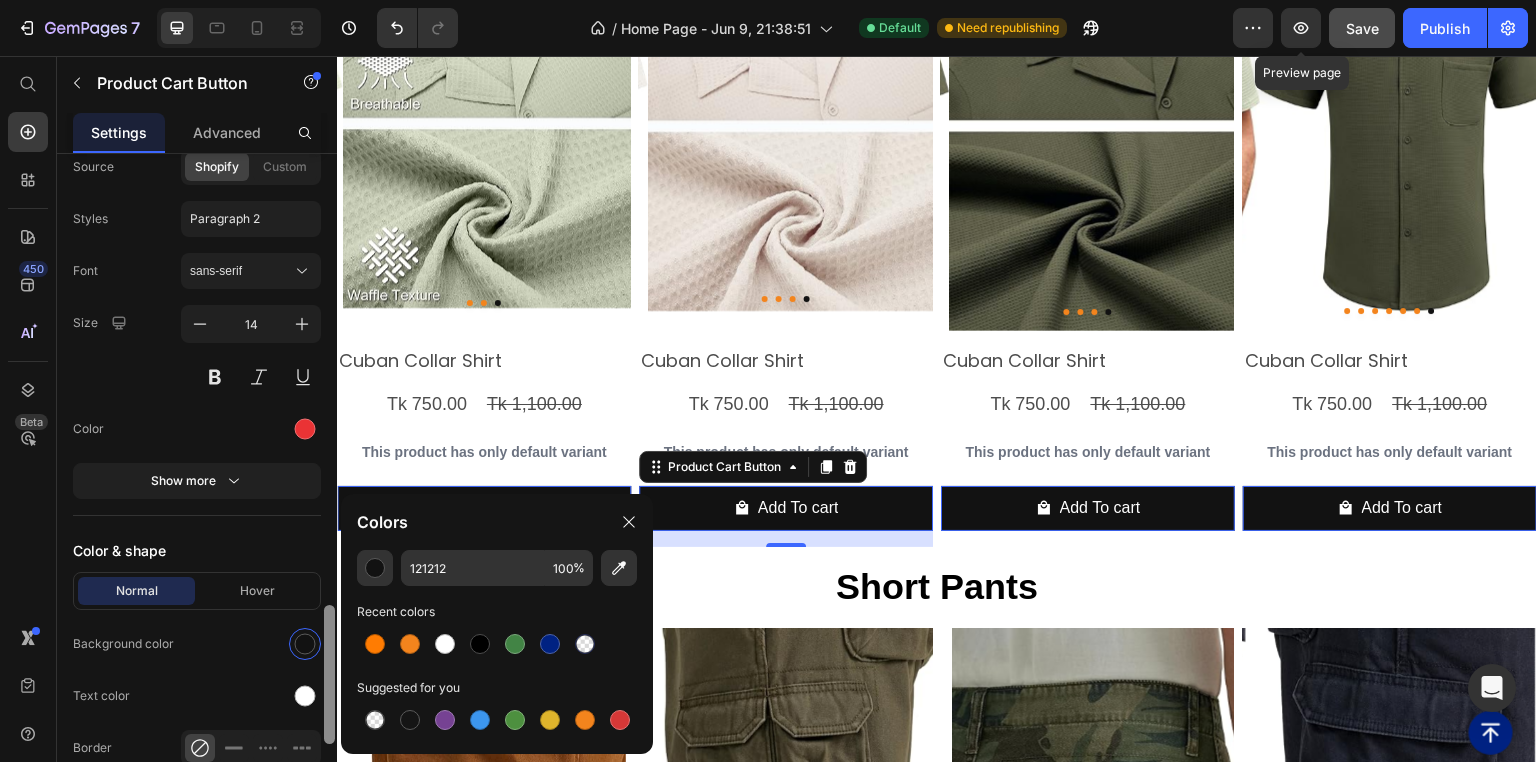 drag, startPoint x: 368, startPoint y: 640, endPoint x: 327, endPoint y: 661, distance: 46.06517 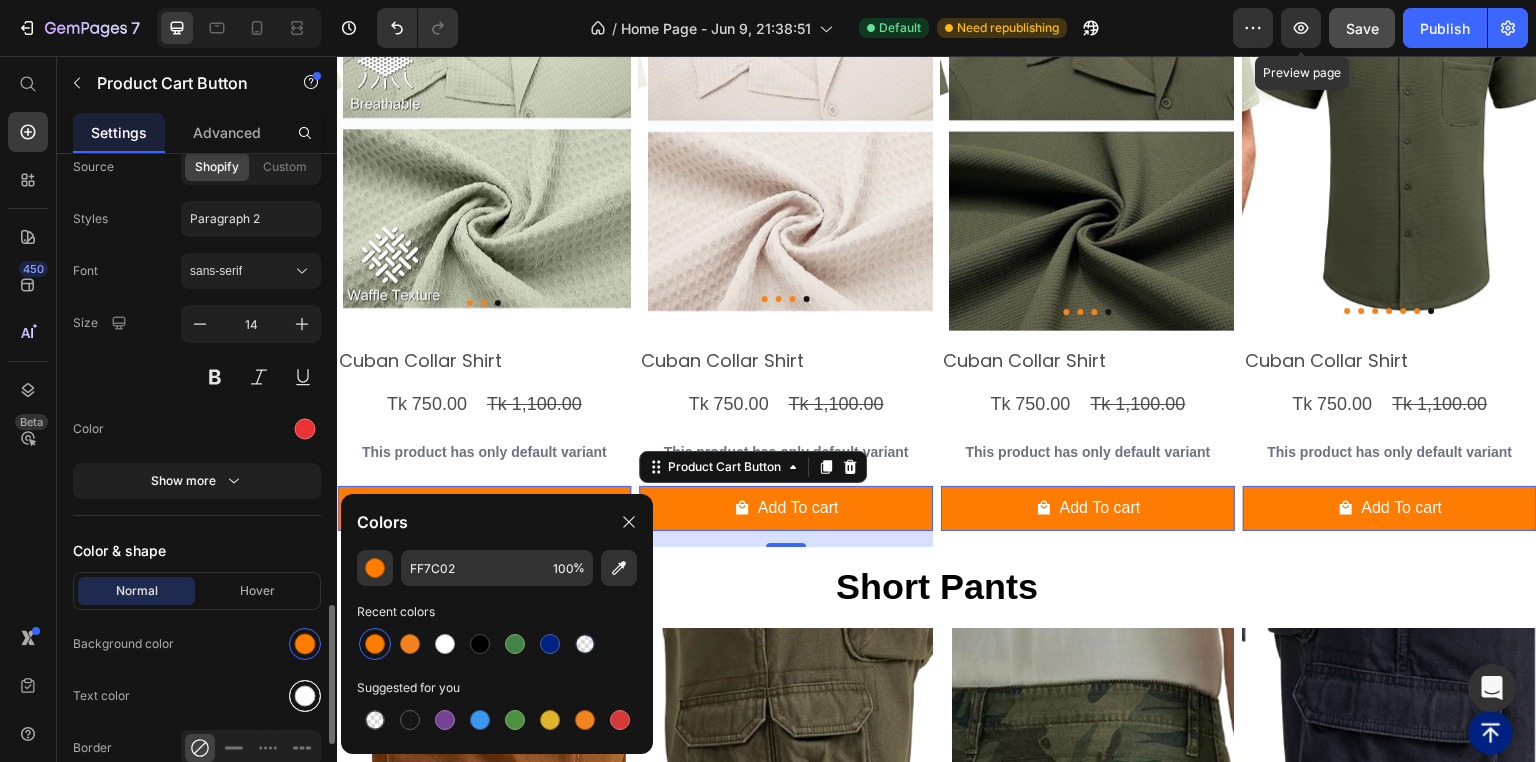 drag, startPoint x: 300, startPoint y: 689, endPoint x: 336, endPoint y: 712, distance: 42.72002 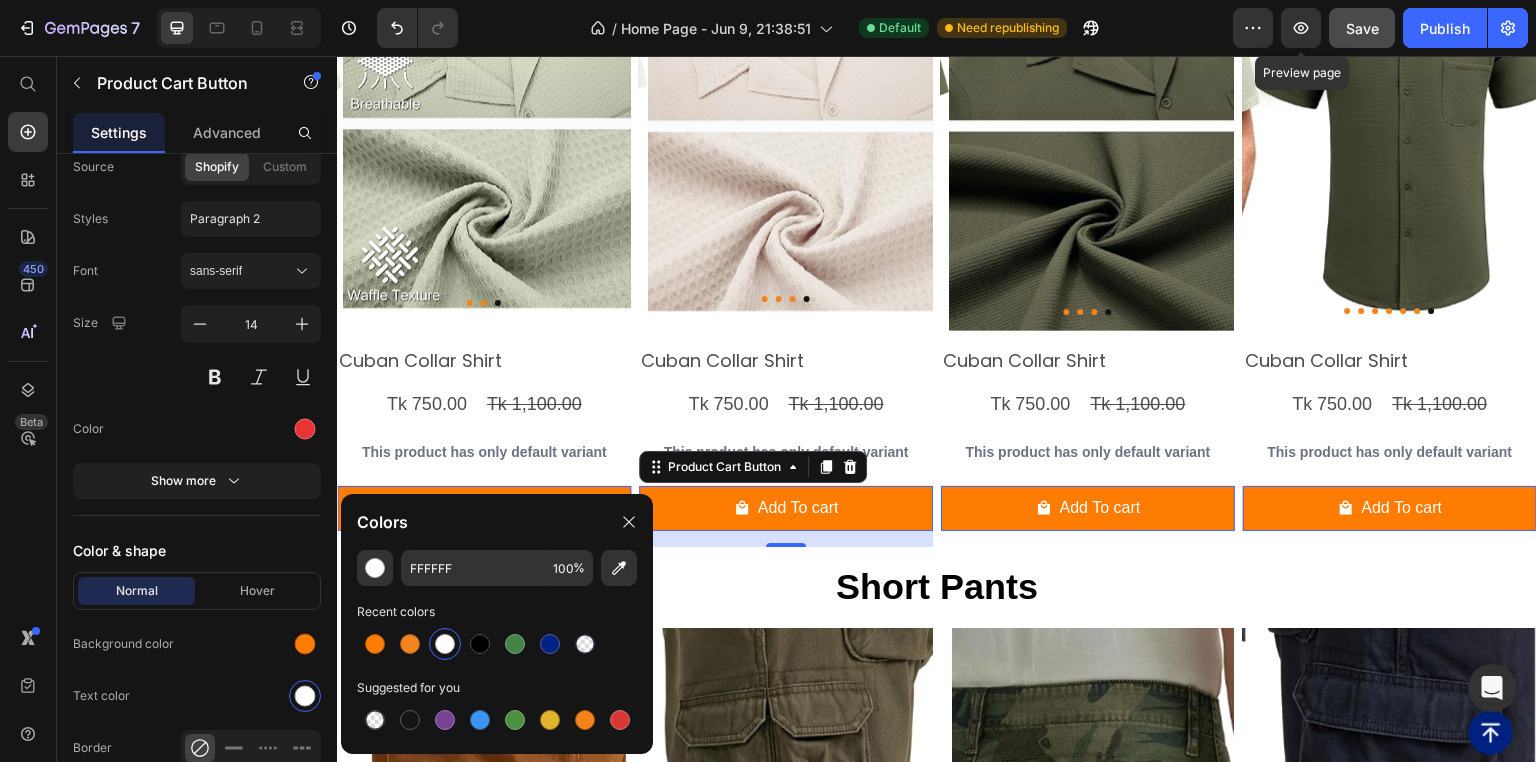 drag, startPoint x: 475, startPoint y: 648, endPoint x: 403, endPoint y: 662, distance: 73.34848 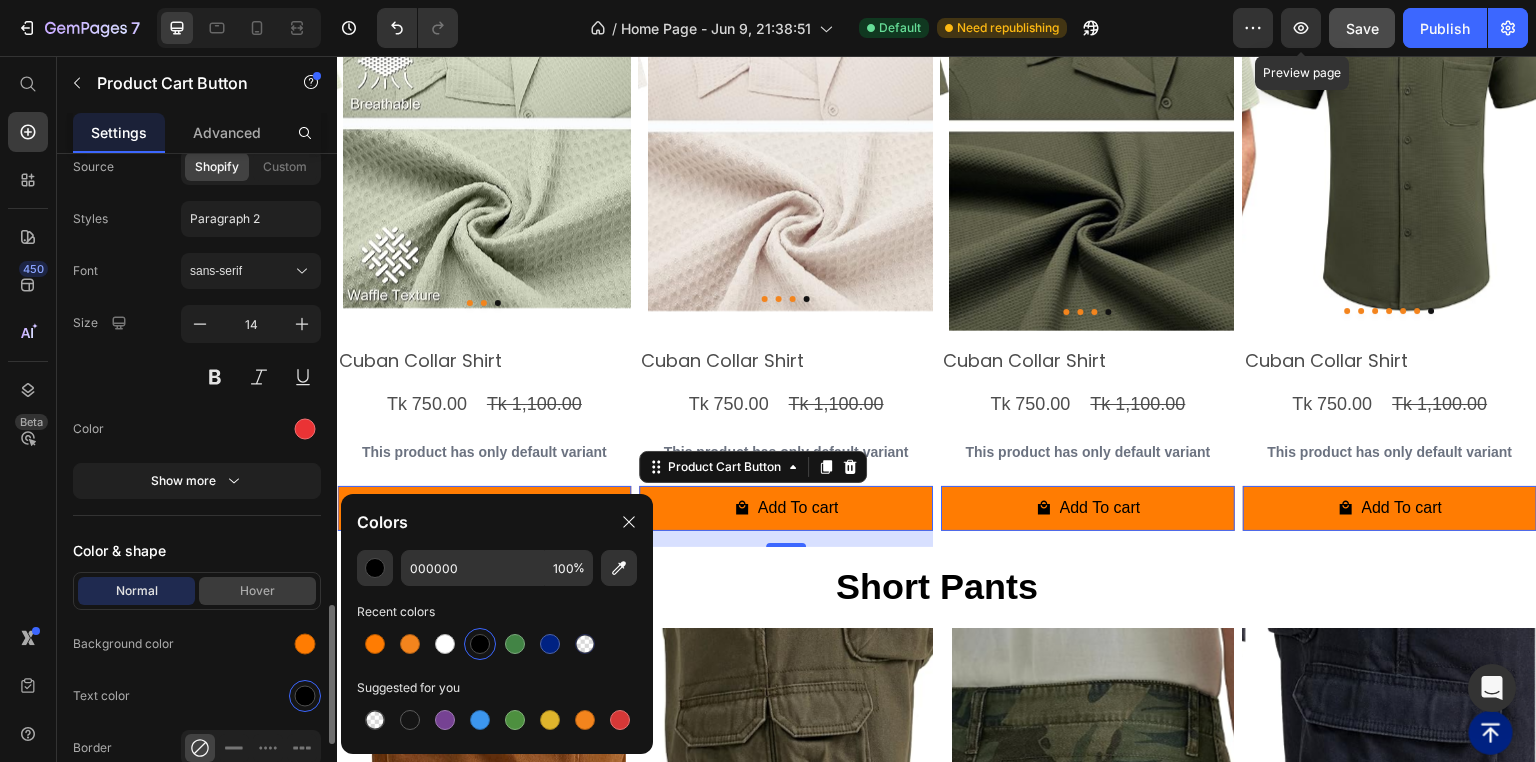 click on "Hover" at bounding box center (257, 591) 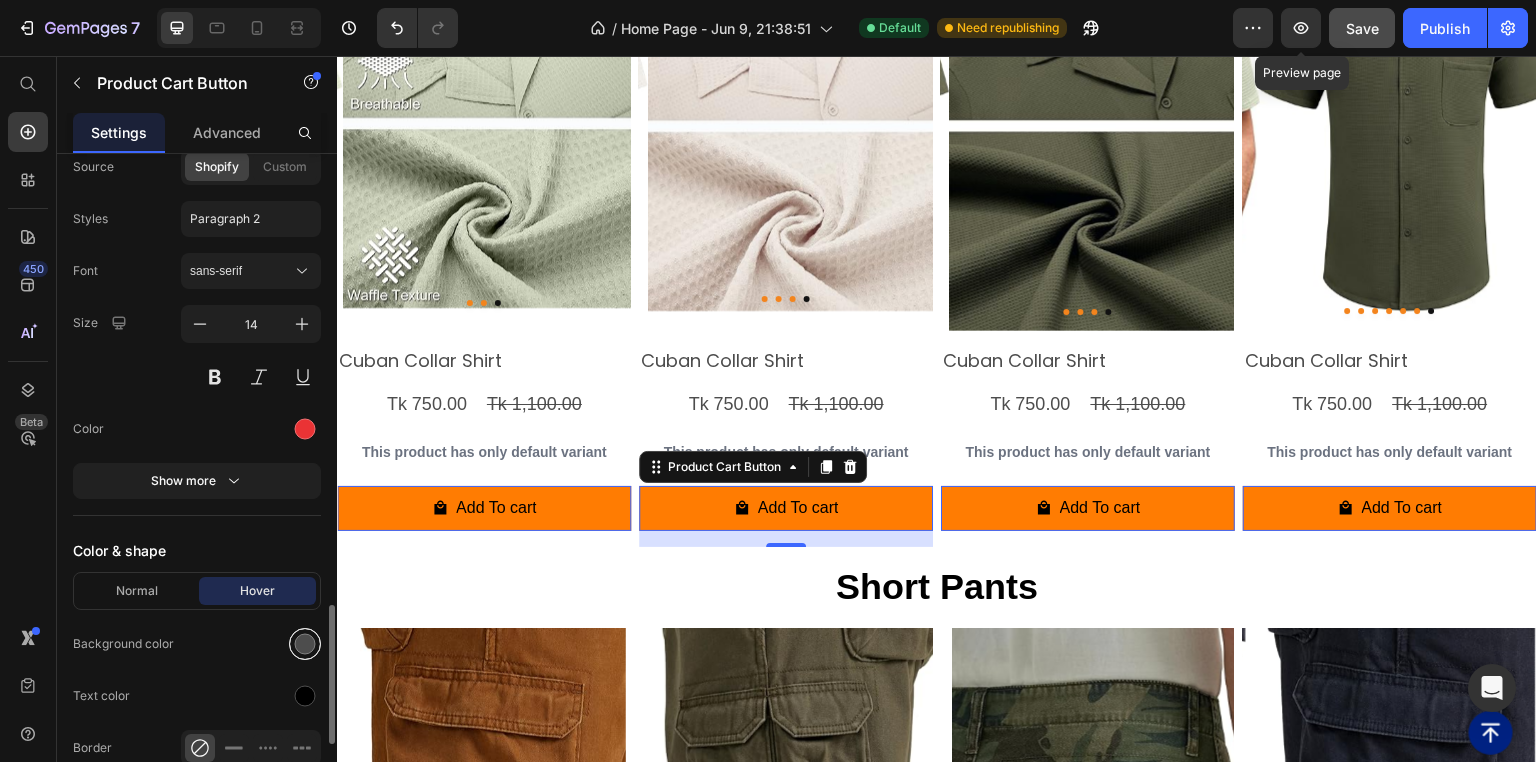 click at bounding box center (305, 644) 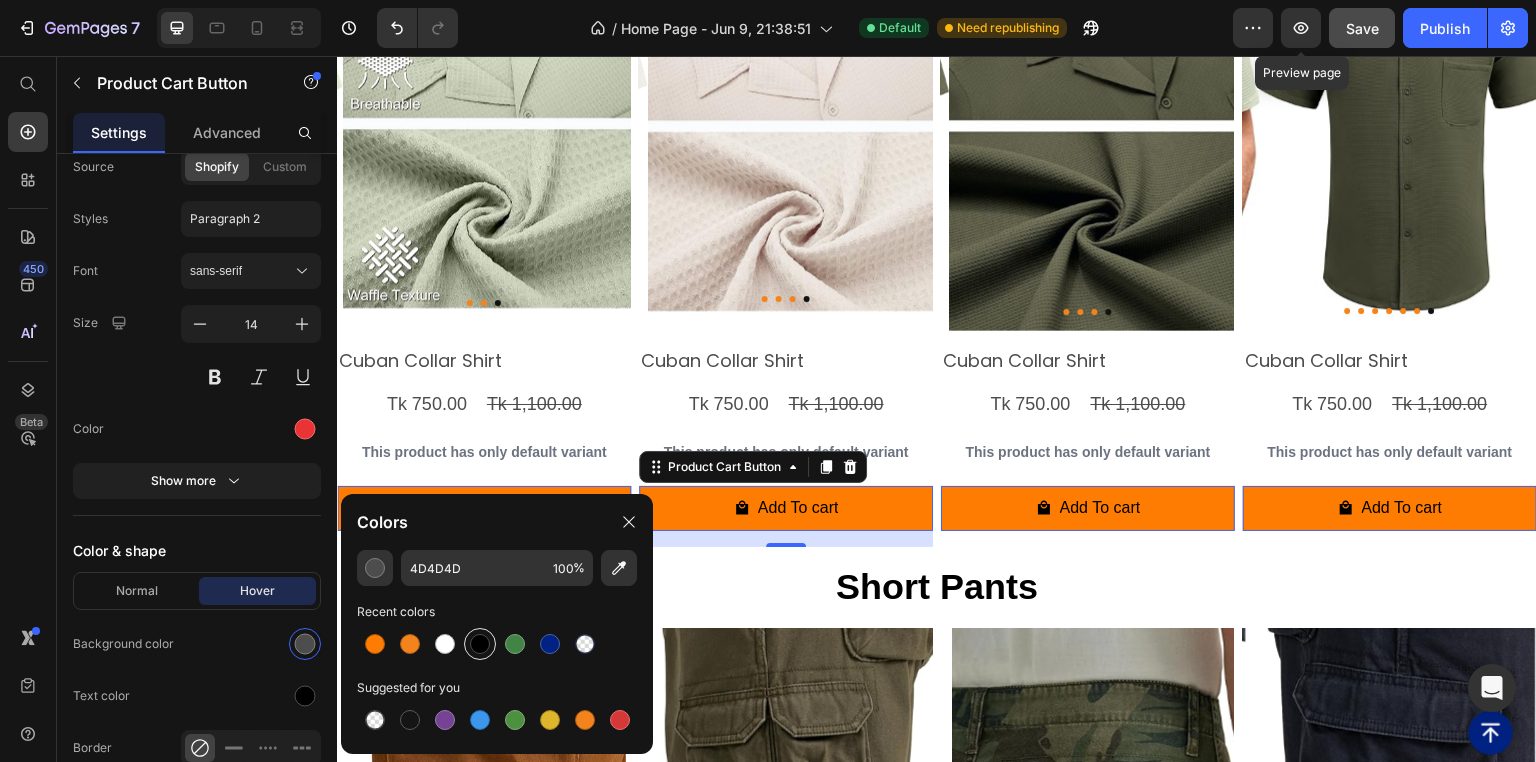 click at bounding box center [480, 644] 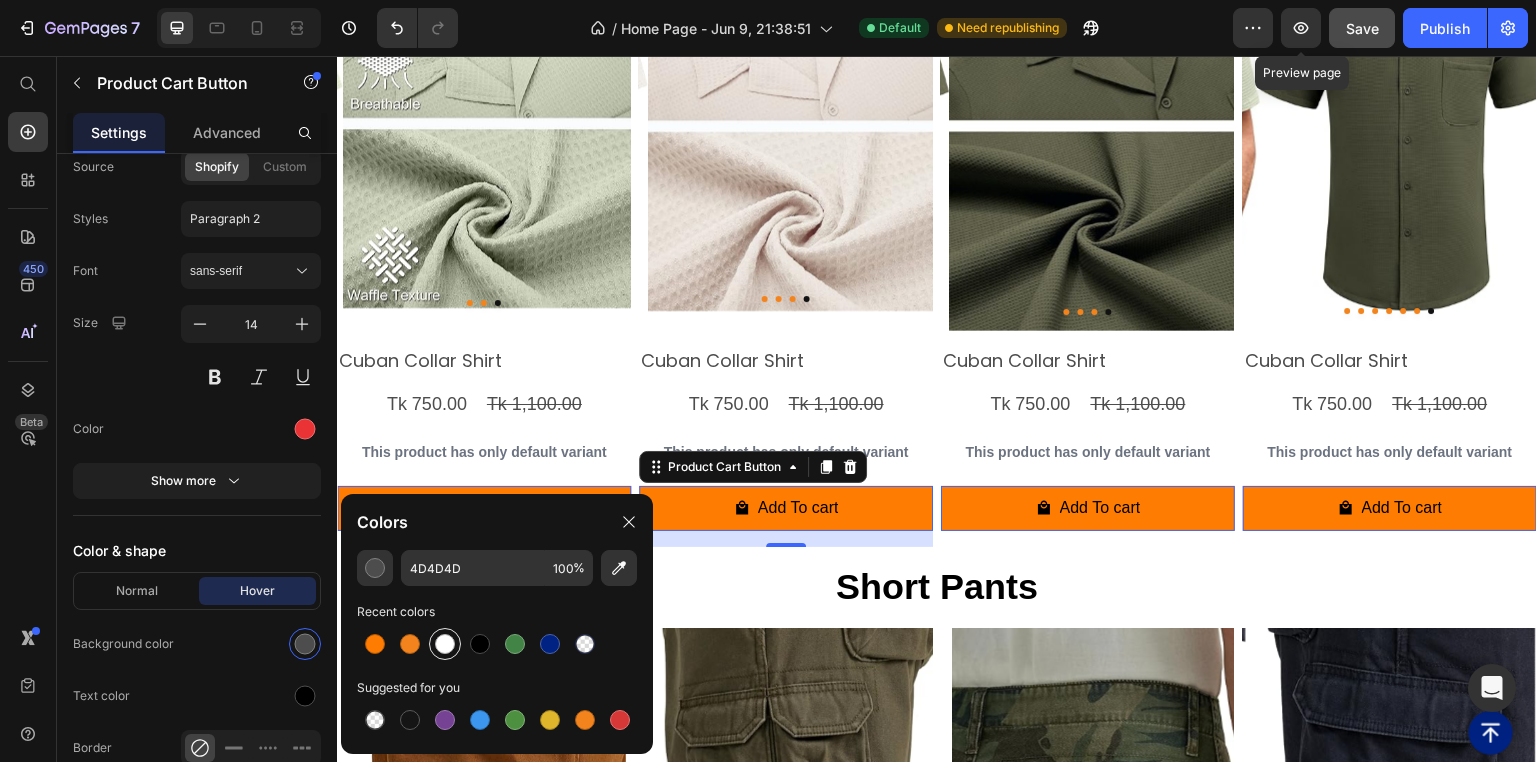 type on "000000" 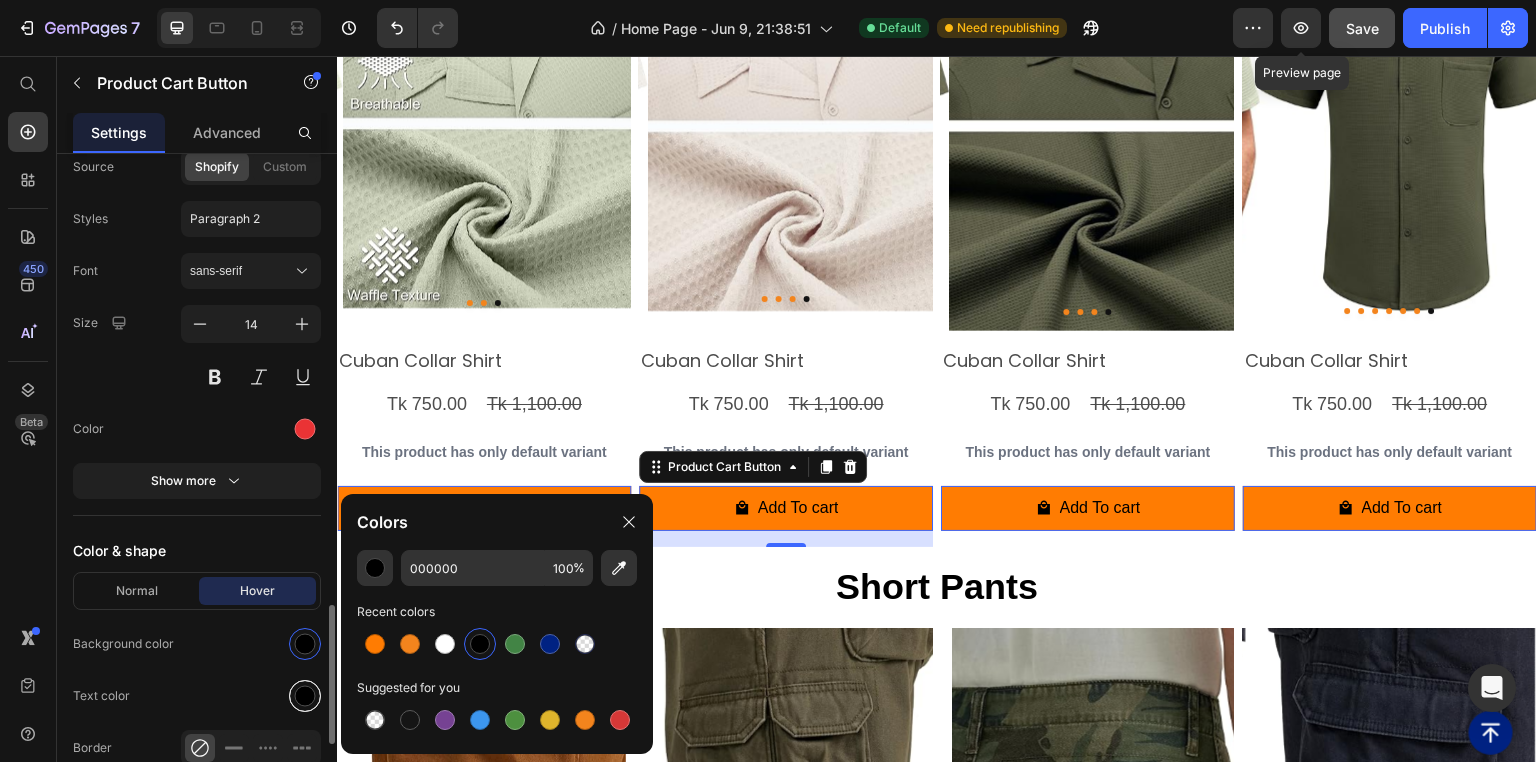 click at bounding box center [305, 696] 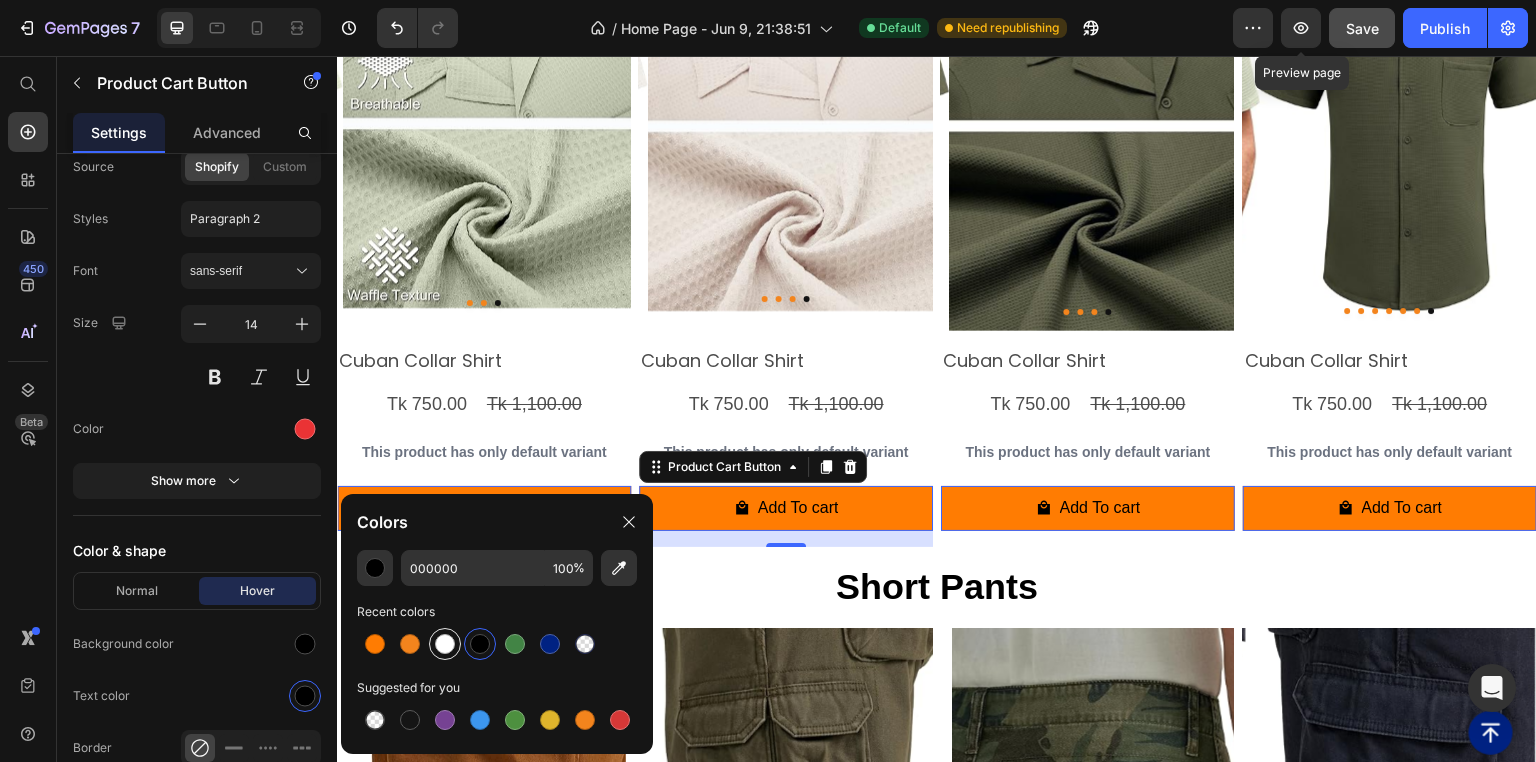 click at bounding box center [445, 644] 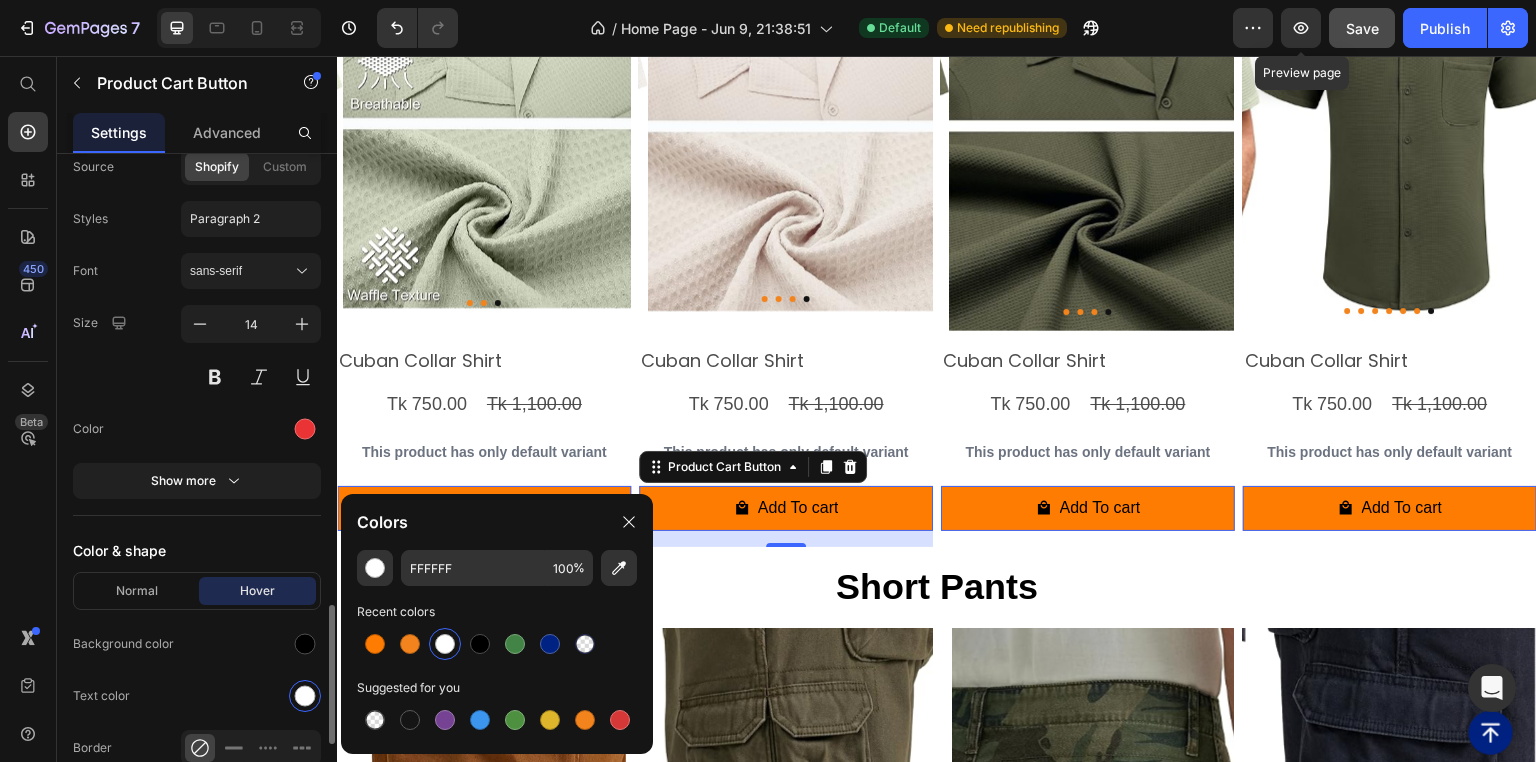 click on "Background color" 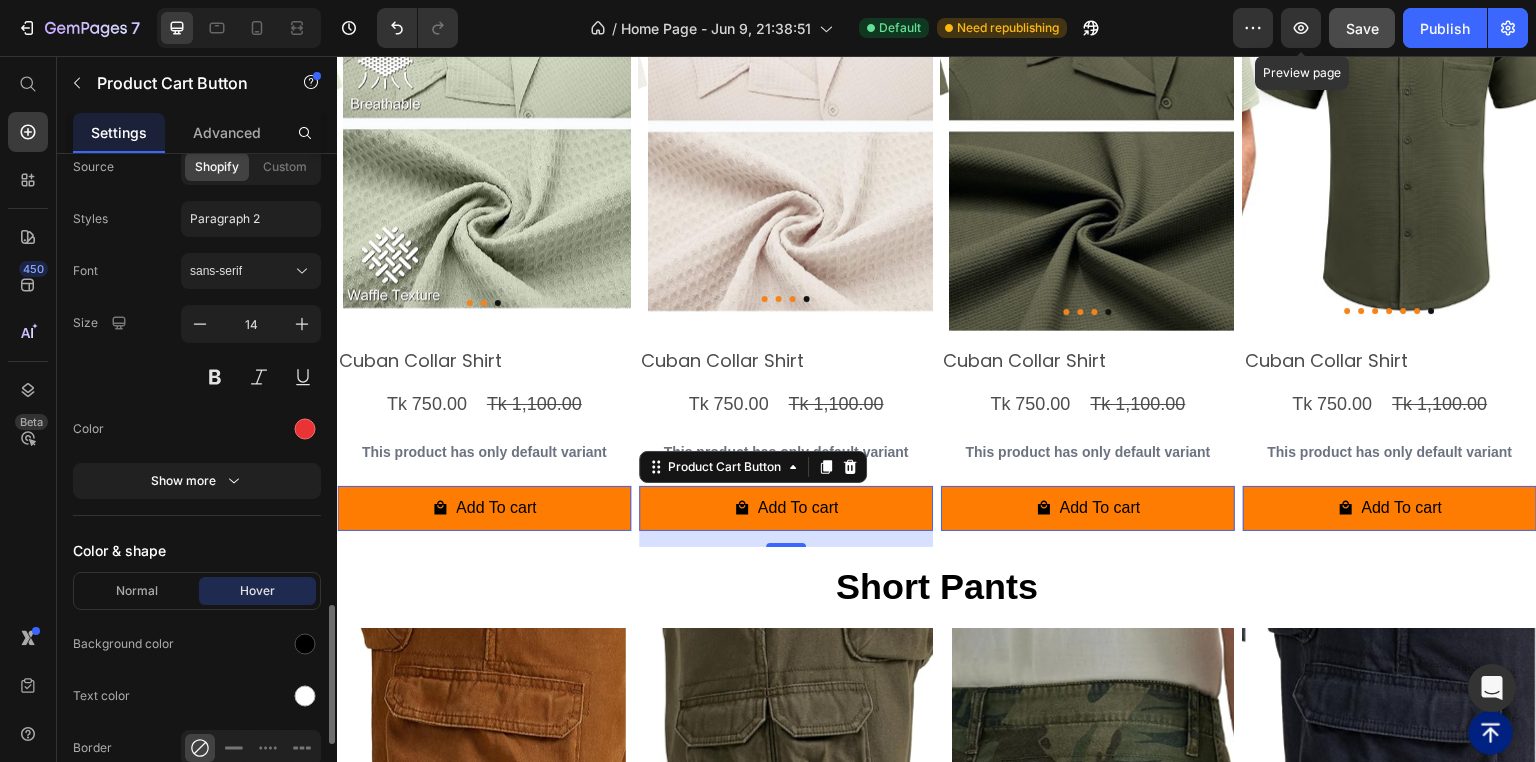 click on "Color & shape" at bounding box center (197, 550) 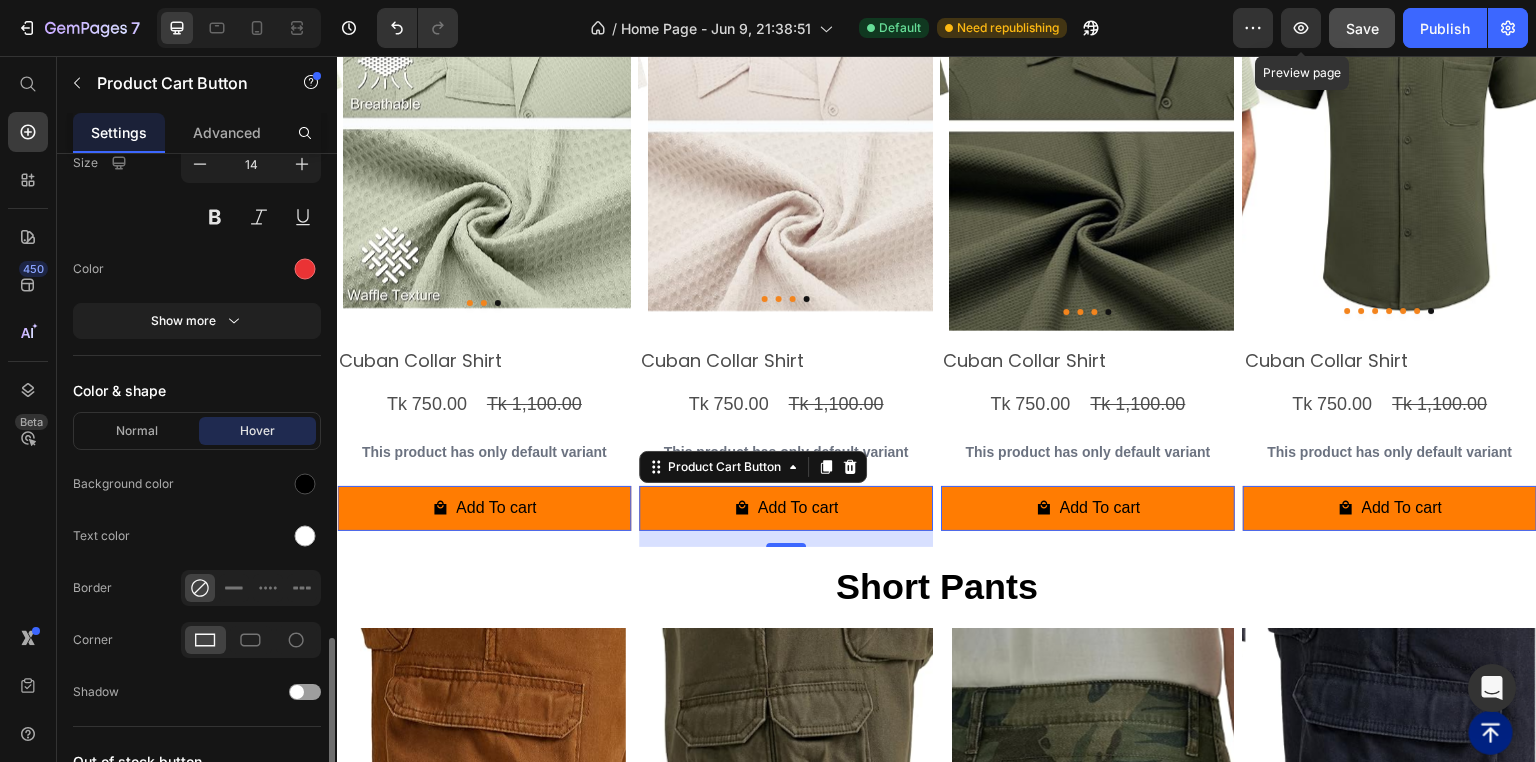 scroll, scrollTop: 2400, scrollLeft: 0, axis: vertical 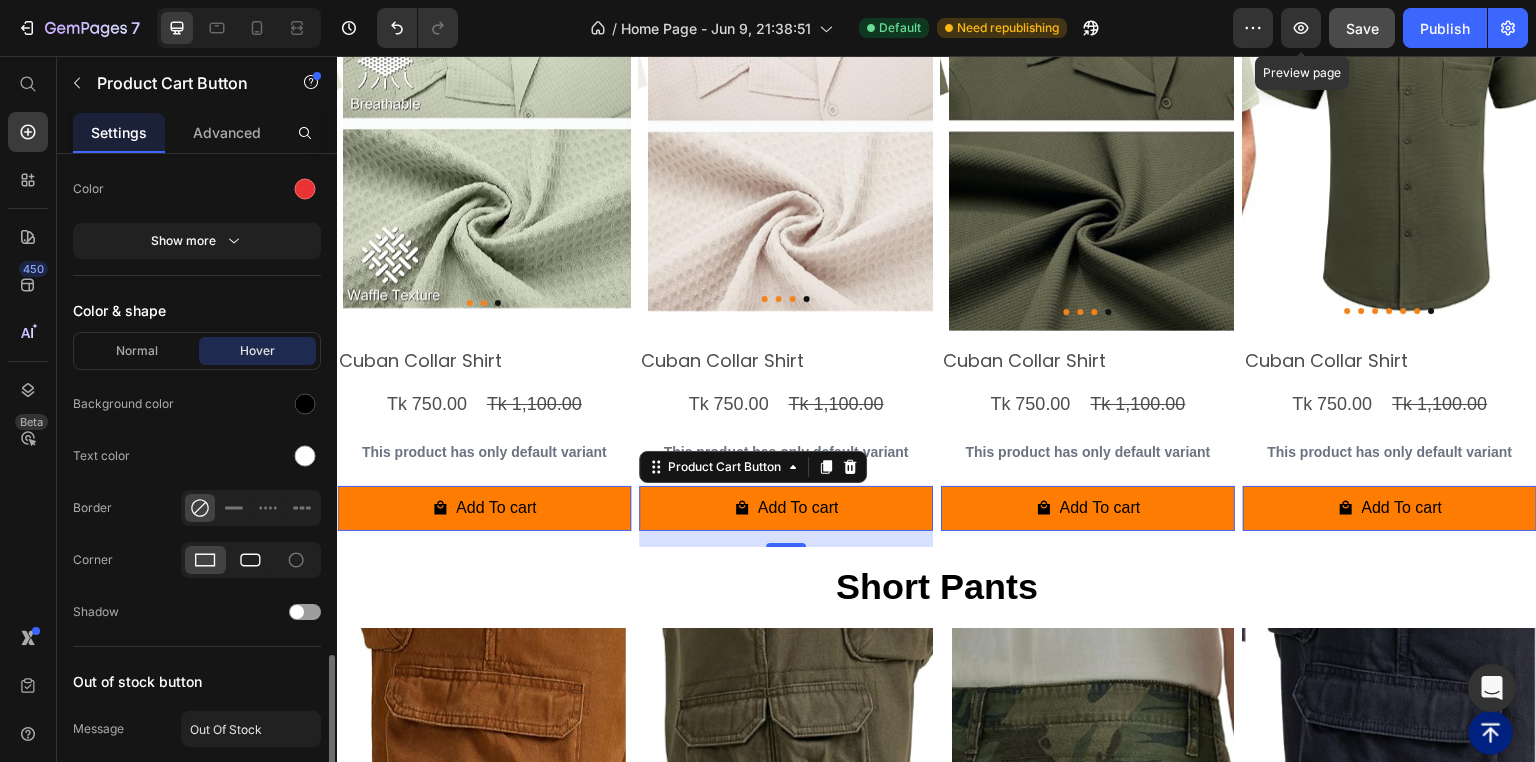 click 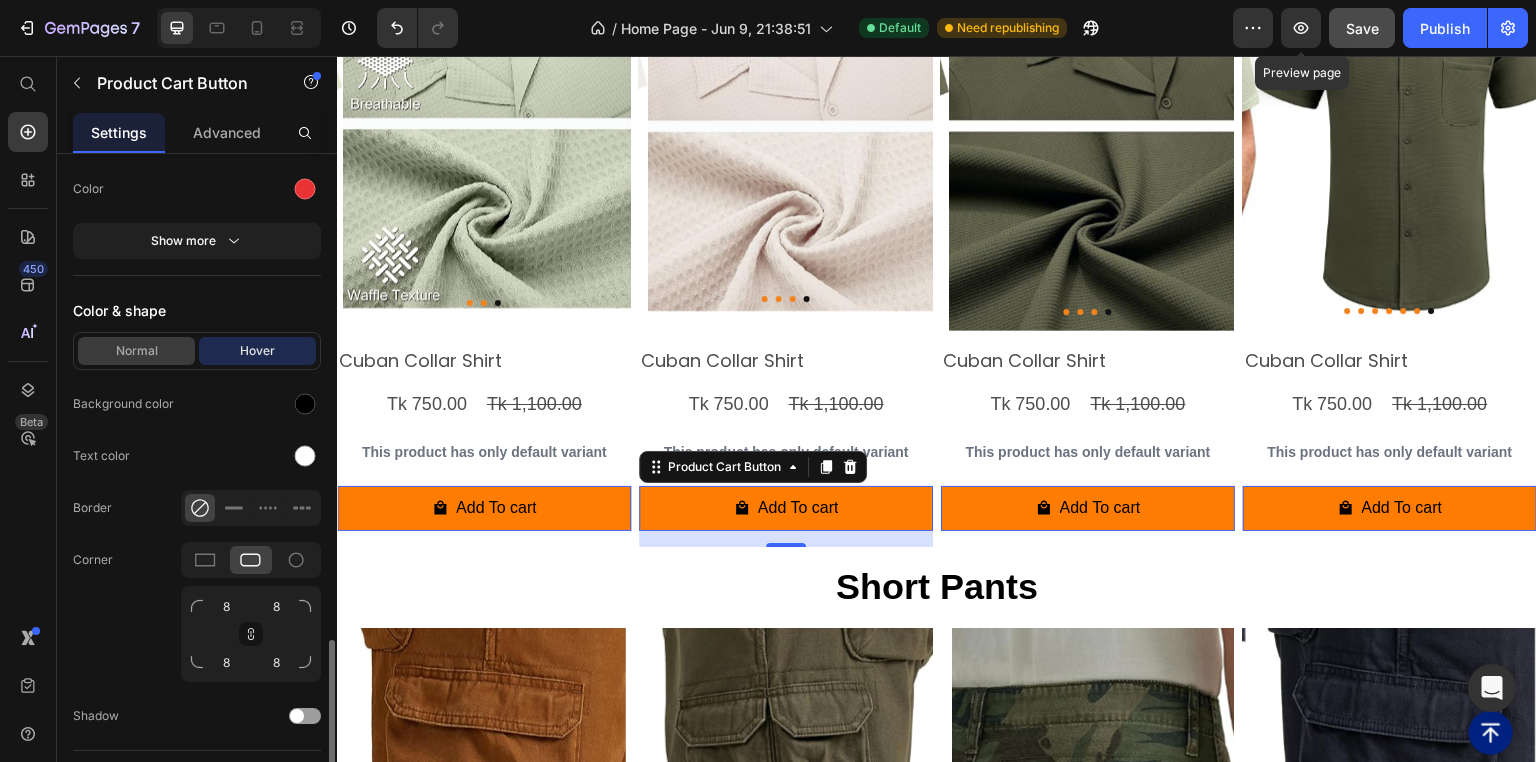 click on "Normal" at bounding box center [136, 351] 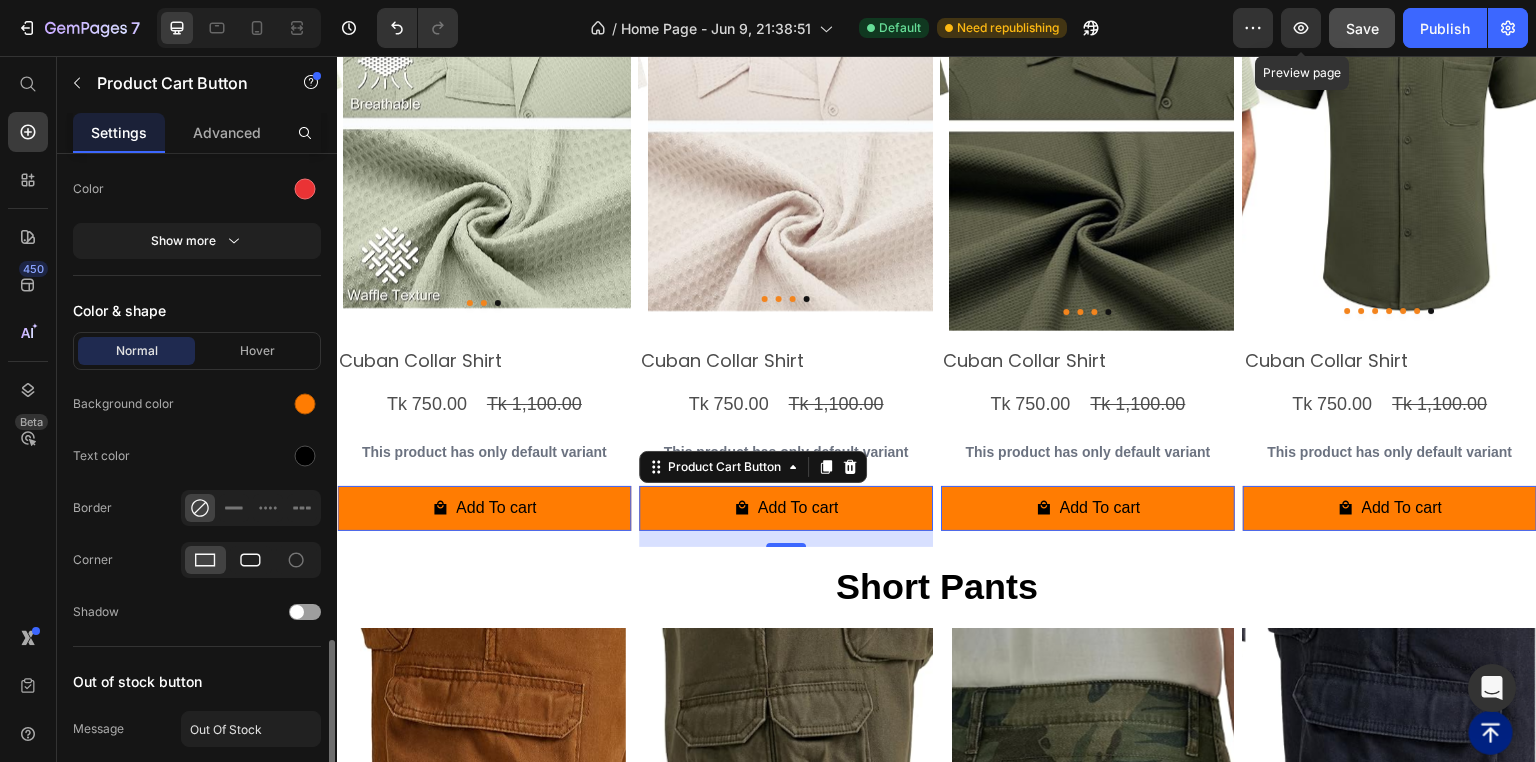 click 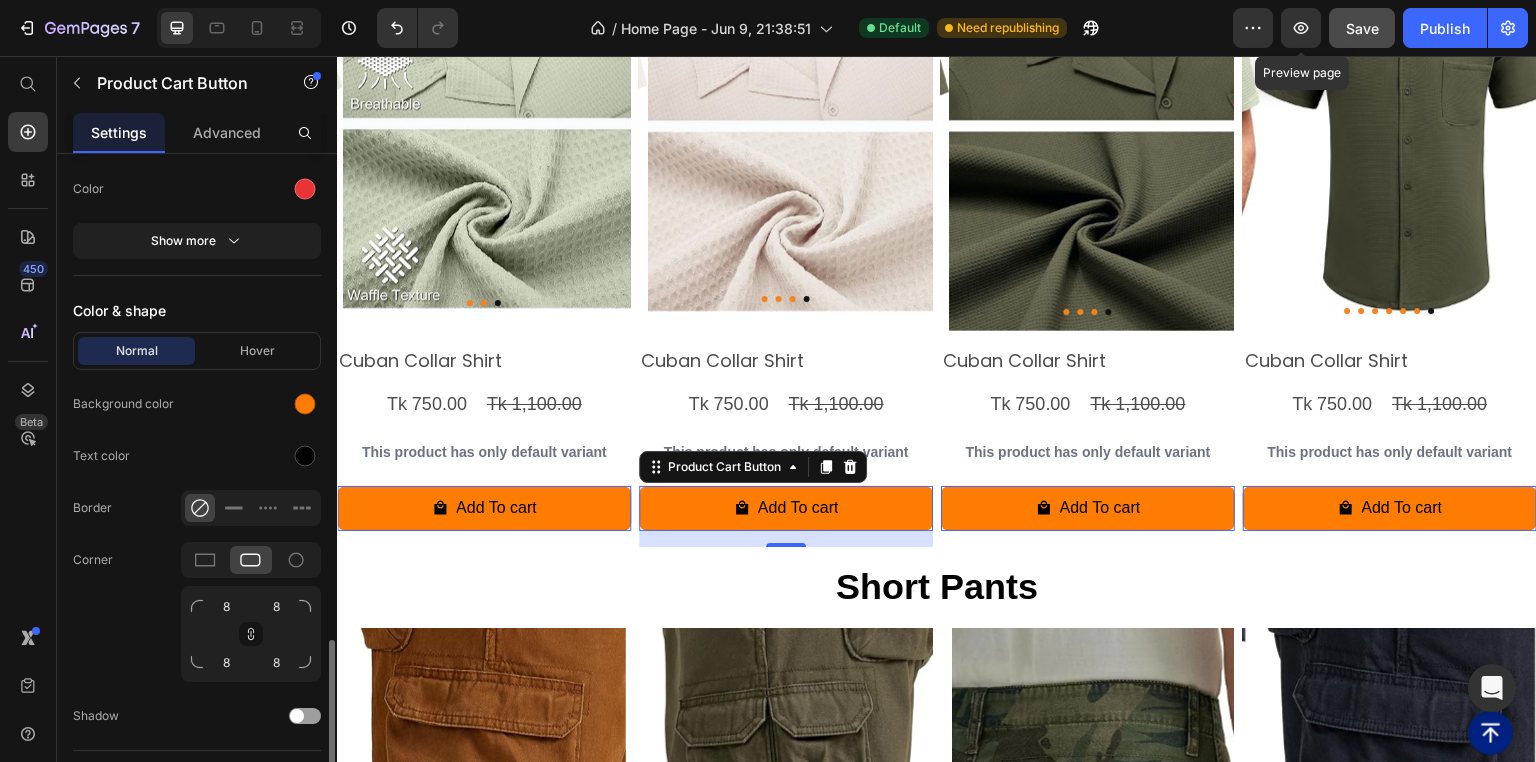 click on "Text color" 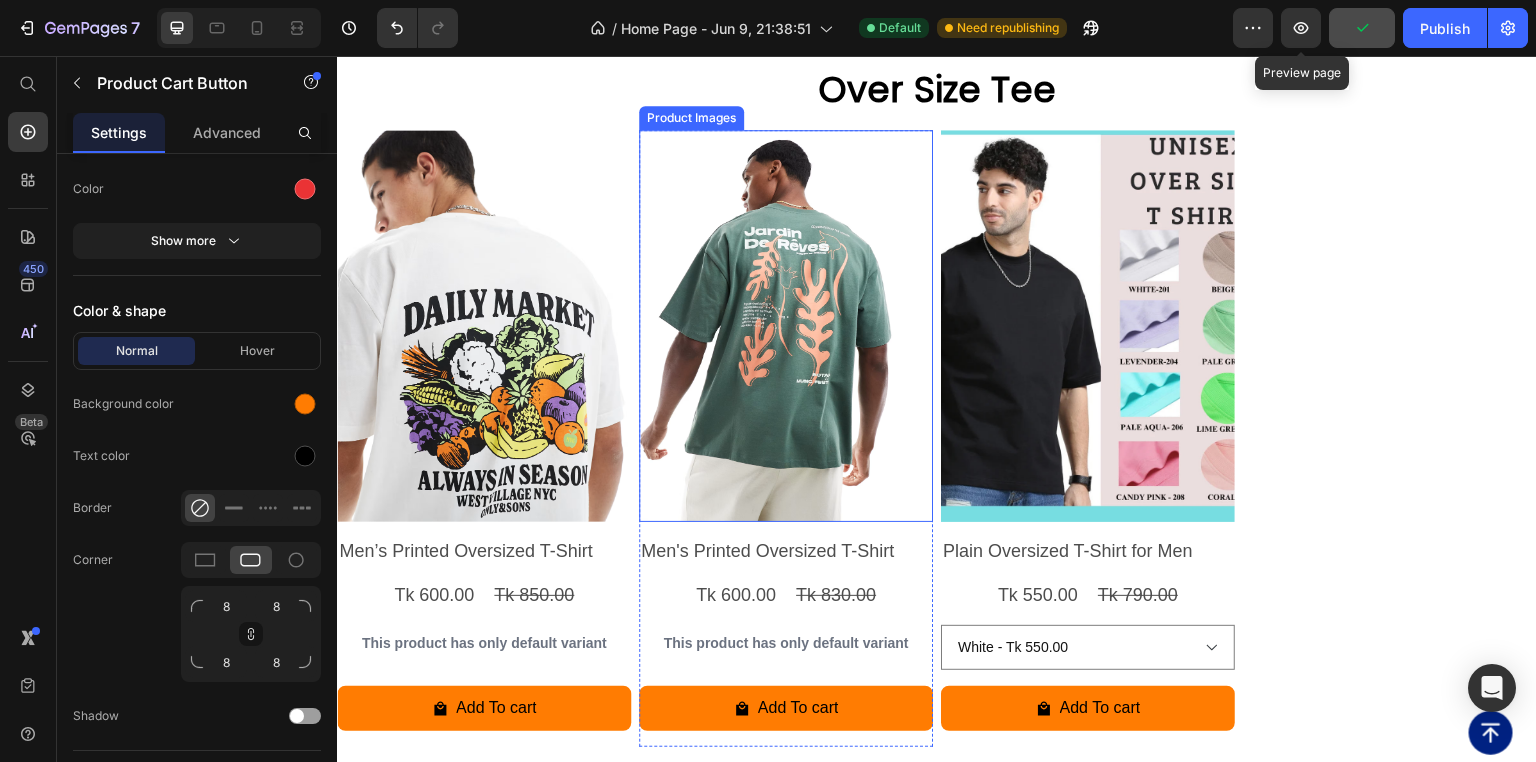 scroll, scrollTop: 10160, scrollLeft: 0, axis: vertical 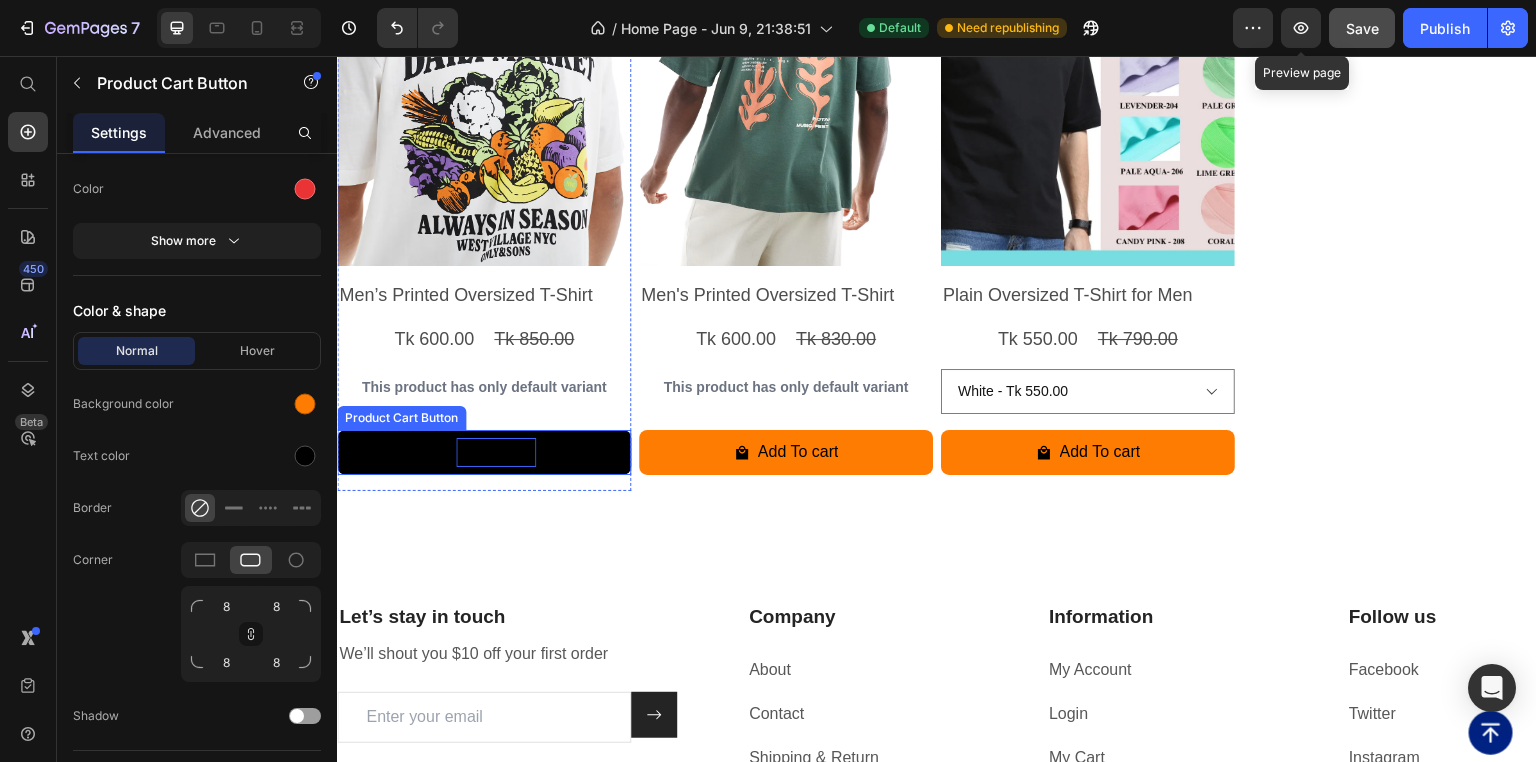 click on "Add To cart" at bounding box center [496, 452] 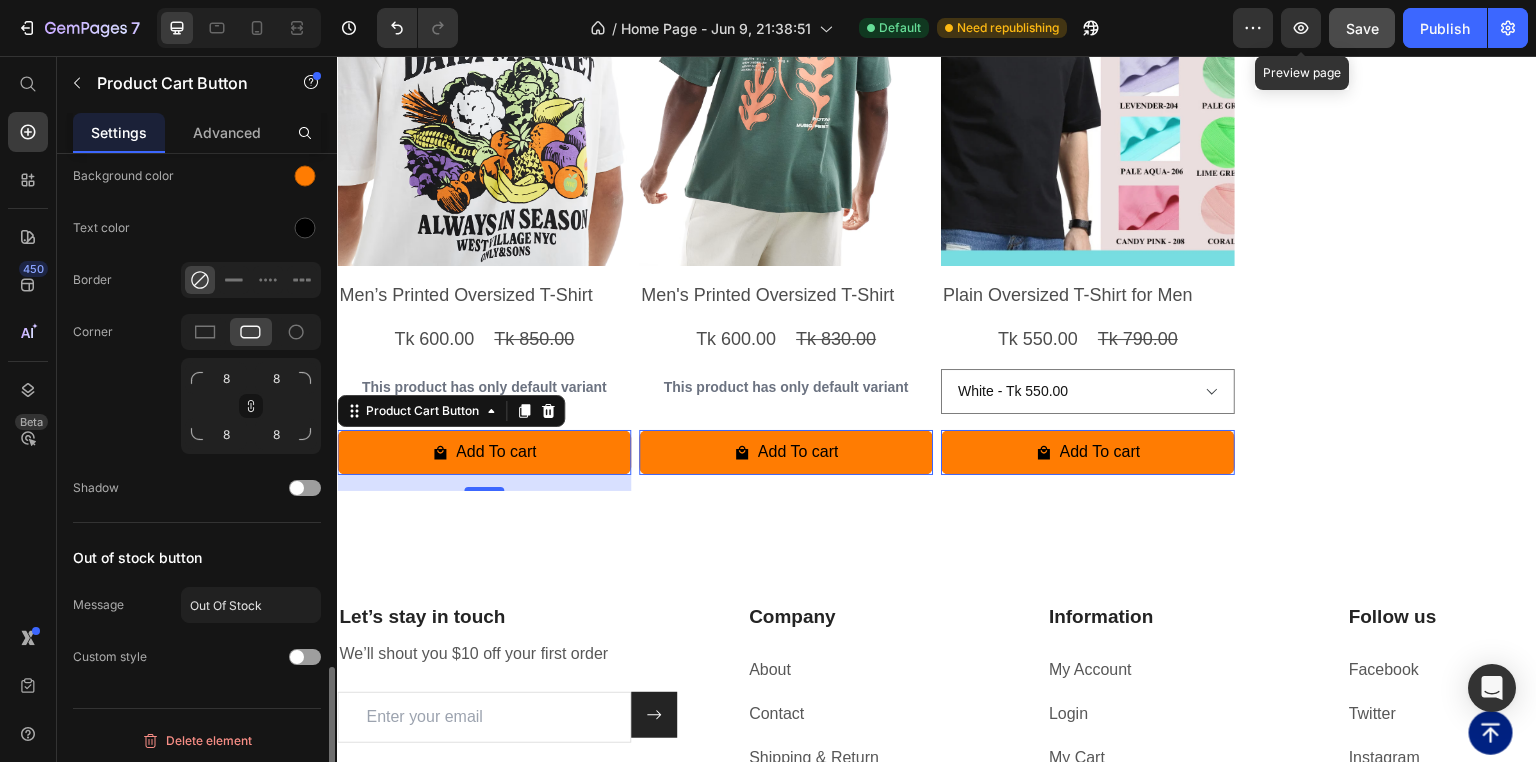 scroll, scrollTop: 1980, scrollLeft: 0, axis: vertical 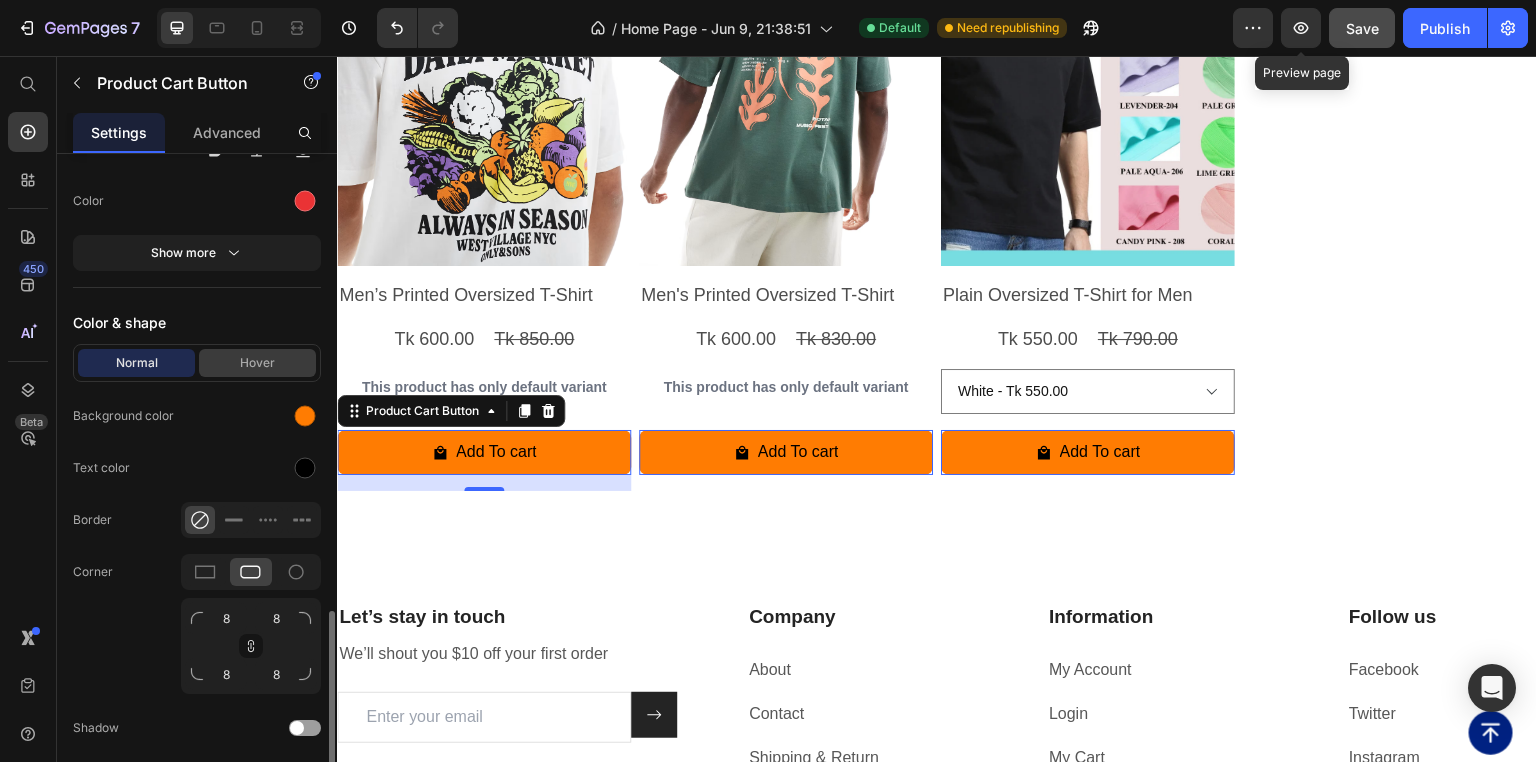 click on "Hover" at bounding box center (257, 363) 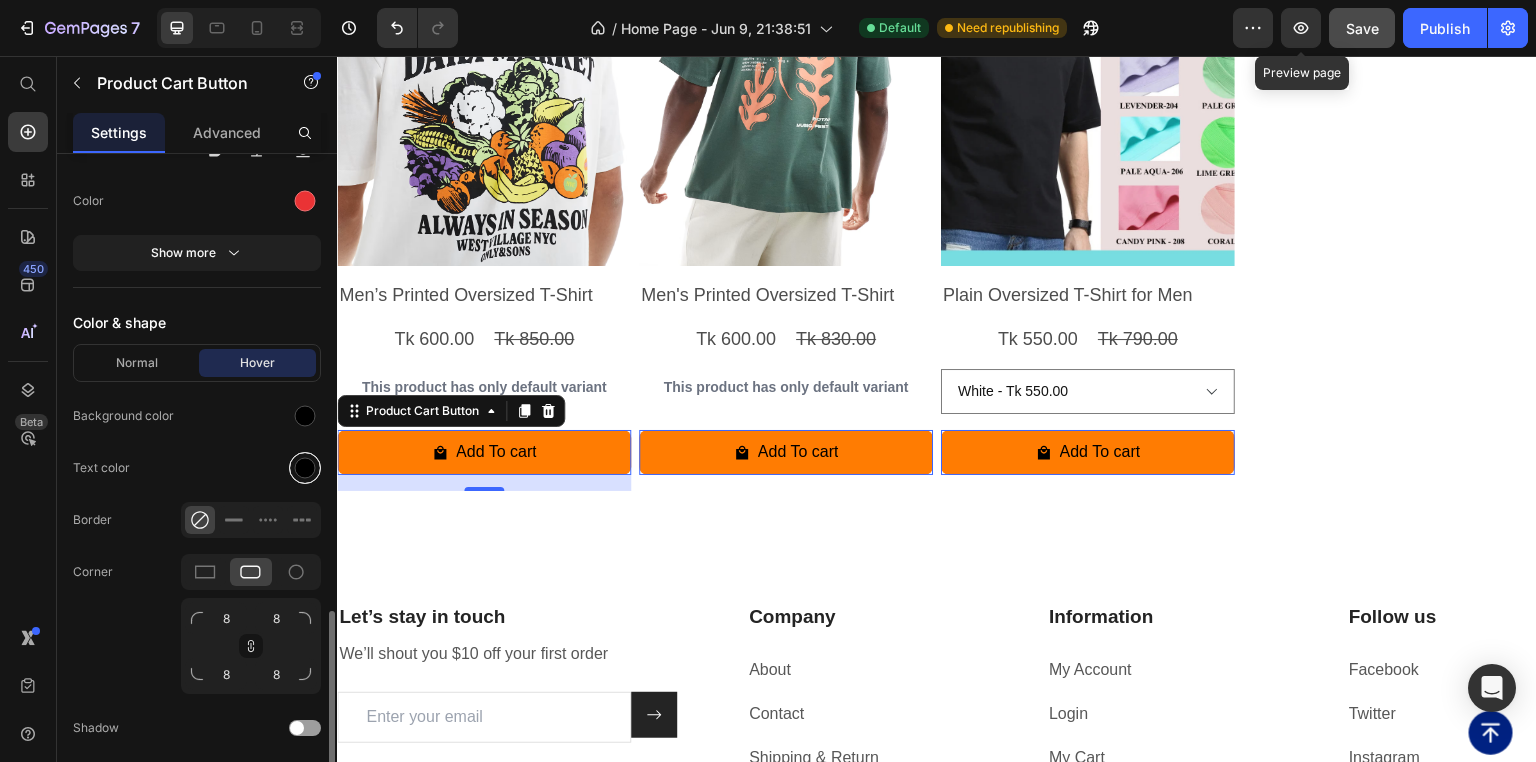 click at bounding box center [305, 468] 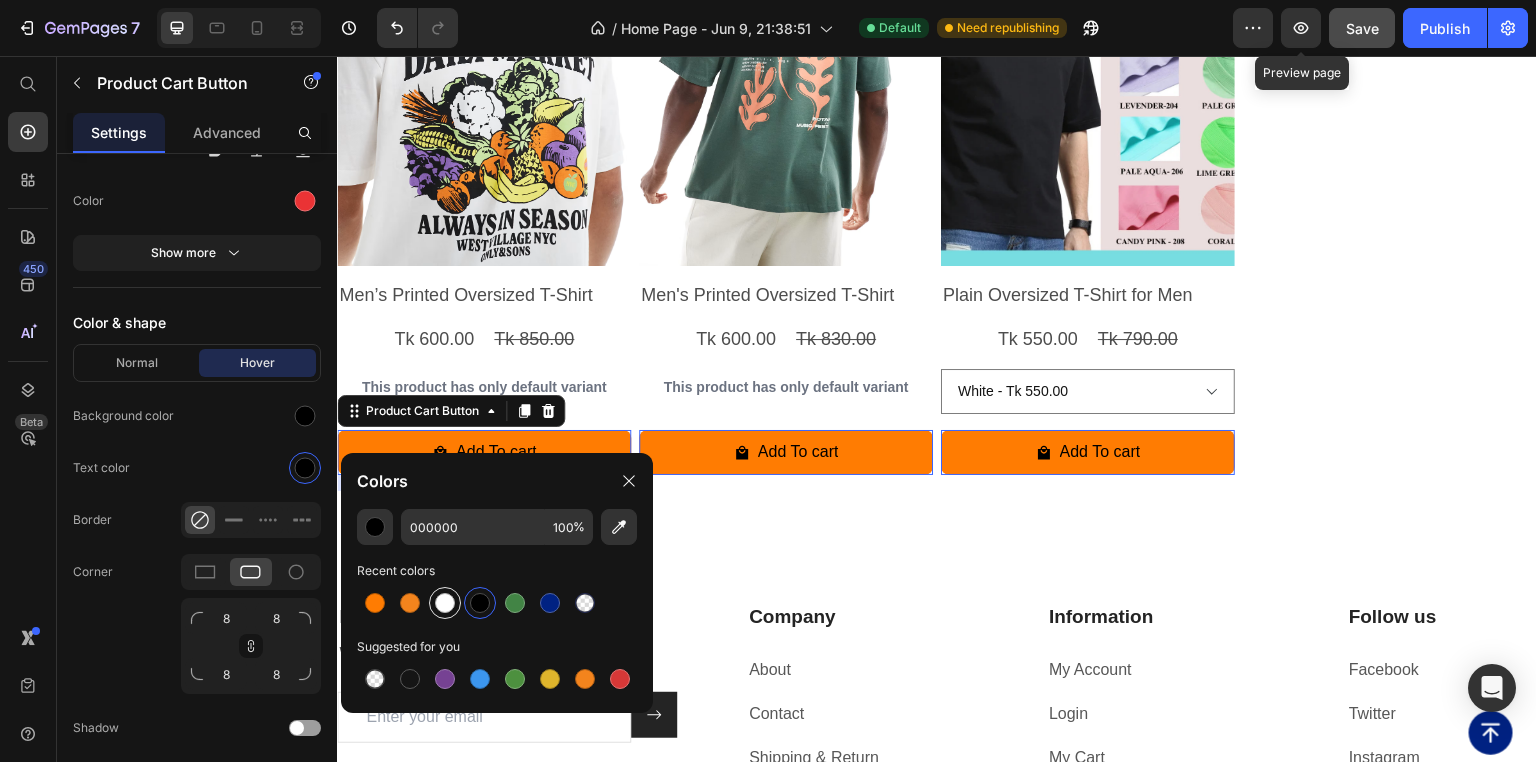 click at bounding box center (445, 603) 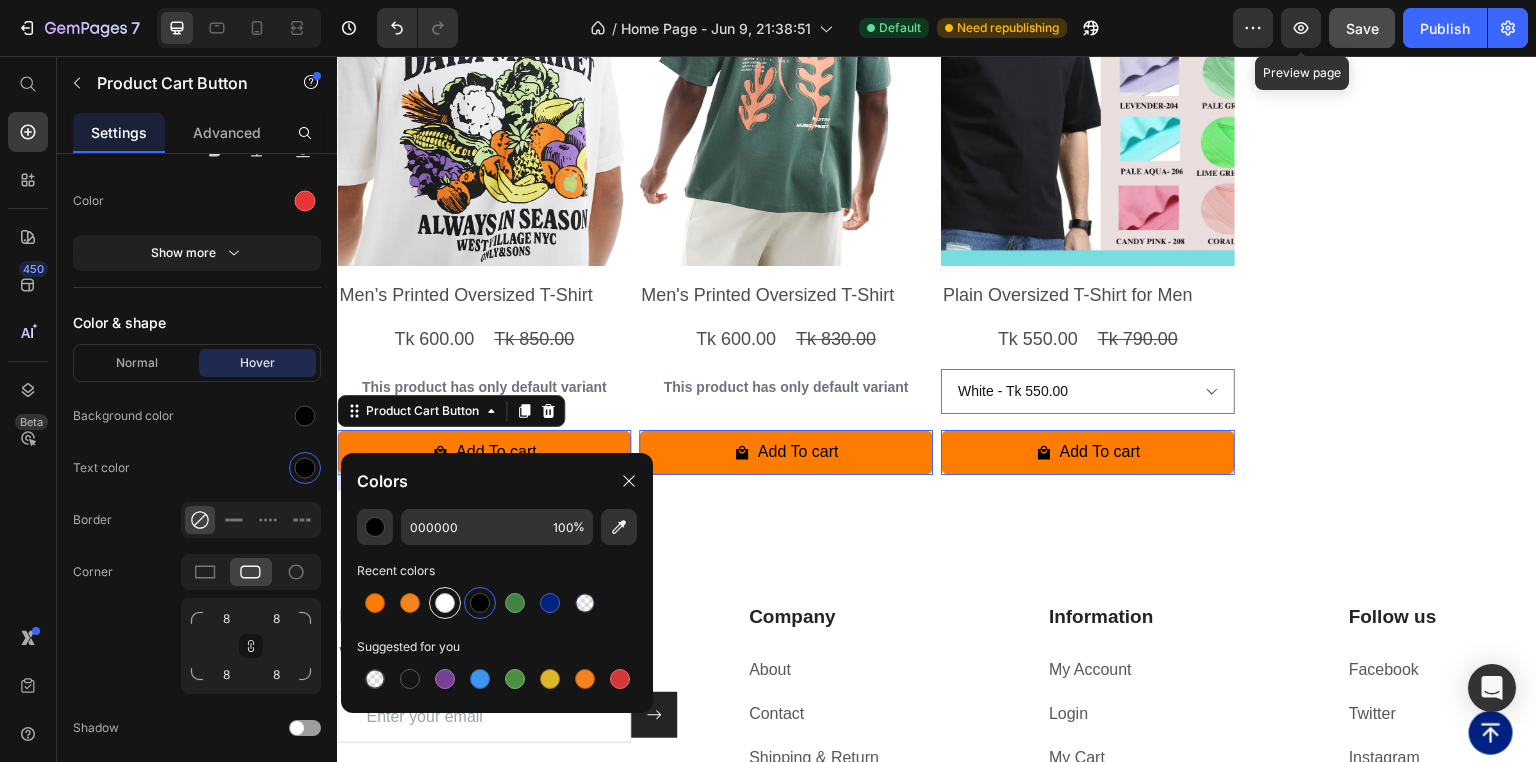 type on "FFFFFF" 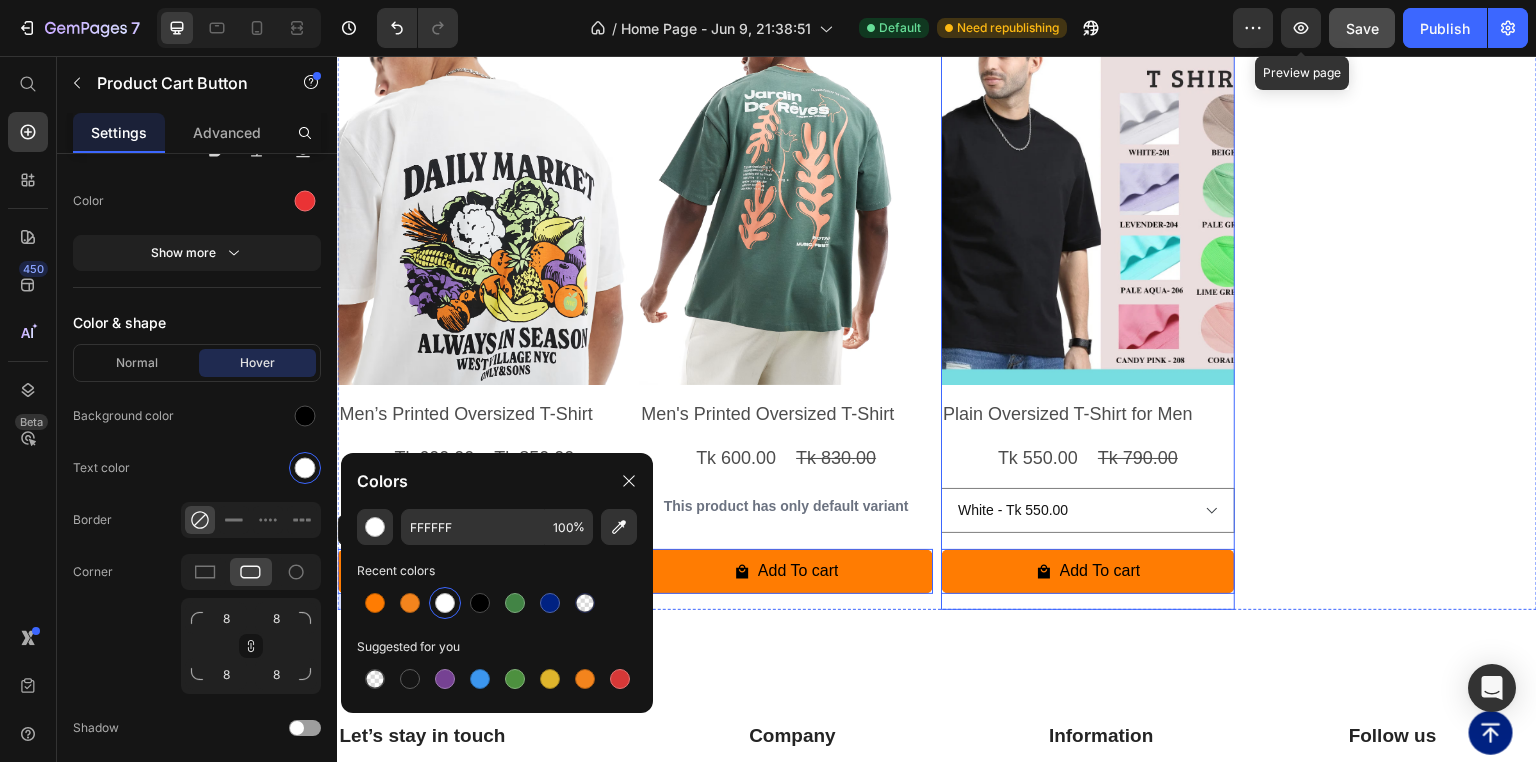 scroll, scrollTop: 10000, scrollLeft: 0, axis: vertical 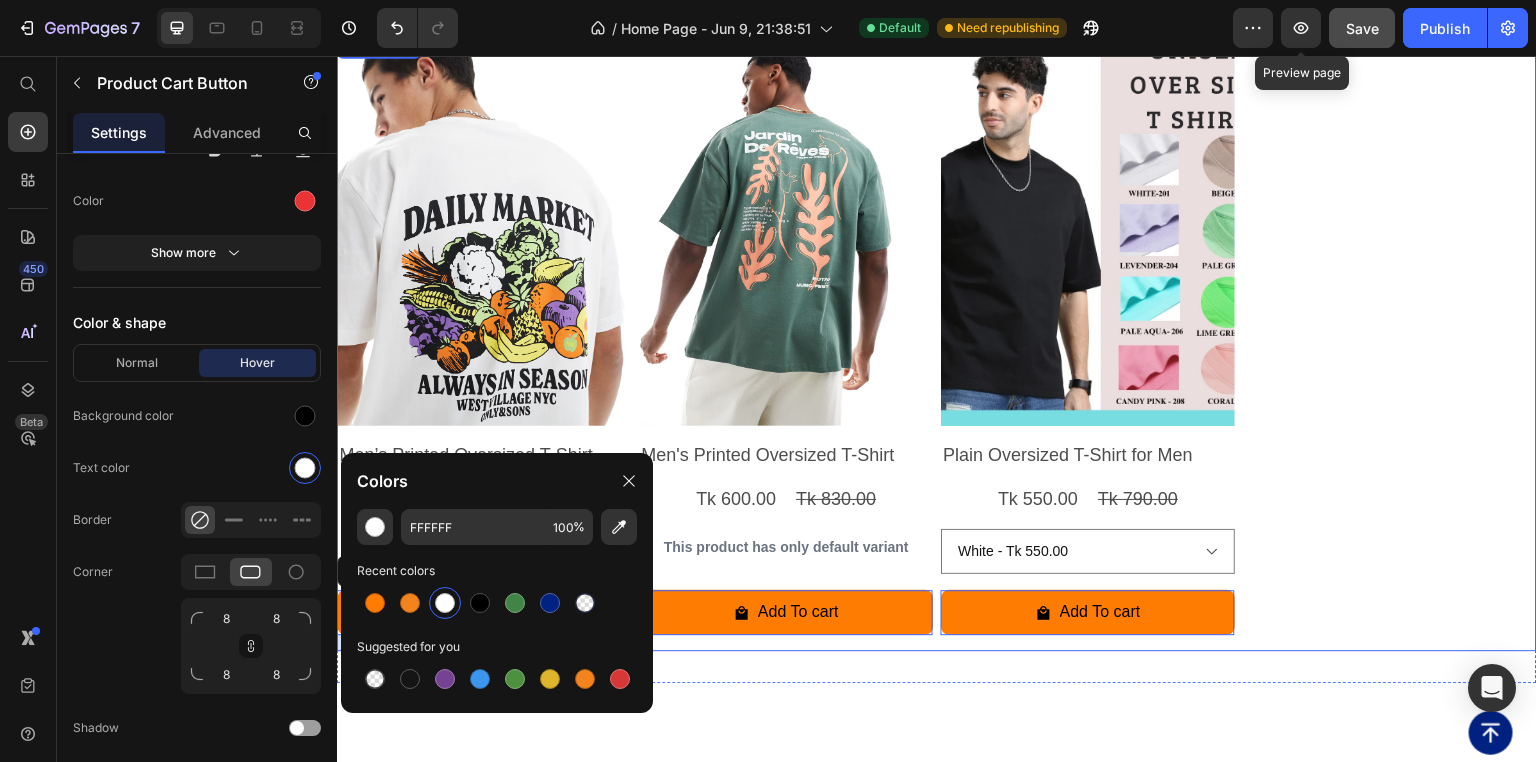 click on "Product Images Men’s Printed Oversized T-Shirt Product Title Tk [PRICE] Product Price Tk [PRICE] Product Price Row This product has only default variant Product Variants & Swatches Add To cart Product Cart Button   [NUMBER] Row Product Images Men's Printed Oversized T-Shirt Product Title Tk [PRICE] Product Price Tk [PRICE] Product Price Row This product has only default variant Product Variants & Swatches Add To cart Product Cart Button   [NUMBER] Row Product Images Plain Oversized T-Shirt for Men Product Title Tk [PRICE] Product Price Tk [PRICE] Product Price Row White - Tk [PRICE]  Purply Blue - Tk [PRICE]  Pinkish Red - Tk [PRICE]  Vanilla Ice - Tk [PRICE]  Light Sky Blue - Tk [PRICE]  Black - Tk [PRICE]  Cold Turkey - Tk [PRICE]  Product Variants & Swatches Add To cart Product Cart Button   [NUMBER] Row" at bounding box center (937, 342) 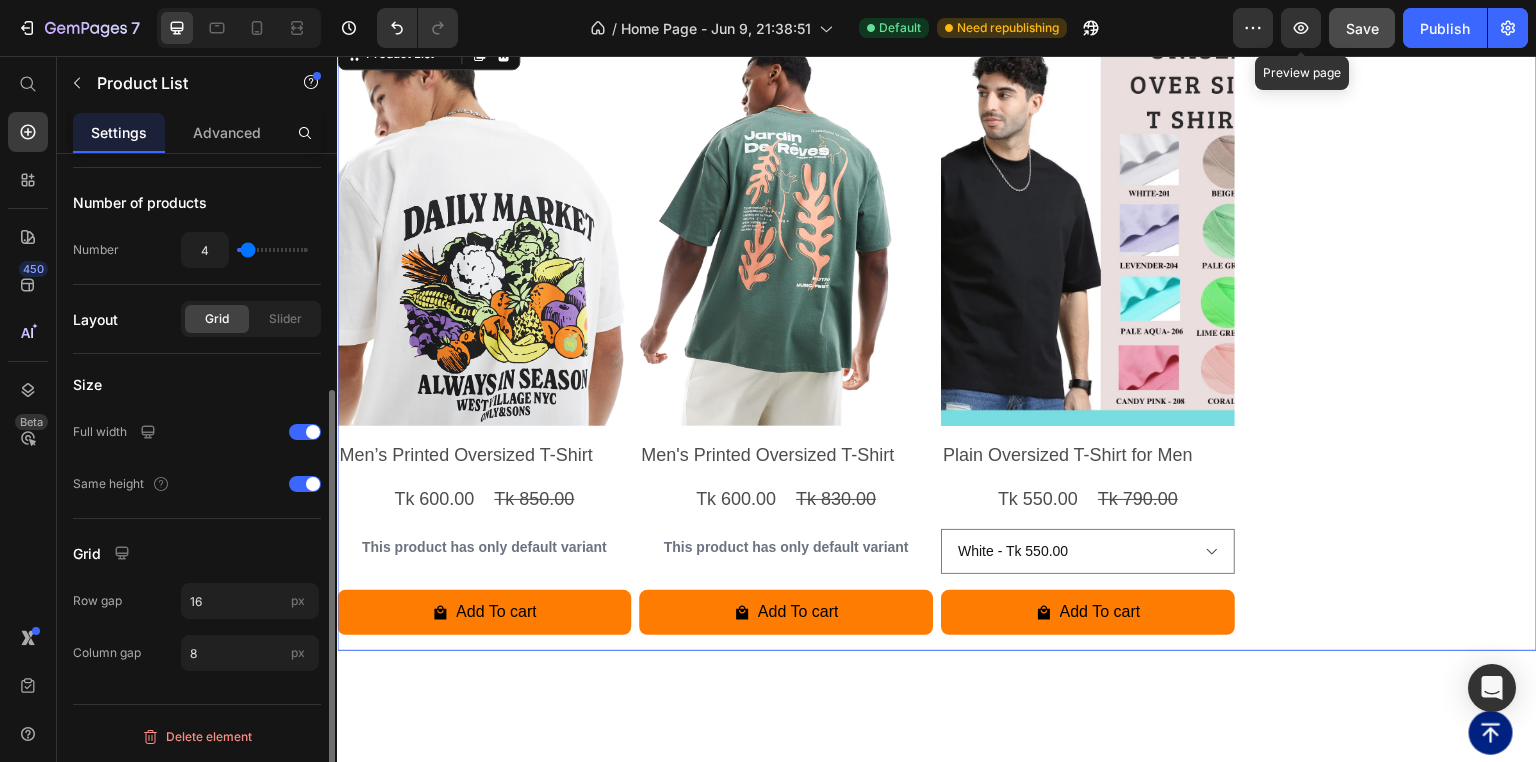 scroll, scrollTop: 0, scrollLeft: 0, axis: both 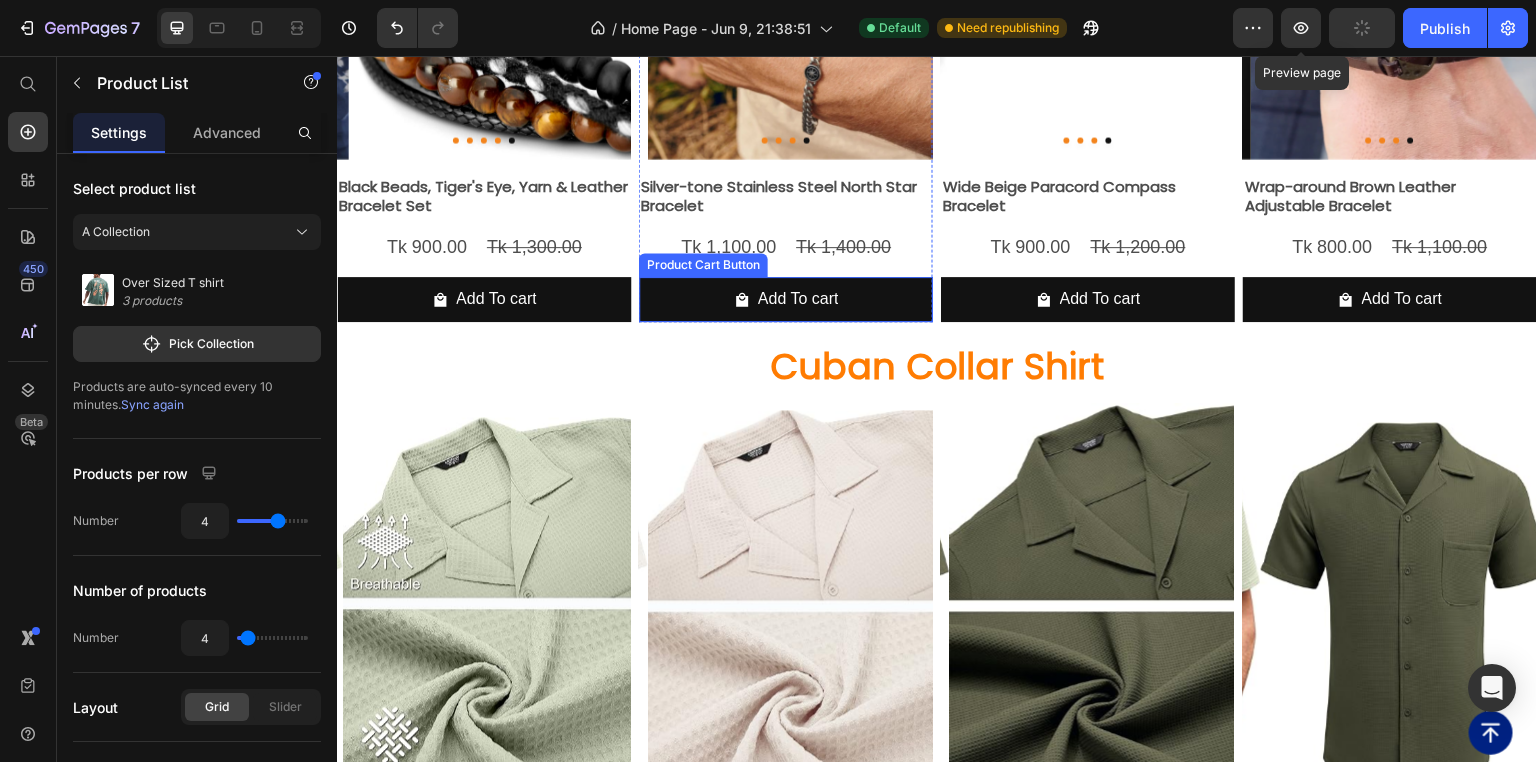 click on "Add To cart" at bounding box center [484, 299] 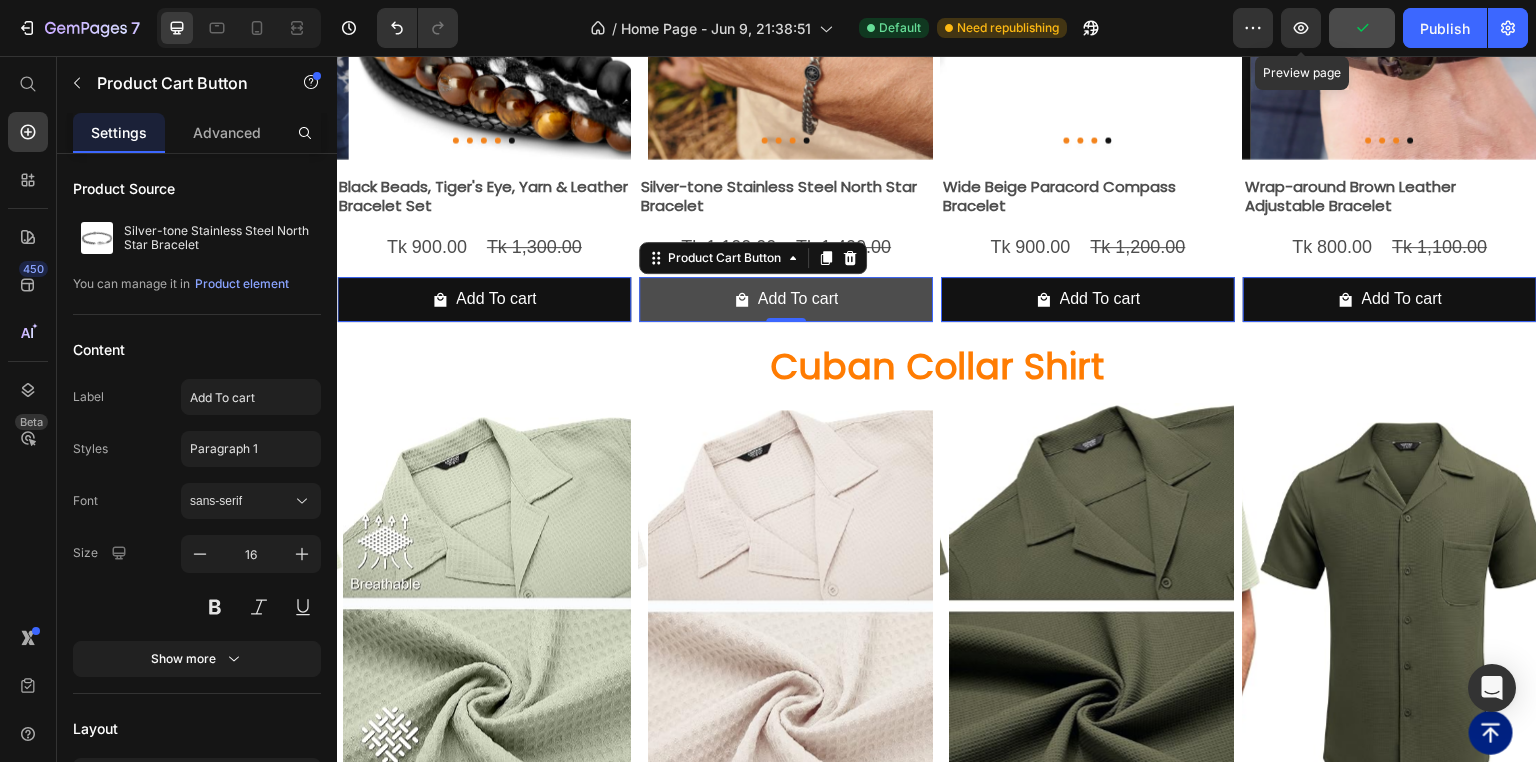 click on "Add To cart" at bounding box center (484, 299) 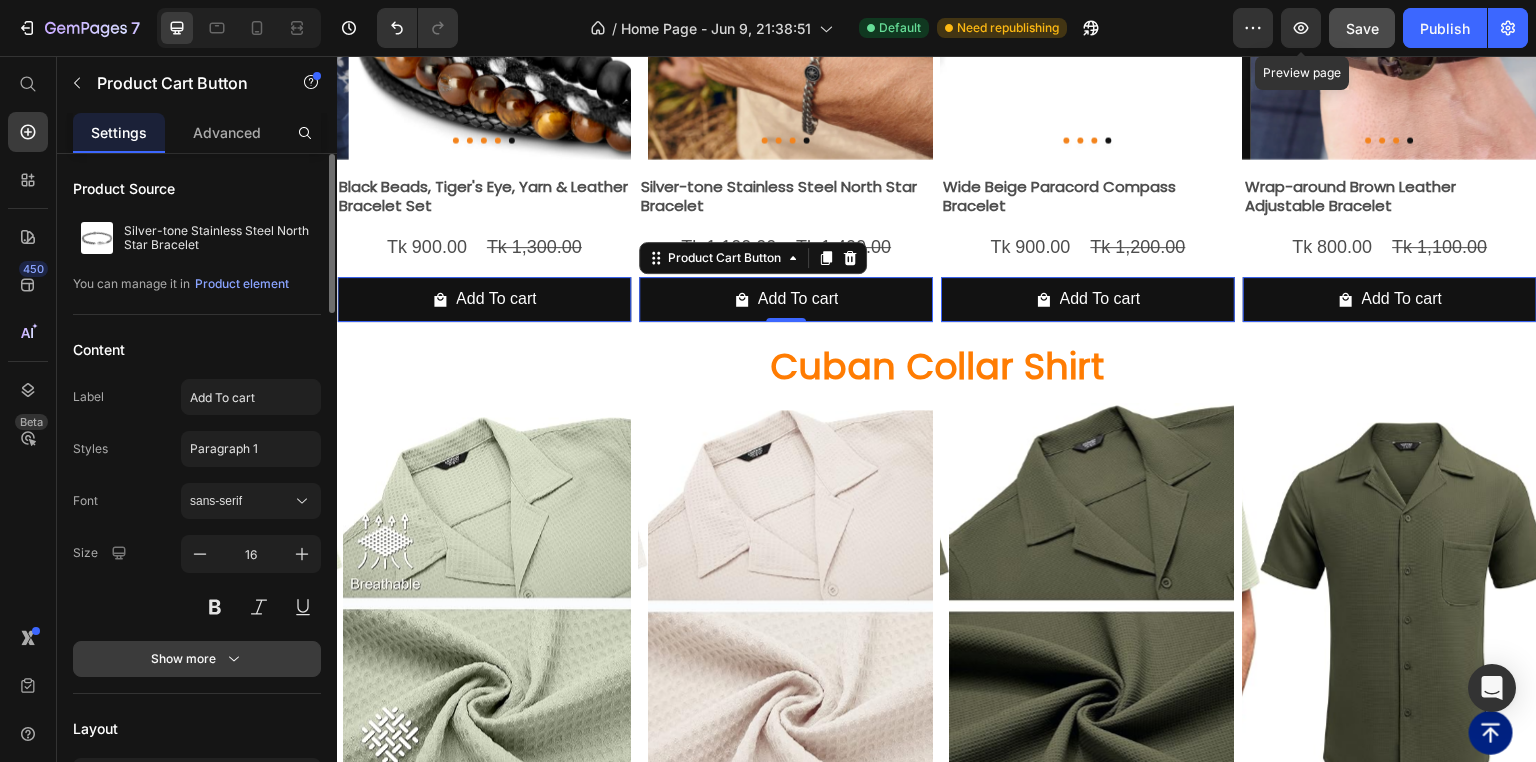 click on "Show more" at bounding box center (197, 659) 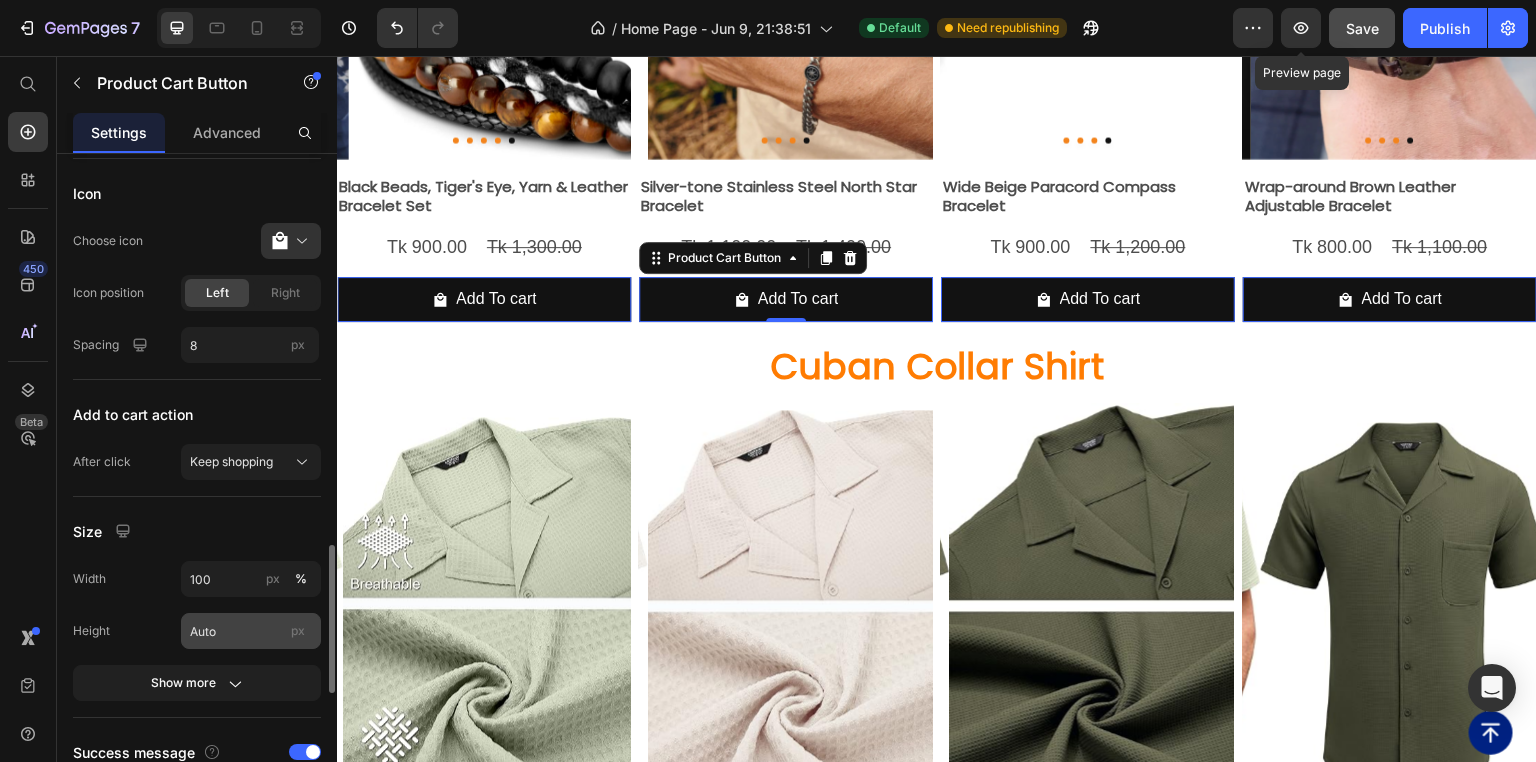 scroll, scrollTop: 1040, scrollLeft: 0, axis: vertical 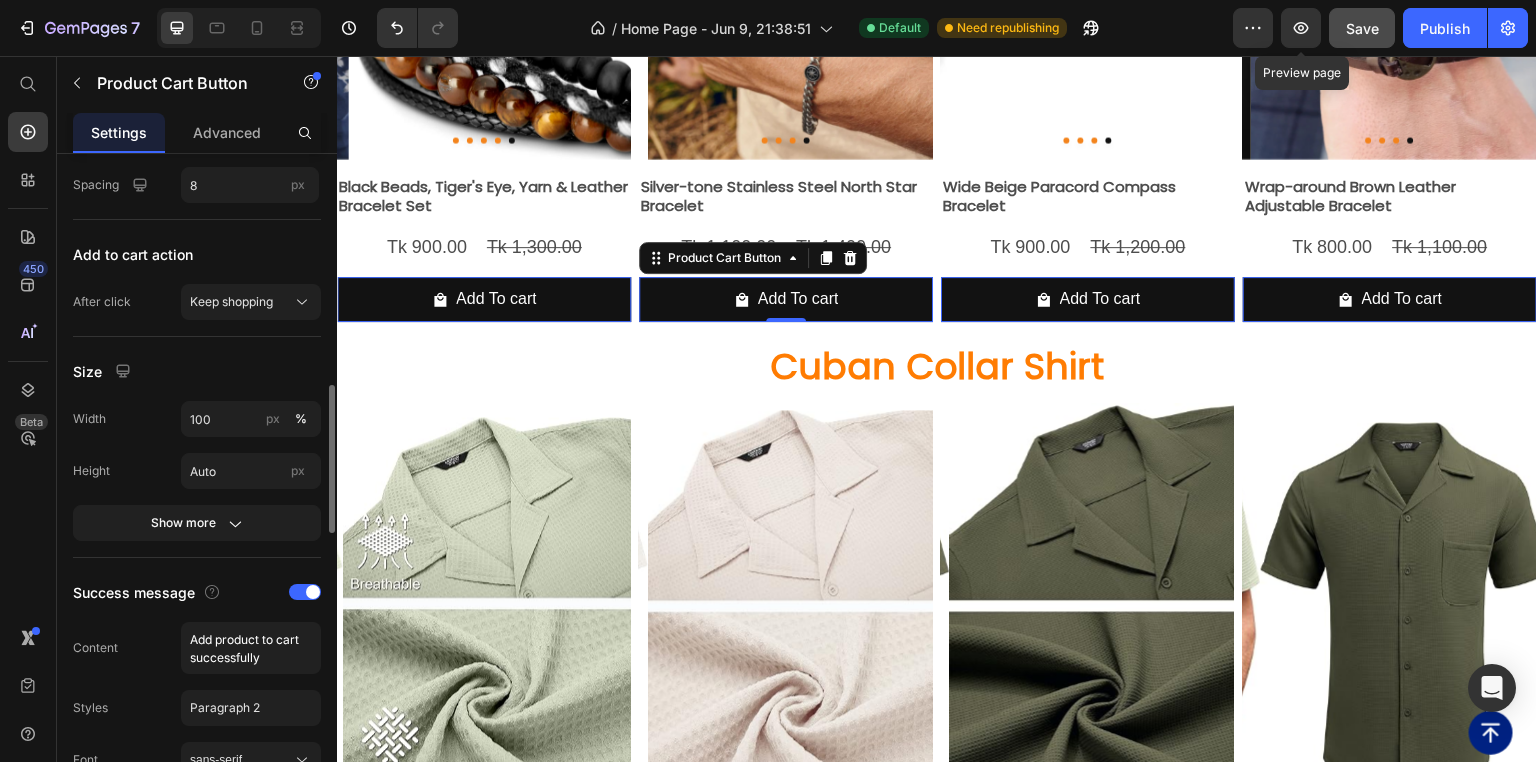 click on "Size Width 100 px % Height Auto px Show more" 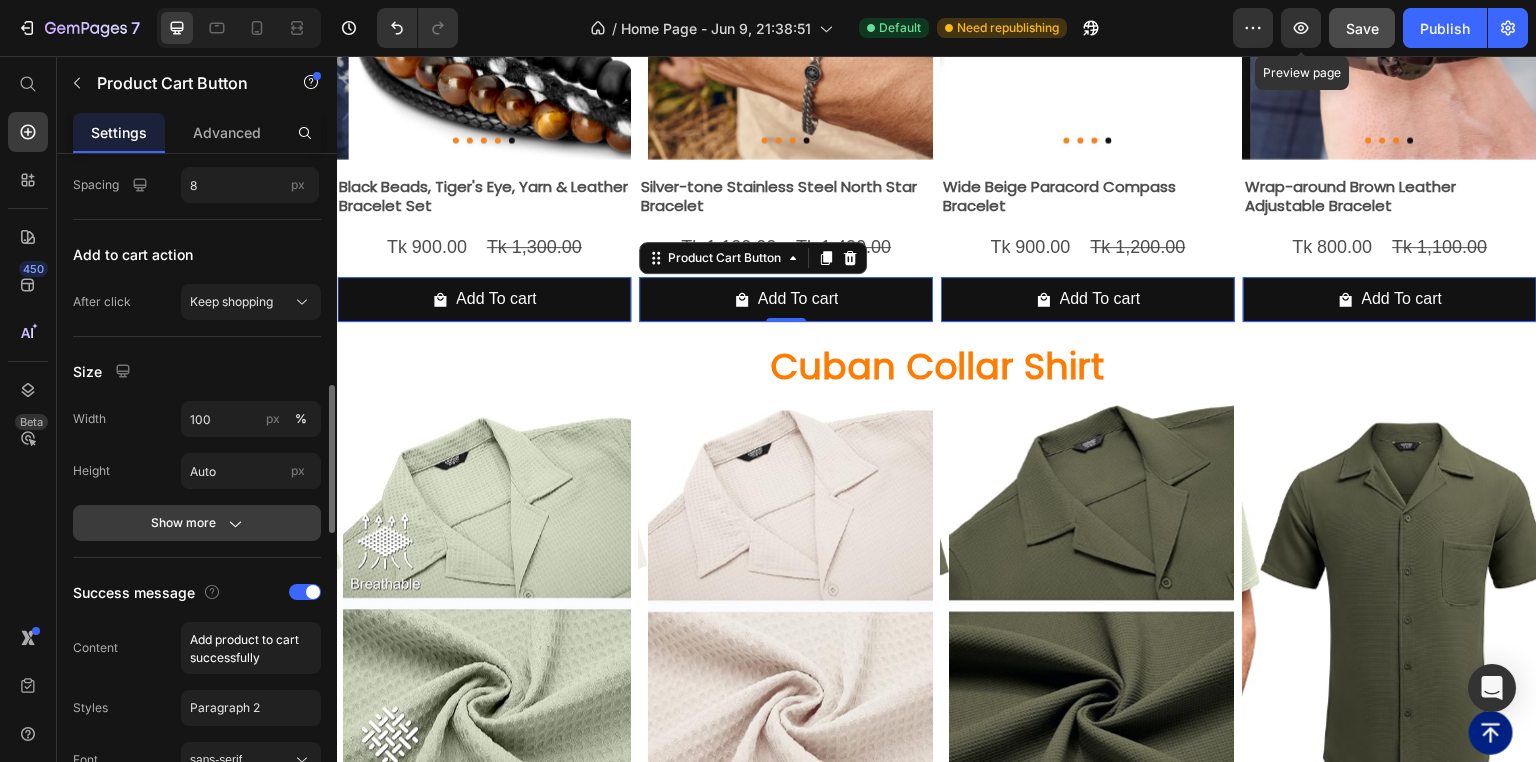 click on "Show more" 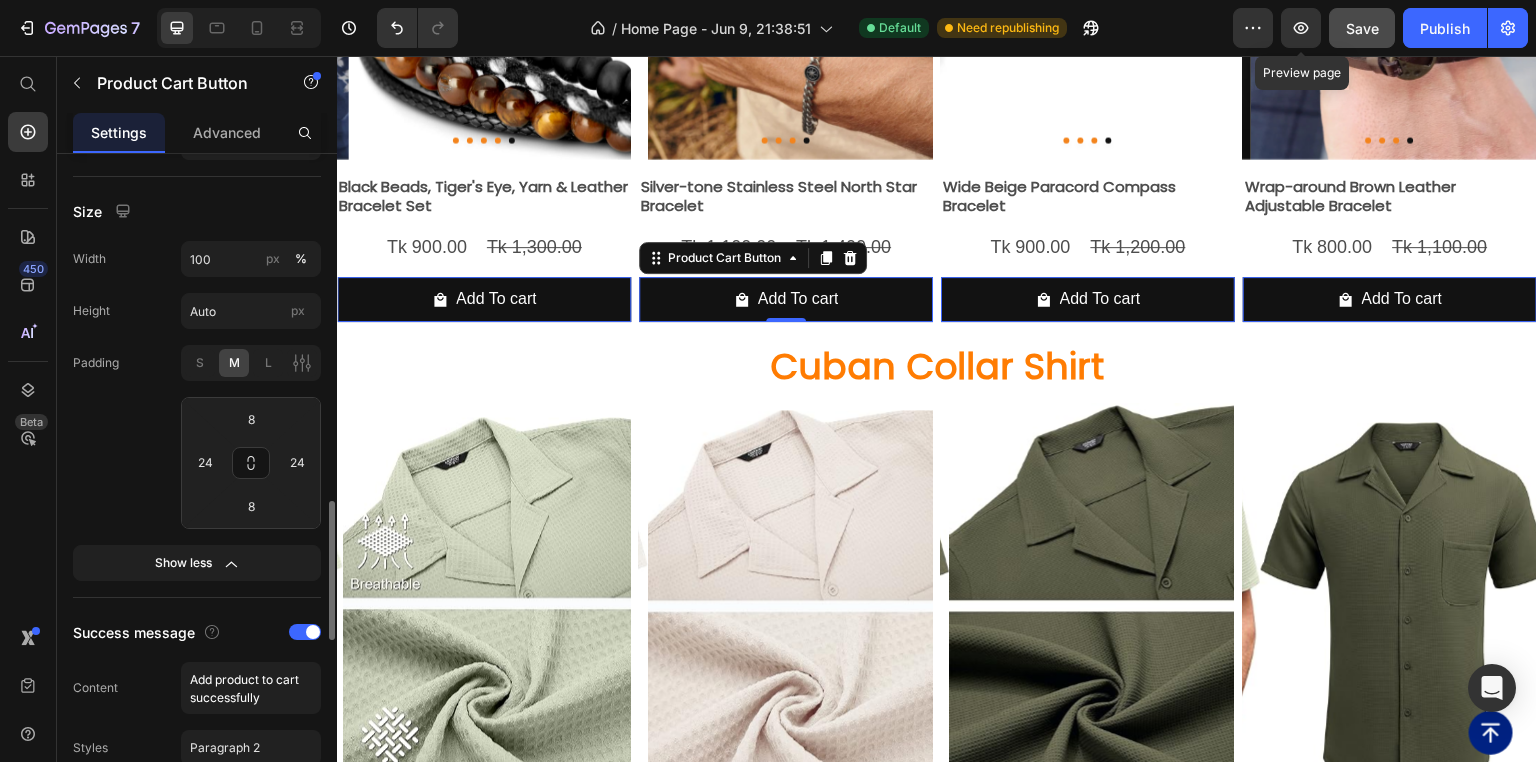 scroll, scrollTop: 1280, scrollLeft: 0, axis: vertical 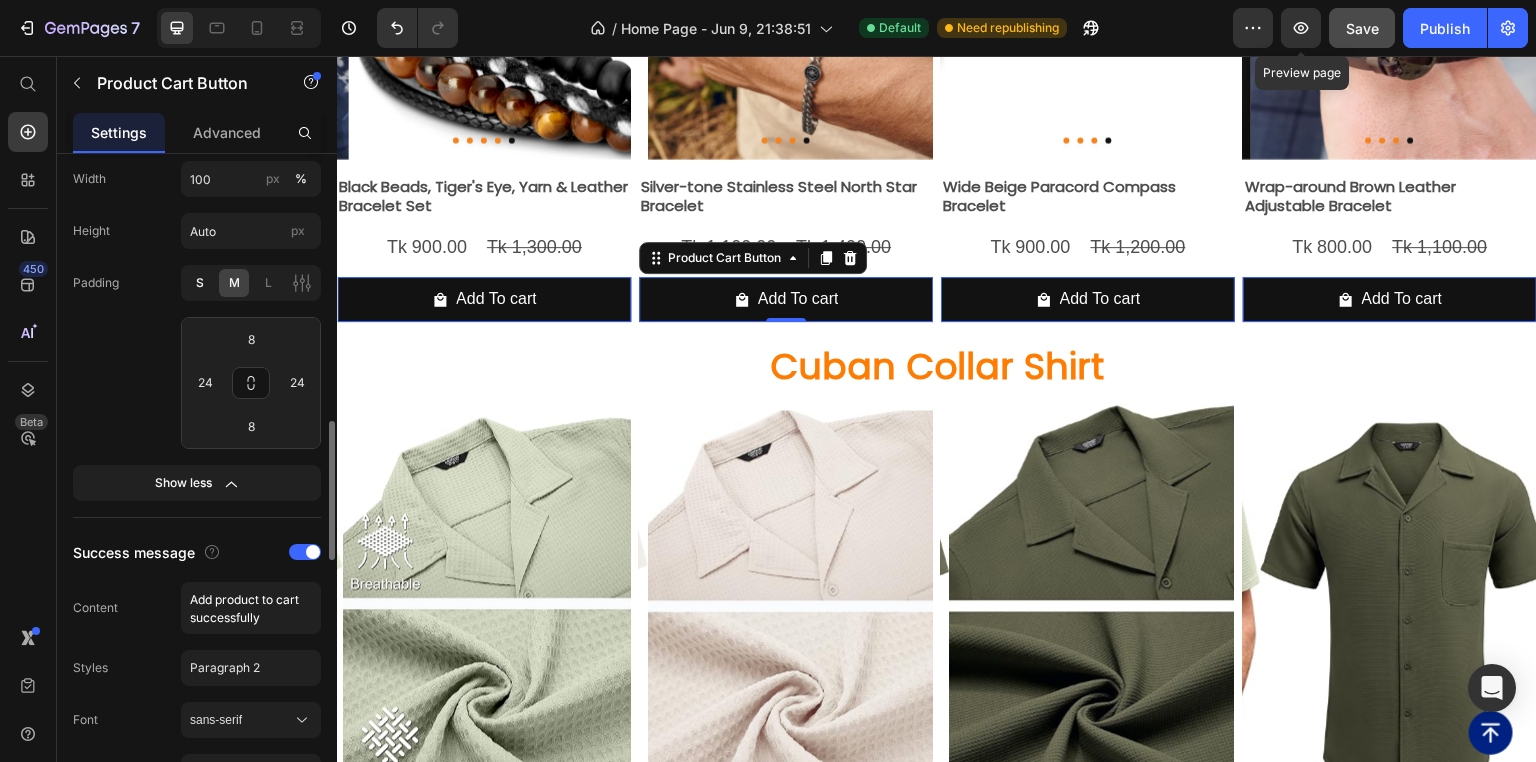 click on "S" 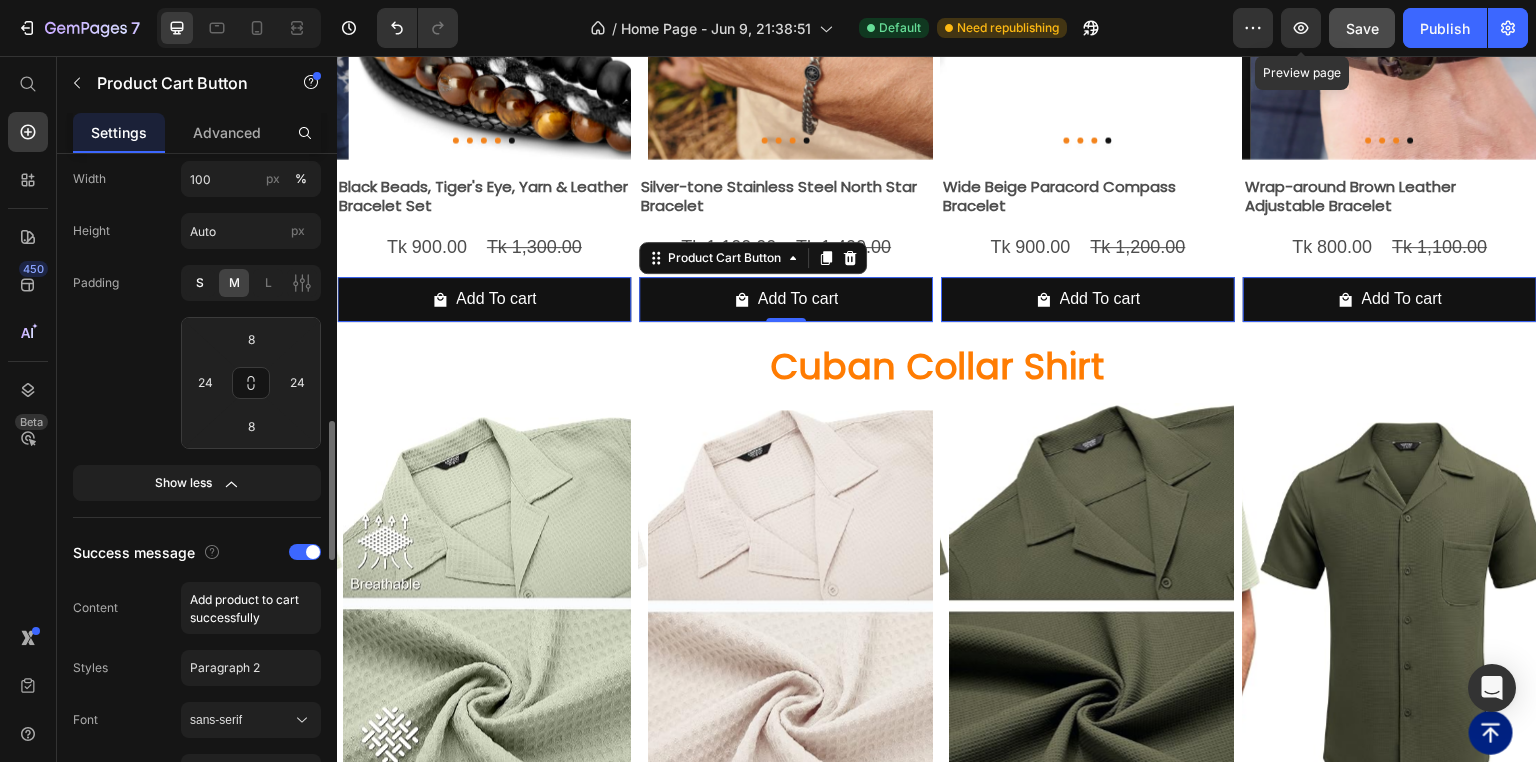 type on "4" 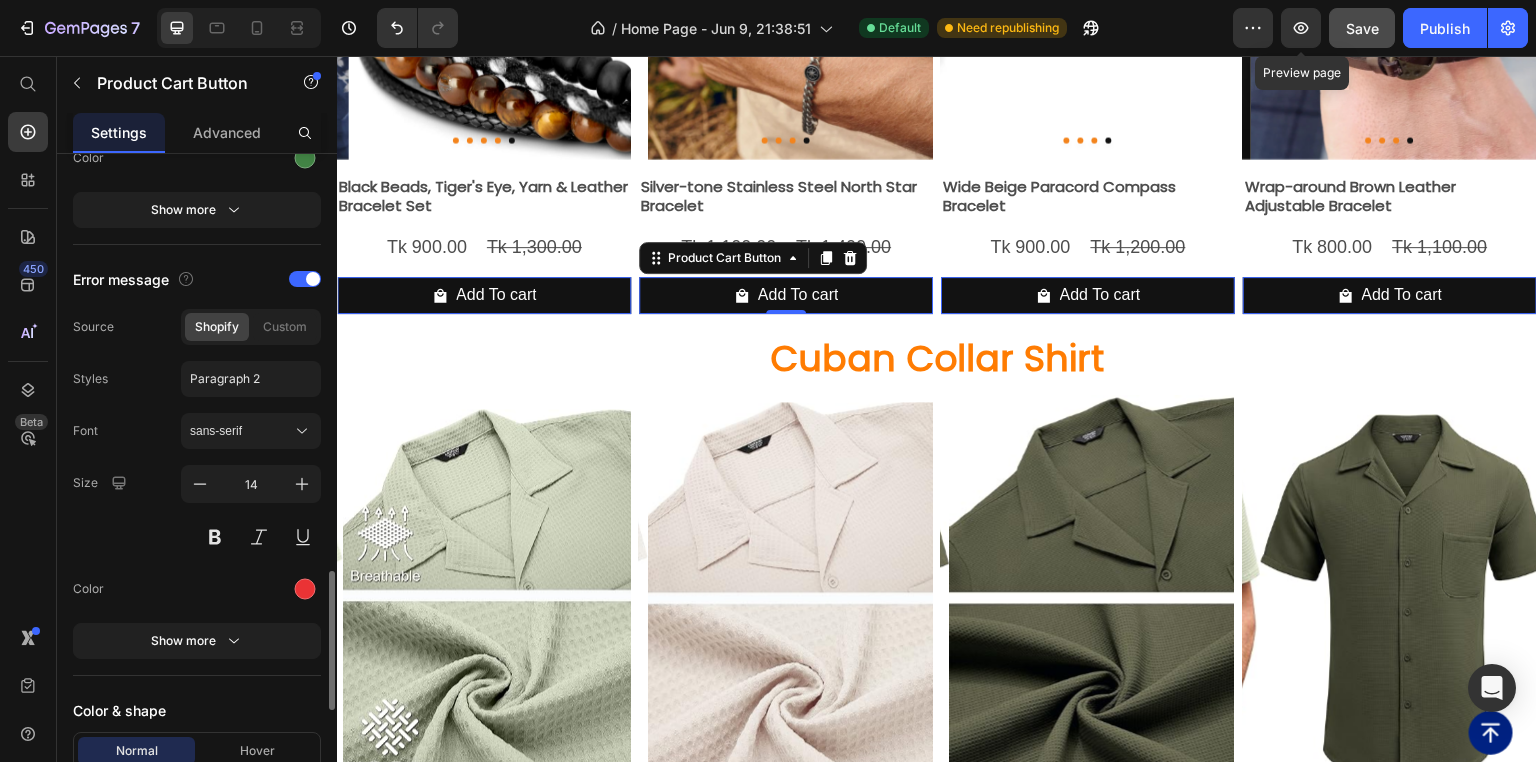 scroll, scrollTop: 2080, scrollLeft: 0, axis: vertical 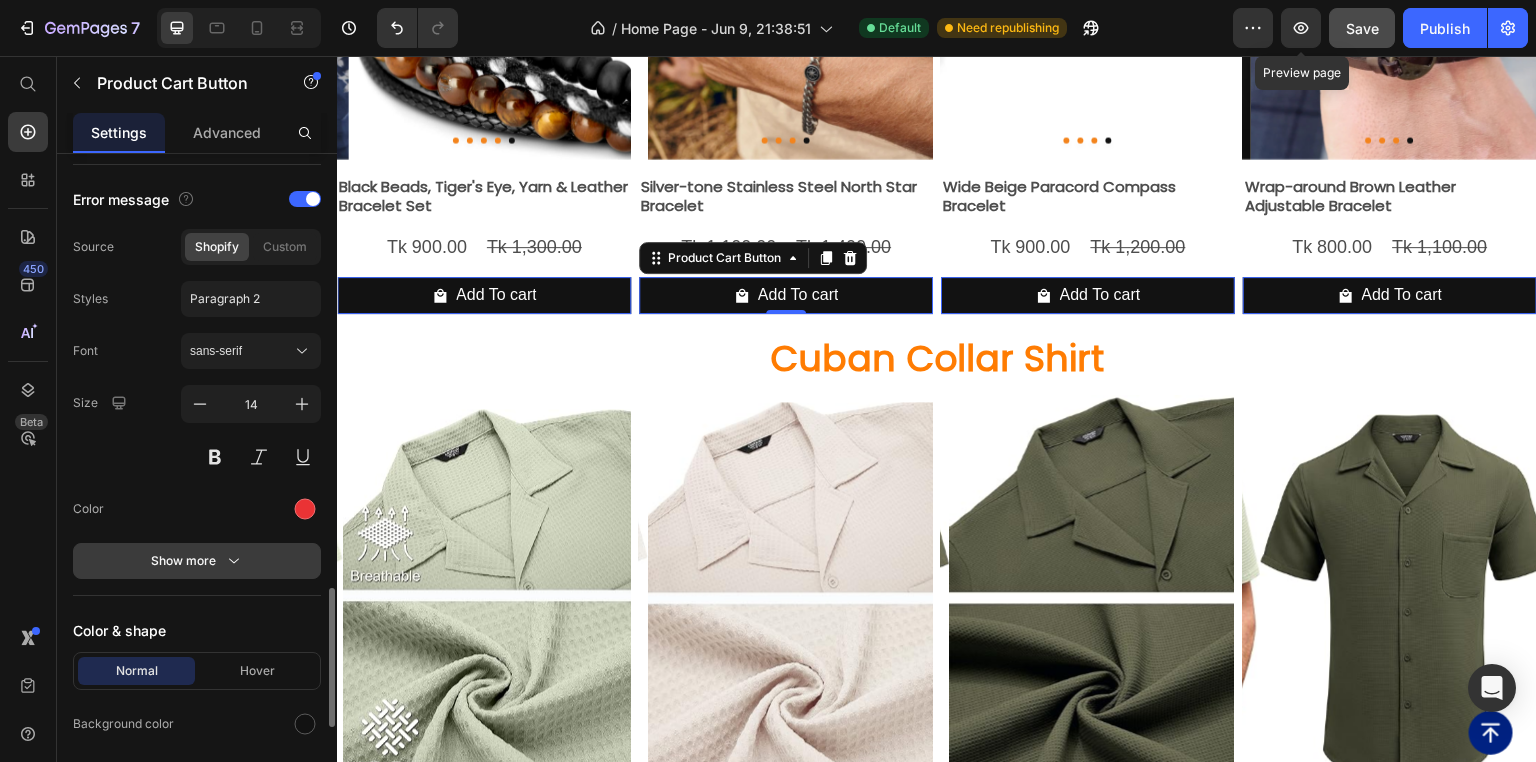 click on "Show more" at bounding box center [197, 561] 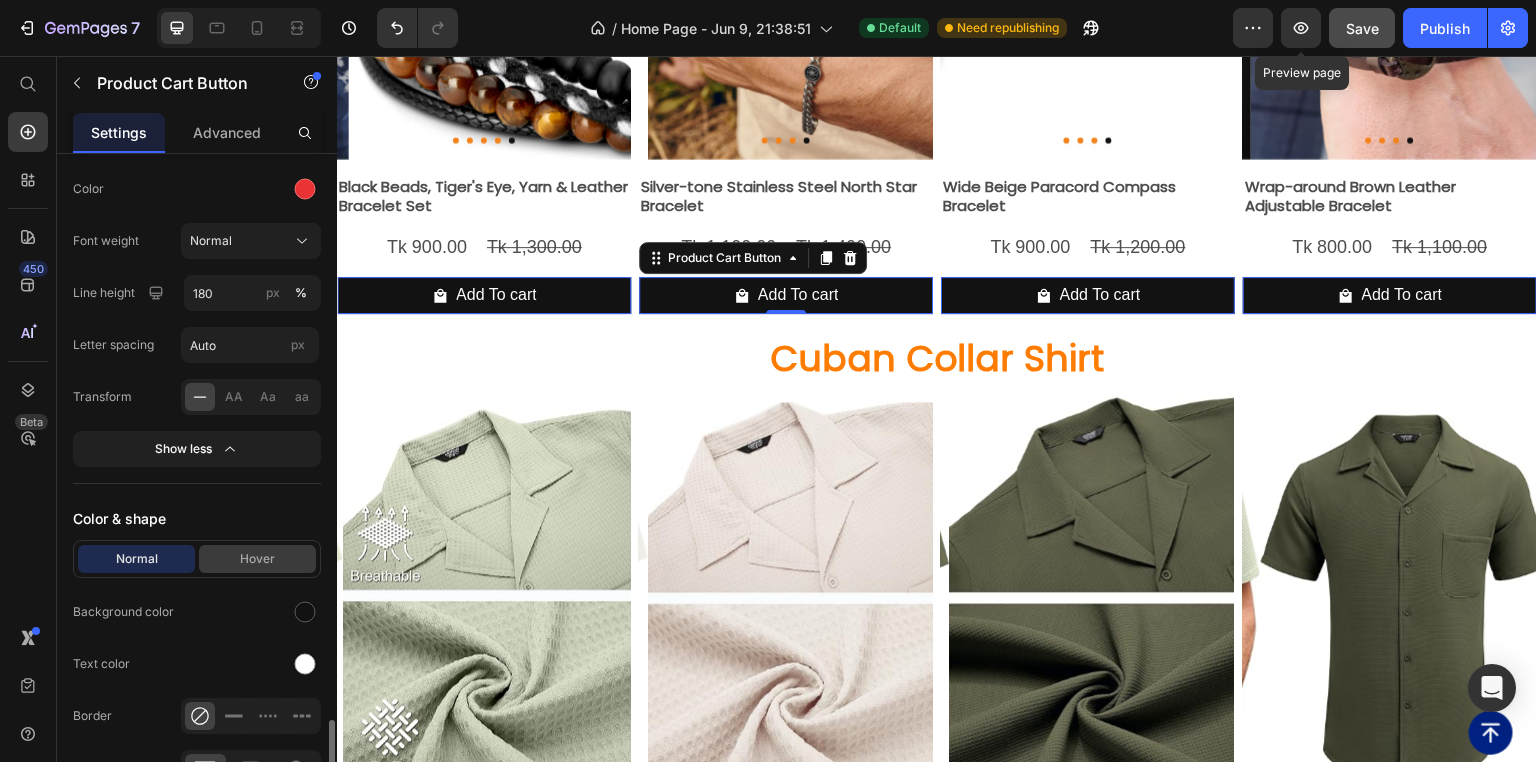 scroll, scrollTop: 2480, scrollLeft: 0, axis: vertical 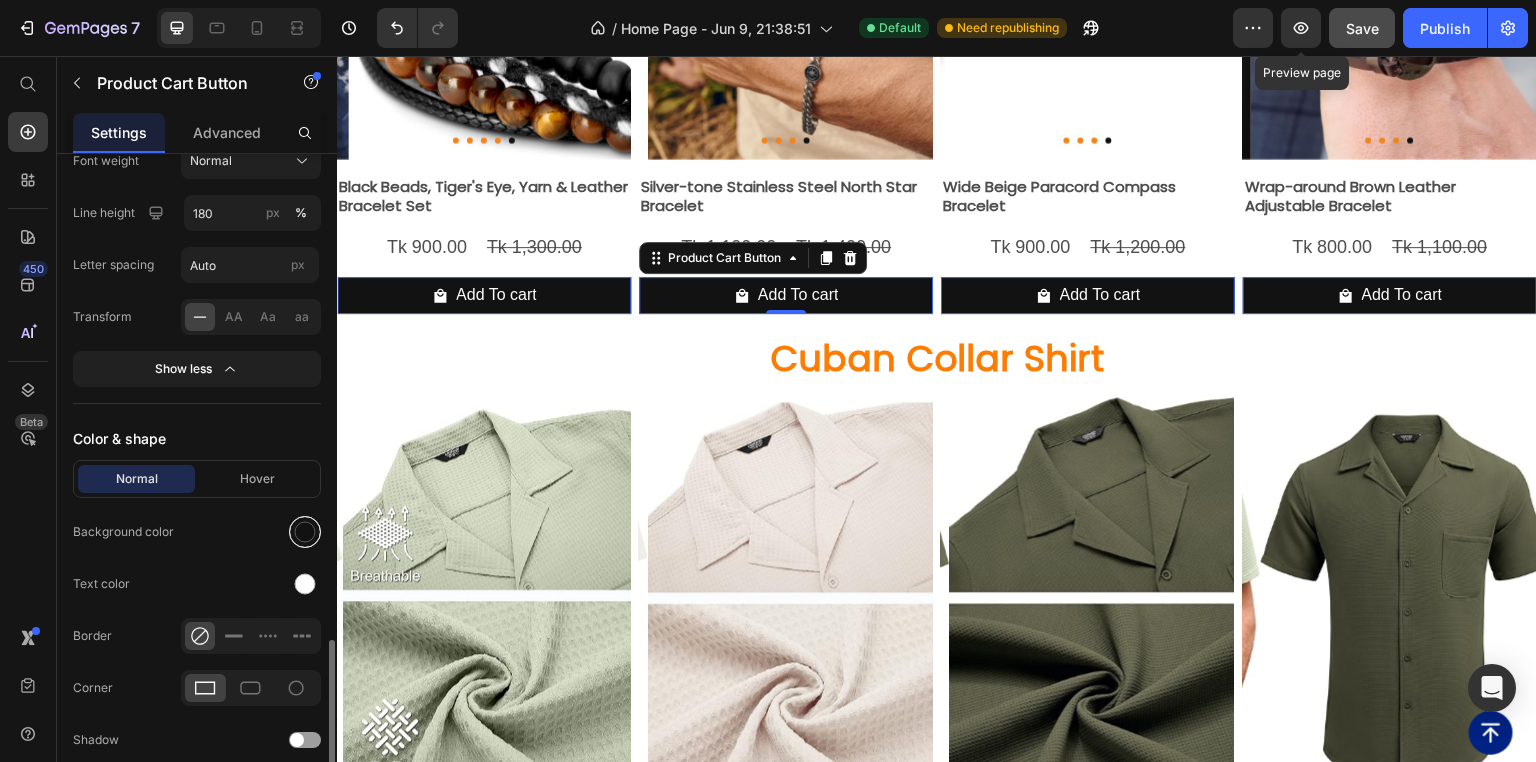 click at bounding box center [305, 532] 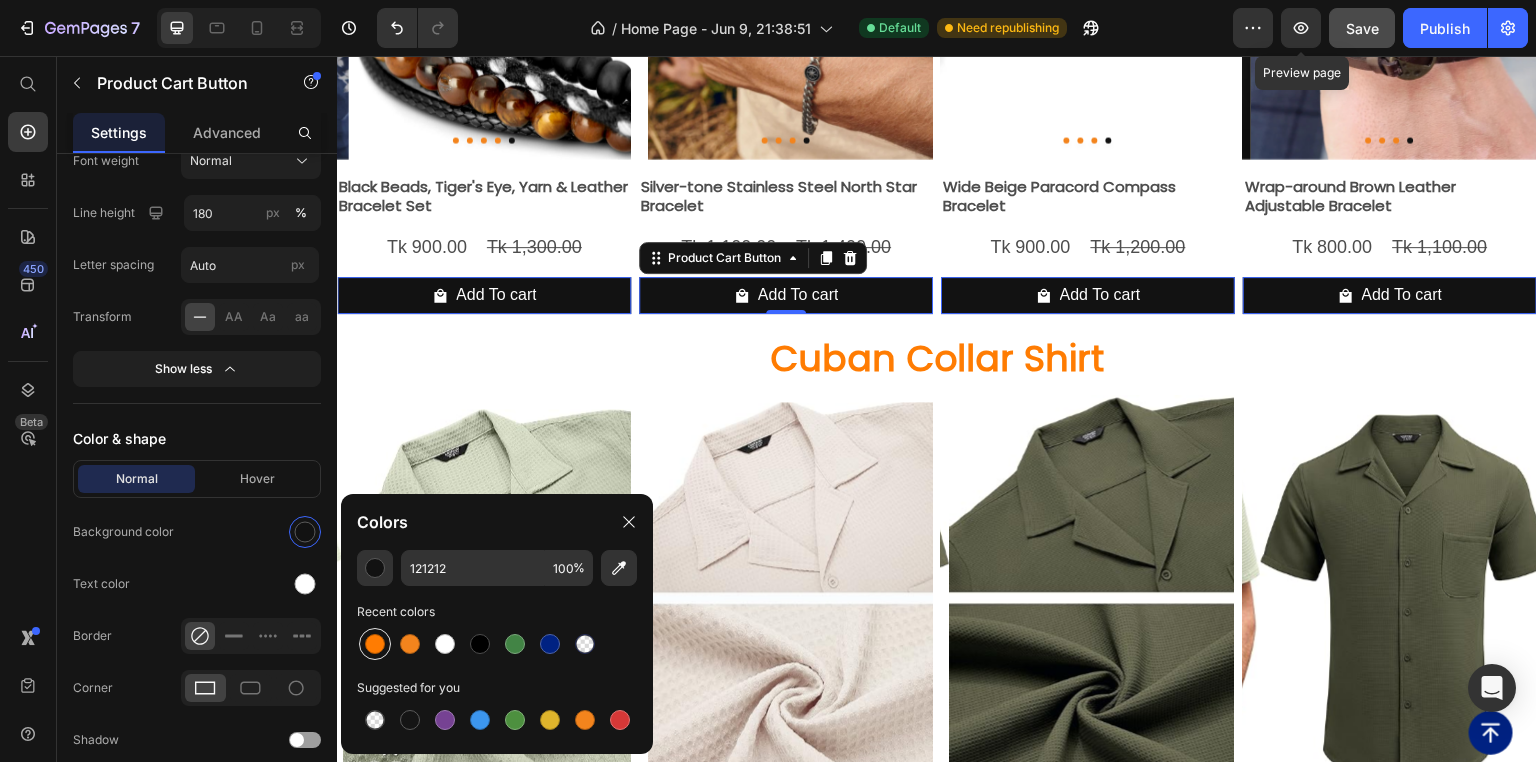 click at bounding box center [375, 644] 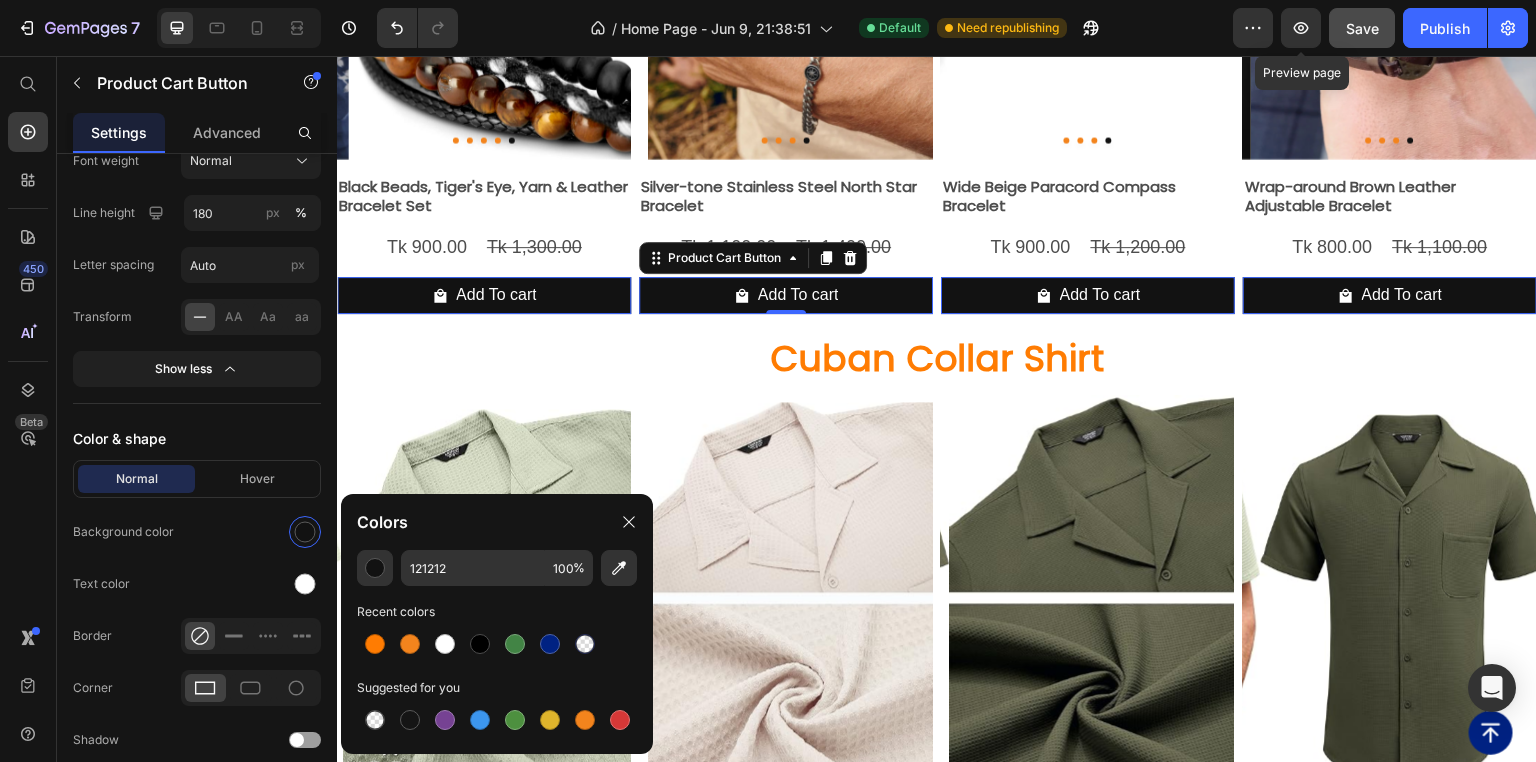 type on "FF7C02" 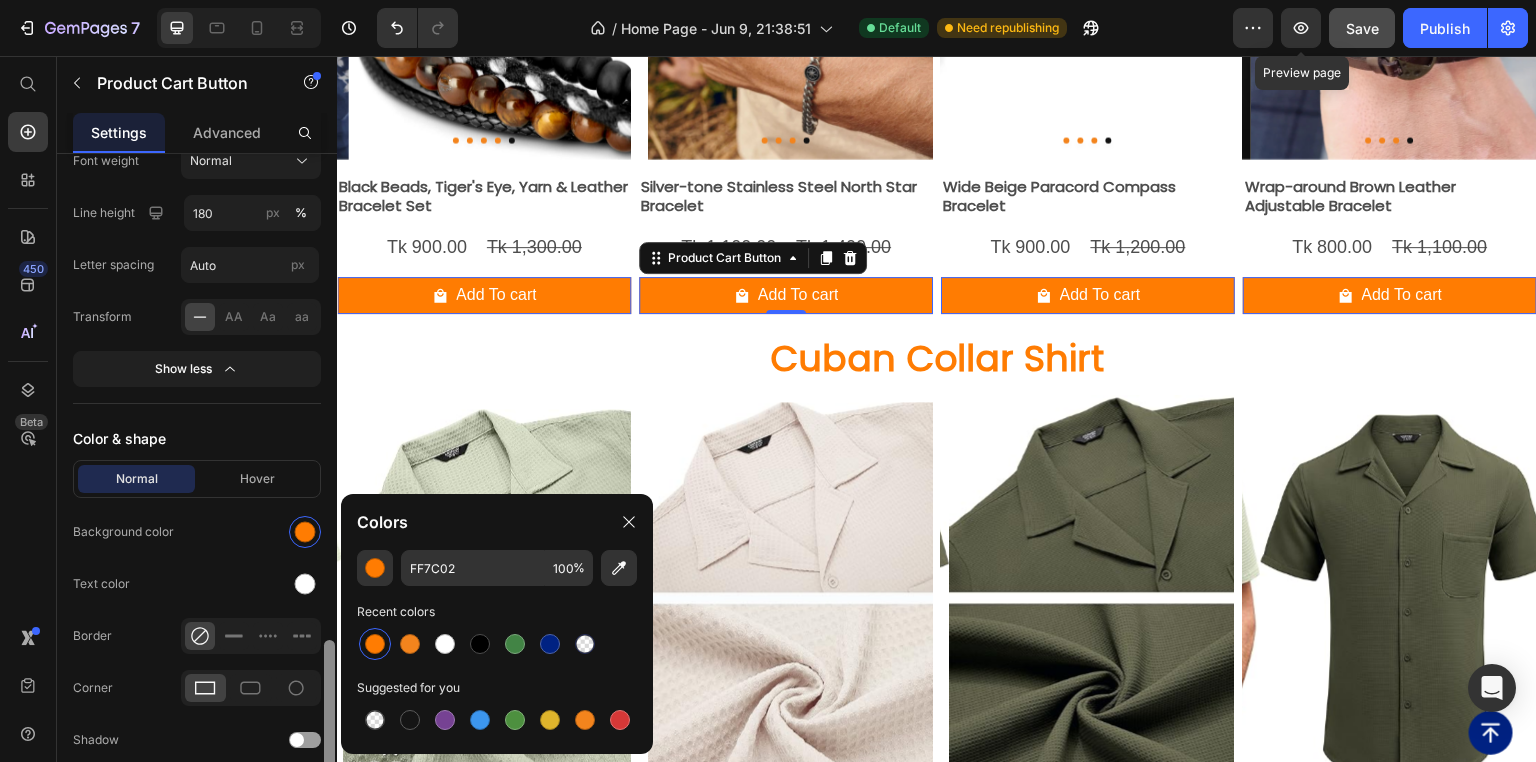 click at bounding box center (305, 584) 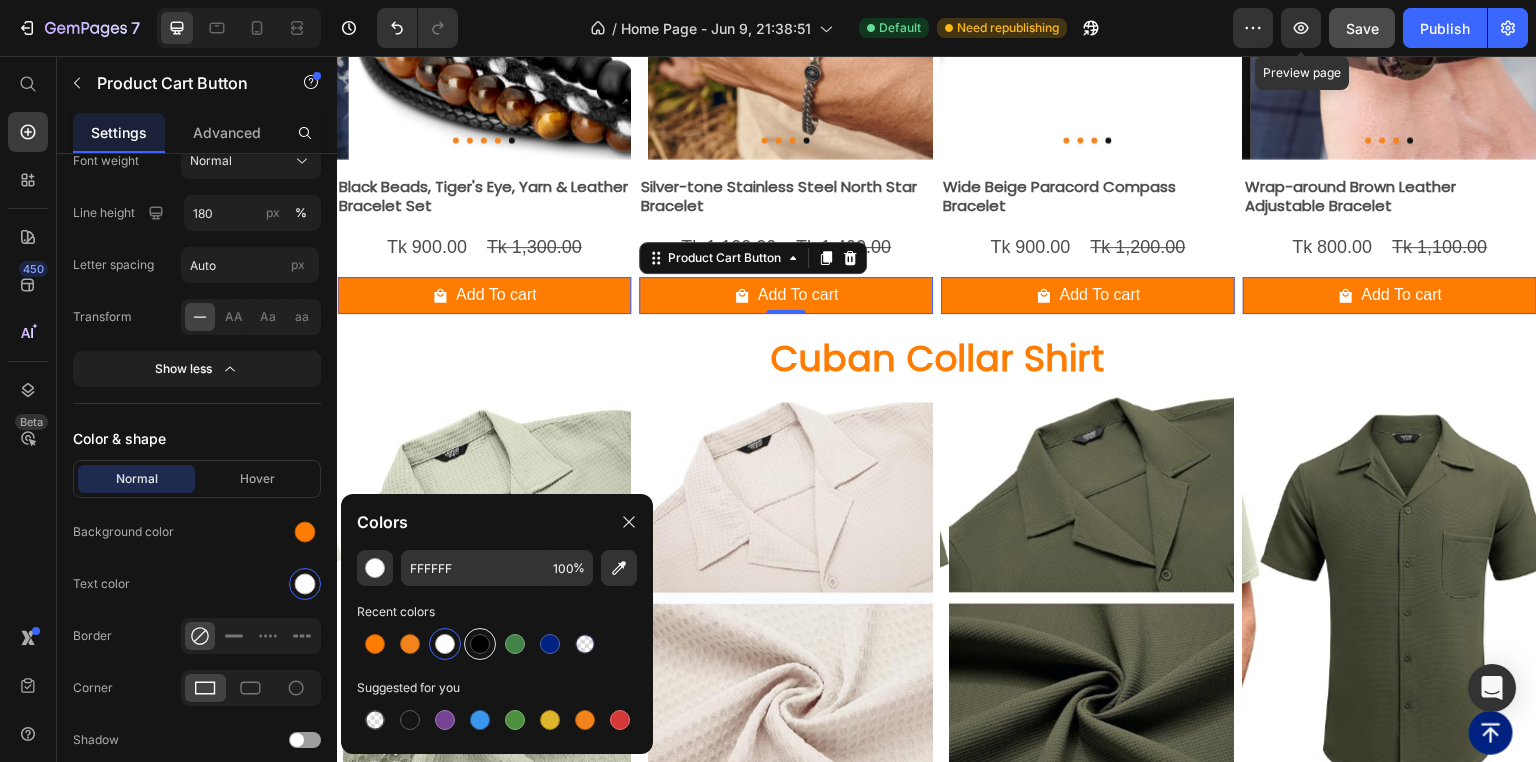 click at bounding box center [480, 644] 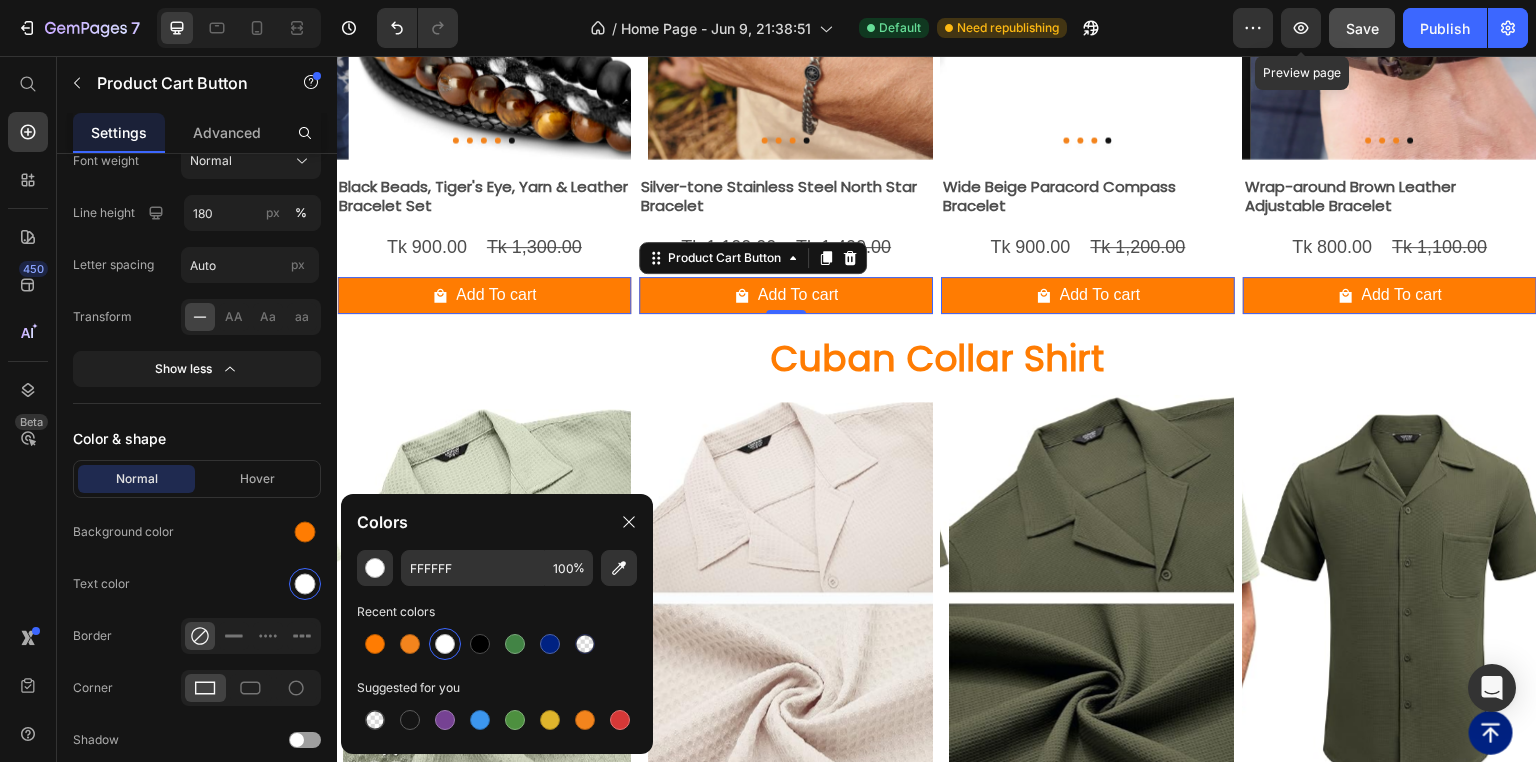 type on "000000" 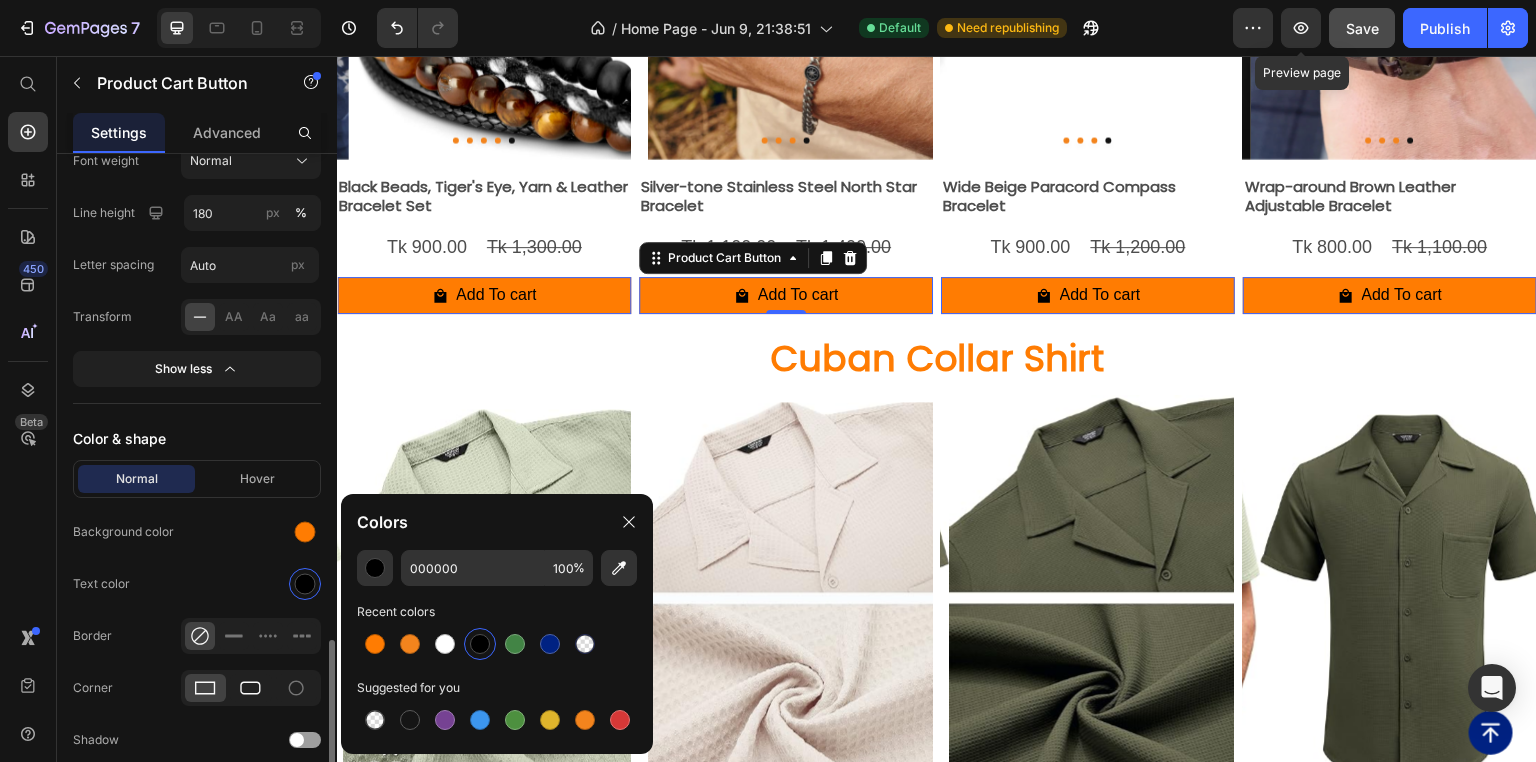 drag, startPoint x: 248, startPoint y: 680, endPoint x: 241, endPoint y: 595, distance: 85.28775 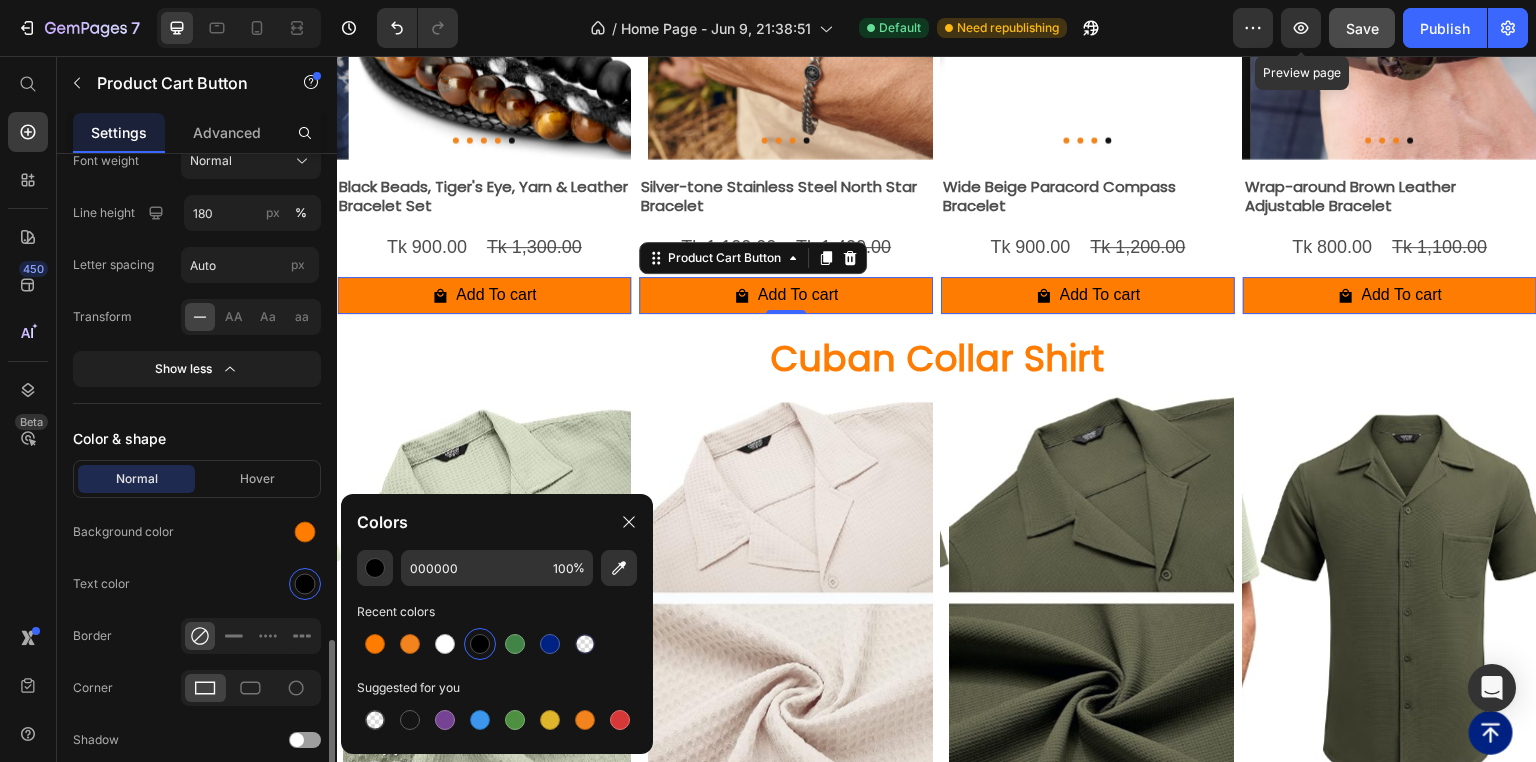 click 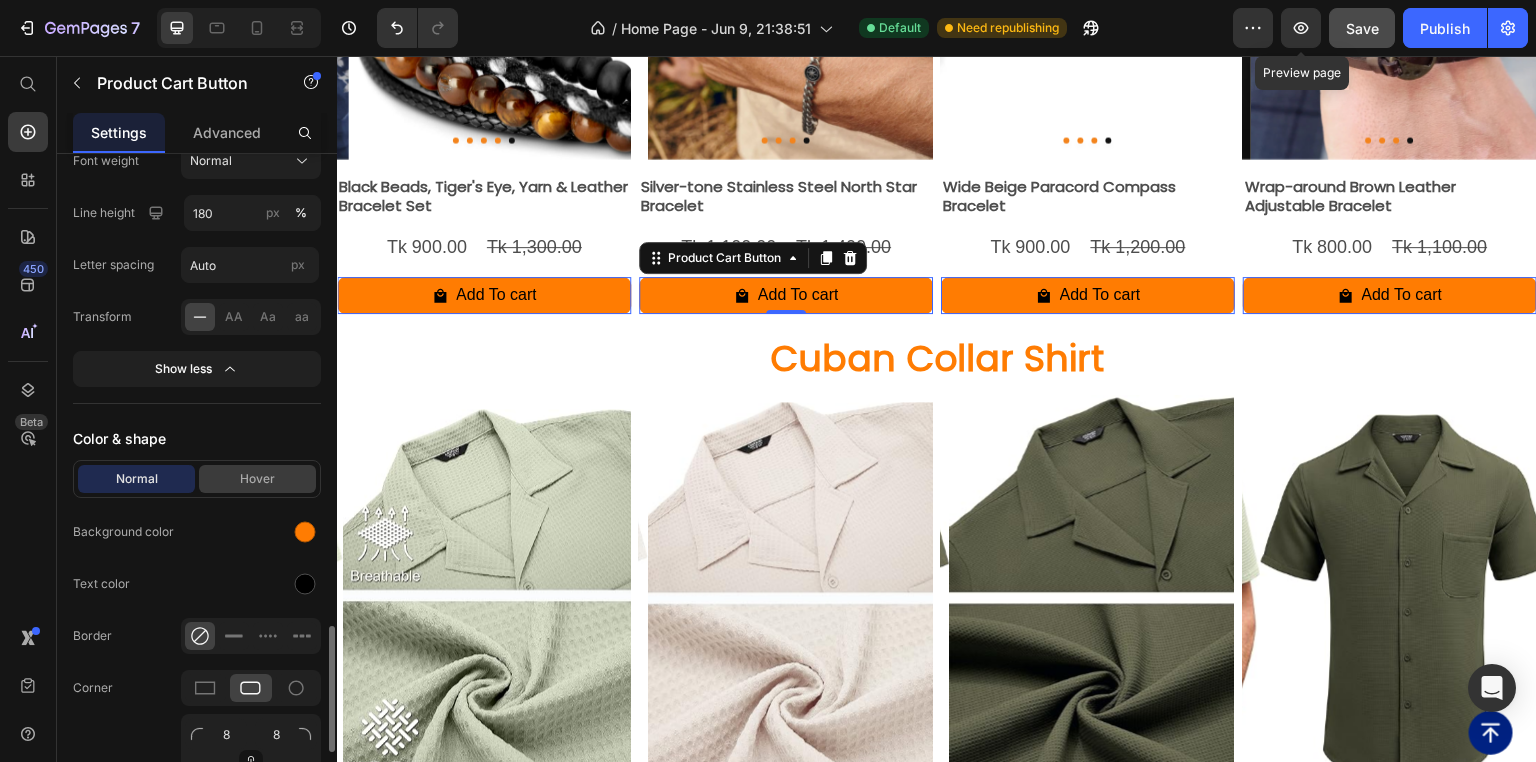 click on "Hover" at bounding box center [257, 479] 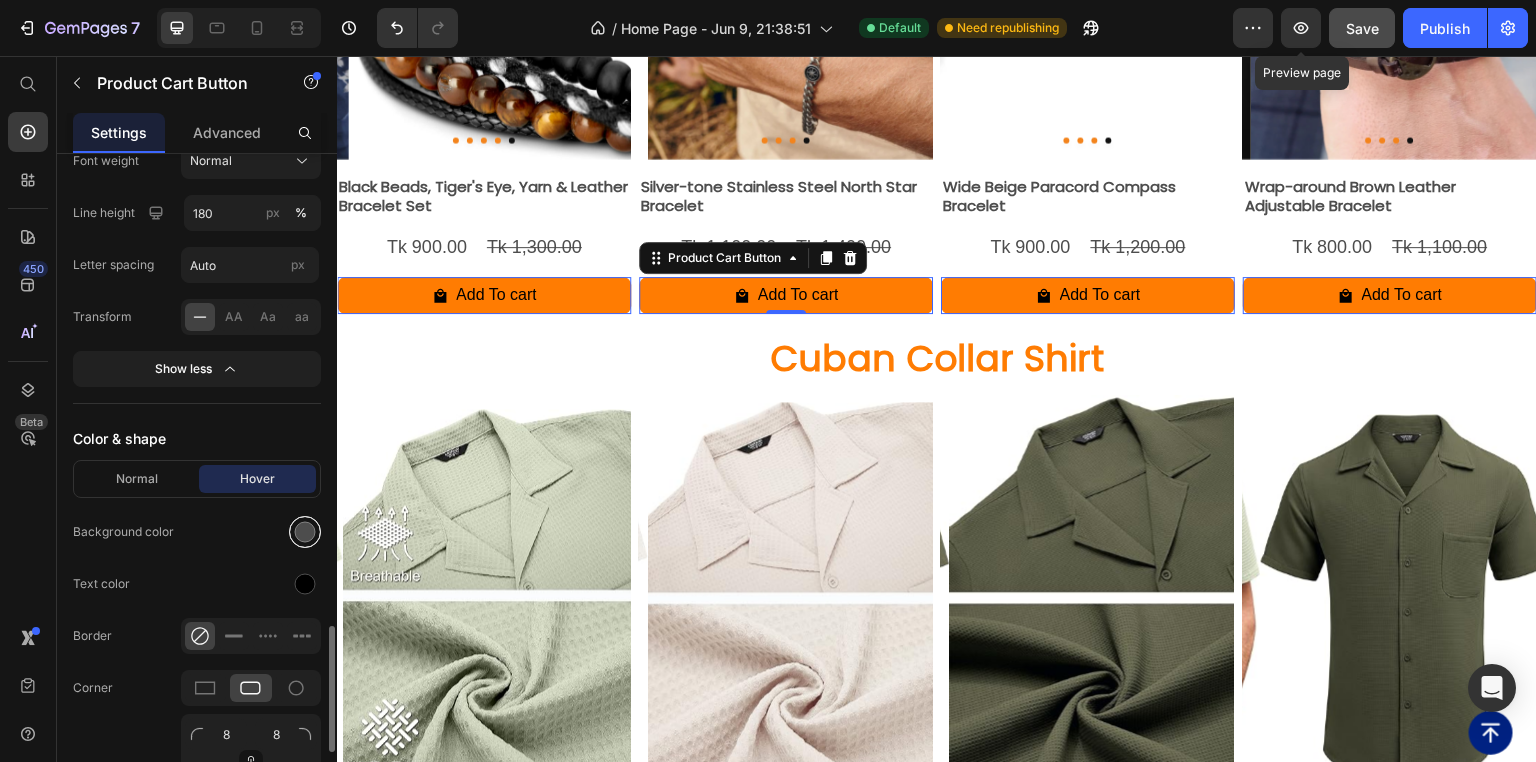 click at bounding box center [305, 532] 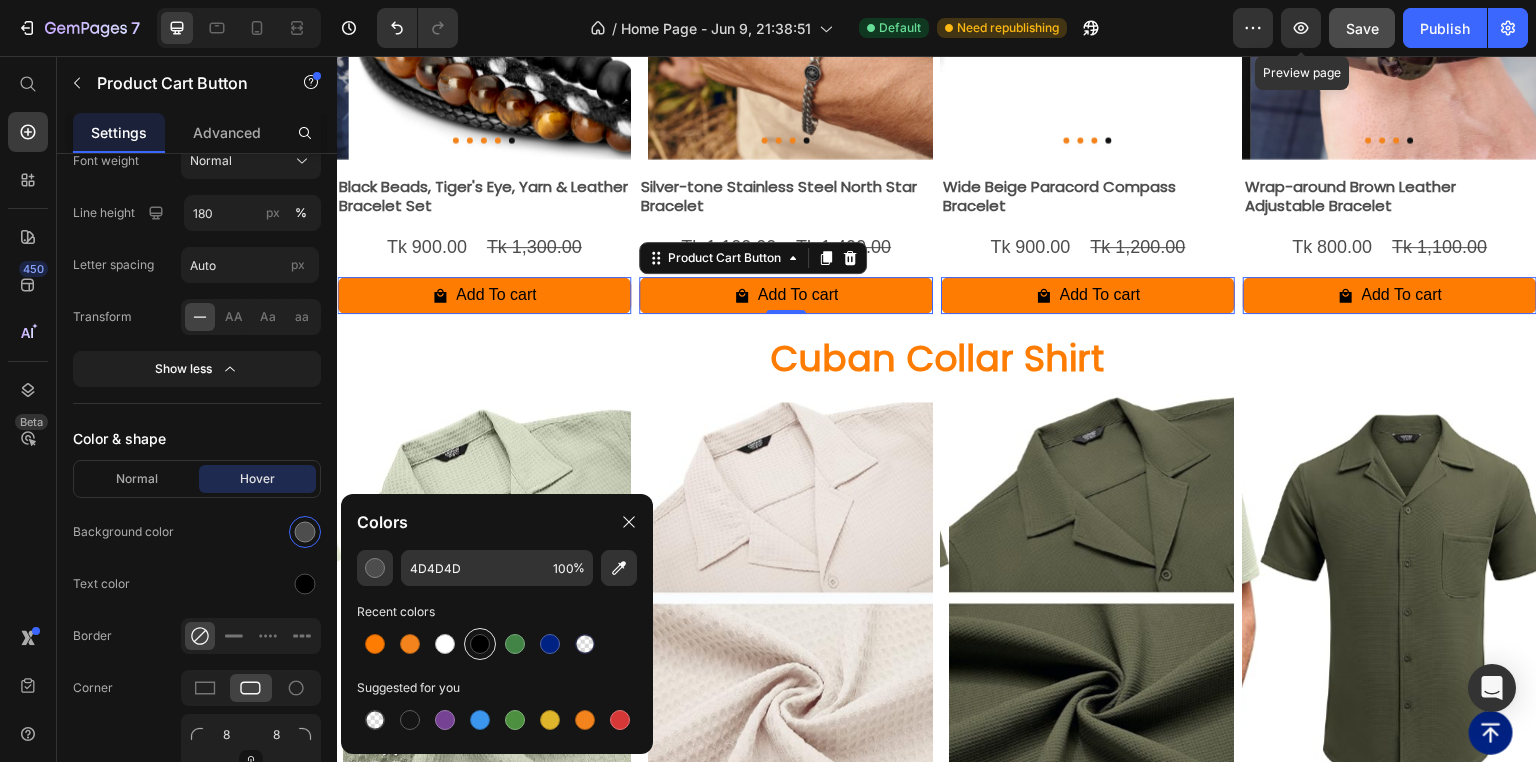 click at bounding box center [480, 644] 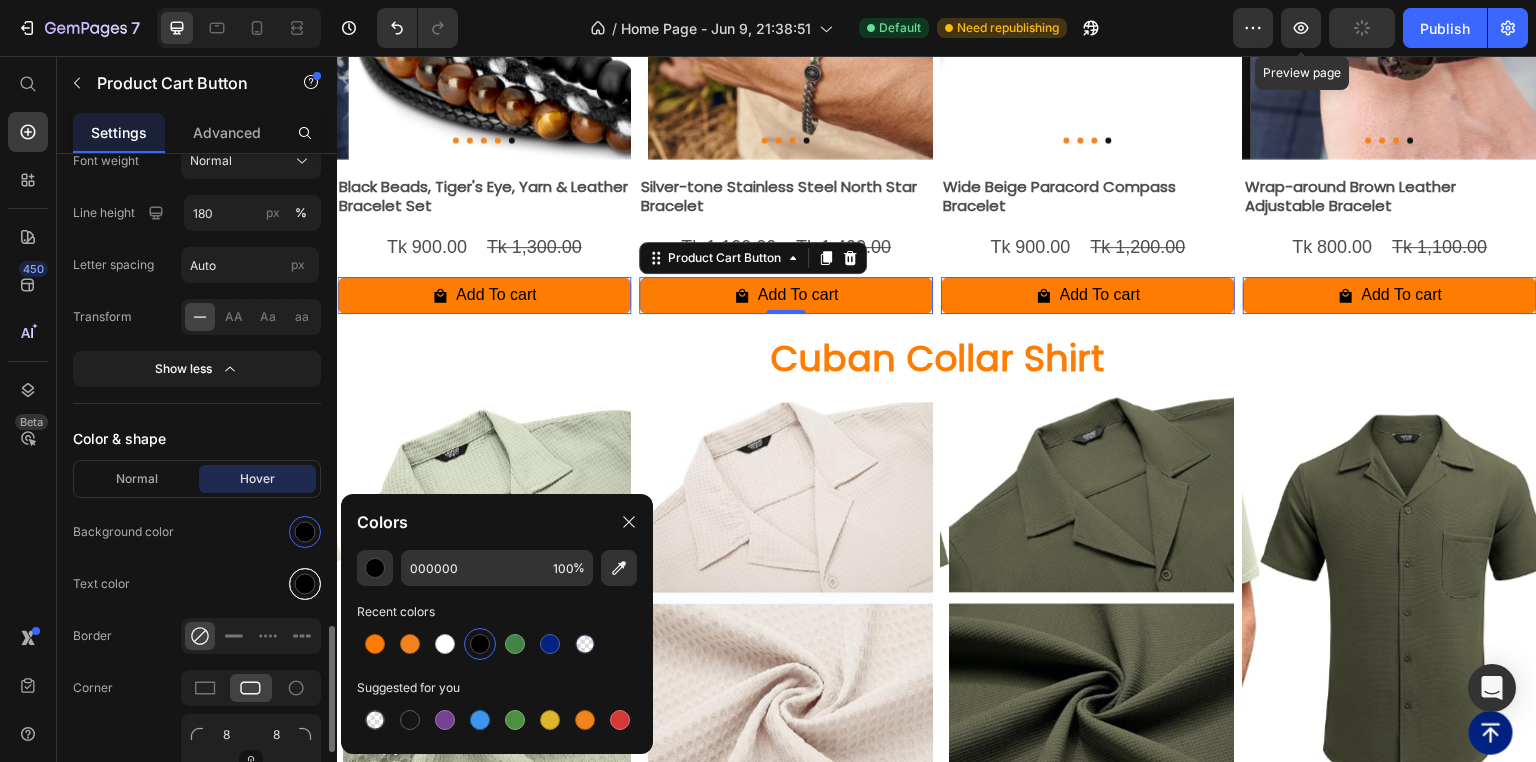 click at bounding box center [305, 584] 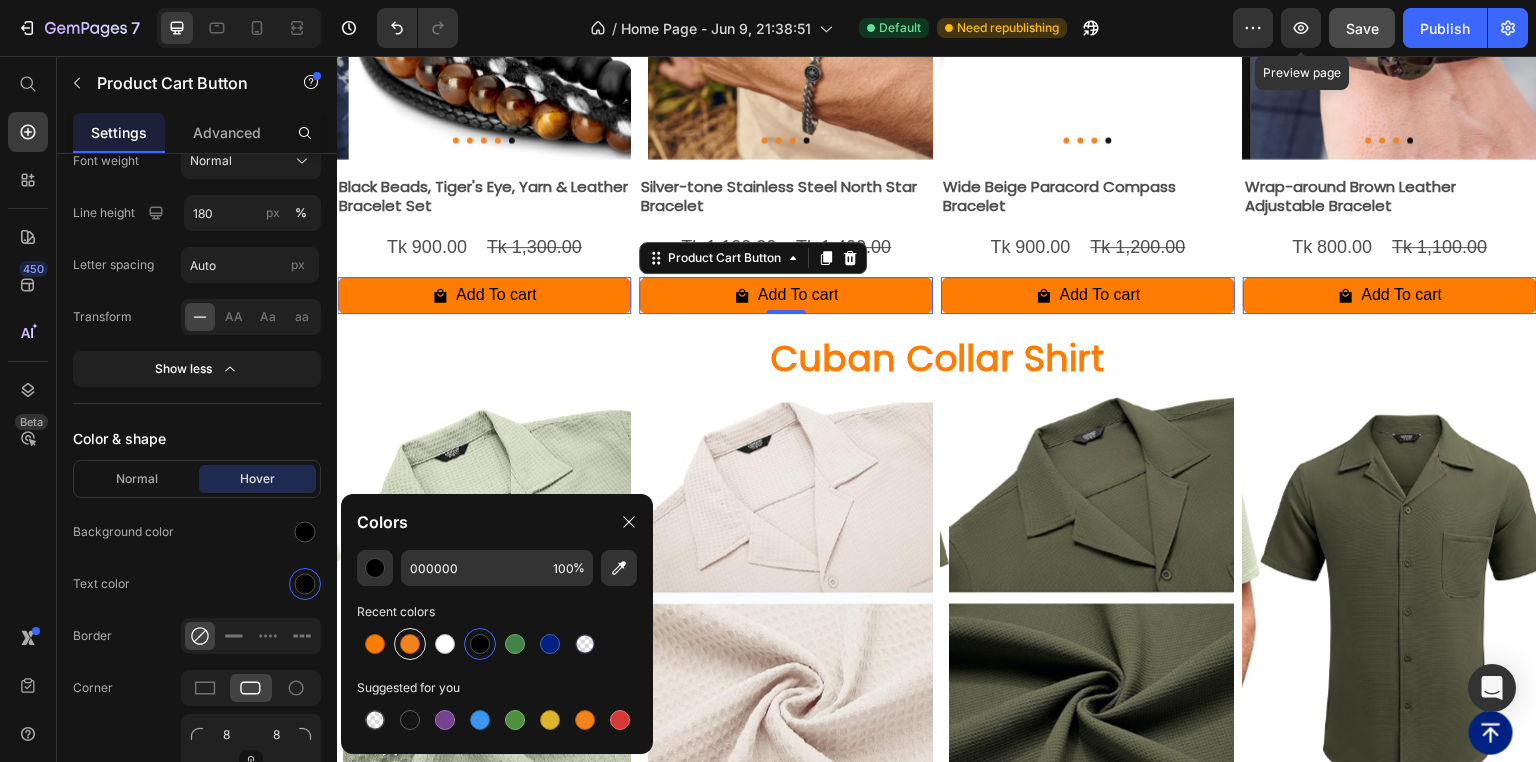 drag, startPoint x: 440, startPoint y: 648, endPoint x: 412, endPoint y: 631, distance: 32.75668 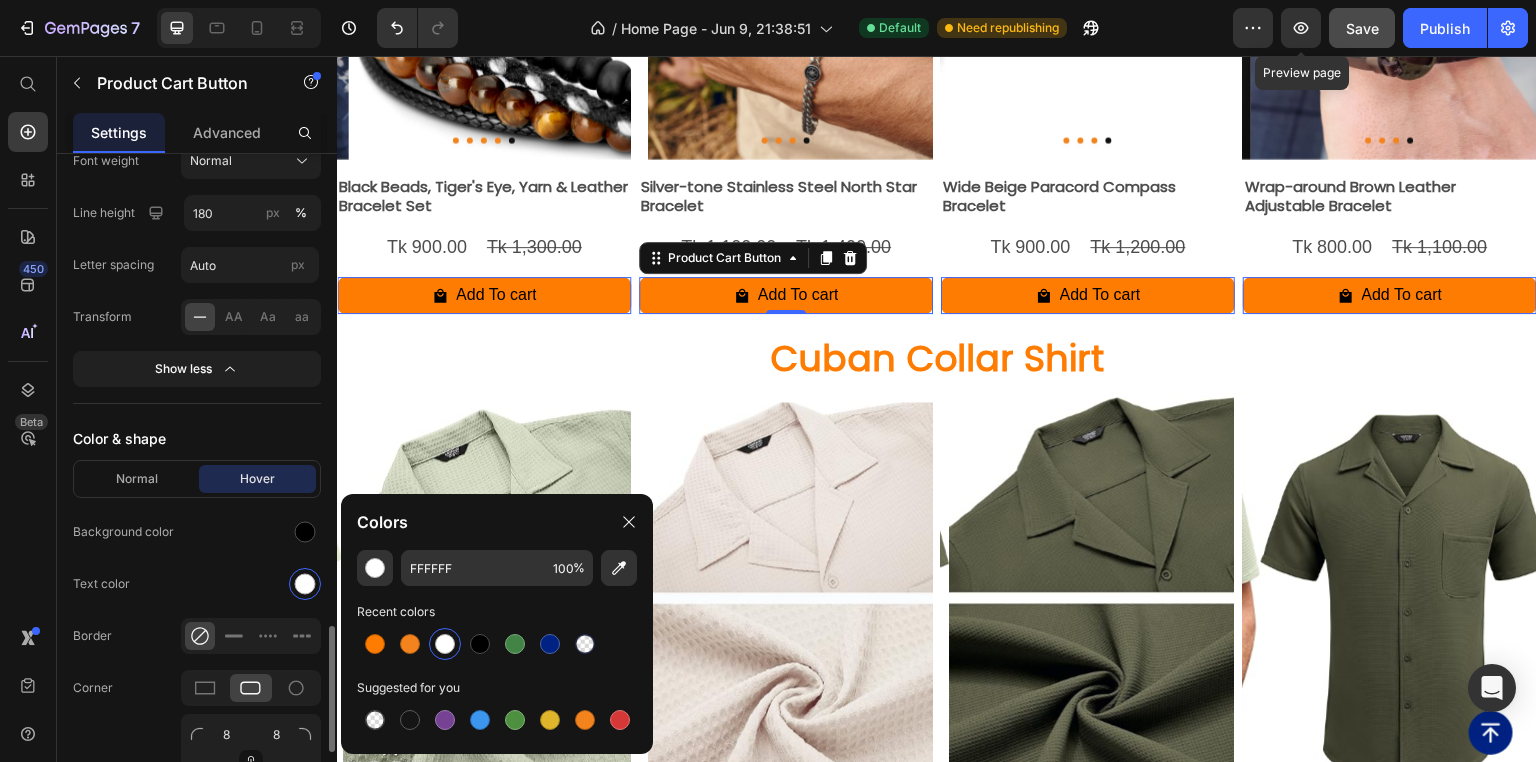 click on "Normal Hover Background color Text color Border Corner 8 8 8 8 Shadow" 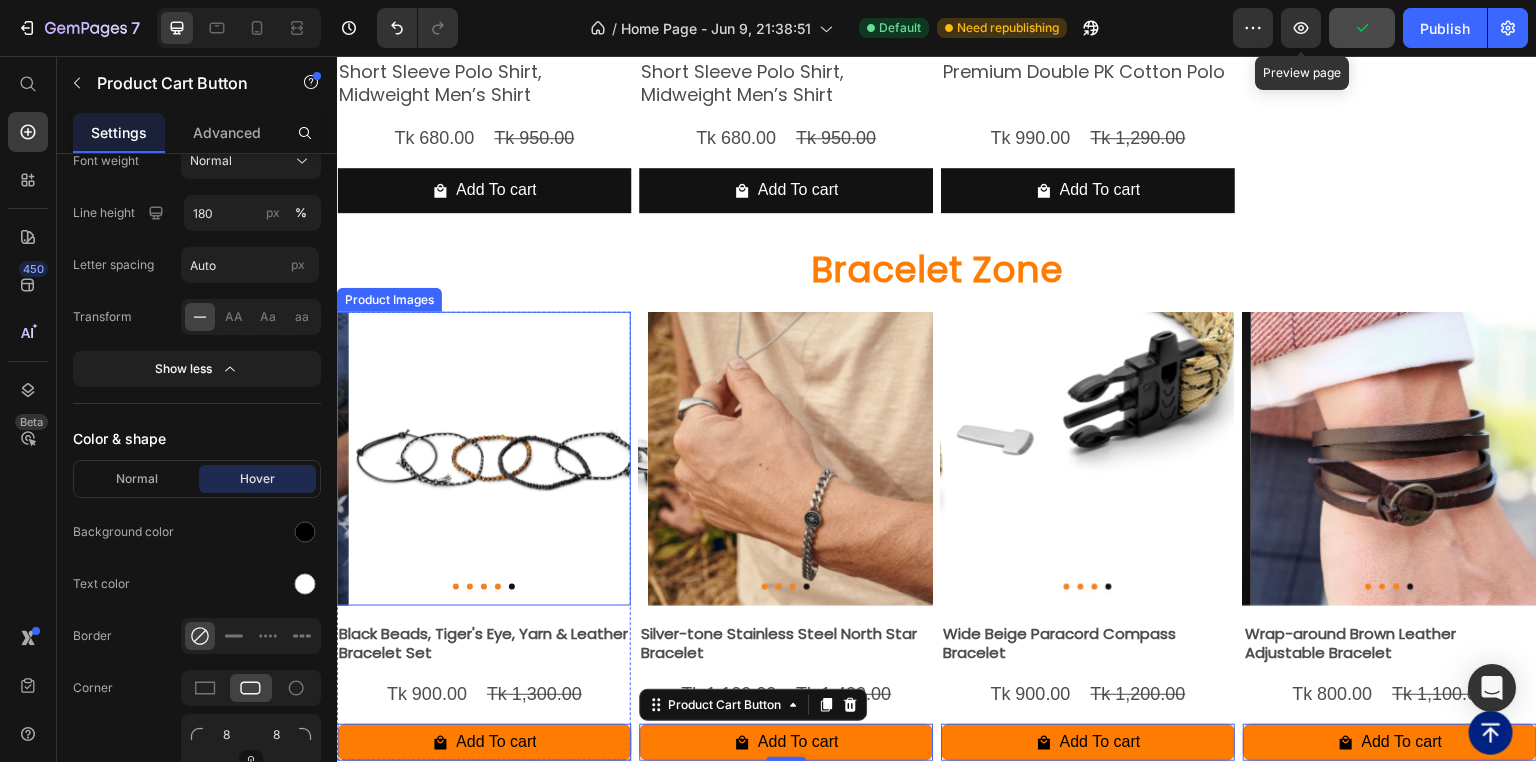 scroll, scrollTop: 7040, scrollLeft: 0, axis: vertical 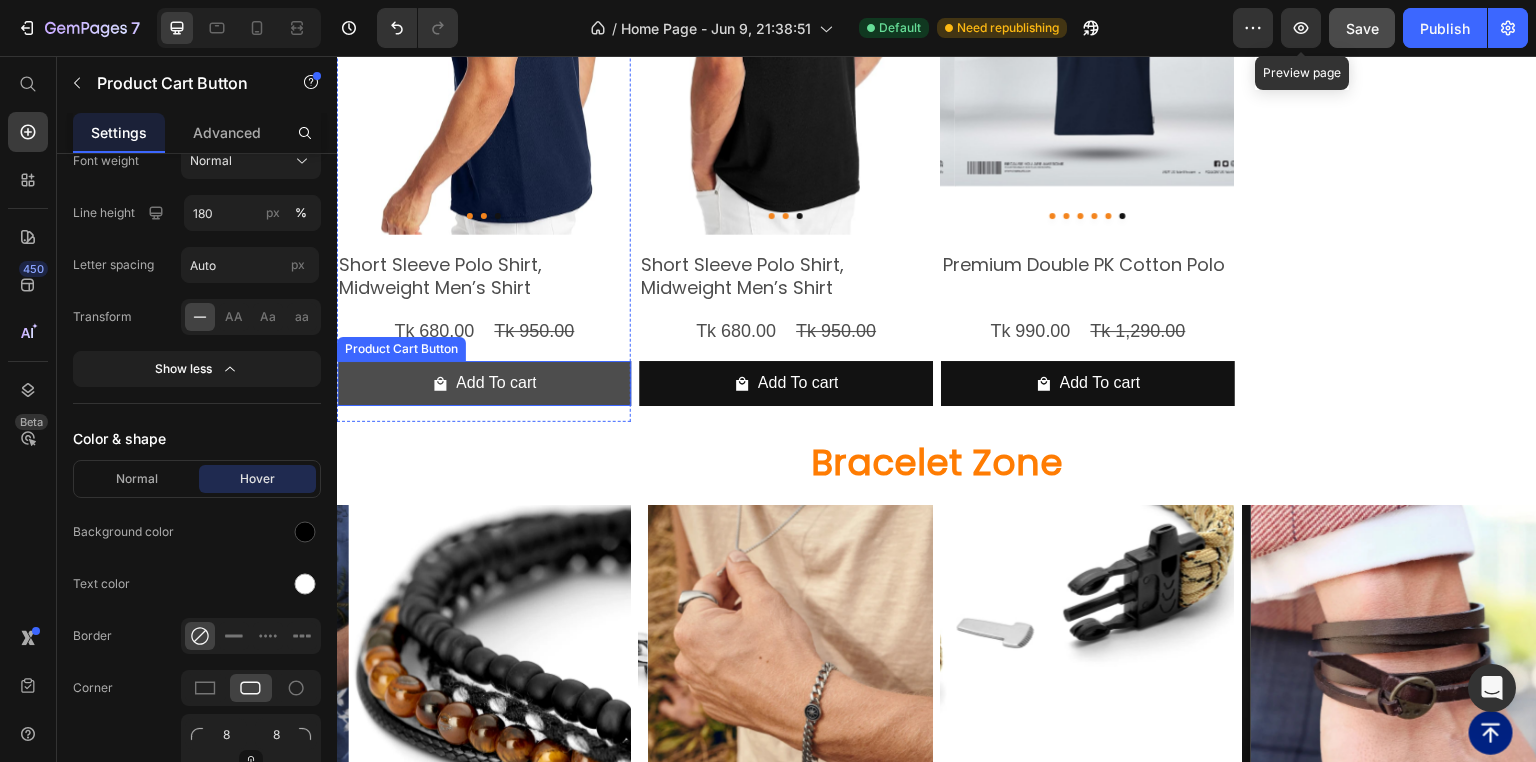 click on "Add To cart" at bounding box center (484, -807) 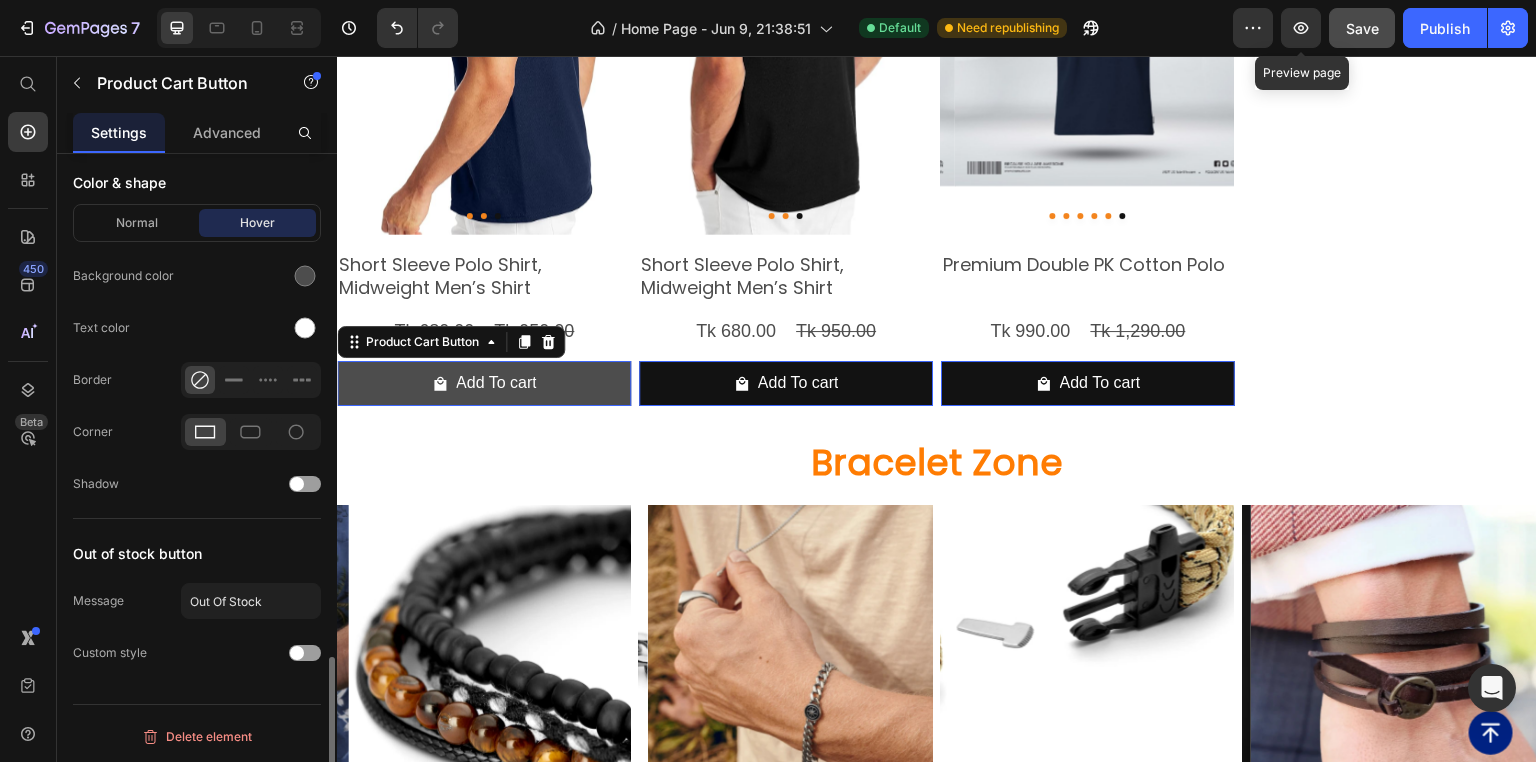 scroll, scrollTop: 2116, scrollLeft: 0, axis: vertical 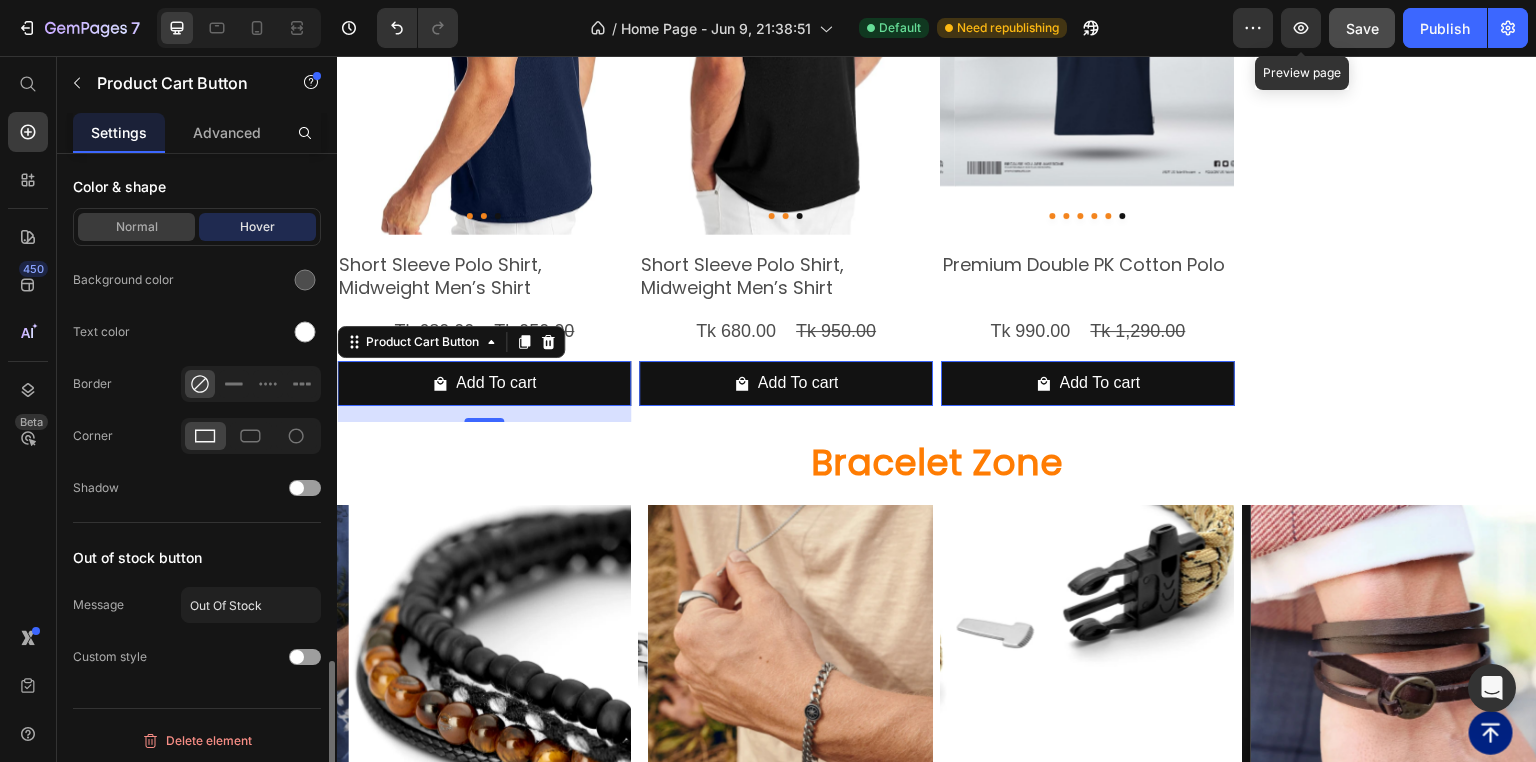 click on "Normal" at bounding box center (136, 227) 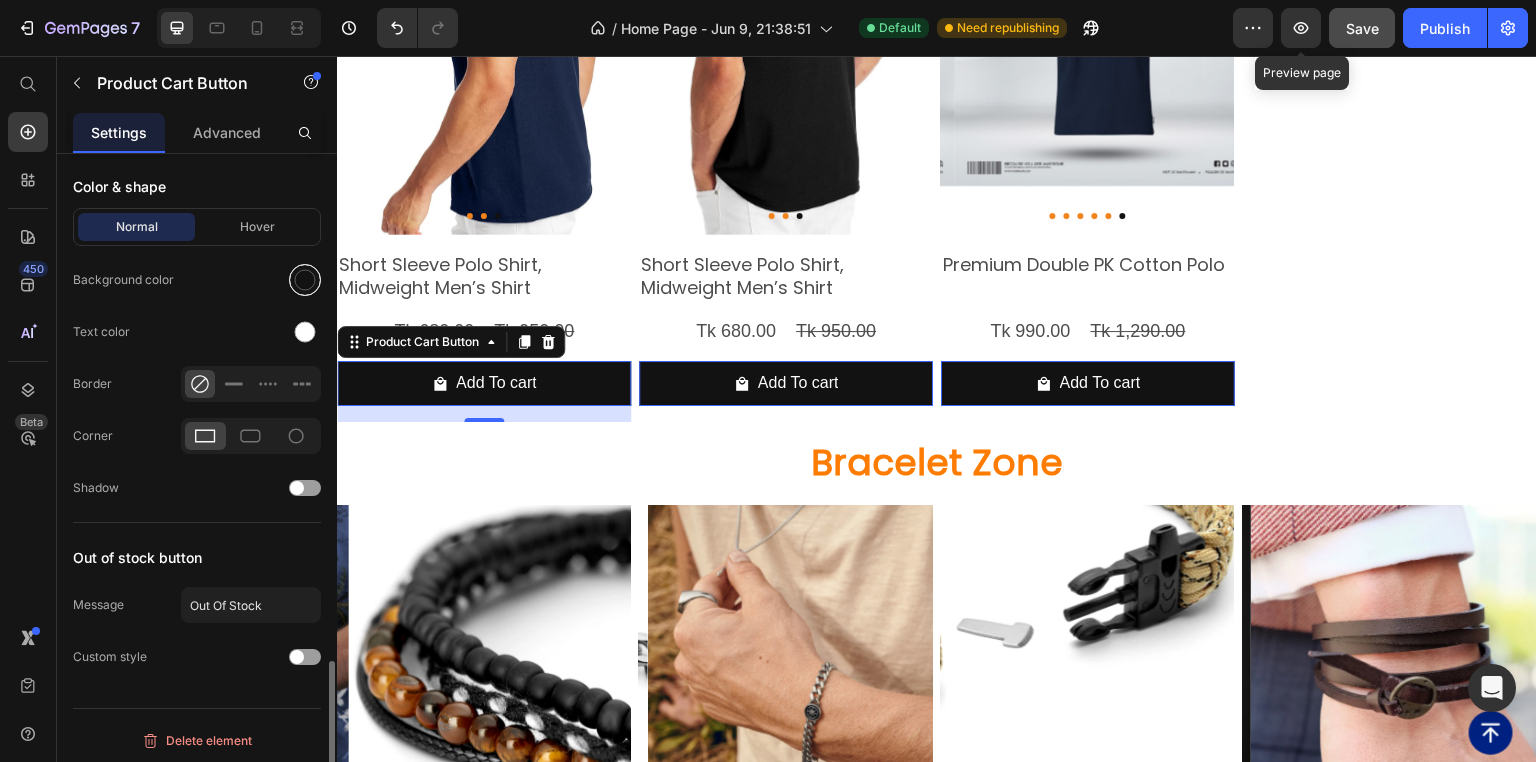 click at bounding box center (305, 280) 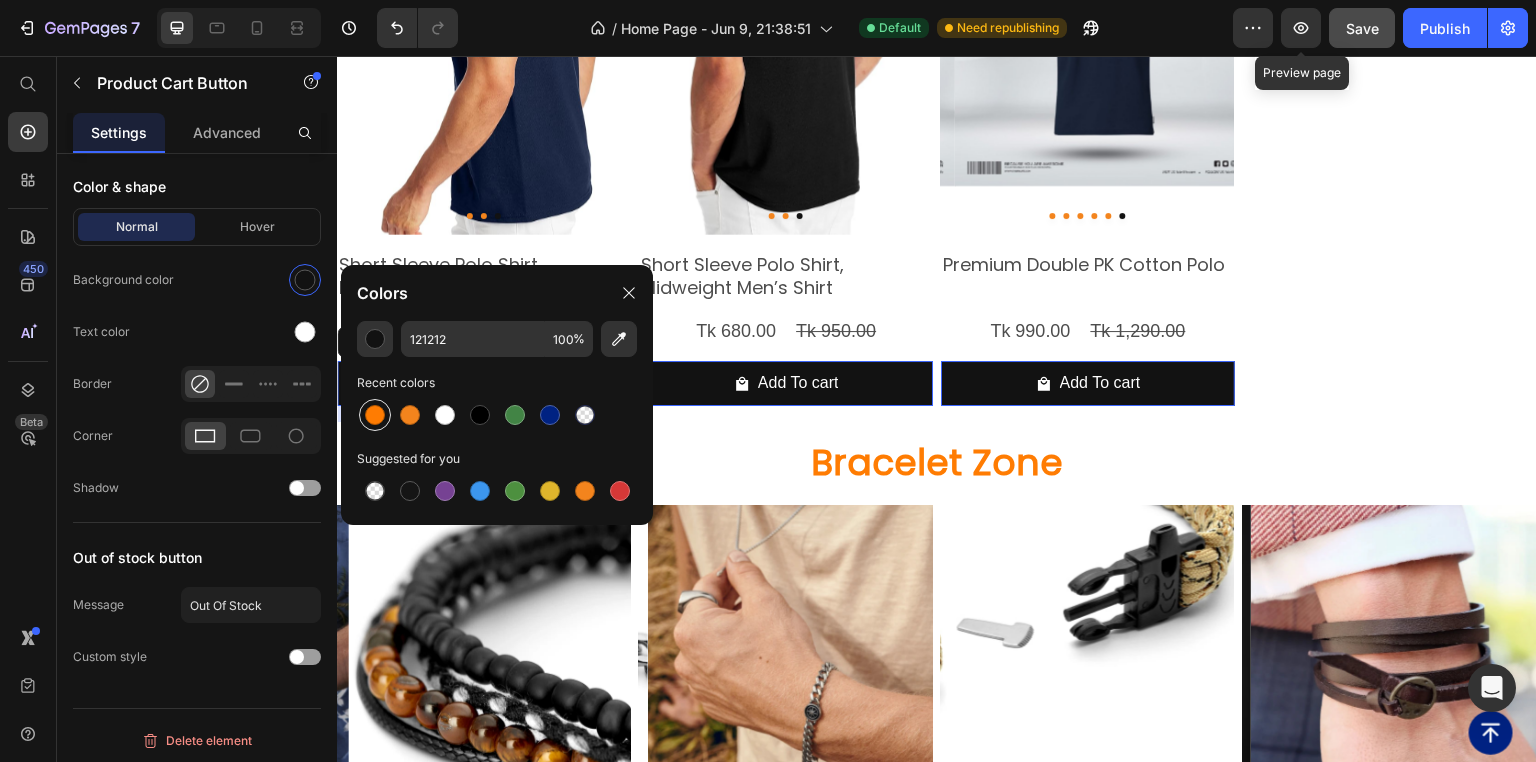 click at bounding box center (375, 415) 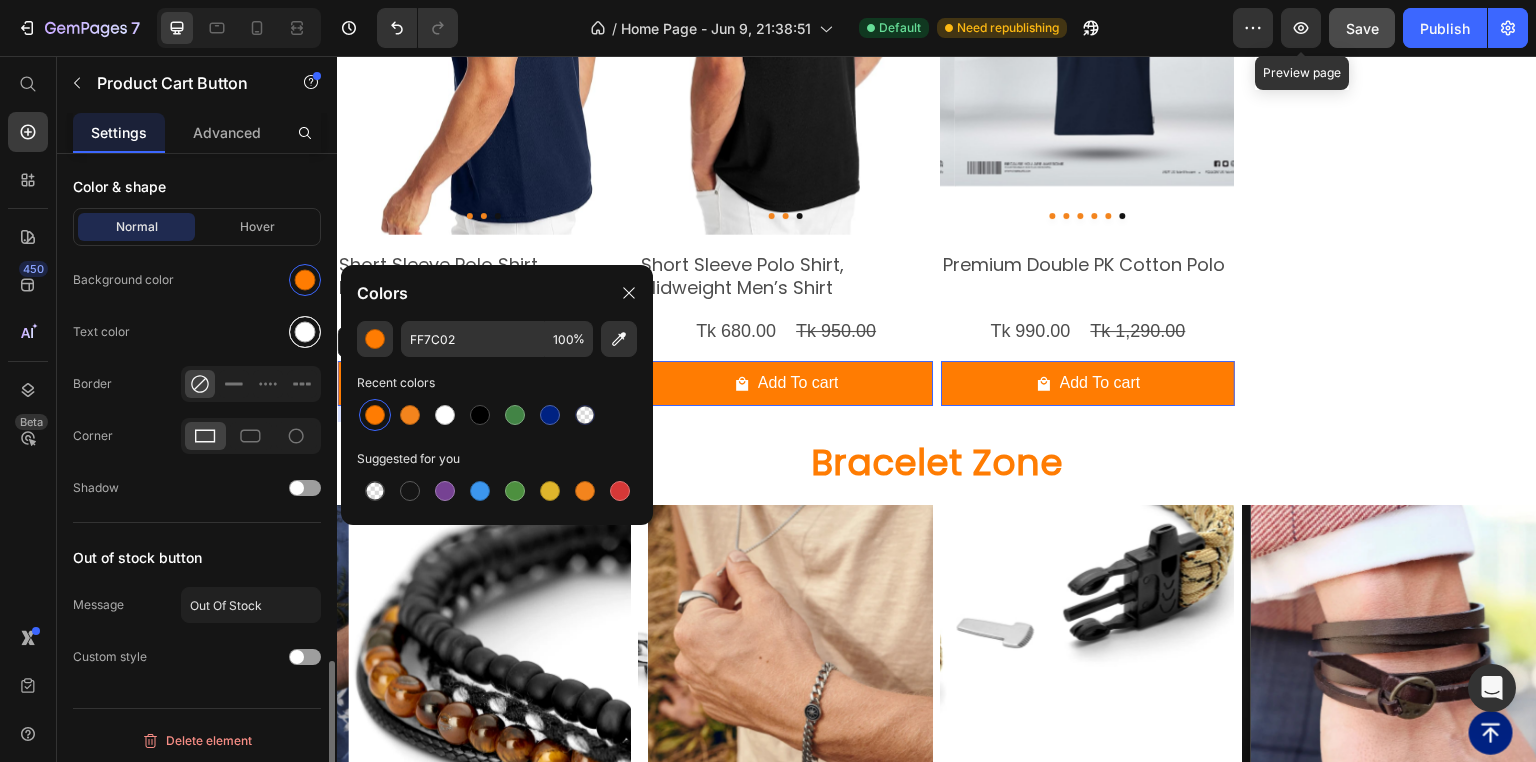 click at bounding box center (305, 332) 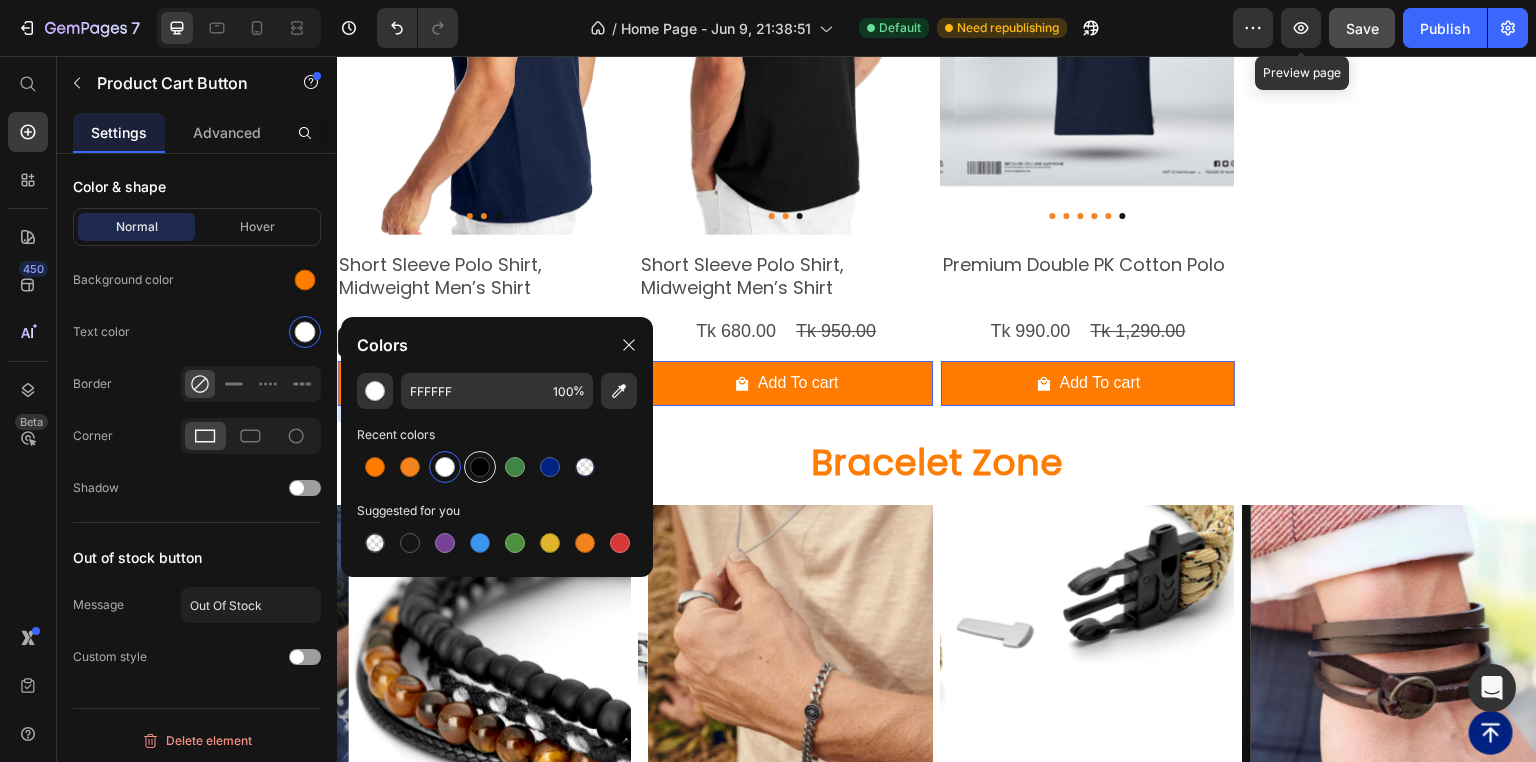 click at bounding box center (480, 467) 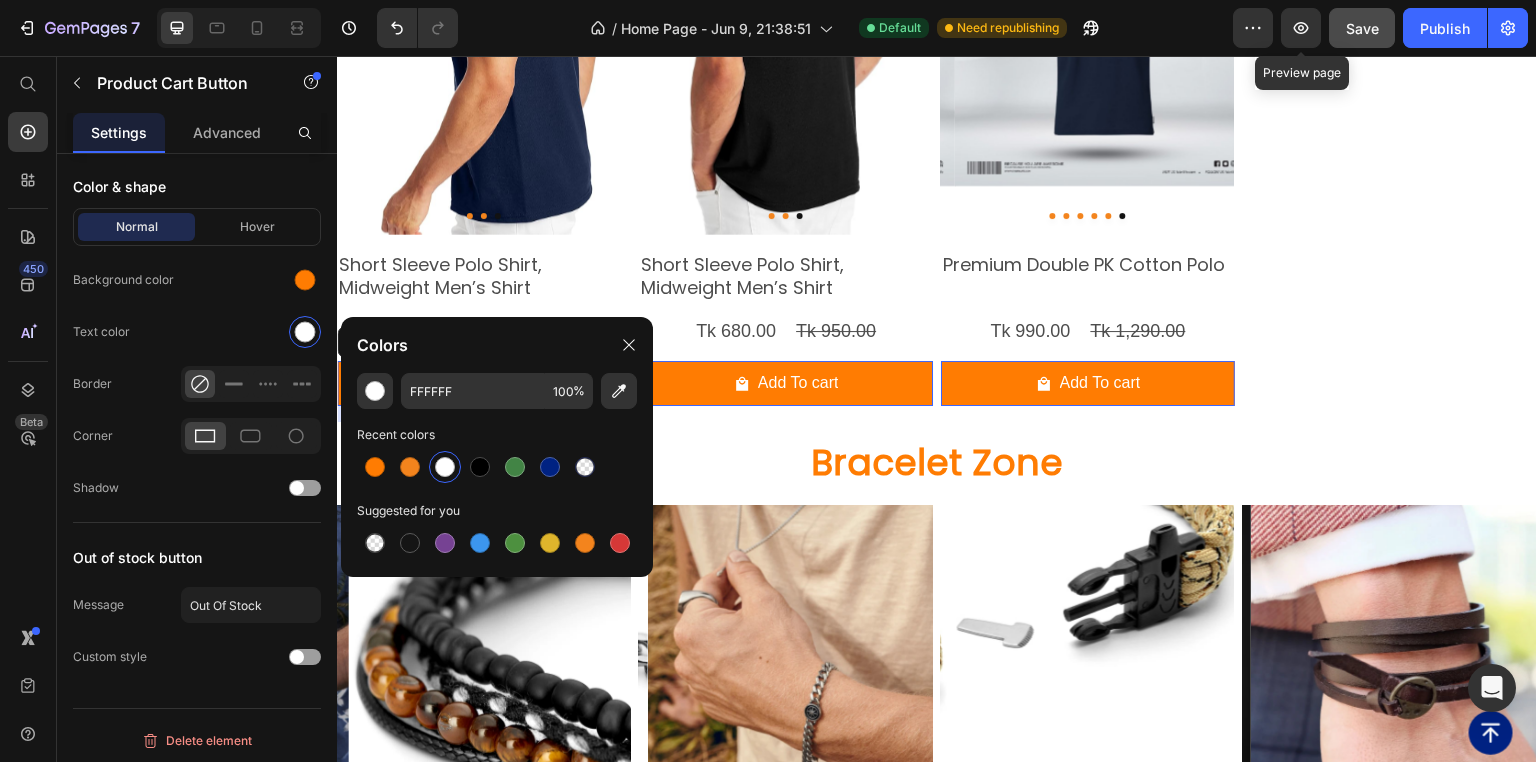 type on "000000" 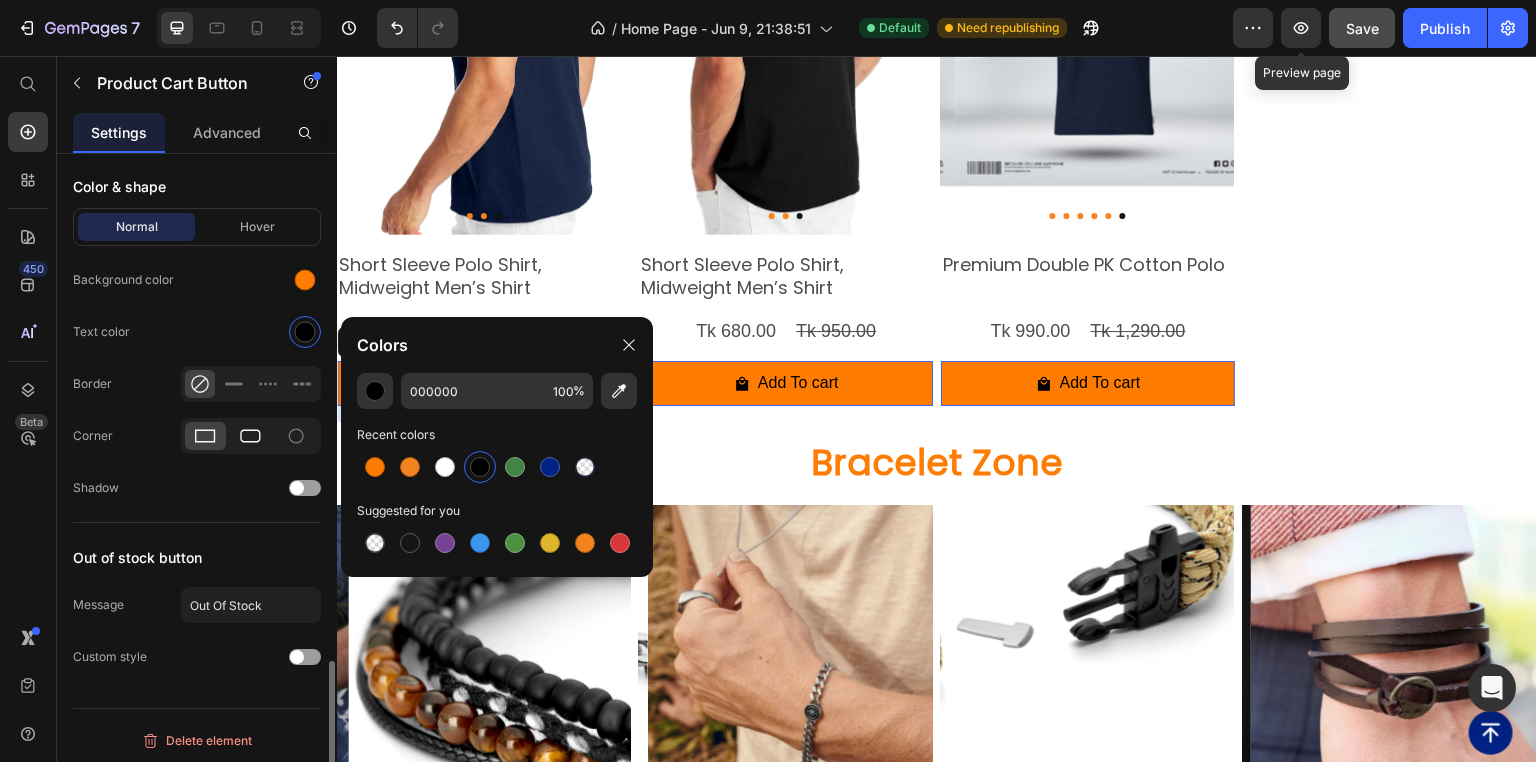 click 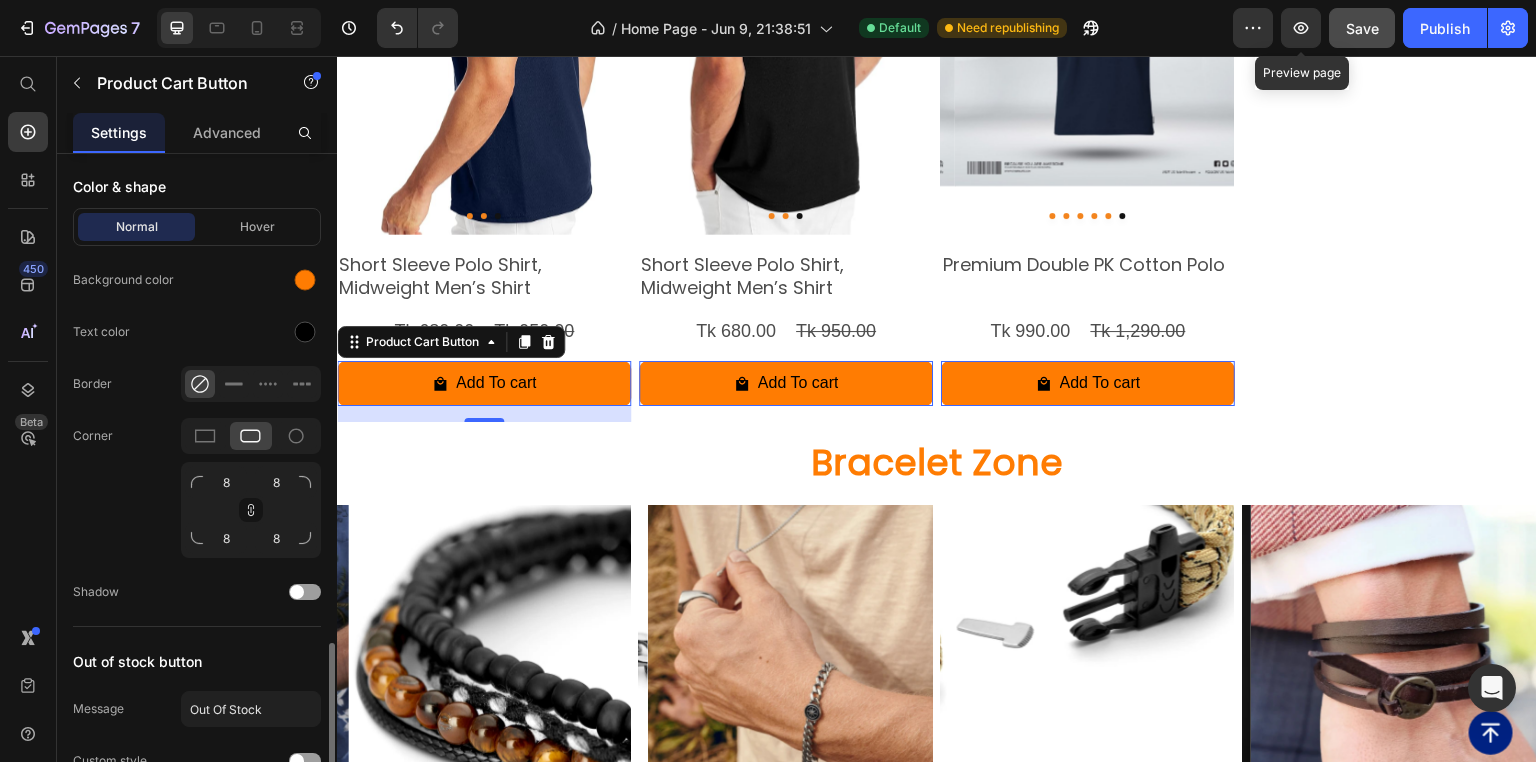 click on "Normal Hover" at bounding box center [197, 227] 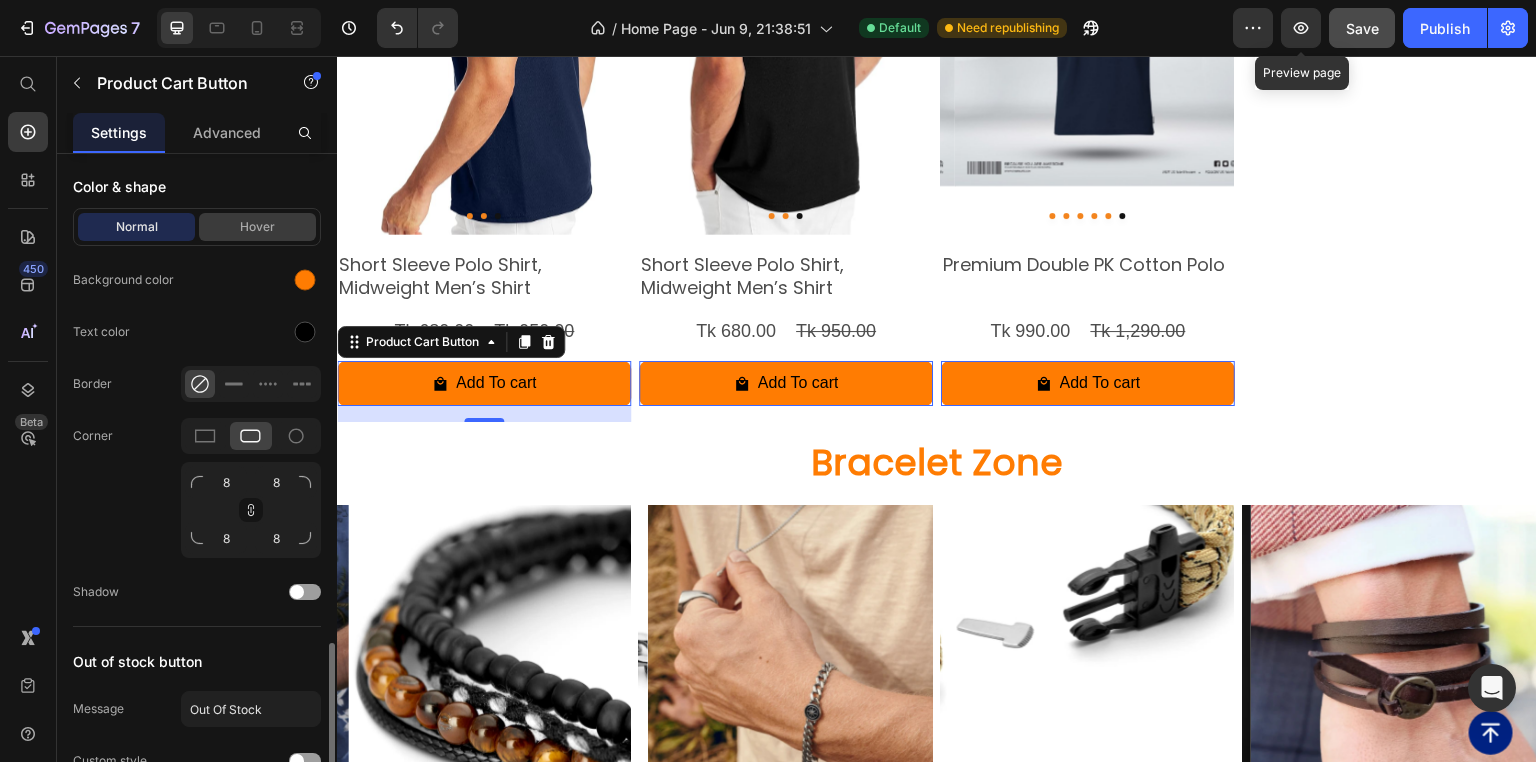 click on "Hover" at bounding box center [257, 227] 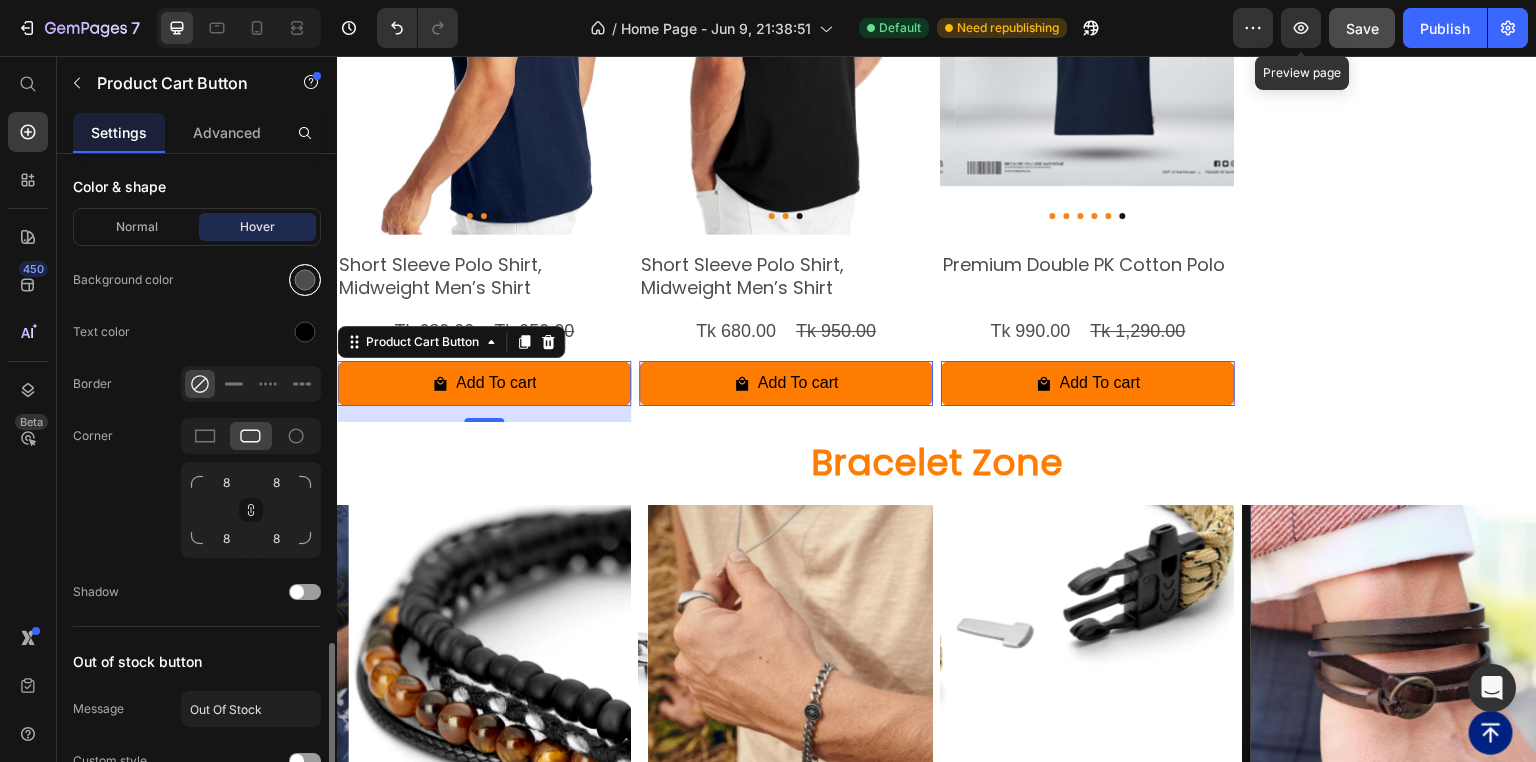 click at bounding box center (305, 280) 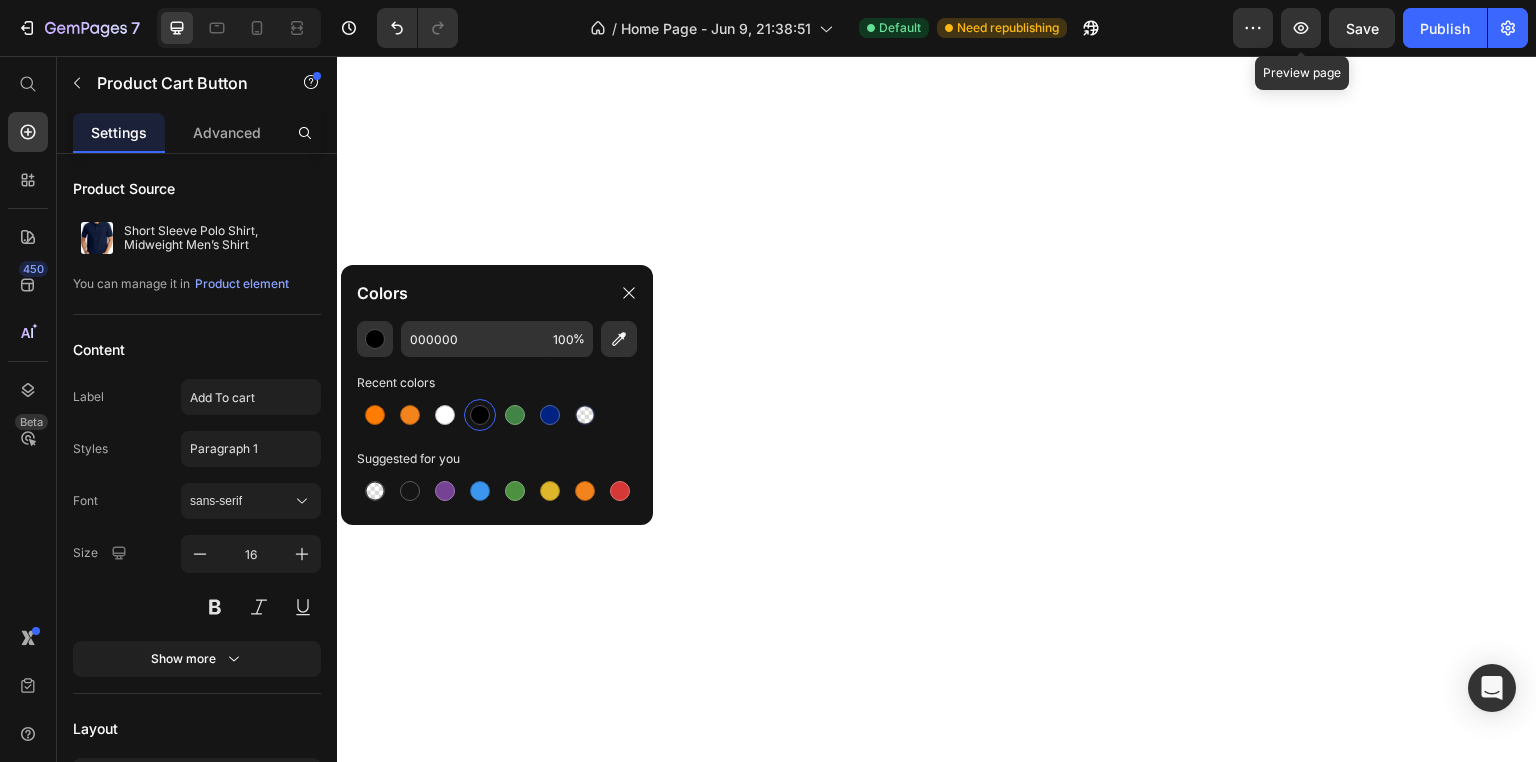 scroll, scrollTop: 0, scrollLeft: 0, axis: both 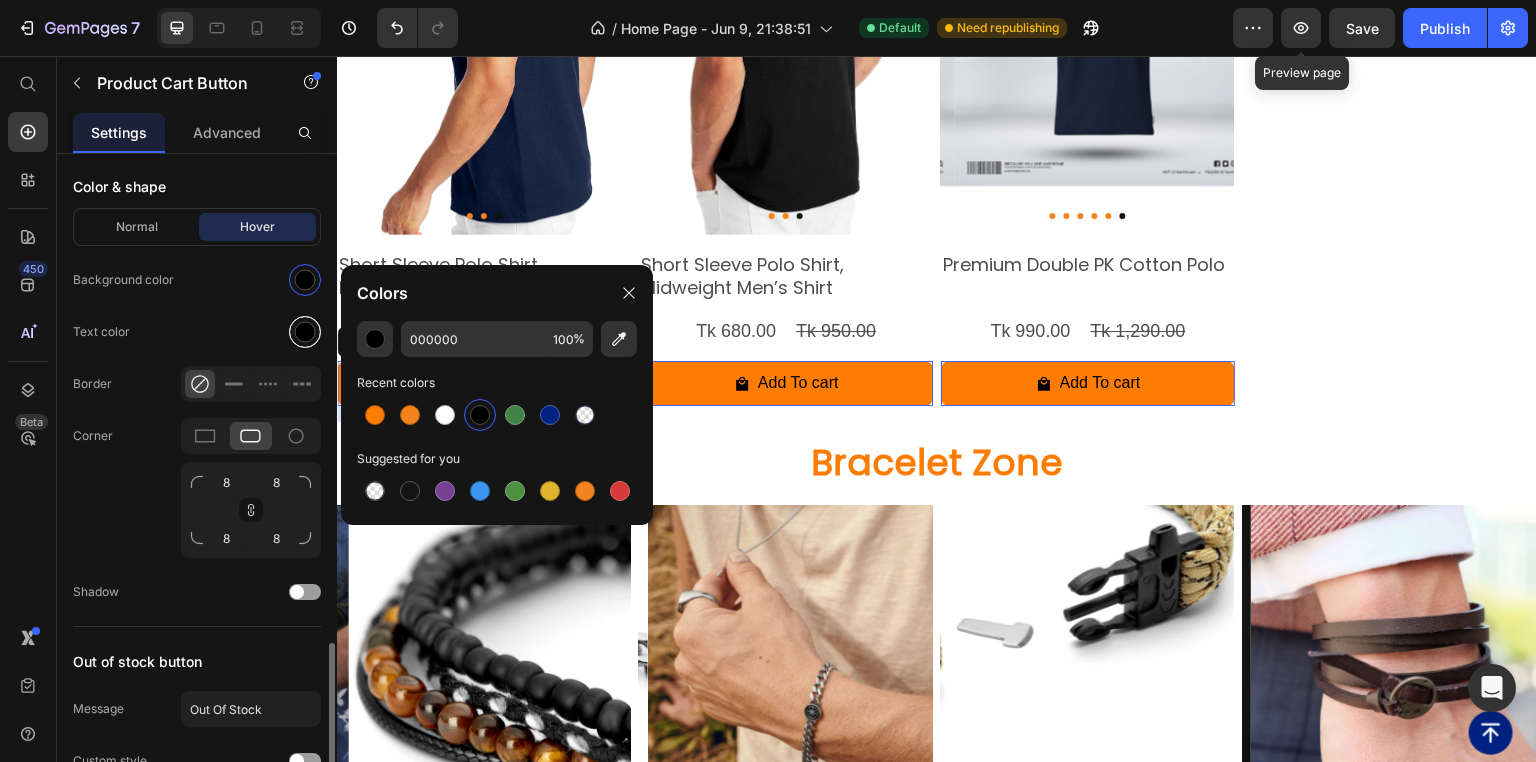 click at bounding box center [305, 332] 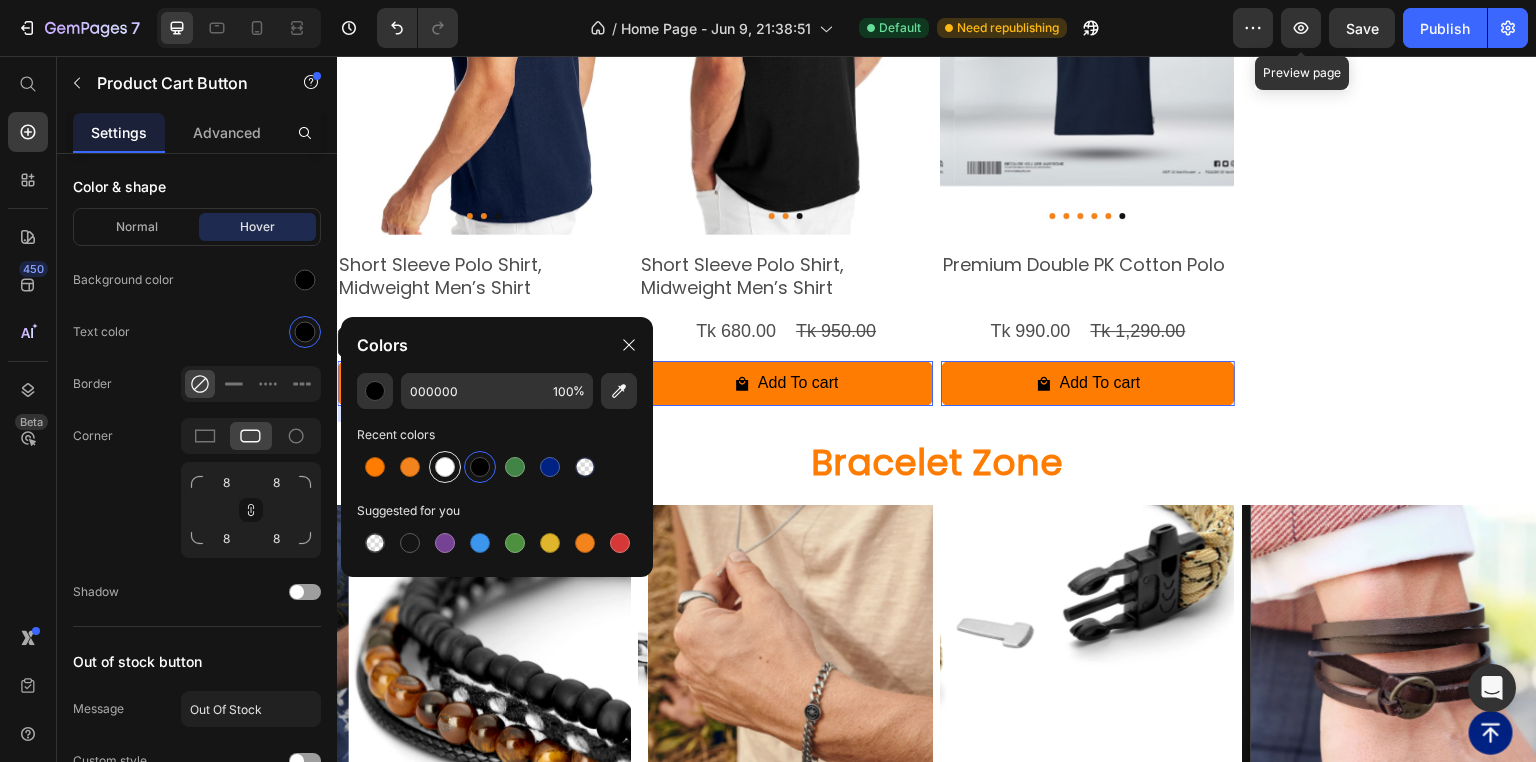 click at bounding box center (445, 467) 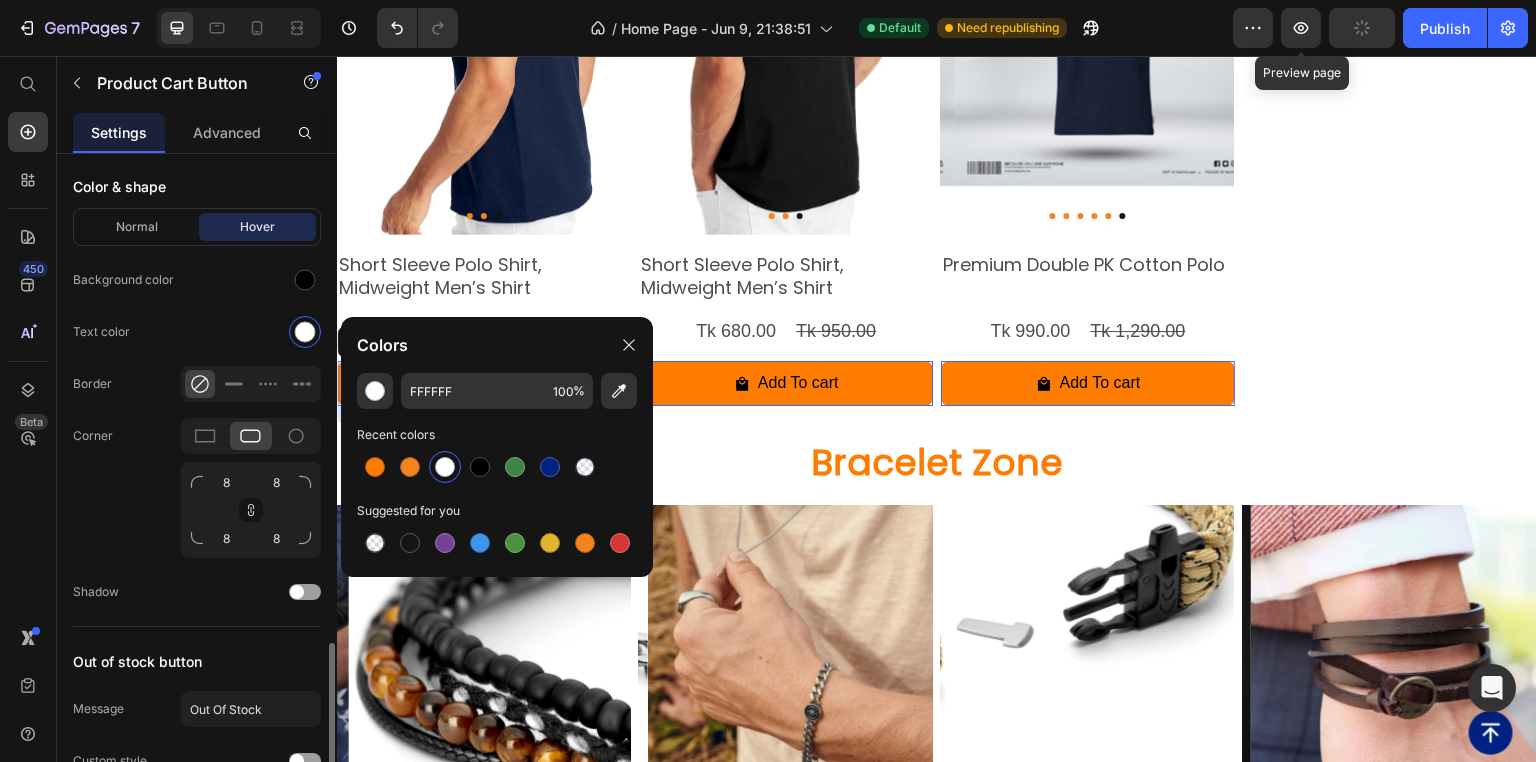 click on "Text color" 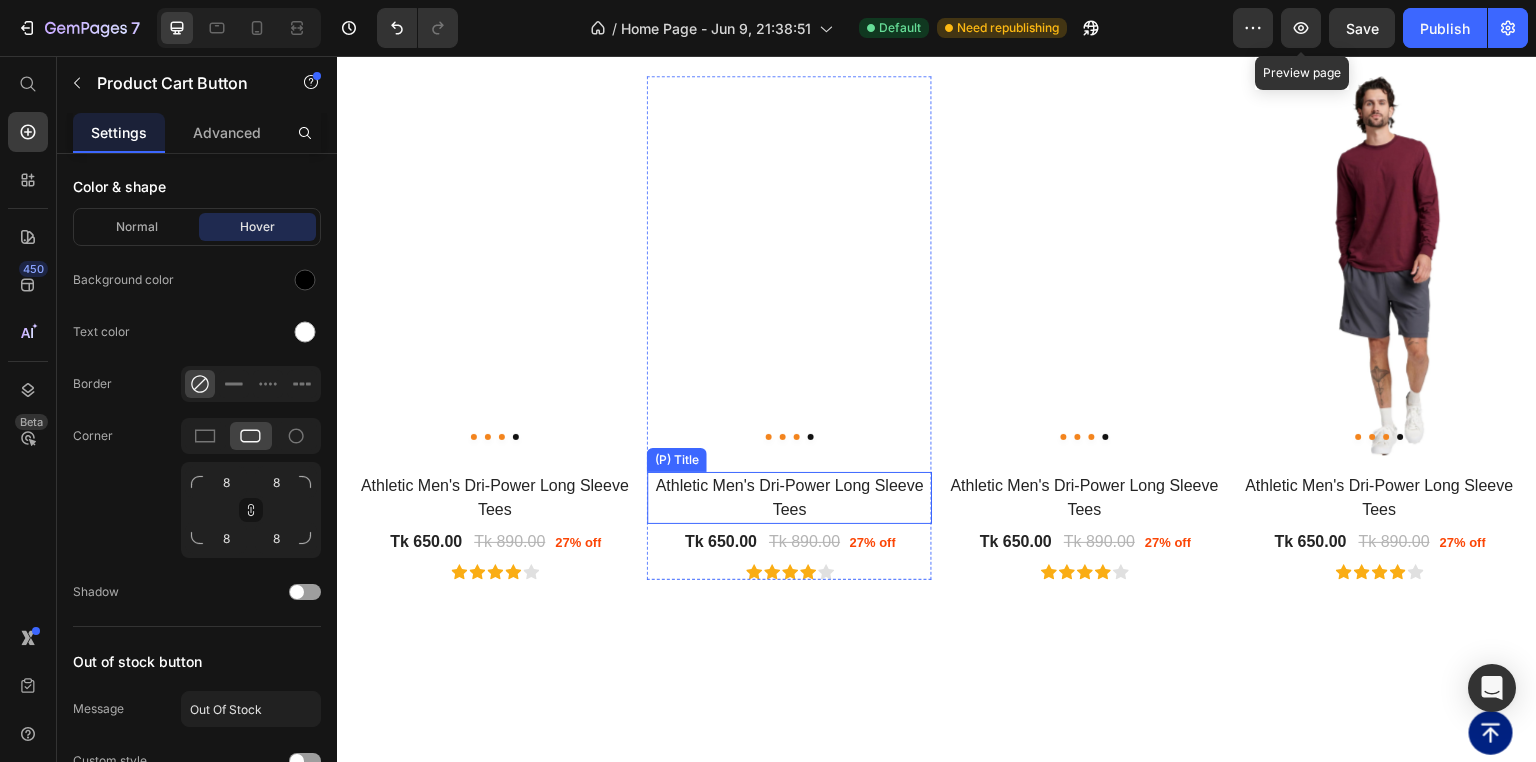 scroll, scrollTop: 4312, scrollLeft: 0, axis: vertical 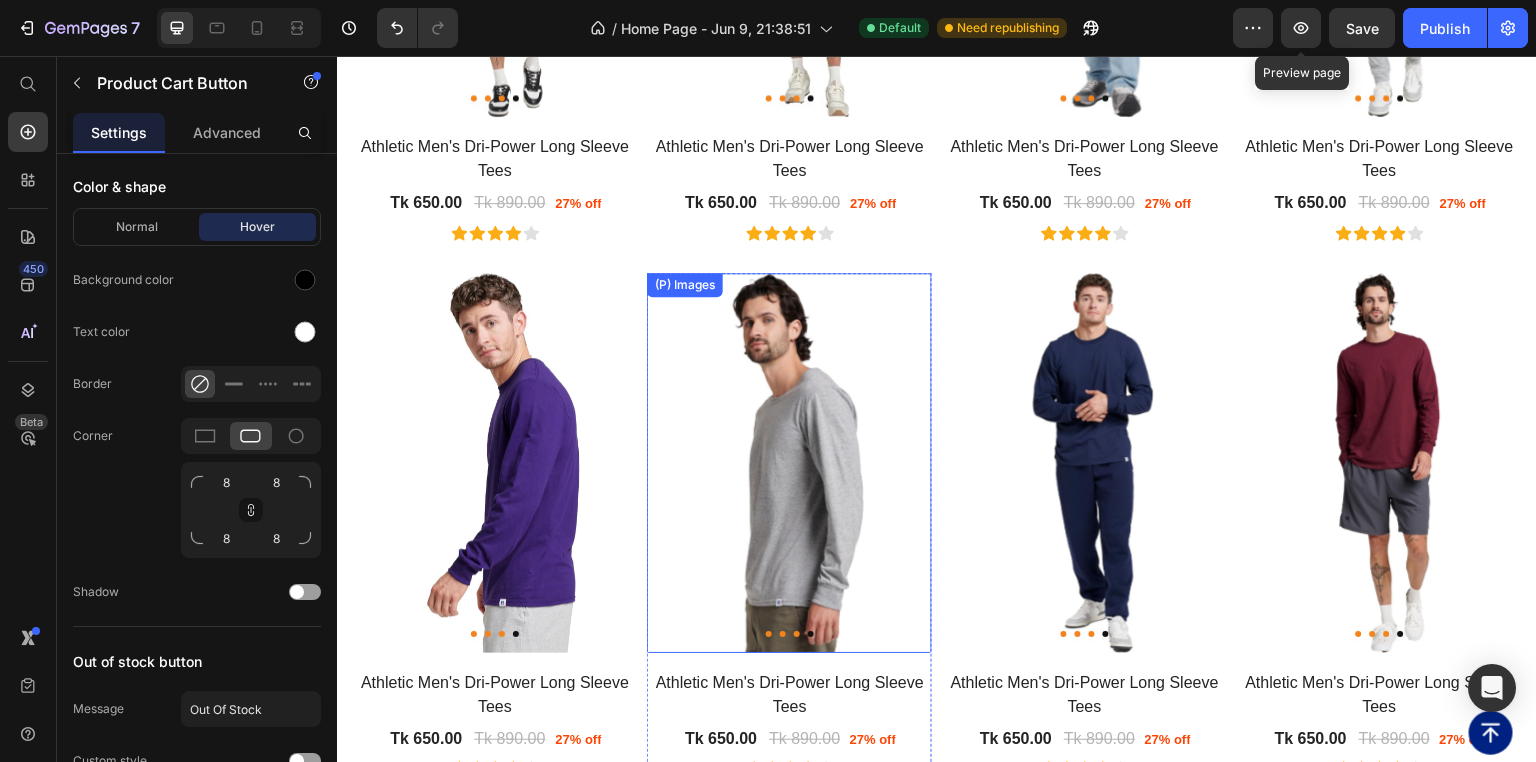 drag, startPoint x: 737, startPoint y: 304, endPoint x: 649, endPoint y: 391, distance: 123.745705 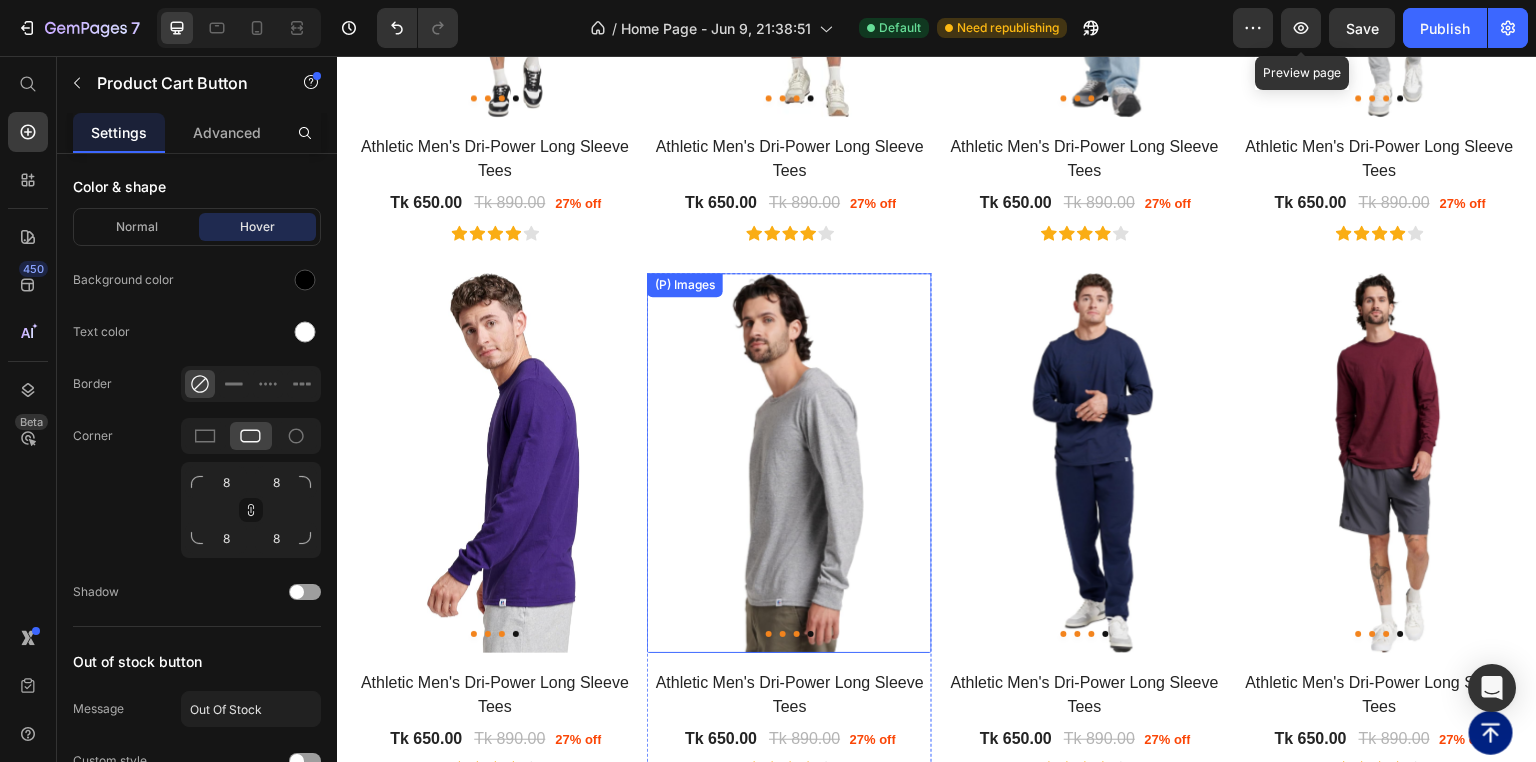 click at bounding box center (798, 463) 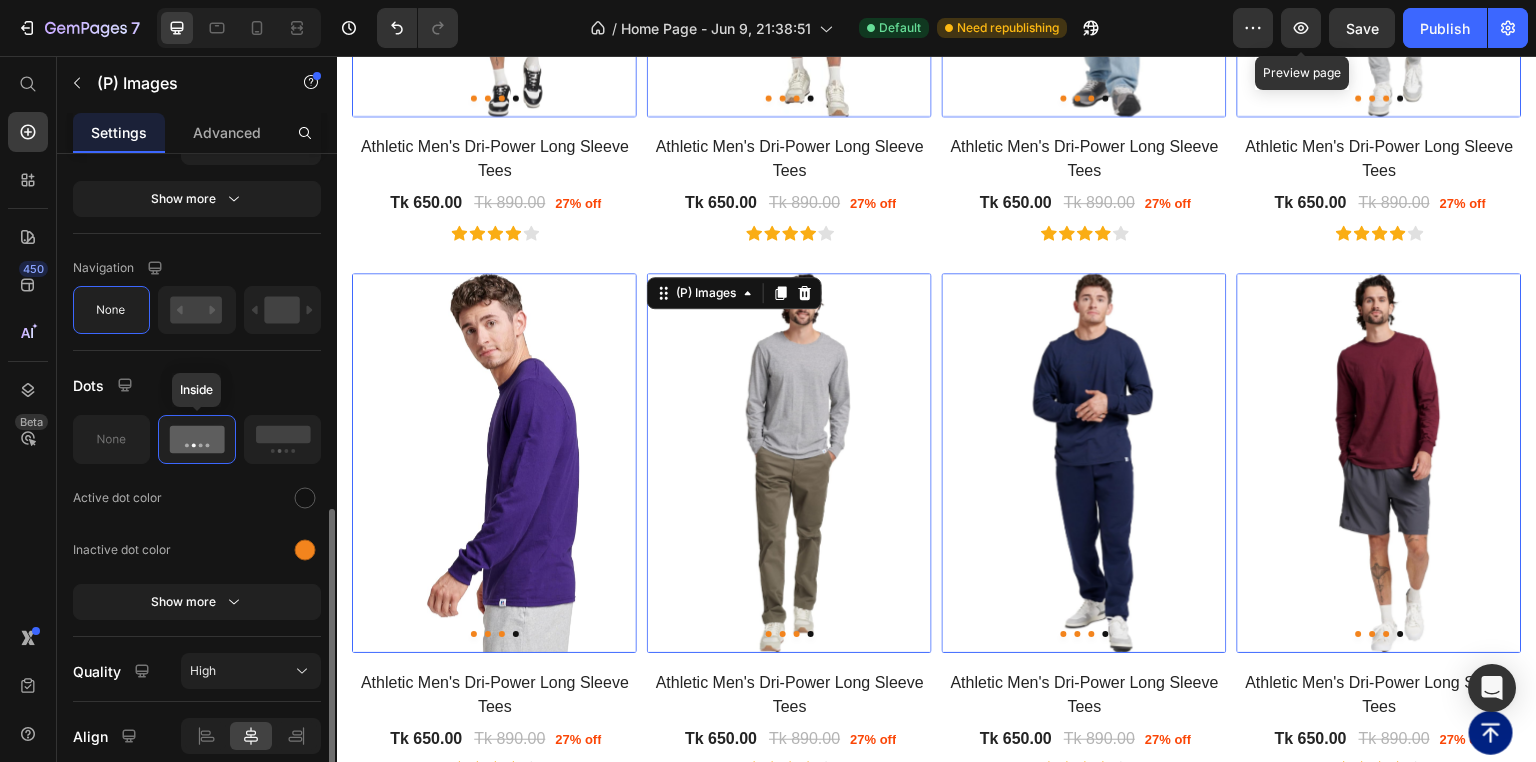 scroll, scrollTop: 932, scrollLeft: 0, axis: vertical 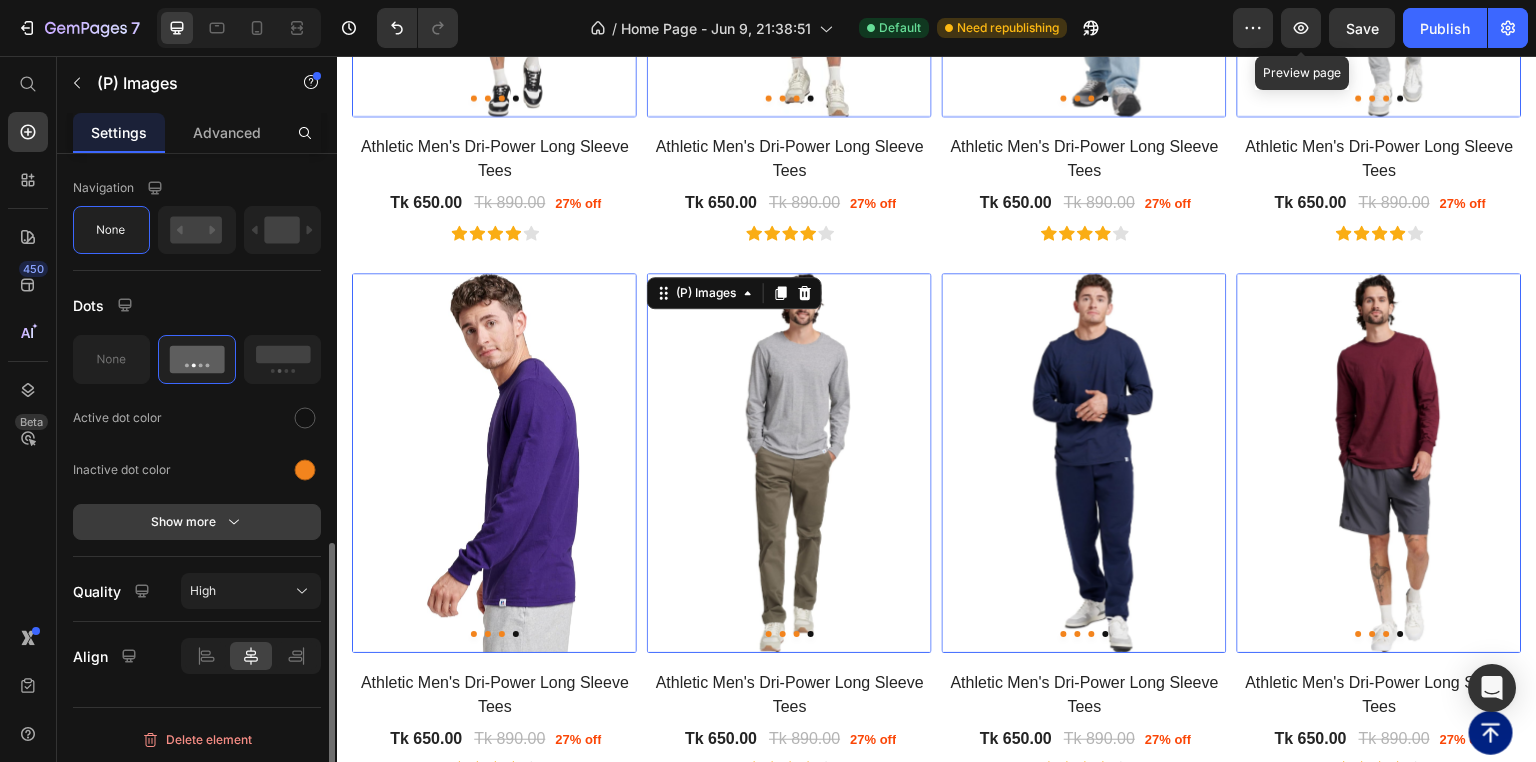 click on "Show more" at bounding box center (197, 522) 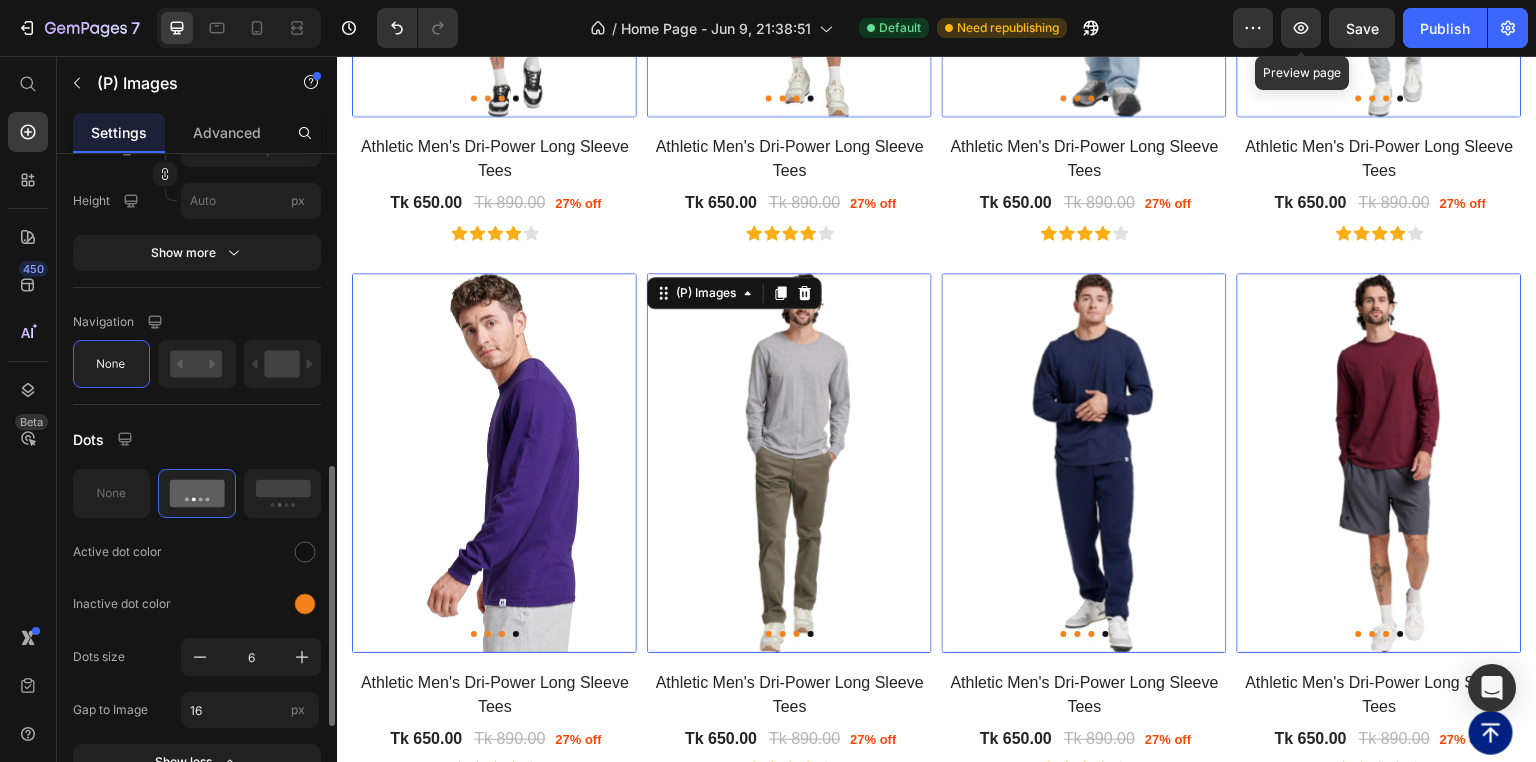 scroll, scrollTop: 718, scrollLeft: 0, axis: vertical 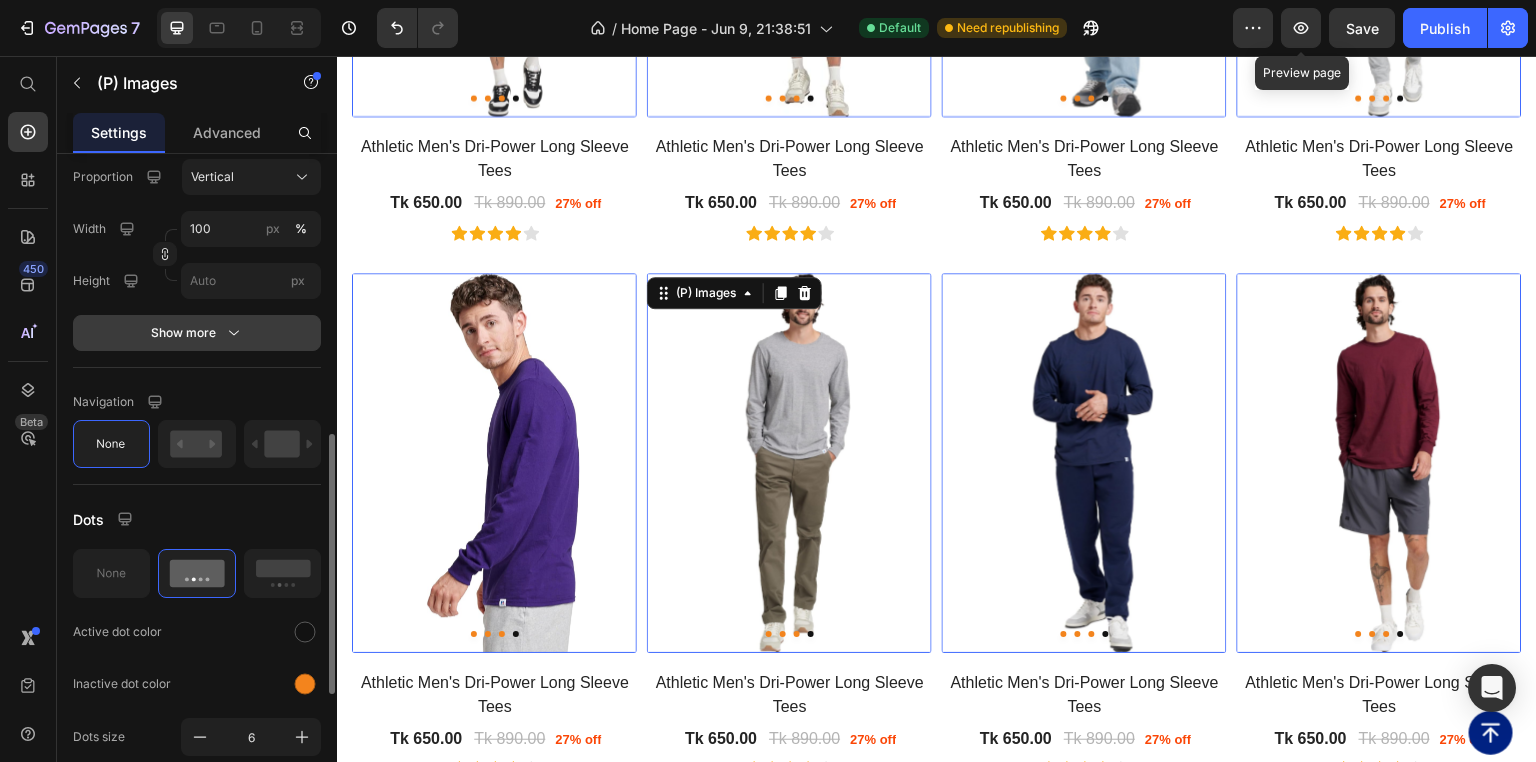 click on "Show more" at bounding box center [197, 333] 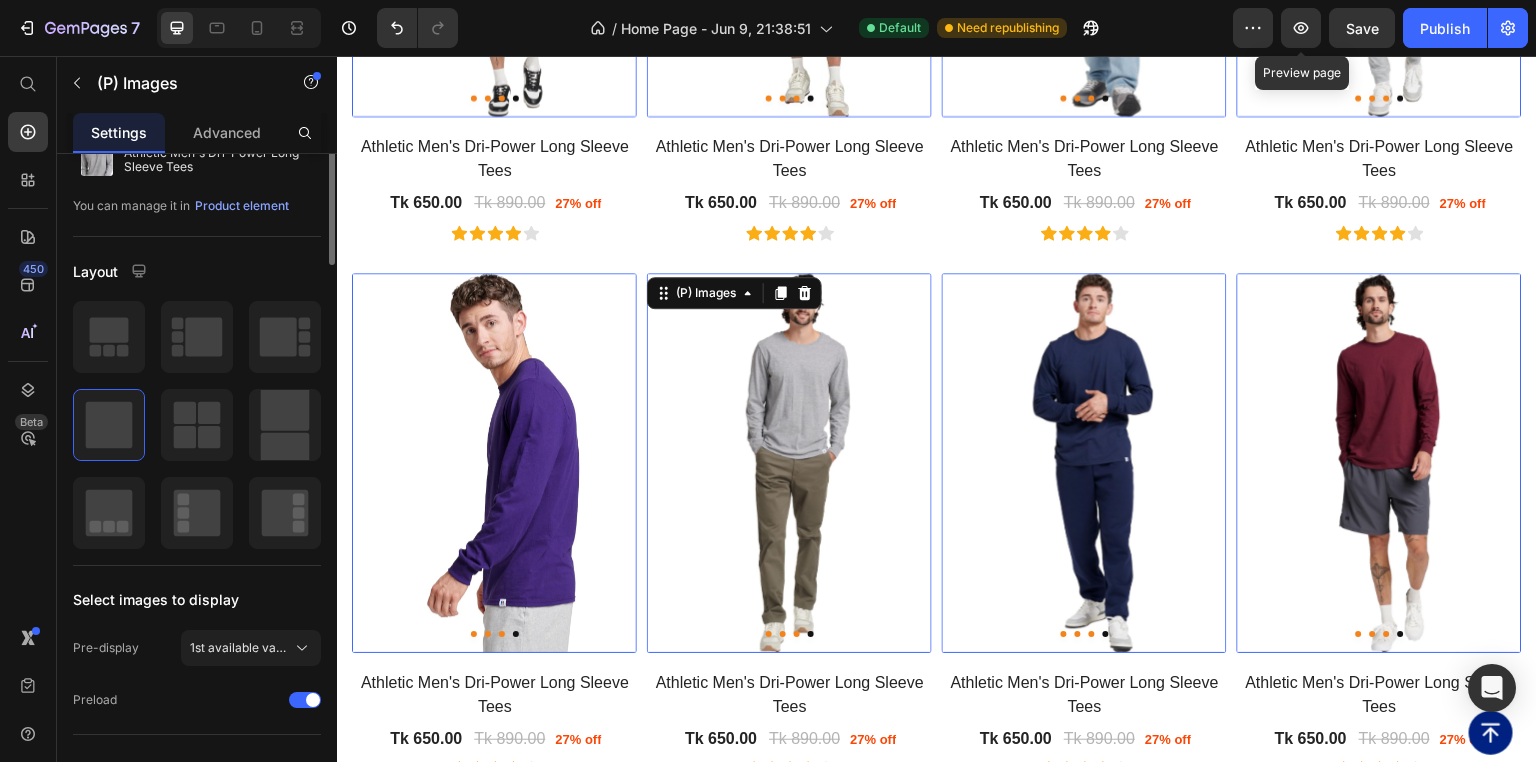 scroll, scrollTop: 0, scrollLeft: 0, axis: both 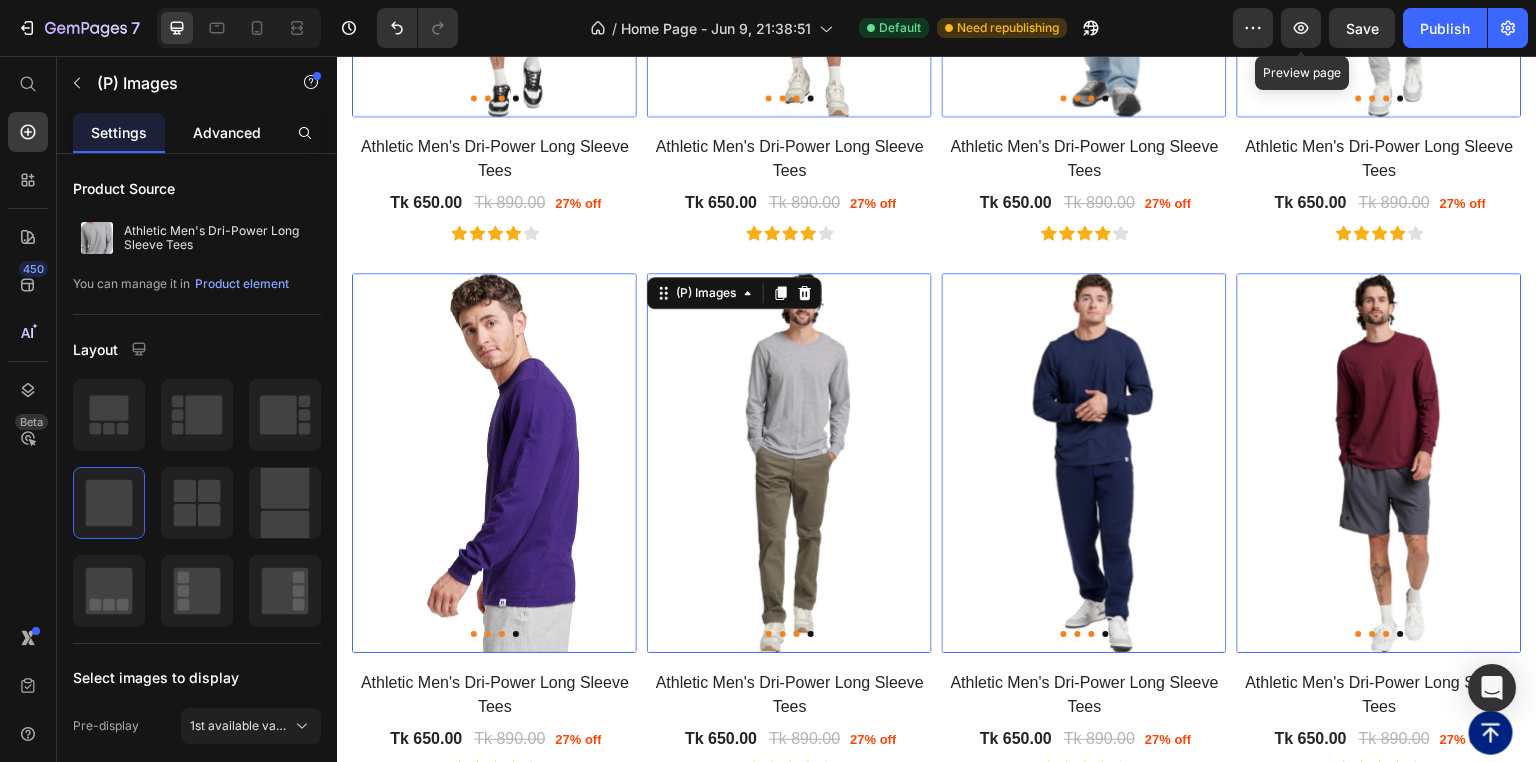 click on "Advanced" 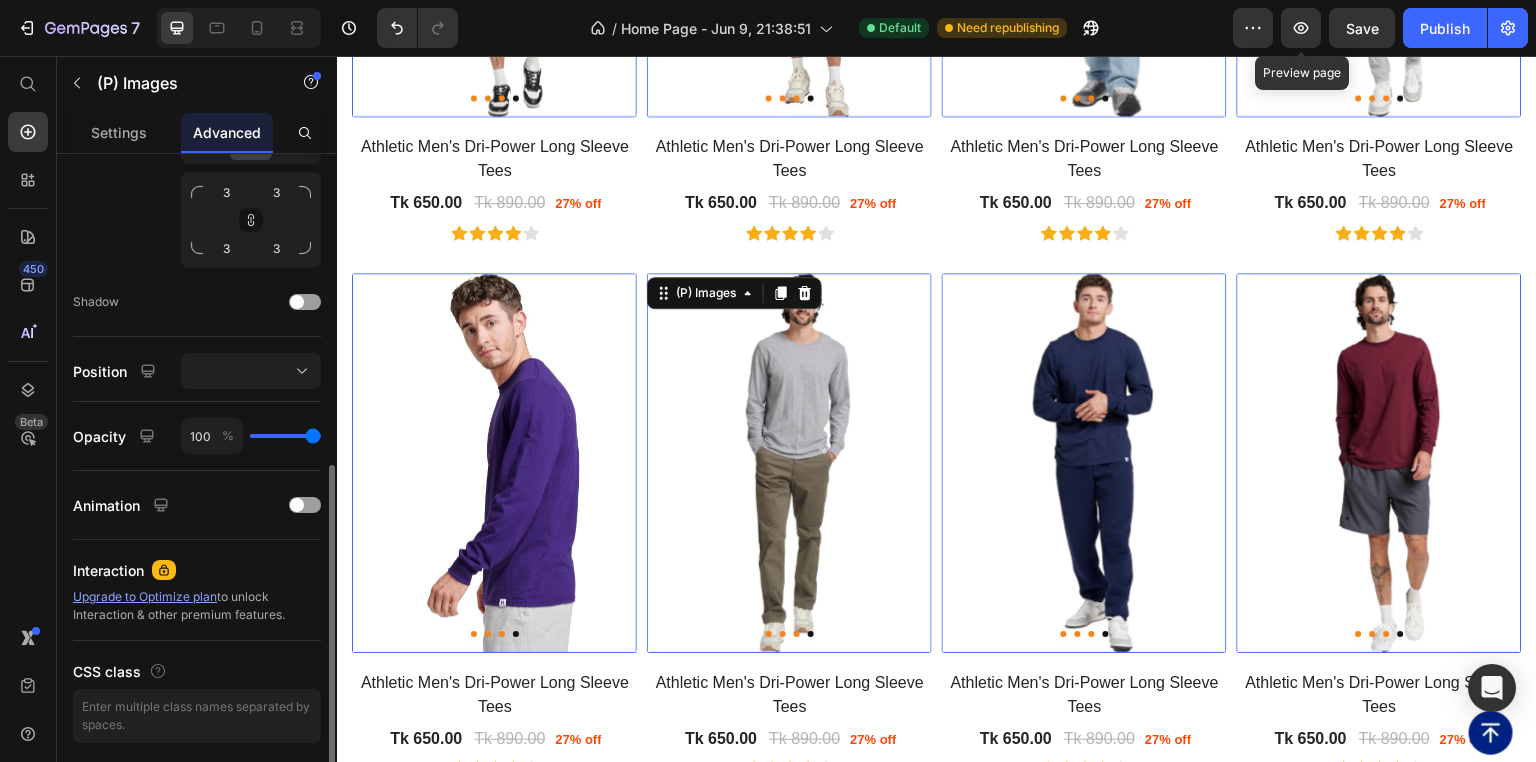 scroll, scrollTop: 705, scrollLeft: 0, axis: vertical 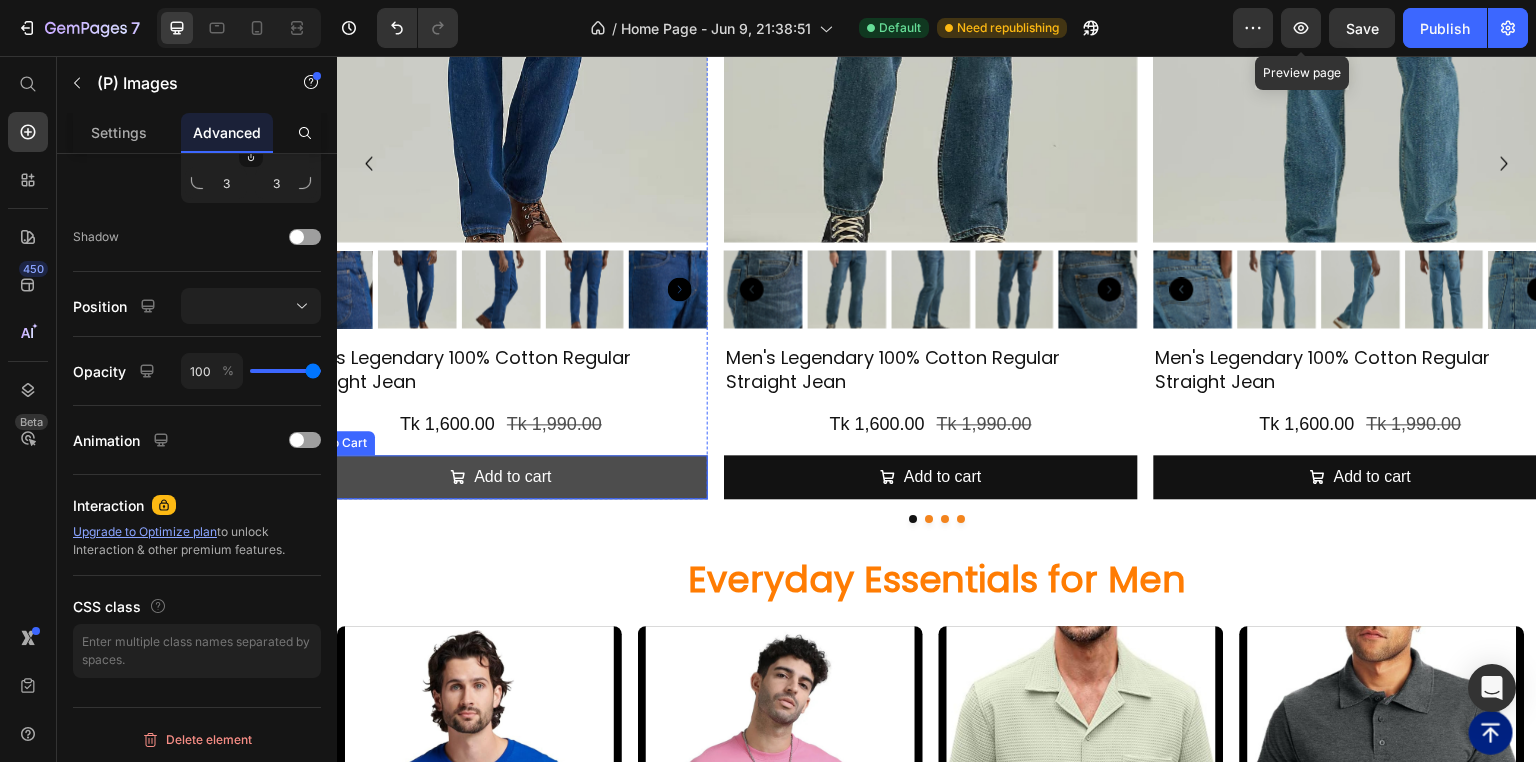 click on "Add to cart" at bounding box center [501, 477] 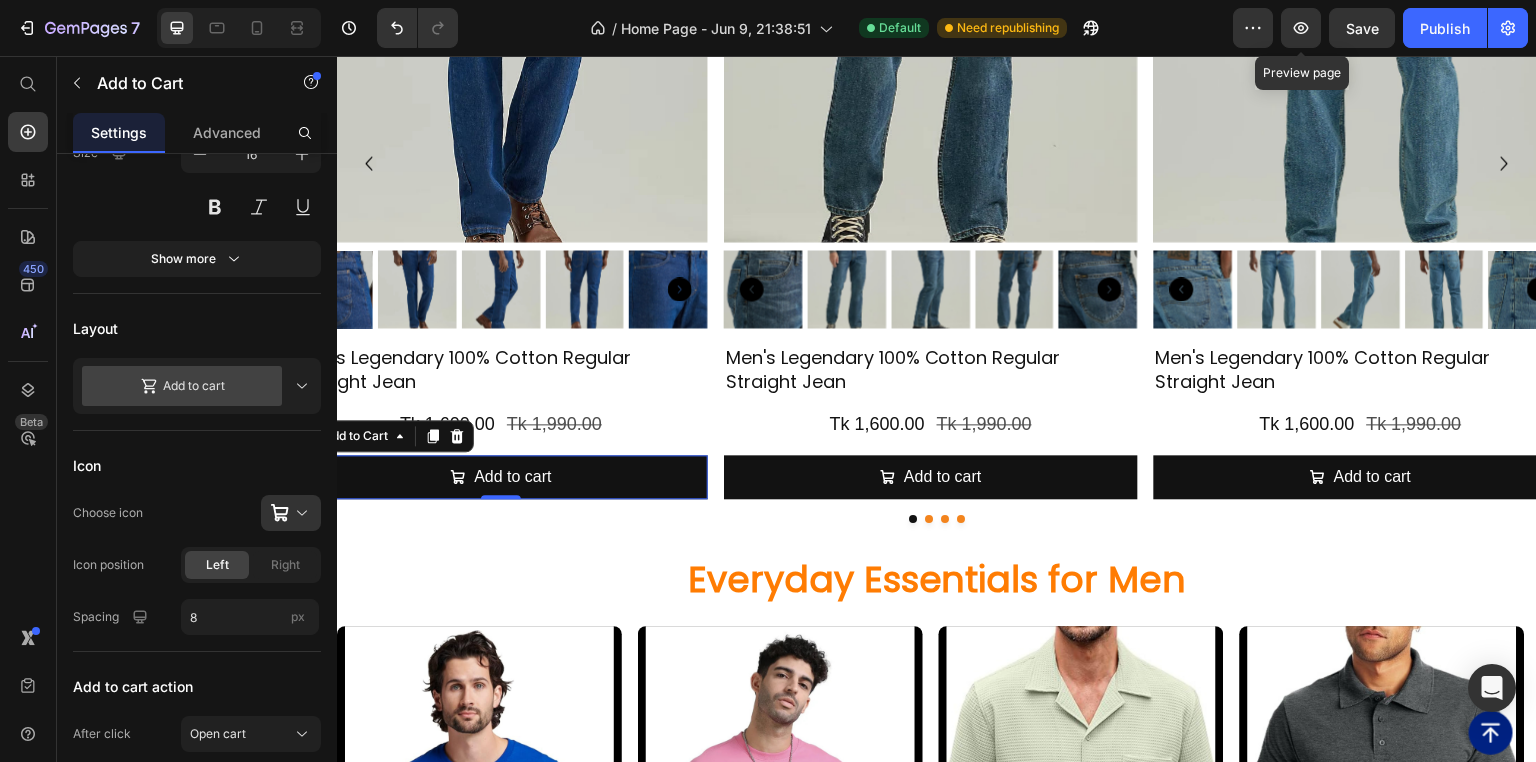 scroll, scrollTop: 960, scrollLeft: 0, axis: vertical 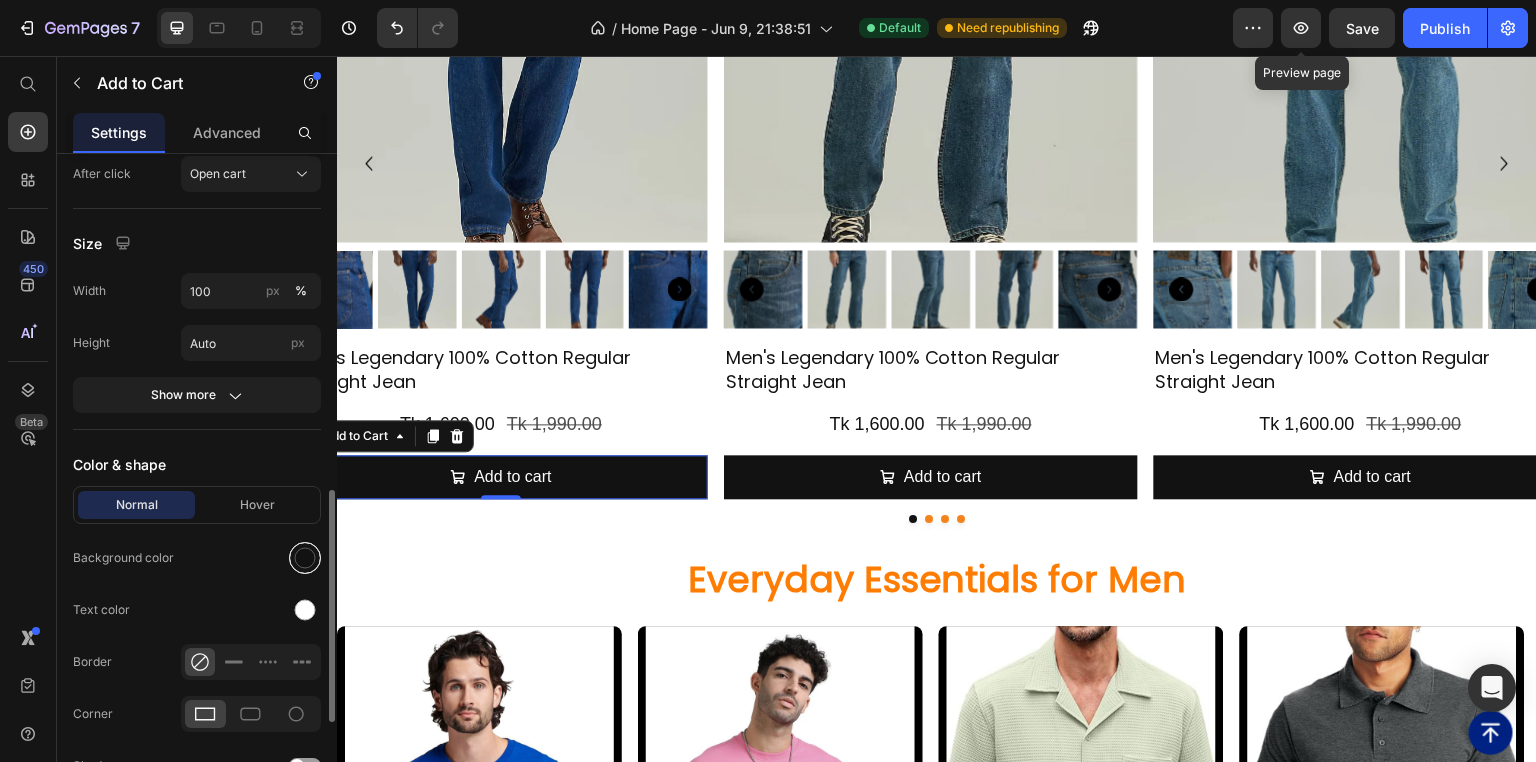 click at bounding box center [305, 558] 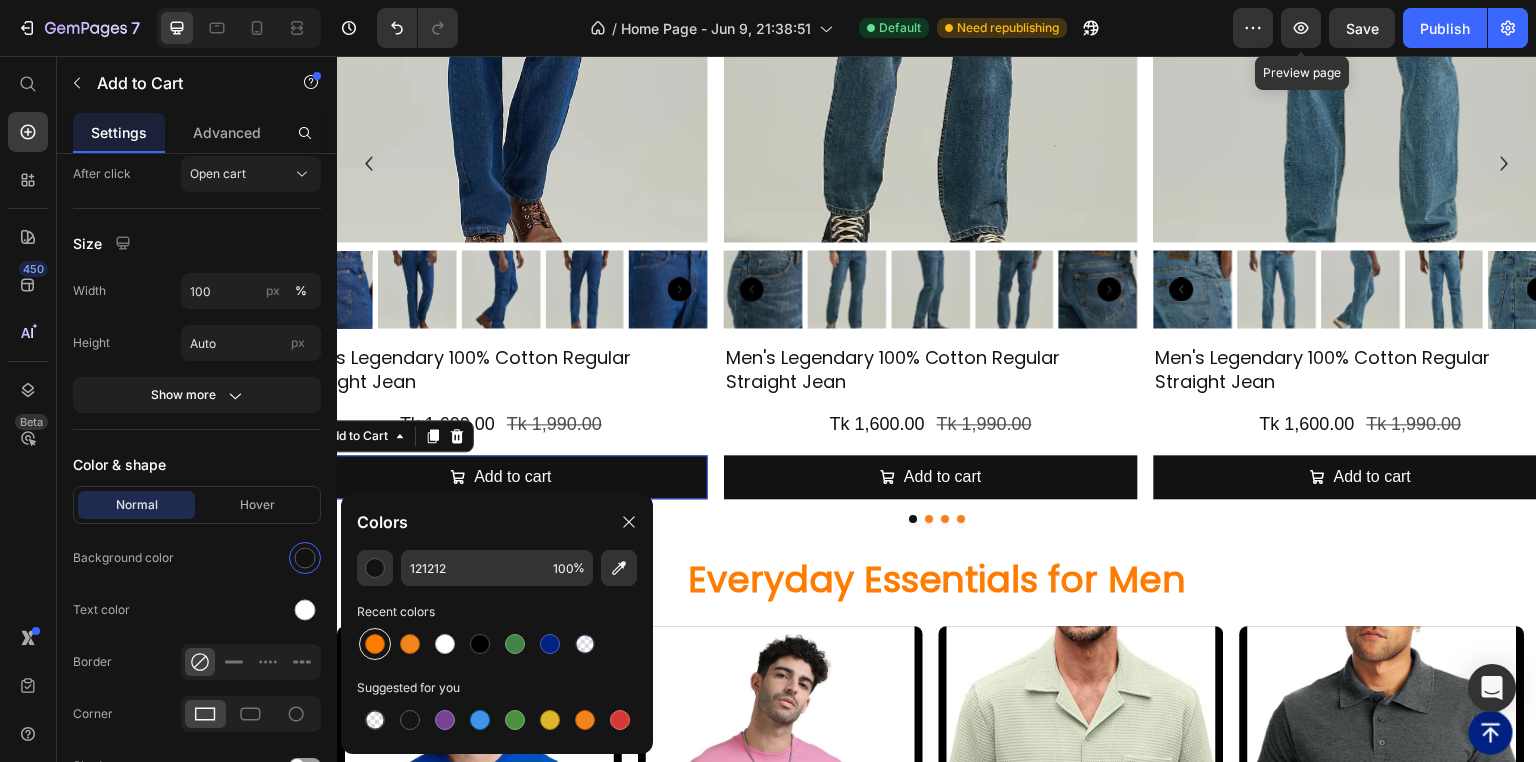 click at bounding box center (375, 644) 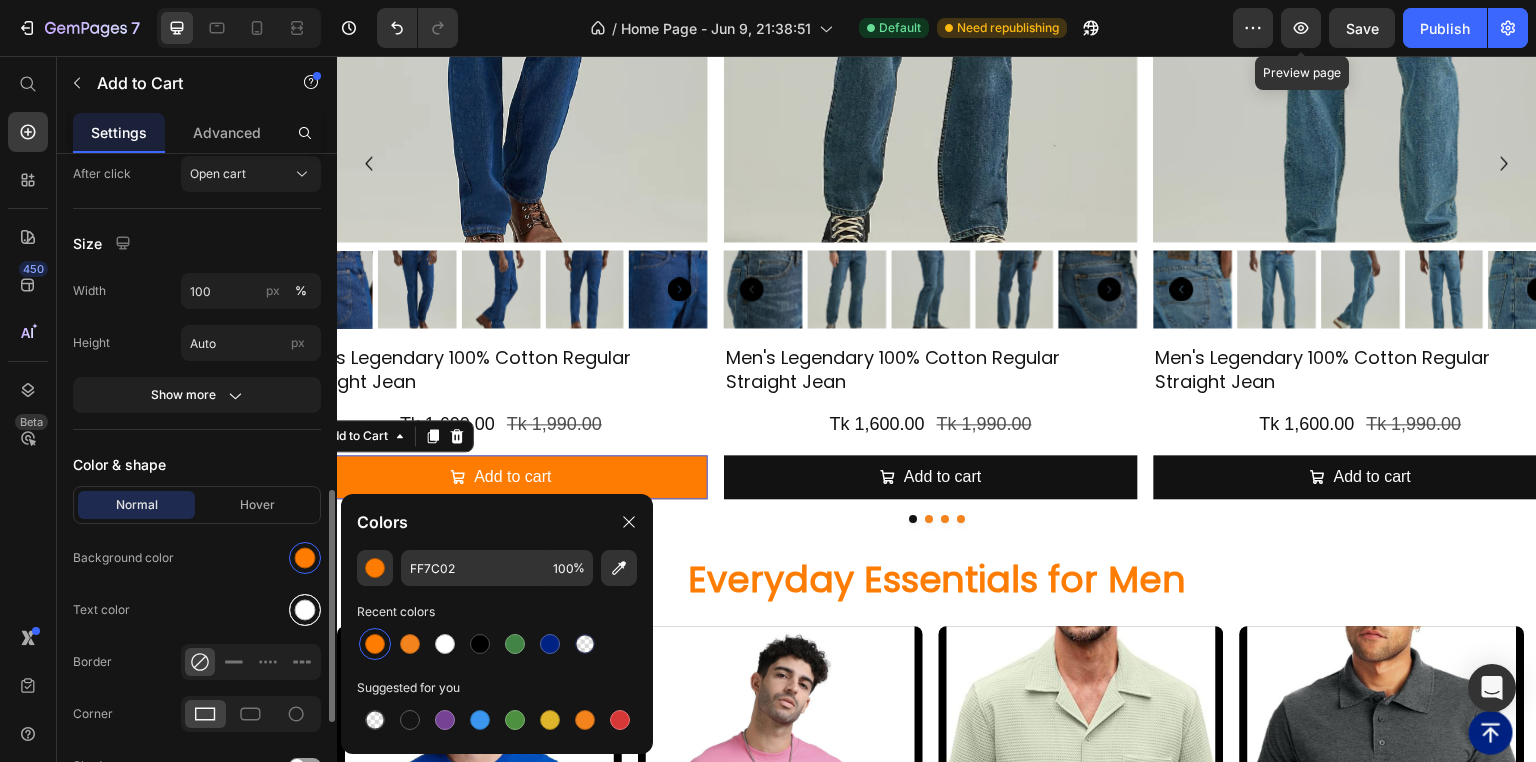 click at bounding box center (305, 610) 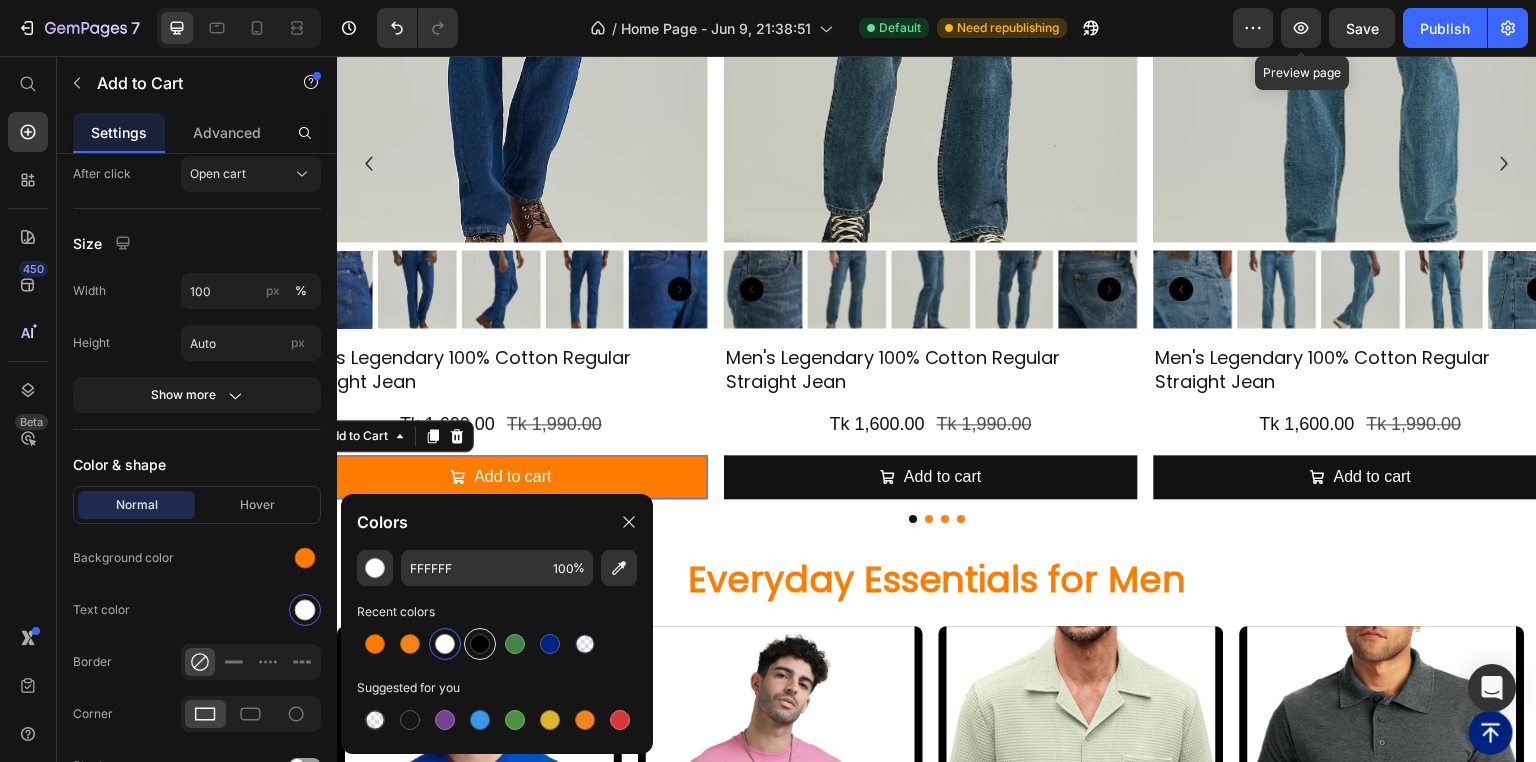 click at bounding box center (480, 644) 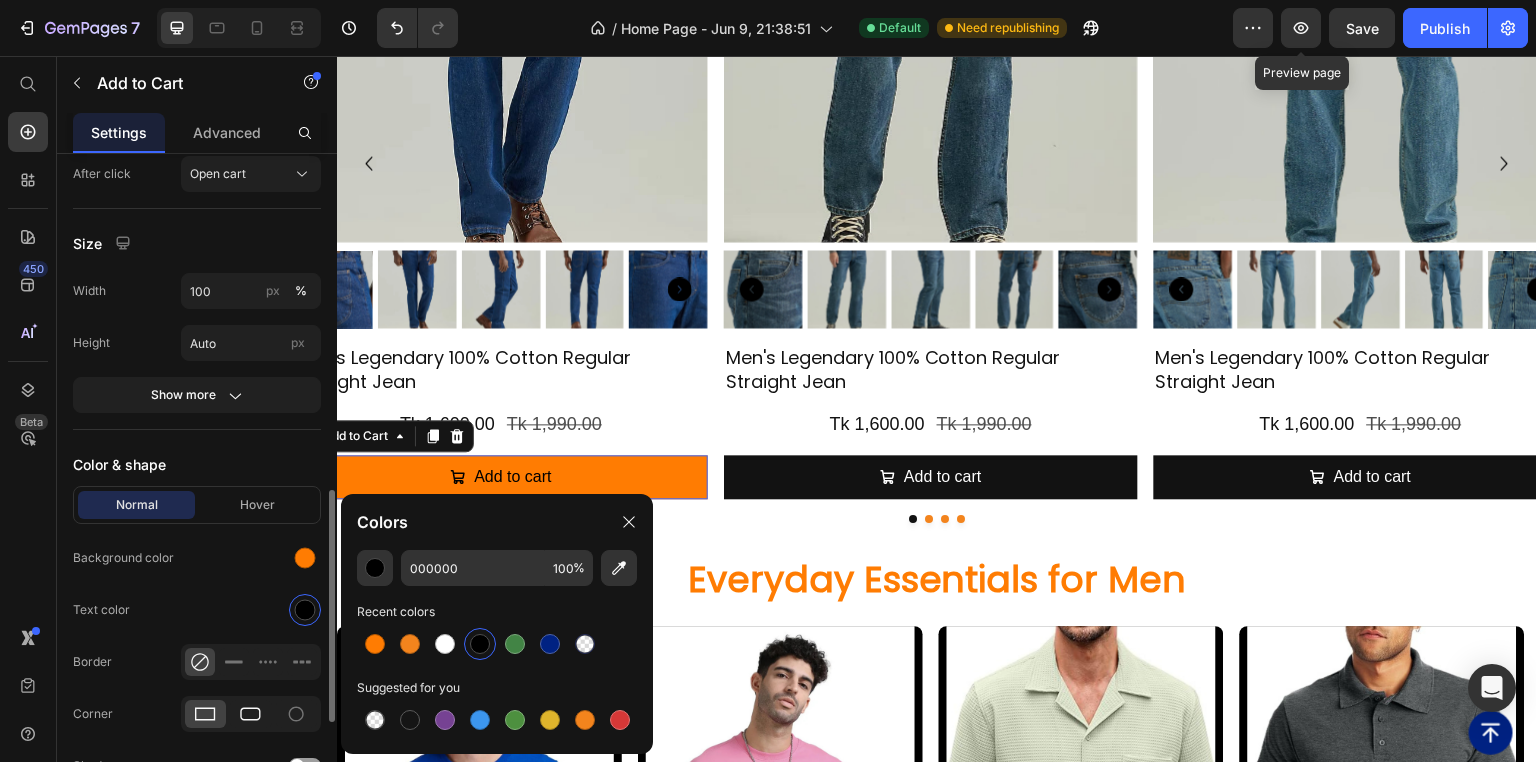 click 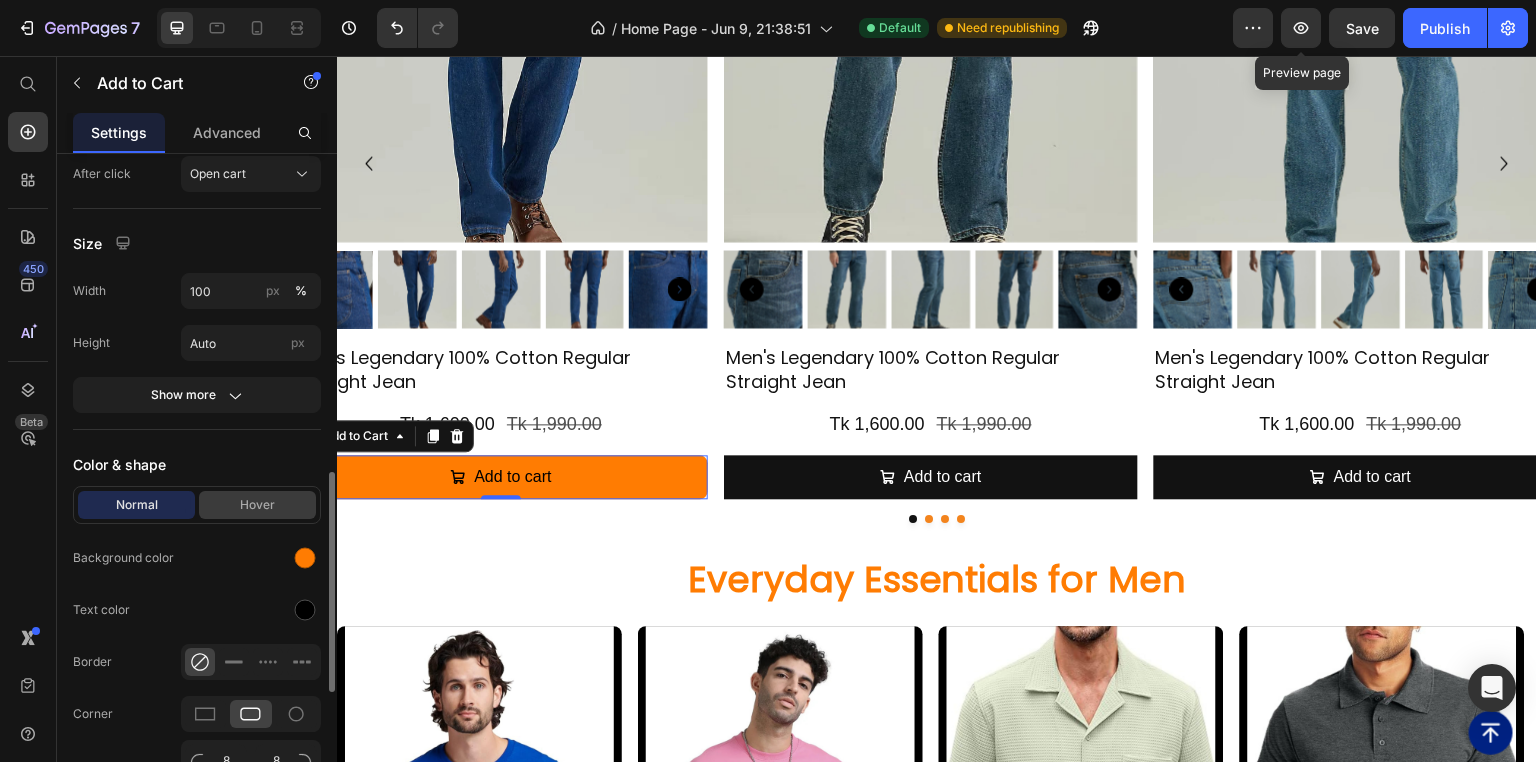 click on "Hover" at bounding box center [257, 505] 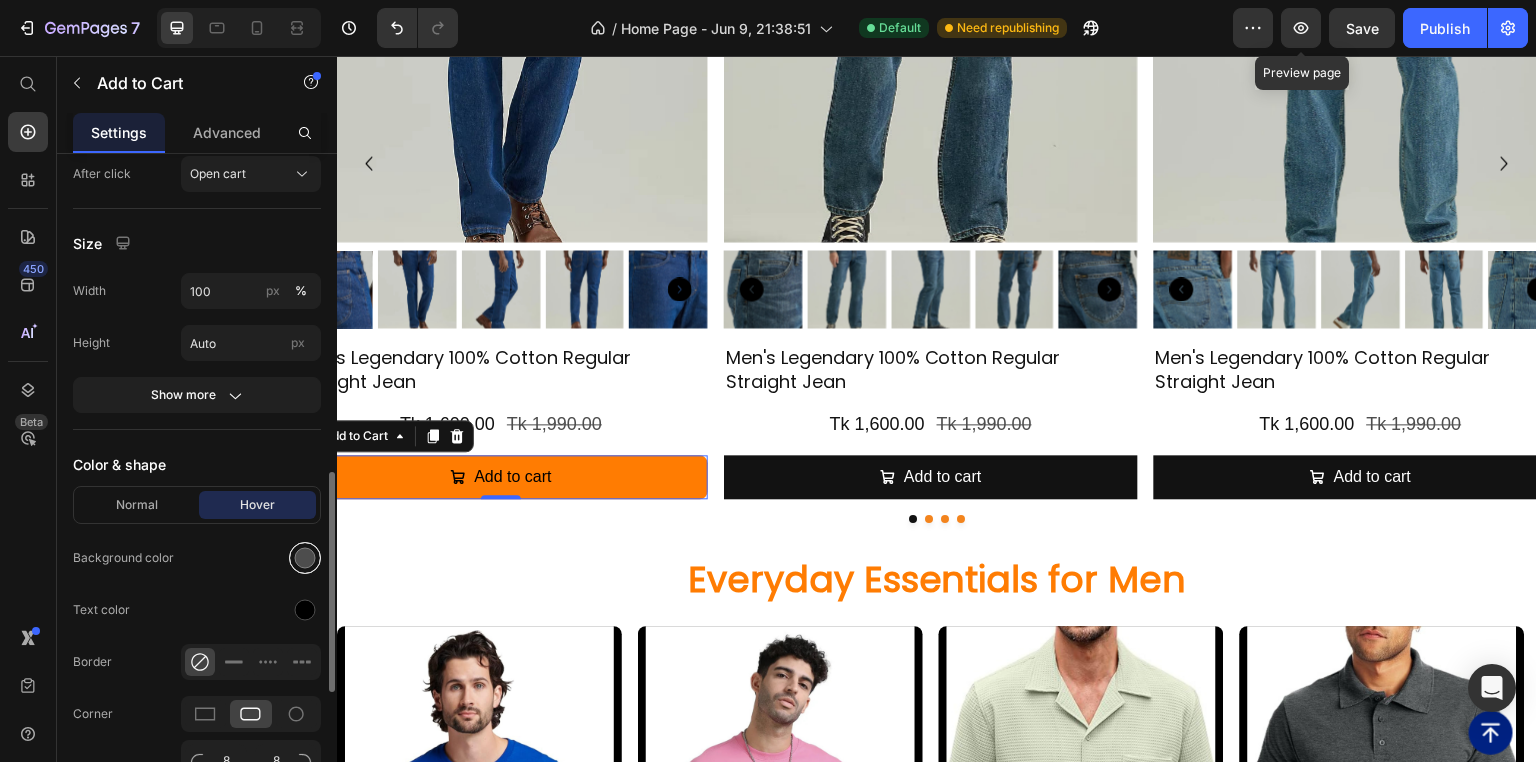click at bounding box center [305, 558] 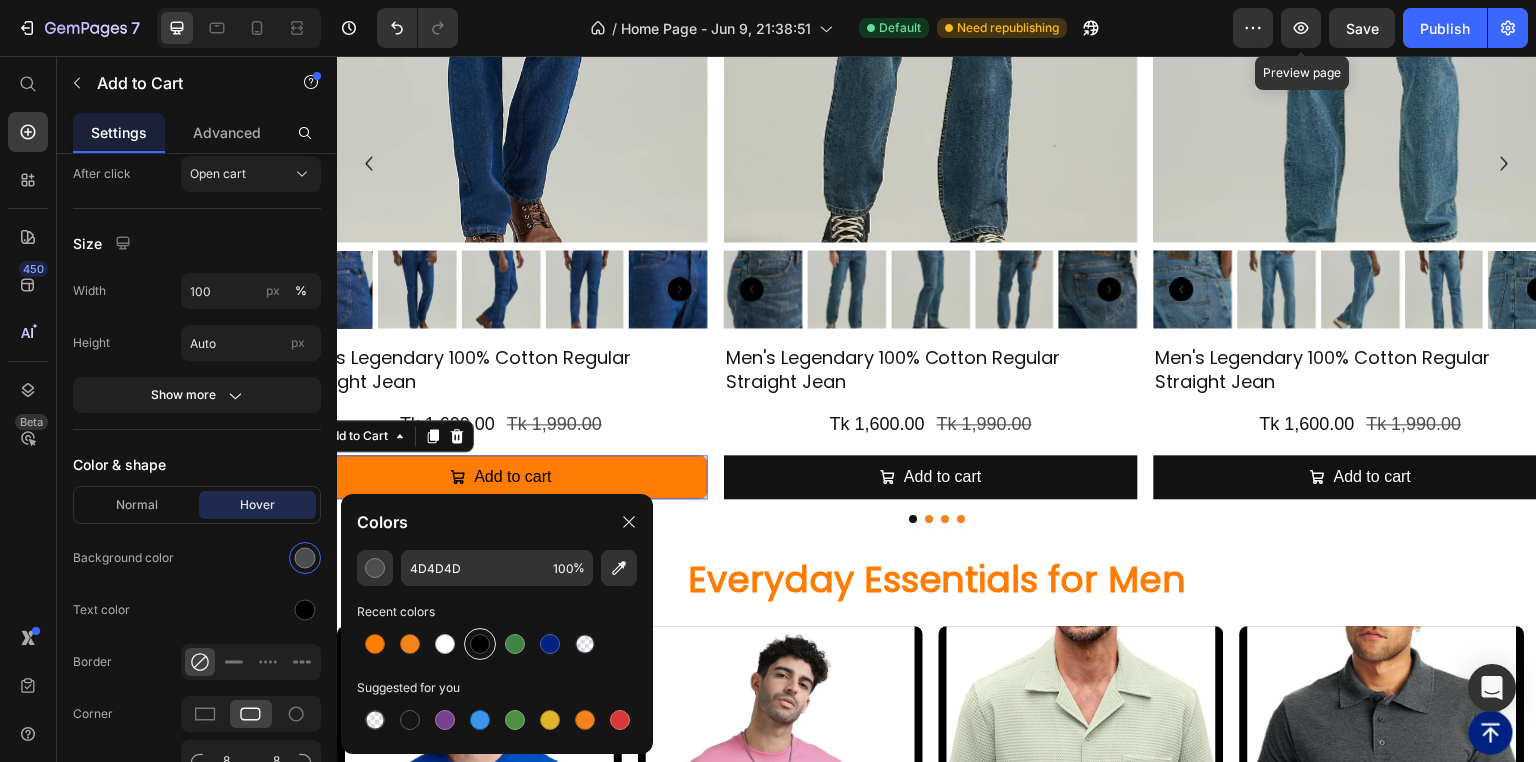 click at bounding box center [480, 644] 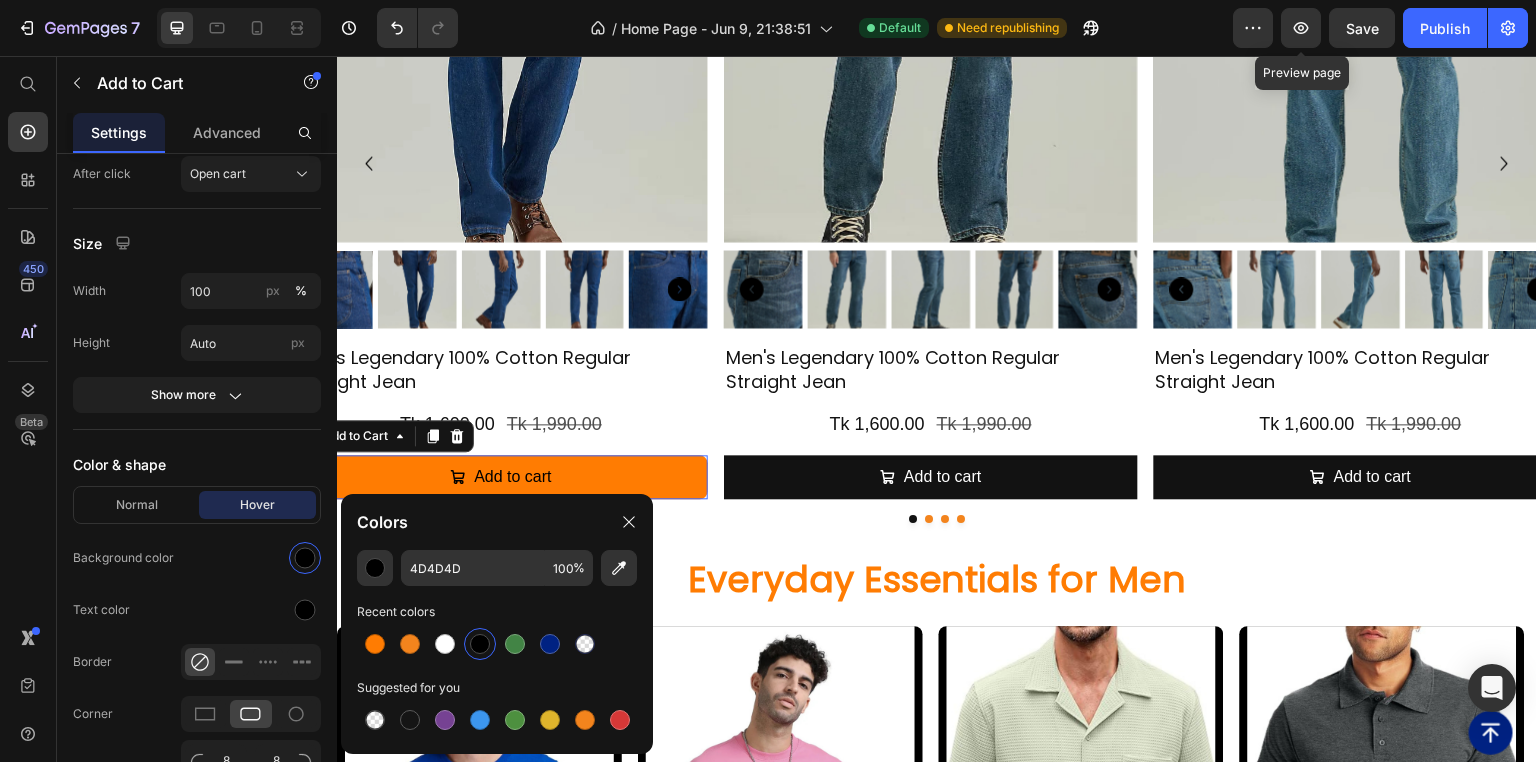 type on "000000" 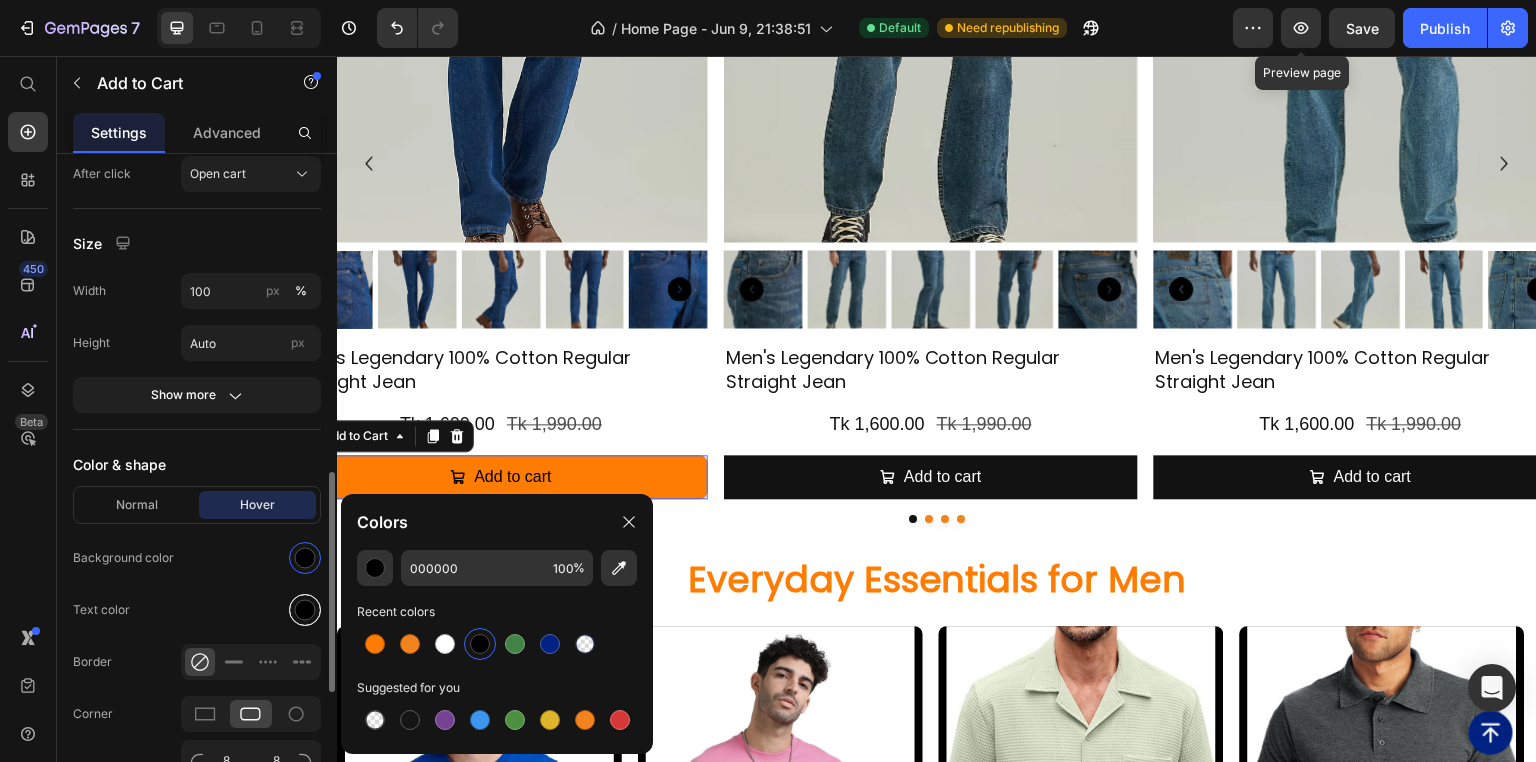 click at bounding box center (305, 610) 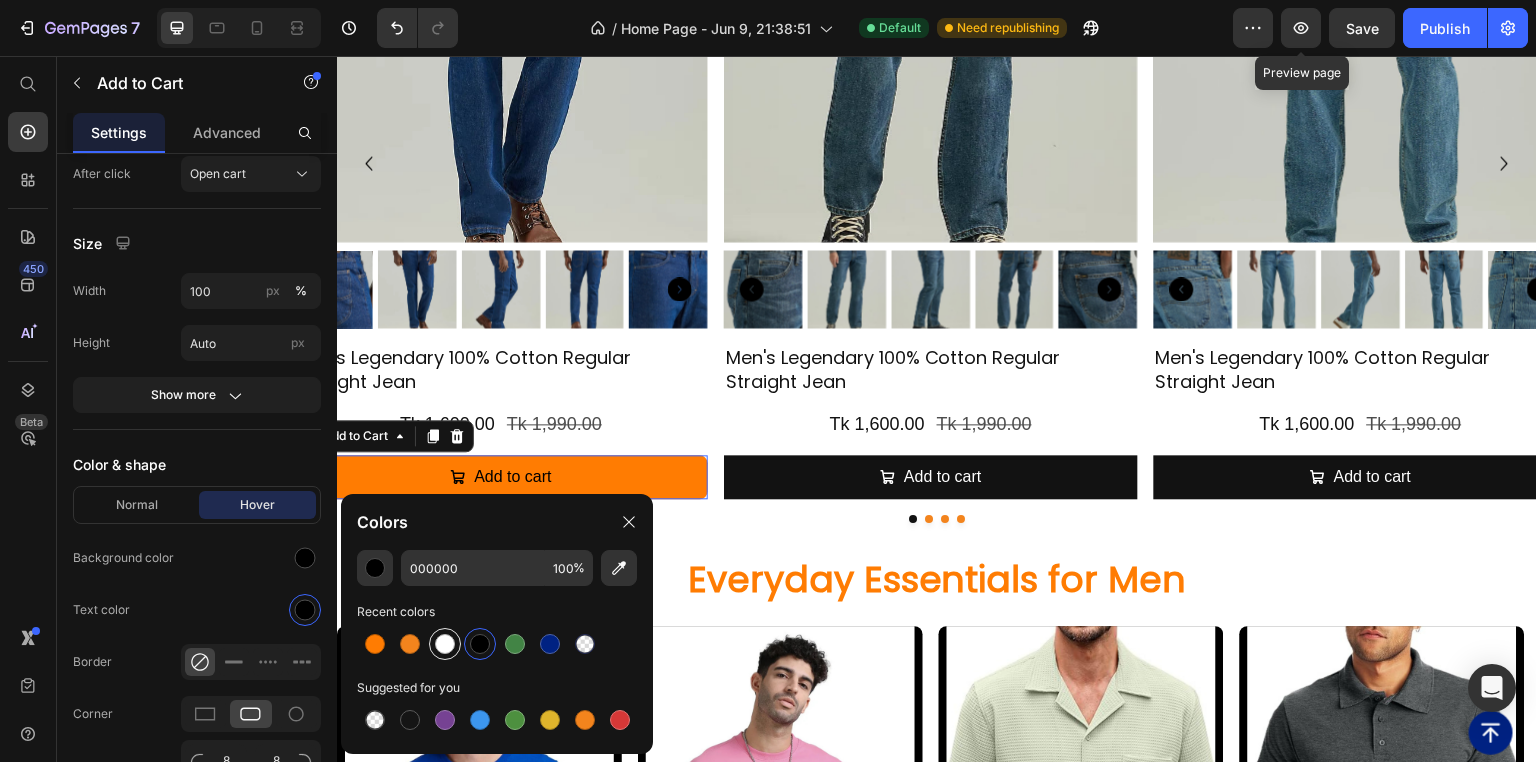 click at bounding box center [445, 644] 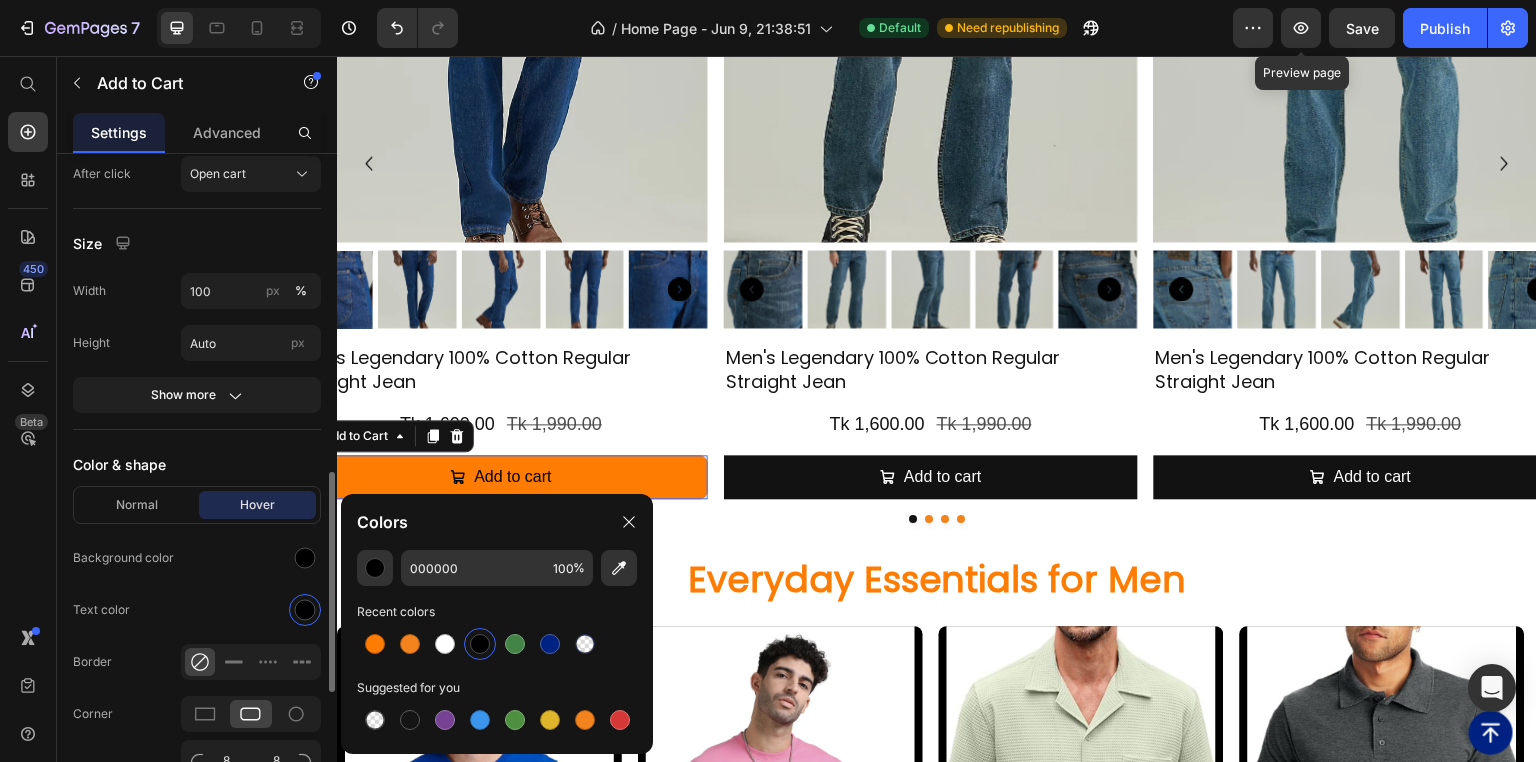 type on "FFFFFF" 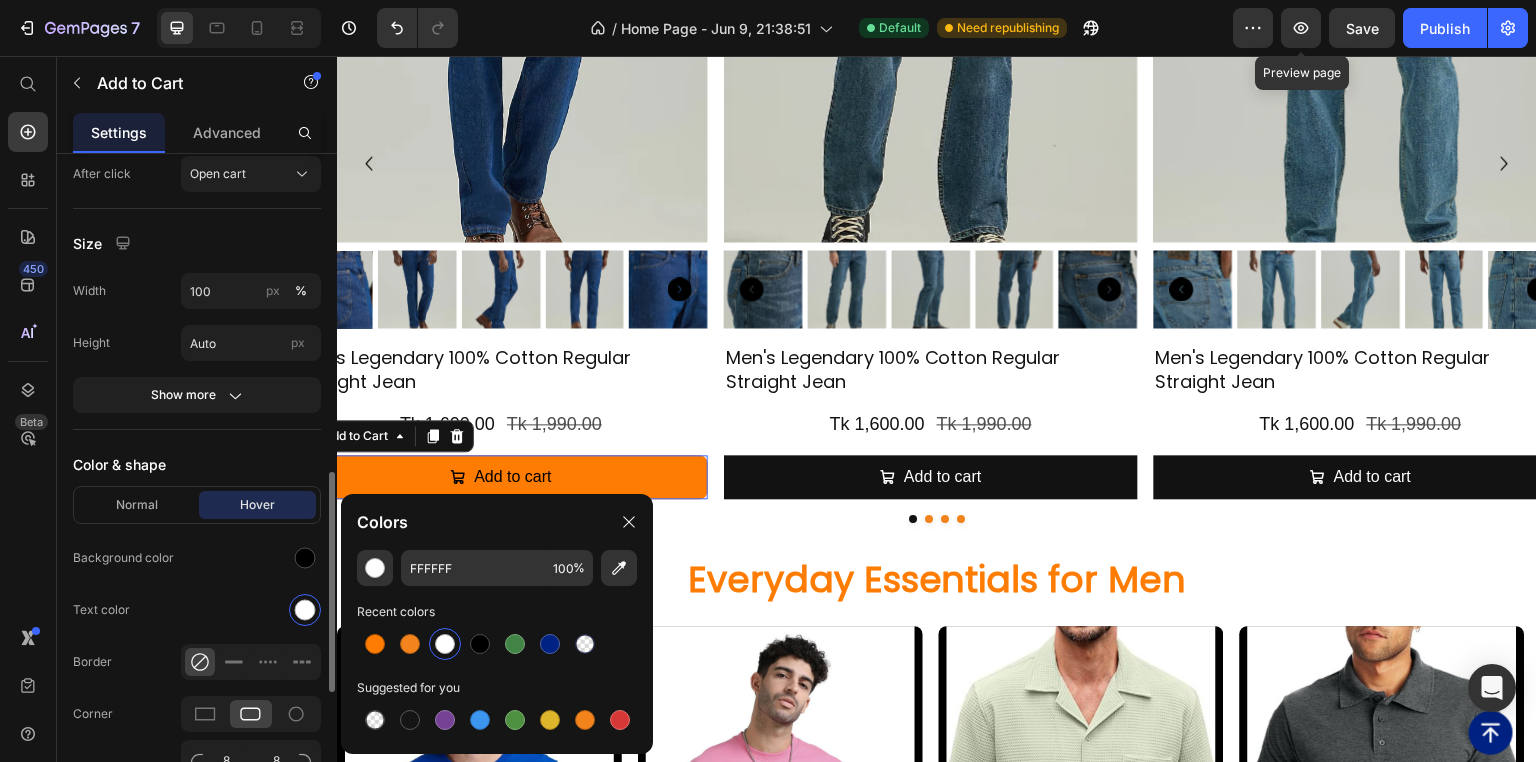 click on "Normal Hover Background color Text color Border Corner 8 8 8 8 Shadow" 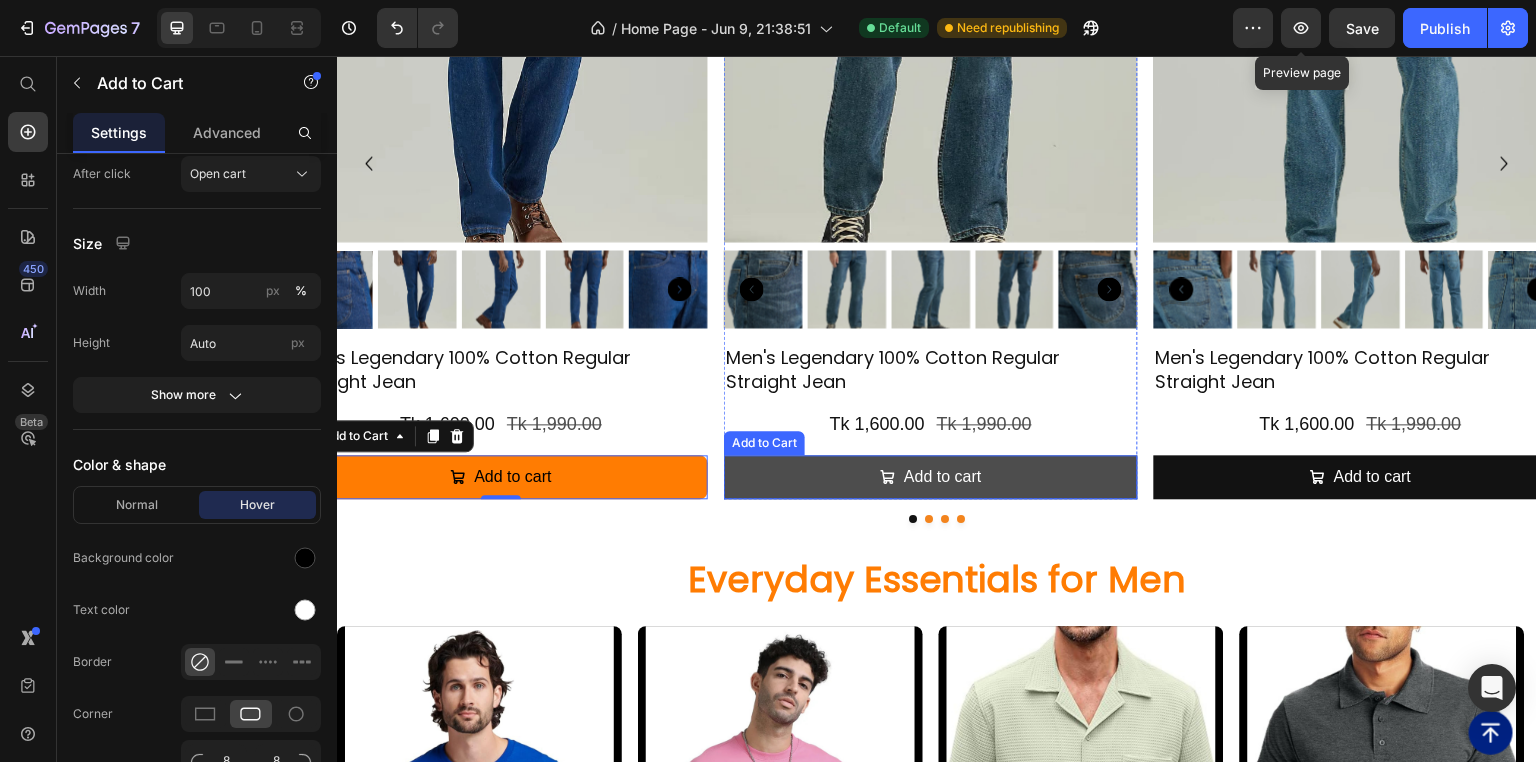 click on "Add to cart" at bounding box center [931, 477] 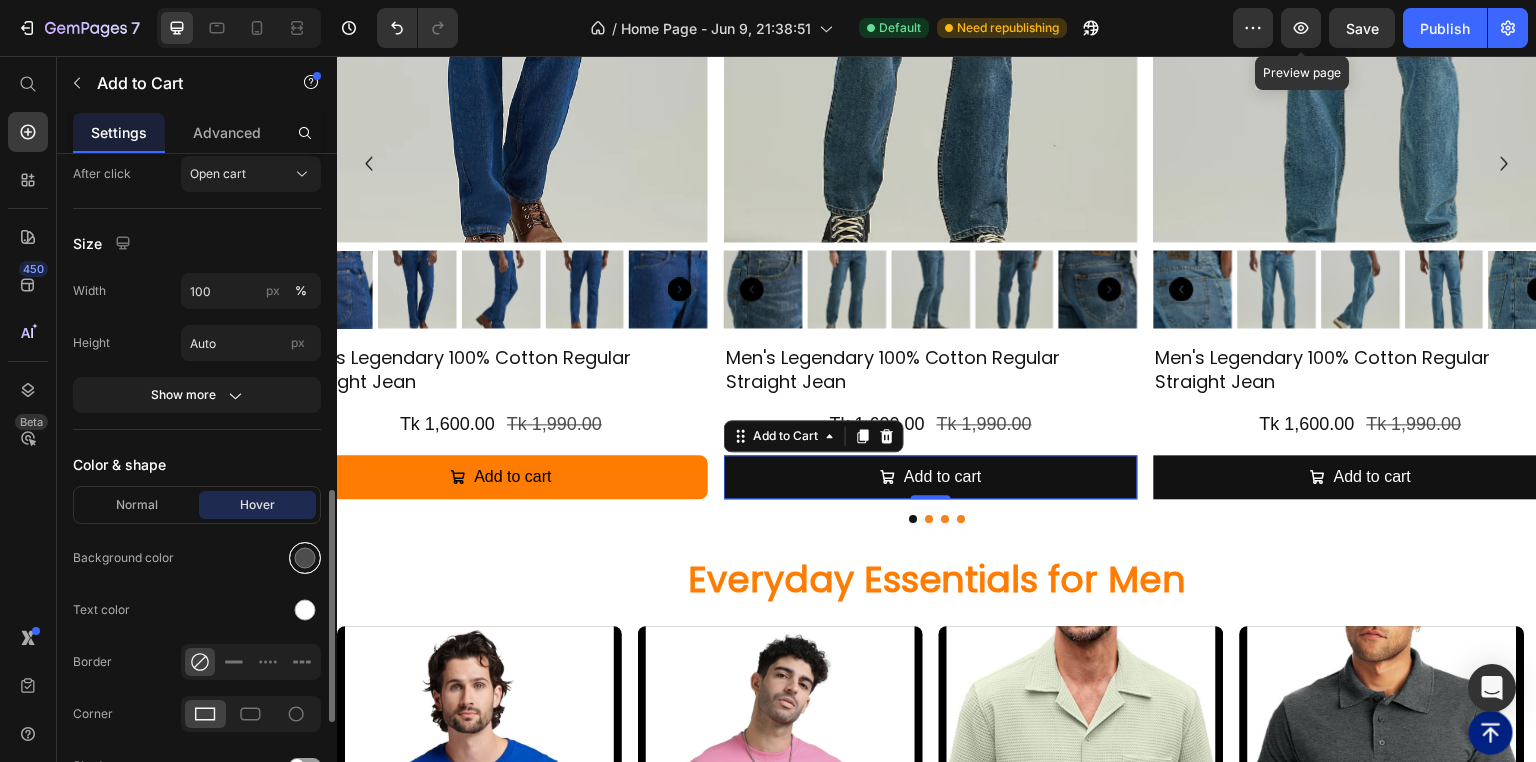 click at bounding box center [305, 558] 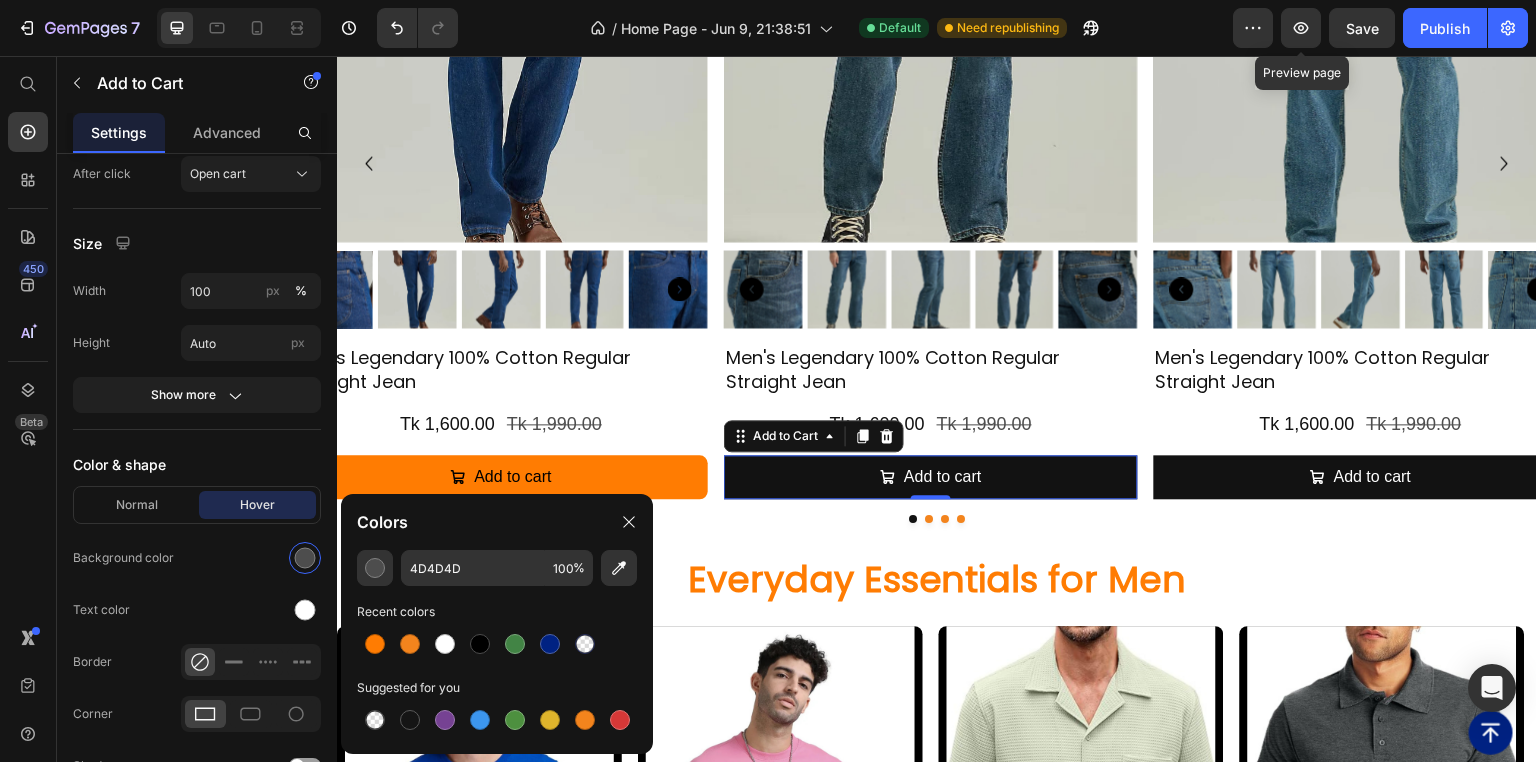 drag, startPoint x: 371, startPoint y: 633, endPoint x: 344, endPoint y: 639, distance: 27.658634 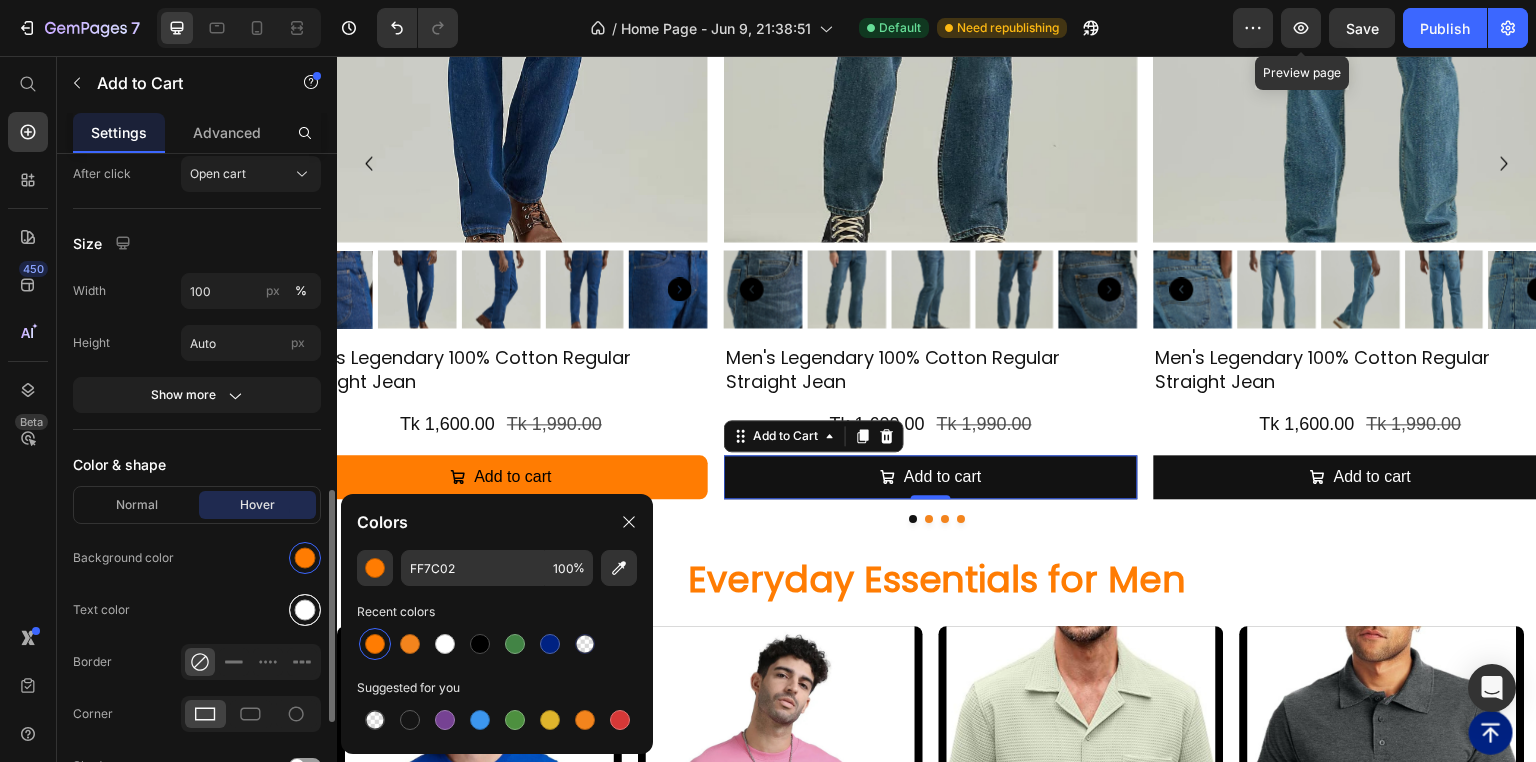 click at bounding box center [305, 610] 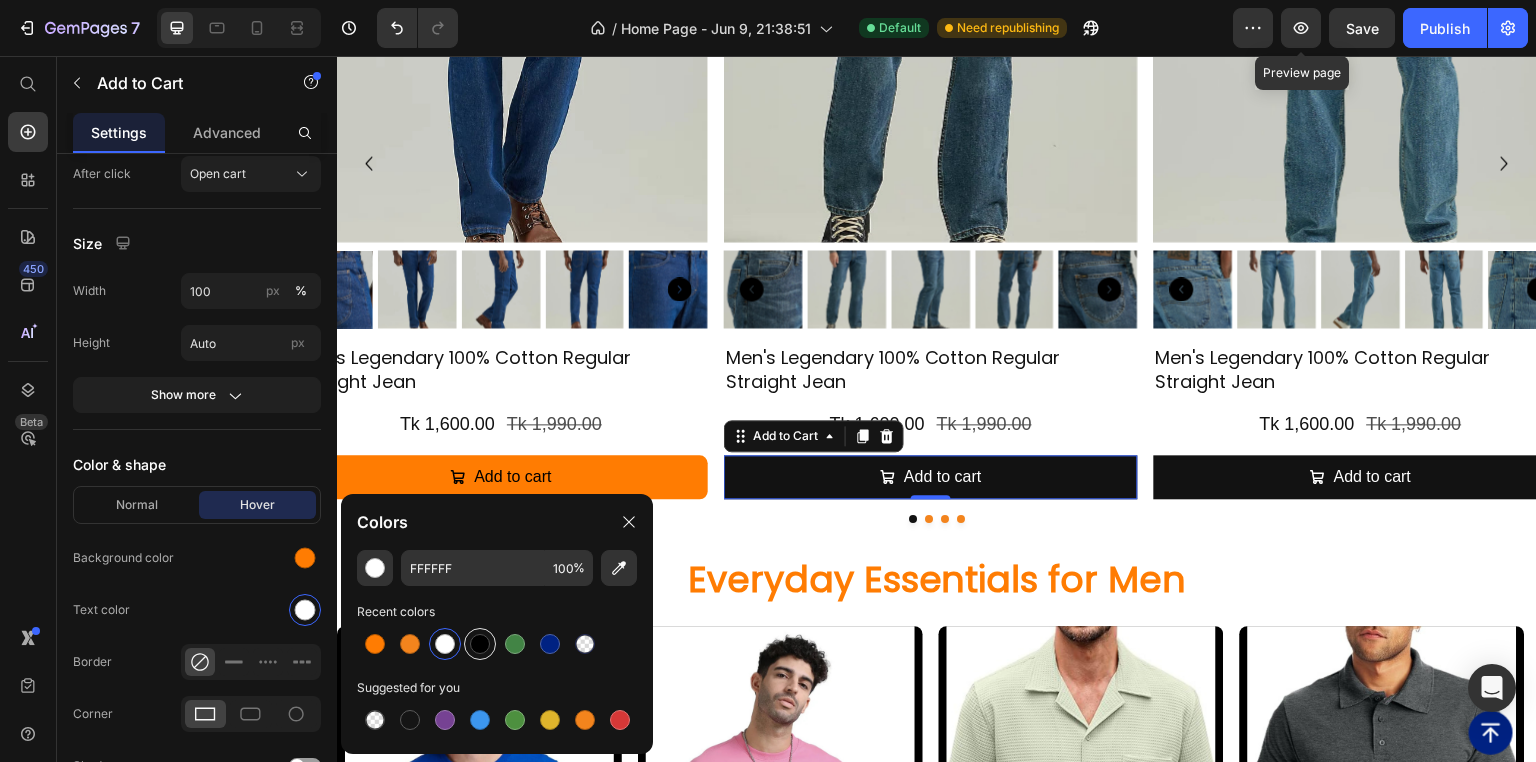 click at bounding box center [480, 644] 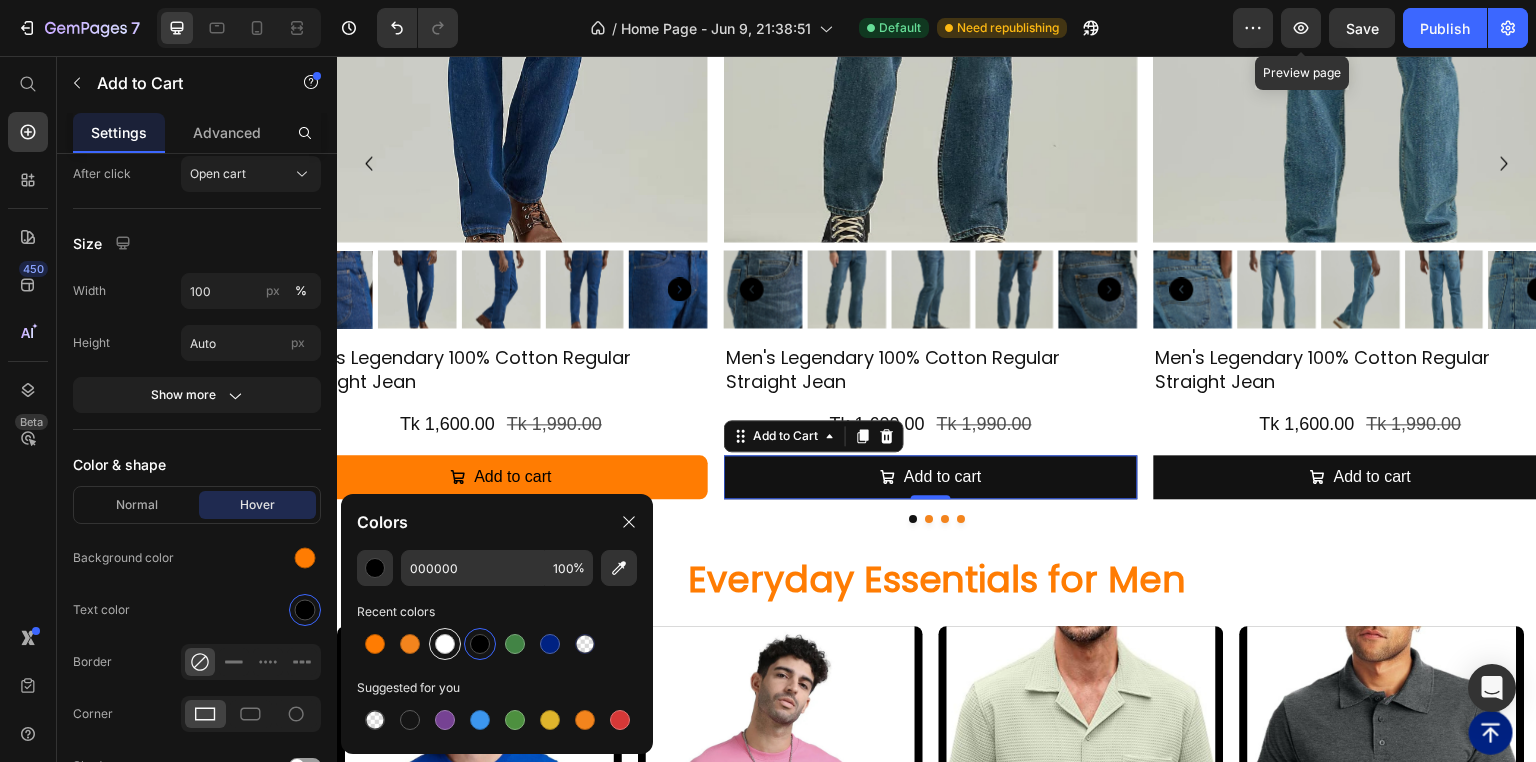 click at bounding box center [445, 644] 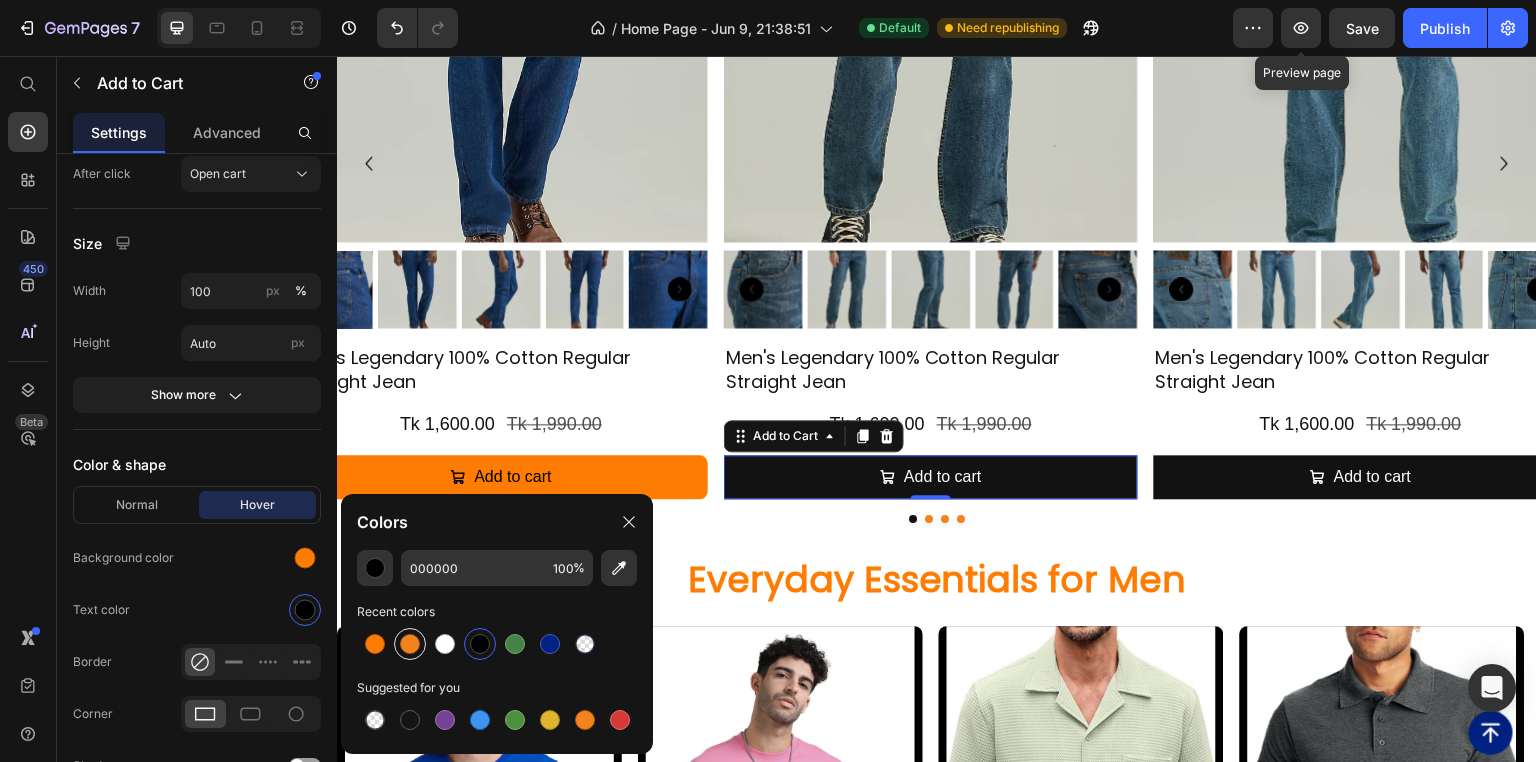 type on "FFFFFF" 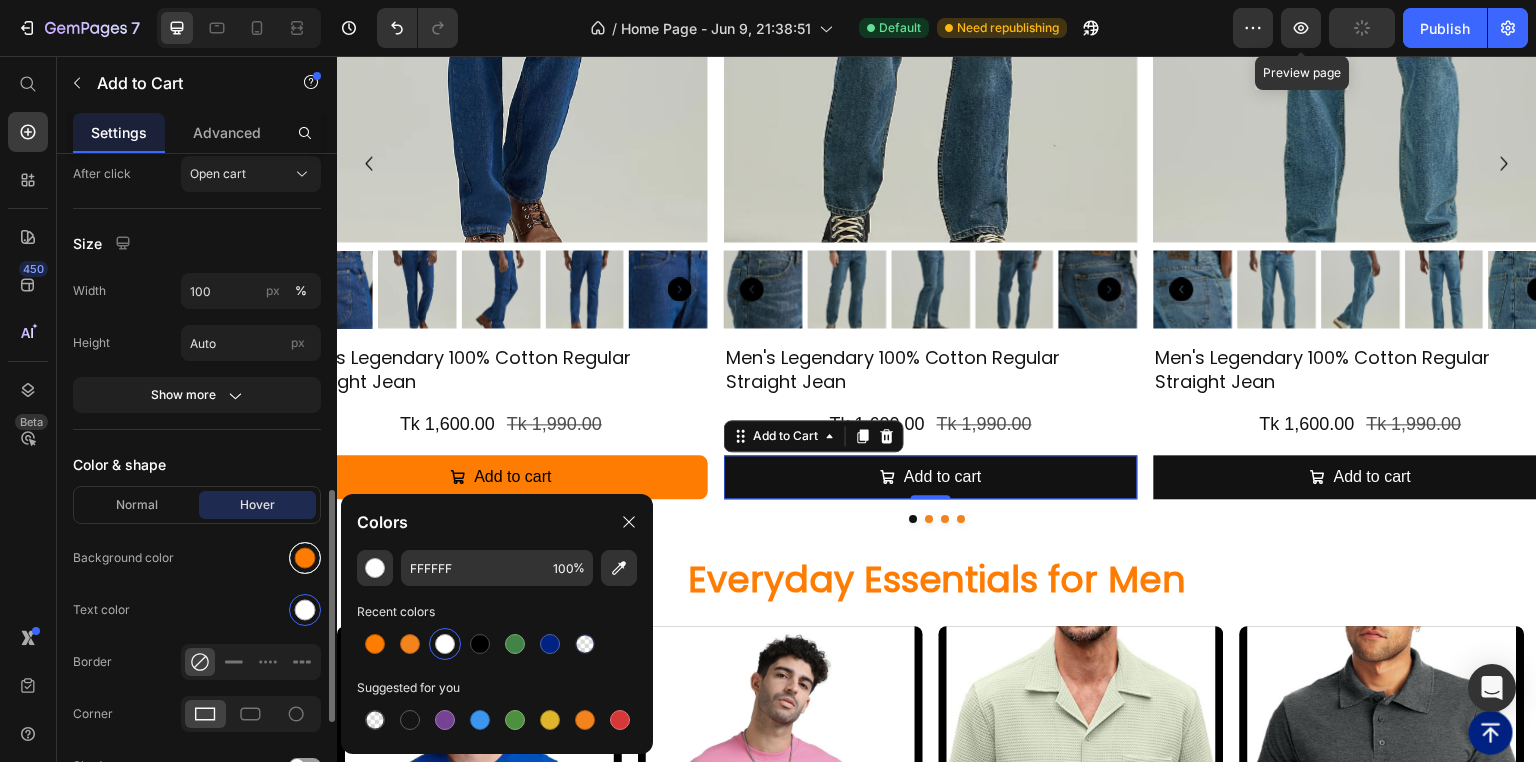 click at bounding box center [305, 558] 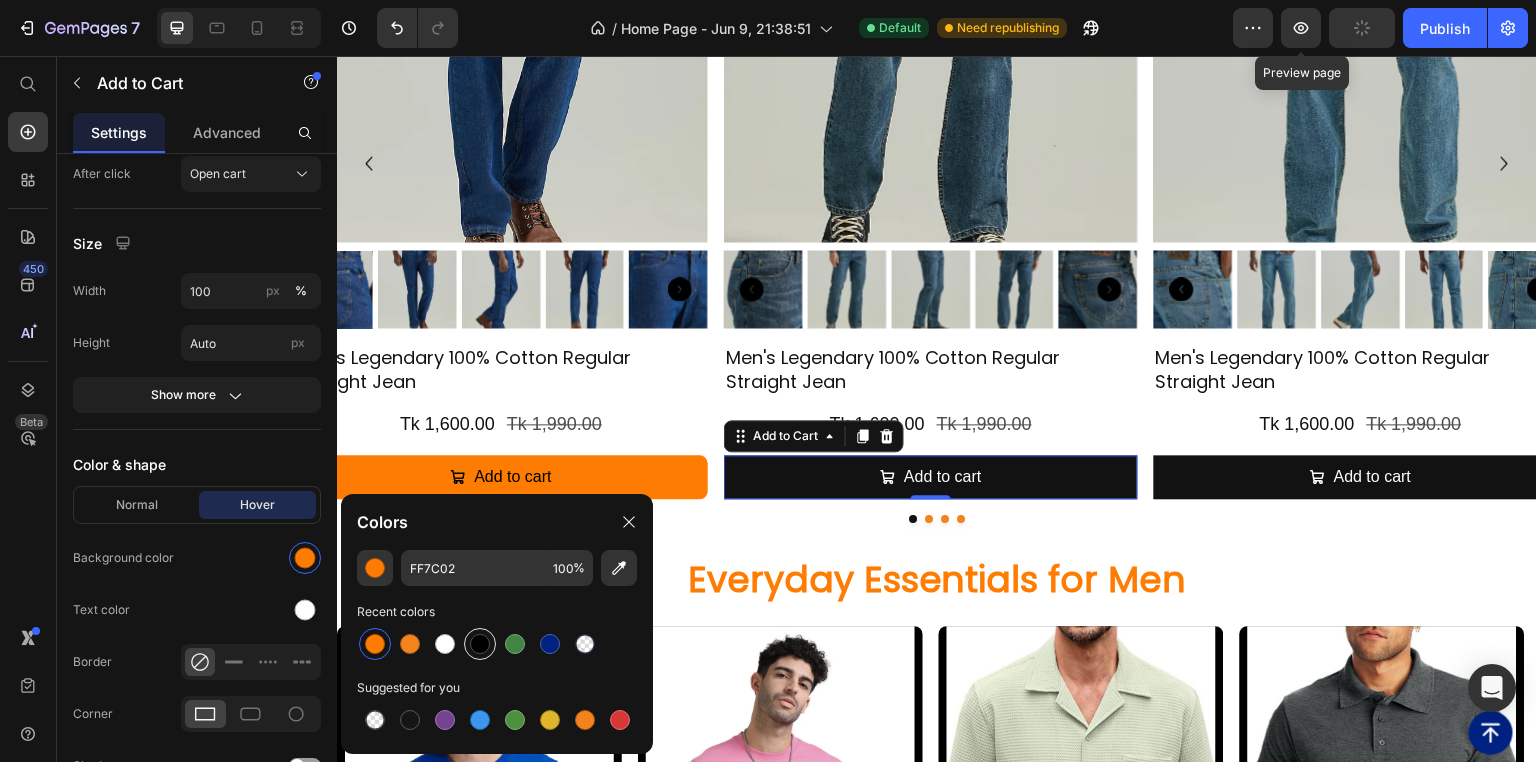 click at bounding box center [480, 644] 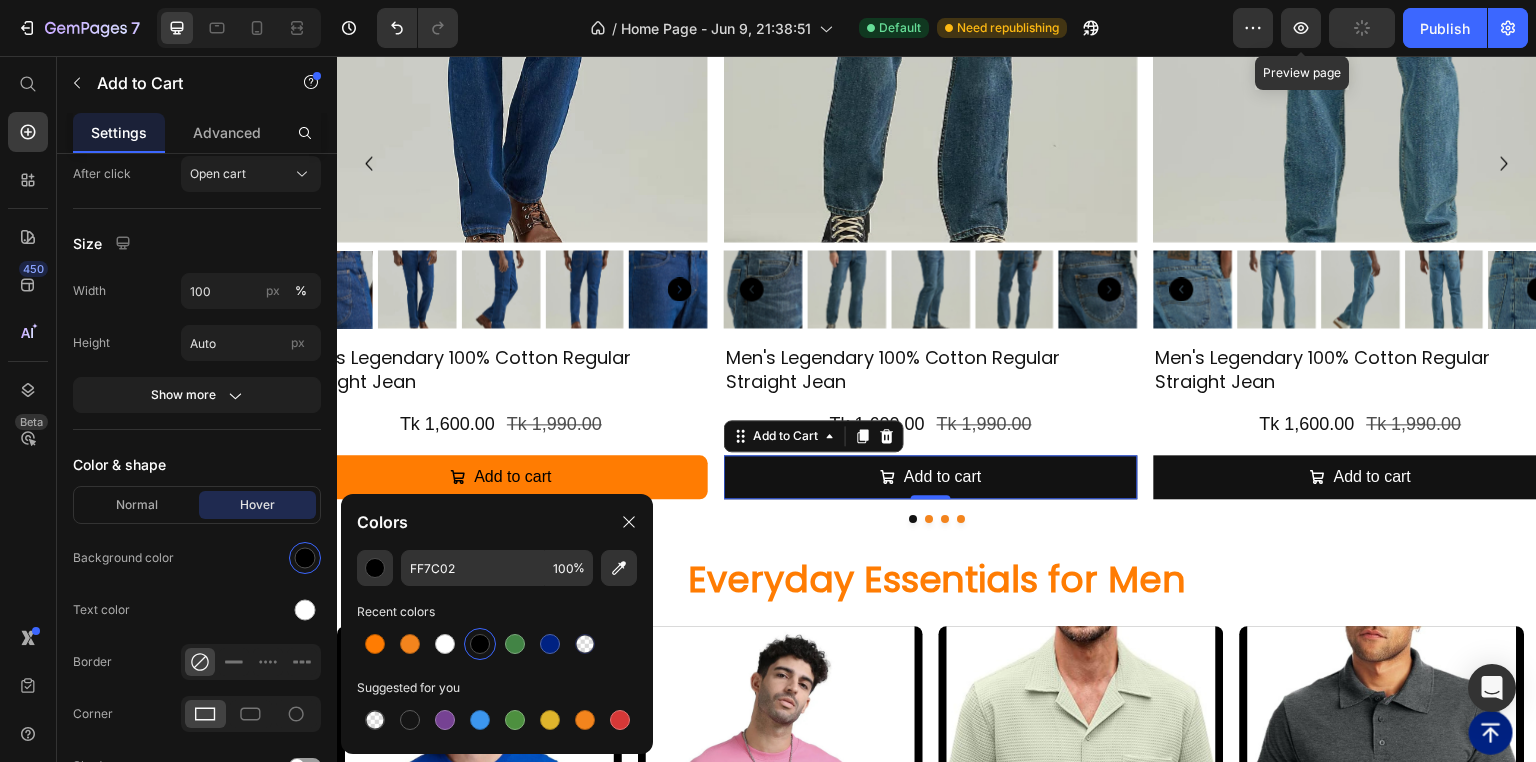 type on "000000" 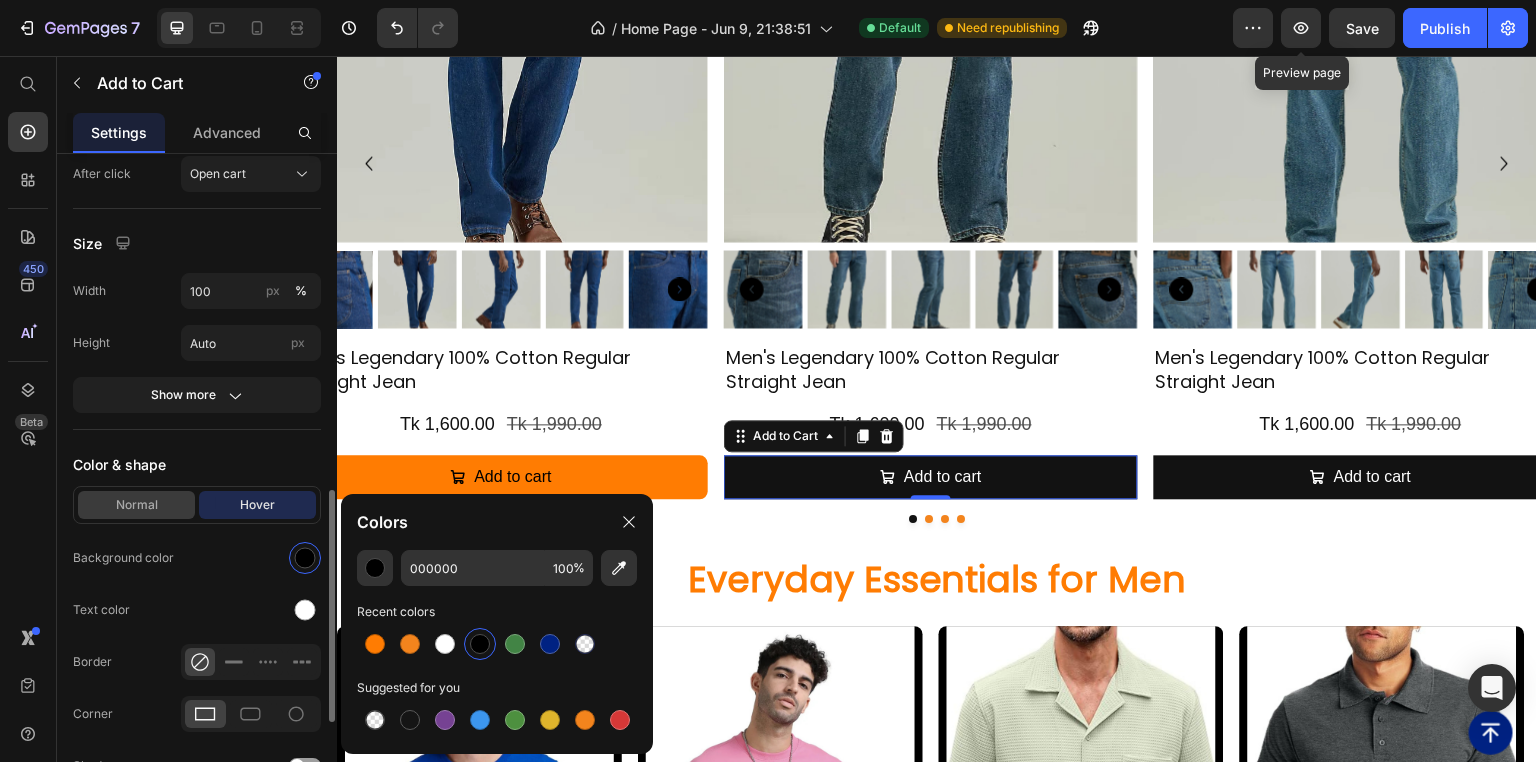 click on "Normal" at bounding box center [136, 505] 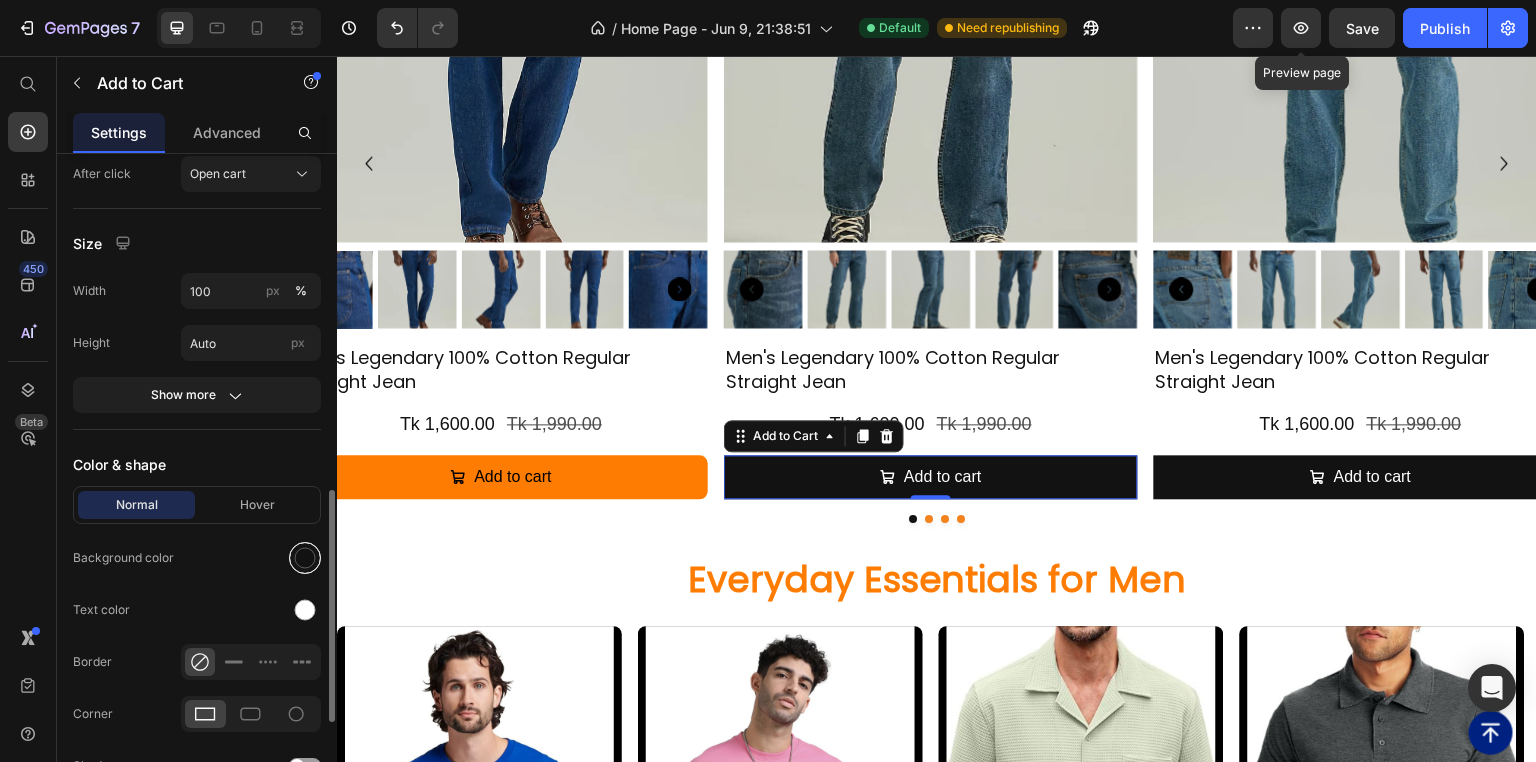 click at bounding box center (305, 558) 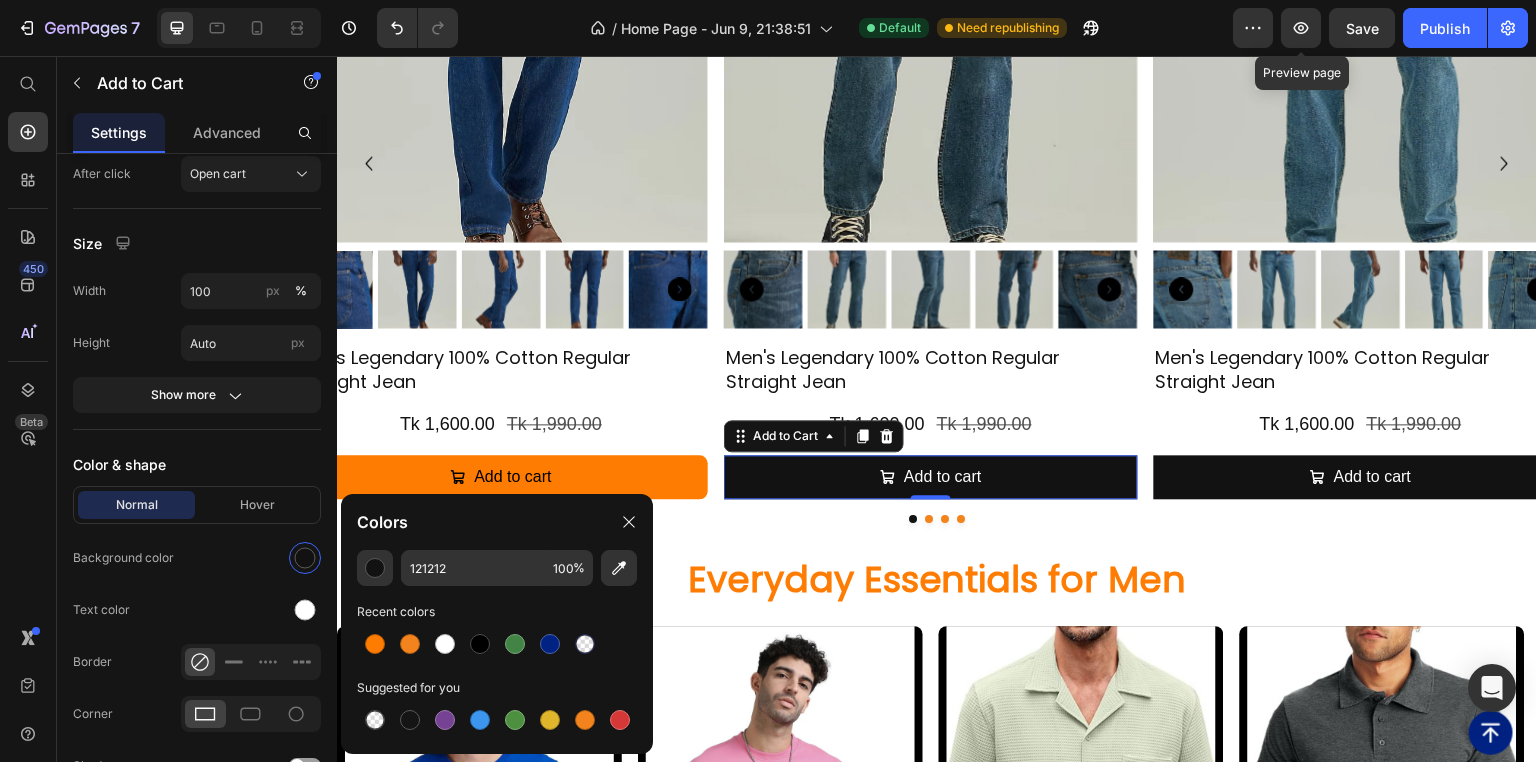 drag, startPoint x: 372, startPoint y: 636, endPoint x: 344, endPoint y: 630, distance: 28.635643 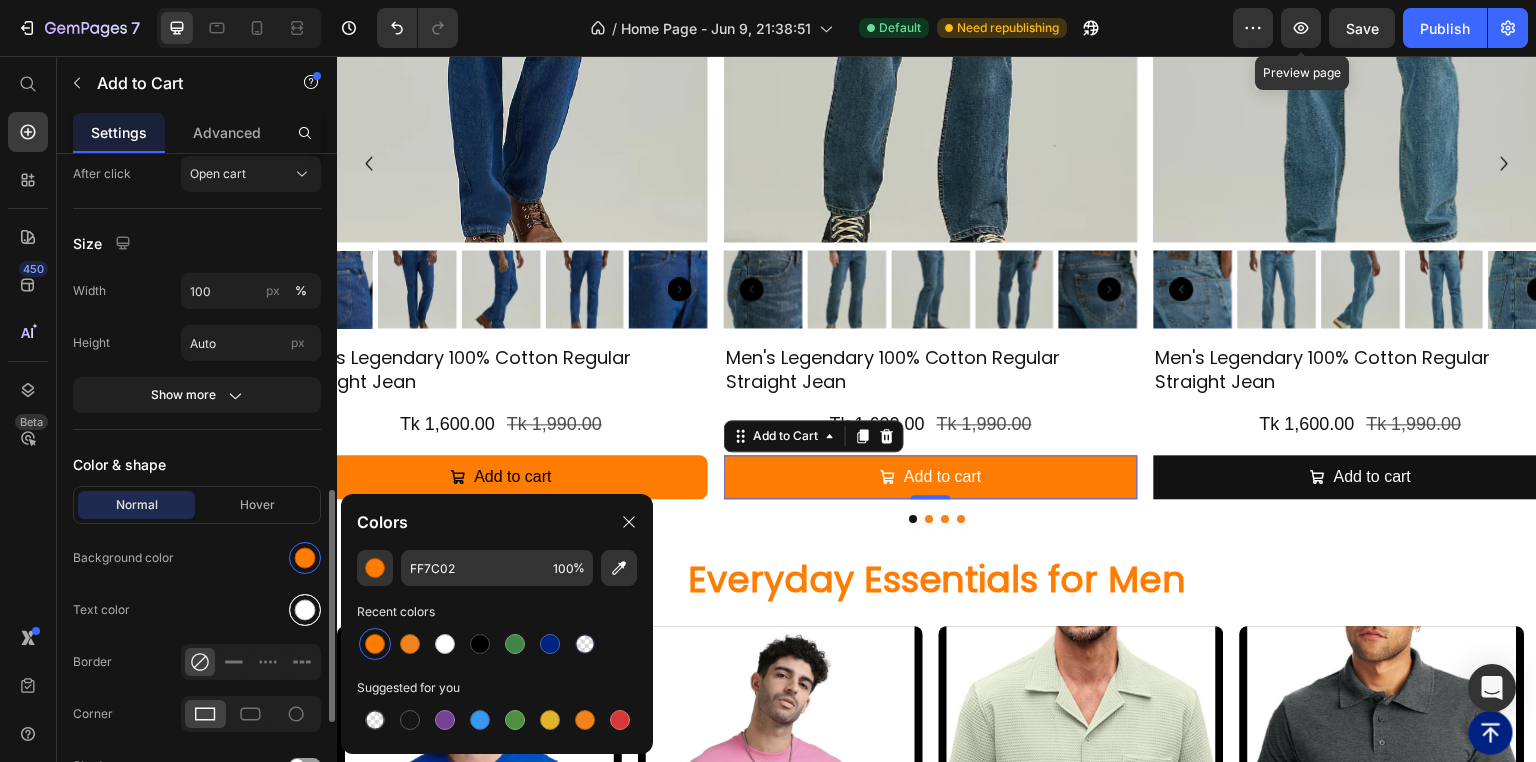click at bounding box center (305, 610) 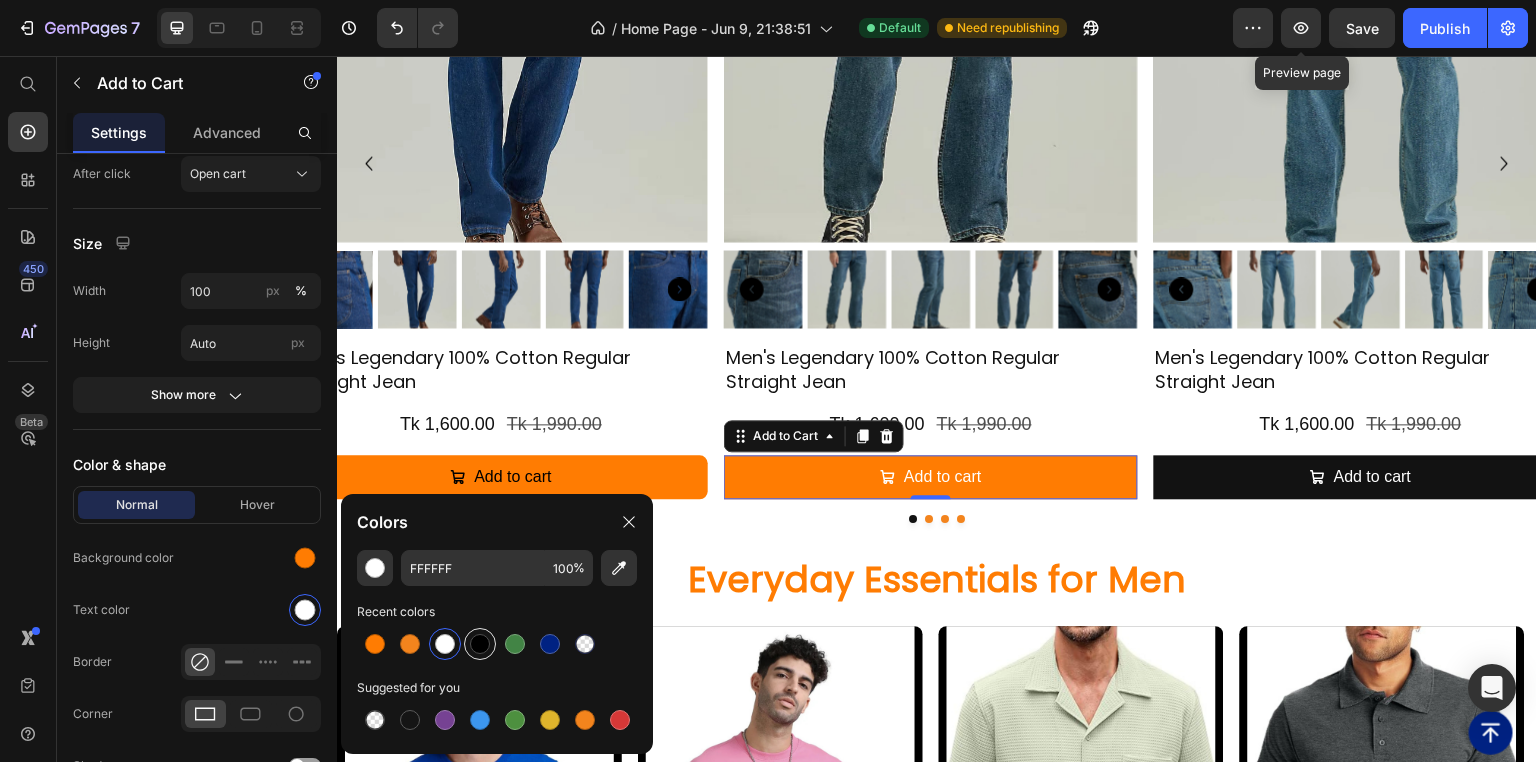 click at bounding box center (480, 644) 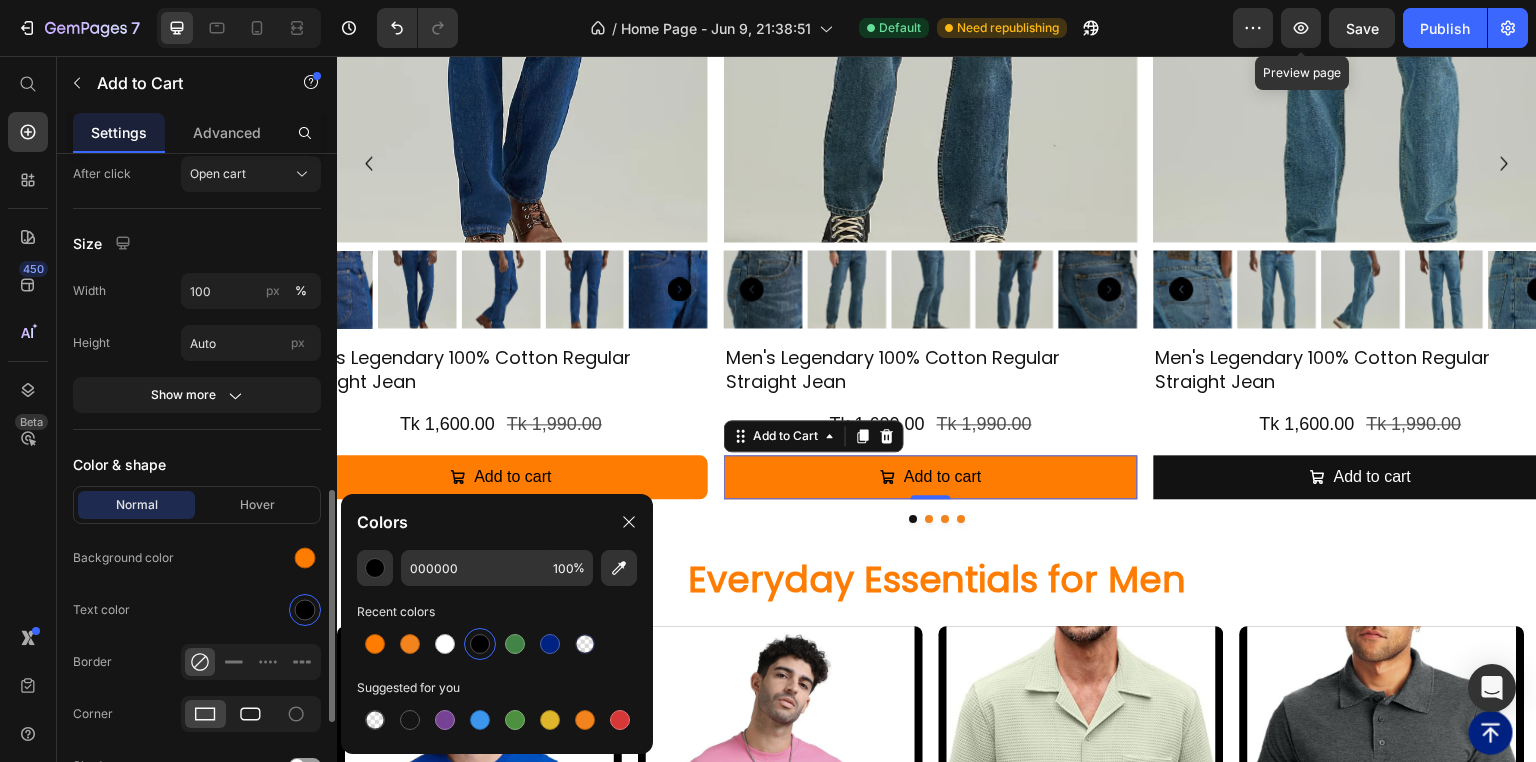 click 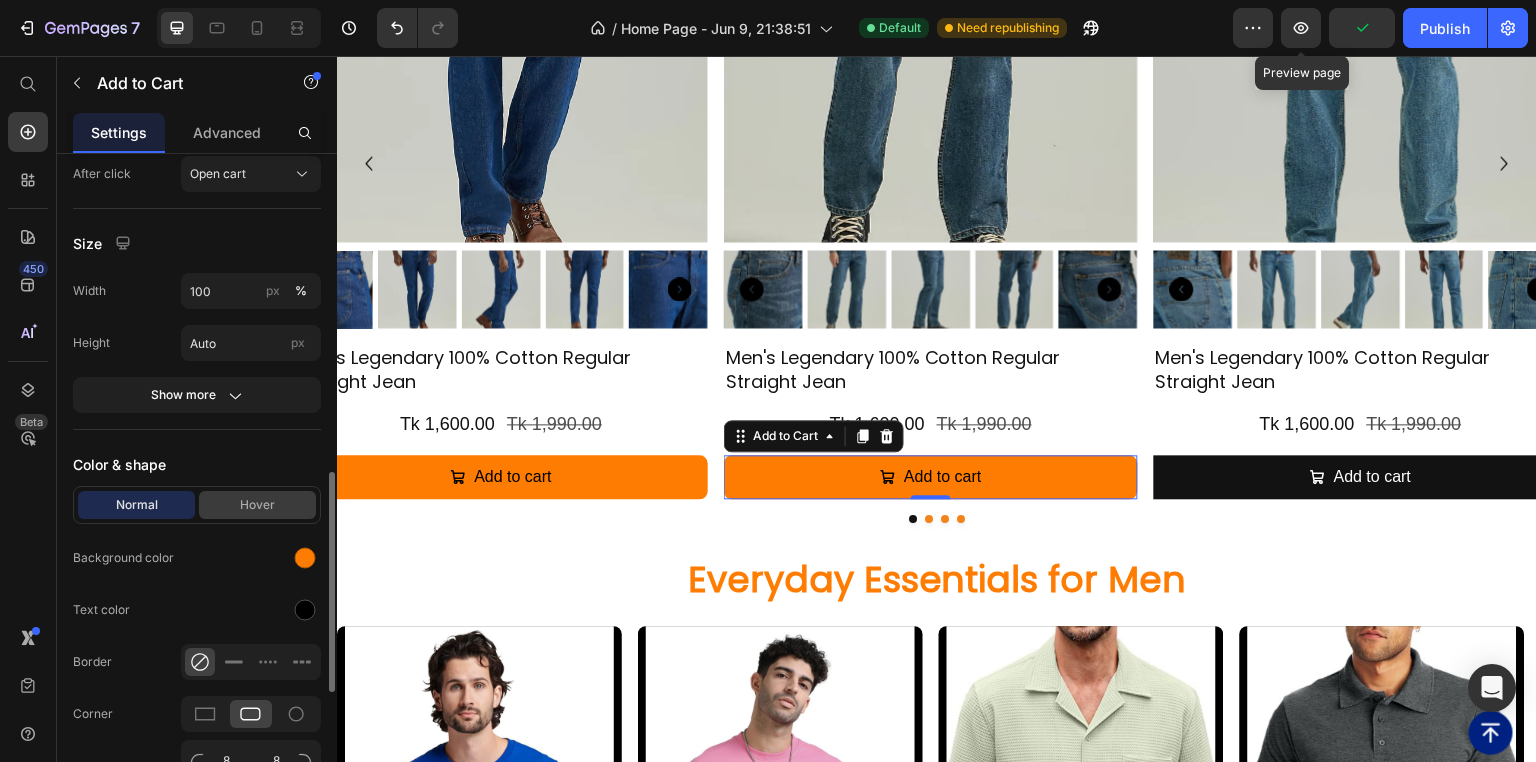 click on "Hover" at bounding box center [257, 505] 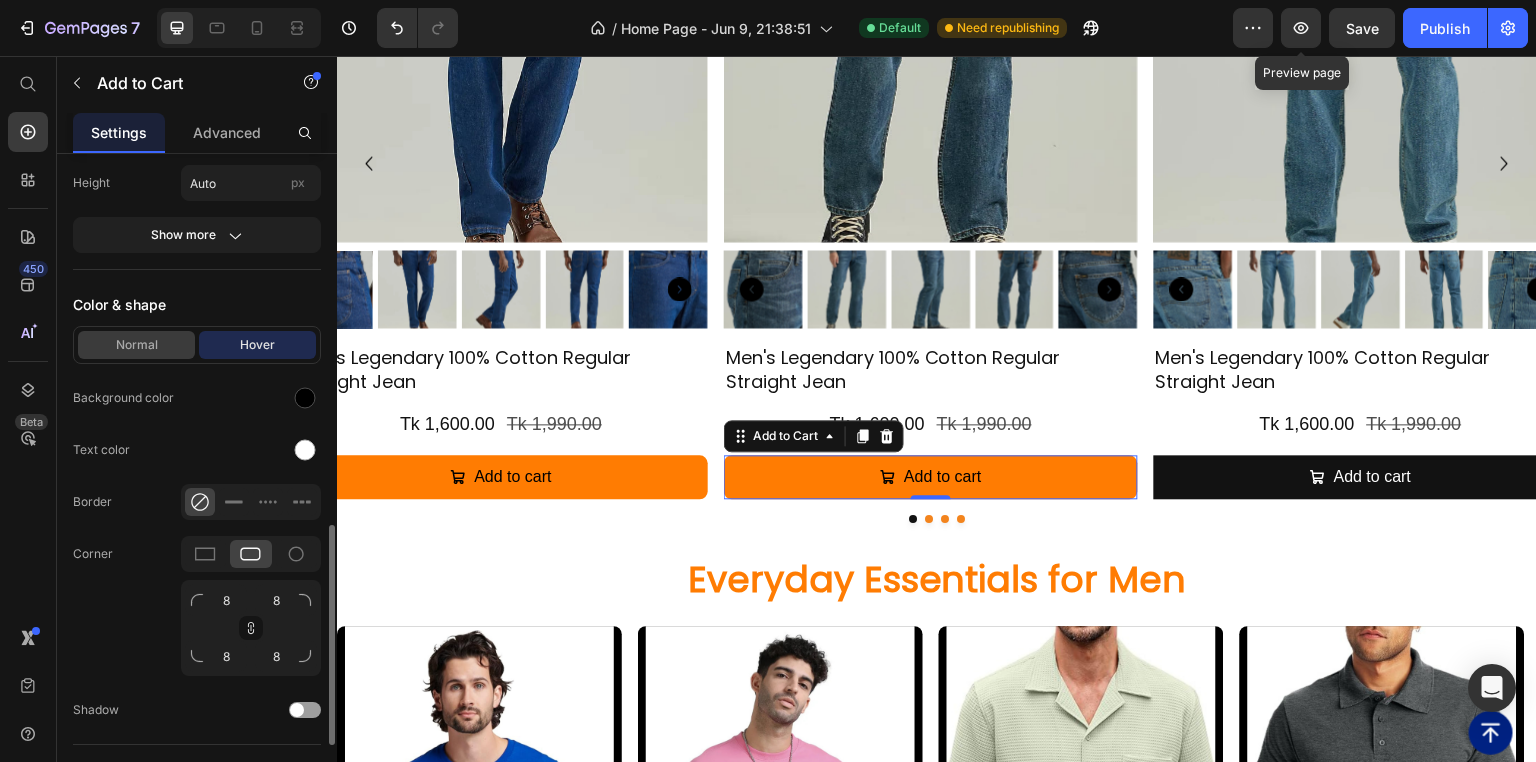 scroll, scrollTop: 960, scrollLeft: 0, axis: vertical 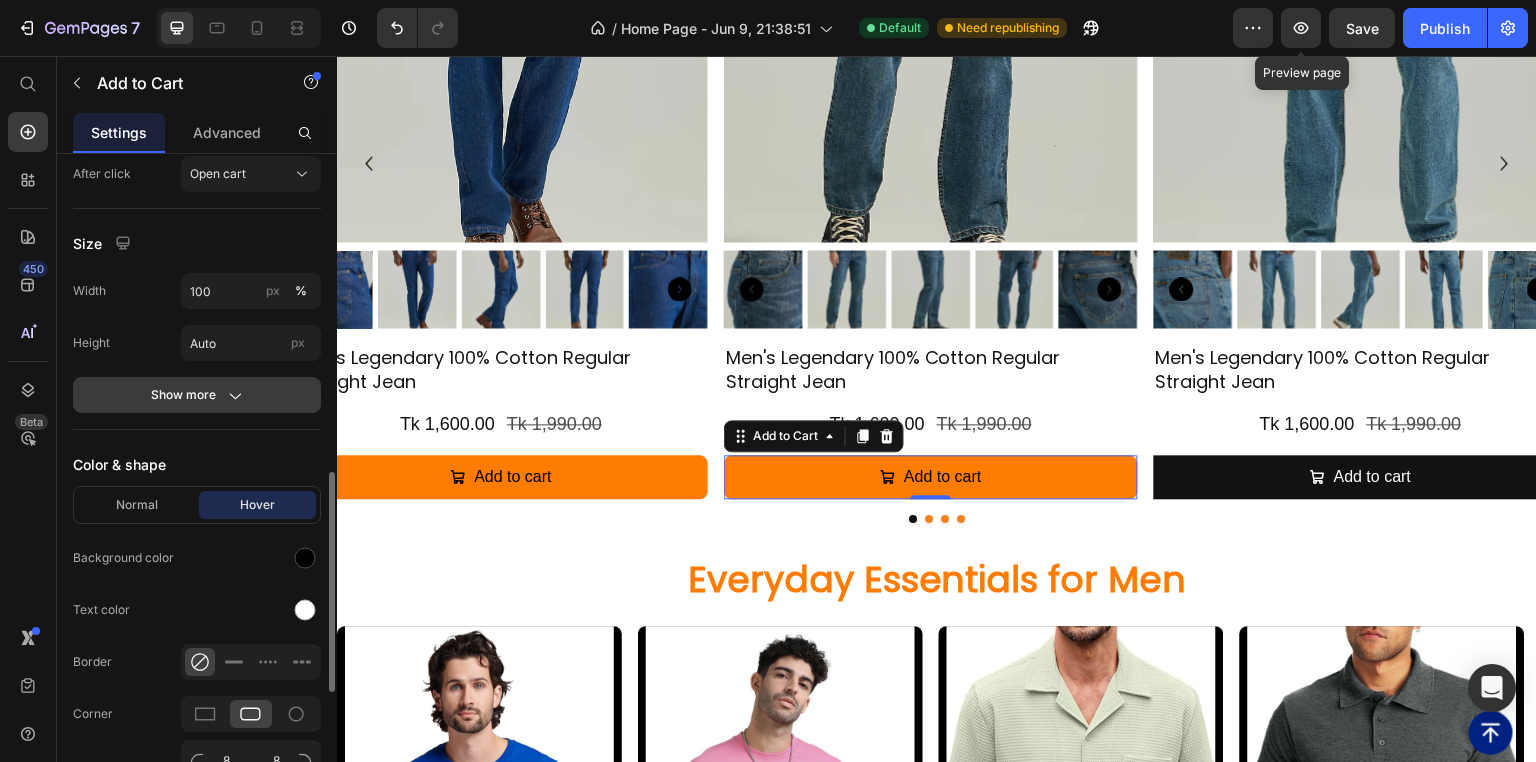 click on "Show more" 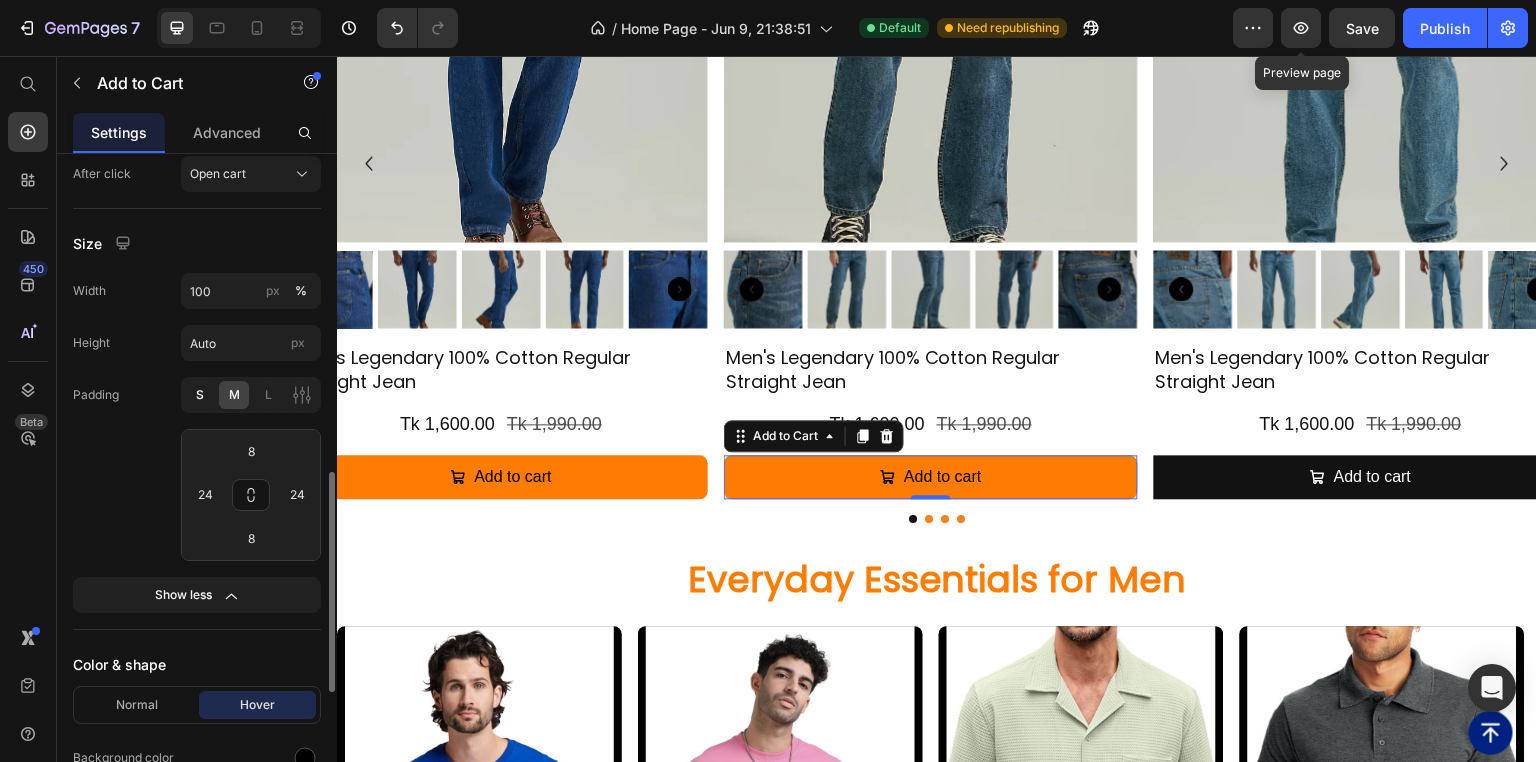 click on "S" 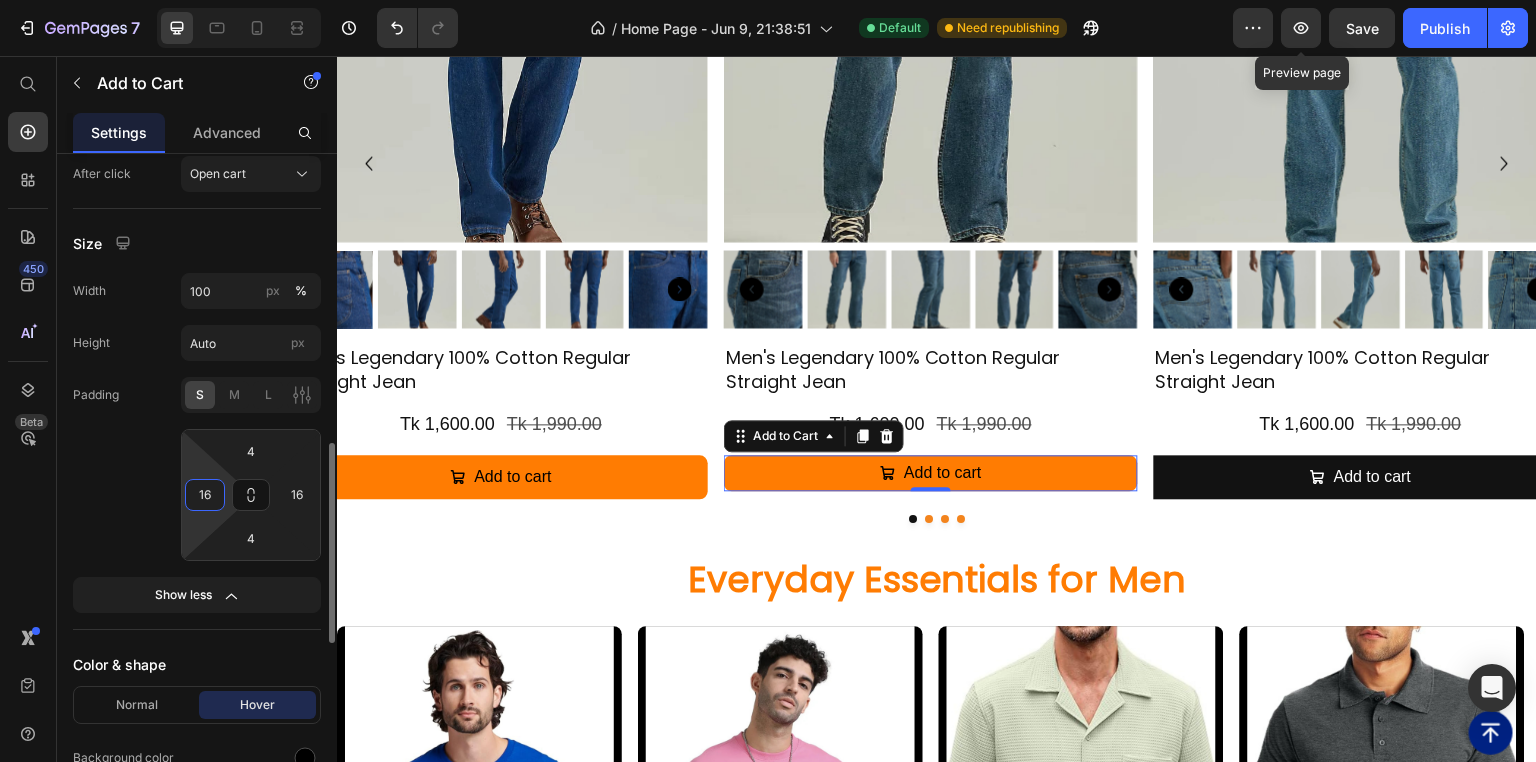 click on "16" at bounding box center (205, 495) 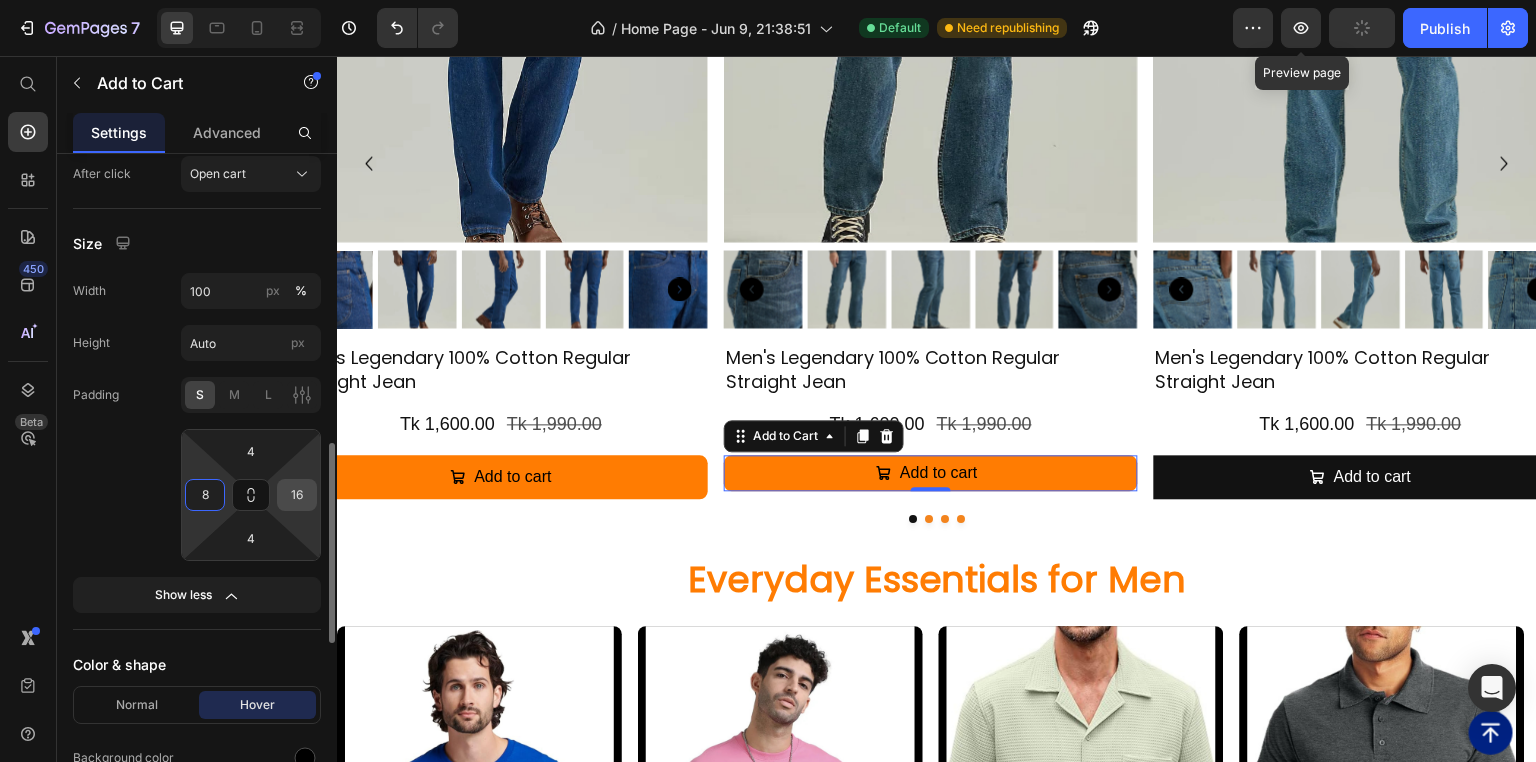 type on "8" 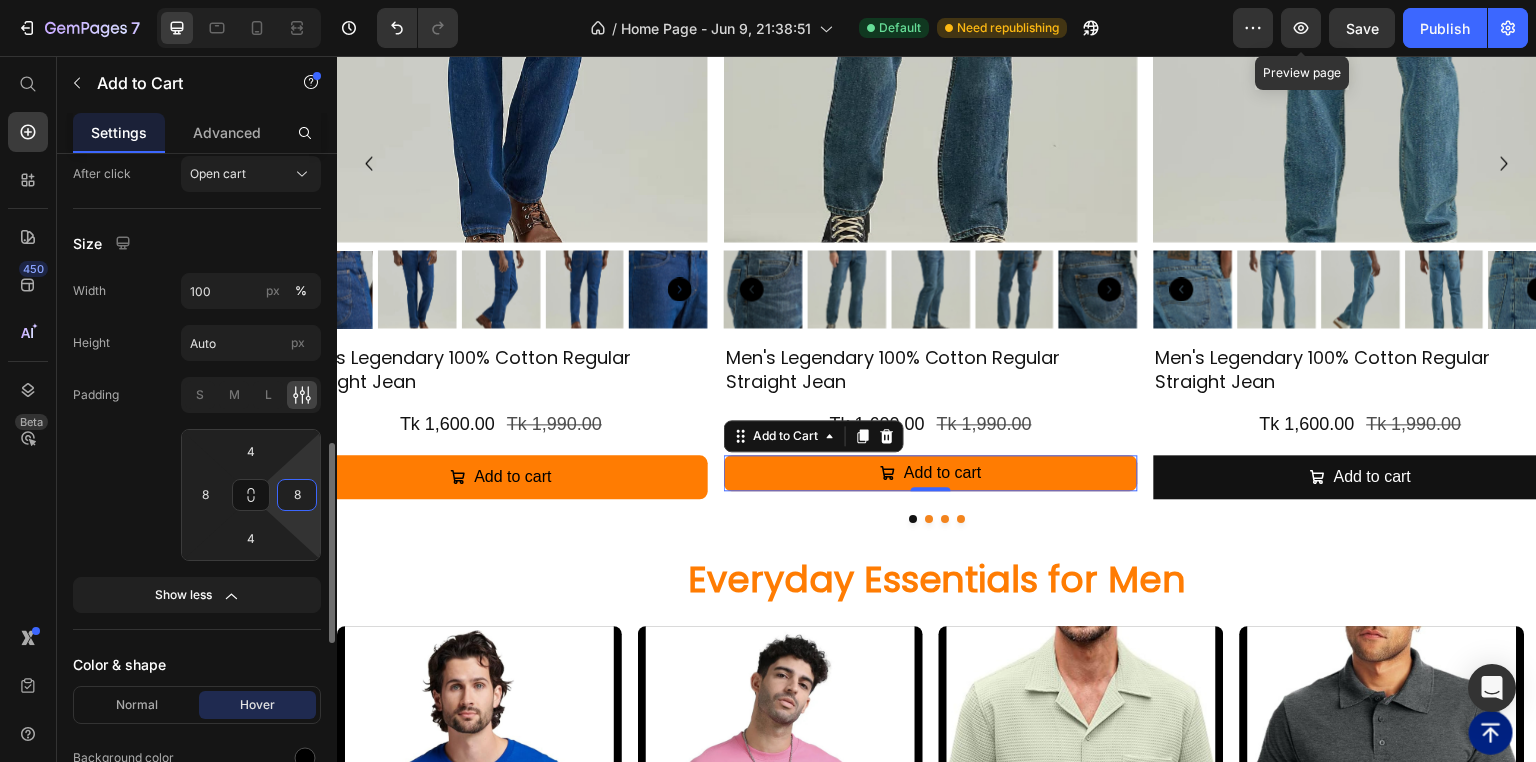 type on "8" 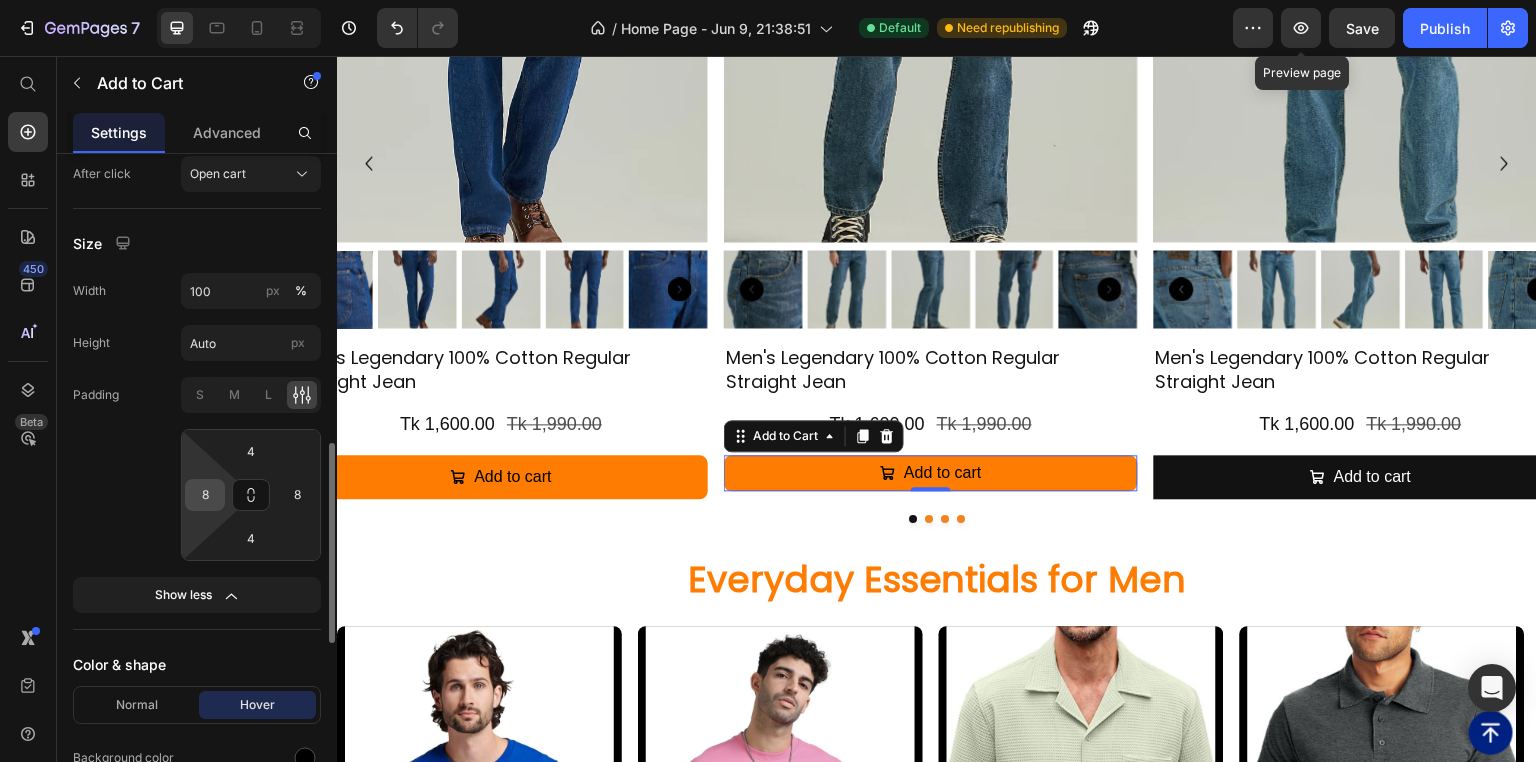click on "8" at bounding box center (205, 495) 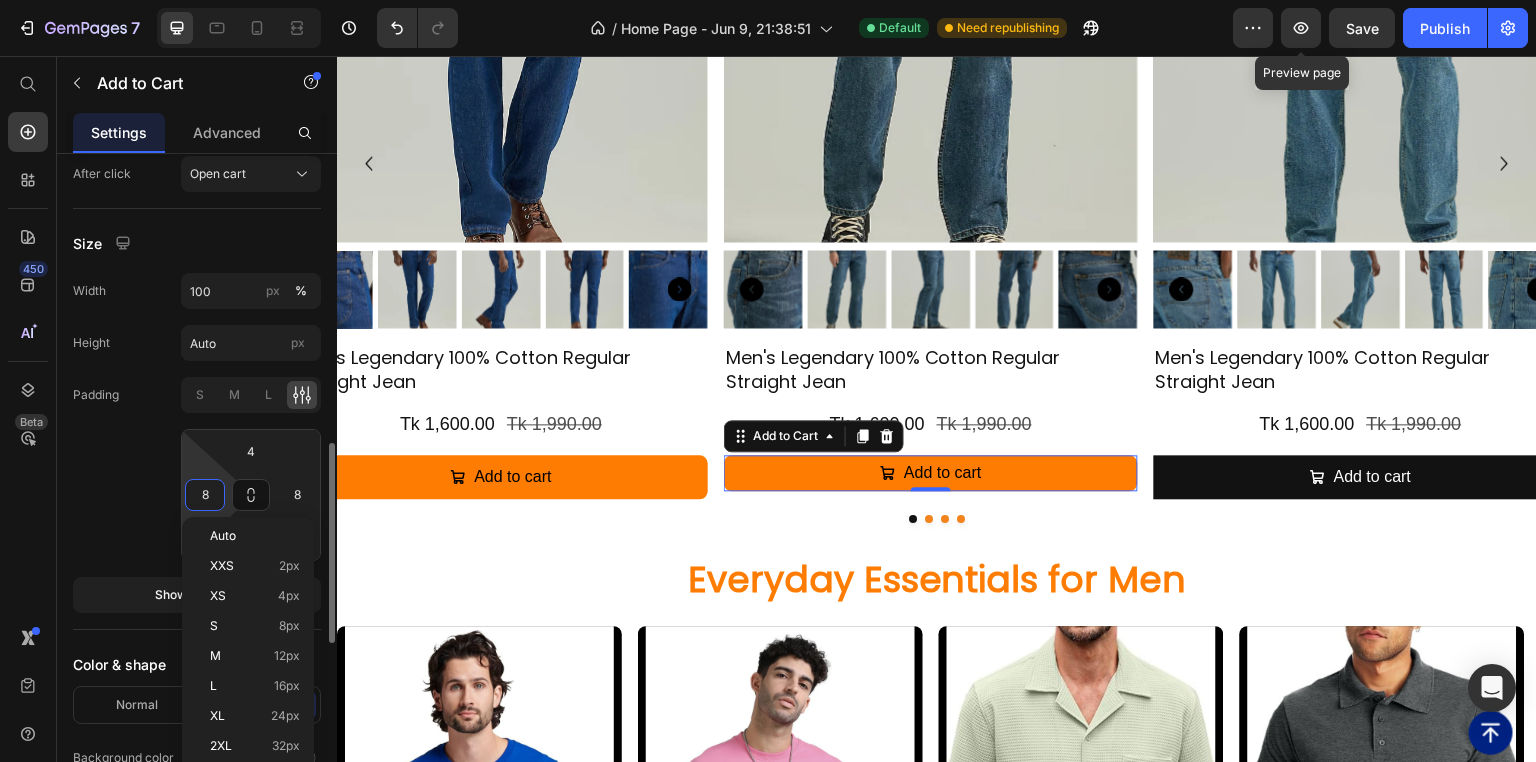 click on "8" at bounding box center [205, 495] 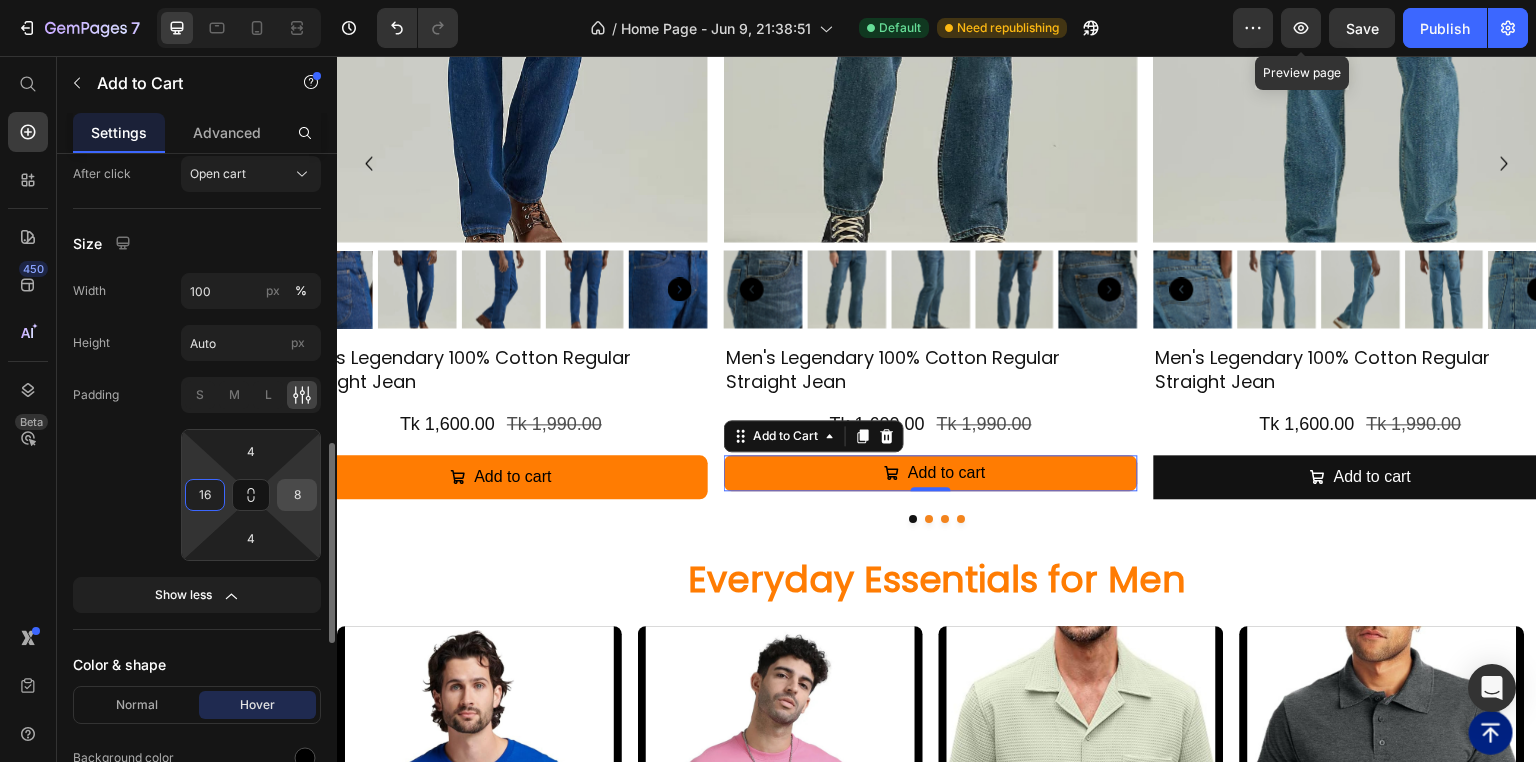 type on "16" 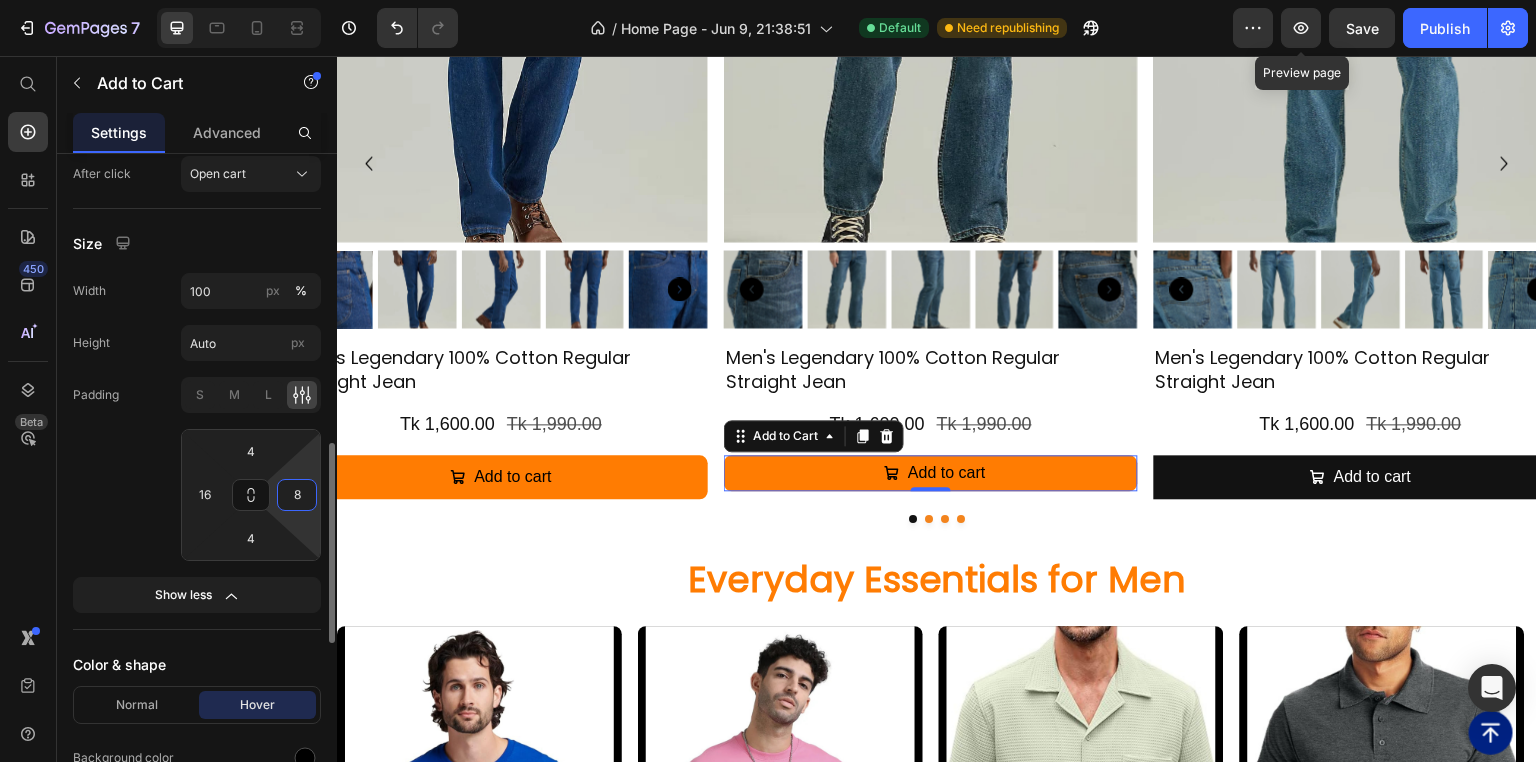 click on "8" at bounding box center [297, 495] 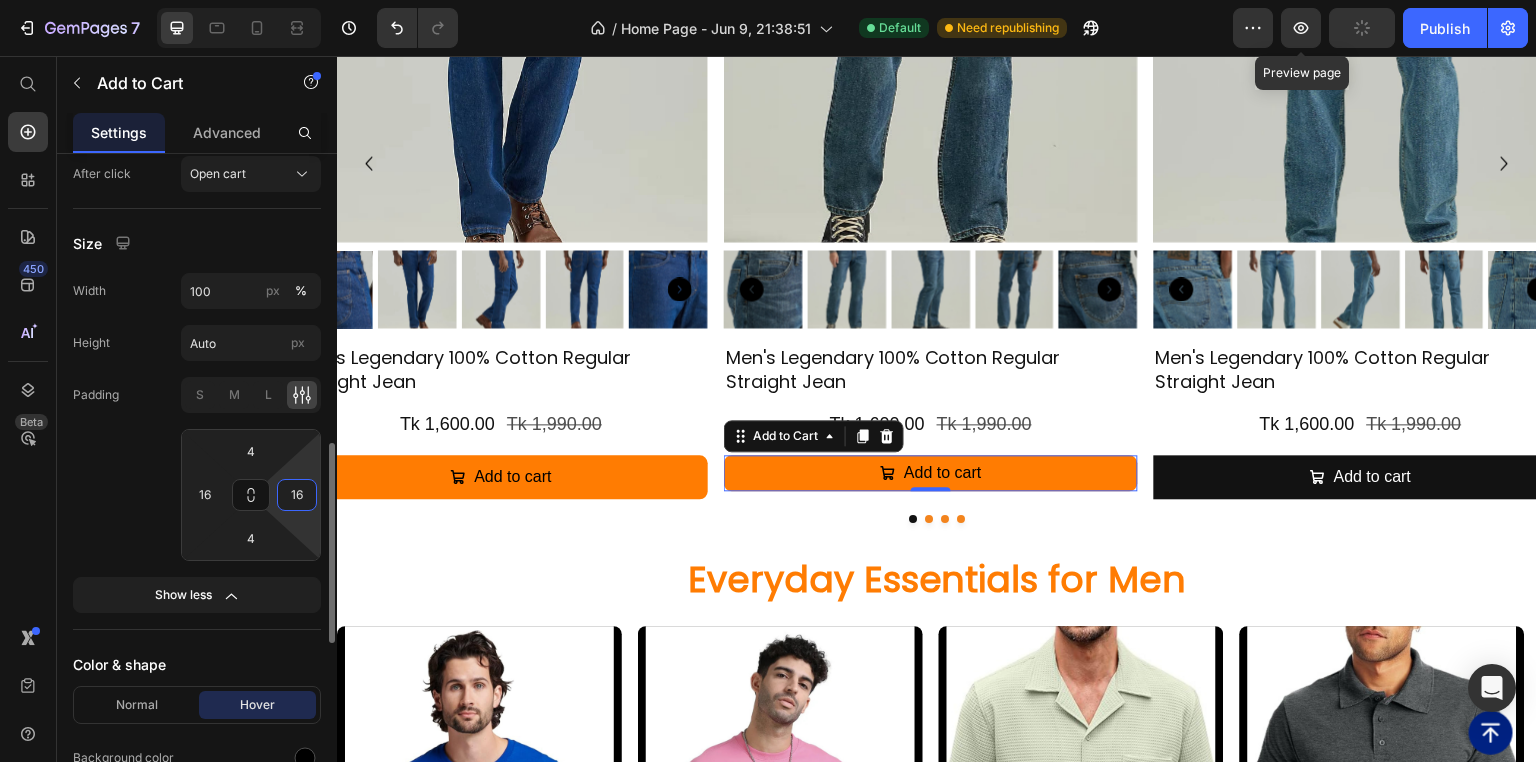 type on "16" 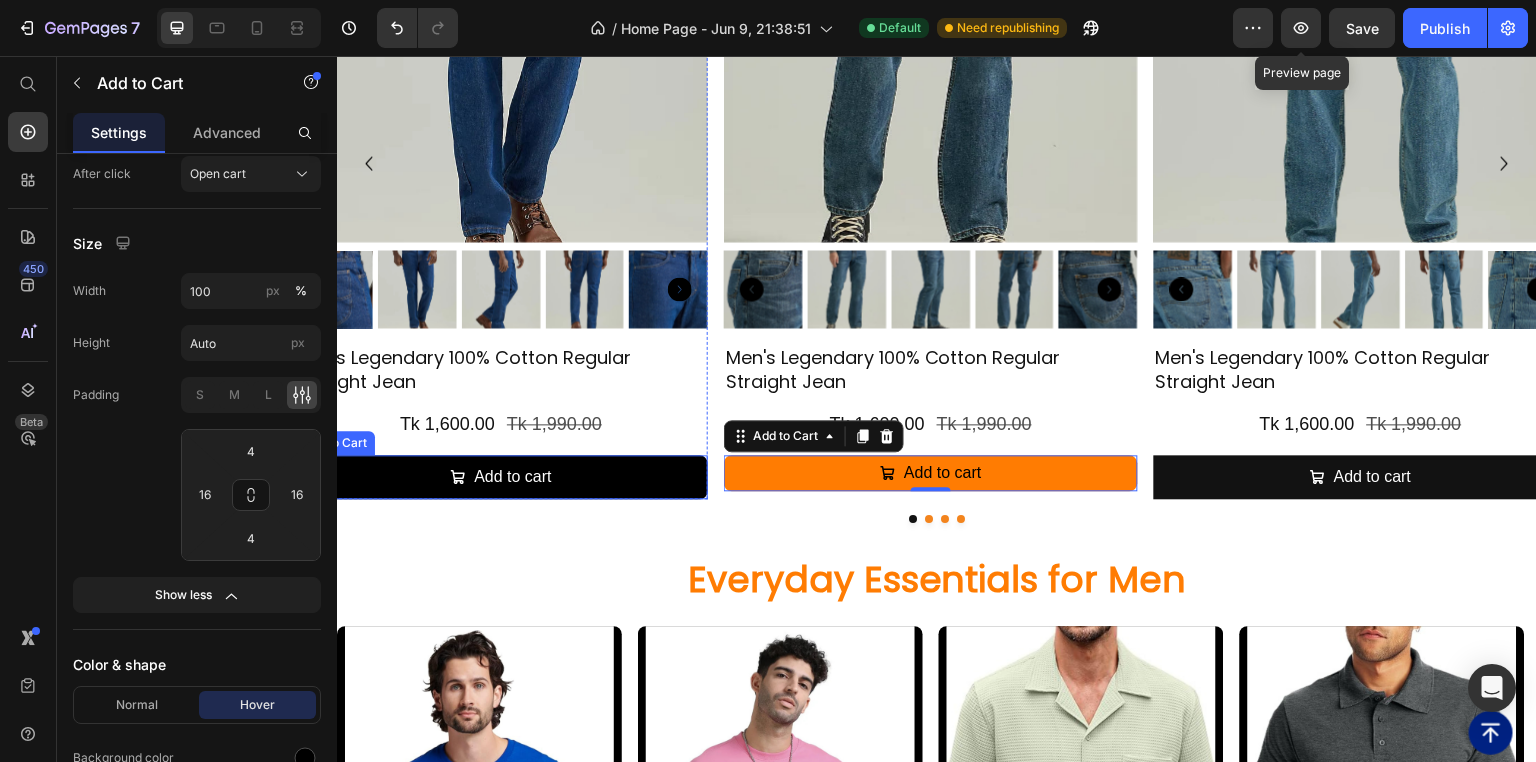click on "Add to cart" at bounding box center (501, 477) 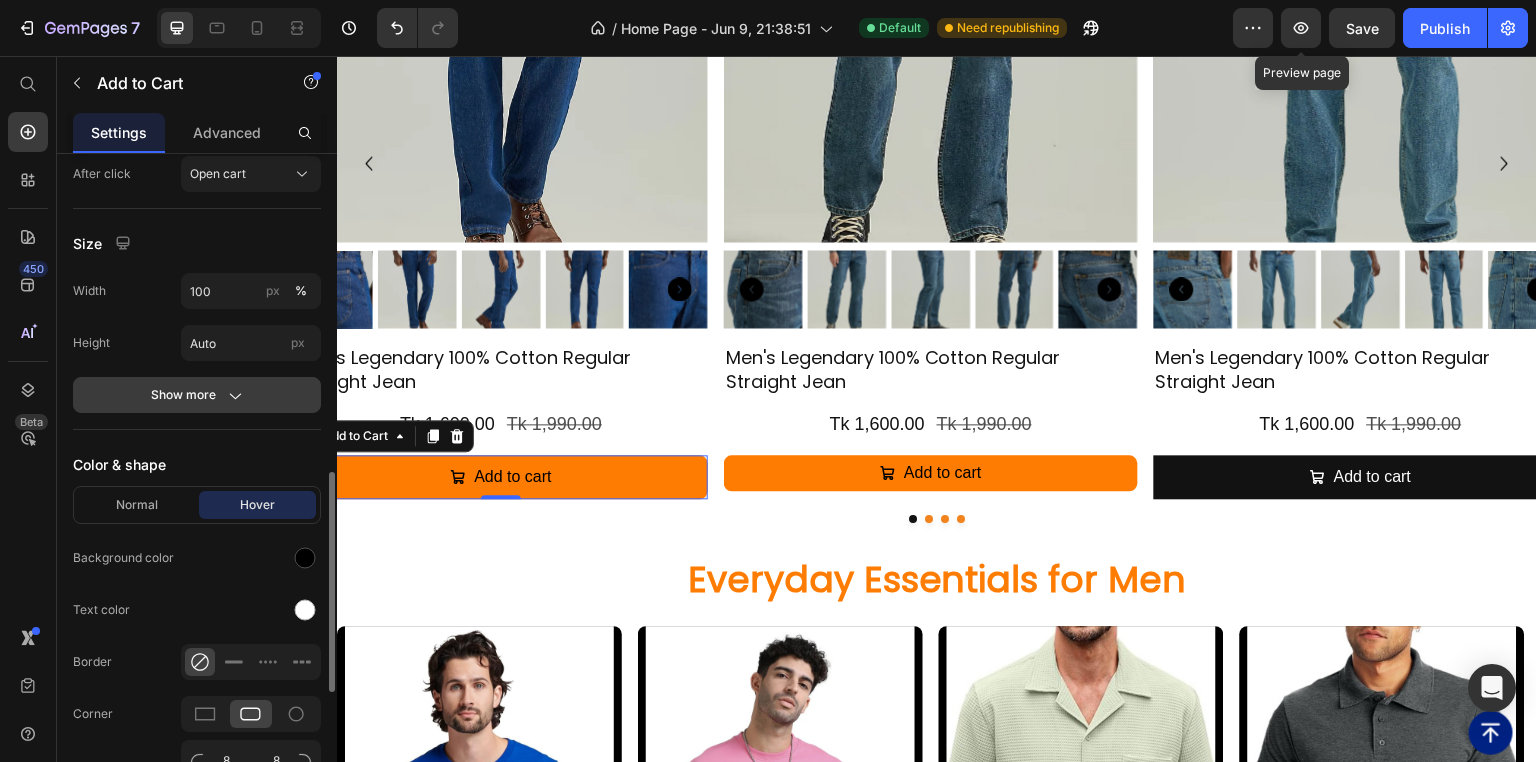 click on "Show more" 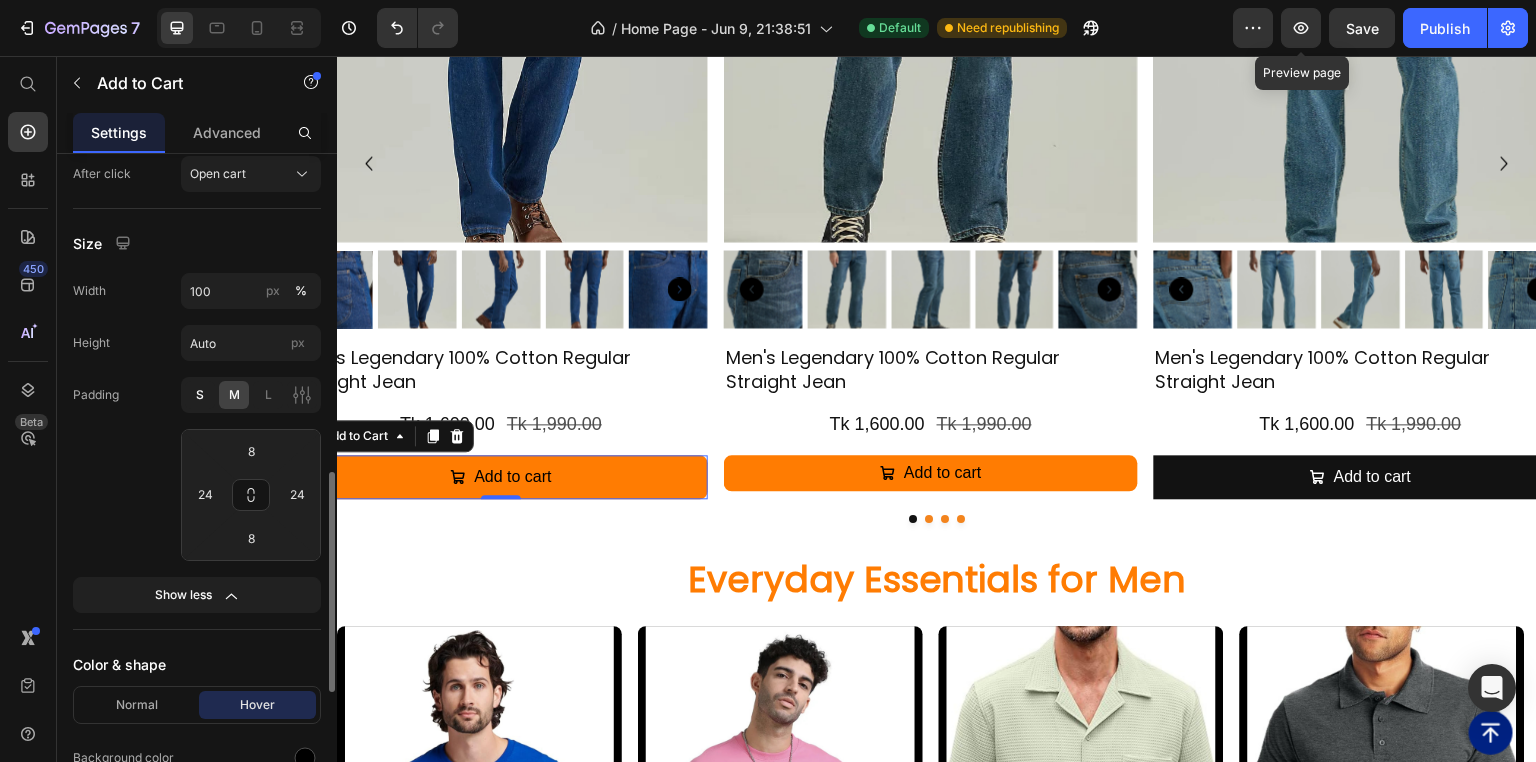 click on "S" 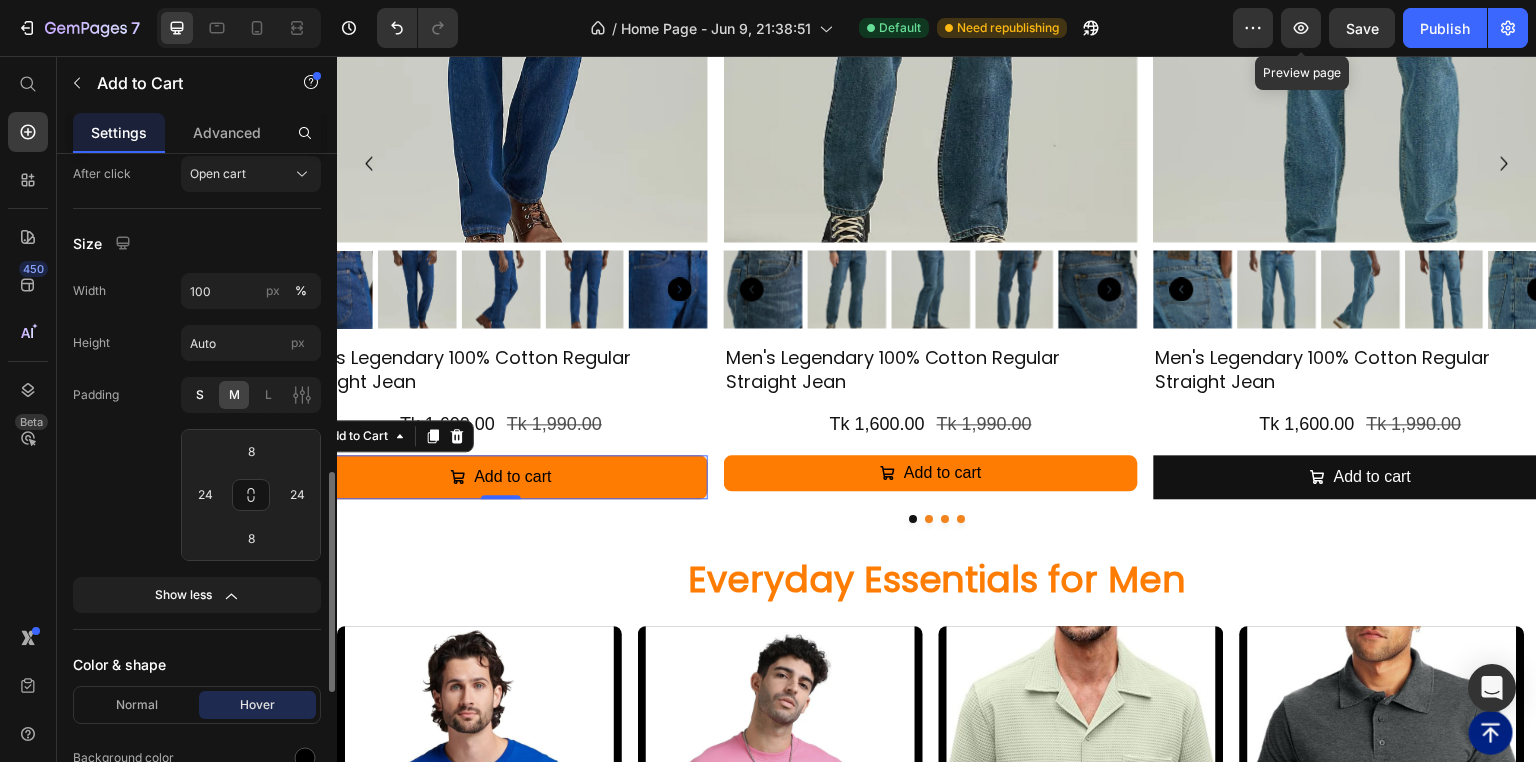 type on "4" 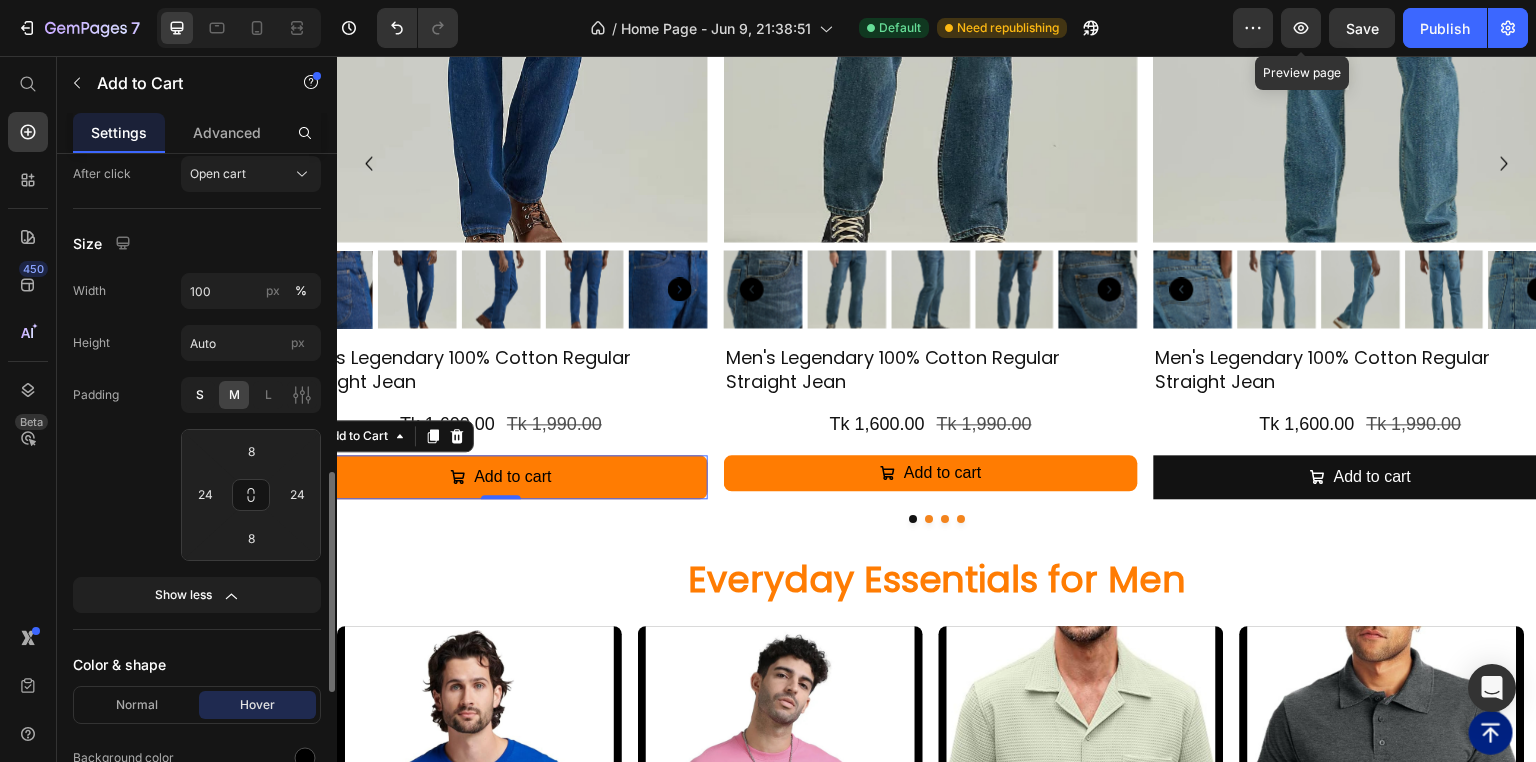 type on "16" 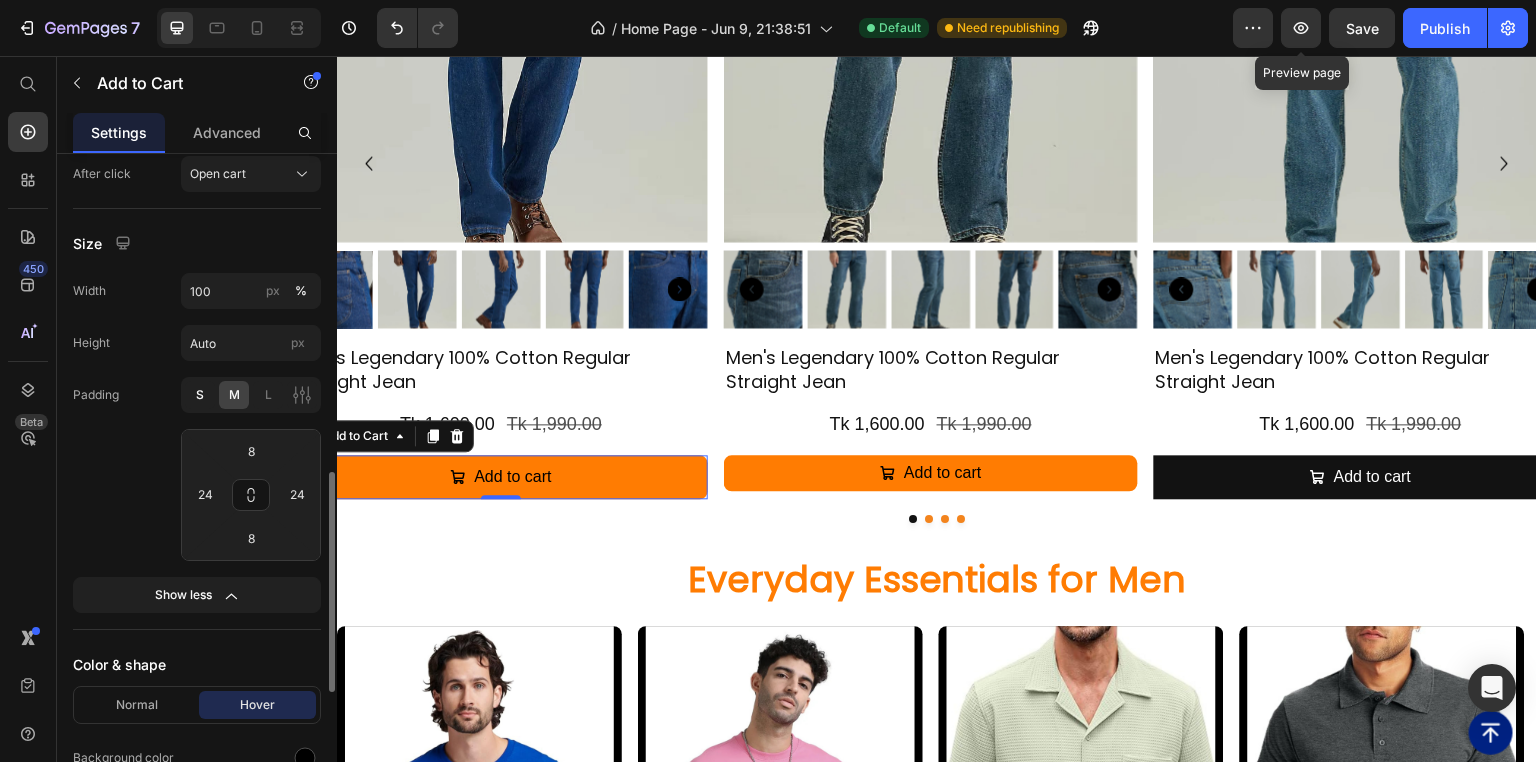 type on "4" 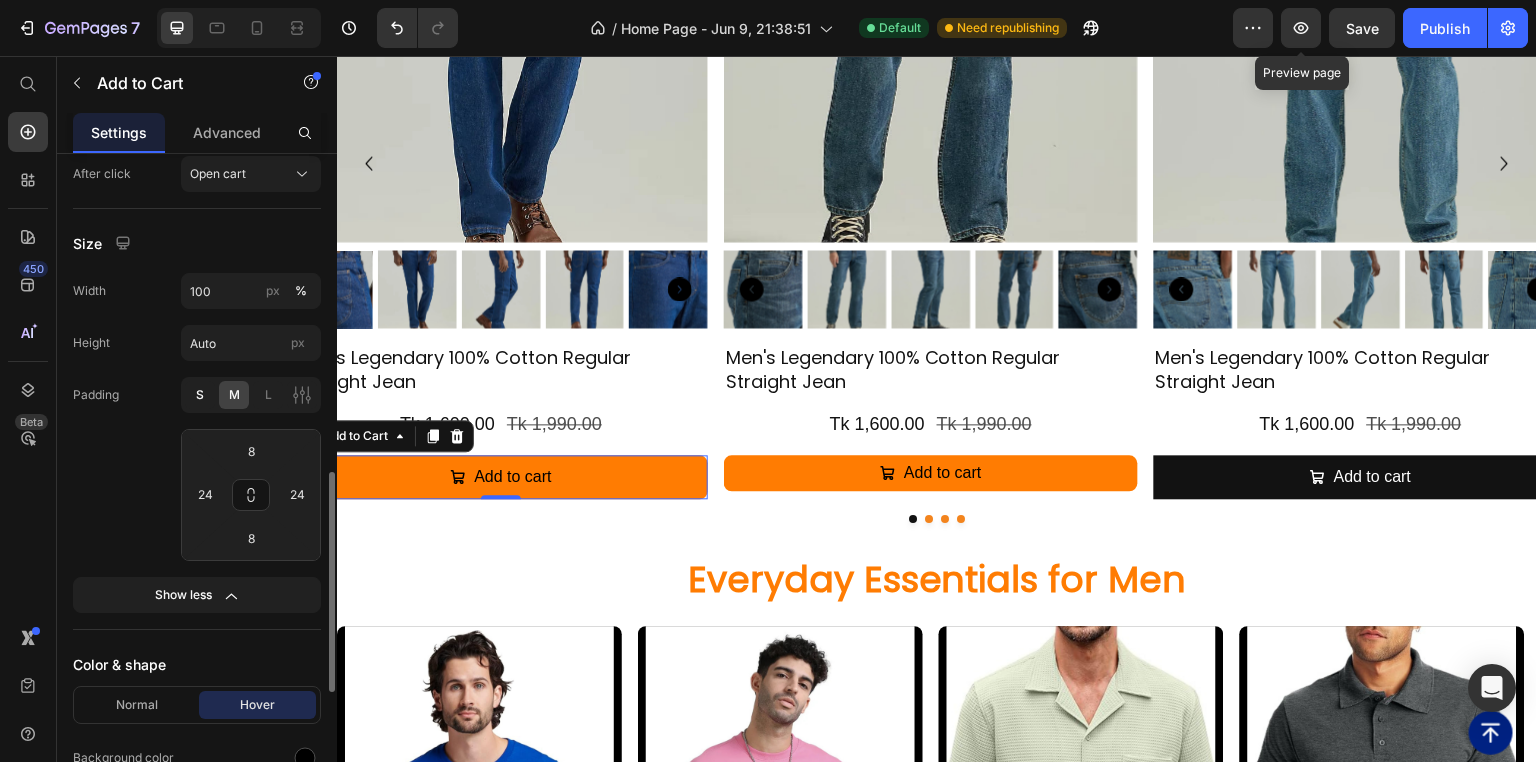 type on "16" 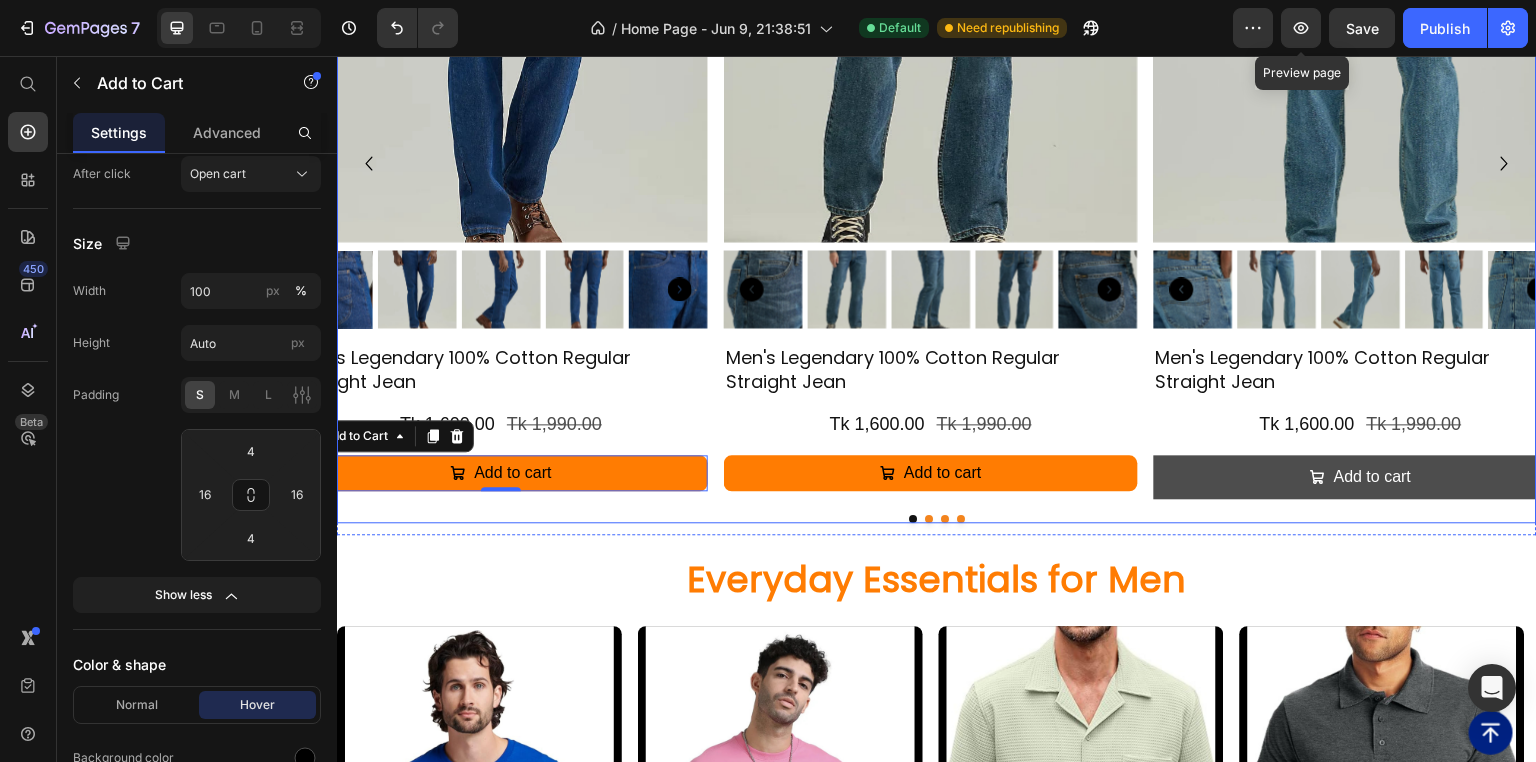 click on "Add to cart" at bounding box center [1361, 477] 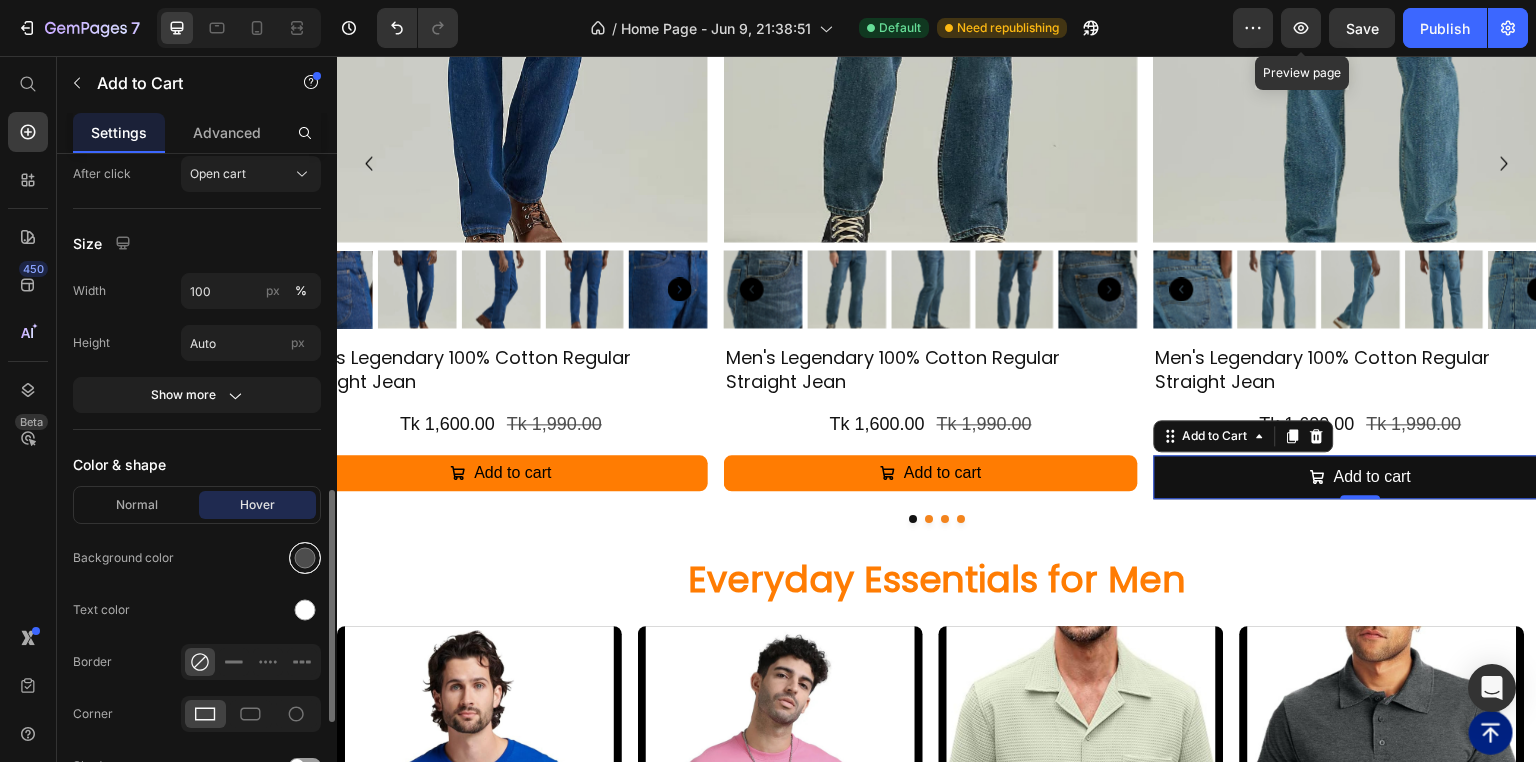 click at bounding box center [305, 558] 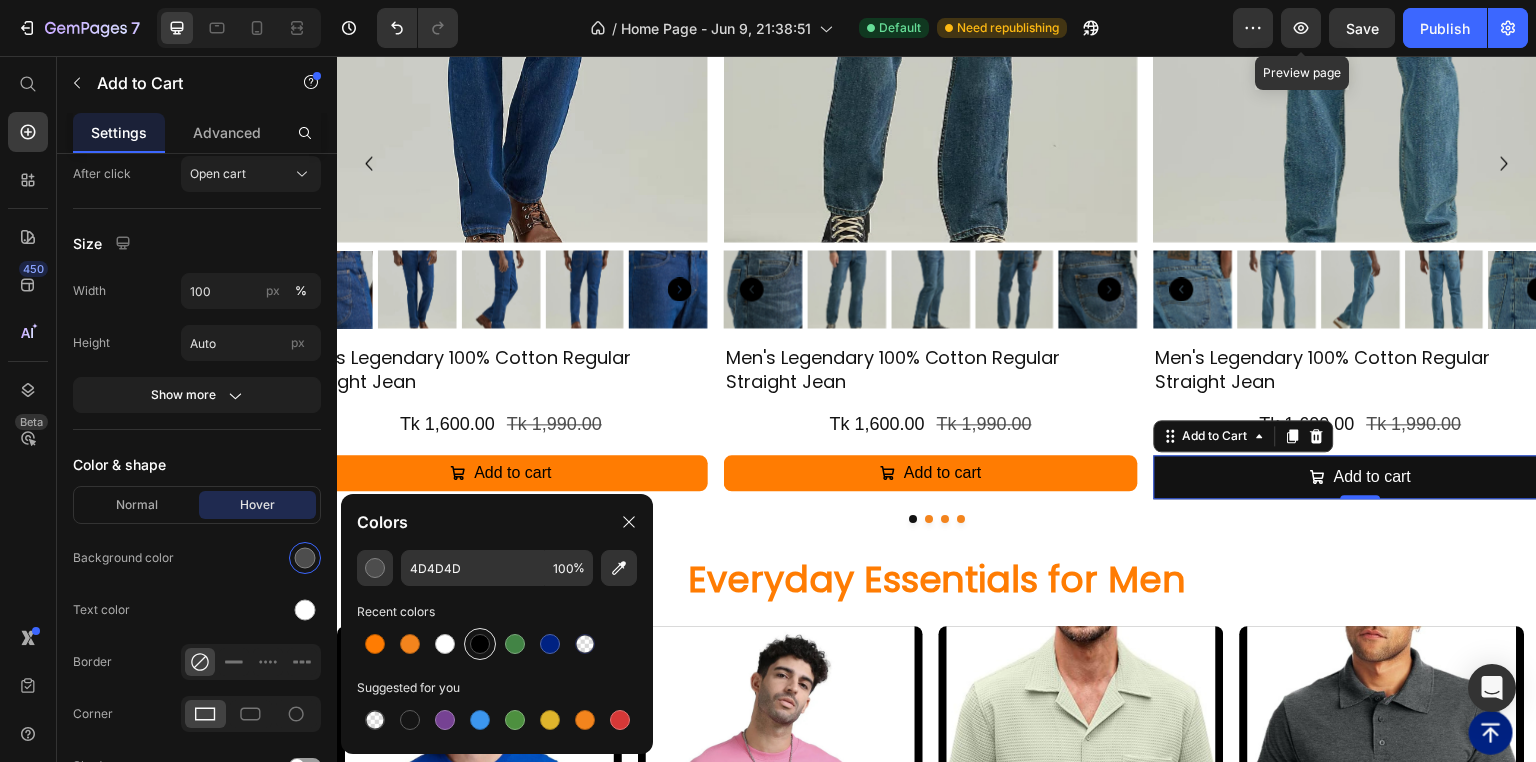 click at bounding box center [480, 644] 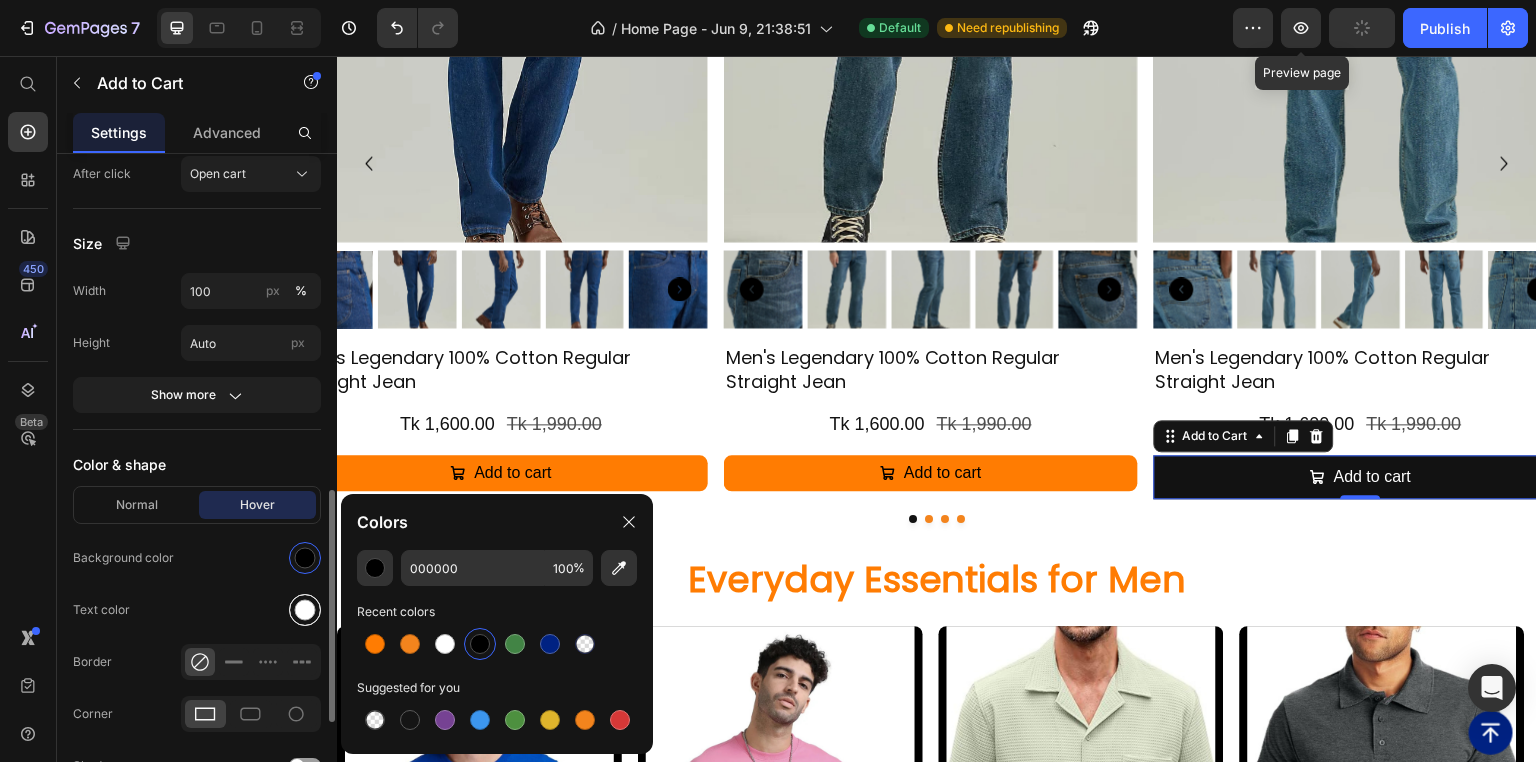 click at bounding box center (305, 610) 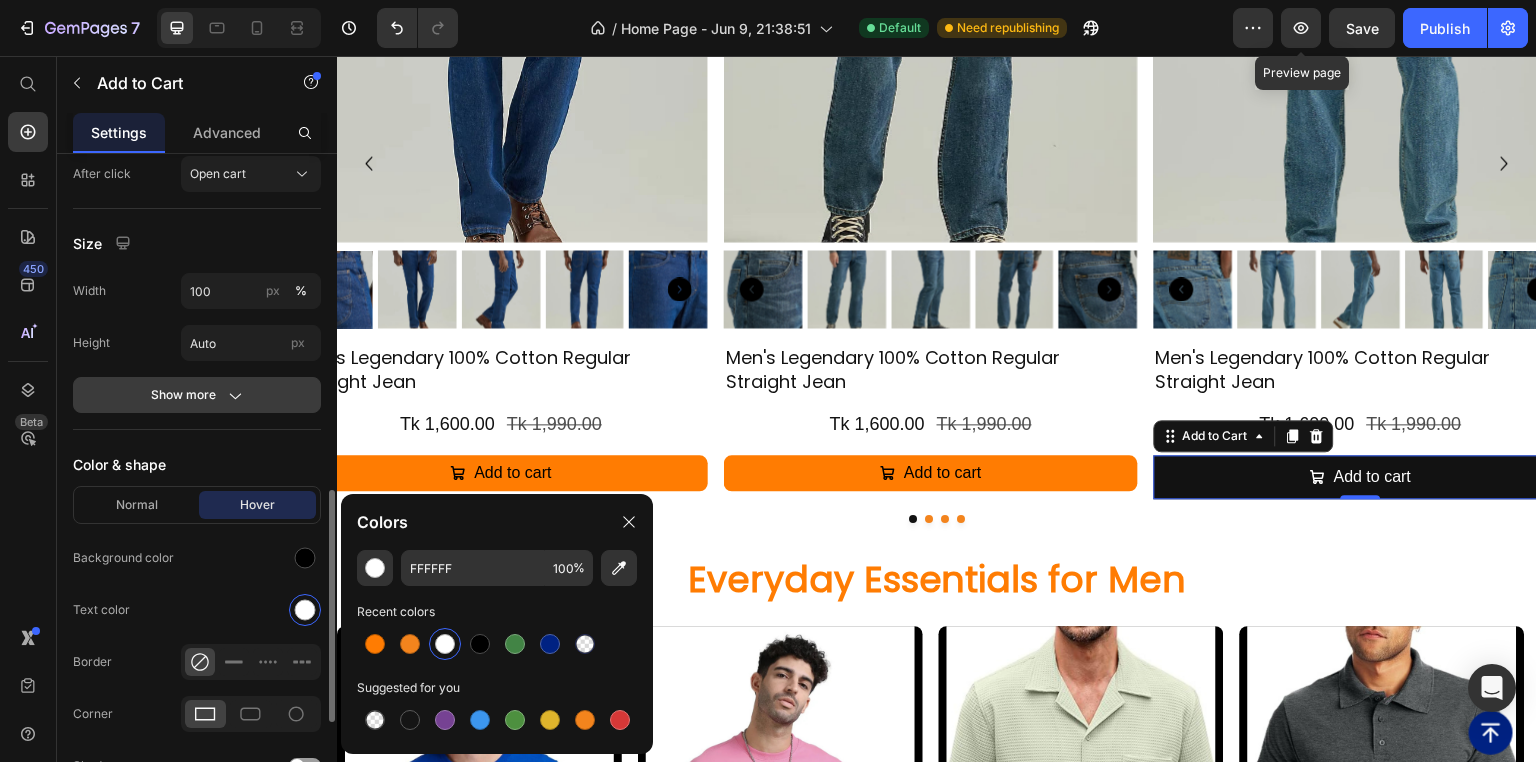 click 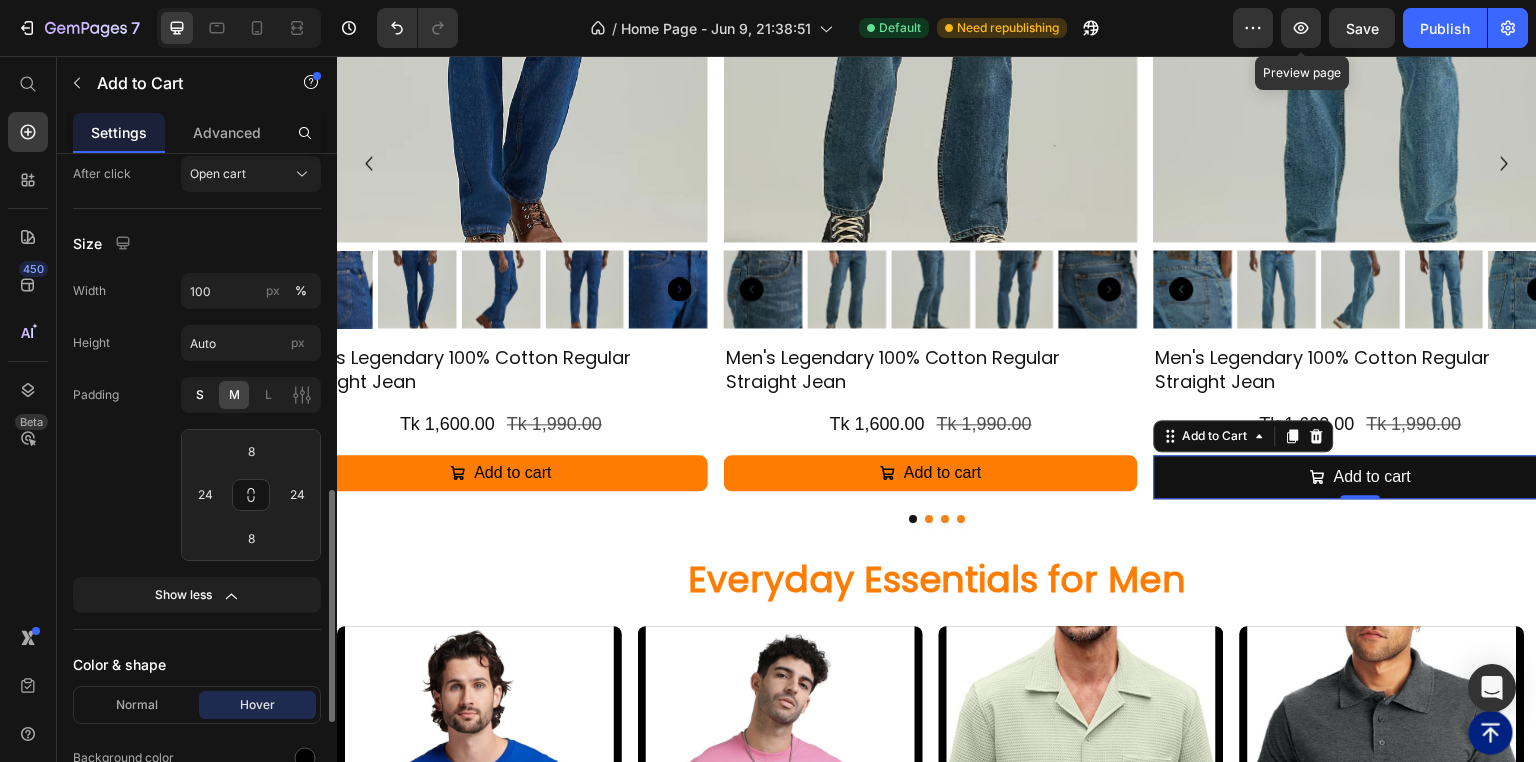 click on "S" 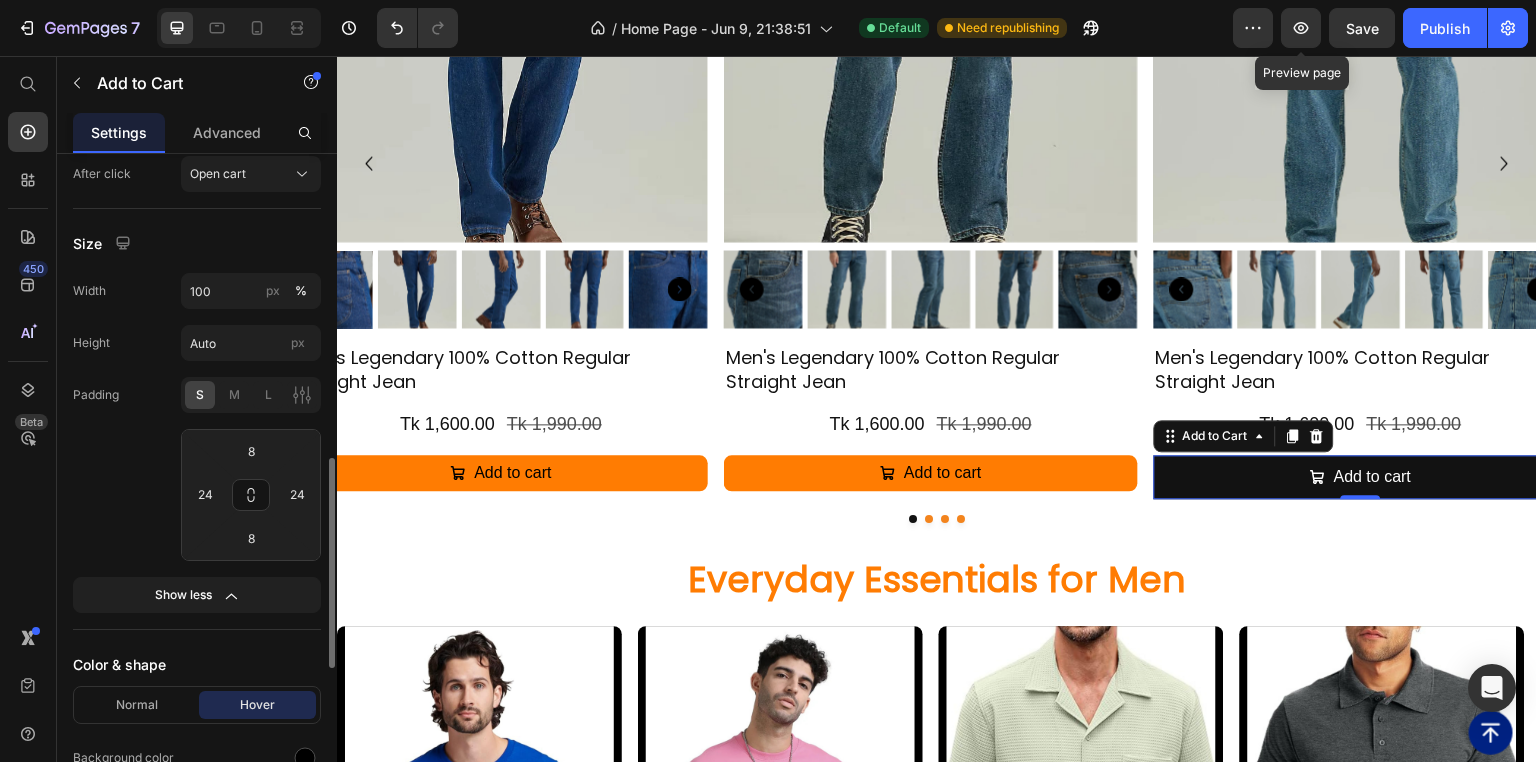 type on "4" 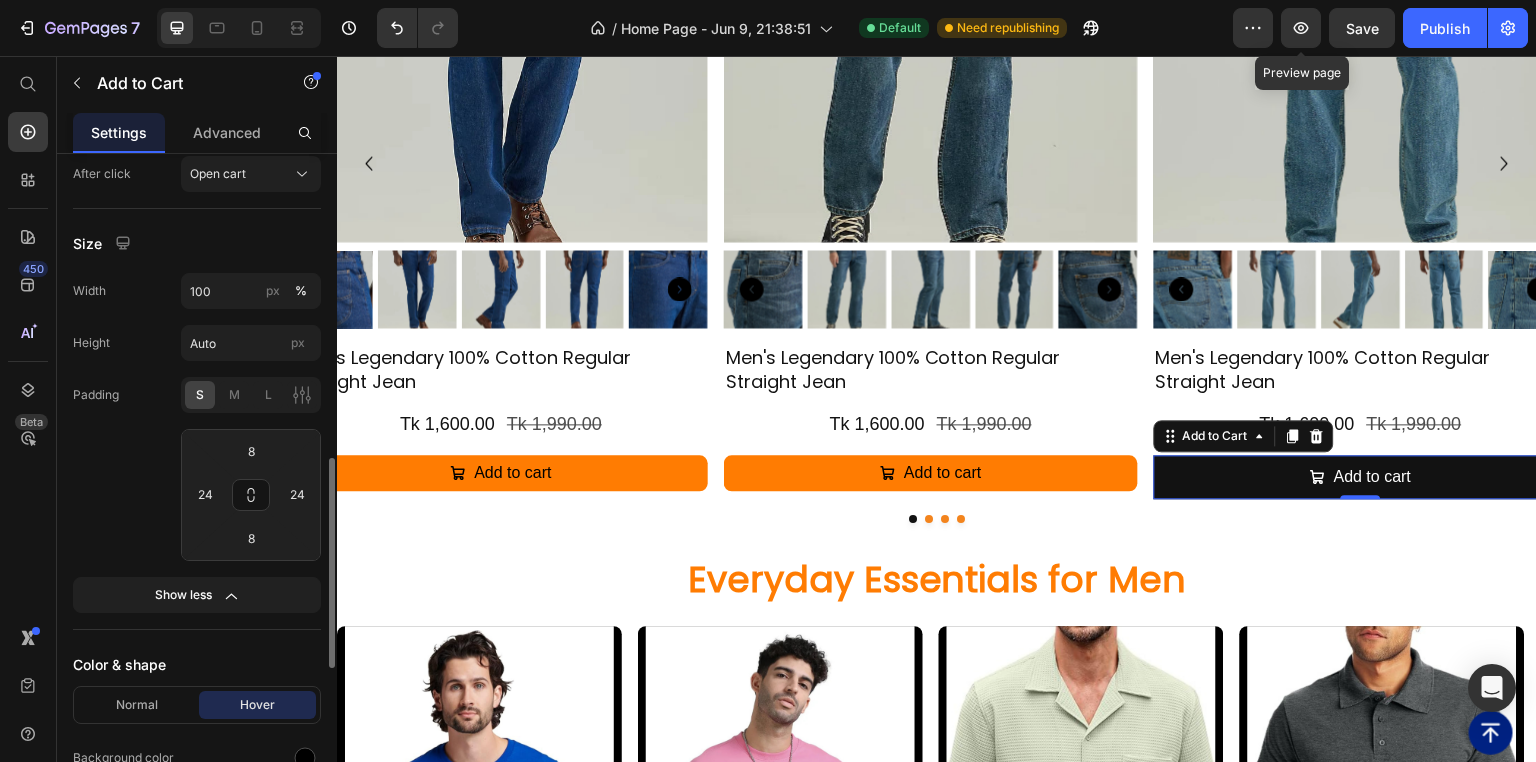type on "16" 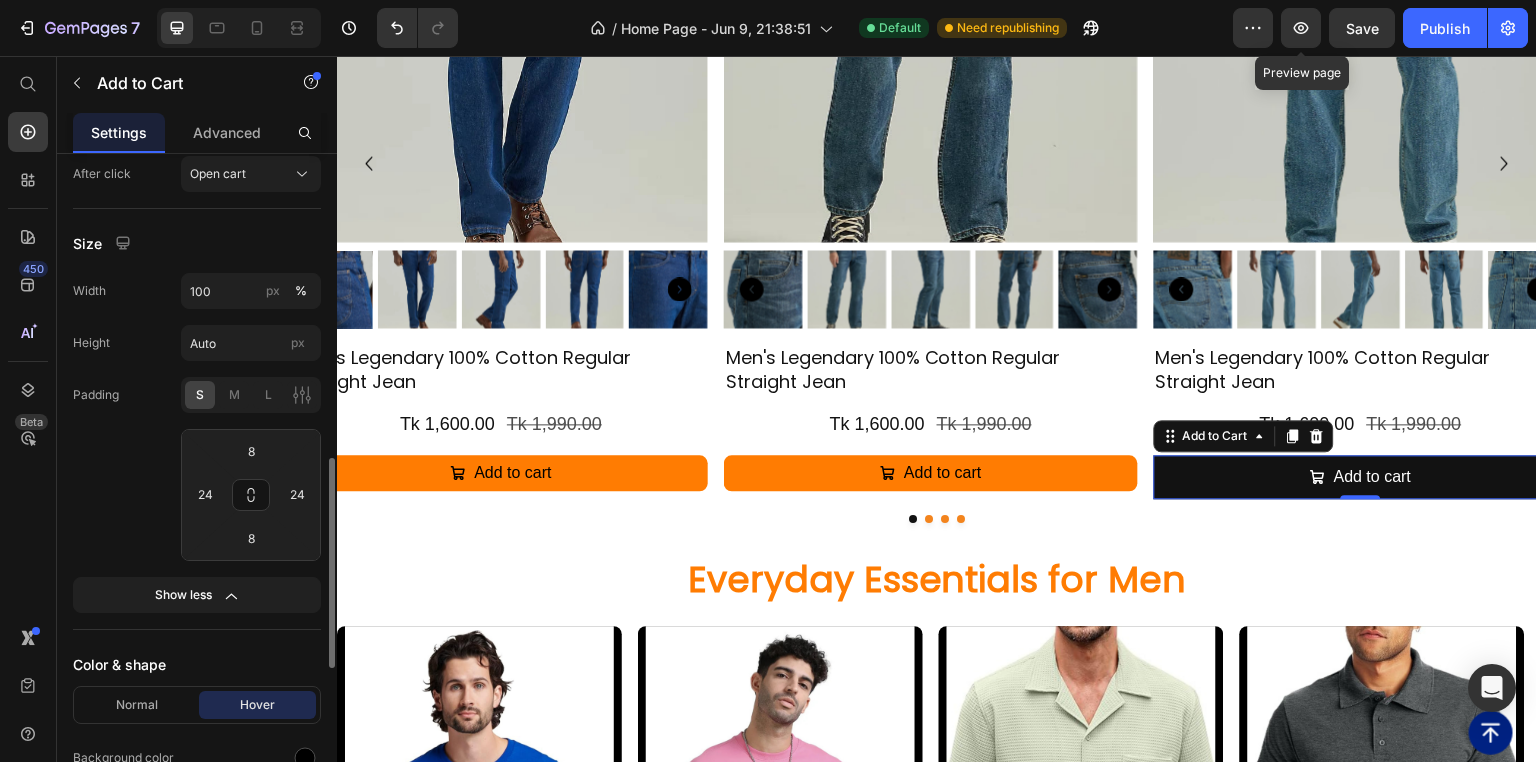 type on "4" 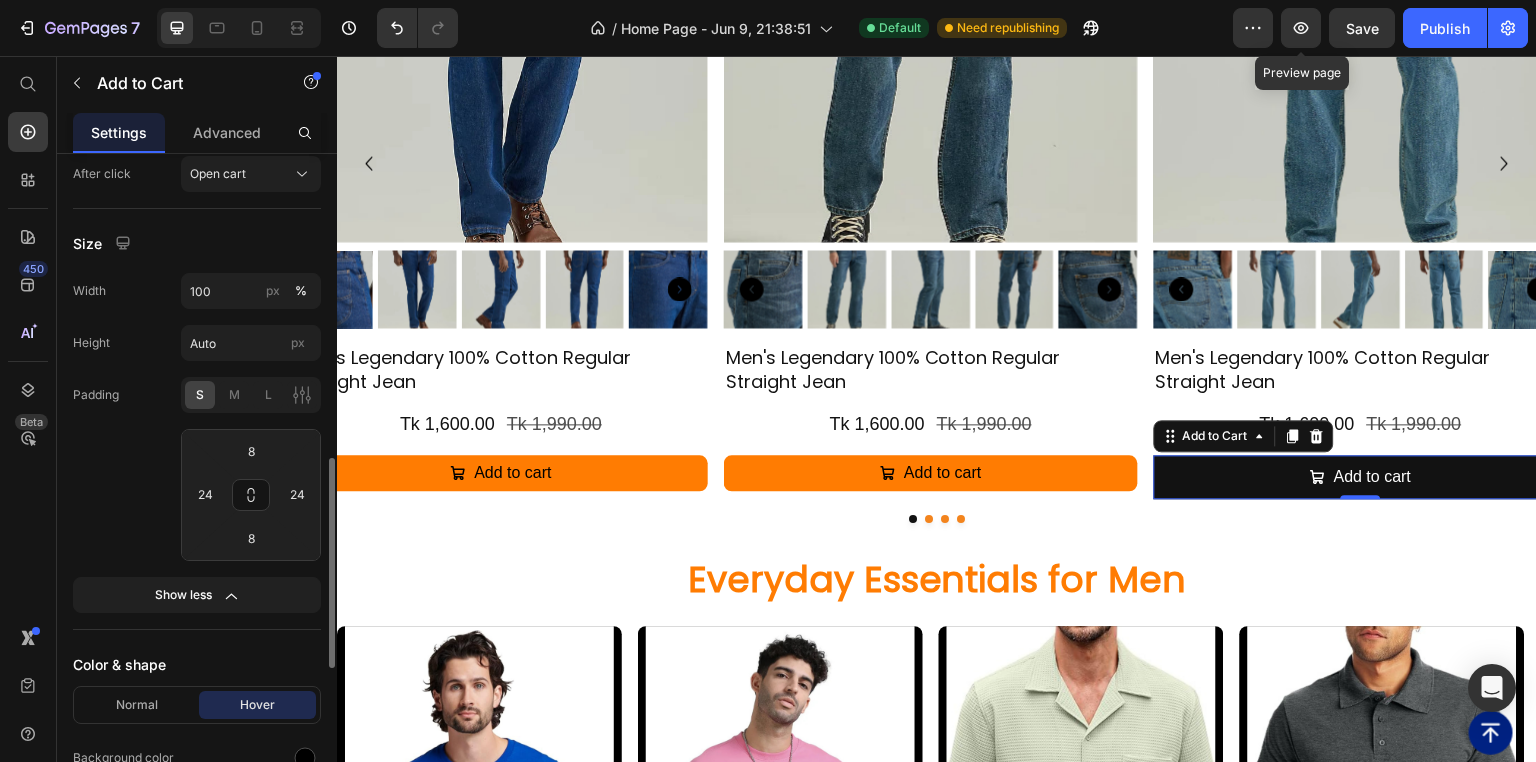 type on "16" 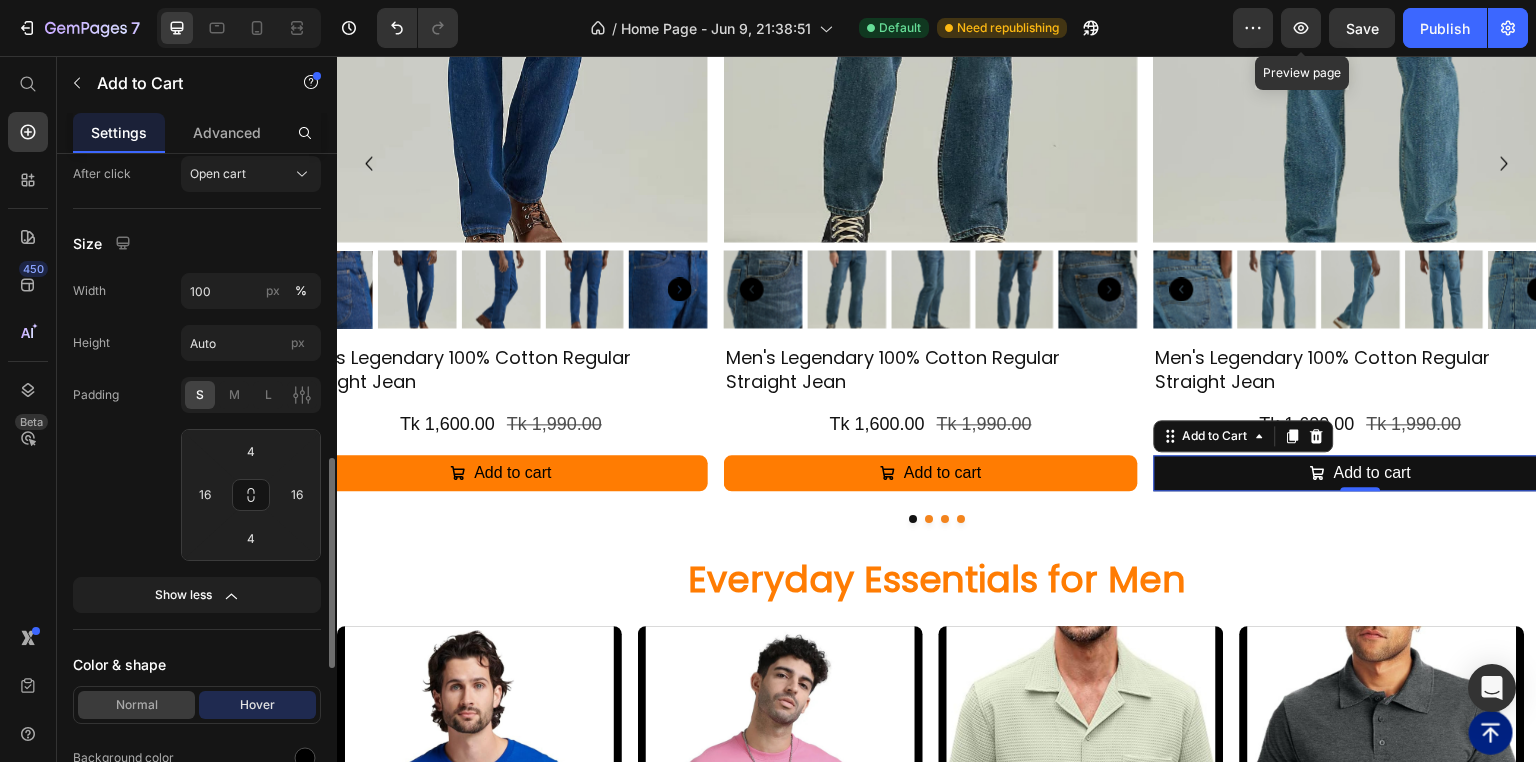 click on "Normal" at bounding box center [136, 705] 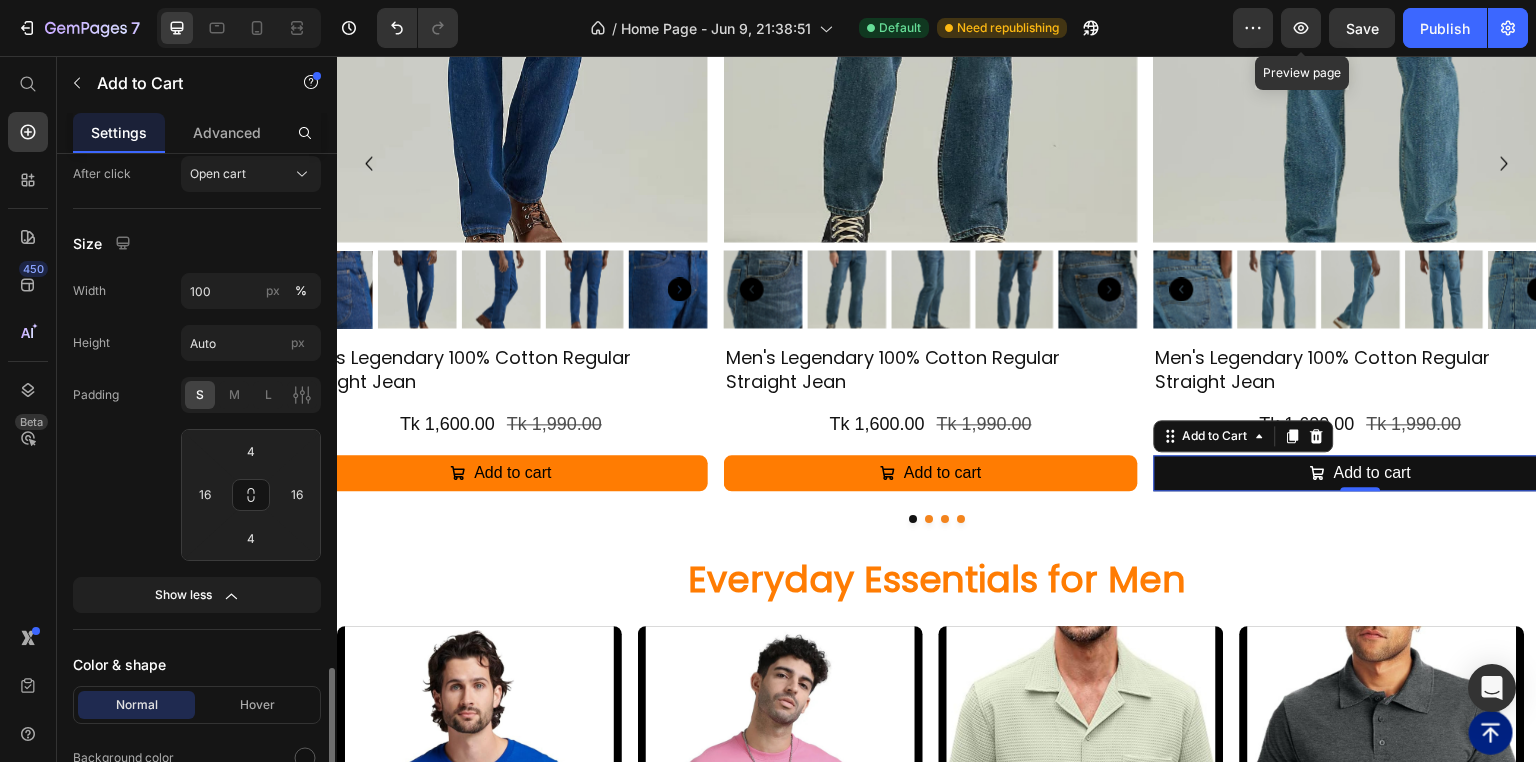 scroll, scrollTop: 1120, scrollLeft: 0, axis: vertical 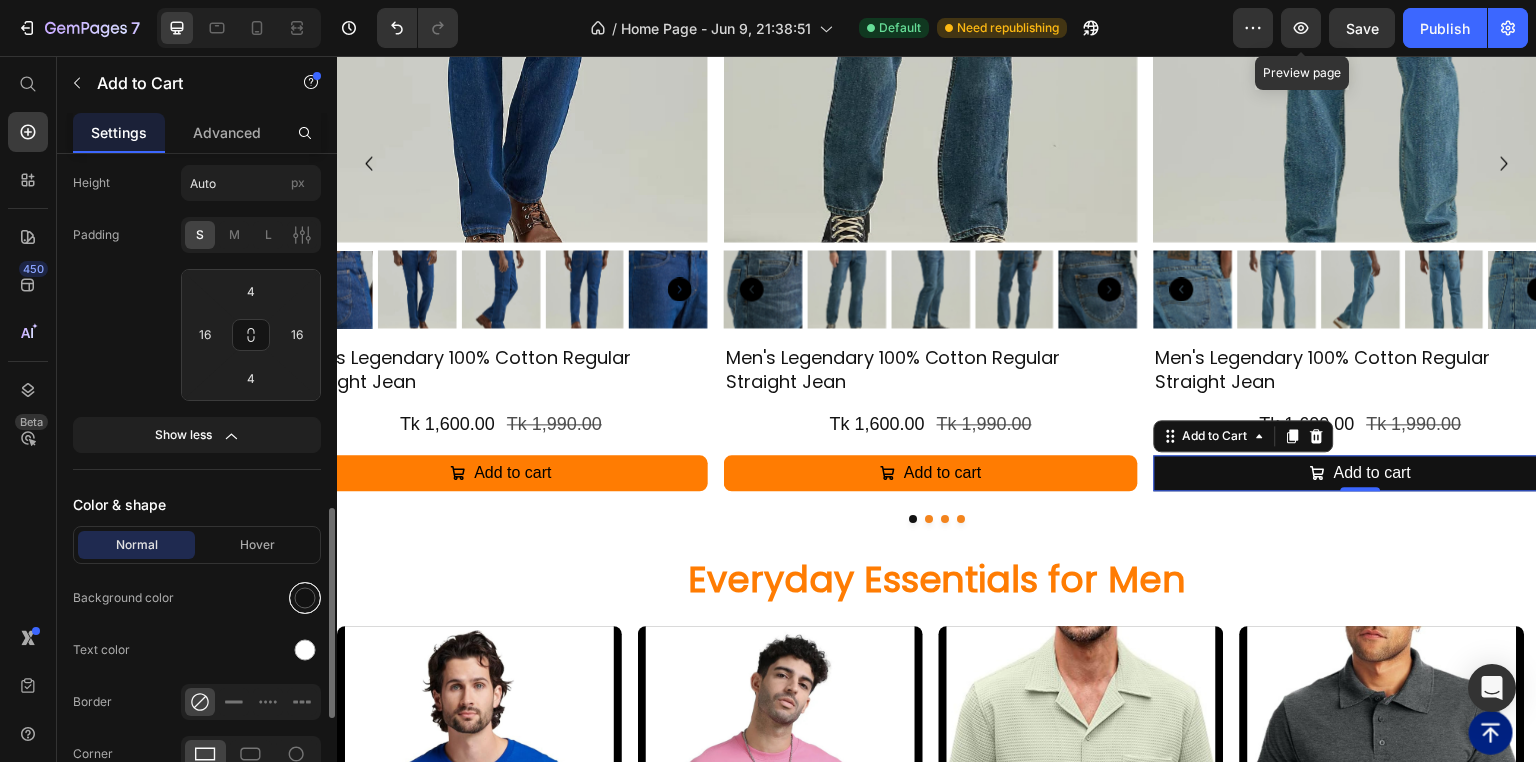 click at bounding box center [305, 598] 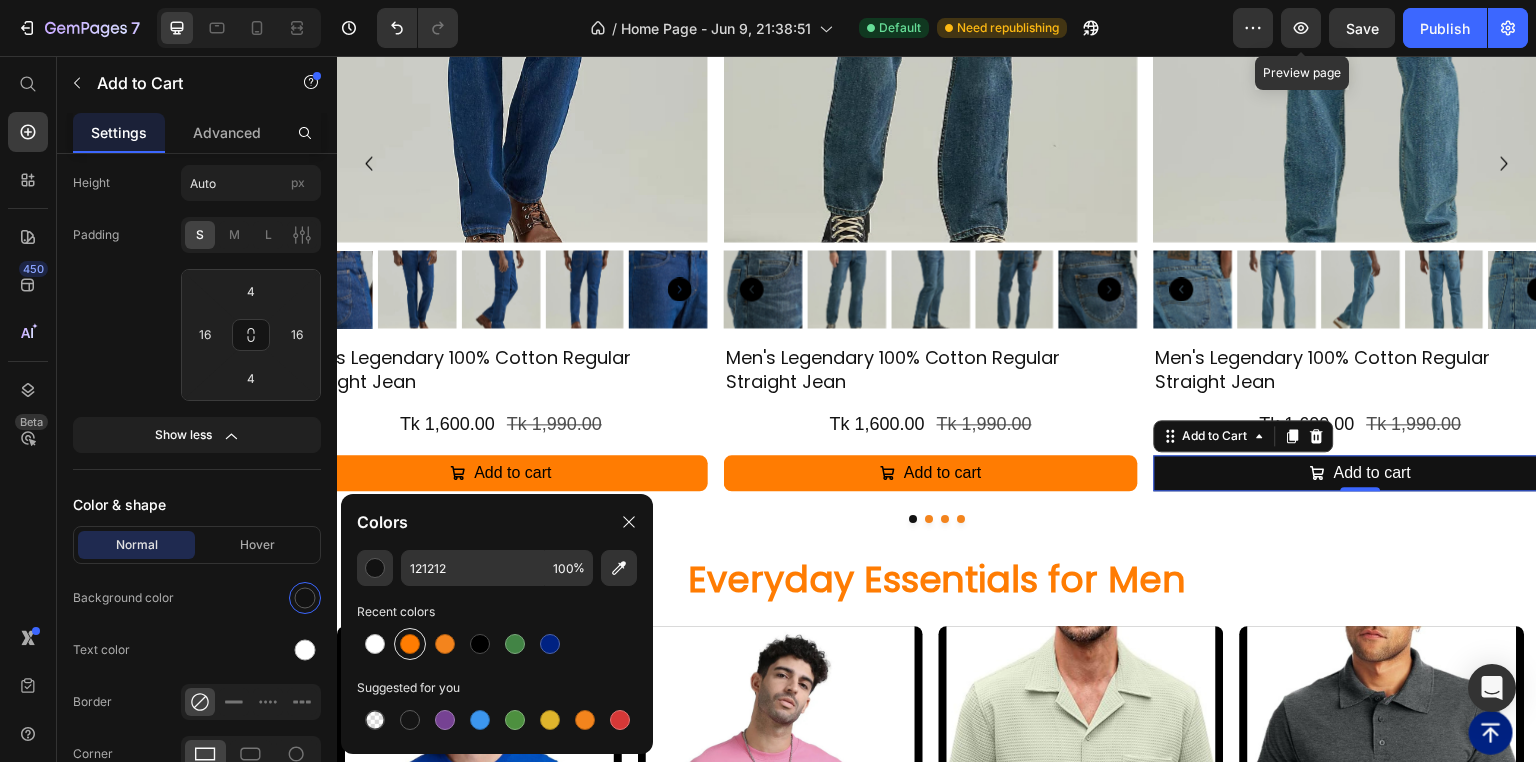drag, startPoint x: 406, startPoint y: 645, endPoint x: 394, endPoint y: 646, distance: 12.0415945 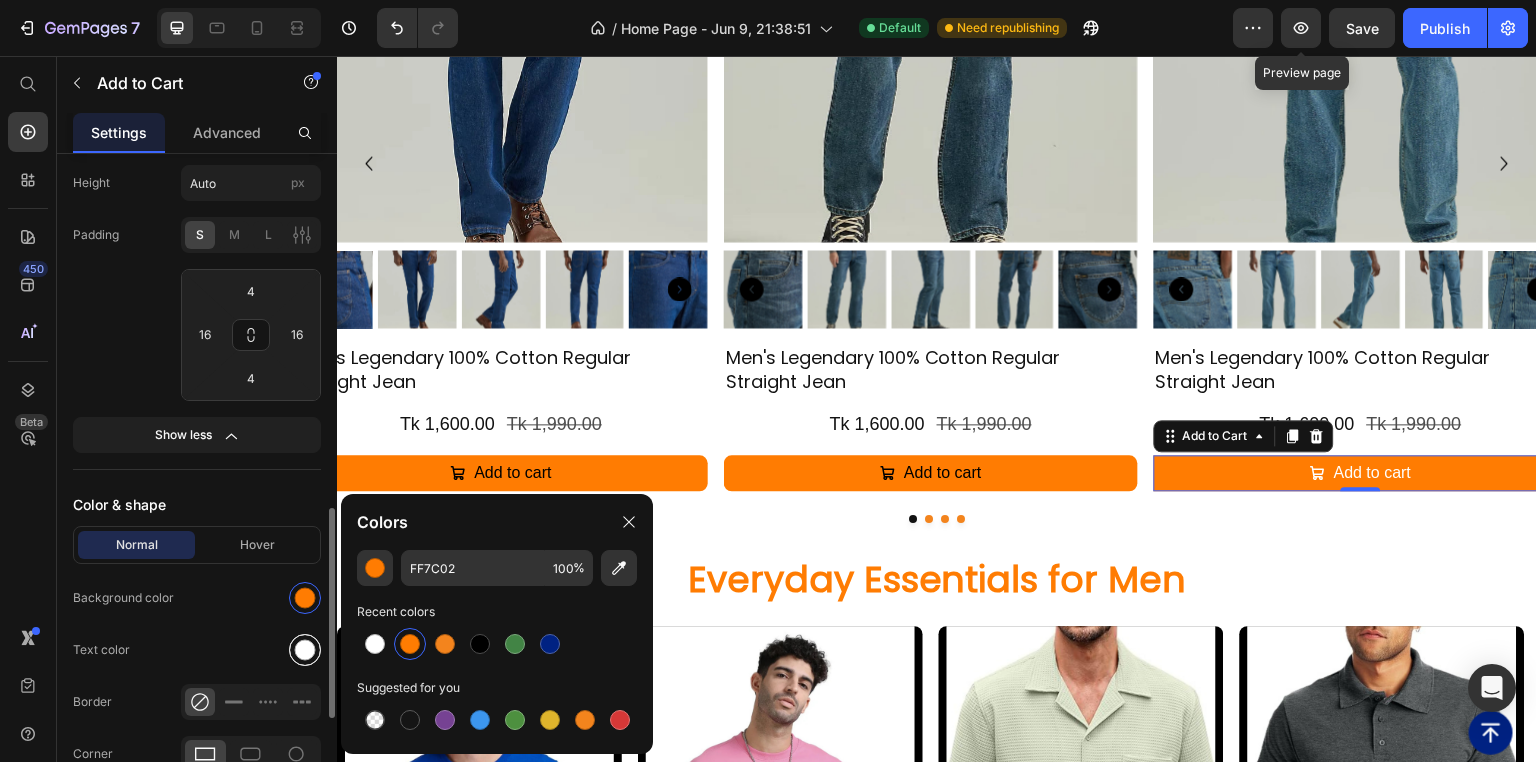 click at bounding box center [305, 650] 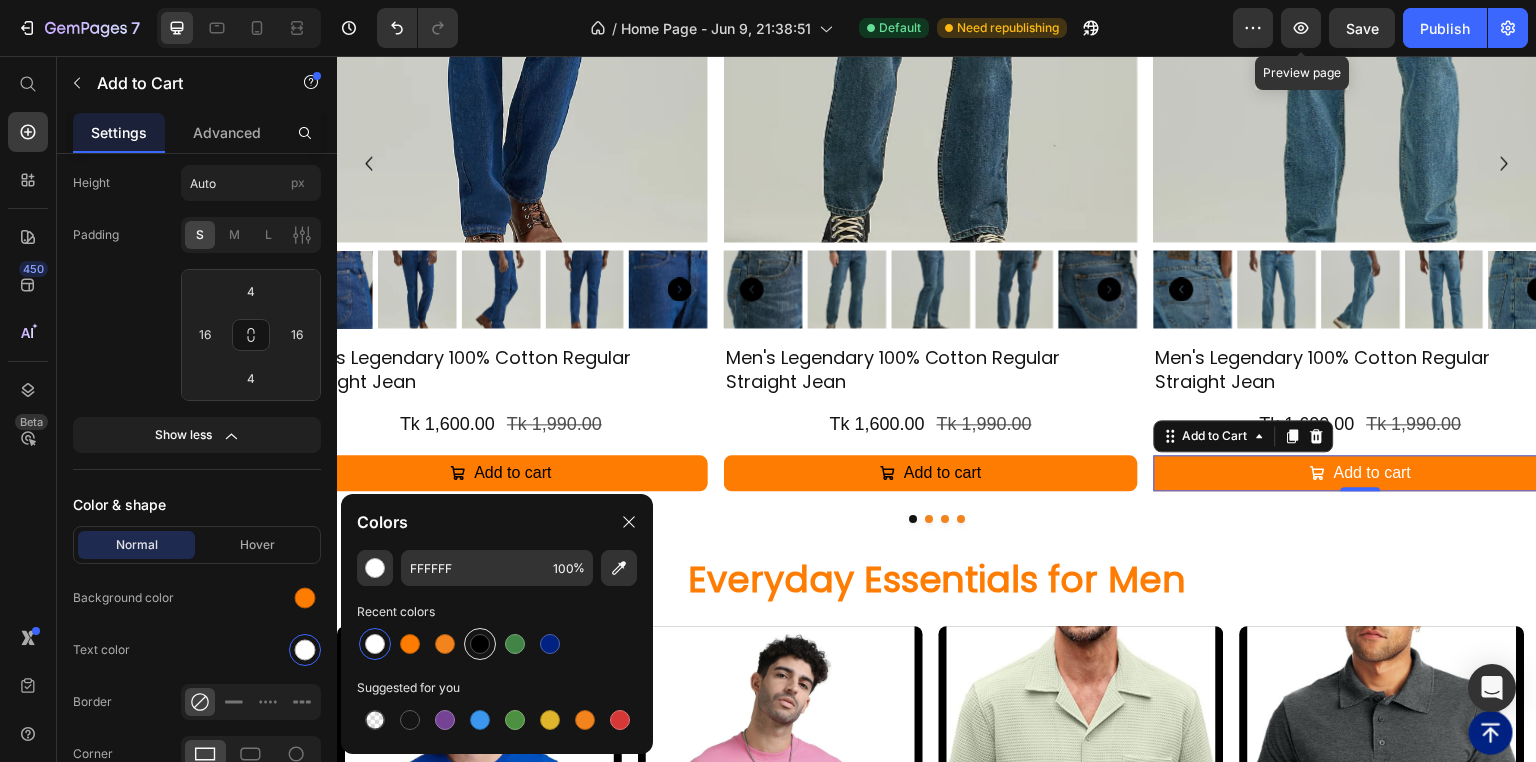 click at bounding box center (480, 644) 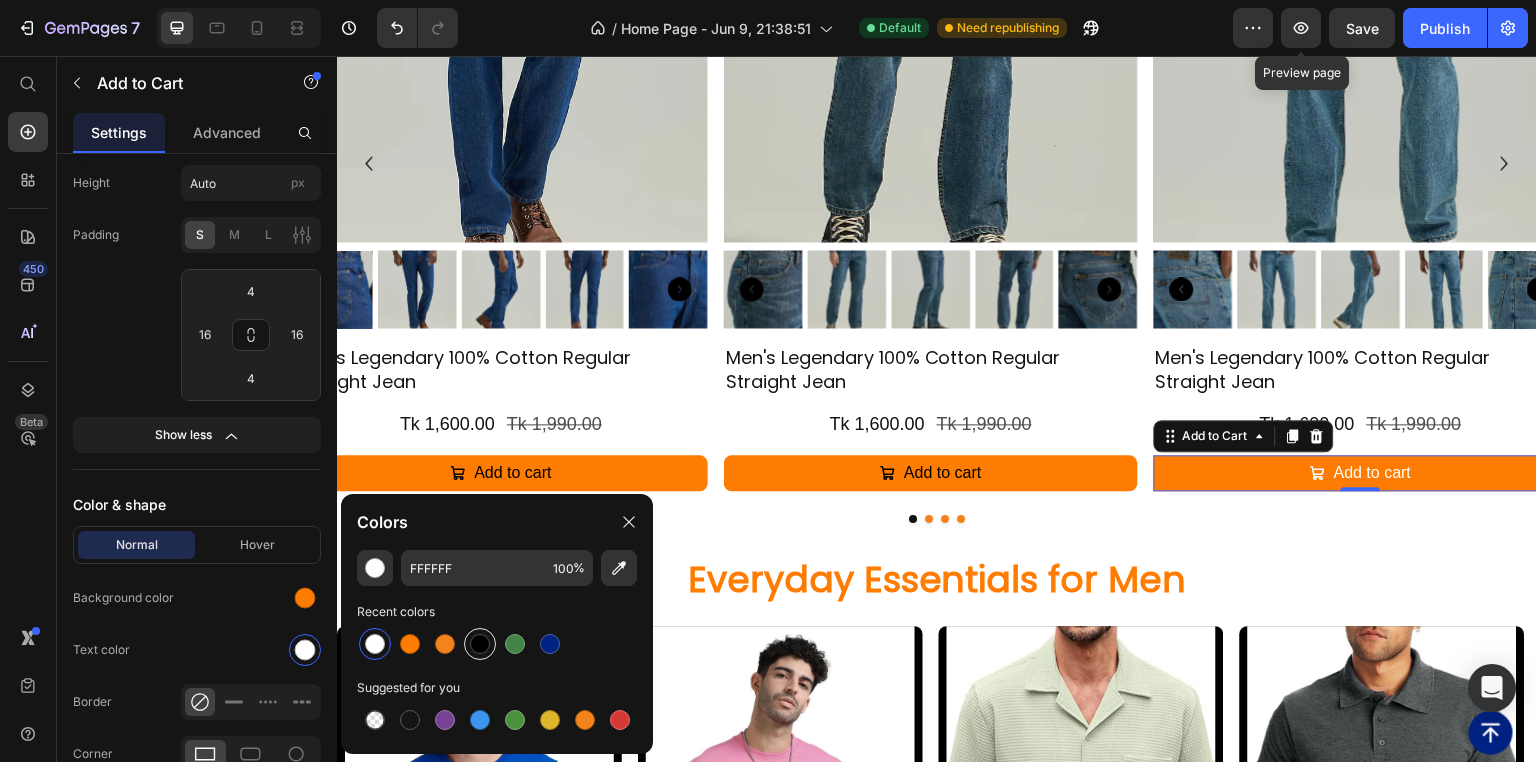 type on "000000" 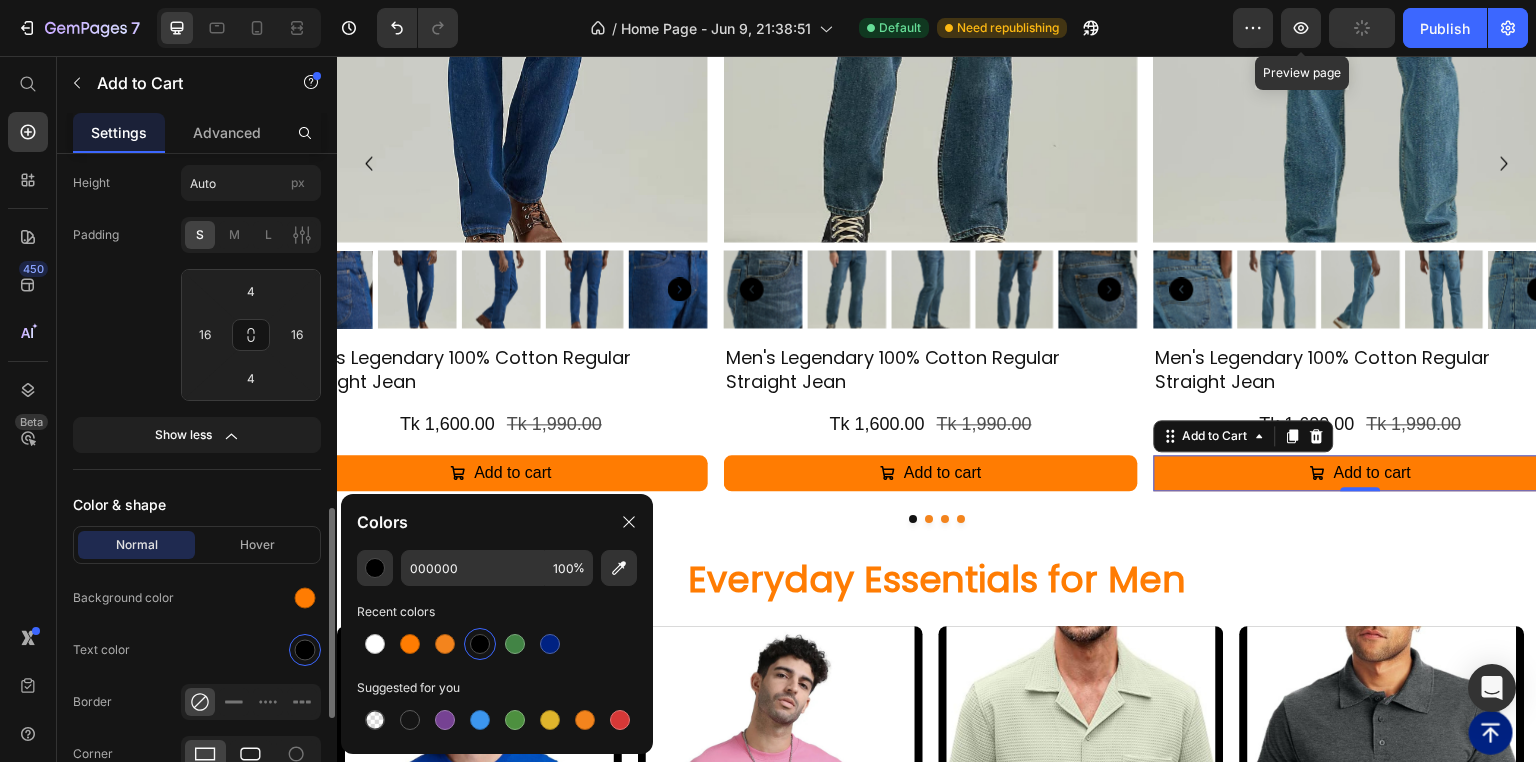 click 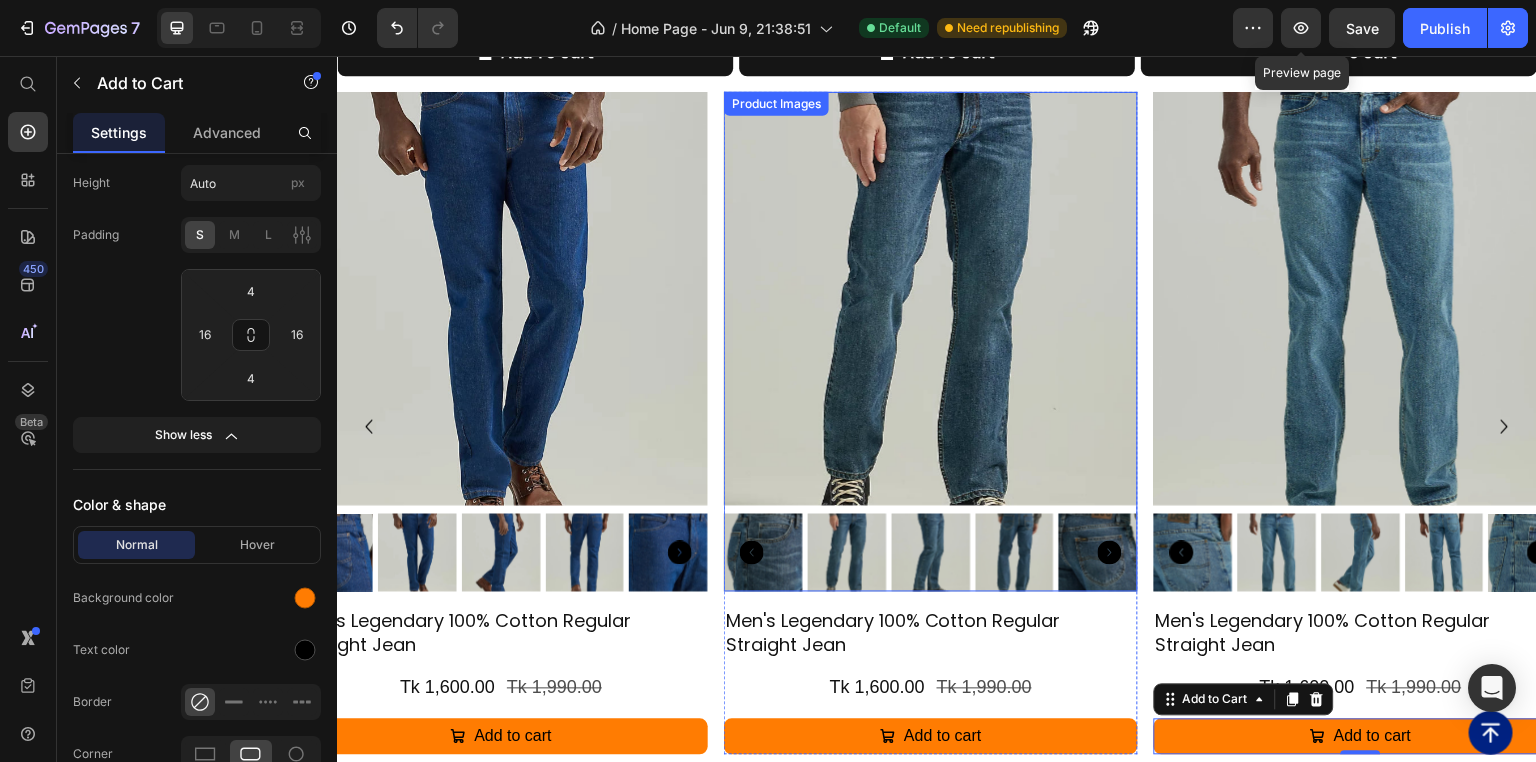 scroll, scrollTop: 2632, scrollLeft: 0, axis: vertical 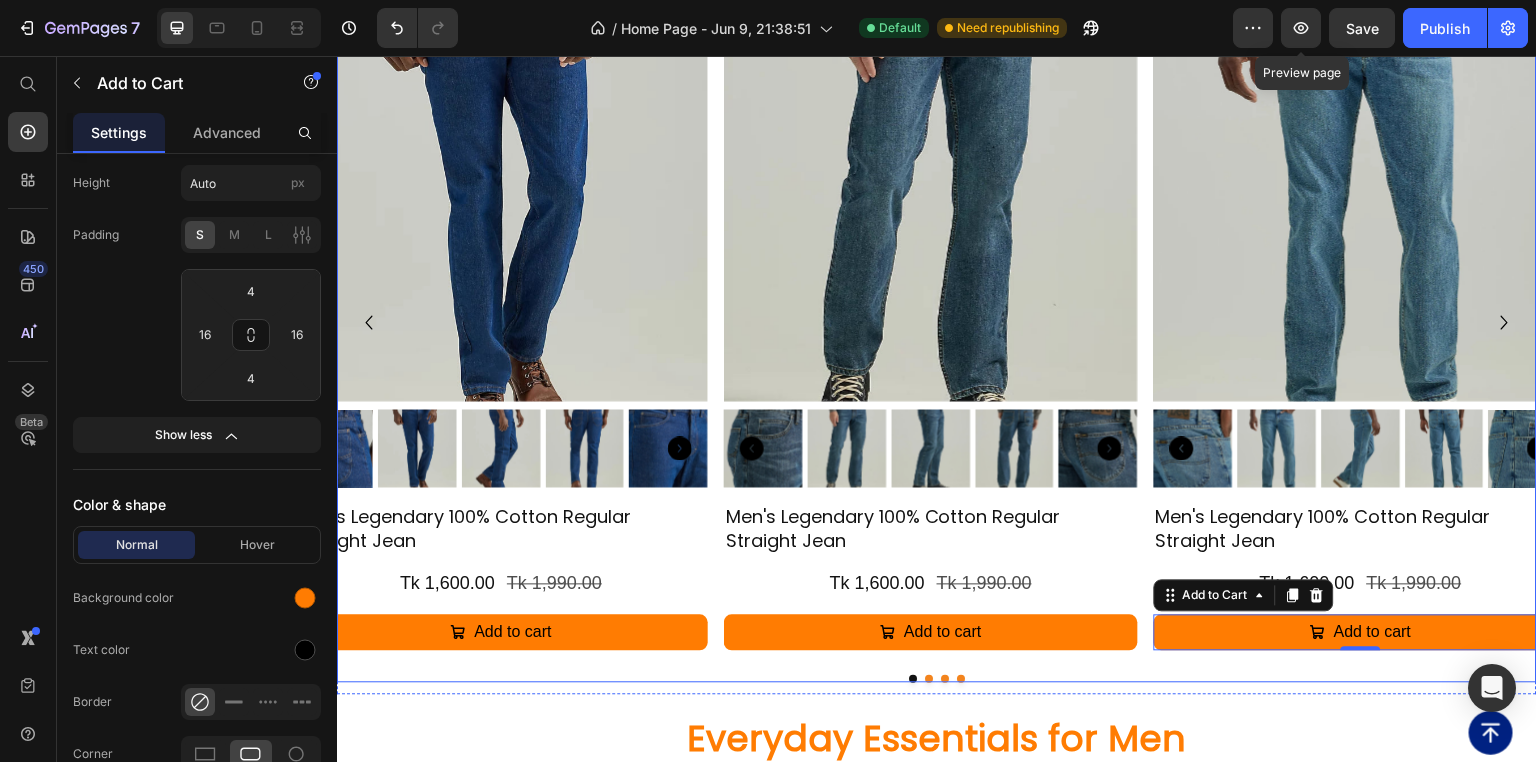 click at bounding box center (945, 679) 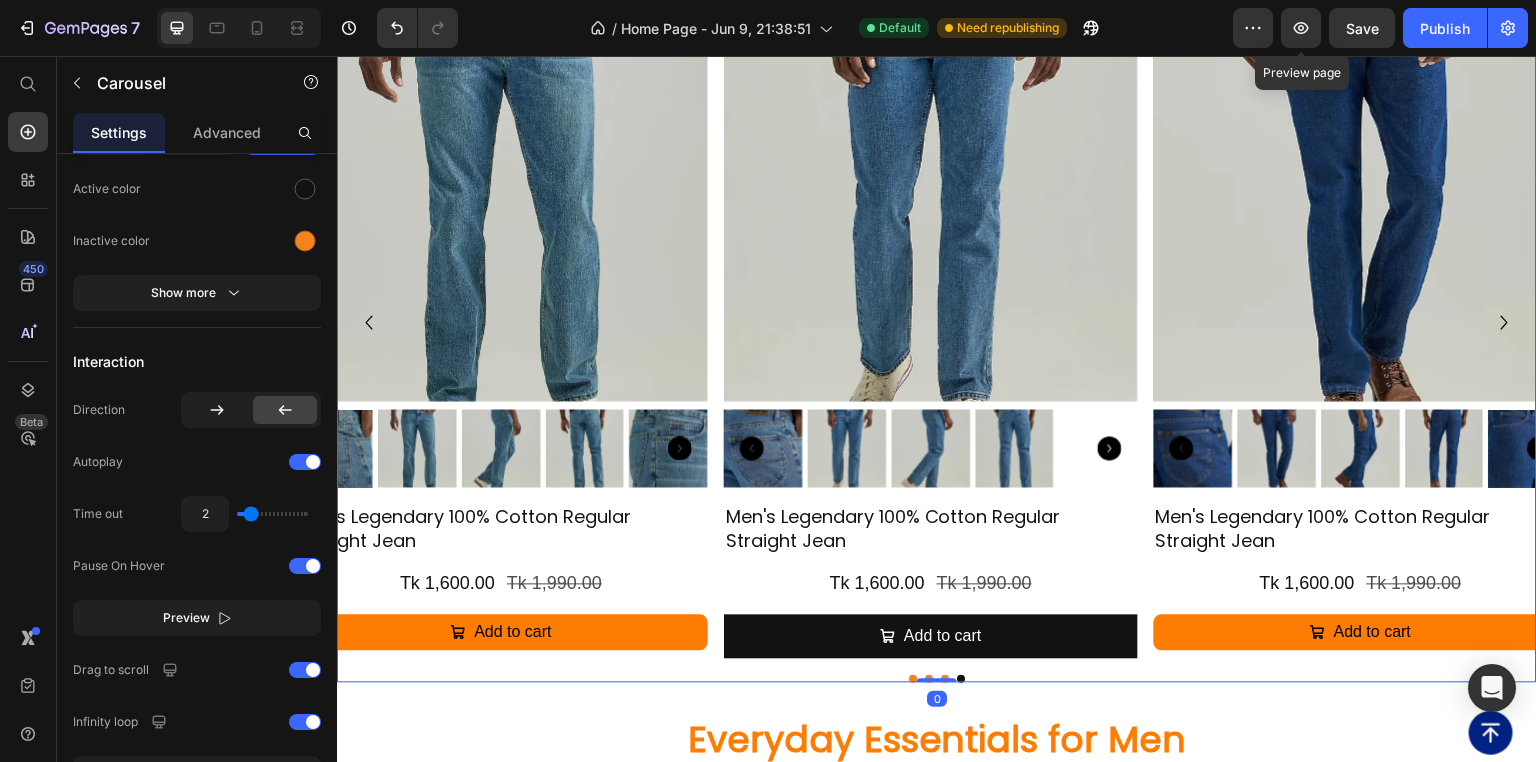 scroll, scrollTop: 0, scrollLeft: 0, axis: both 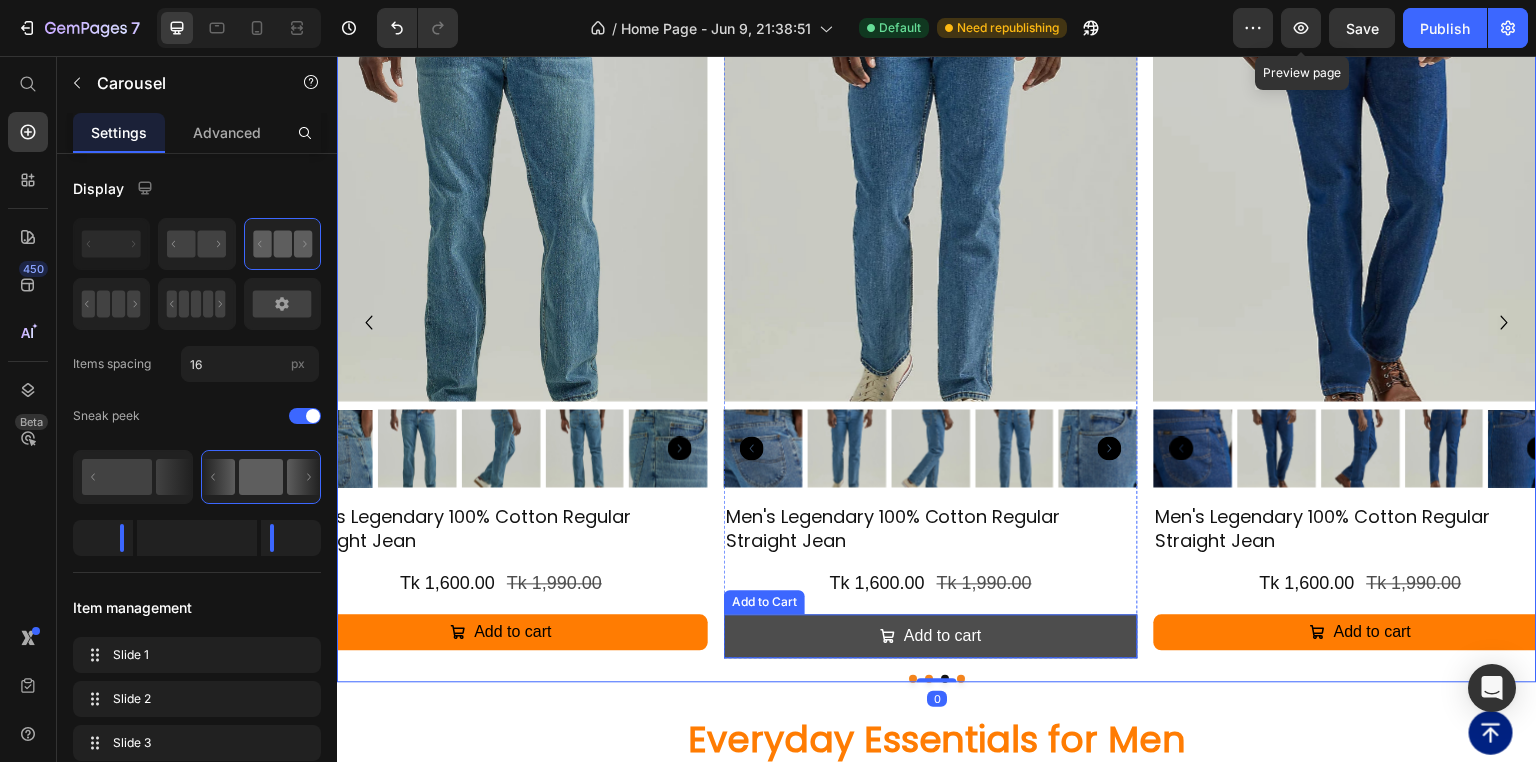 click on "Add to cart" at bounding box center (931, 637) 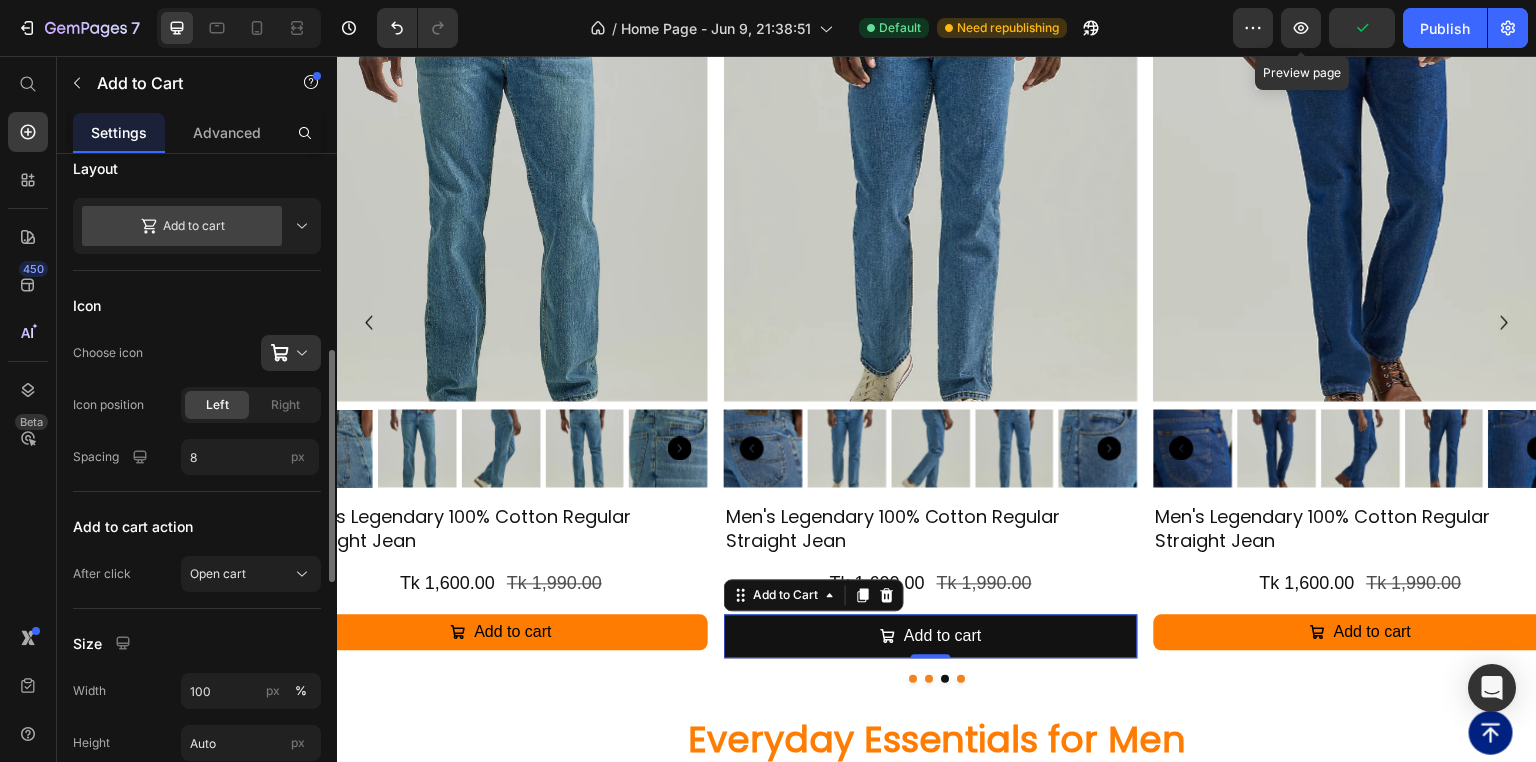 scroll, scrollTop: 720, scrollLeft: 0, axis: vertical 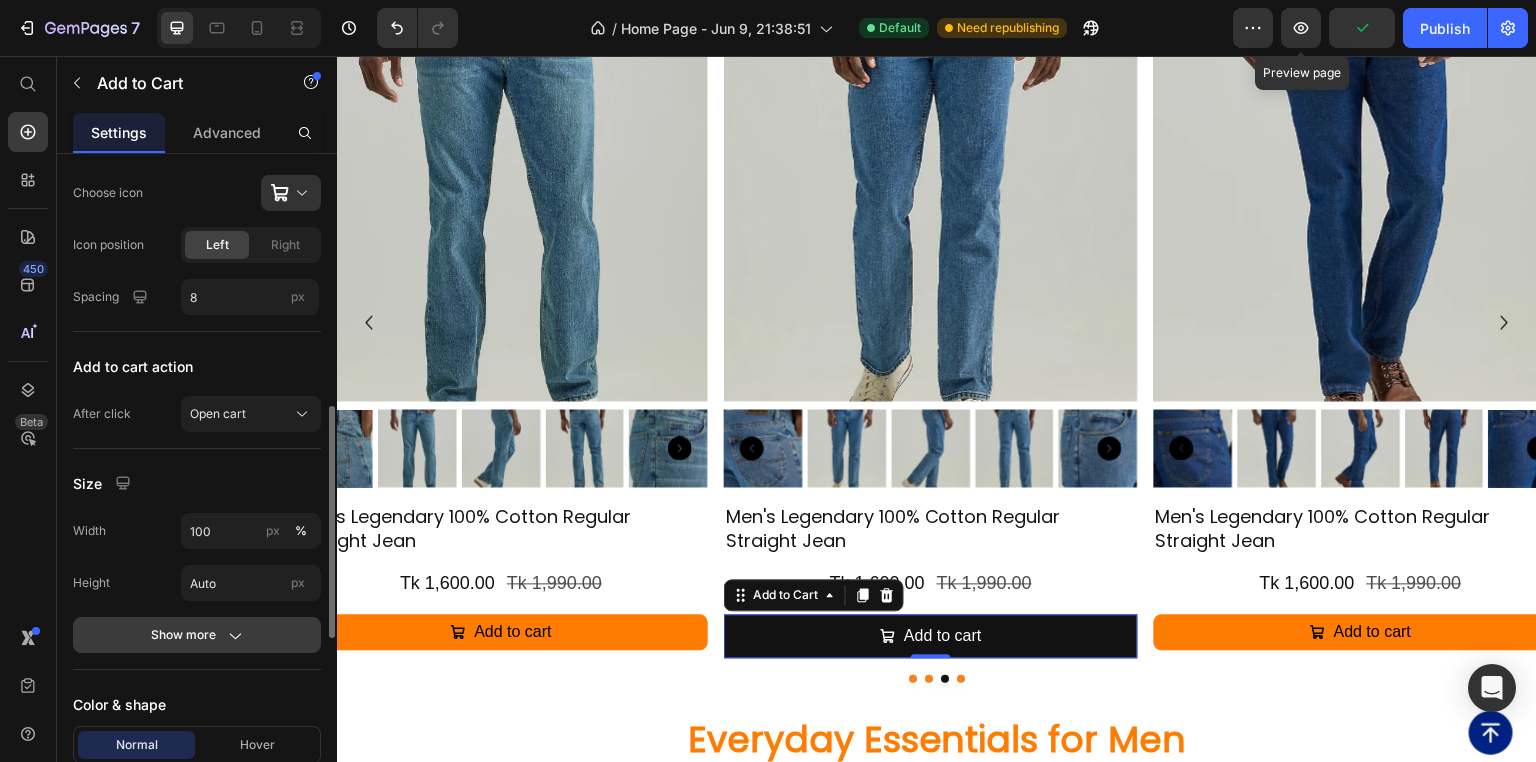 click on "Show more" 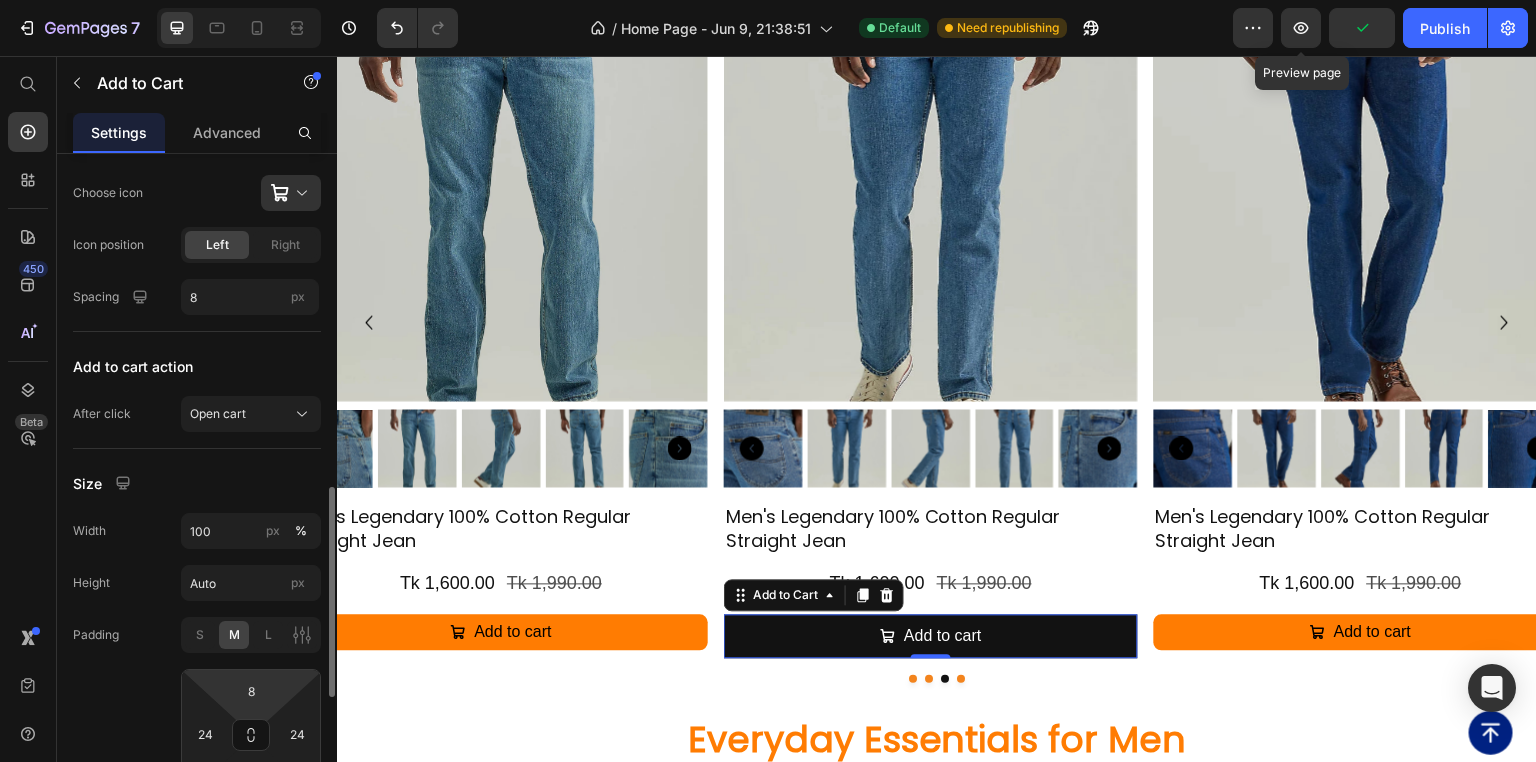 scroll, scrollTop: 800, scrollLeft: 0, axis: vertical 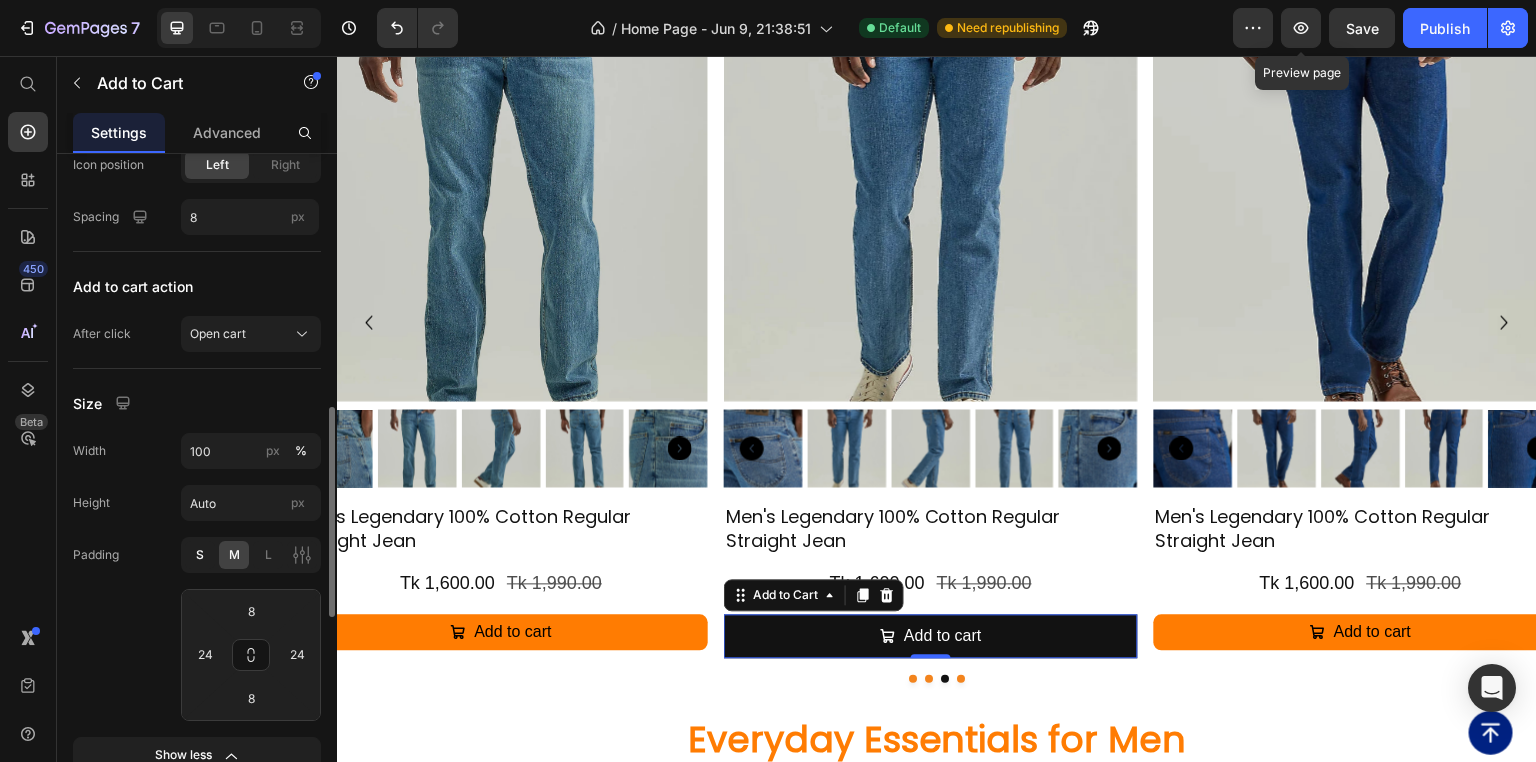 click on "S" 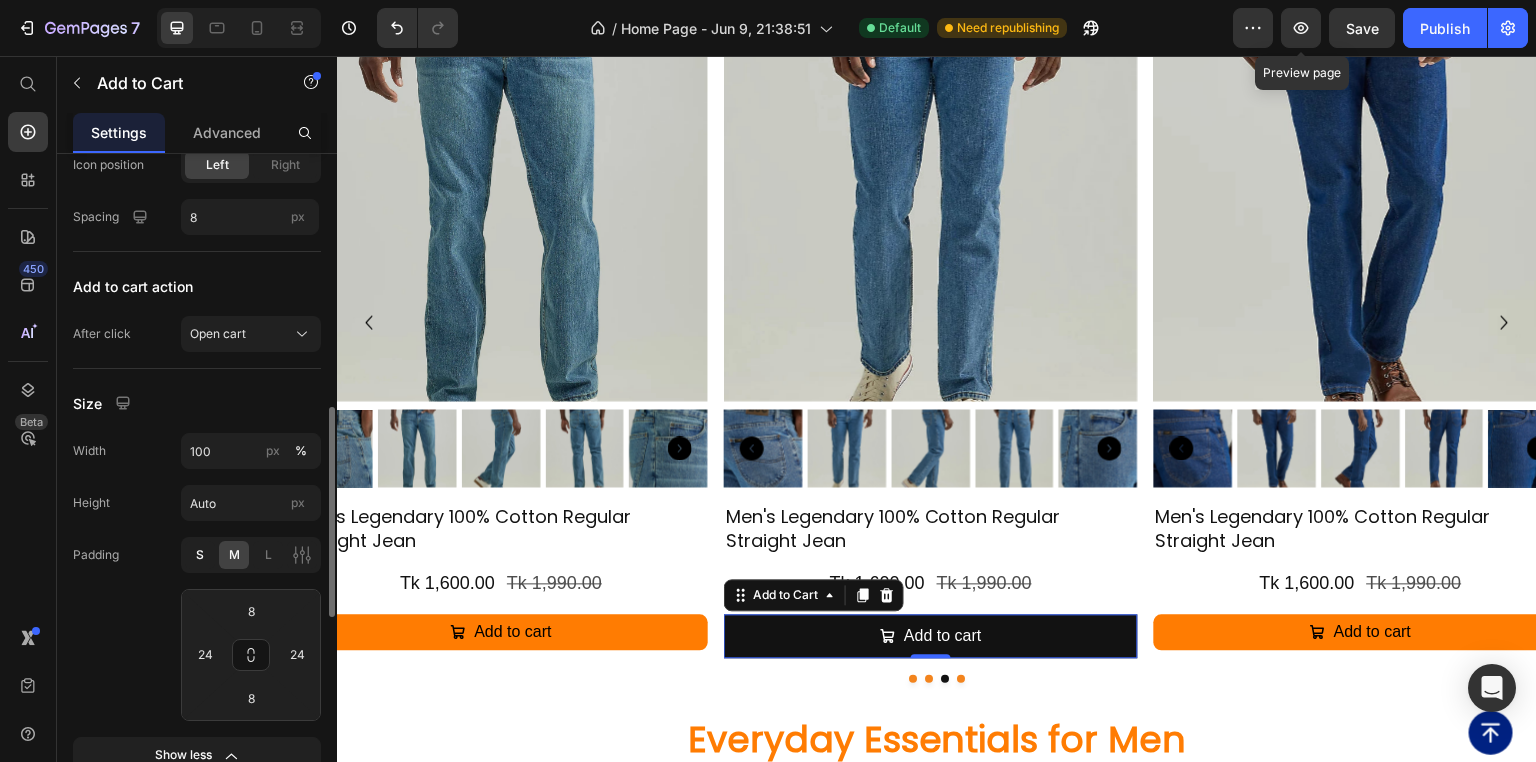 type on "4" 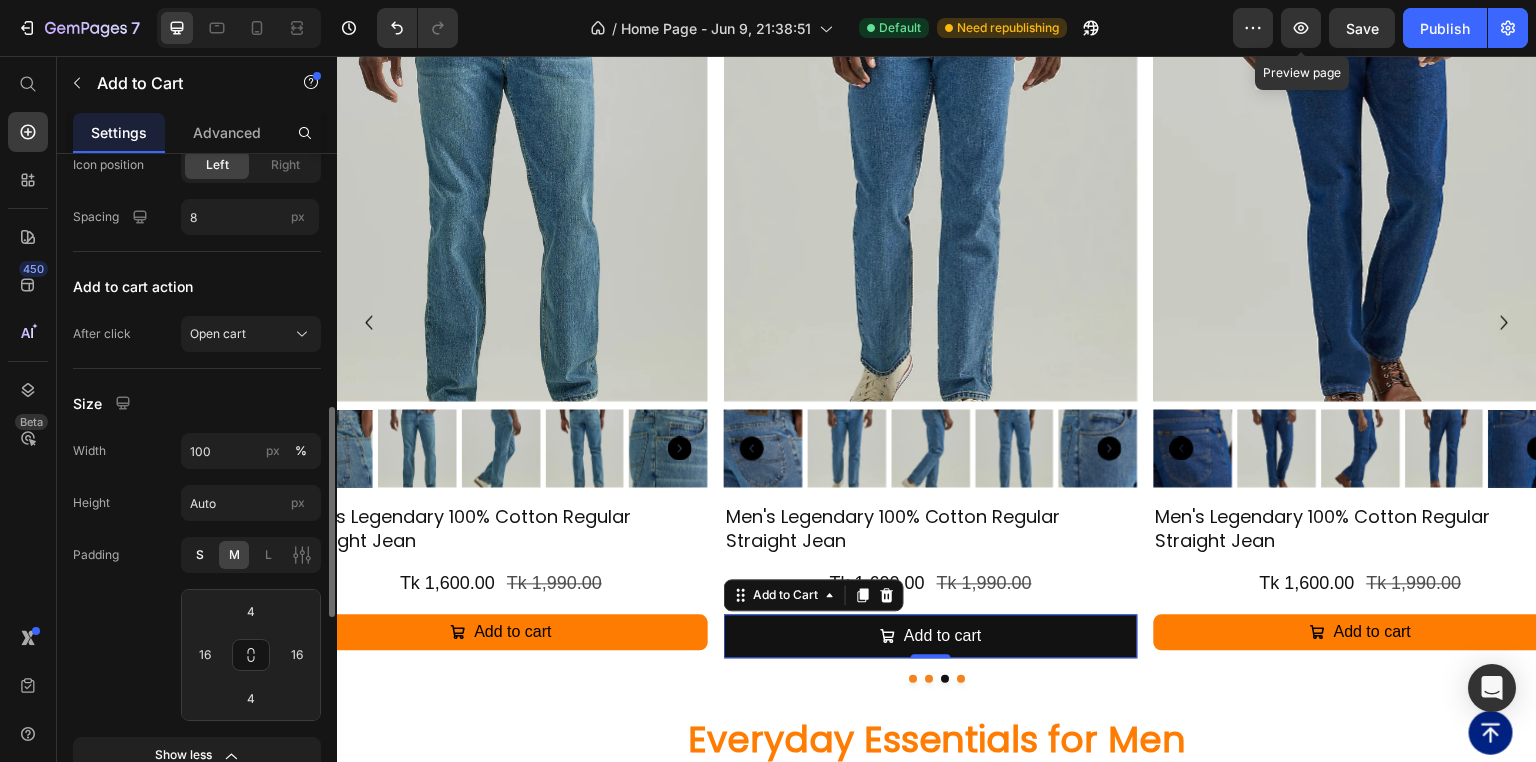 scroll, scrollTop: 2628, scrollLeft: 0, axis: vertical 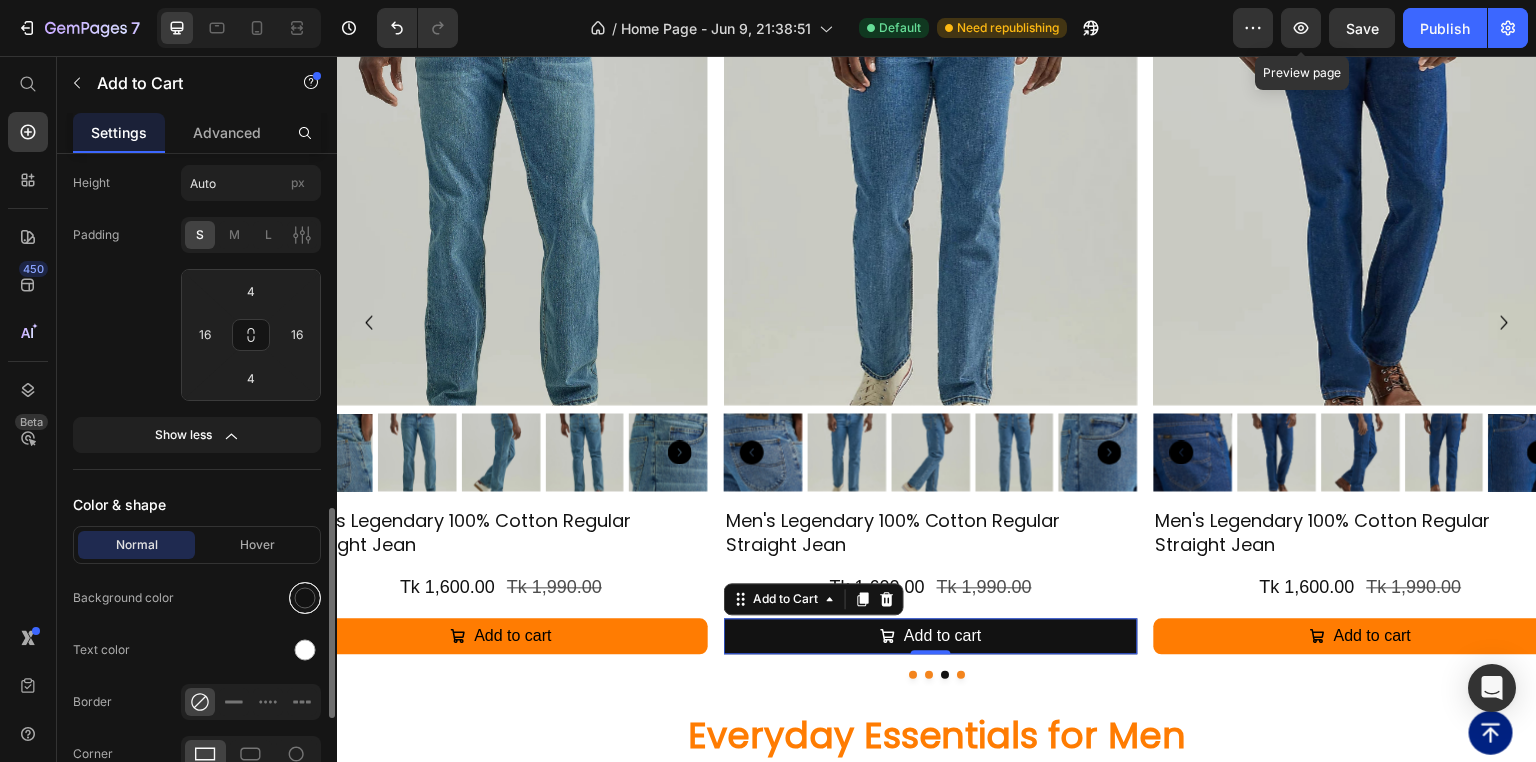 click at bounding box center (305, 598) 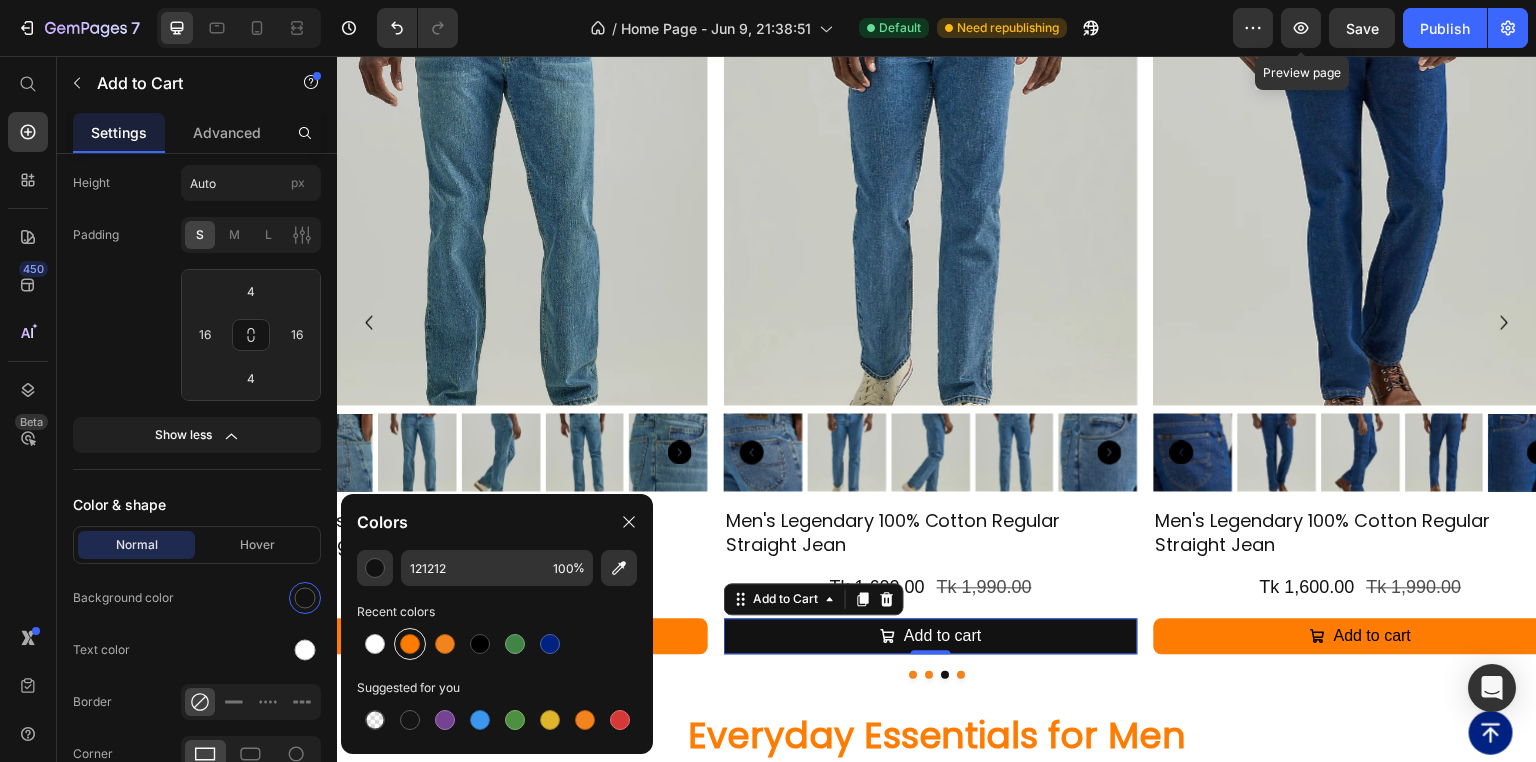 click at bounding box center [410, 644] 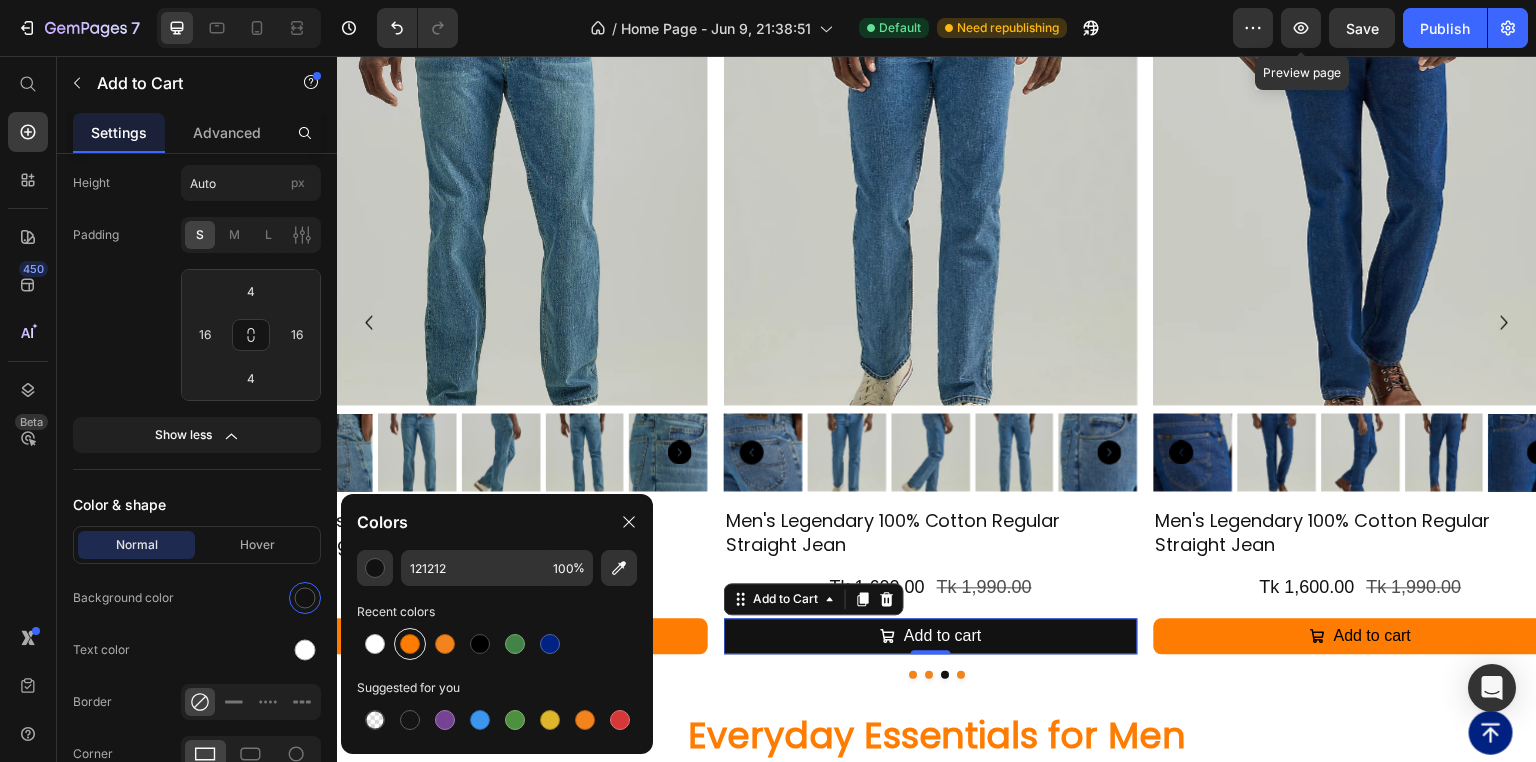 type on "FF7C02" 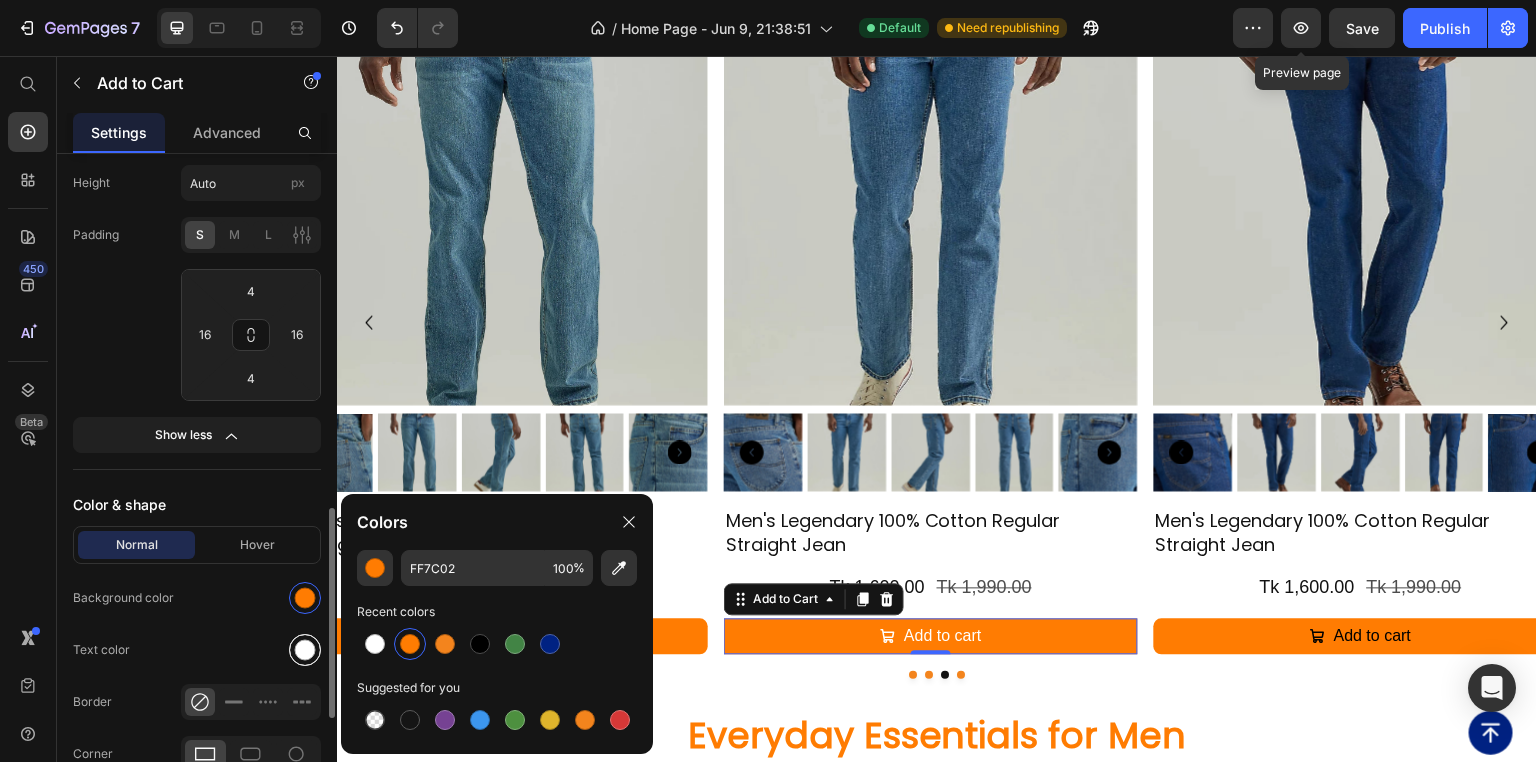 click at bounding box center (305, 650) 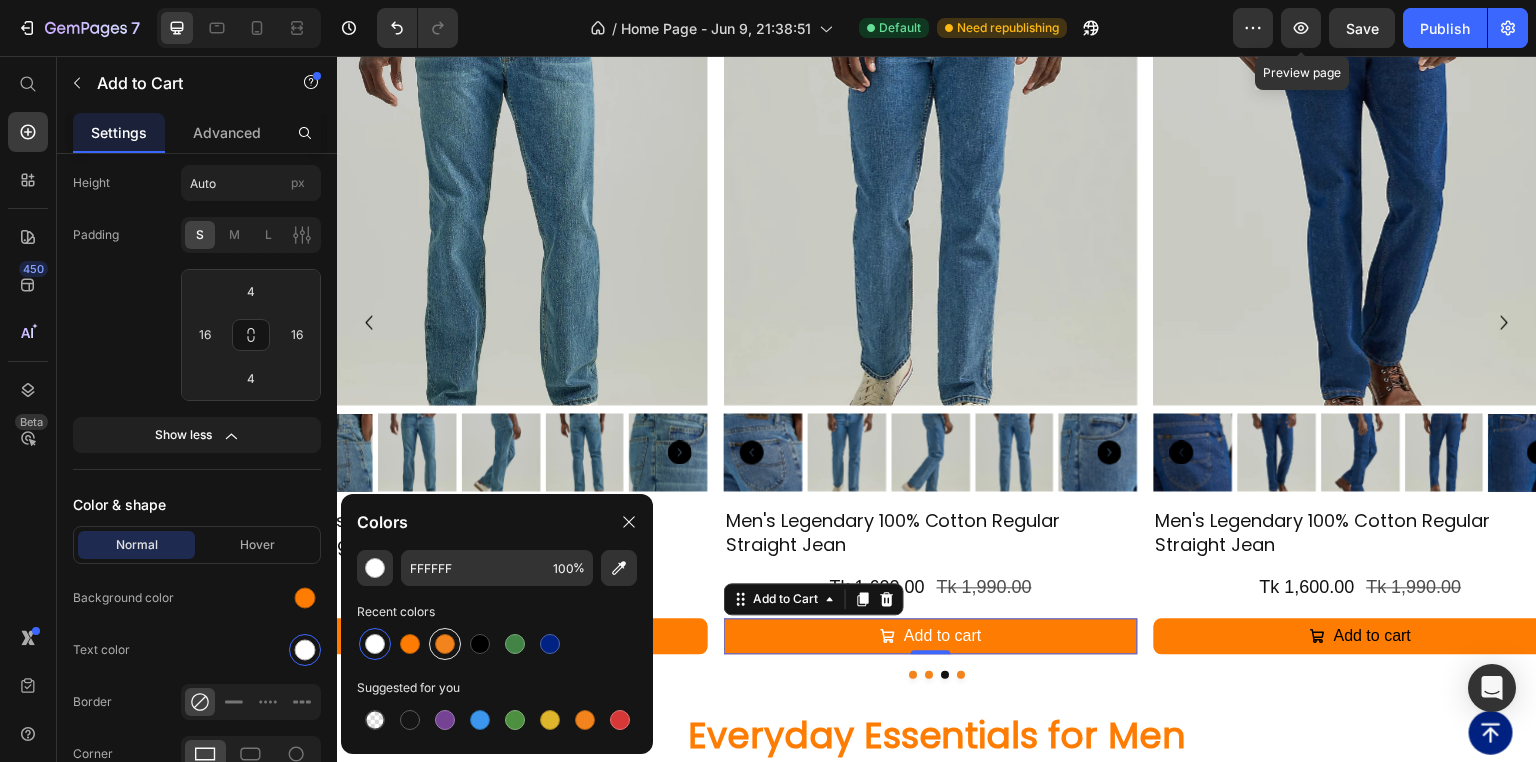 drag, startPoint x: 471, startPoint y: 640, endPoint x: 436, endPoint y: 644, distance: 35.22783 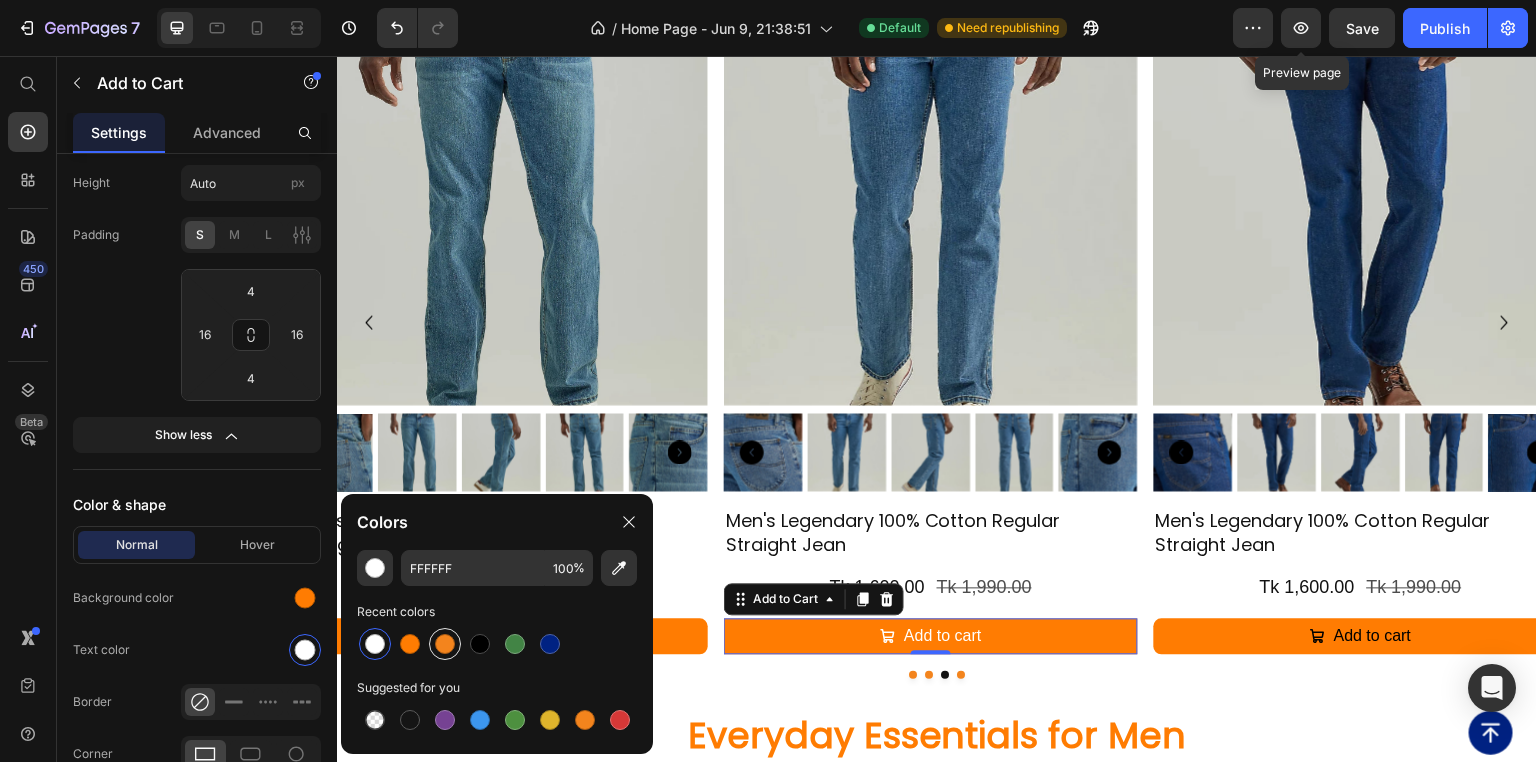 click at bounding box center [480, 644] 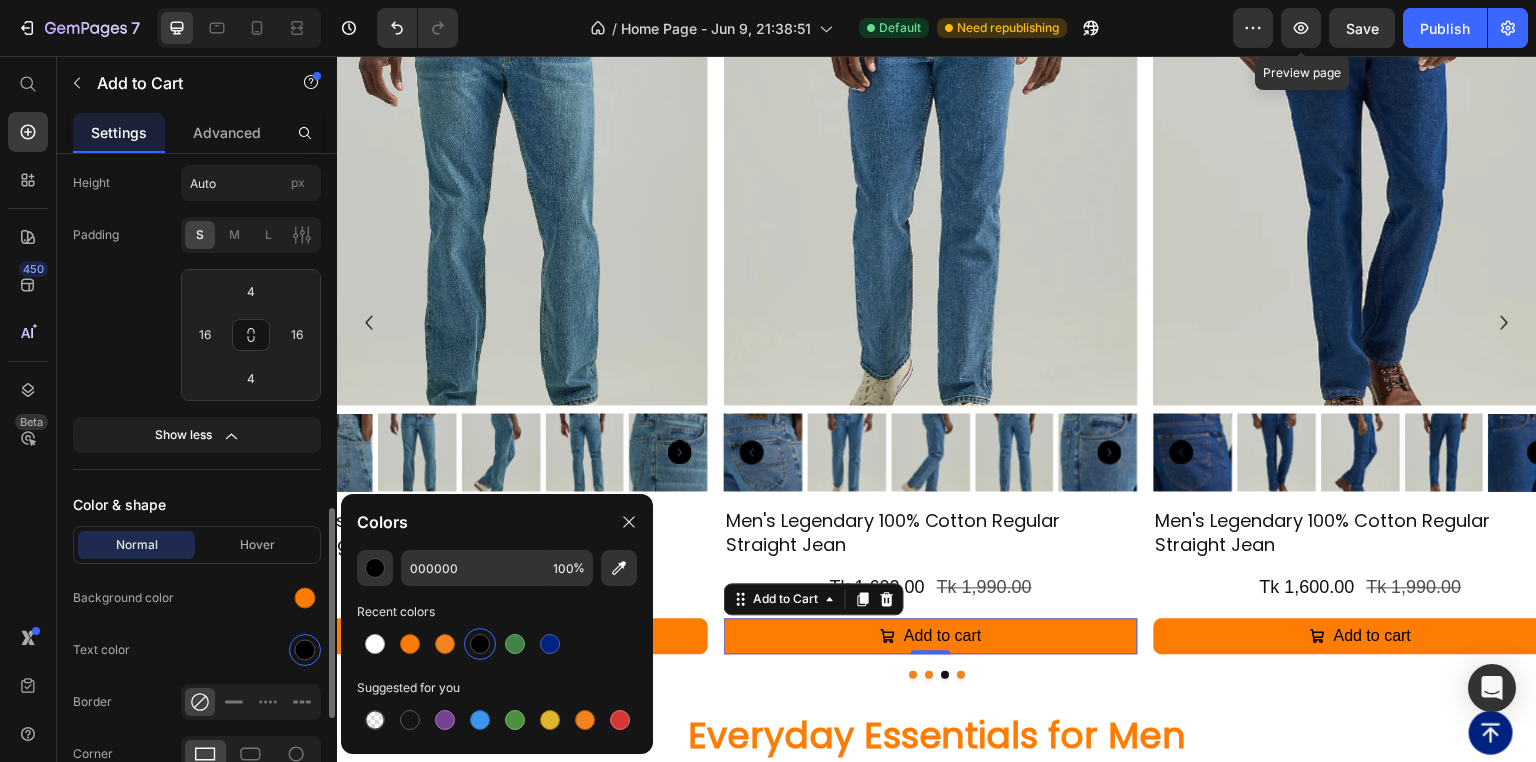 drag, startPoint x: 252, startPoint y: 740, endPoint x: 255, endPoint y: 729, distance: 11.401754 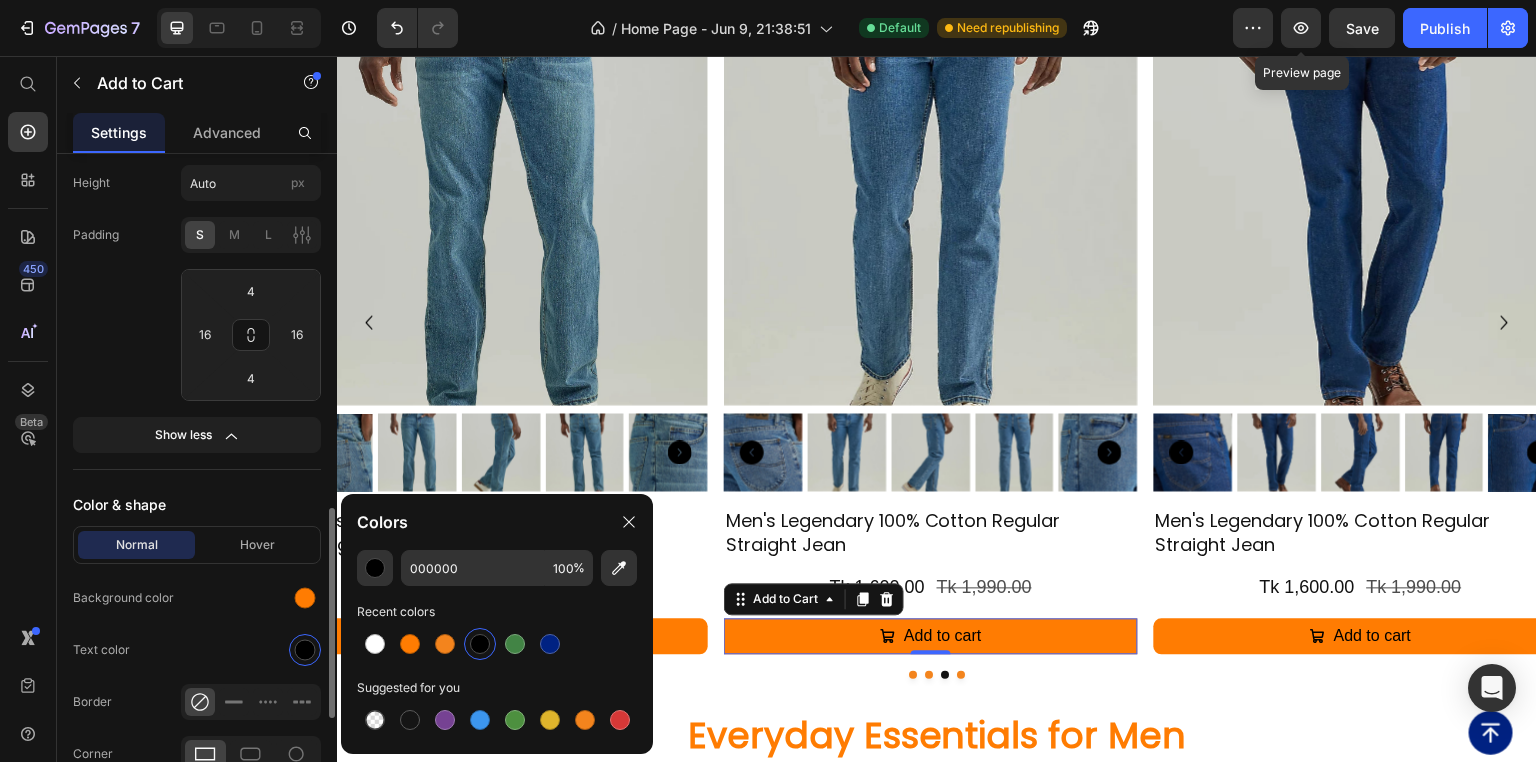 click 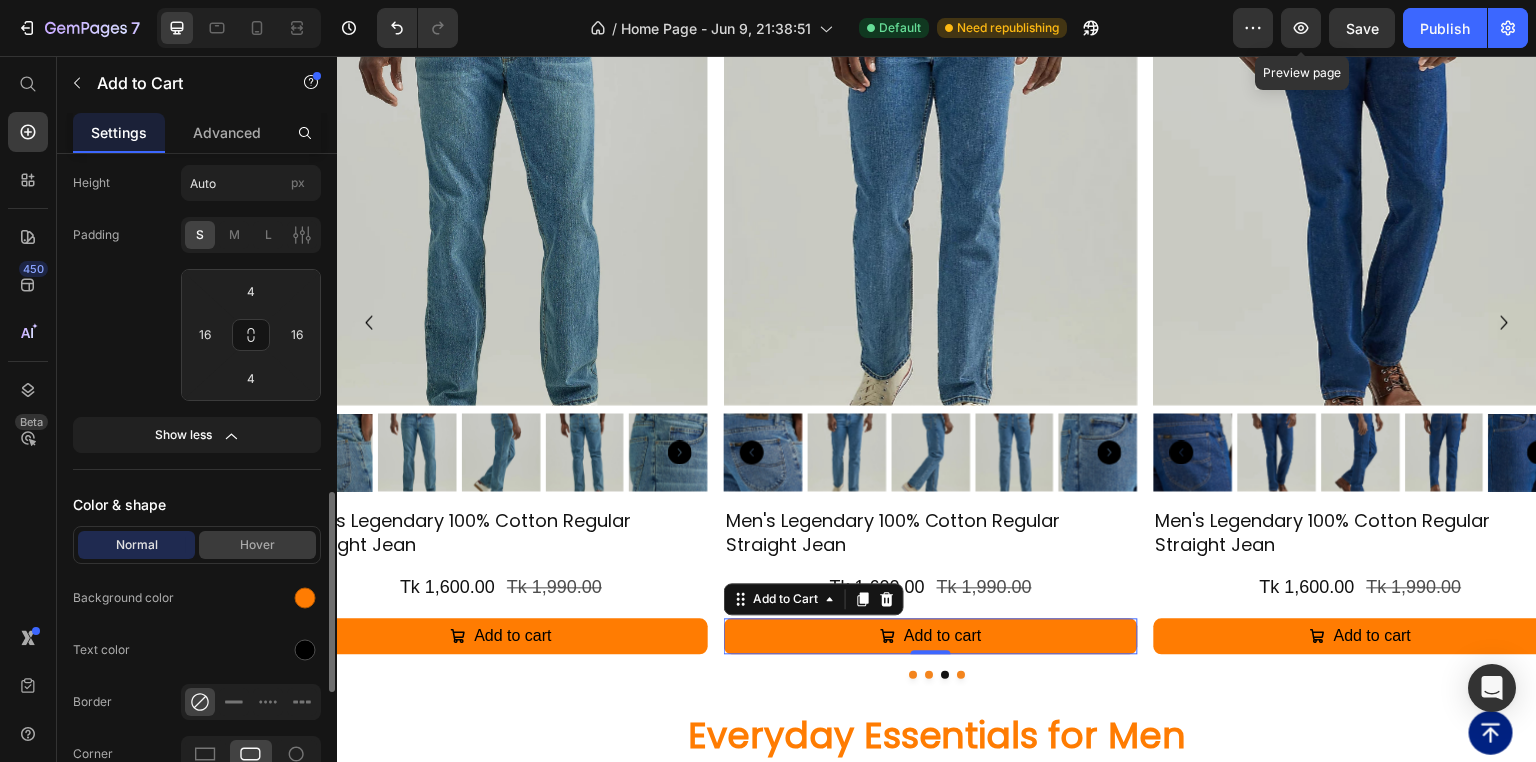 click on "Hover" at bounding box center [257, 545] 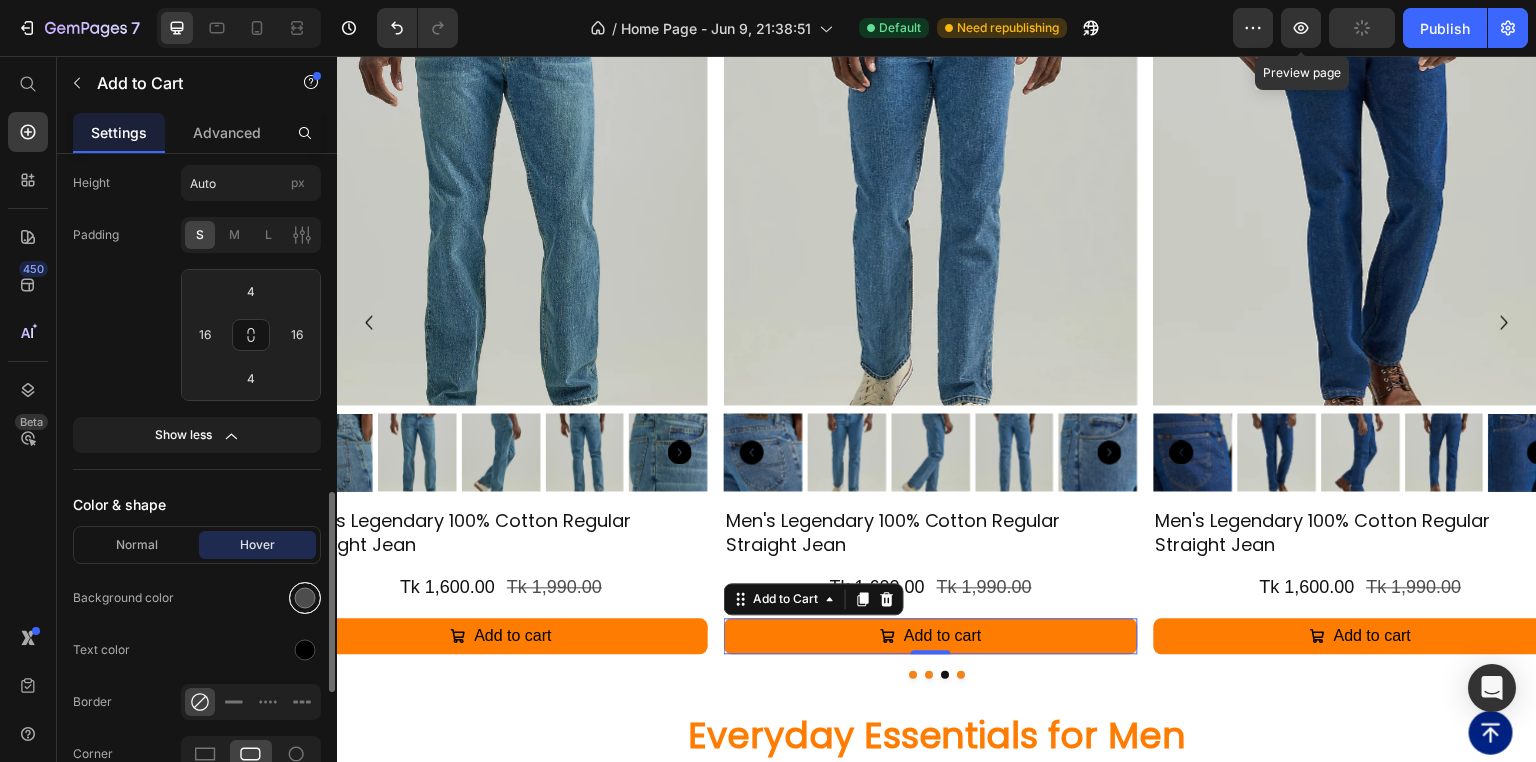 click at bounding box center [305, 598] 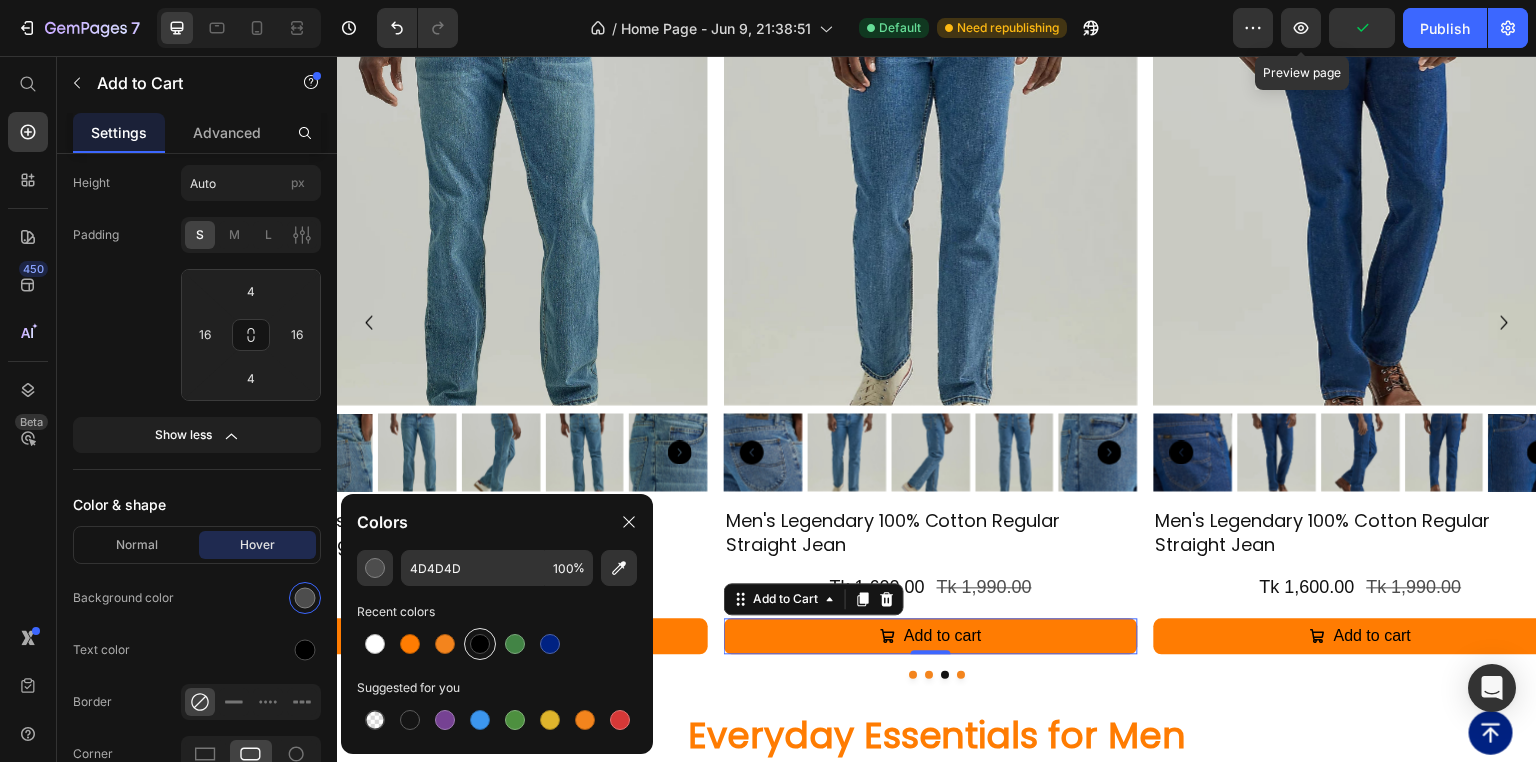 click at bounding box center [480, 644] 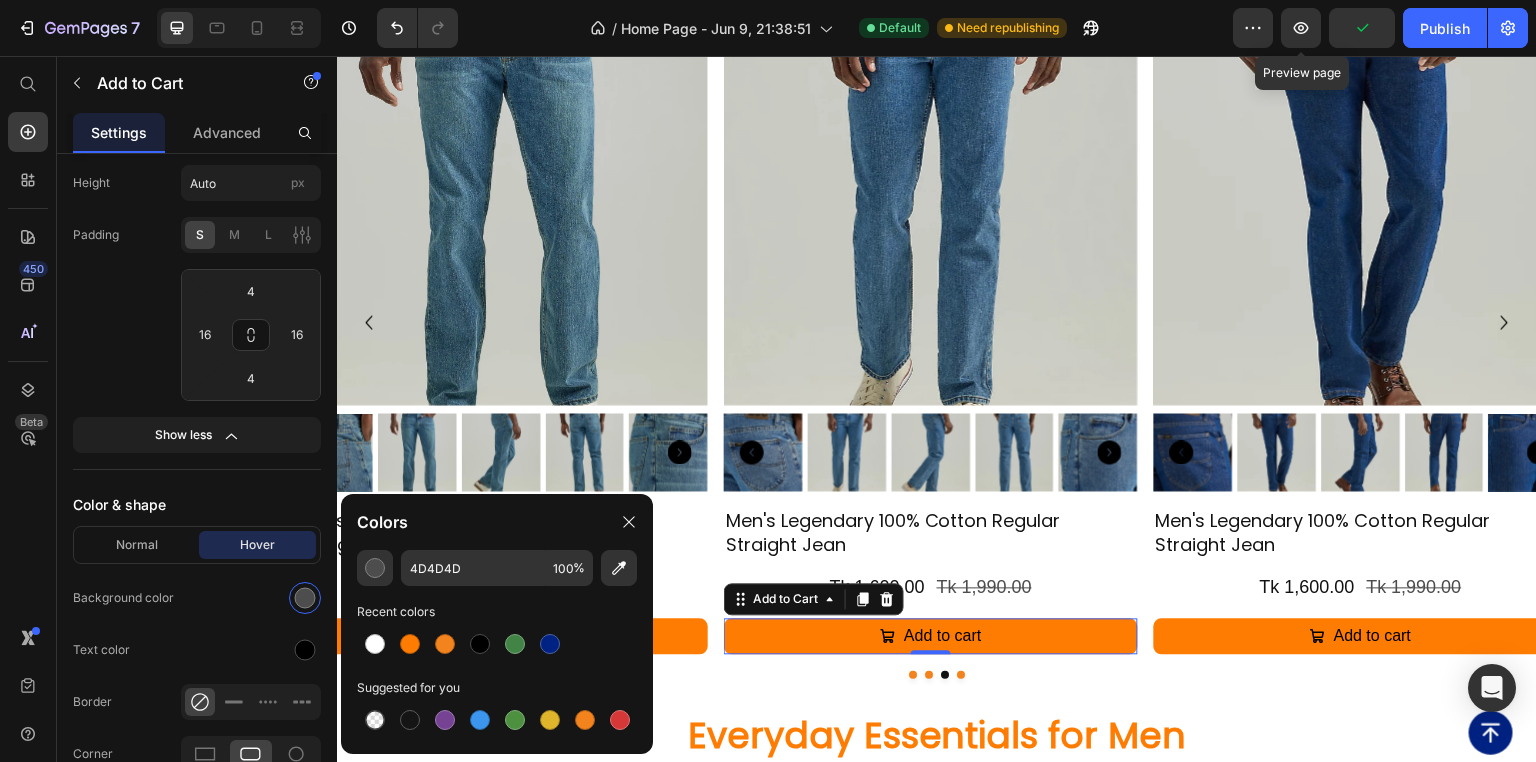 type on "000000" 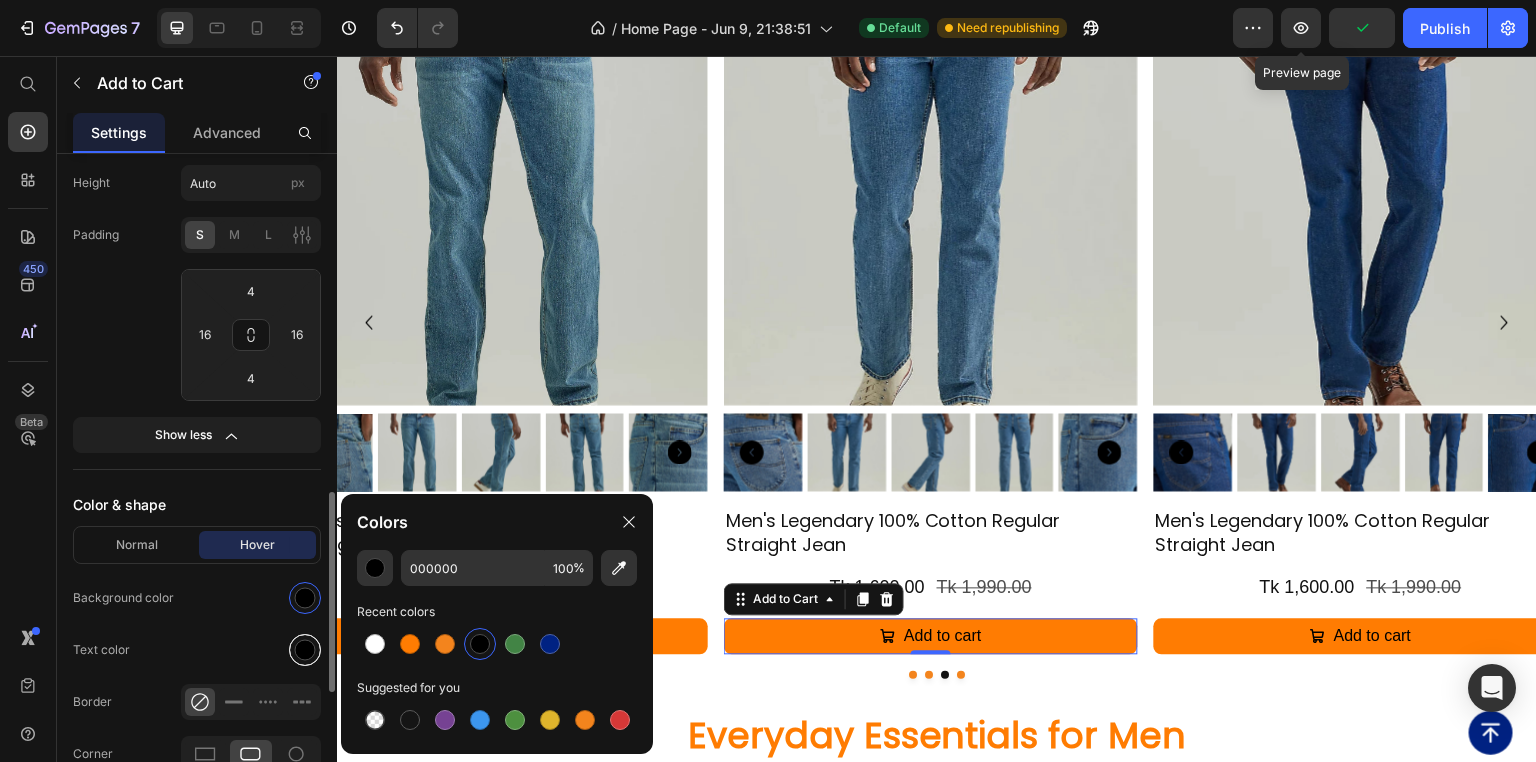 click at bounding box center [305, 650] 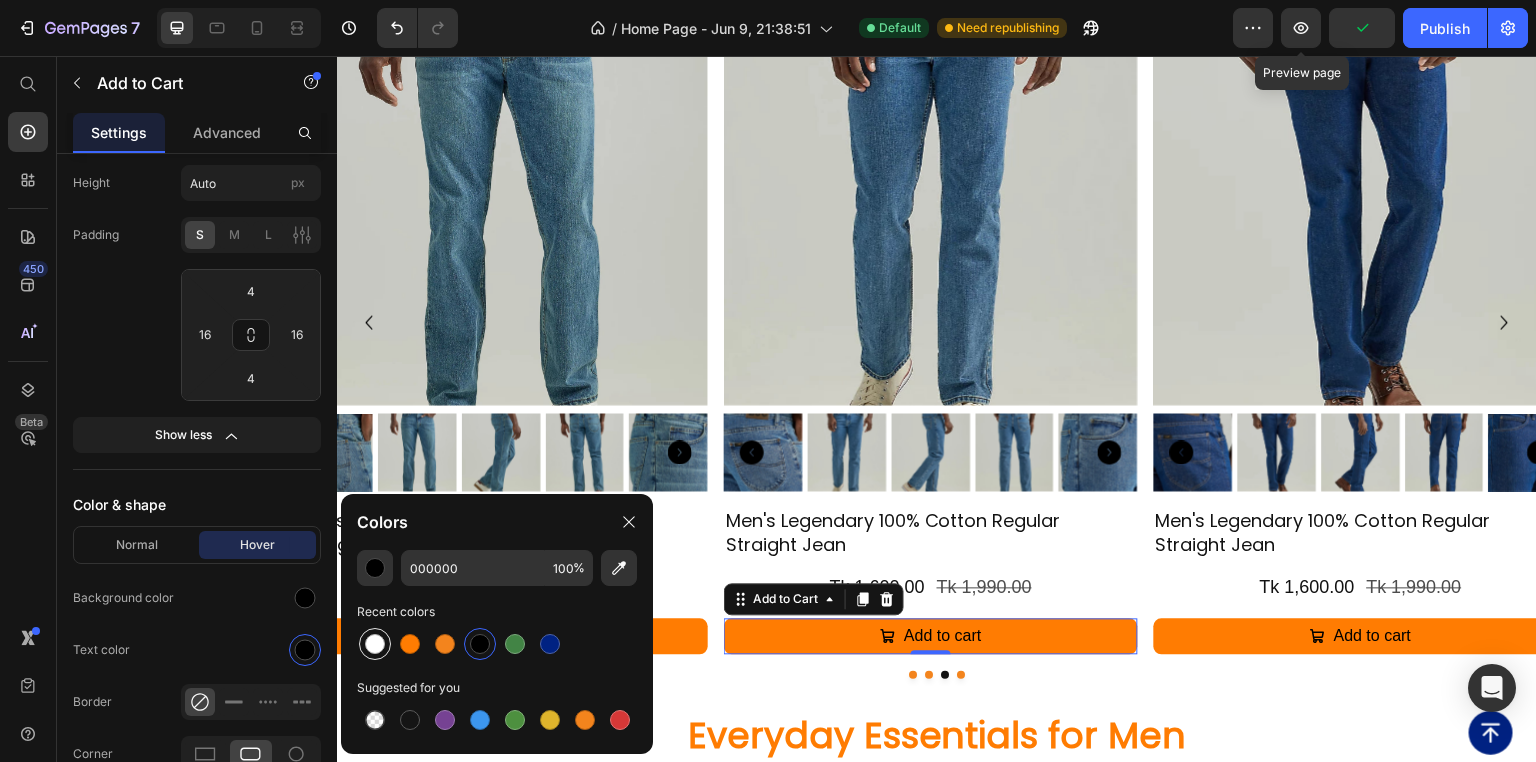 click at bounding box center (375, 644) 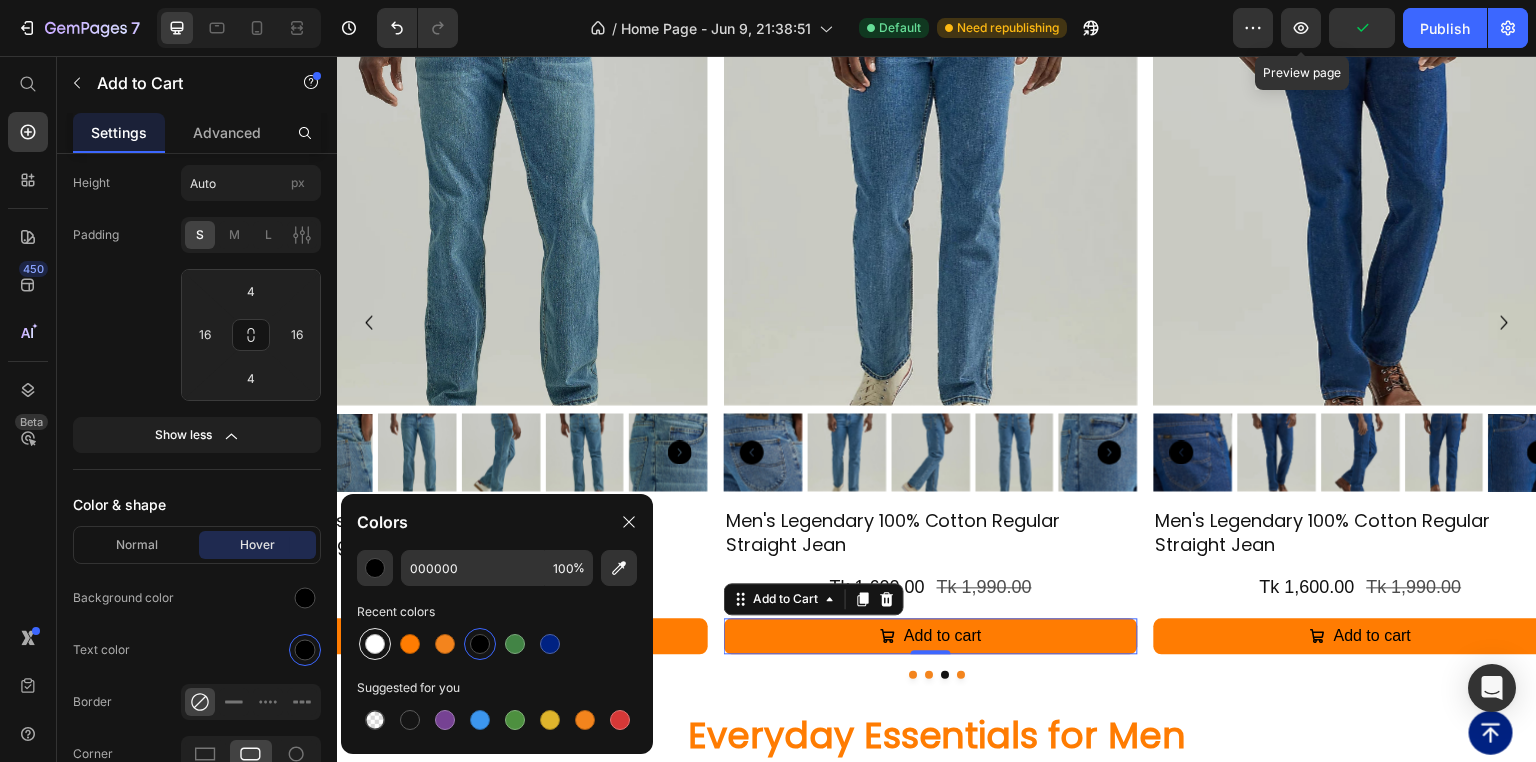 type on "FFFFFF" 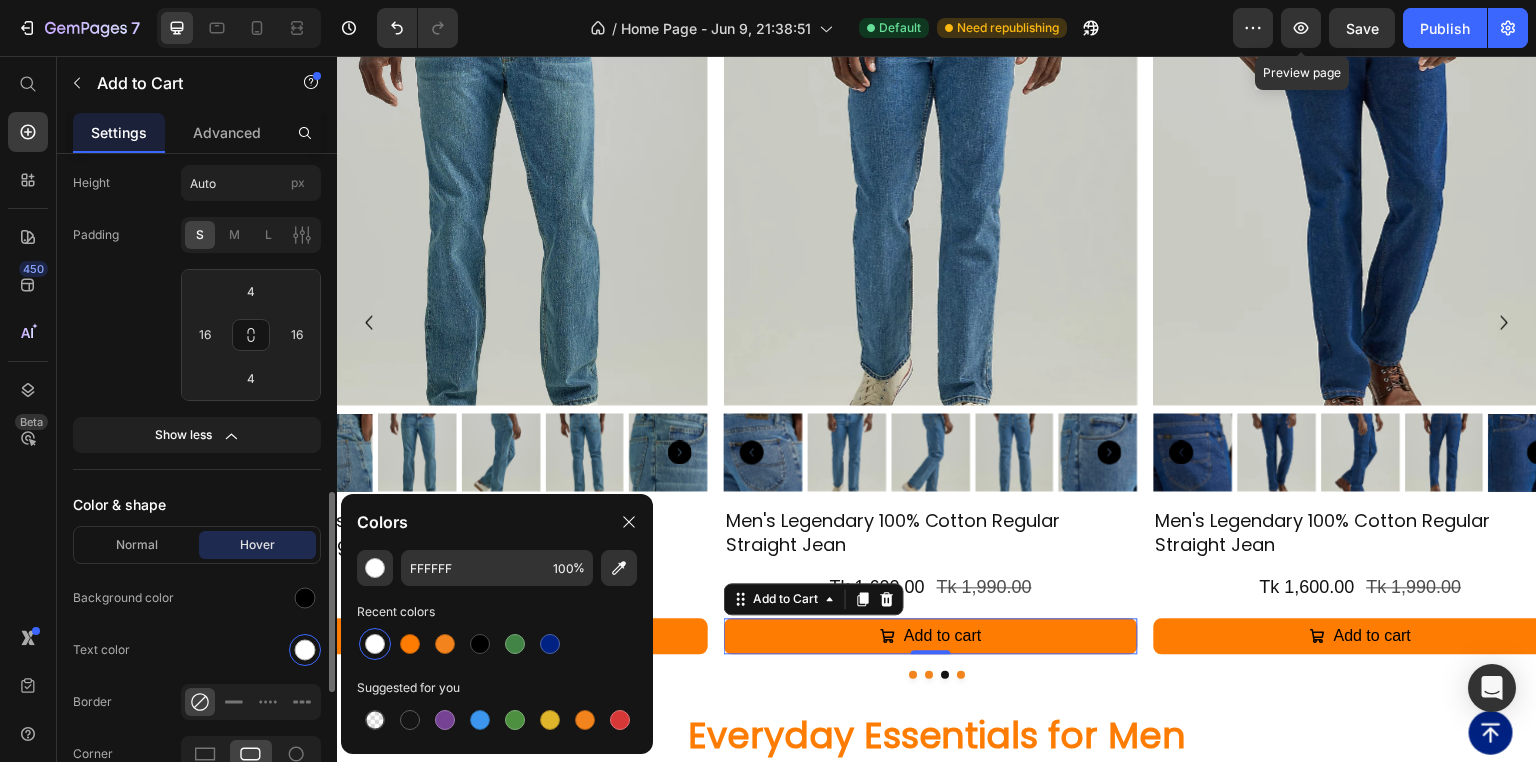 click on "Text color" 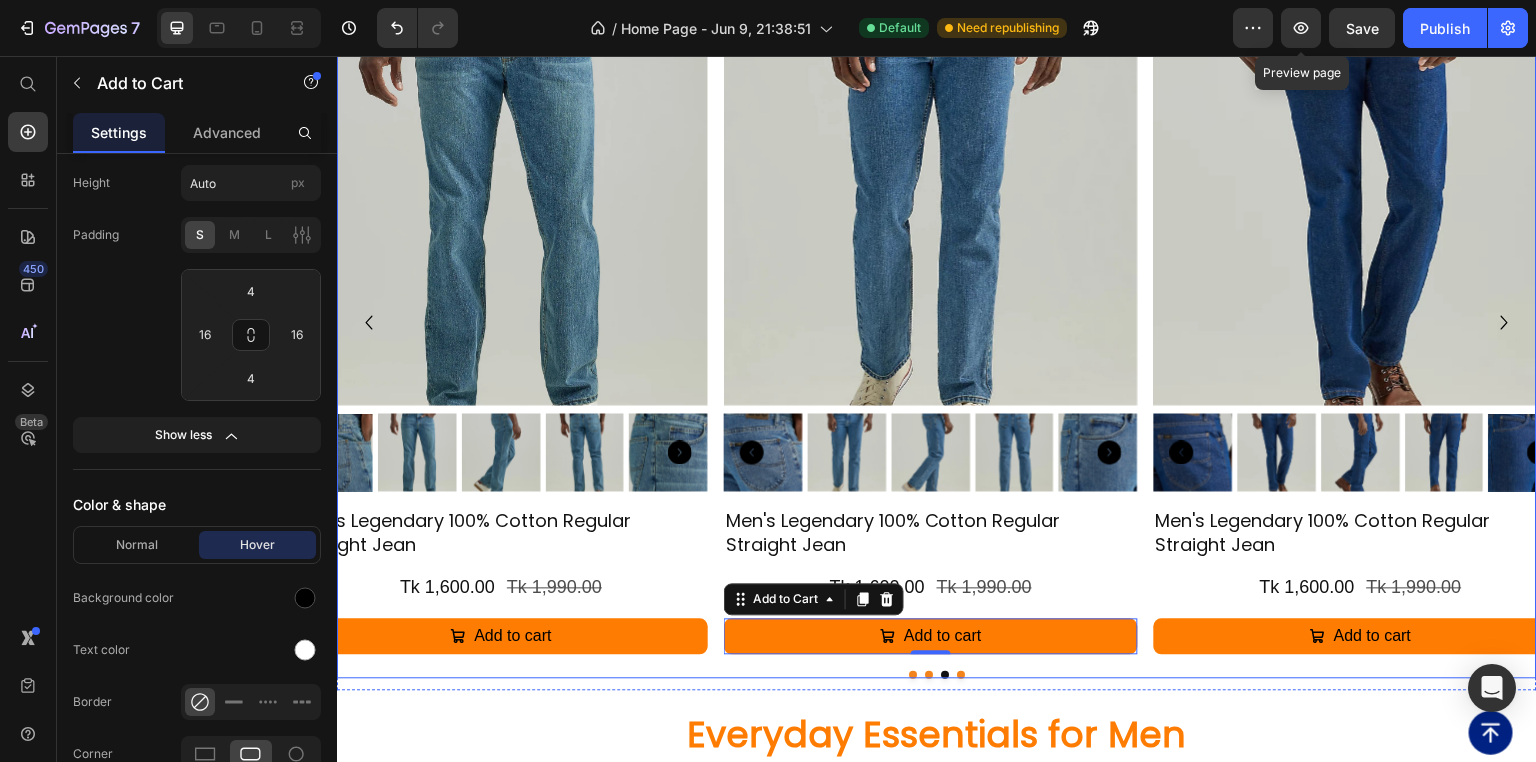 click at bounding box center (961, 675) 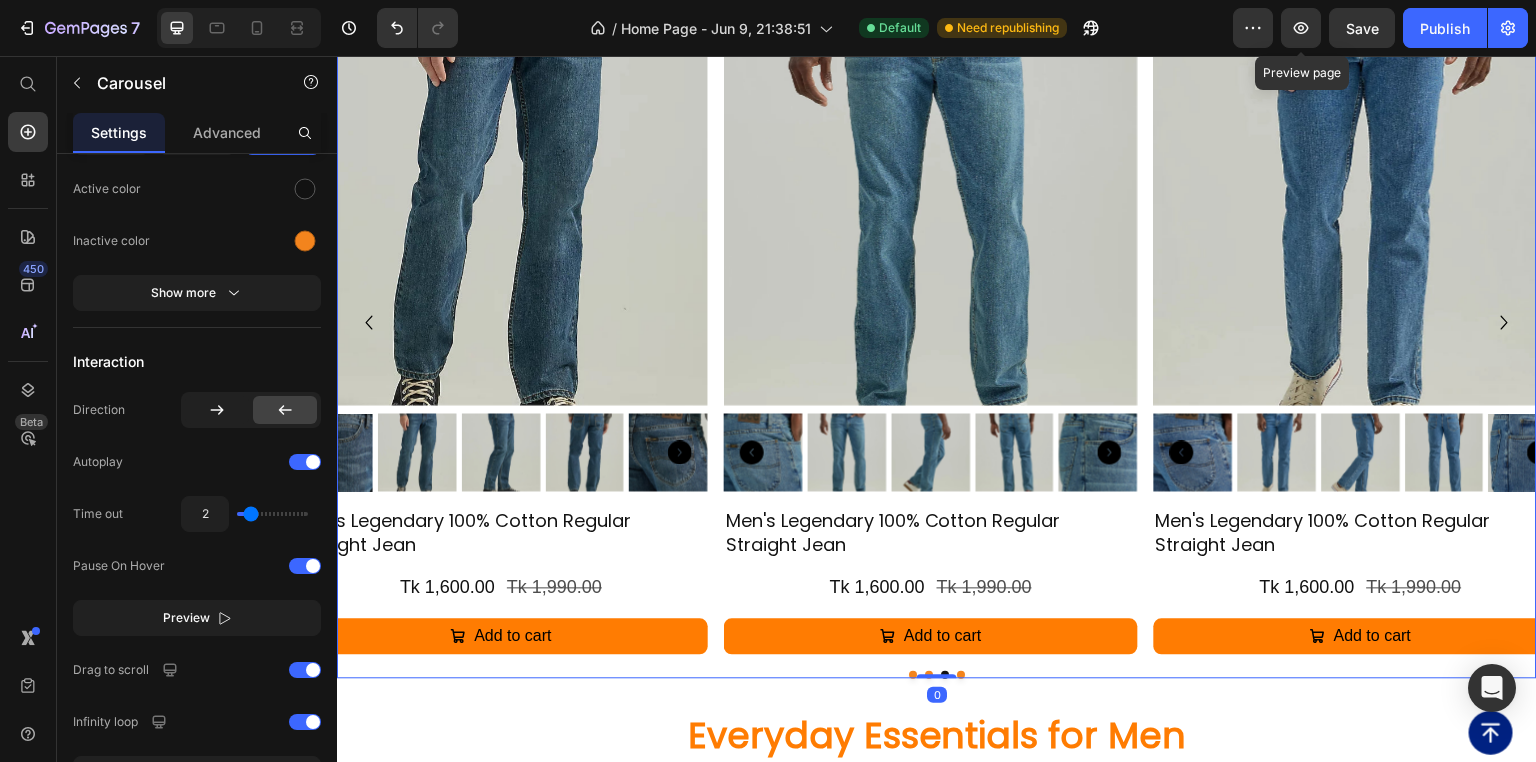 scroll, scrollTop: 0, scrollLeft: 0, axis: both 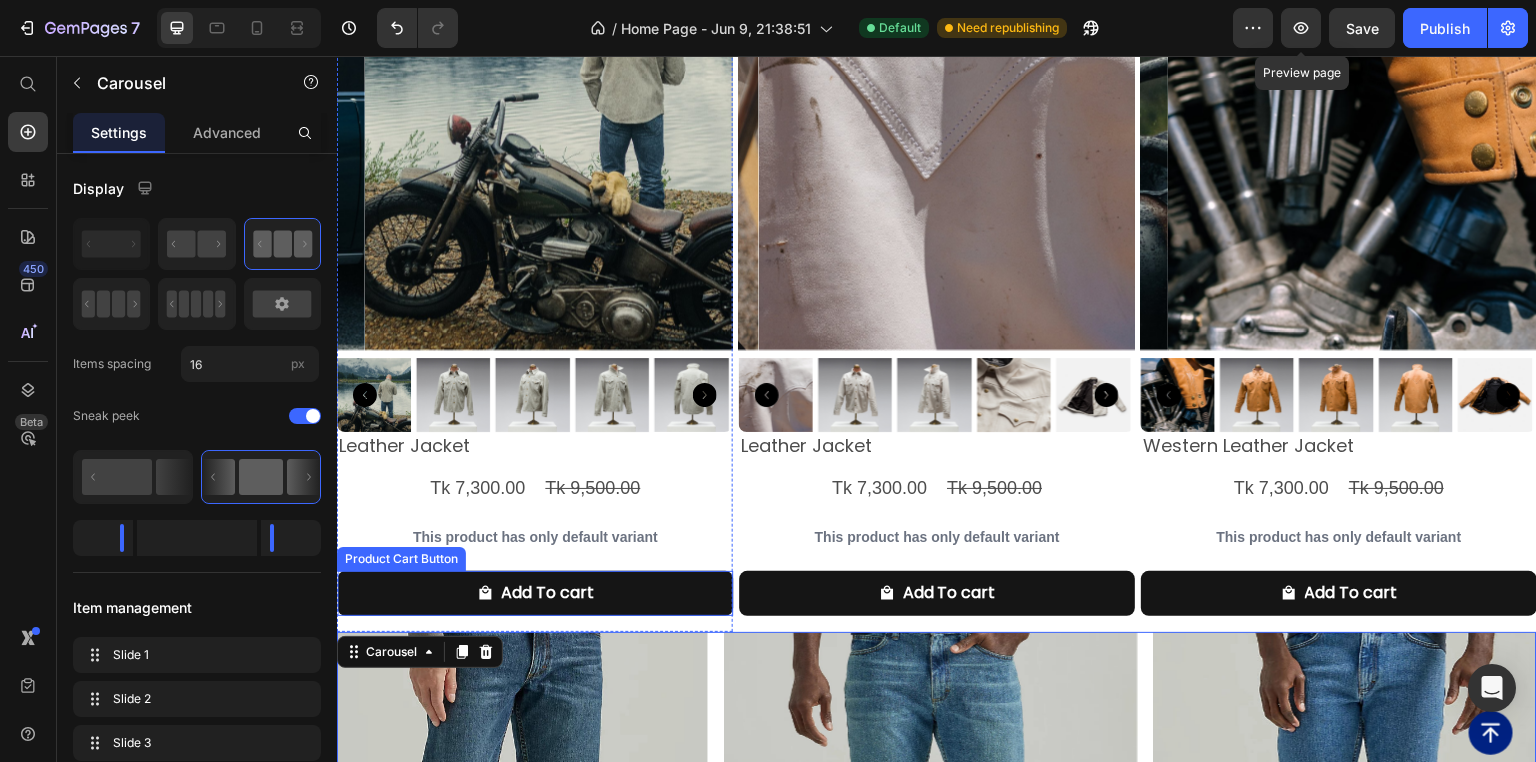 click on "Add To cart" at bounding box center (535, -223) 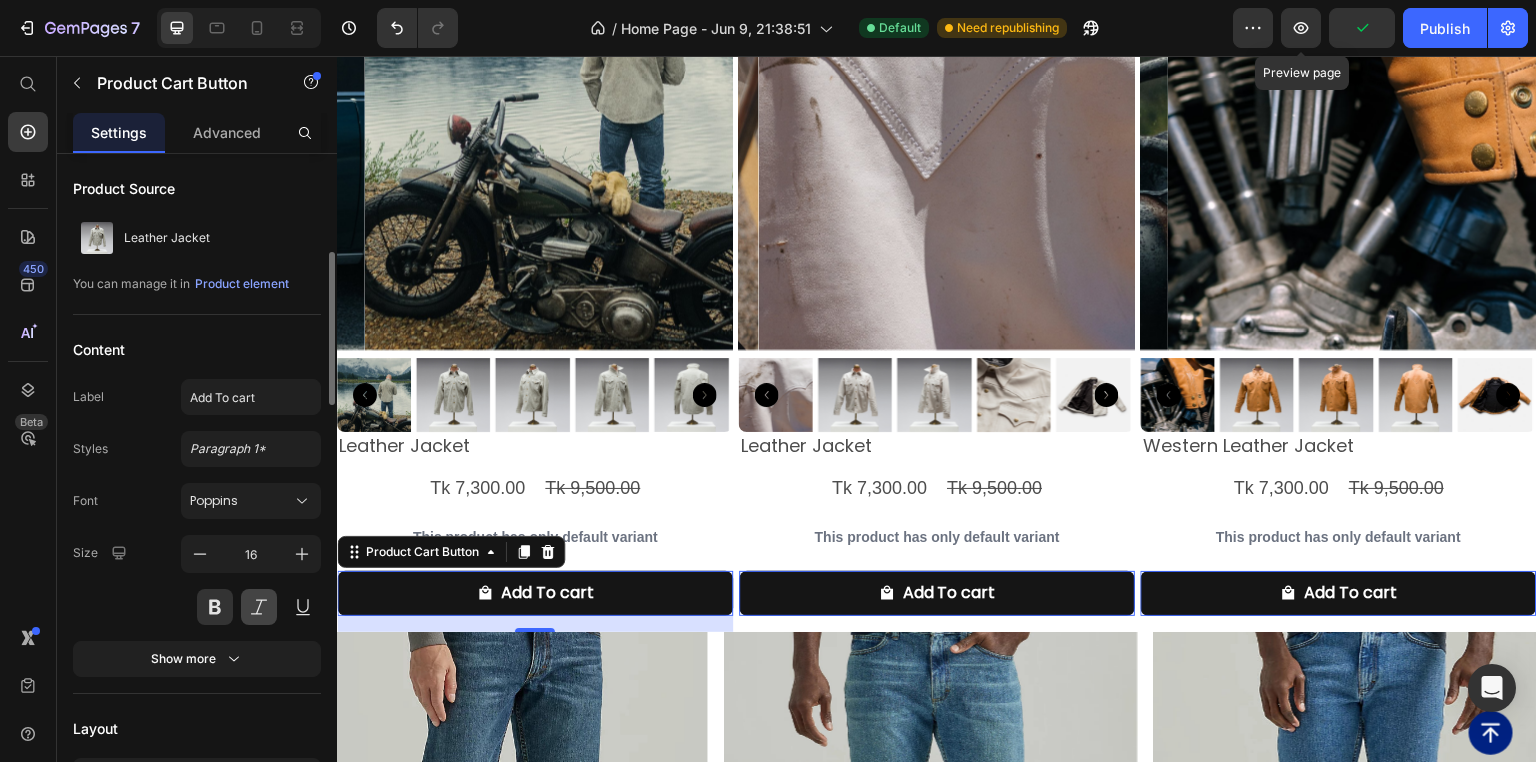 scroll, scrollTop: 80, scrollLeft: 0, axis: vertical 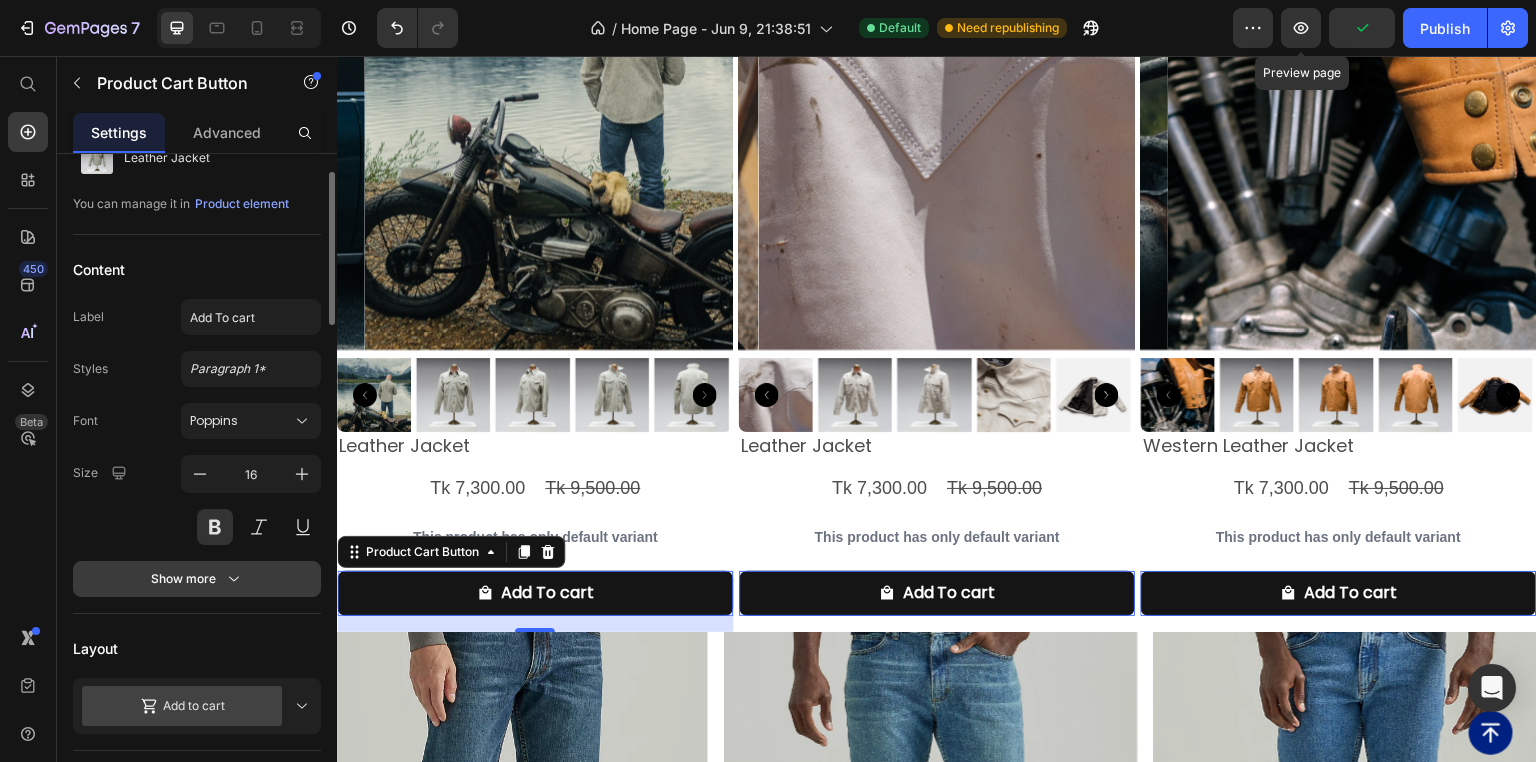 click on "Show more" at bounding box center (197, 579) 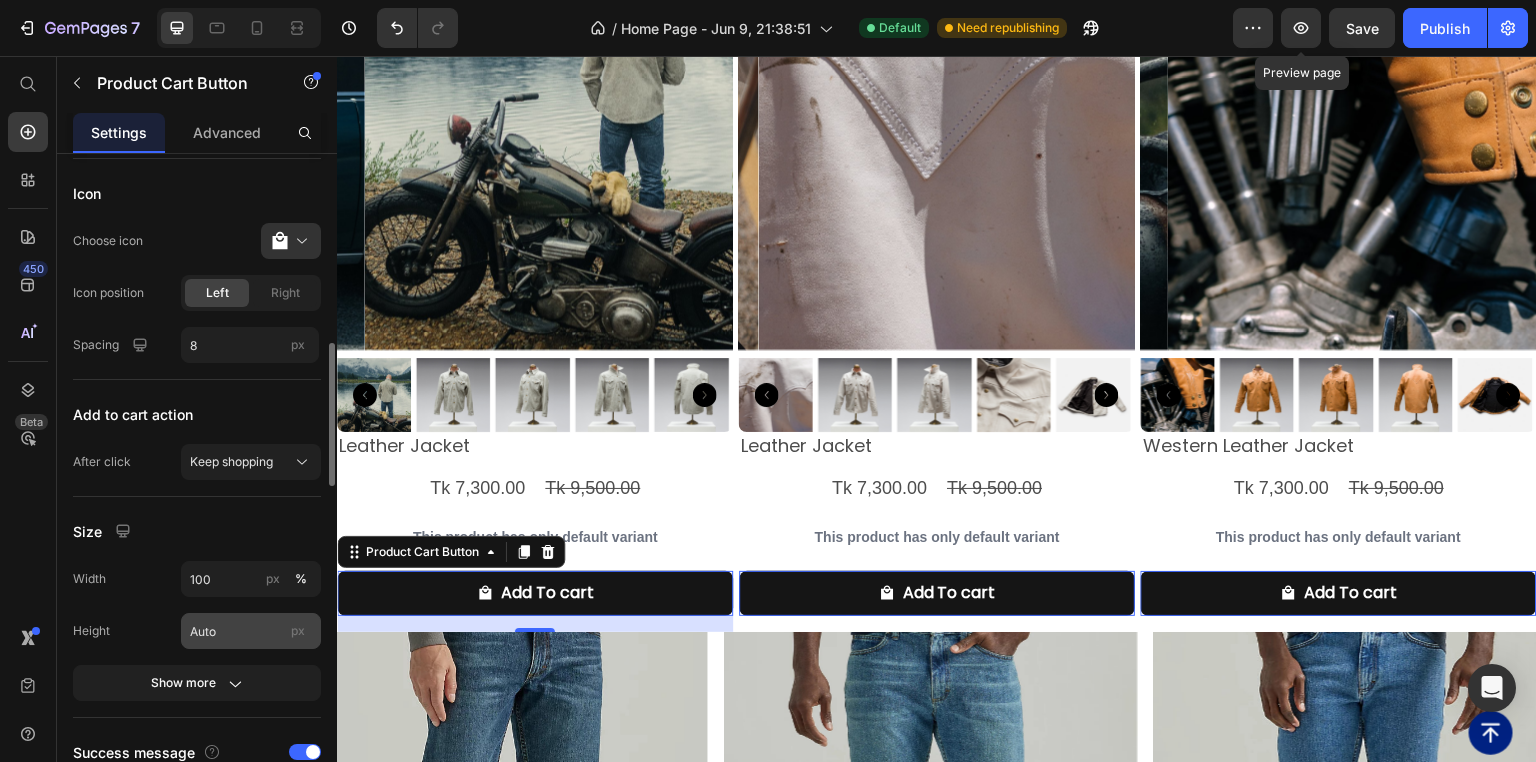 scroll, scrollTop: 960, scrollLeft: 0, axis: vertical 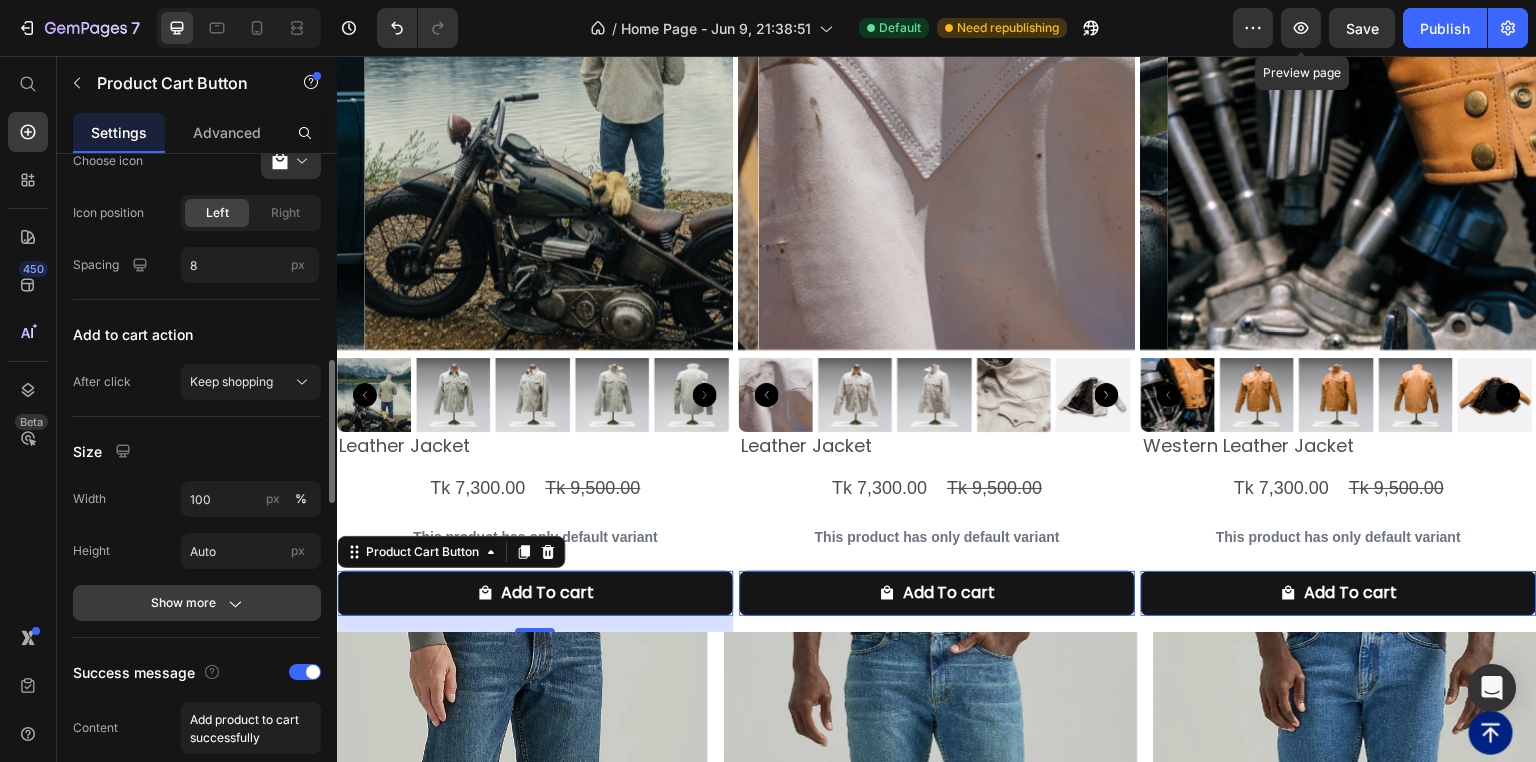 click on "Show more" at bounding box center [197, 603] 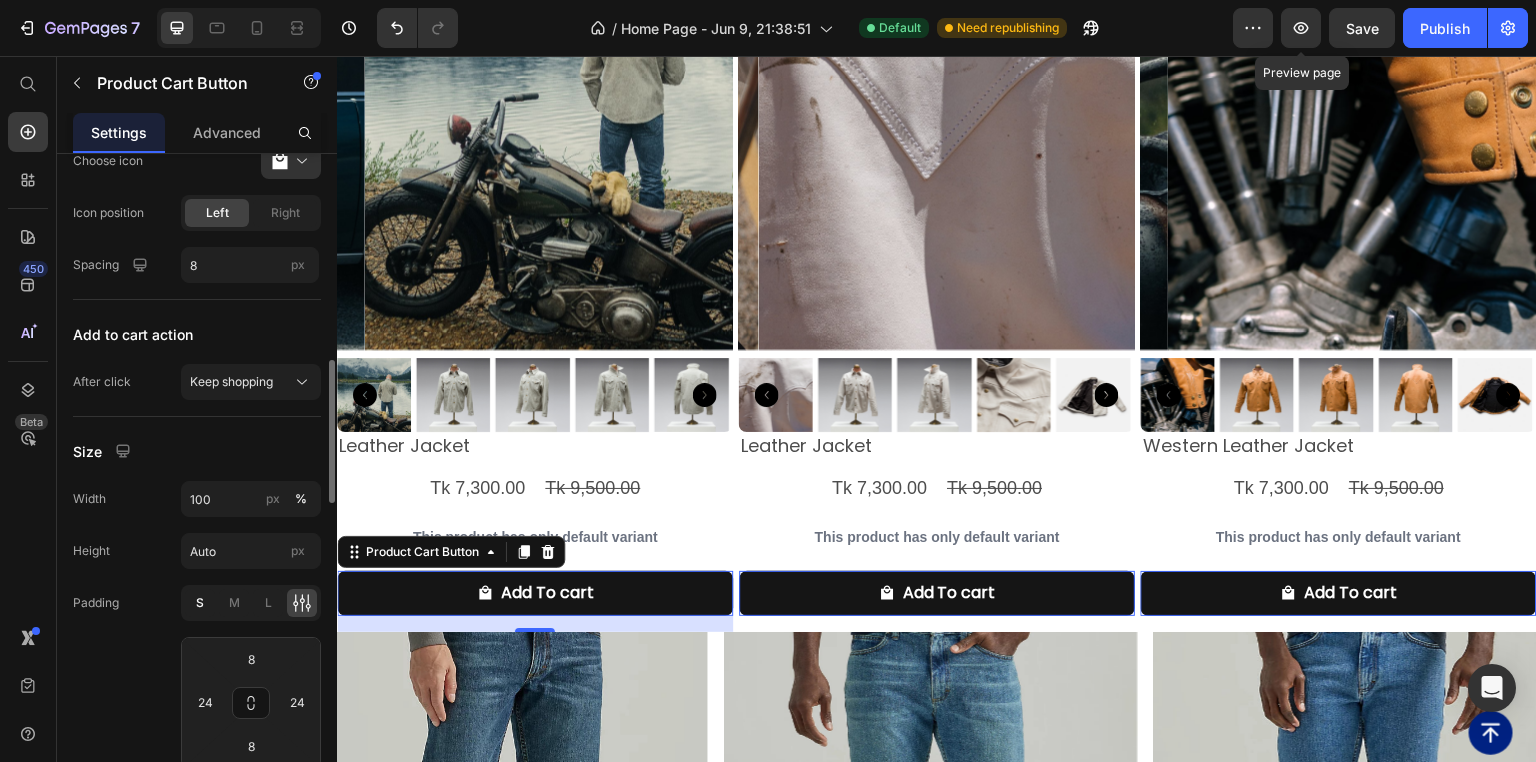 click on "S" 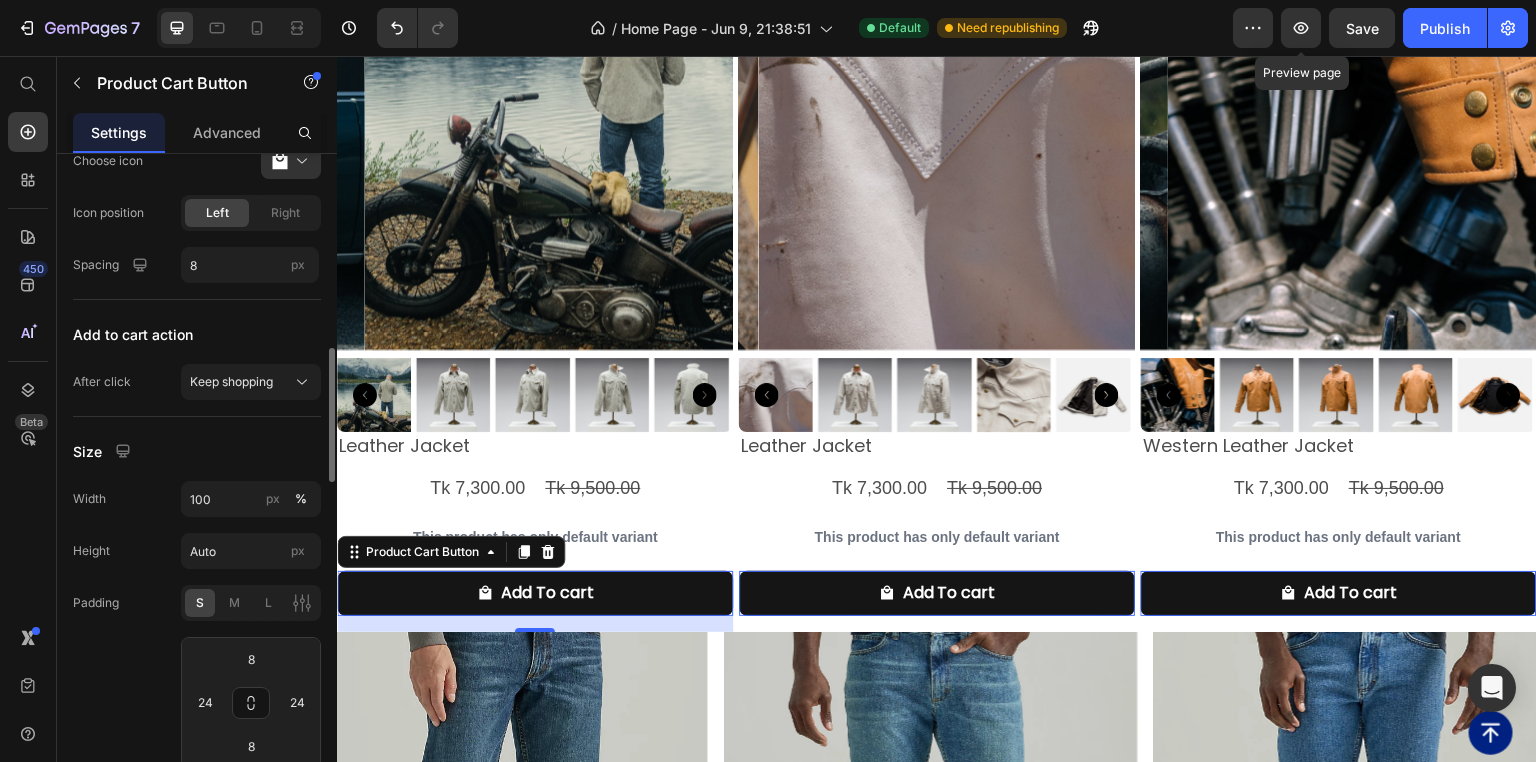 type on "4" 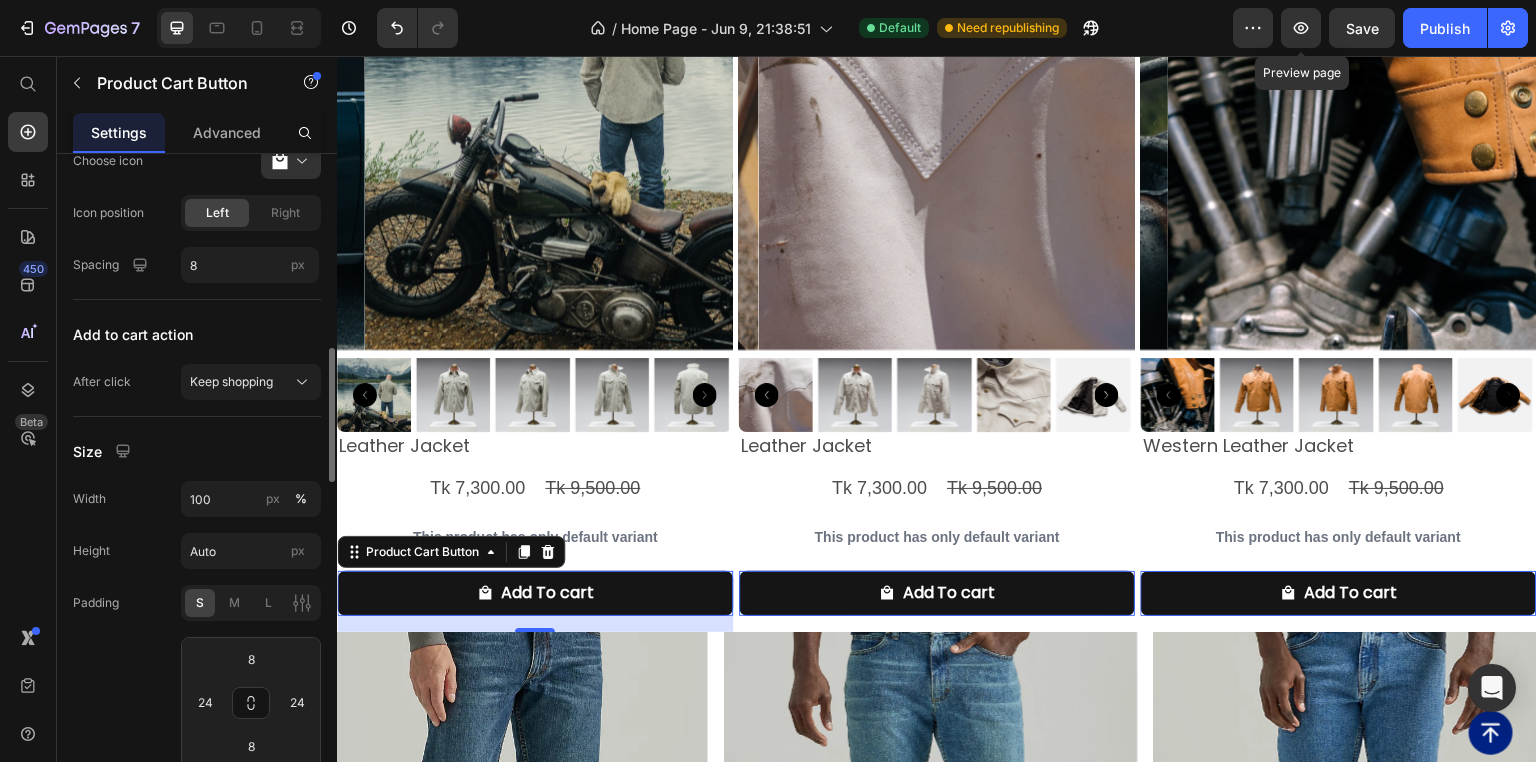 type on "16" 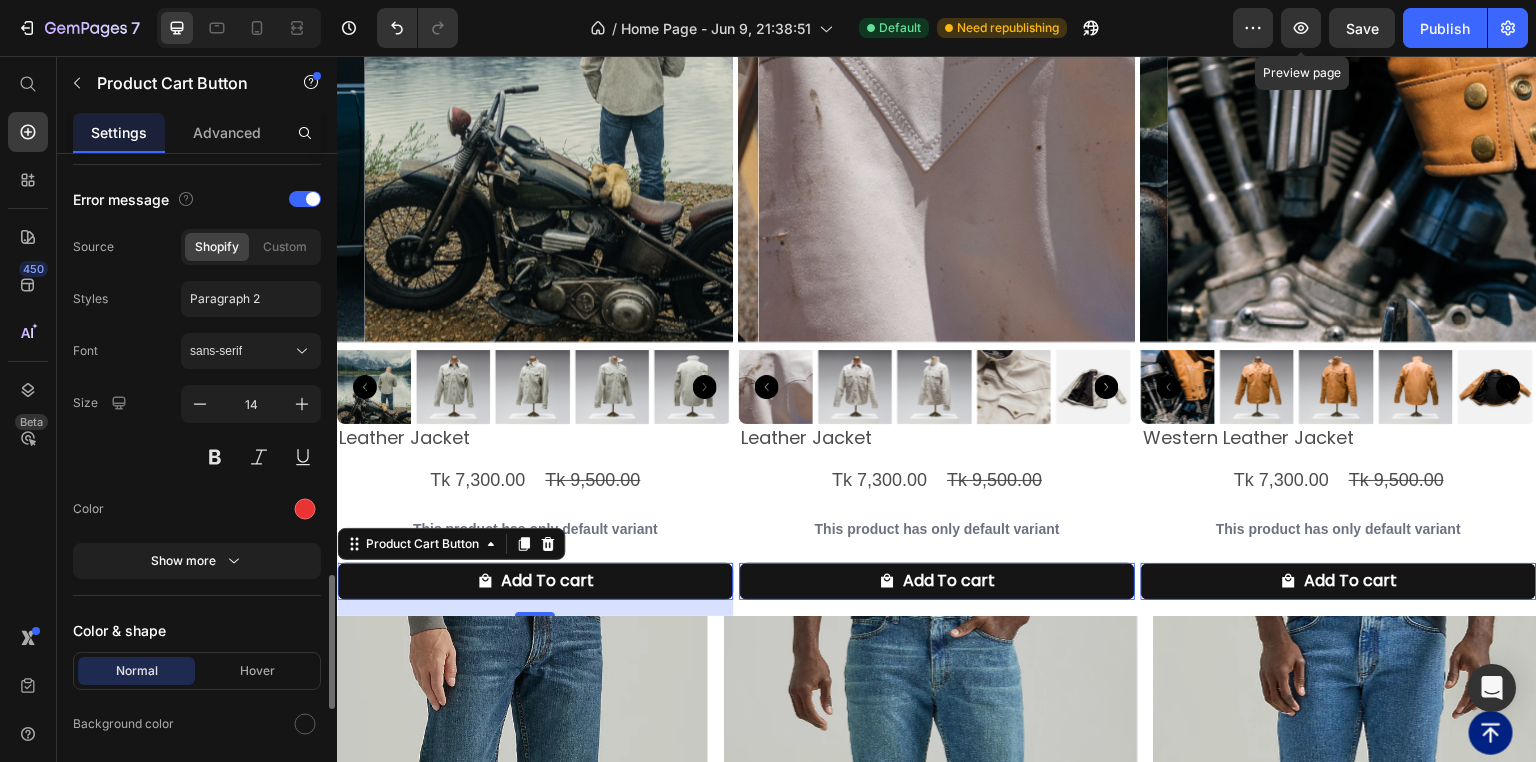 scroll, scrollTop: 2160, scrollLeft: 0, axis: vertical 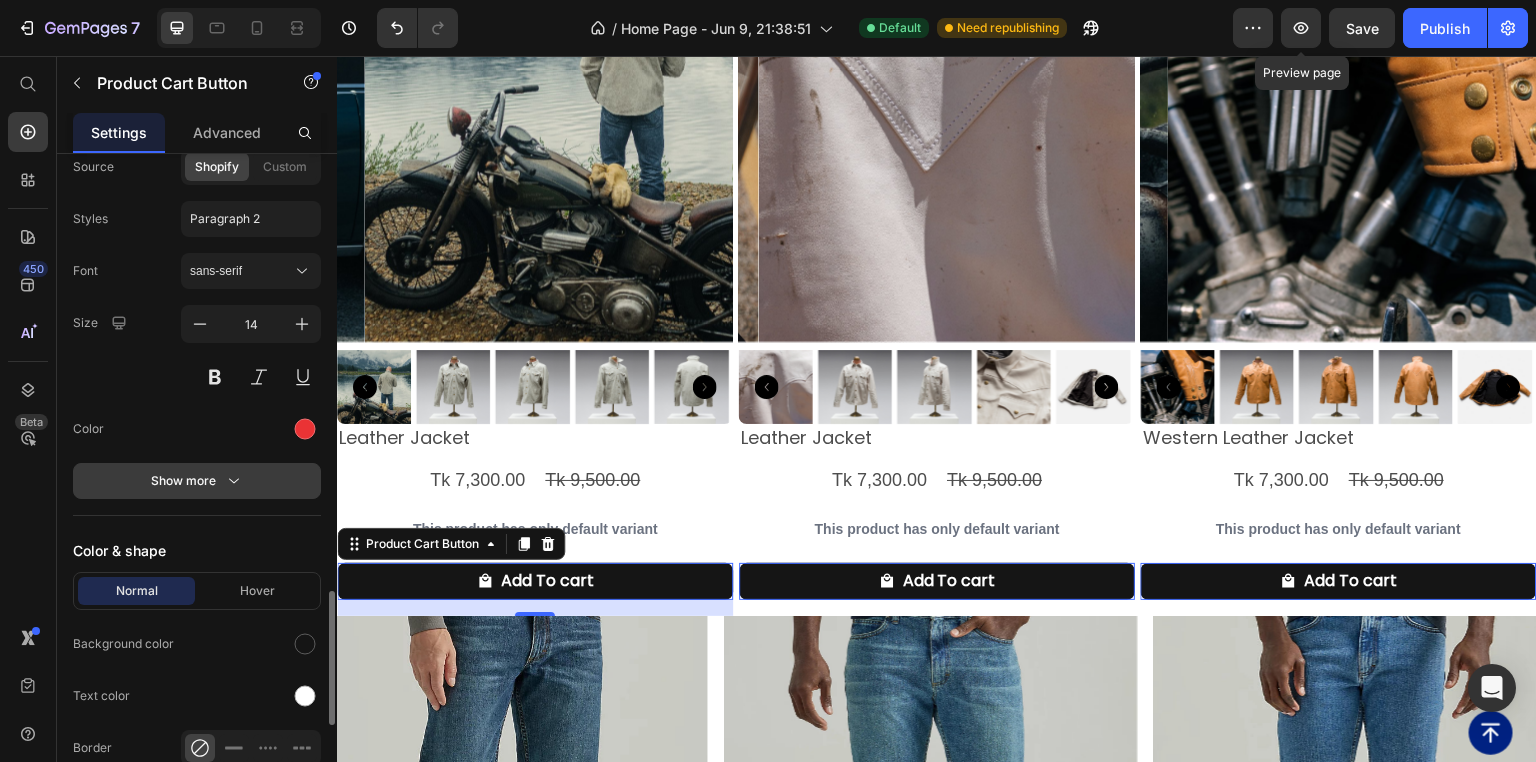 click on "Show more" at bounding box center (197, 481) 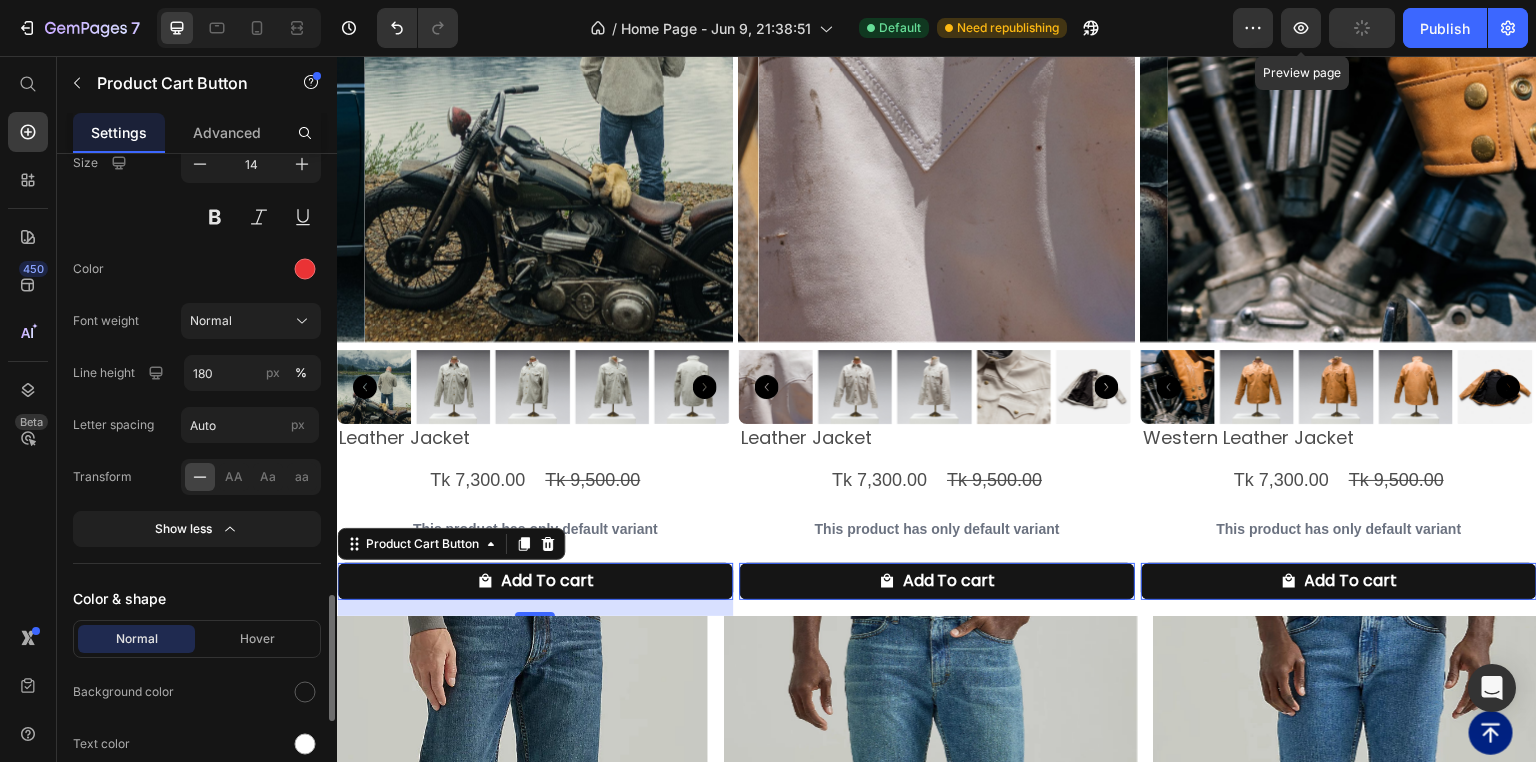 scroll, scrollTop: 2480, scrollLeft: 0, axis: vertical 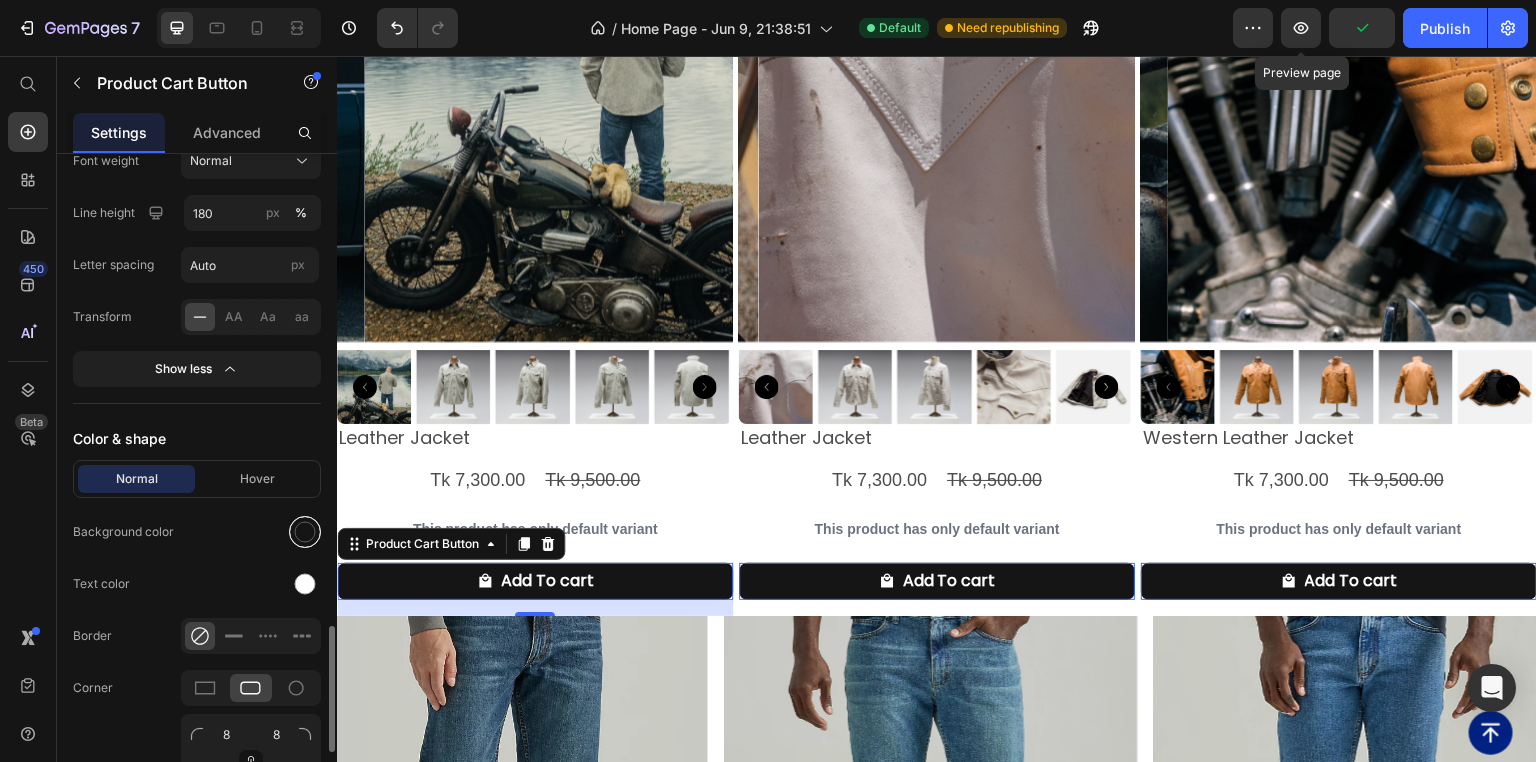click at bounding box center [305, 532] 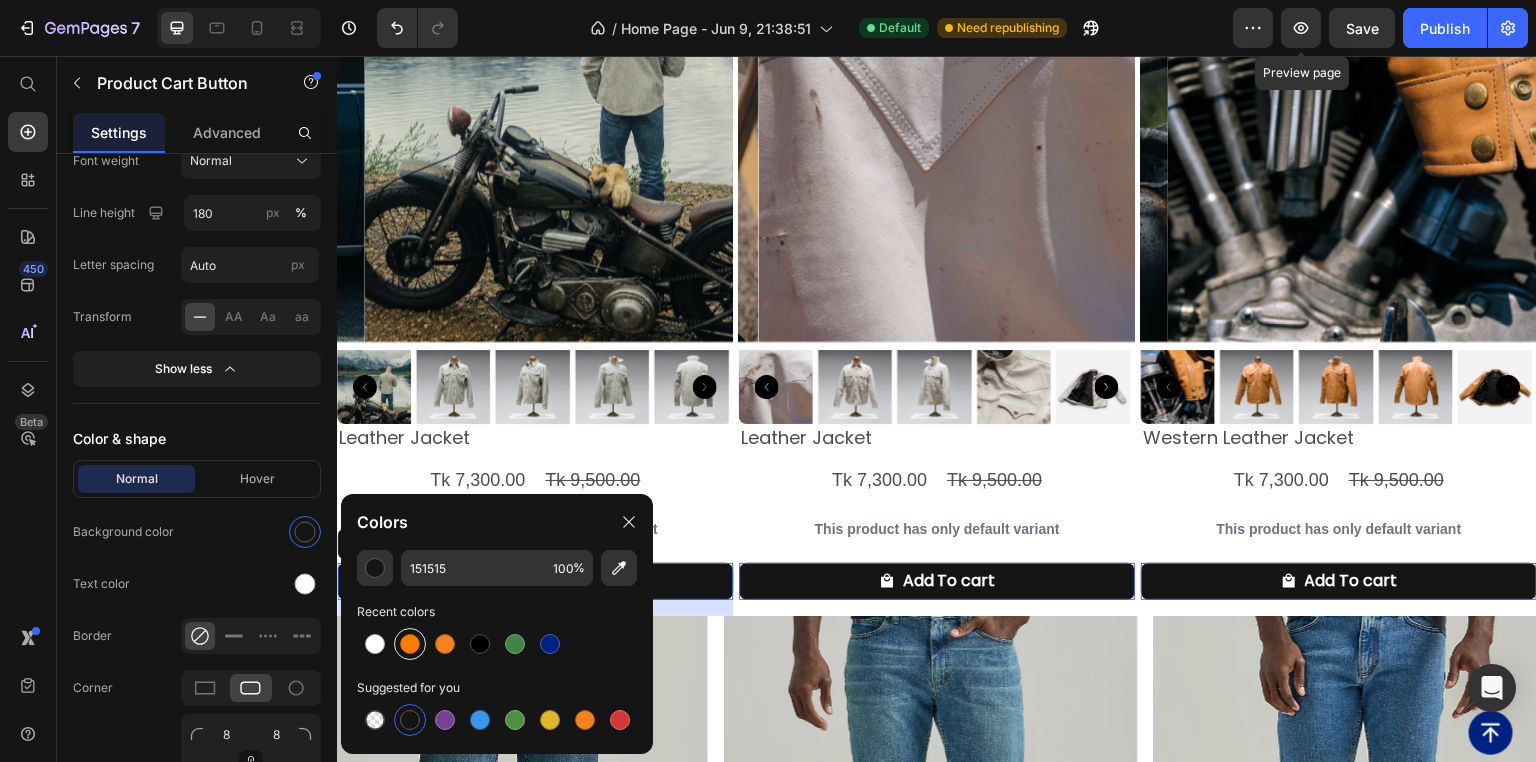 click at bounding box center [410, 644] 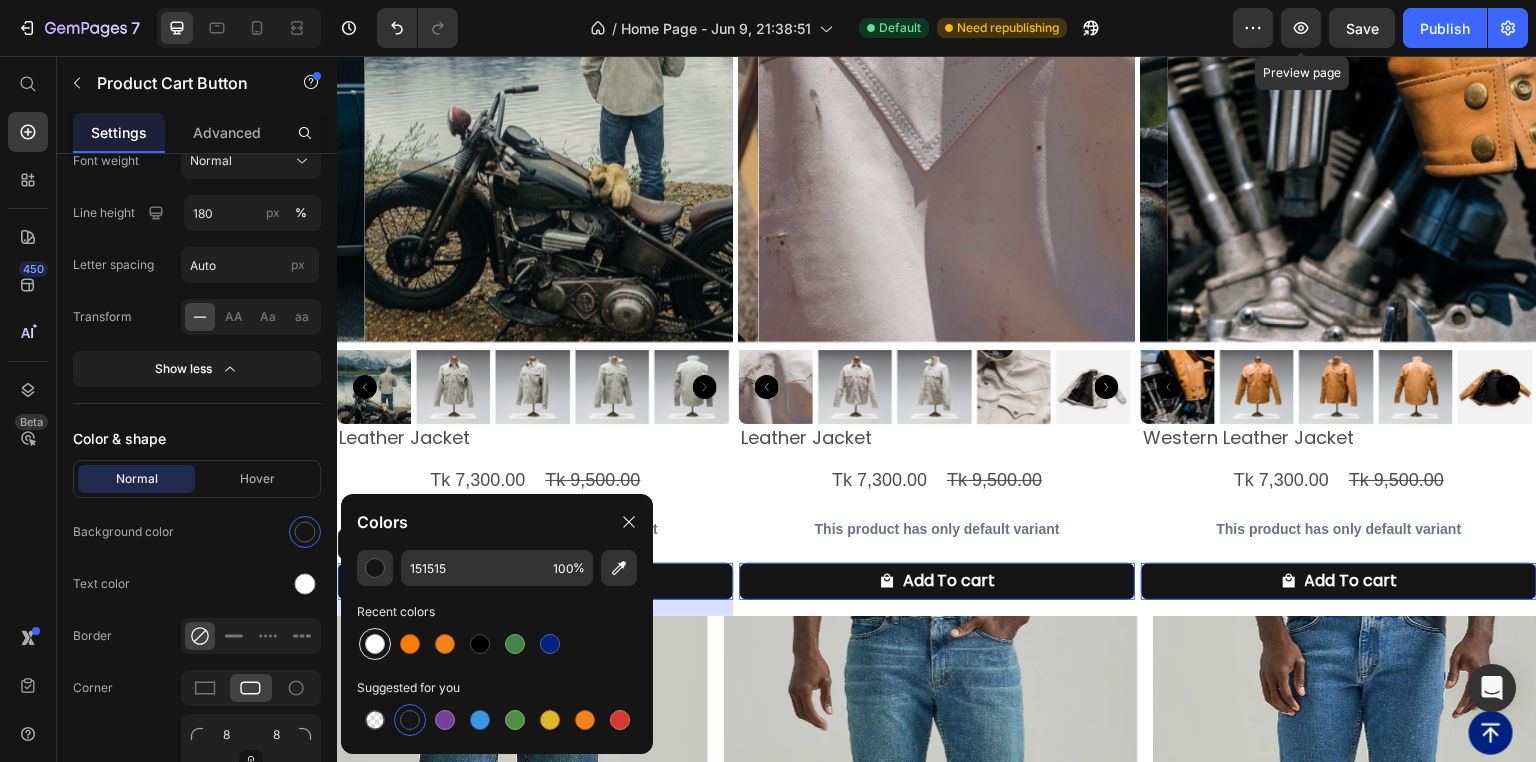 type on "FF7C02" 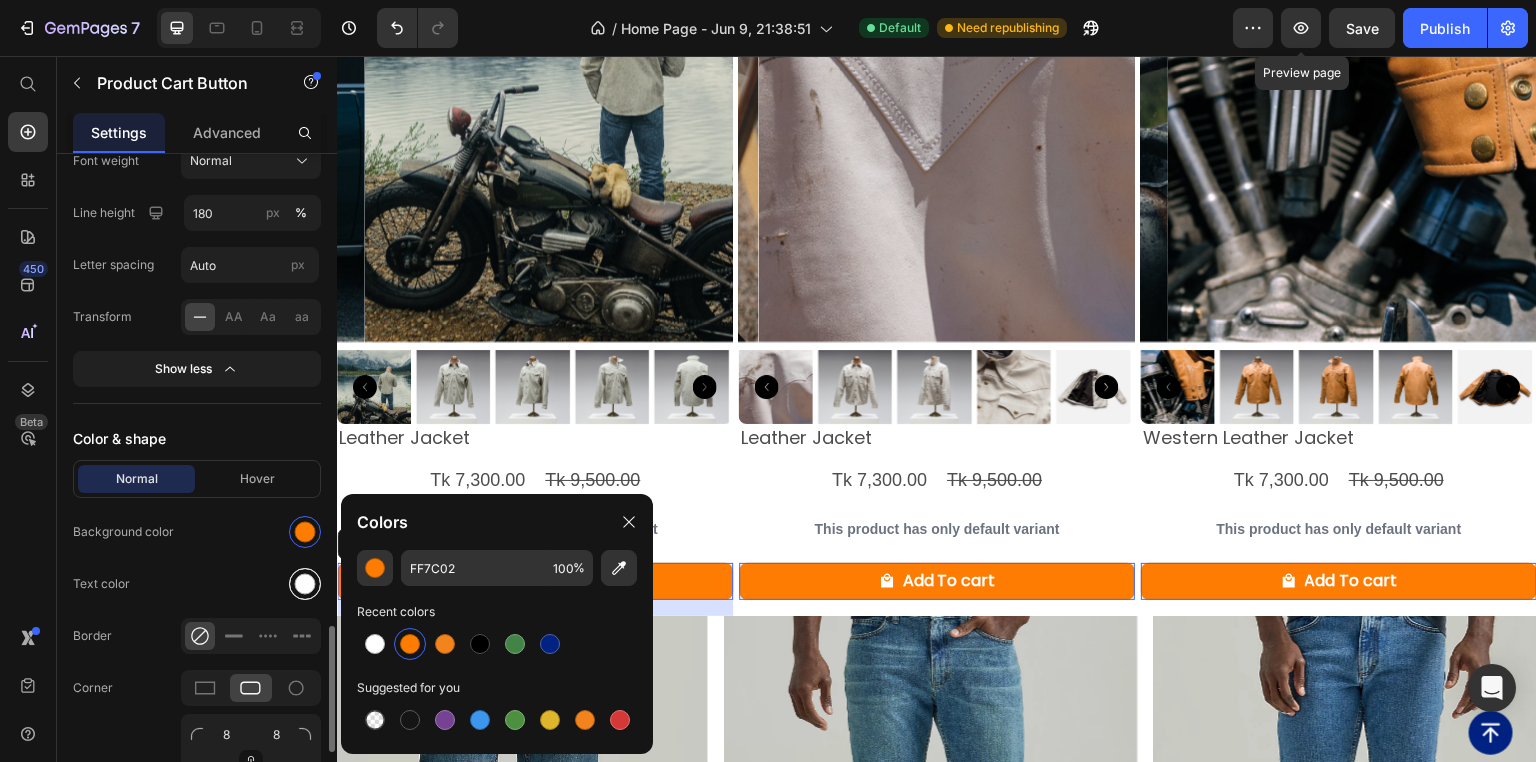 click at bounding box center [305, 584] 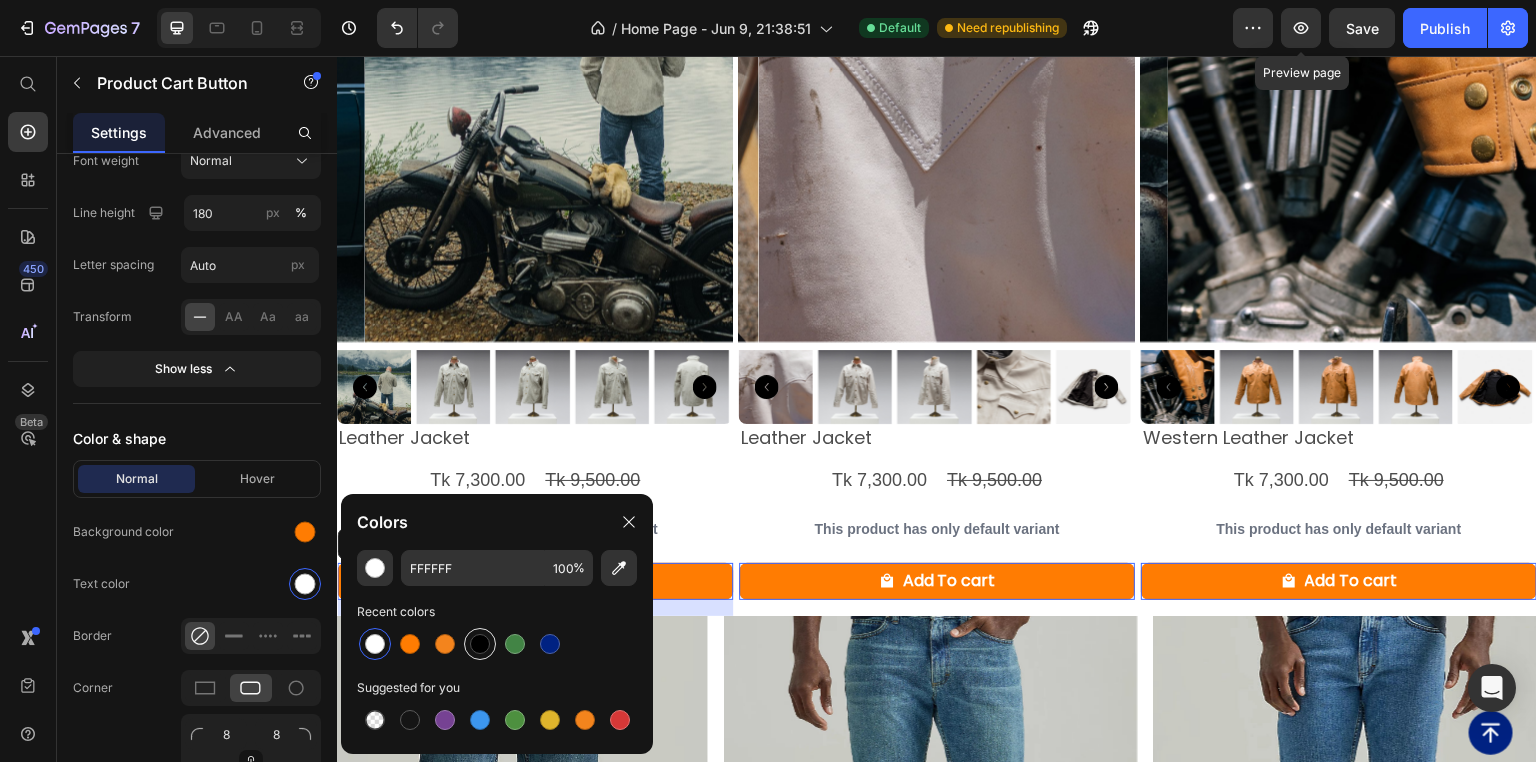 click at bounding box center [480, 644] 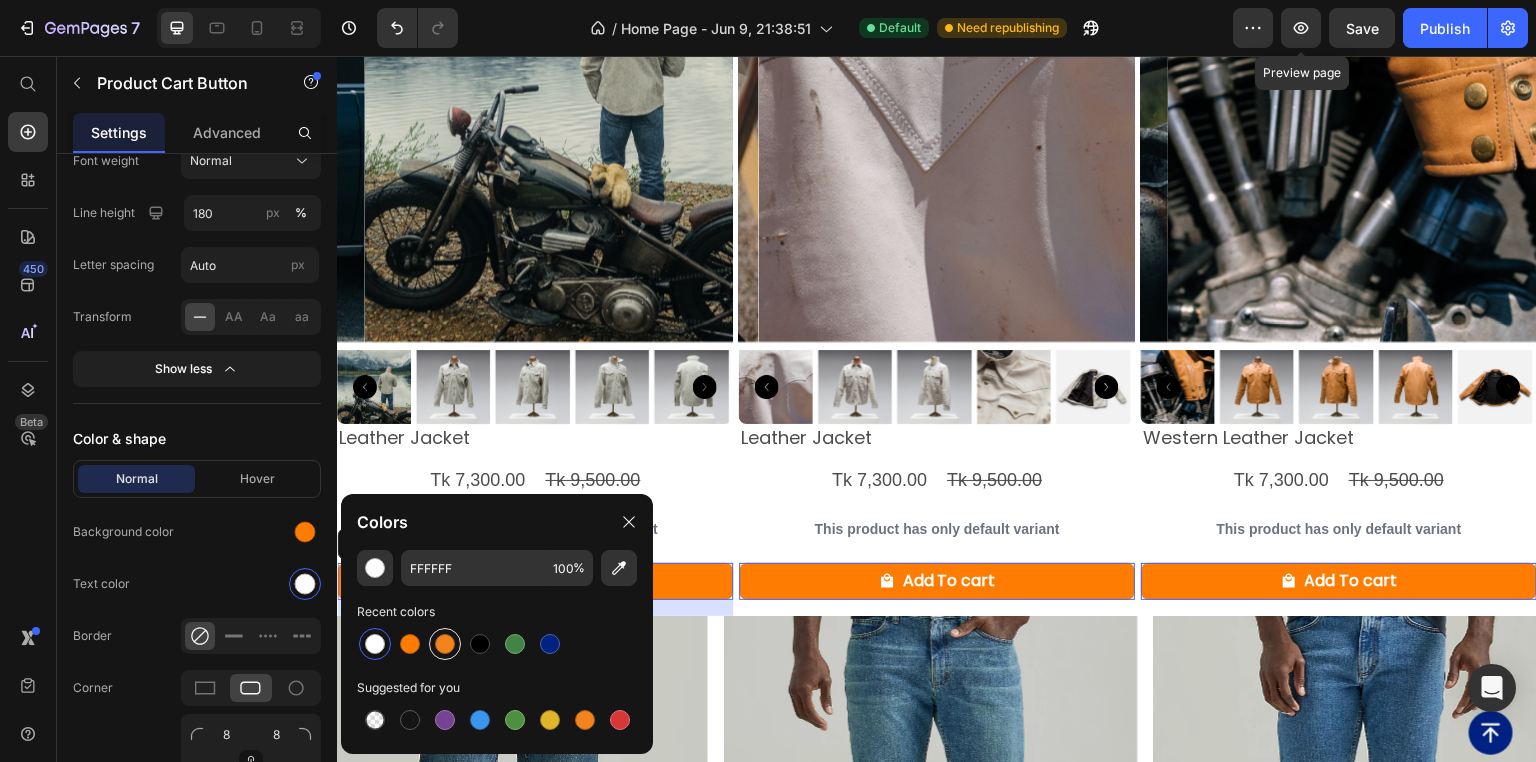 type on "000000" 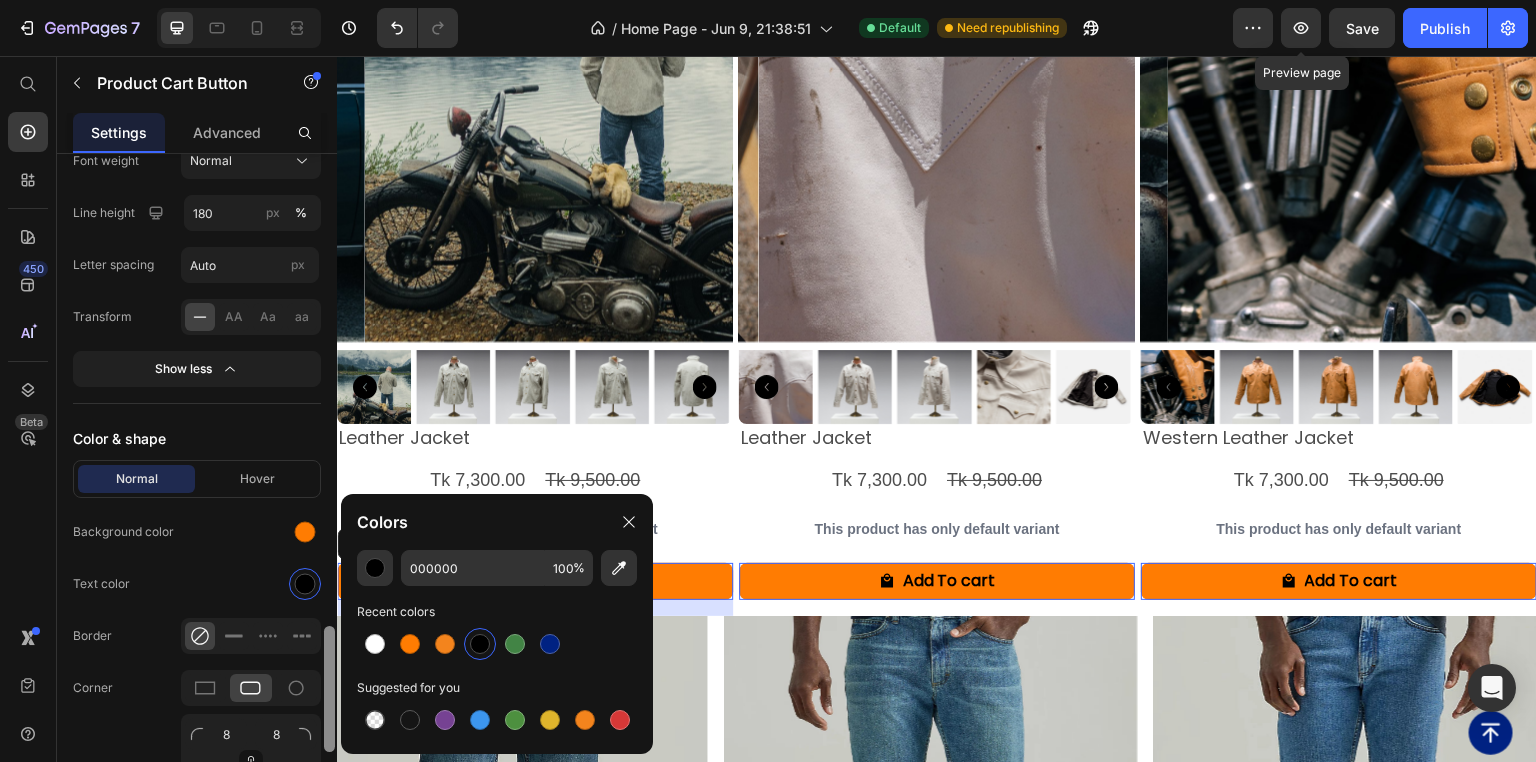 click on "Hover" at bounding box center [257, 479] 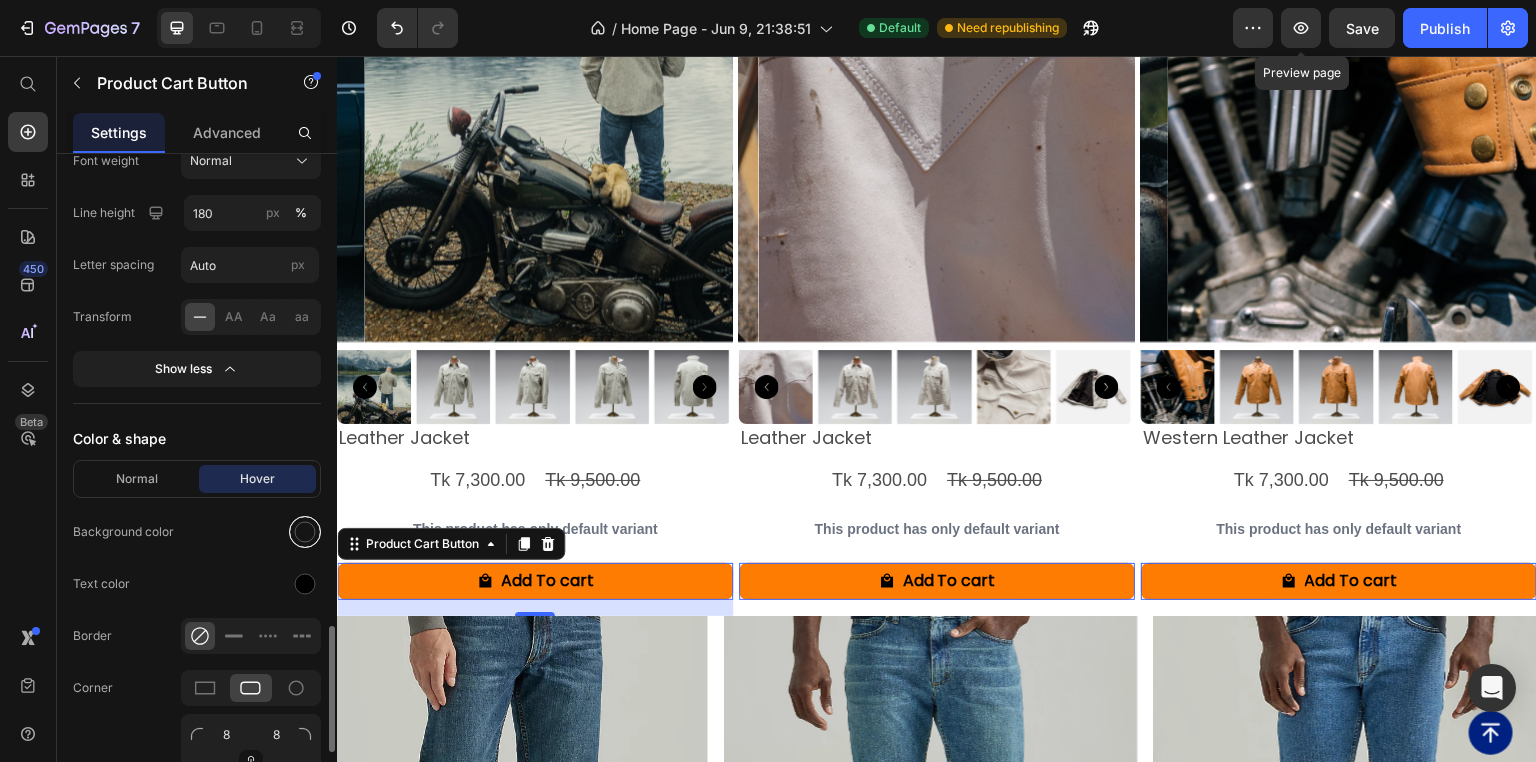 click at bounding box center [305, 532] 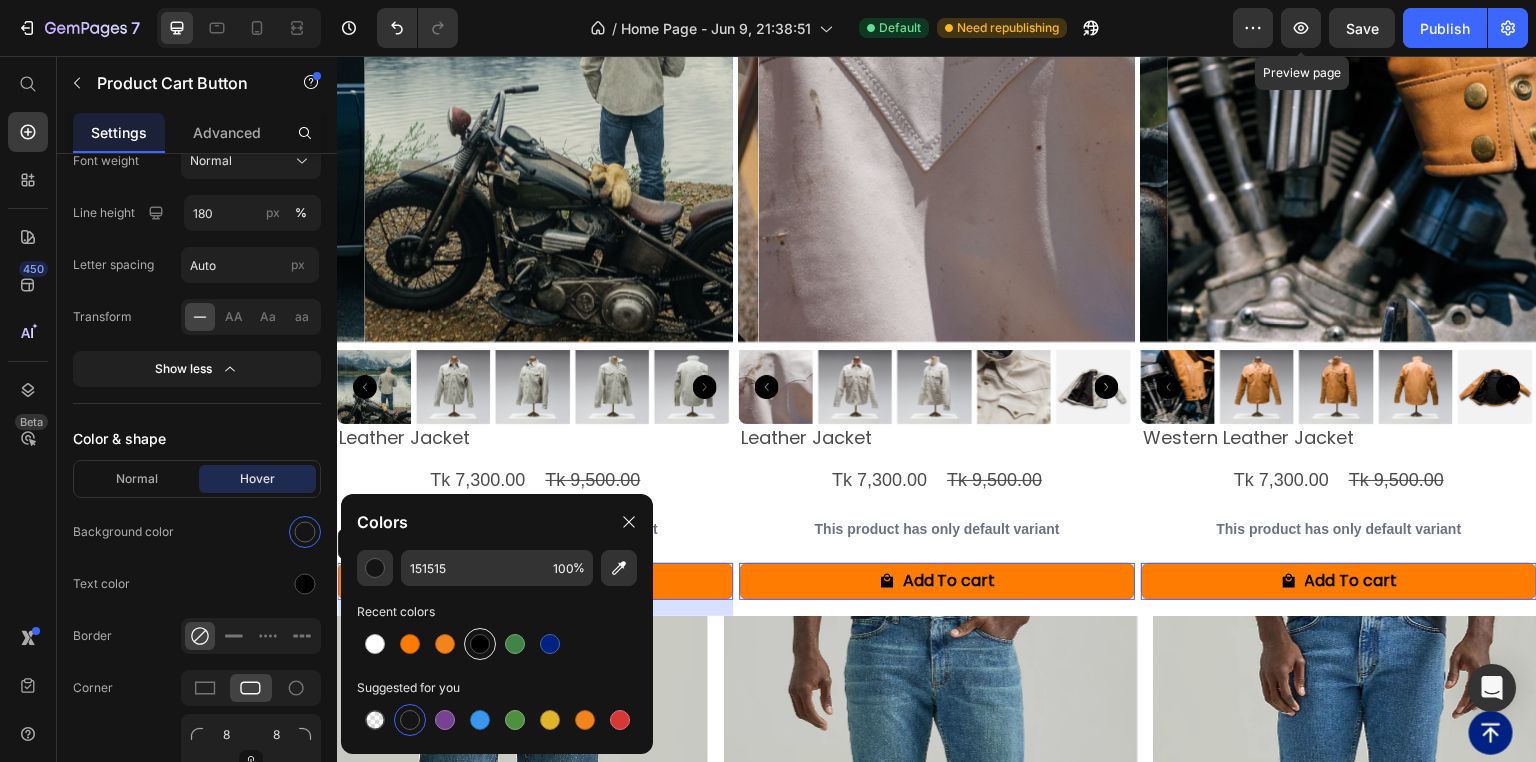 click at bounding box center (480, 644) 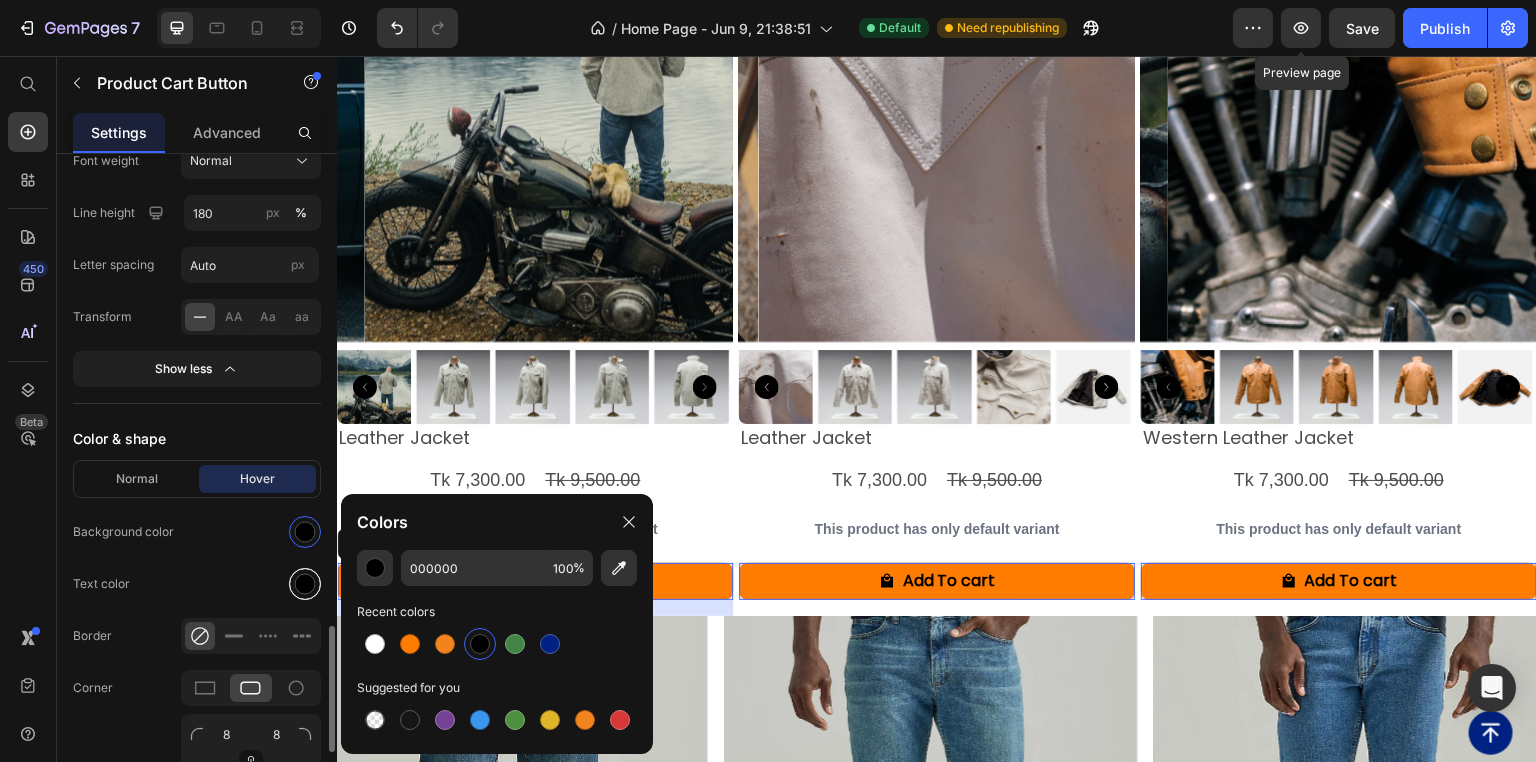 click at bounding box center [305, 584] 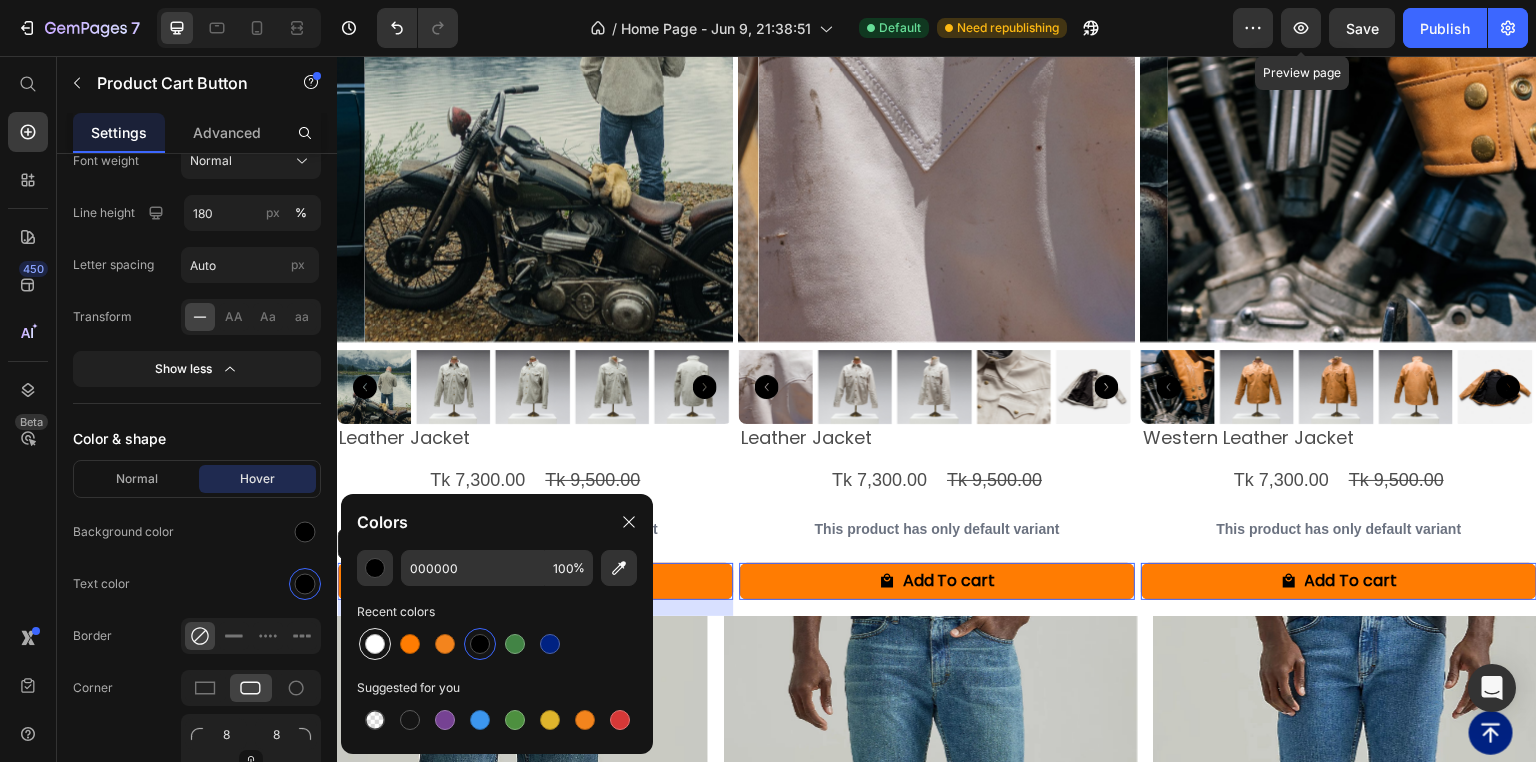 click at bounding box center [375, 644] 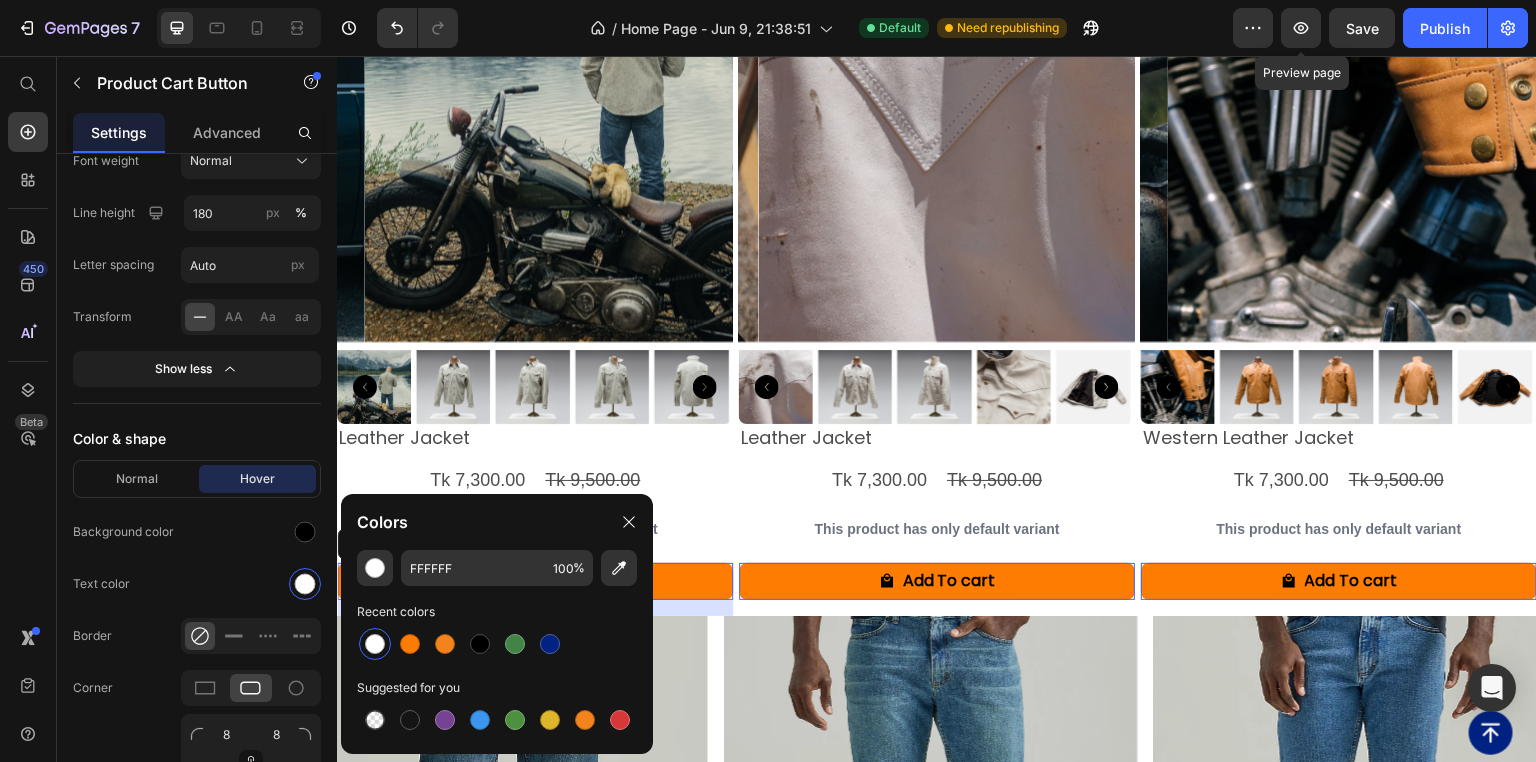 click on "Normal Hover Background color Text color Border Corner 8 8 8 8 Shadow" 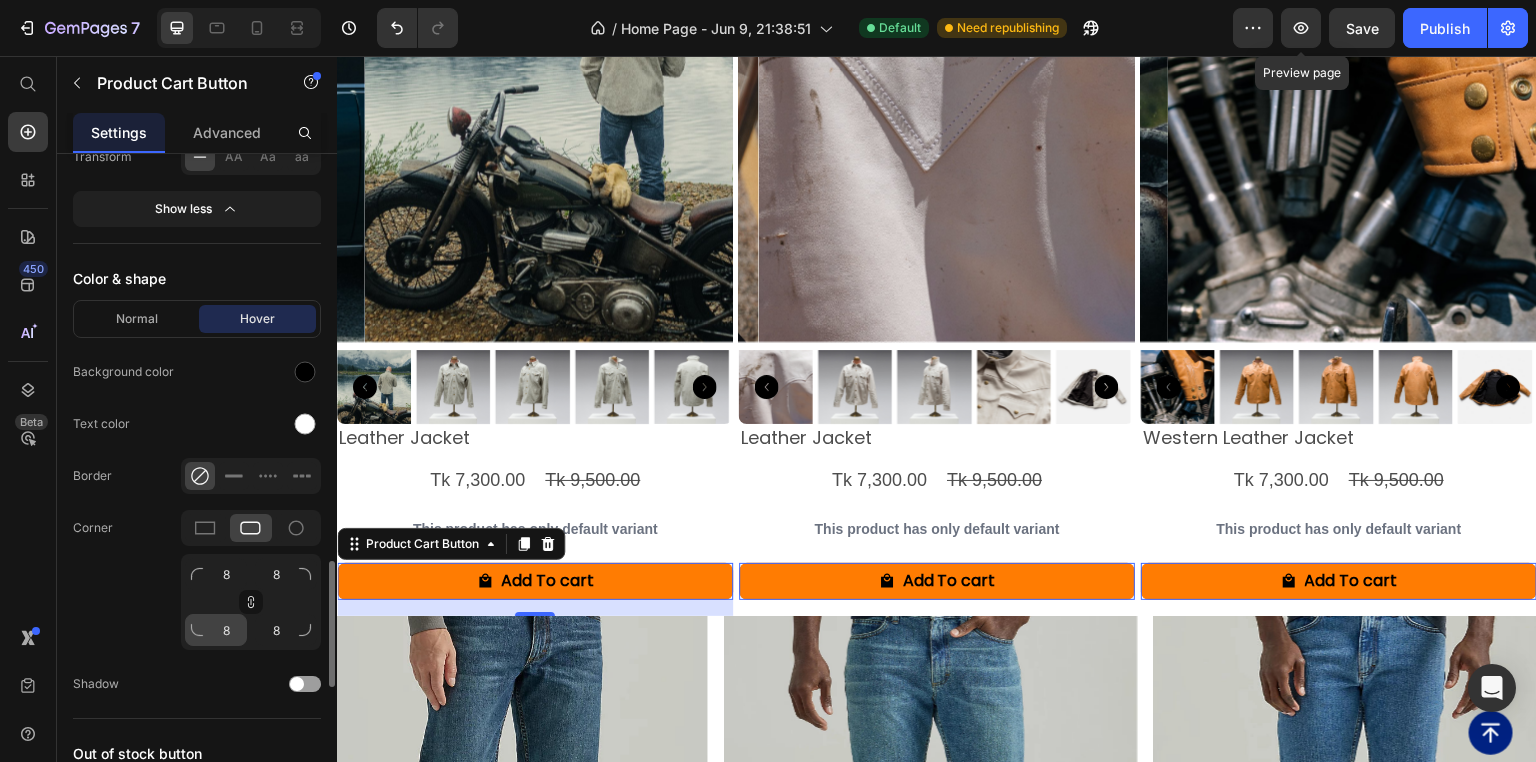 scroll, scrollTop: 2480, scrollLeft: 0, axis: vertical 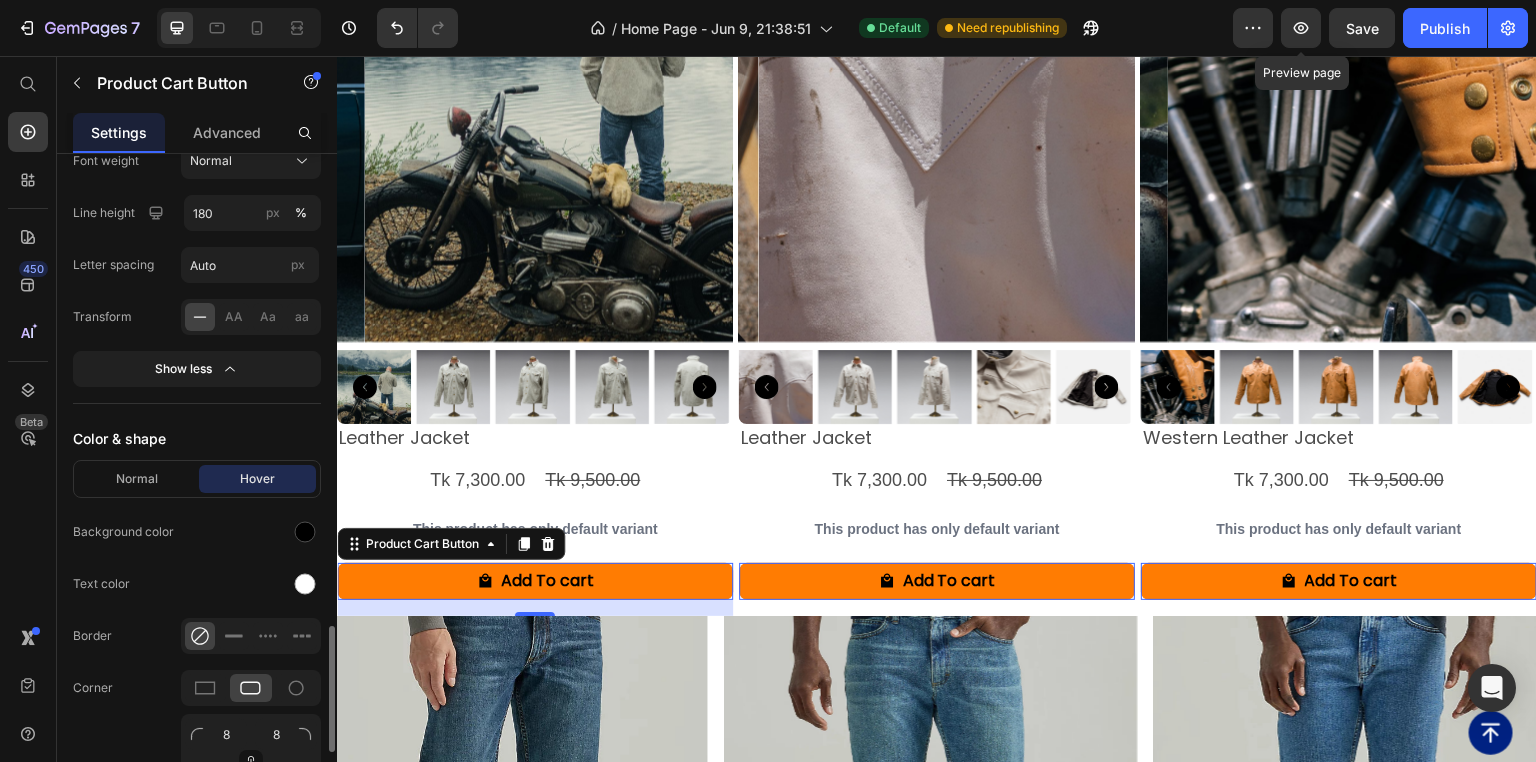 click on "Normal Hover Background color Text color Border Corner 8 8 8 8 Shadow" 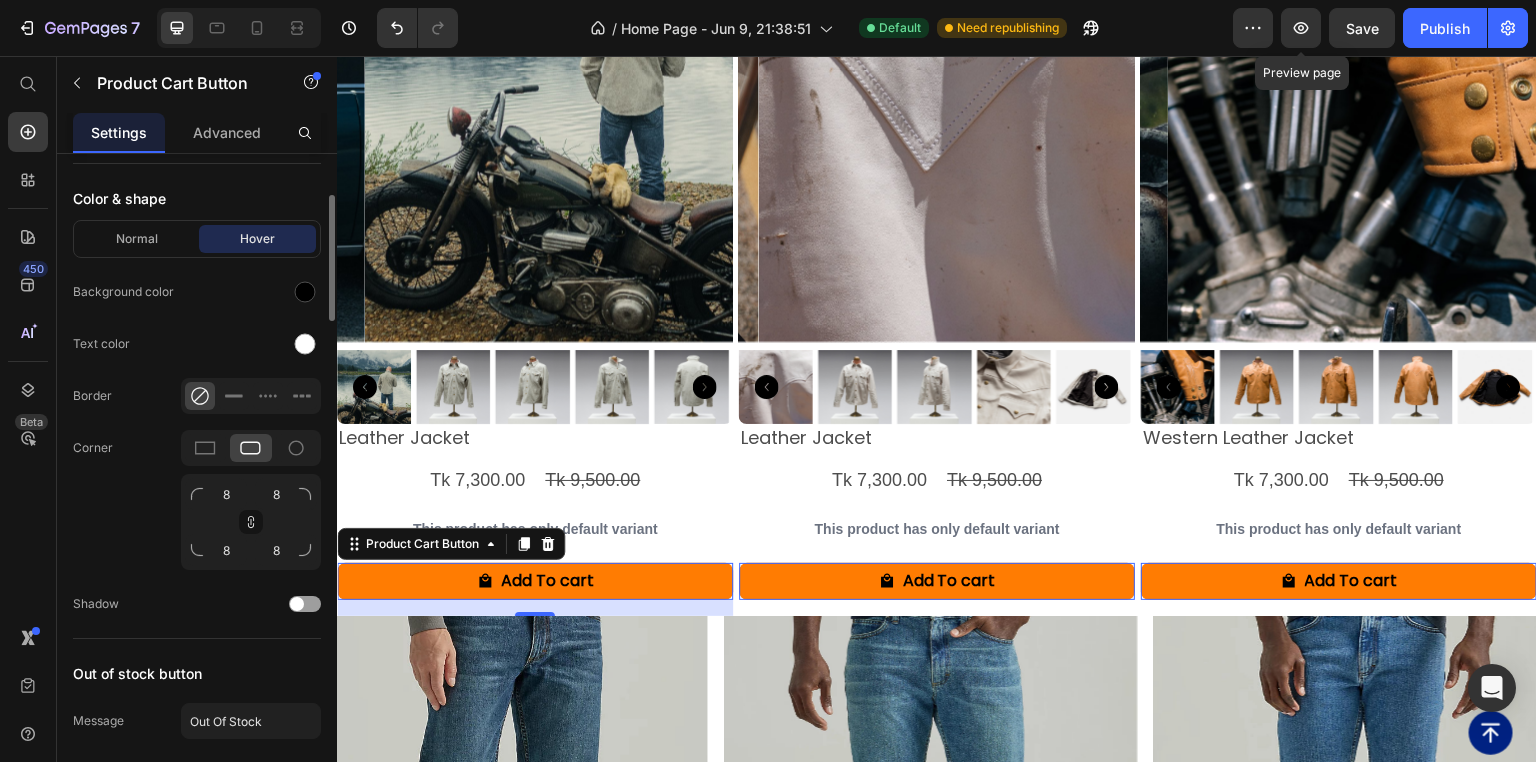 scroll, scrollTop: 2320, scrollLeft: 0, axis: vertical 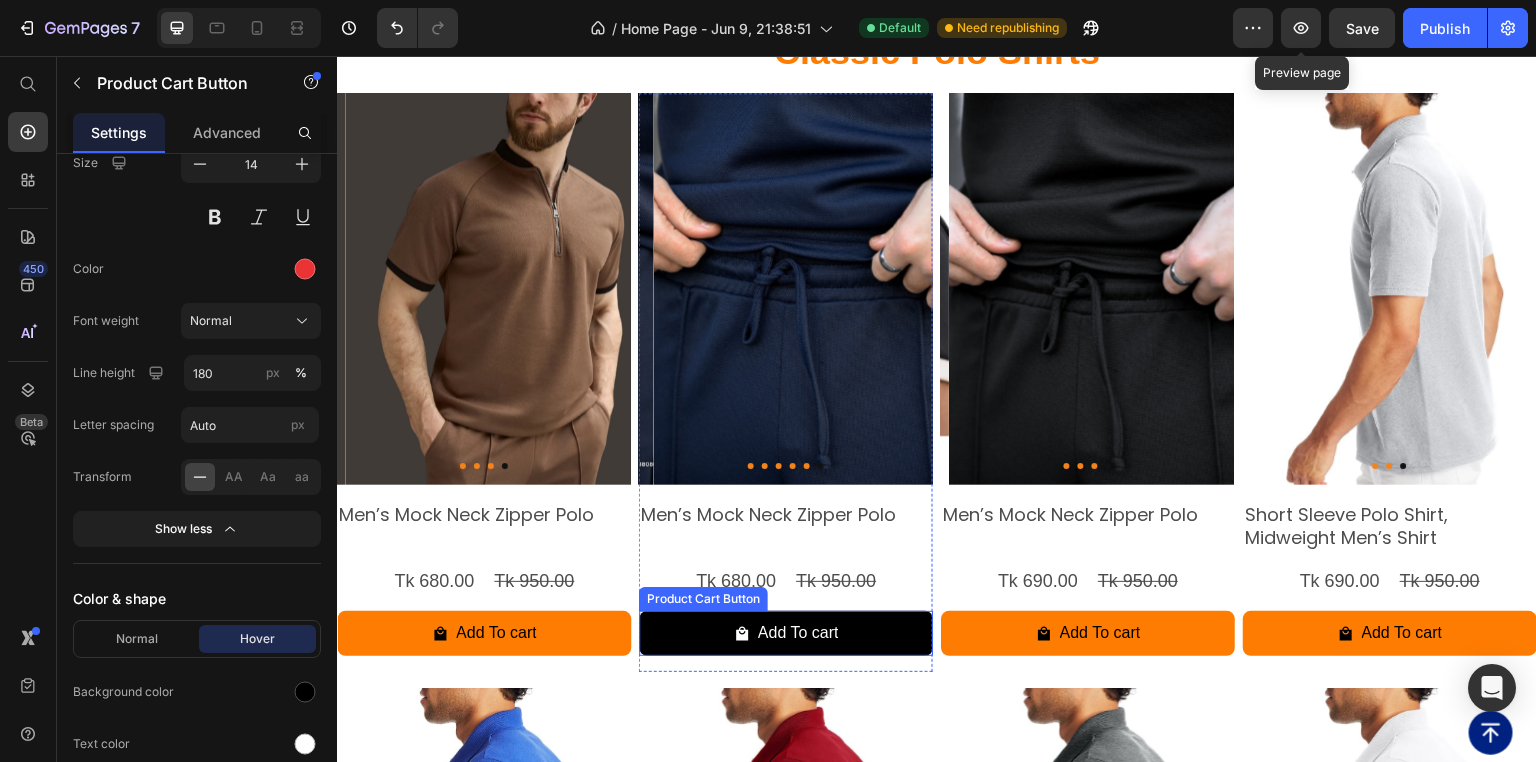 click on "Add To cart" at bounding box center (484, 633) 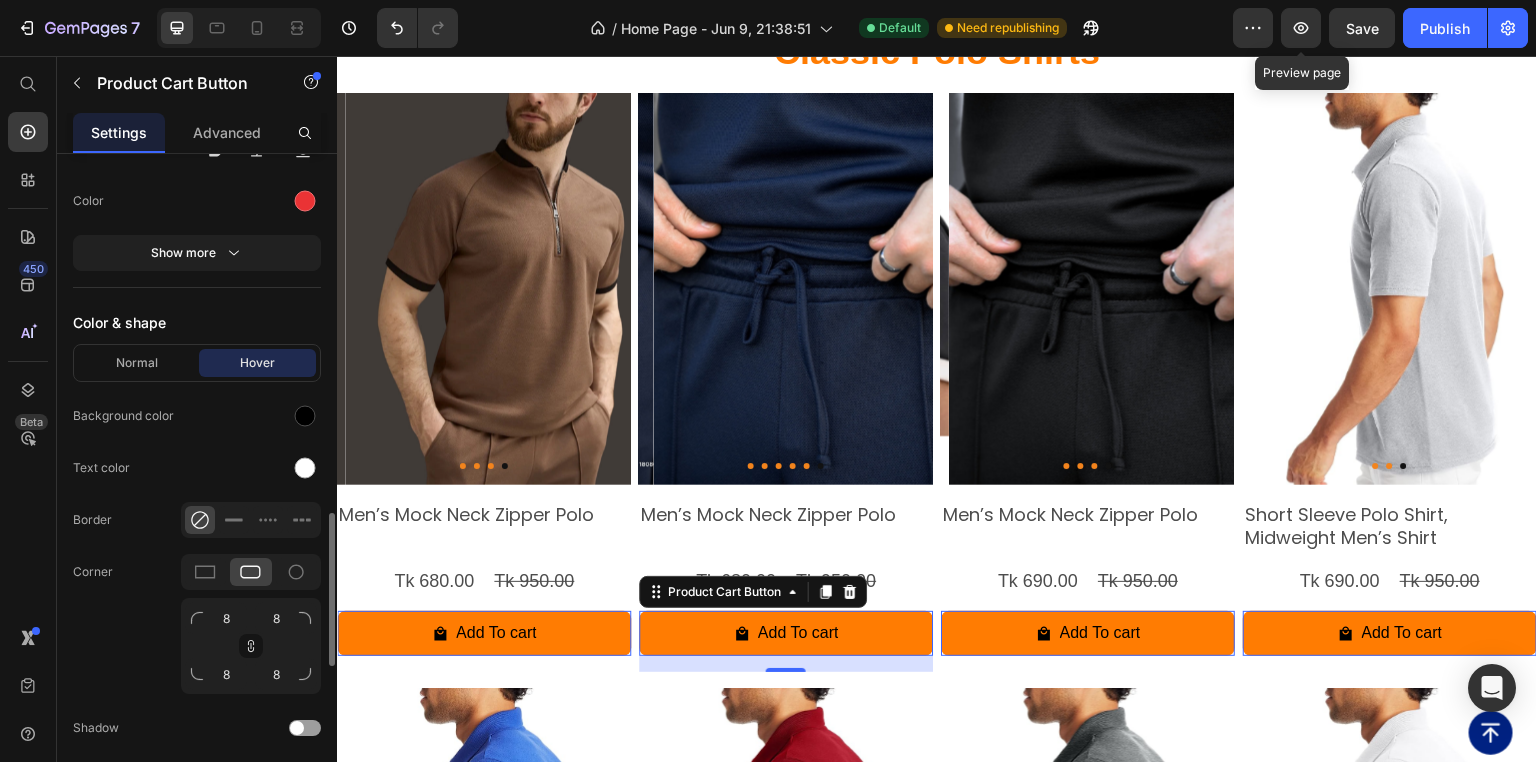 scroll, scrollTop: 1900, scrollLeft: 0, axis: vertical 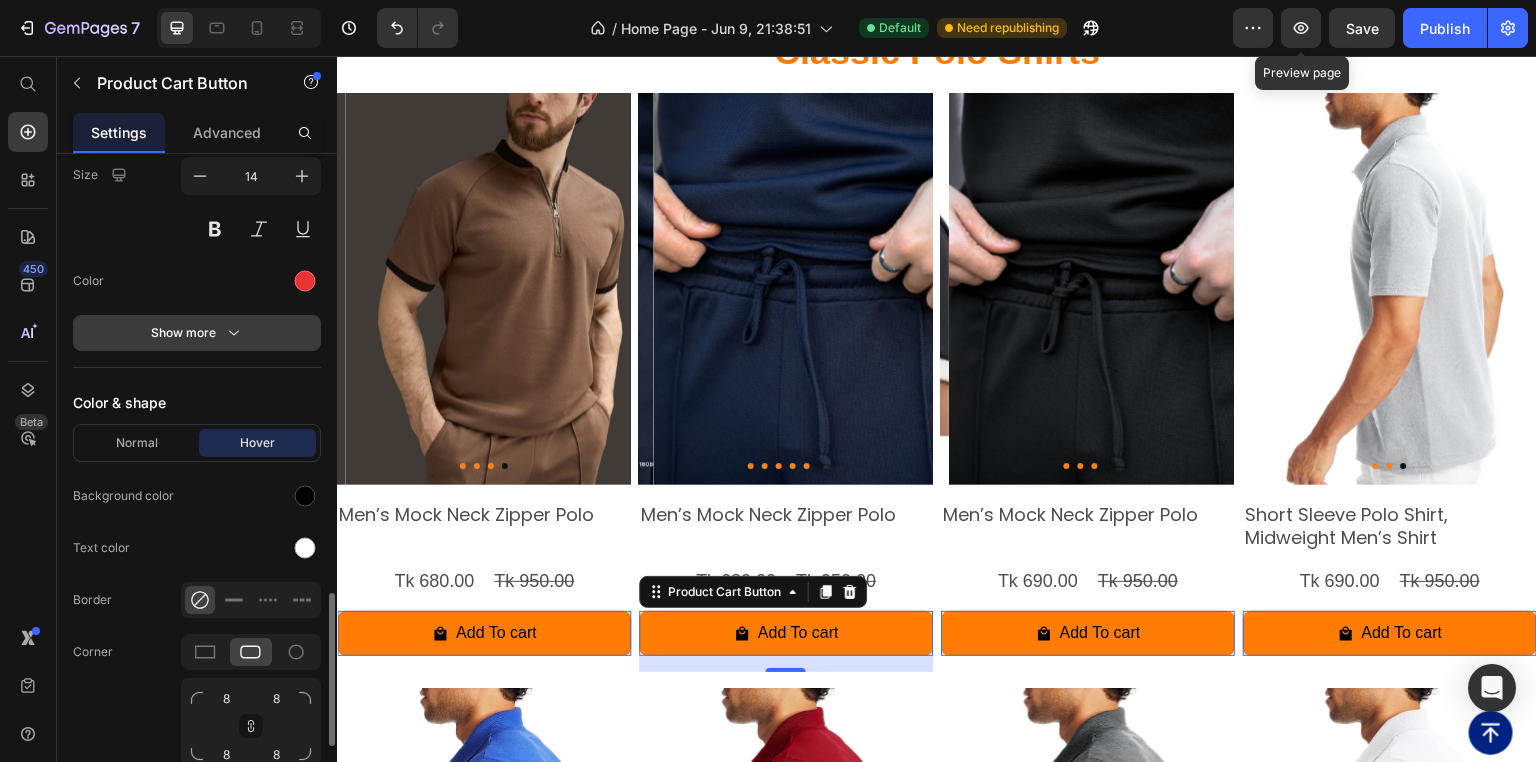 click on "Show more" at bounding box center (197, 333) 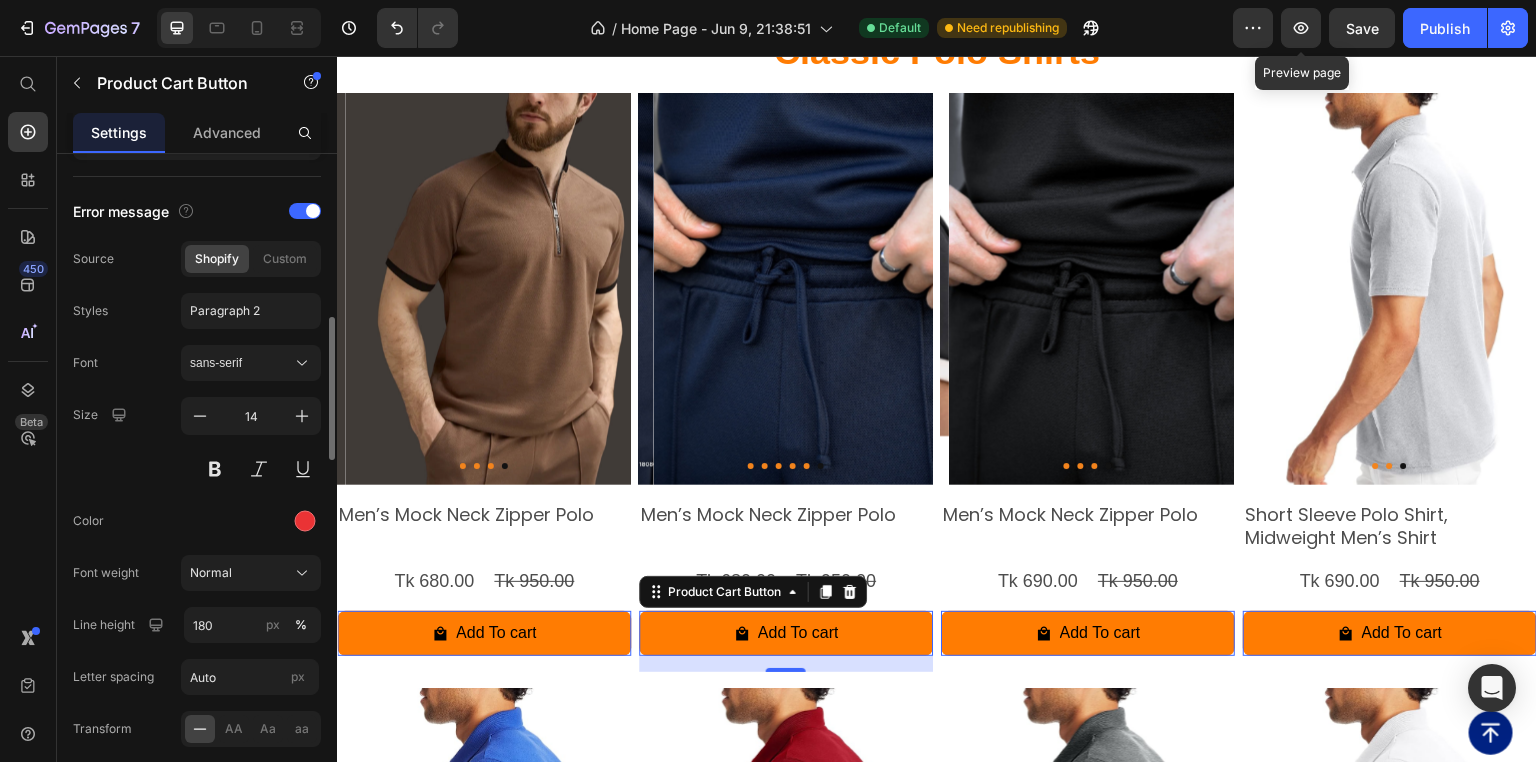 scroll, scrollTop: 1420, scrollLeft: 0, axis: vertical 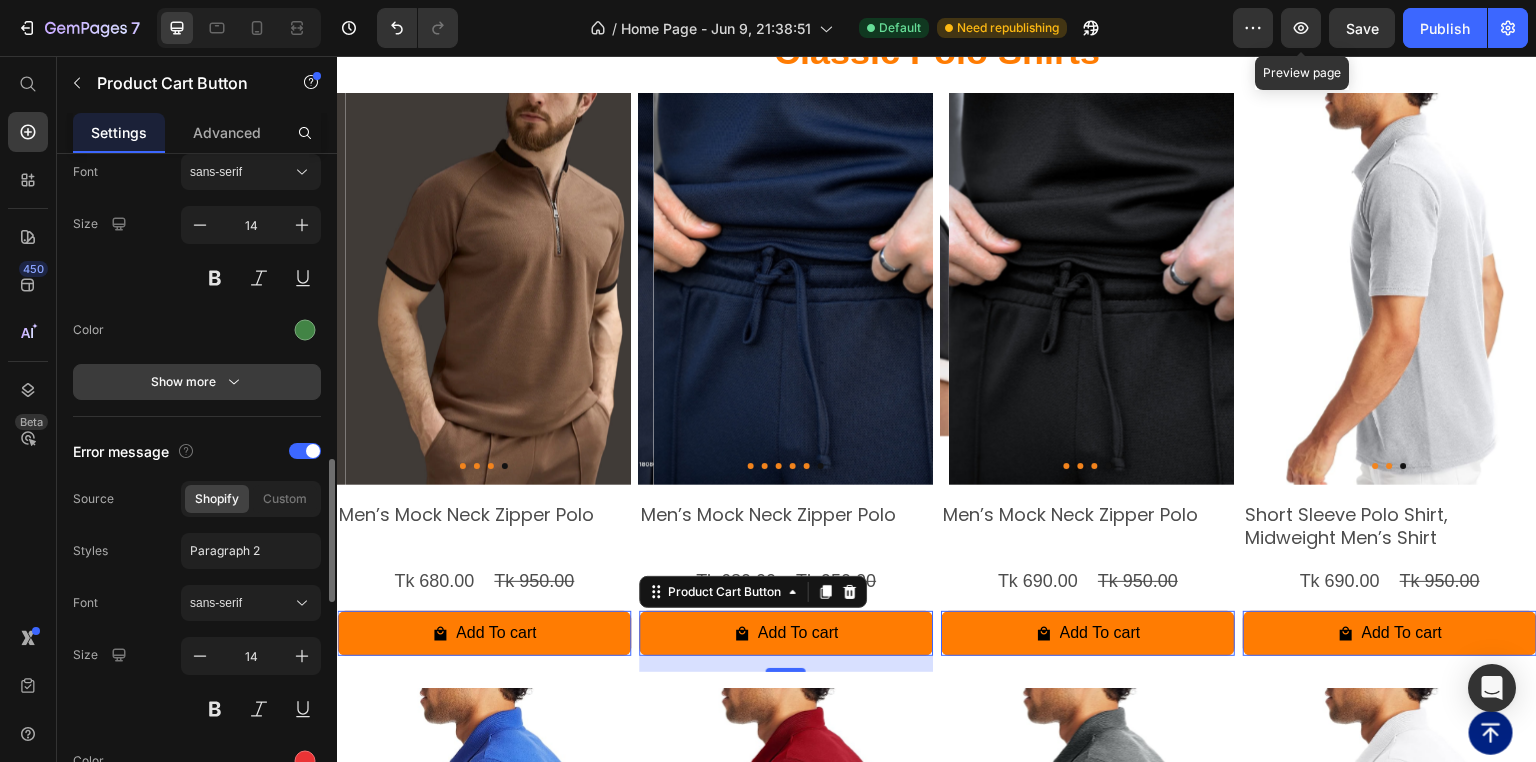 click on "Show more" at bounding box center [197, 382] 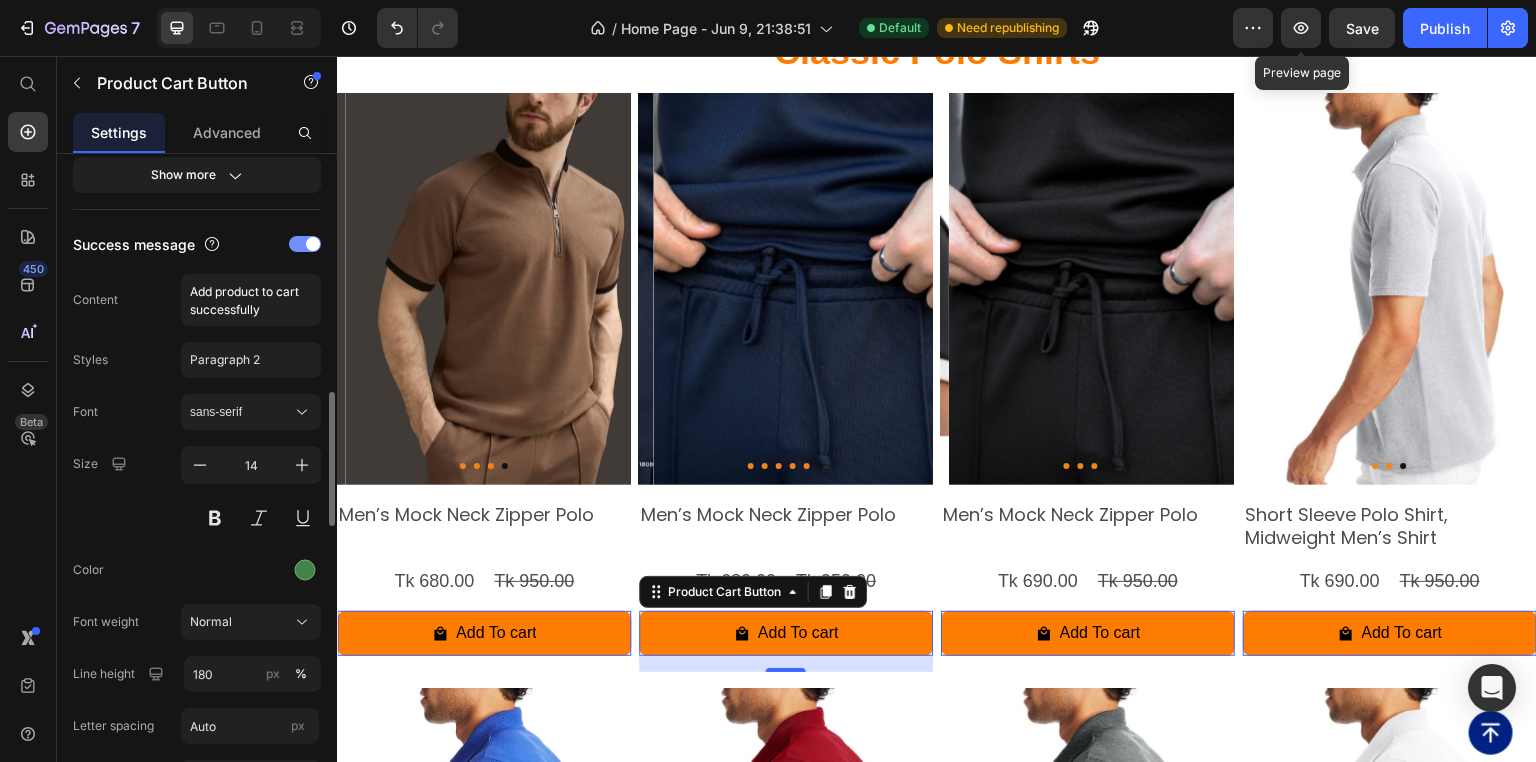 scroll, scrollTop: 1020, scrollLeft: 0, axis: vertical 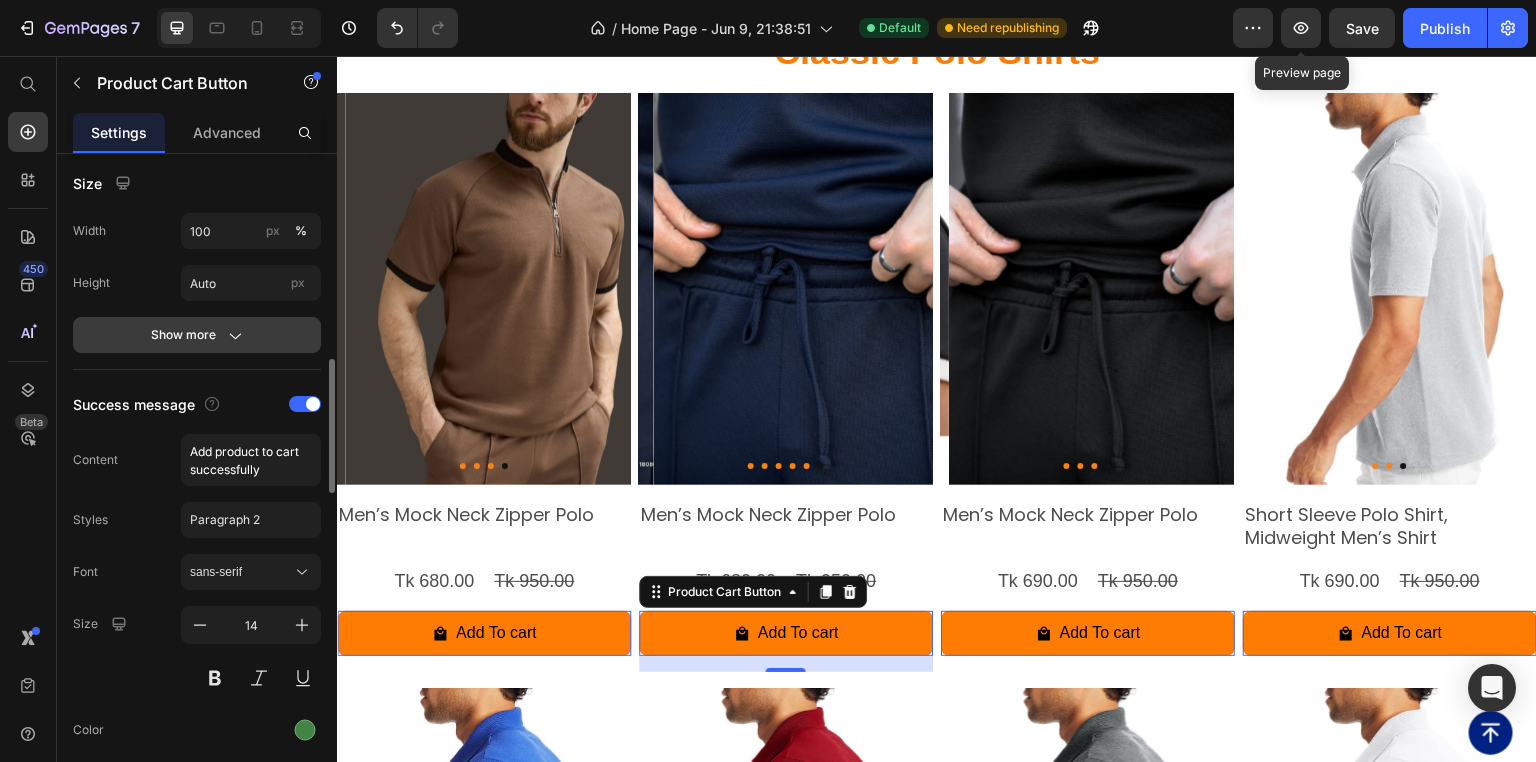 click on "Show more" 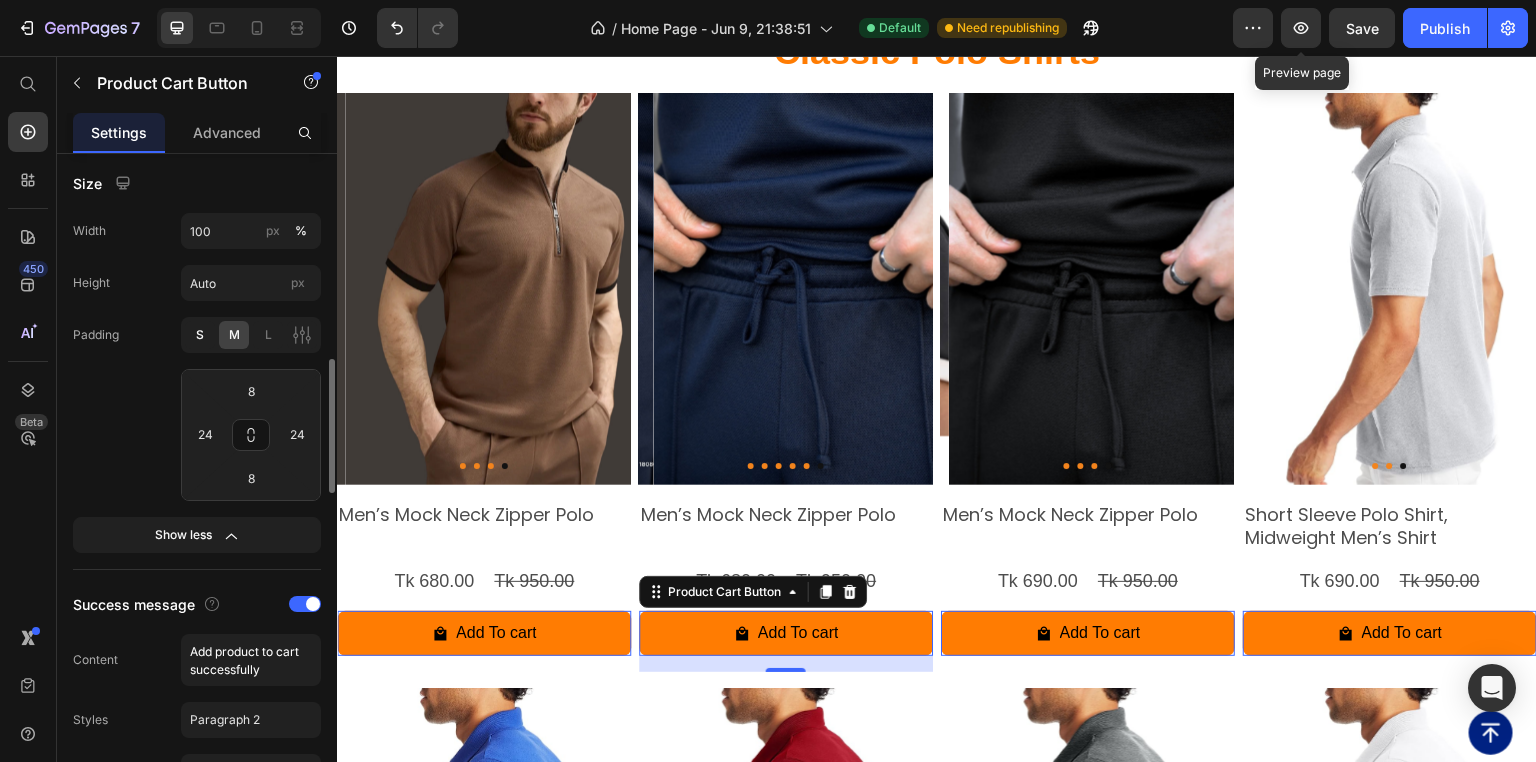 click on "S" 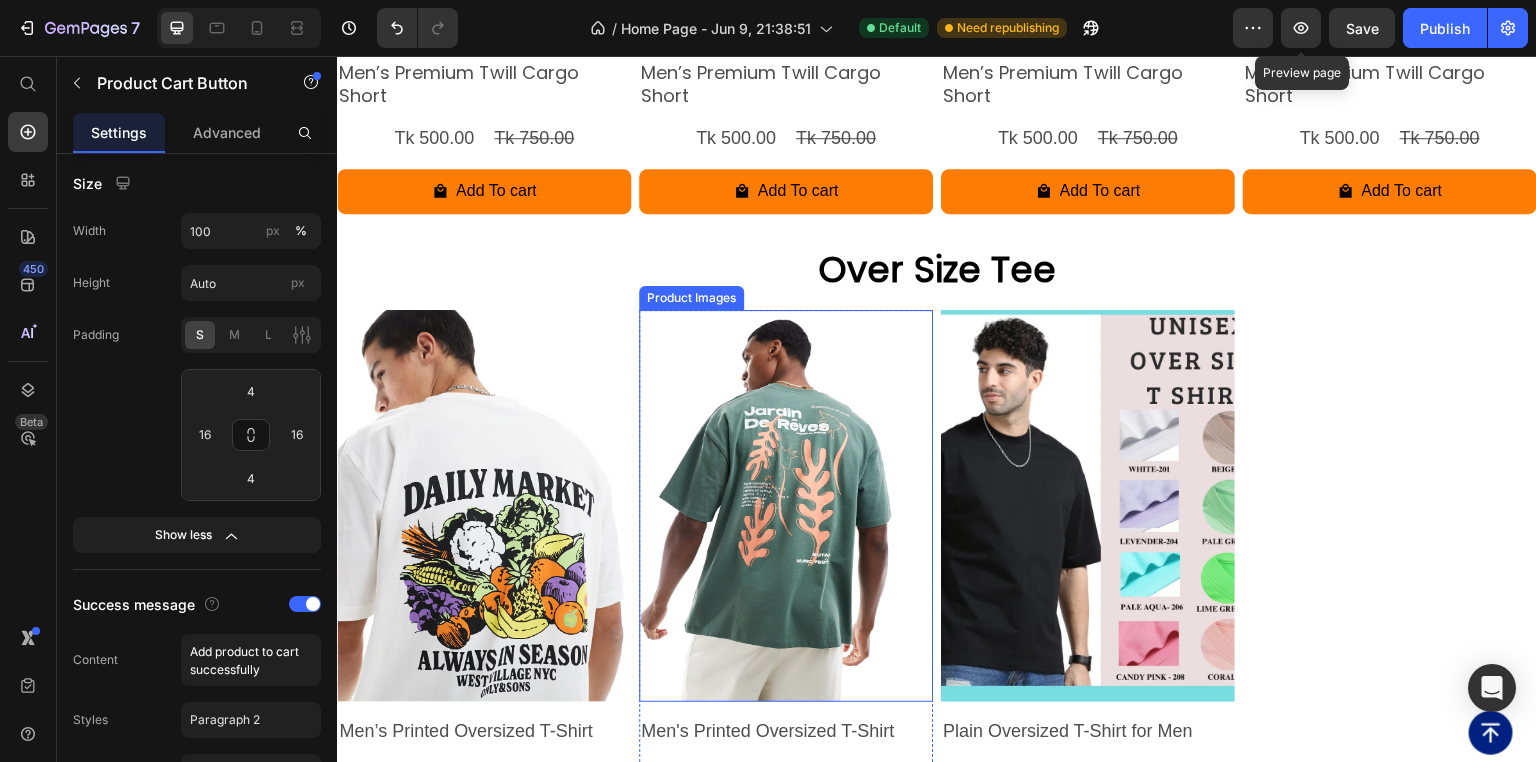 scroll, scrollTop: 9988, scrollLeft: 0, axis: vertical 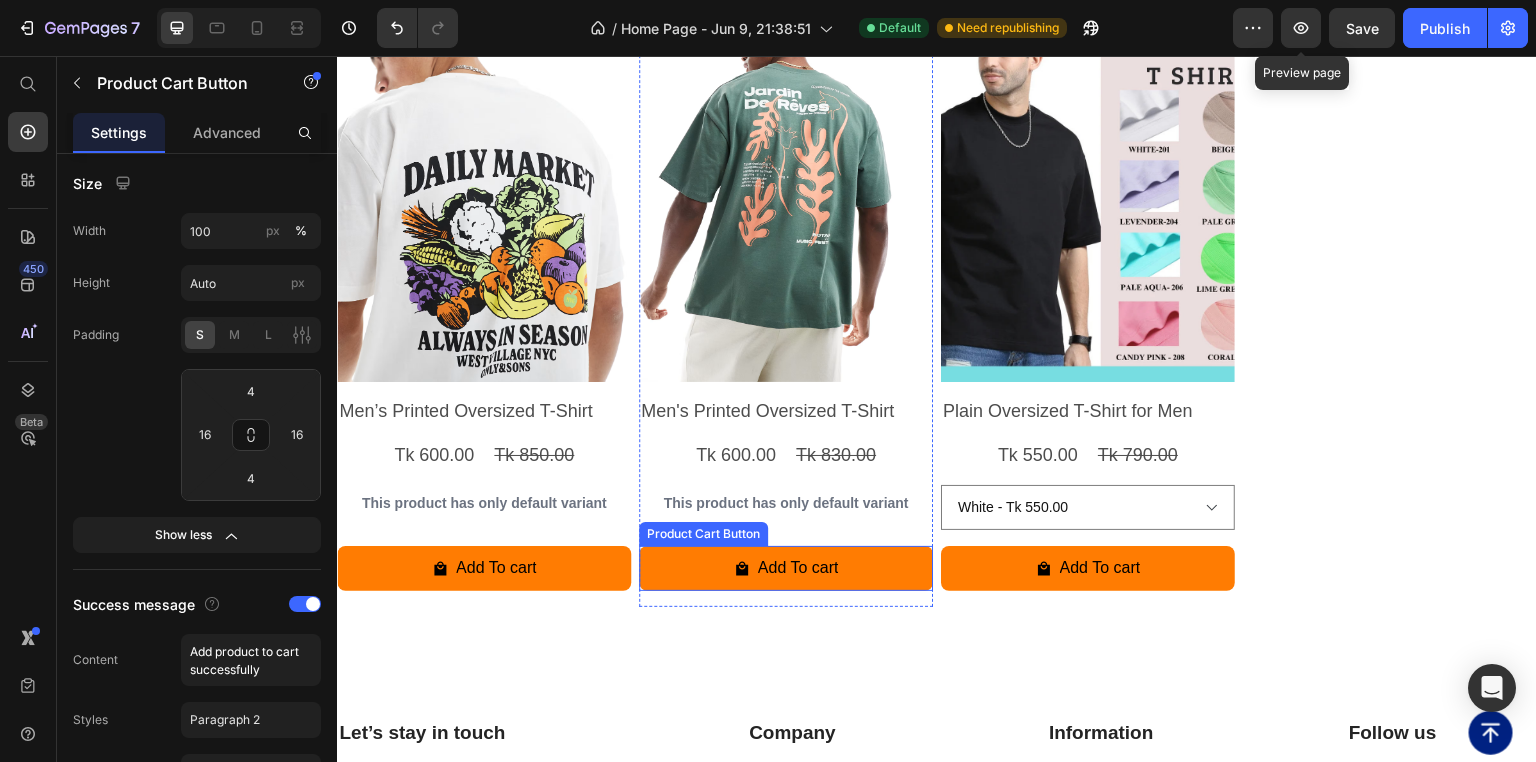 click on "Add To cart" at bounding box center (484, 568) 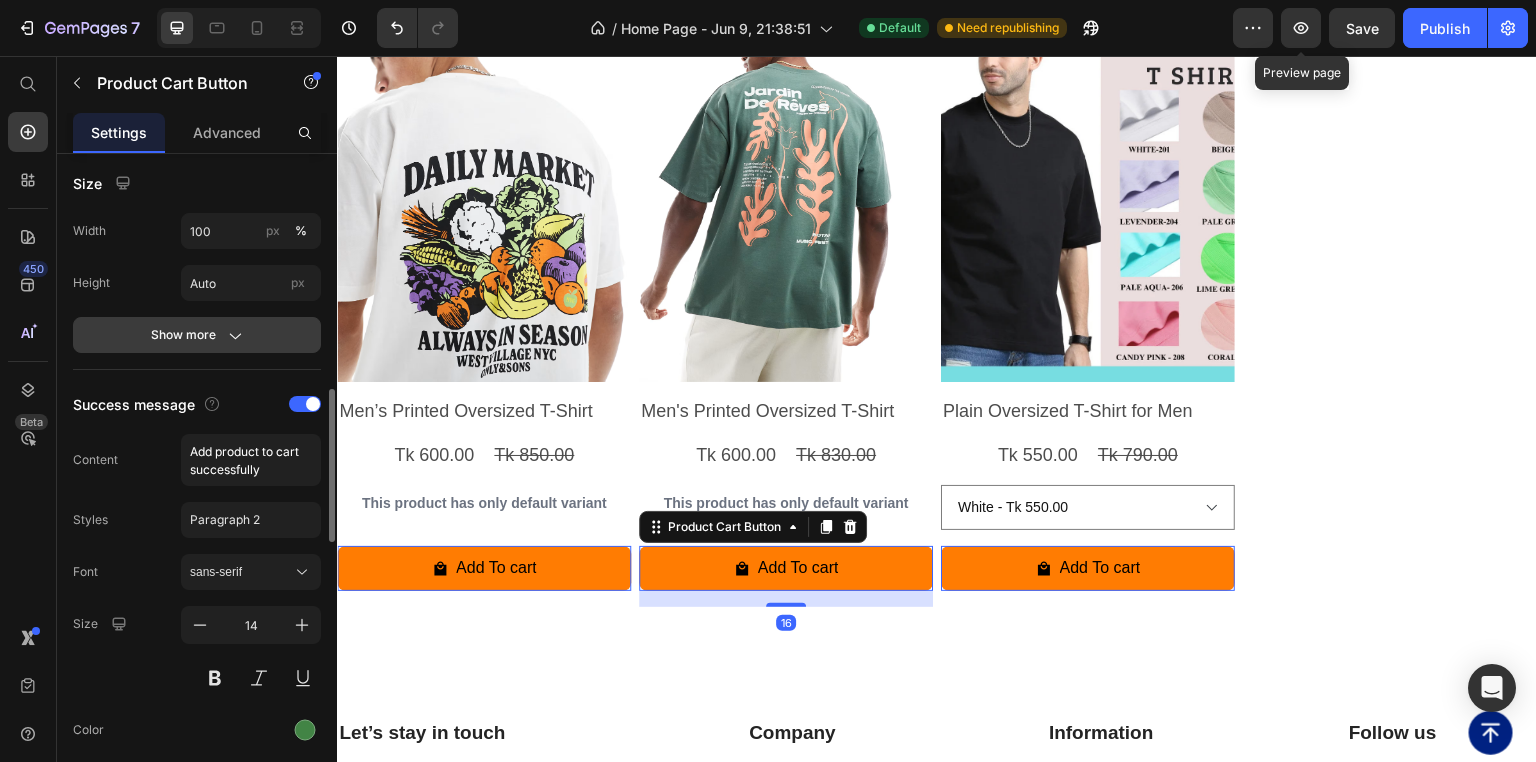 click on "Show more" 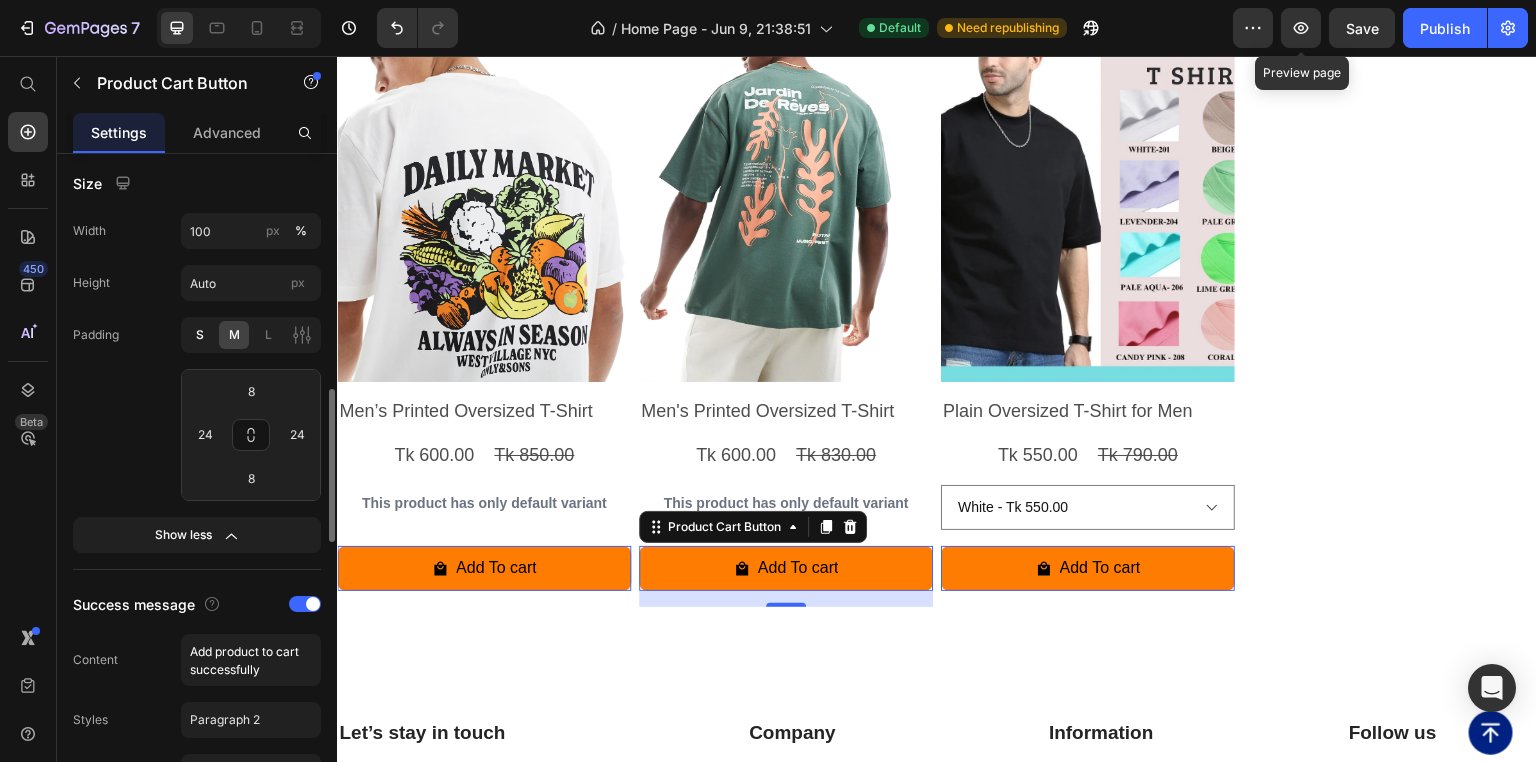 click on "S" 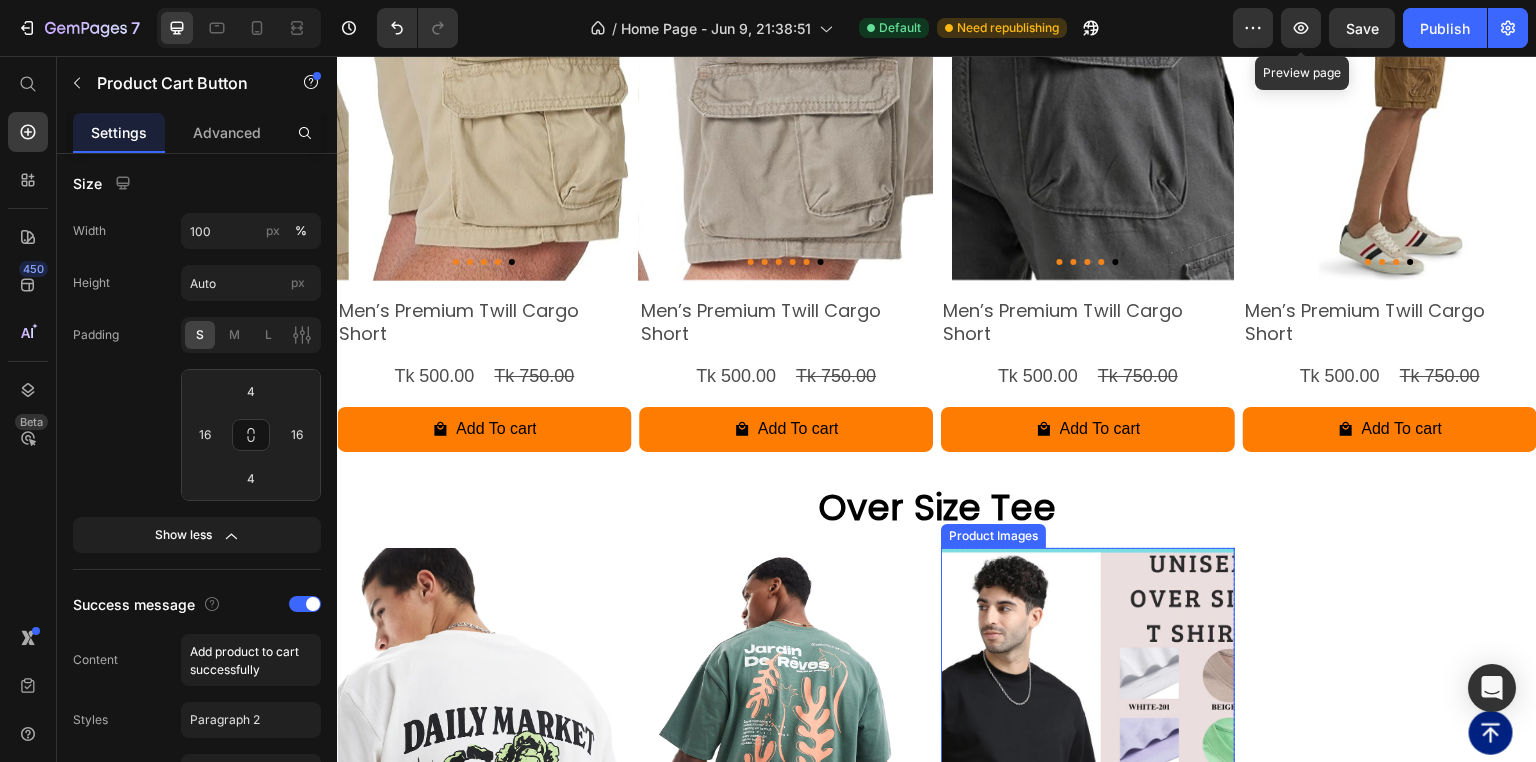scroll, scrollTop: 9428, scrollLeft: 0, axis: vertical 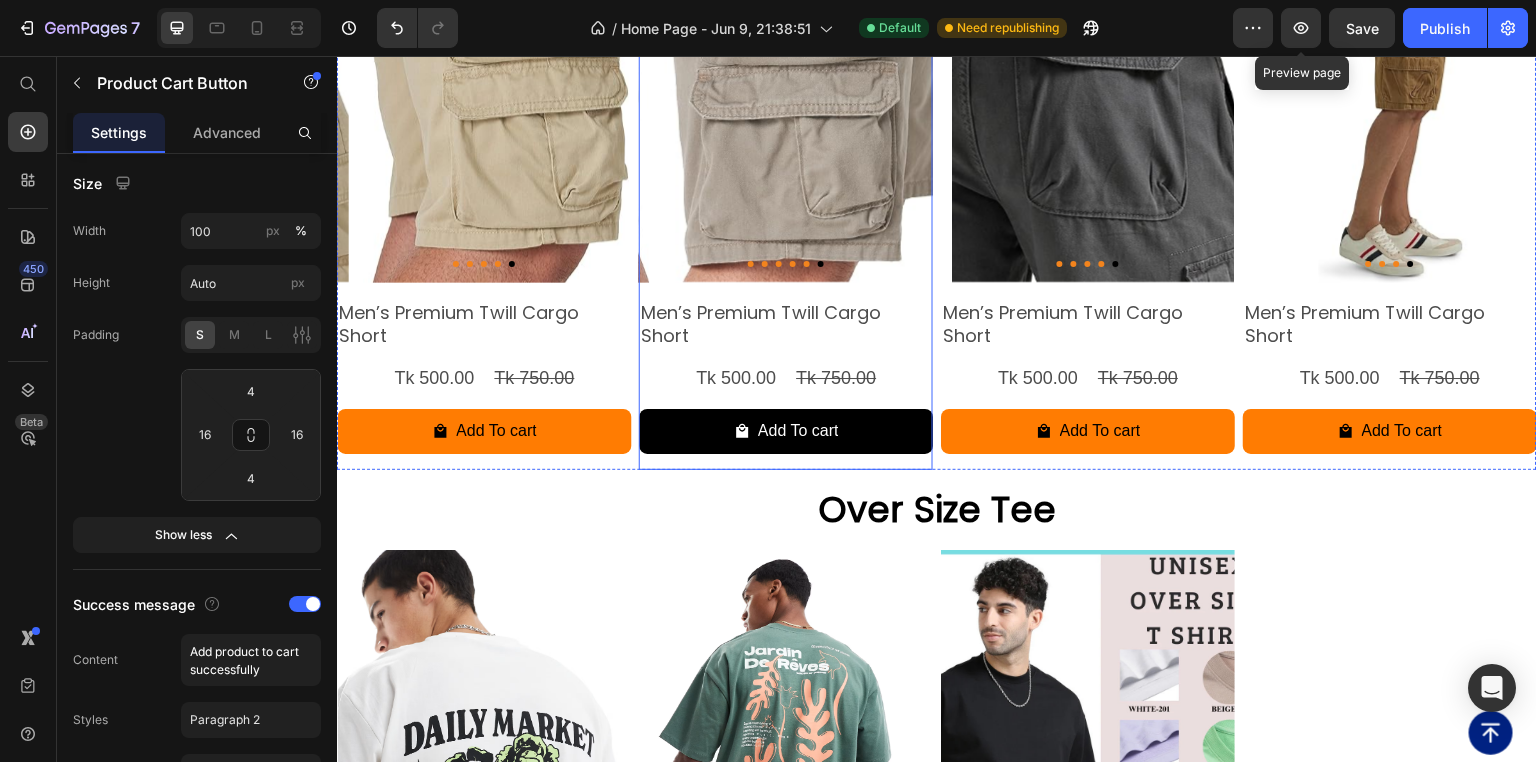 click on "Add To cart" at bounding box center (484, -156) 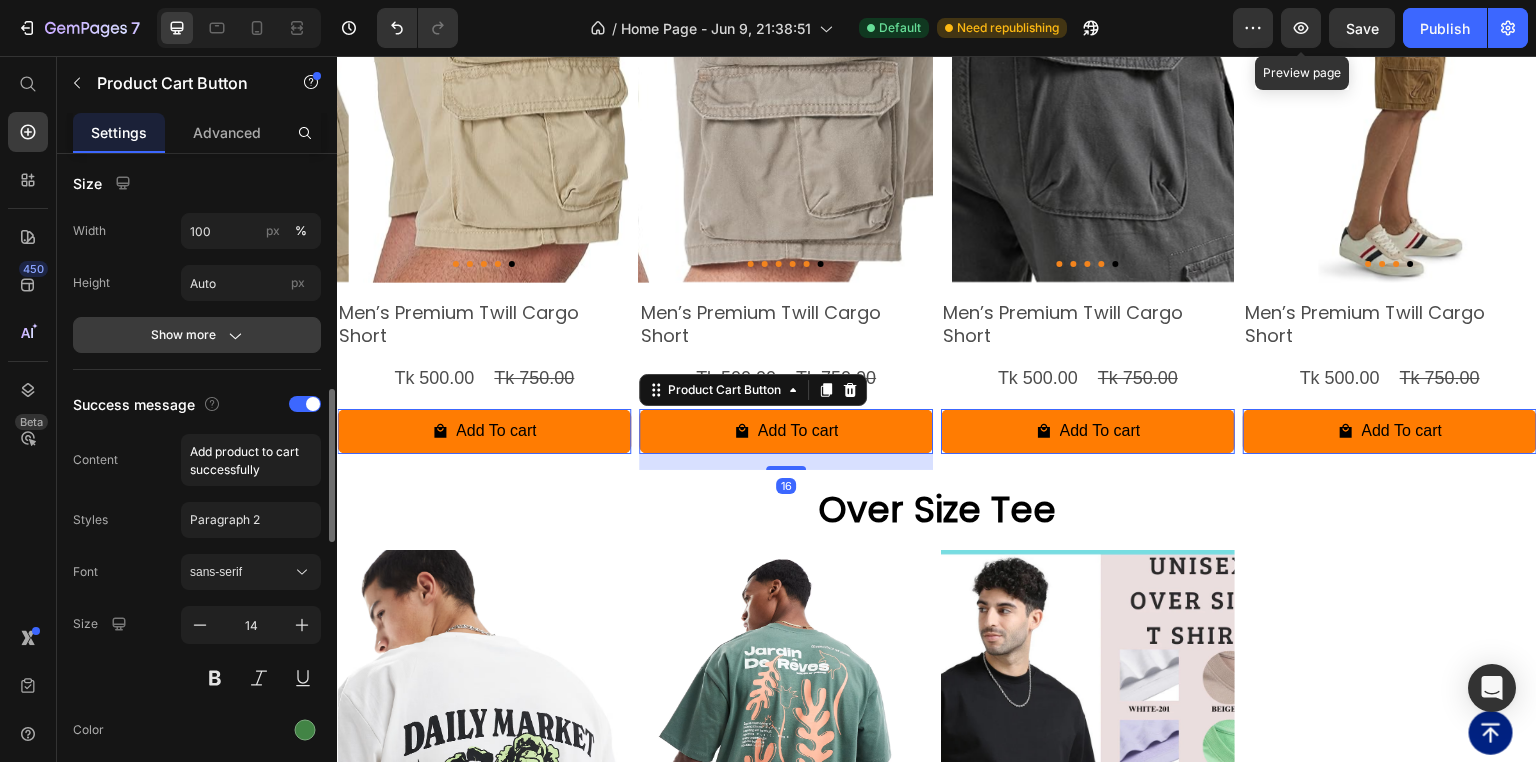 click on "Show more" 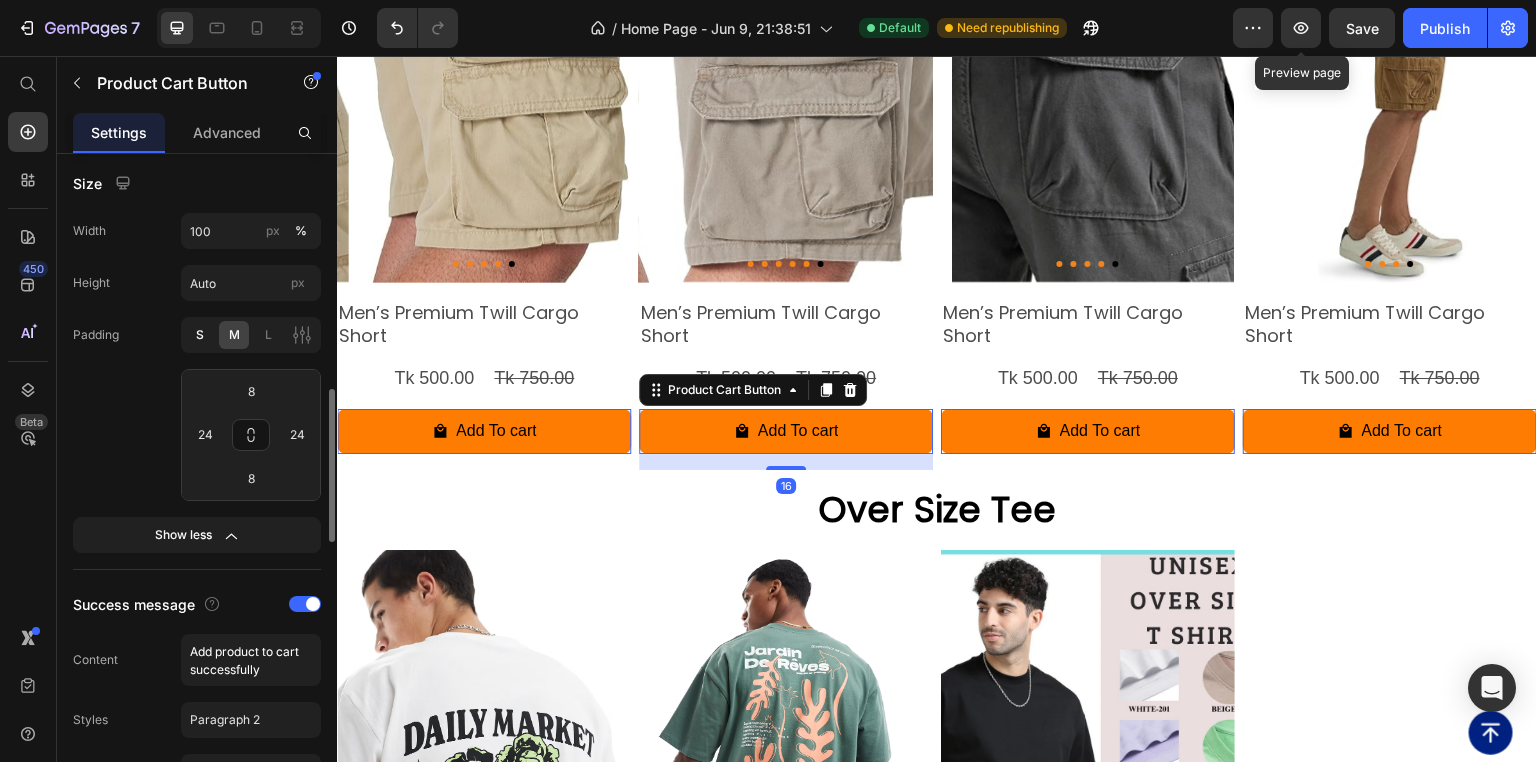 click on "S" 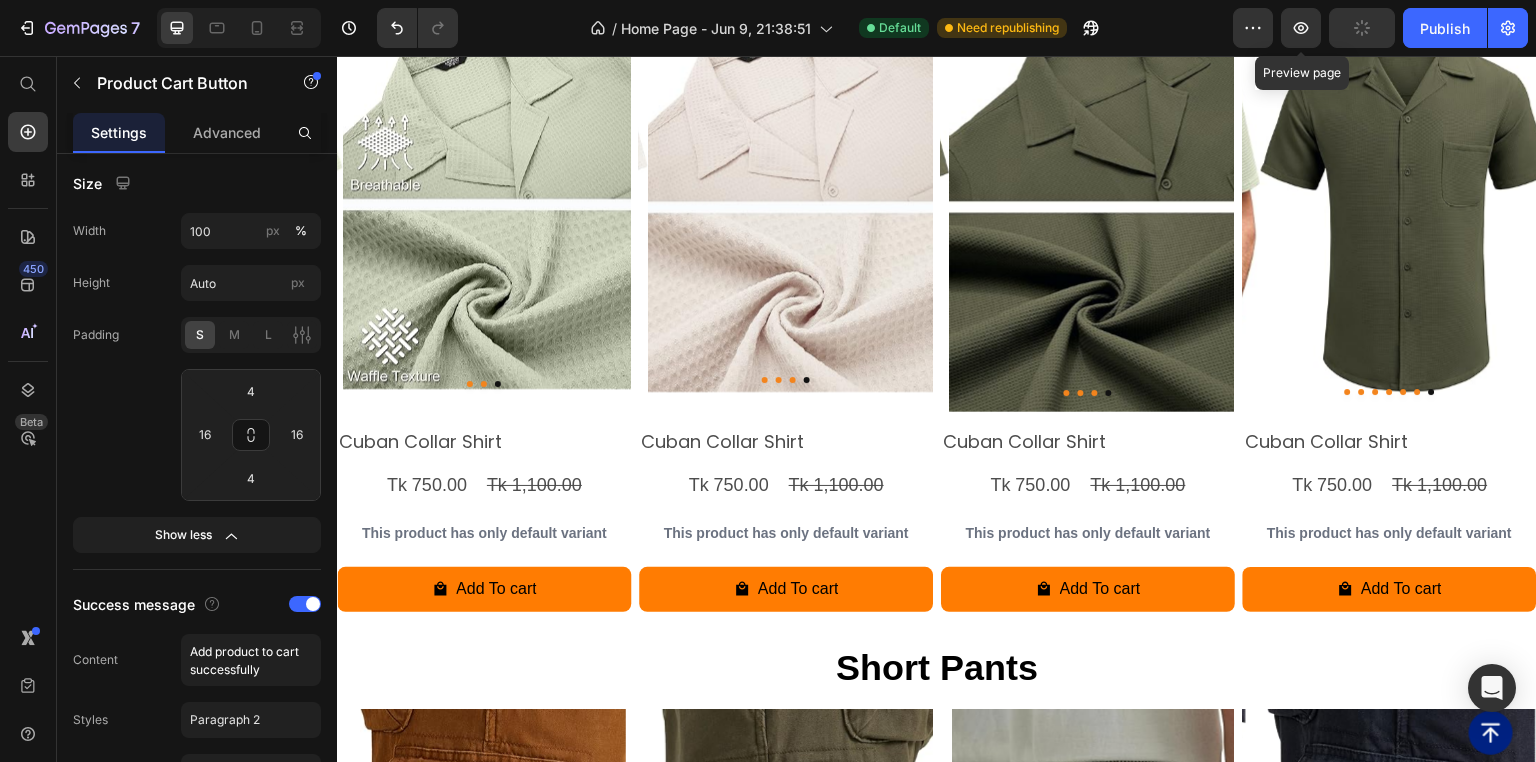 scroll, scrollTop: 7988, scrollLeft: 0, axis: vertical 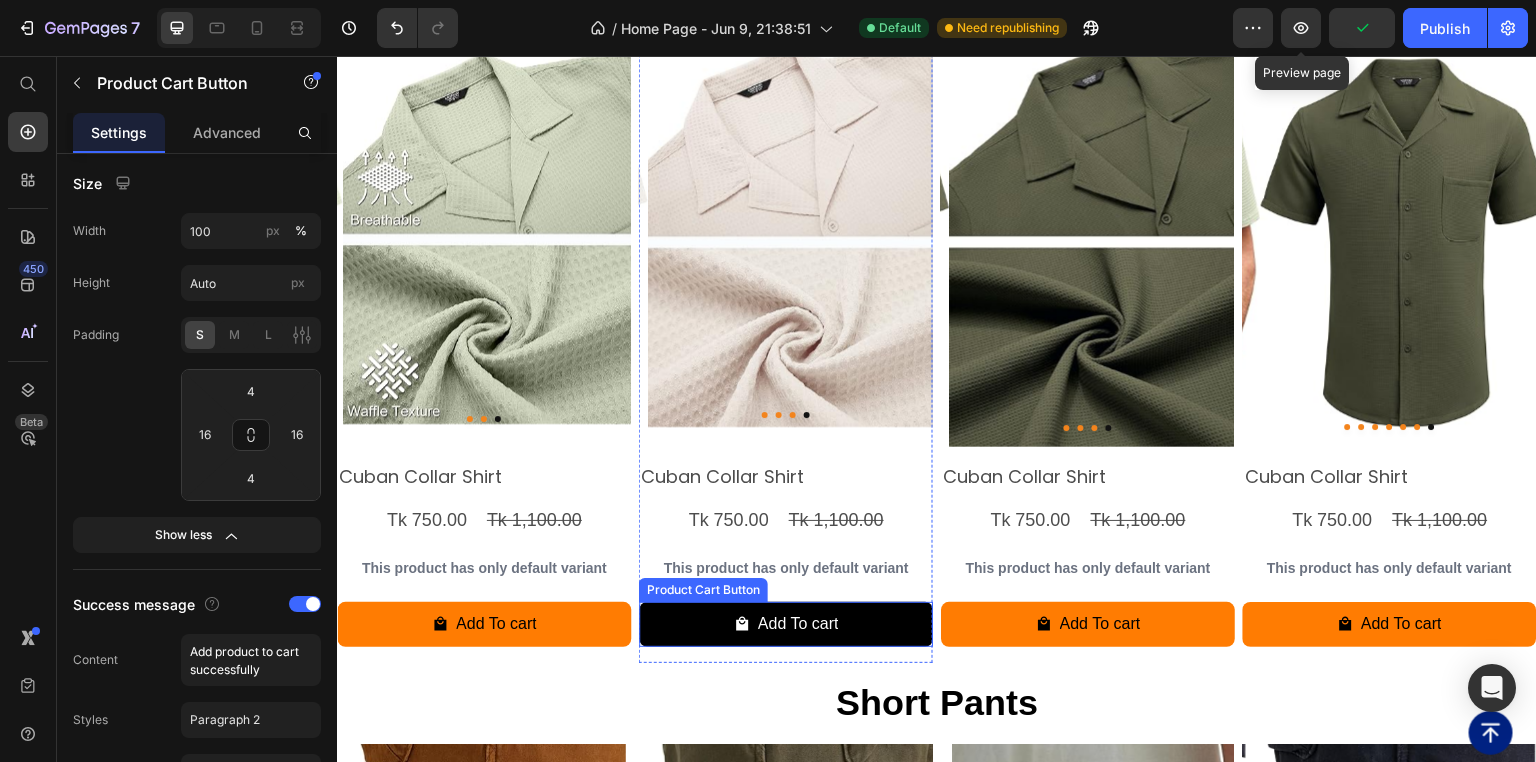 click on "Add To cart" at bounding box center (484, 624) 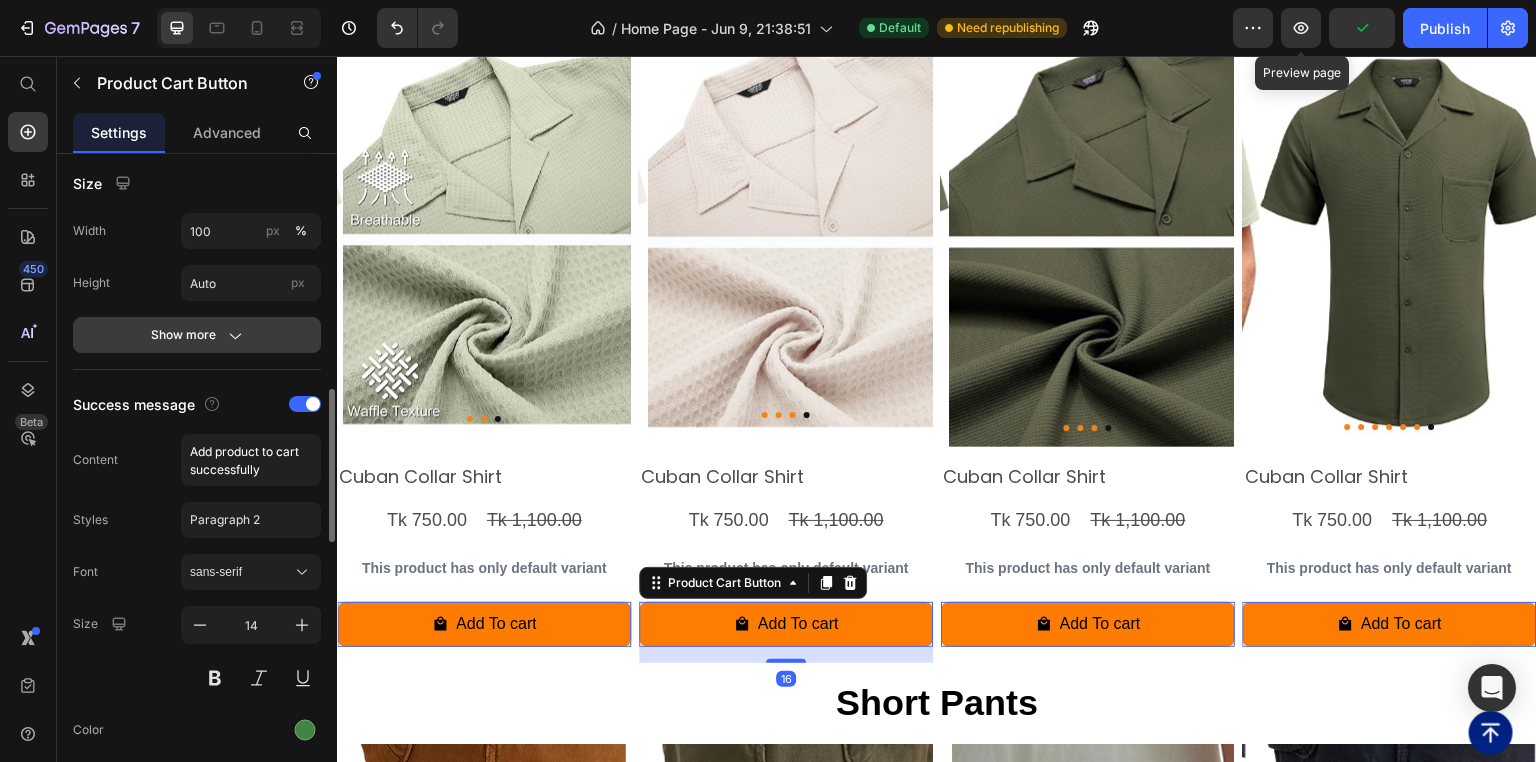 click on "Show more" at bounding box center [197, 335] 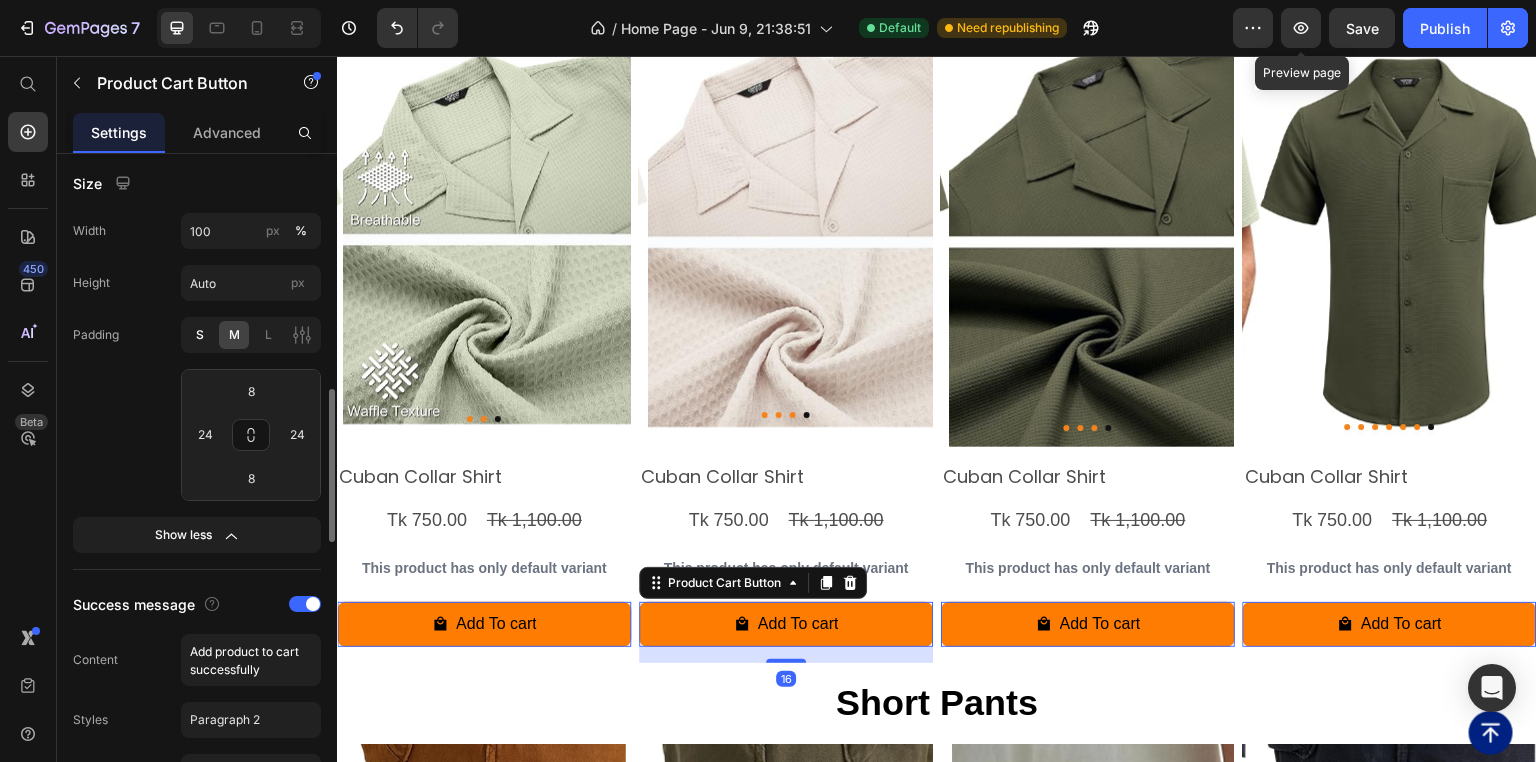 click on "S" 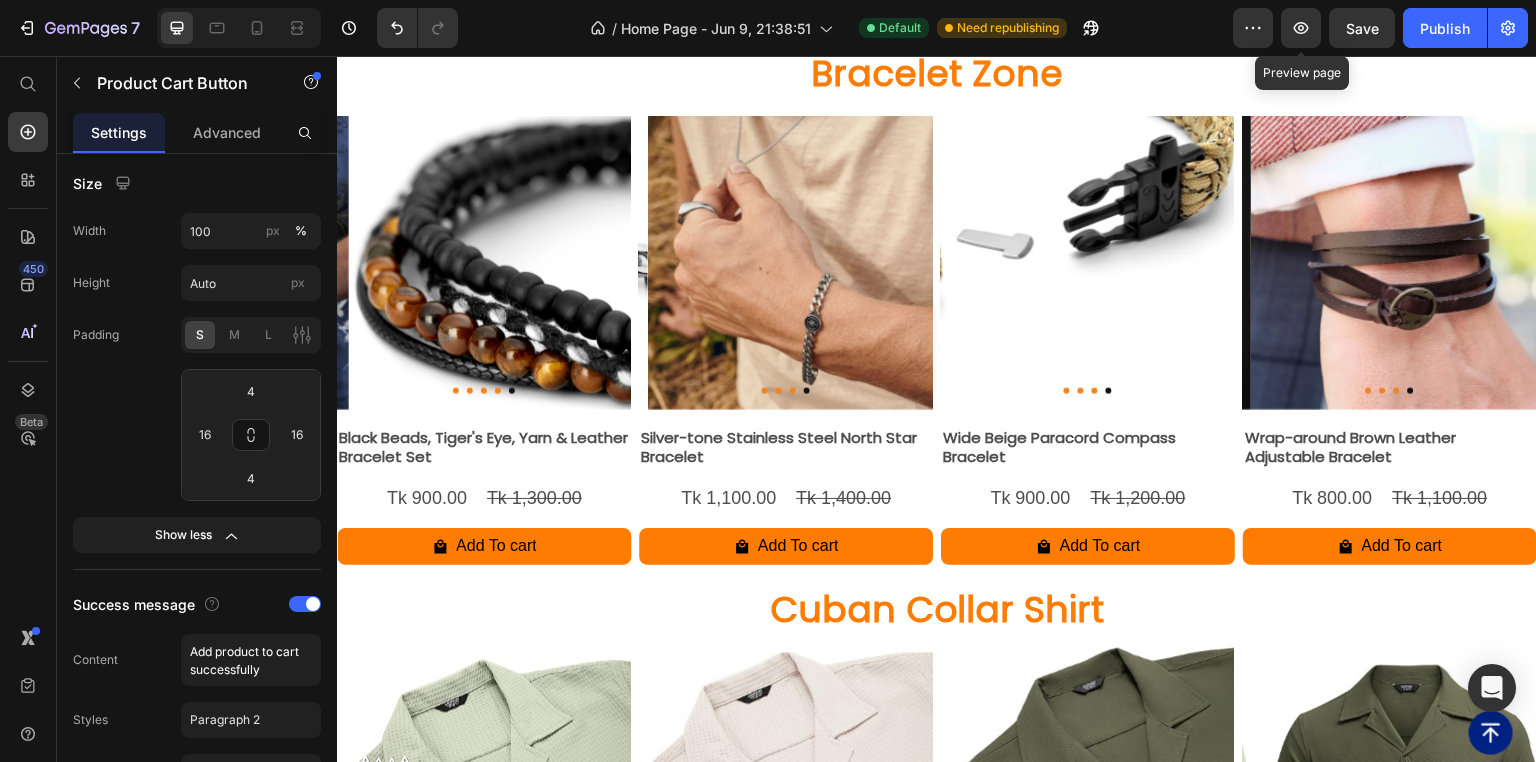 scroll, scrollTop: 7348, scrollLeft: 0, axis: vertical 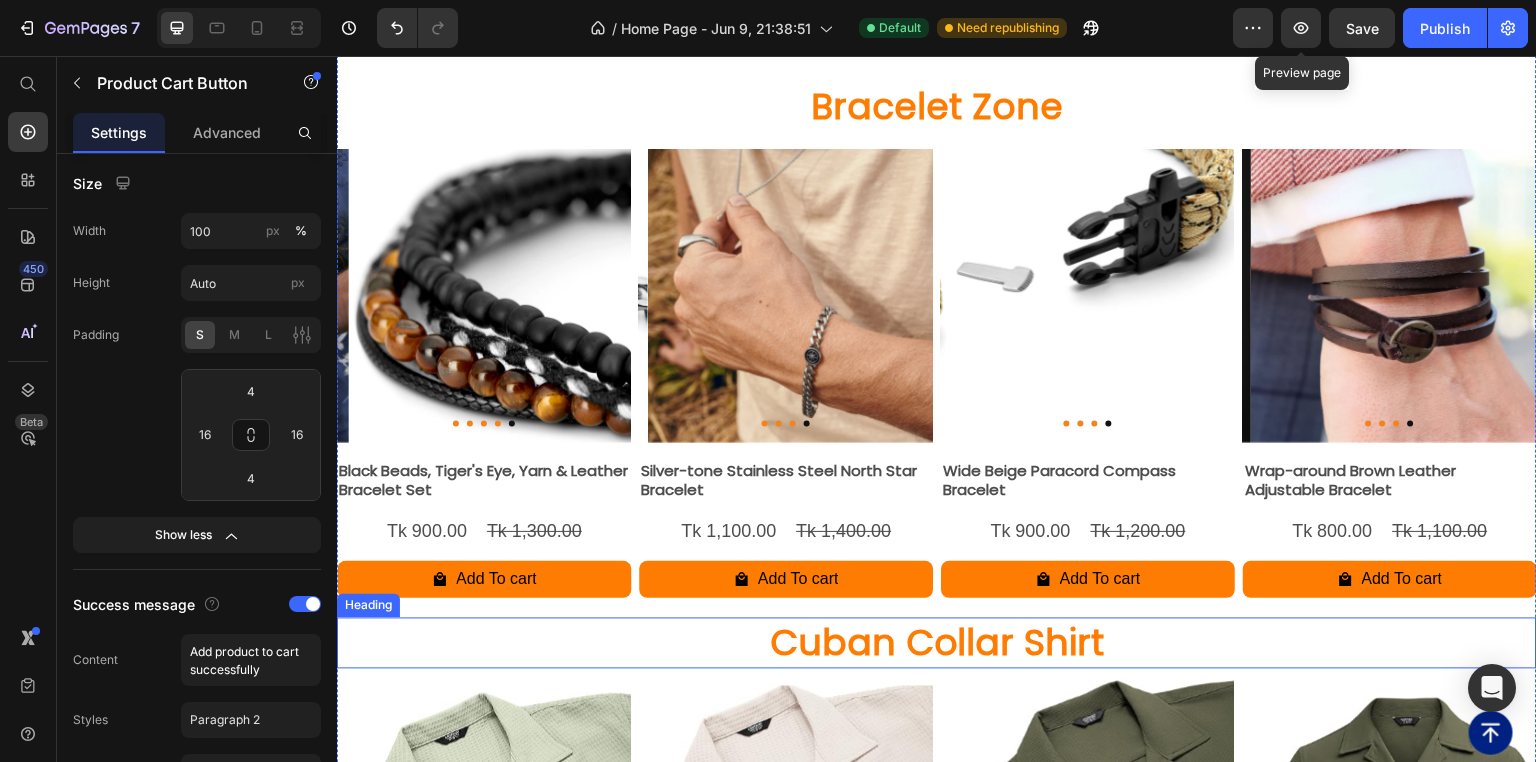 click on "Cuban Collar Shirt" at bounding box center (937, 643) 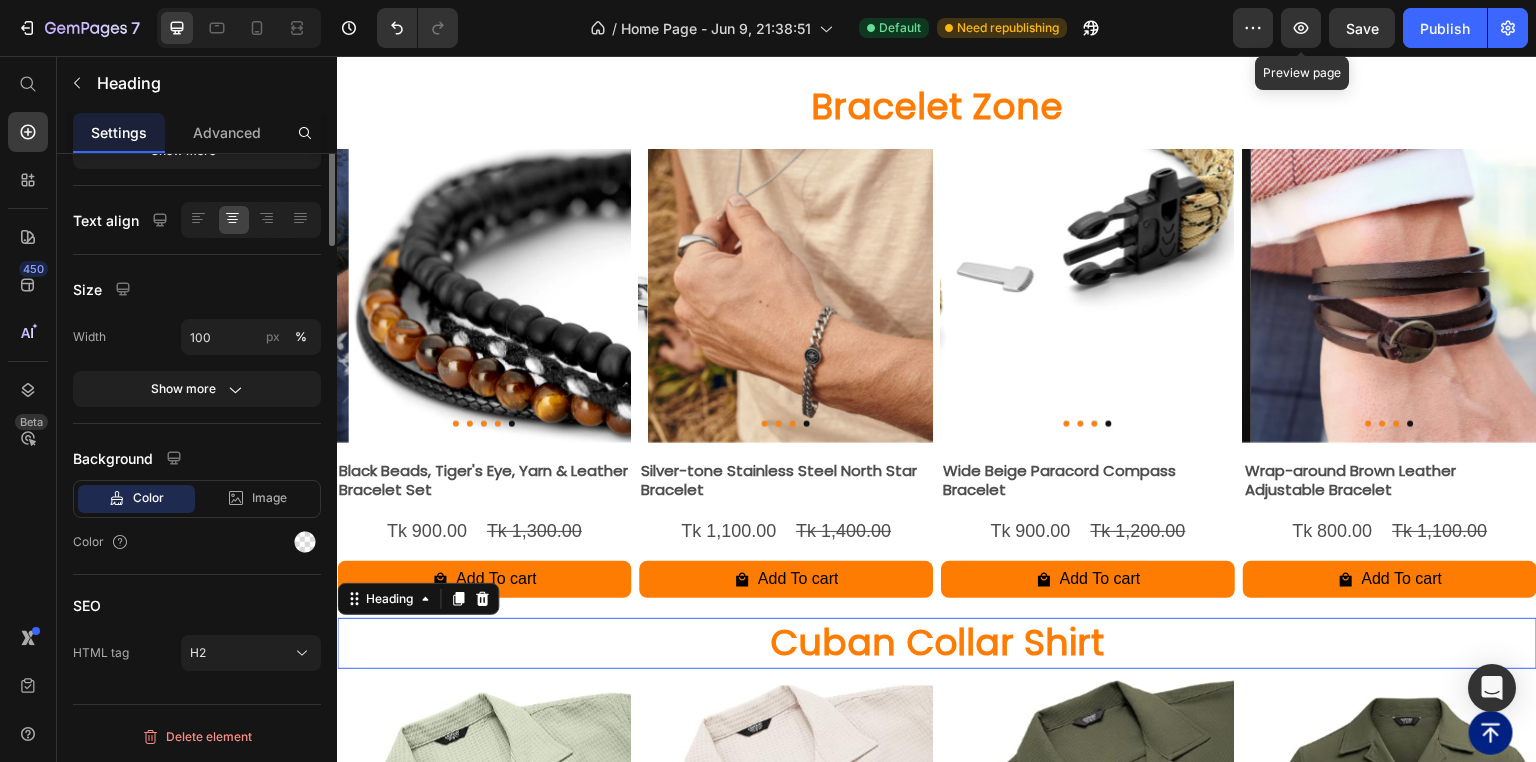 scroll, scrollTop: 0, scrollLeft: 0, axis: both 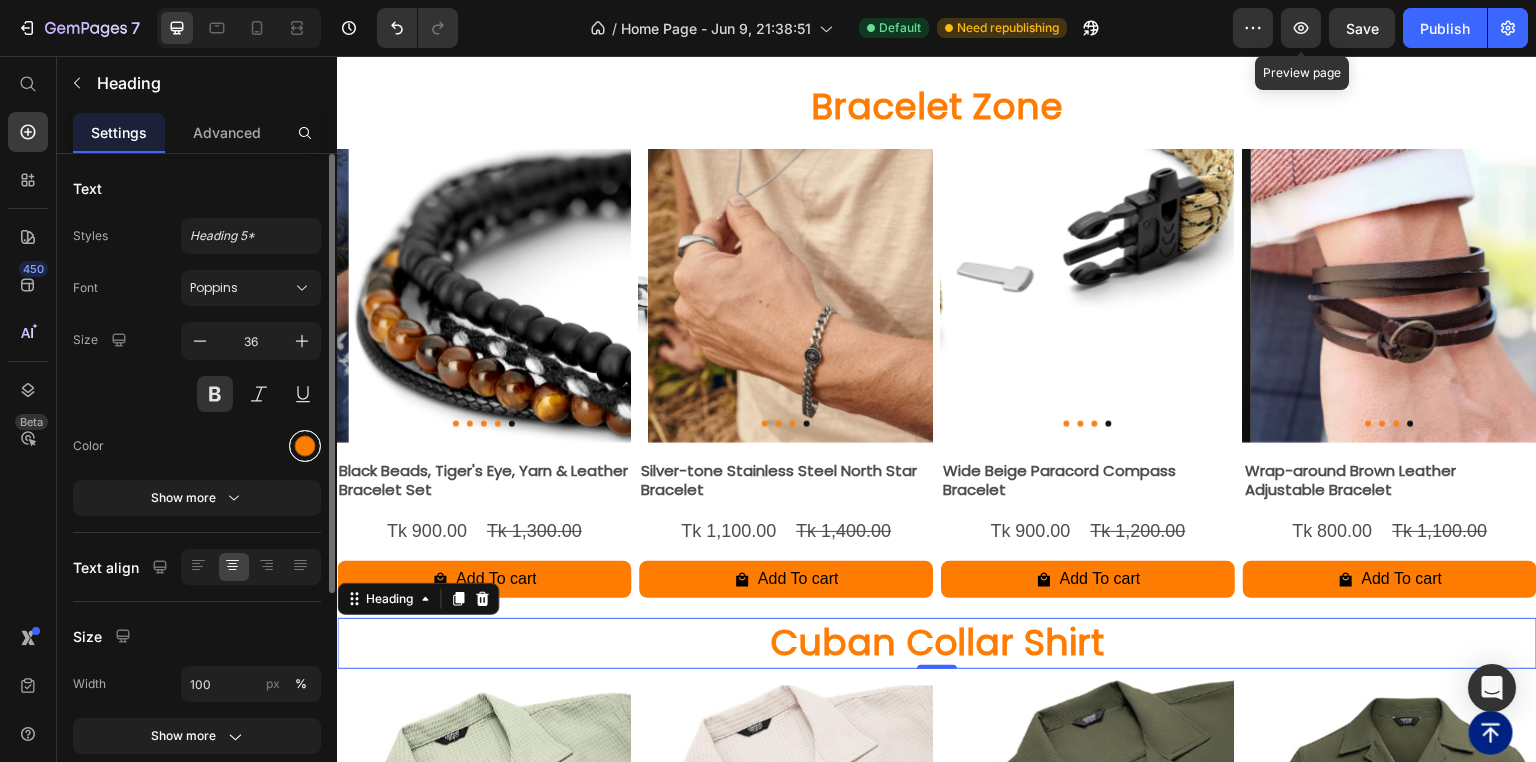 click at bounding box center [305, 446] 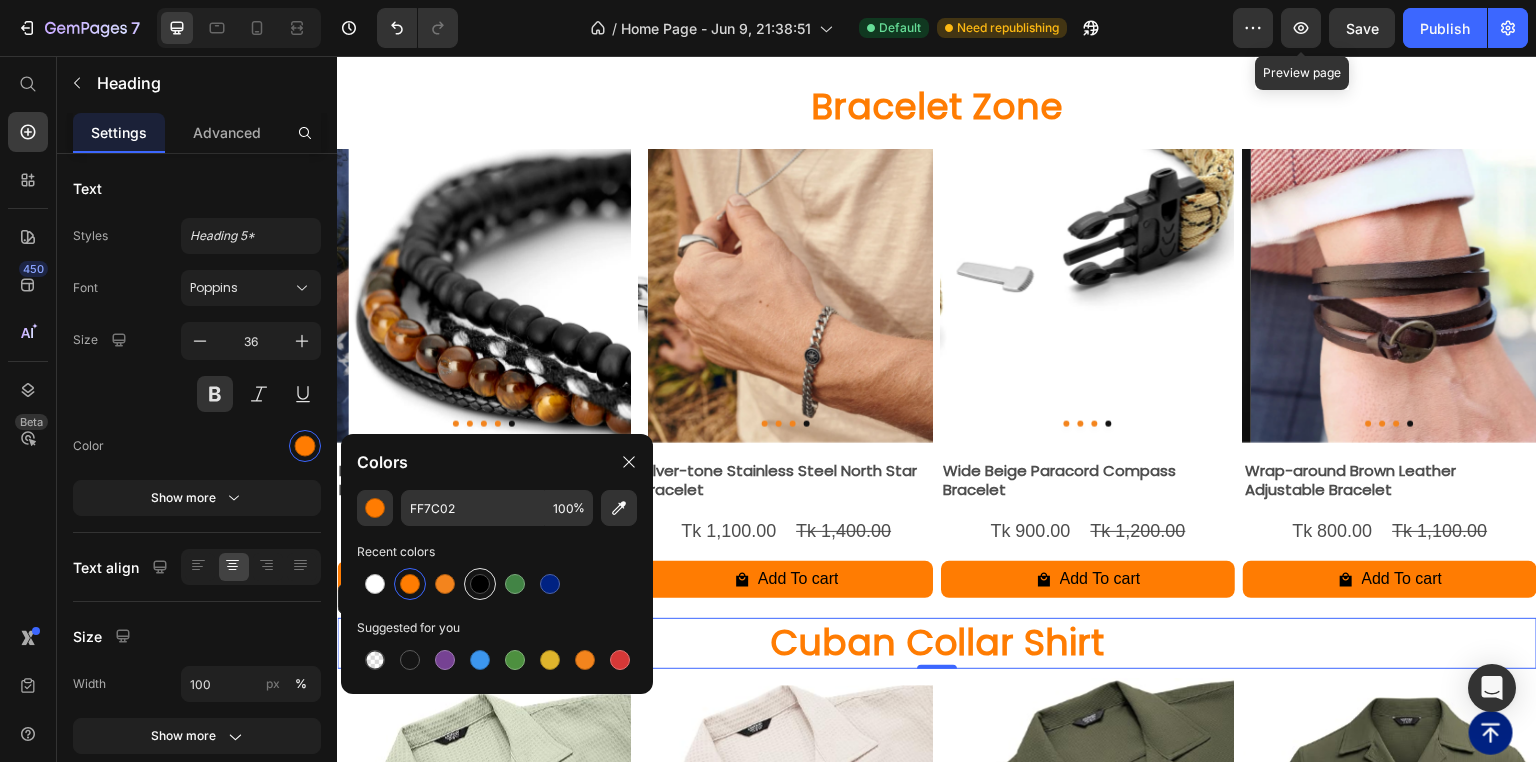 click at bounding box center (480, 584) 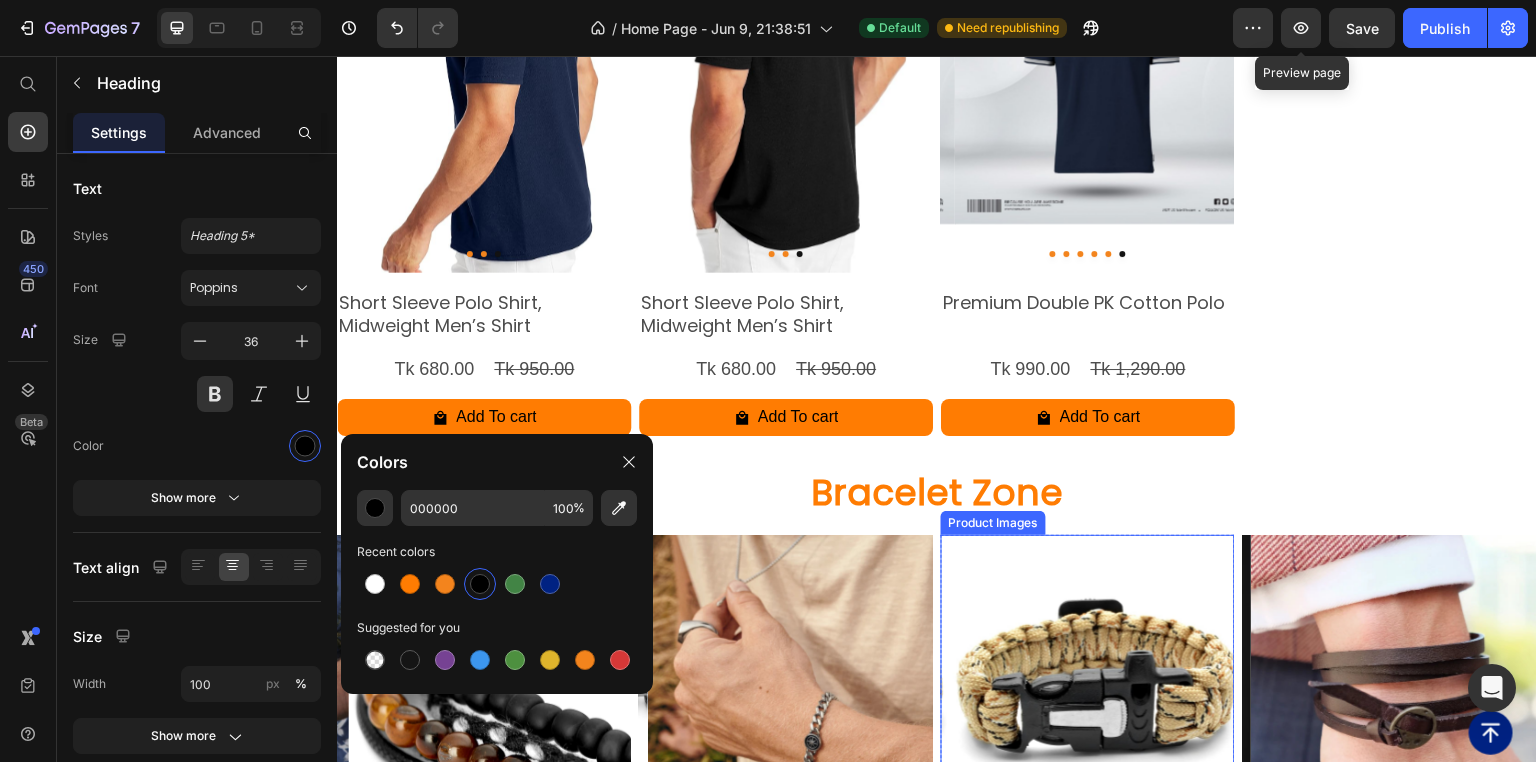 scroll, scrollTop: 6948, scrollLeft: 0, axis: vertical 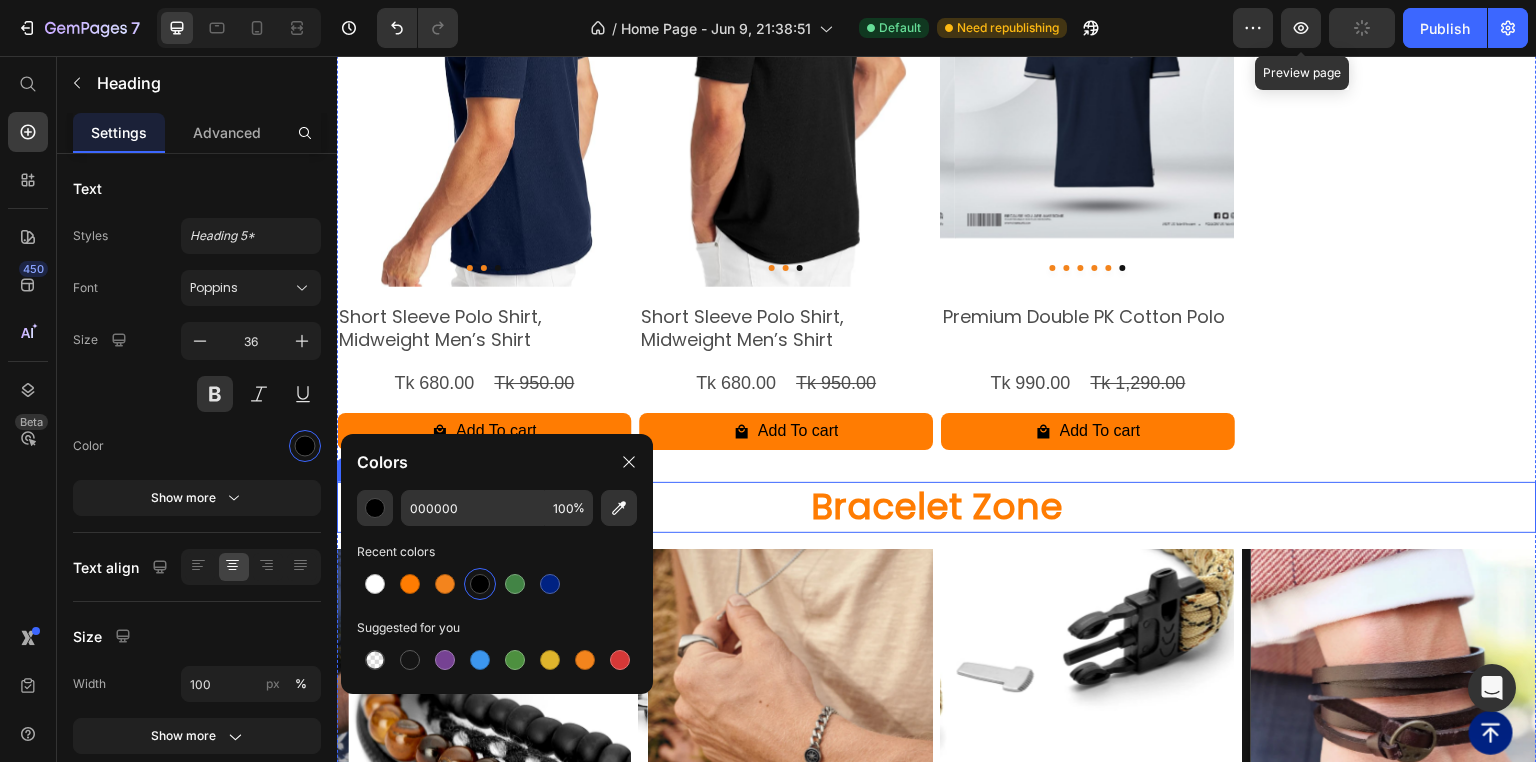 click on "Bracelet Zone" at bounding box center [937, 507] 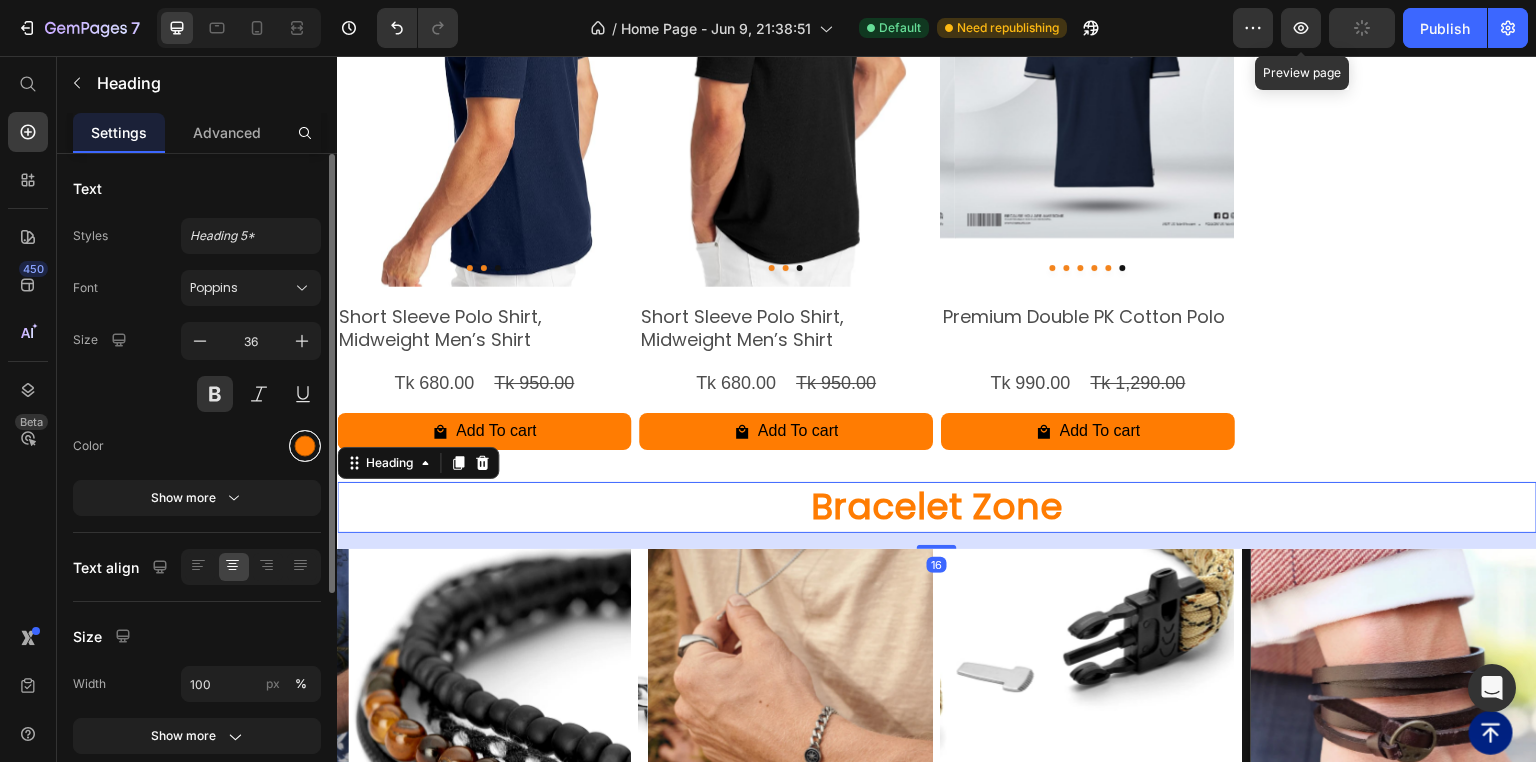 click at bounding box center [305, 446] 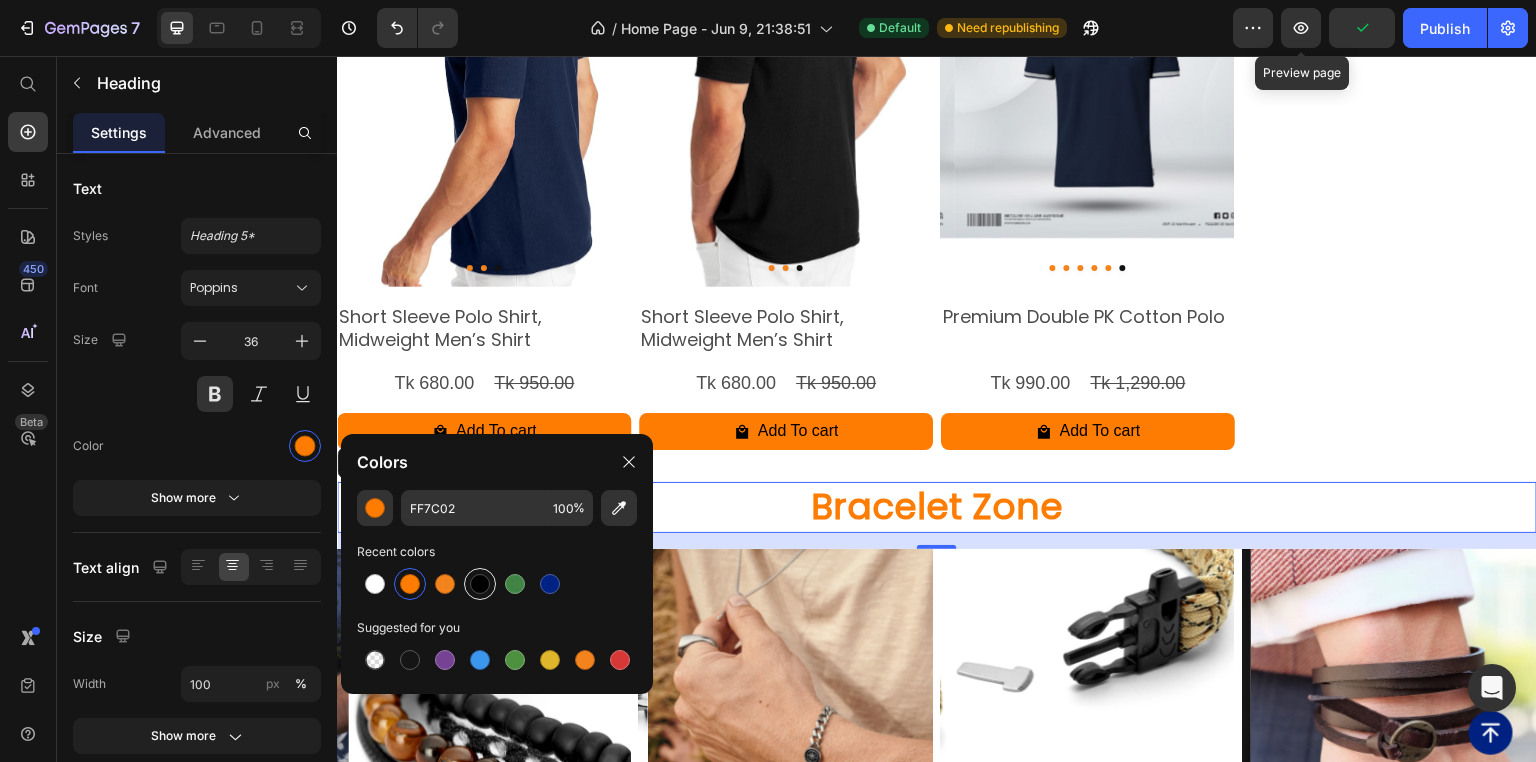 click at bounding box center [480, 584] 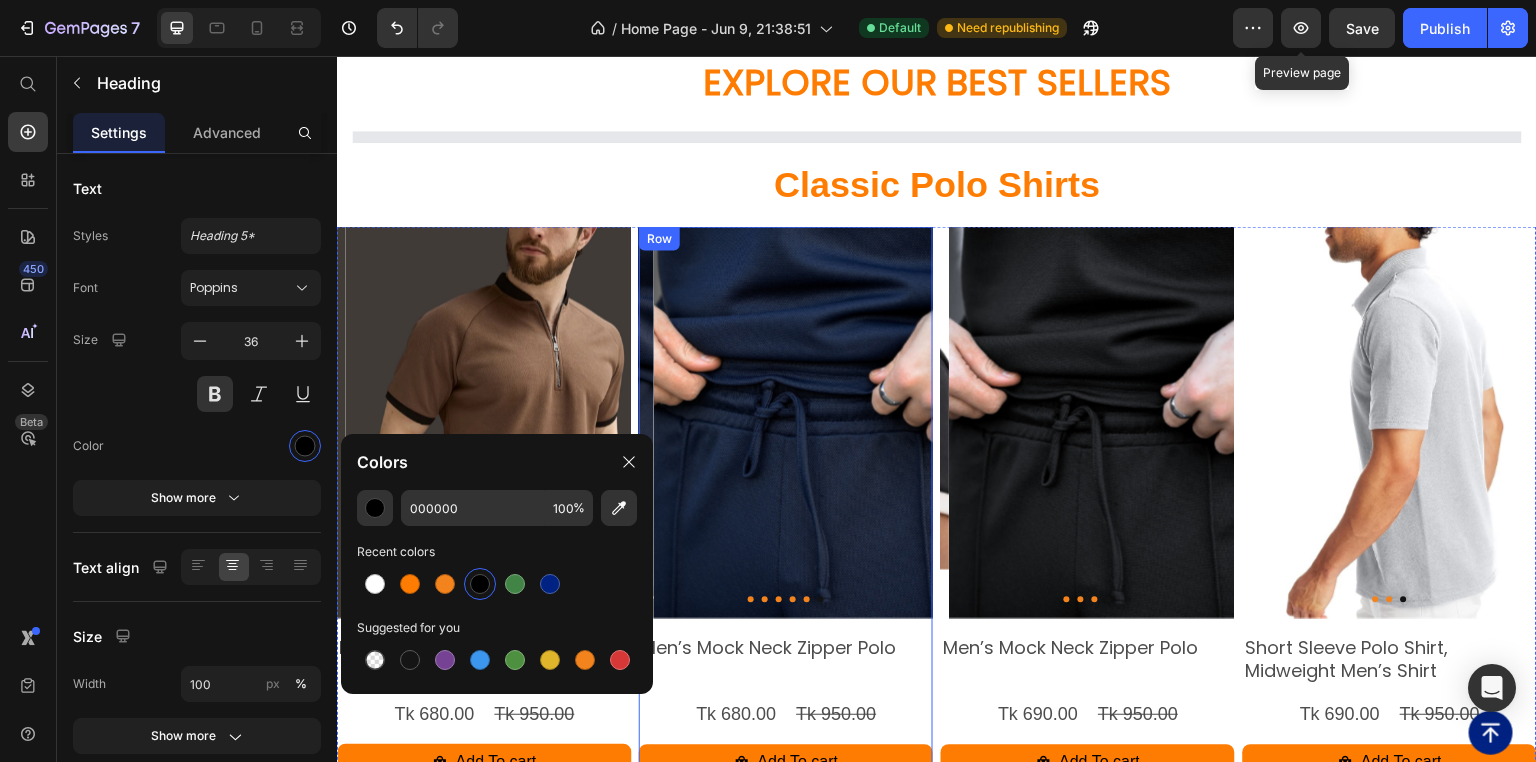 scroll, scrollTop: 3800, scrollLeft: 0, axis: vertical 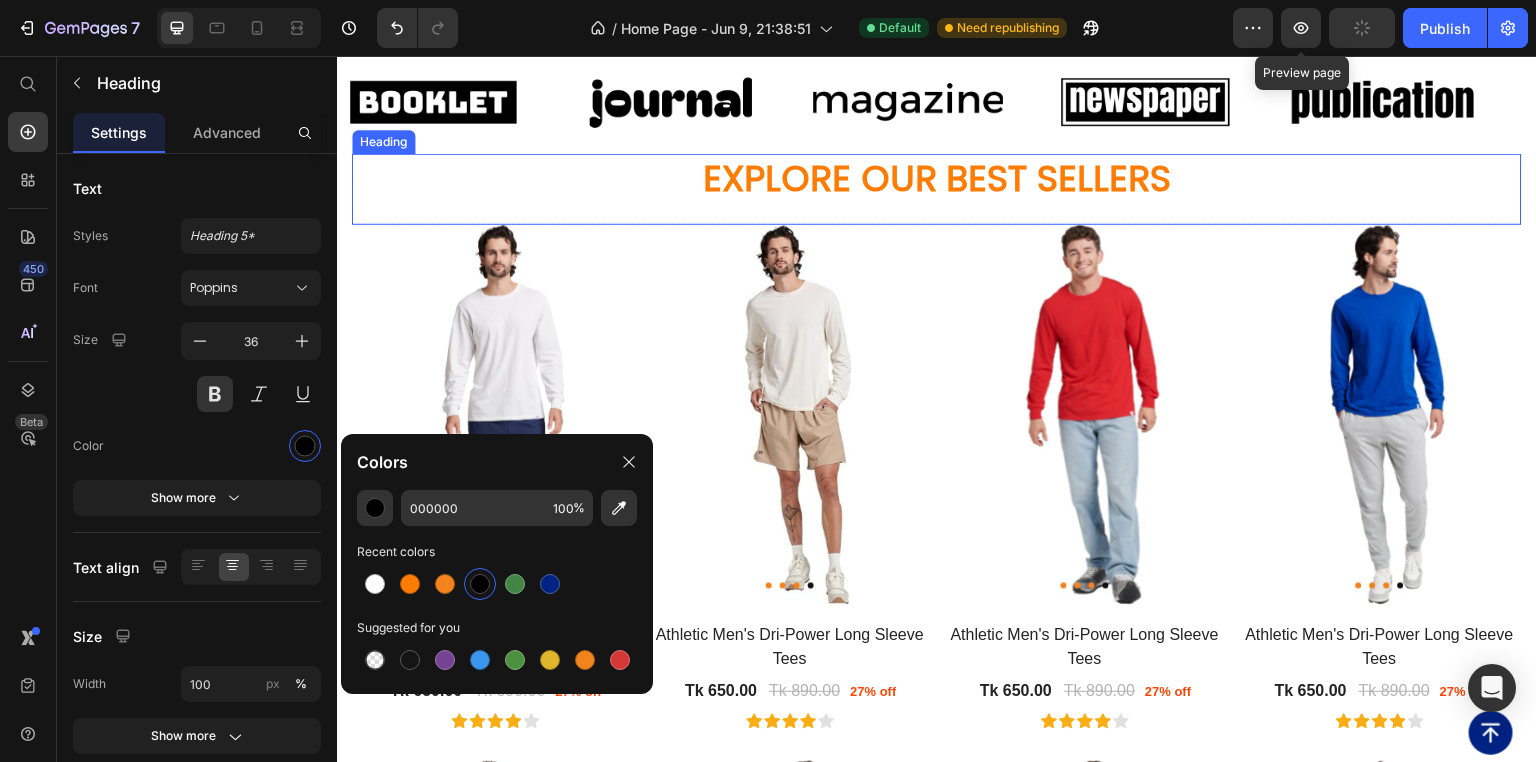 click on "Explore Our Best Sellers" at bounding box center (937, 179) 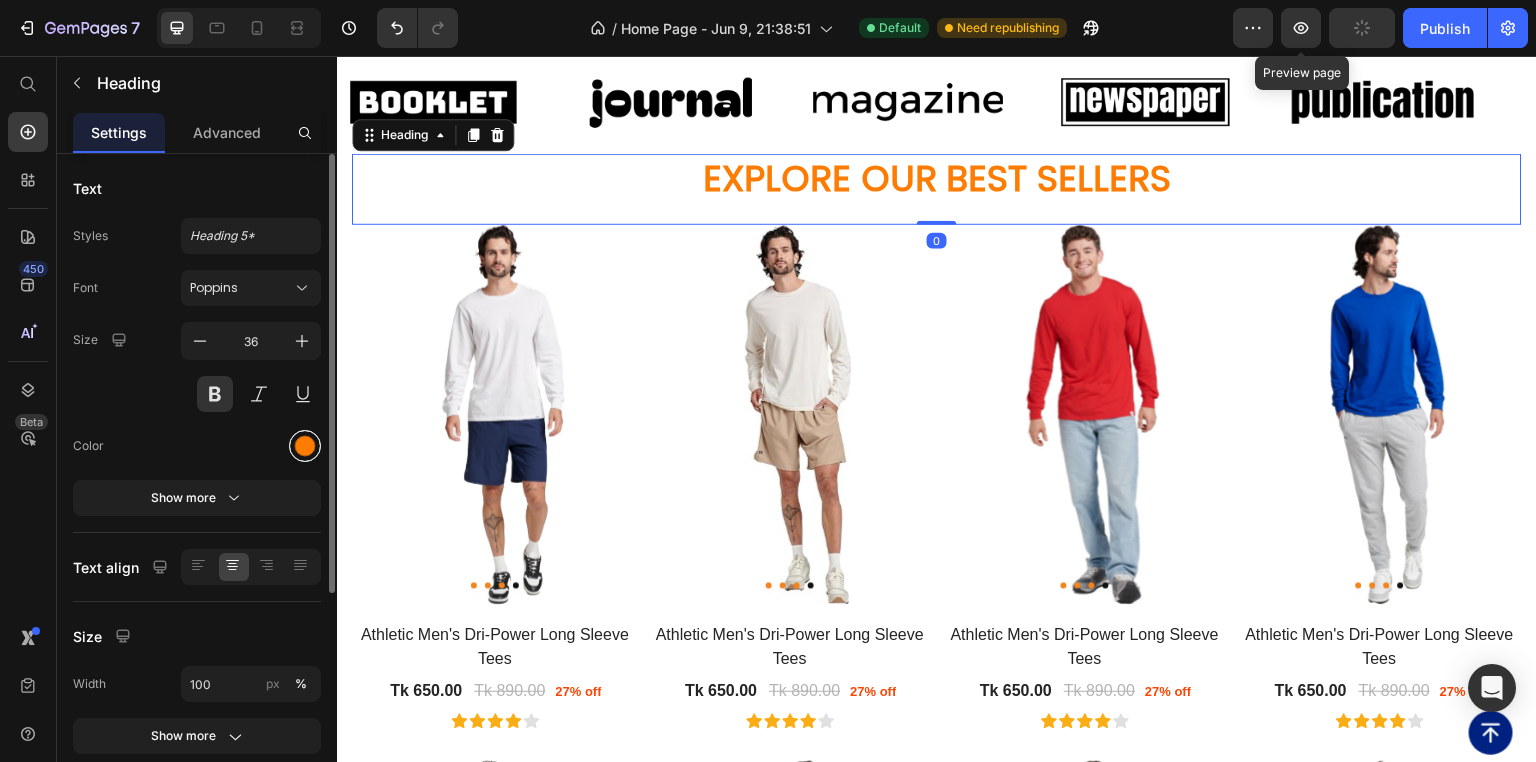click at bounding box center [305, 446] 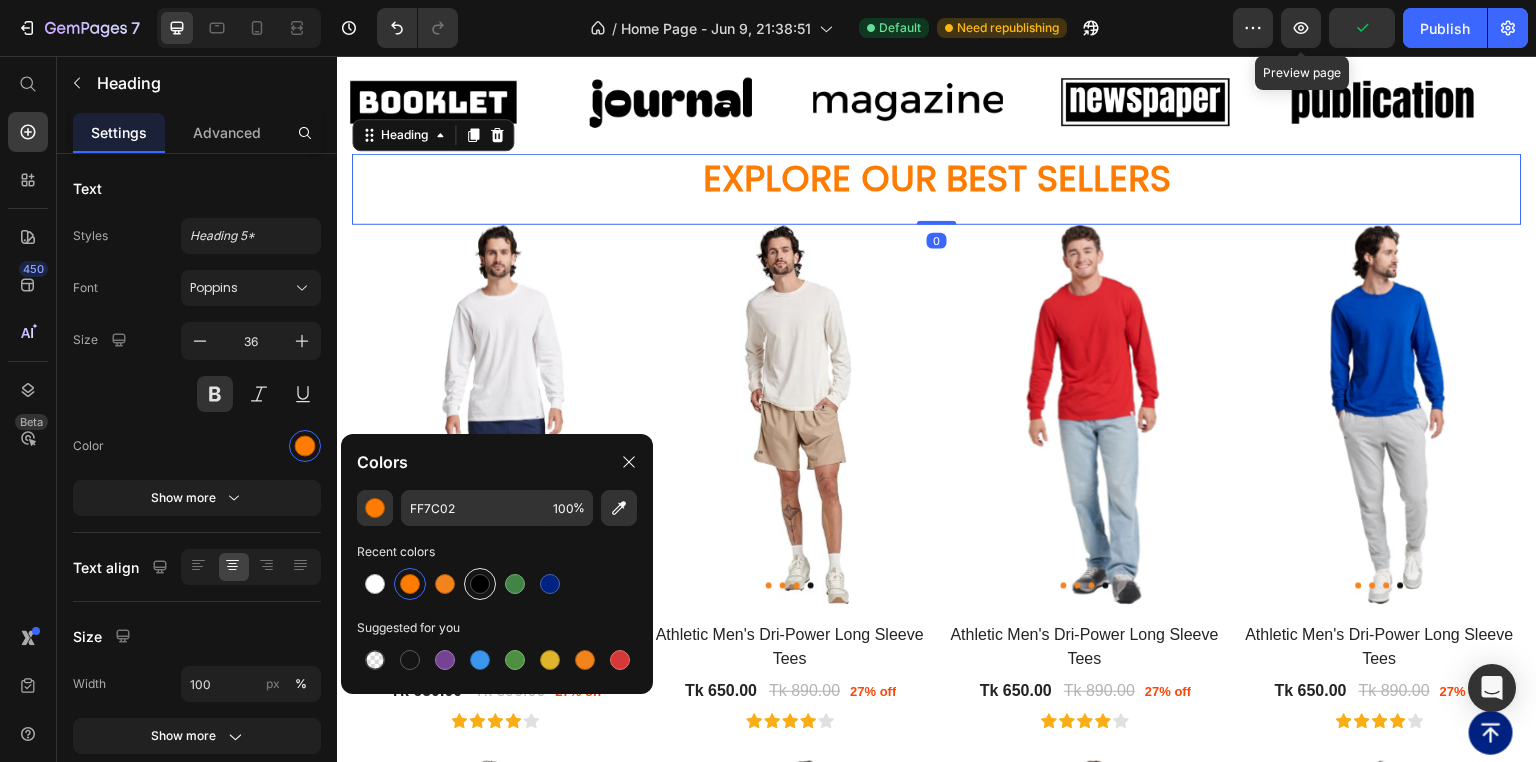 click at bounding box center [480, 584] 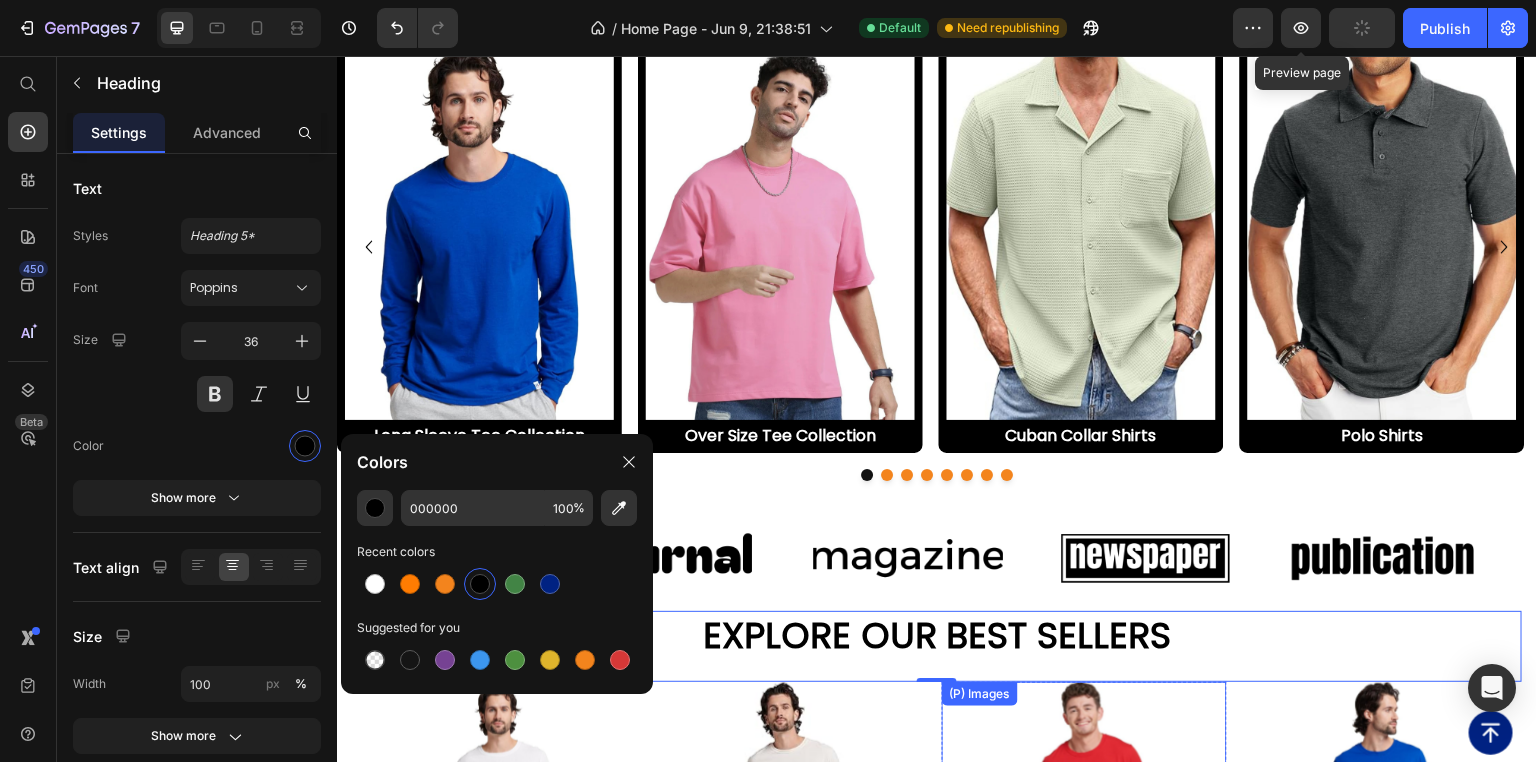 scroll, scrollTop: 3080, scrollLeft: 0, axis: vertical 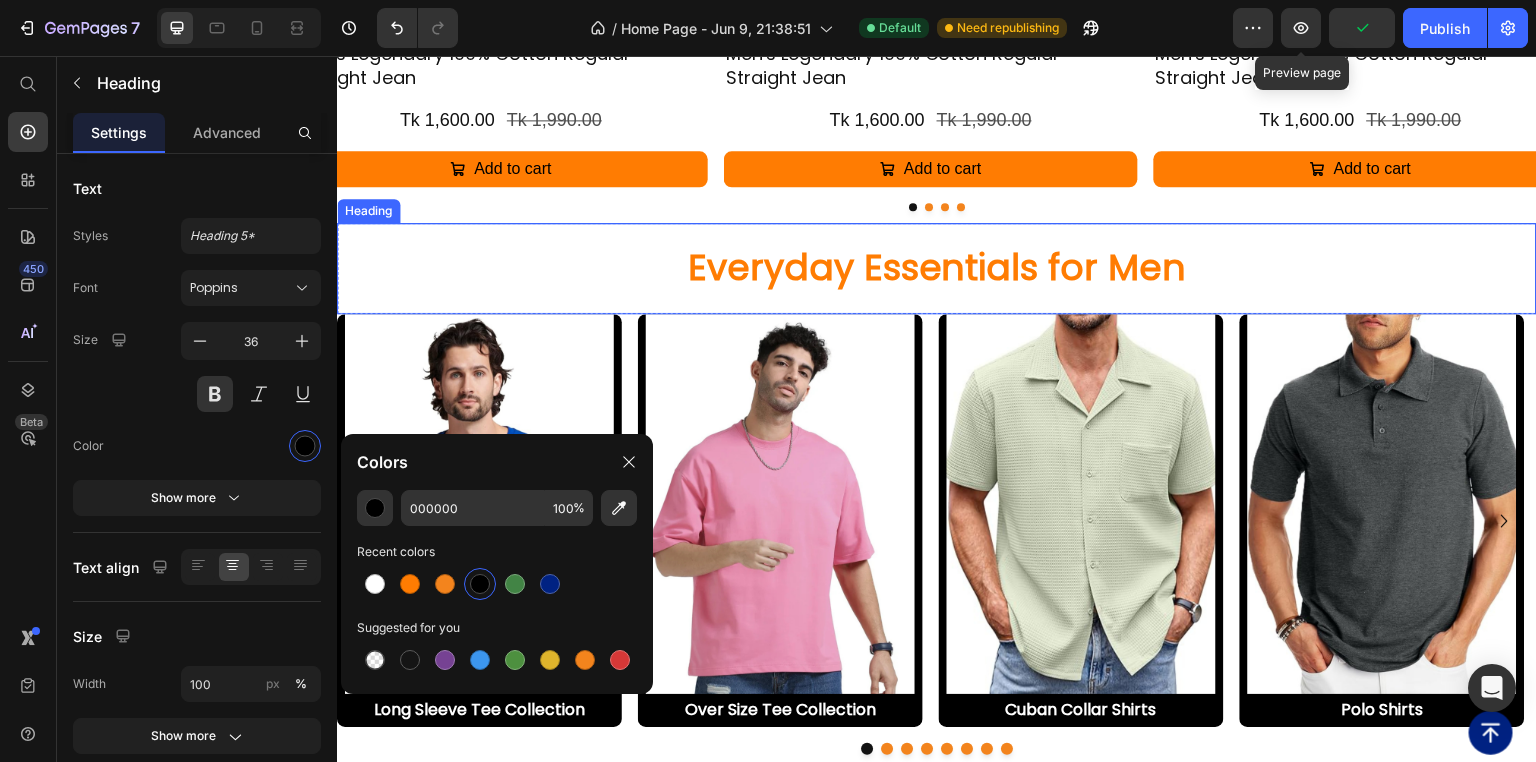 click on "Everyday Essentials for Men" at bounding box center [937, 268] 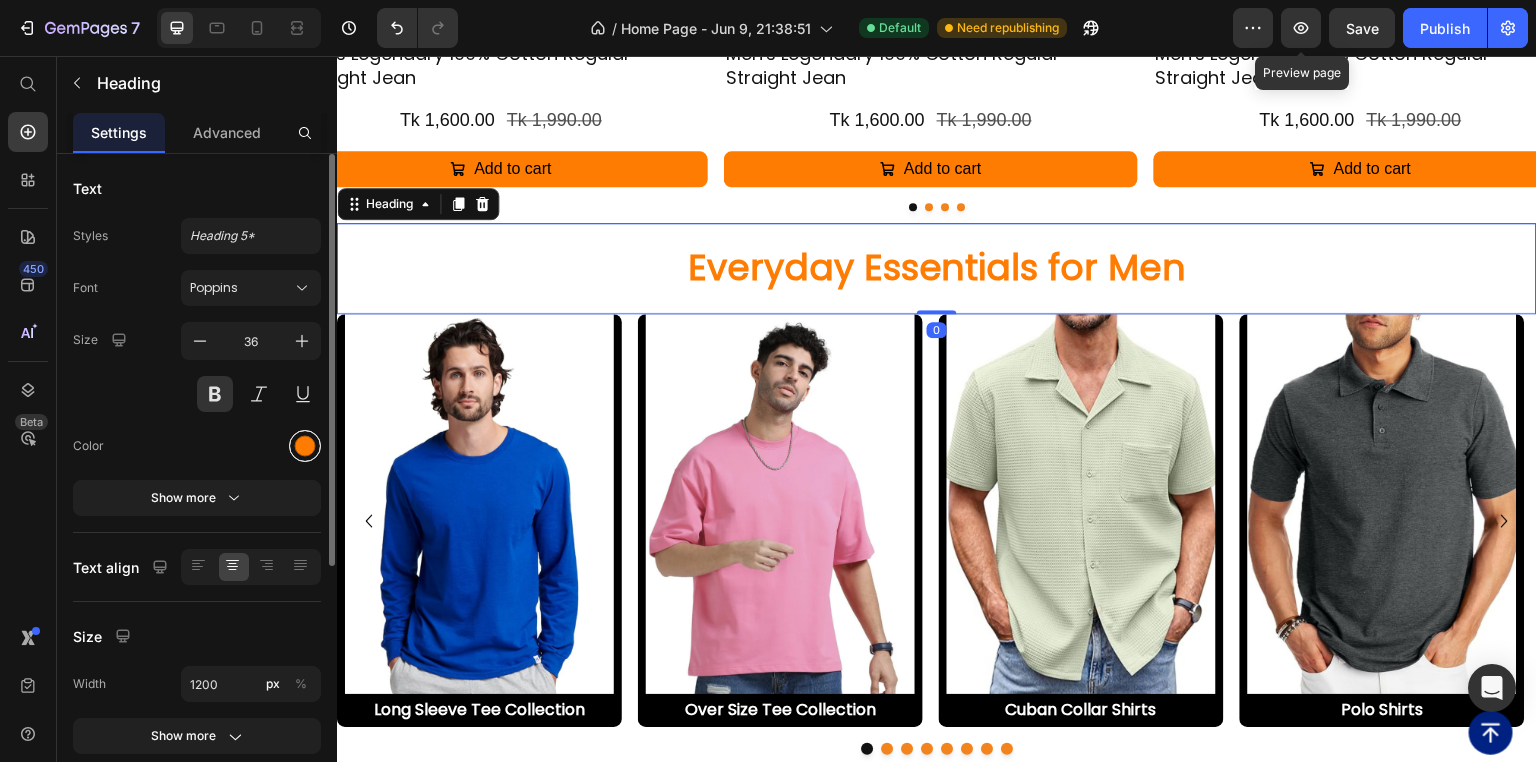 click at bounding box center (305, 446) 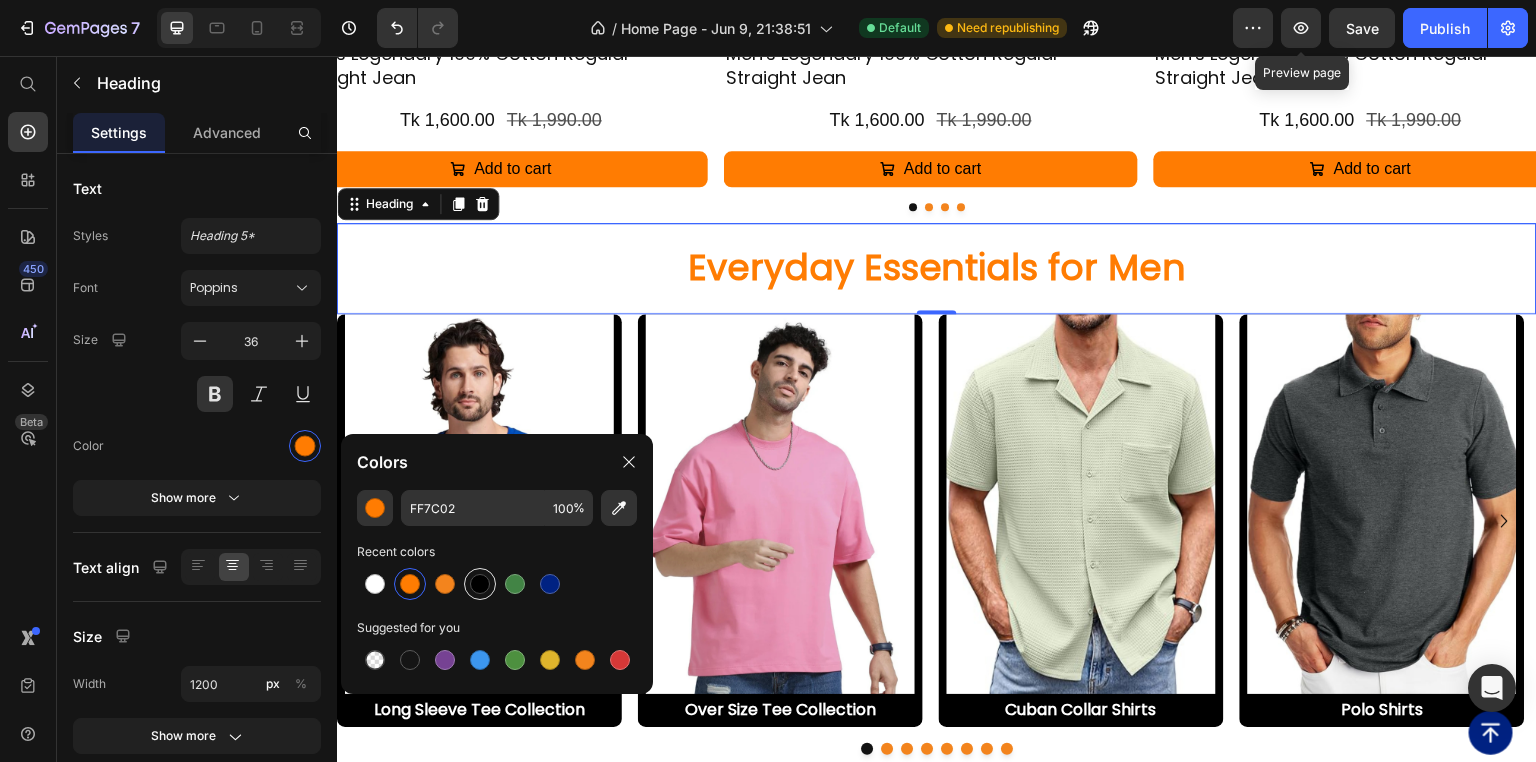 click at bounding box center (480, 584) 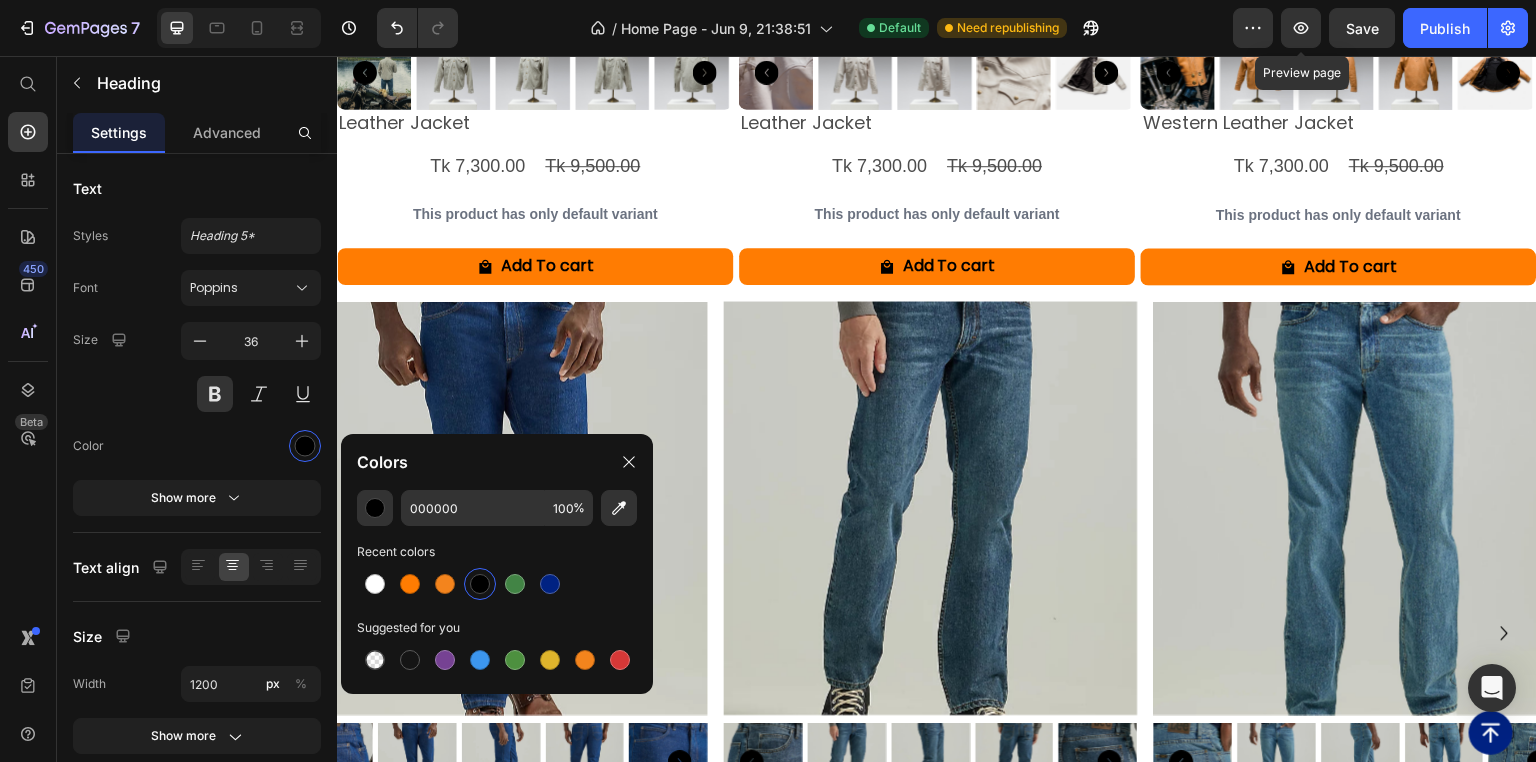 scroll, scrollTop: 1240, scrollLeft: 0, axis: vertical 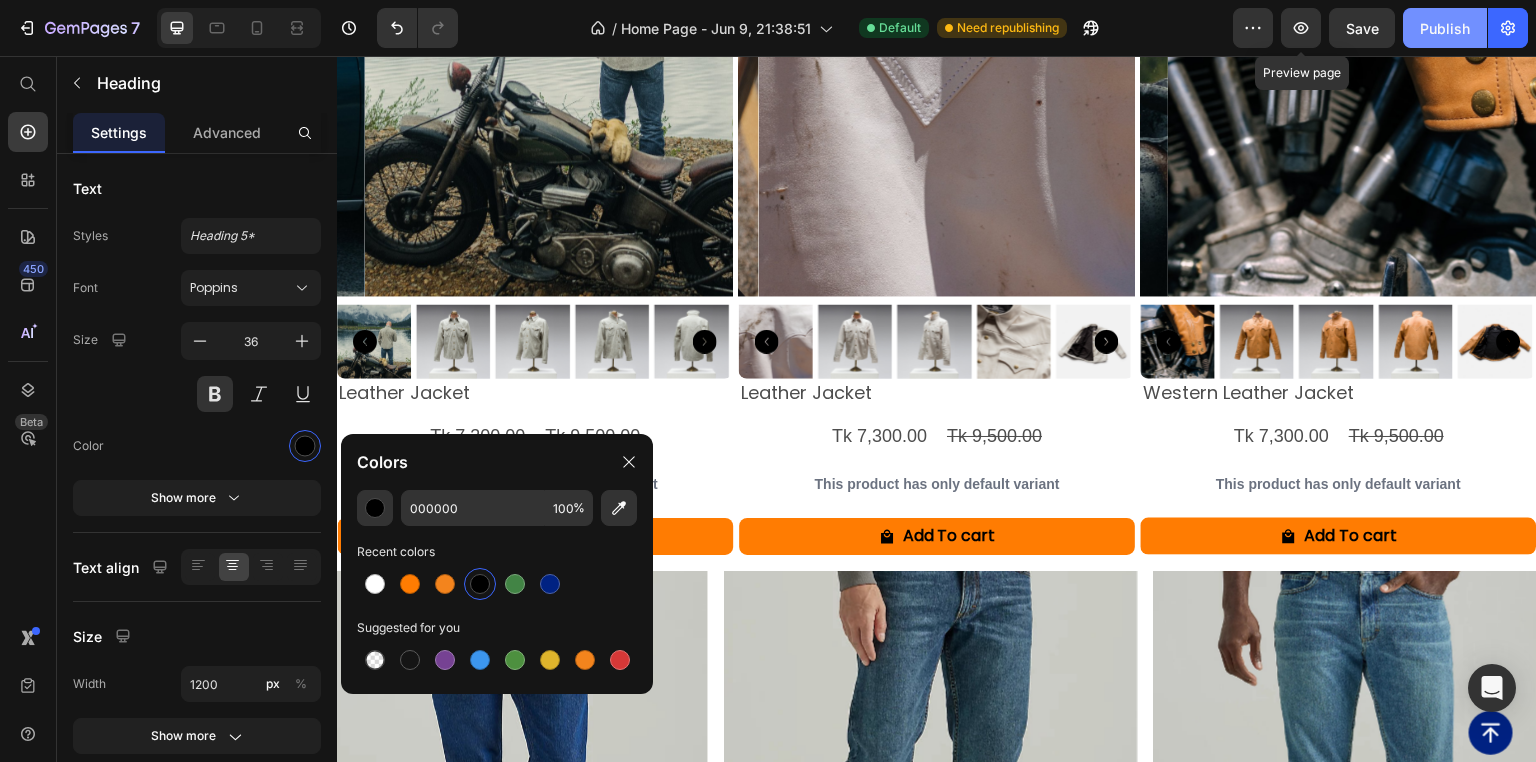 click on "Publish" at bounding box center (1445, 28) 